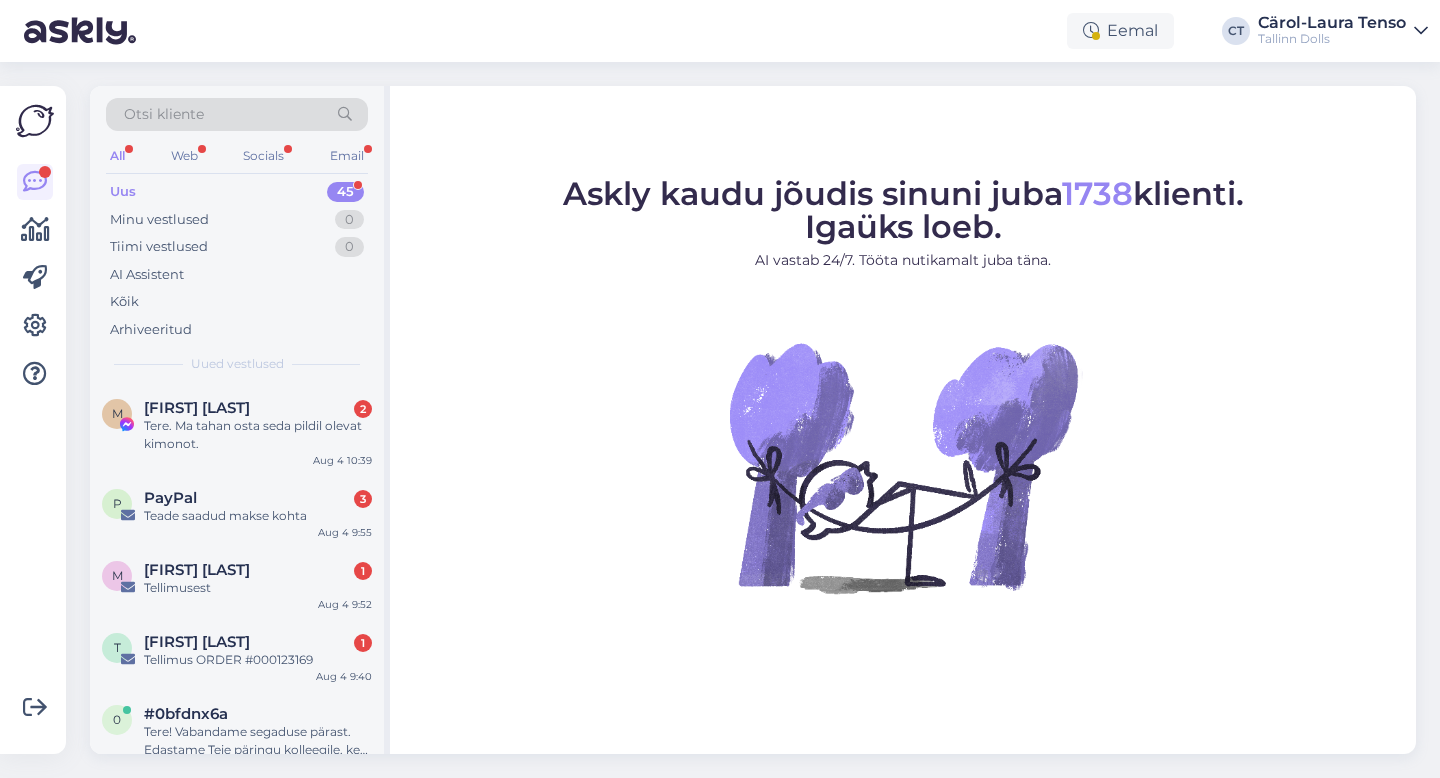 scroll, scrollTop: 0, scrollLeft: 0, axis: both 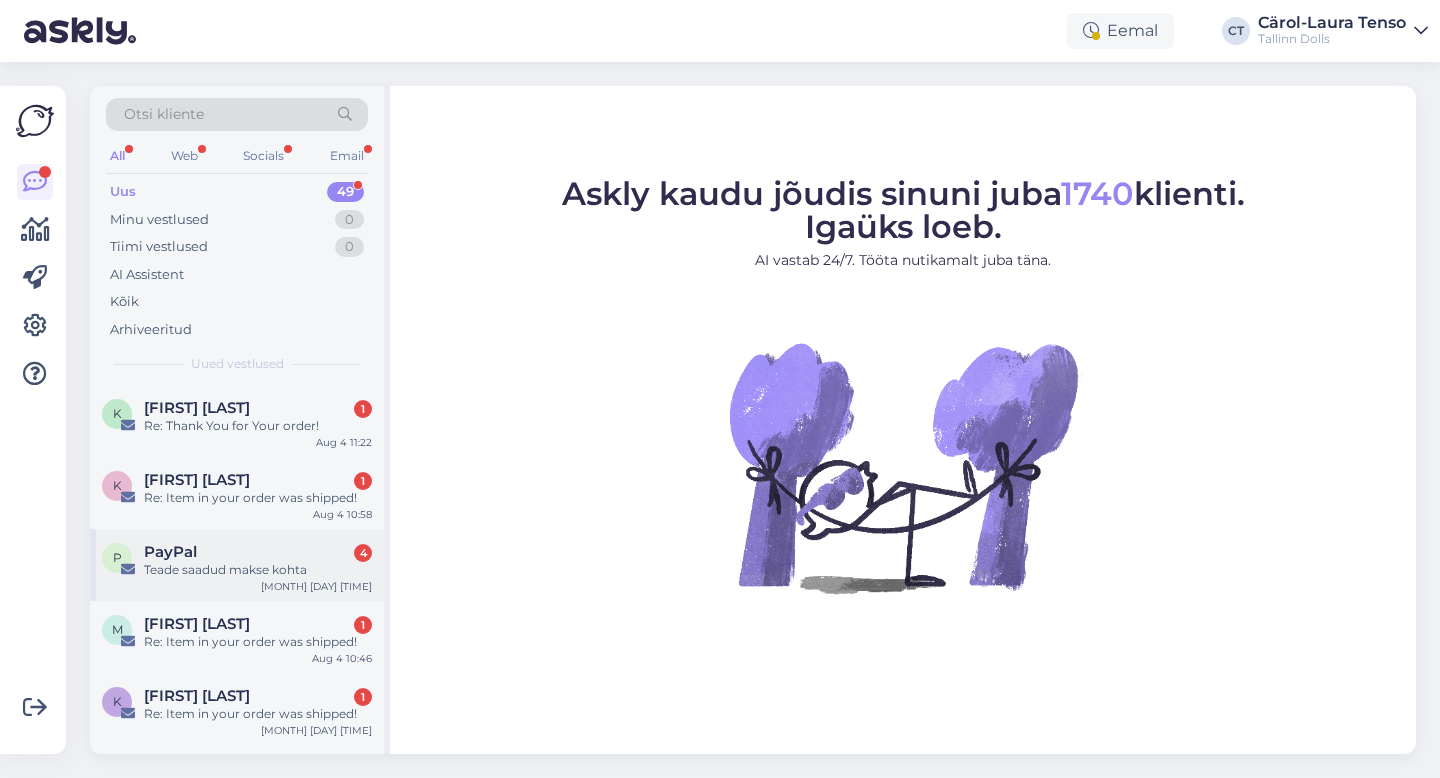 click on "PayPal 4" at bounding box center [258, 552] 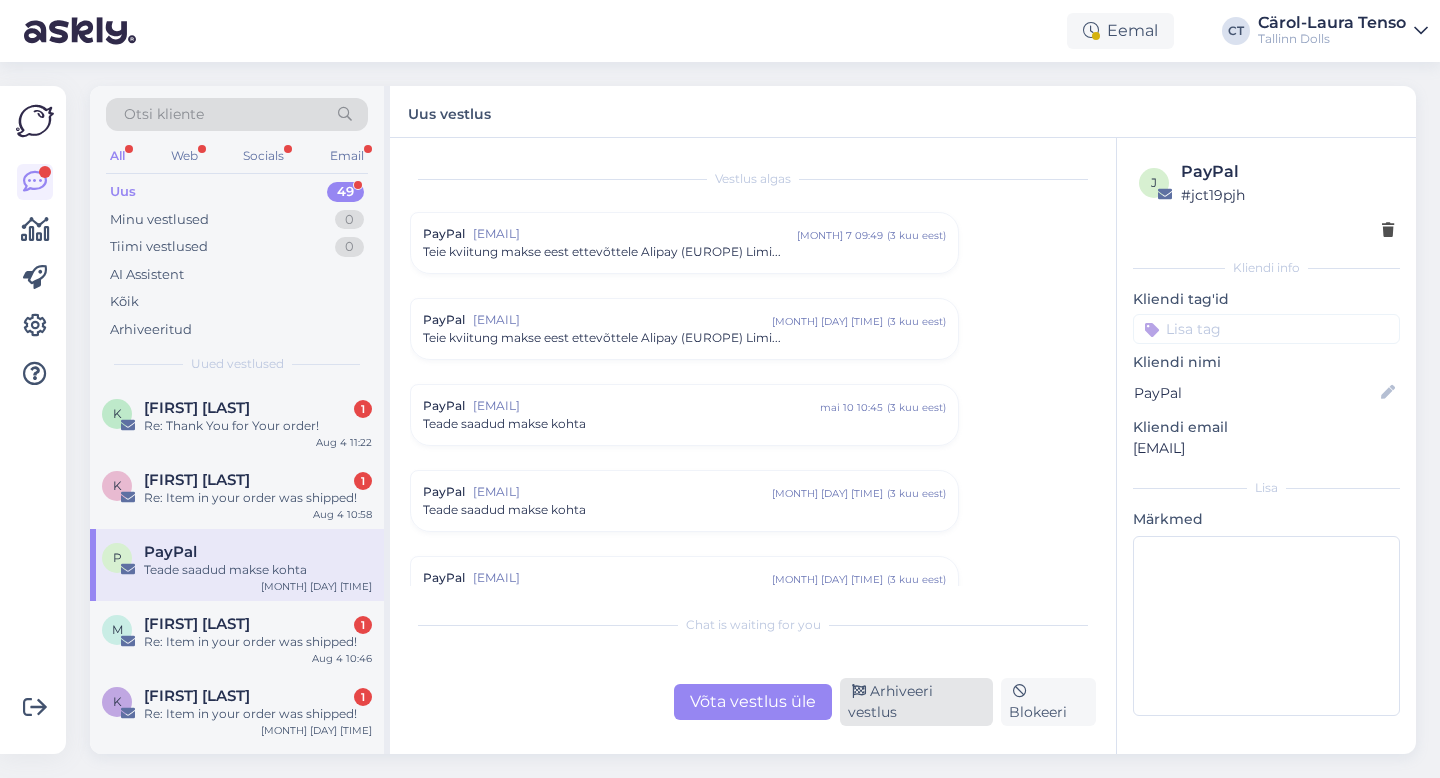 click on "Arhiveeri vestlus" at bounding box center [916, 702] 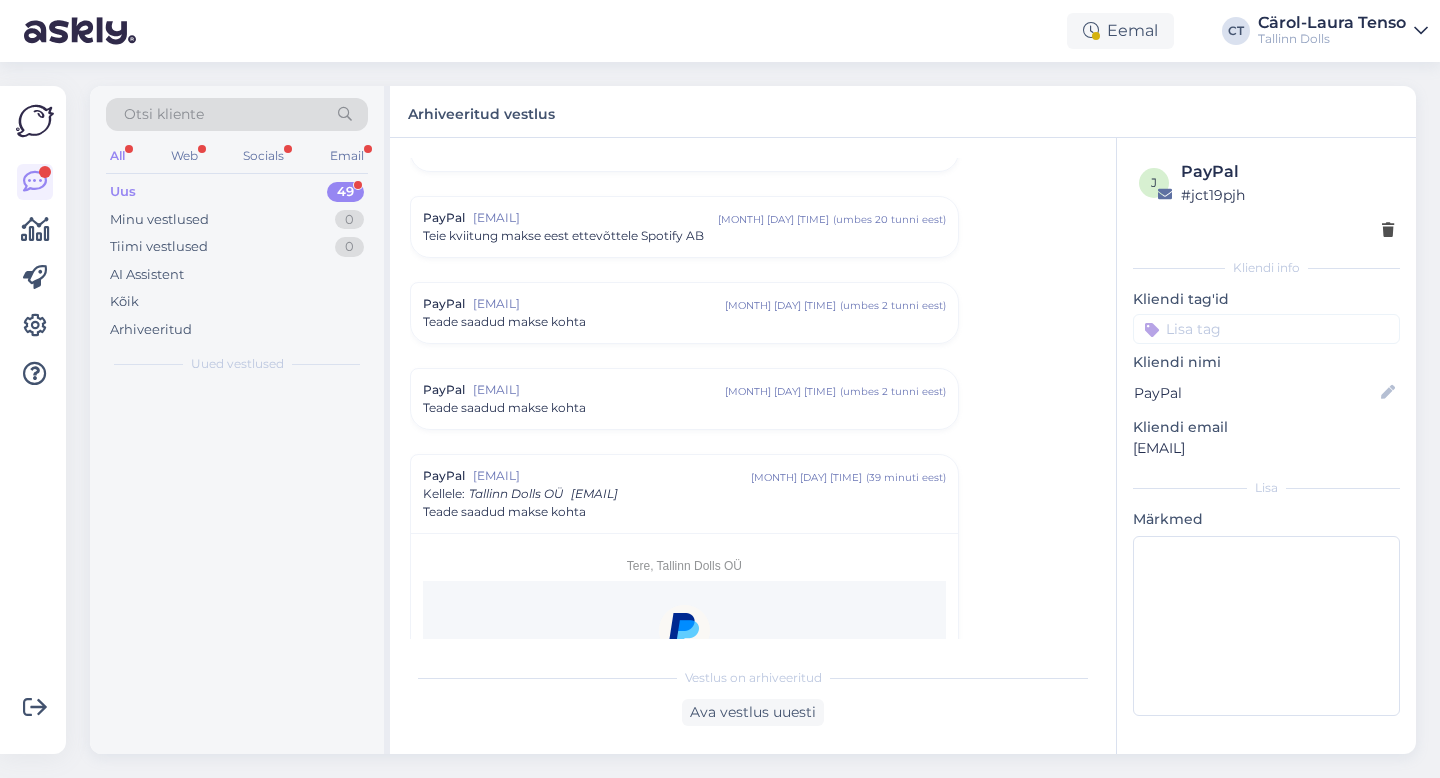 scroll, scrollTop: 8568, scrollLeft: 0, axis: vertical 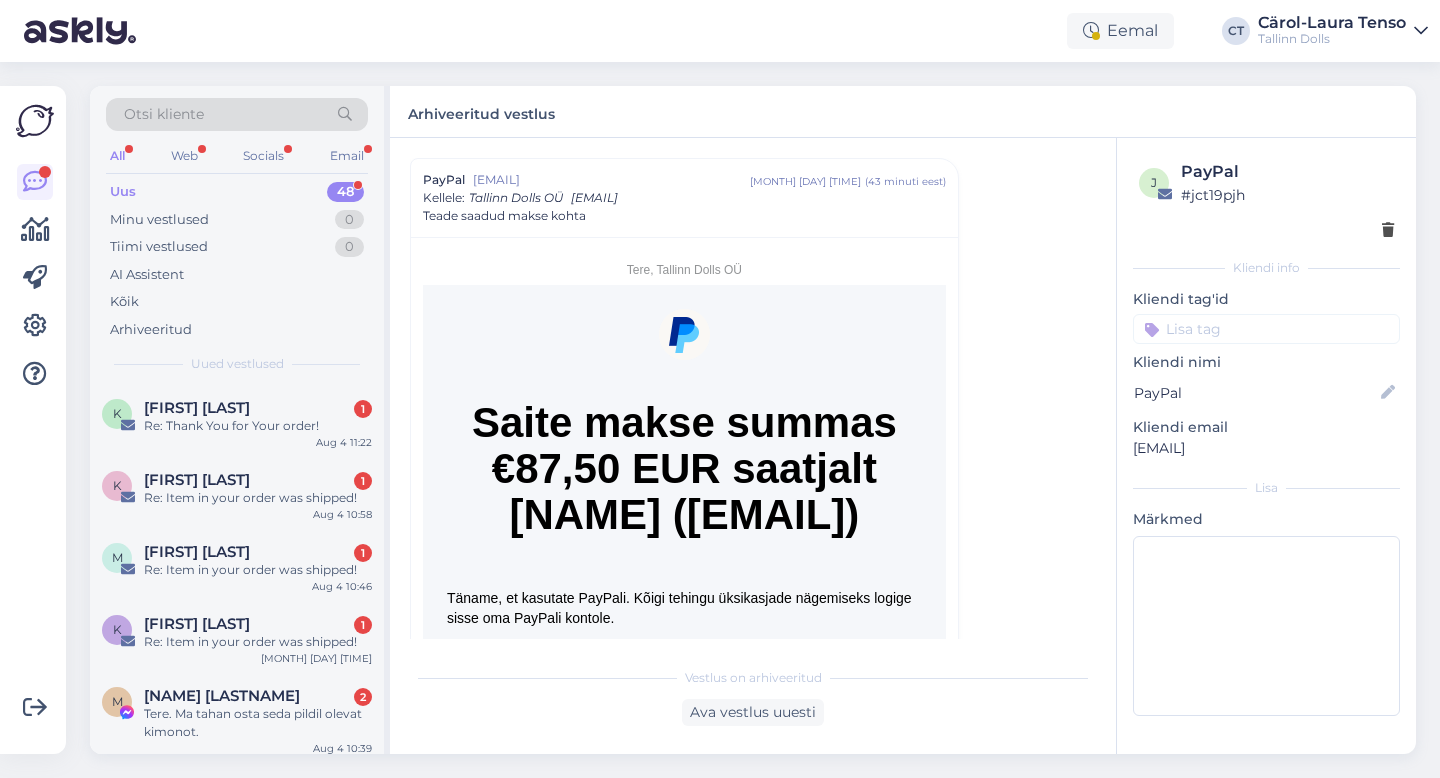 click on "Uus 48" at bounding box center (237, 192) 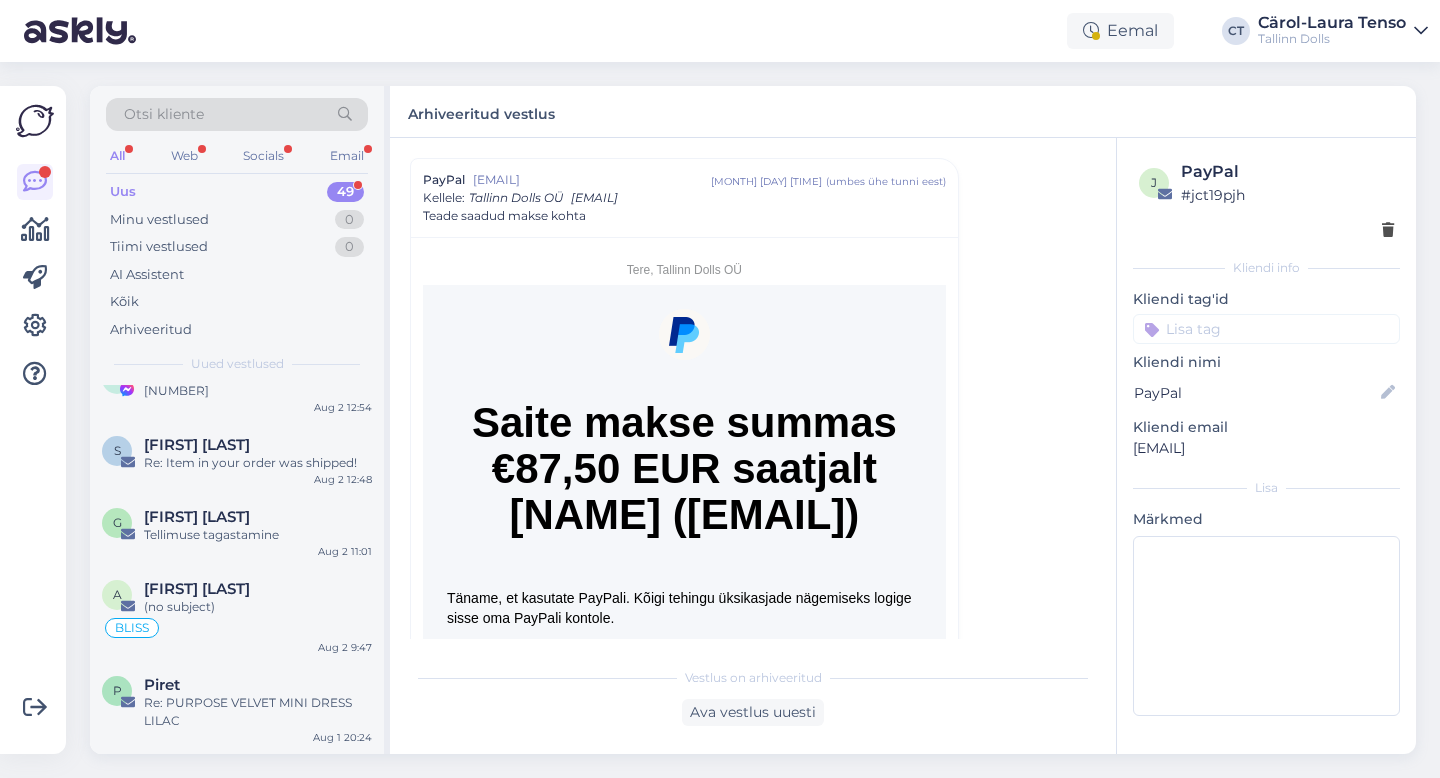 scroll, scrollTop: 3423, scrollLeft: 0, axis: vertical 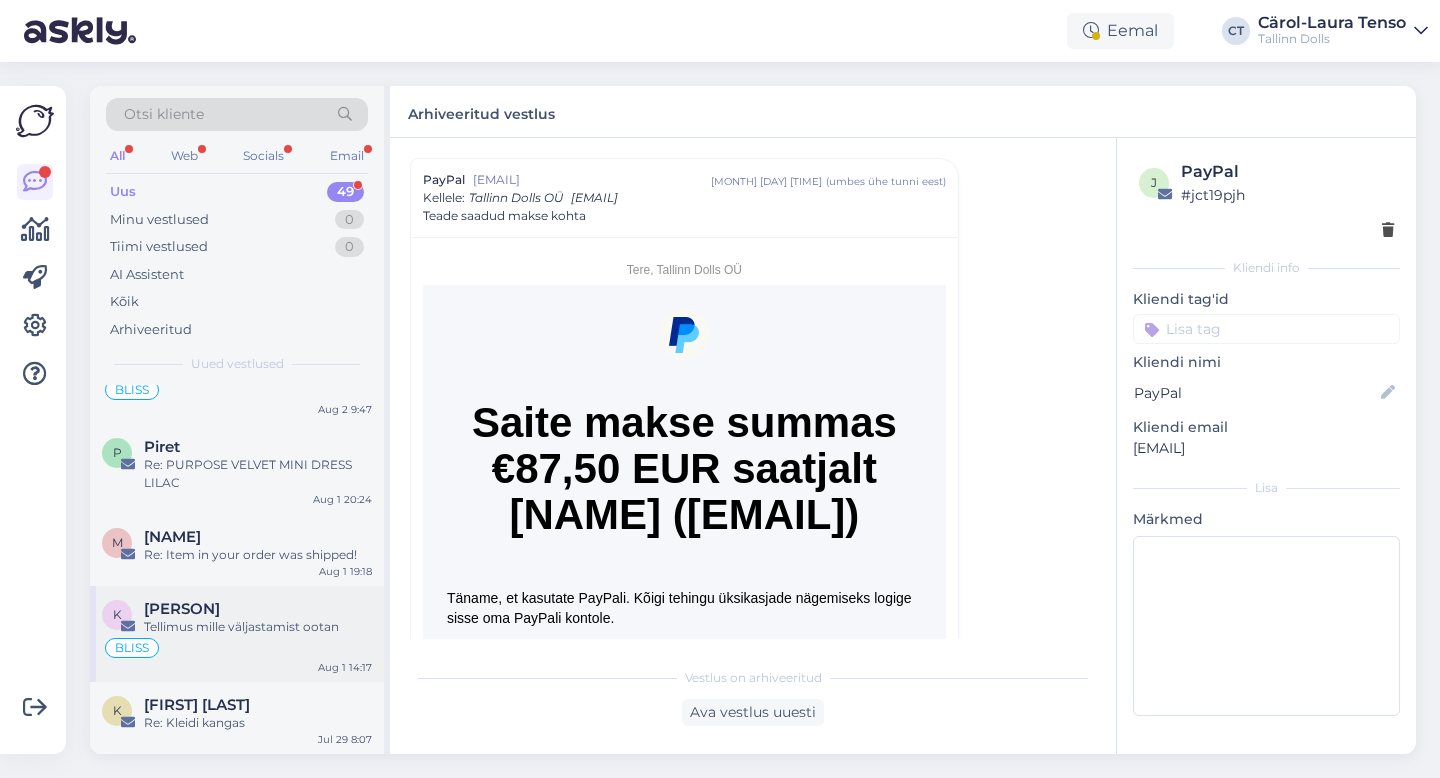 click on "[PERSON]" at bounding box center (182, 609) 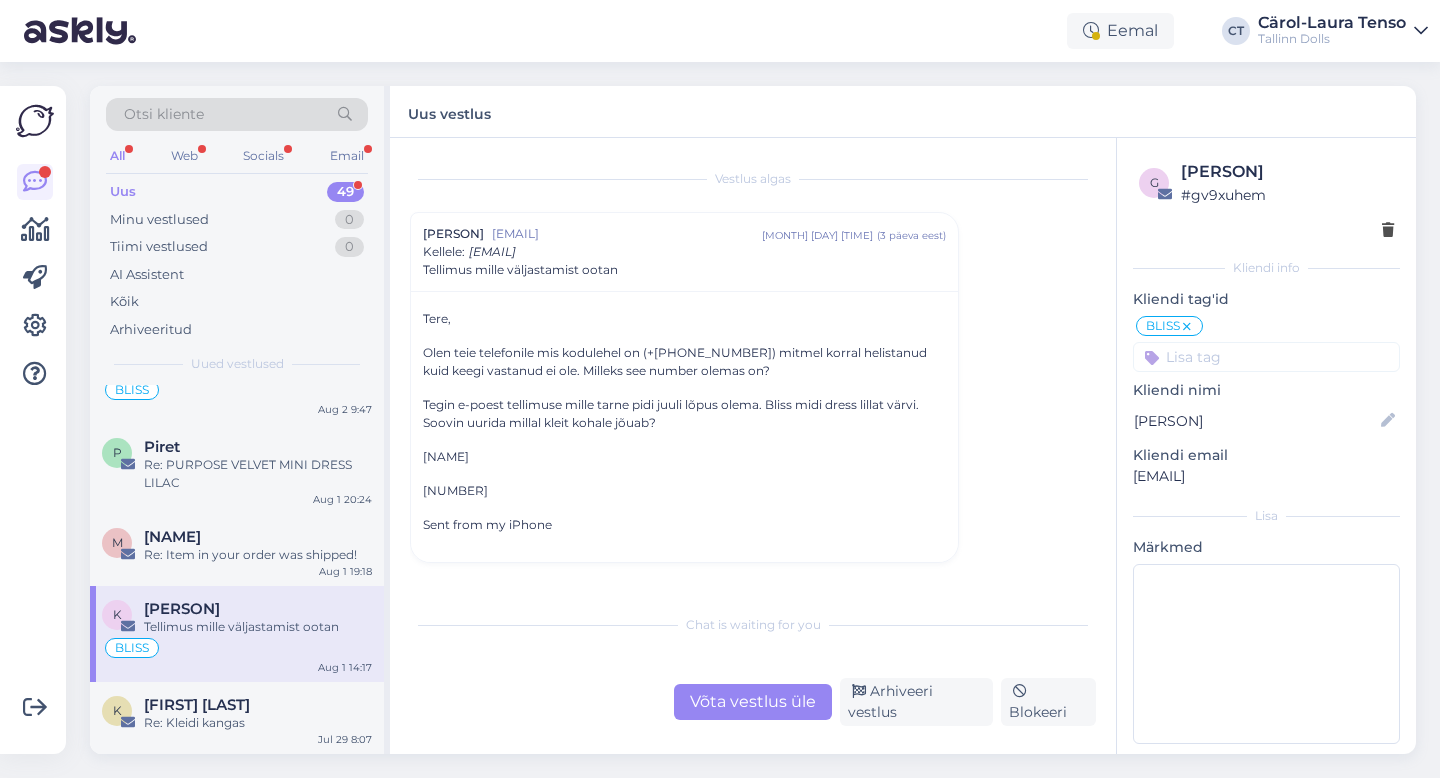 click on "Chat is waiting for you Võta vestlus üle Arhiveeri vestlus Blokeeri" at bounding box center (753, 665) 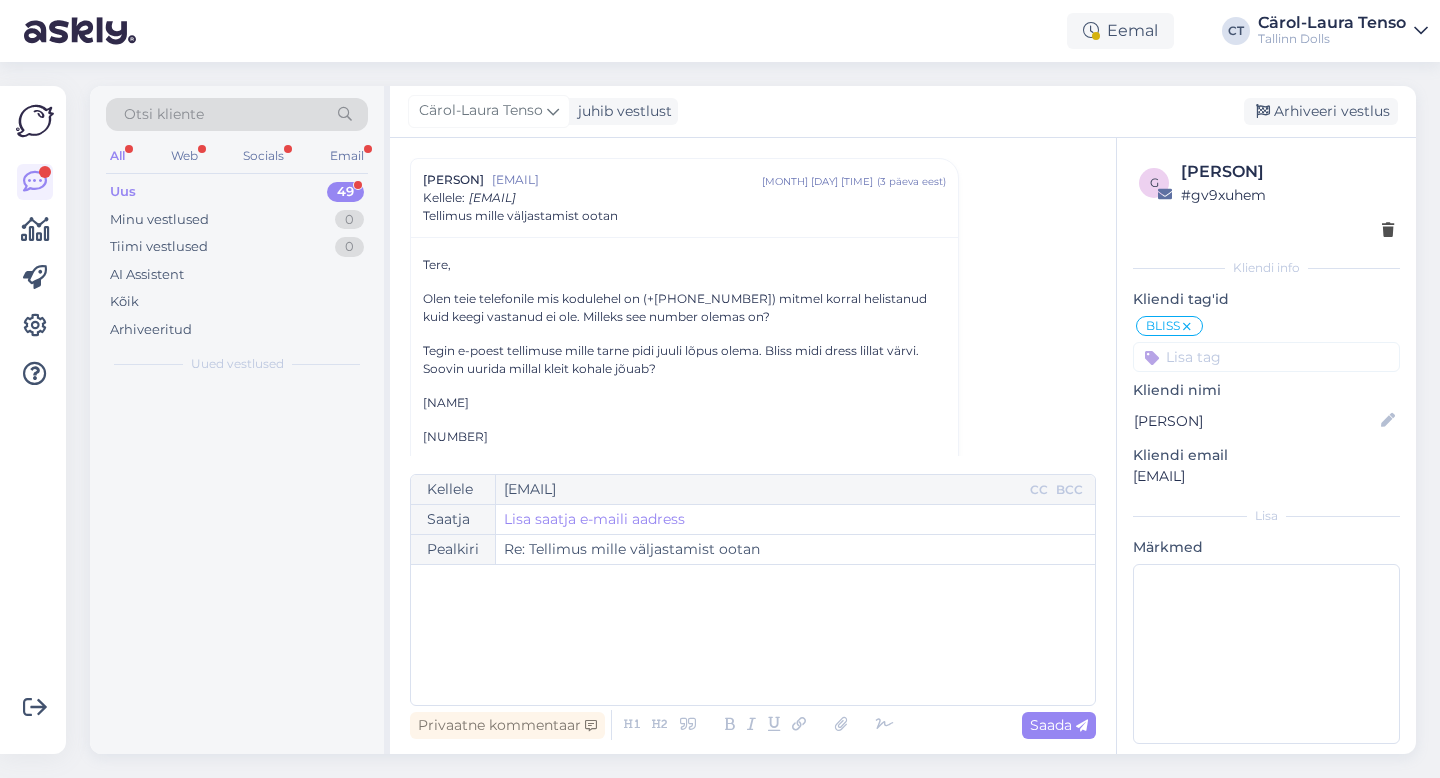 click on "﻿" at bounding box center [753, 635] 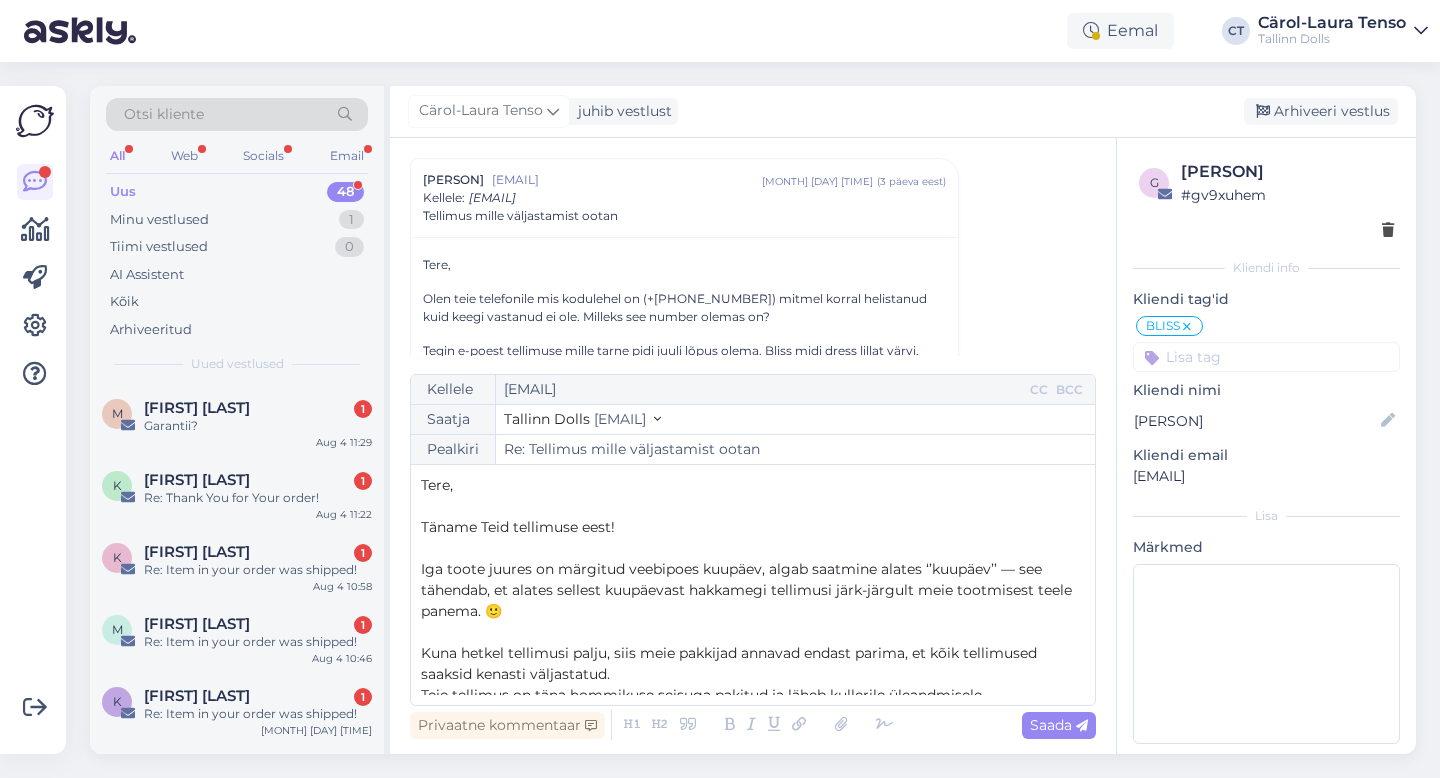 scroll, scrollTop: 95, scrollLeft: 0, axis: vertical 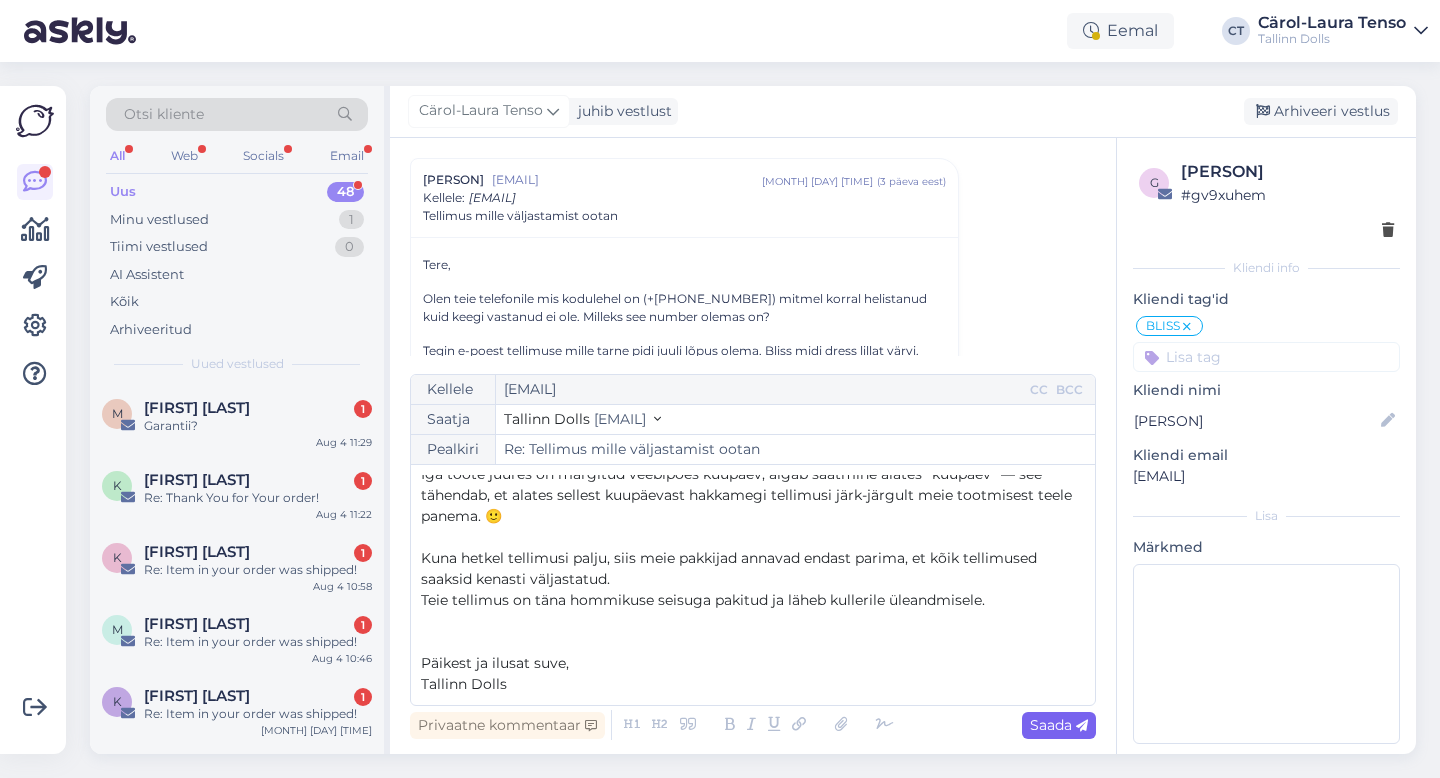click at bounding box center [1082, 726] 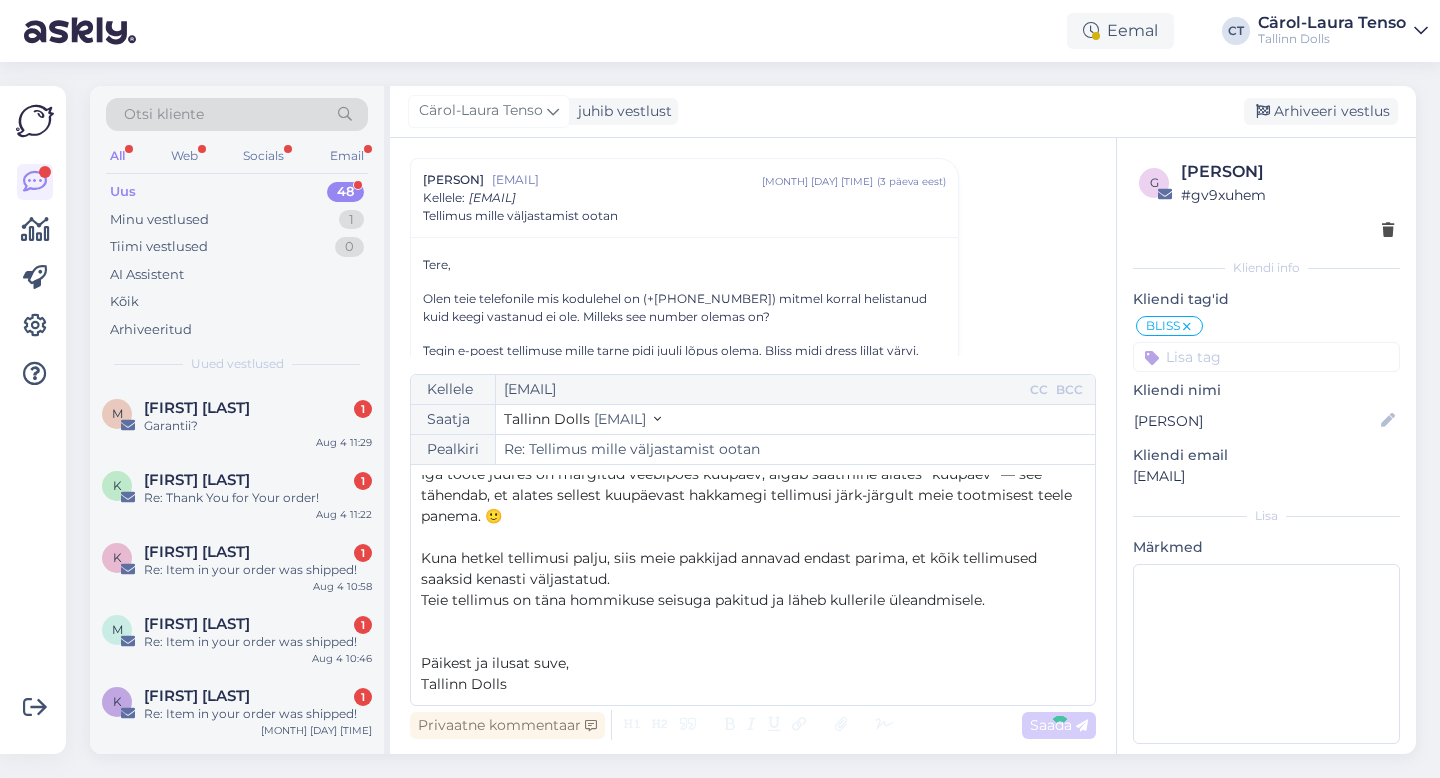 type on "Re: Re: Tellimus mille väljastamist ootan" 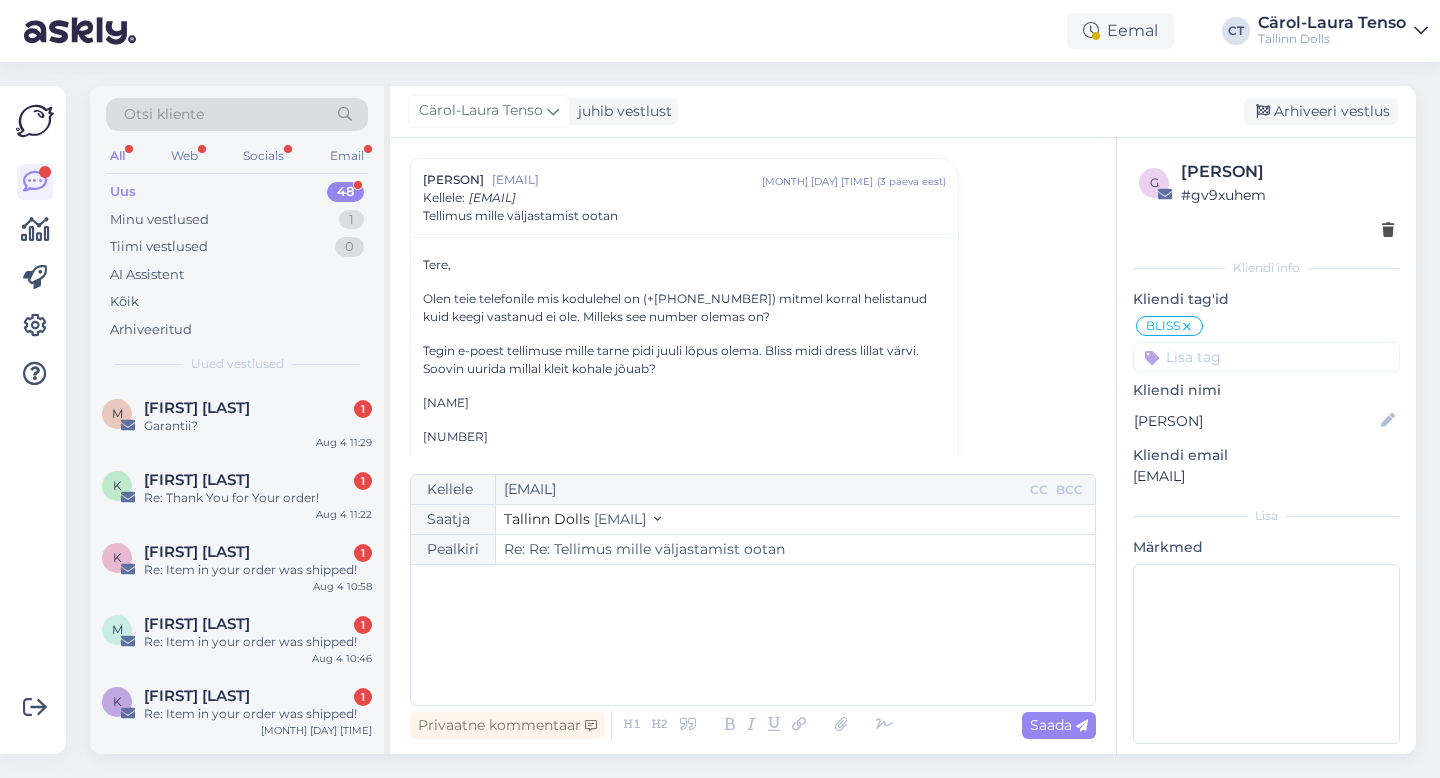 scroll, scrollTop: 375, scrollLeft: 0, axis: vertical 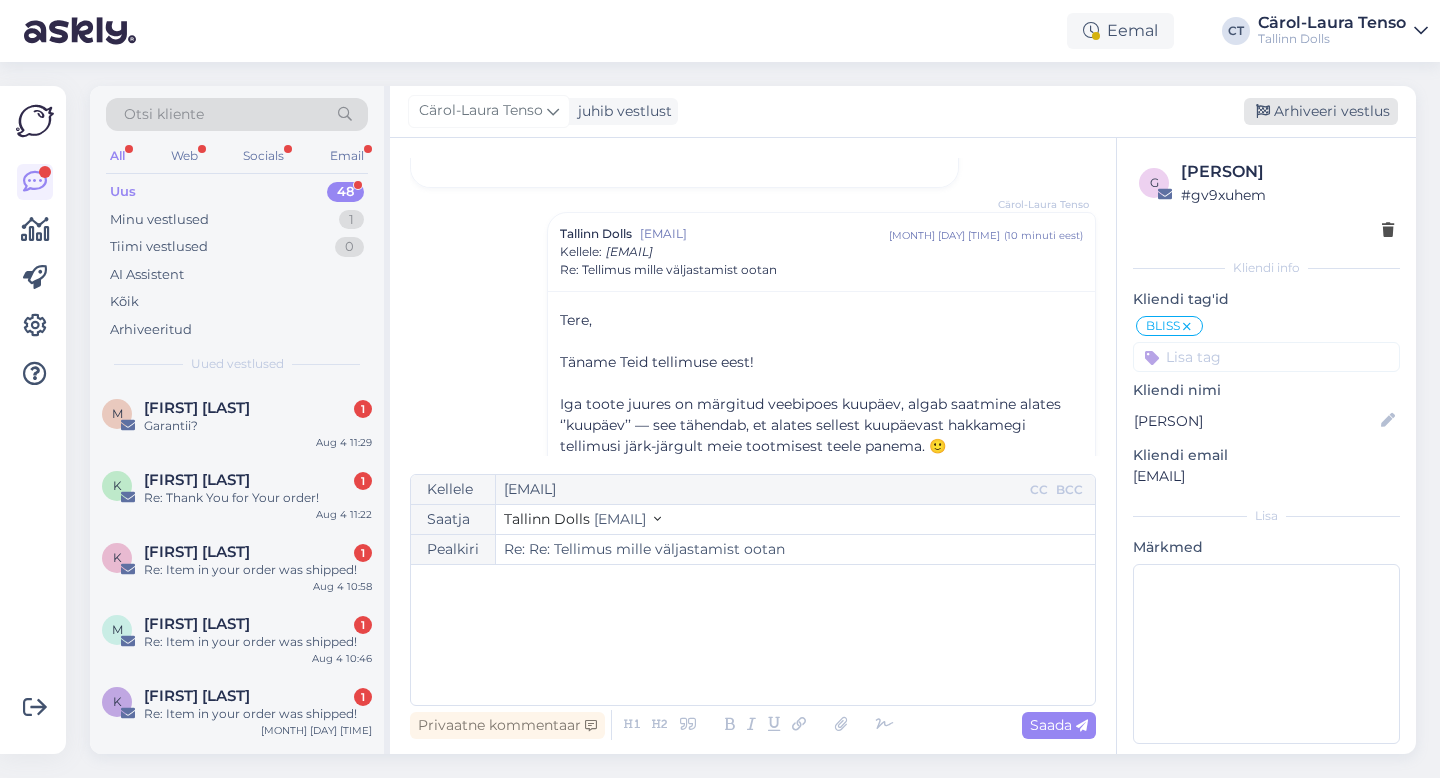 click on "Arhiveeri vestlus" at bounding box center [1321, 111] 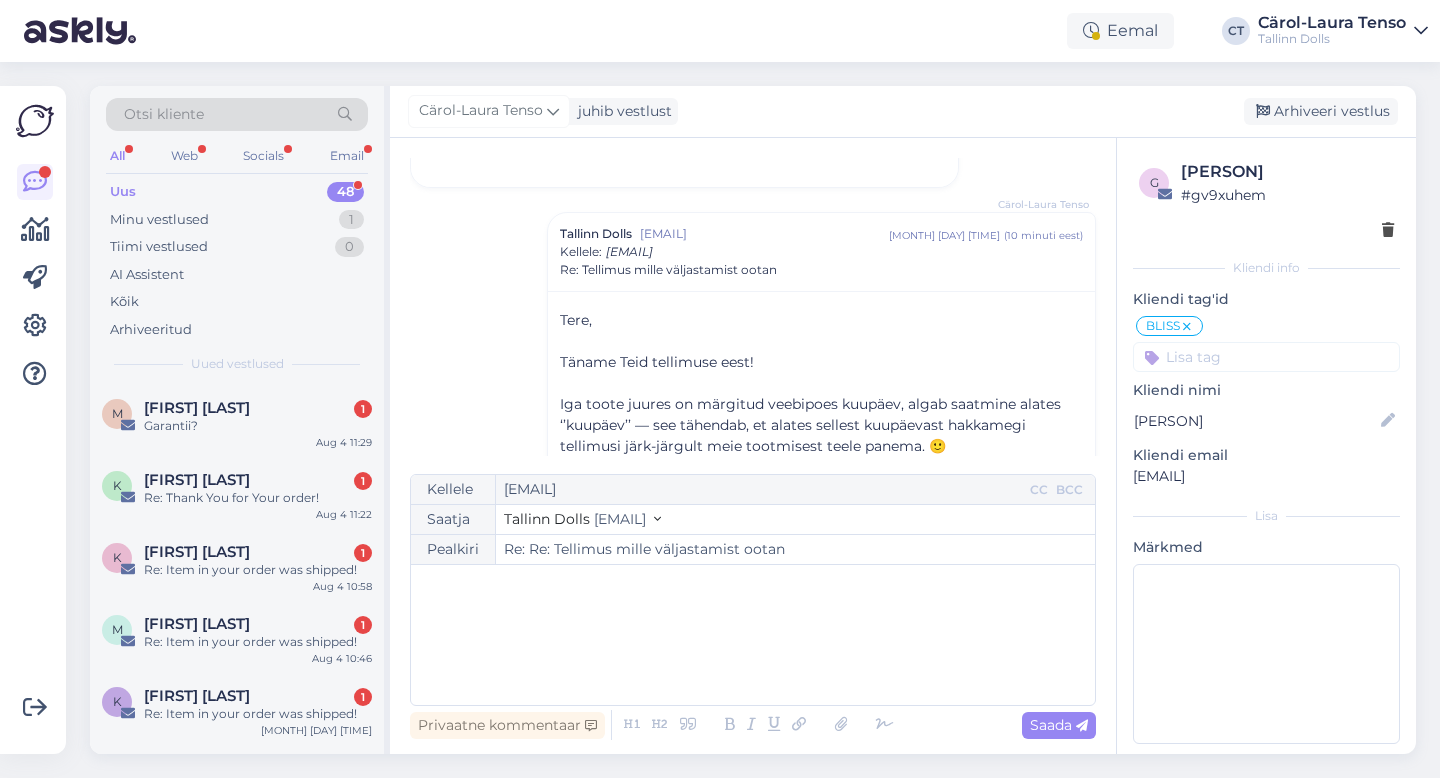 scroll, scrollTop: 407, scrollLeft: 0, axis: vertical 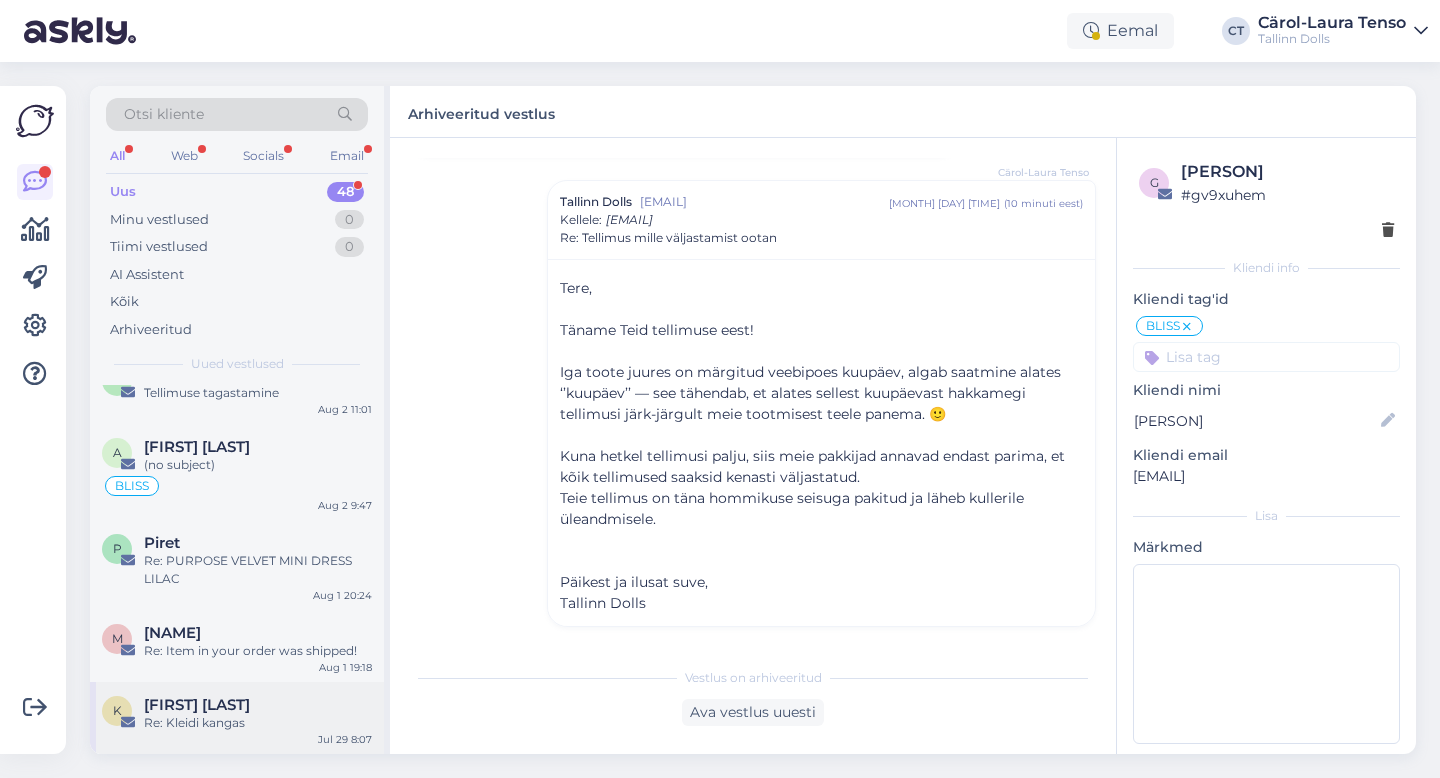 click on "[FIRST] [LAST]" at bounding box center (197, 705) 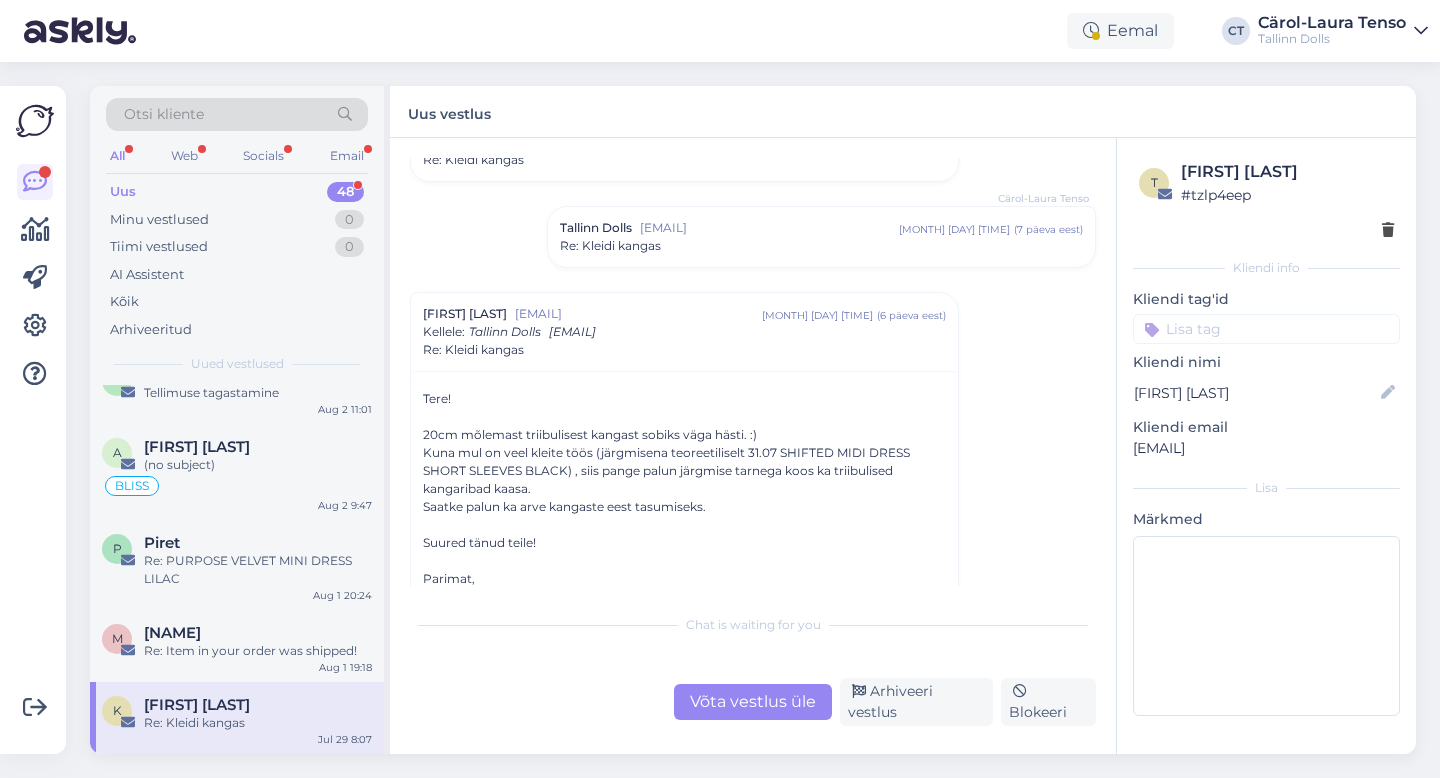 scroll, scrollTop: 629, scrollLeft: 0, axis: vertical 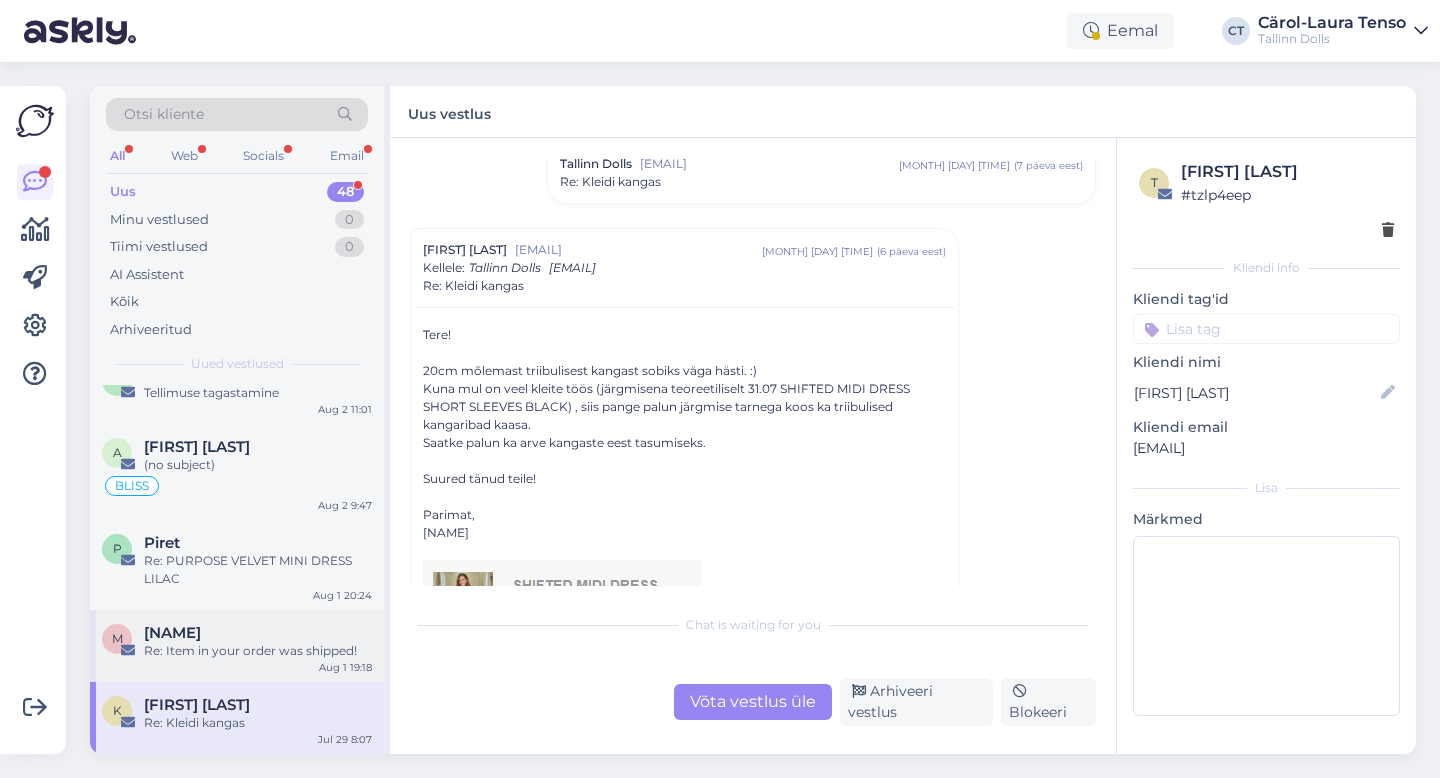 click on "[FIRST] [LAST] Re: Item in your order was shipped! [MONTH] [DAY] [TIME]" at bounding box center [237, 646] 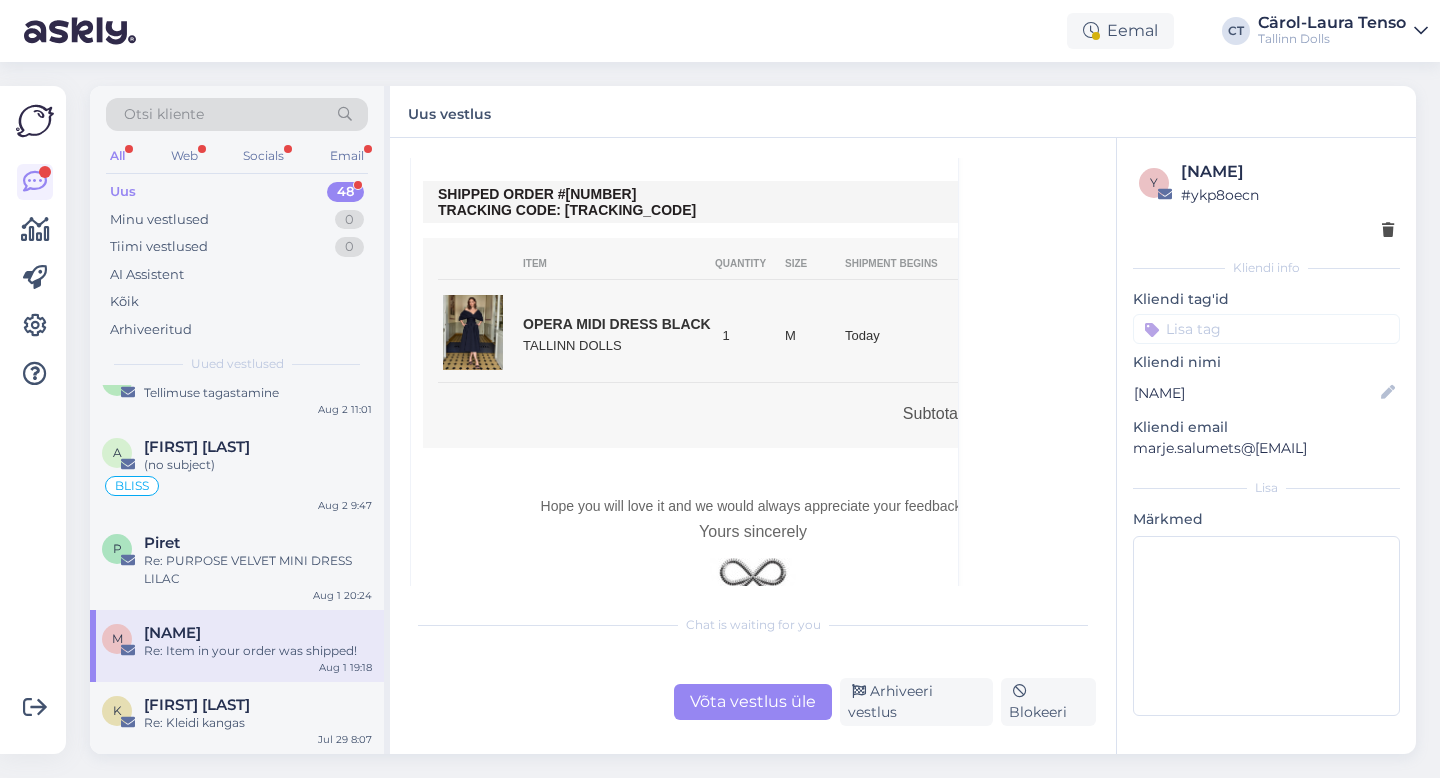 scroll, scrollTop: 743, scrollLeft: 0, axis: vertical 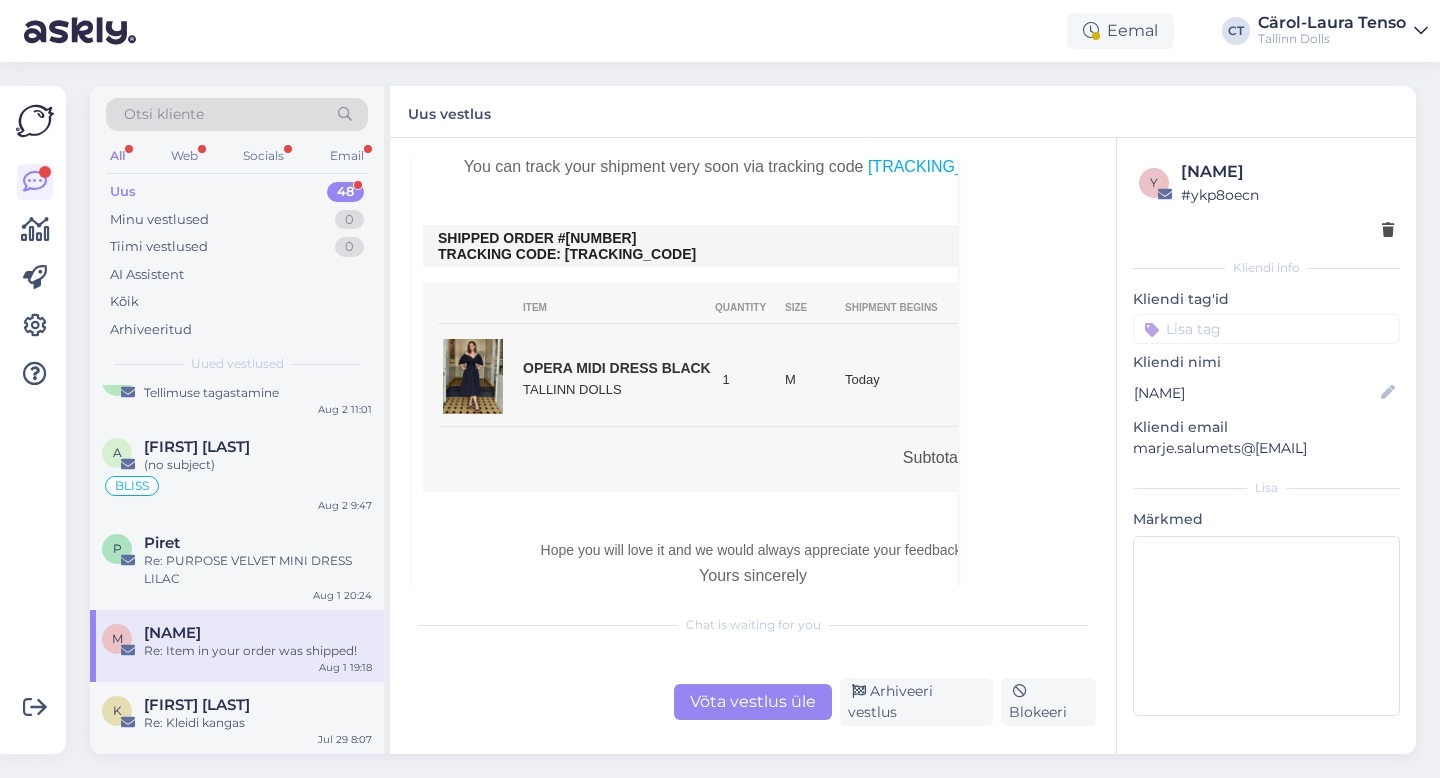 click on "Võta vestlus üle" at bounding box center (753, 702) 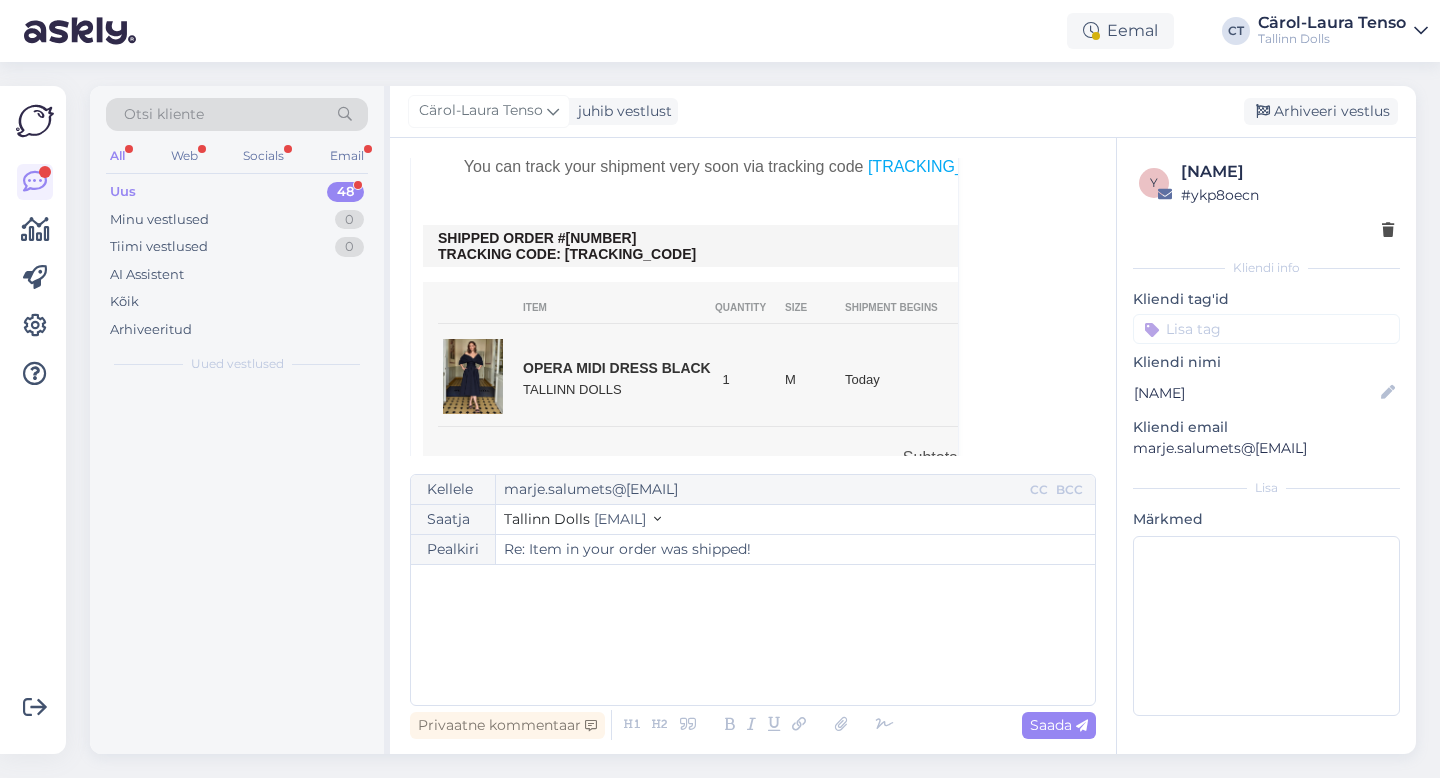 scroll, scrollTop: 269, scrollLeft: 0, axis: vertical 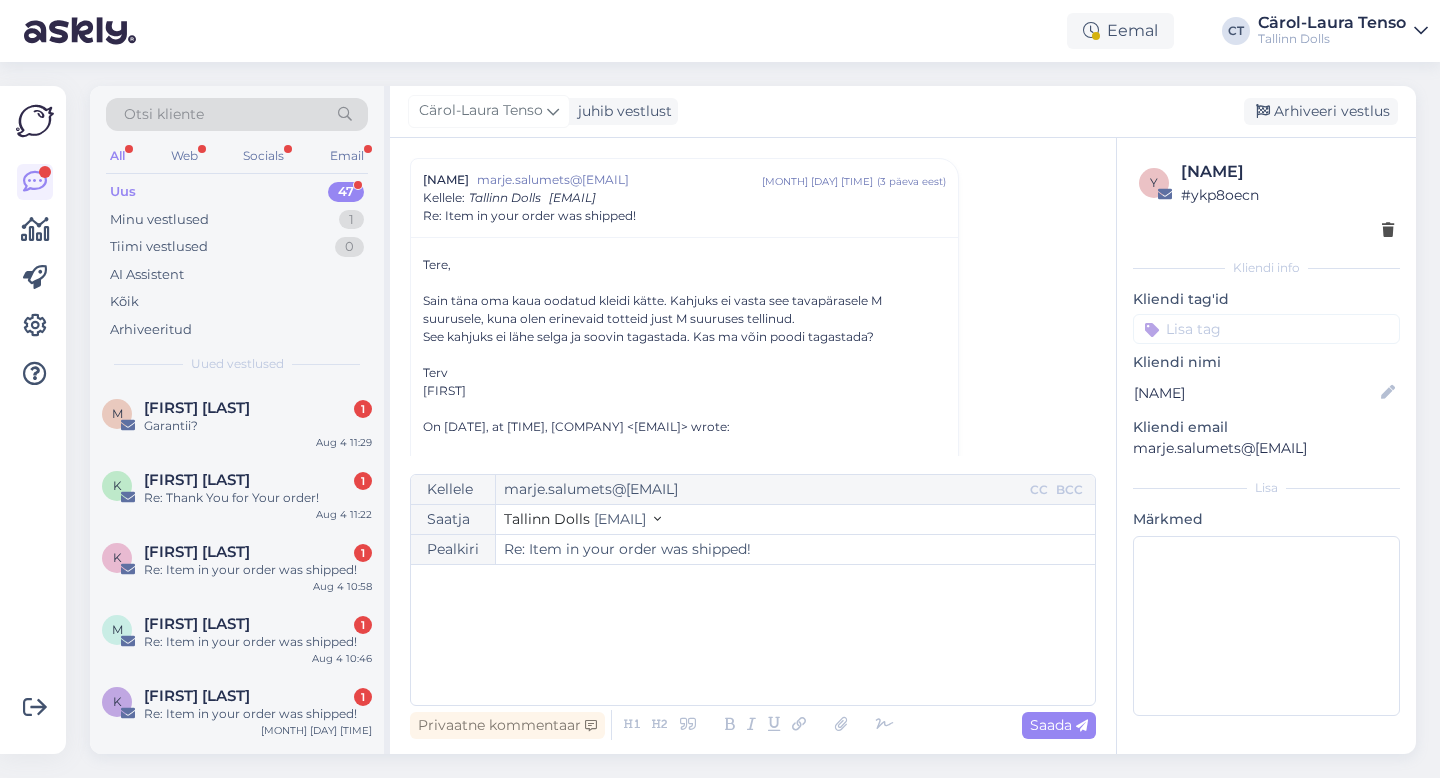 click on "﻿" at bounding box center [753, 635] 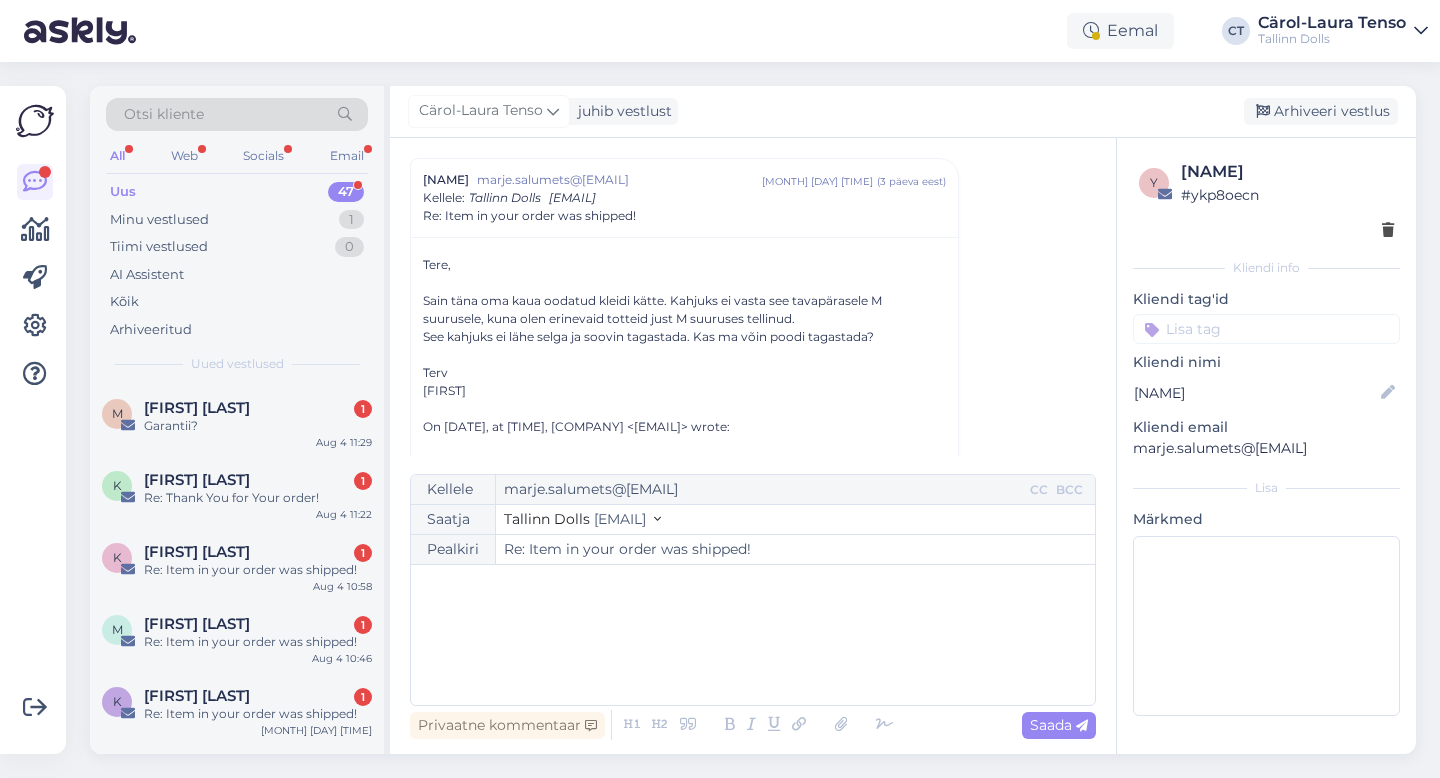 click on "﻿" at bounding box center (753, 635) 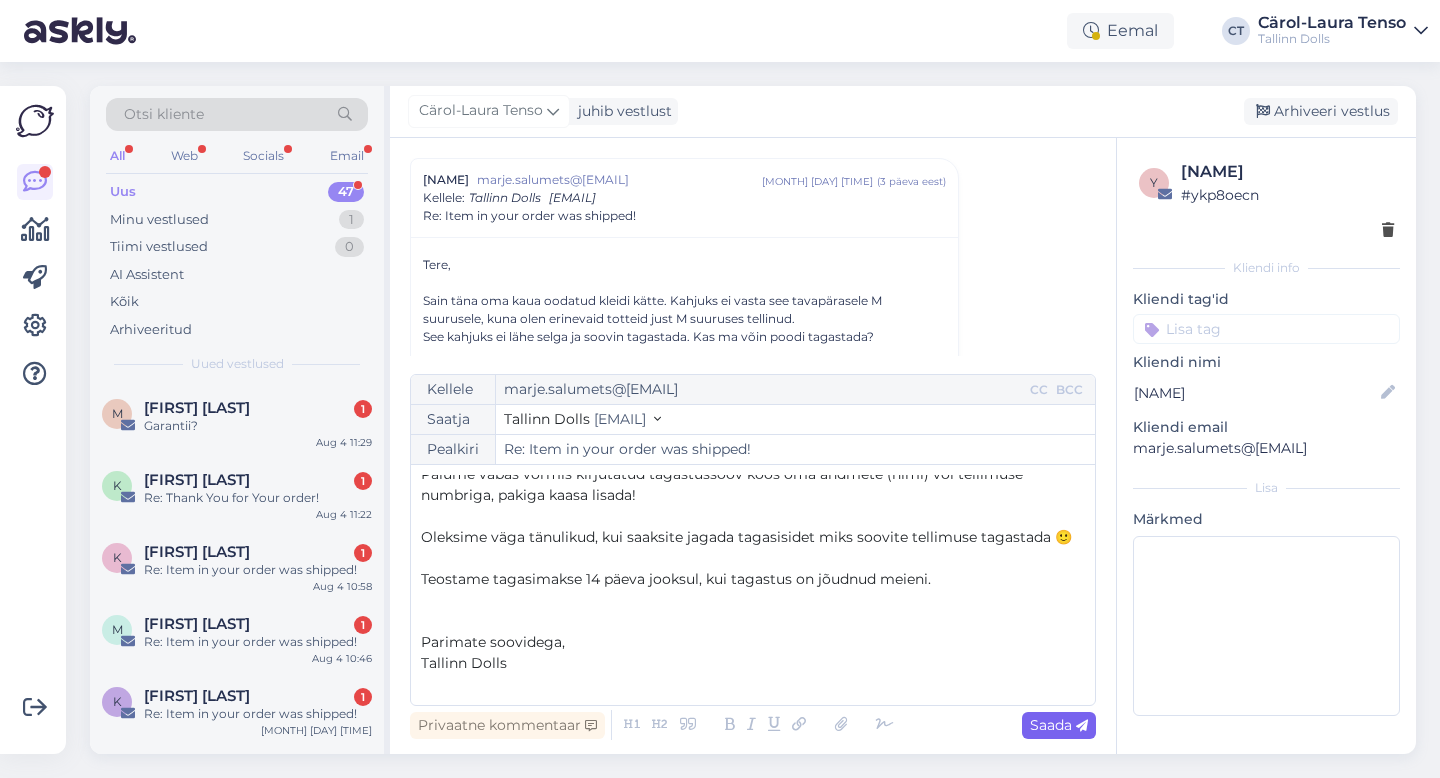 click on "Saada" at bounding box center [1059, 725] 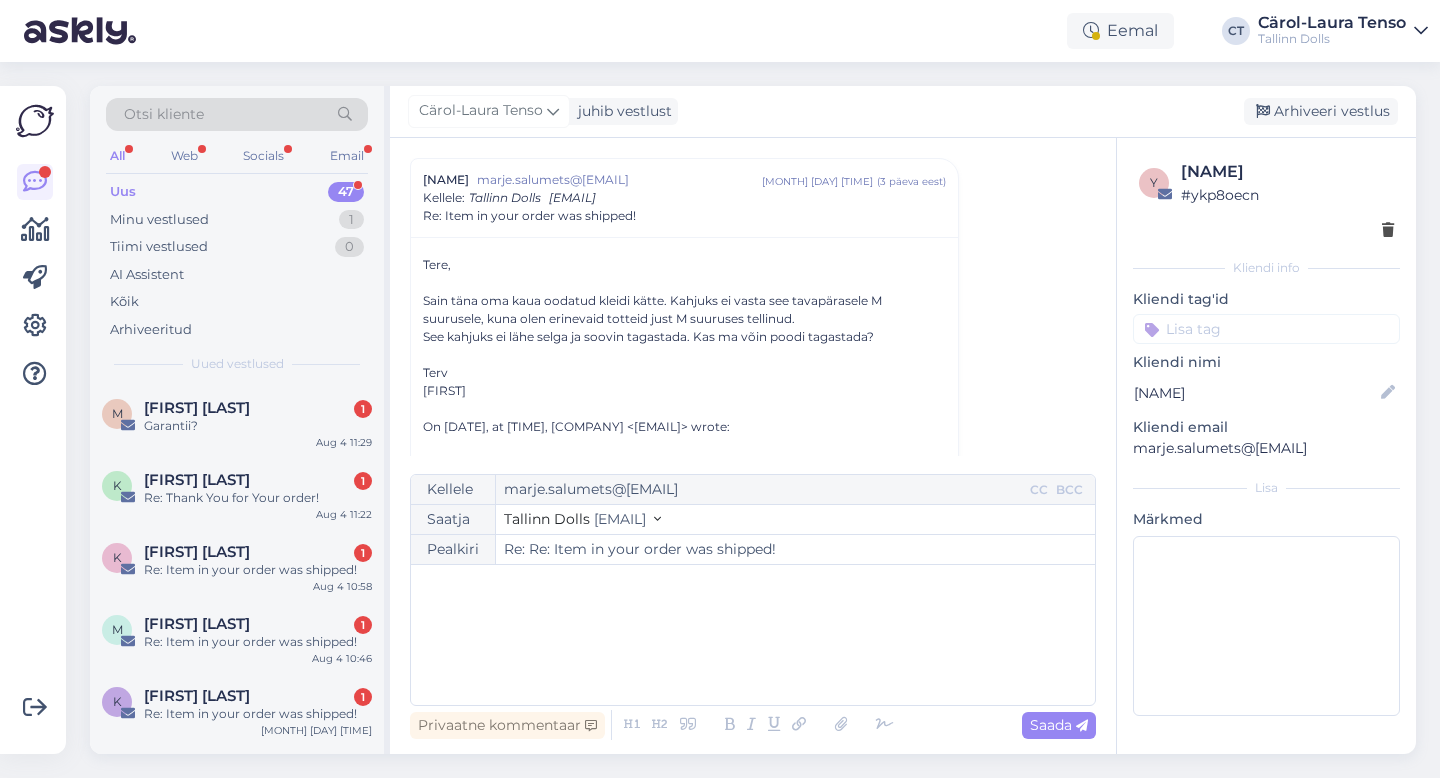 type on "Re: Re: Item in your order was shipped!" 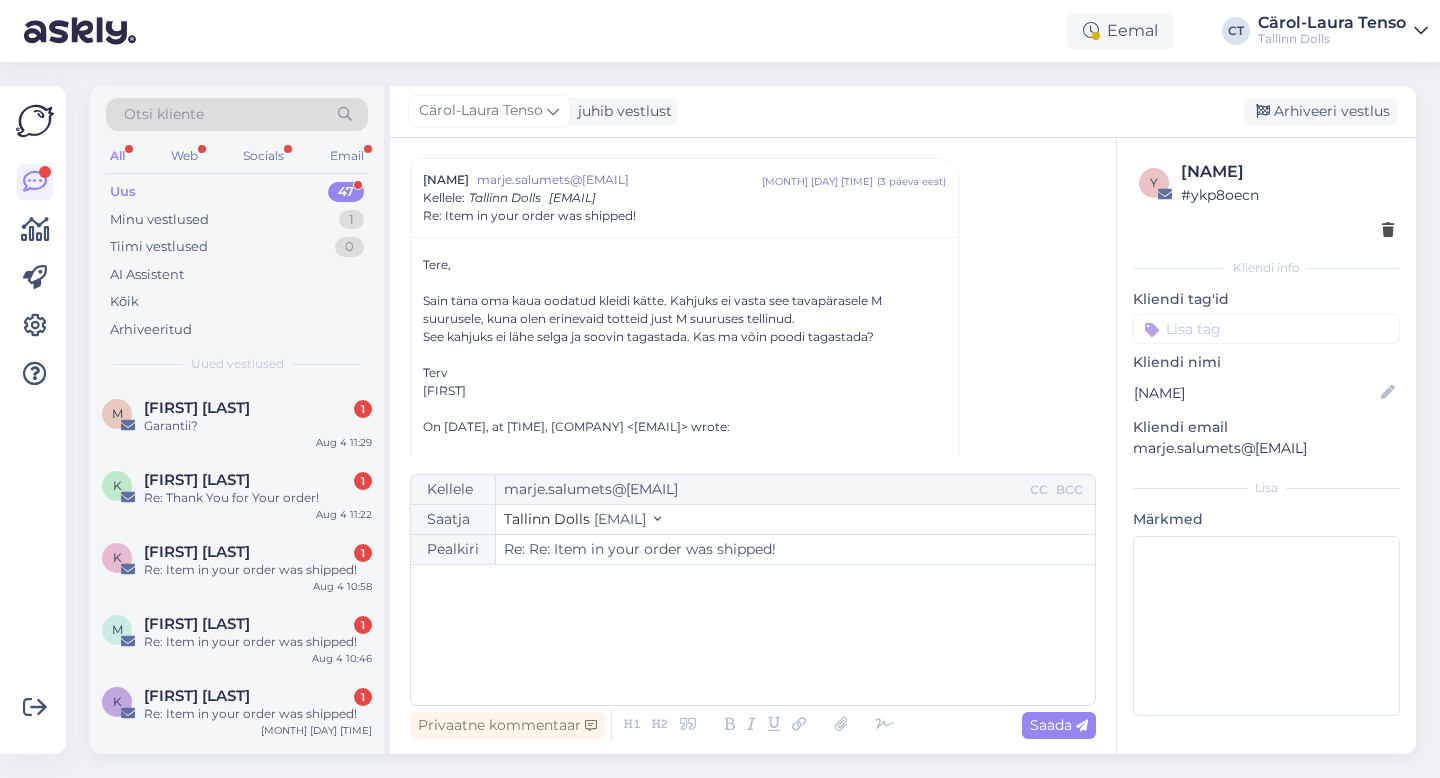 scroll, scrollTop: 1564, scrollLeft: 0, axis: vertical 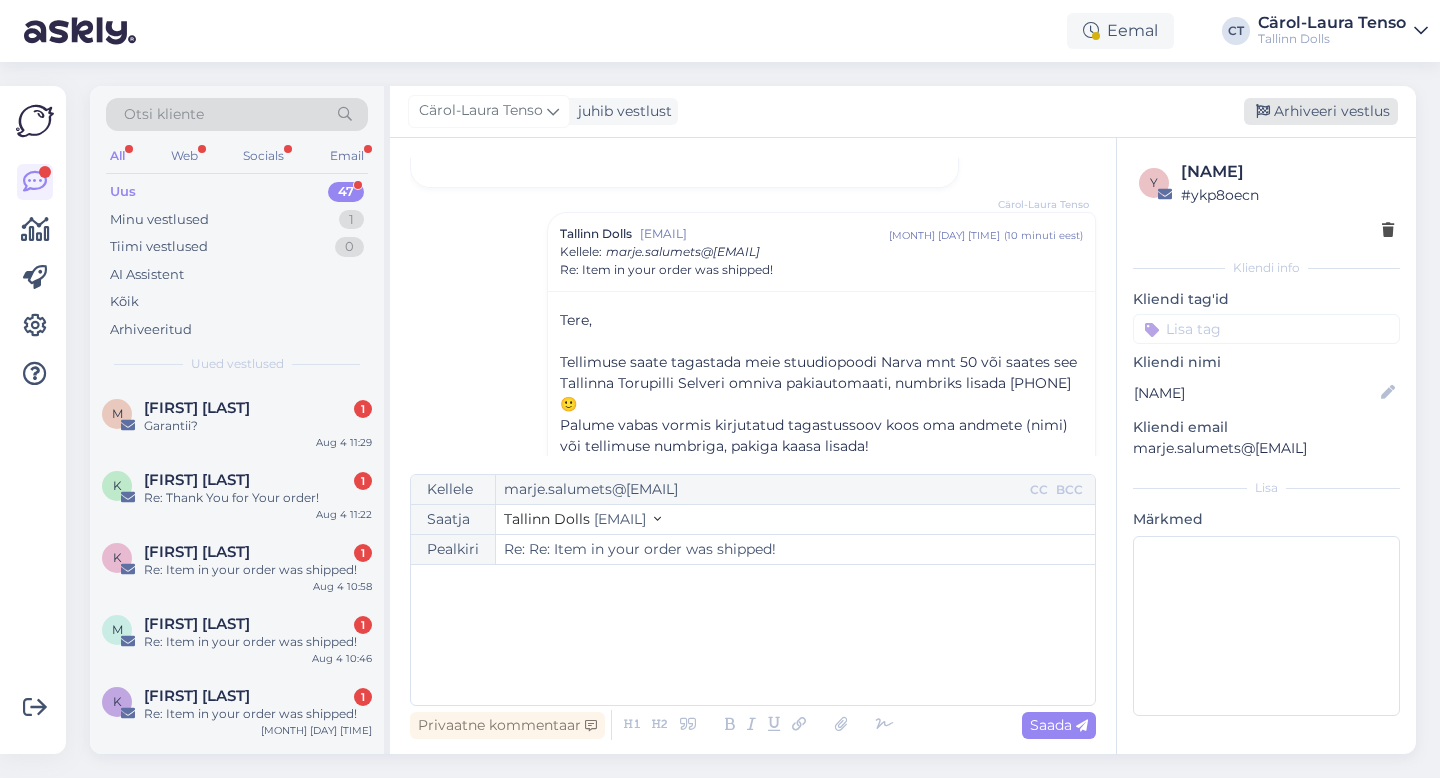 click on "Arhiveeri vestlus" at bounding box center [1321, 111] 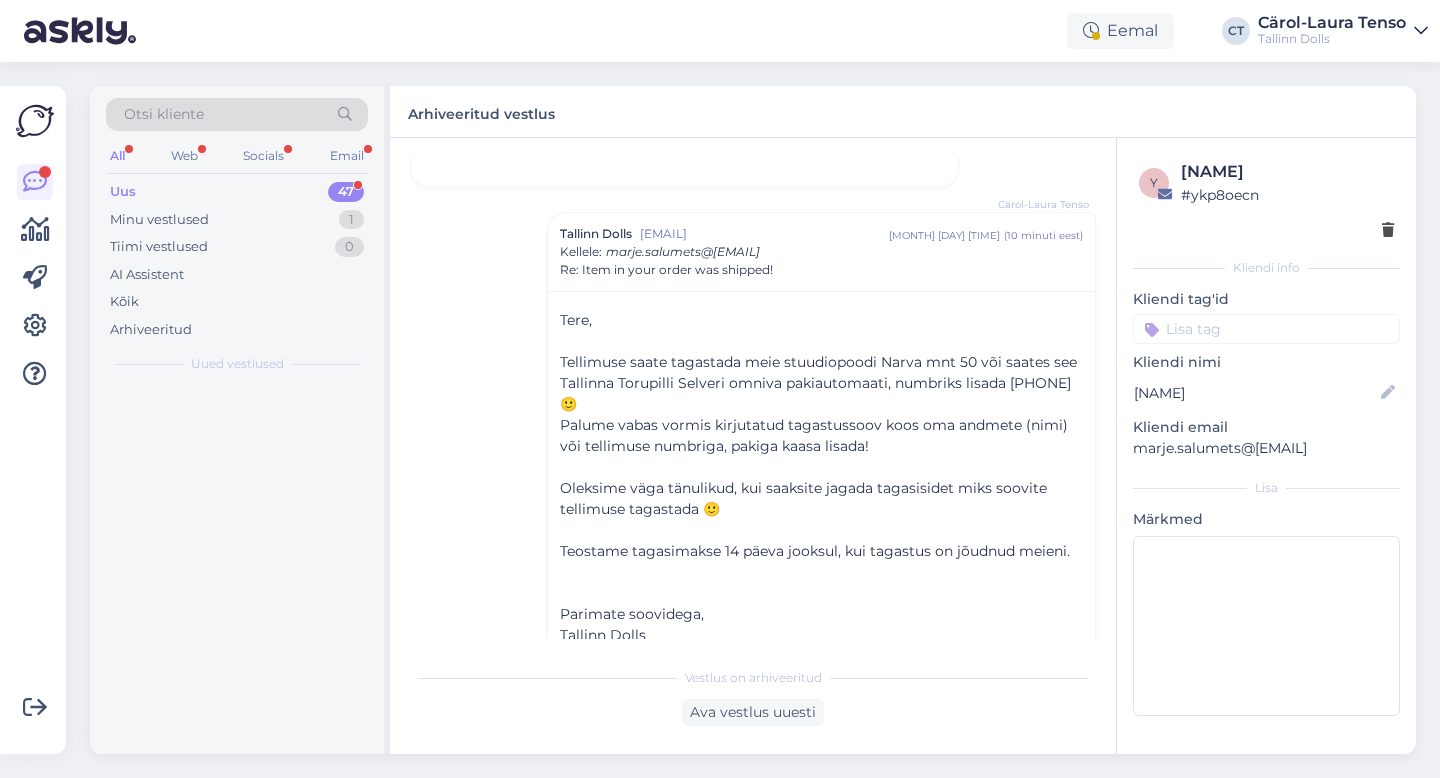 scroll, scrollTop: 1617, scrollLeft: 0, axis: vertical 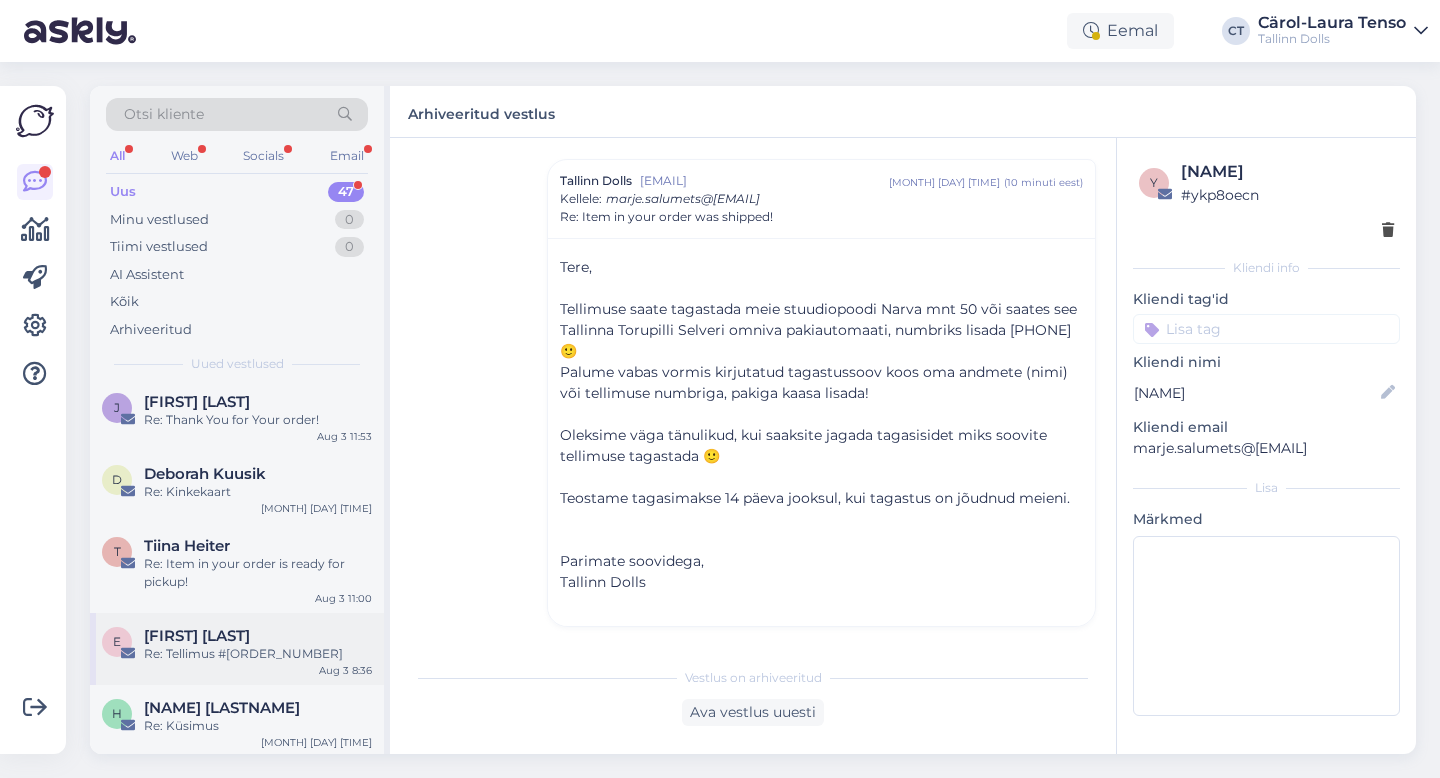 click on "Re: Tellimus  #[ORDER_NUMBER]" at bounding box center [258, 654] 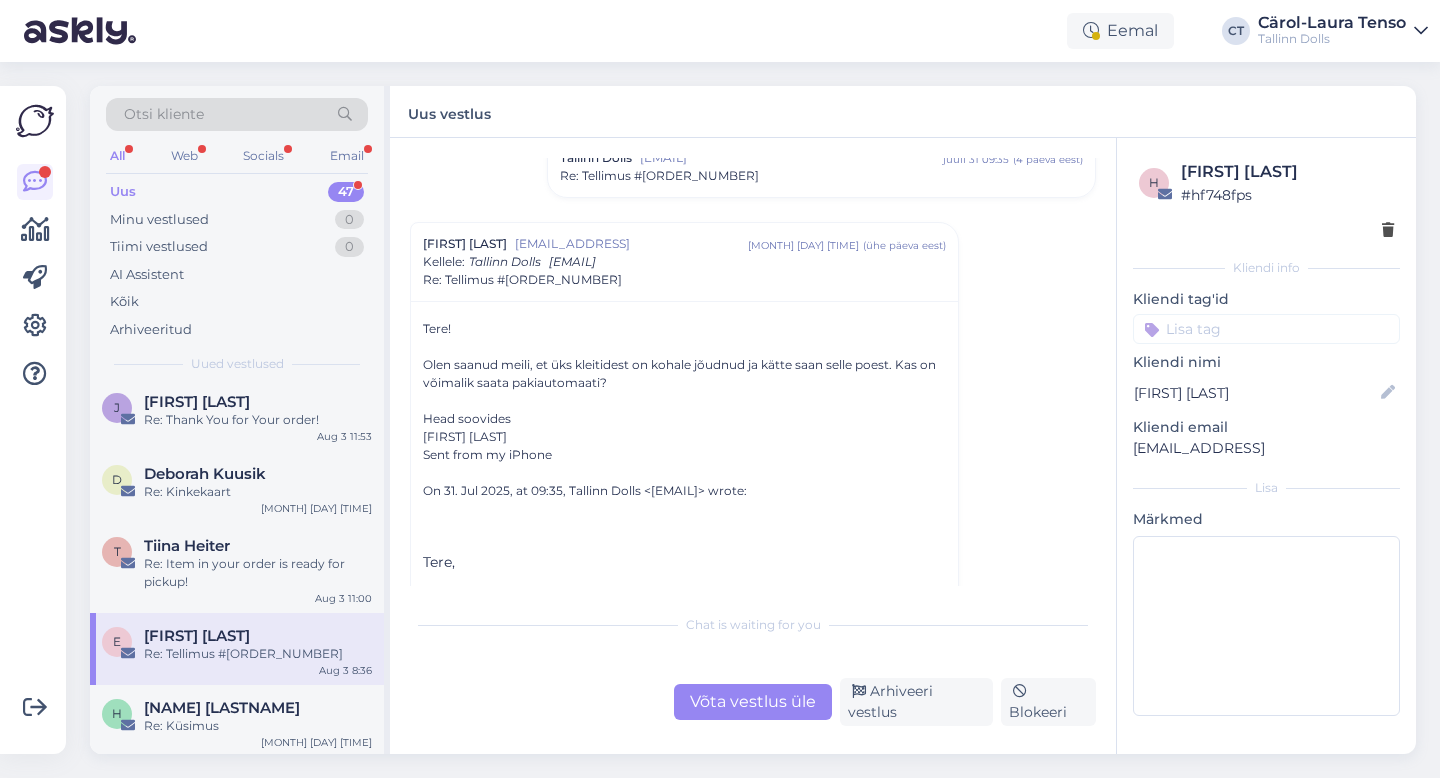 scroll, scrollTop: 338, scrollLeft: 0, axis: vertical 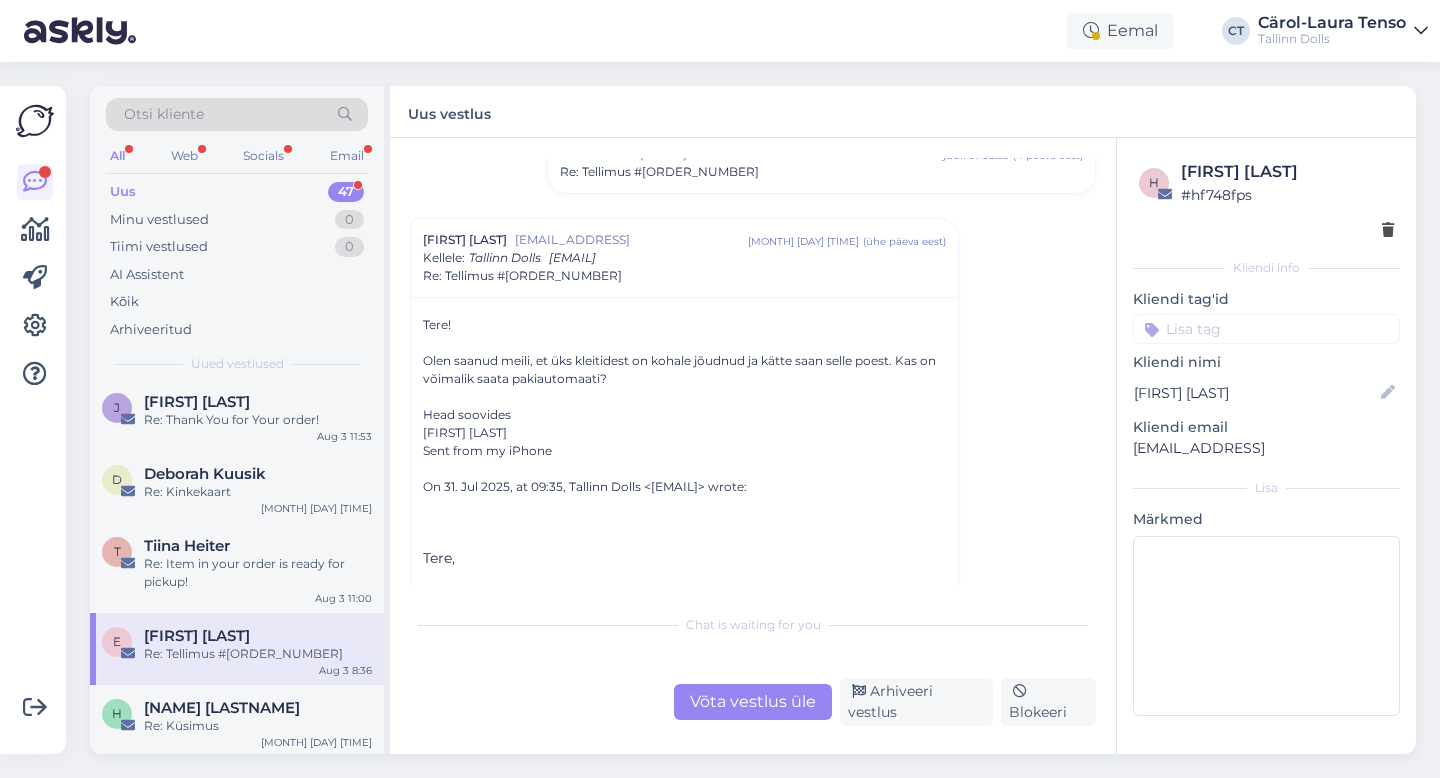 click on "Võta vestlus üle" at bounding box center [753, 702] 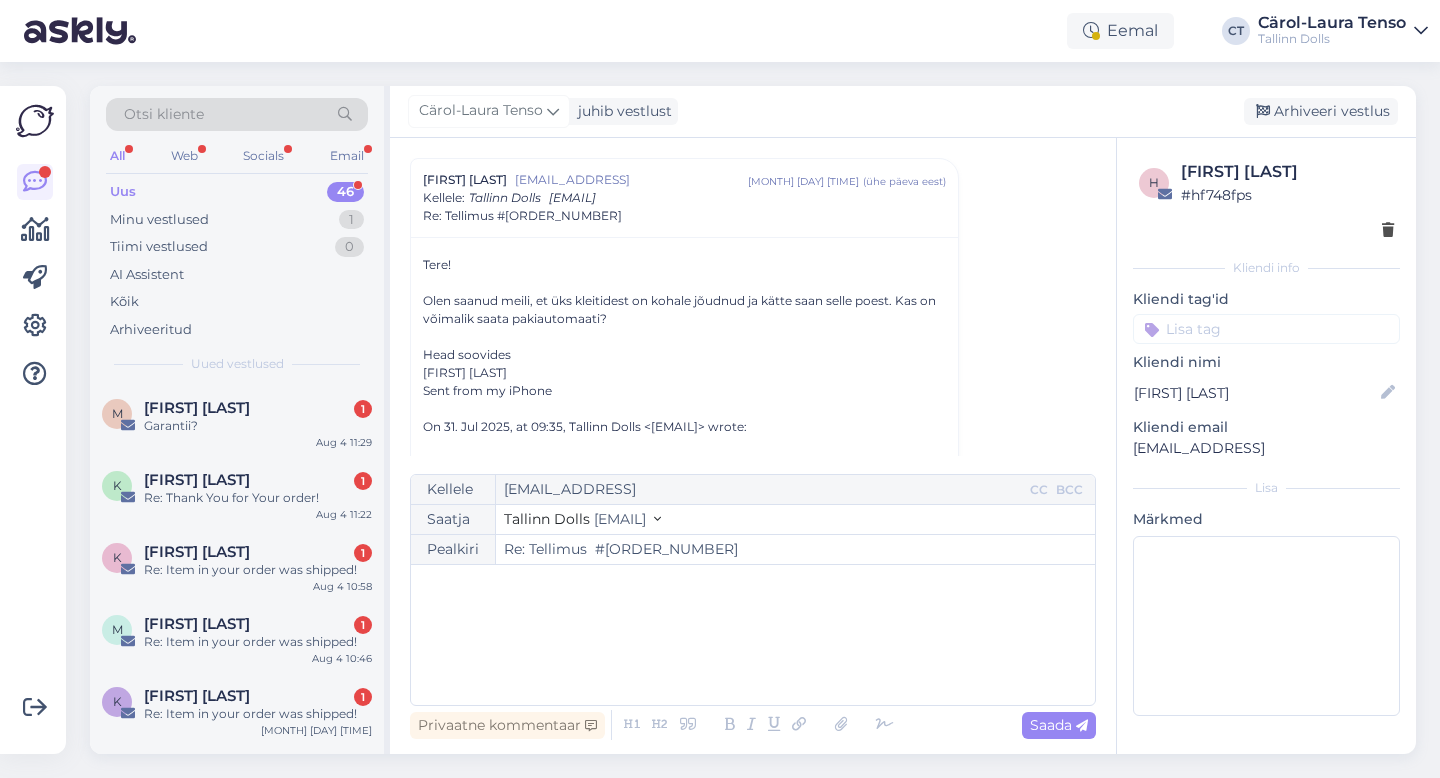 click on "﻿" at bounding box center (753, 635) 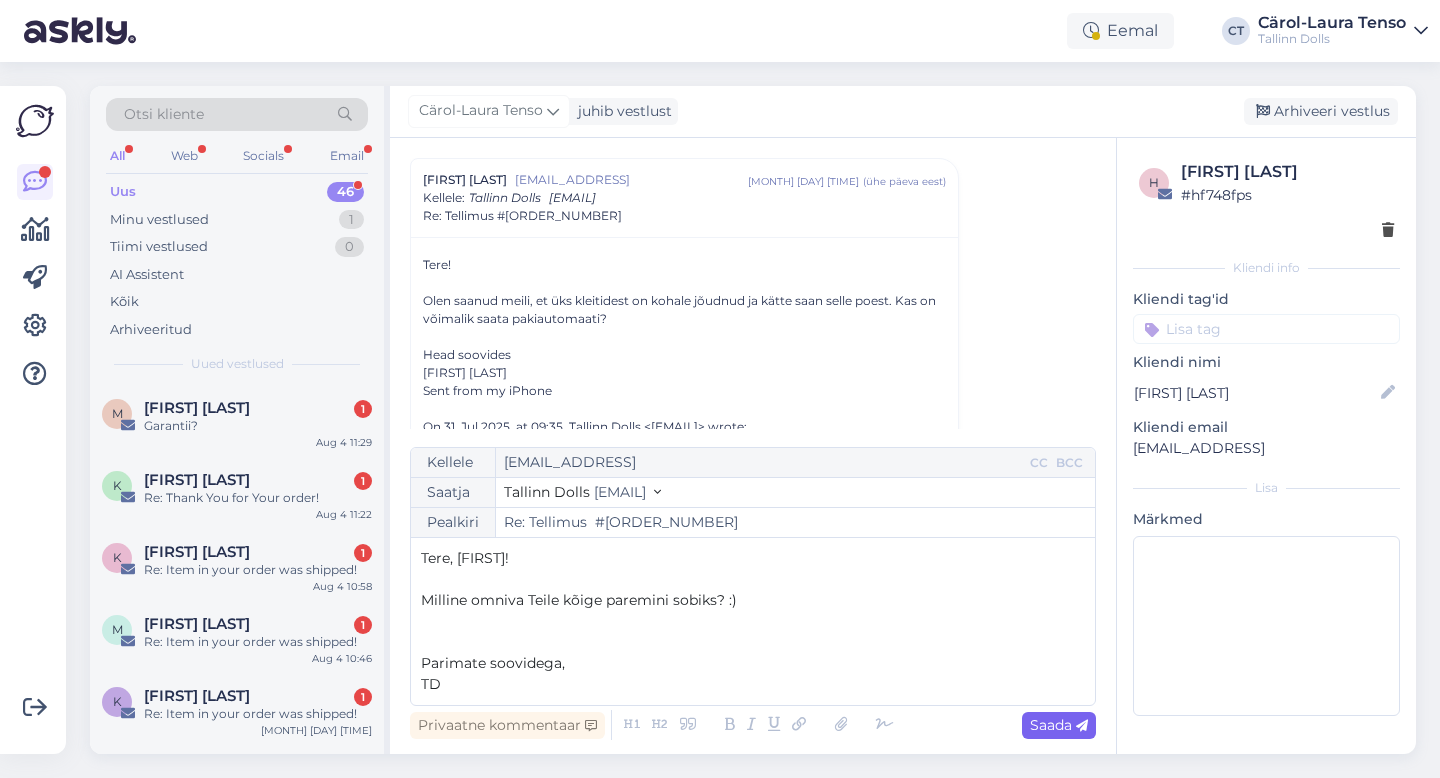 click at bounding box center [1082, 726] 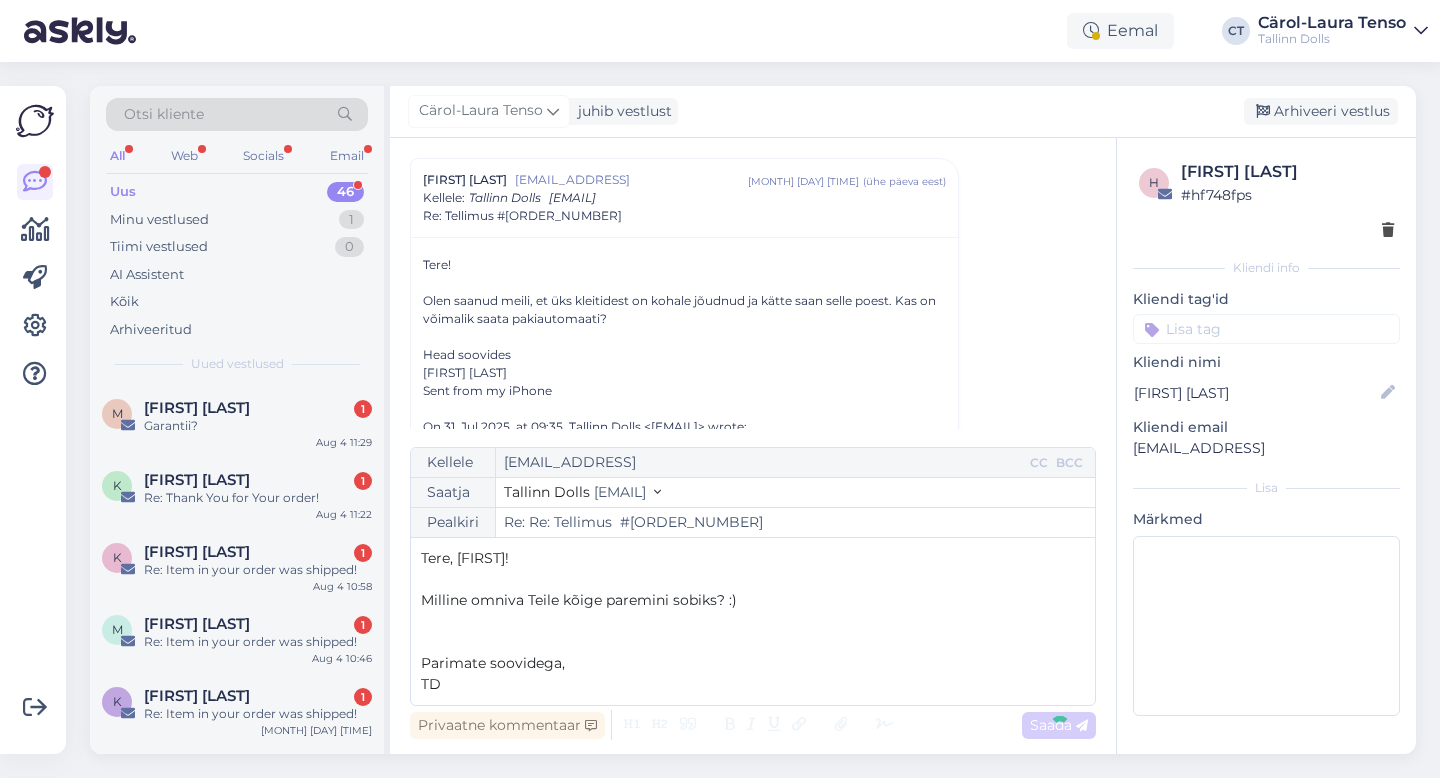 type on "Re: Tellimus  #[ORDER_NUMBER]" 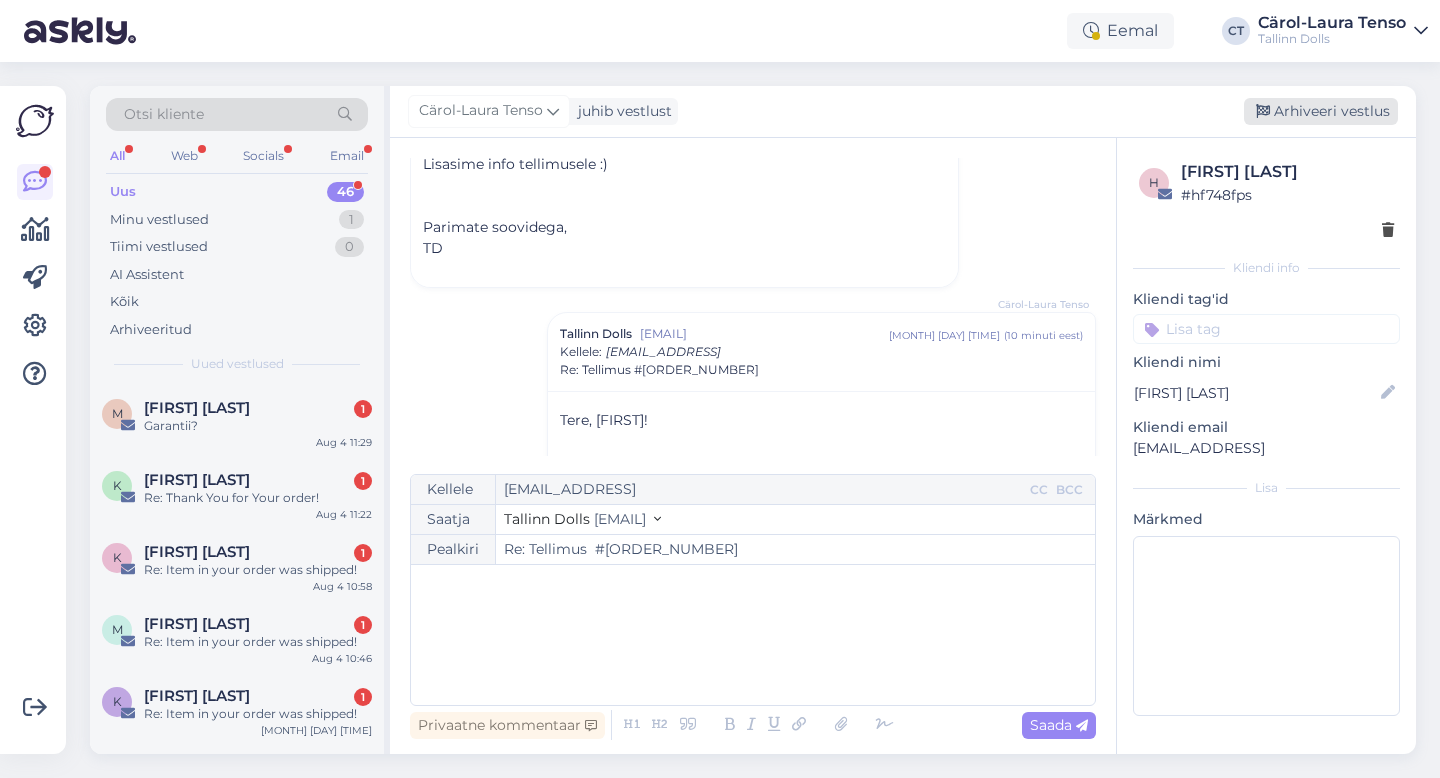 click on "Arhiveeri vestlus" at bounding box center [1321, 111] 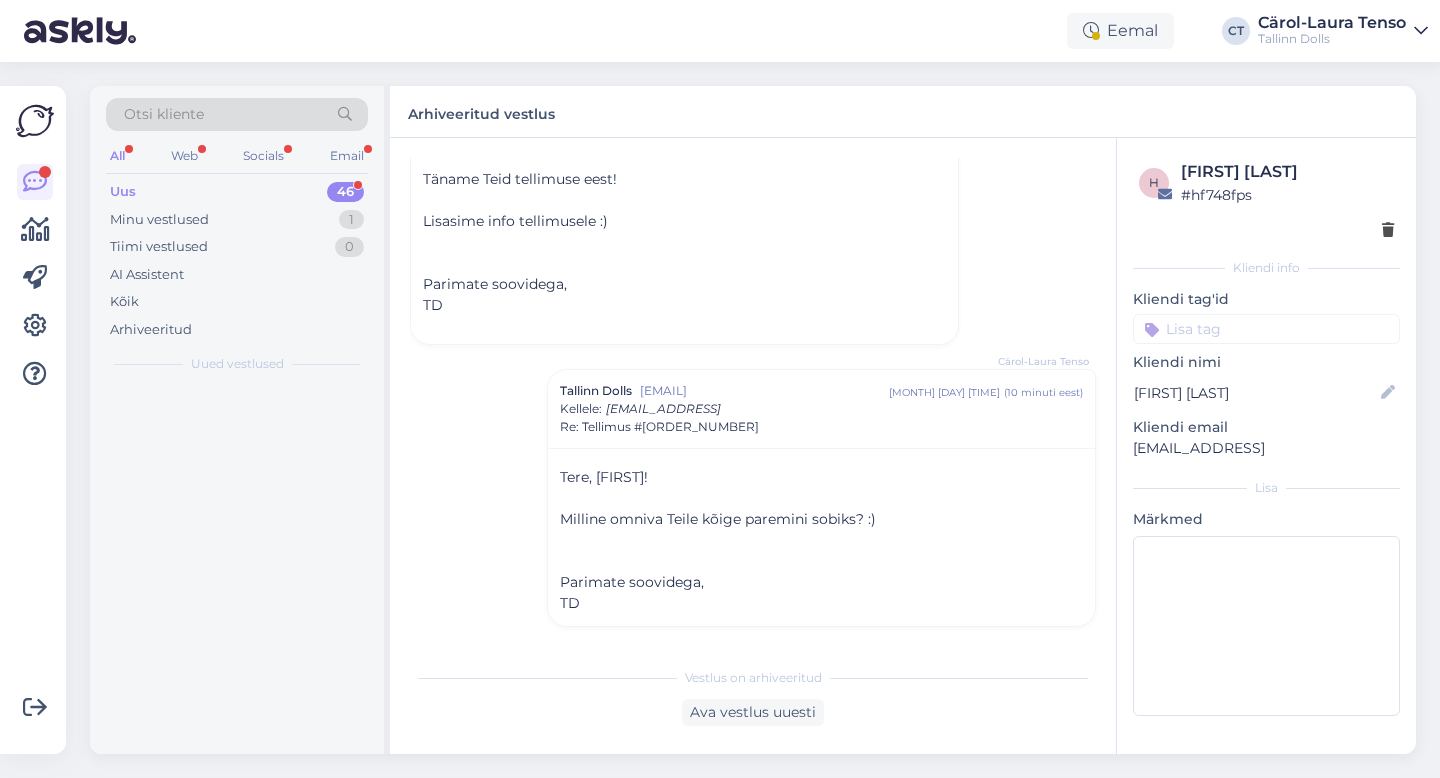 scroll, scrollTop: 759, scrollLeft: 0, axis: vertical 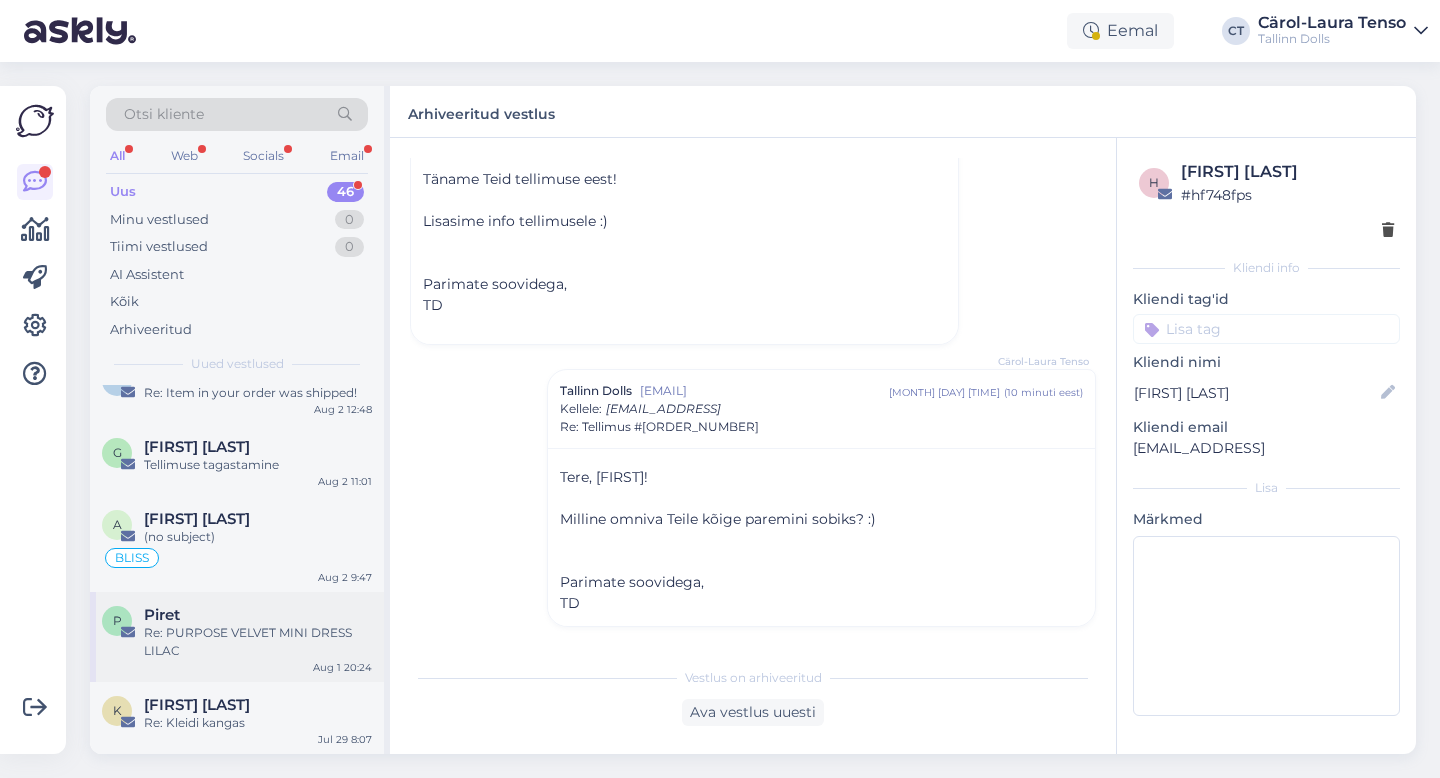 click on "Re: PURPOSE VELVET MINI DRESS LILAC" at bounding box center [258, 642] 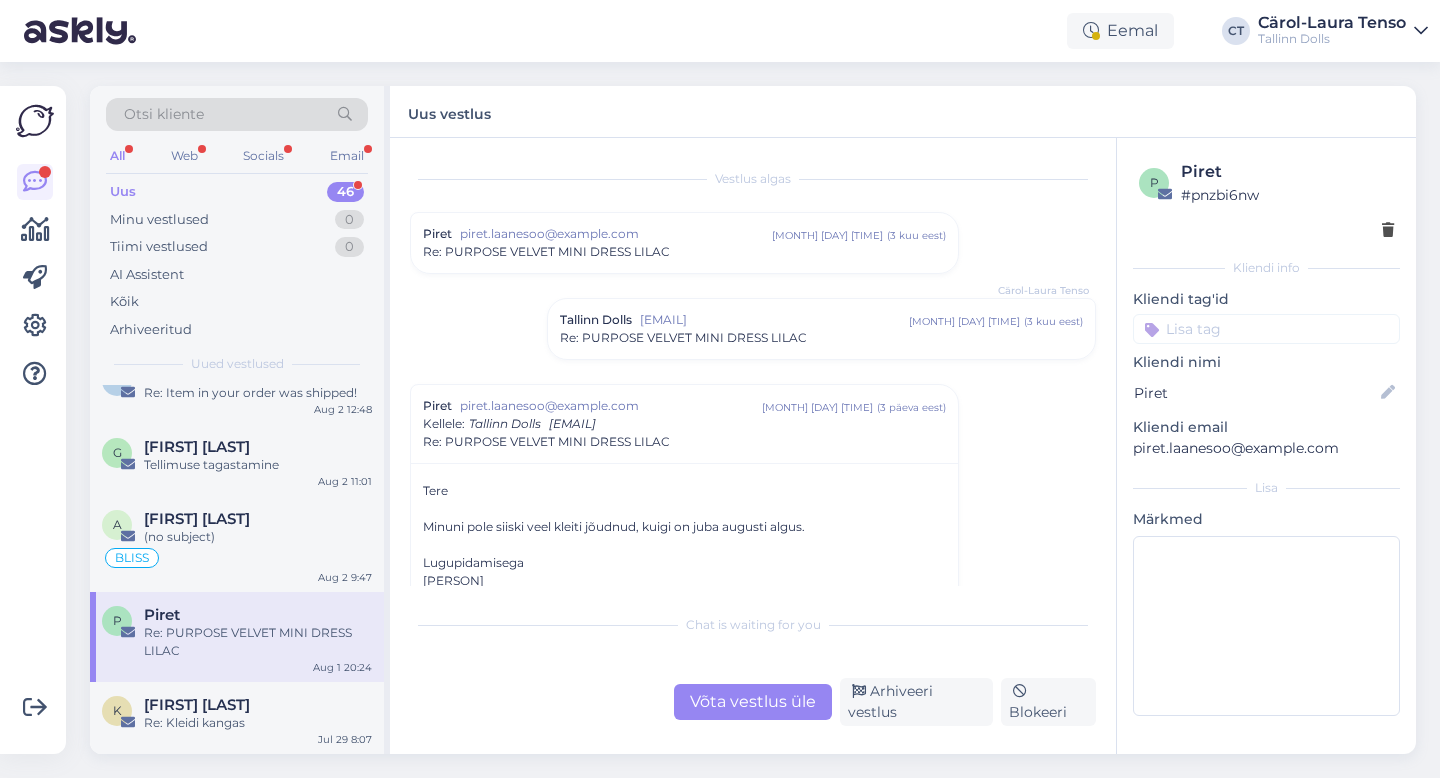 click on "Võta vestlus üle" at bounding box center (753, 702) 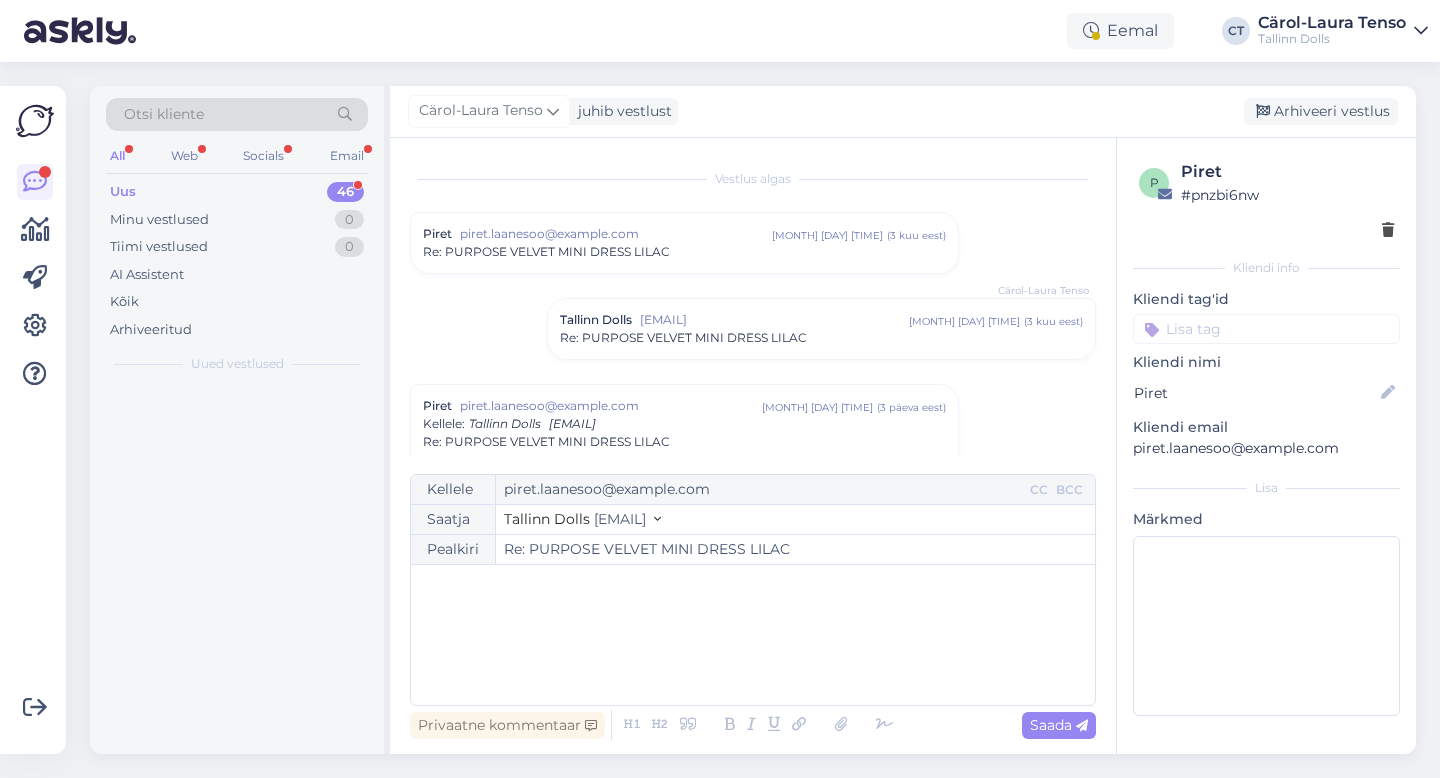 scroll, scrollTop: 226, scrollLeft: 0, axis: vertical 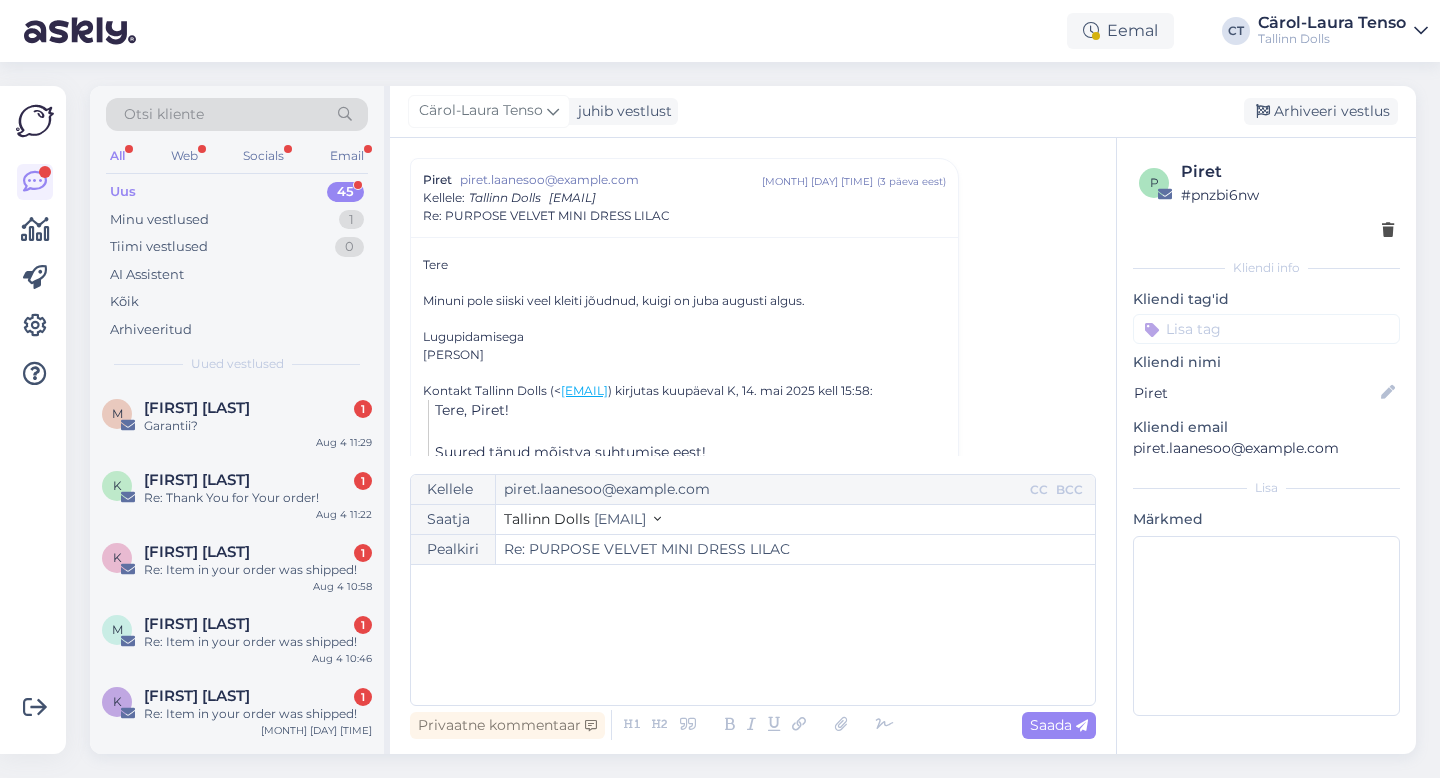 click on "﻿" at bounding box center (753, 635) 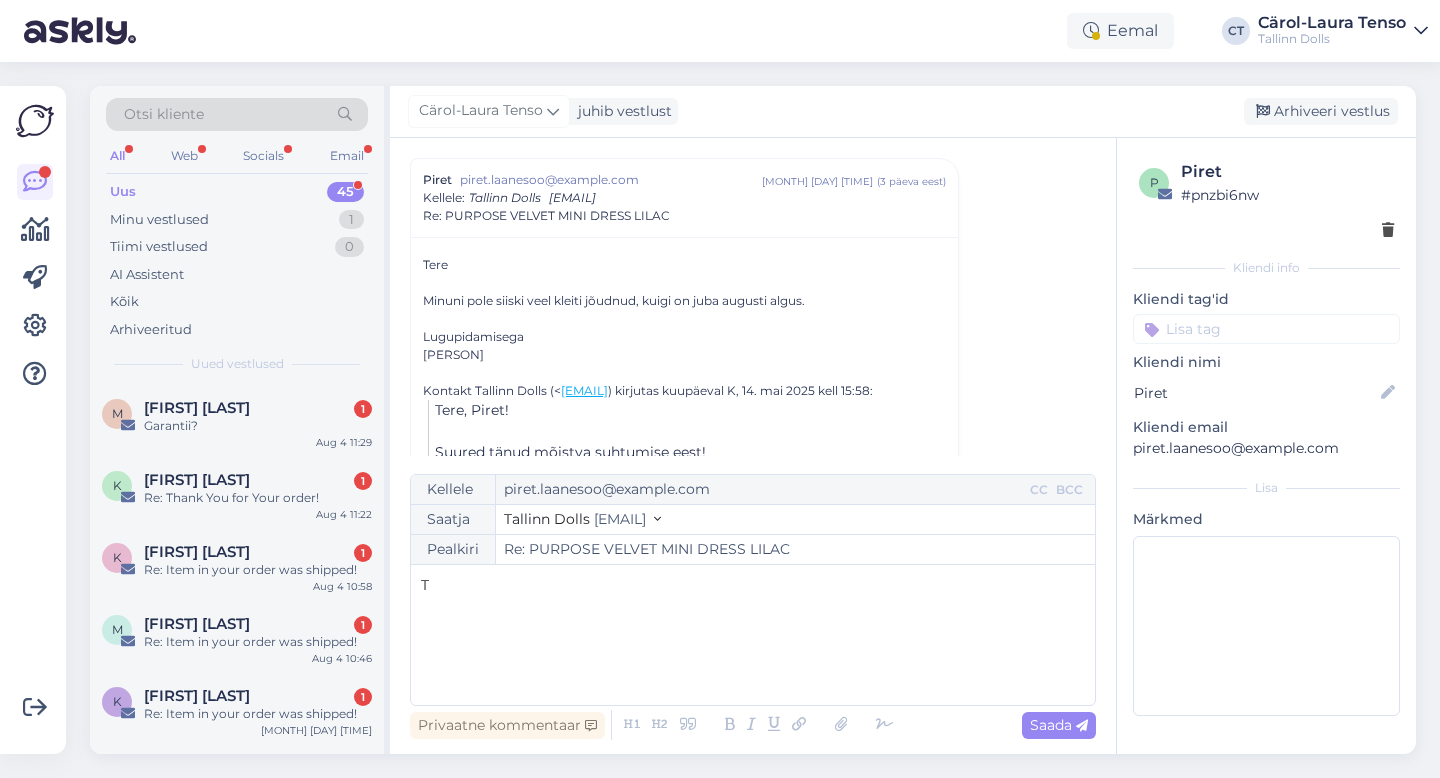 type 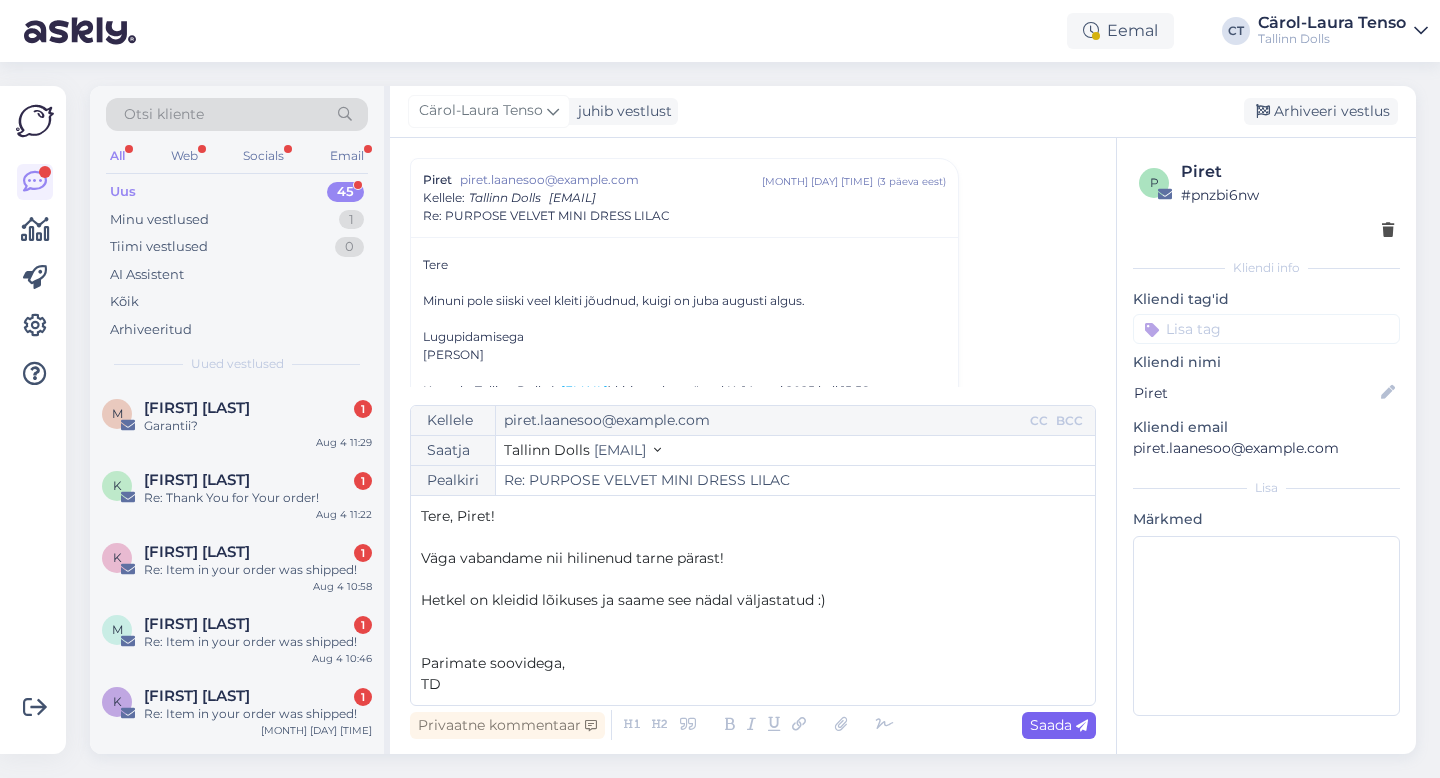 click on "Saada" at bounding box center (1059, 725) 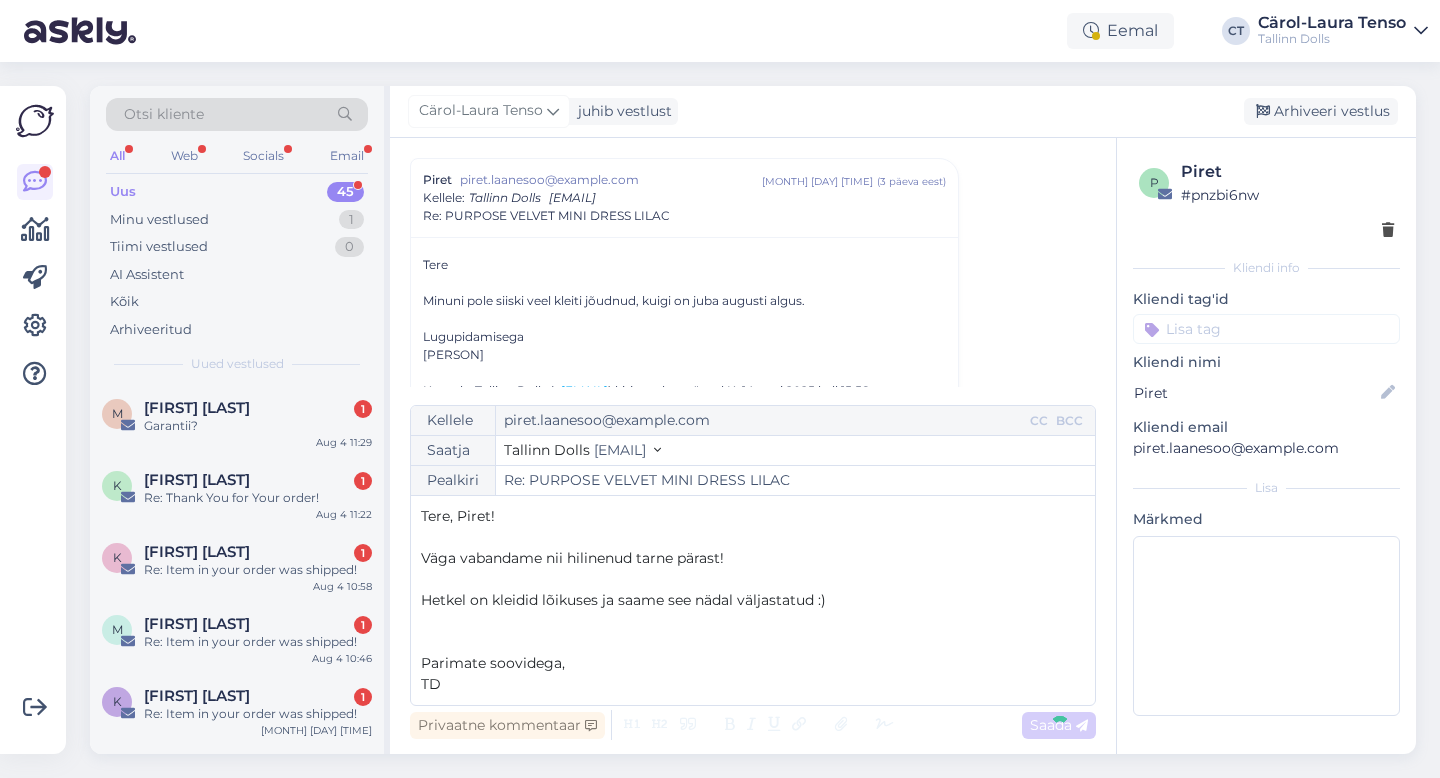 type on "Re: Re: PURPOSE VELVET MINI DRESS LILAC" 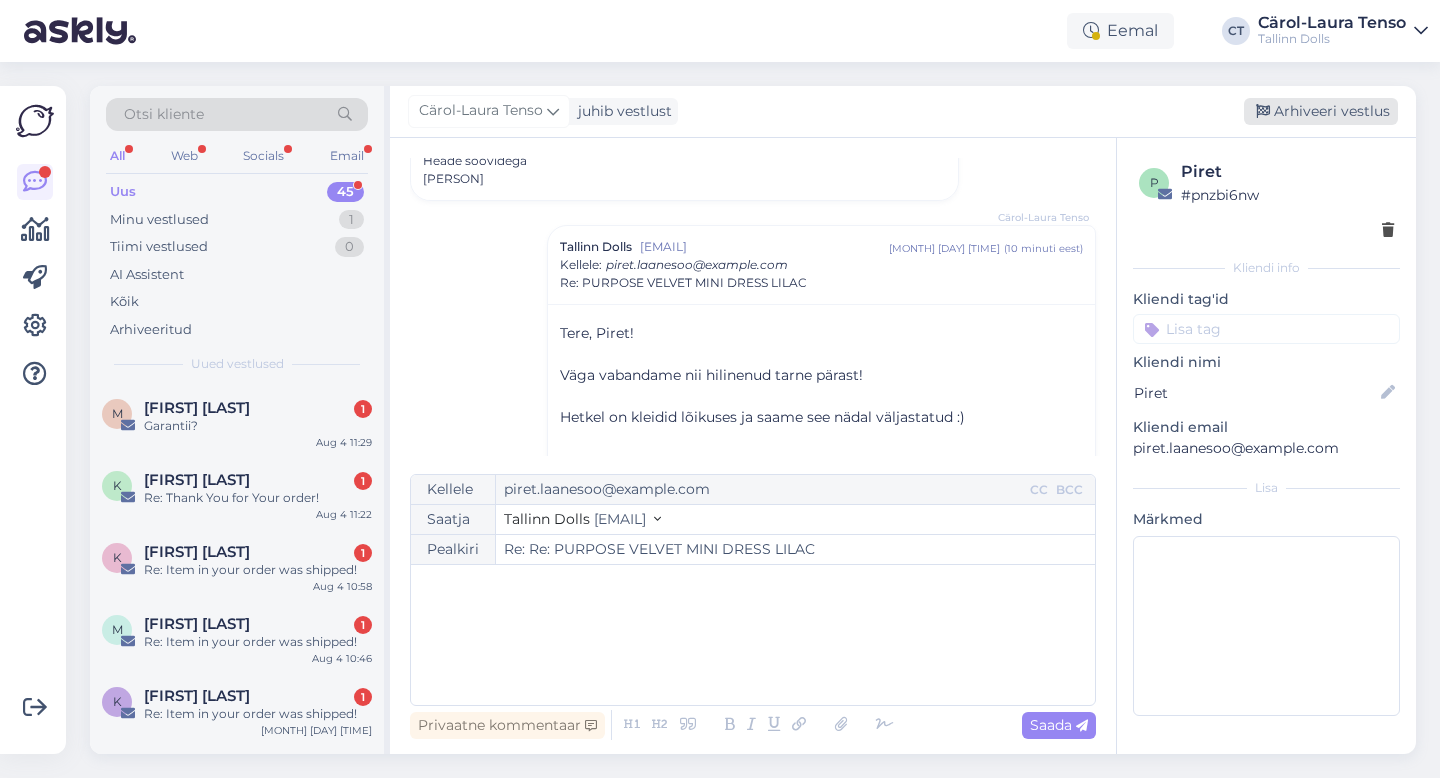 click on "Arhiveeri vestlus" at bounding box center [1321, 111] 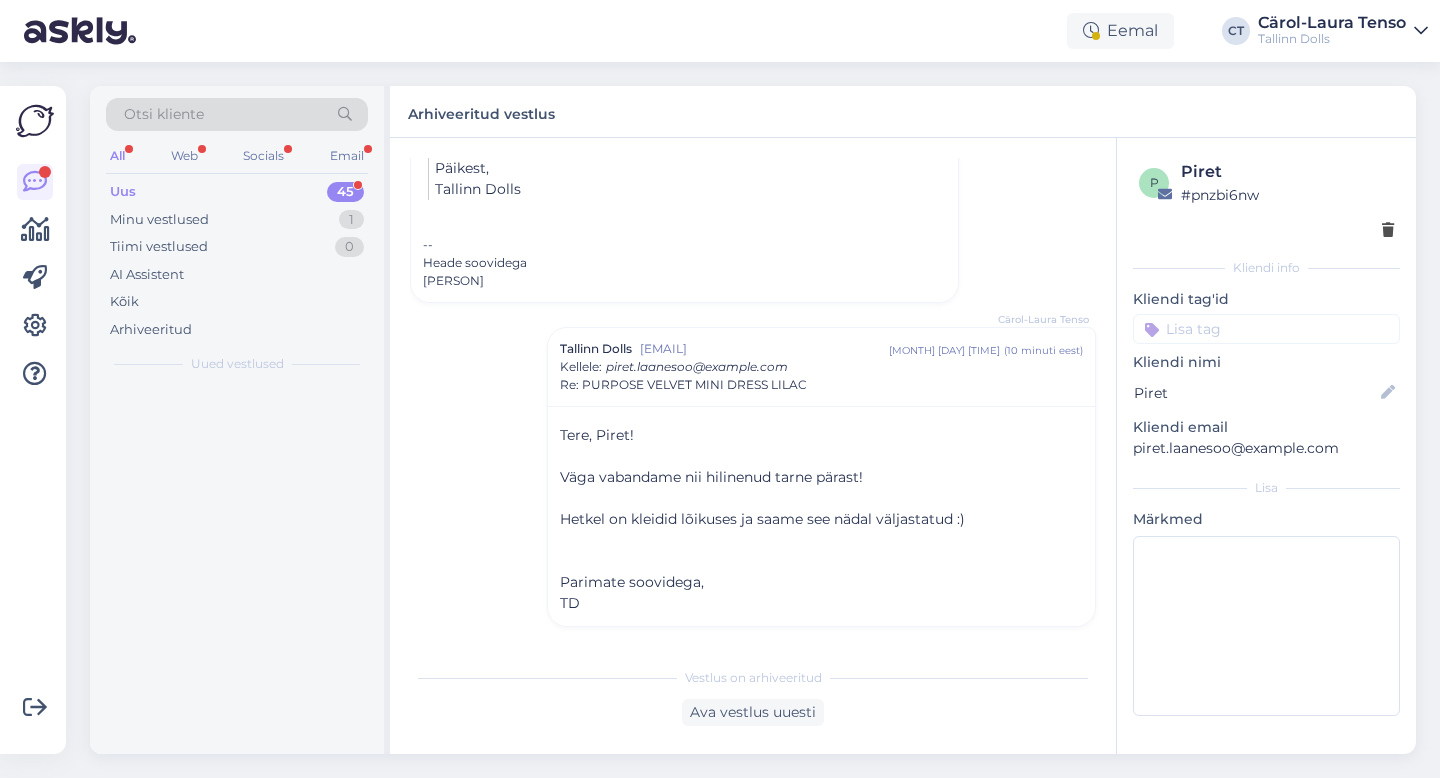 scroll, scrollTop: 591, scrollLeft: 0, axis: vertical 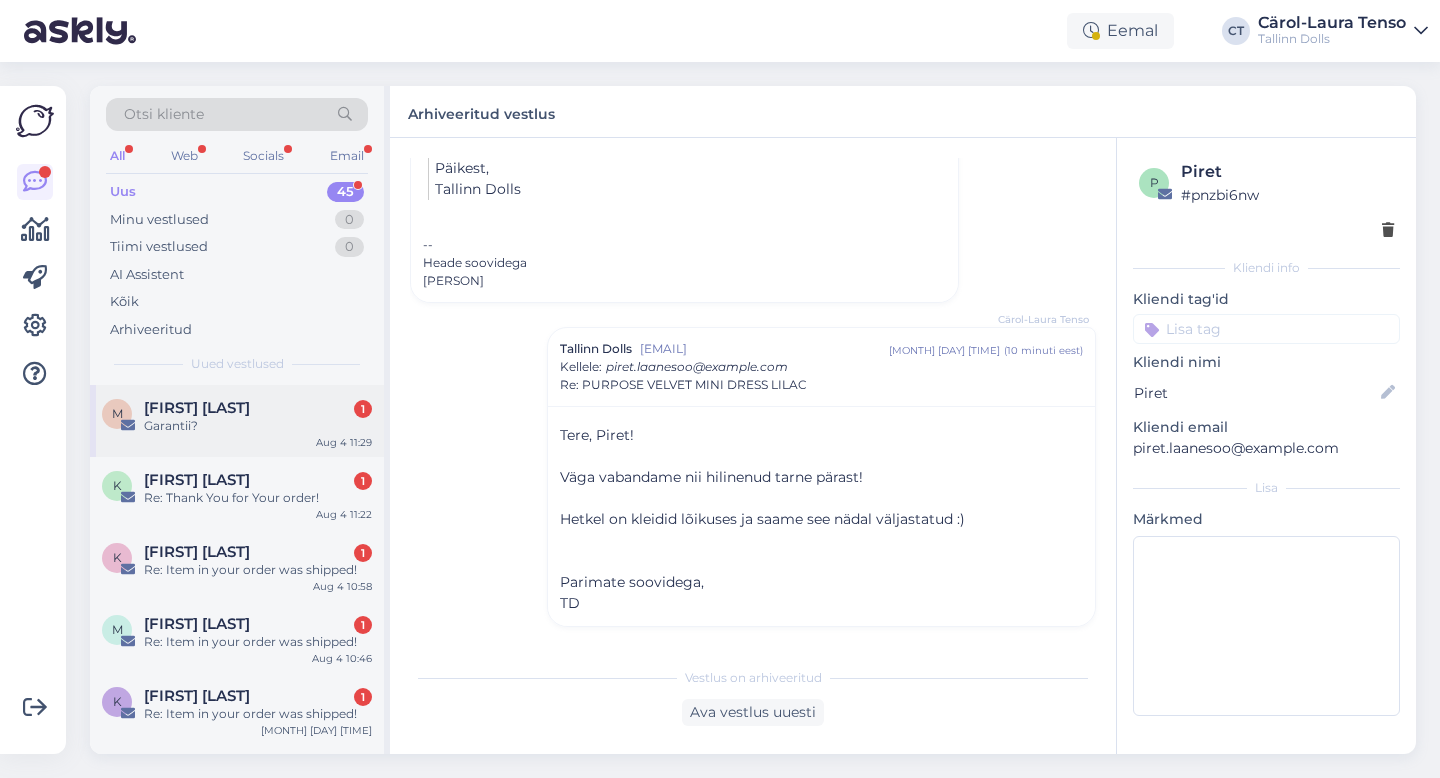 click on "Garantii?" at bounding box center [258, 426] 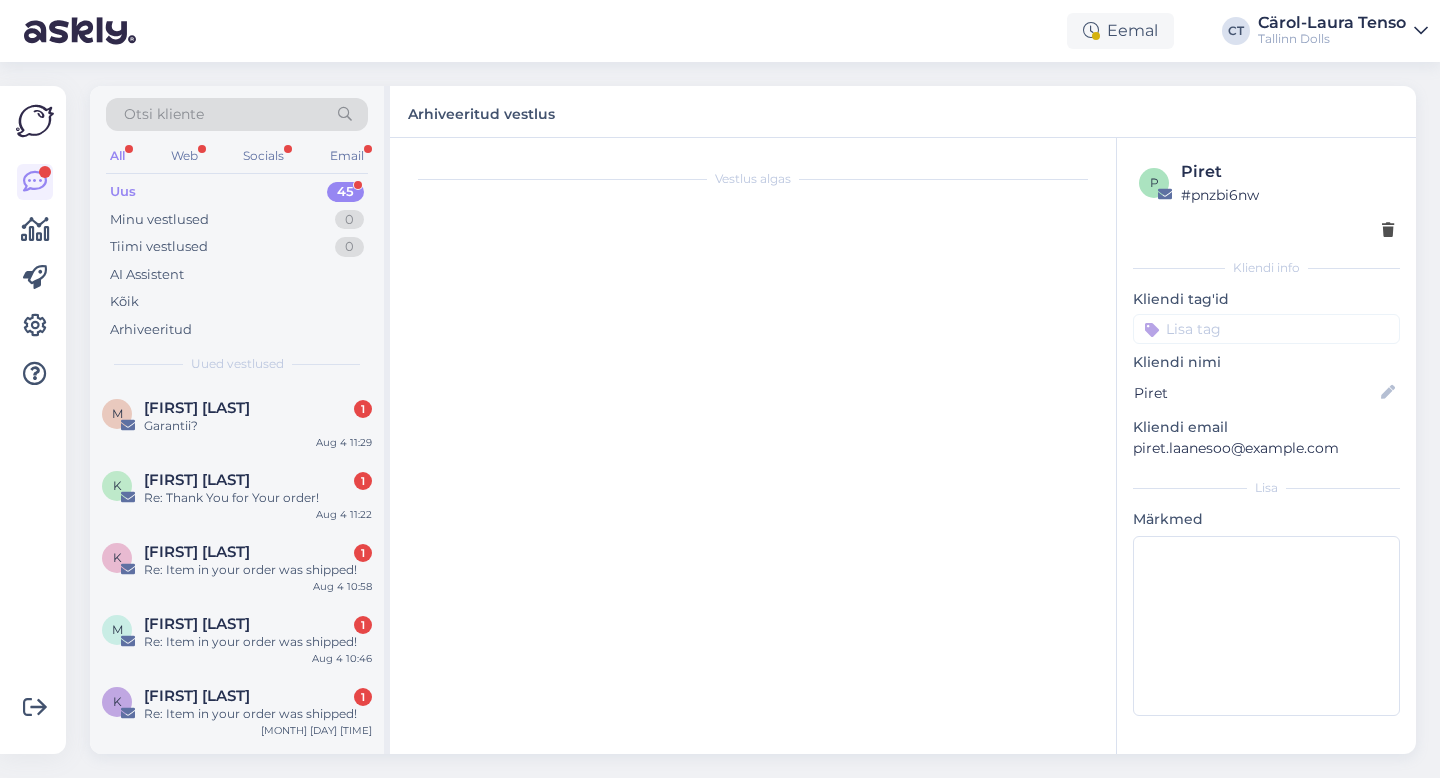 scroll, scrollTop: 0, scrollLeft: 0, axis: both 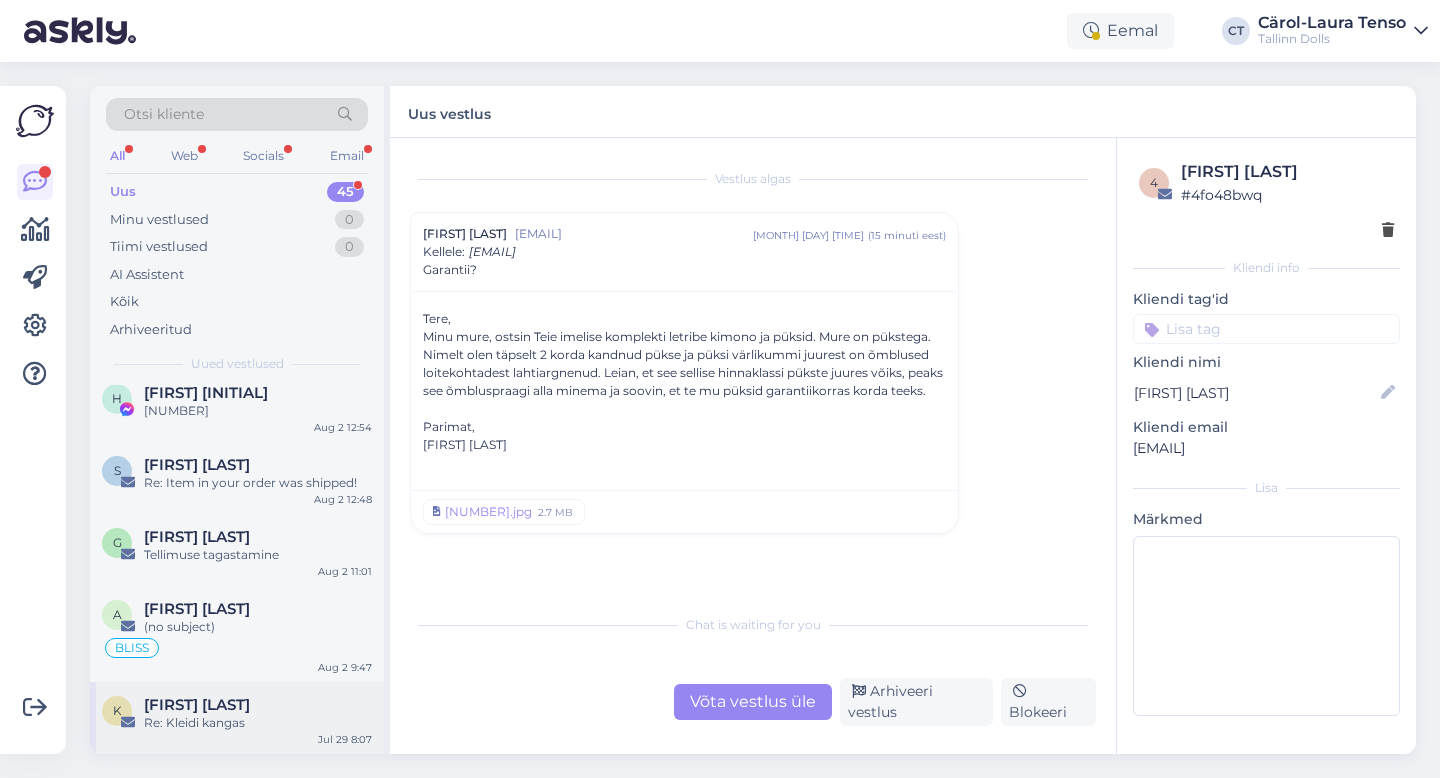 click on "Re: Kleidi kangas" at bounding box center [258, 723] 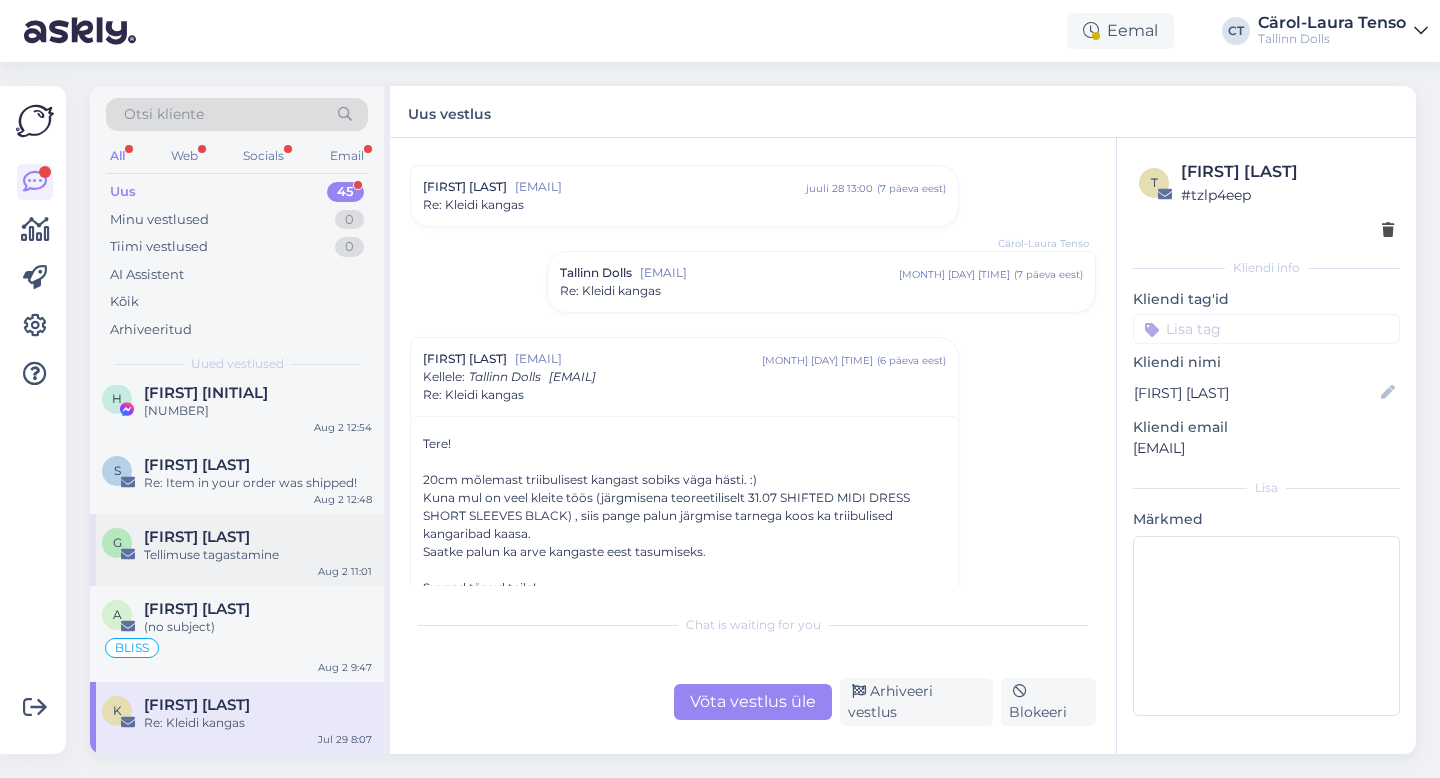 scroll, scrollTop: 532, scrollLeft: 0, axis: vertical 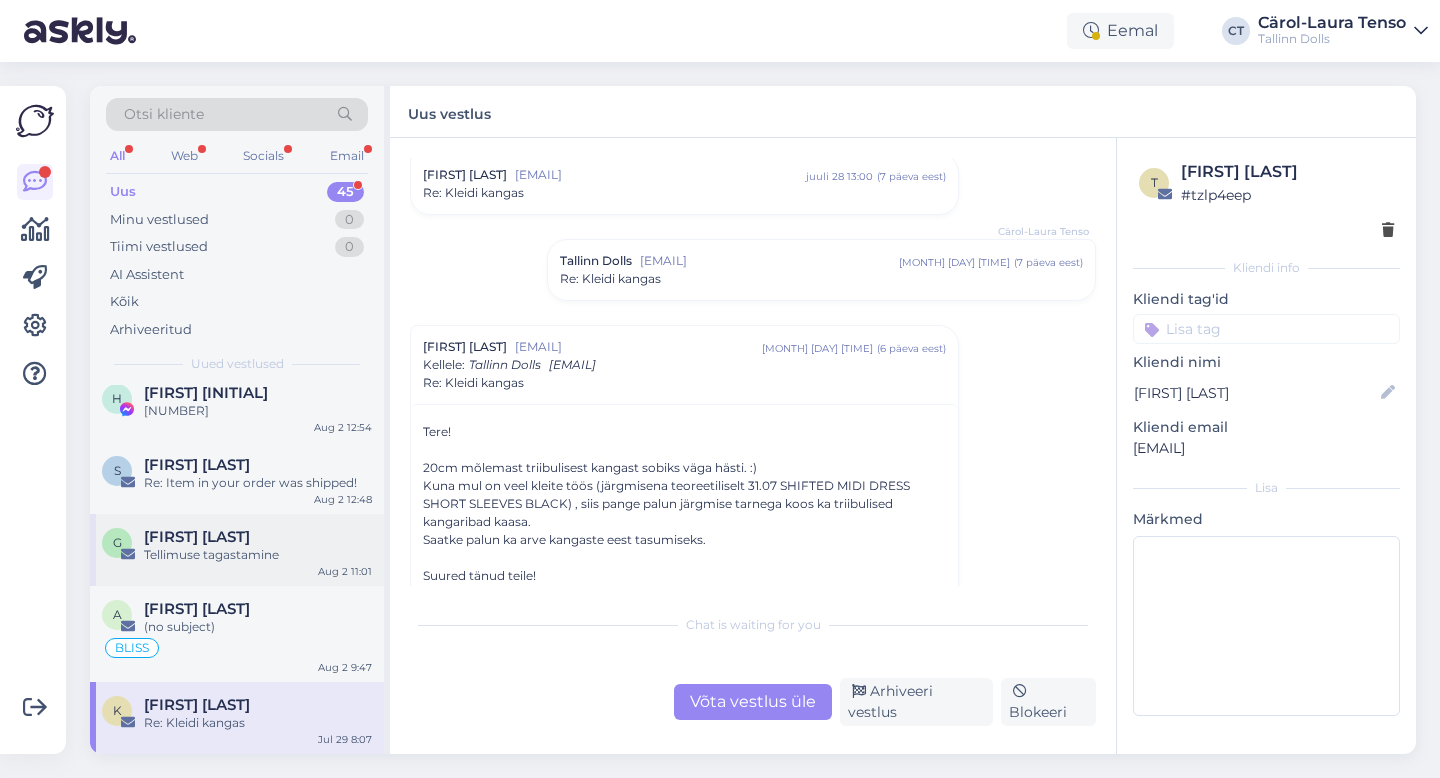 click on "[NAME] Tellimuse tagastamine [MONTH] [DAY] [TIME]" at bounding box center (237, 550) 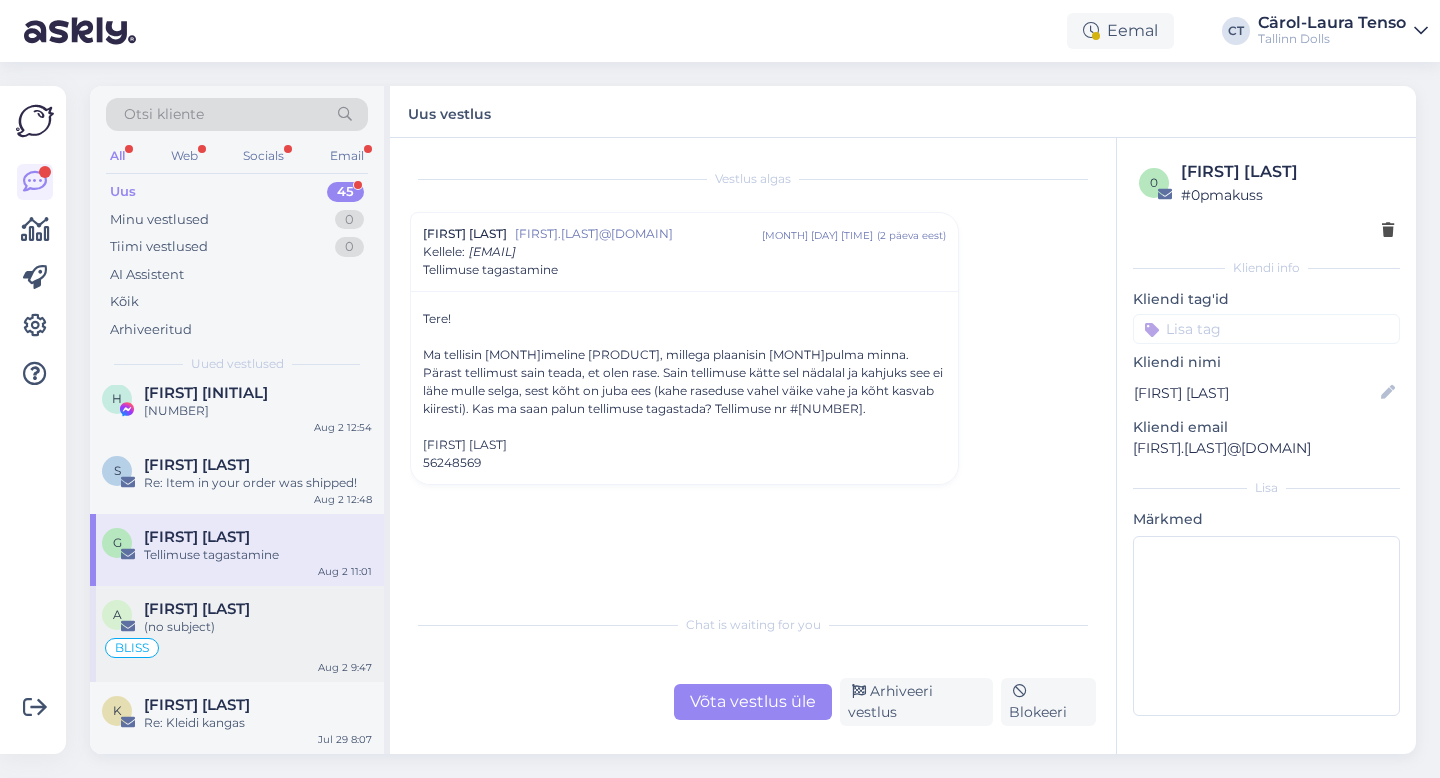 click on "(no subject)" at bounding box center [258, 627] 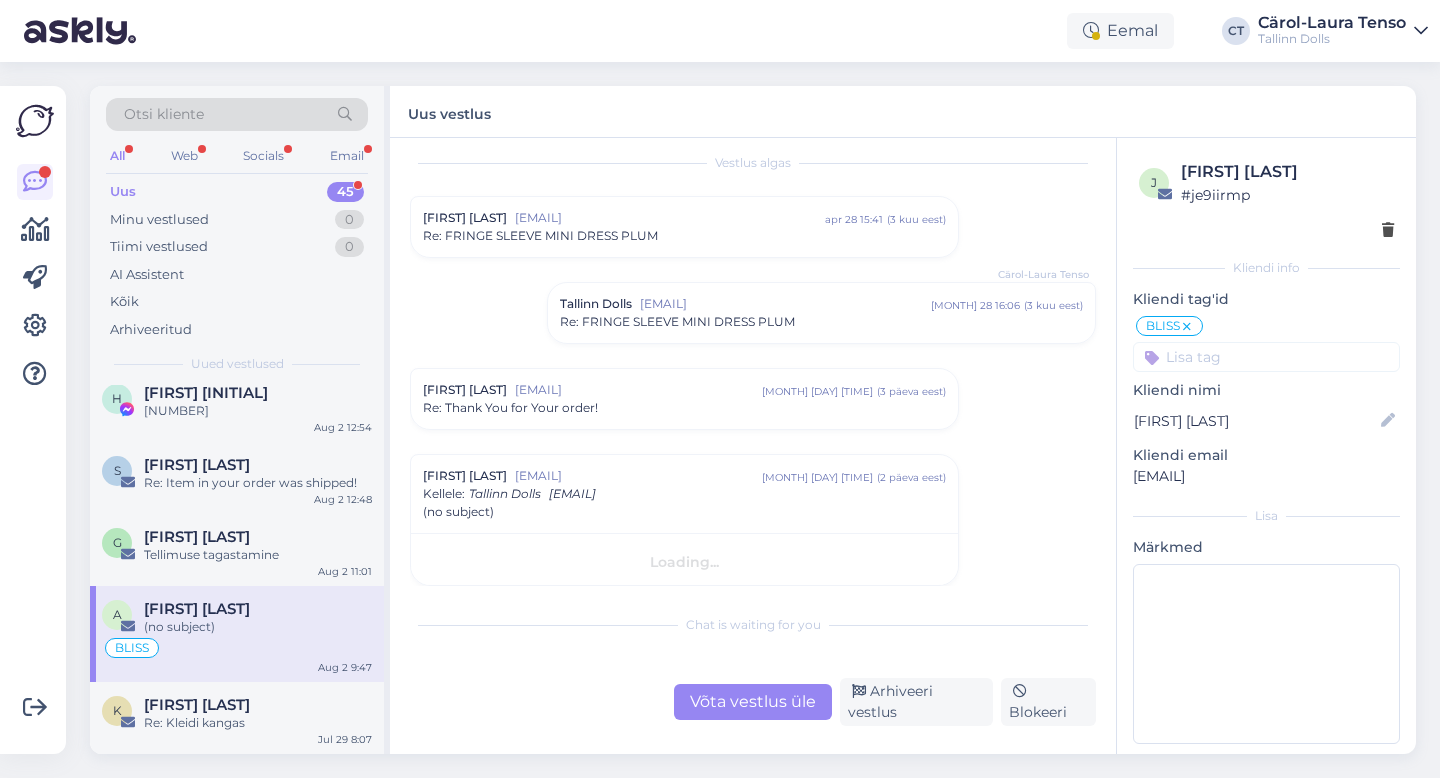 scroll, scrollTop: 13, scrollLeft: 0, axis: vertical 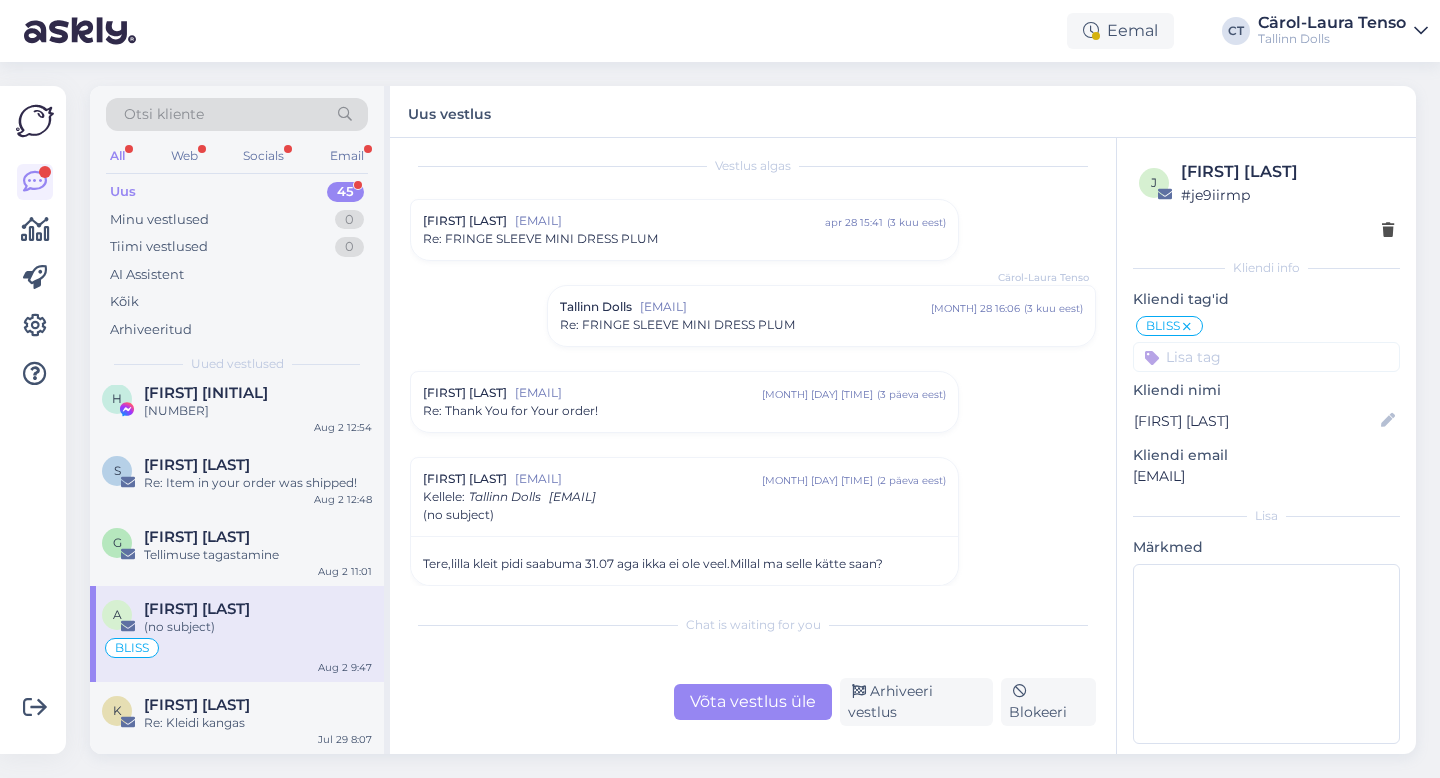 click on "Võta vestlus üle" at bounding box center [753, 702] 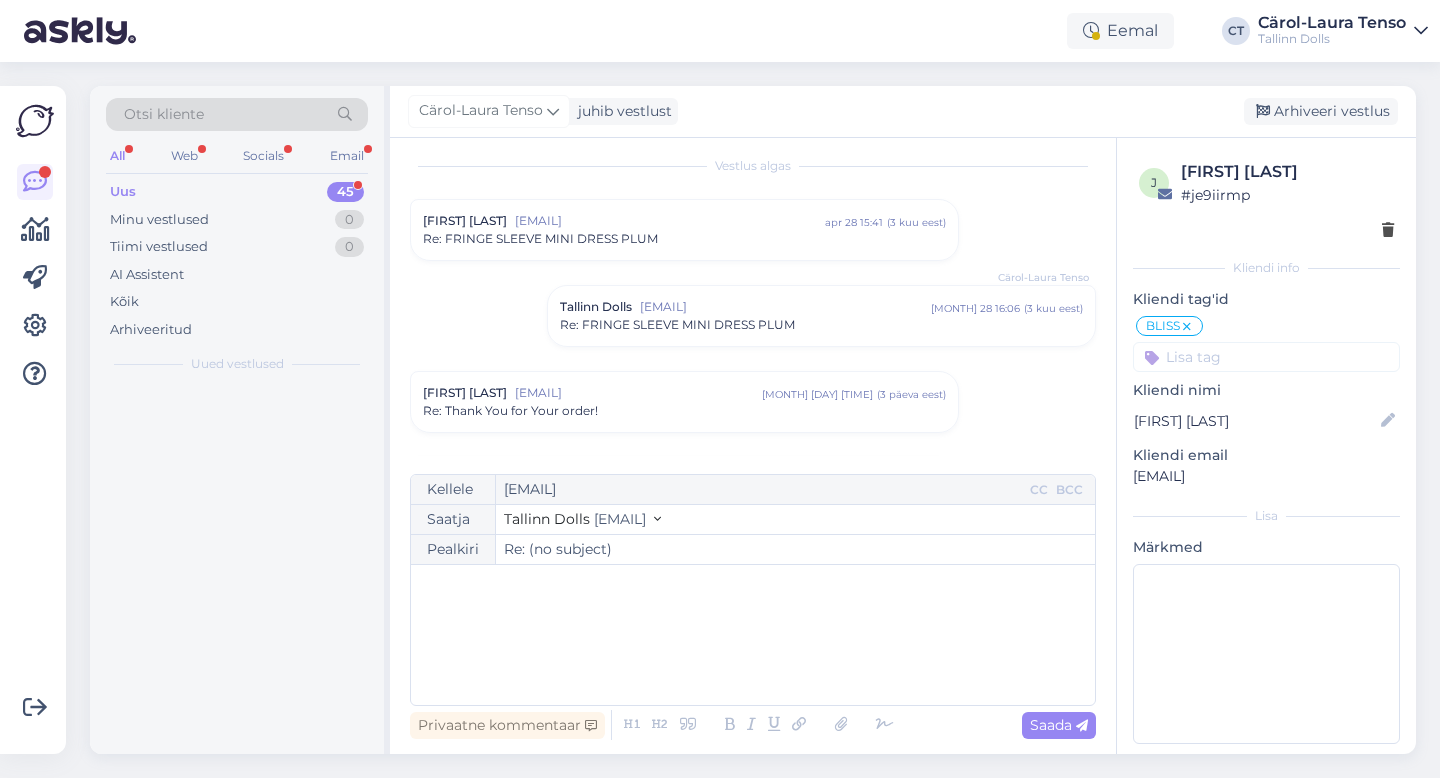 scroll, scrollTop: 155, scrollLeft: 0, axis: vertical 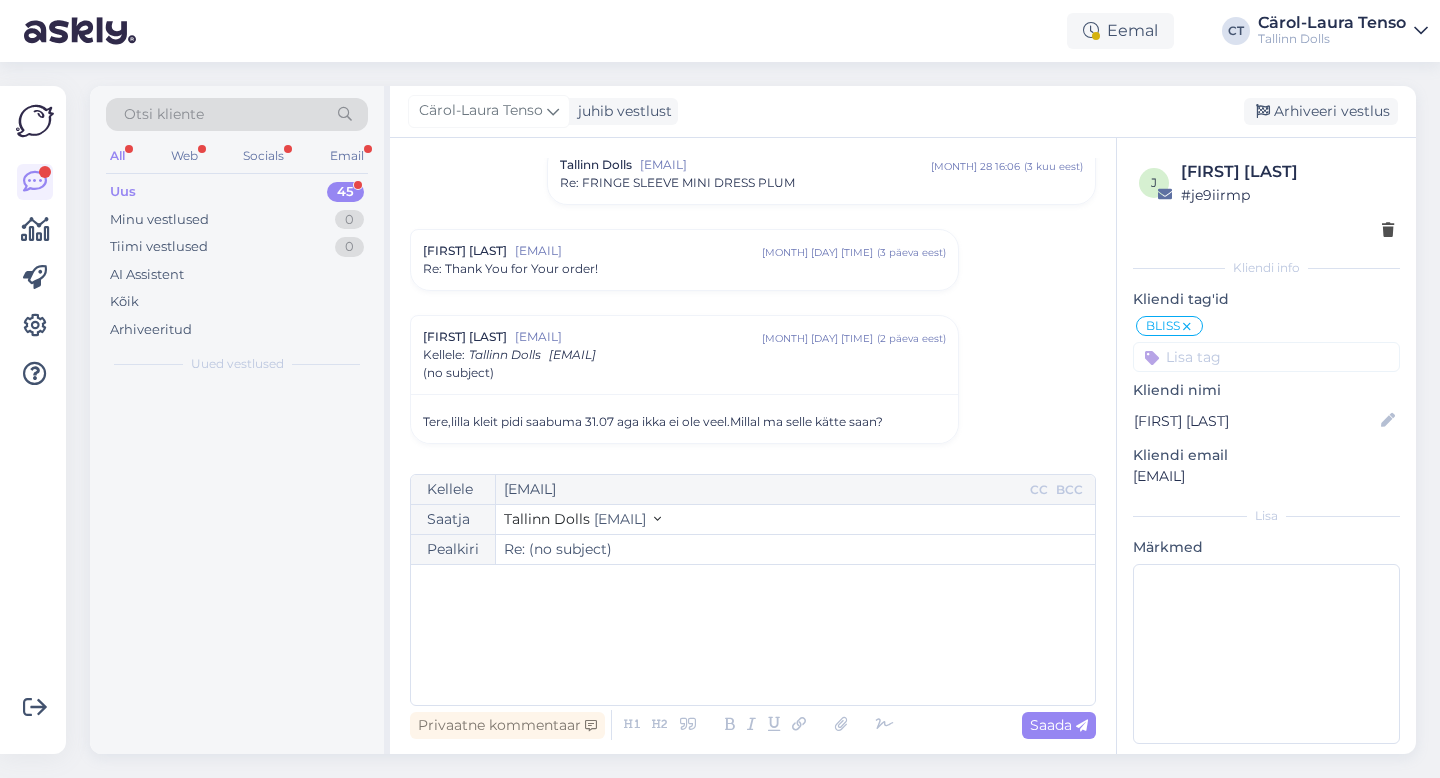 click on "﻿" at bounding box center (753, 635) 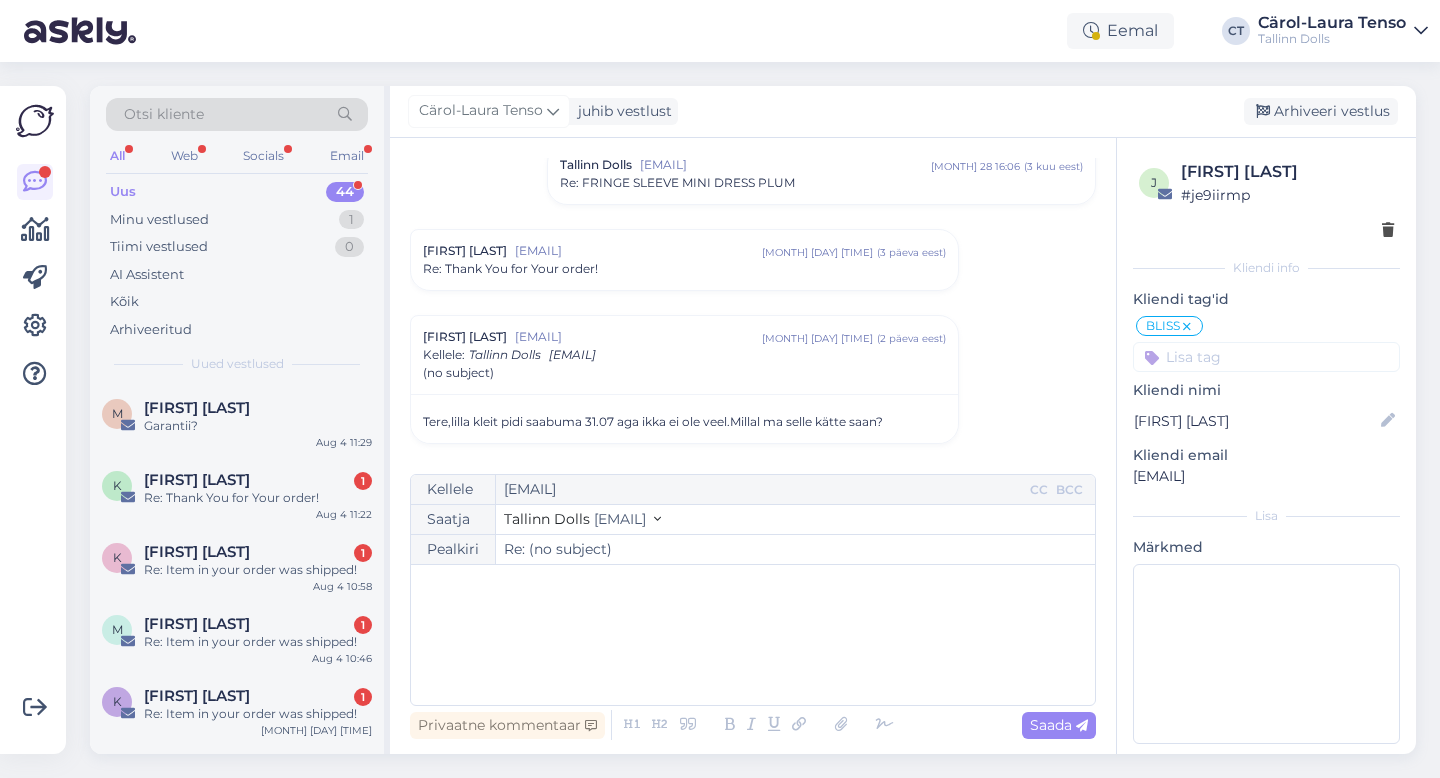 click on "﻿" at bounding box center [753, 585] 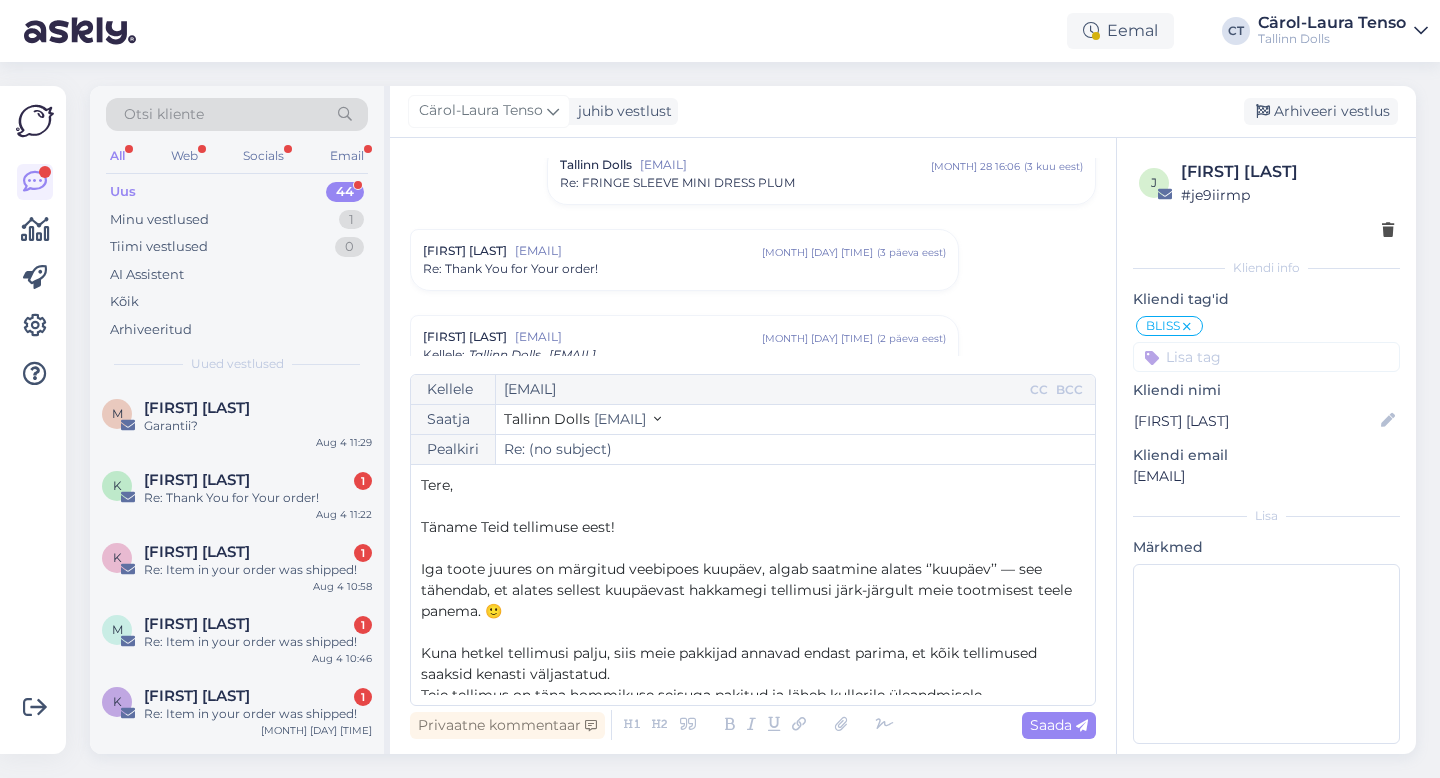 scroll, scrollTop: 95, scrollLeft: 0, axis: vertical 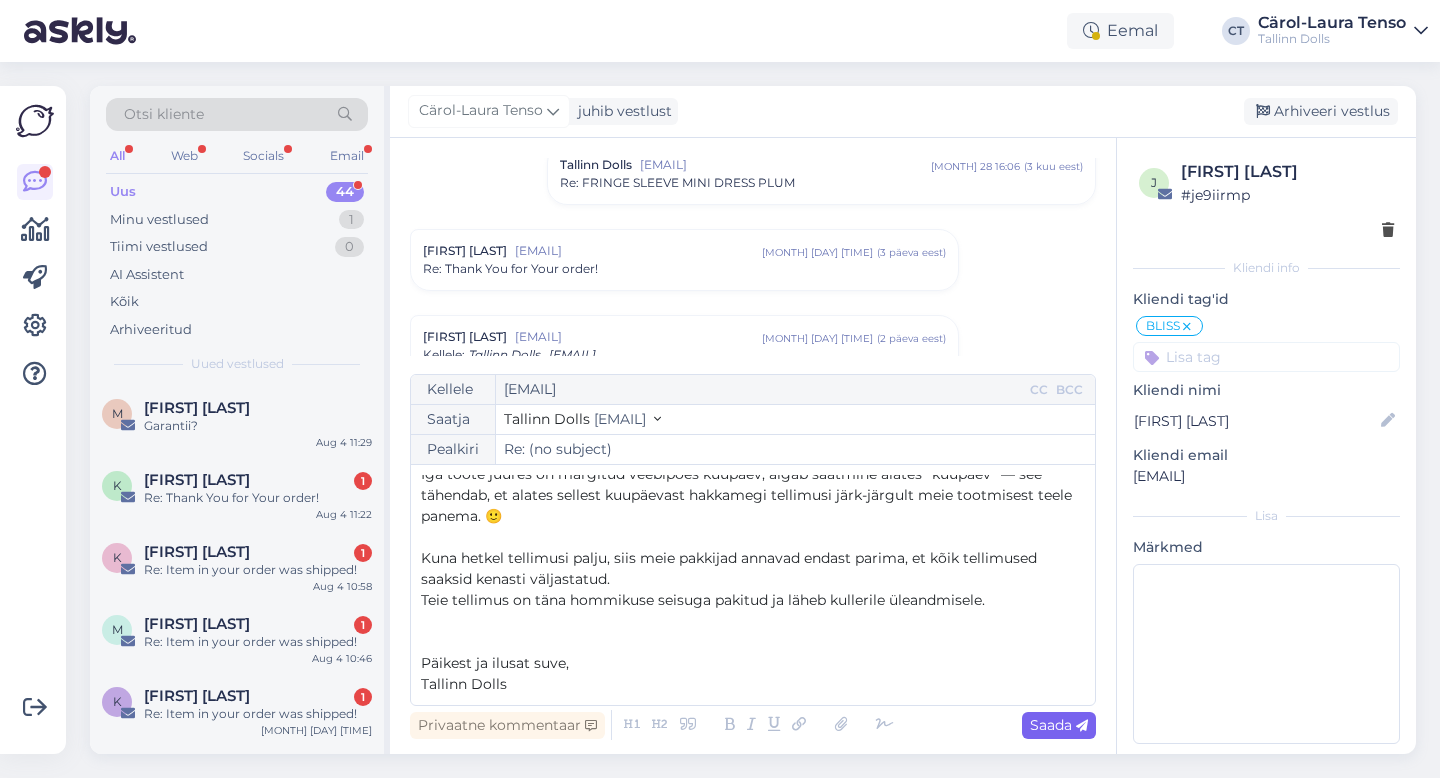 click on "Saada" at bounding box center [1059, 725] 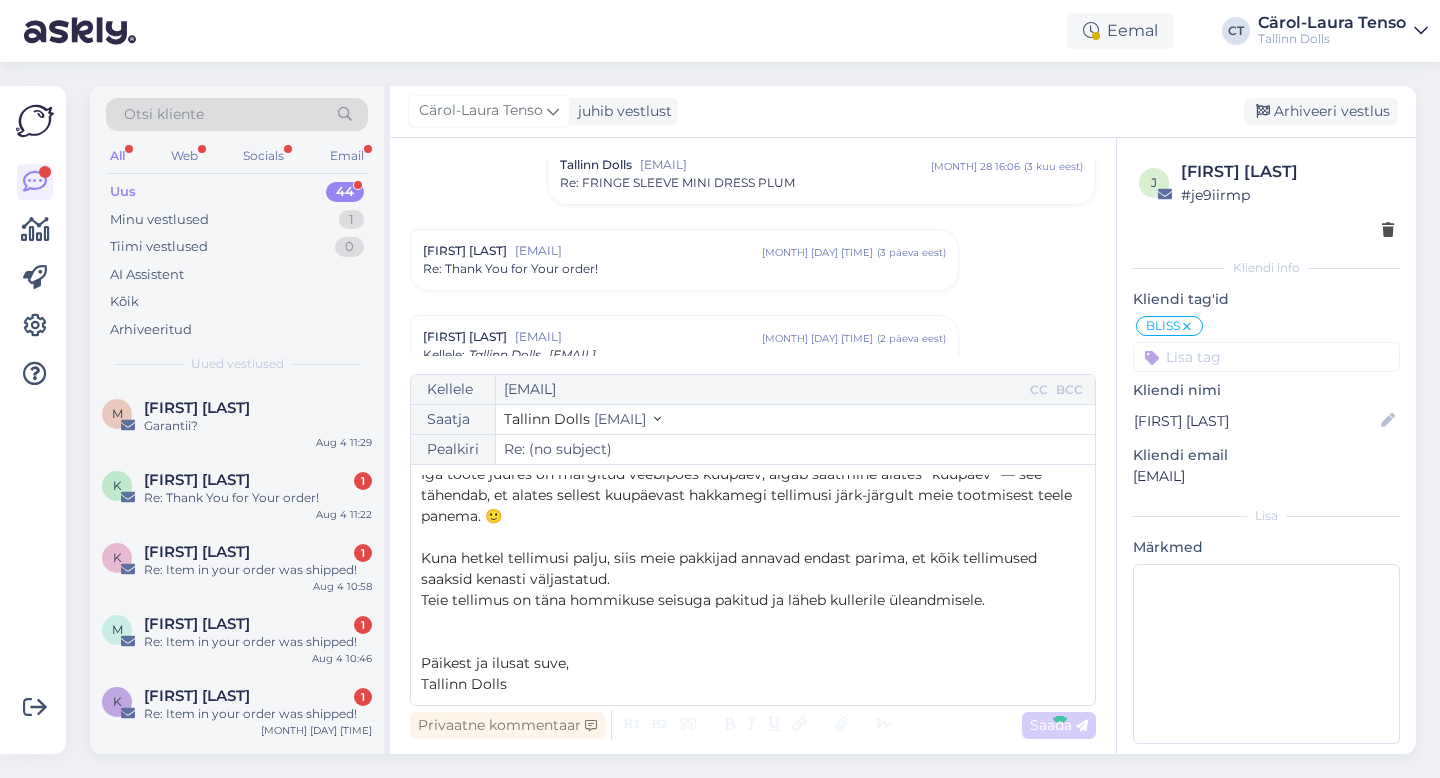 type on "Re: Re: (no subject)" 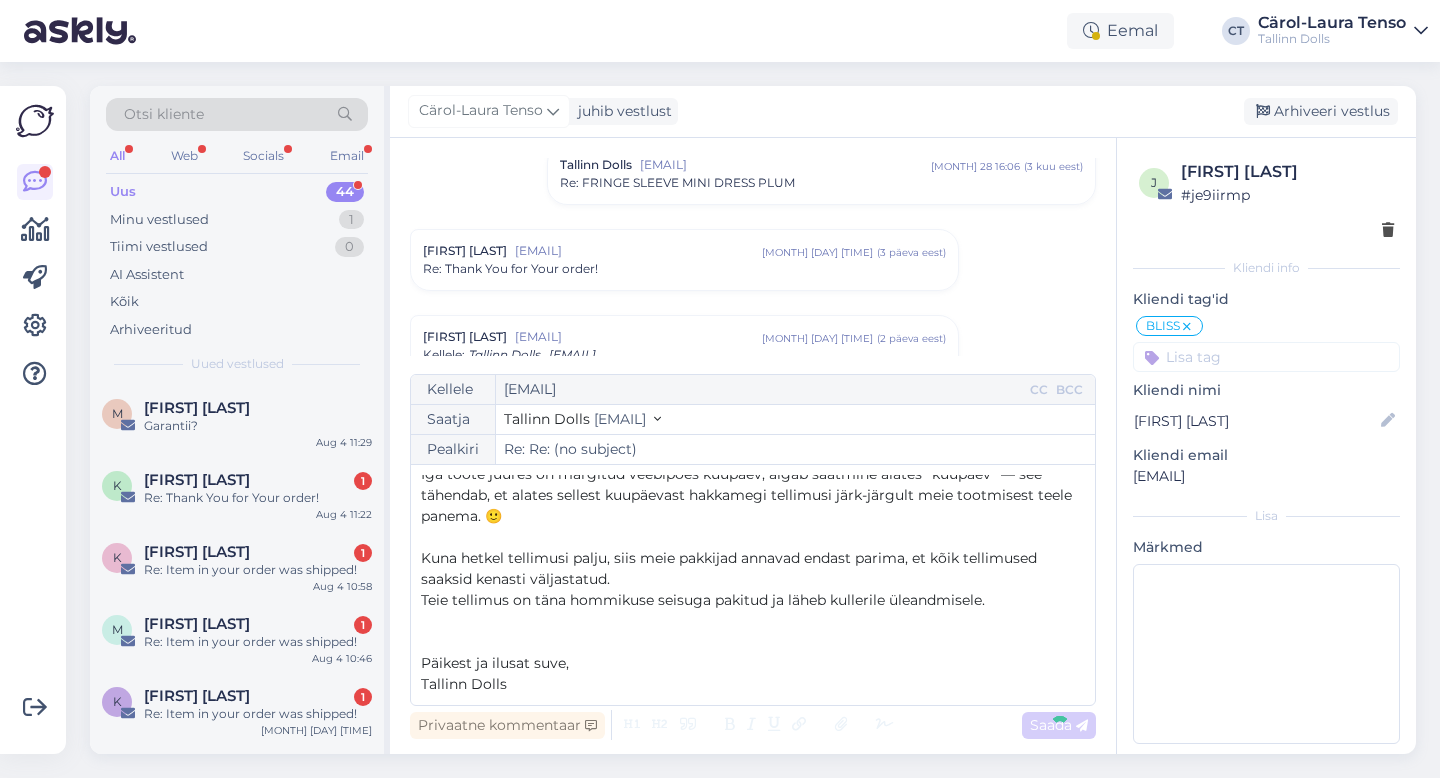 scroll, scrollTop: 411, scrollLeft: 0, axis: vertical 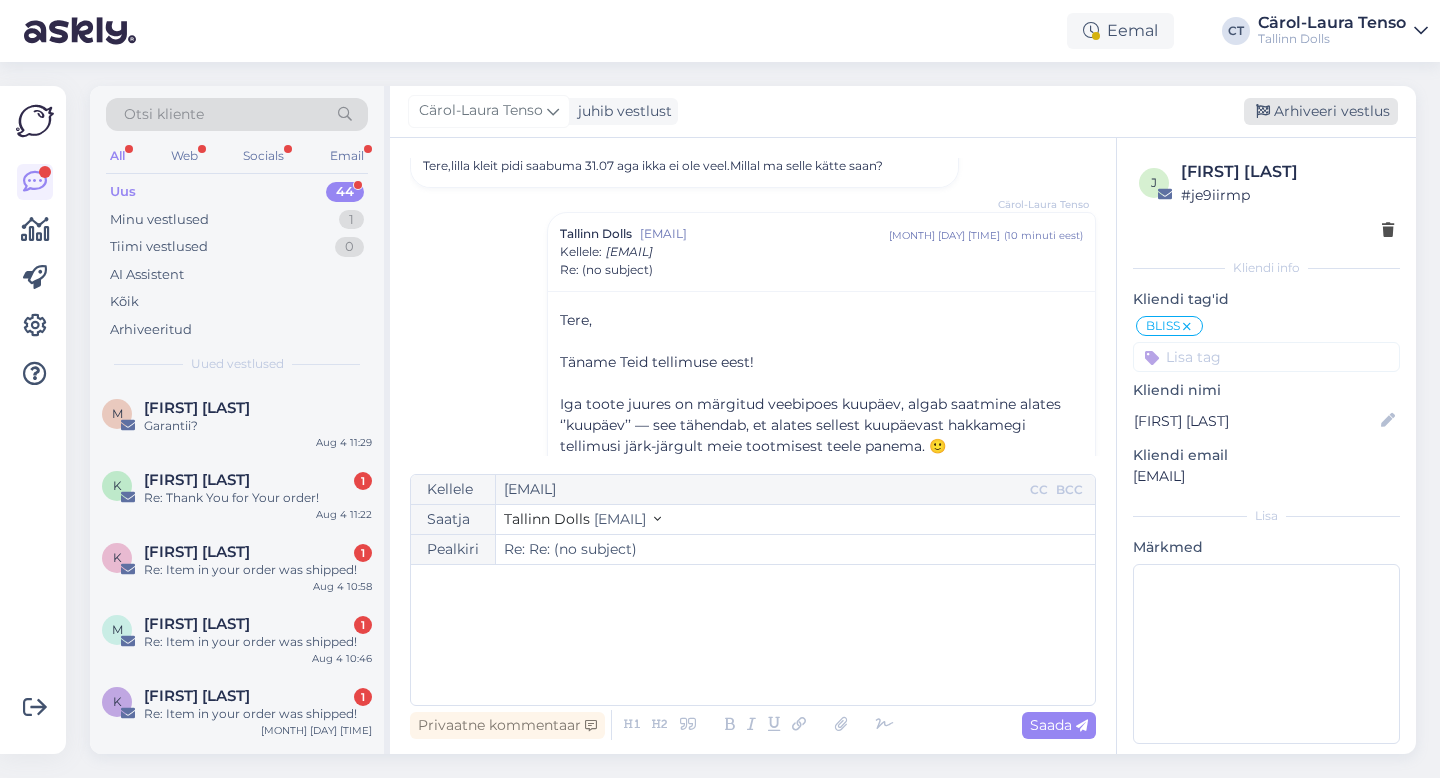 click on "Arhiveeri vestlus" at bounding box center [1321, 111] 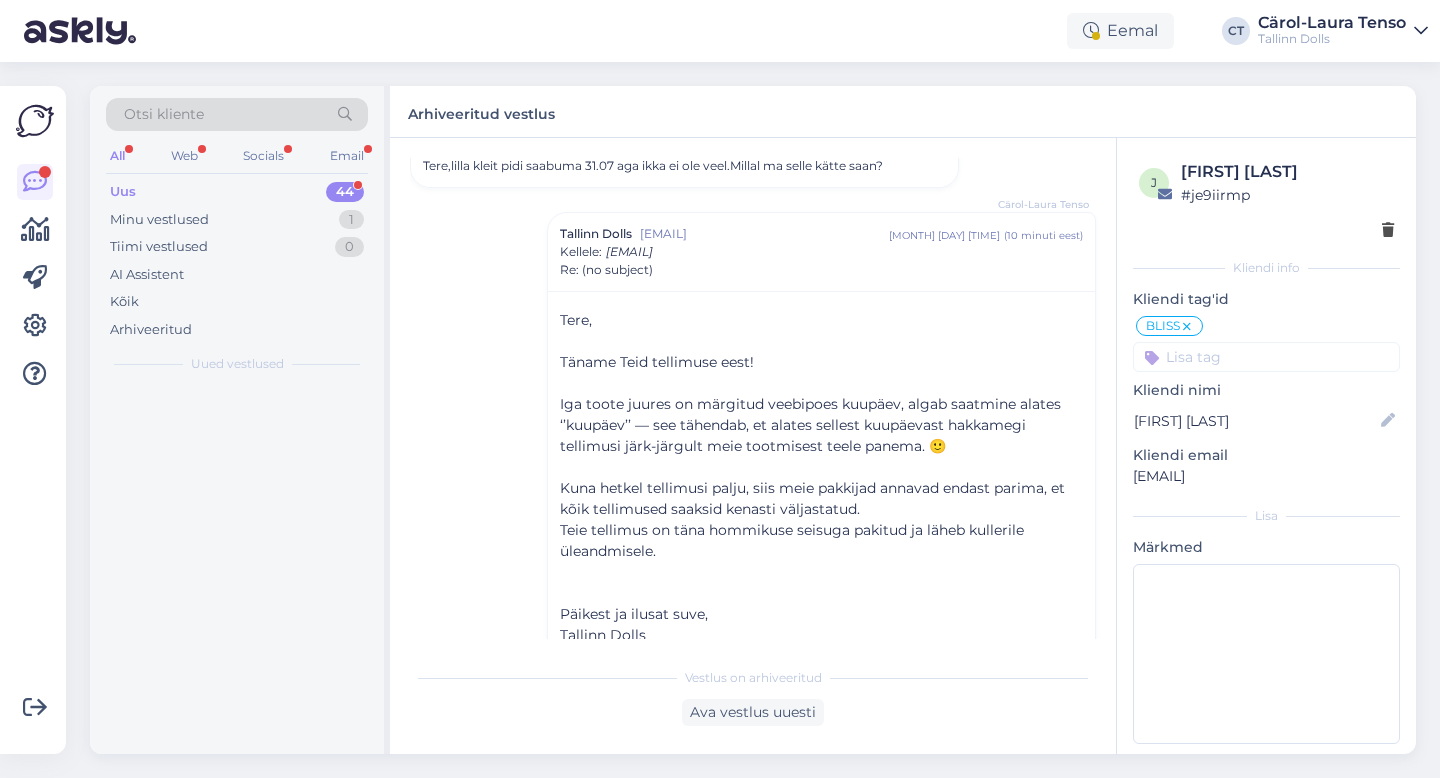 scroll, scrollTop: 443, scrollLeft: 0, axis: vertical 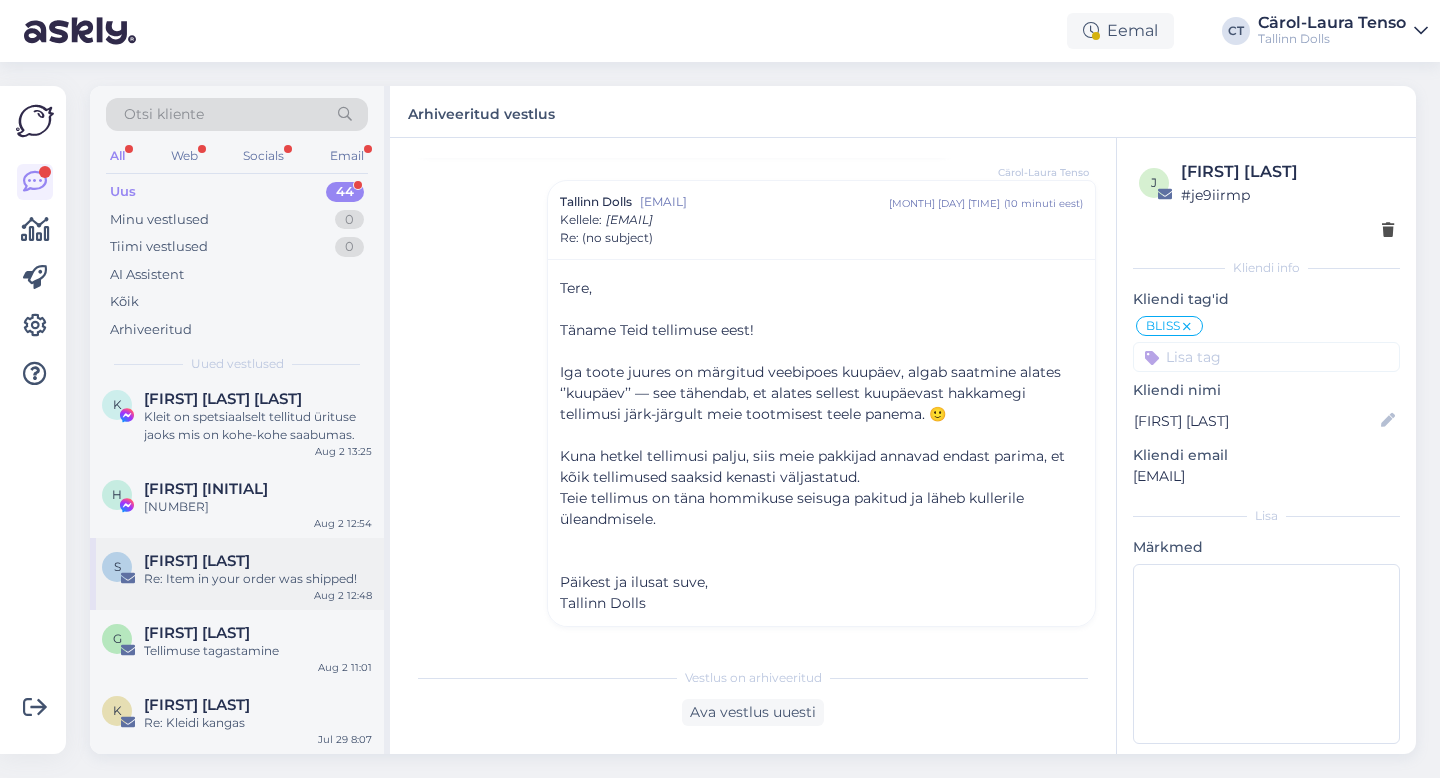 click on "[FIRST] [LAST]" at bounding box center (258, 561) 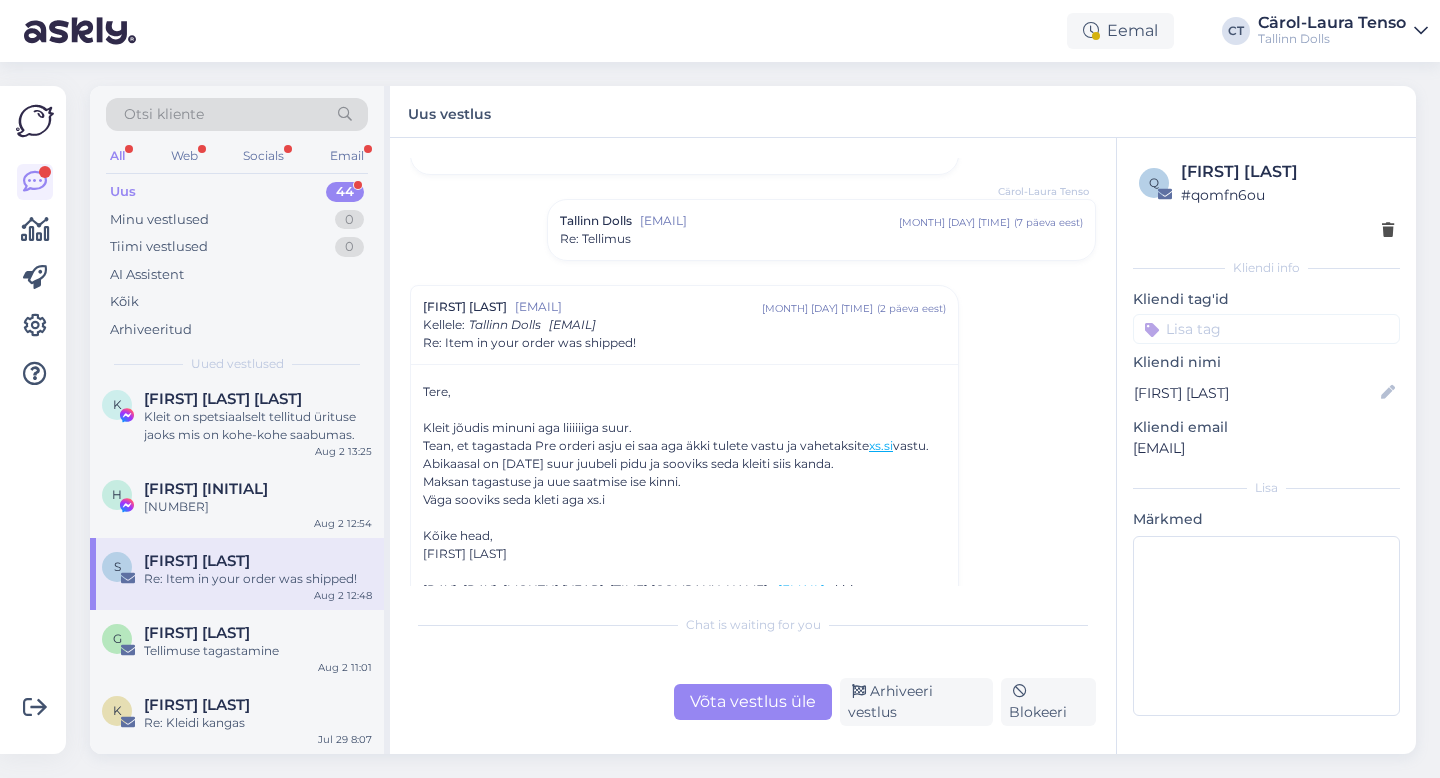scroll, scrollTop: 120, scrollLeft: 0, axis: vertical 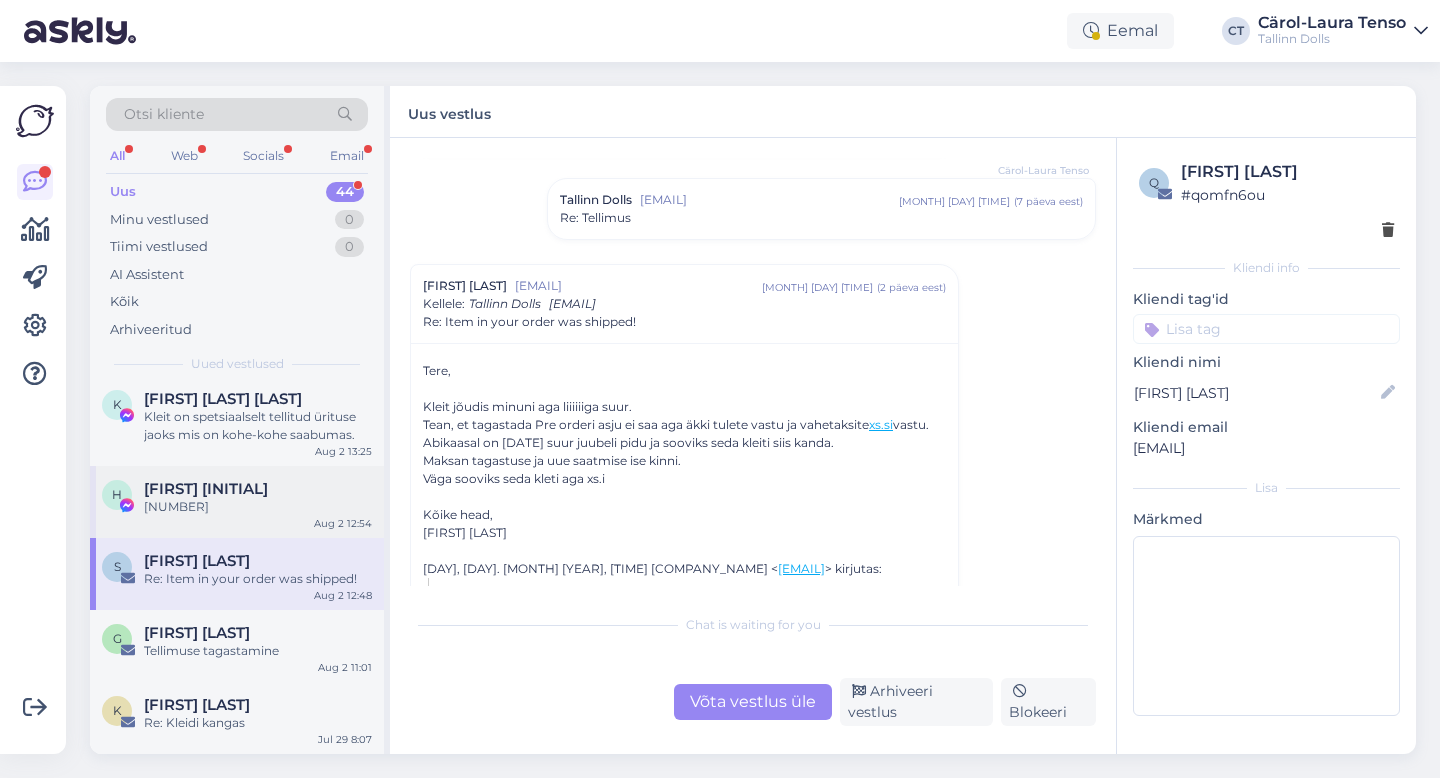 click on "[NUMBER]" at bounding box center (258, 507) 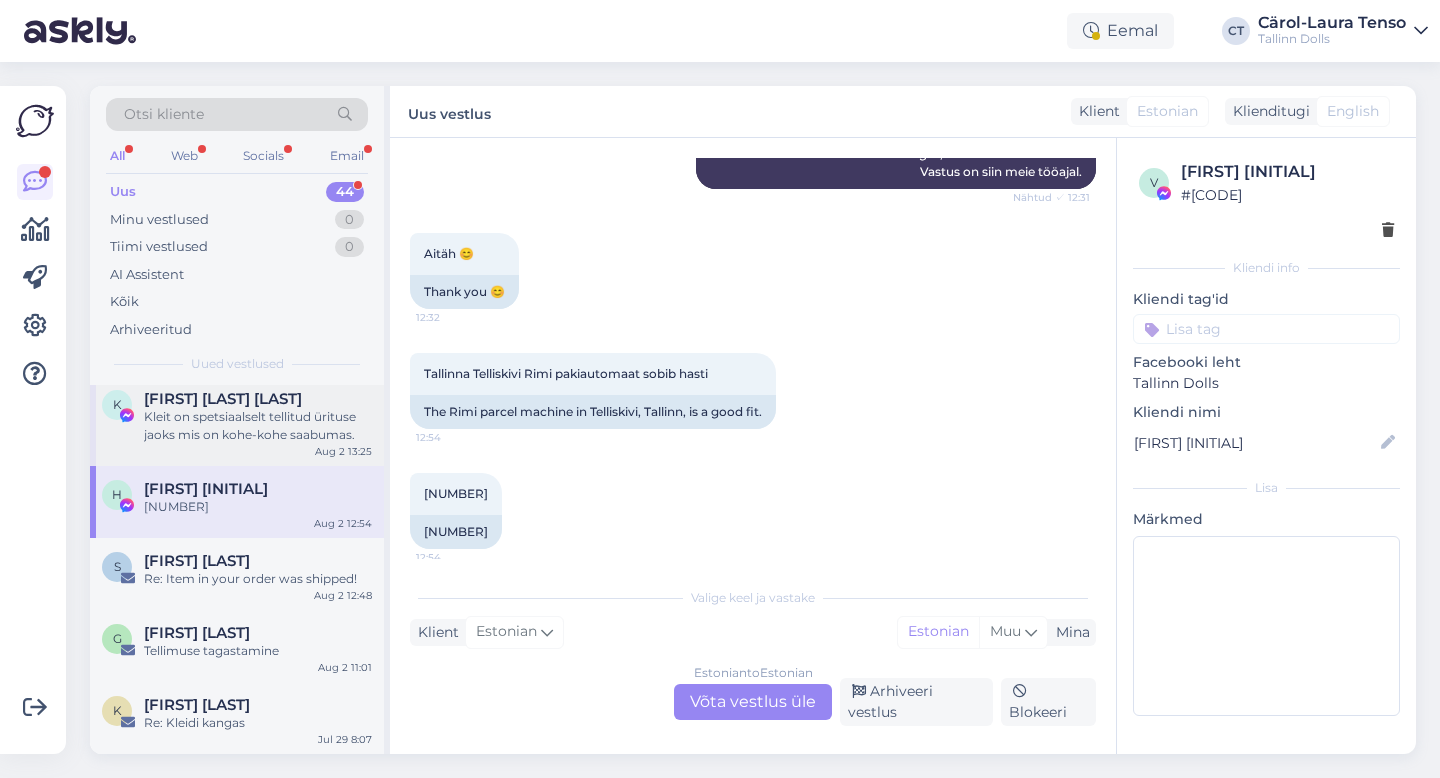 click on "Kleit on spetsiaalselt tellitud ürituse jaoks mis on kohe-kohe saabumas." at bounding box center (258, 426) 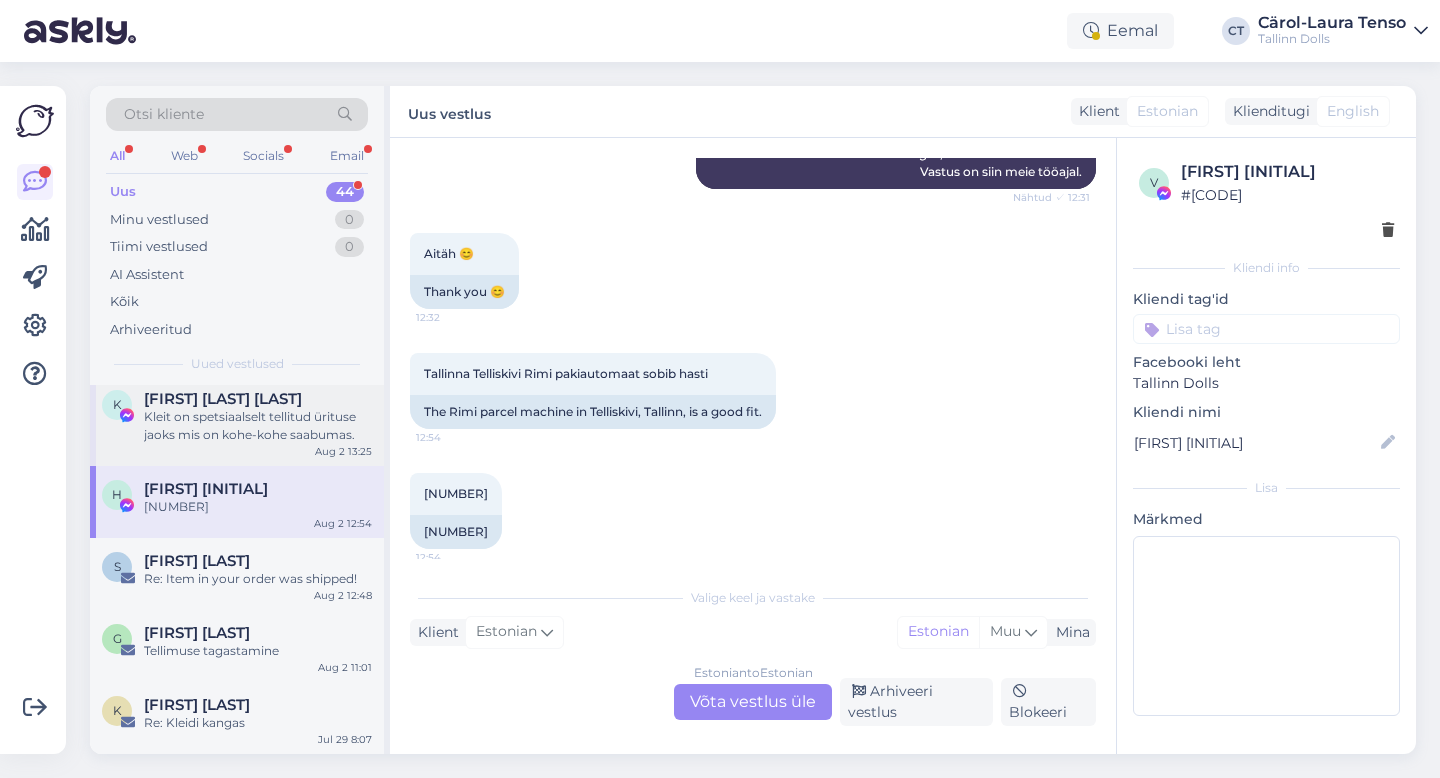 scroll, scrollTop: 261, scrollLeft: 0, axis: vertical 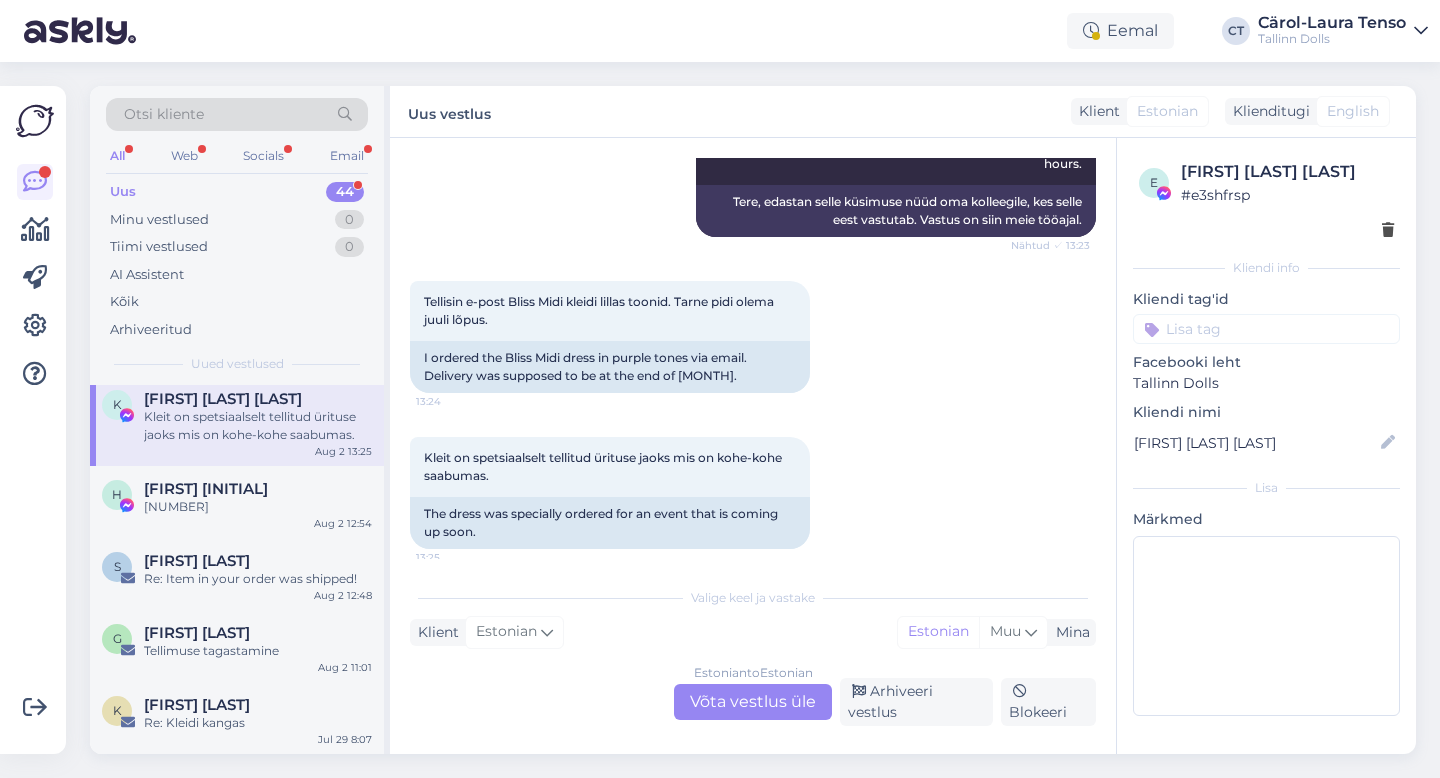 click on "Estonian  to  Estonian Võta vestlus üle" at bounding box center [753, 702] 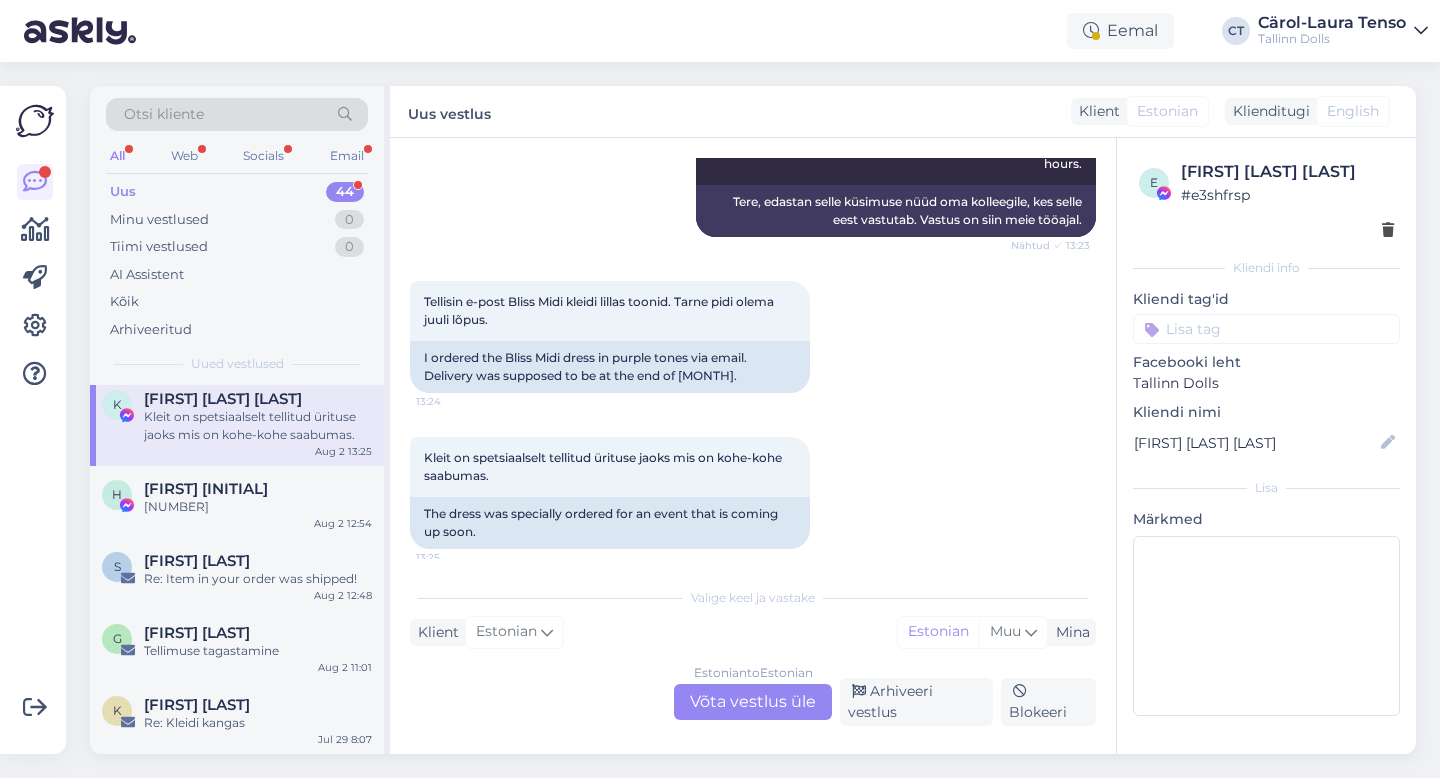 scroll, scrollTop: 186, scrollLeft: 0, axis: vertical 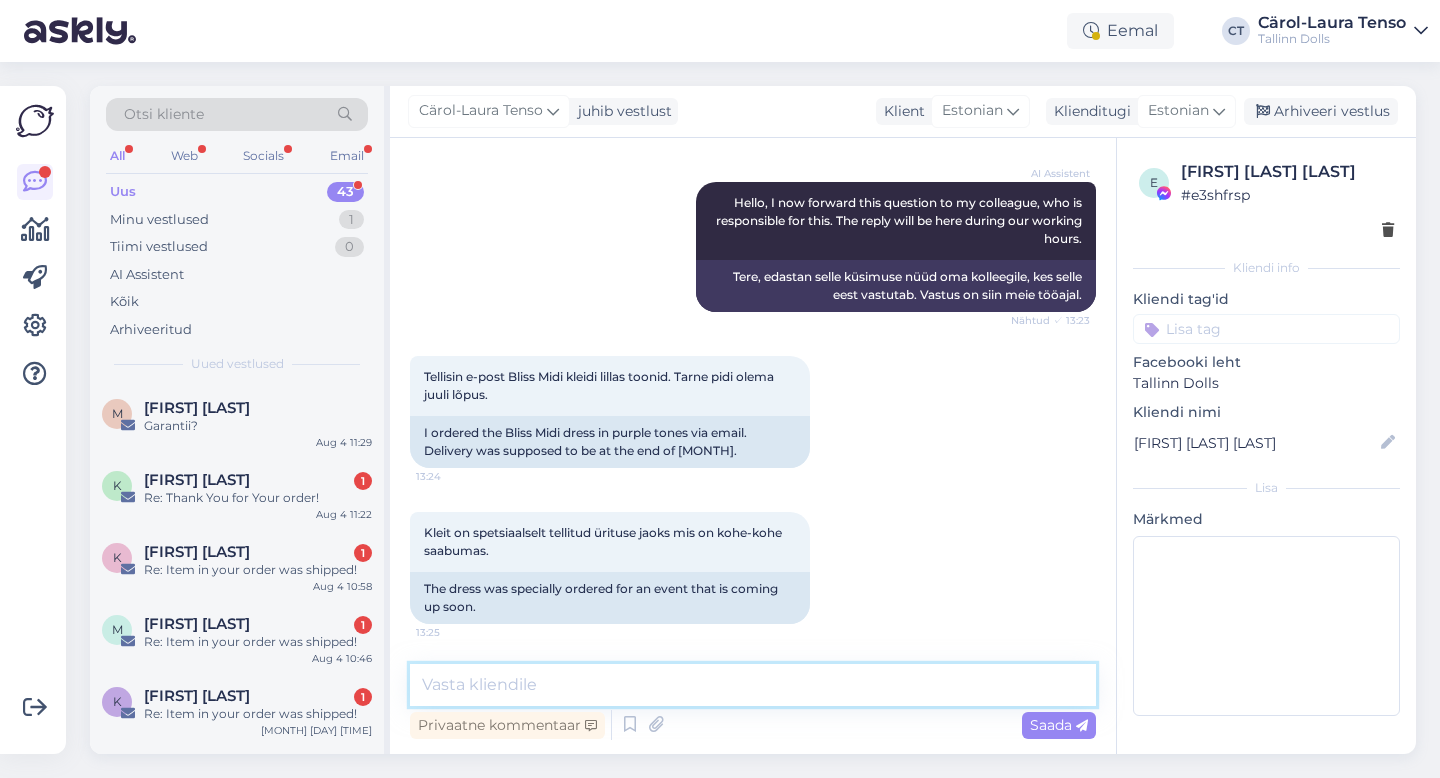 click at bounding box center (753, 685) 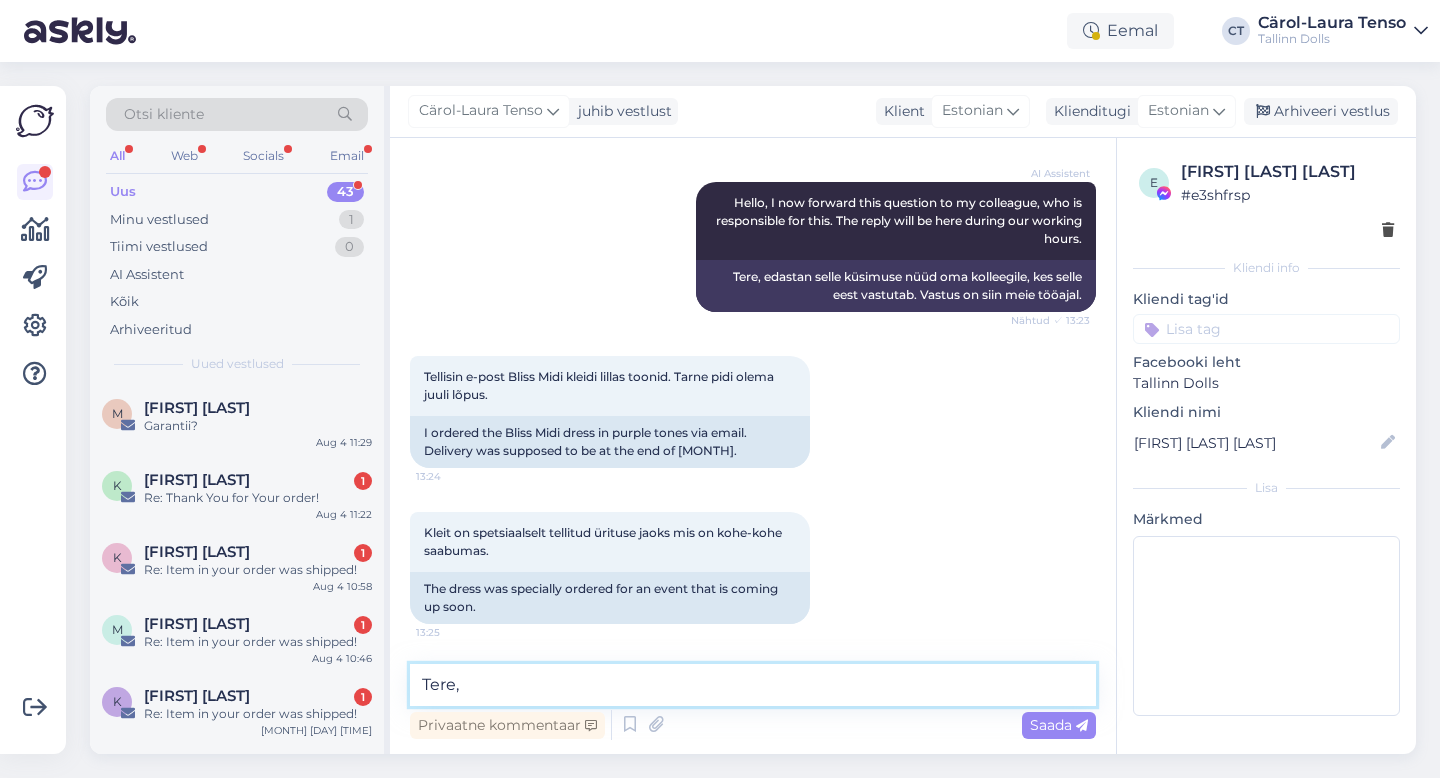 scroll, scrollTop: 200, scrollLeft: 0, axis: vertical 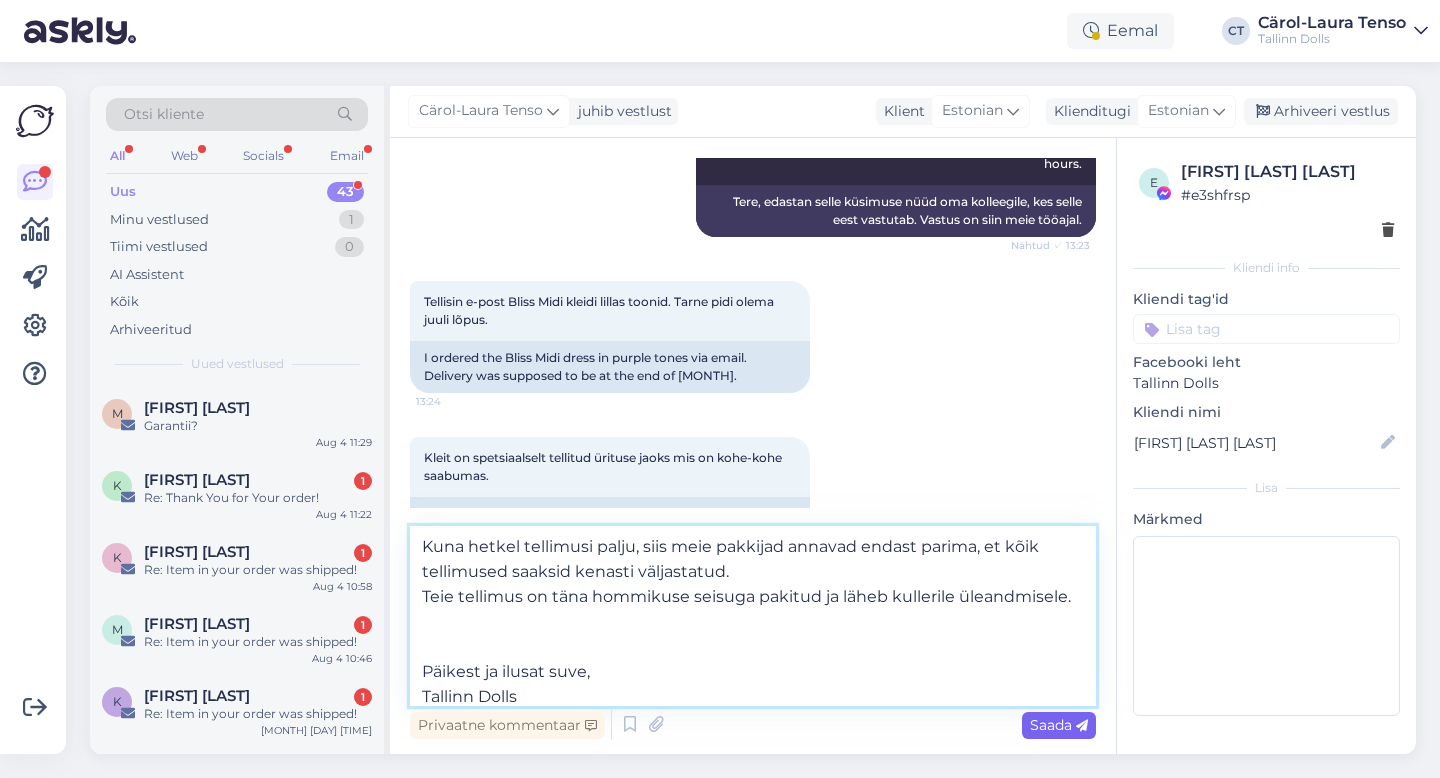 type on "Tere,
Täname Teid tellimuse eest!
Iga toote juures on märgitud veebipoes kuupäev, algab saatmine alates ‘’kuupäev’’ — see tähendab, et alates sellest kuupäevast hakkamegi tellimusi järk-järgult meie tootmisest teele panema. 🙂
Kuna hetkel tellimusi palju, siis meie pakkijad annavad endast parima, et kõik tellimused saaksid kenasti väljastatud.
Teie tellimus on täna hommikuse seisuga pakitud ja läheb kullerile üleandmisele.
Päikest ja ilusat suve,
Tallinn Dolls" 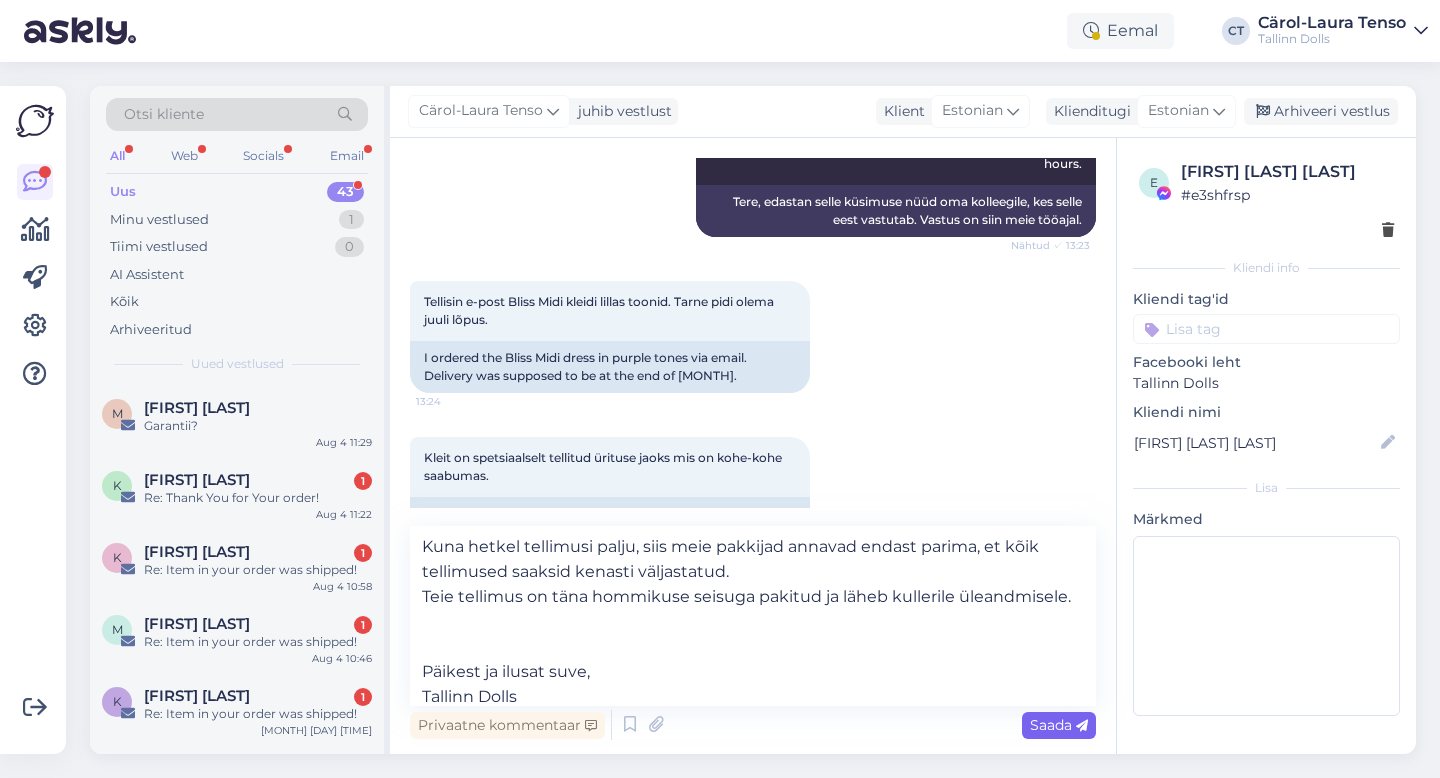 click on "Saada" at bounding box center (1059, 725) 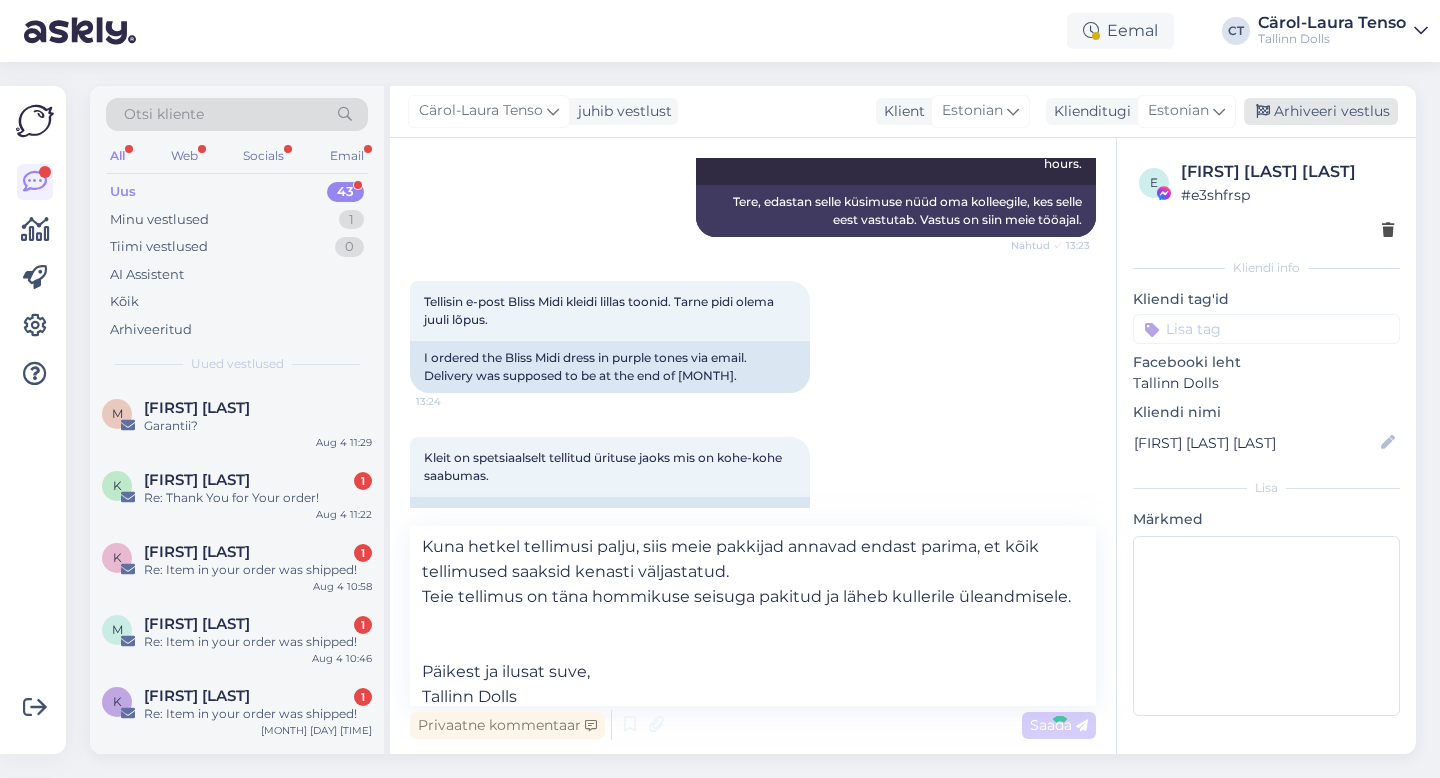 type 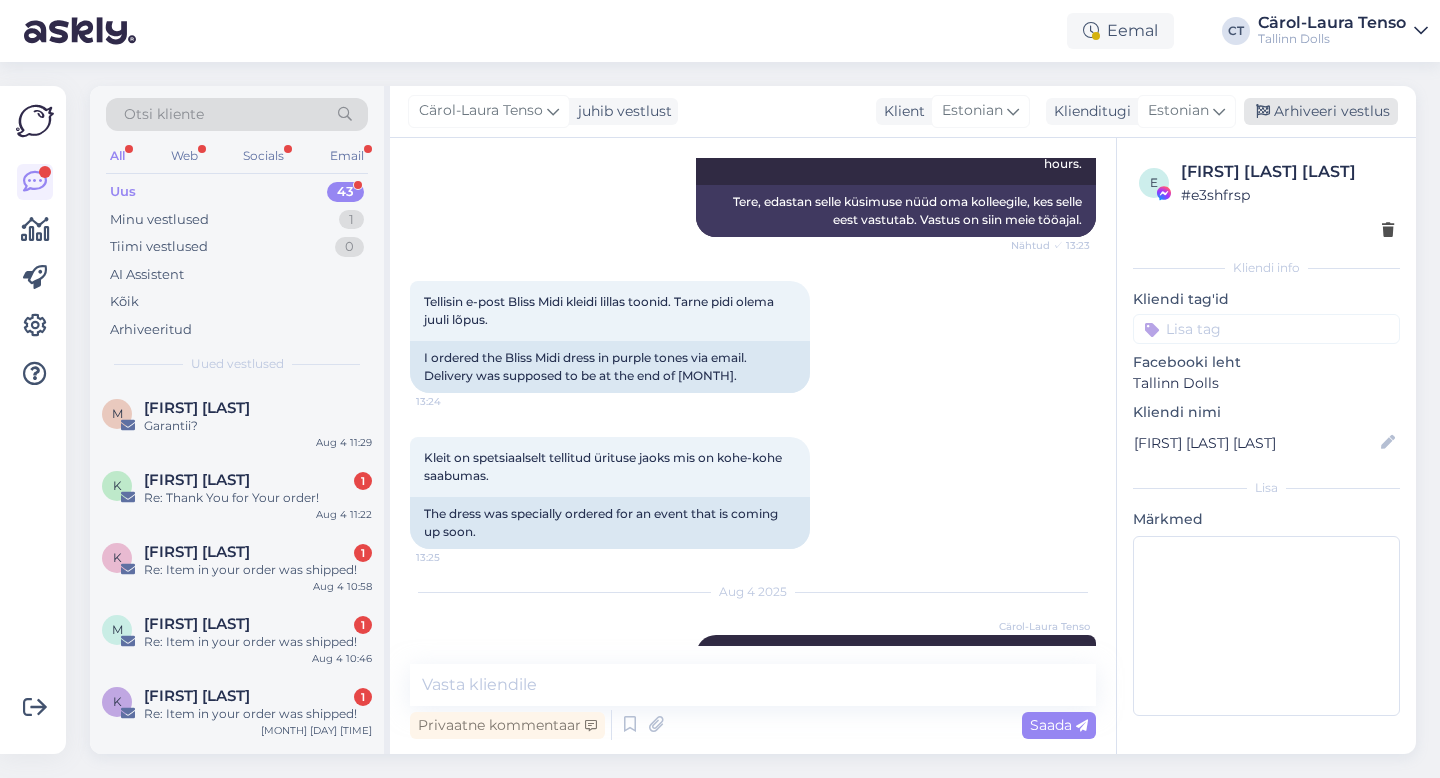 scroll, scrollTop: 602, scrollLeft: 0, axis: vertical 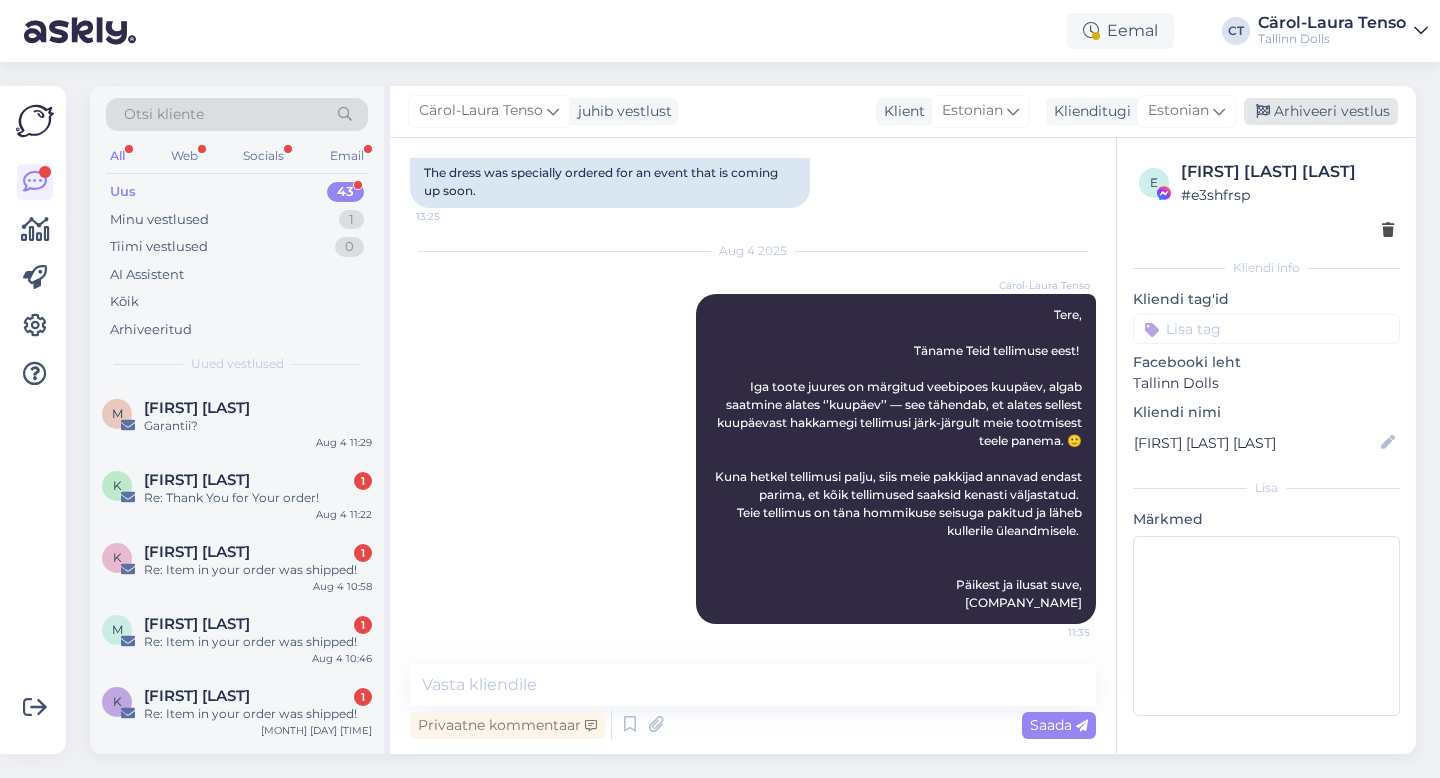 click on "Arhiveeri vestlus" at bounding box center (1321, 111) 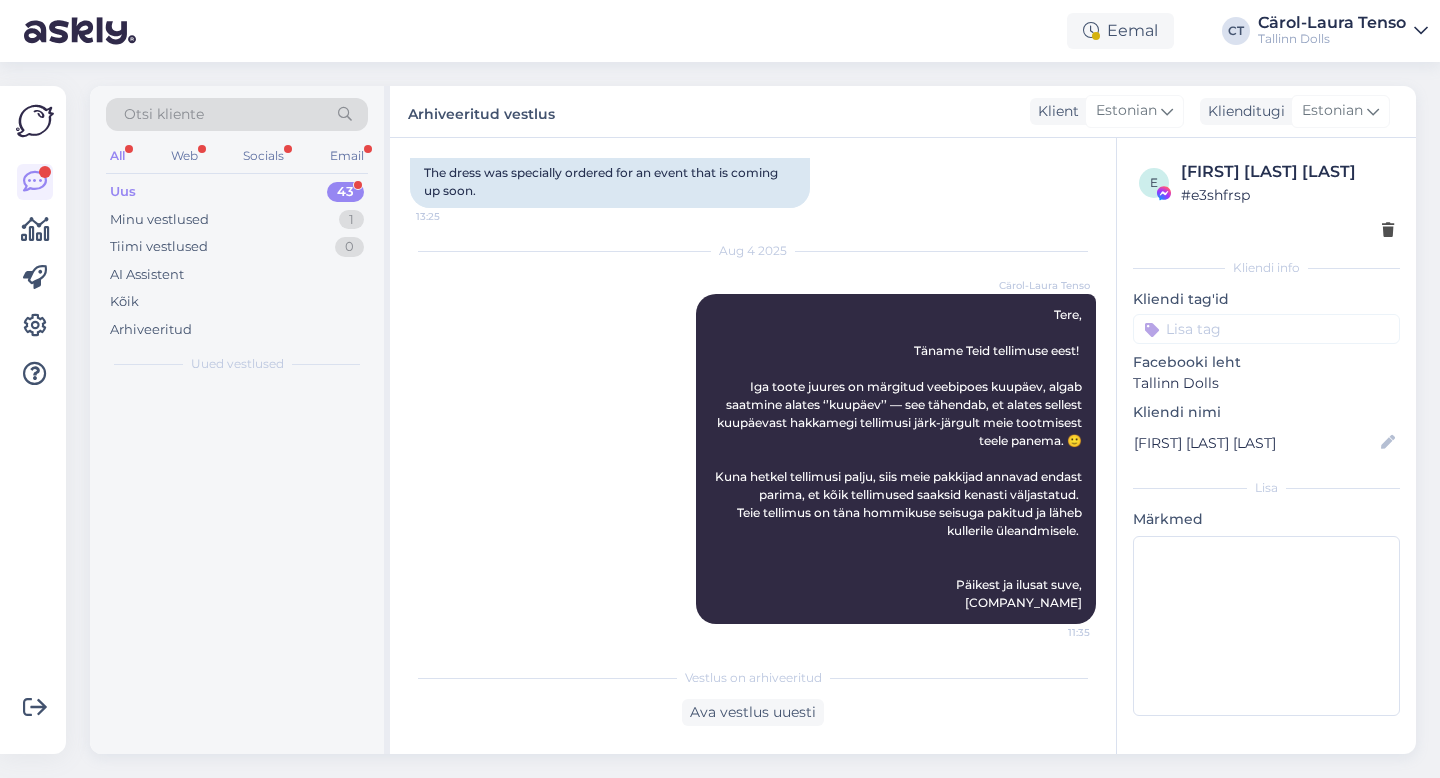 scroll, scrollTop: 609, scrollLeft: 0, axis: vertical 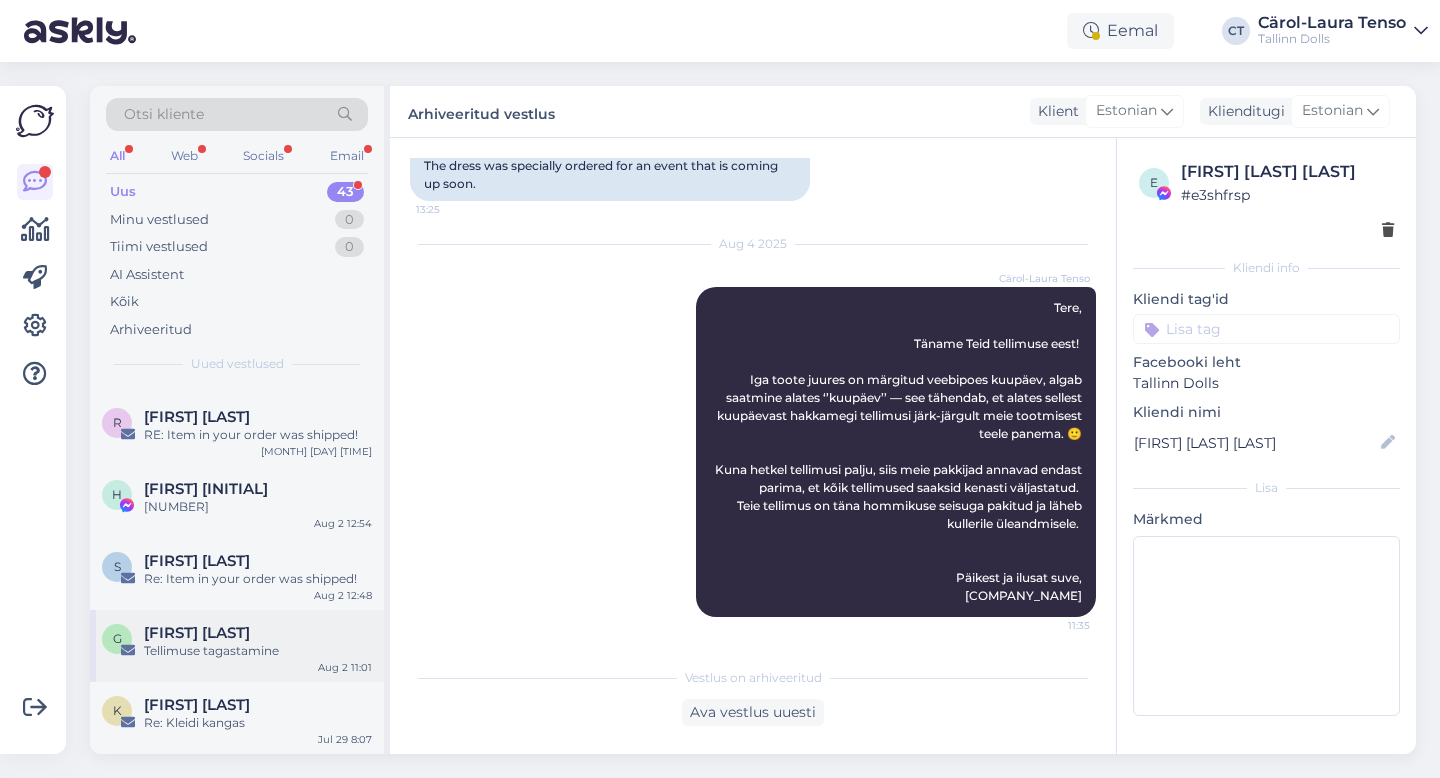 click on "Tellimuse tagastamine" at bounding box center [258, 651] 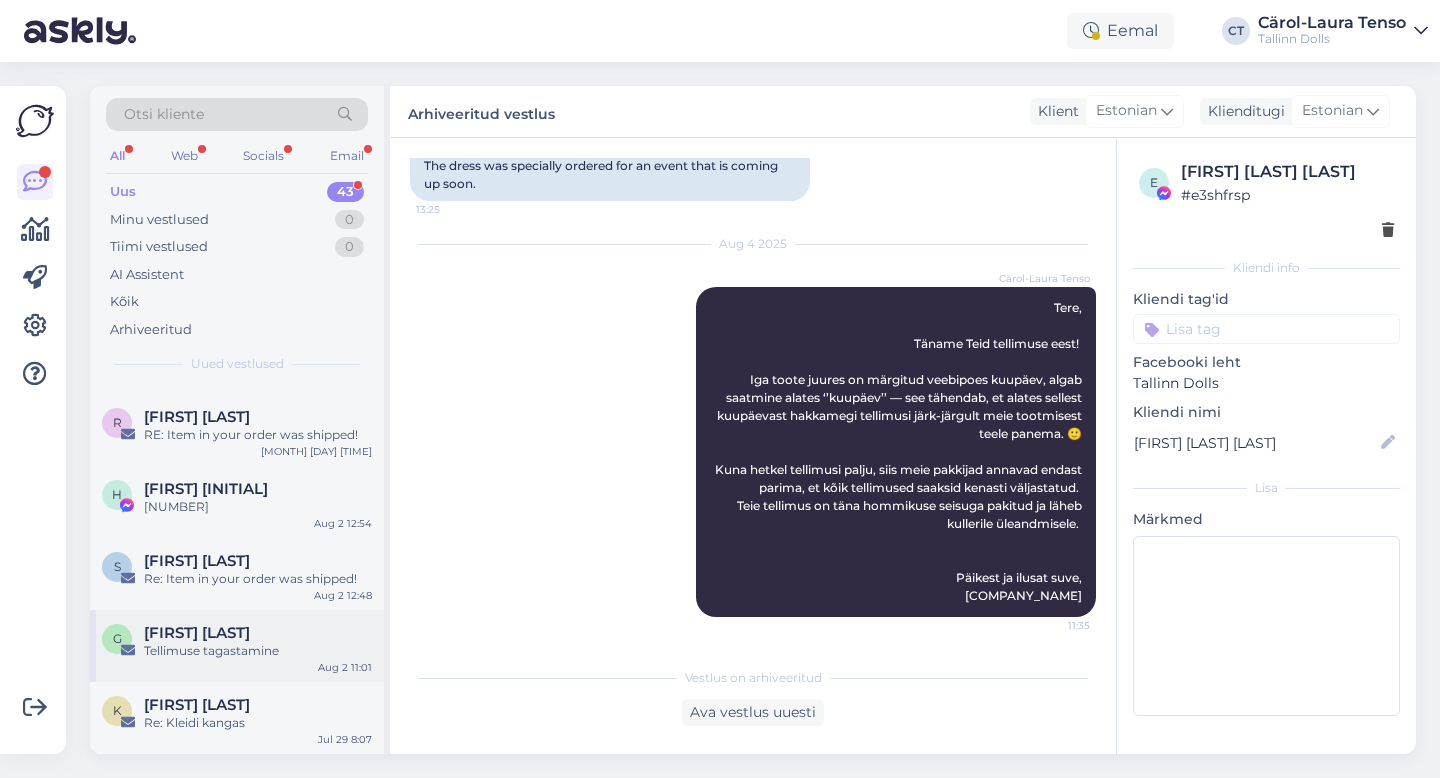 scroll, scrollTop: 0, scrollLeft: 0, axis: both 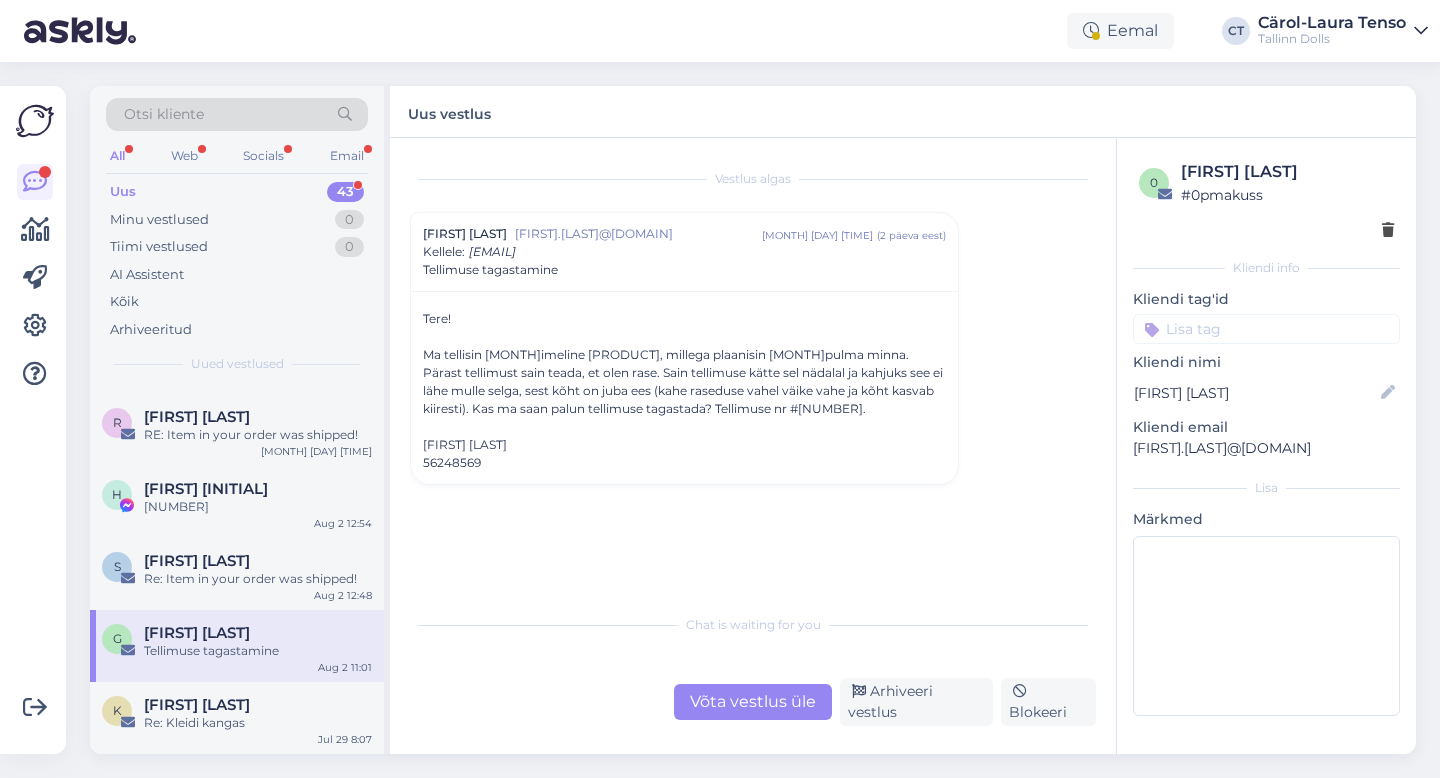 click on "Võta vestlus üle" at bounding box center (753, 702) 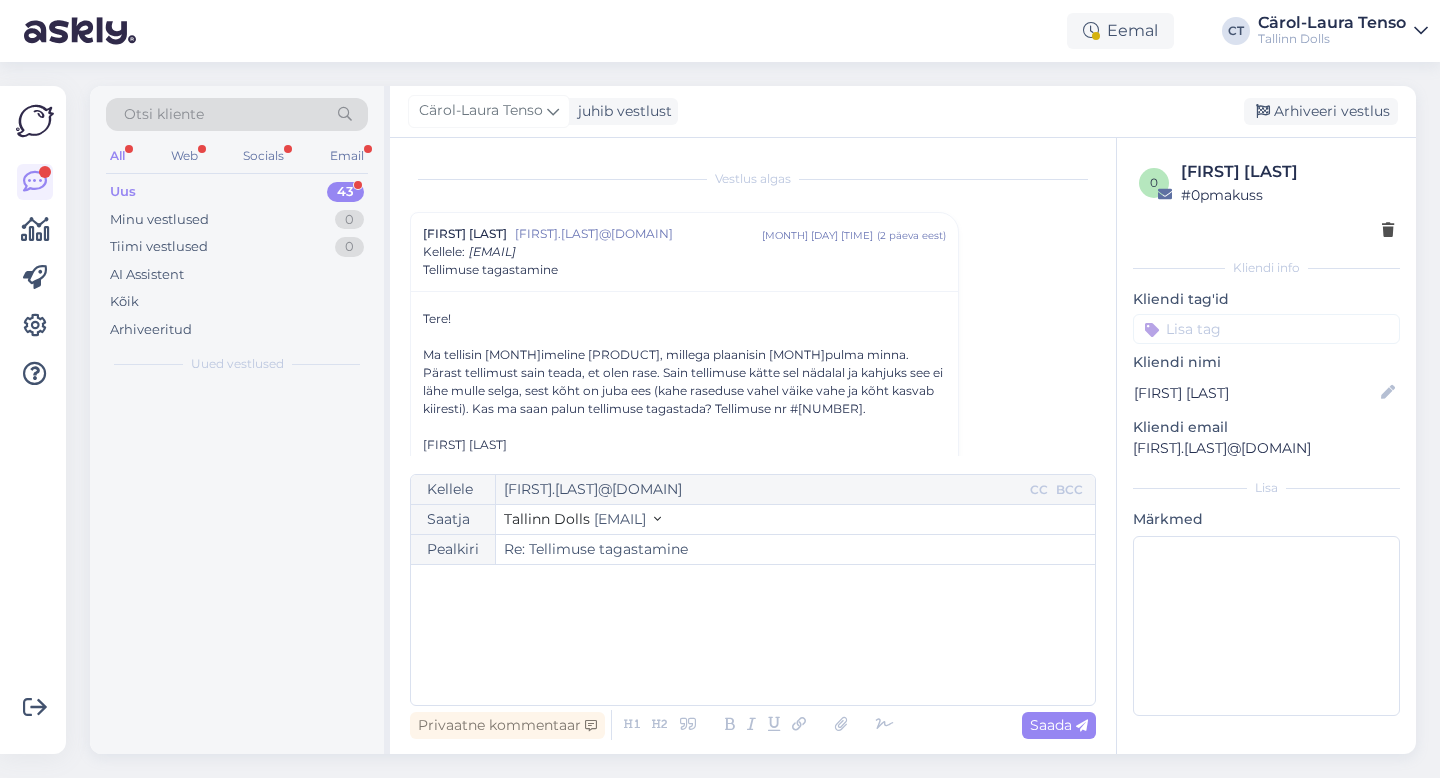scroll, scrollTop: 54, scrollLeft: 0, axis: vertical 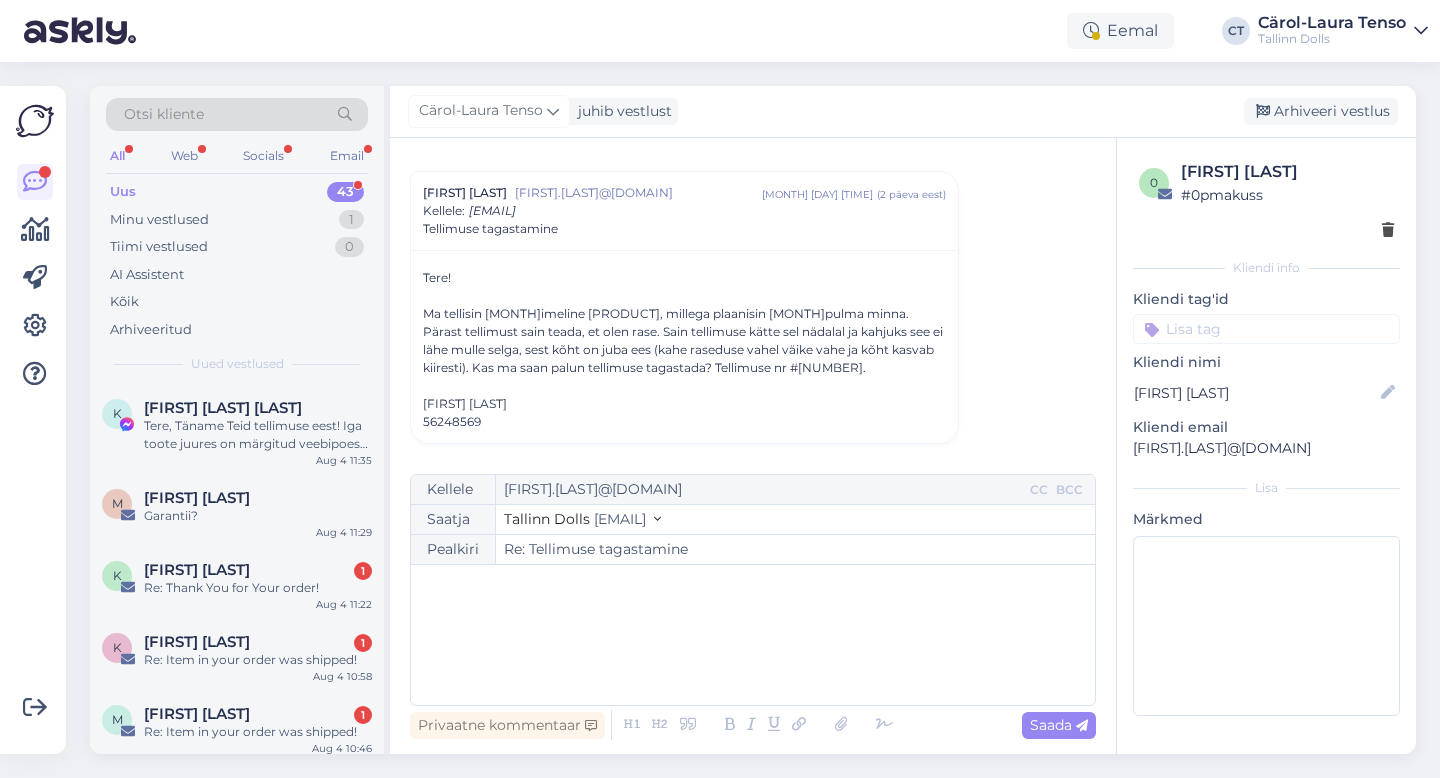 click on "﻿" at bounding box center [753, 635] 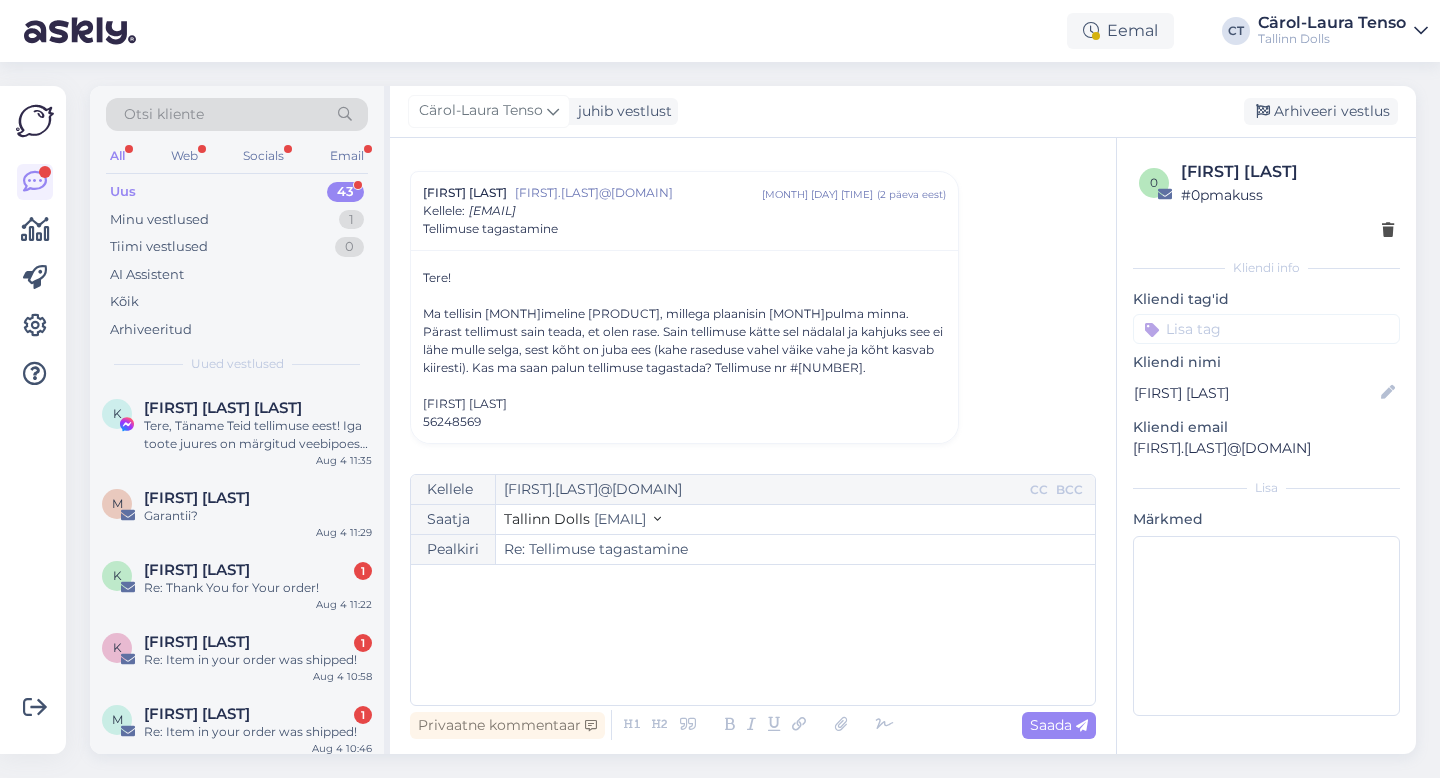 click on "﻿" at bounding box center (753, 635) 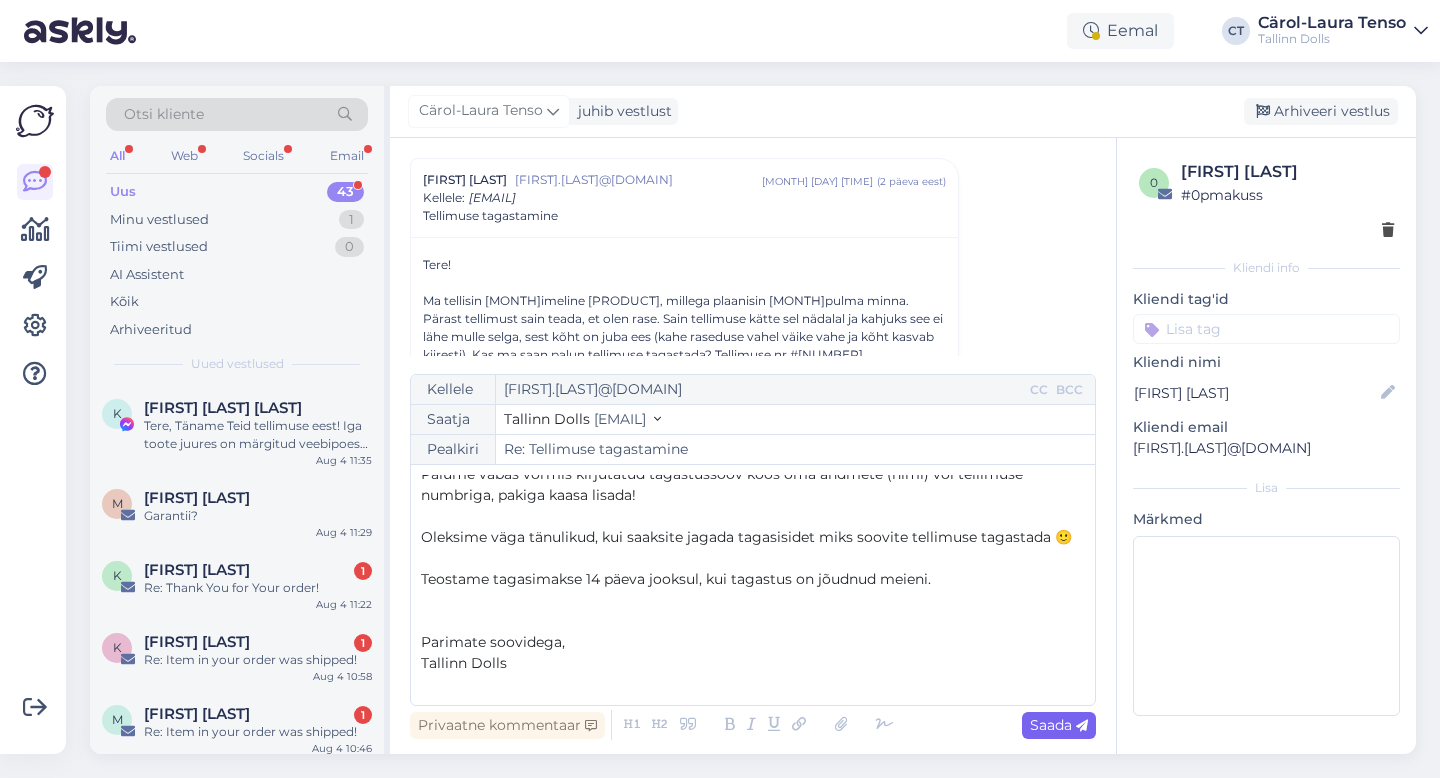 click on "Saada" at bounding box center [1059, 725] 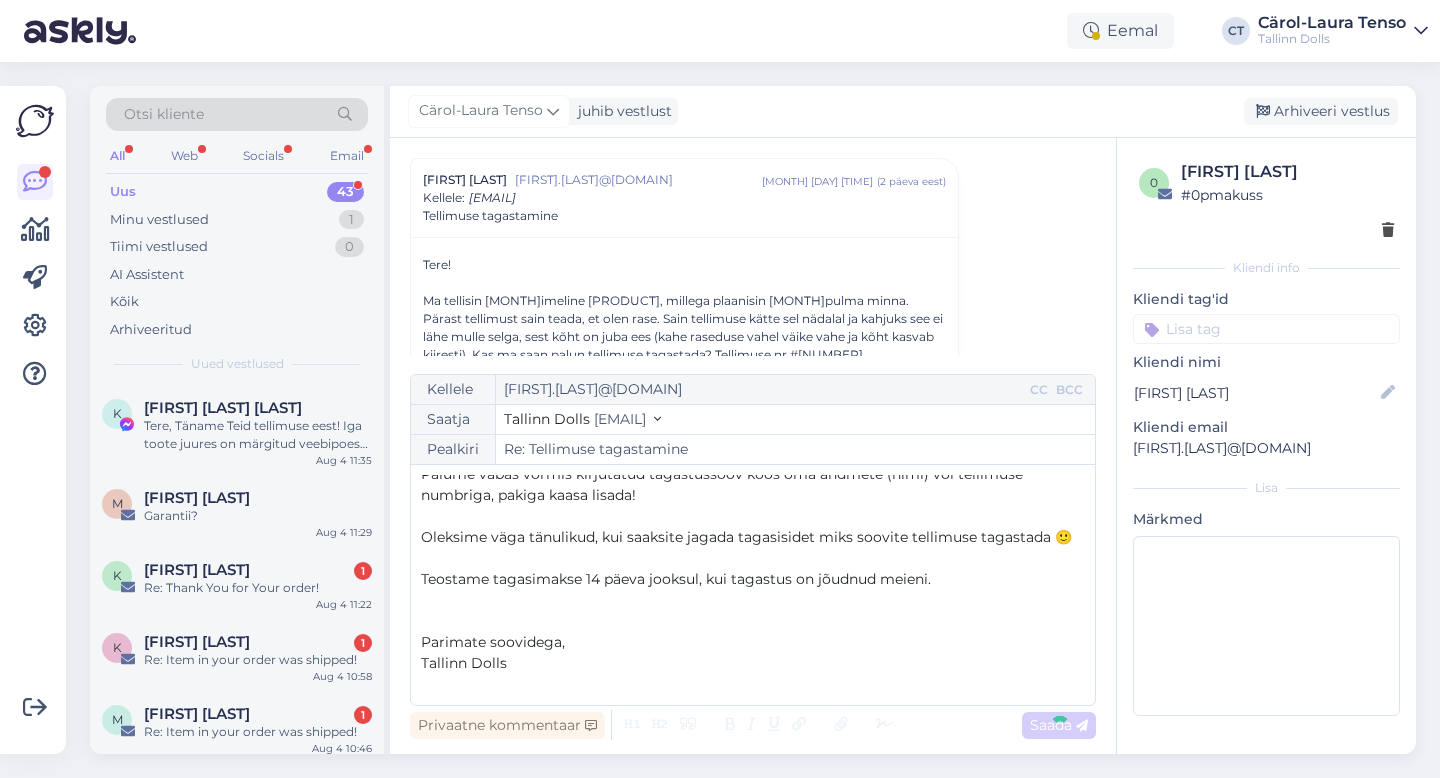 type on "Re: Re: Tellimuse tagastamine" 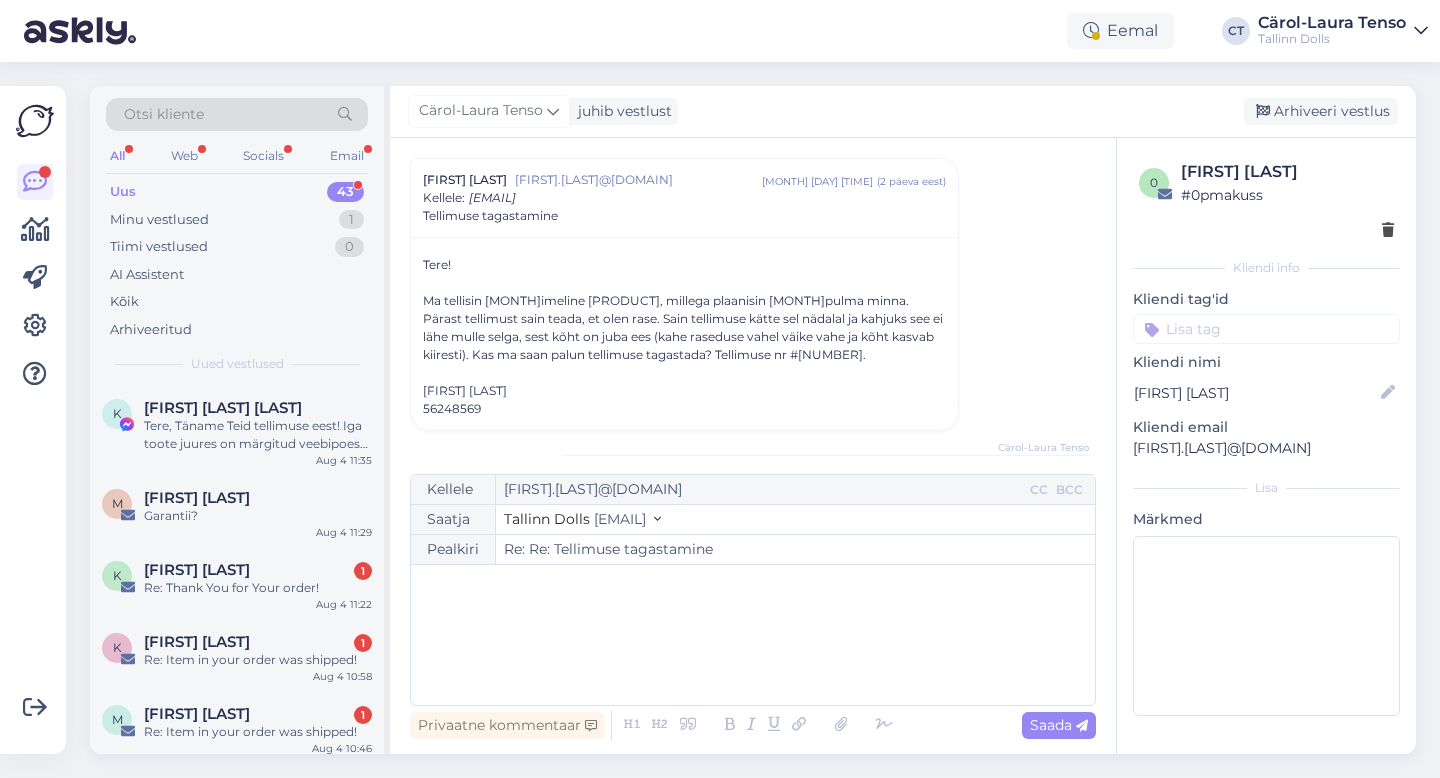 scroll, scrollTop: 315, scrollLeft: 0, axis: vertical 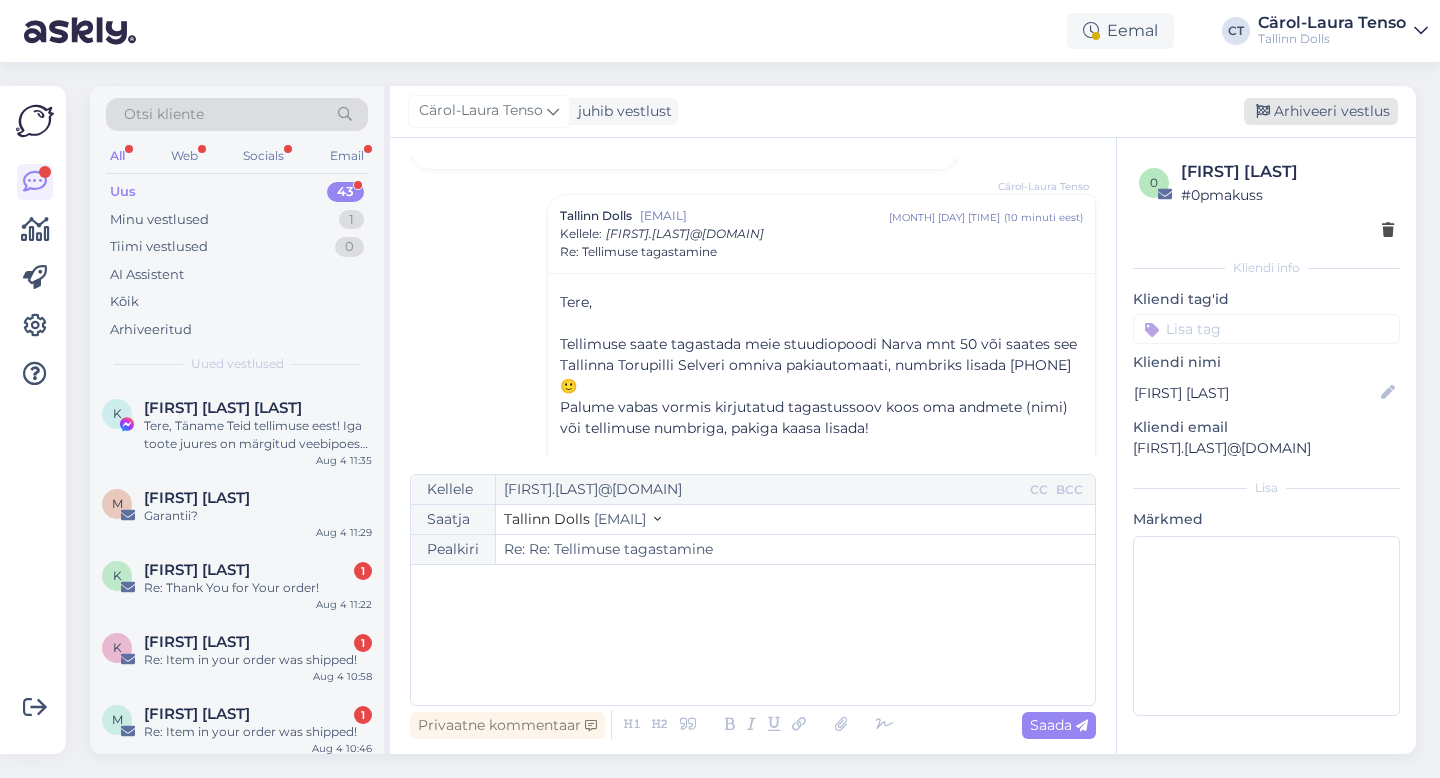 click on "Arhiveeri vestlus" at bounding box center (1321, 111) 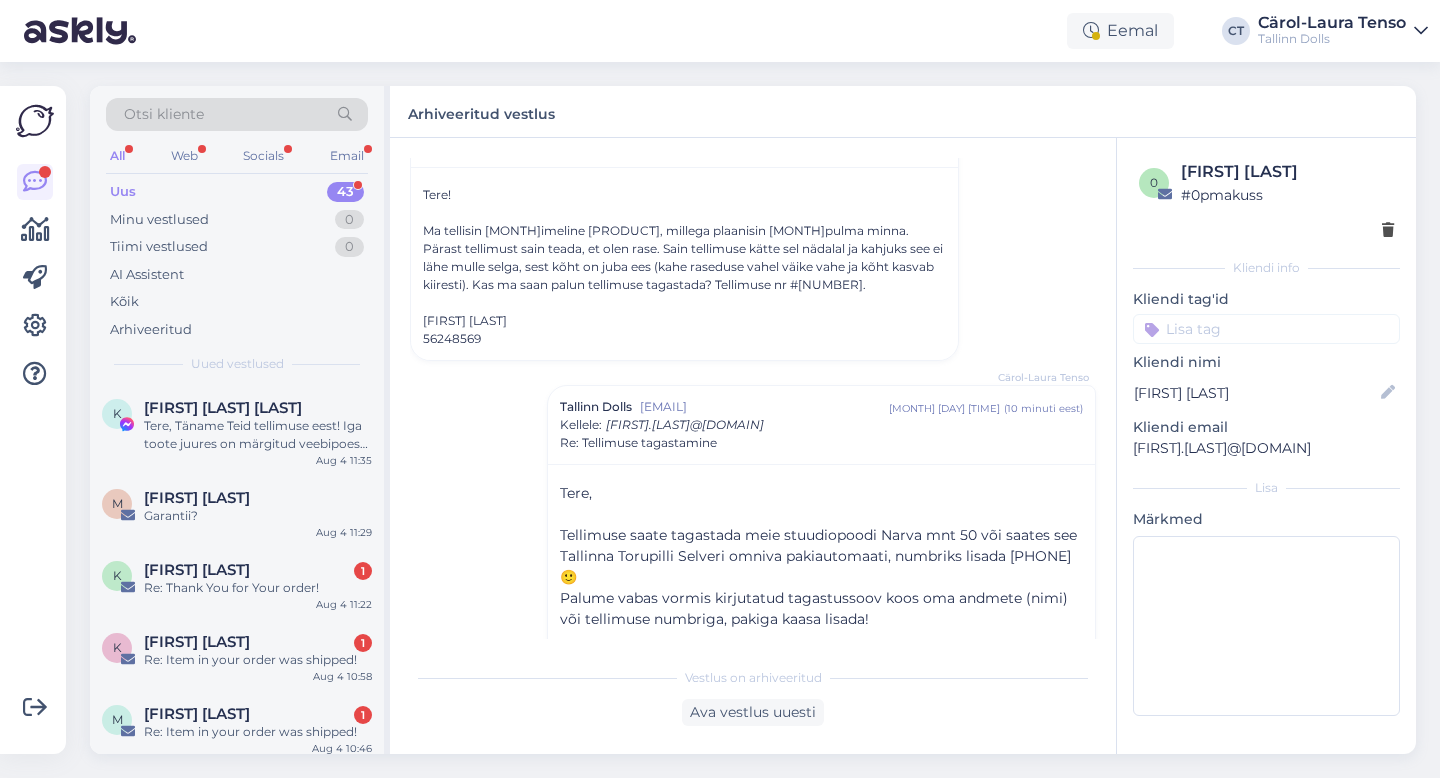 scroll, scrollTop: 0, scrollLeft: 0, axis: both 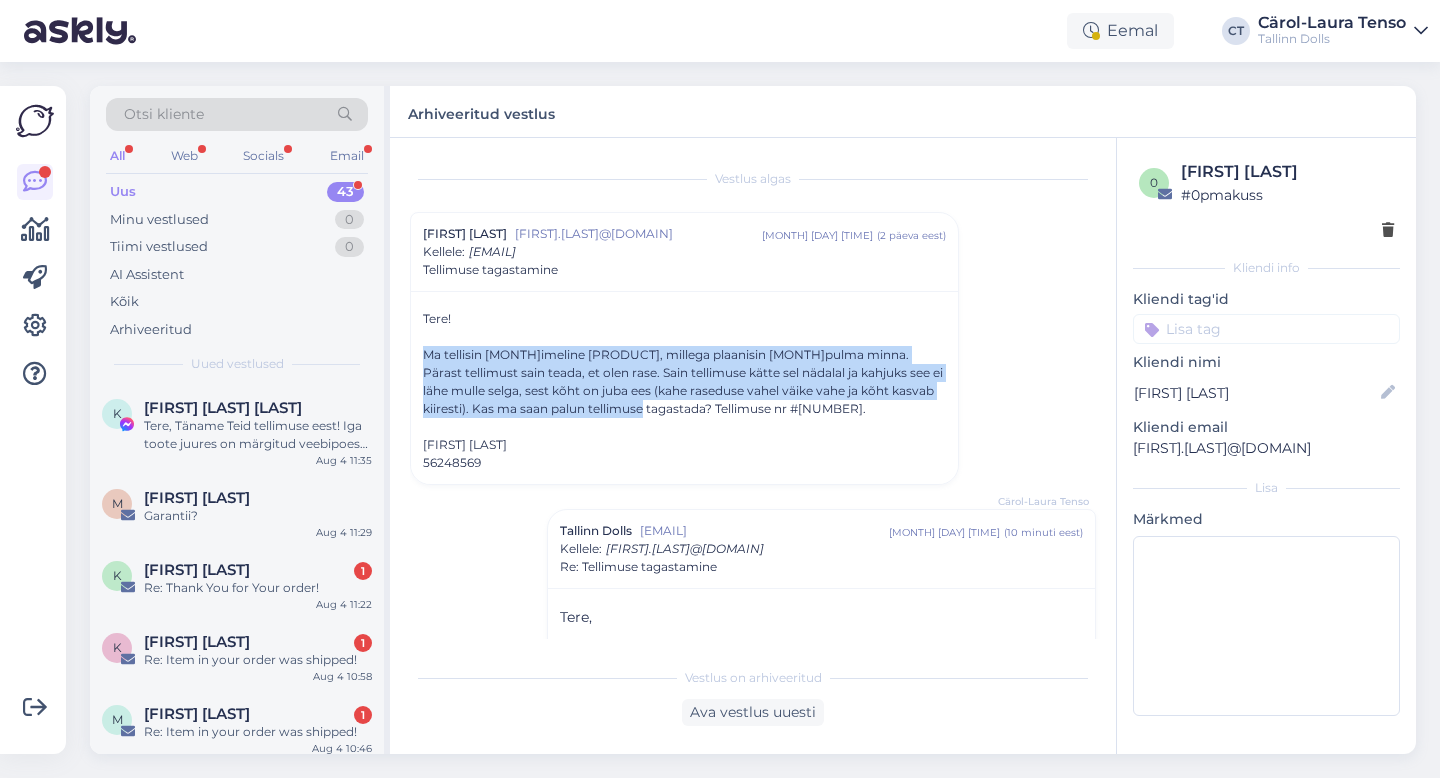 drag, startPoint x: 418, startPoint y: 347, endPoint x: 719, endPoint y: 406, distance: 306.7279 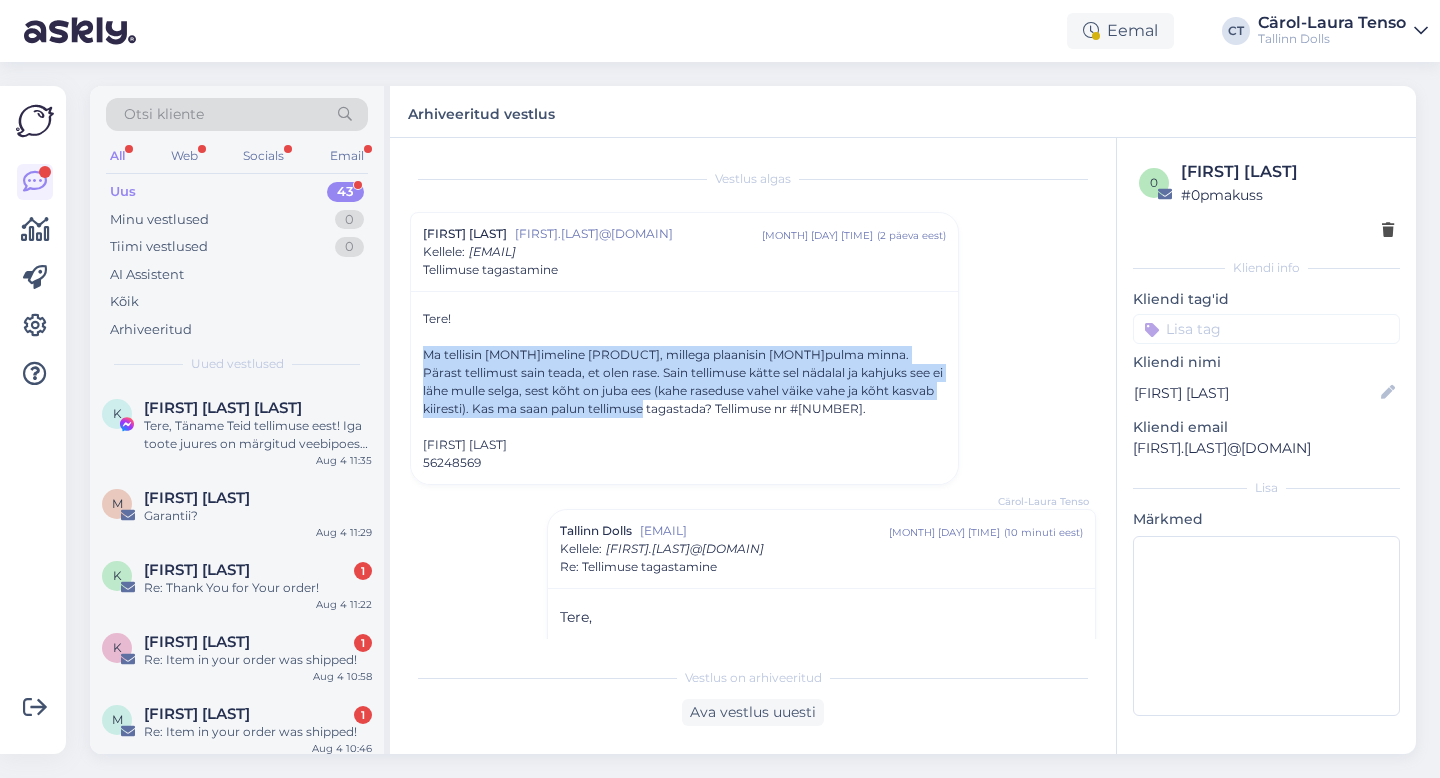 click on "Tere! Ma tellisin juunikuus imeilusa TWISTED BOW JUMPSUIT BLUE, millega plaanisin augusti lõpus pulma minna. Pärast tellimust sain teada, et olen rase. Sain tellimuse kätte sel nädalal ja kahjuks see ei lähe mulle selga, sest kõht on juba ees (kahe raseduse vahel väike vahe ja kõht kasvab kiiresti). Kas ma saan palun tellimuse tagastada? Tellimuse nr #000121409. [FIRST] [LAST] [PHONE]" at bounding box center (684, 387) 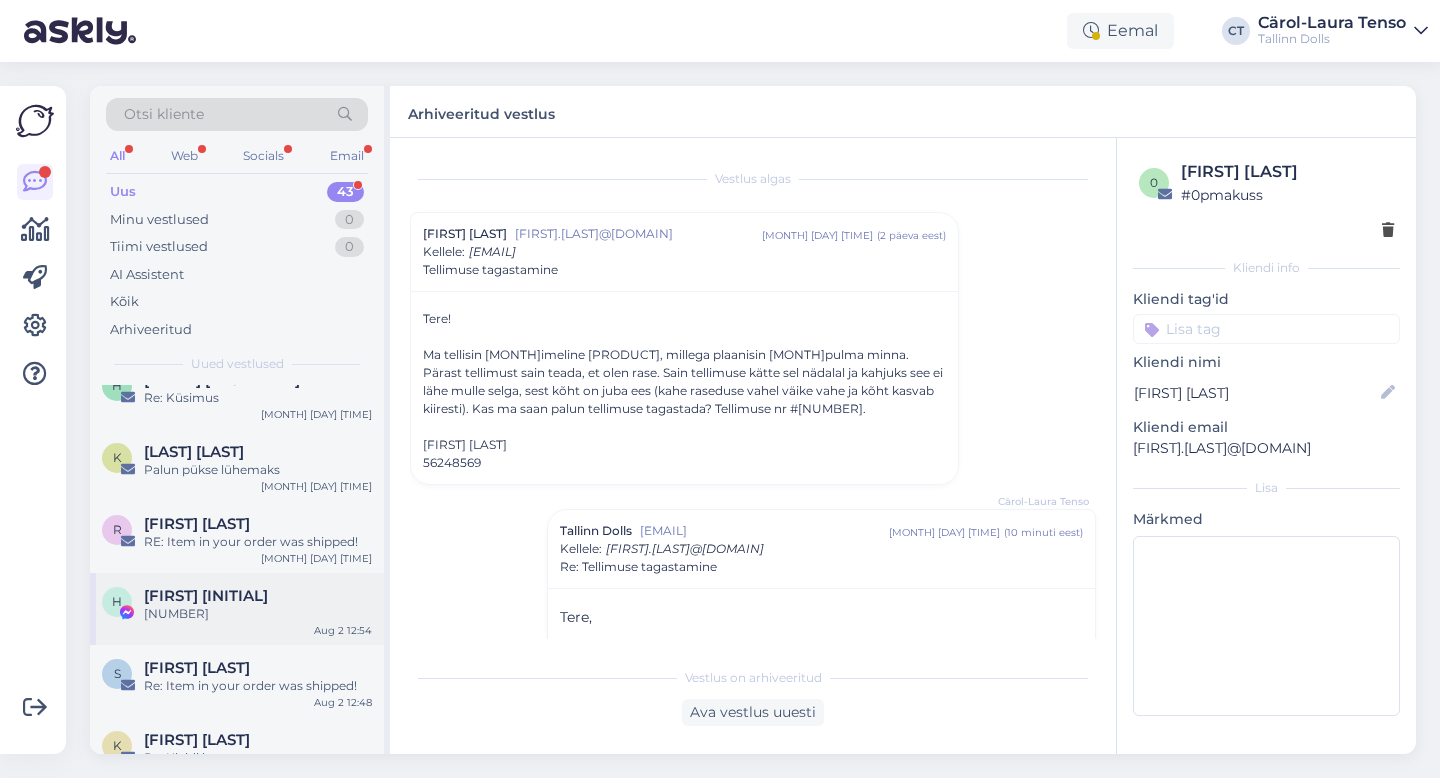 scroll, scrollTop: 2925, scrollLeft: 0, axis: vertical 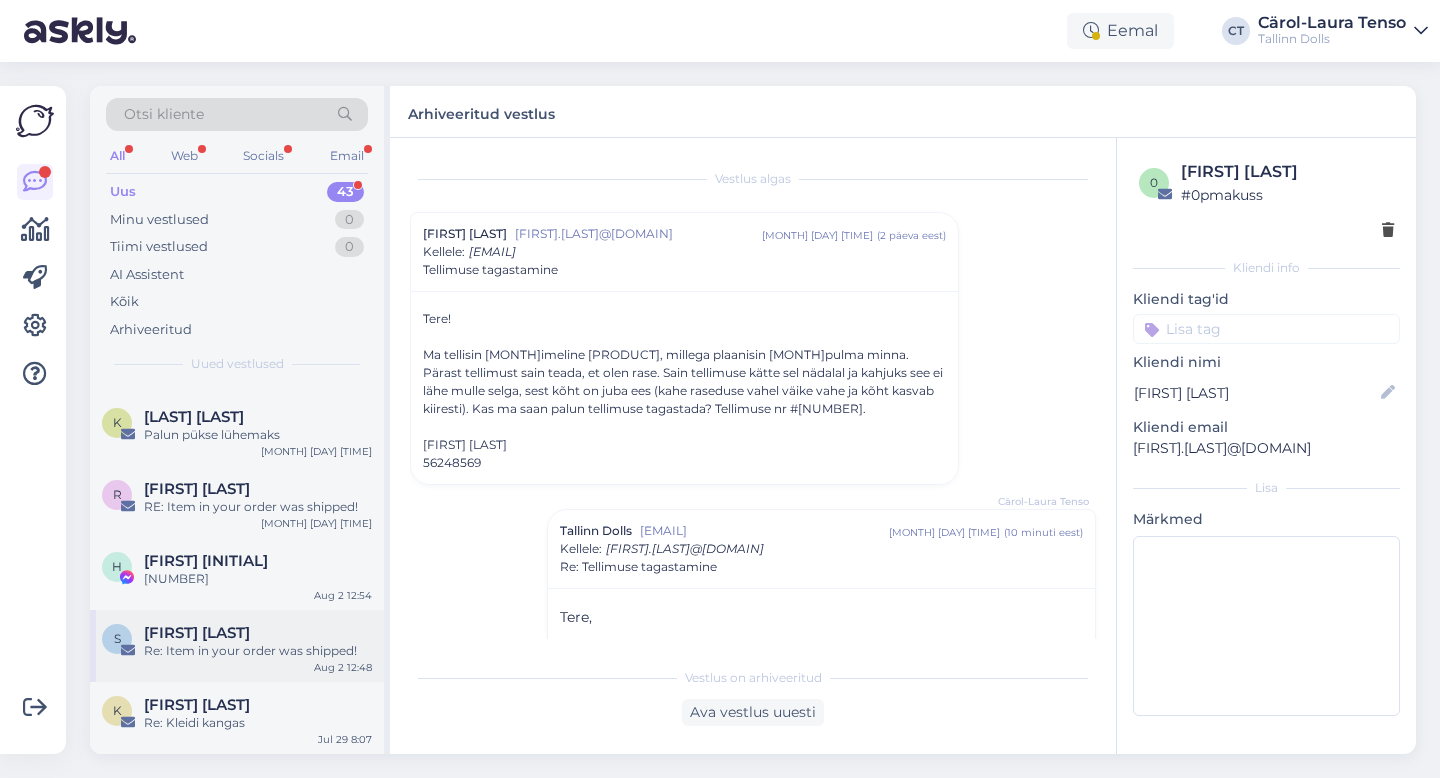 click on "Re: Item in your order was shipped!" at bounding box center (258, 651) 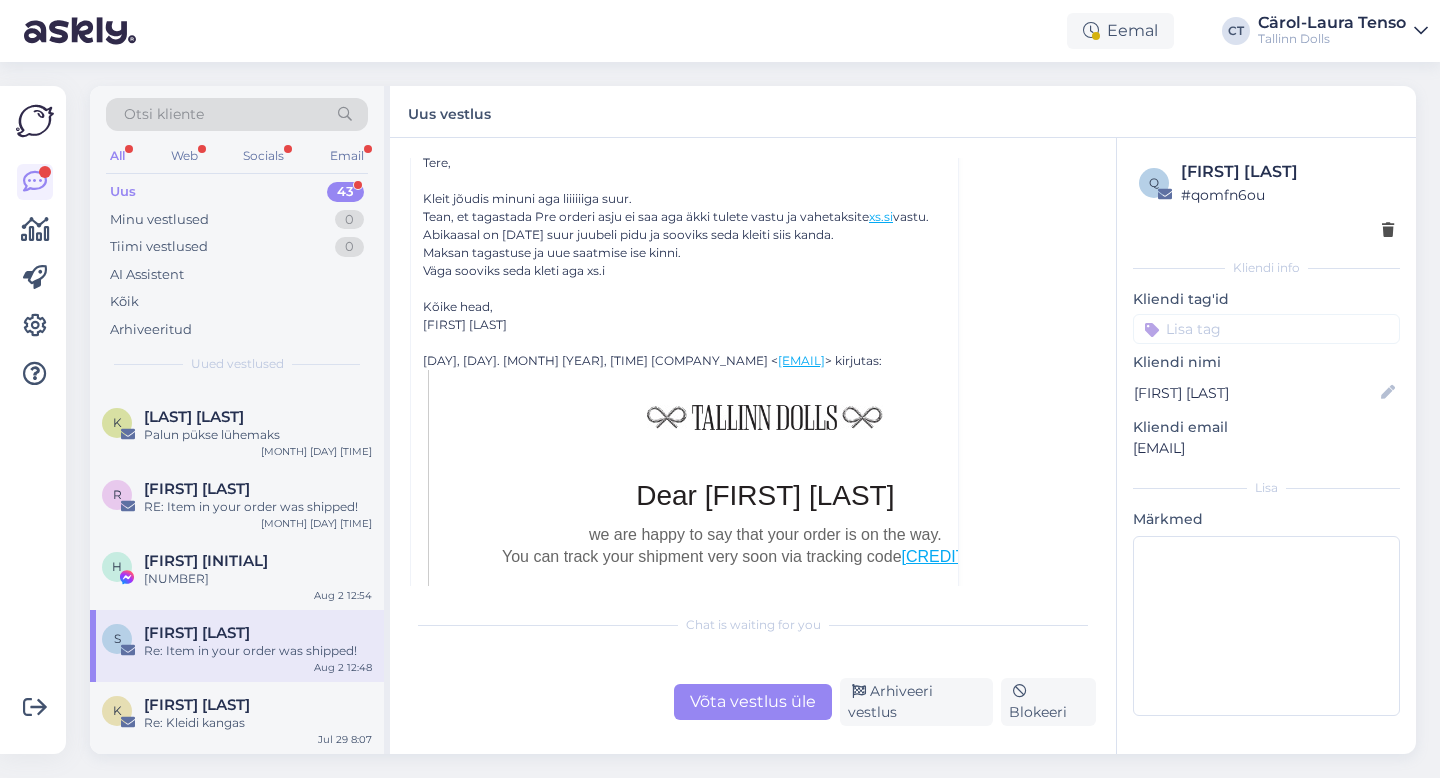 scroll, scrollTop: 329, scrollLeft: 0, axis: vertical 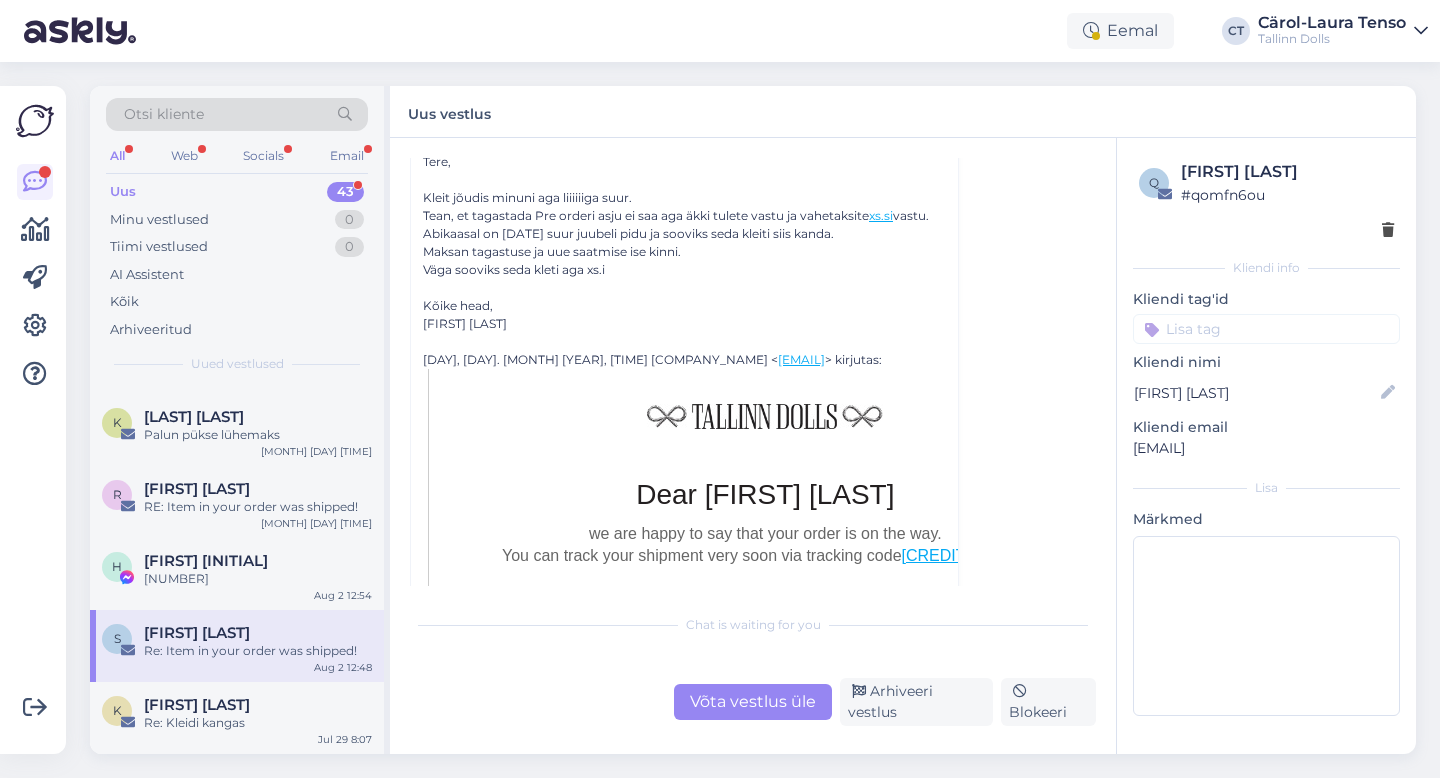 click on "Võta vestlus üle" at bounding box center (753, 702) 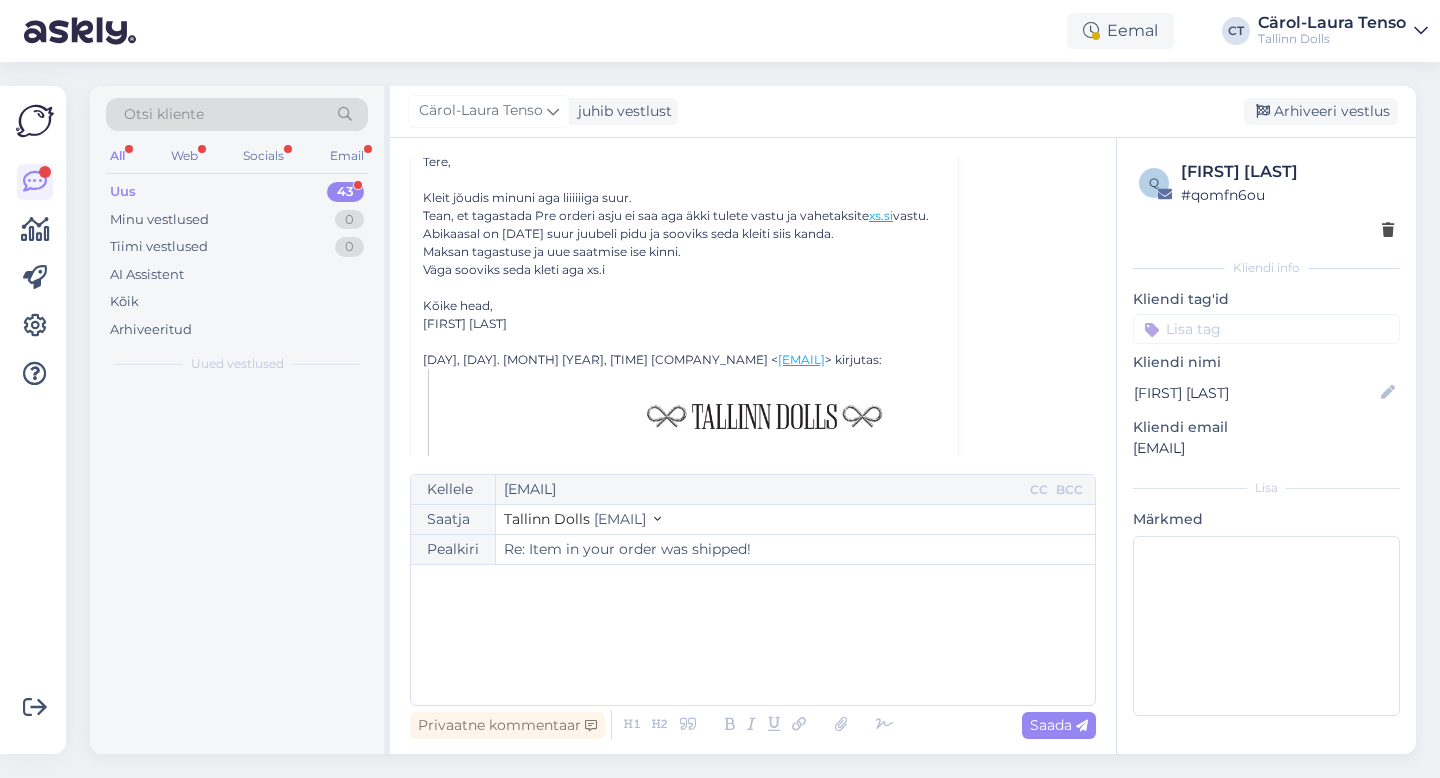 scroll, scrollTop: 226, scrollLeft: 0, axis: vertical 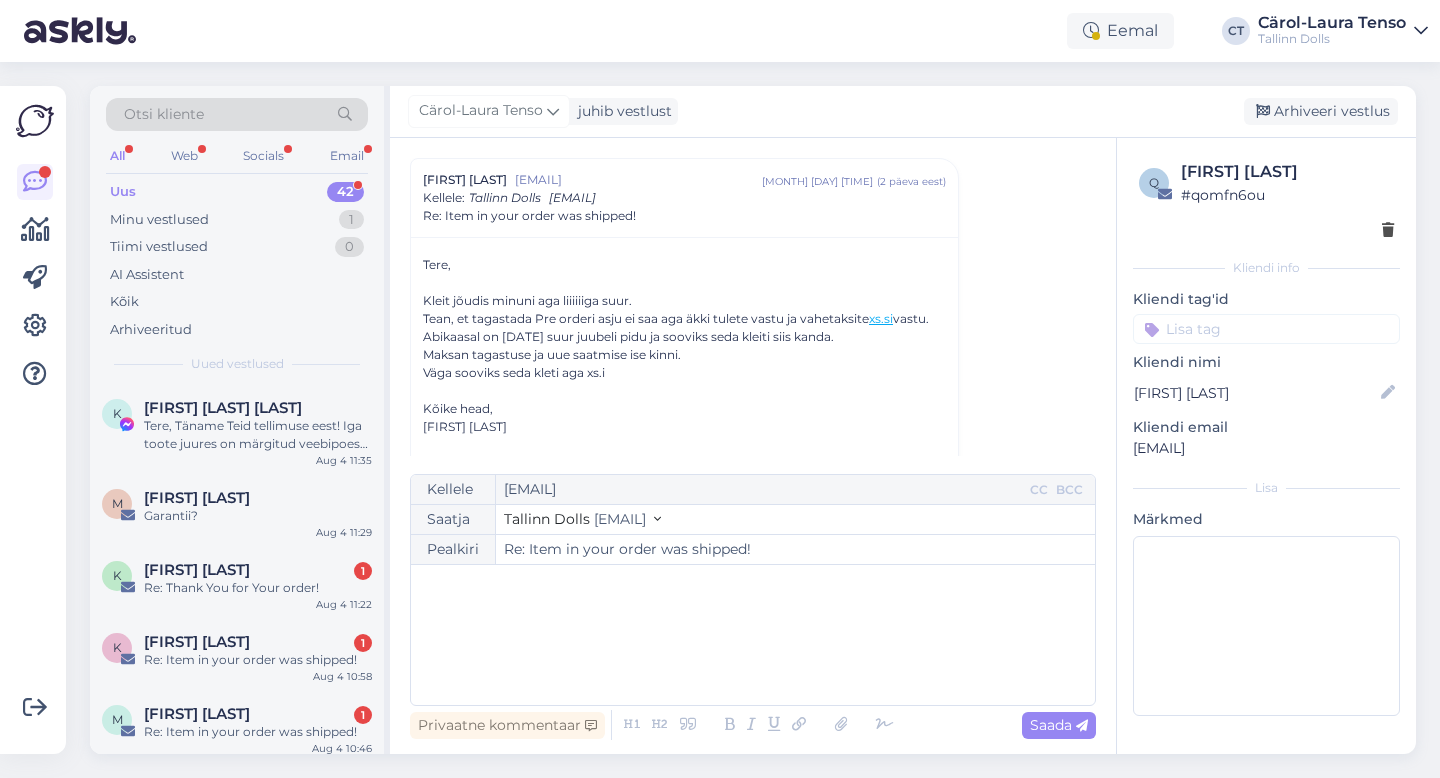 click on "﻿" at bounding box center [753, 635] 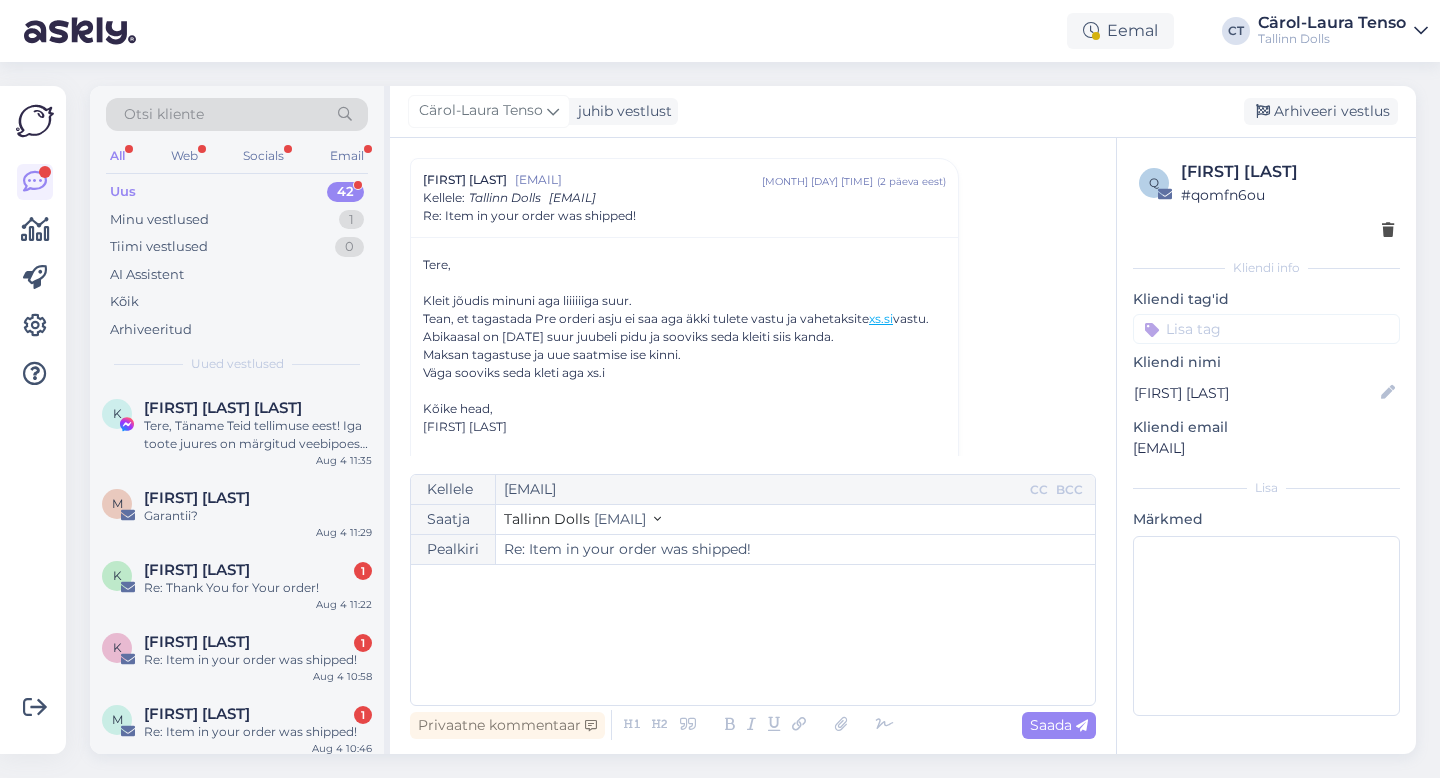 paste 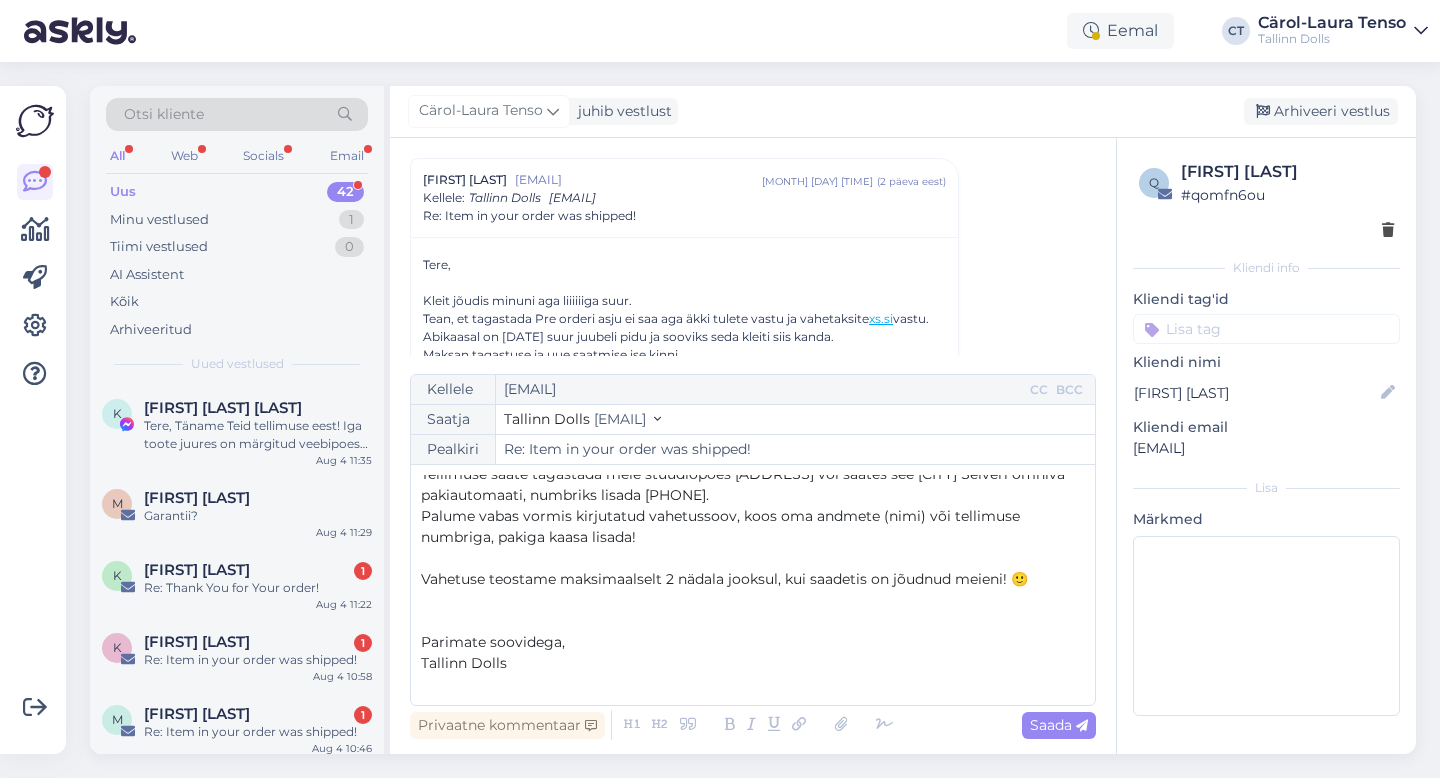 scroll, scrollTop: 0, scrollLeft: 0, axis: both 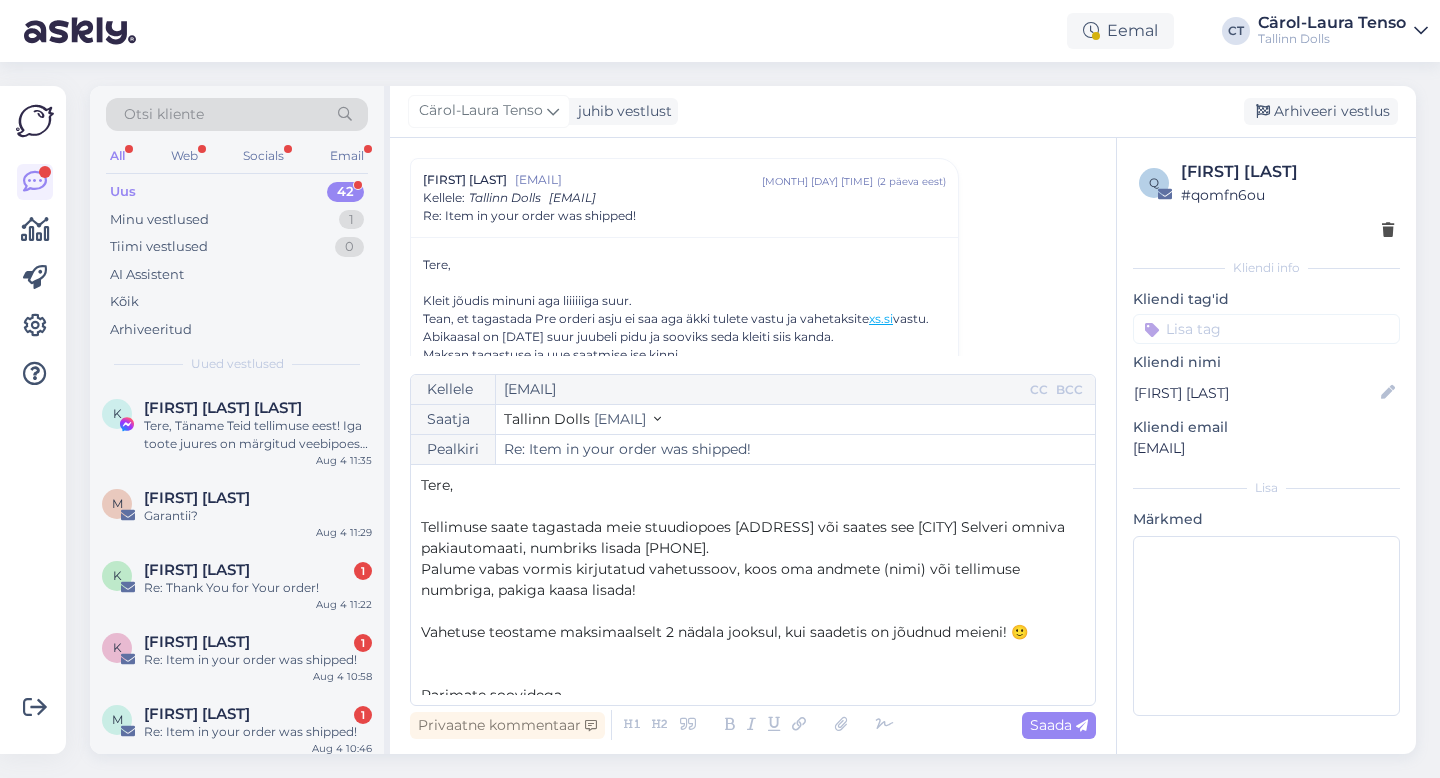 click on "Tere," at bounding box center (753, 485) 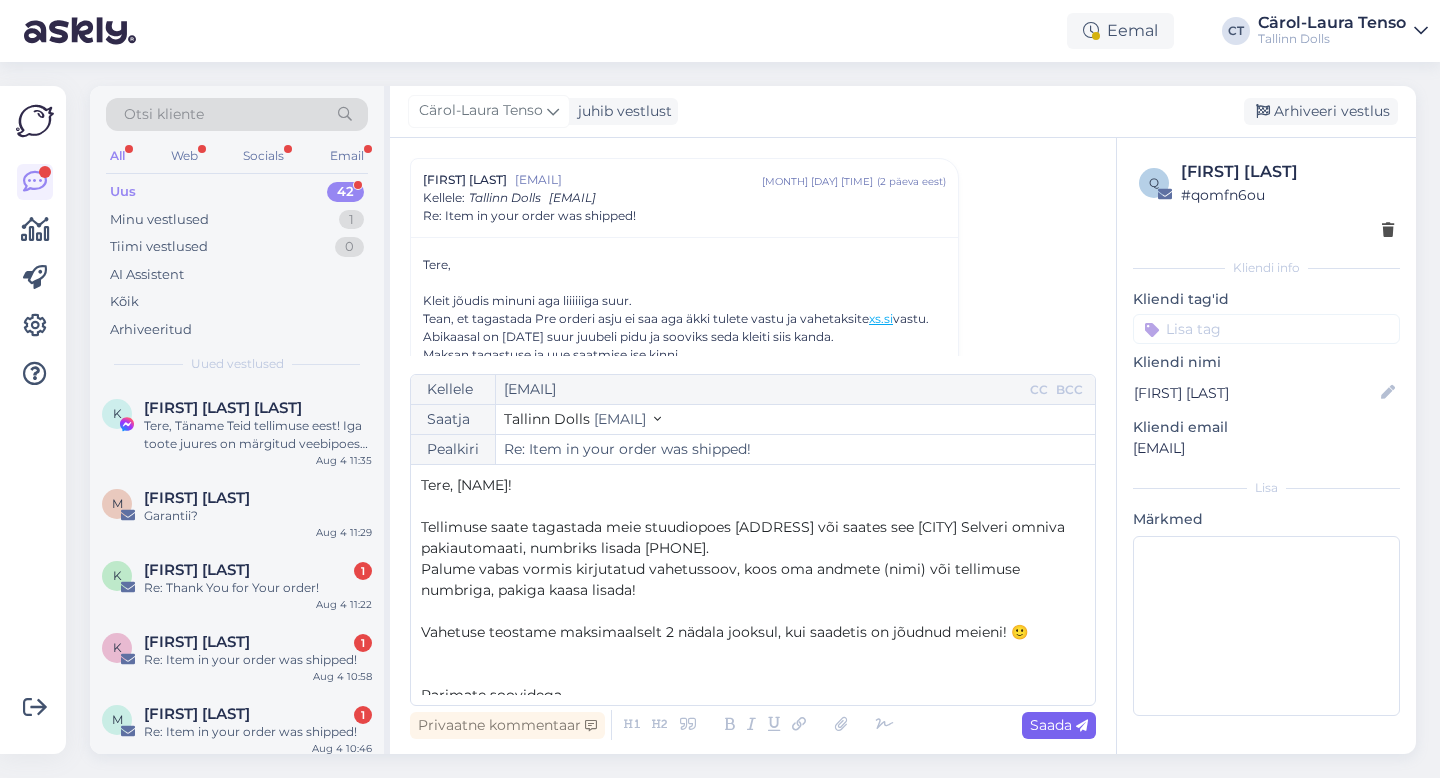 click on "Saada" at bounding box center (1059, 725) 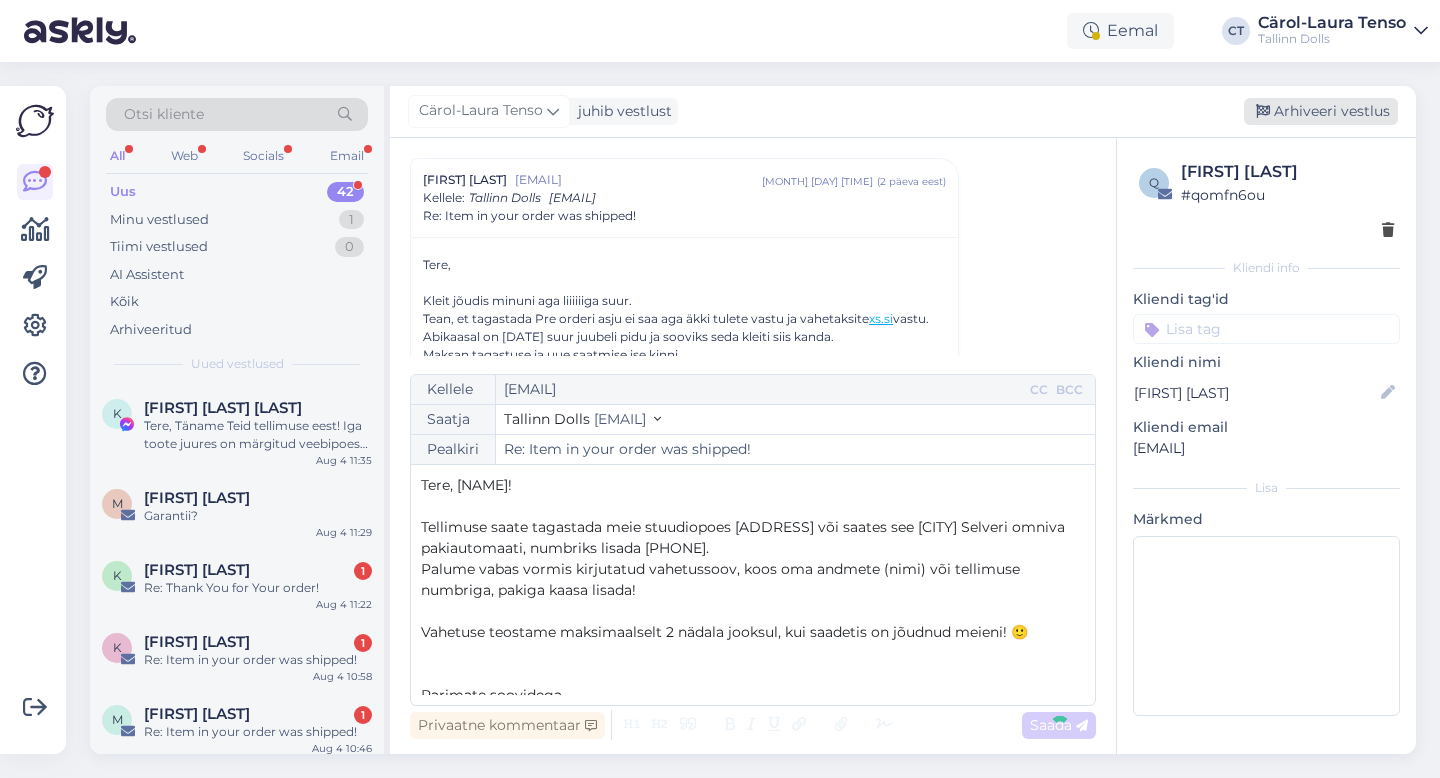type on "Re: Re: Item in your order was shipped!" 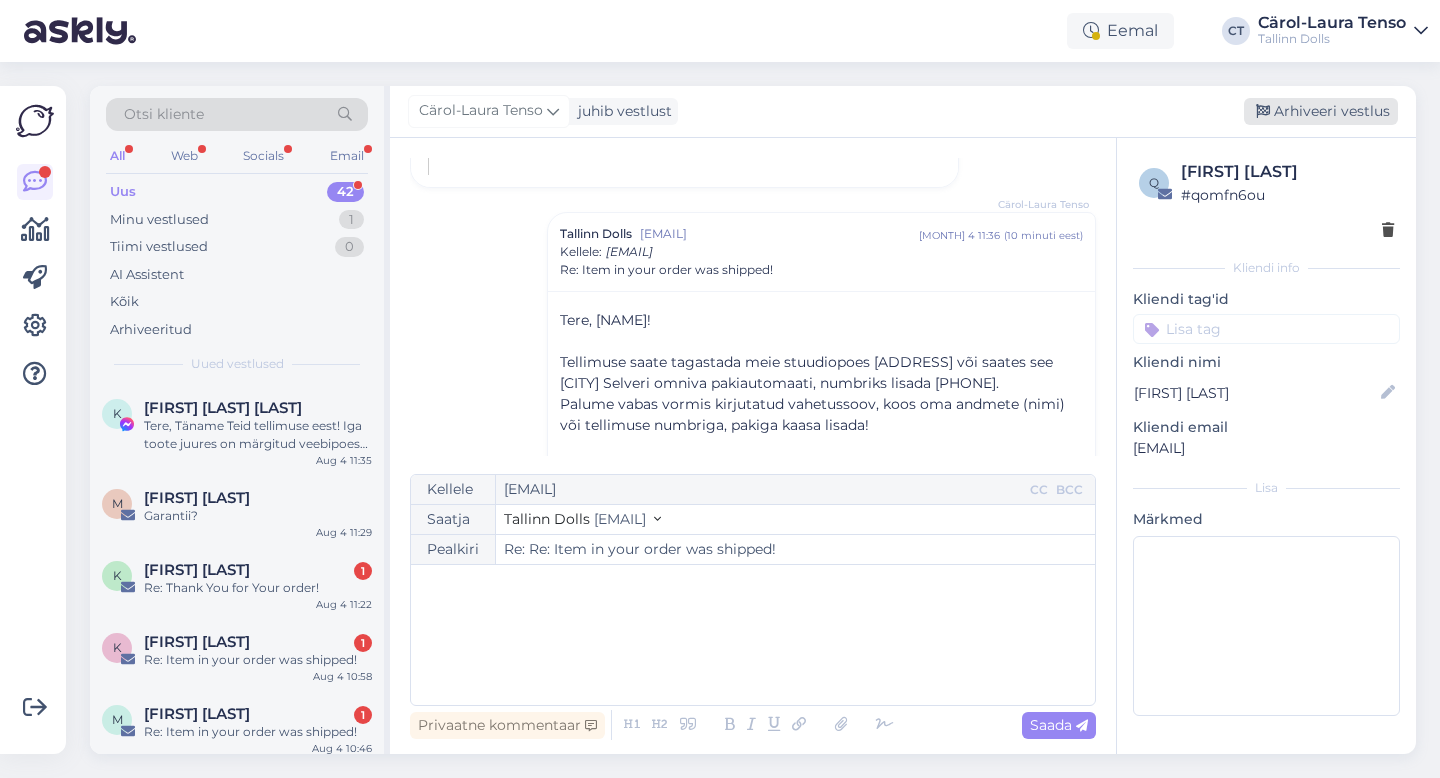 click on "Arhiveeri vestlus" at bounding box center (1321, 111) 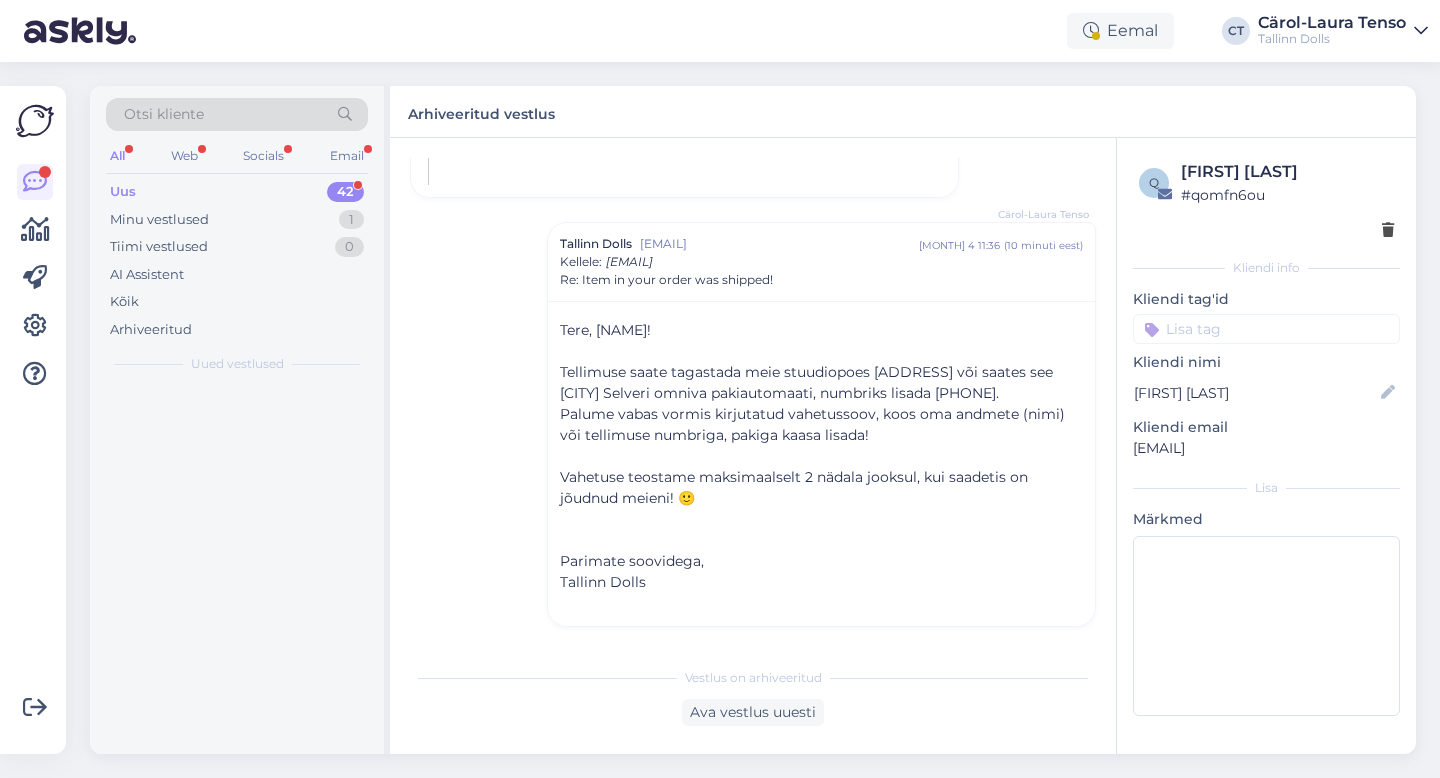 scroll, scrollTop: 1495, scrollLeft: 0, axis: vertical 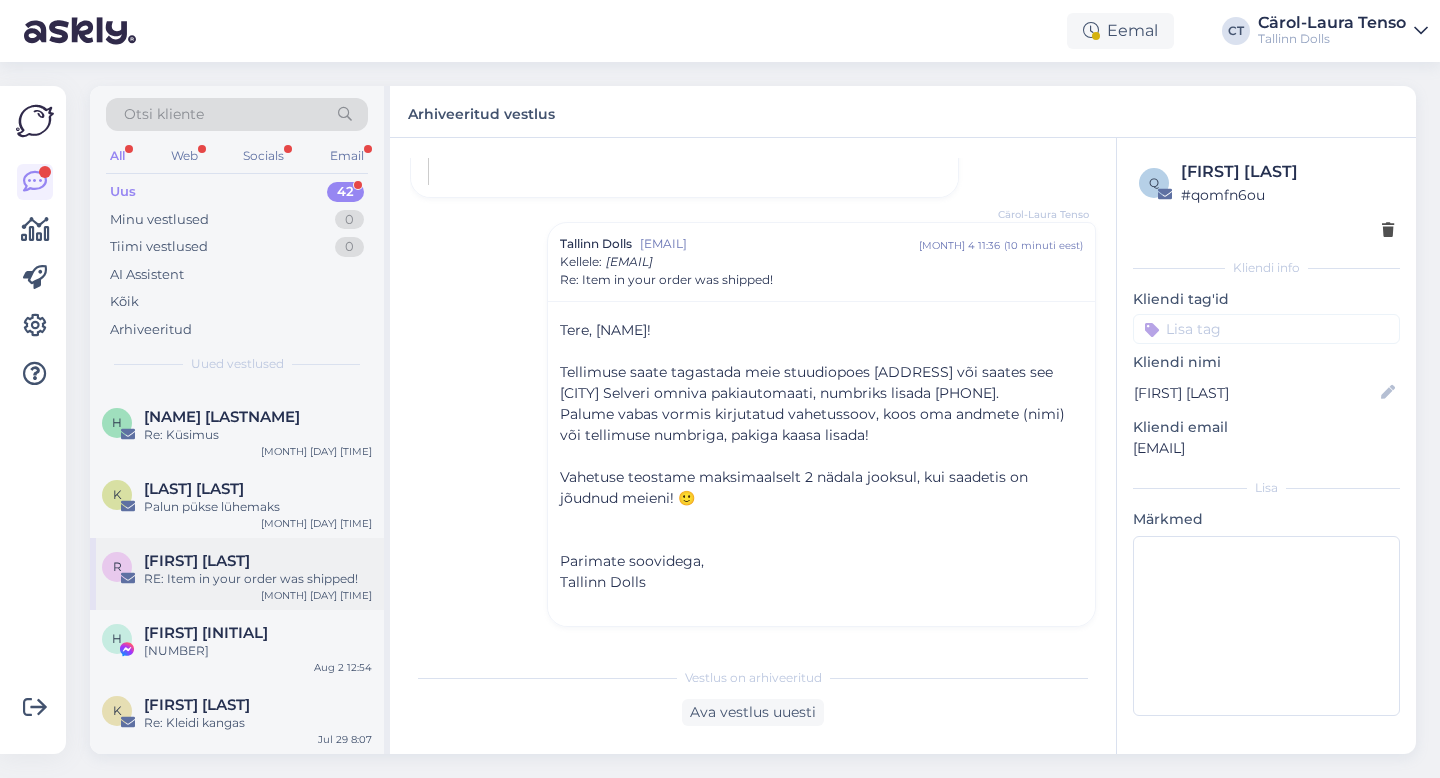 click on "[FIRST] [LAST]" at bounding box center [258, 561] 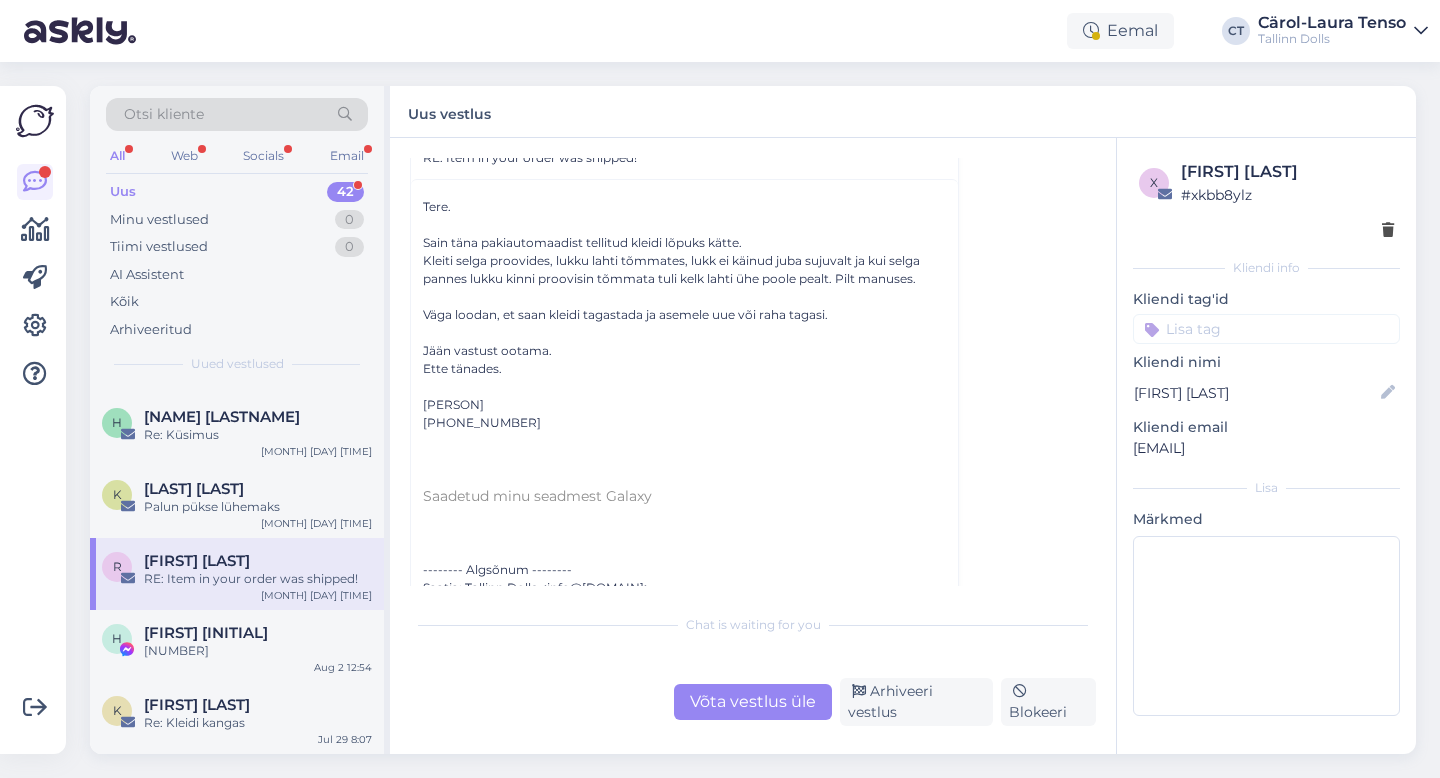 scroll, scrollTop: 119, scrollLeft: 0, axis: vertical 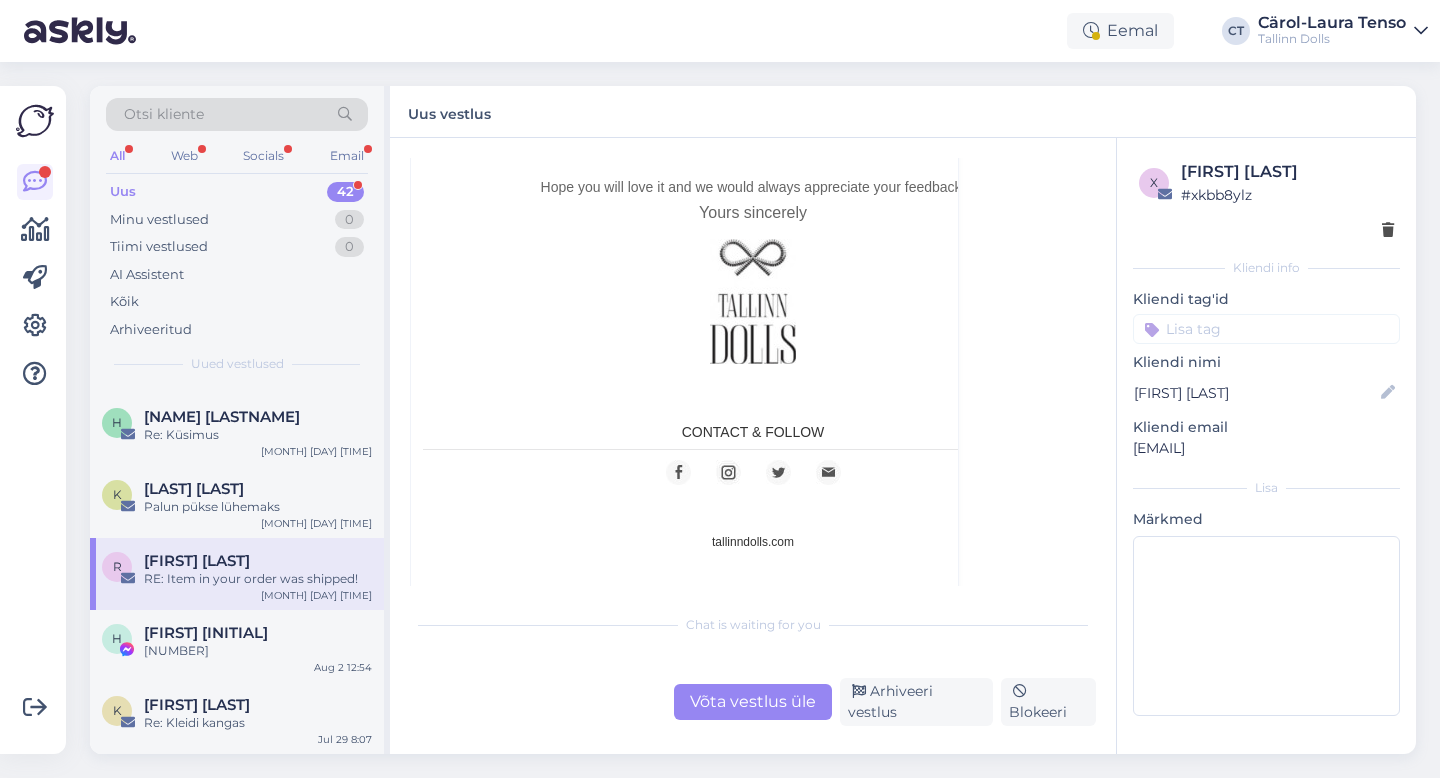 click on "Võta vestlus üle" at bounding box center (753, 702) 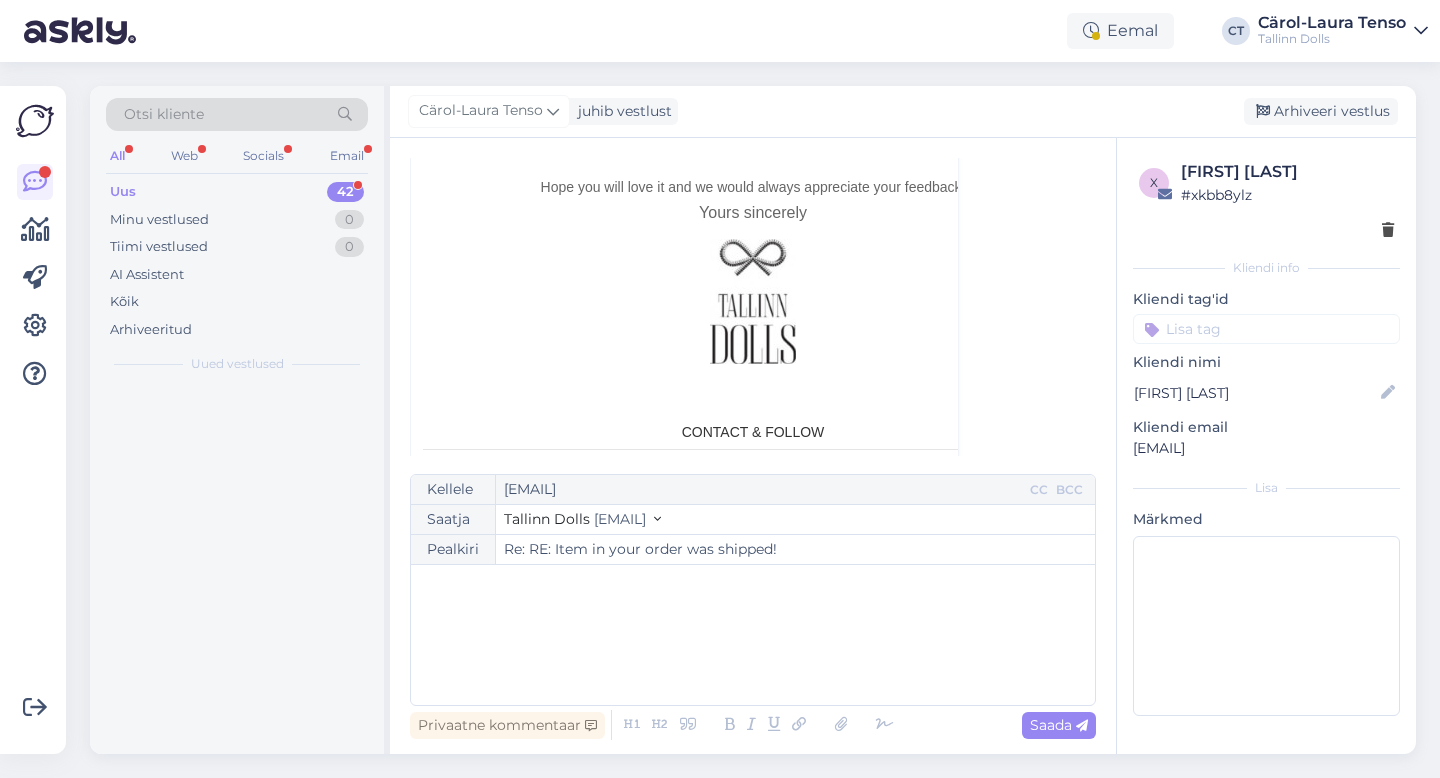 scroll, scrollTop: 54, scrollLeft: 0, axis: vertical 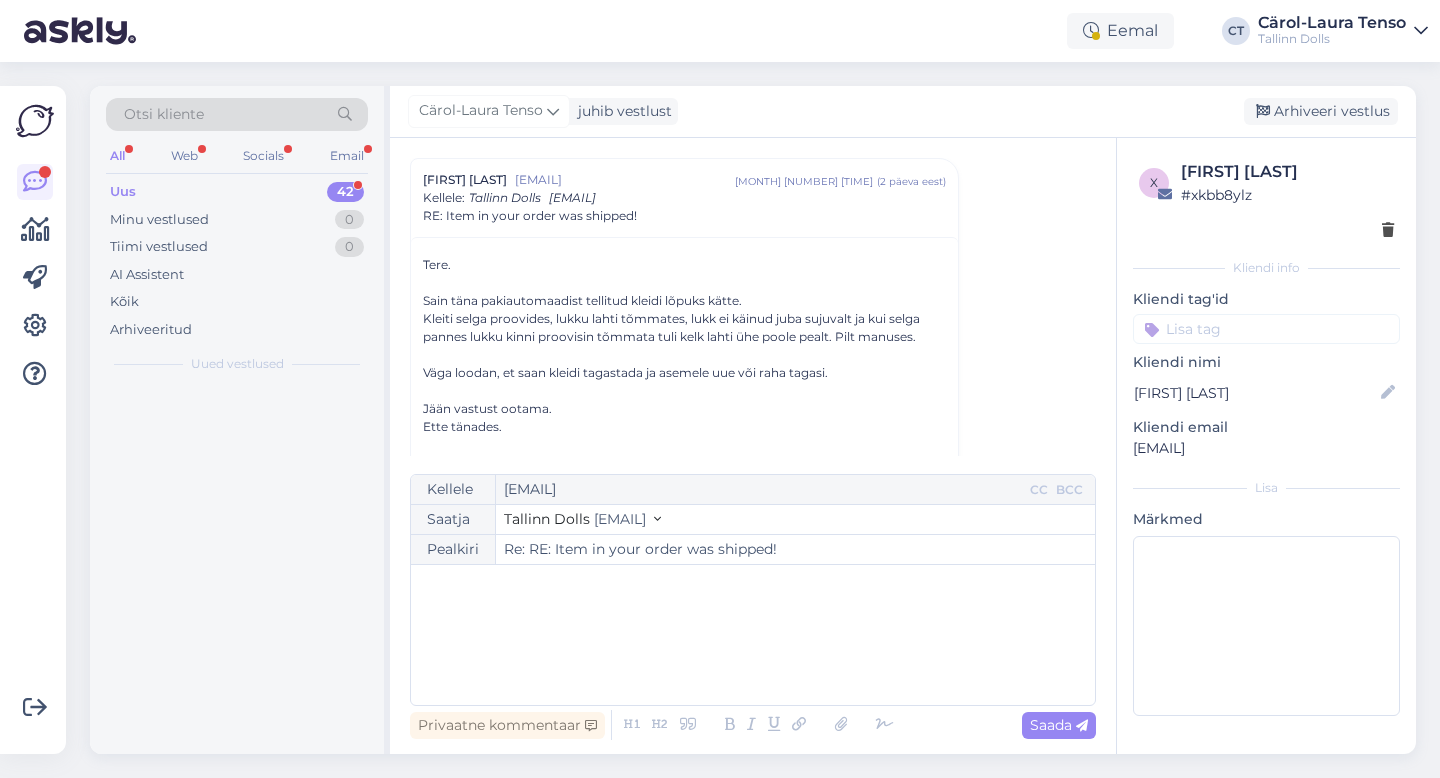 click on "﻿" at bounding box center (753, 635) 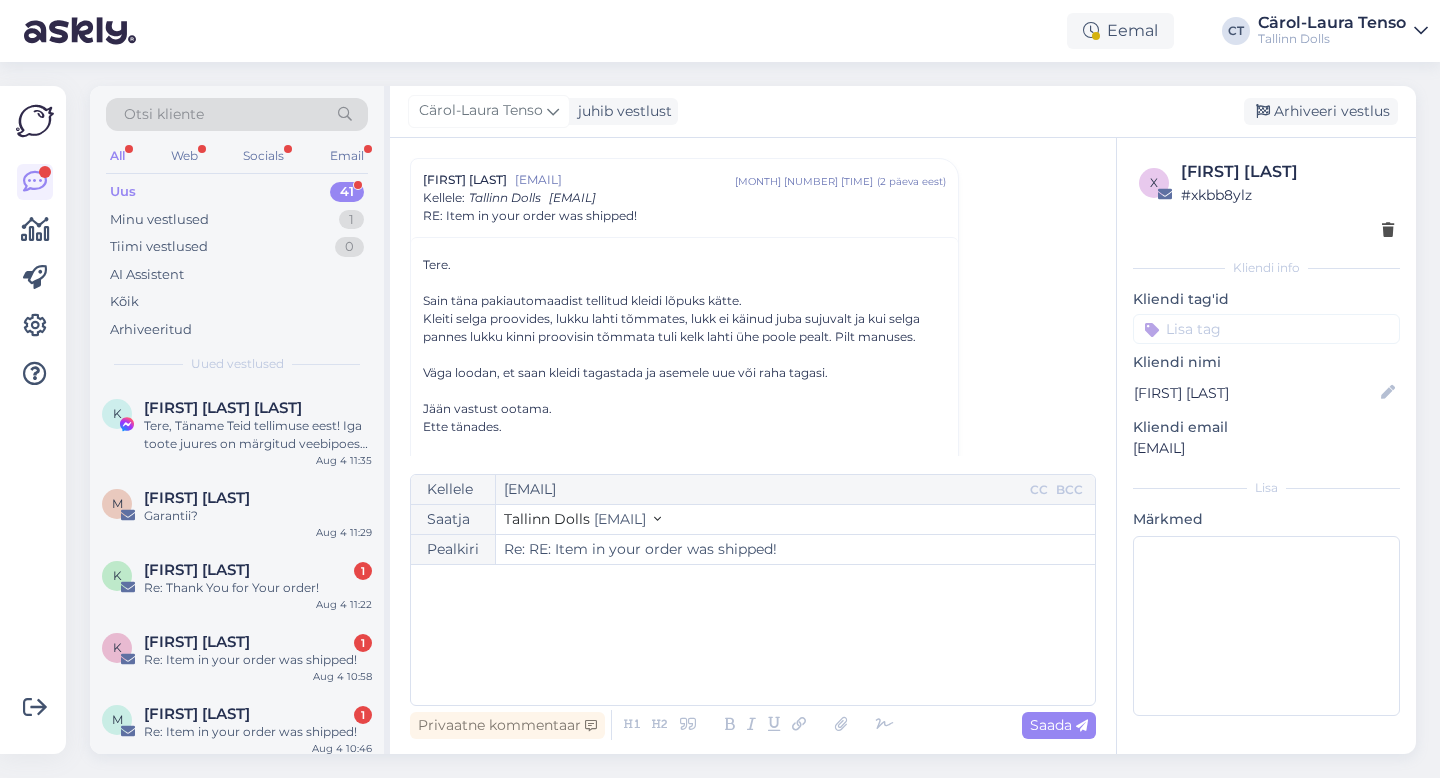 click on "﻿" at bounding box center (753, 635) 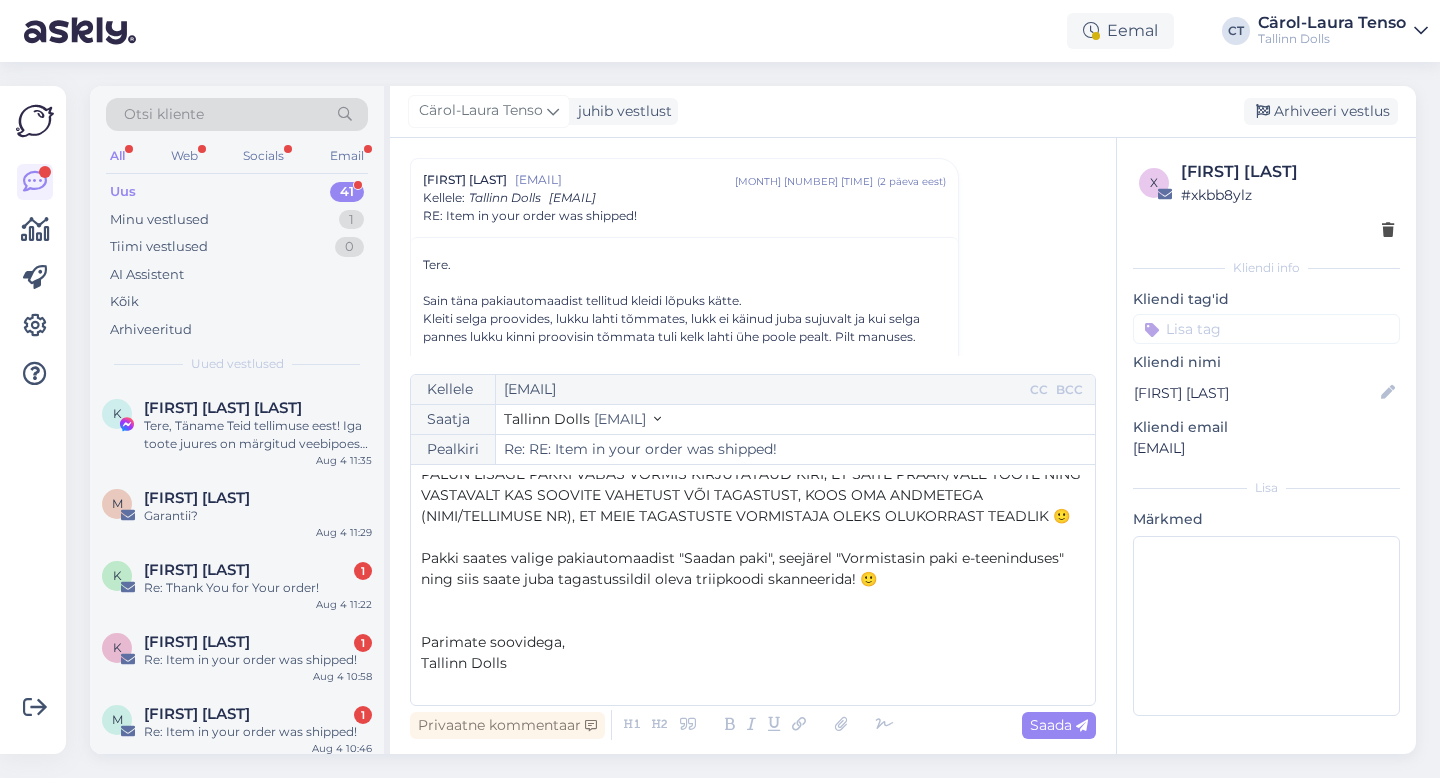 drag, startPoint x: 1276, startPoint y: 442, endPoint x: 1123, endPoint y: 444, distance: 153.01308 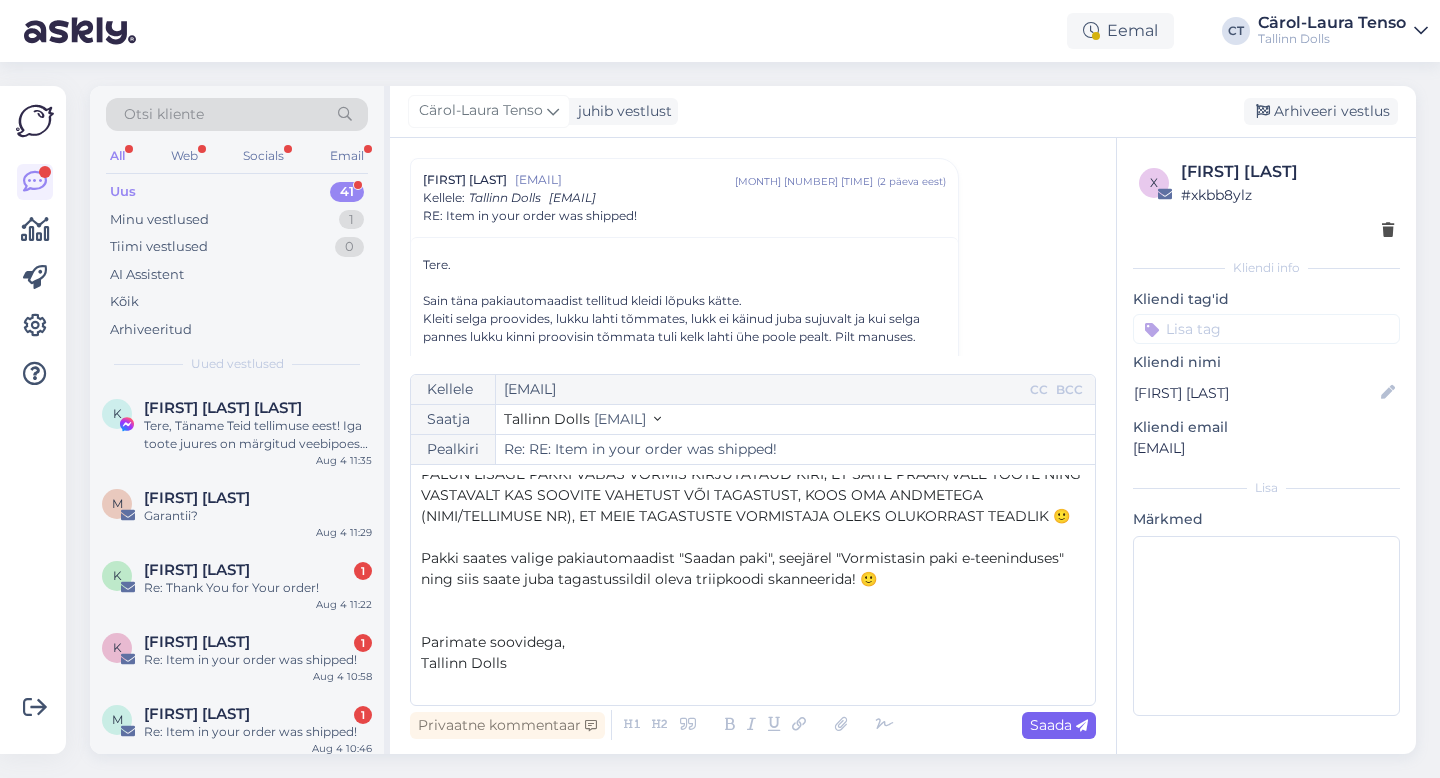 click on "Saada" at bounding box center [1059, 725] 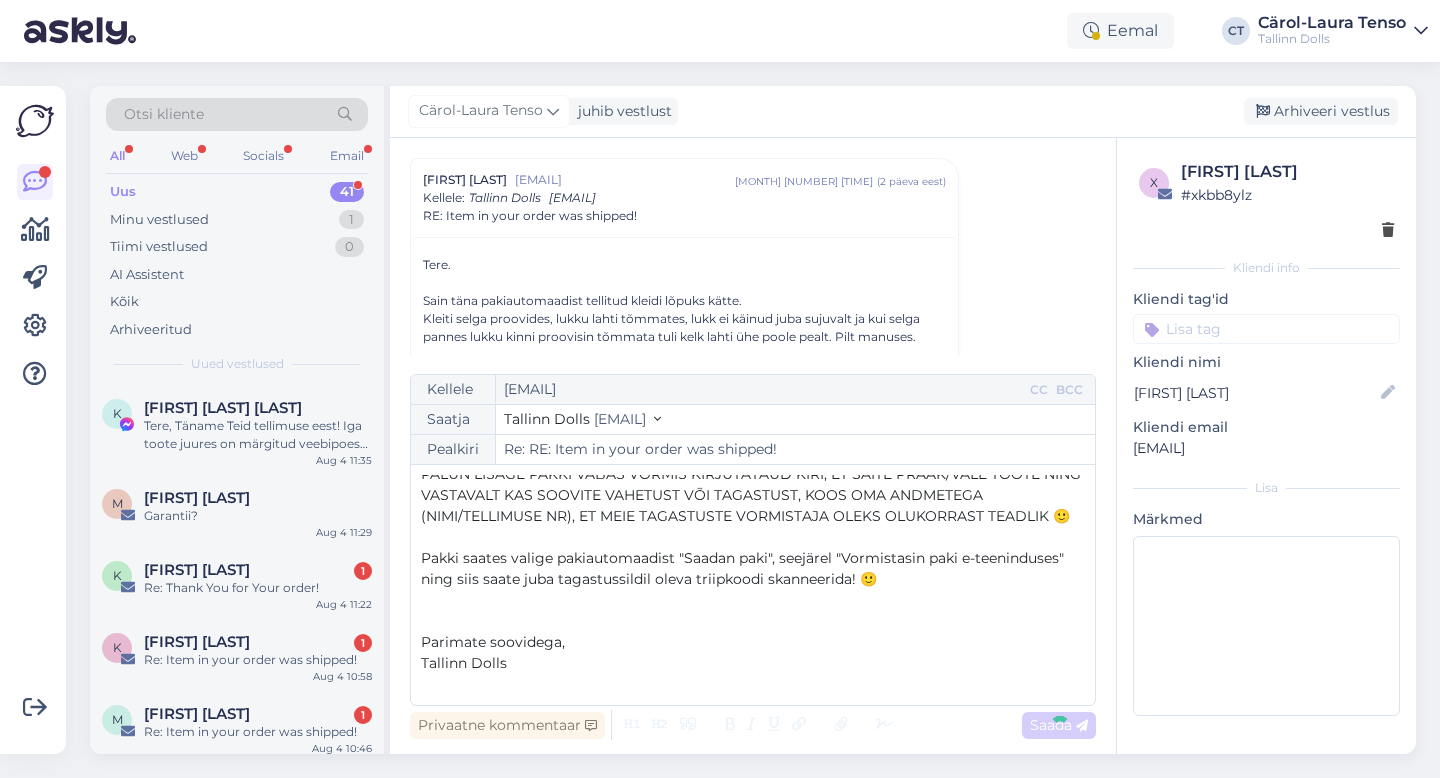 type on "Re: Re: RE: Item in your order was shipped!" 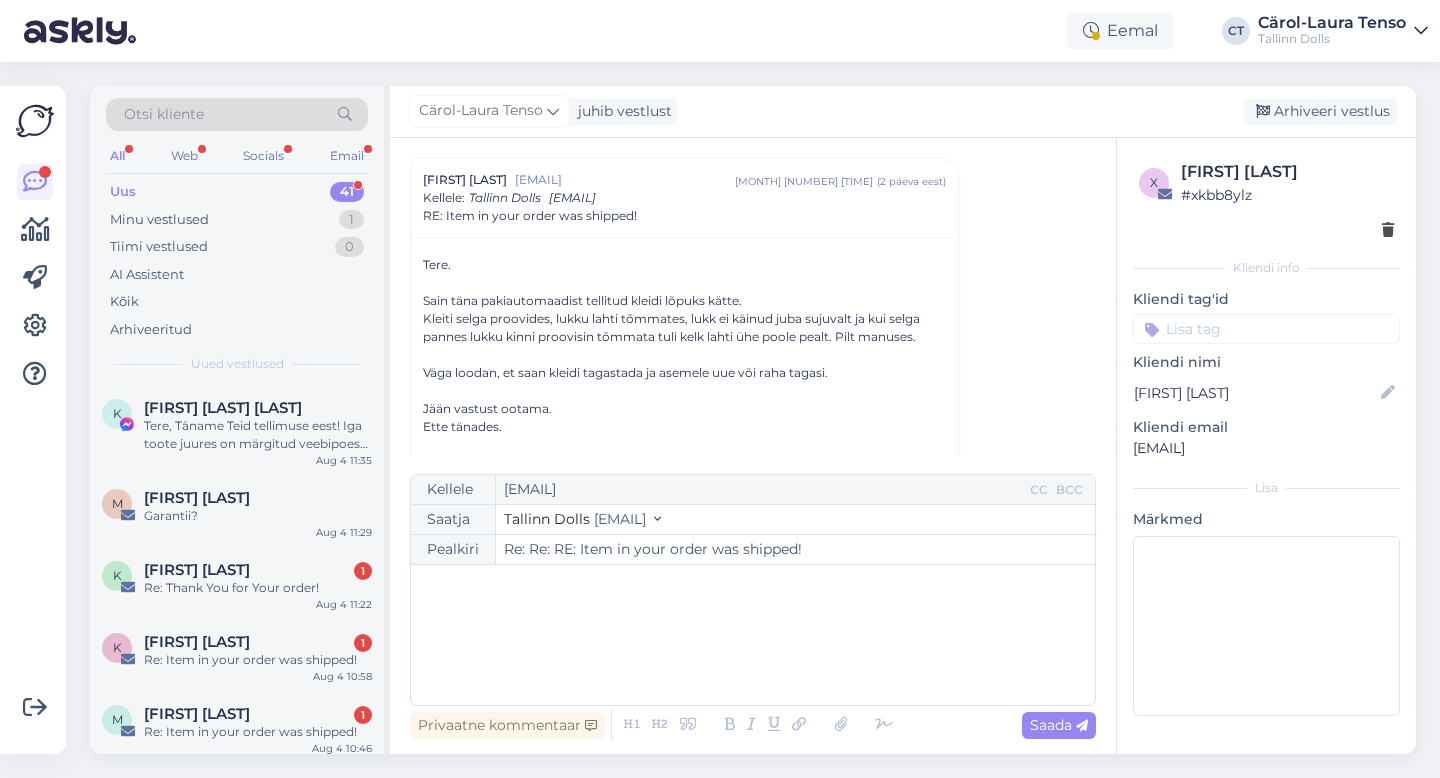 scroll, scrollTop: 1637, scrollLeft: 0, axis: vertical 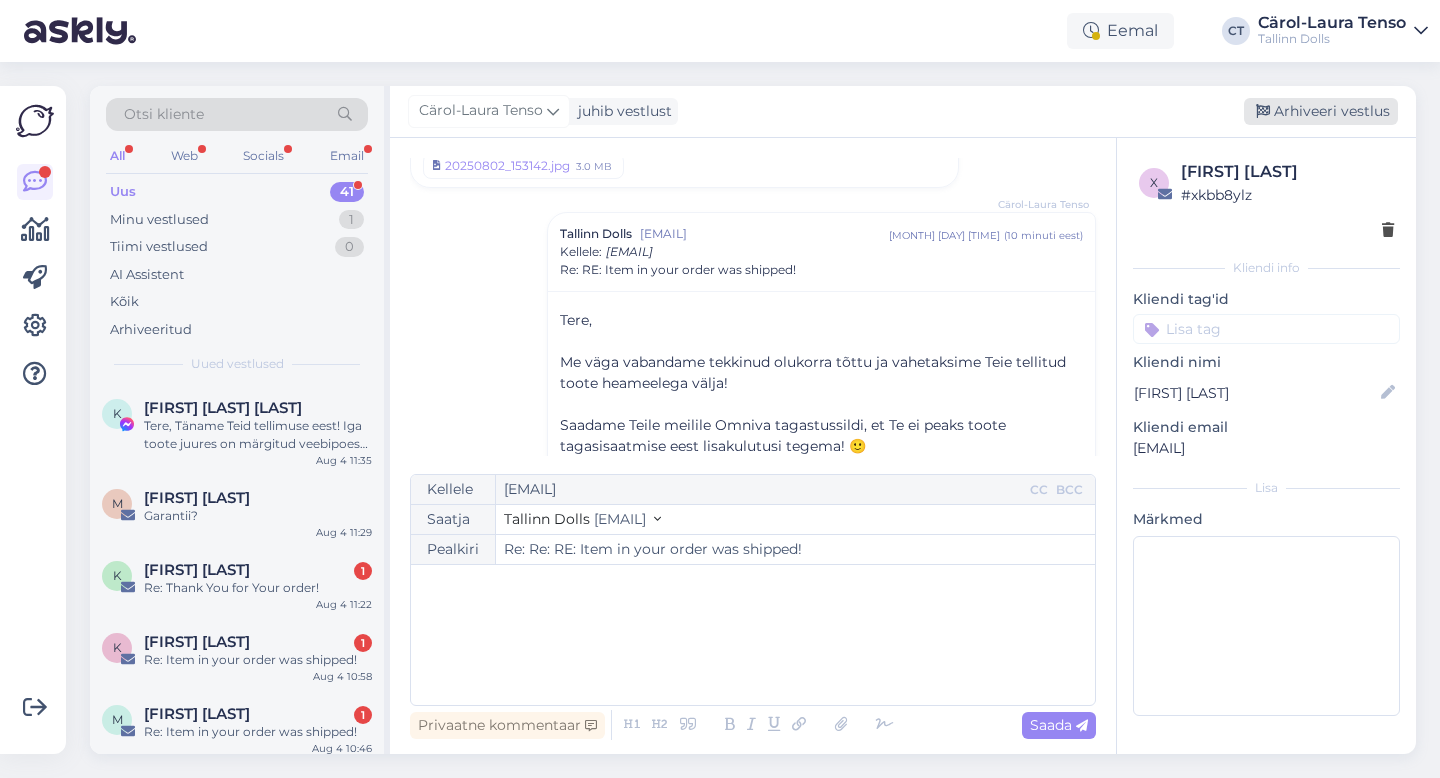 click on "Arhiveeri vestlus" at bounding box center [1321, 111] 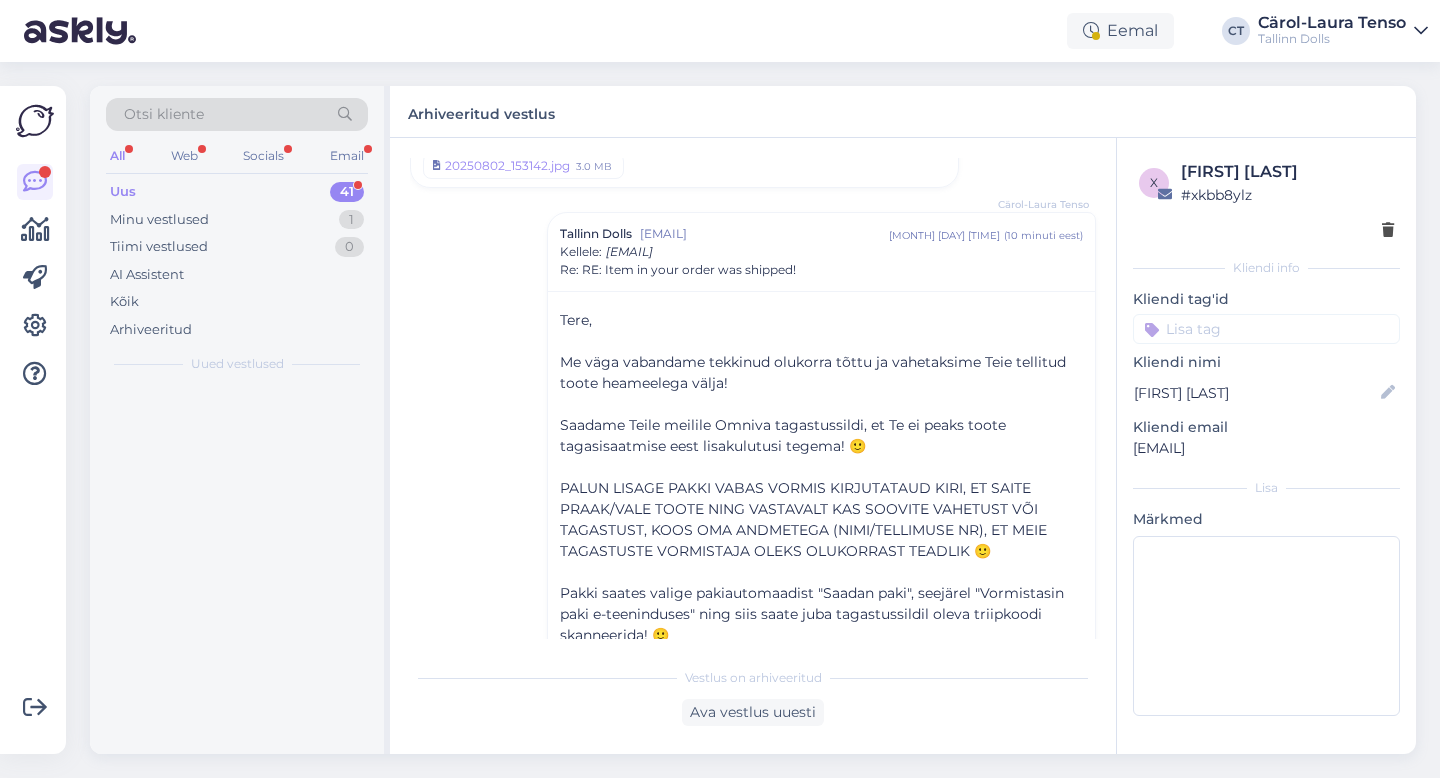 scroll, scrollTop: 1691, scrollLeft: 0, axis: vertical 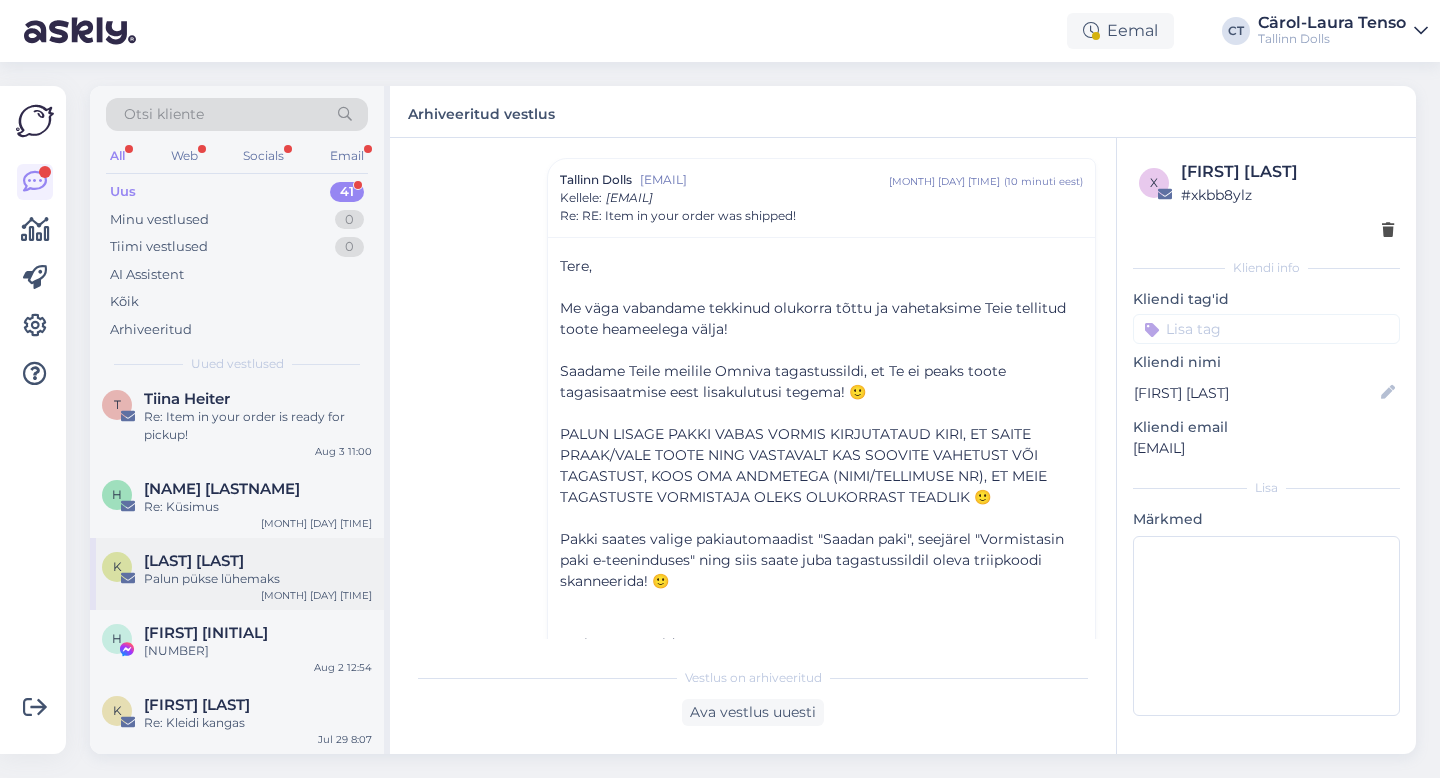 click on "[LAST] [LAST]" at bounding box center (258, 561) 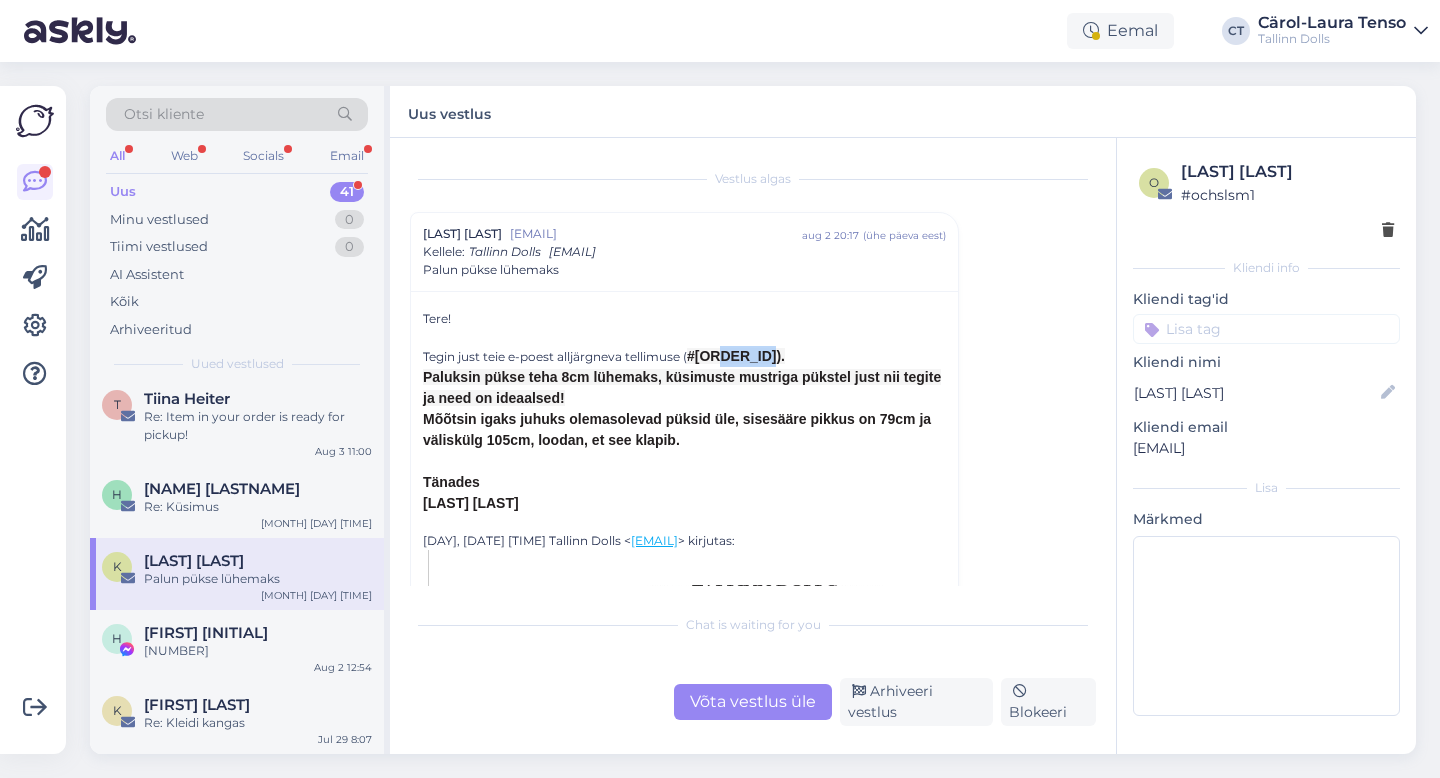 drag, startPoint x: 718, startPoint y: 355, endPoint x: 773, endPoint y: 354, distance: 55.00909 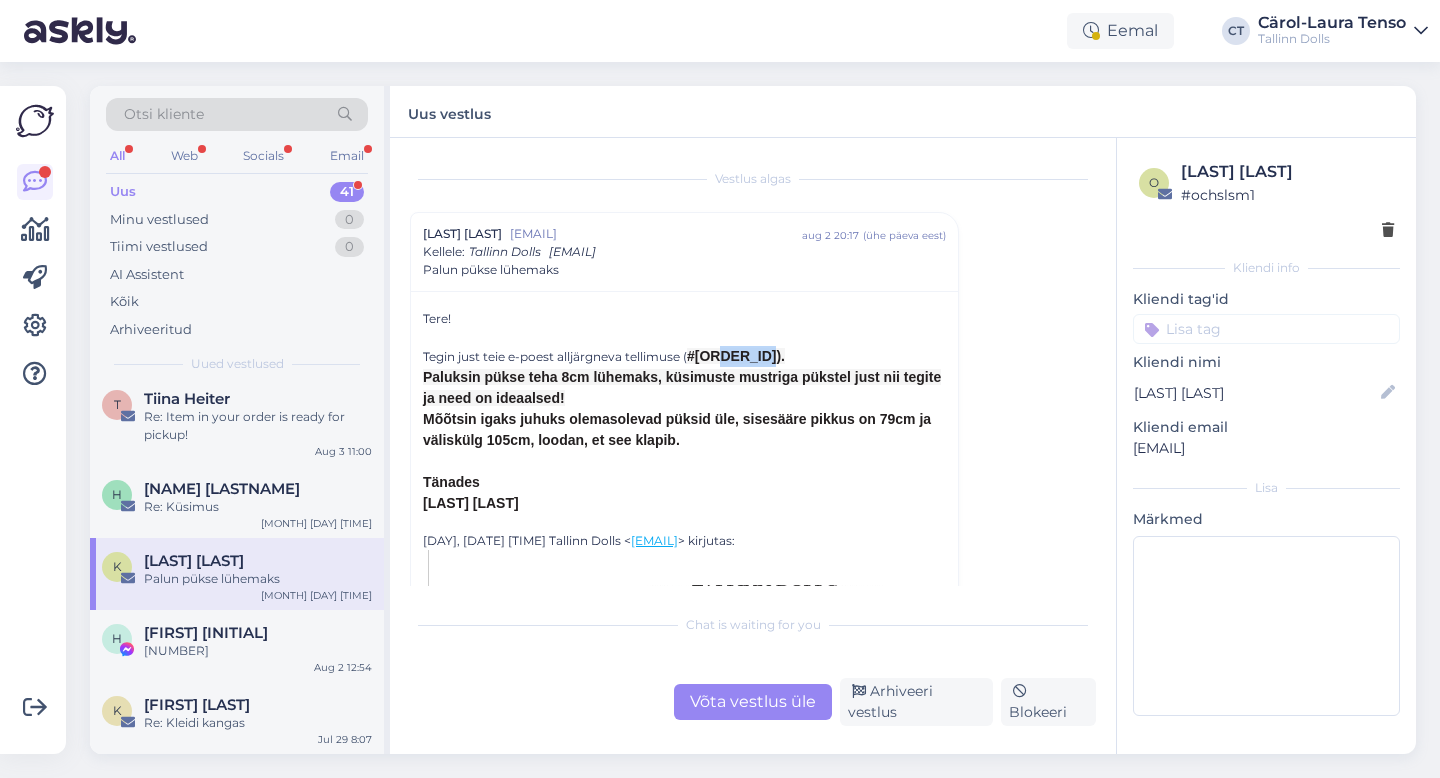 copy on "([ORDER NUMBER])" 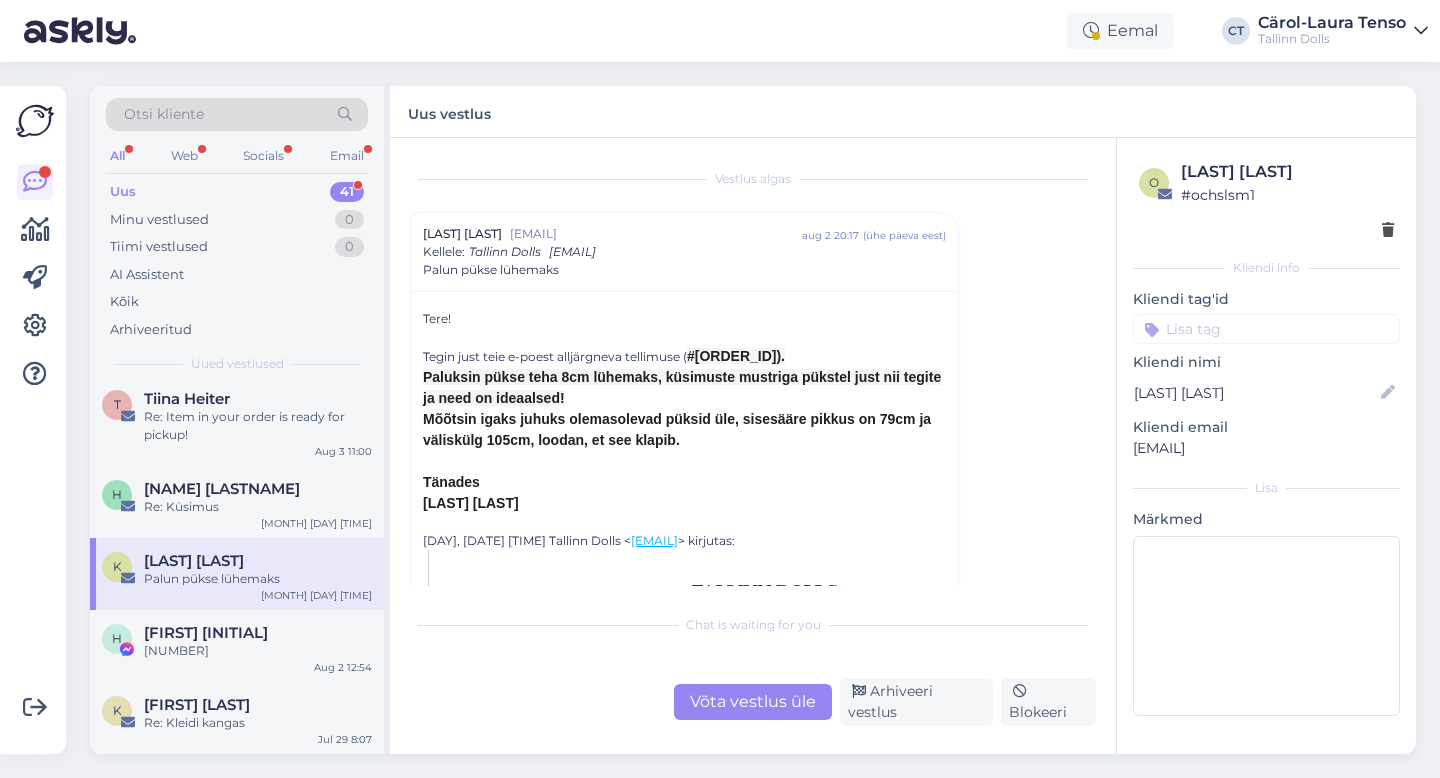 click on "Mõõtsin igaks juhuks olemasolevad püksid üle, sisesääre pikkus on 79cm ja väliskülg 105cm, loodan, et see klapib." at bounding box center [677, 429] 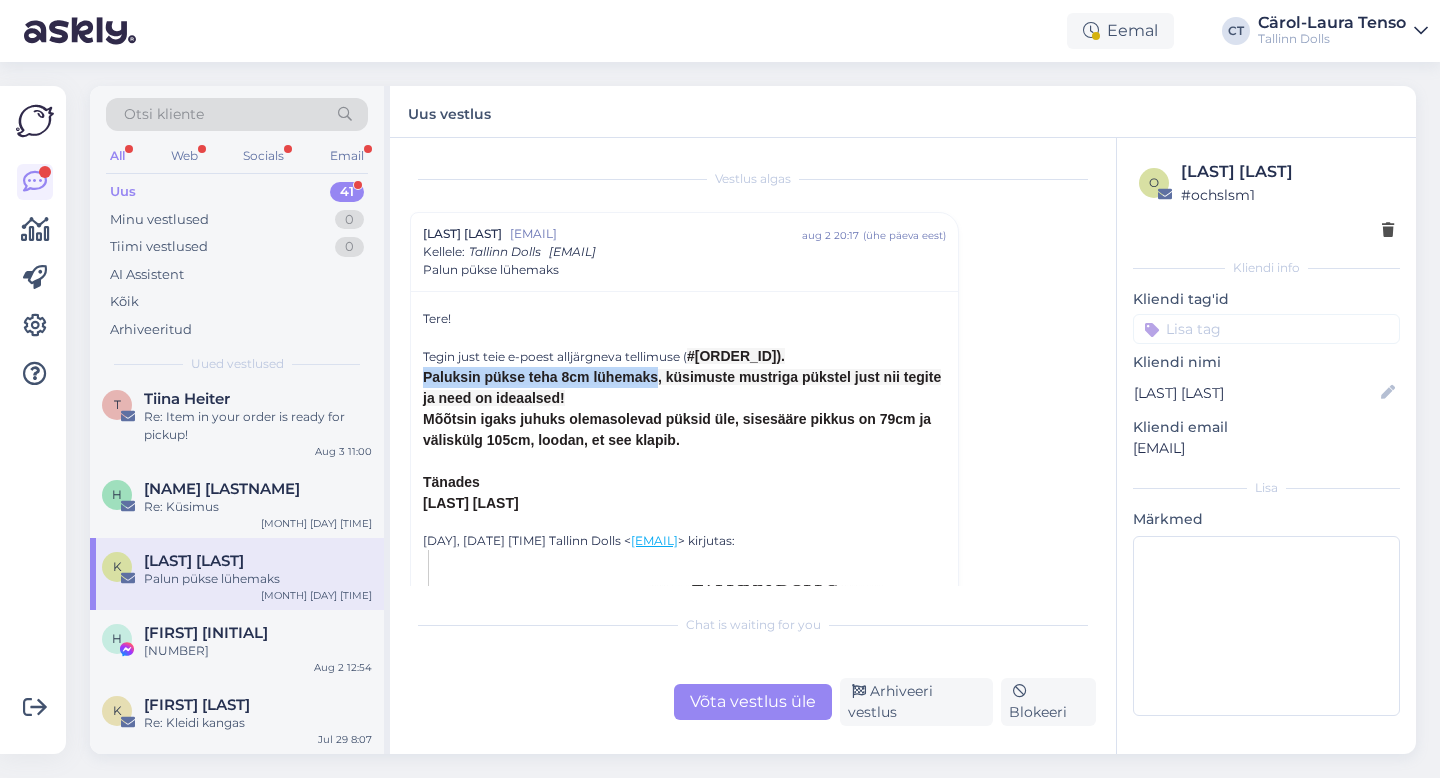 drag, startPoint x: 416, startPoint y: 381, endPoint x: 657, endPoint y: 377, distance: 241.03319 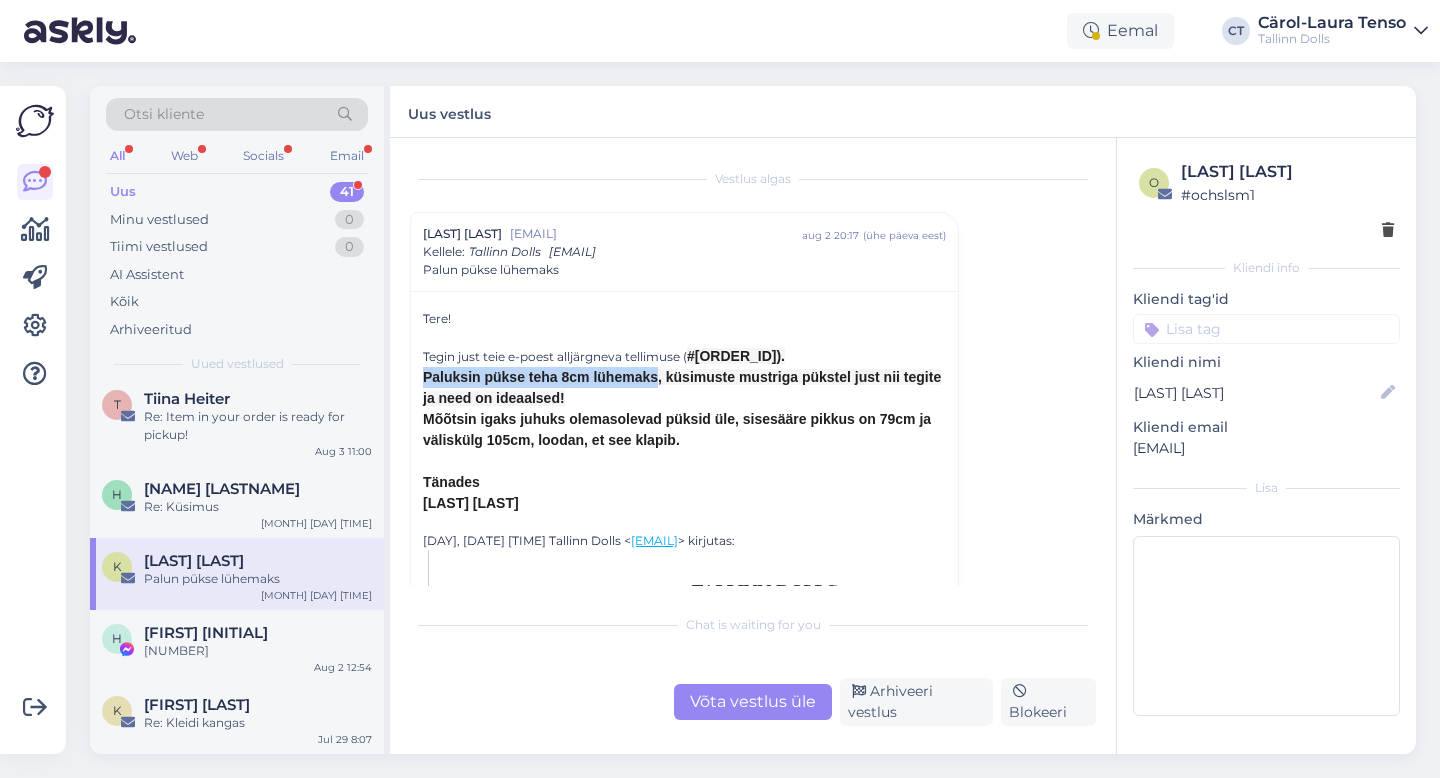 click on "Tere! Tegin just teie e-poest alljärgneva tellimuse ( #000123144). Paluksin pükse teha 8cm lühemaks, küsimuste mustriga pükstel just nii tegite ja need on ideaalsed!  Mõõtsin igaks juhuks olemasolevad püksid üle, sisesääre pikkus on 79cm ja väliskülg 105cm, loodan, et see klapib. Tänades  [NAME] [LAST_NAME] L, 2. august 2025, 20:12 Tallinn Dolls < info@tallinndolls.com > kirjutas:
Dear [NAME] [LAST_NAME]
Thank you very much for your order!" at bounding box center [684, 901] 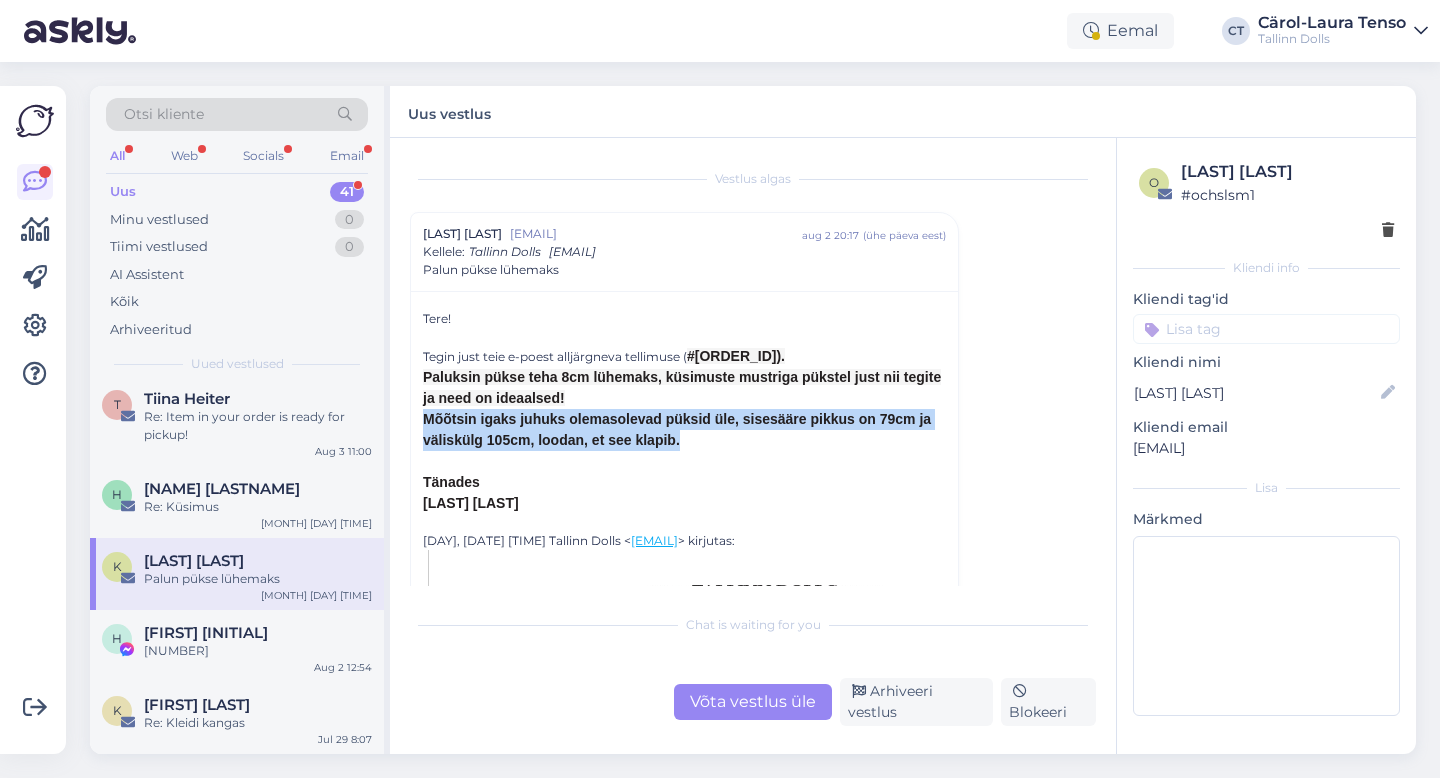 drag, startPoint x: 411, startPoint y: 413, endPoint x: 690, endPoint y: 456, distance: 282.29416 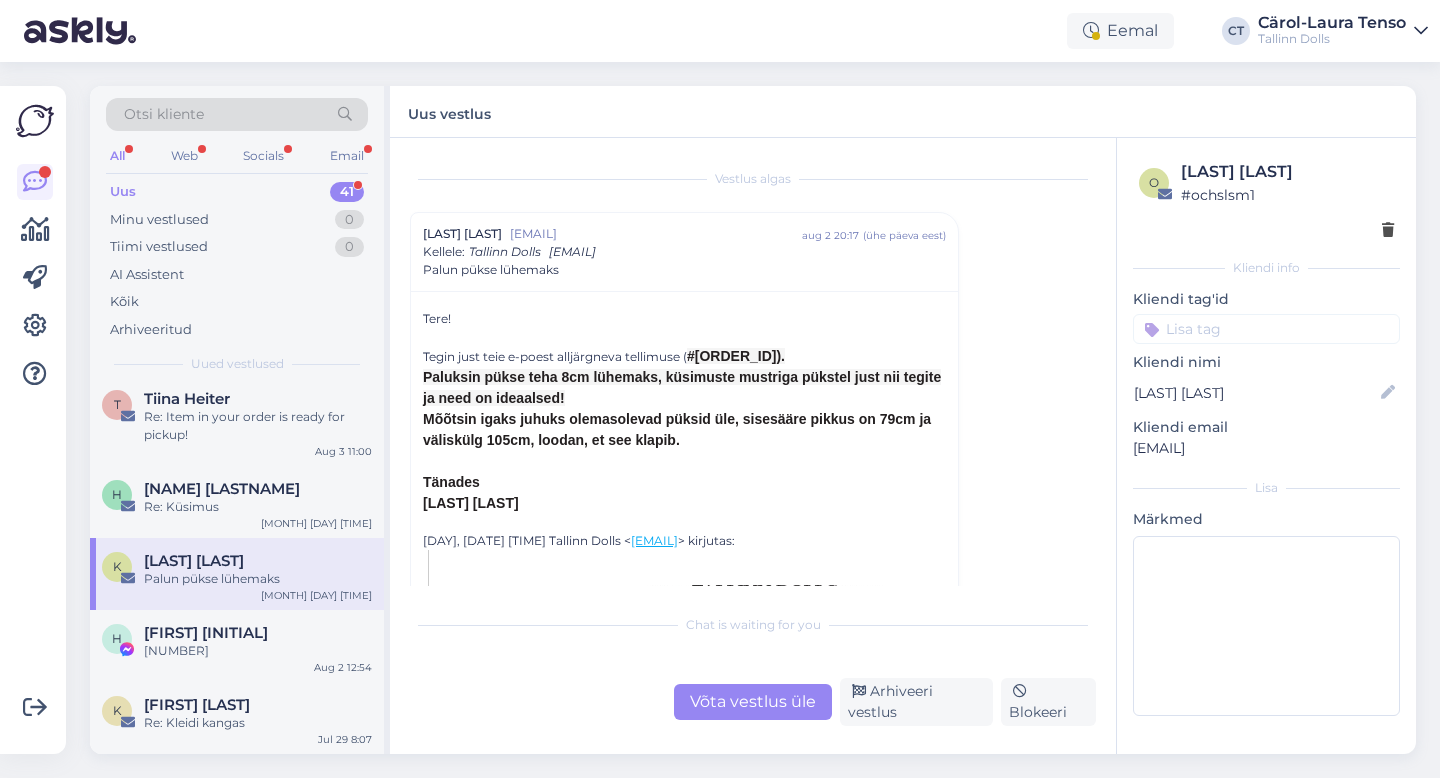 click on "Võta vestlus üle" at bounding box center (753, 702) 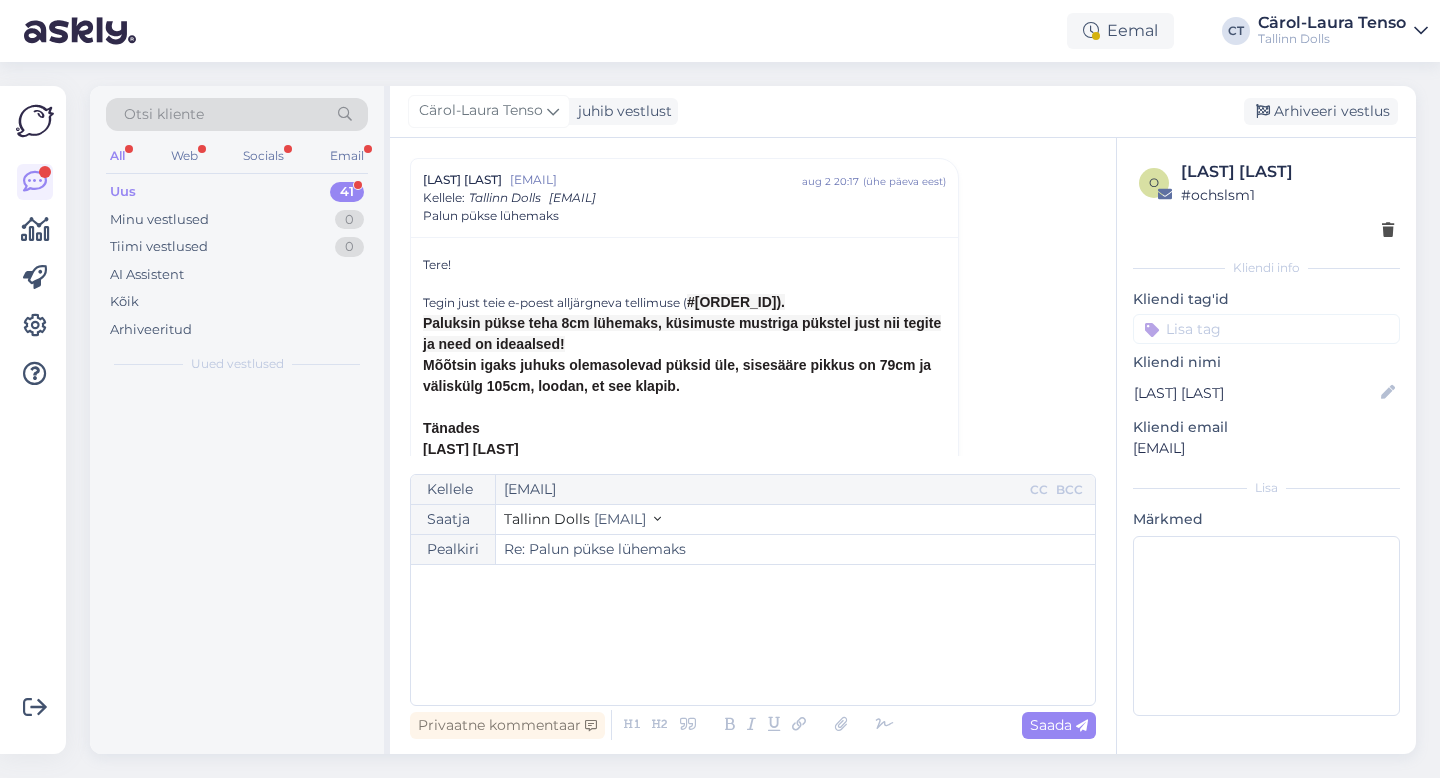 click on "﻿" at bounding box center (753, 635) 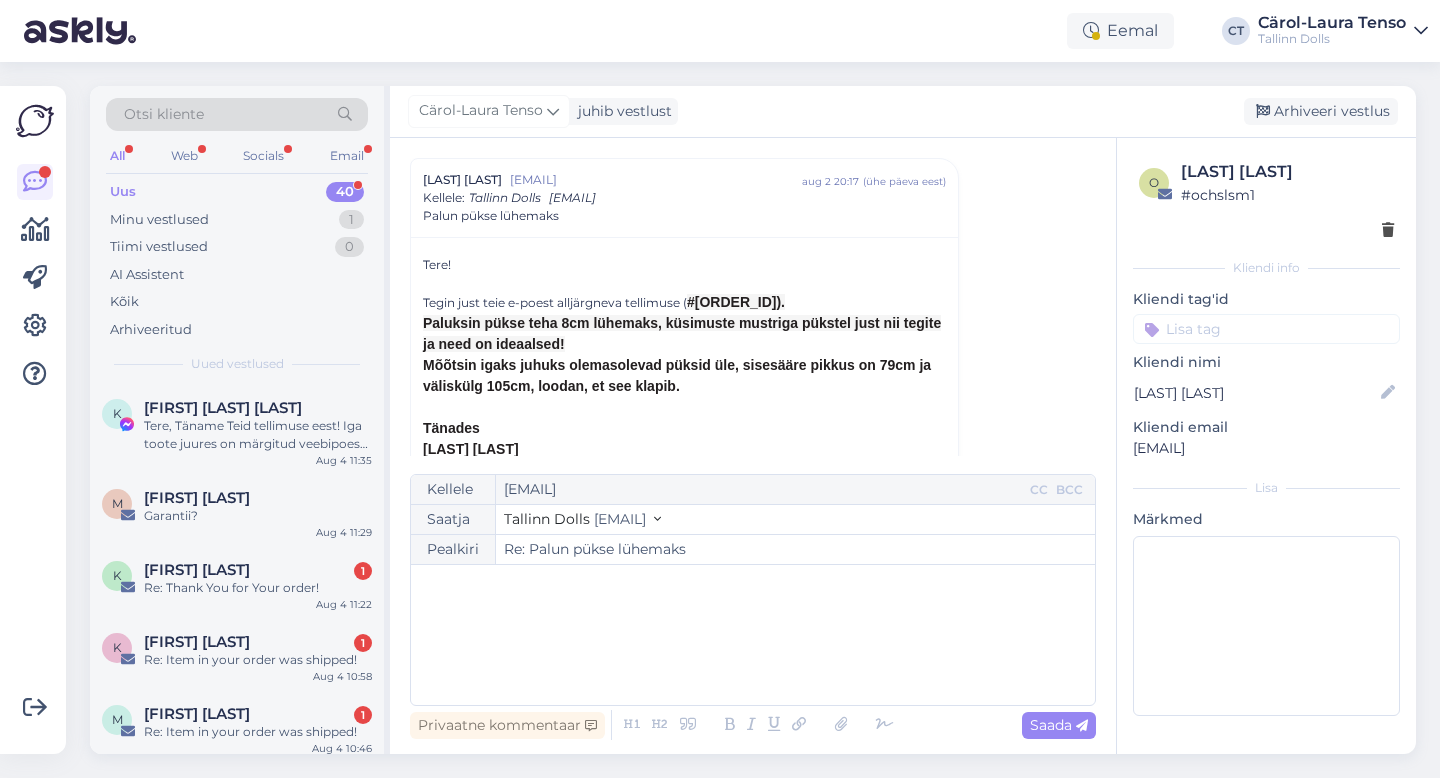 type 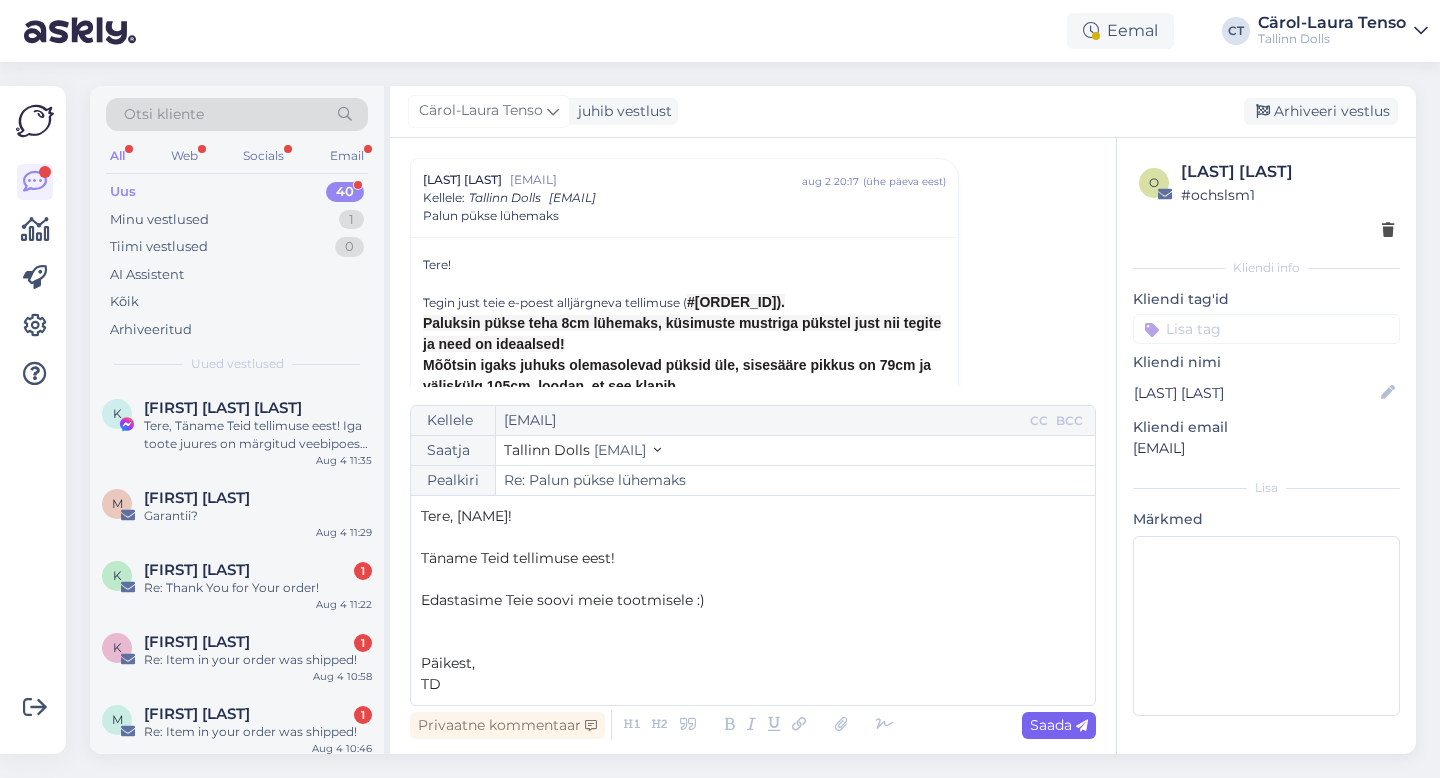 click on "Saada" at bounding box center [1059, 725] 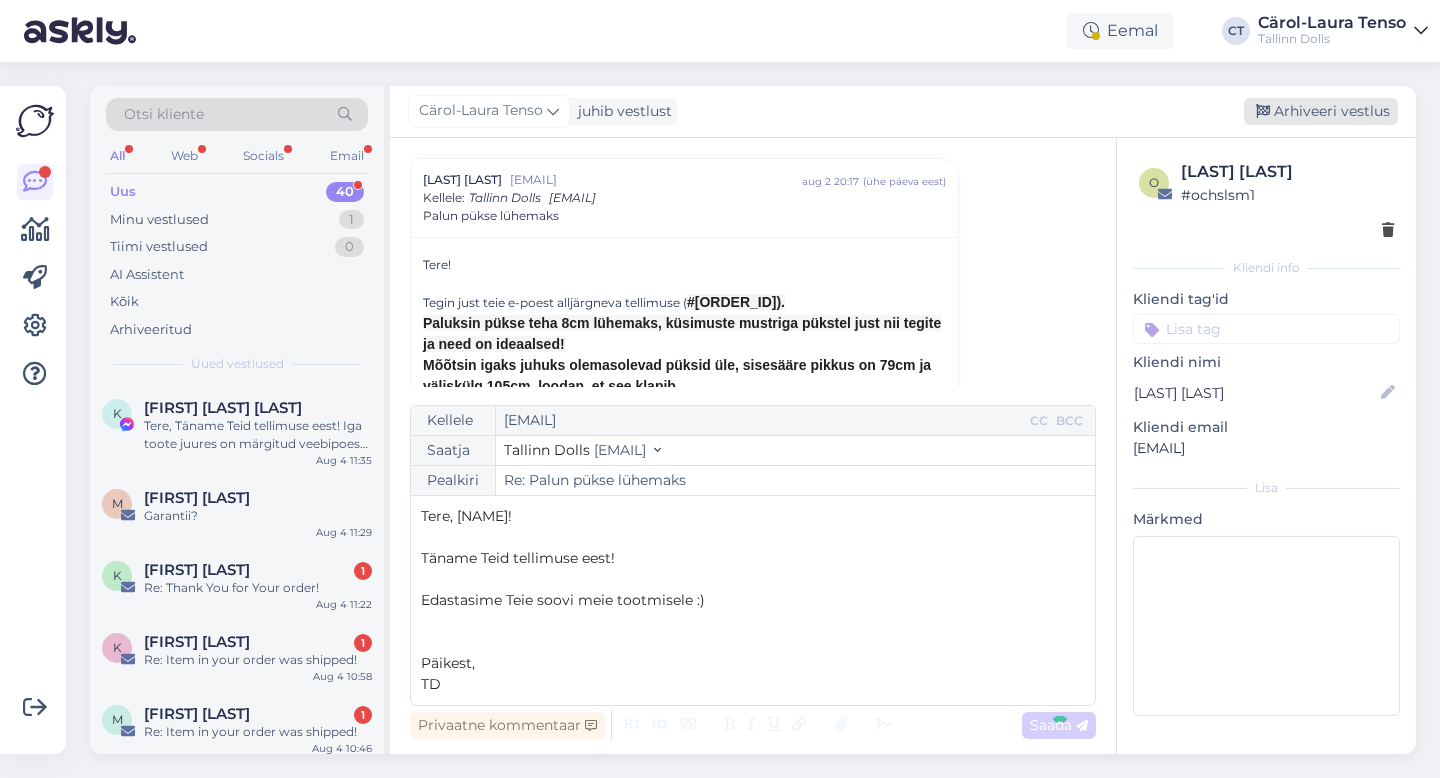 type on "Re: Re: Palun pükse lühemaks" 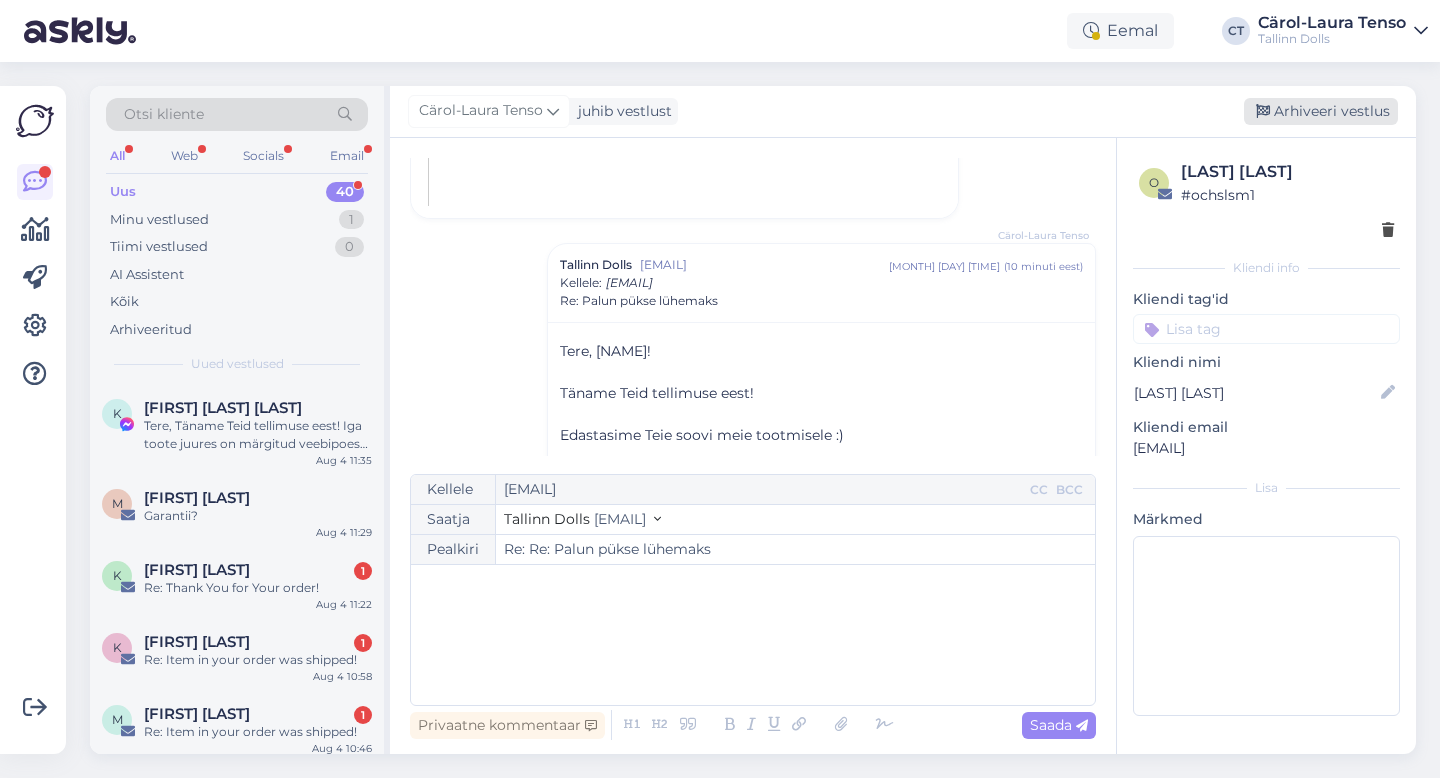 click on "Arhiveeri vestlus" at bounding box center (1321, 111) 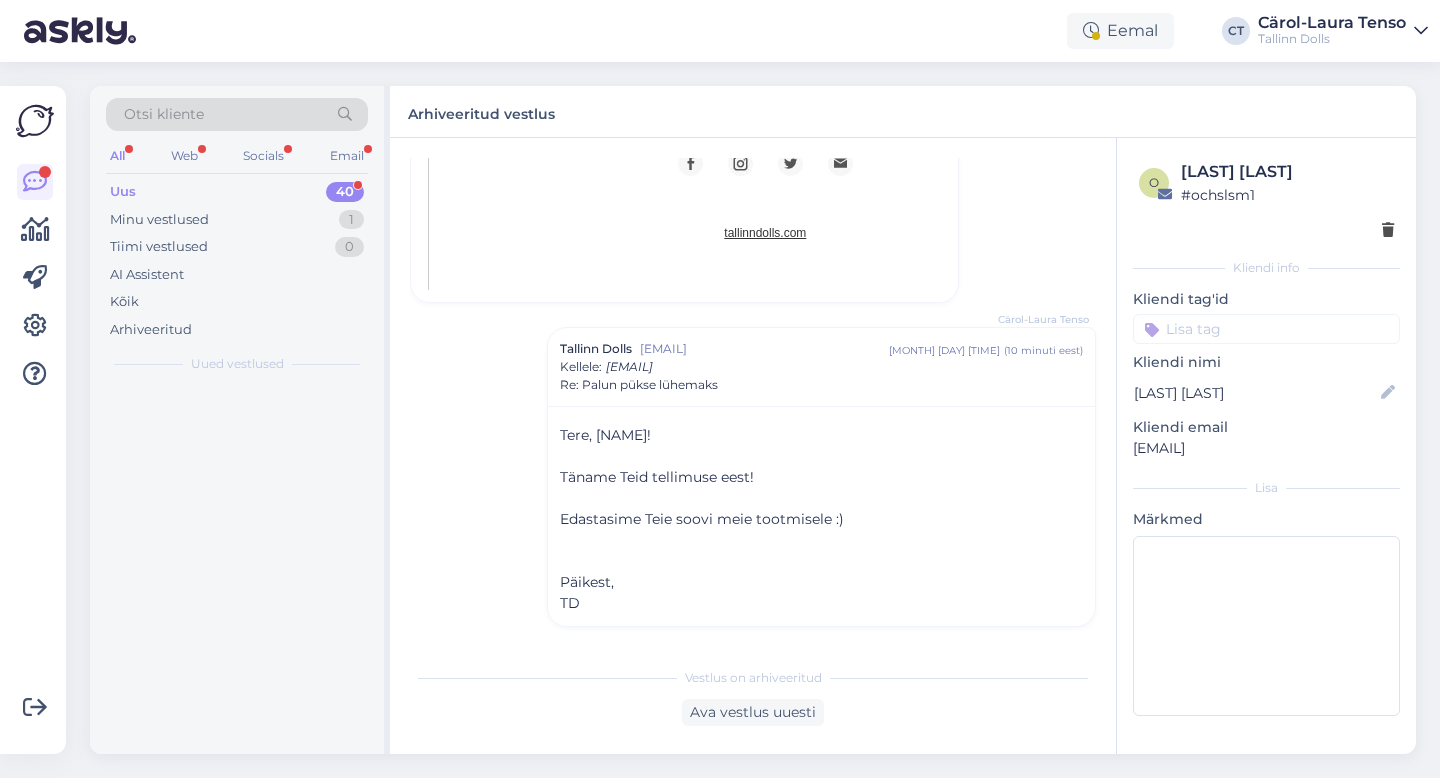 scroll, scrollTop: 1210, scrollLeft: 0, axis: vertical 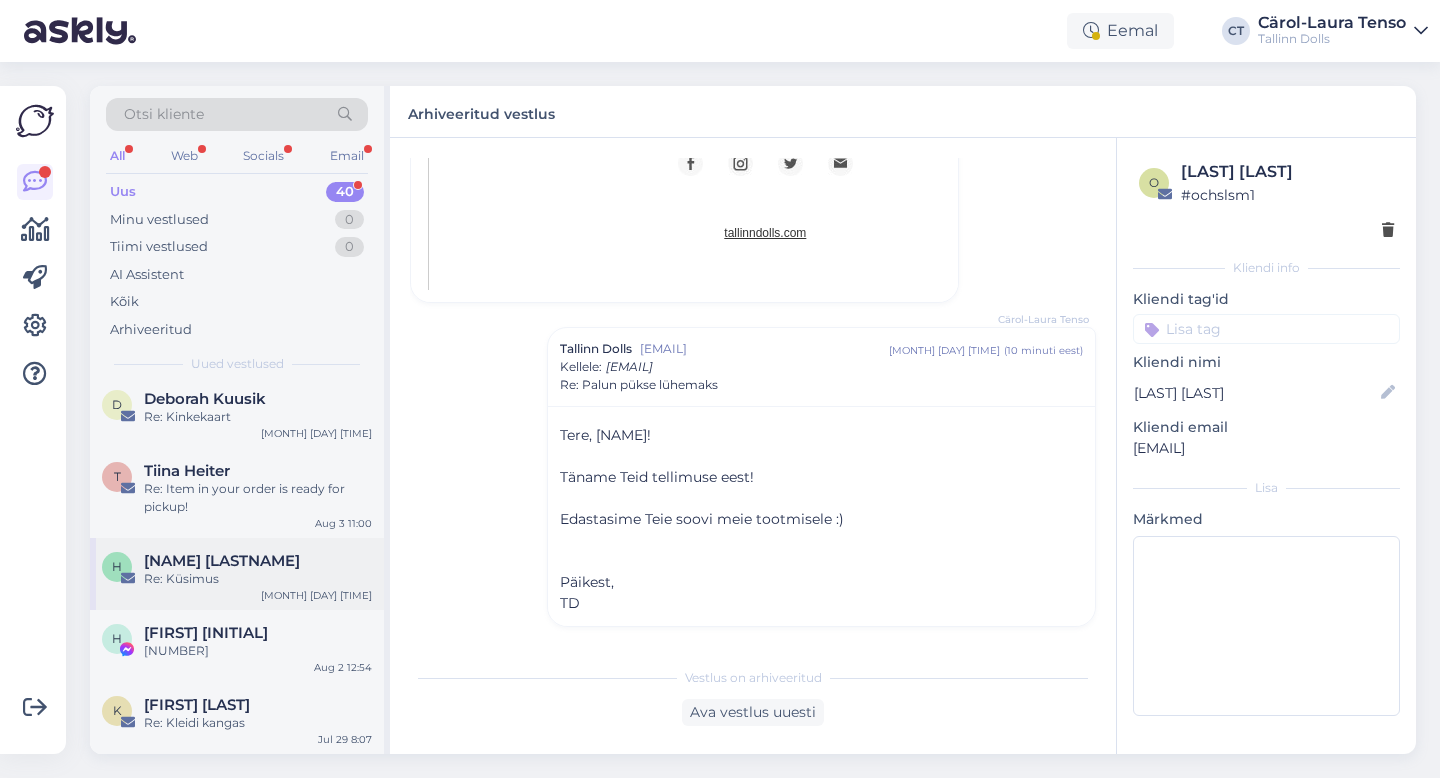 click on "[FIRST_NAME] [LAST_NAME] Re: Küsimus [MONTH] [DAY] [TIME]" at bounding box center [237, 574] 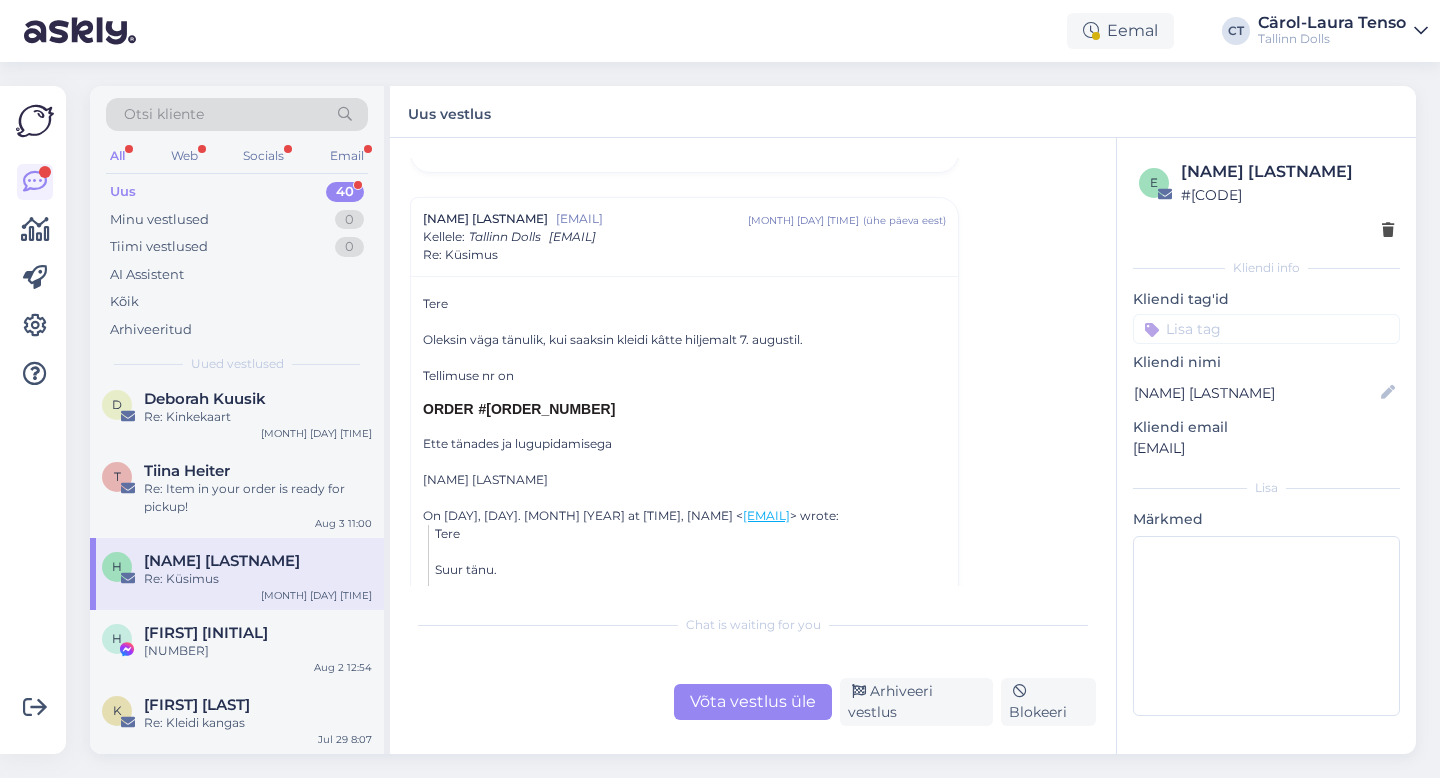 scroll, scrollTop: 968, scrollLeft: 0, axis: vertical 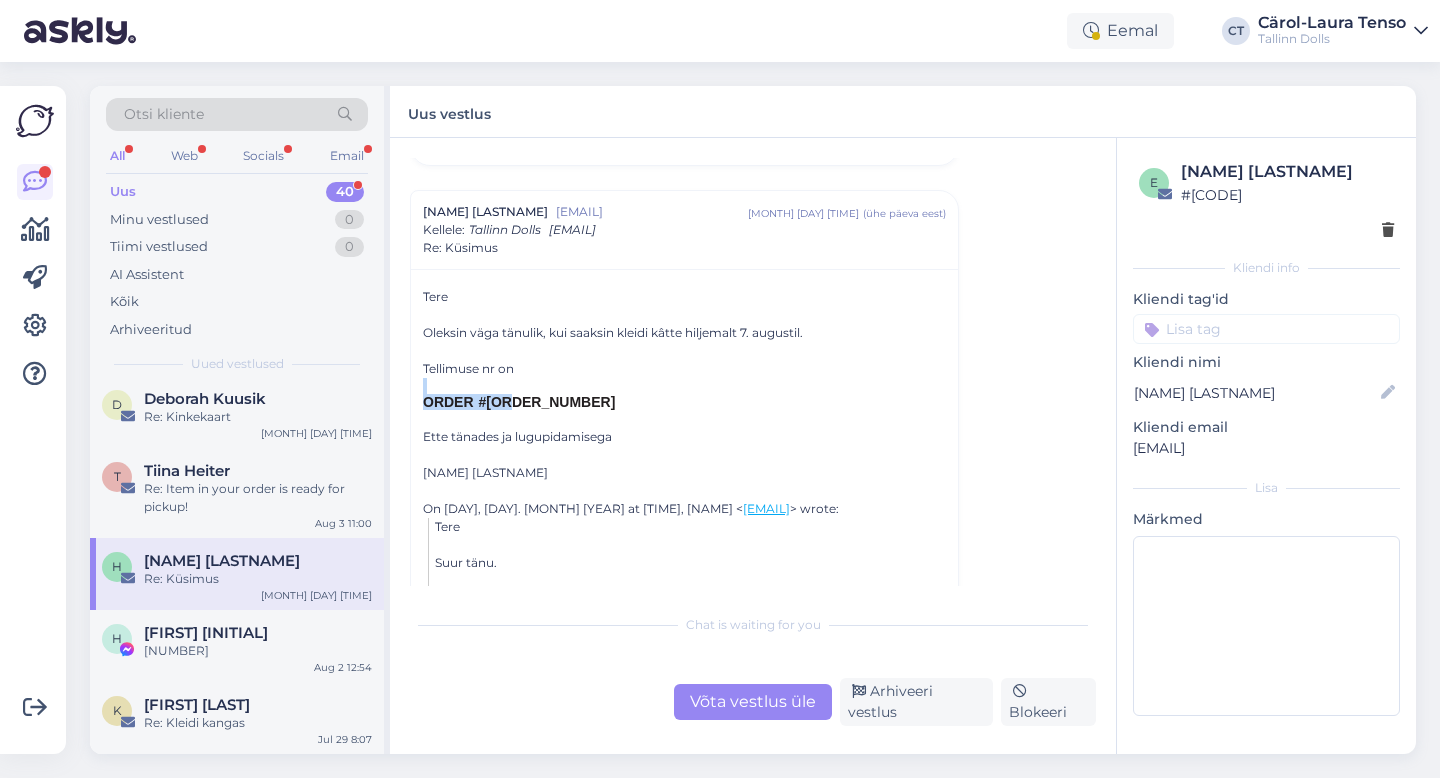 drag, startPoint x: 572, startPoint y: 399, endPoint x: 506, endPoint y: 397, distance: 66.0303 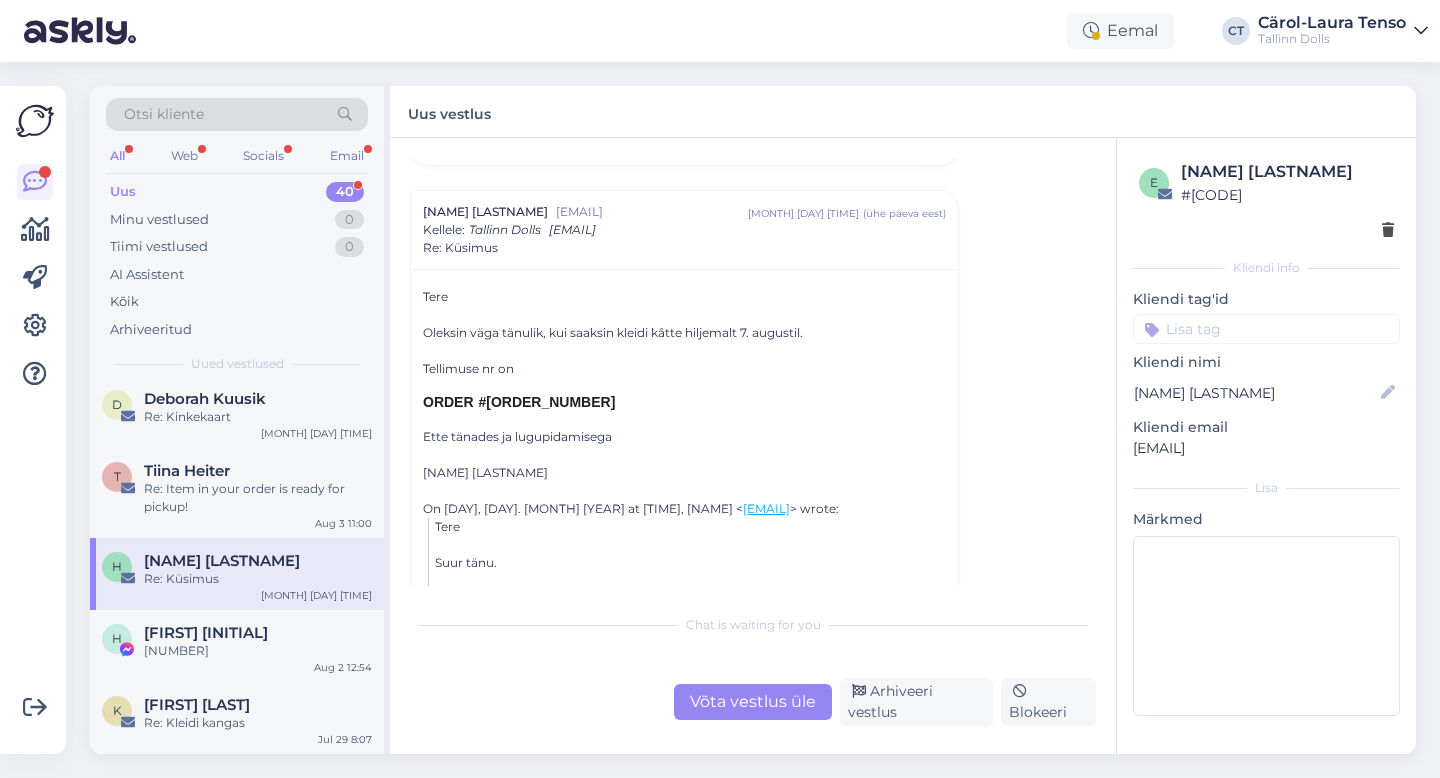 click on "Võta vestlus üle" at bounding box center [753, 702] 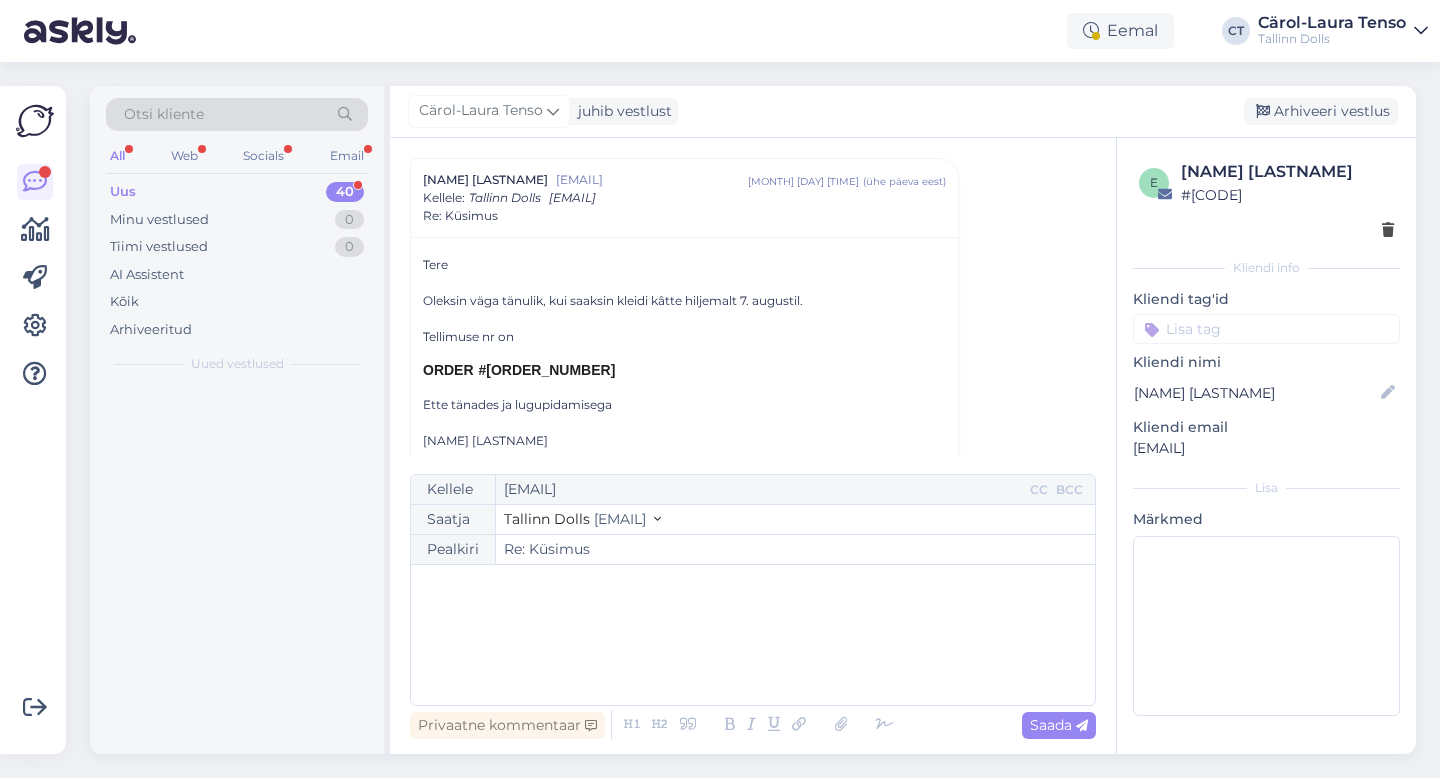 click on "﻿" at bounding box center (753, 635) 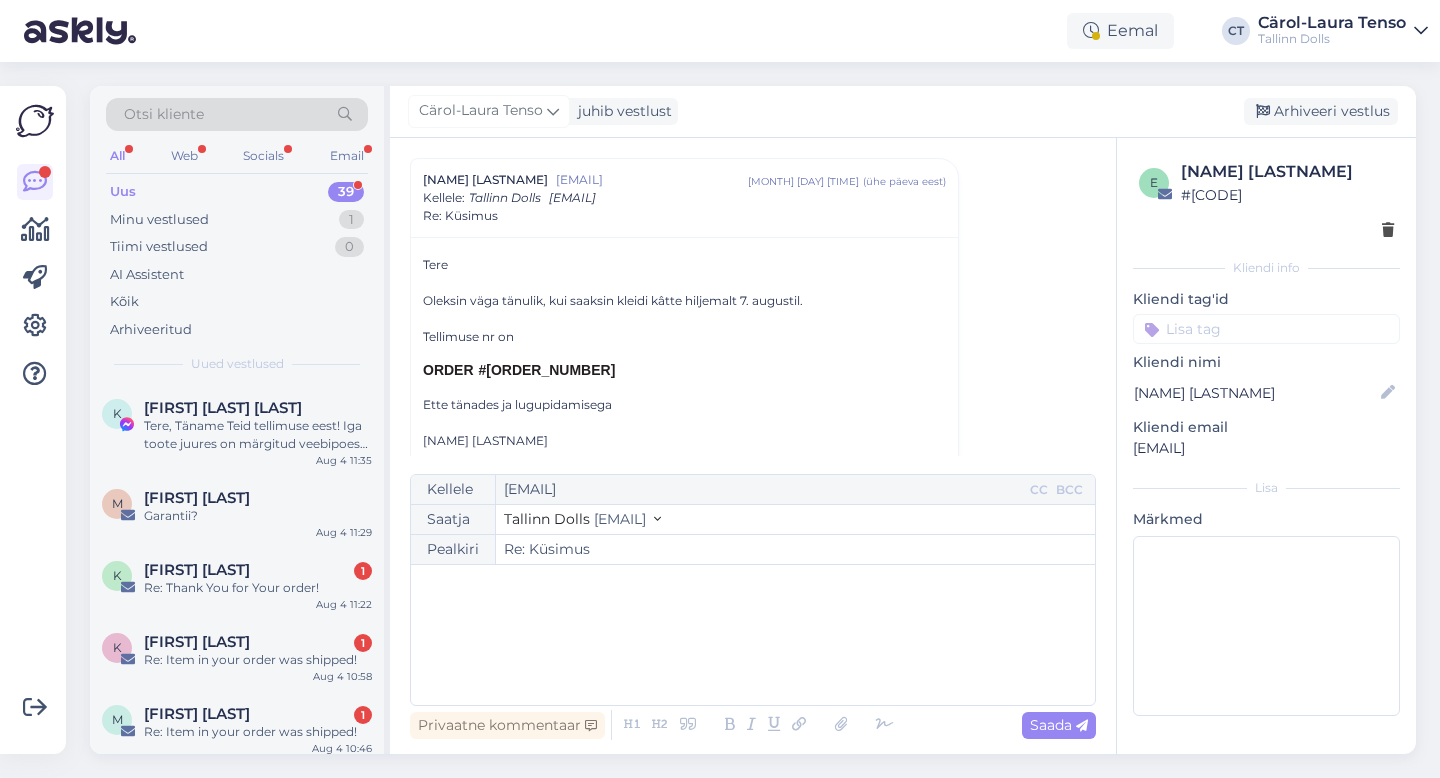 type 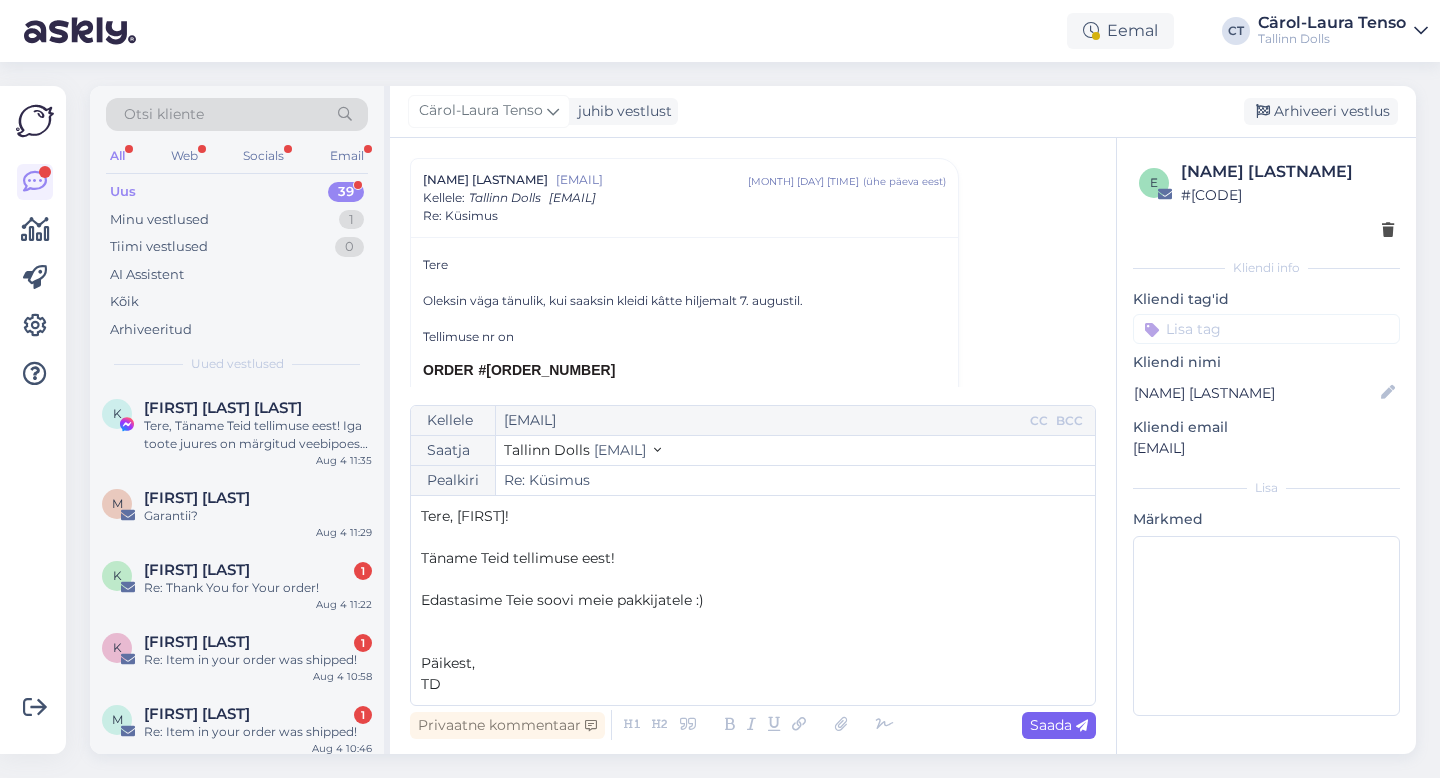 click on "Saada" at bounding box center (1059, 725) 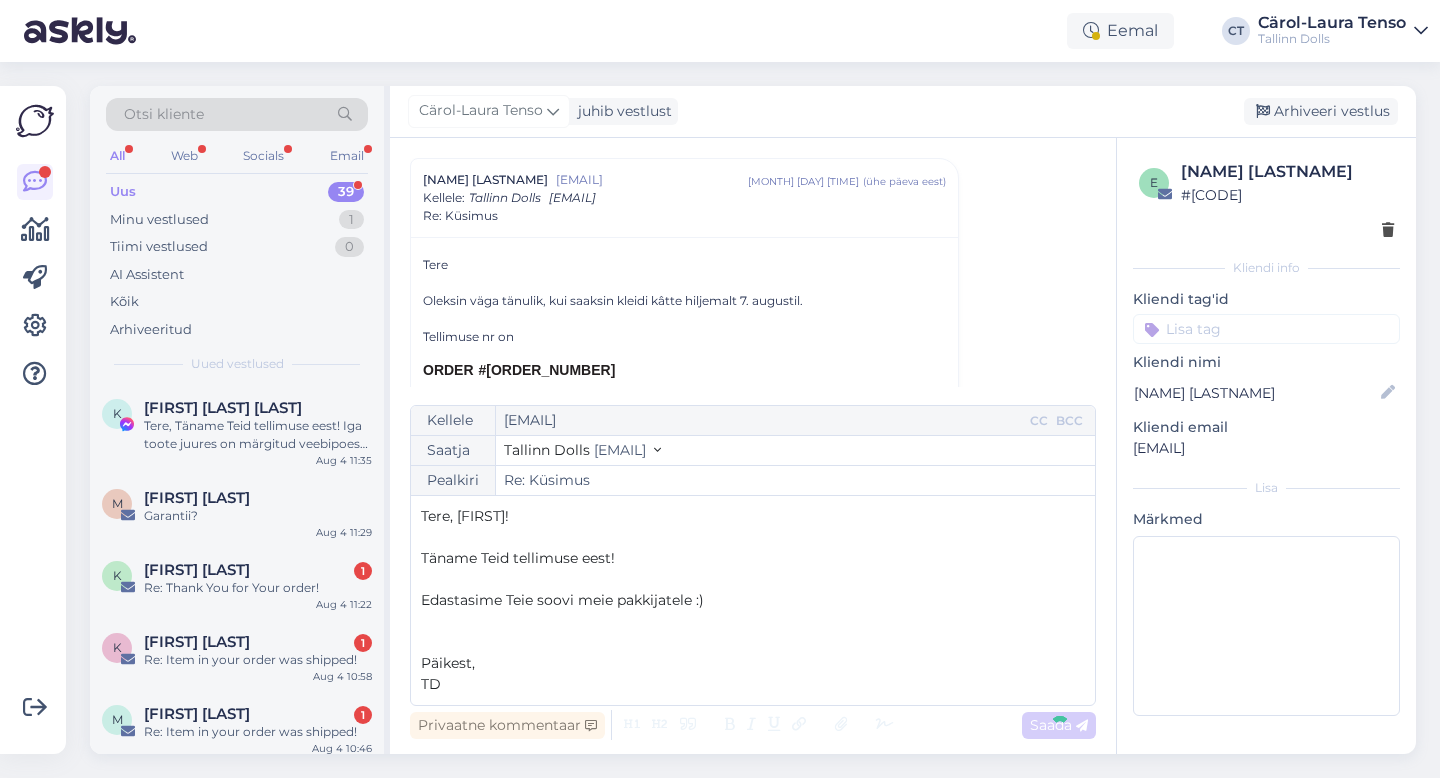 type on "Re: Re: Küsimus" 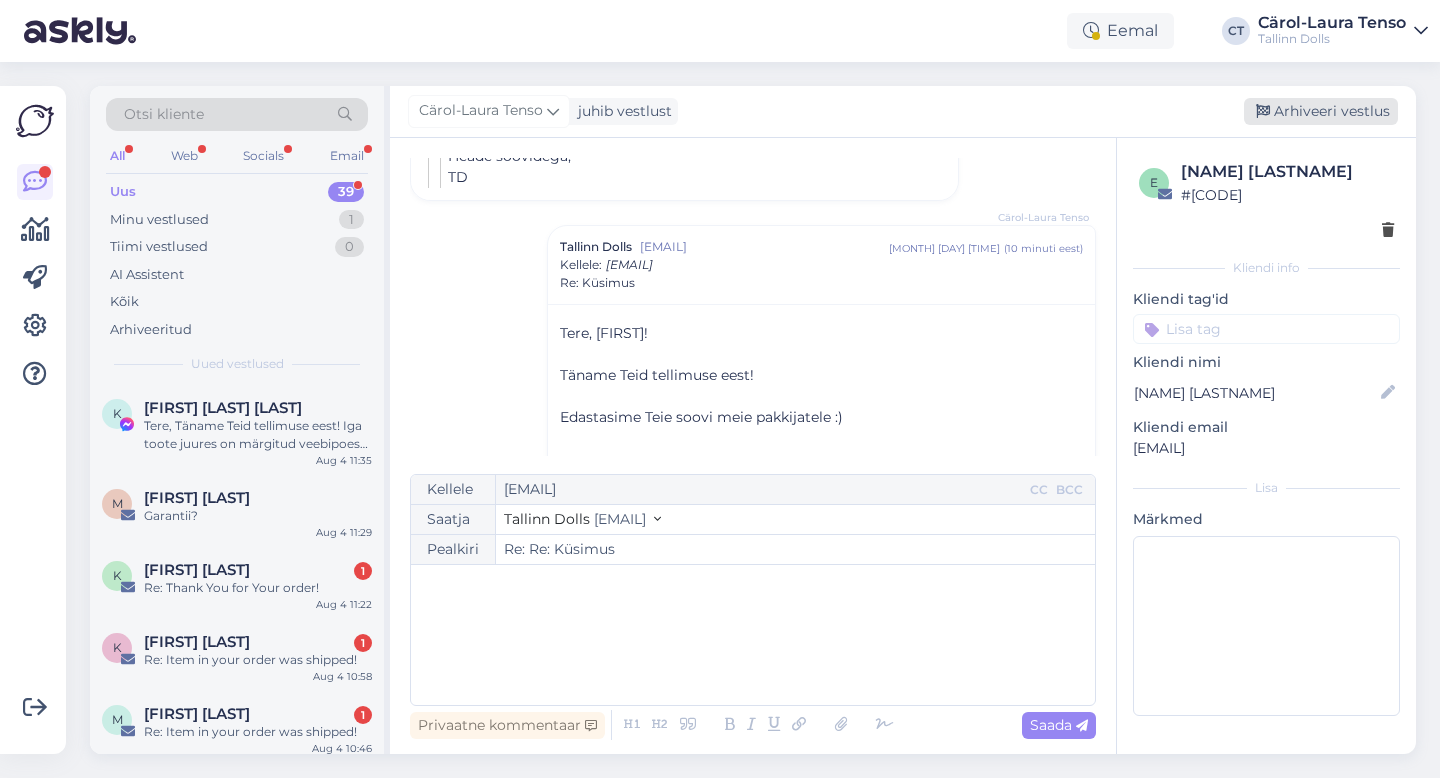 click on "Arhiveeri vestlus" at bounding box center (1321, 111) 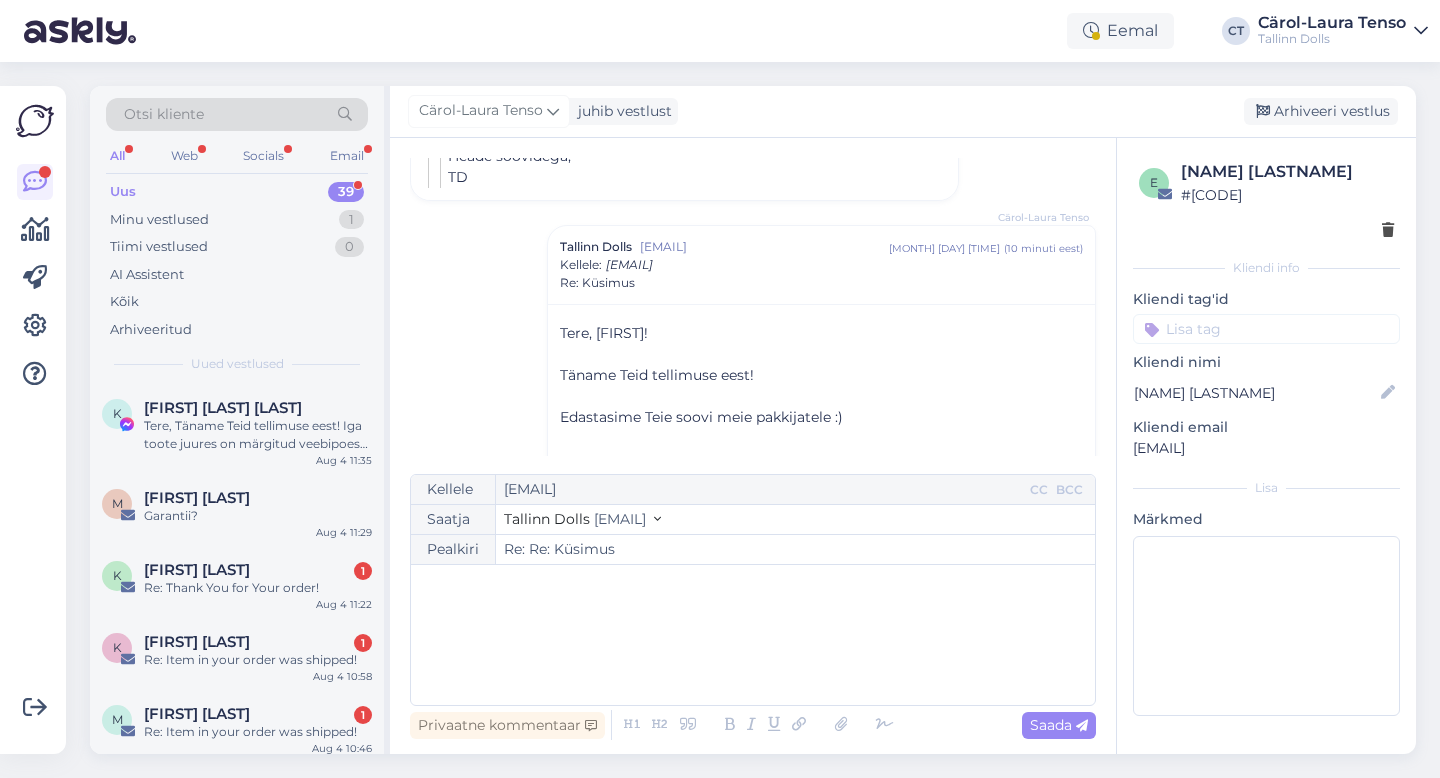 scroll, scrollTop: 1544, scrollLeft: 0, axis: vertical 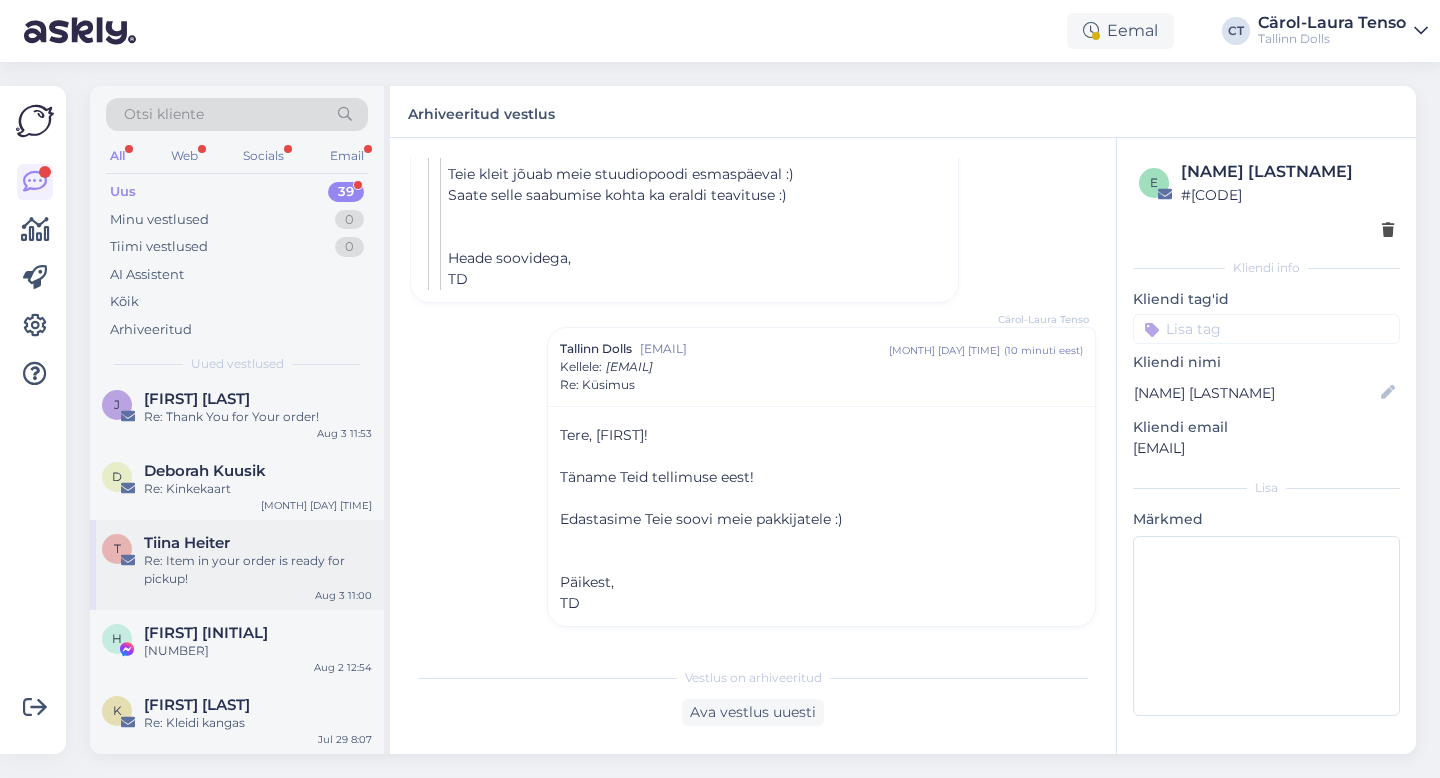 click on "Tiina Heiter" at bounding box center (258, 543) 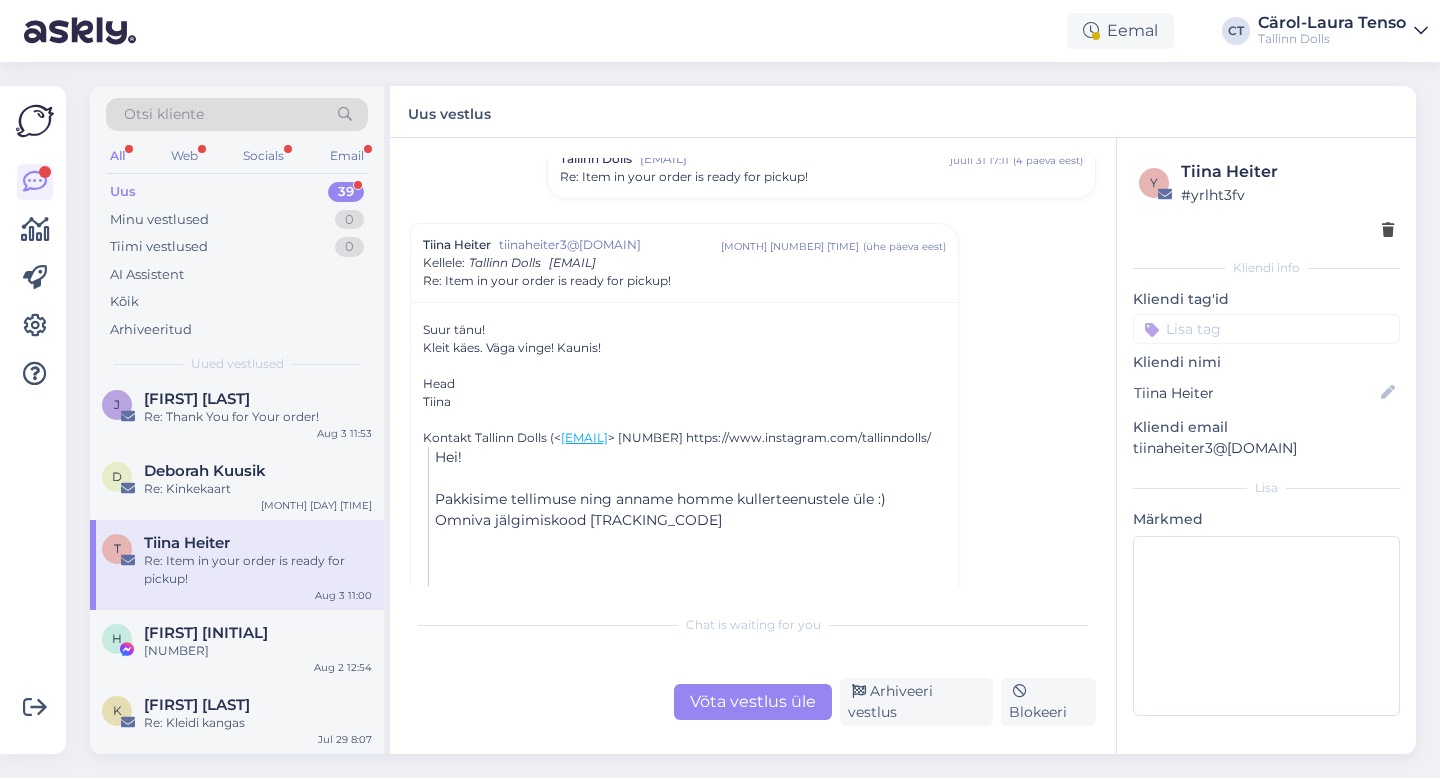 scroll, scrollTop: 162, scrollLeft: 0, axis: vertical 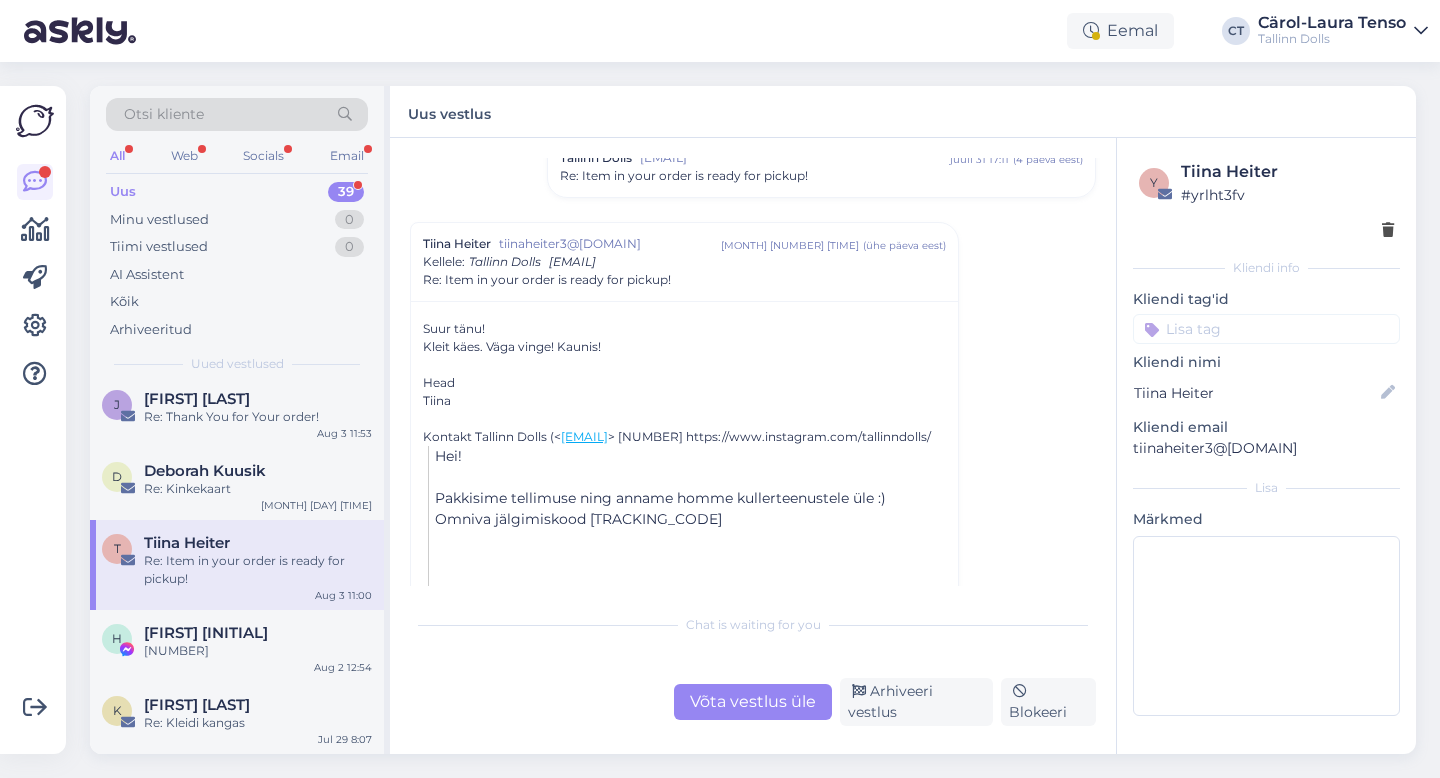 click on "Võta vestlus üle" at bounding box center (753, 702) 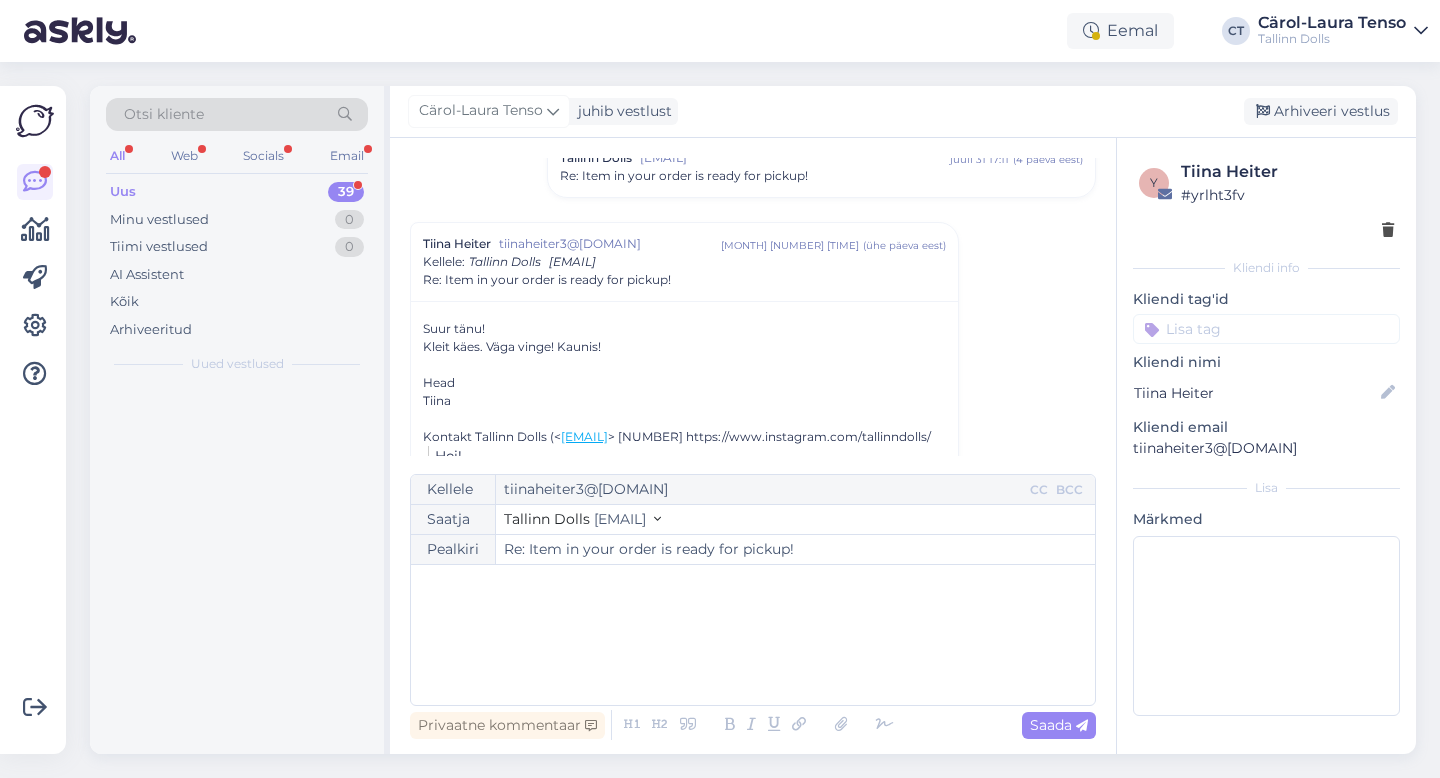 scroll, scrollTop: 226, scrollLeft: 0, axis: vertical 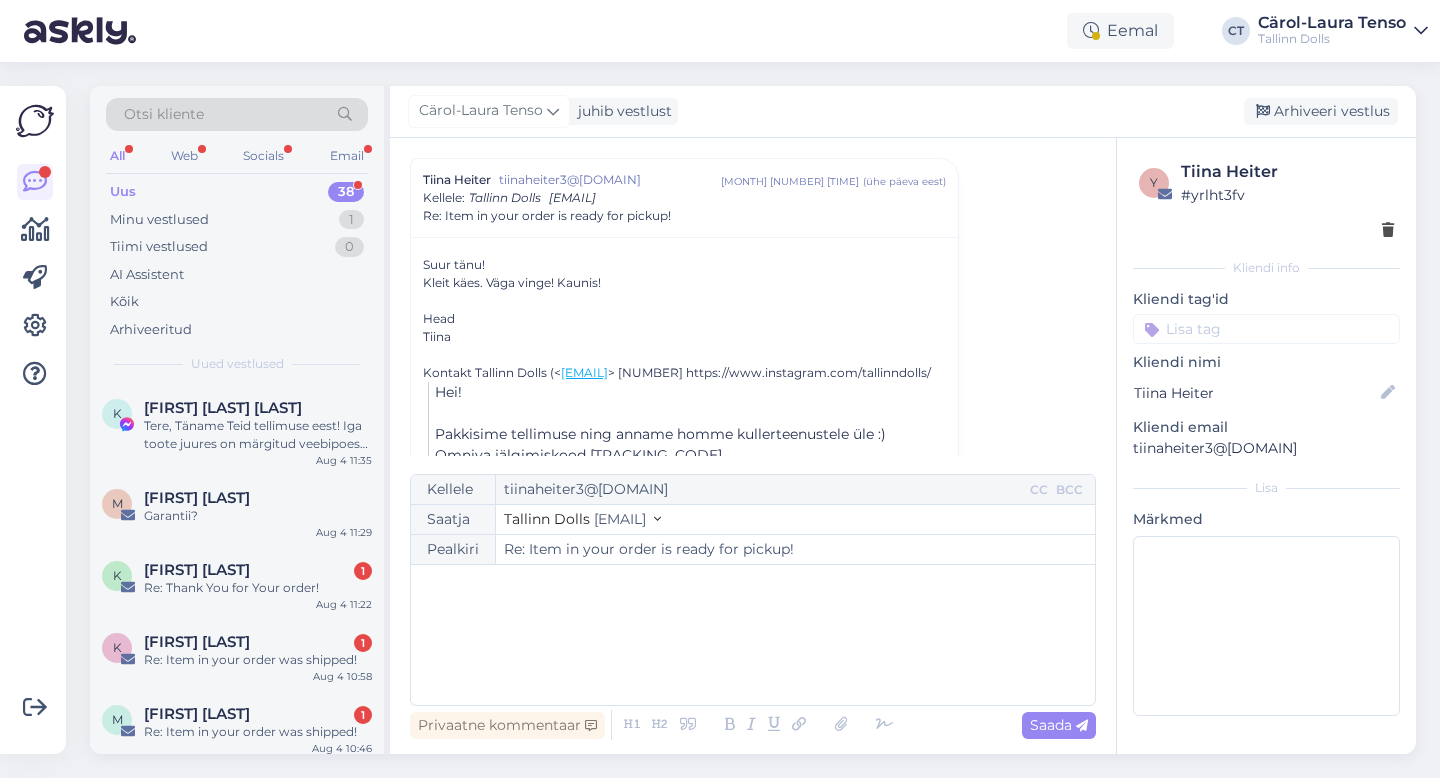 click on "﻿" at bounding box center (753, 635) 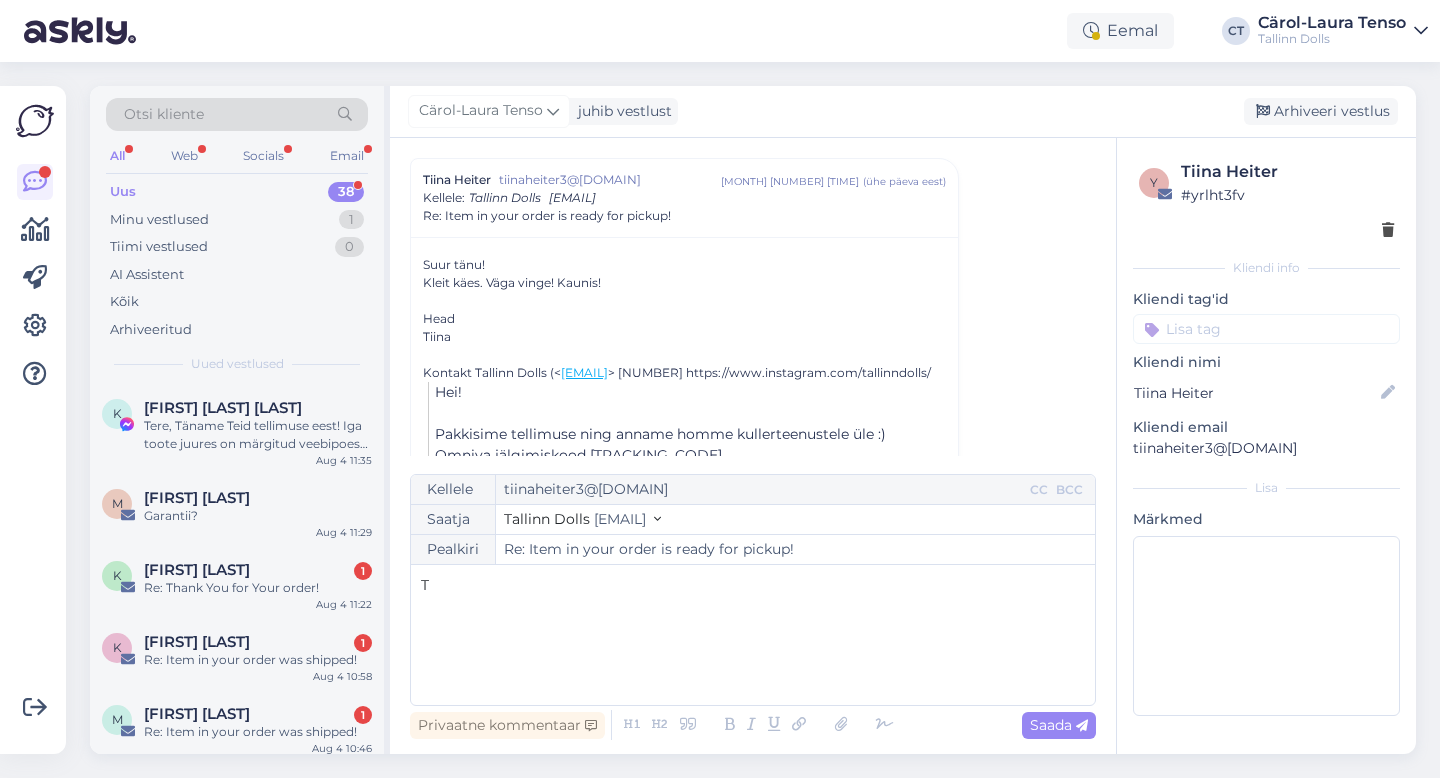 type 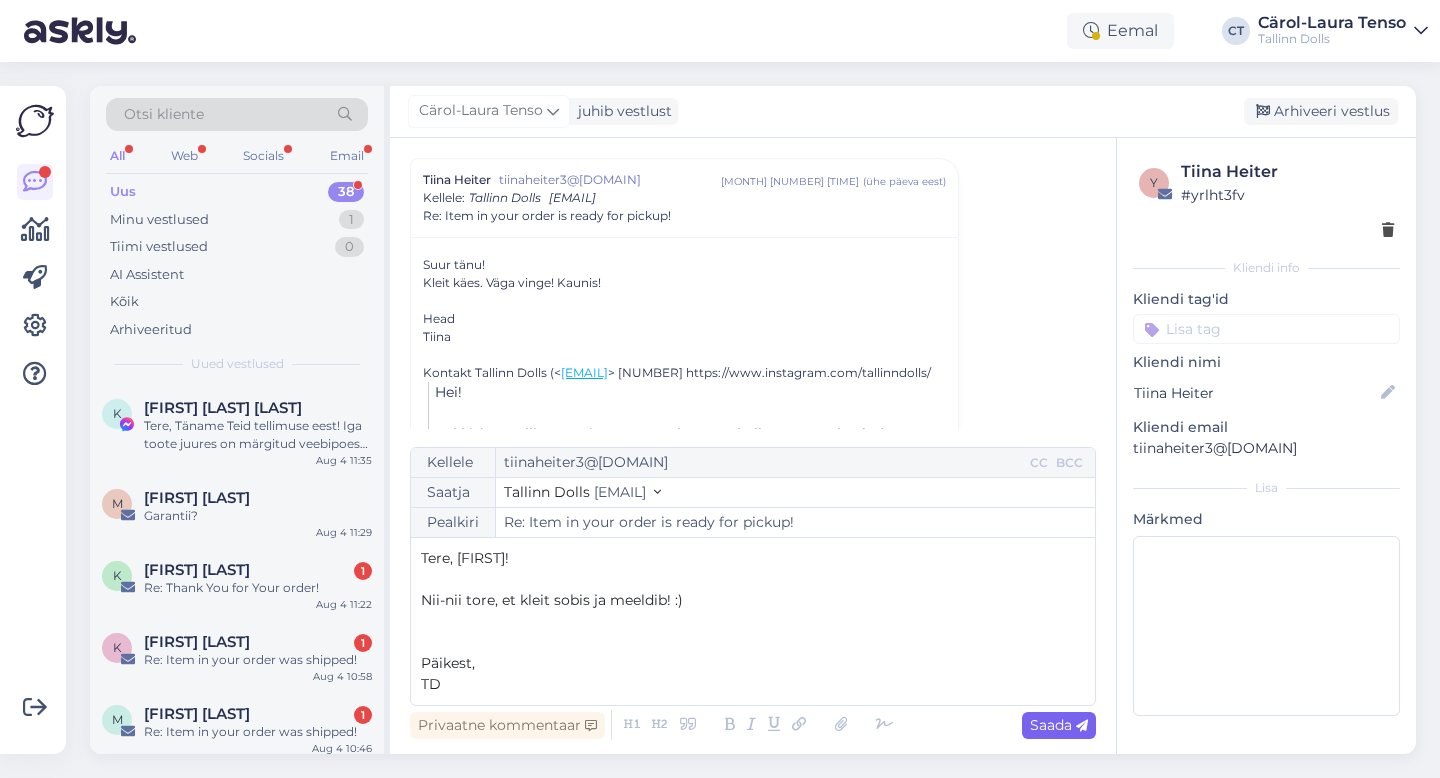 click on "Saada" at bounding box center (1059, 725) 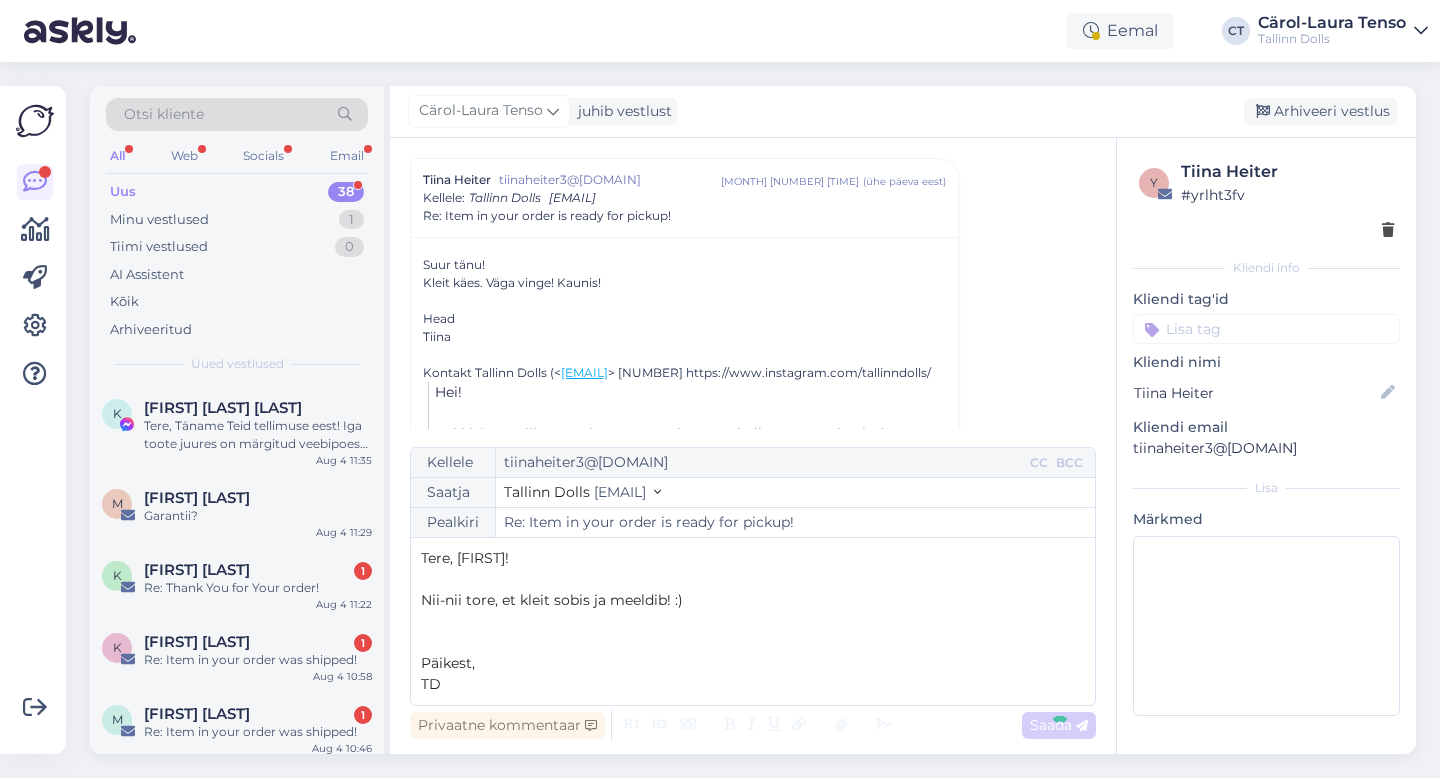 type on "Re: Re: Item in your order is ready for pickup!" 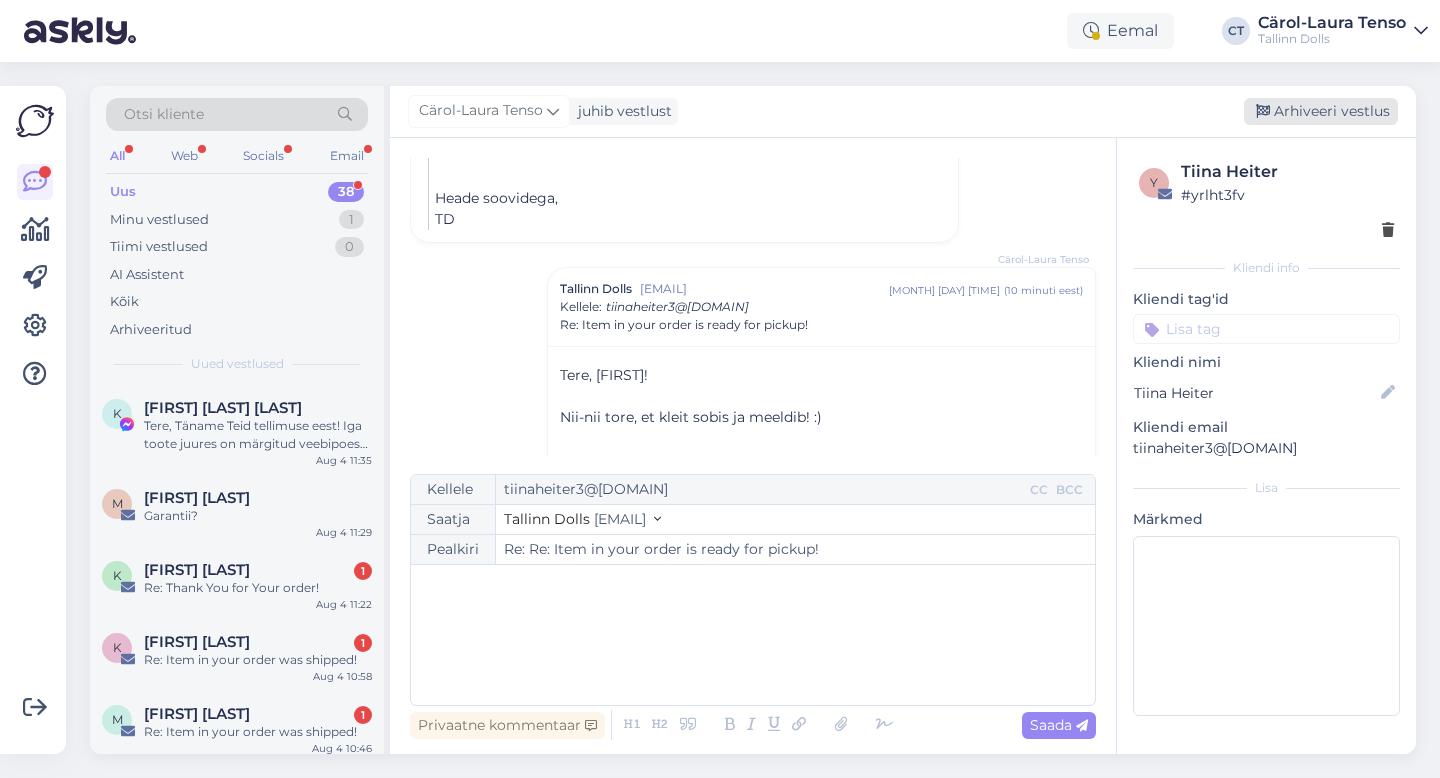 click on "Arhiveeri vestlus" at bounding box center [1321, 111] 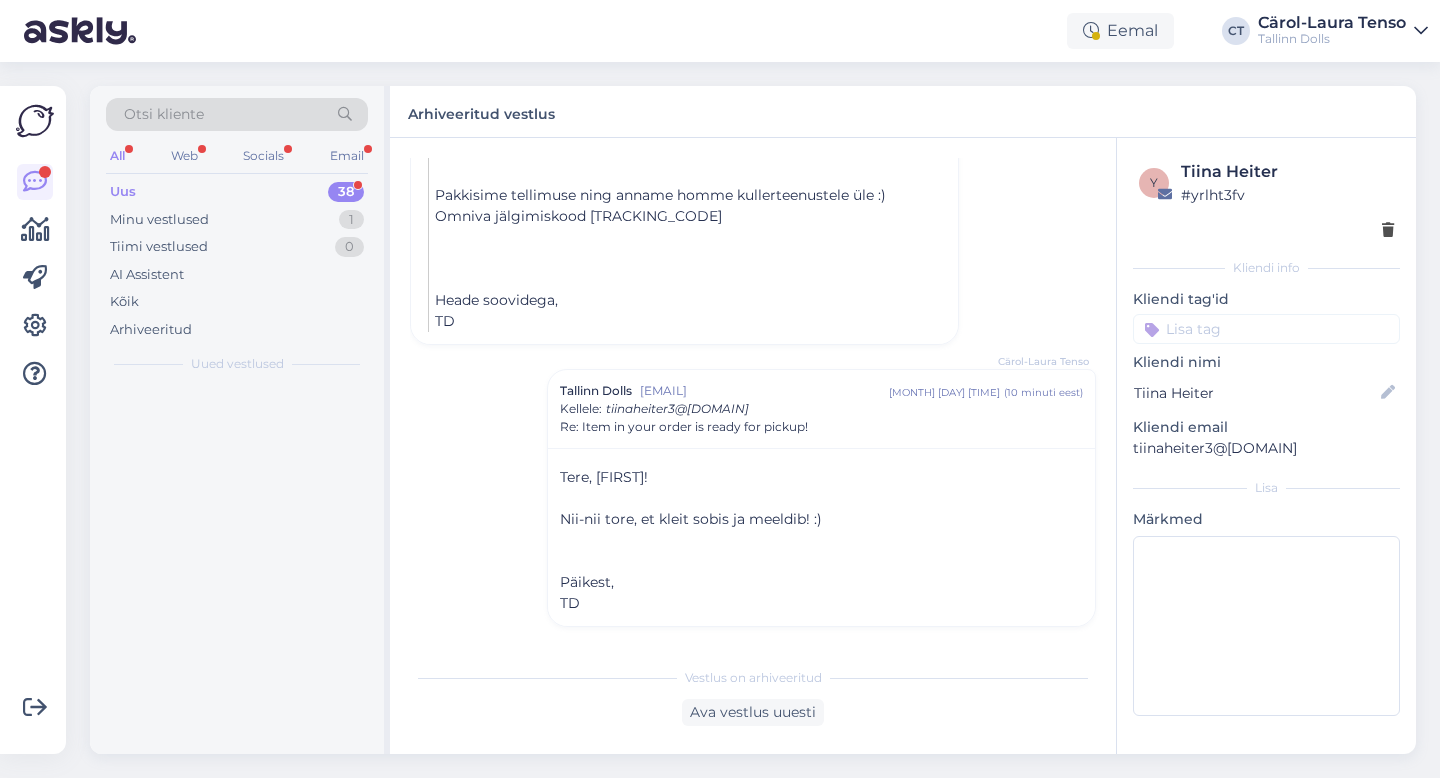 scroll, scrollTop: 483, scrollLeft: 0, axis: vertical 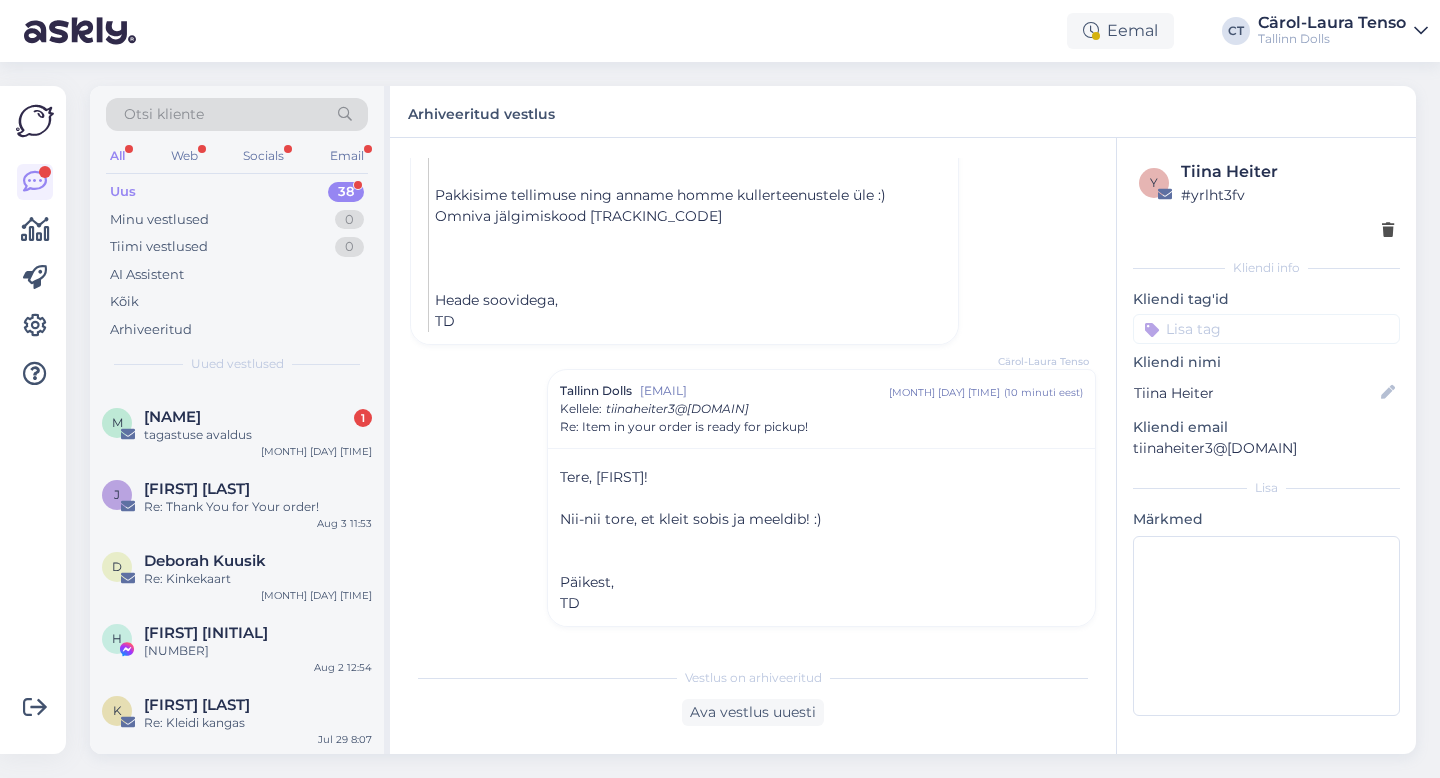 click on "Deborah Kuusik" at bounding box center [205, 561] 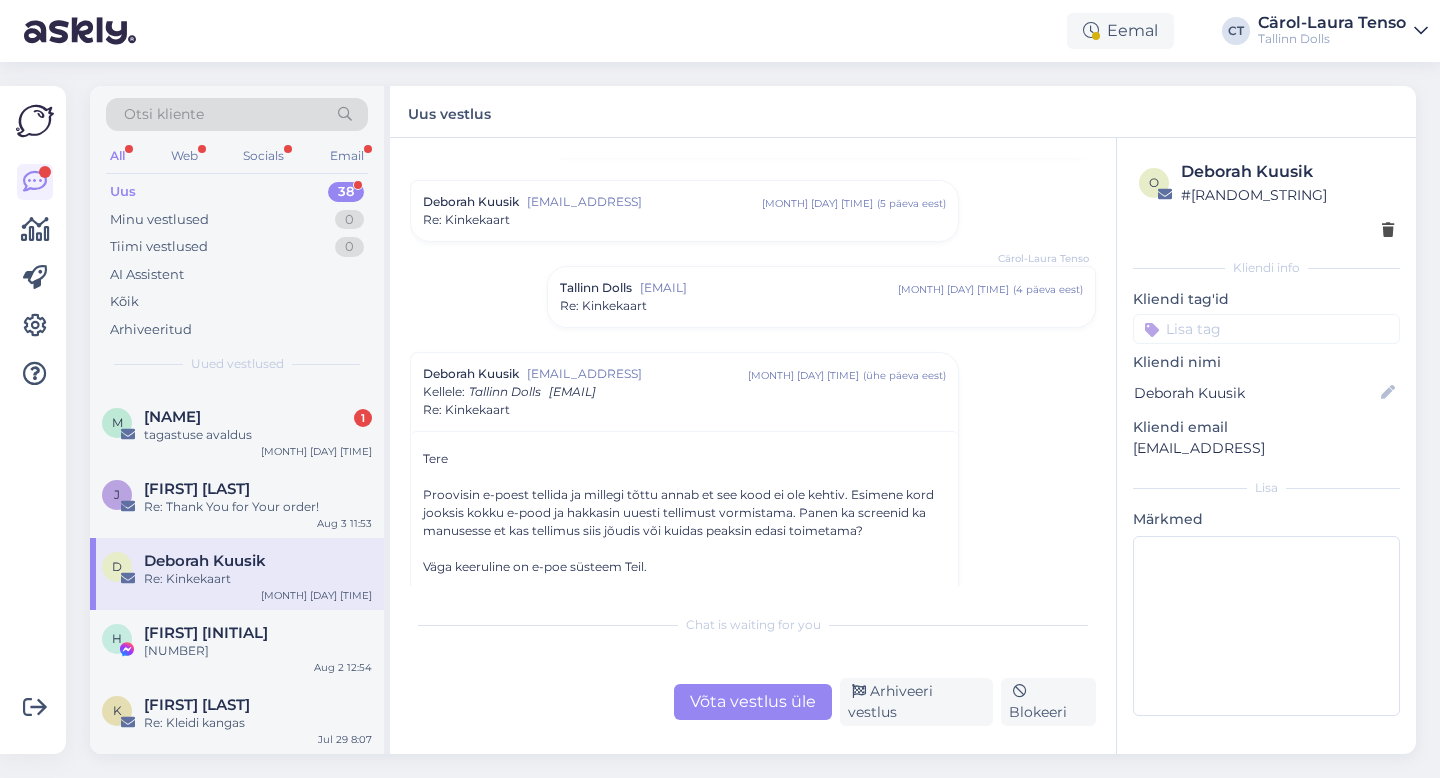 scroll, scrollTop: 2016, scrollLeft: 0, axis: vertical 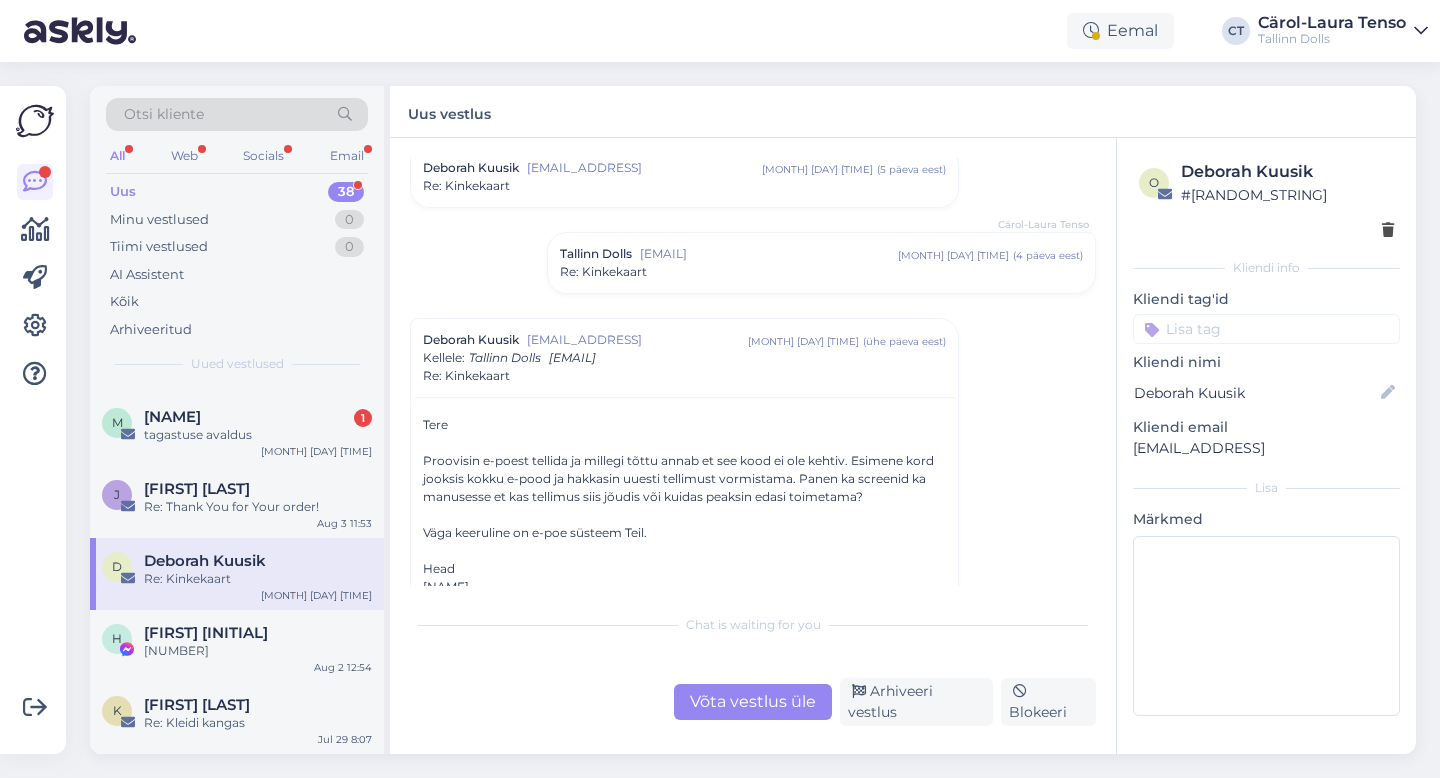 click on "Võta vestlus üle" at bounding box center [753, 702] 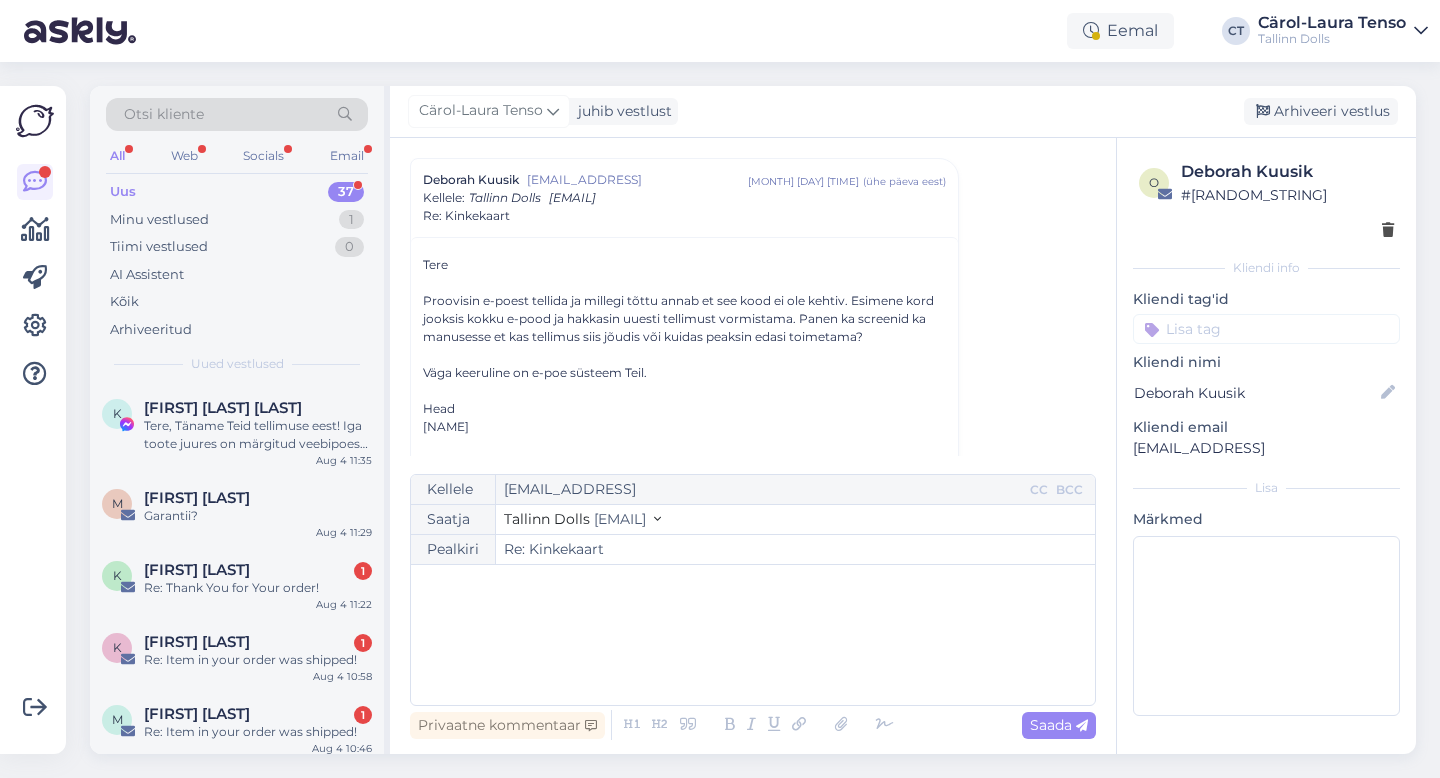 click on "﻿" at bounding box center (753, 635) 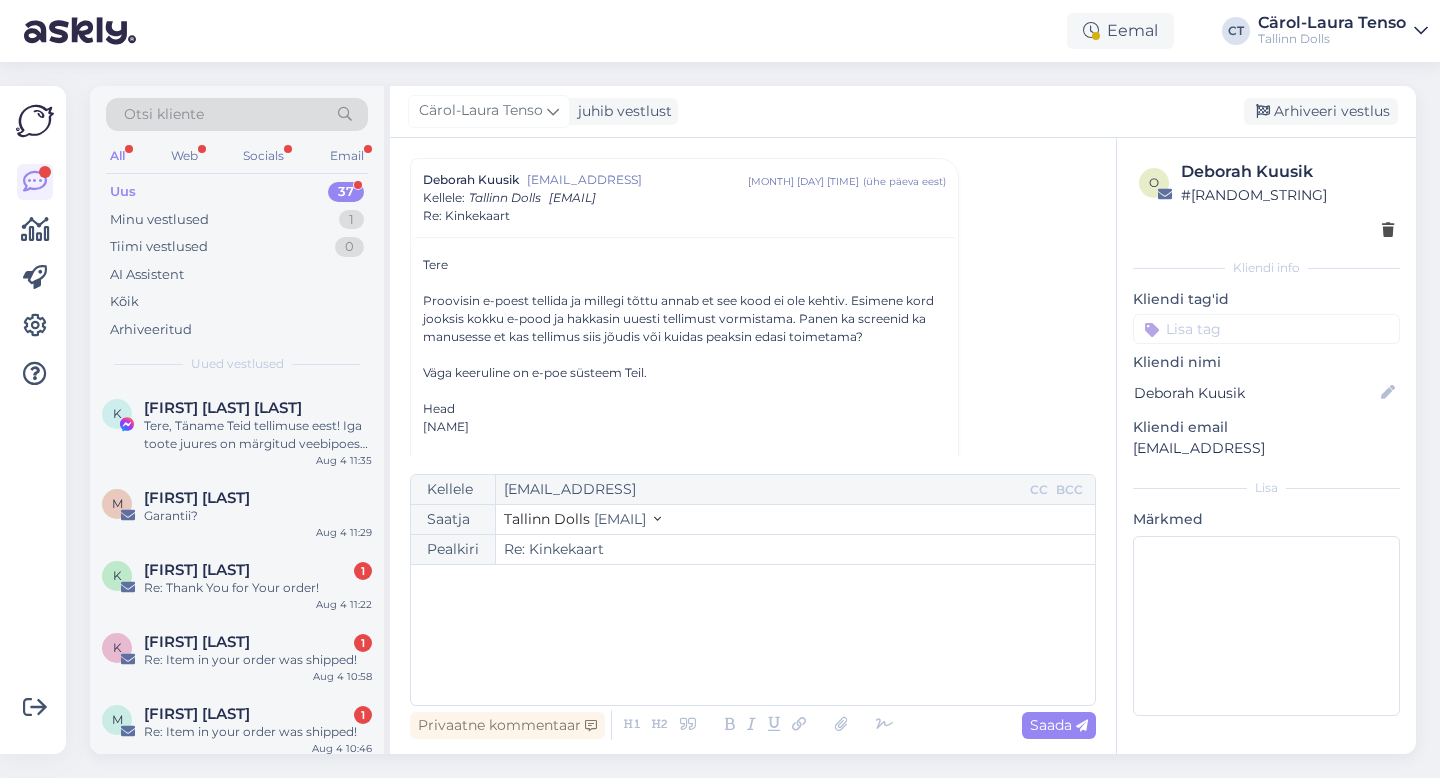type 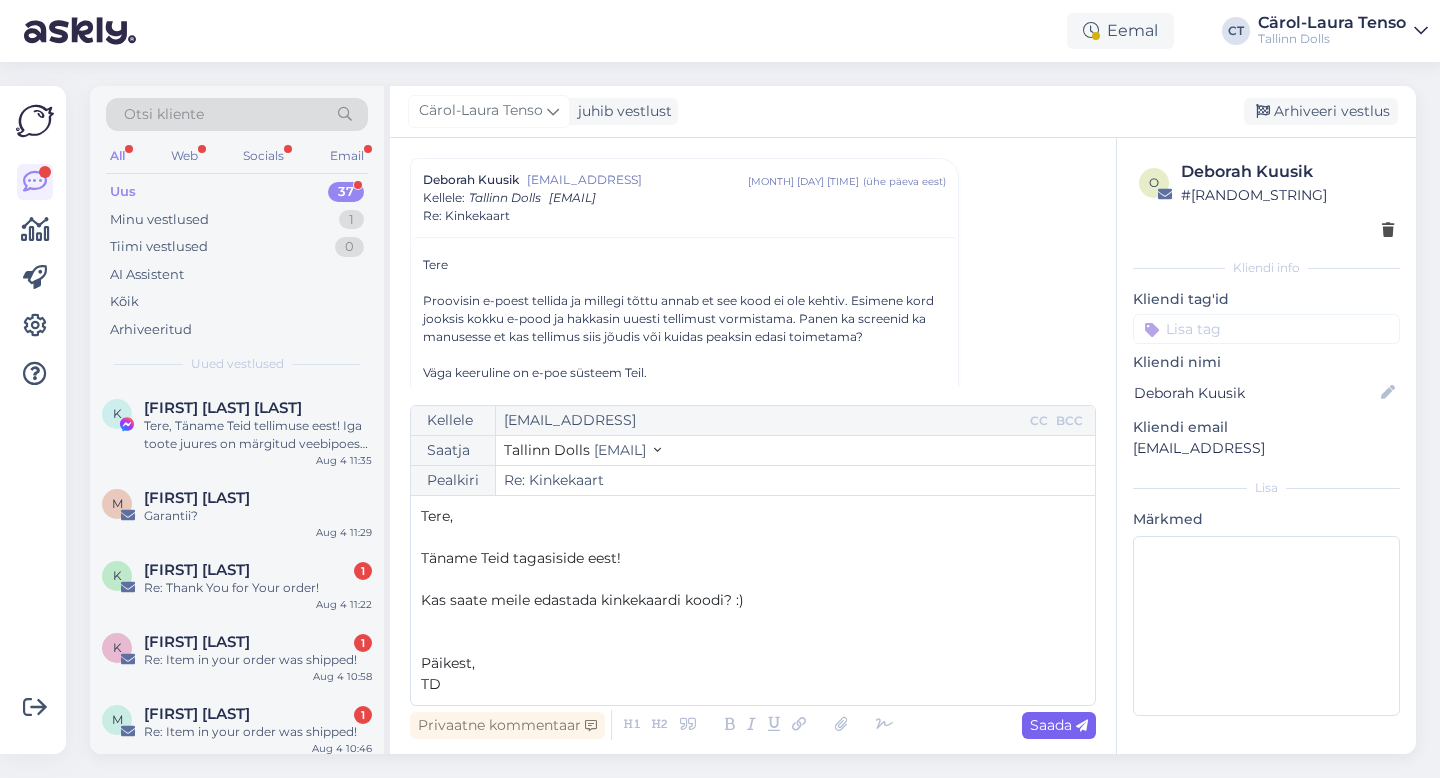 click on "Saada" at bounding box center [1059, 725] 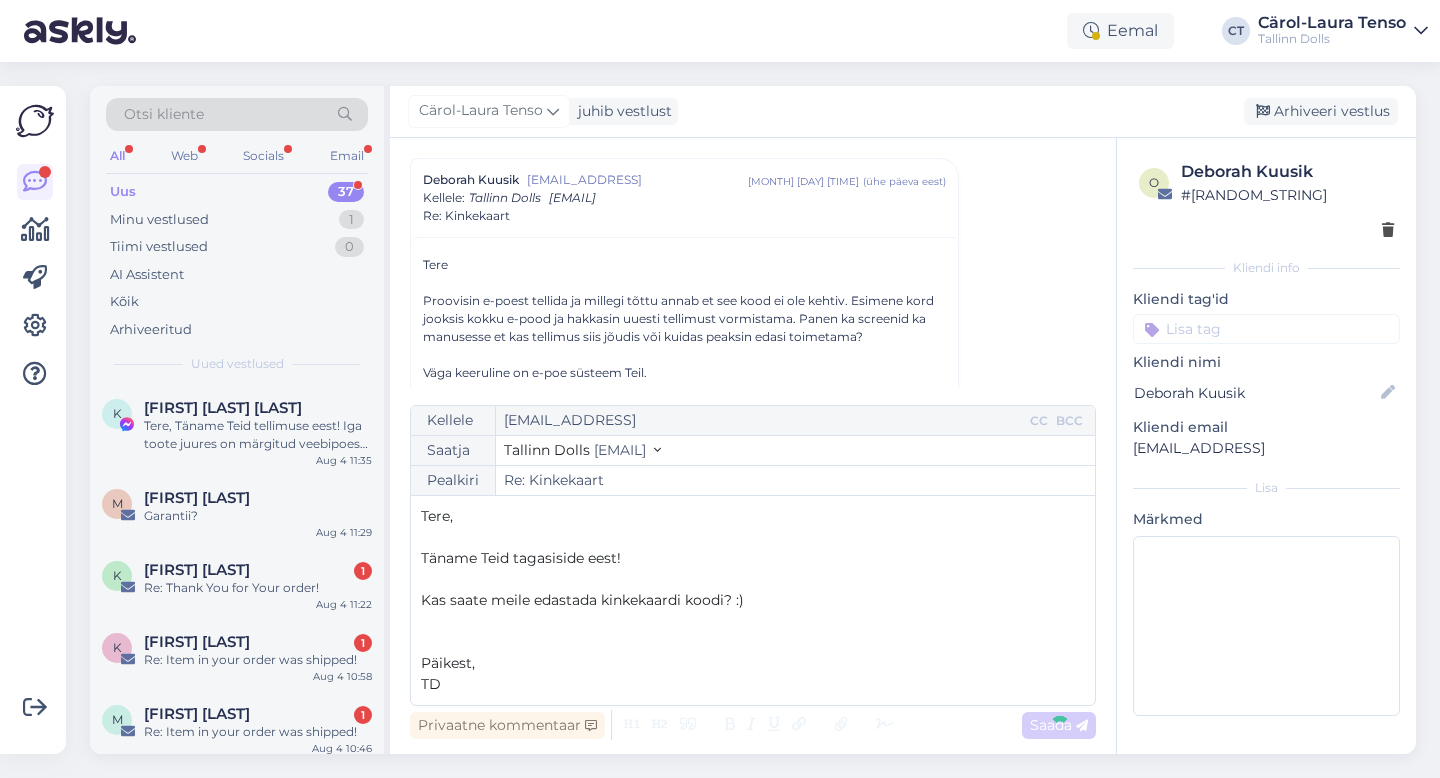 type on "Re: Re: Kinkekaart" 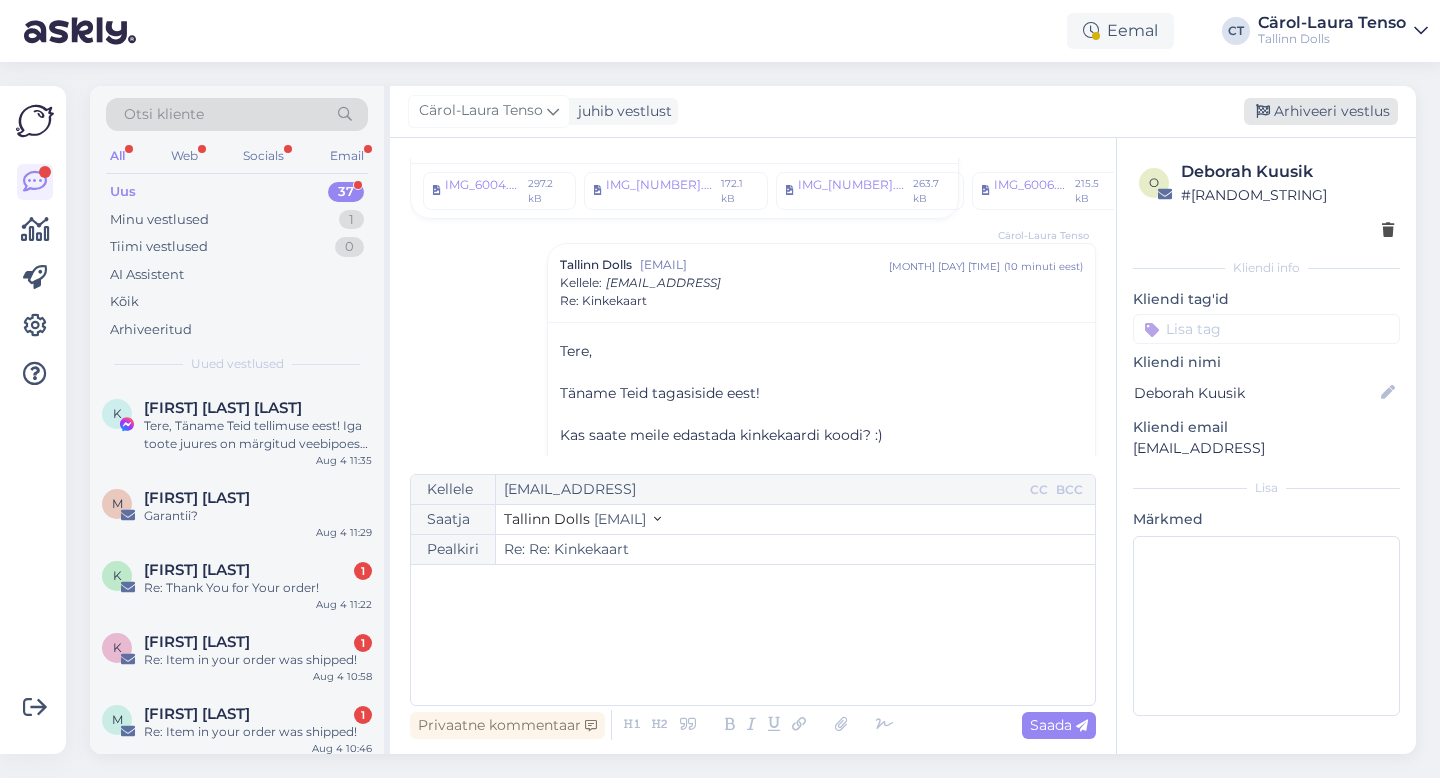 click on "Arhiveeri vestlus" at bounding box center (1321, 111) 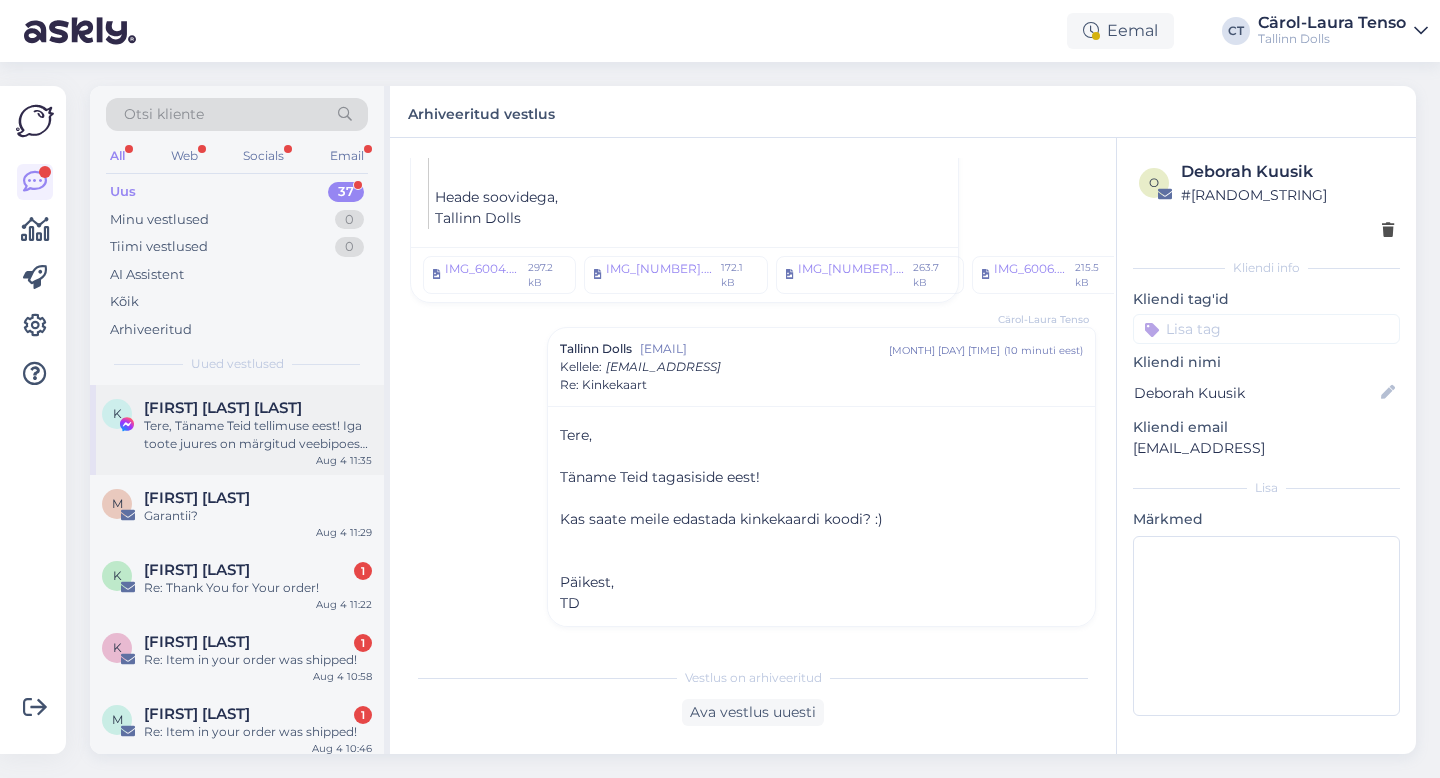 click on "Tere,
Täname Teid tellimuse eest!
Iga toote juures on märgitud veebipoes kuupäev, algab saatmine alates ‘’kuupäev’’ — see tähendab, et alates sellest kuupäevast hakkamegi tellimusi järk-järgult meie tootmisest teele panema. 🙂
Kuna hetkel tellimusi palju, siis meie pakkijad annavad endast parima, et kõik tellimused saaksid kenasti väljastatud.
Teie tellimus on täna hommikuse seisuga pakitud ja läheb kullerile üleandmisele.
Päikest ja ilusat suve,
[COMPANY_NAME]" at bounding box center [258, 435] 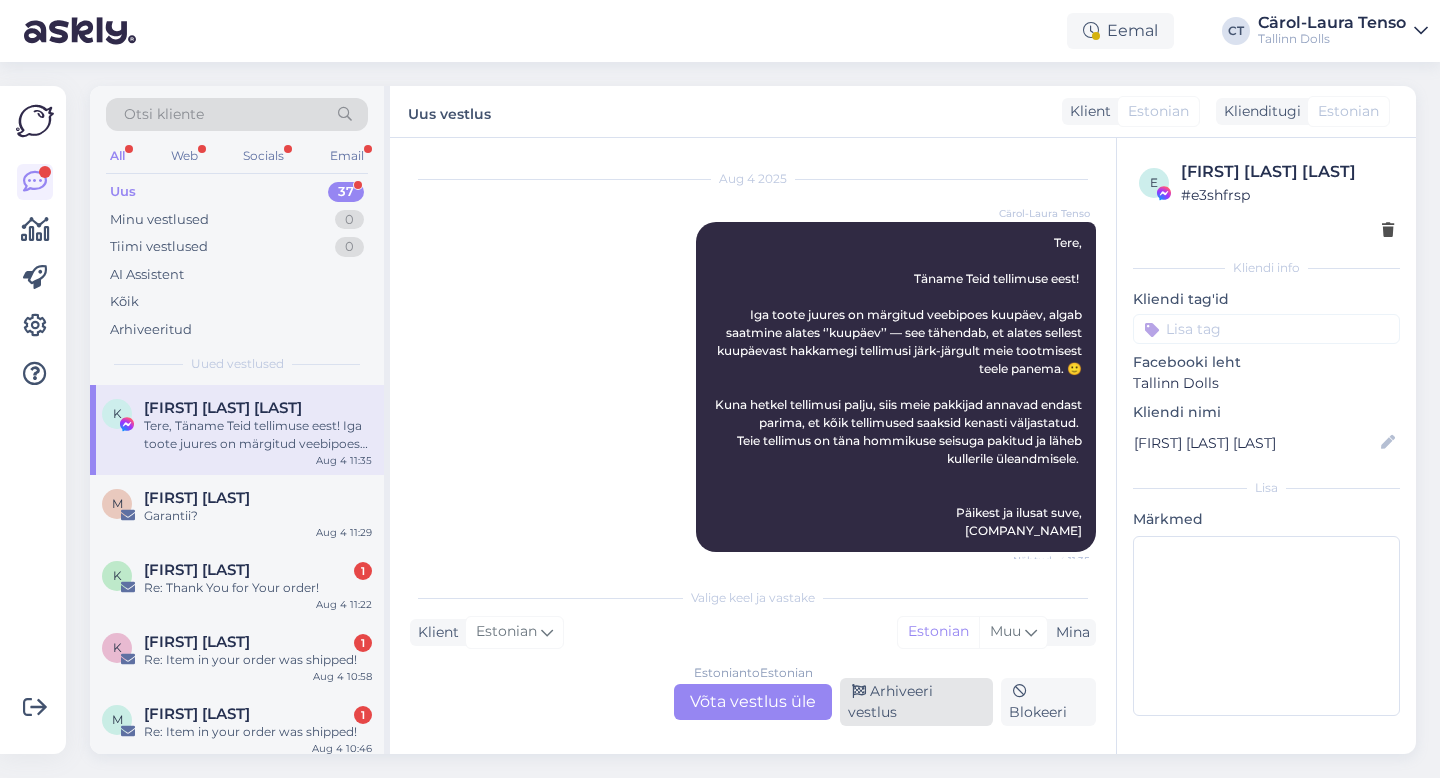 click on "Arhiveeri vestlus" at bounding box center (916, 702) 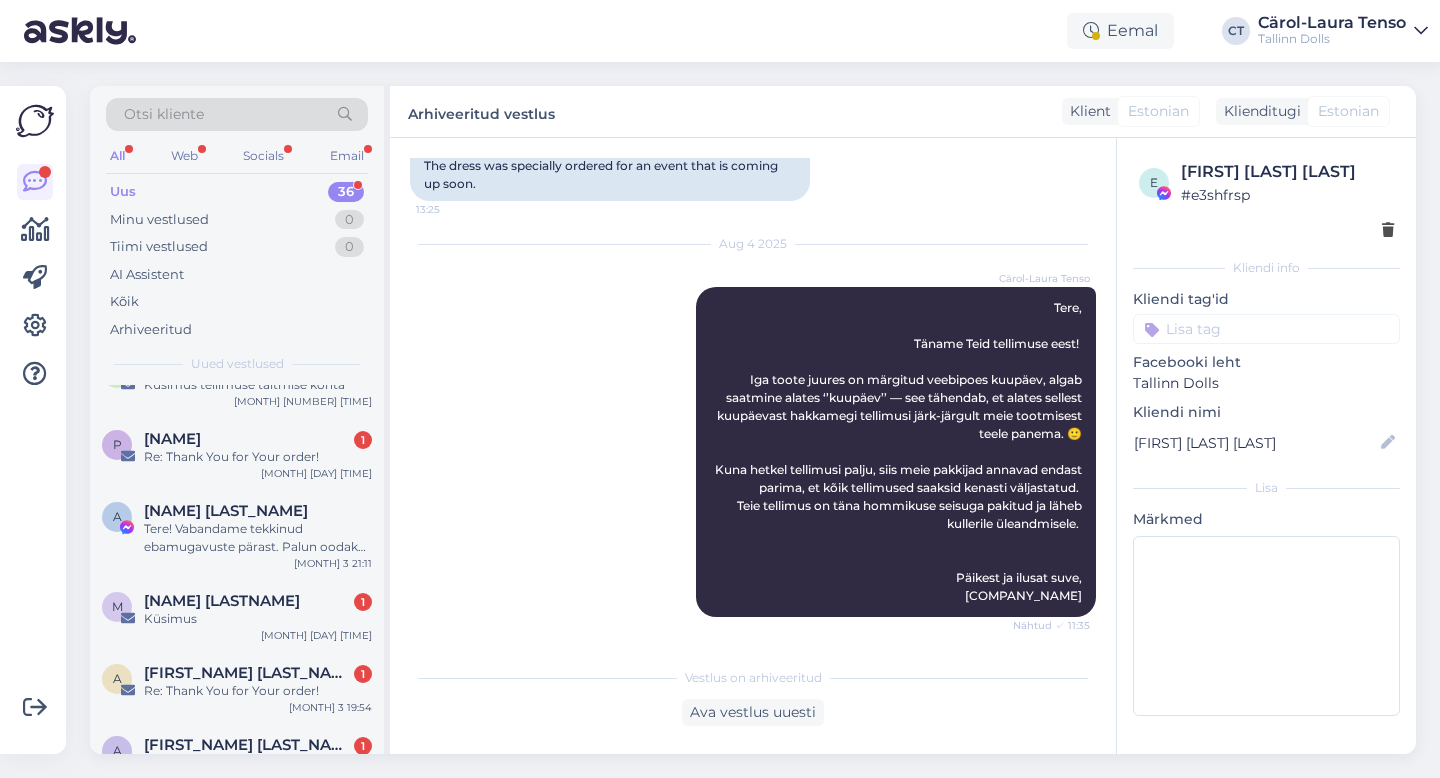 scroll, scrollTop: 2385, scrollLeft: 0, axis: vertical 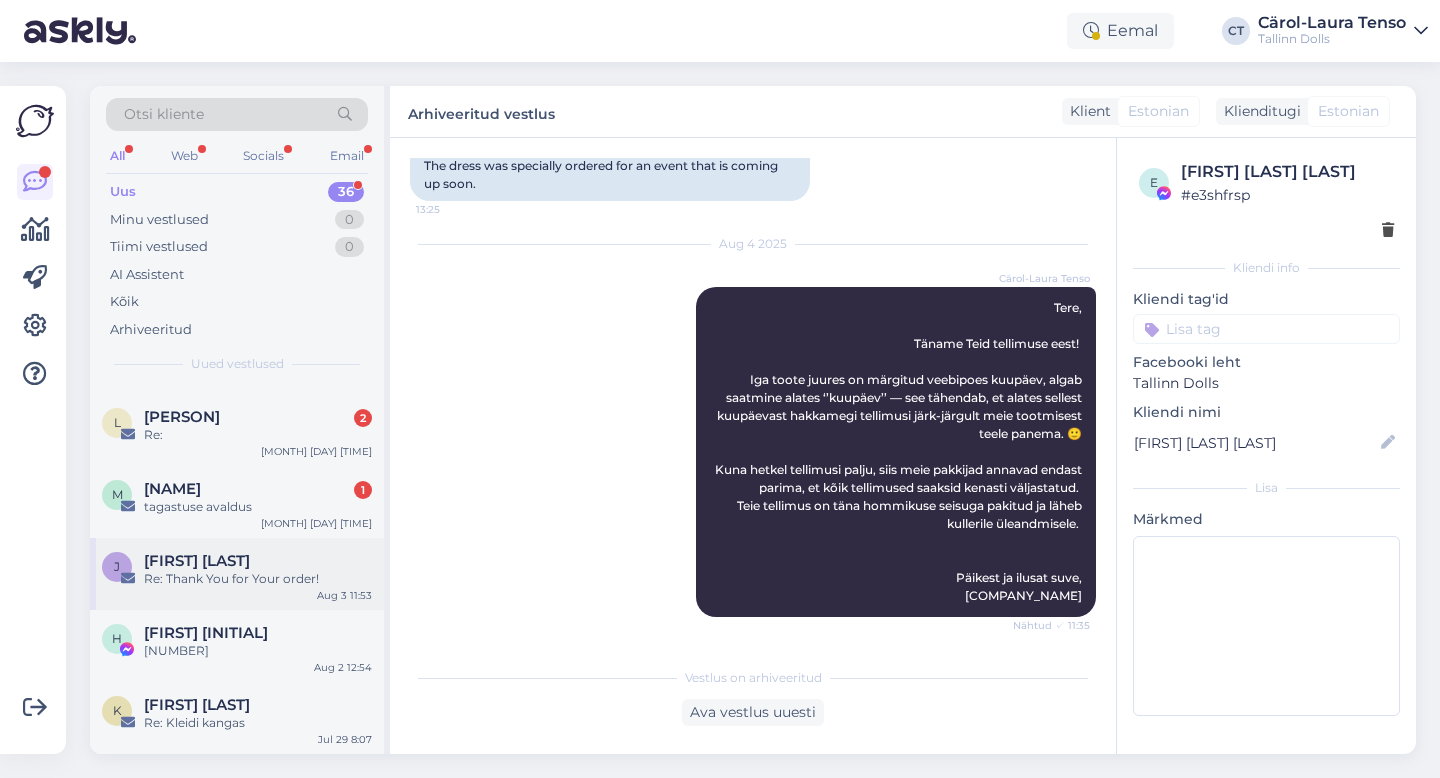 click on "[FIRST] [LAST]" at bounding box center (258, 561) 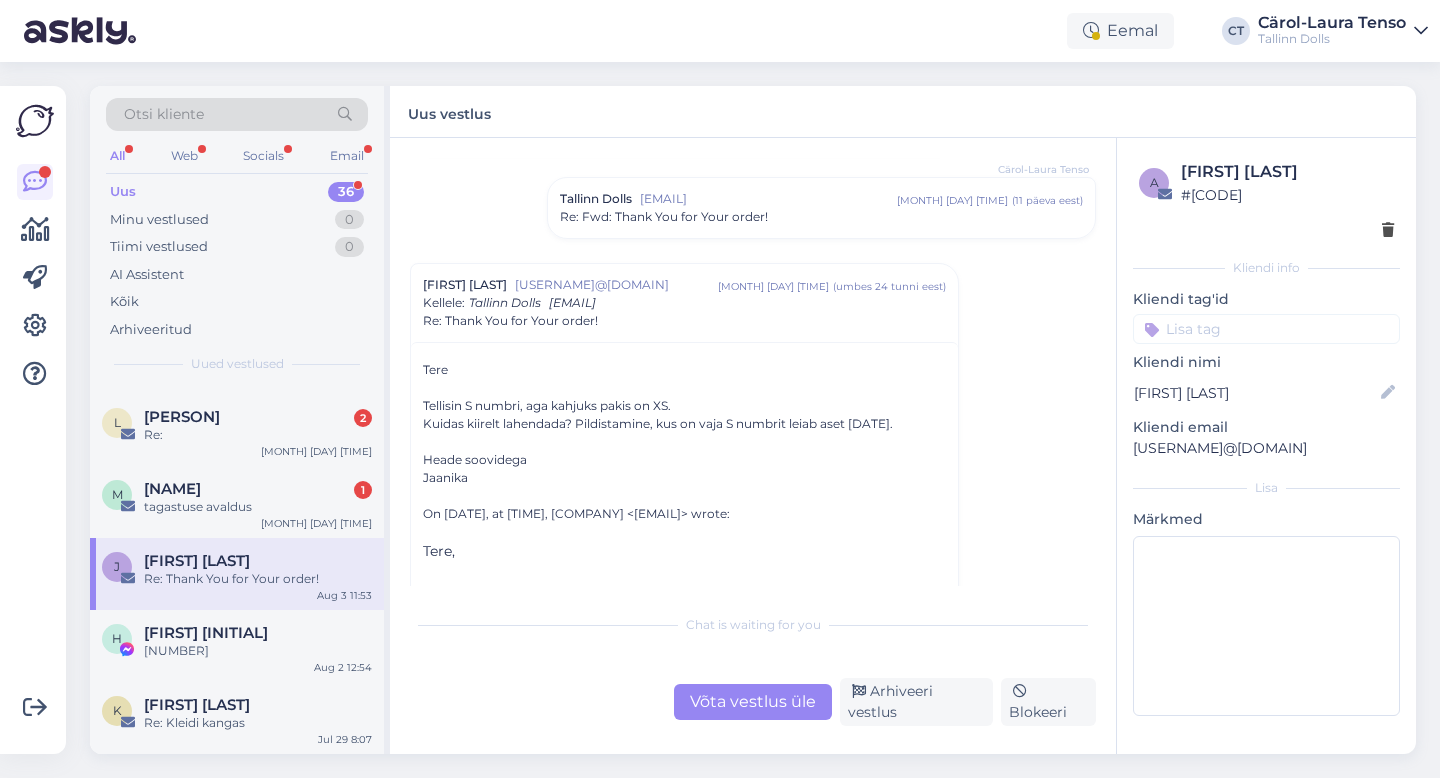 scroll, scrollTop: 854, scrollLeft: 0, axis: vertical 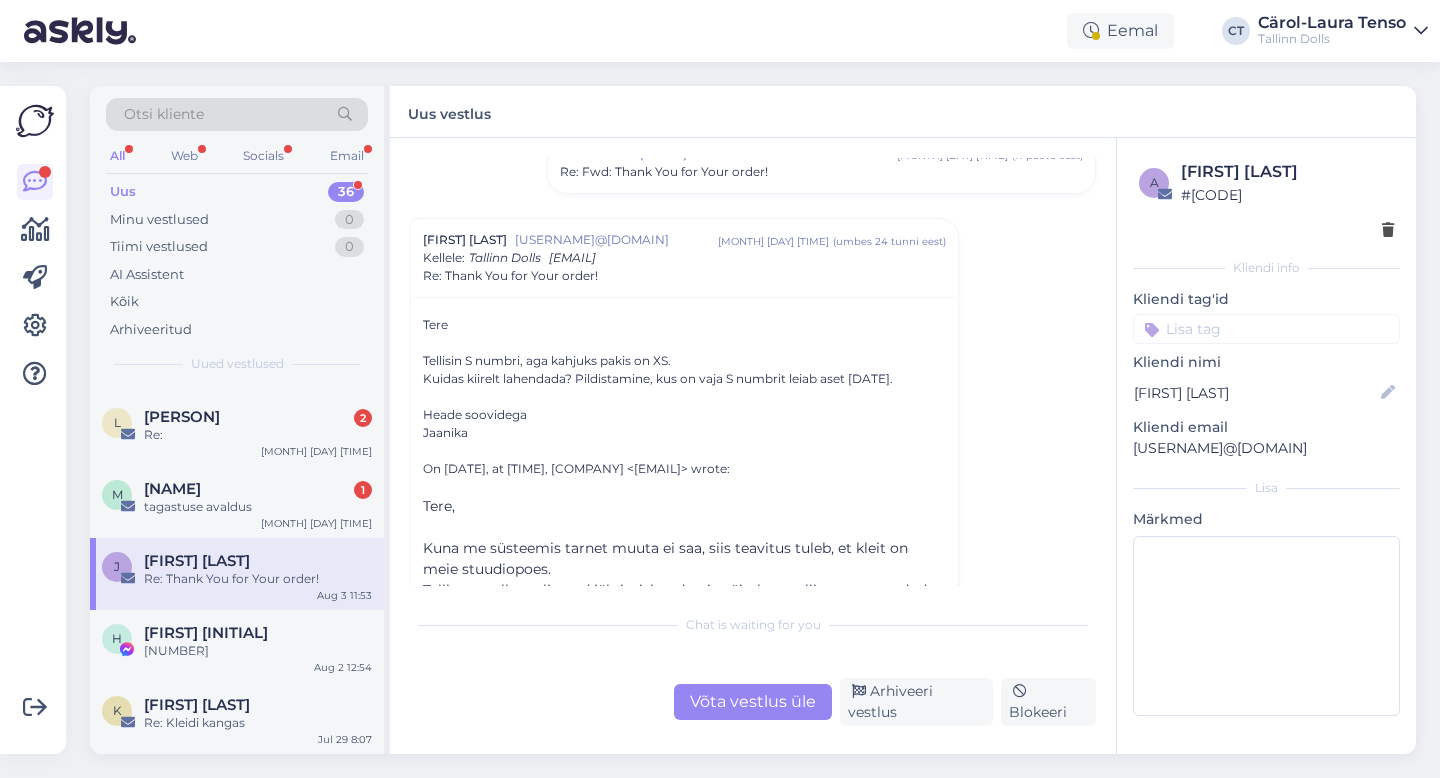 click on "Võta vestlus üle" at bounding box center (753, 702) 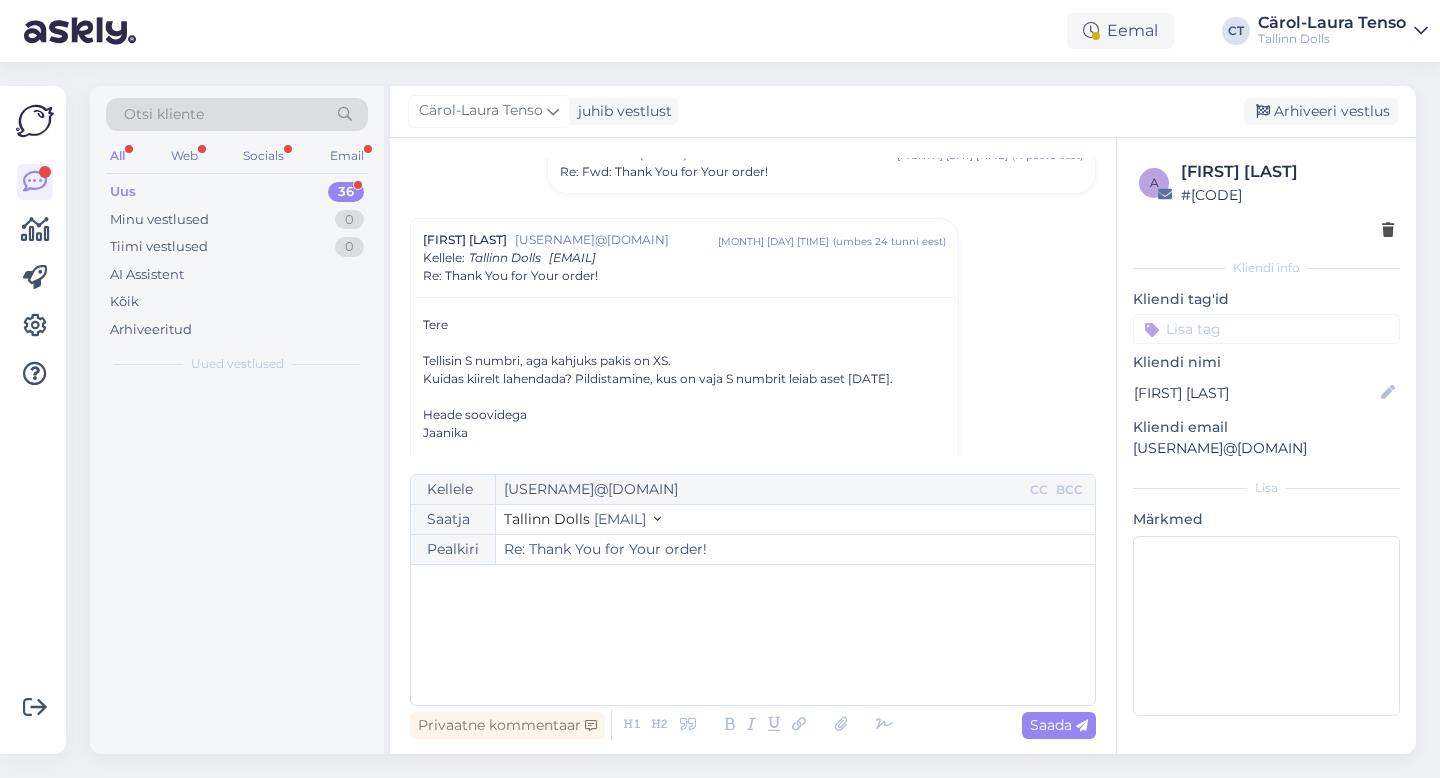 scroll, scrollTop: 914, scrollLeft: 0, axis: vertical 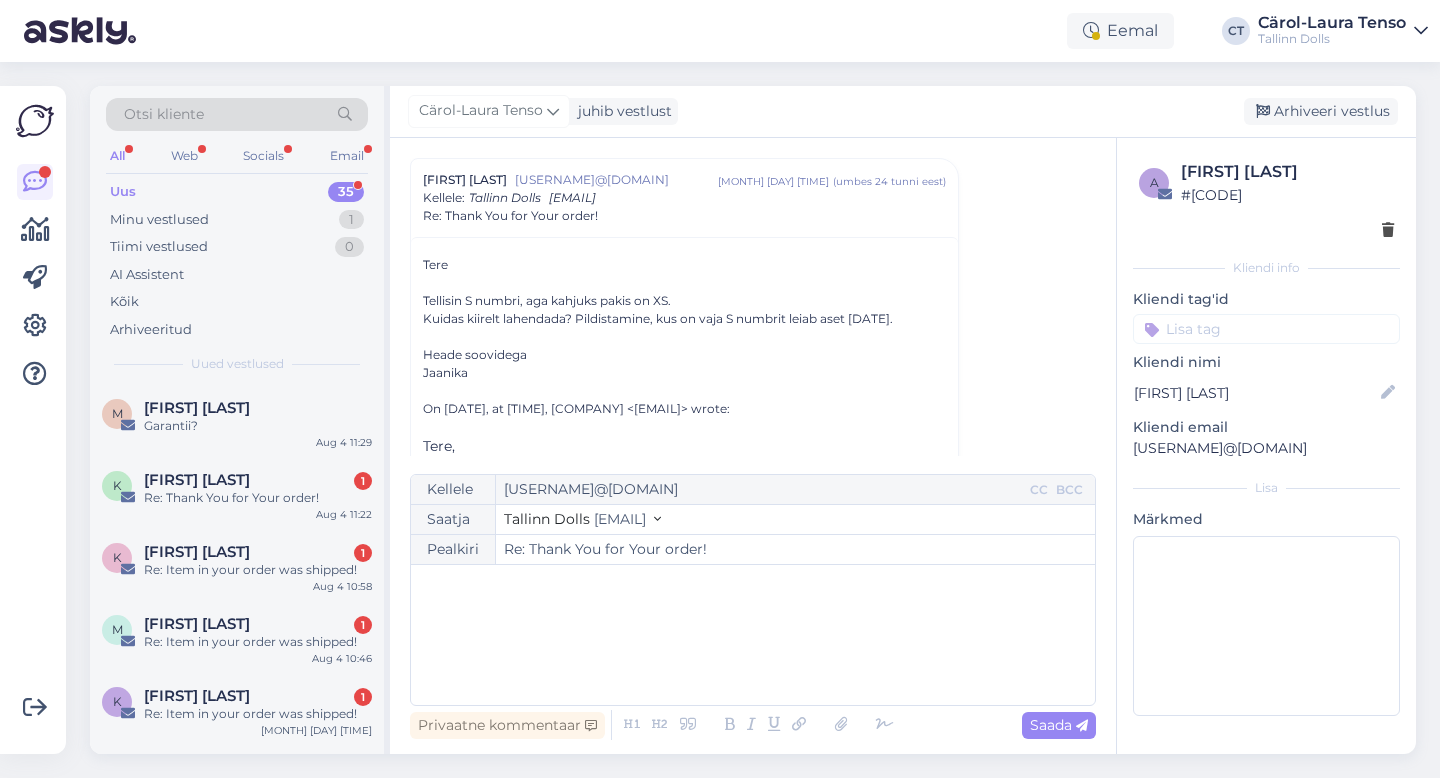 click on "﻿" at bounding box center [753, 635] 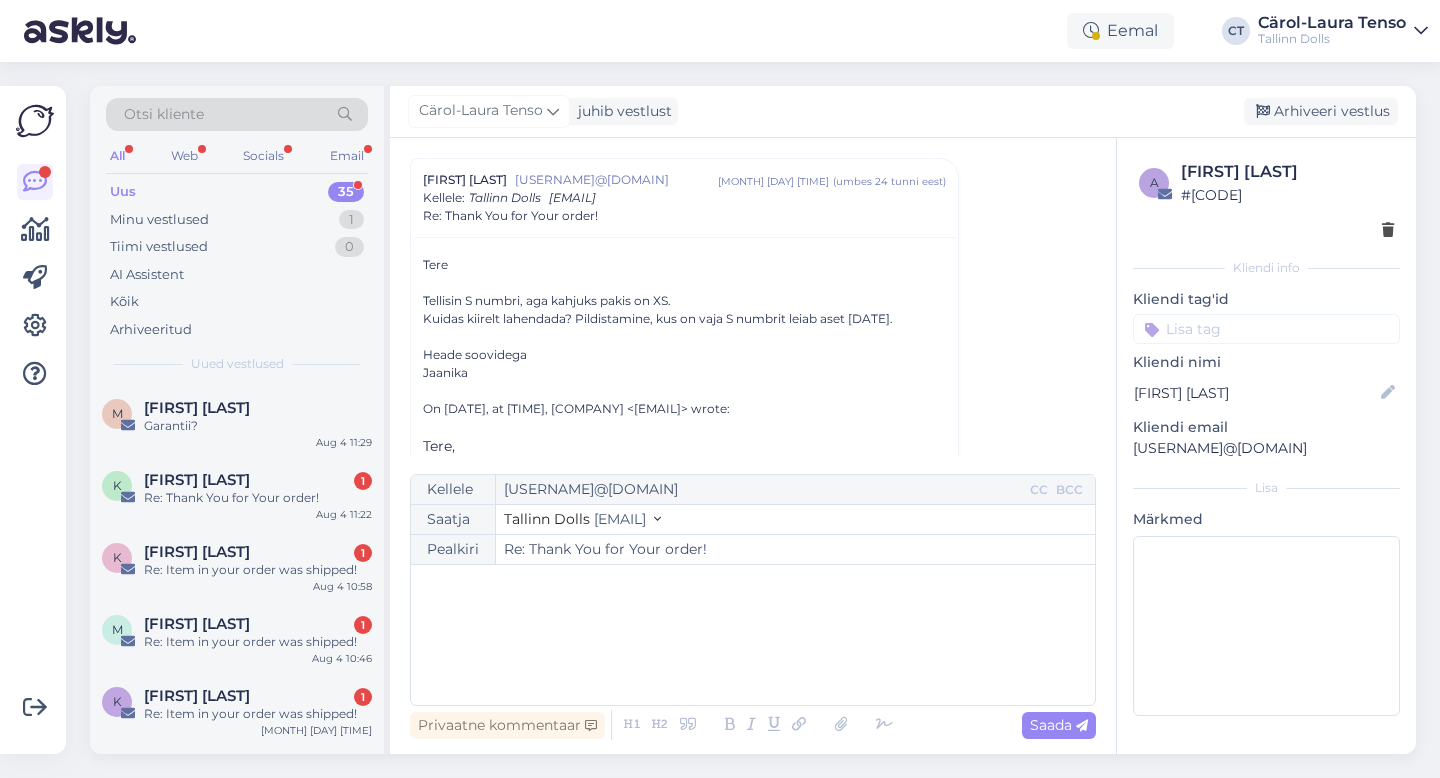 type 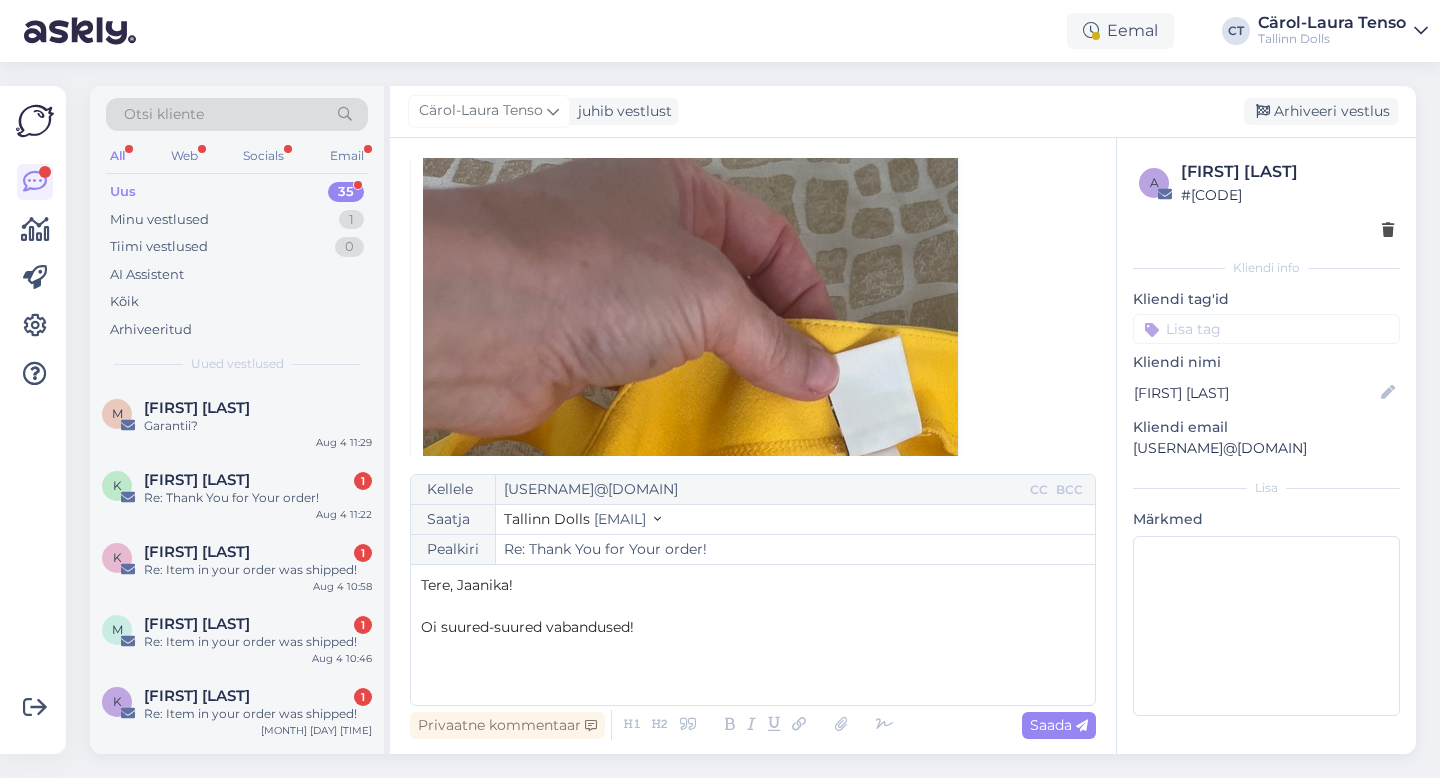 scroll, scrollTop: 1516, scrollLeft: 0, axis: vertical 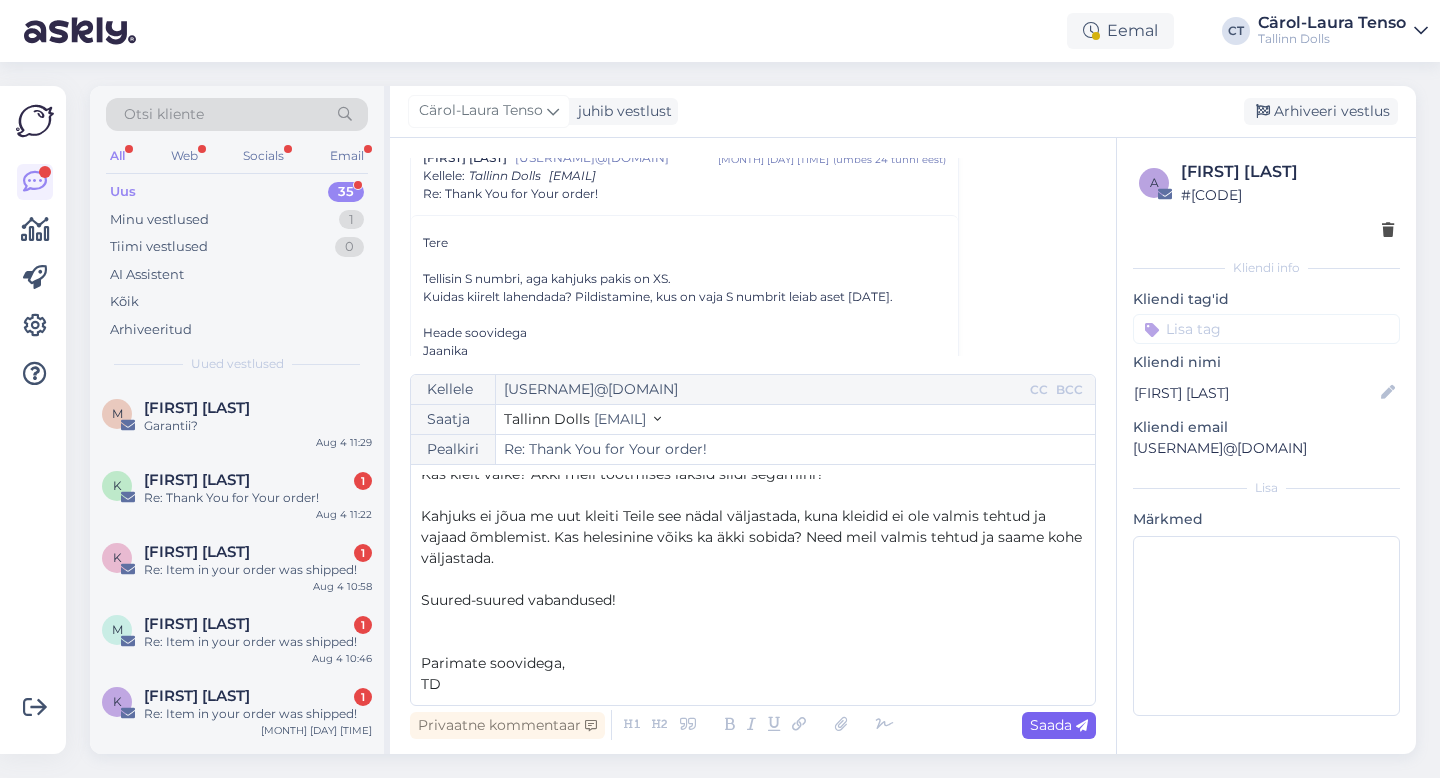 click on "Saada" at bounding box center [1059, 725] 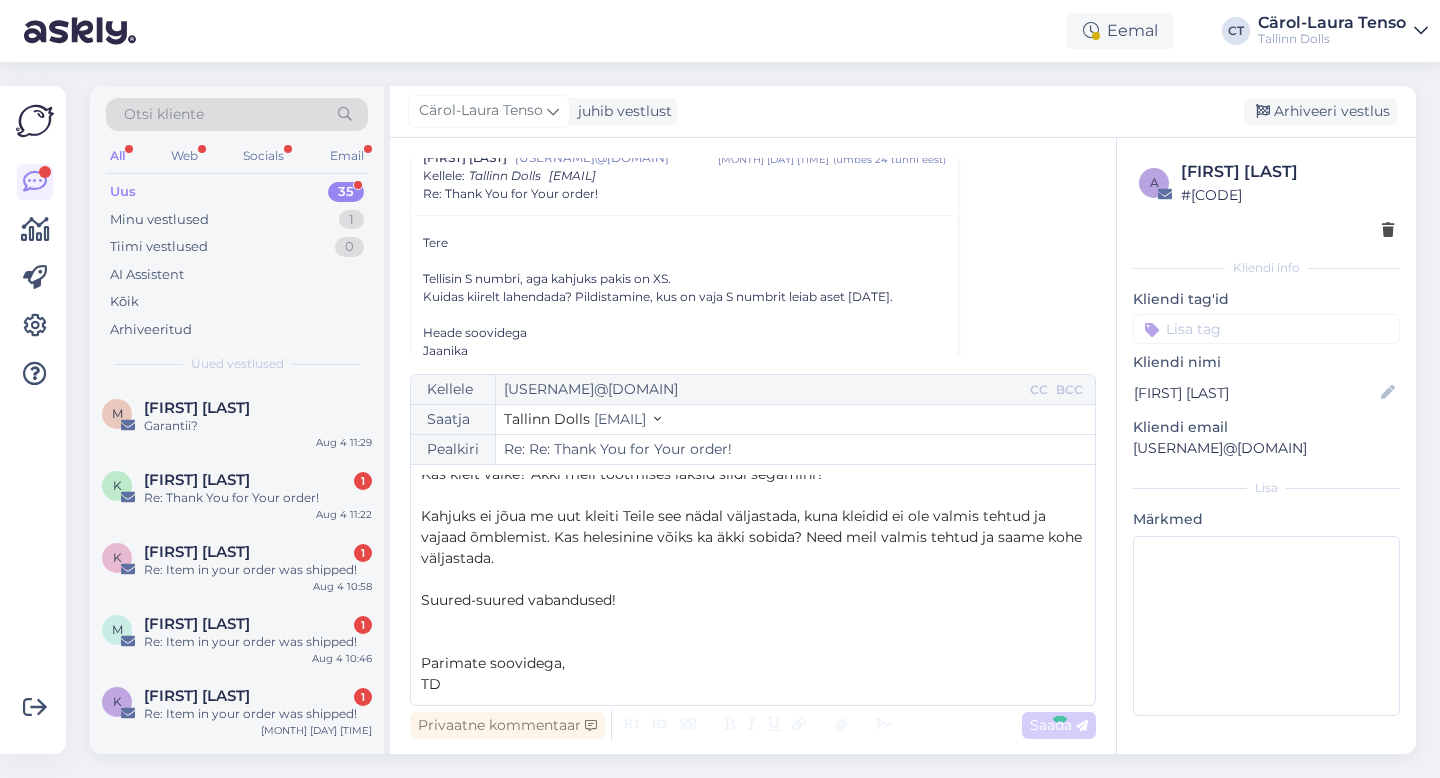 type on "Re: Thank You for Your order!" 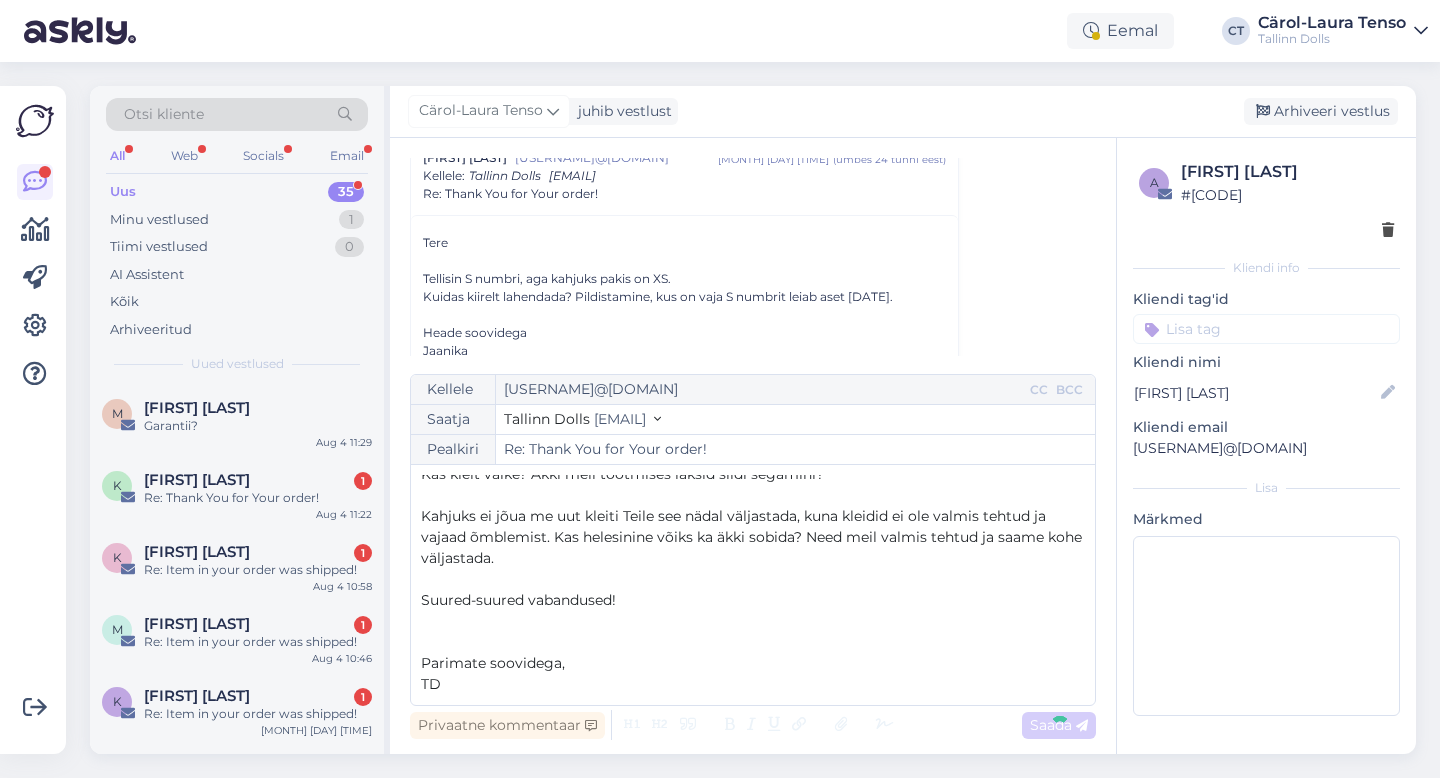 scroll, scrollTop: 0, scrollLeft: 0, axis: both 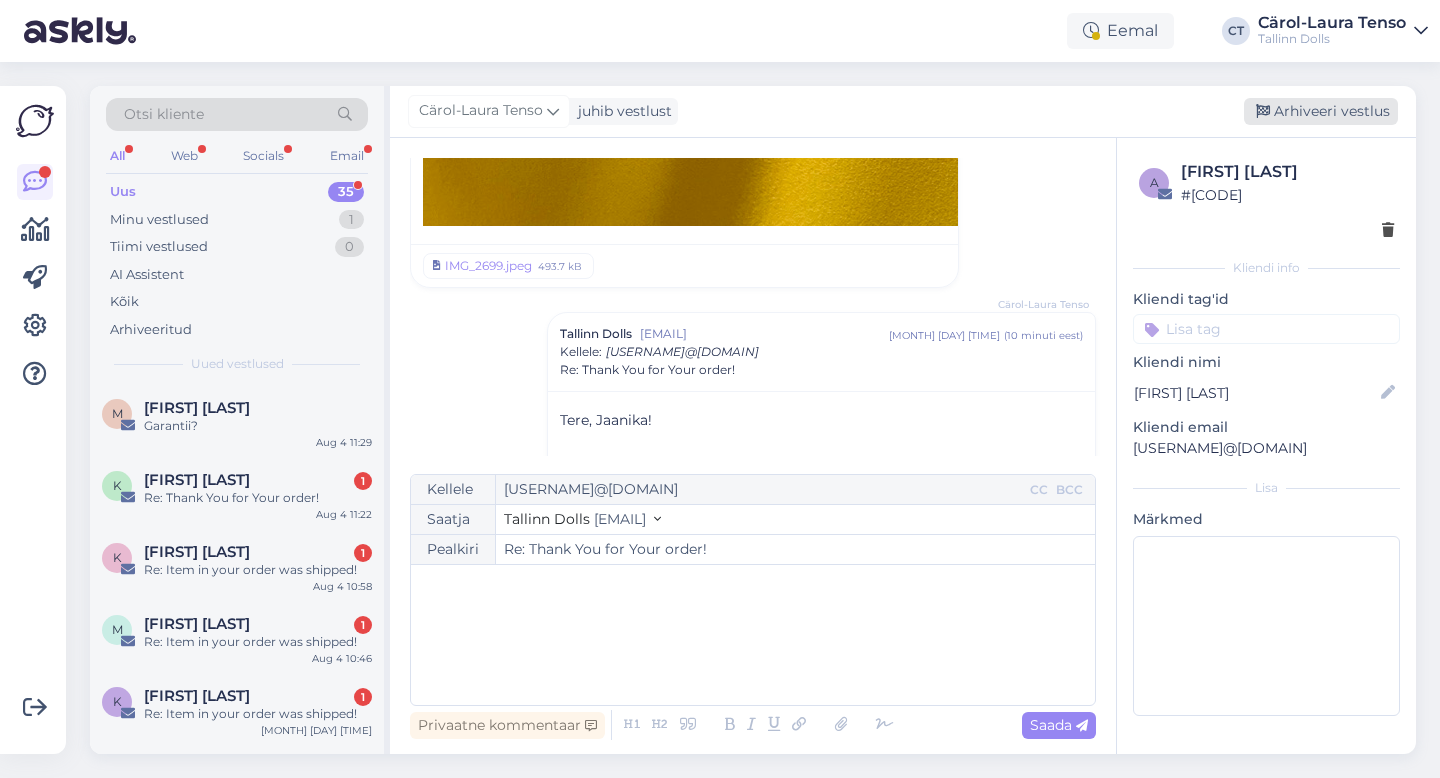 click on "Arhiveeri vestlus" at bounding box center [1321, 111] 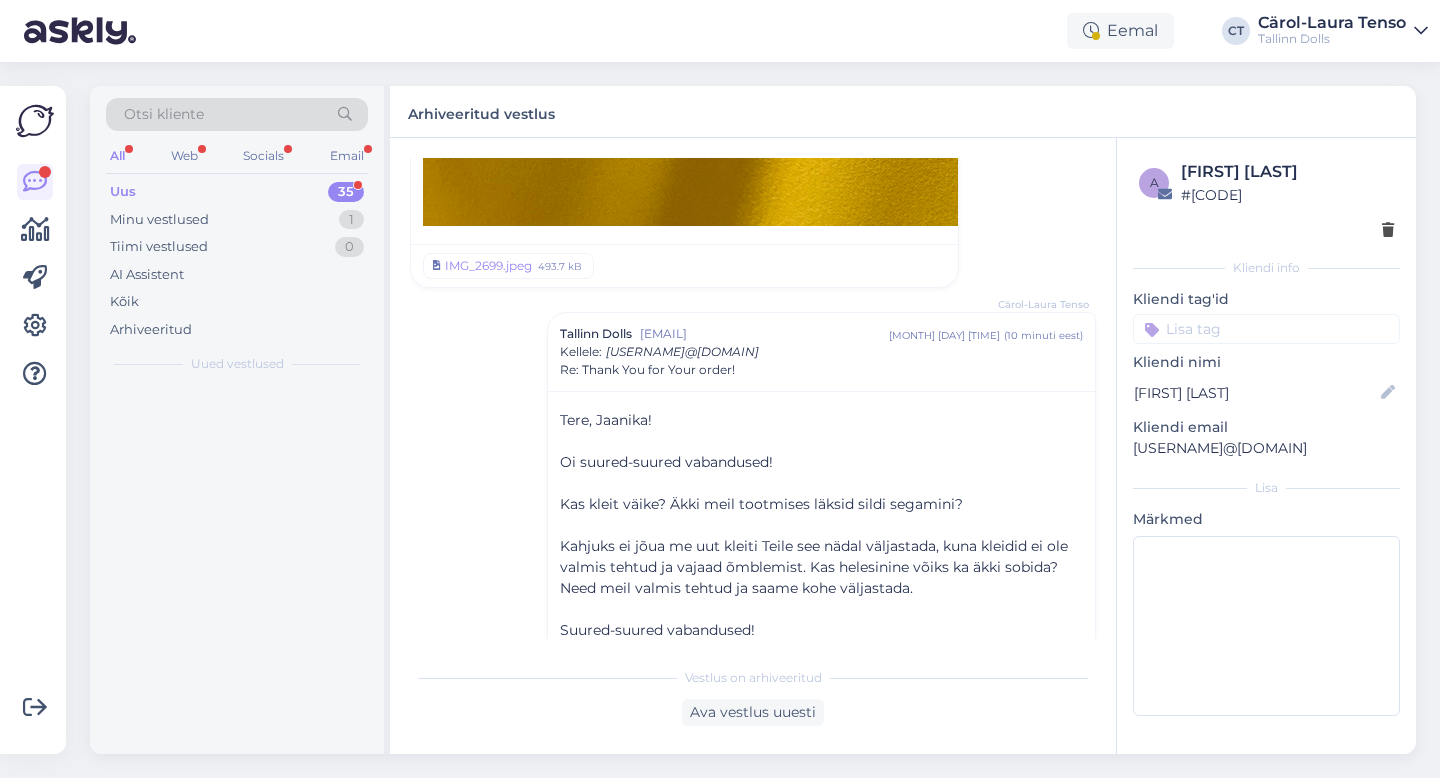 scroll, scrollTop: 2759, scrollLeft: 0, axis: vertical 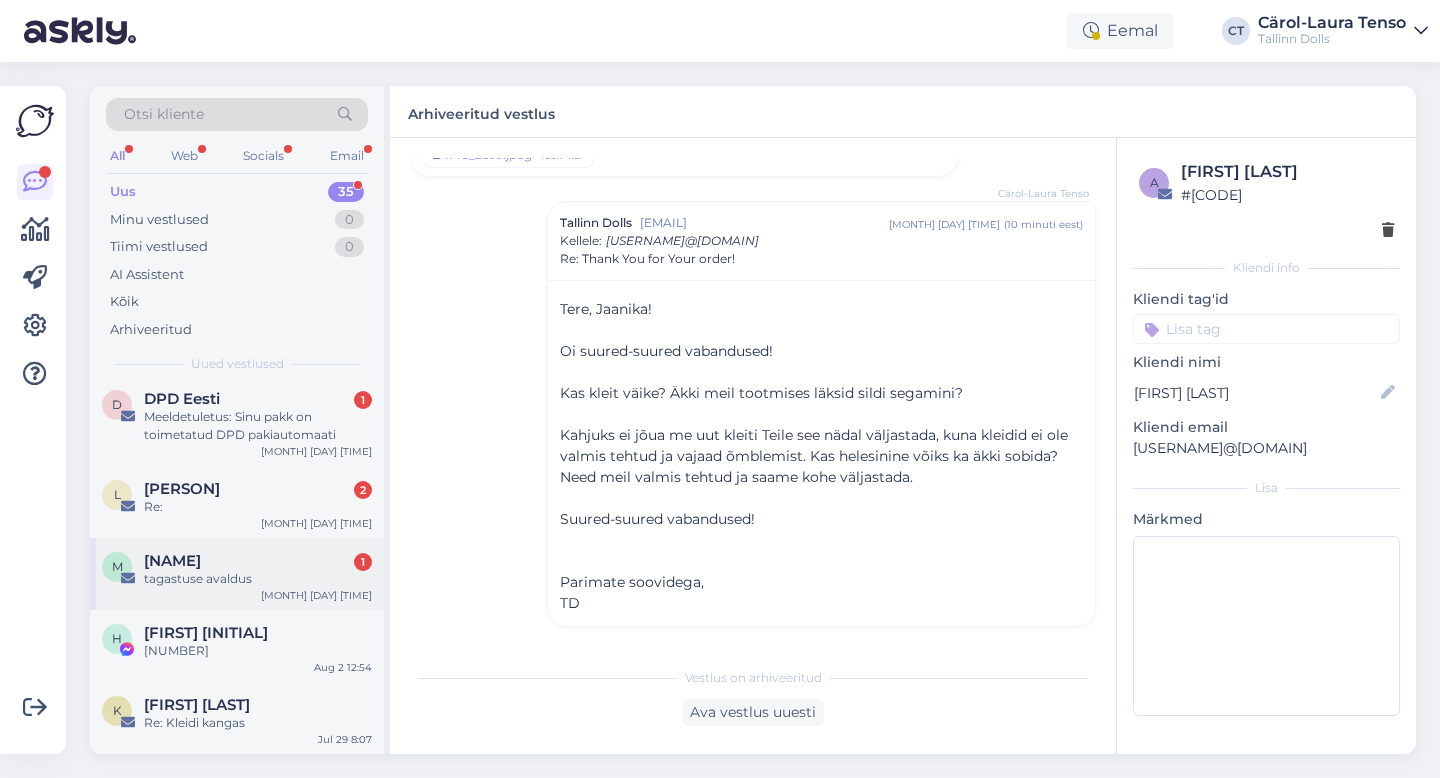 click on "M [LAST] [FIRST] 1 tagastuse avaldus [MONTH] [NUMBER] [TIME]" at bounding box center (237, 574) 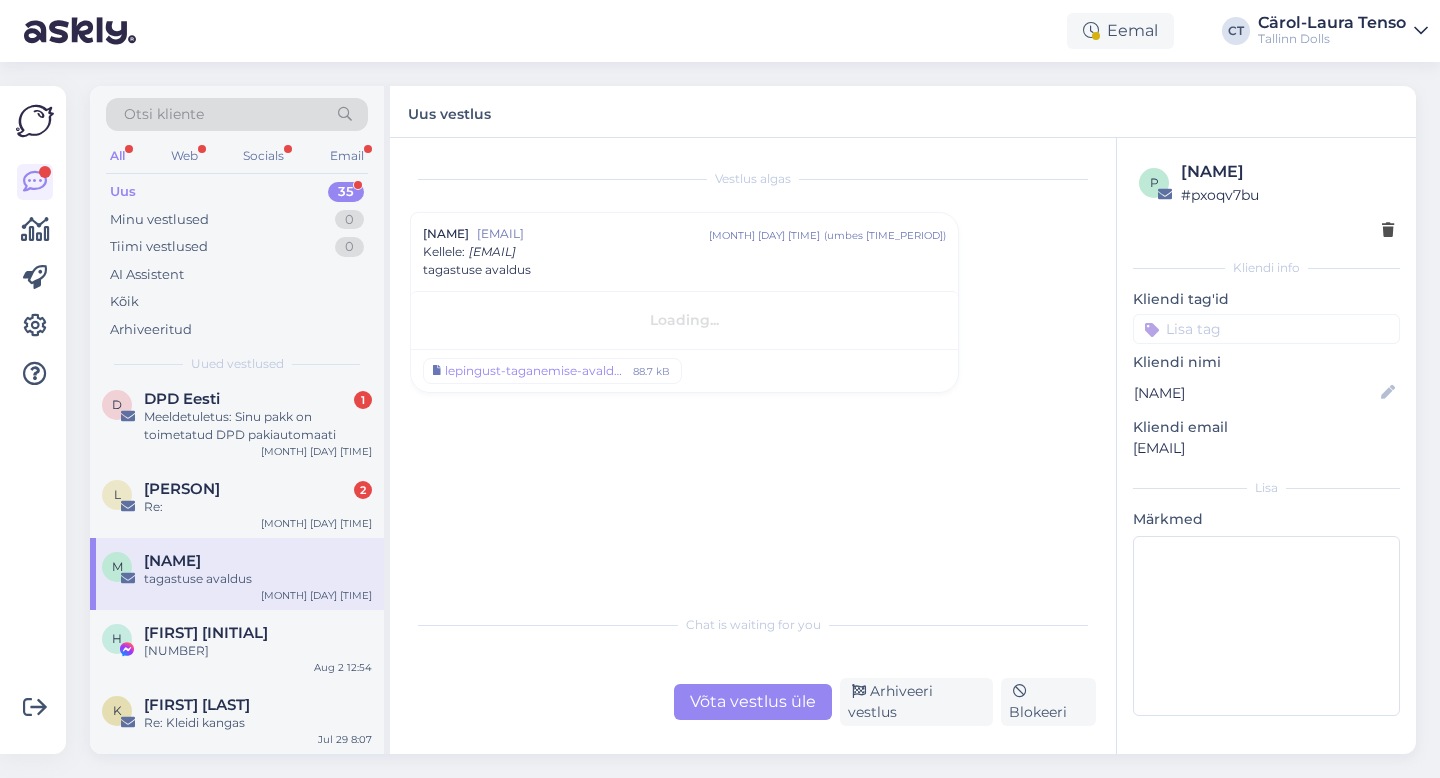 scroll, scrollTop: 0, scrollLeft: 0, axis: both 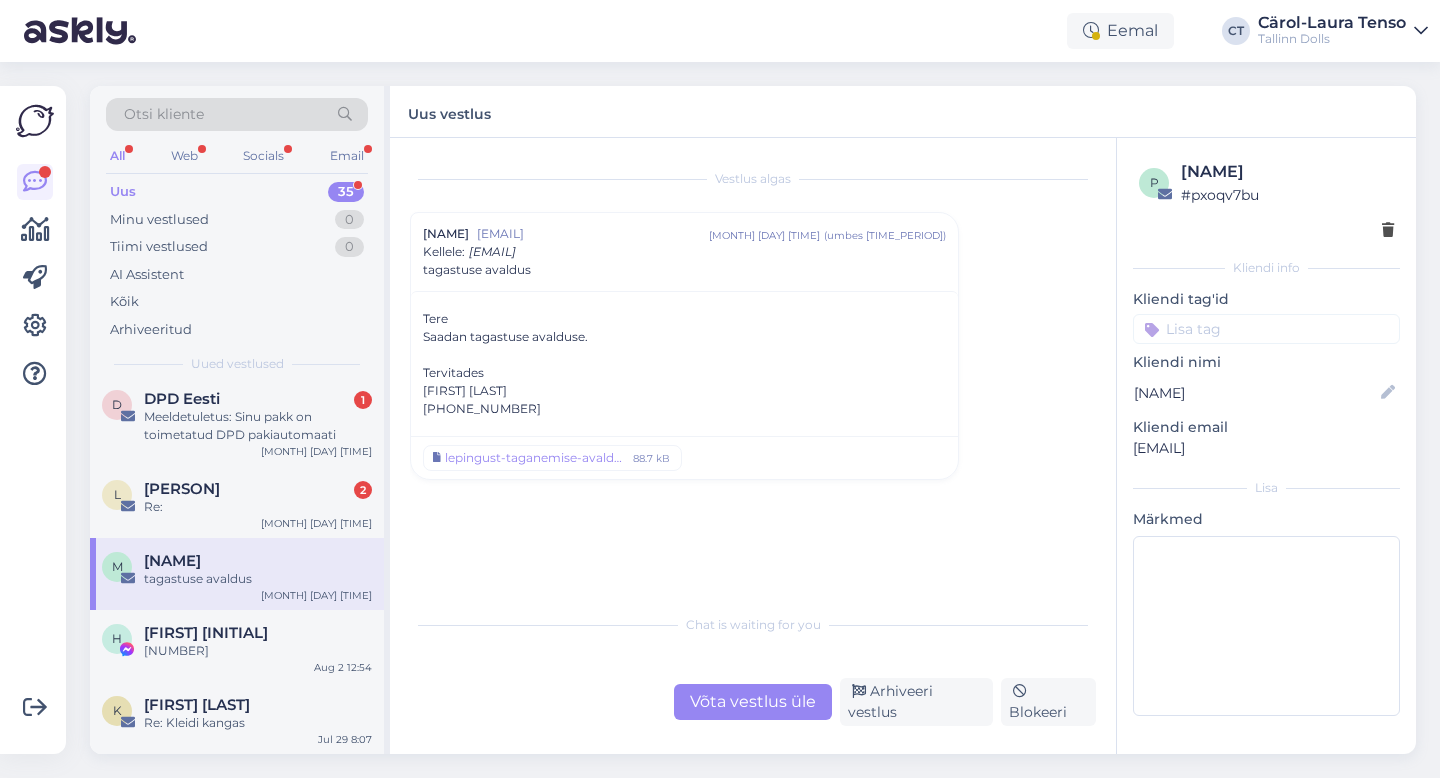 click on "Võta vestlus üle" at bounding box center (753, 702) 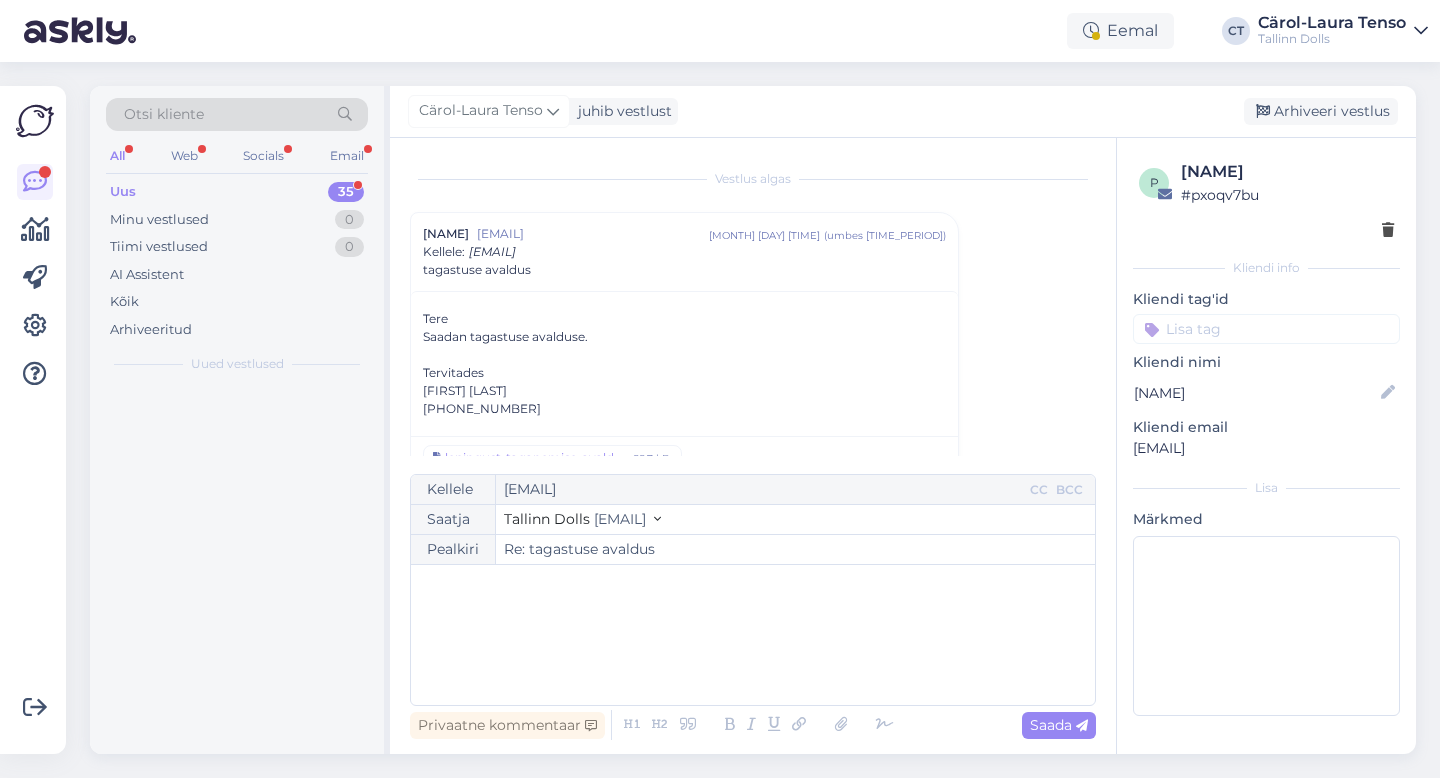 scroll, scrollTop: 36, scrollLeft: 0, axis: vertical 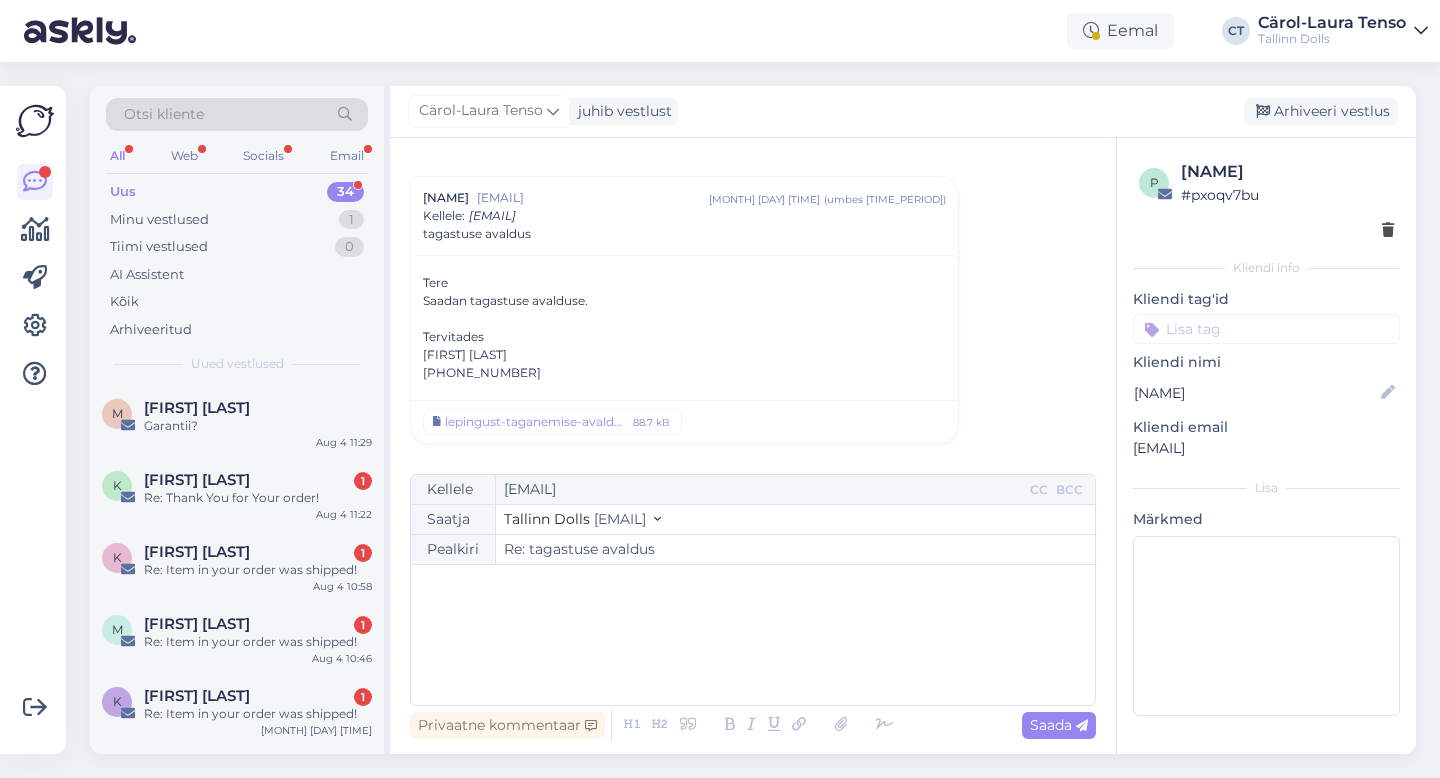 click on "﻿" at bounding box center (753, 635) 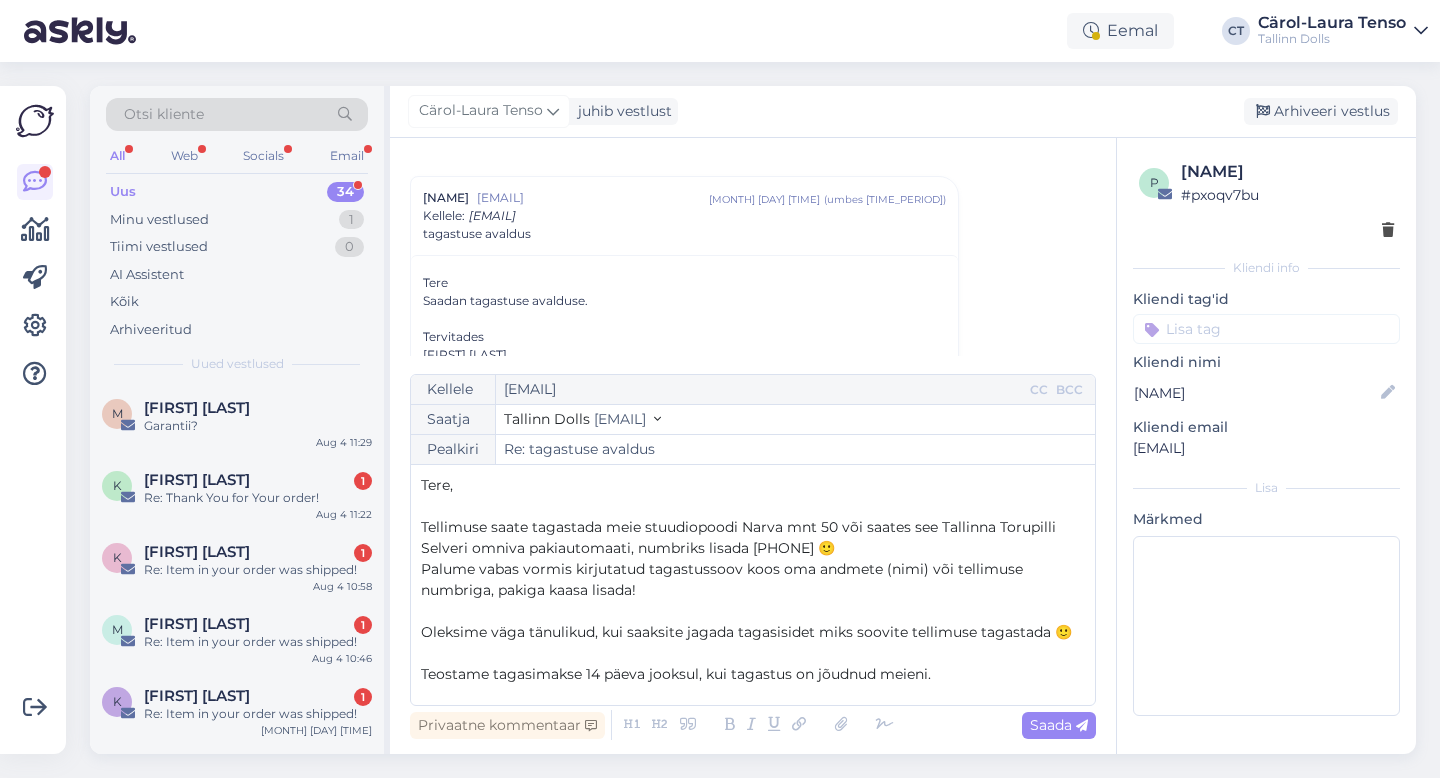 scroll, scrollTop: 95, scrollLeft: 0, axis: vertical 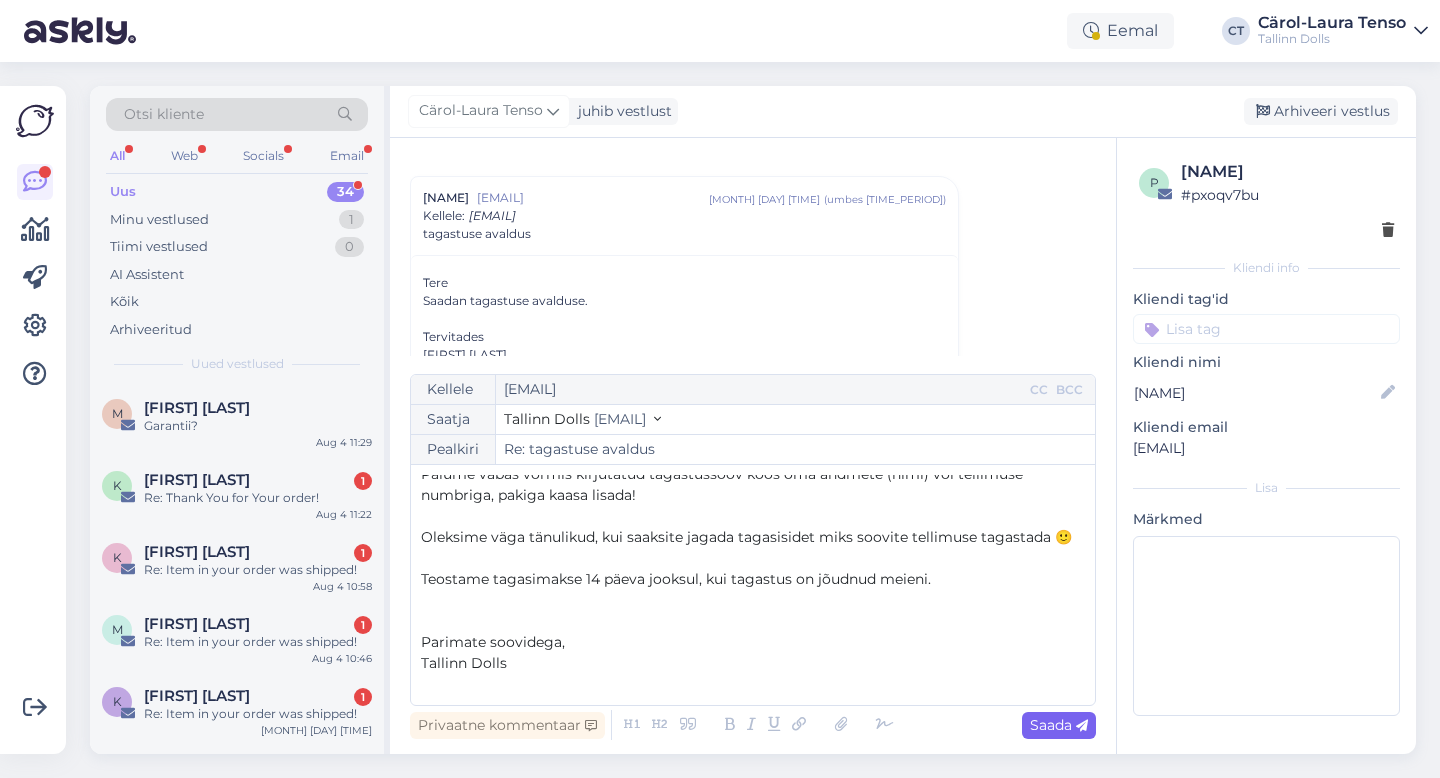 click on "Saada" at bounding box center [1059, 725] 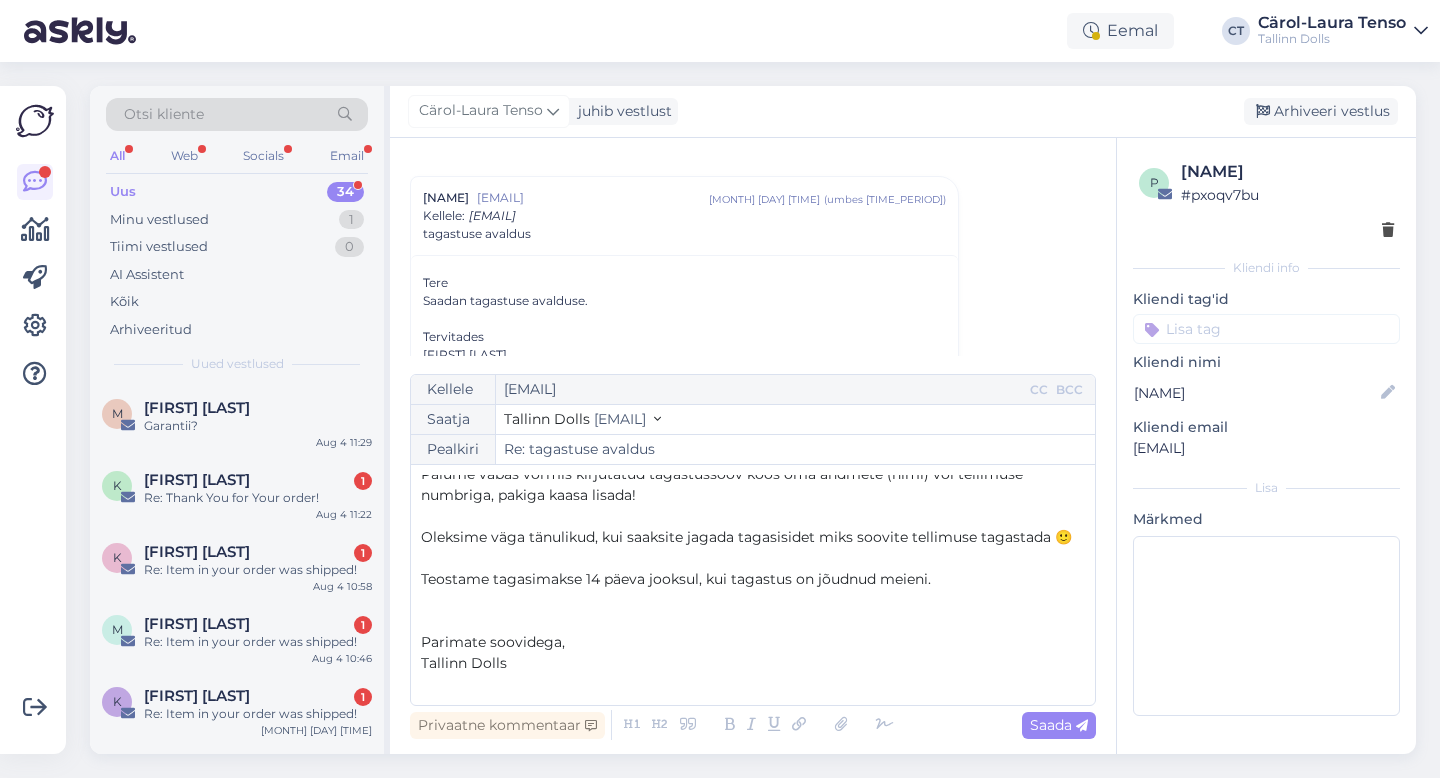 type on "Re: Re: tagastuse avaldus" 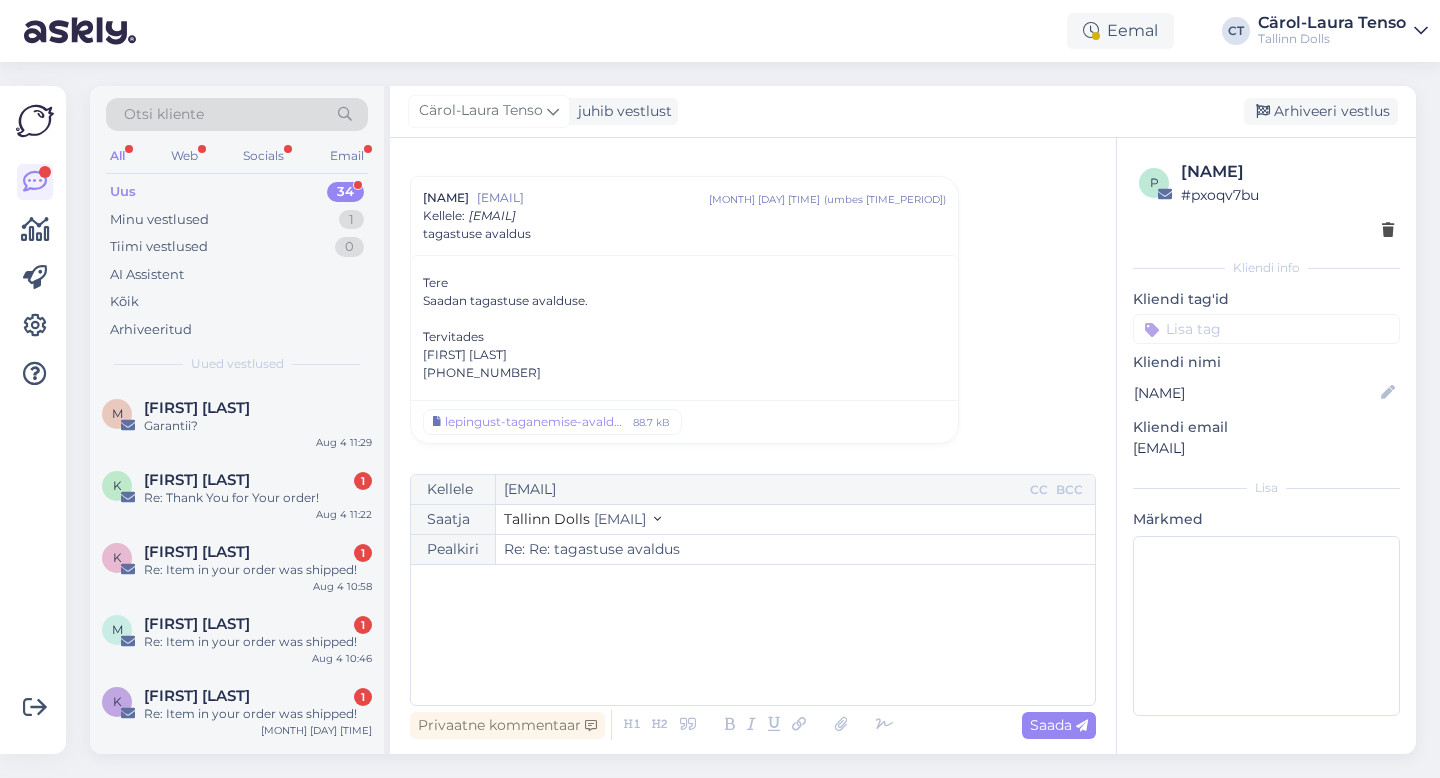scroll, scrollTop: 292, scrollLeft: 0, axis: vertical 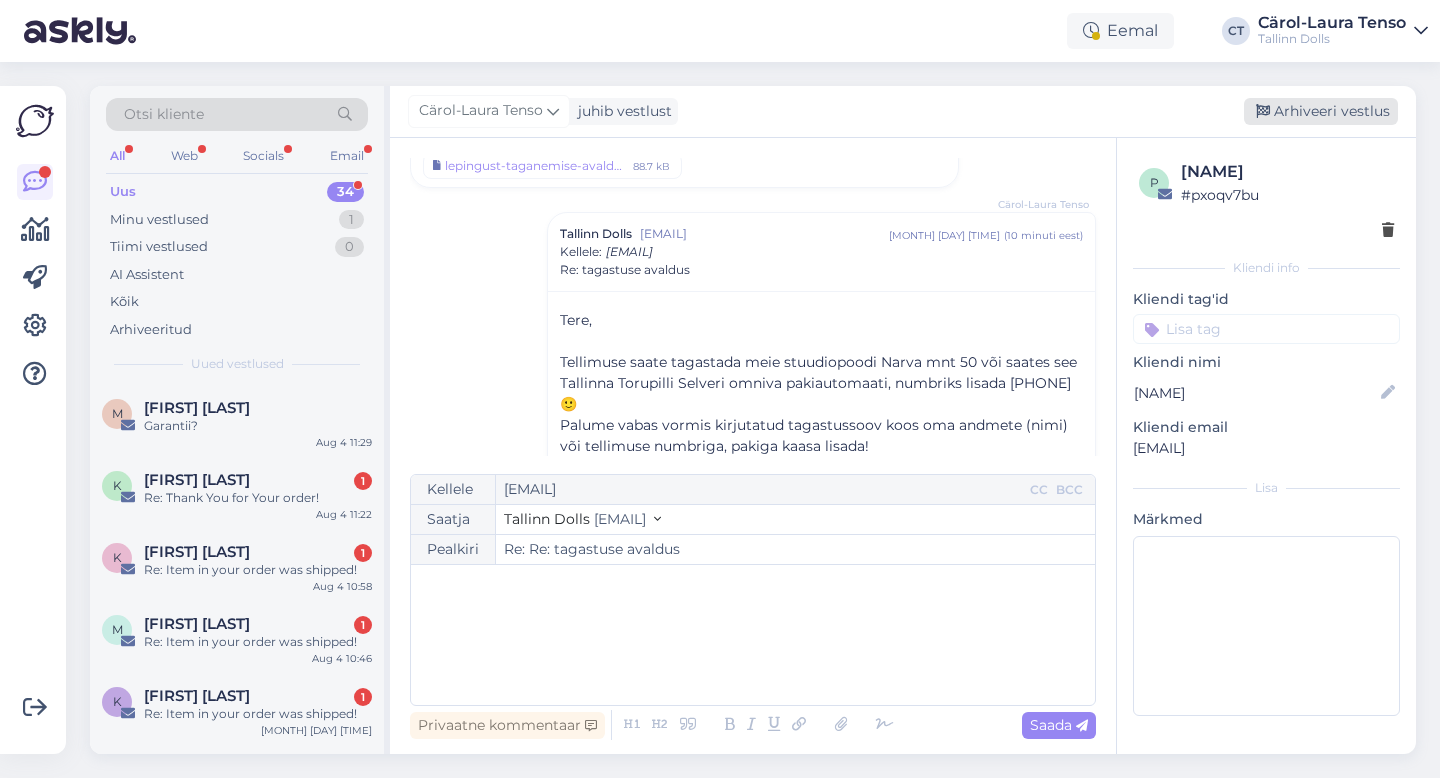 click on "Arhiveeri vestlus" at bounding box center (1321, 111) 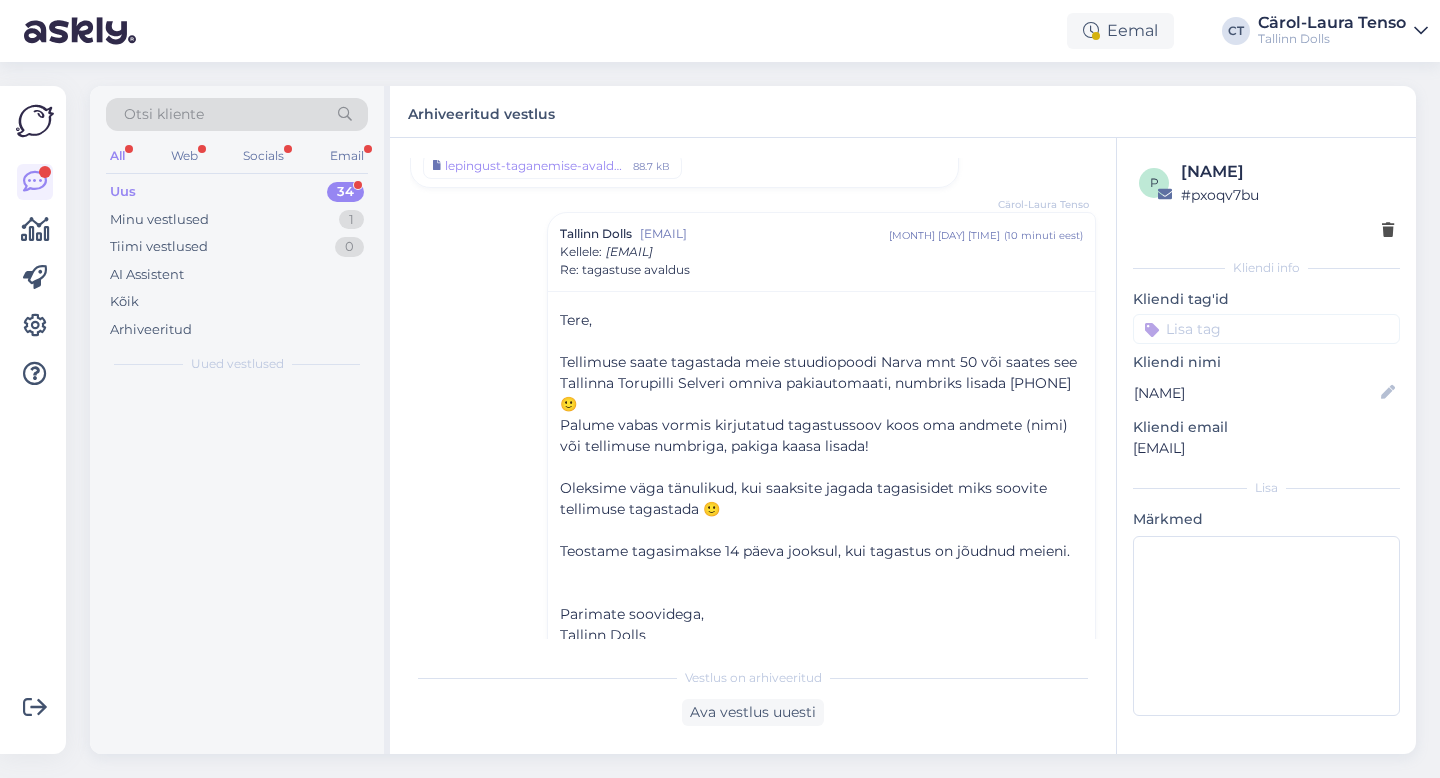 scroll, scrollTop: 345, scrollLeft: 0, axis: vertical 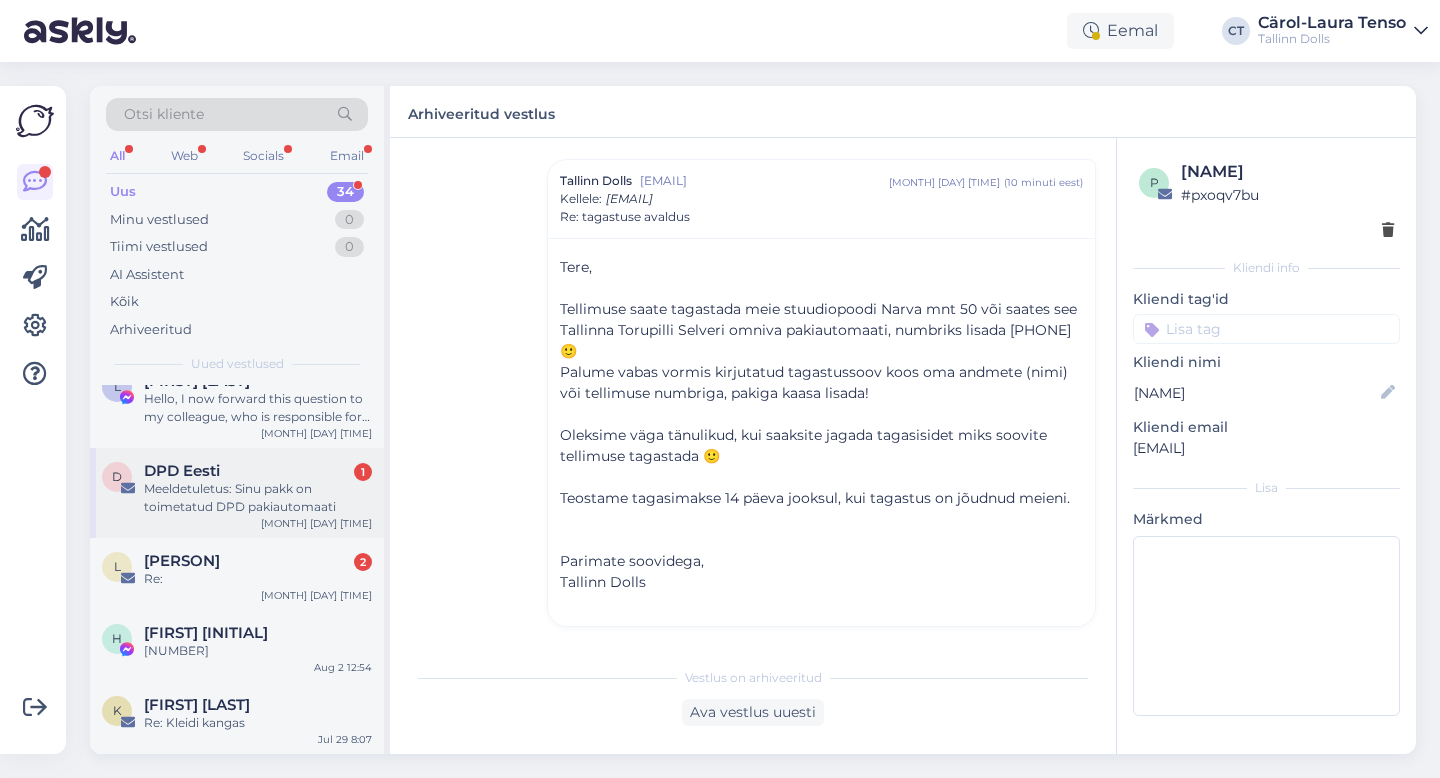click on "Meeldetuletus: Sinu pakk on toimetatud DPD pakiautomaati" at bounding box center [258, 498] 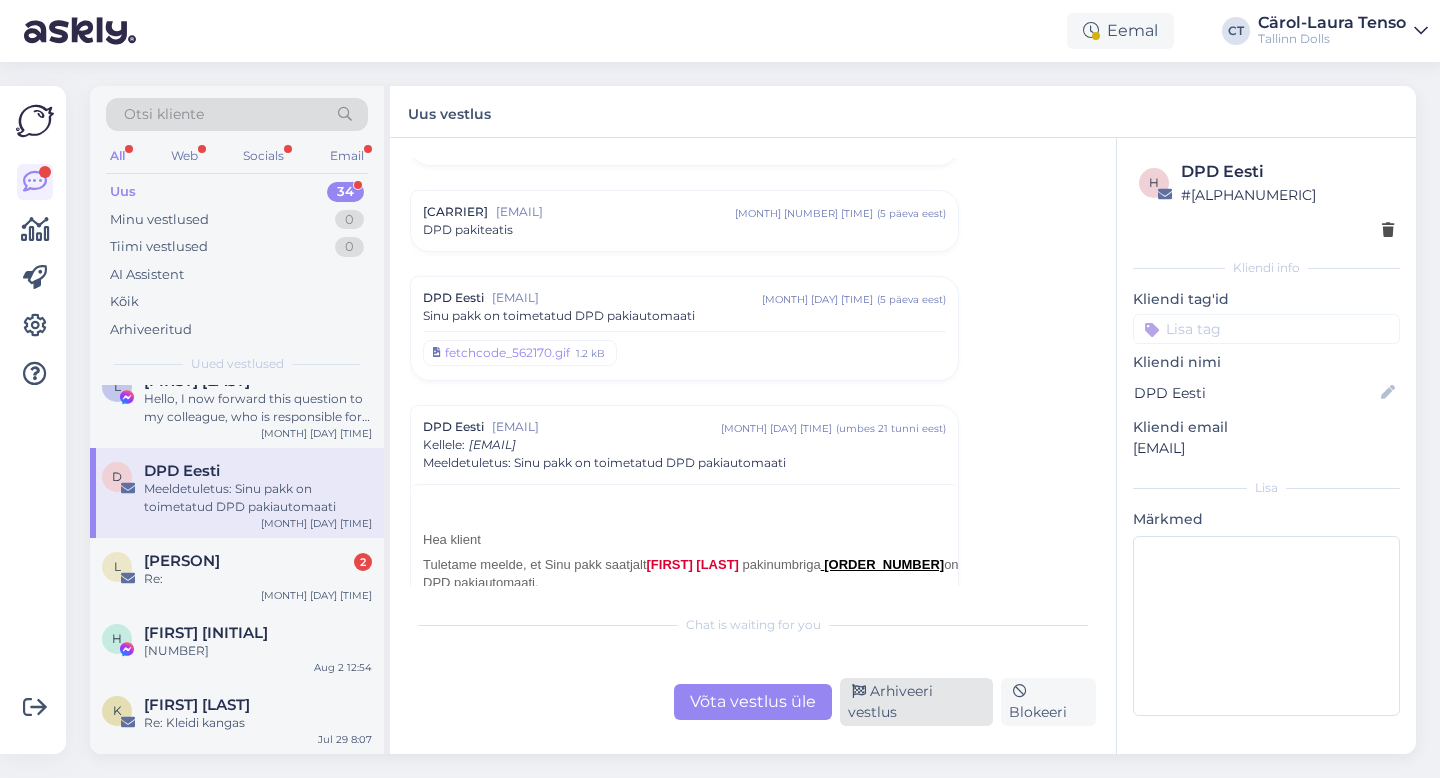 click on "Arhiveeri vestlus" at bounding box center [916, 702] 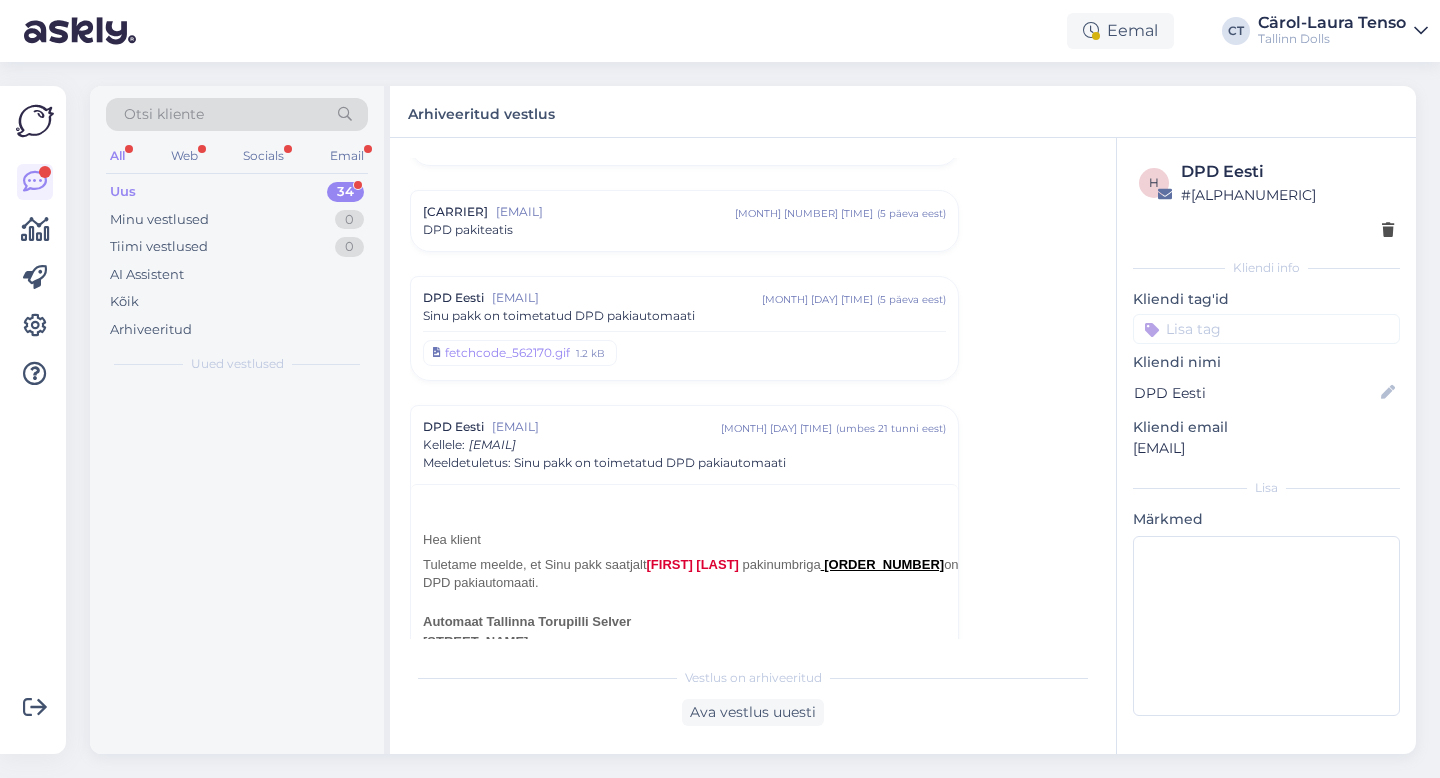 scroll, scrollTop: 1258, scrollLeft: 0, axis: vertical 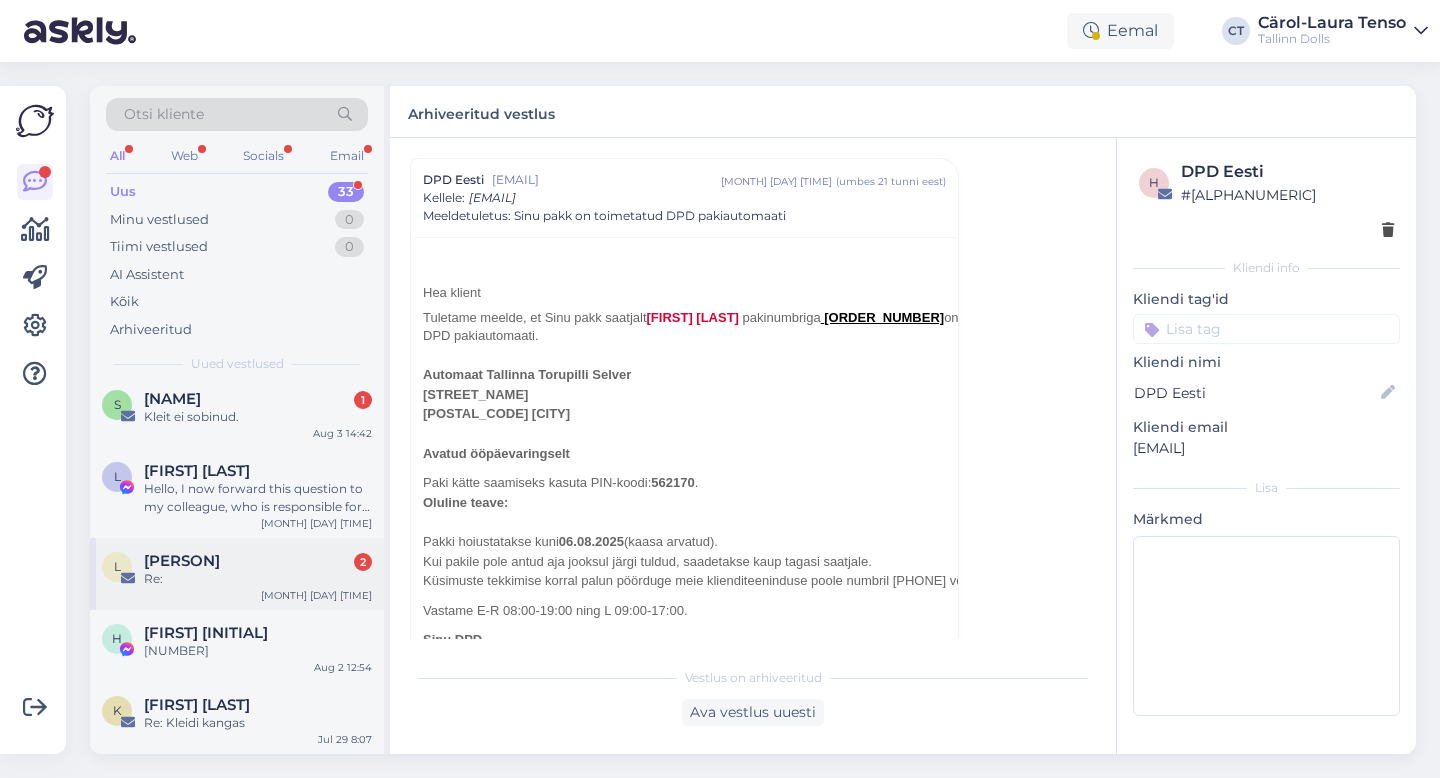 click on "Re:" at bounding box center [258, 579] 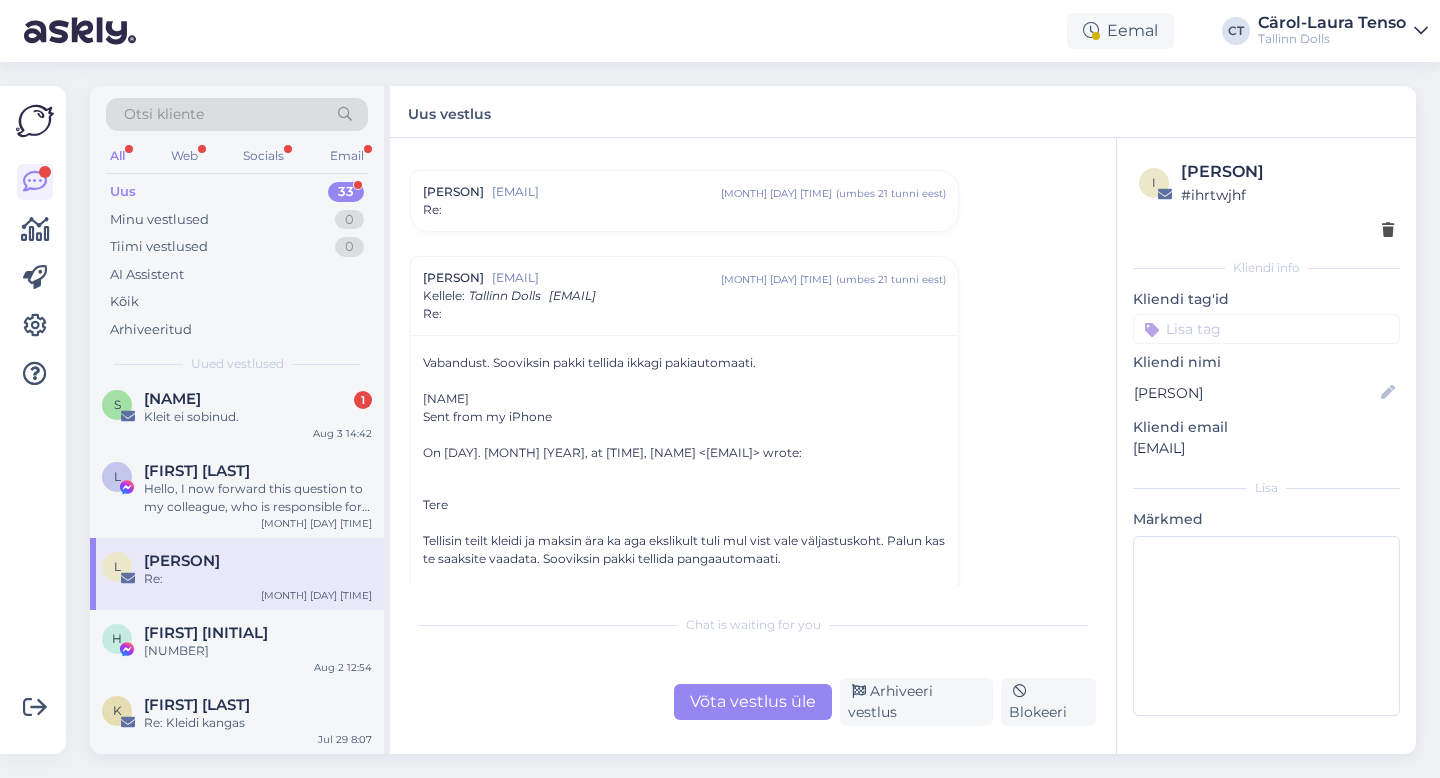 scroll, scrollTop: 0, scrollLeft: 0, axis: both 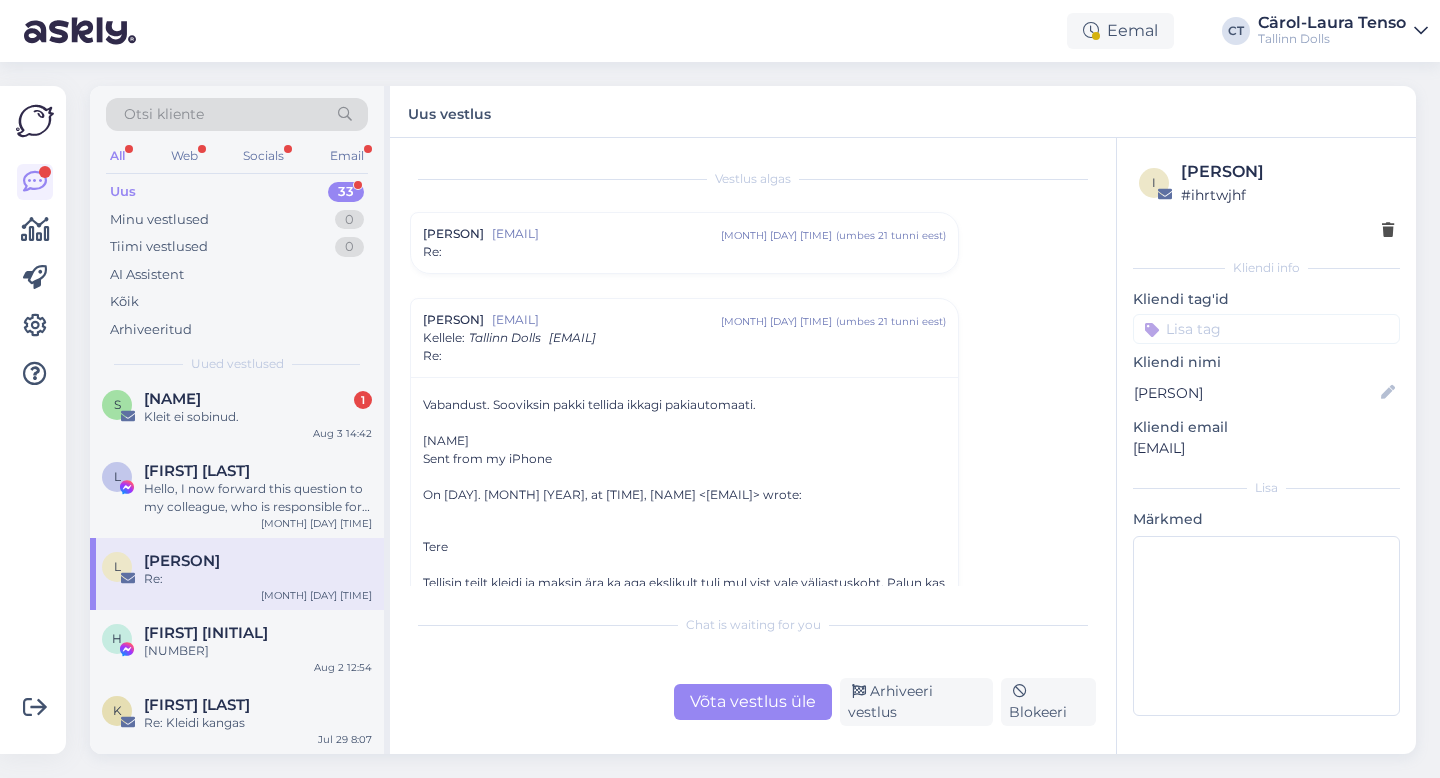 click on "[EMAIL]" at bounding box center [606, 234] 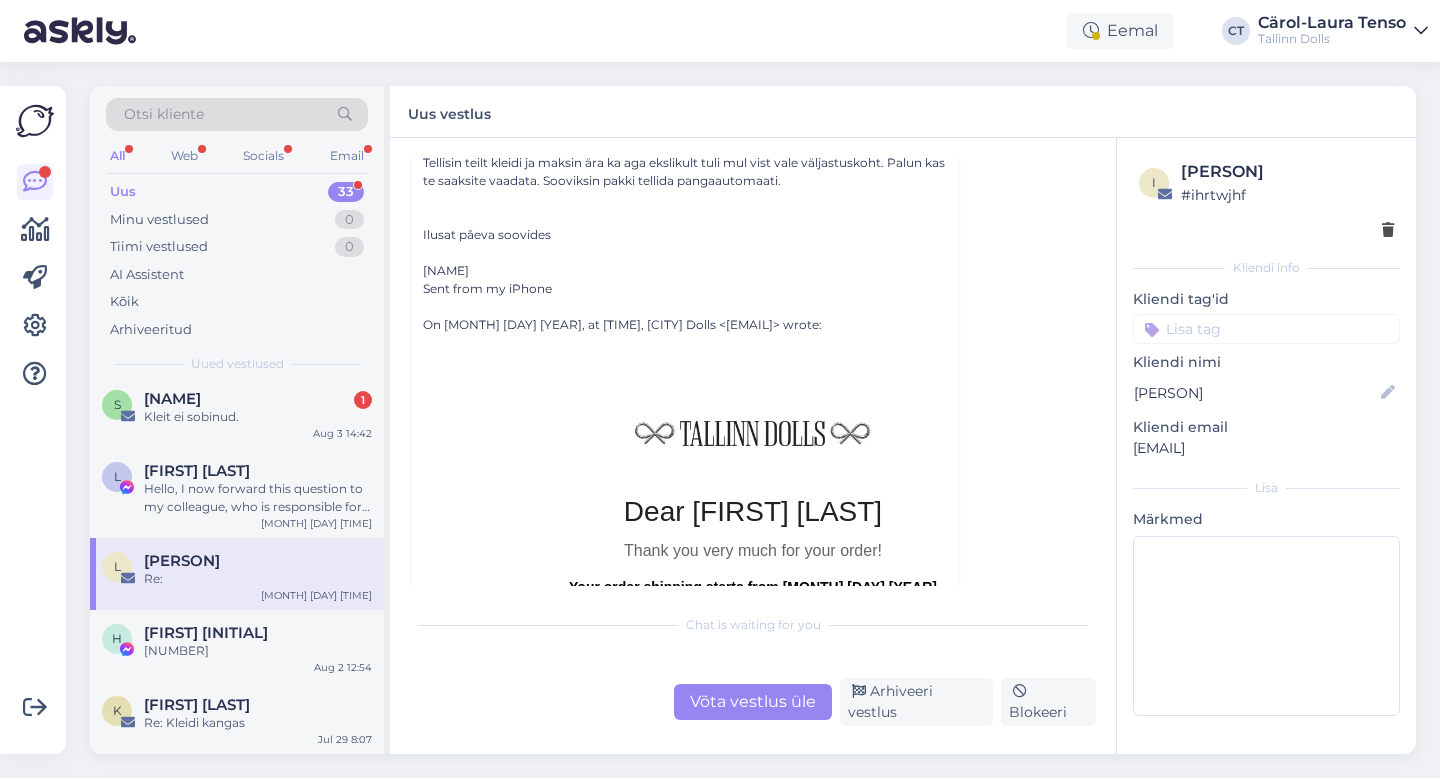 scroll, scrollTop: 199, scrollLeft: 0, axis: vertical 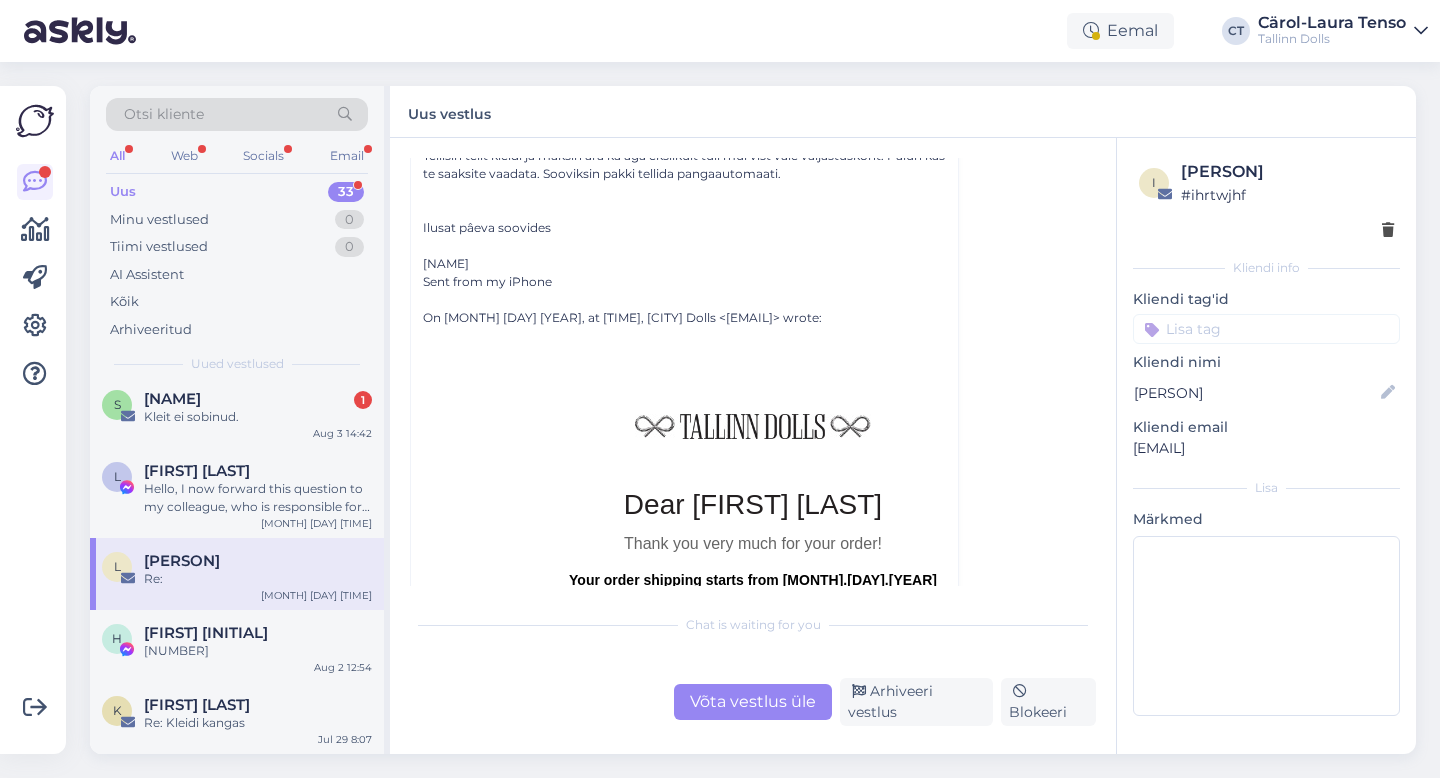 click on "Vestlus algas Lii Lepanurm ([EMAIL]) aug 3 14:37 ( umbes 21 tunni eest ) Kellele : Tallinn Dolls <[EMAIL]> Re: Tere Tellisin teilt kleidi ja maksin ära ka aga ekslikult tuli mul vist vale väljastuskoht. Palun kas te saaksite vaadata. Sooviksin pakki tellida pangaautomaati. Ilusat pâeva soovides  Lii Sent from my iPhone On 3. Aug 2025, at 14:32, Tallinn Dolls <[EMAIL]> wrote: ﻿
Dear Lii Lepanurm
Thank you very much for your order!" at bounding box center [753, 446] 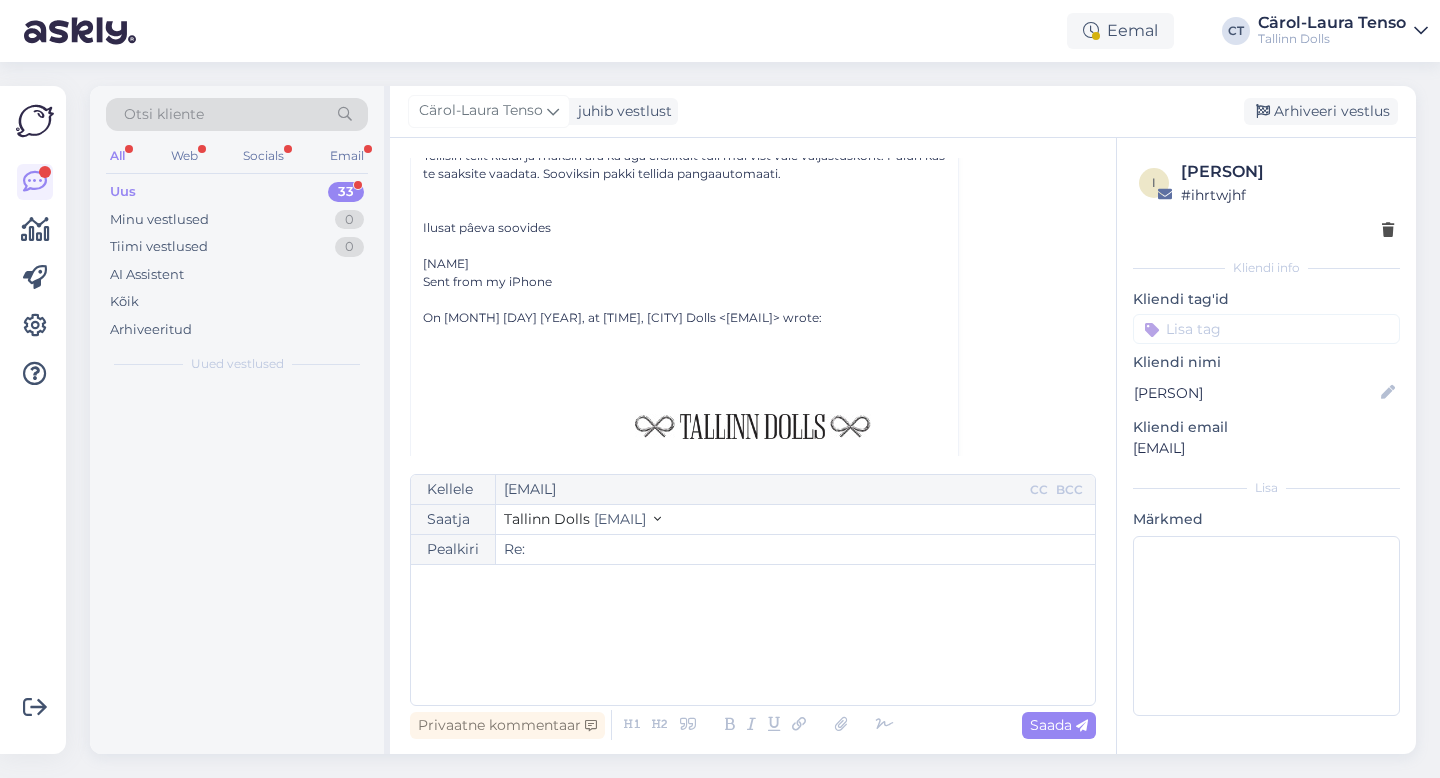 click on "﻿" at bounding box center [753, 635] 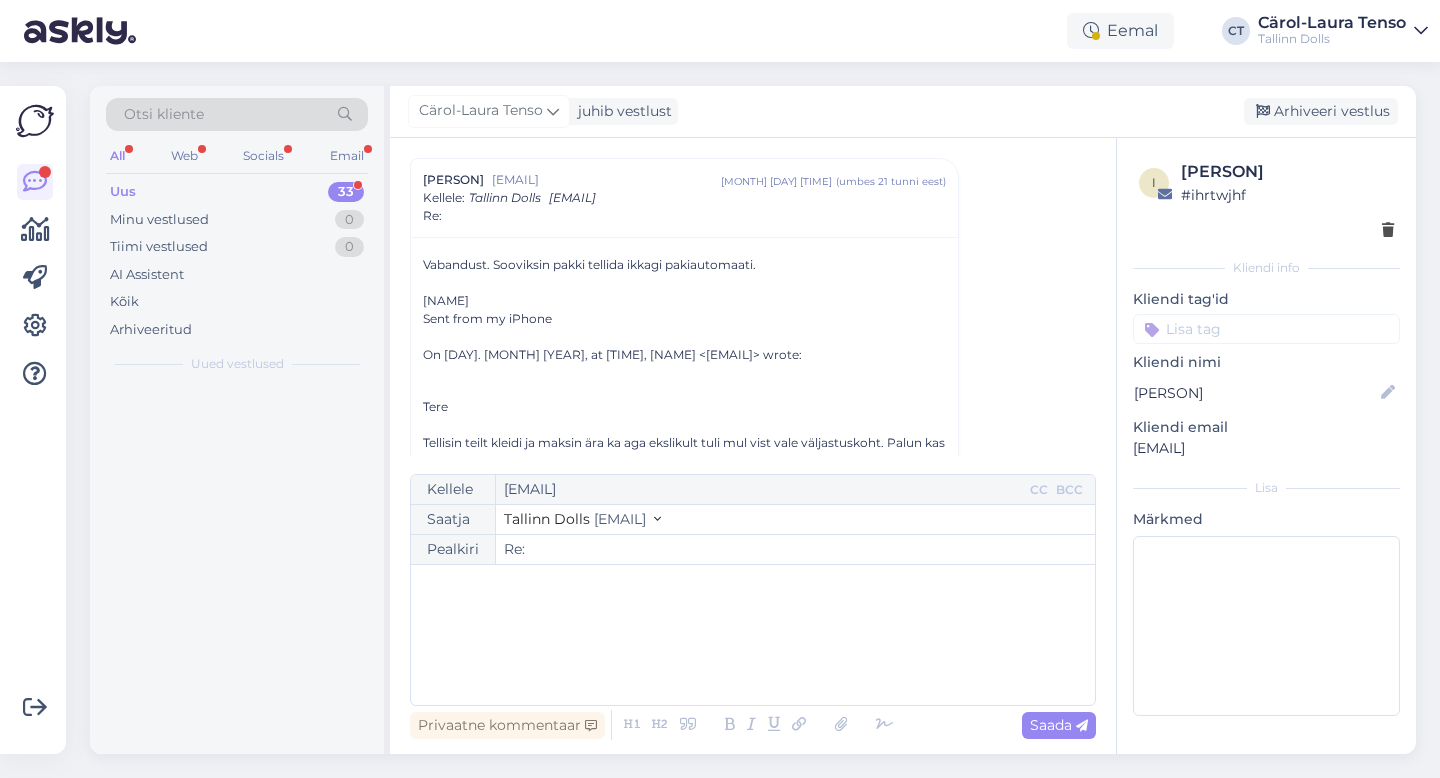 scroll, scrollTop: 0, scrollLeft: 0, axis: both 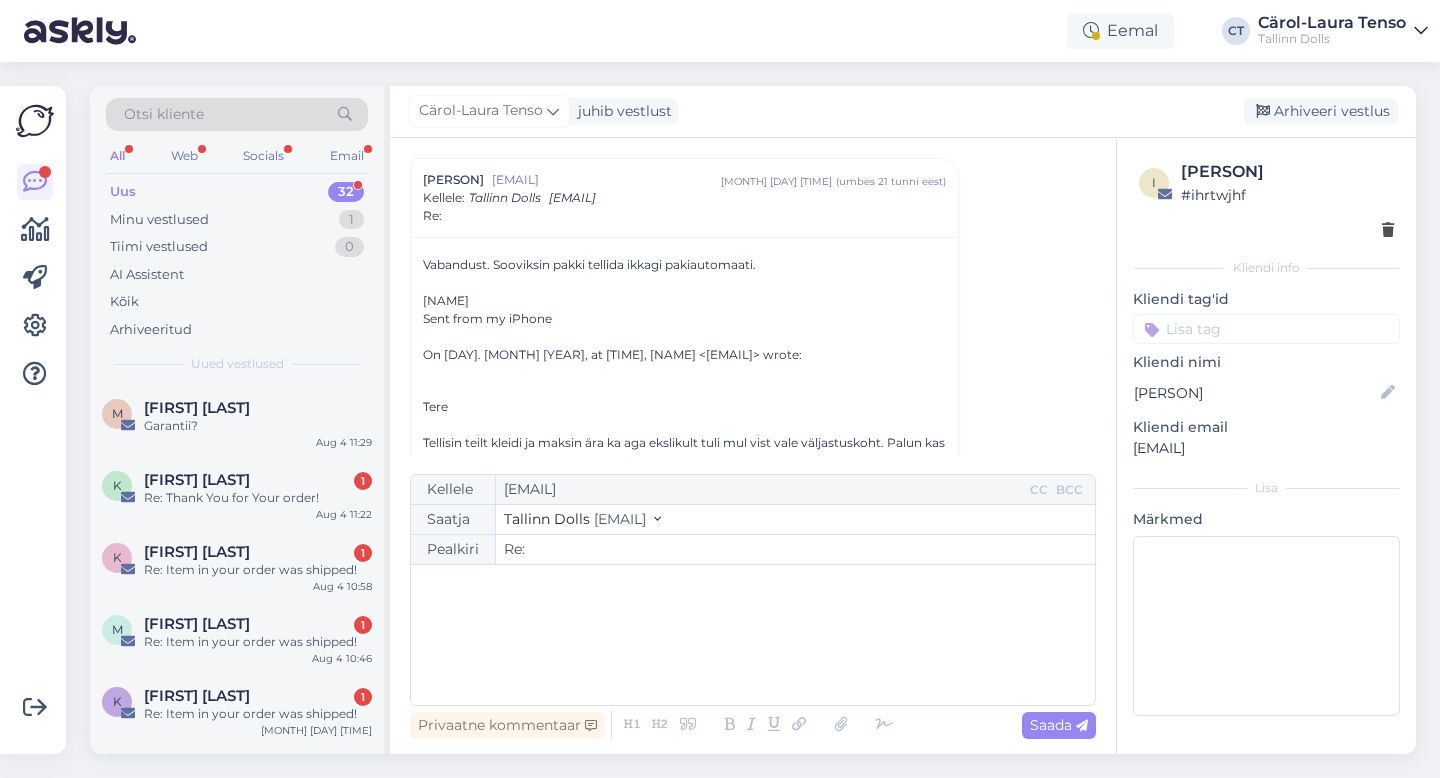 type 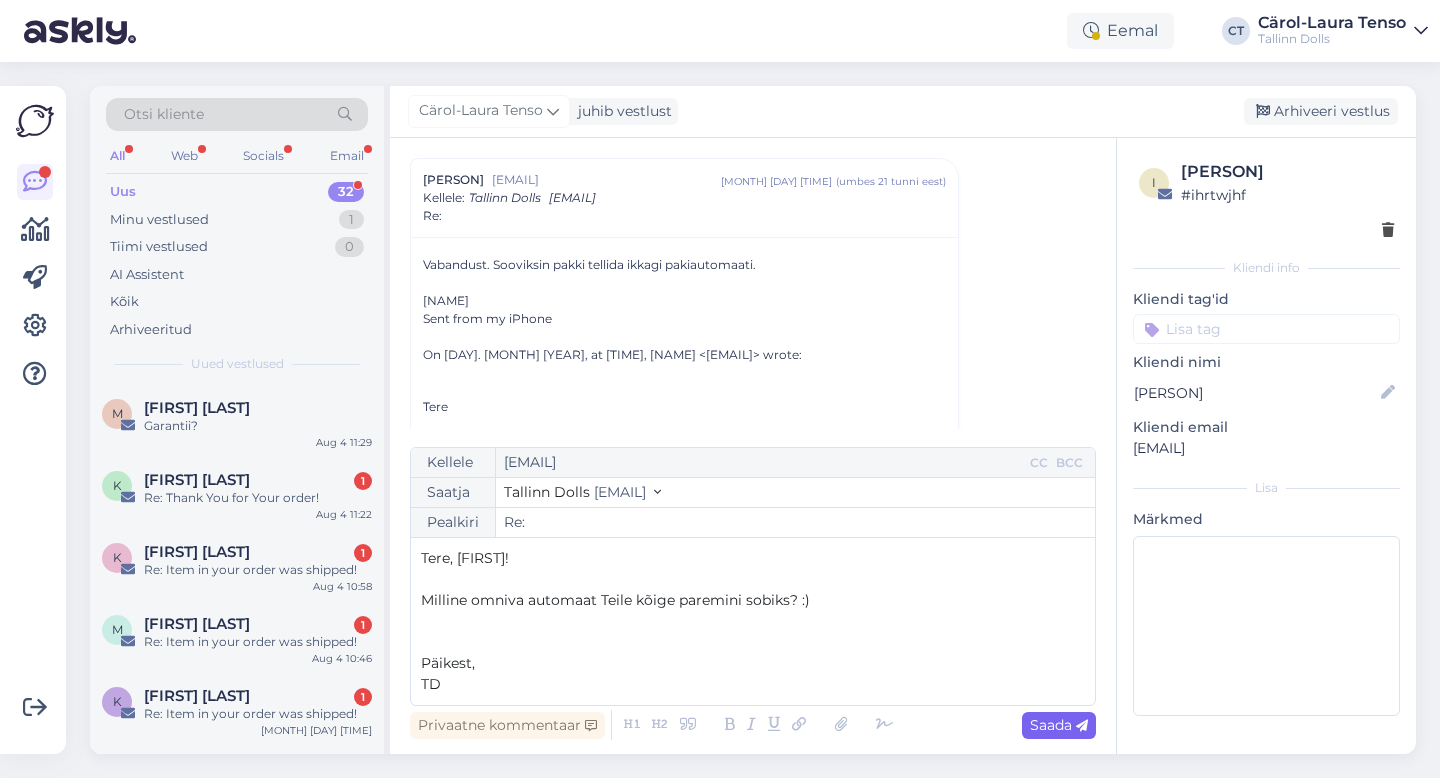 click on "Saada" at bounding box center [1059, 725] 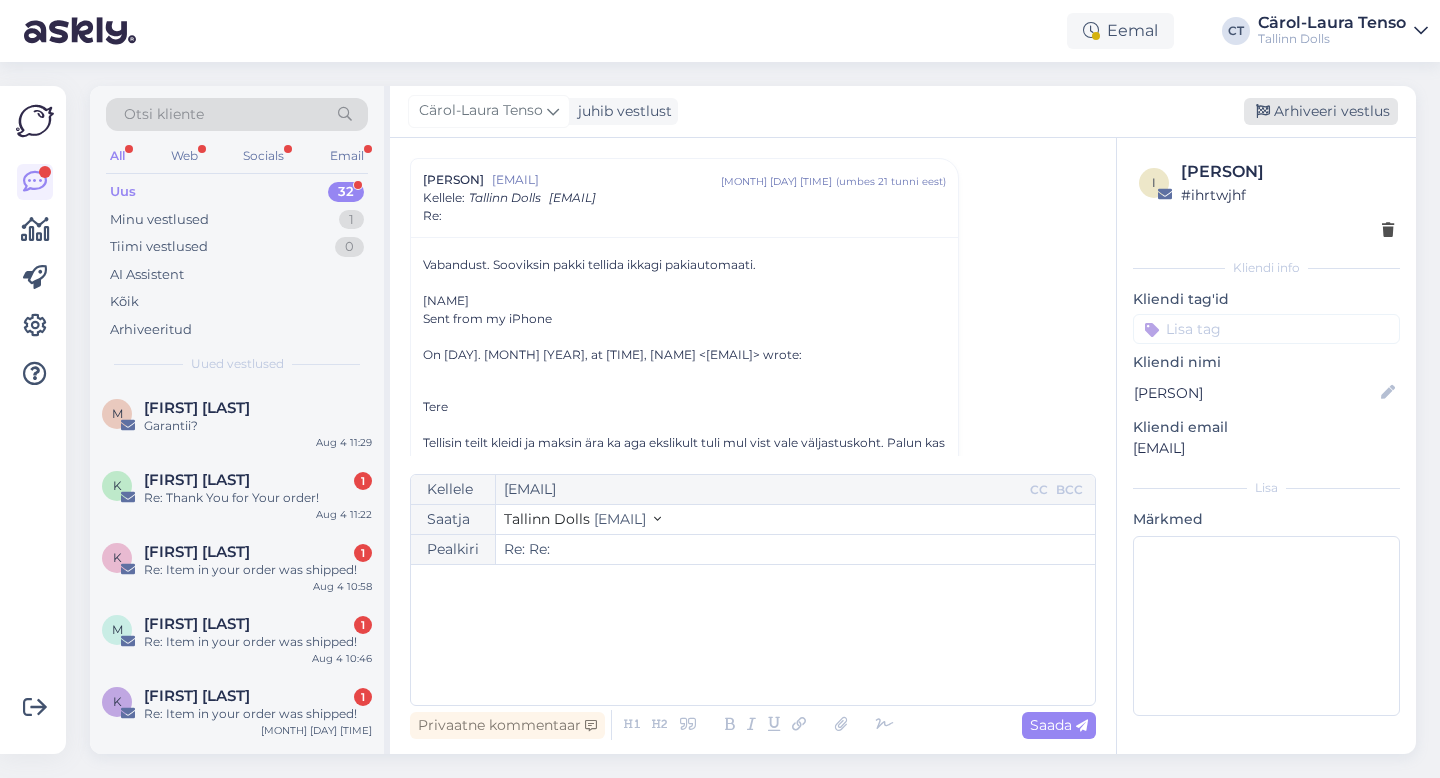type on "Re:" 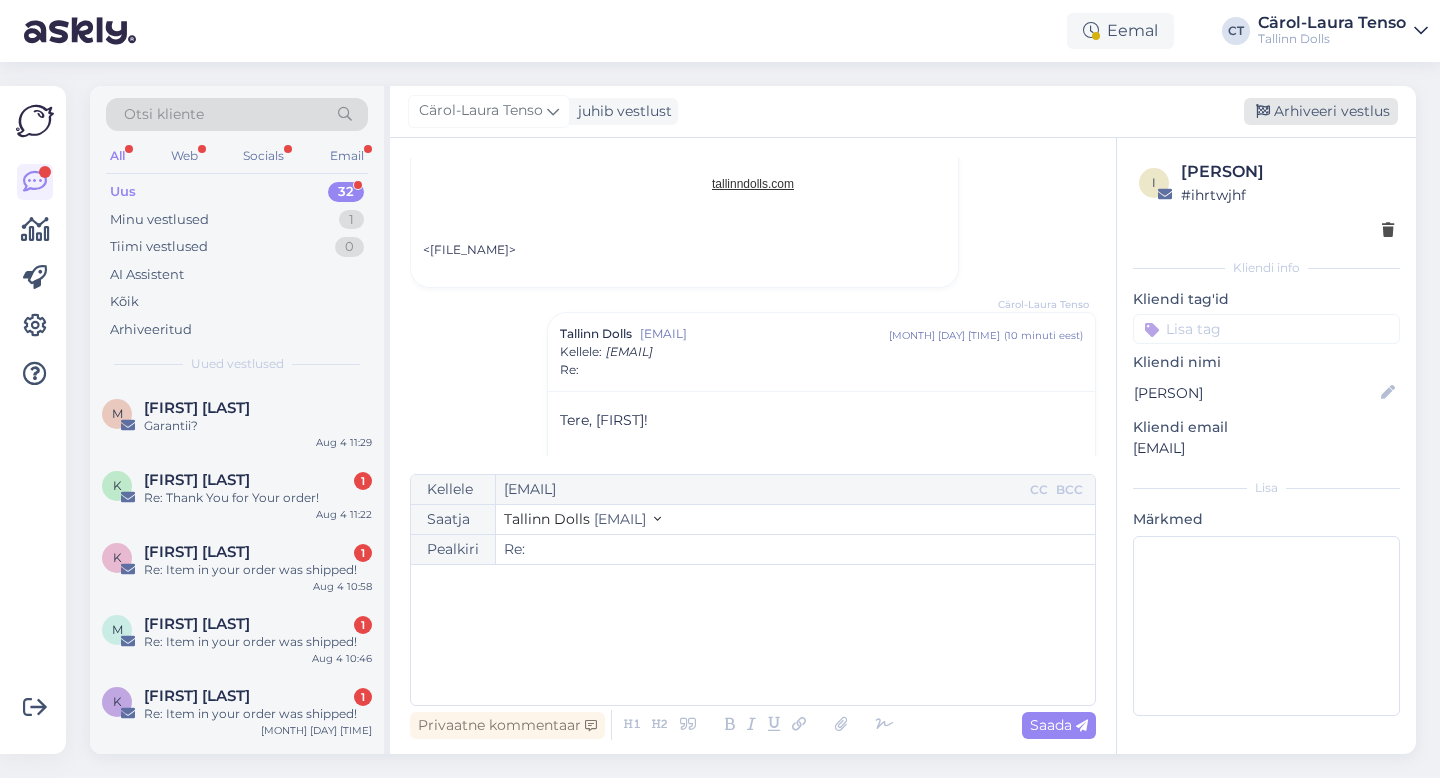 click on "Arhiveeri vestlus" at bounding box center [1321, 111] 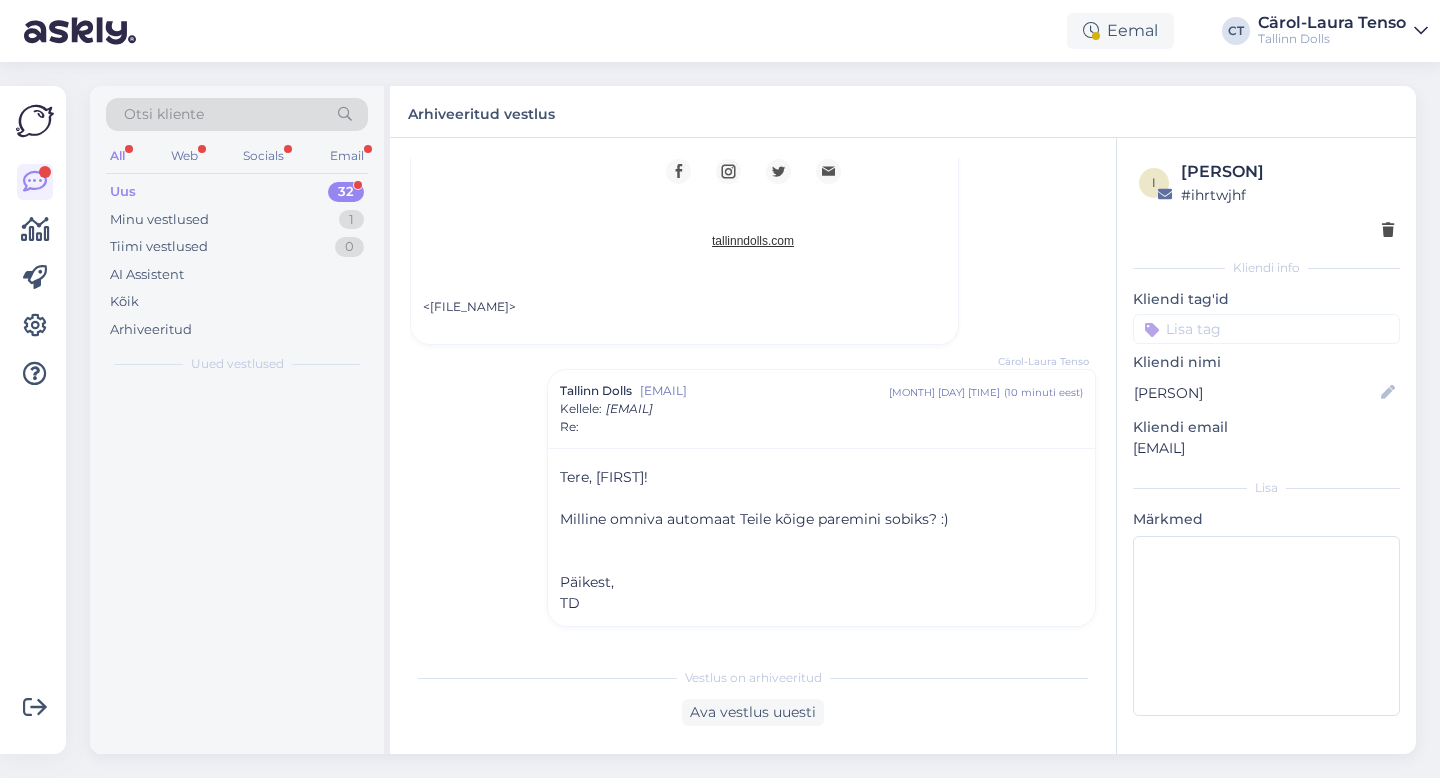 scroll, scrollTop: 2759, scrollLeft: 0, axis: vertical 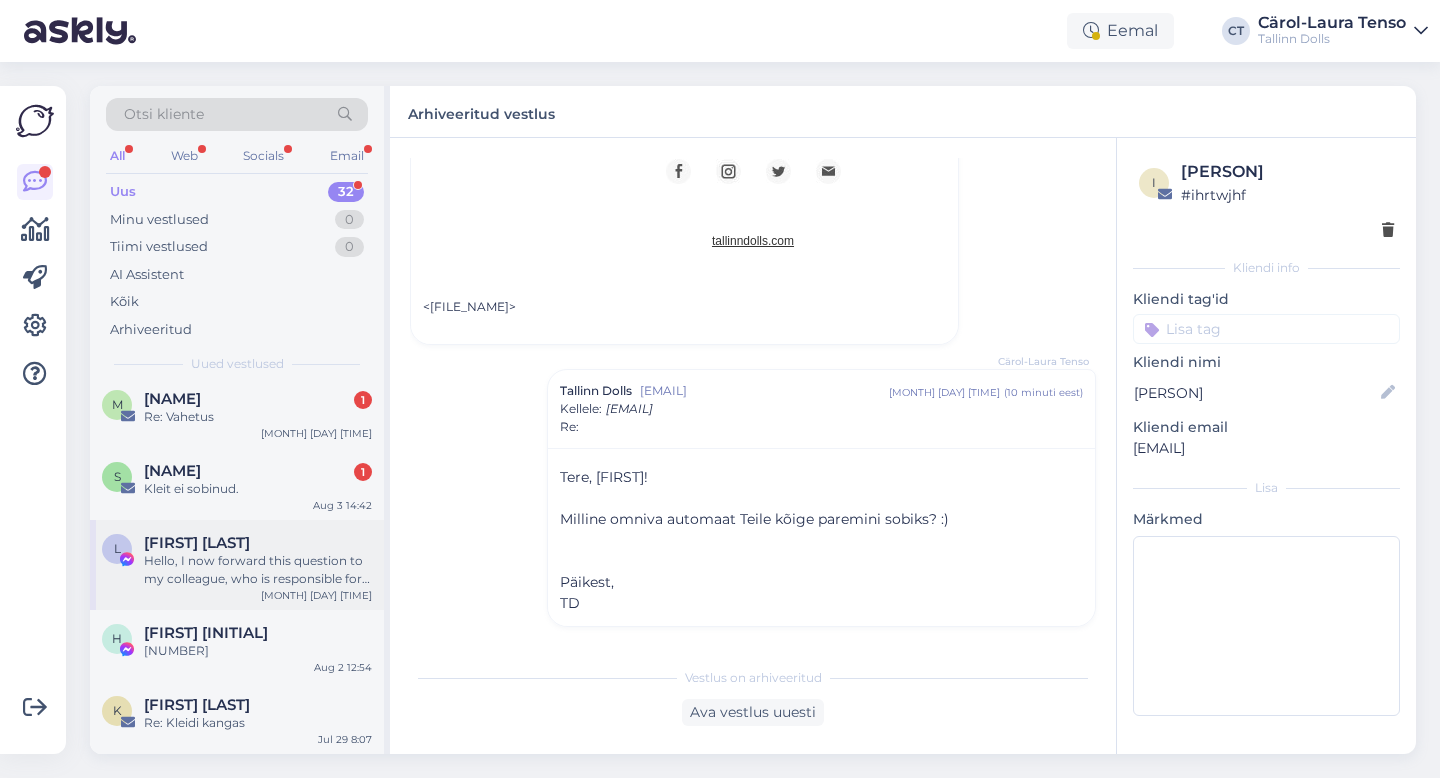 click on "[FIRST] [LAST]" at bounding box center (258, 543) 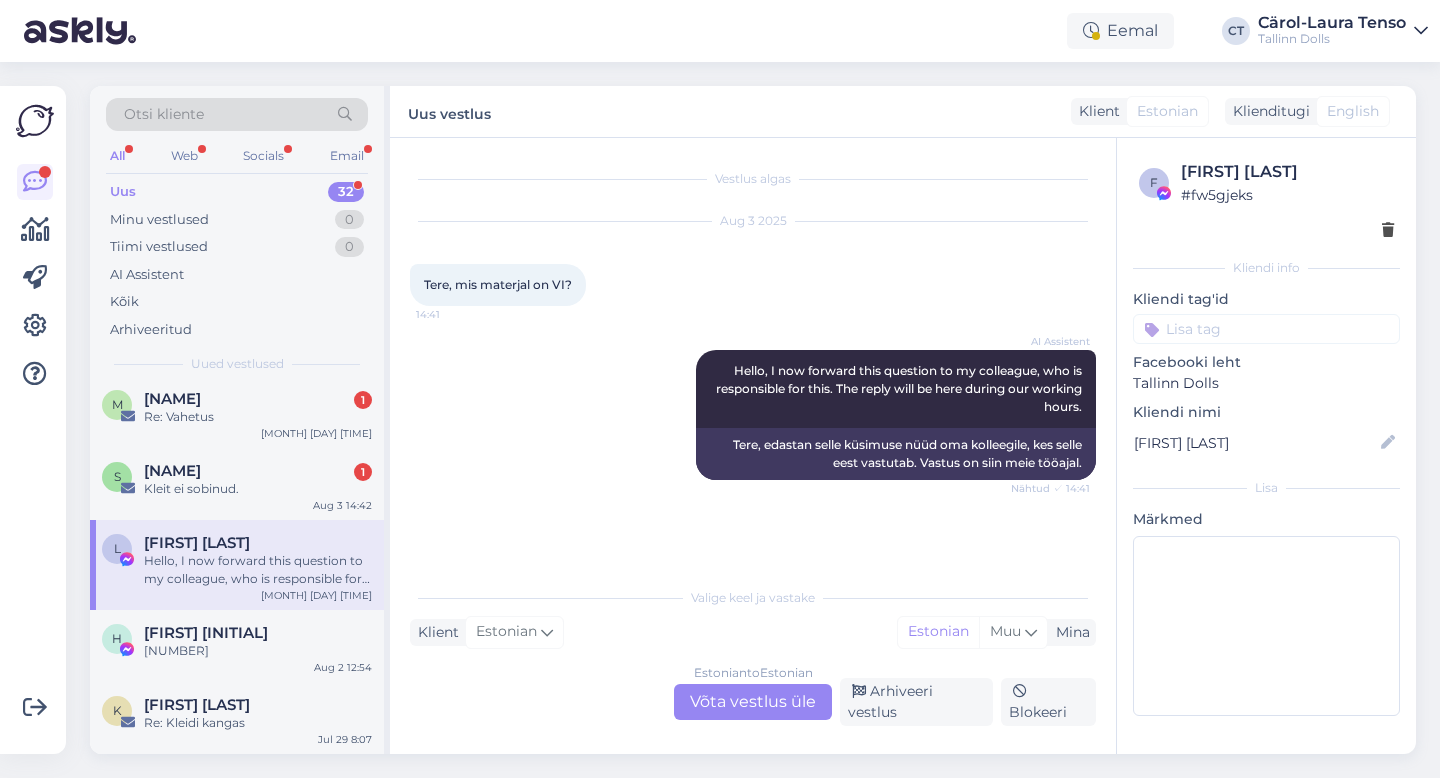 scroll, scrollTop: 0, scrollLeft: 0, axis: both 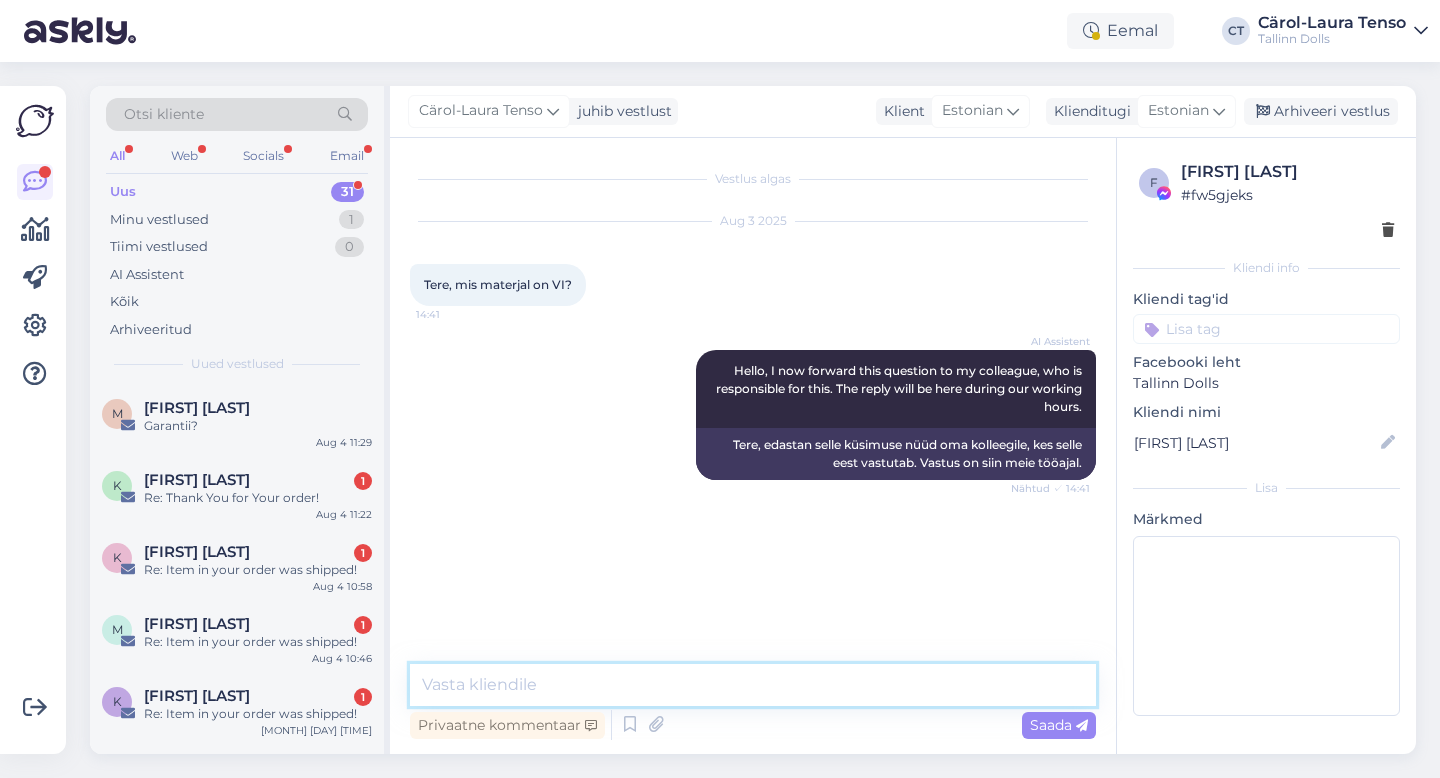 click at bounding box center [753, 685] 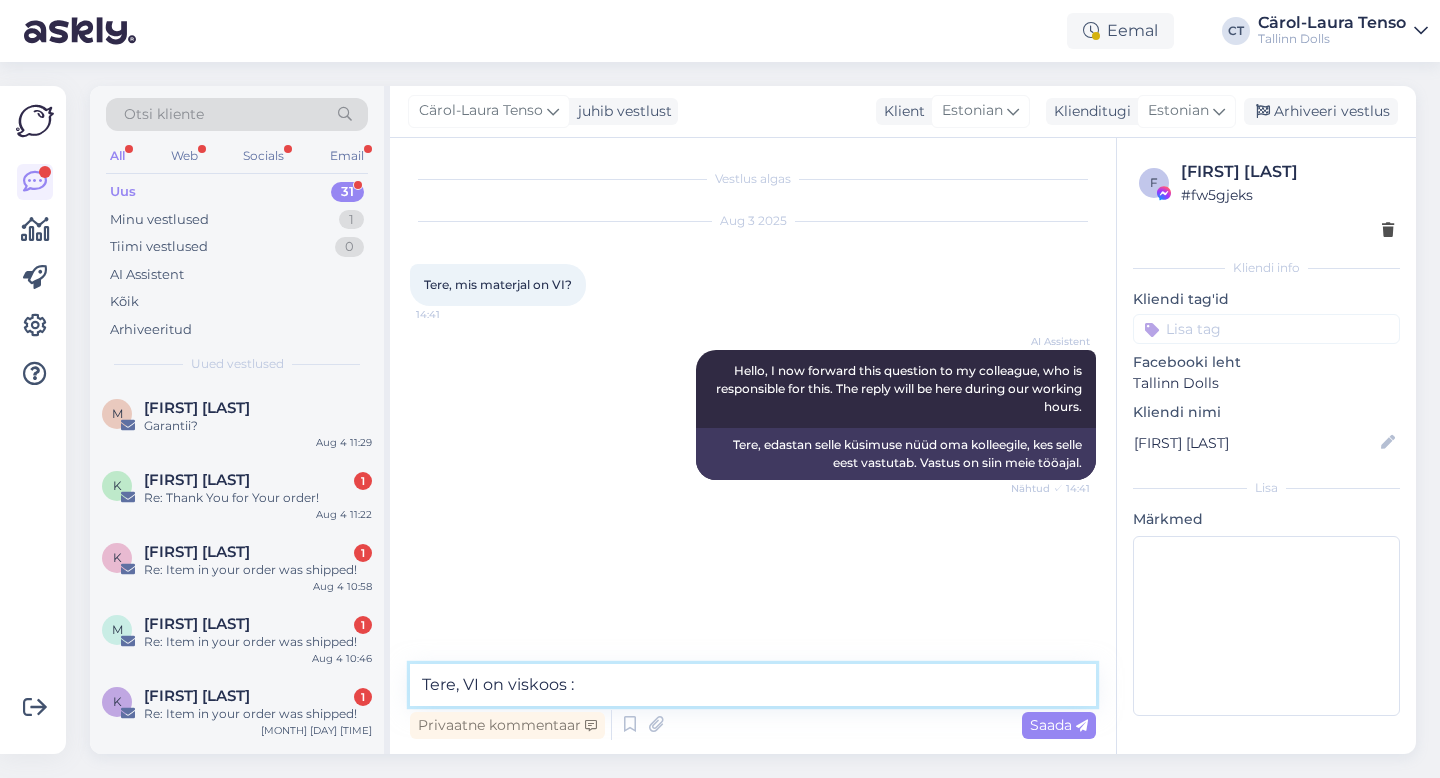 type on "Tere, VI on viskoos :)" 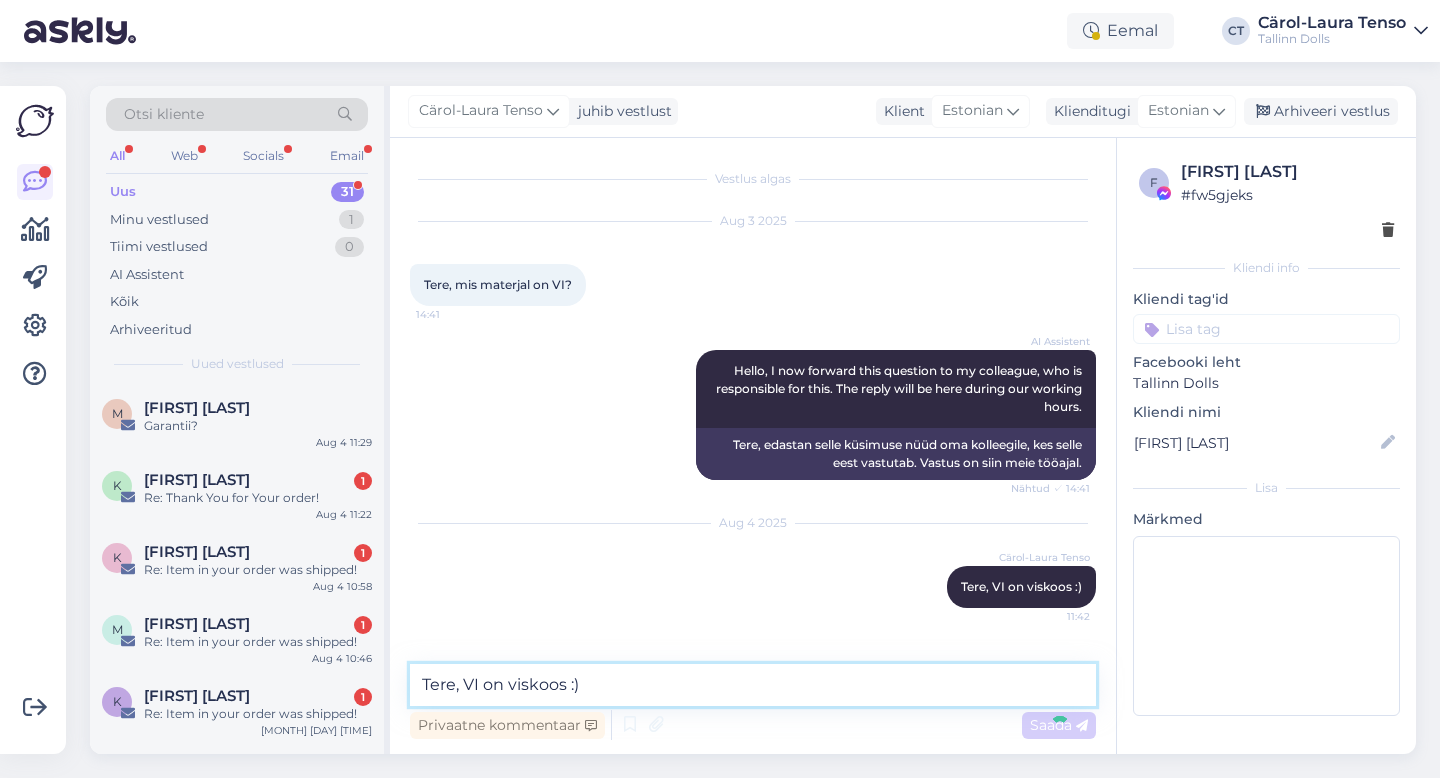 type 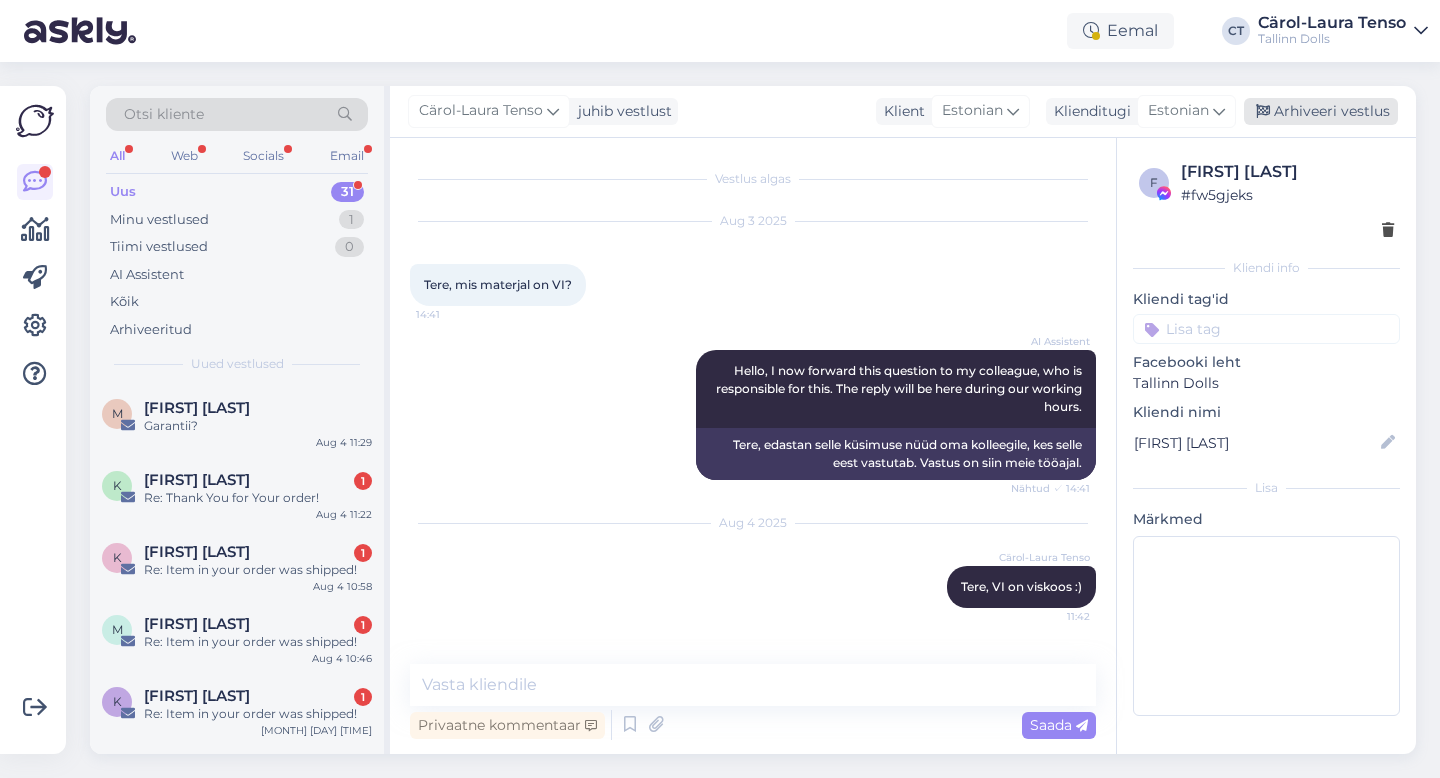 click on "Arhiveeri vestlus" at bounding box center (1321, 111) 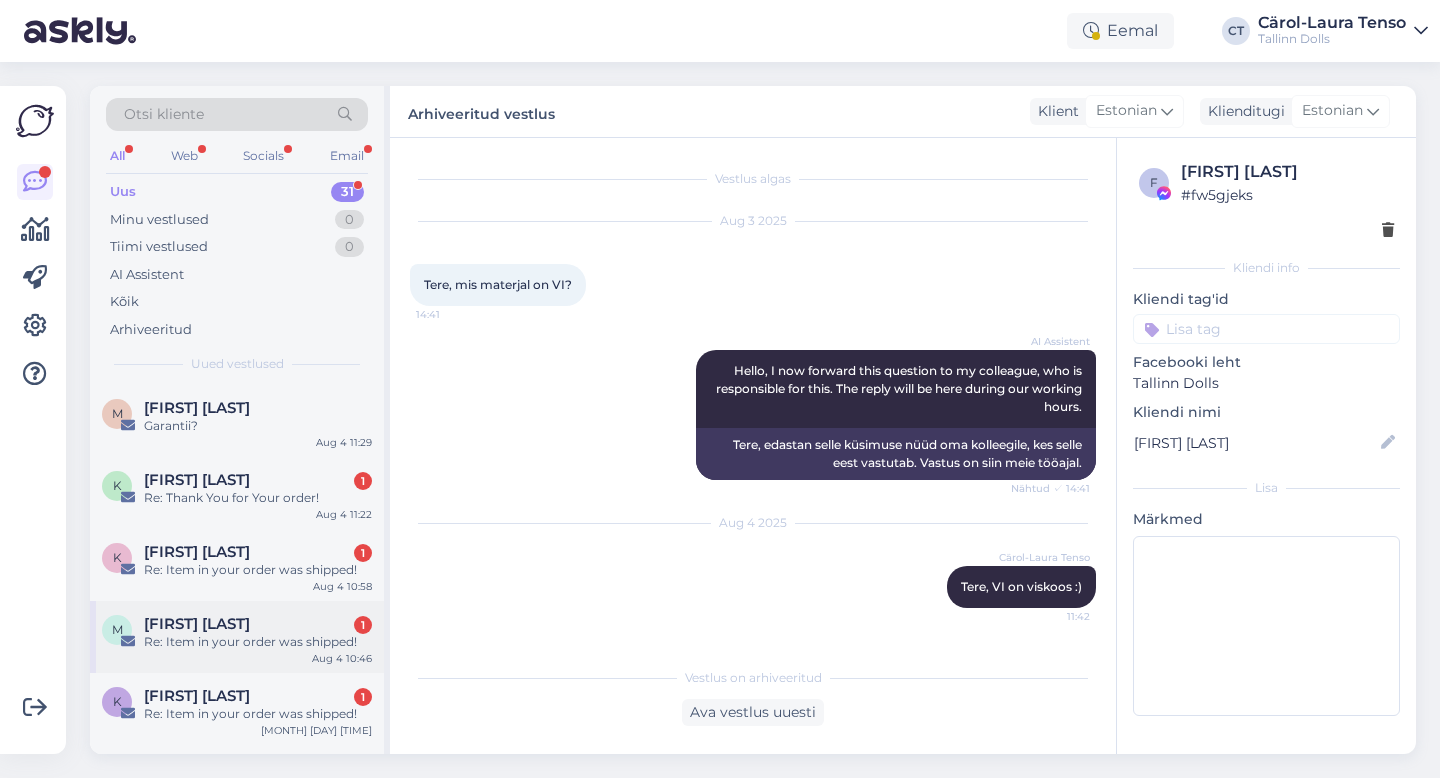 scroll, scrollTop: 630, scrollLeft: 0, axis: vertical 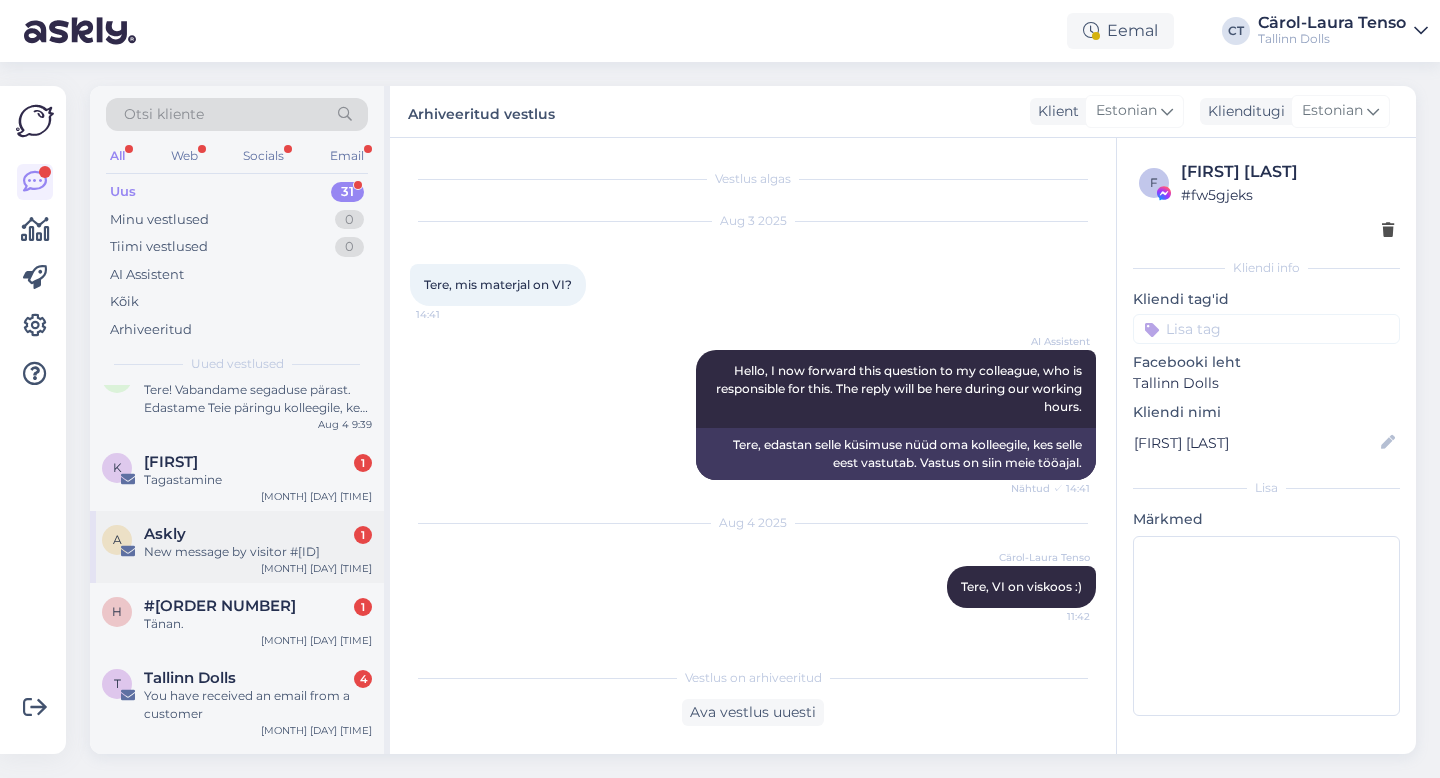 click on "New message by visitor #[ID]" at bounding box center (258, 552) 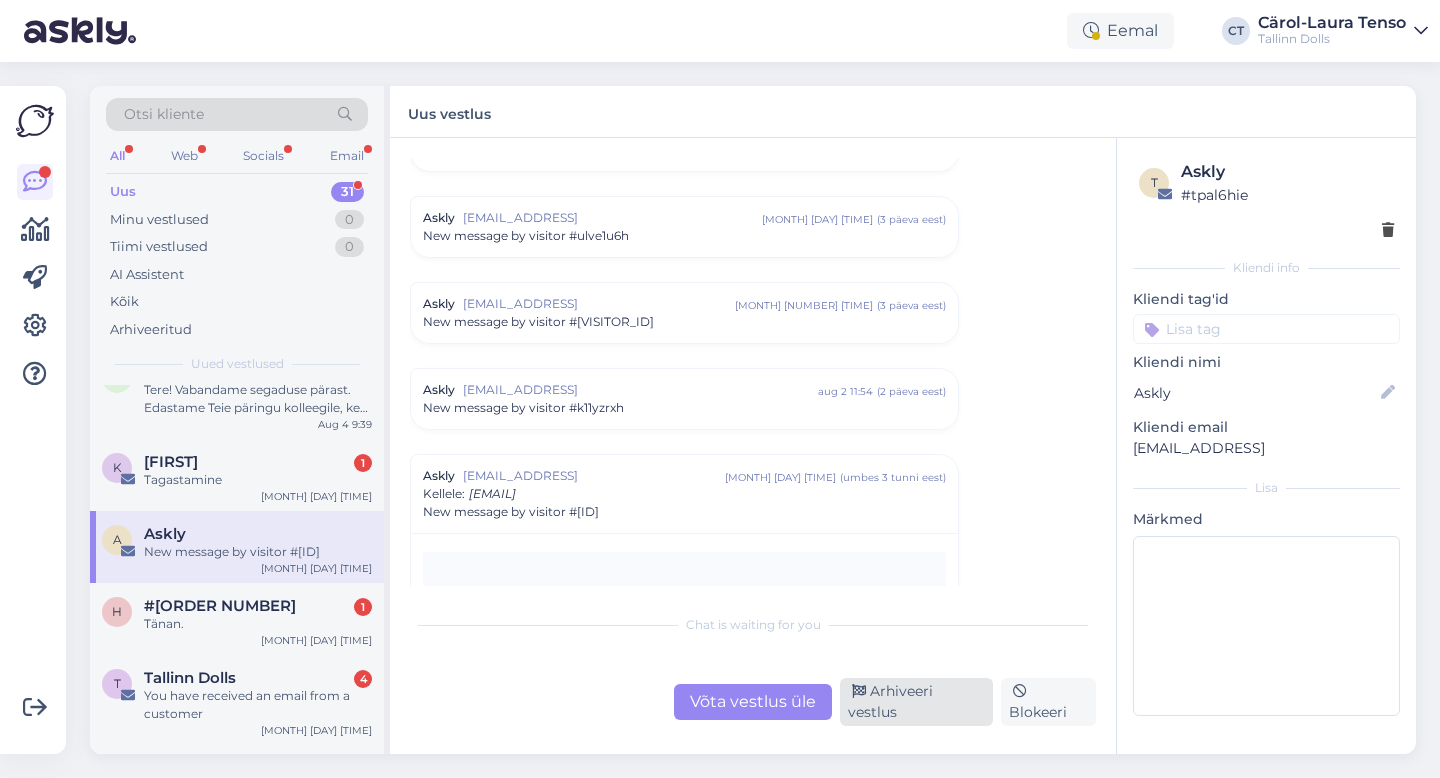 click on "Arhiveeri vestlus" at bounding box center (916, 702) 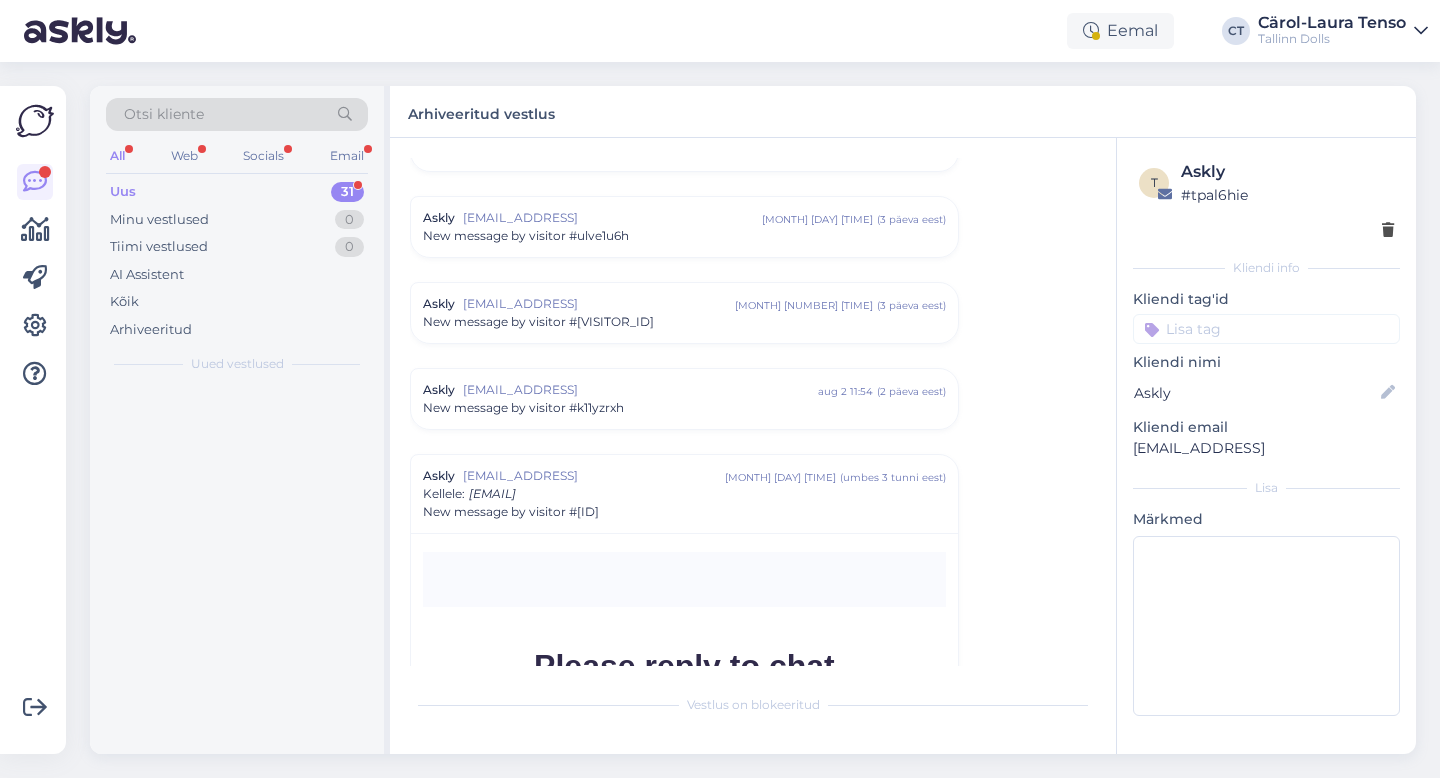 scroll, scrollTop: 8568, scrollLeft: 0, axis: vertical 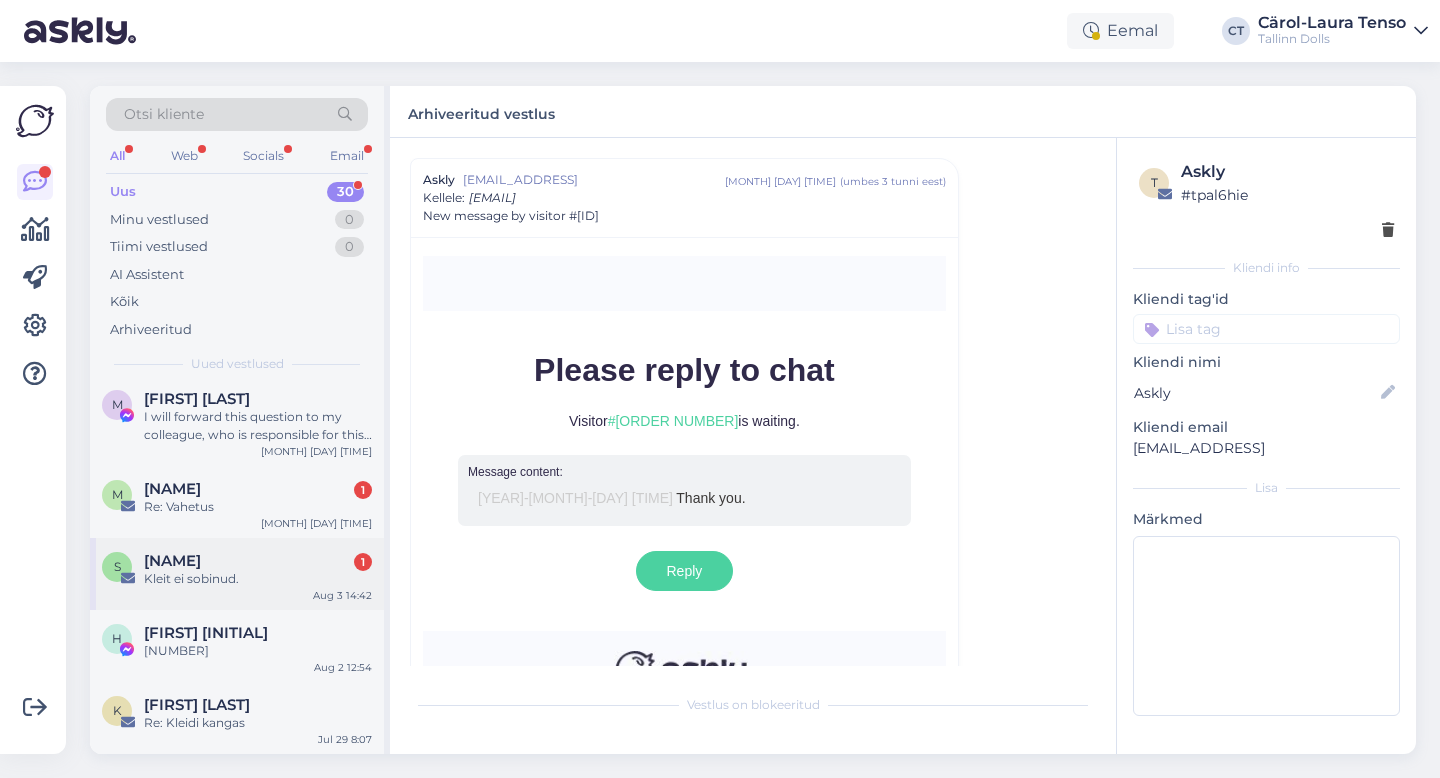 click on "Kleit ei sobinud." at bounding box center (258, 579) 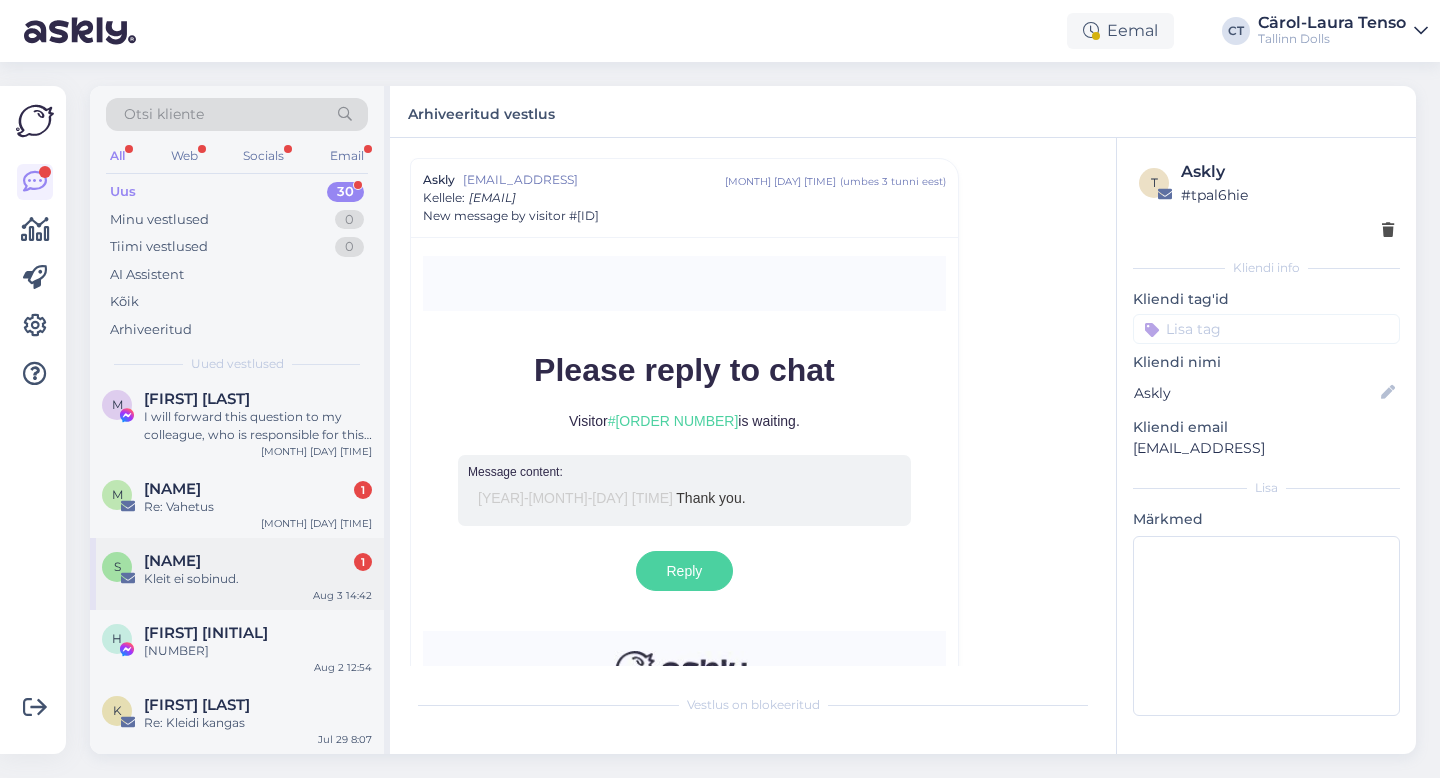 scroll, scrollTop: 0, scrollLeft: 0, axis: both 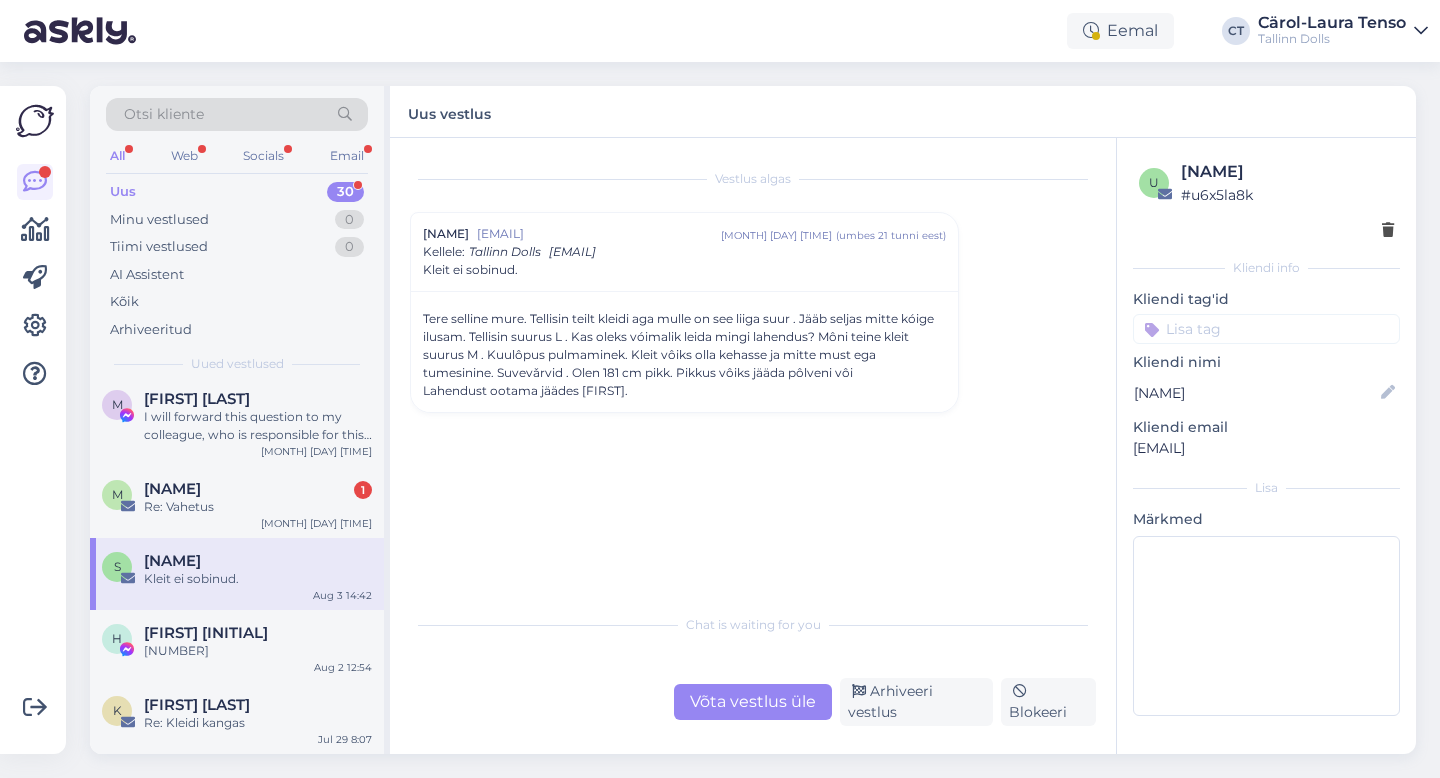 click on "Võta vestlus üle" at bounding box center [753, 702] 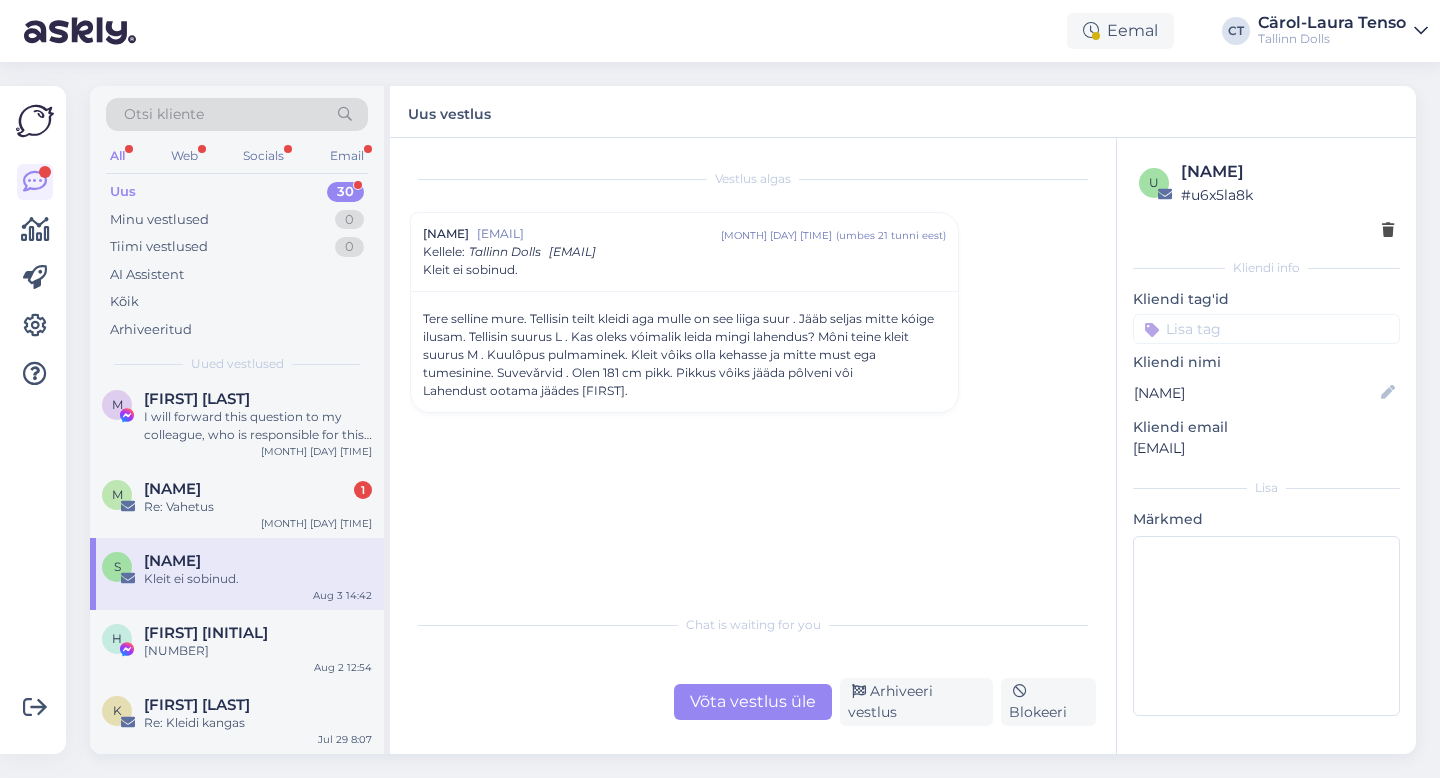 scroll, scrollTop: 0, scrollLeft: 0, axis: both 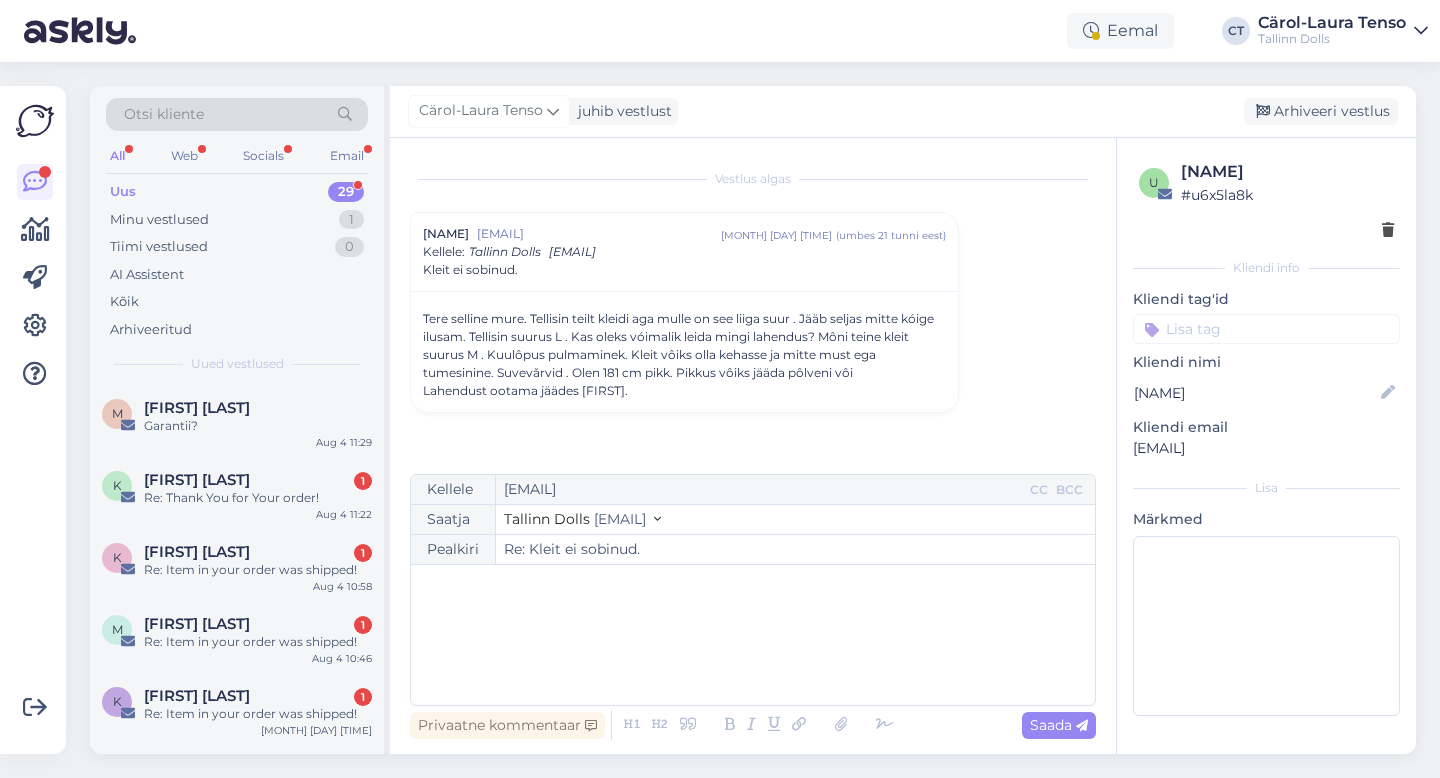 click on "﻿" at bounding box center [753, 635] 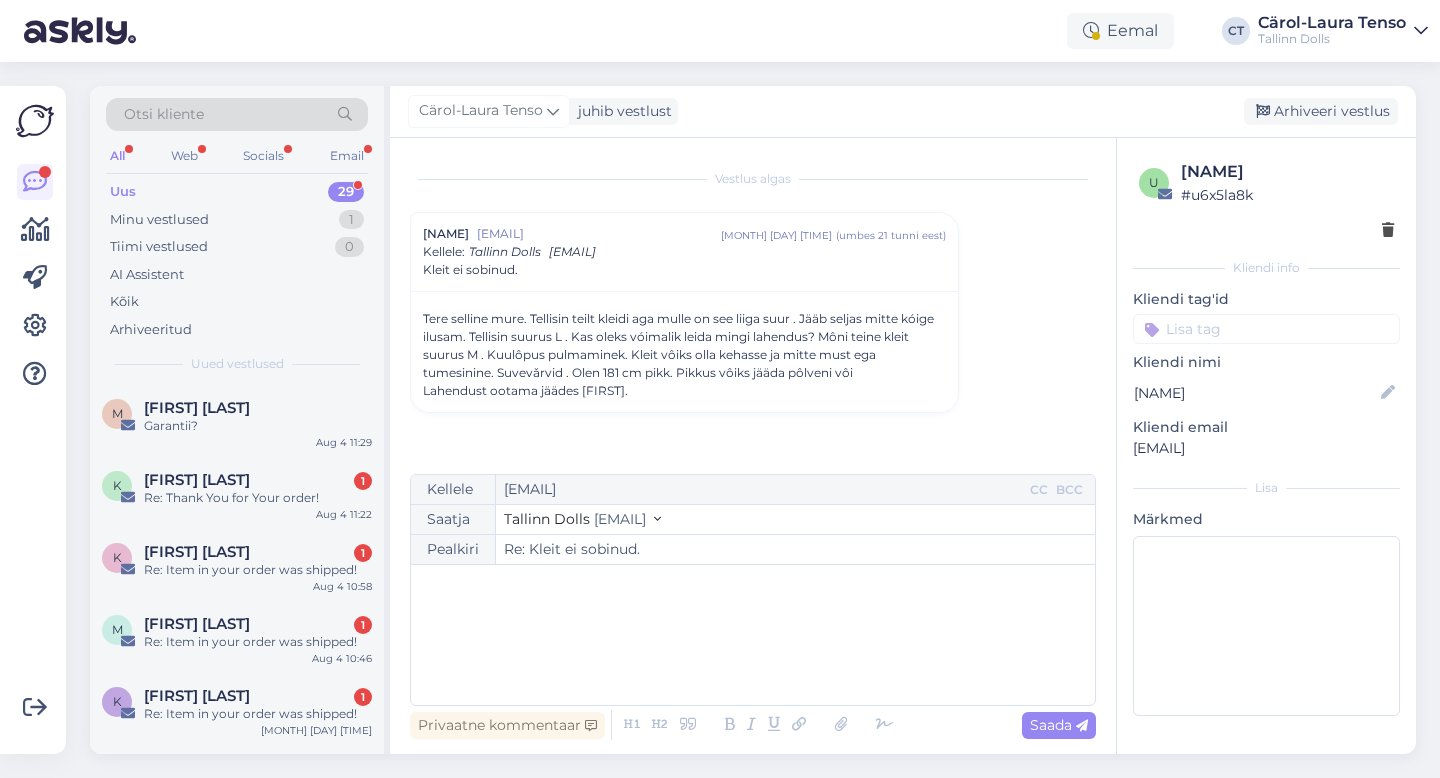 click on "﻿" at bounding box center [753, 635] 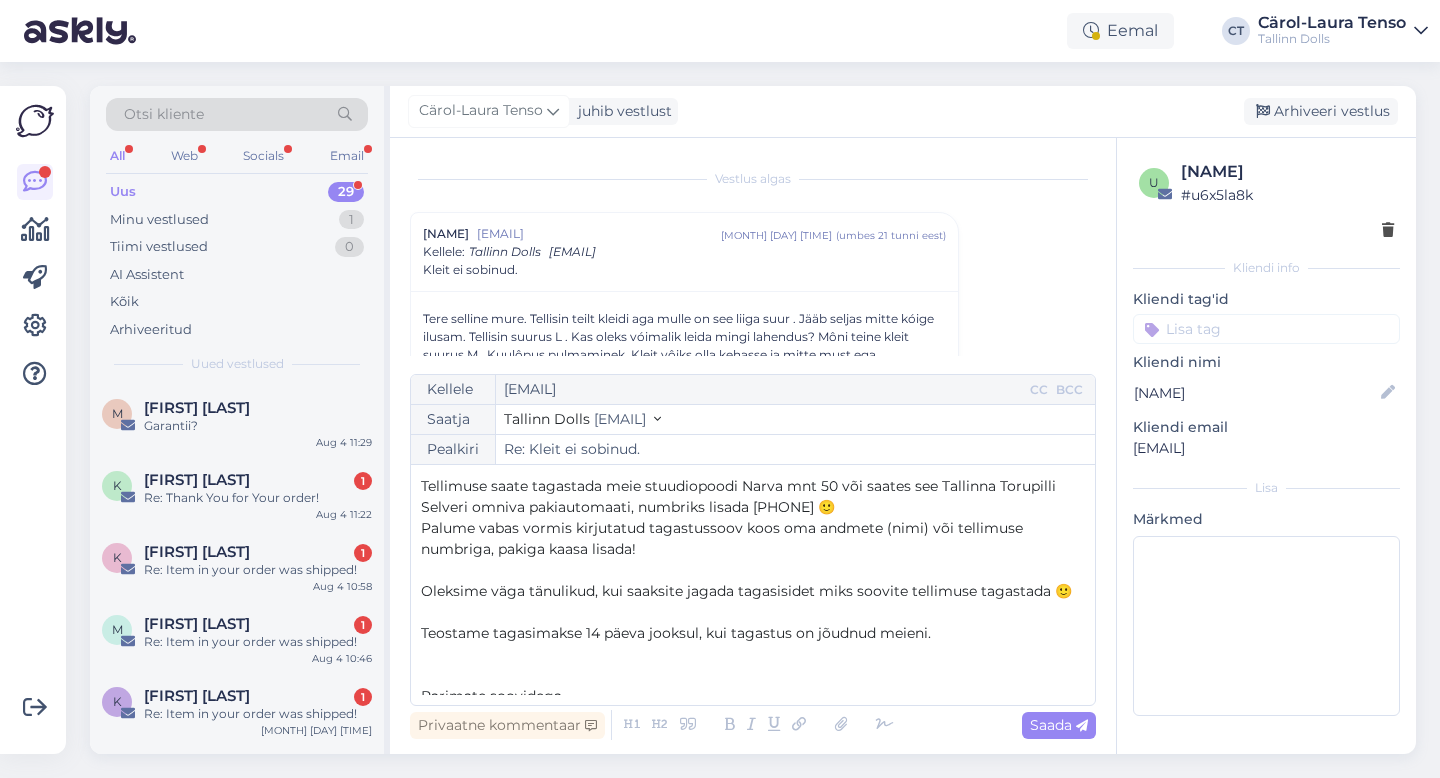 scroll, scrollTop: 49, scrollLeft: 0, axis: vertical 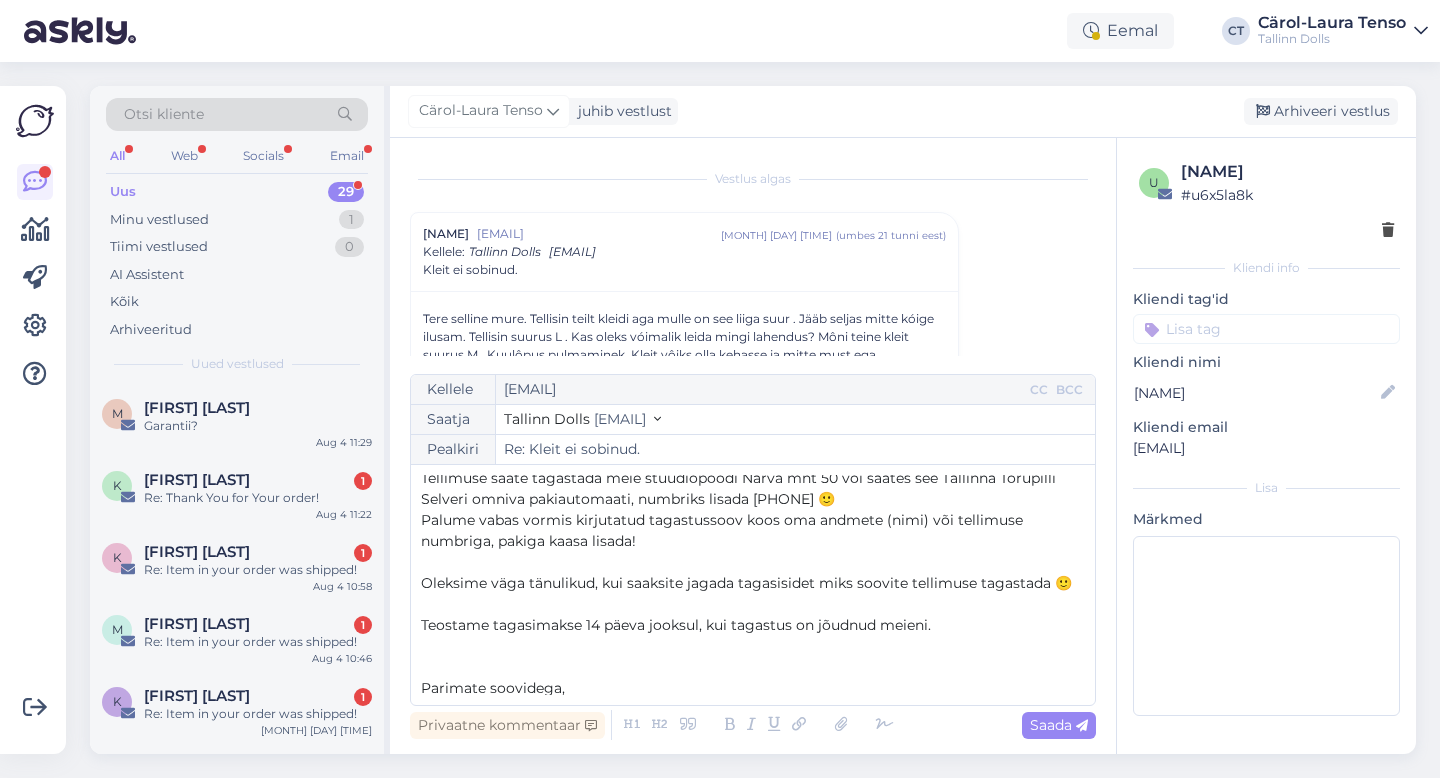 click on "Palume vabas vormis kirjutatud tagastussoov koos oma andmete (nimi) või tellimuse numbriga, pakiga kaasa lisada!" at bounding box center [724, 530] 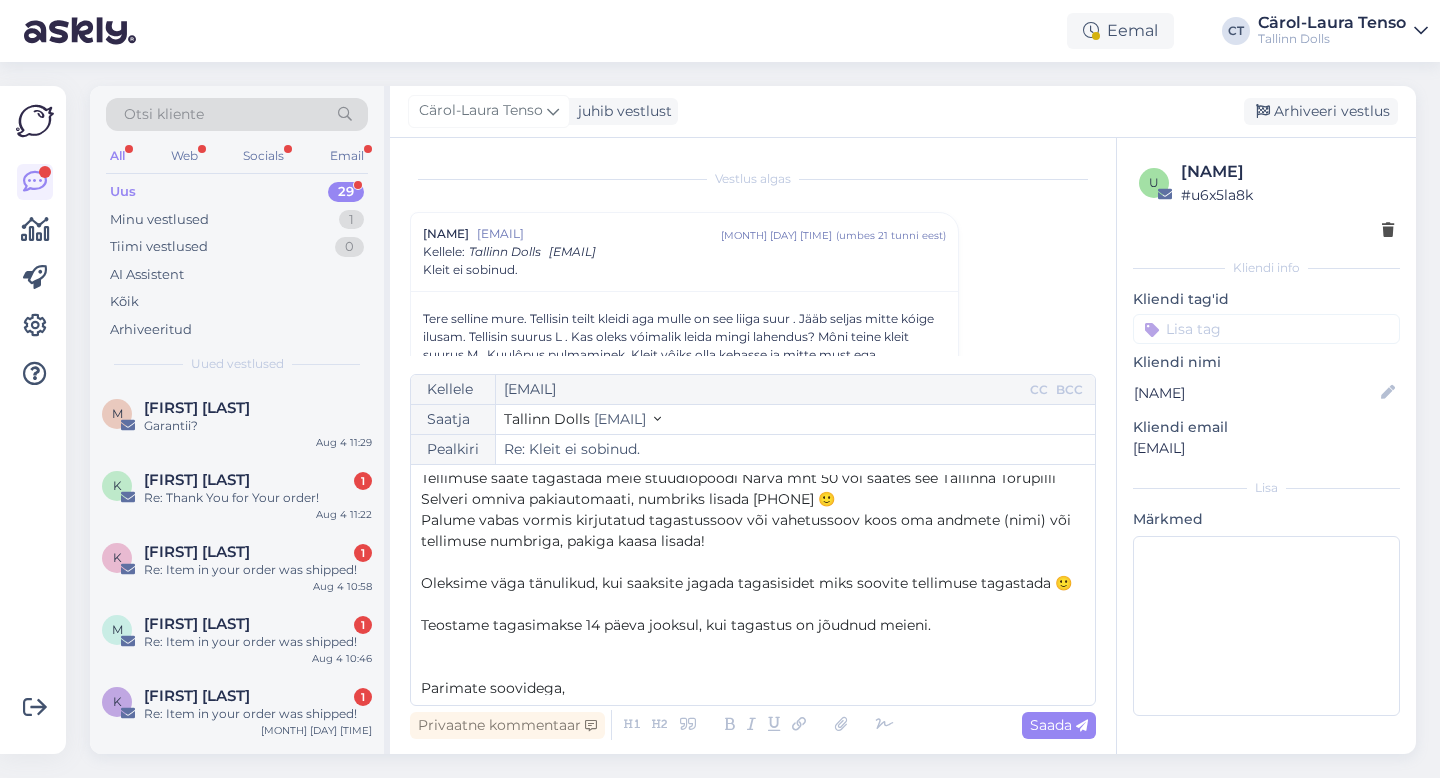 scroll, scrollTop: 95, scrollLeft: 0, axis: vertical 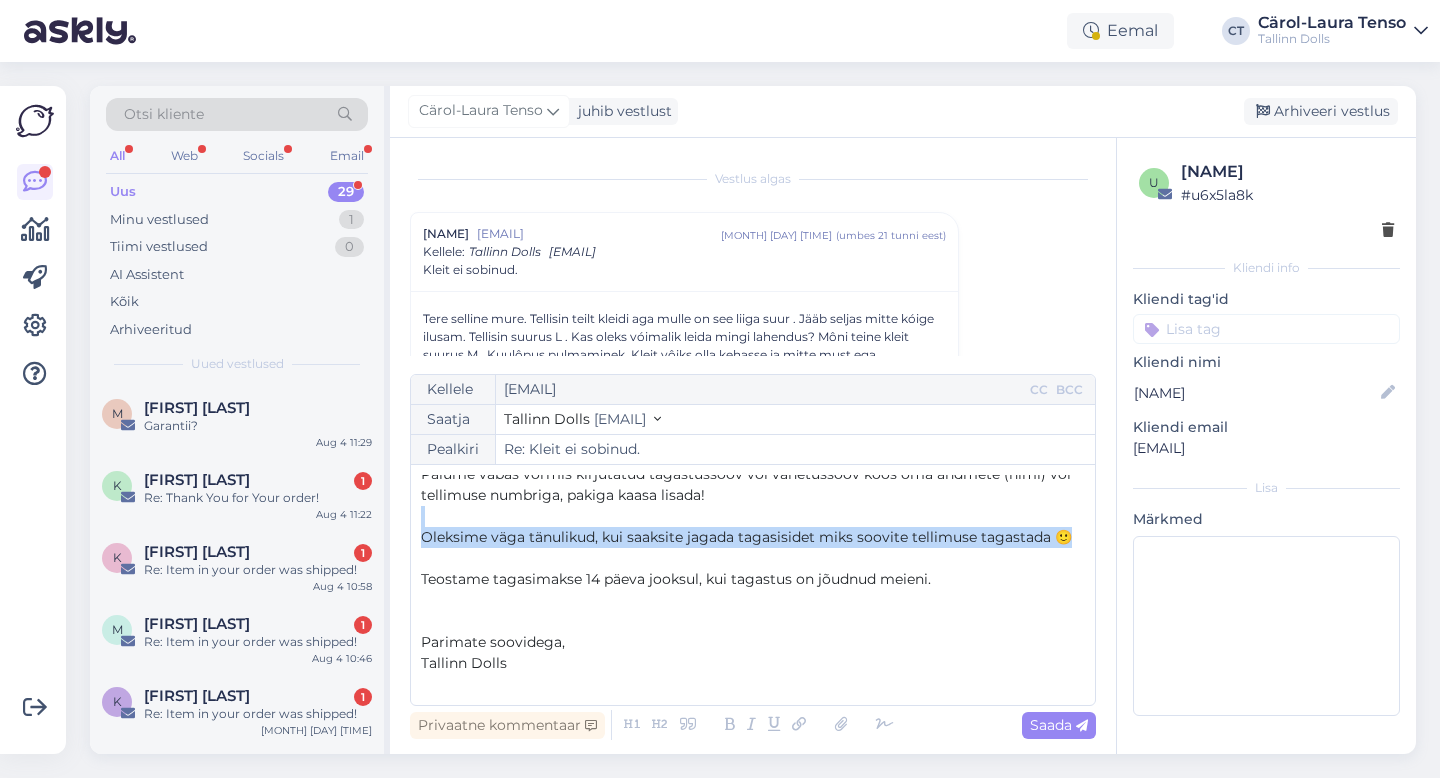 drag, startPoint x: 423, startPoint y: 533, endPoint x: 1063, endPoint y: 543, distance: 640.0781 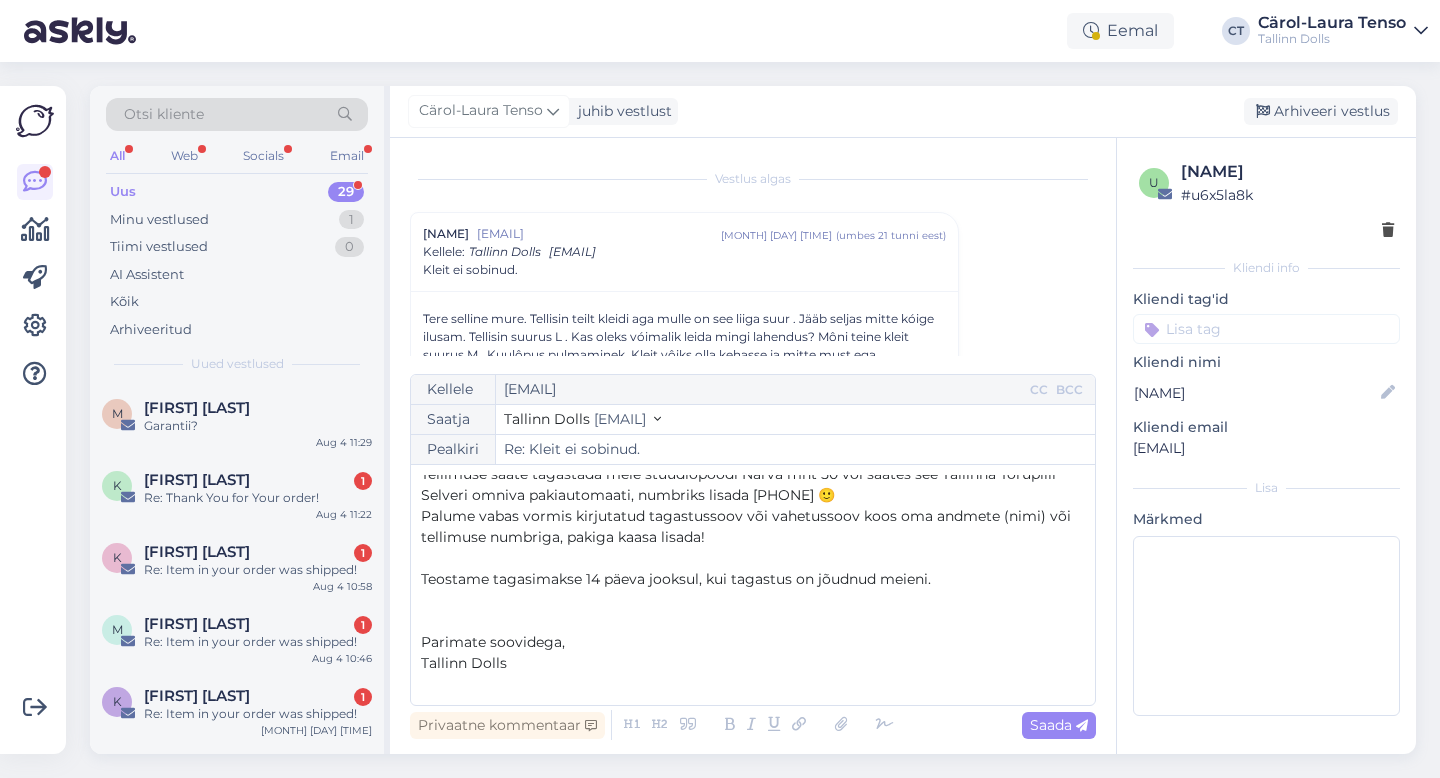 scroll, scrollTop: 53, scrollLeft: 0, axis: vertical 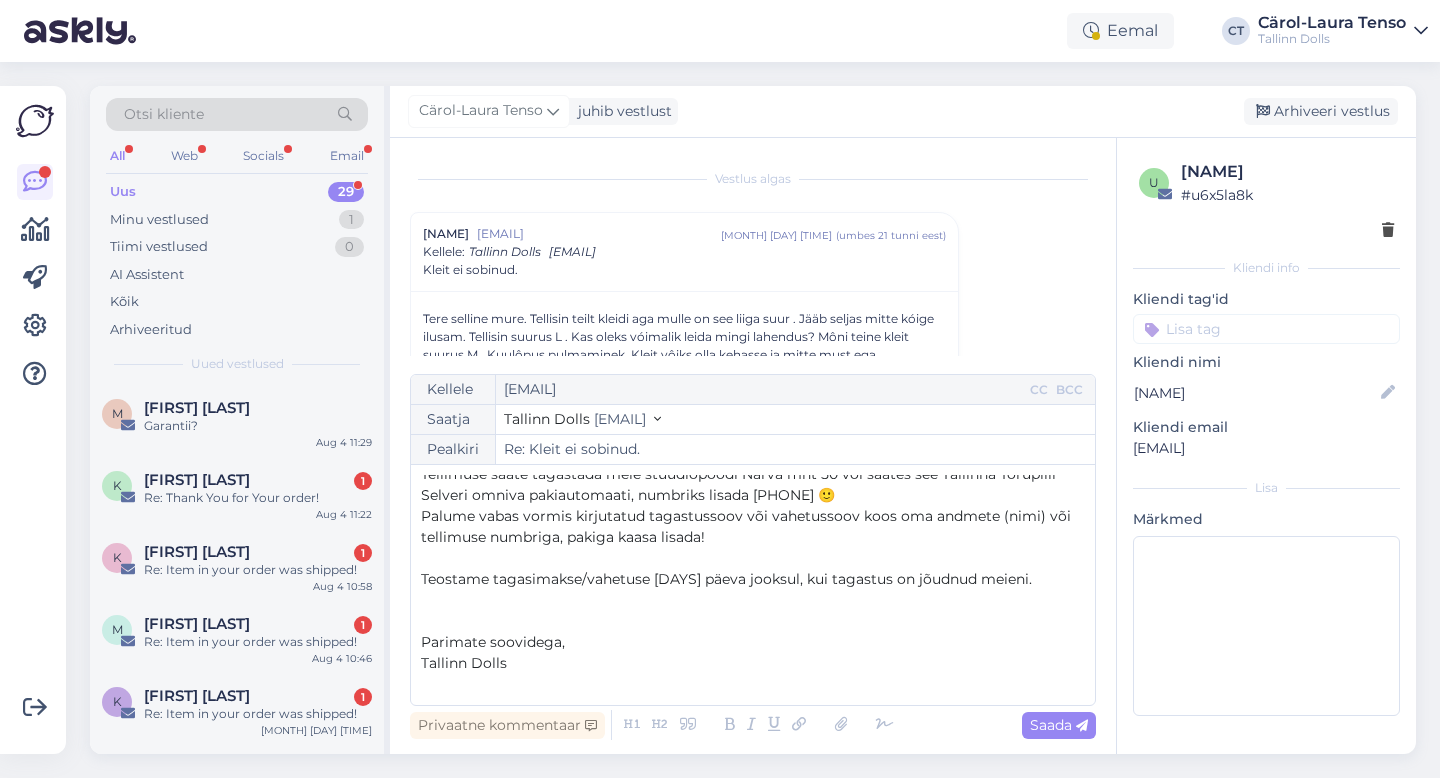 click on "﻿" at bounding box center (753, 684) 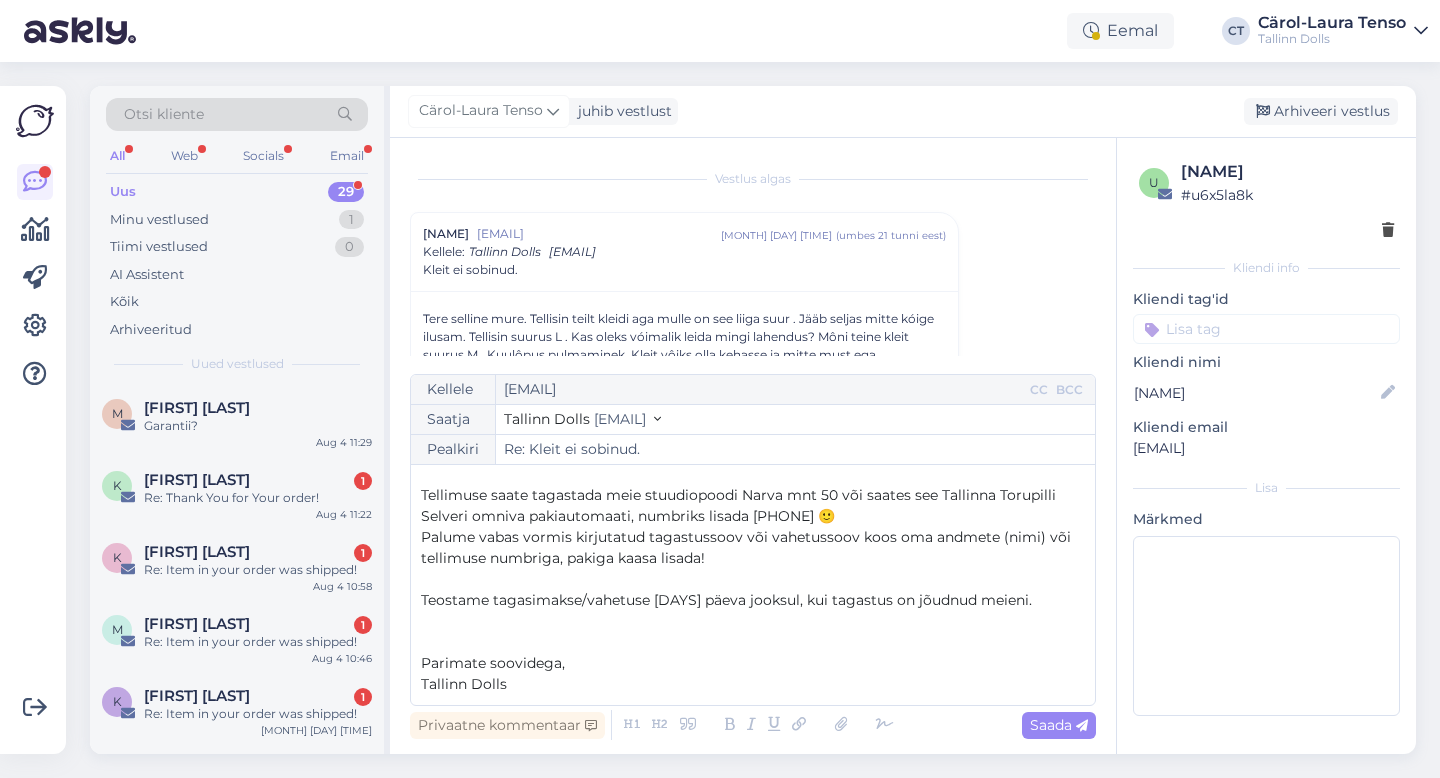 click on "﻿" at bounding box center (753, 621) 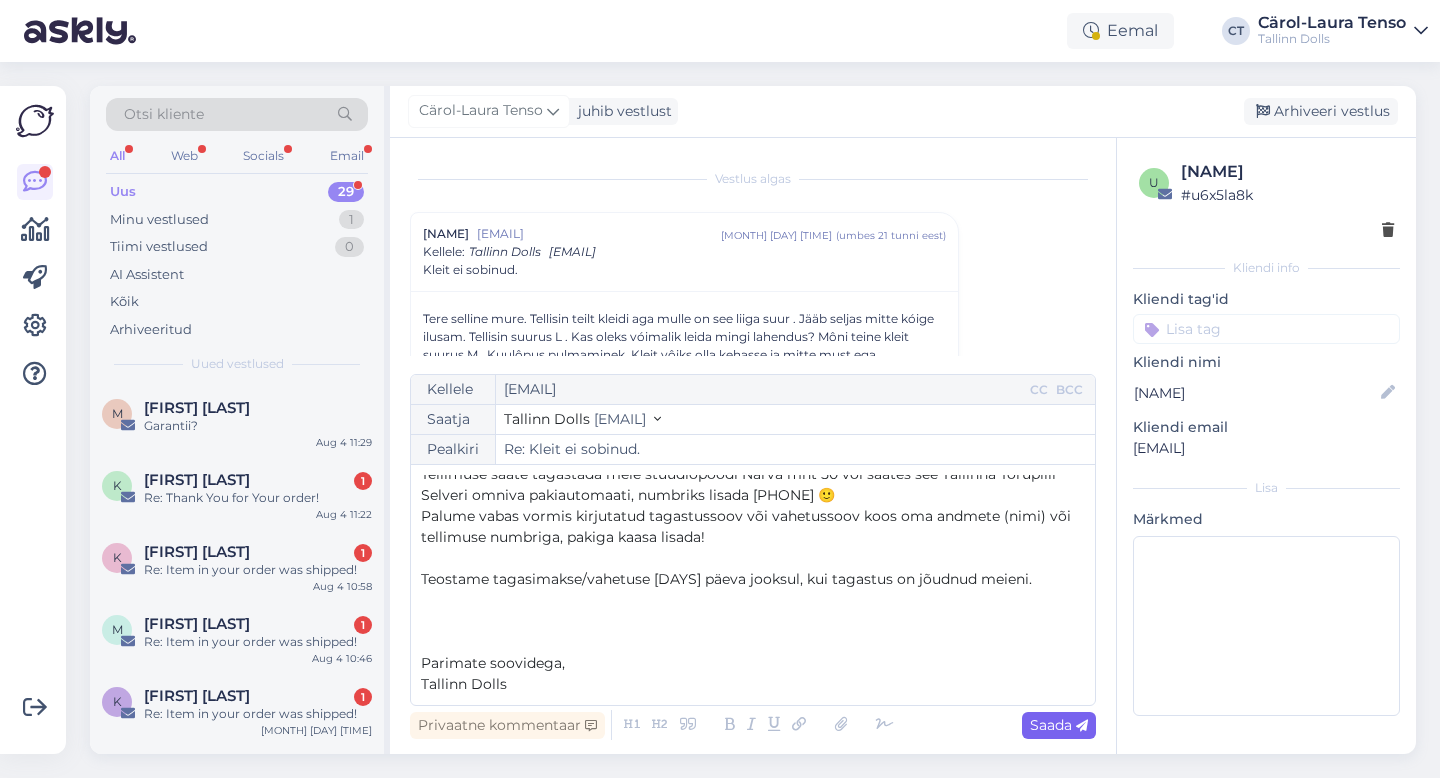 click on "Saada" at bounding box center [1059, 725] 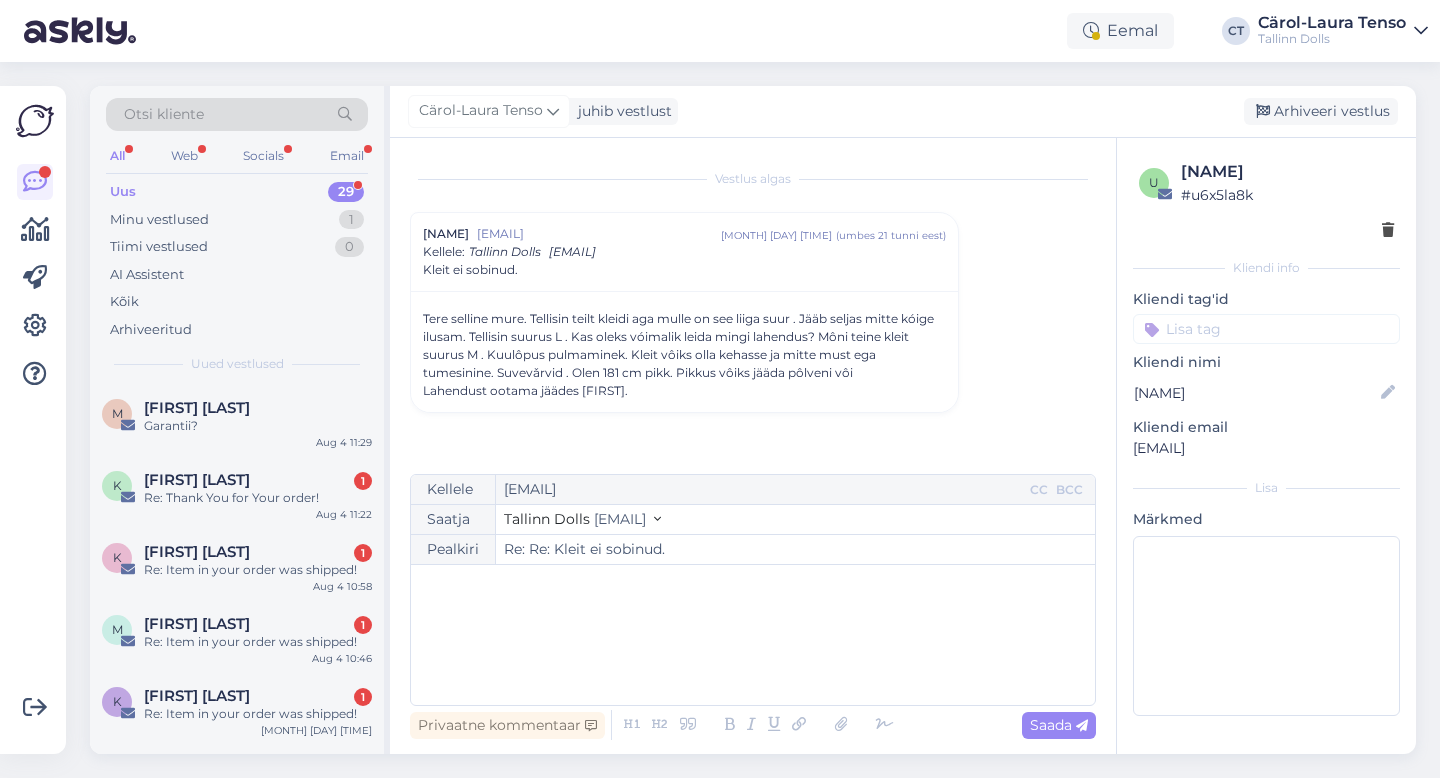type on "Re: Kleit ei sobinud." 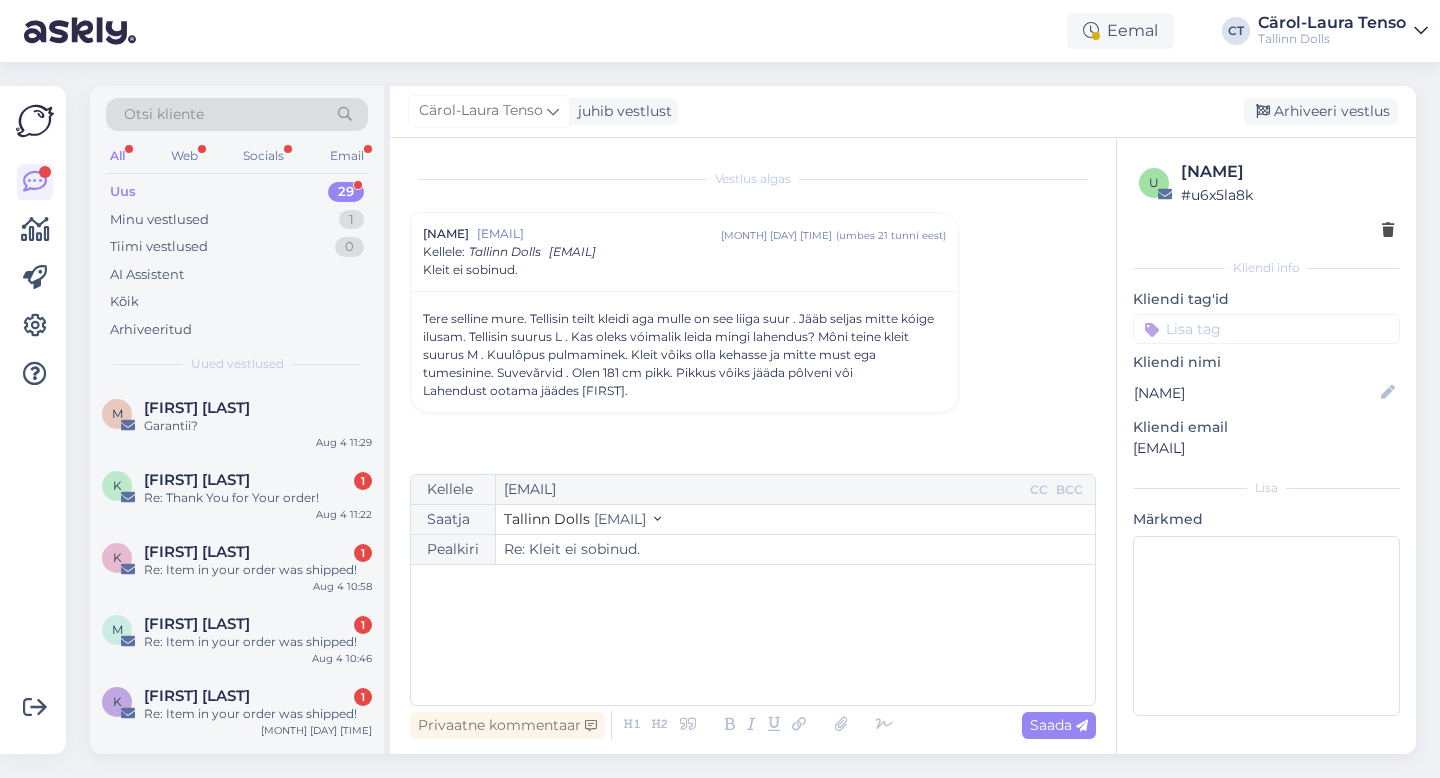 scroll, scrollTop: 0, scrollLeft: 0, axis: both 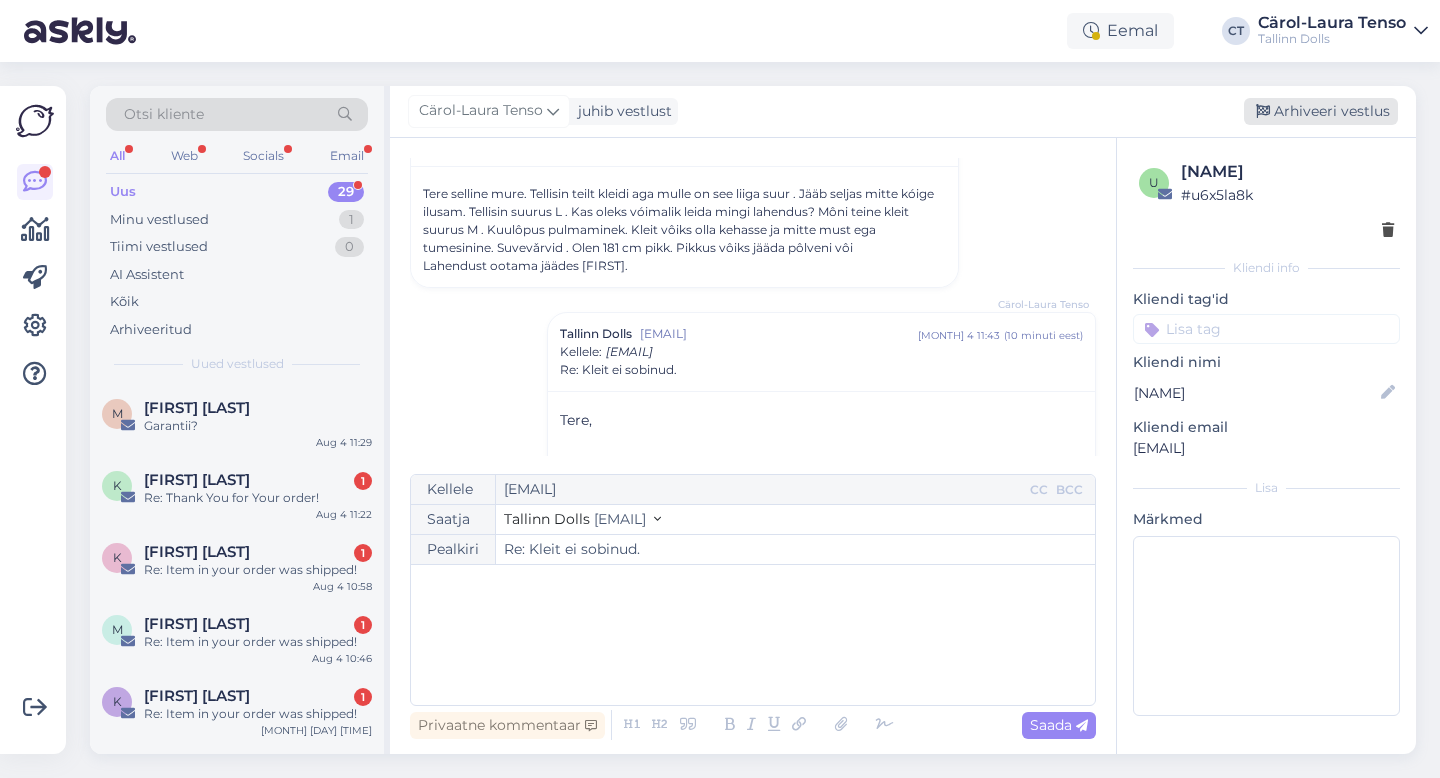 click on "Arhiveeri vestlus" at bounding box center (1321, 111) 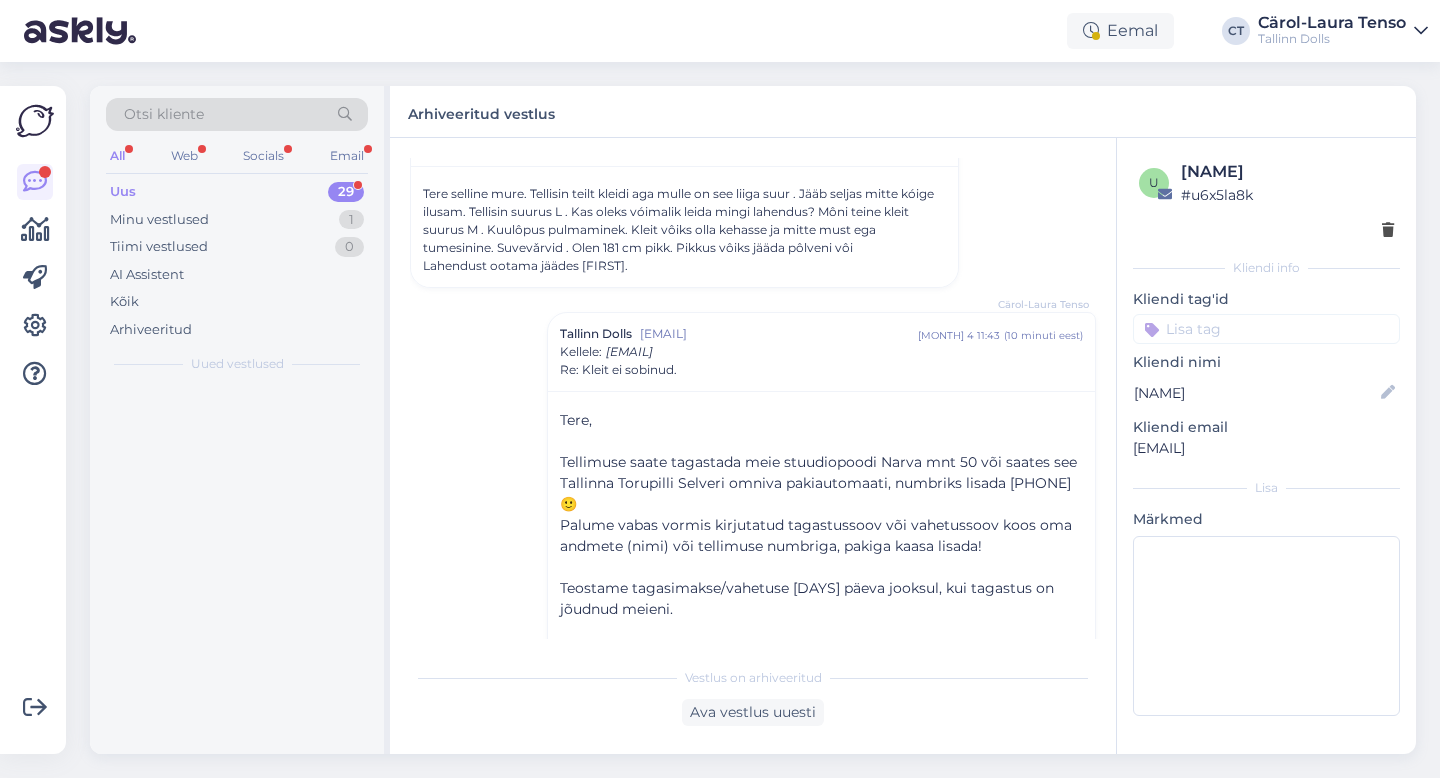 scroll, scrollTop: 236, scrollLeft: 0, axis: vertical 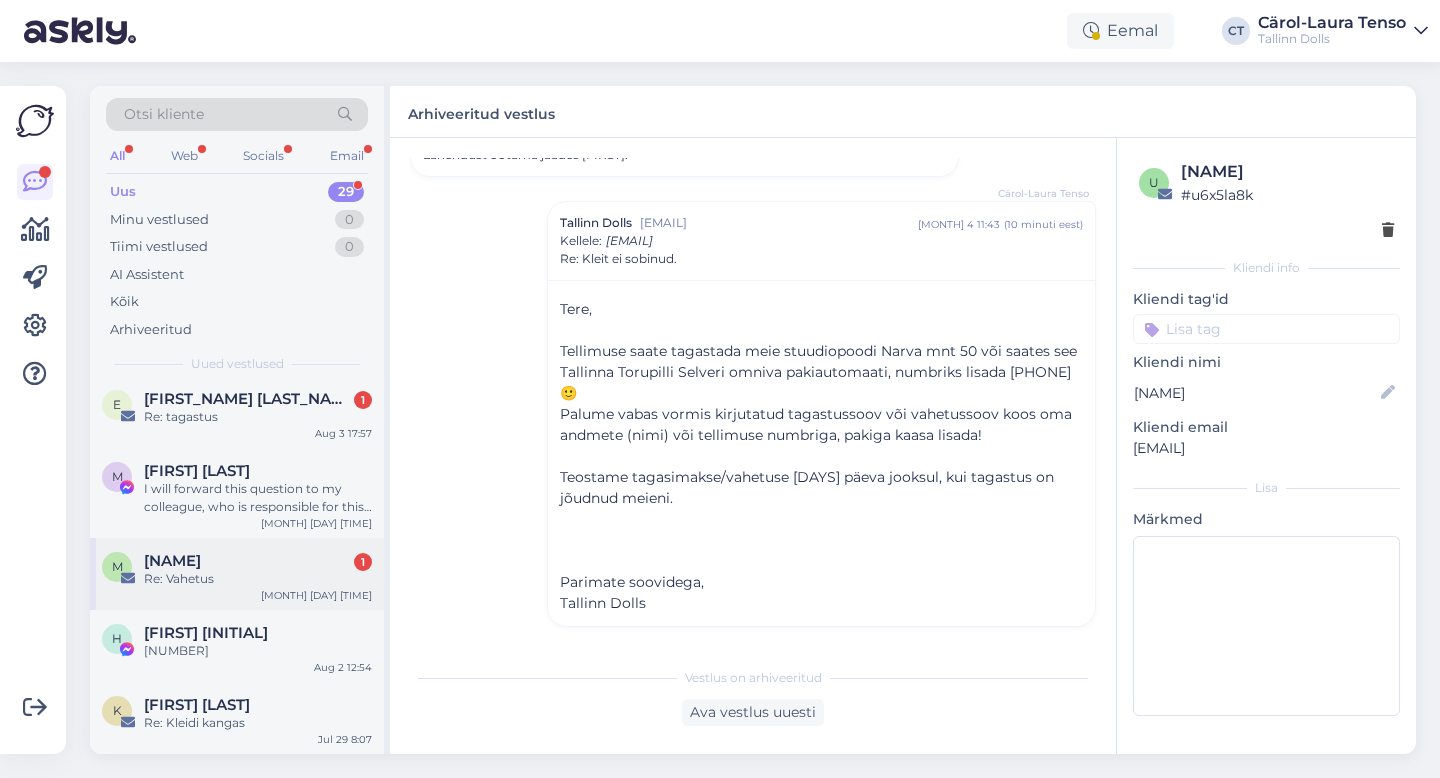 click on "Re: Vahetus" at bounding box center [258, 579] 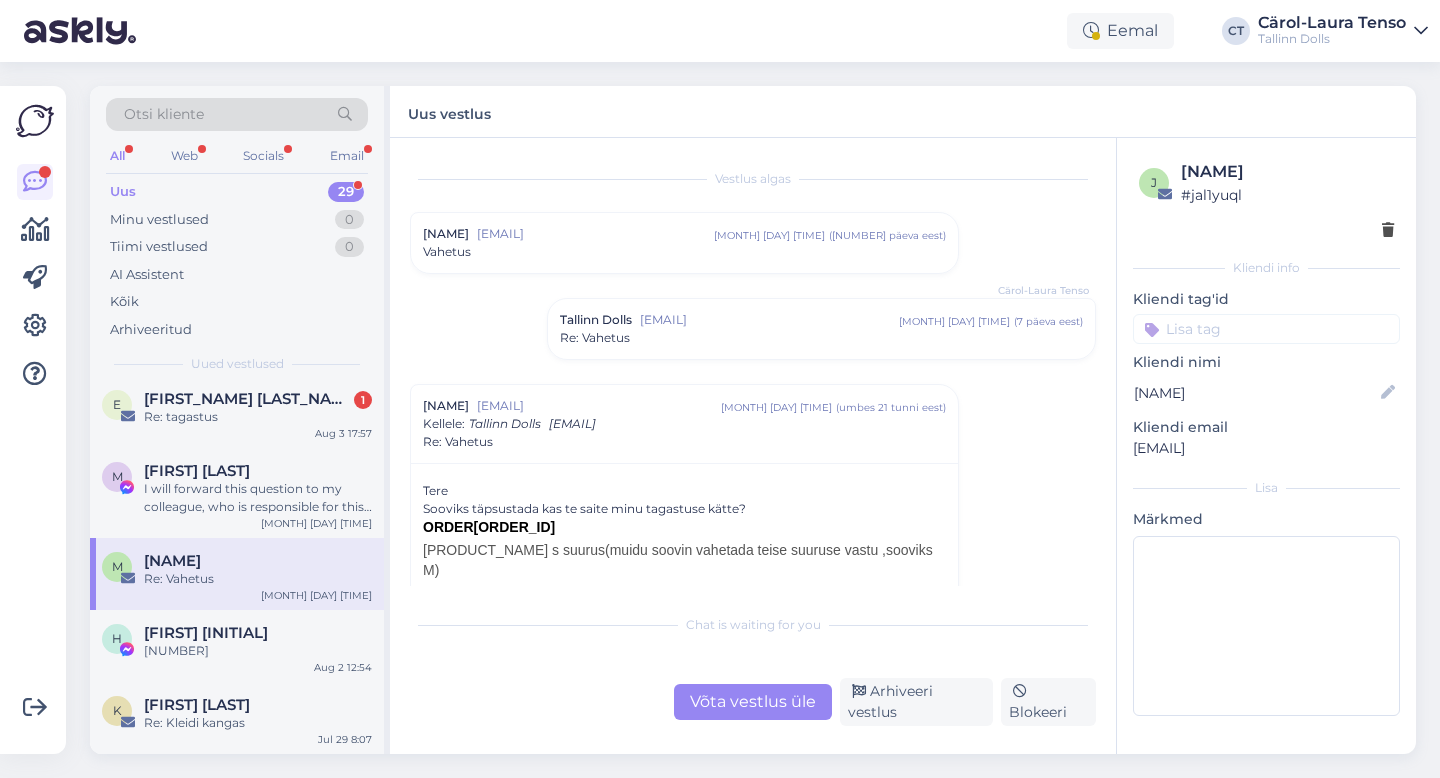 scroll, scrollTop: 135, scrollLeft: 0, axis: vertical 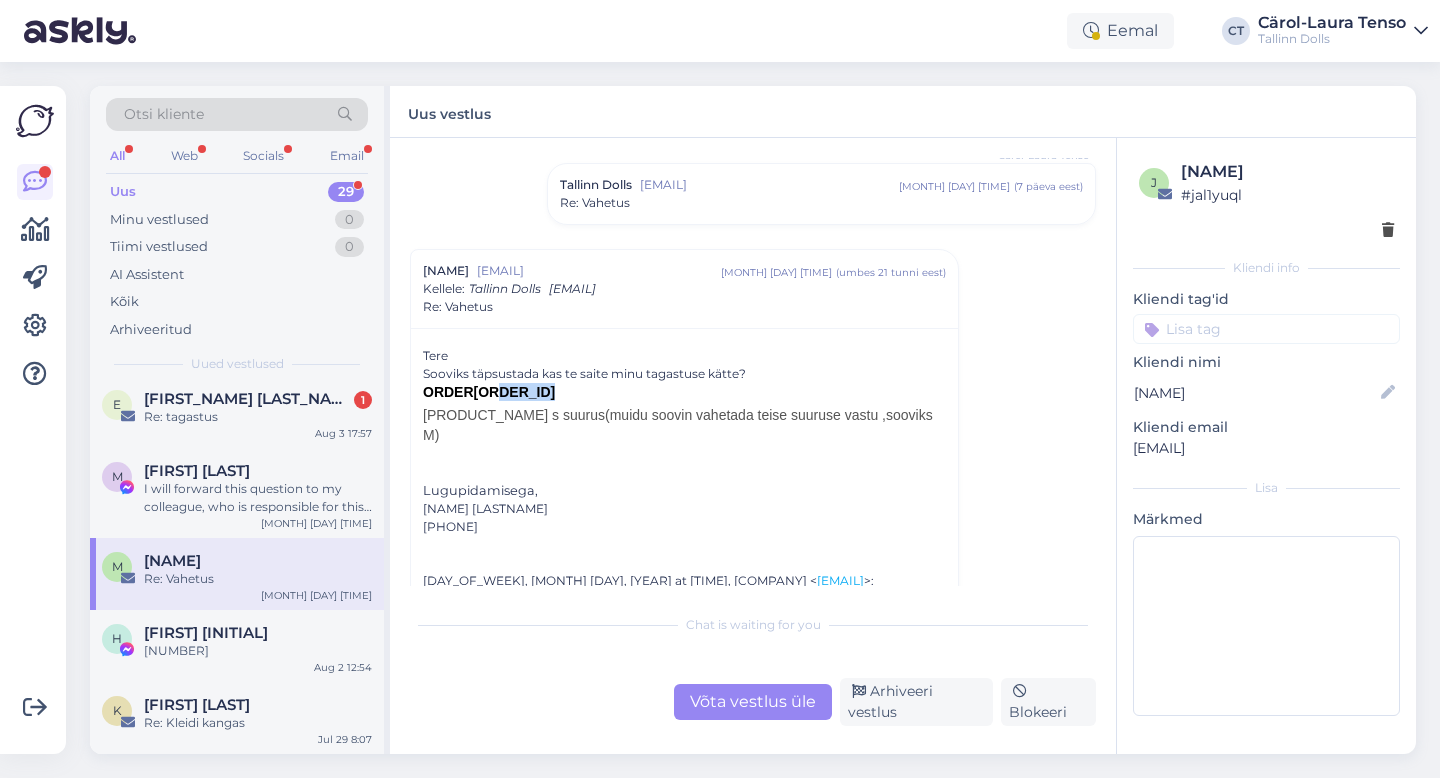 drag, startPoint x: 572, startPoint y: 392, endPoint x: 499, endPoint y: 391, distance: 73.00685 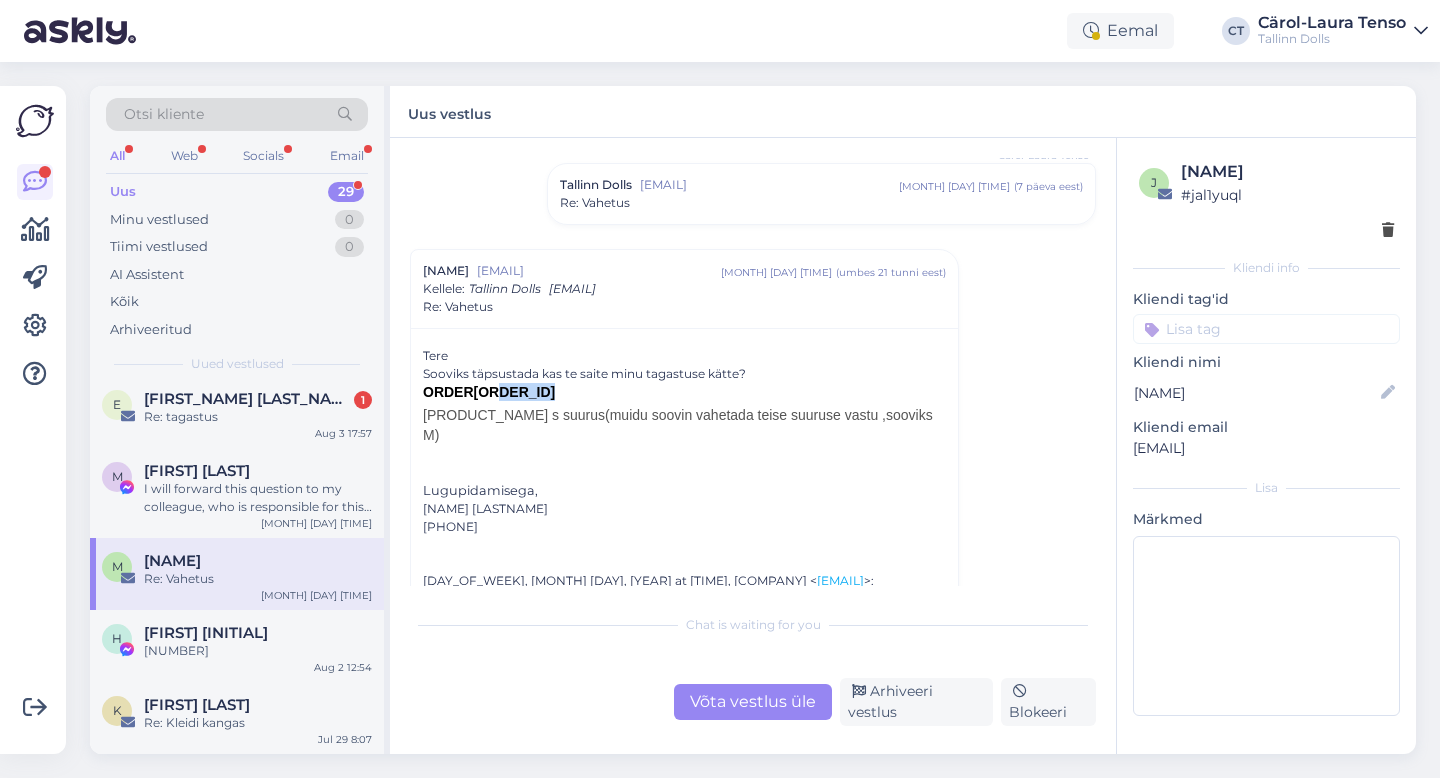 click on "ORDER  #[ORDER_NUMBER]" at bounding box center [684, 392] 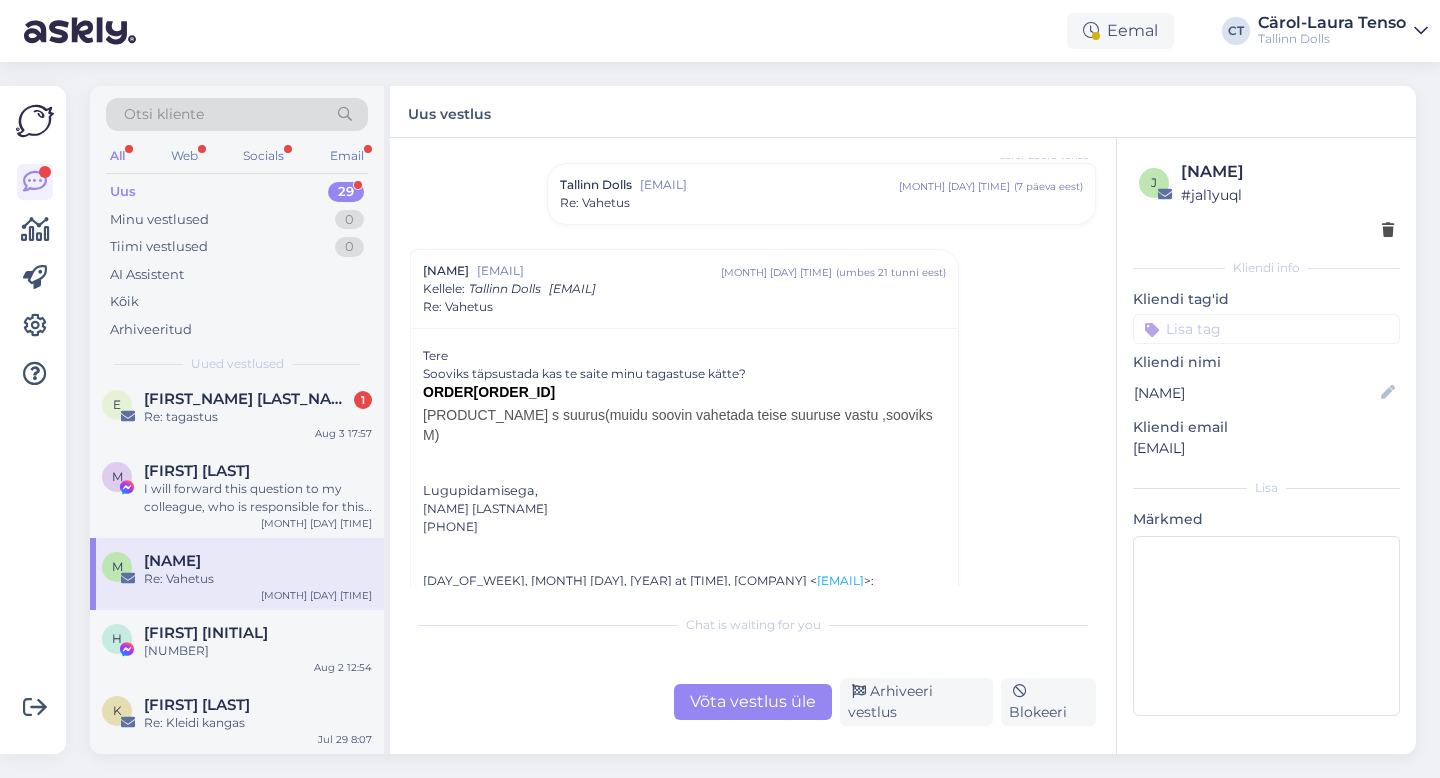 click on "Vestlus algas [NAME] [EMAIL] [MONTH] [DAY] [TIME] ([DAYS] päeva eest ) Vahetus [NAME] [EMAIL] [MONTH] [DAY] [TIME] ( [DAYS] päeva eest ) Re: Vahetus [NAME] [EMAIL] [MONTH] [DAY] [TIME] ( umbes [HOURS] tunni eest ) Kellele : Tallinn Dolls <[EMAIL]>: Tere, Sooviks täpsustada kas te saite minu tagastuse kätte? ORDER  #[ORDER_NUMBER] SPIRIT MAXI DRESS MAGENTA ROSE s suurus(muidu soovin vahetada teise suuruse vastu ,sooviks M) Lugupidamisega, [NAME] [PHONE] [DAY], [MONTH] [YEAR] г. в [TIME], Tallinn Dolls < [EMAIL] >: Tere,   ﻿ Tellimuse saate tagastada meie stuudiopoes  Narva mnt 50  või saates see Tallinna Torupilli Selveri omniva pakiautomaati, numbriks lisada [PHONE_NUMBER].  Palume vabas vormis kirjutatud vahetussoov, koos oma andmete (nimi) või tellimuse numbriga, pakiga kaasa lisada!  ﻿ Vahetuse teostame maksimaalselt 2 nädala jooksul, kui saadetis on jõudnud meieni!  ✌️ ﻿ ﻿ Parimate soovidega," at bounding box center [753, 446] 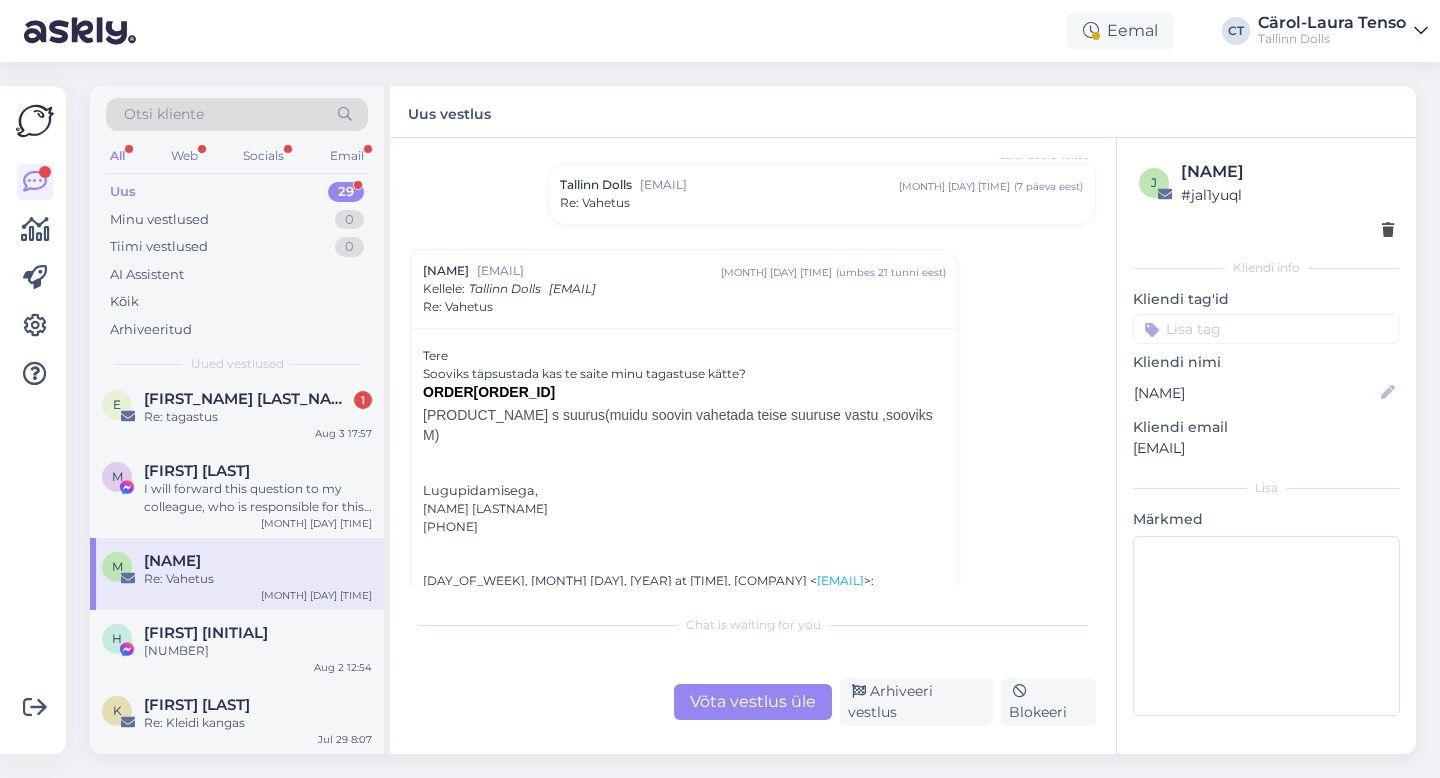 click on "Võta vestlus üle" at bounding box center (753, 702) 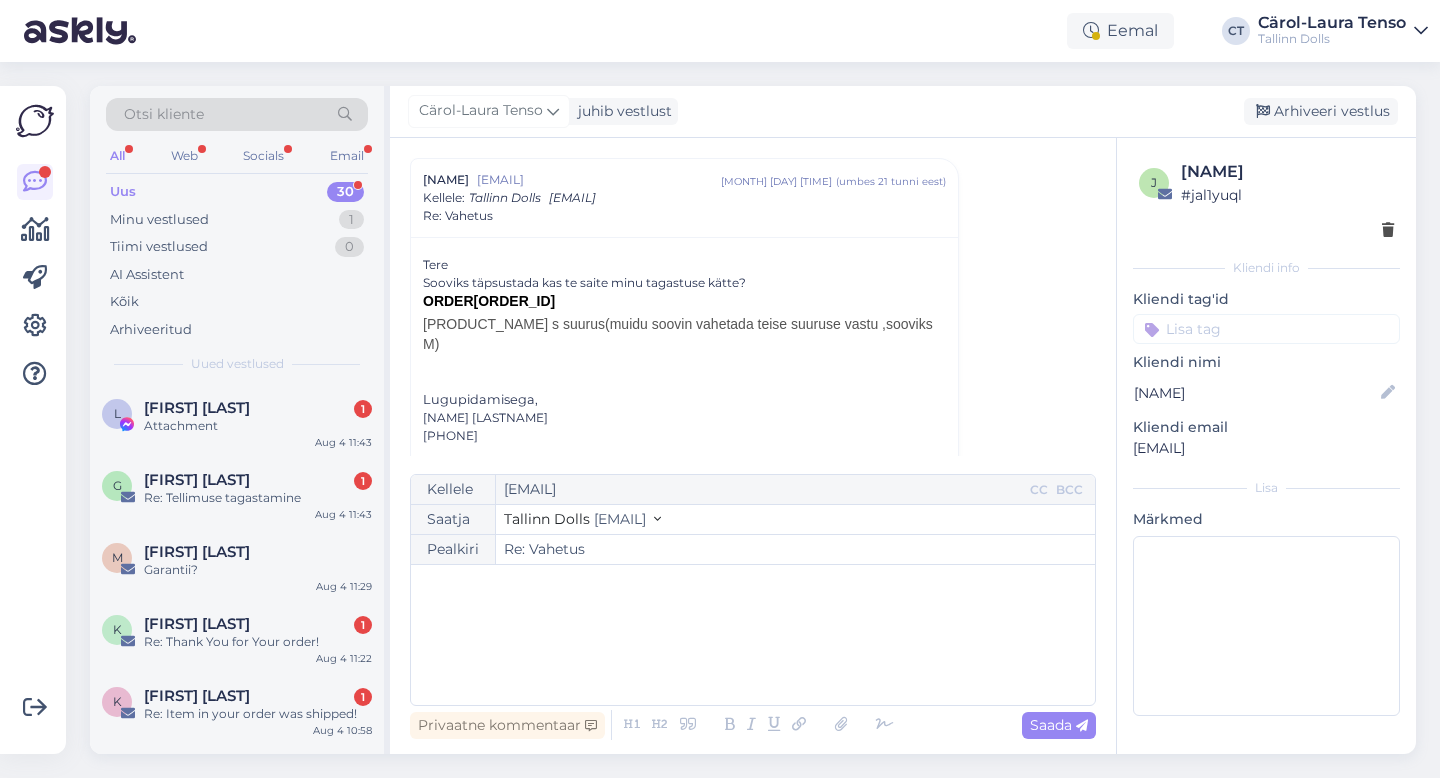 click on "﻿" at bounding box center [753, 635] 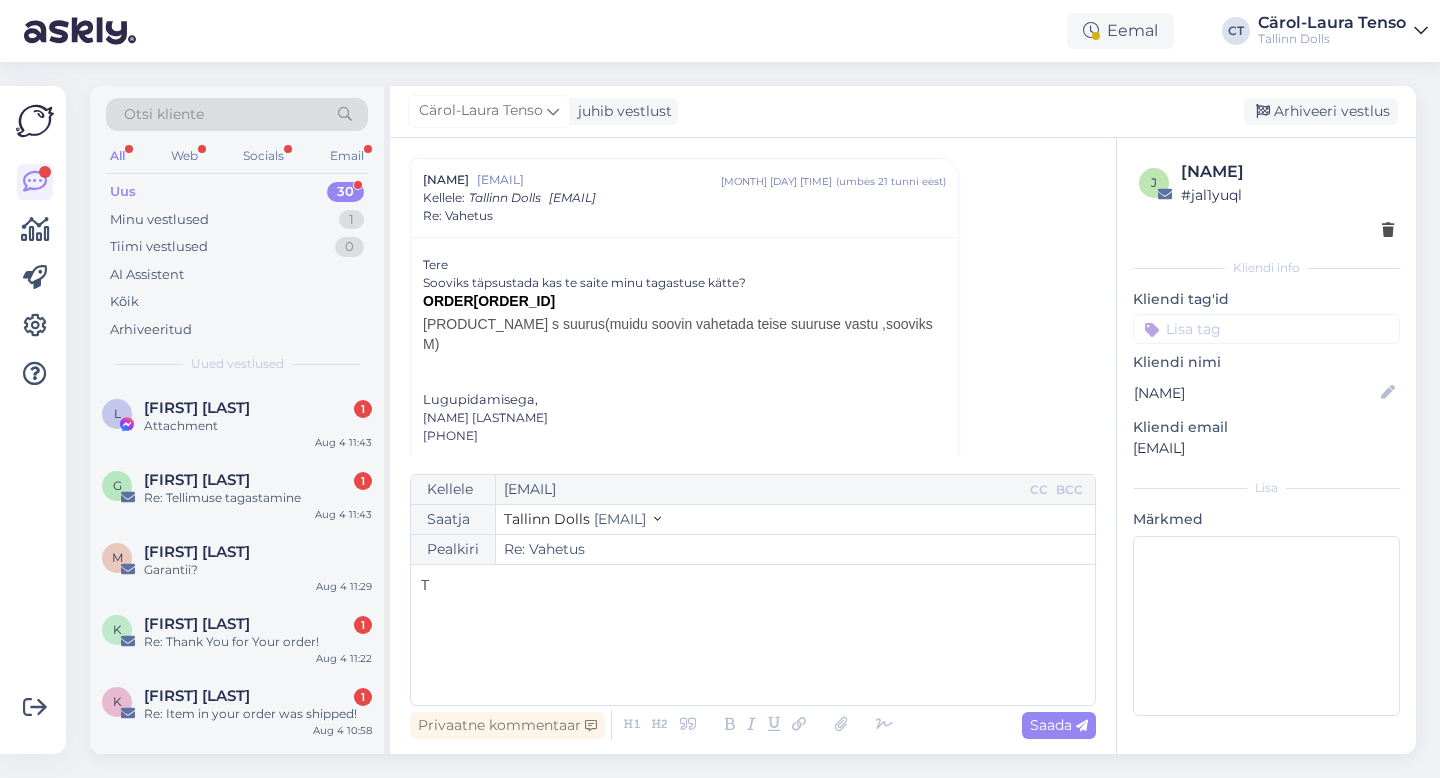 type 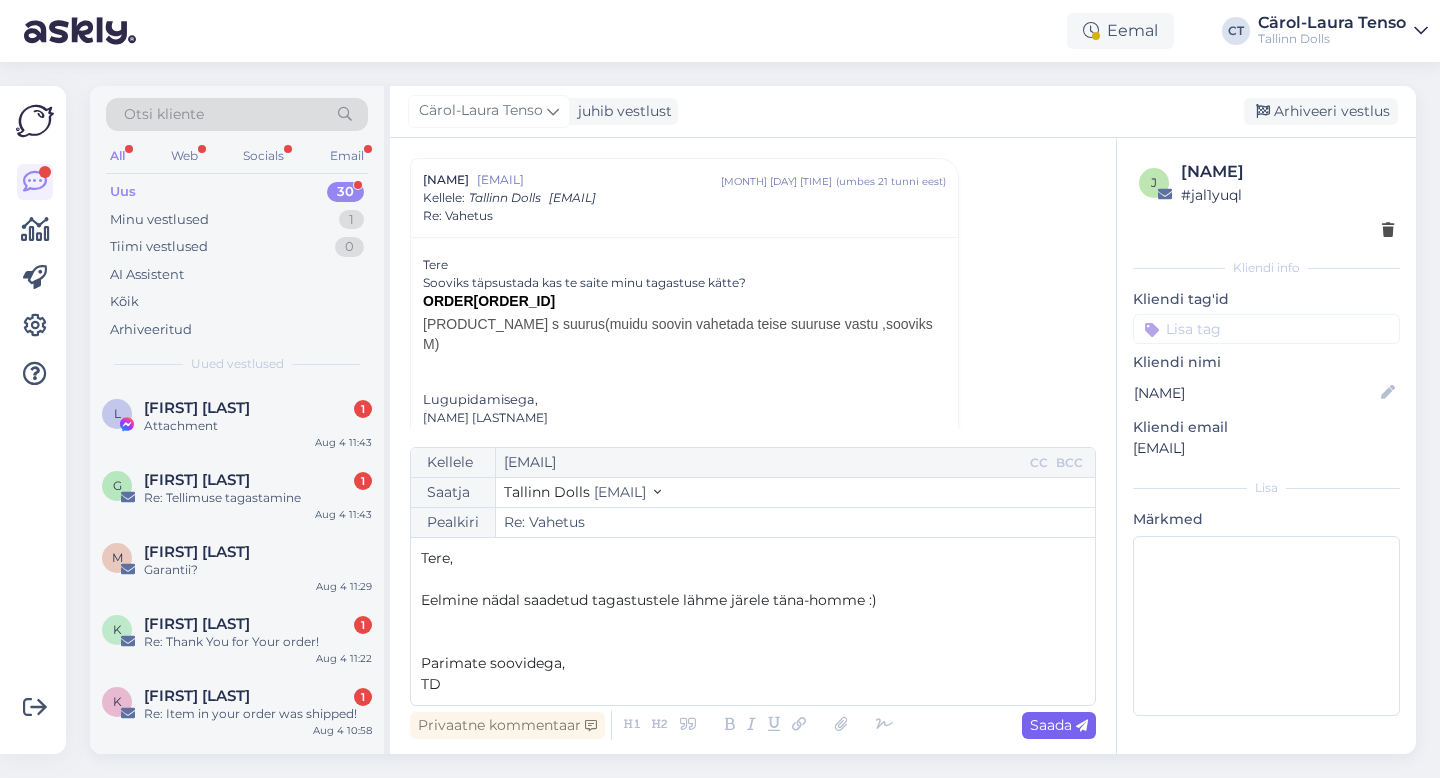 click on "Saada" at bounding box center [1059, 725] 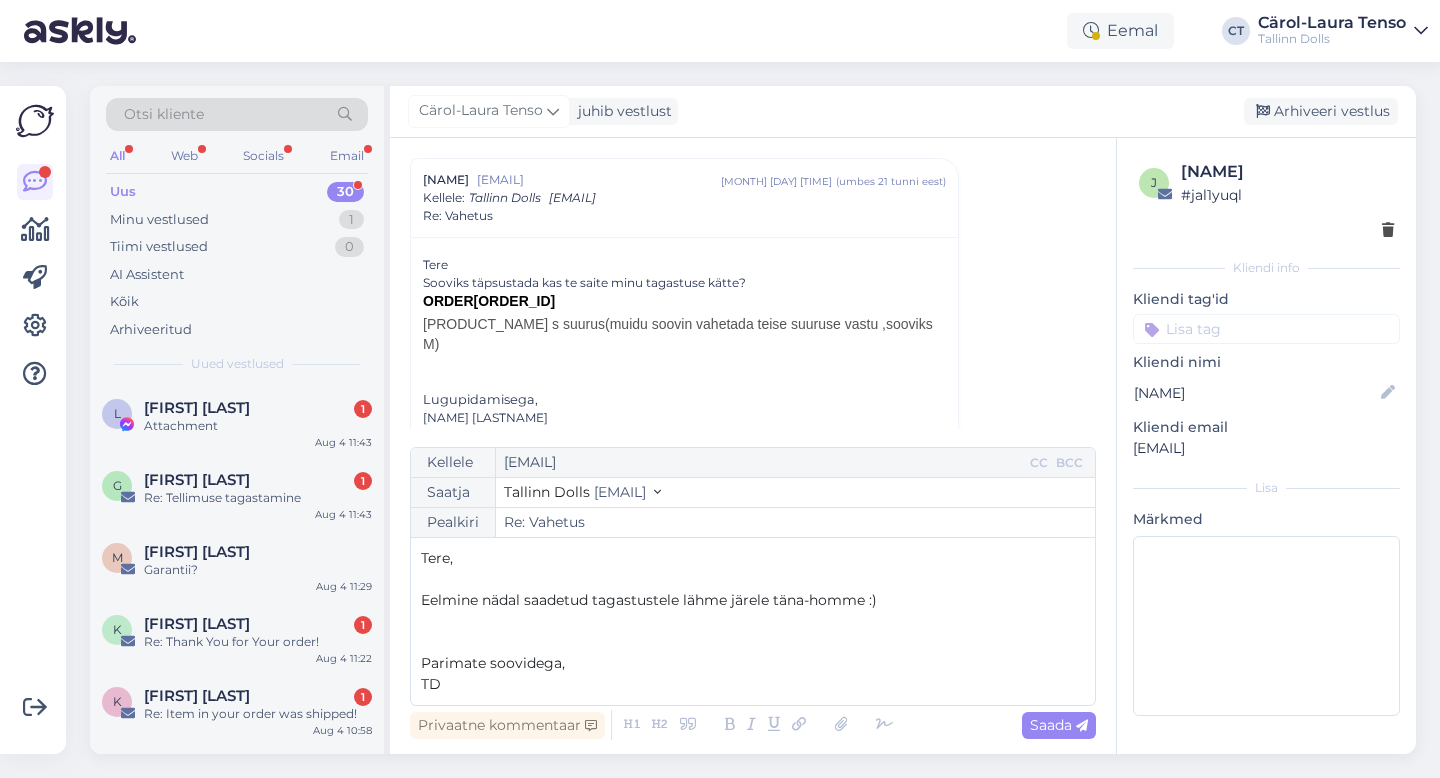 type on "Re: Re: Vahetus" 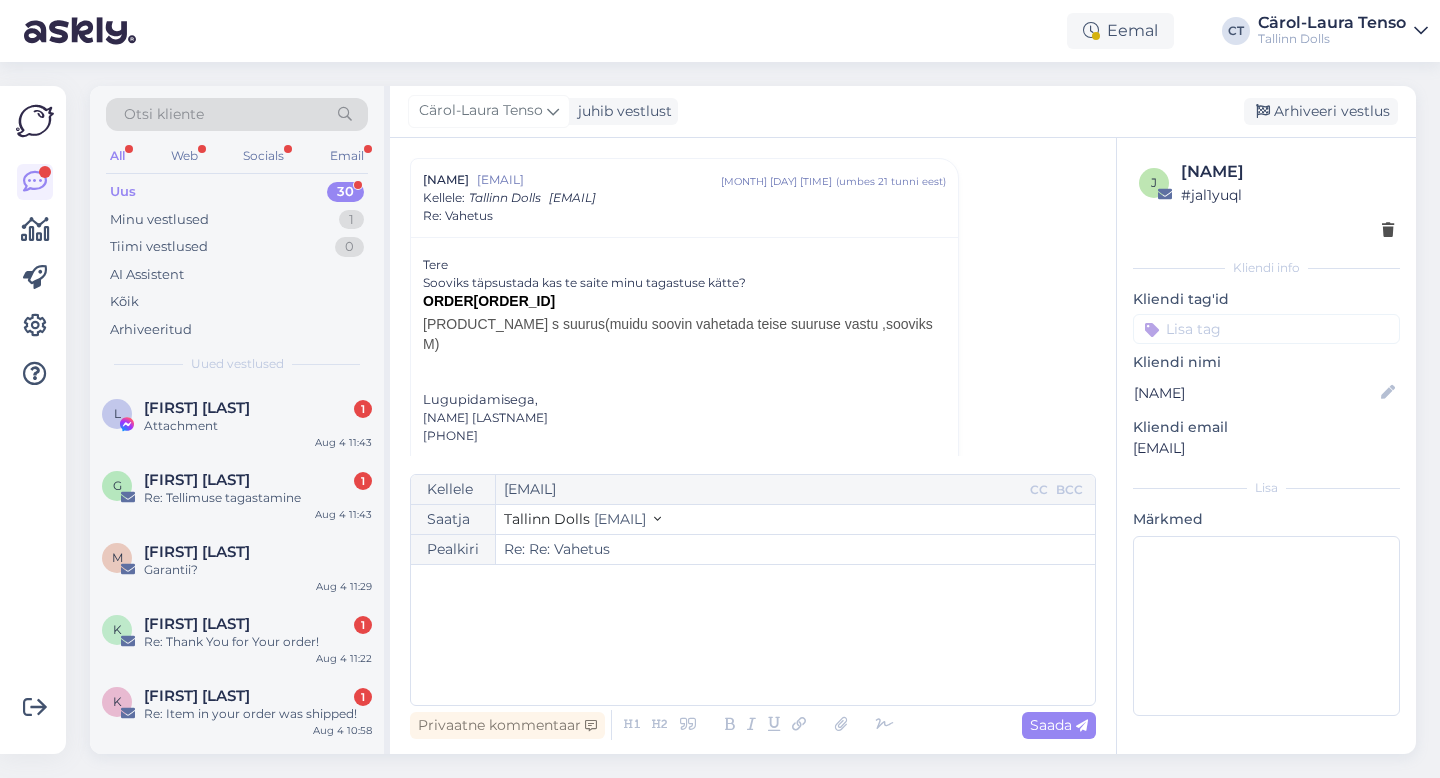 scroll, scrollTop: 792, scrollLeft: 0, axis: vertical 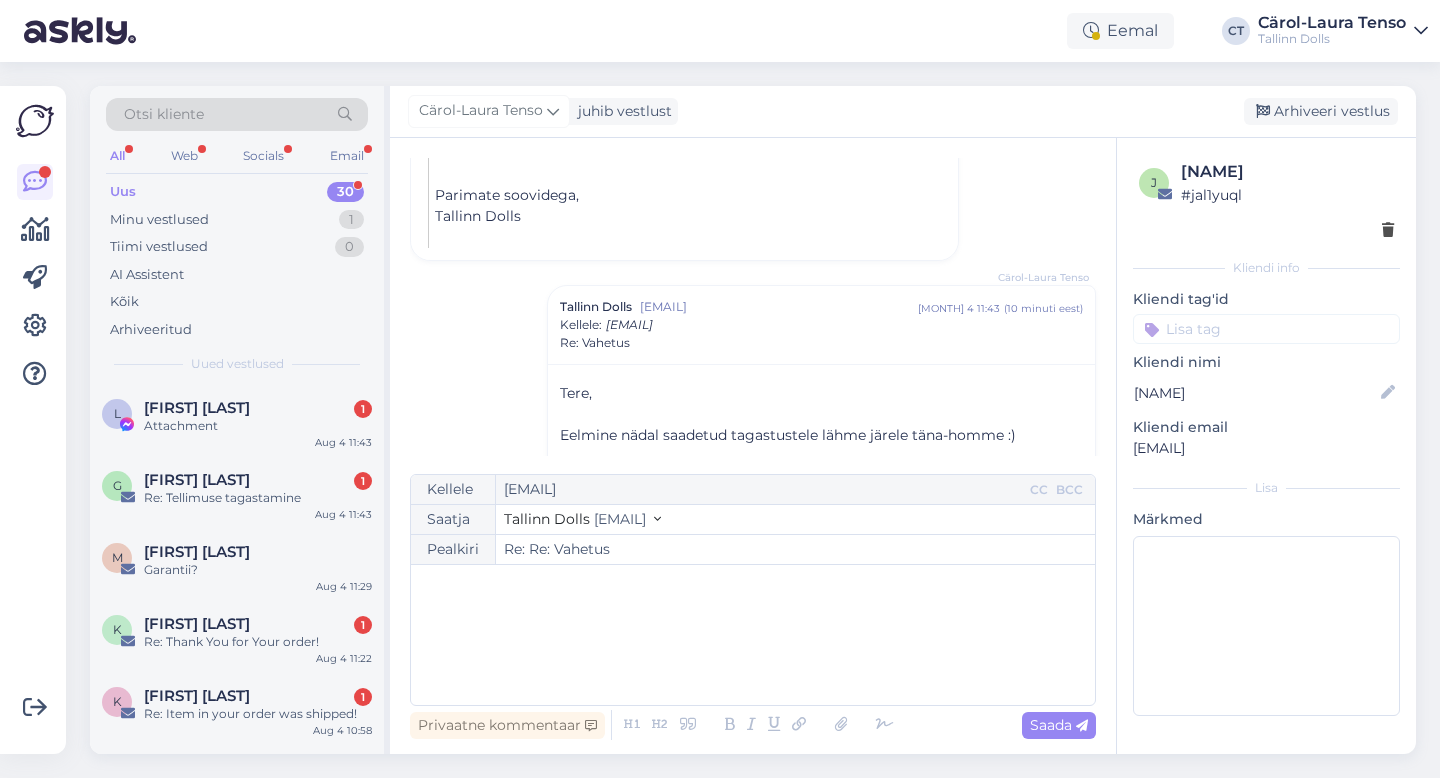 click on "Cärol-Laura Tenso juhib vestlust Arhiveeri vestlus" at bounding box center [903, 112] 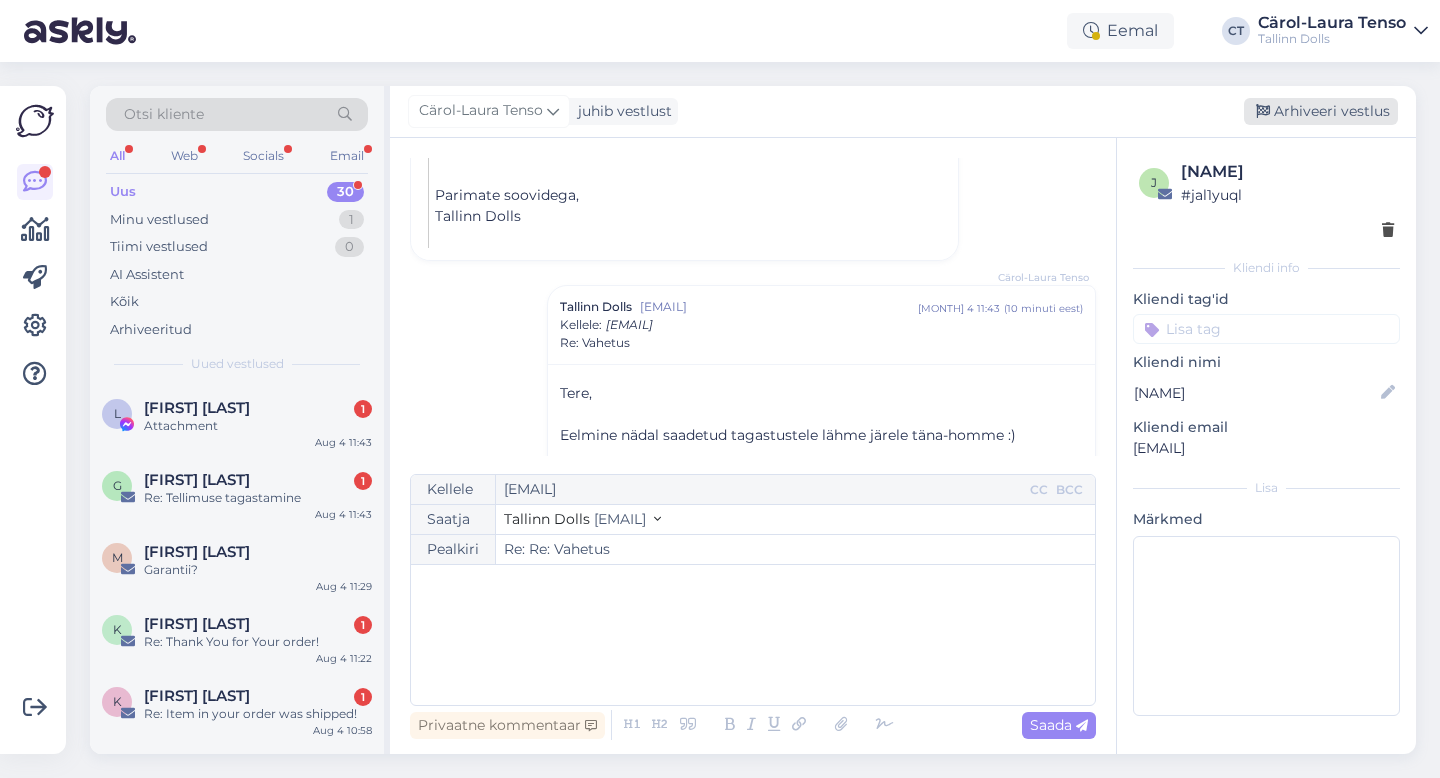 click on "Arhiveeri vestlus" at bounding box center (1321, 111) 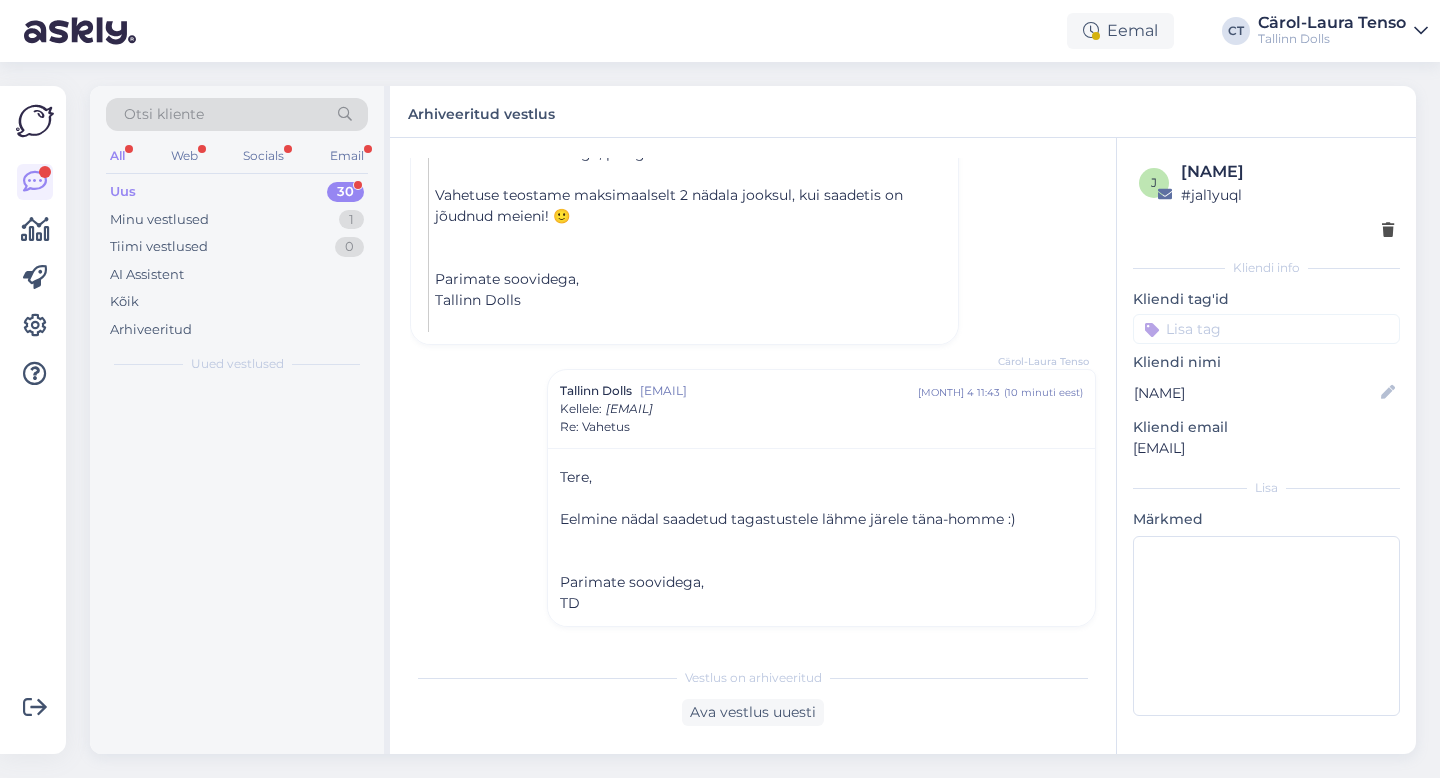 scroll, scrollTop: 708, scrollLeft: 0, axis: vertical 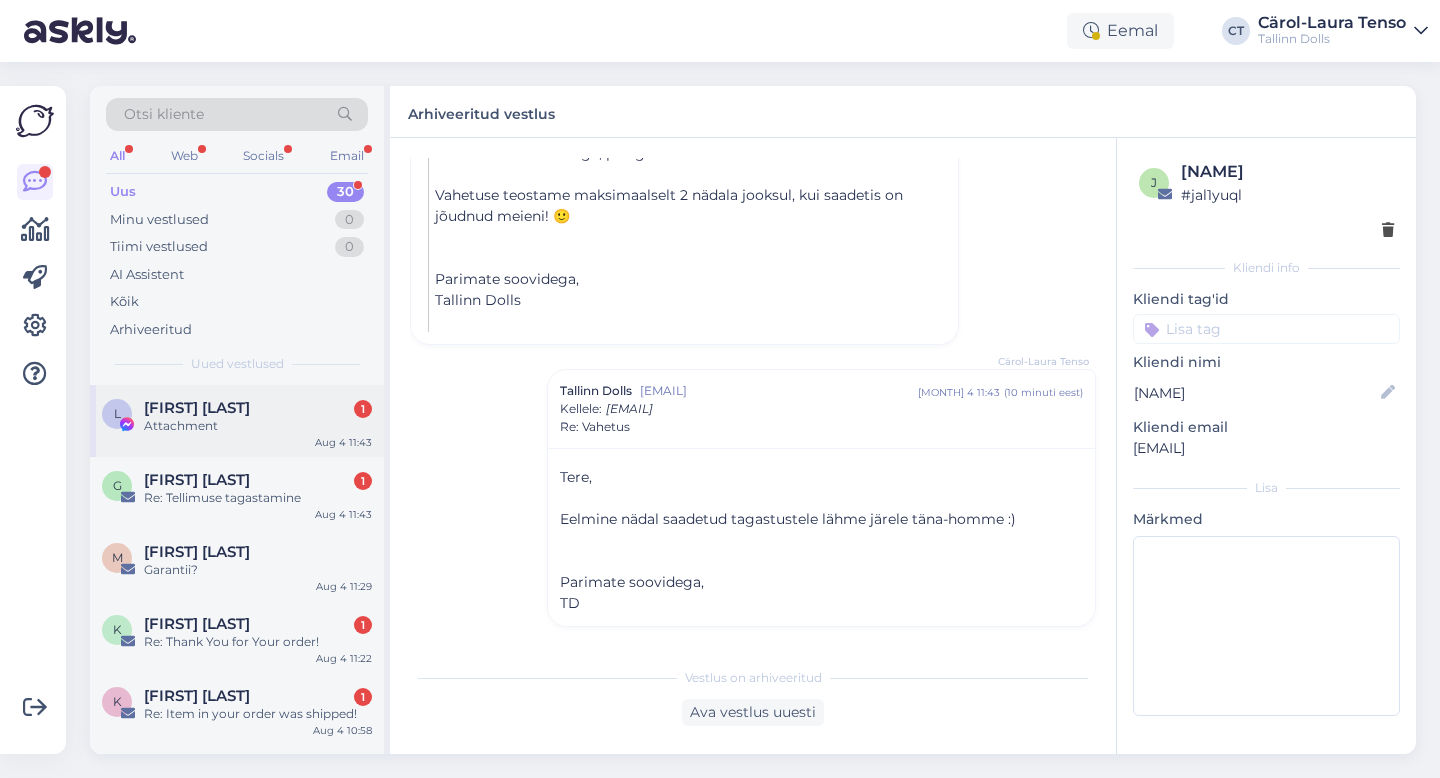 click on "[PERSON] [PERSON] [NUMBER] [MONTH] [NUMBER] [TIME]" at bounding box center (237, 421) 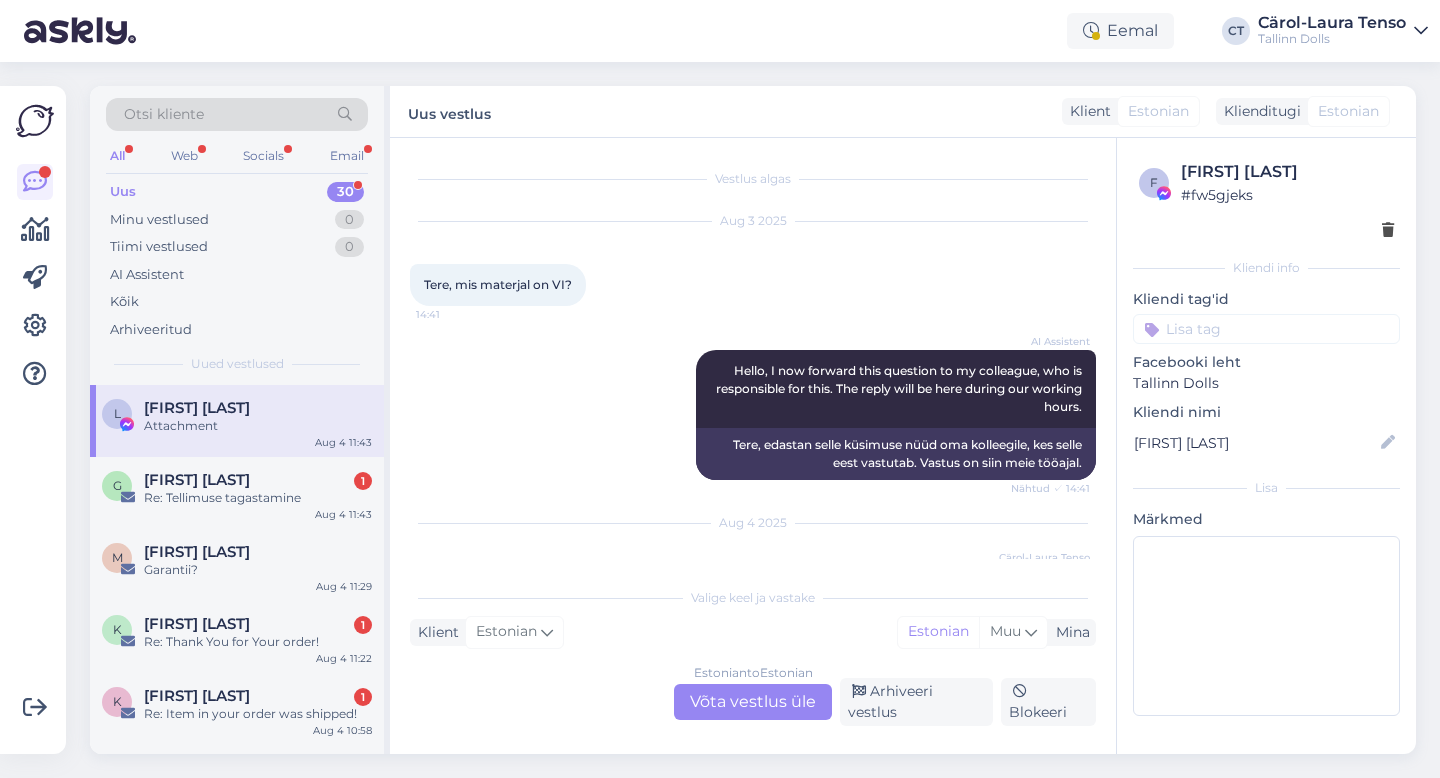 scroll, scrollTop: 185, scrollLeft: 0, axis: vertical 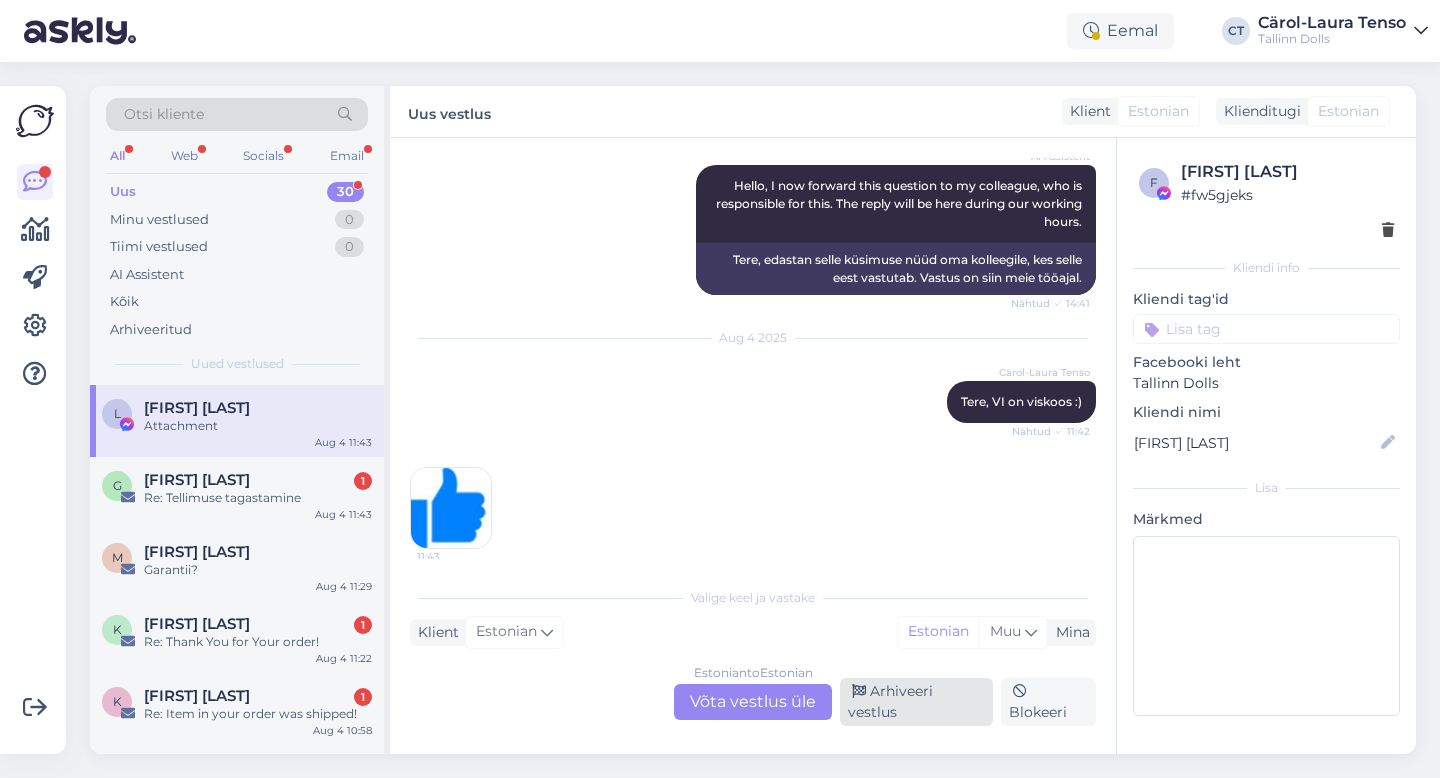 click on "Arhiveeri vestlus" at bounding box center (916, 702) 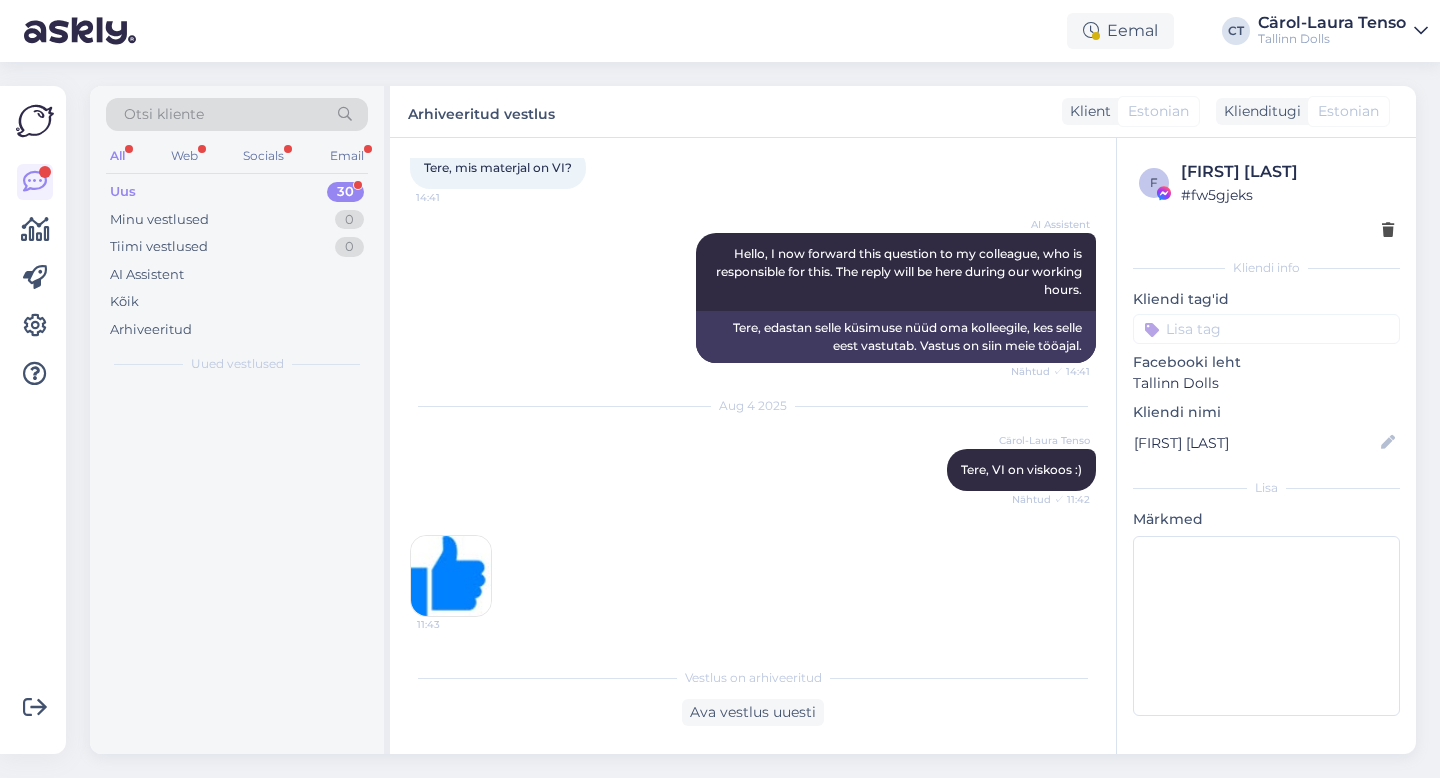 scroll, scrollTop: 117, scrollLeft: 0, axis: vertical 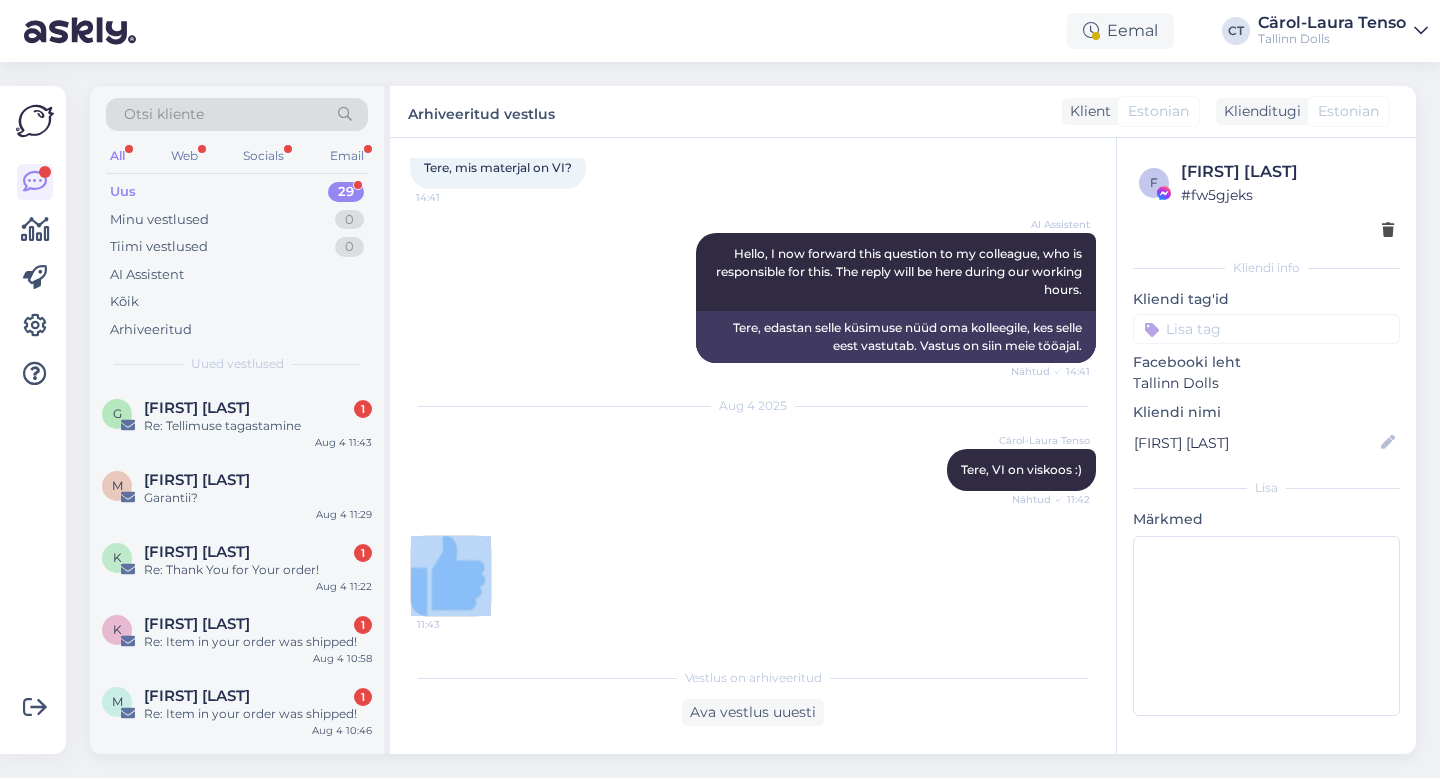 drag, startPoint x: 680, startPoint y: 608, endPoint x: 578, endPoint y: 574, distance: 107.51744 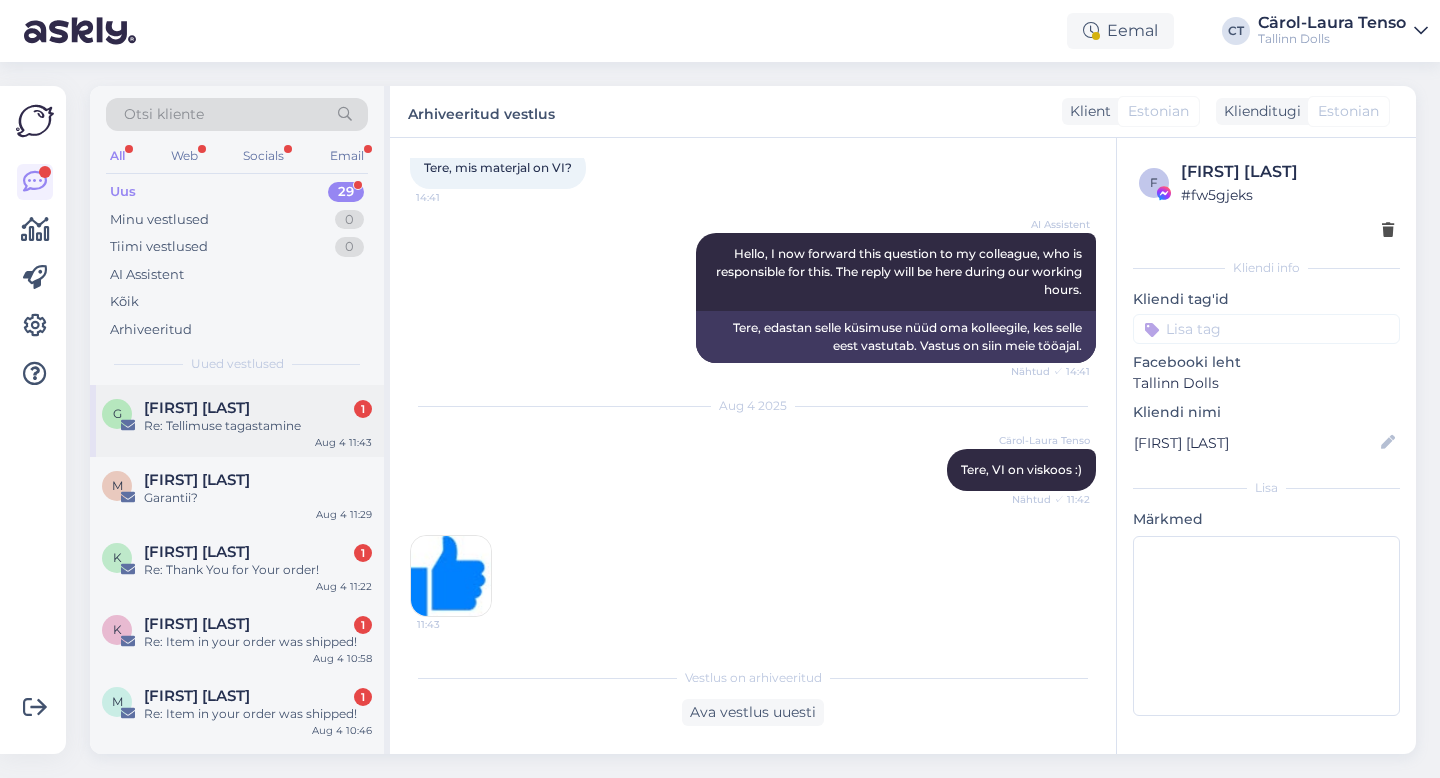 click on "Aug 4 11:43" at bounding box center (343, 442) 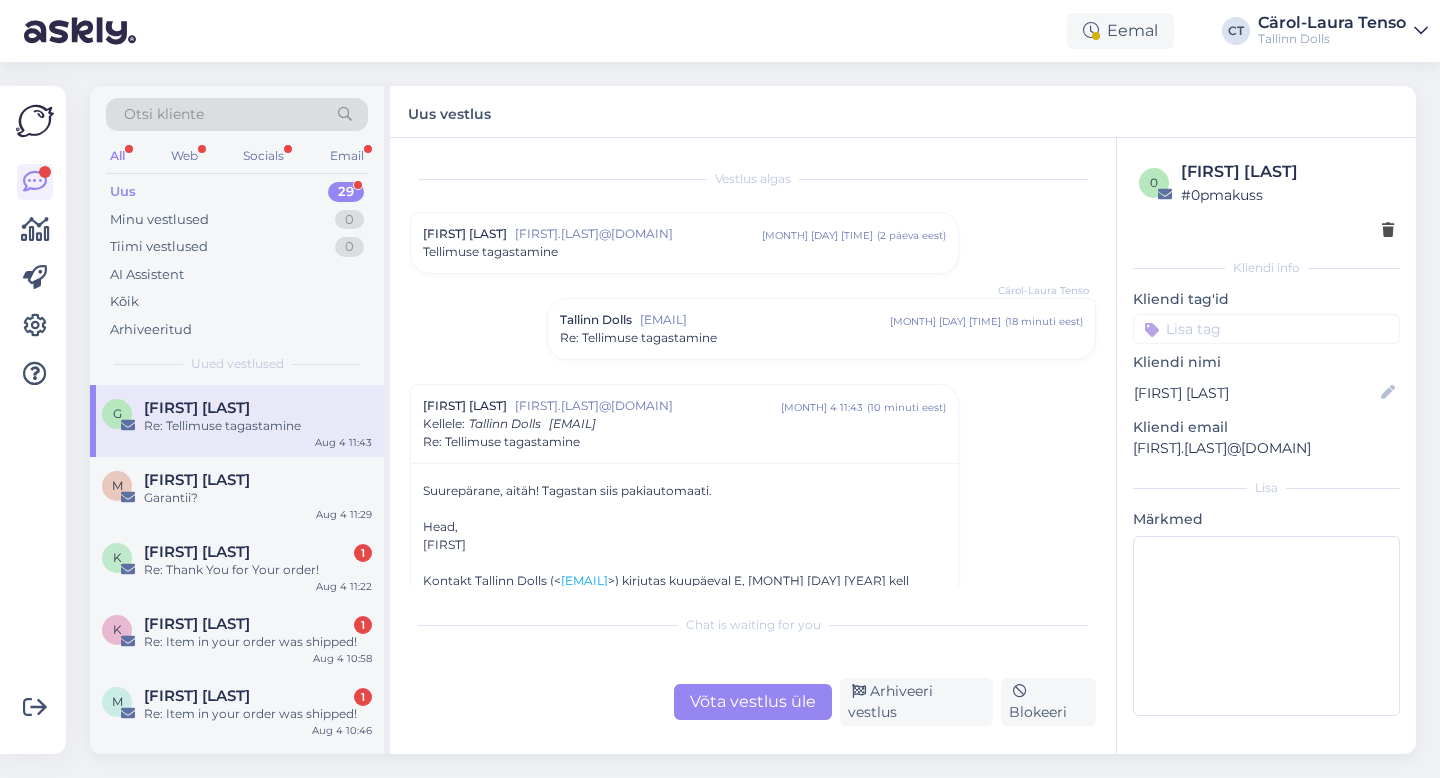 scroll, scrollTop: 110, scrollLeft: 0, axis: vertical 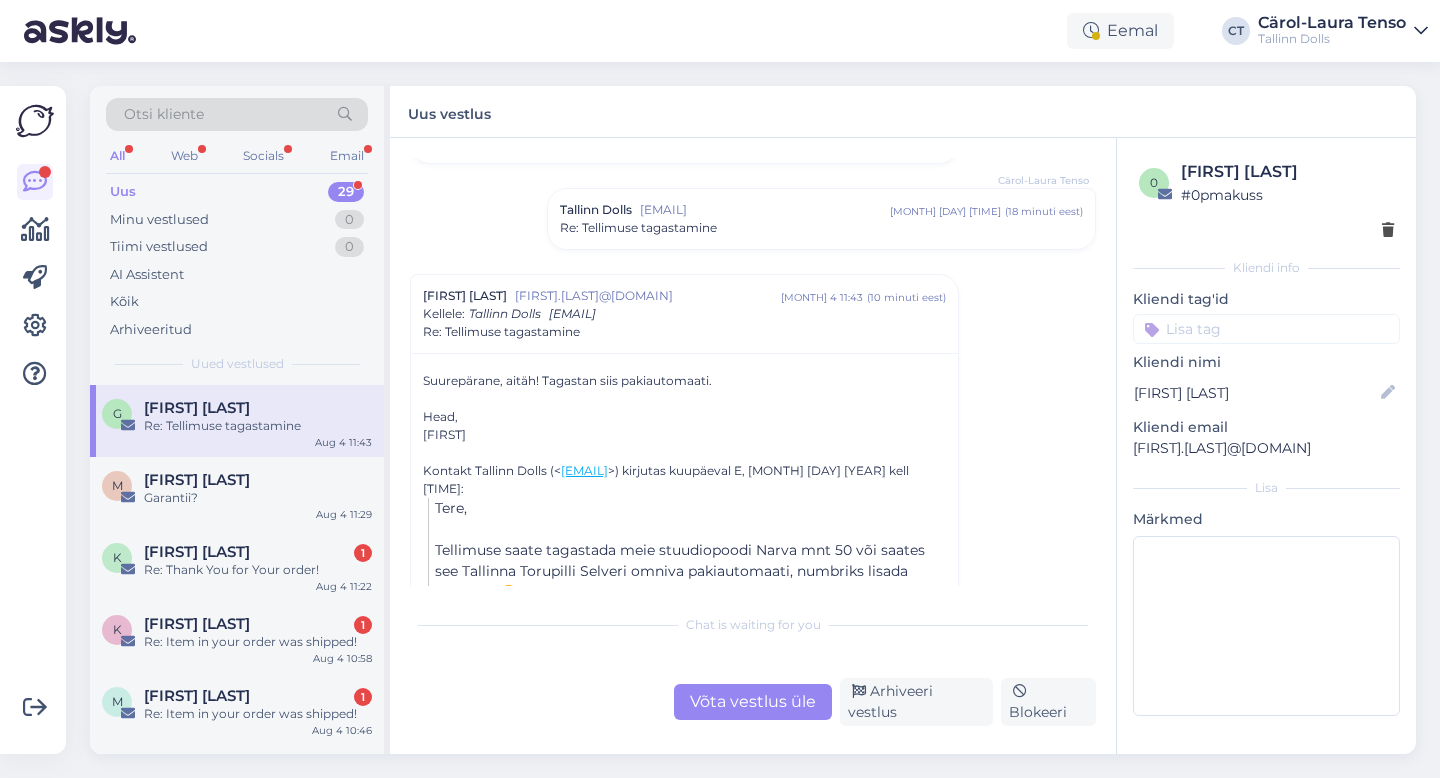 click on "Re: Tellimuse tagastamine" at bounding box center (821, 228) 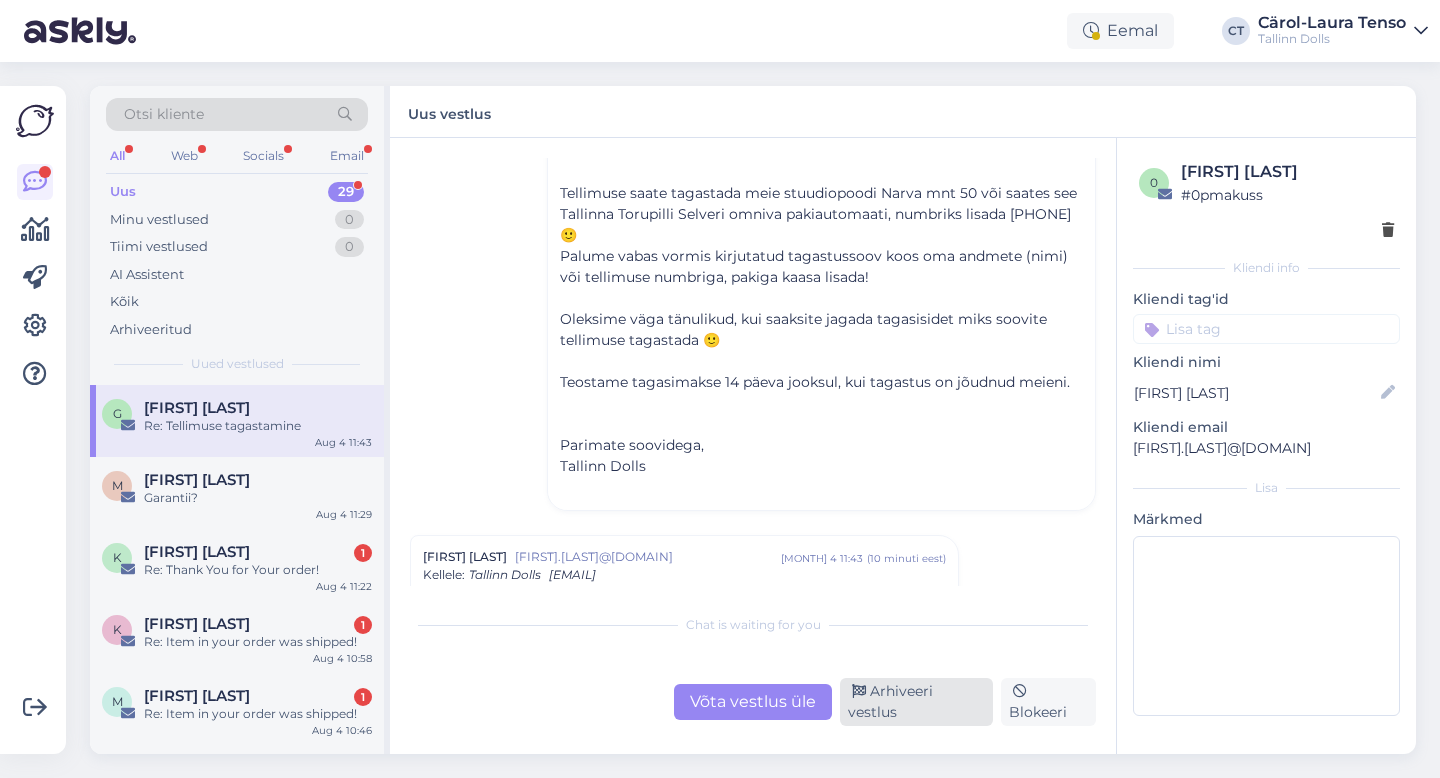 click on "Arhiveeri vestlus" at bounding box center [916, 702] 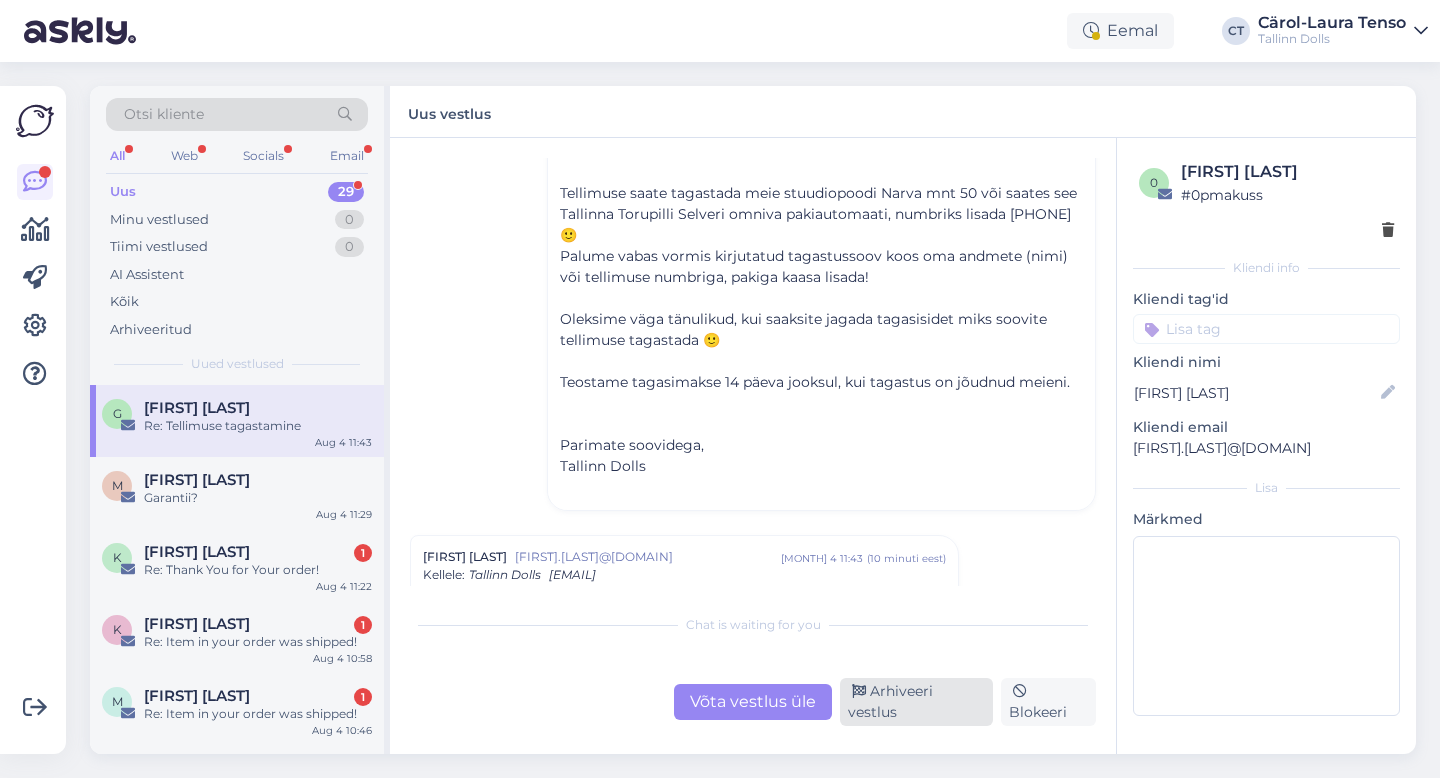 scroll, scrollTop: 632, scrollLeft: 0, axis: vertical 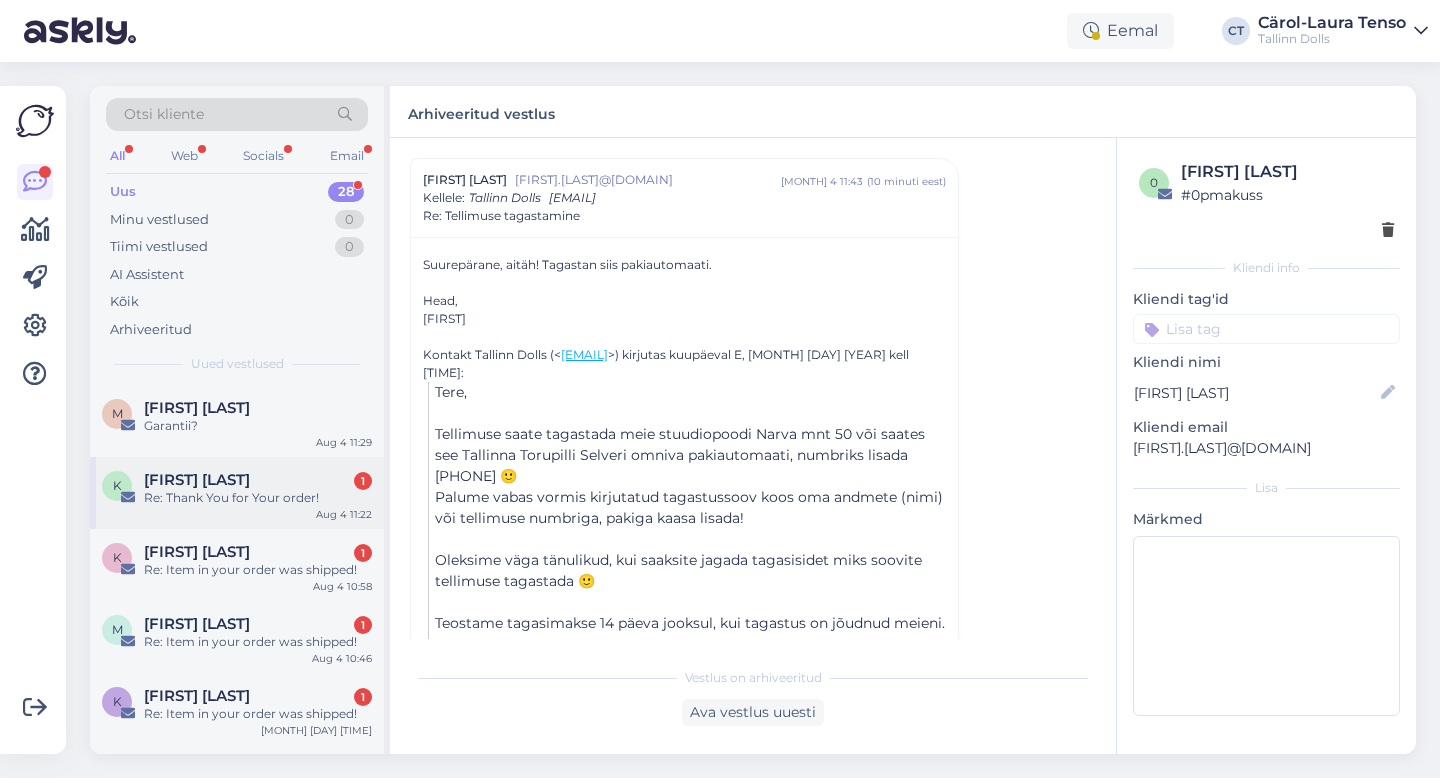 click on "Re: Thank You for Your order!" at bounding box center [258, 498] 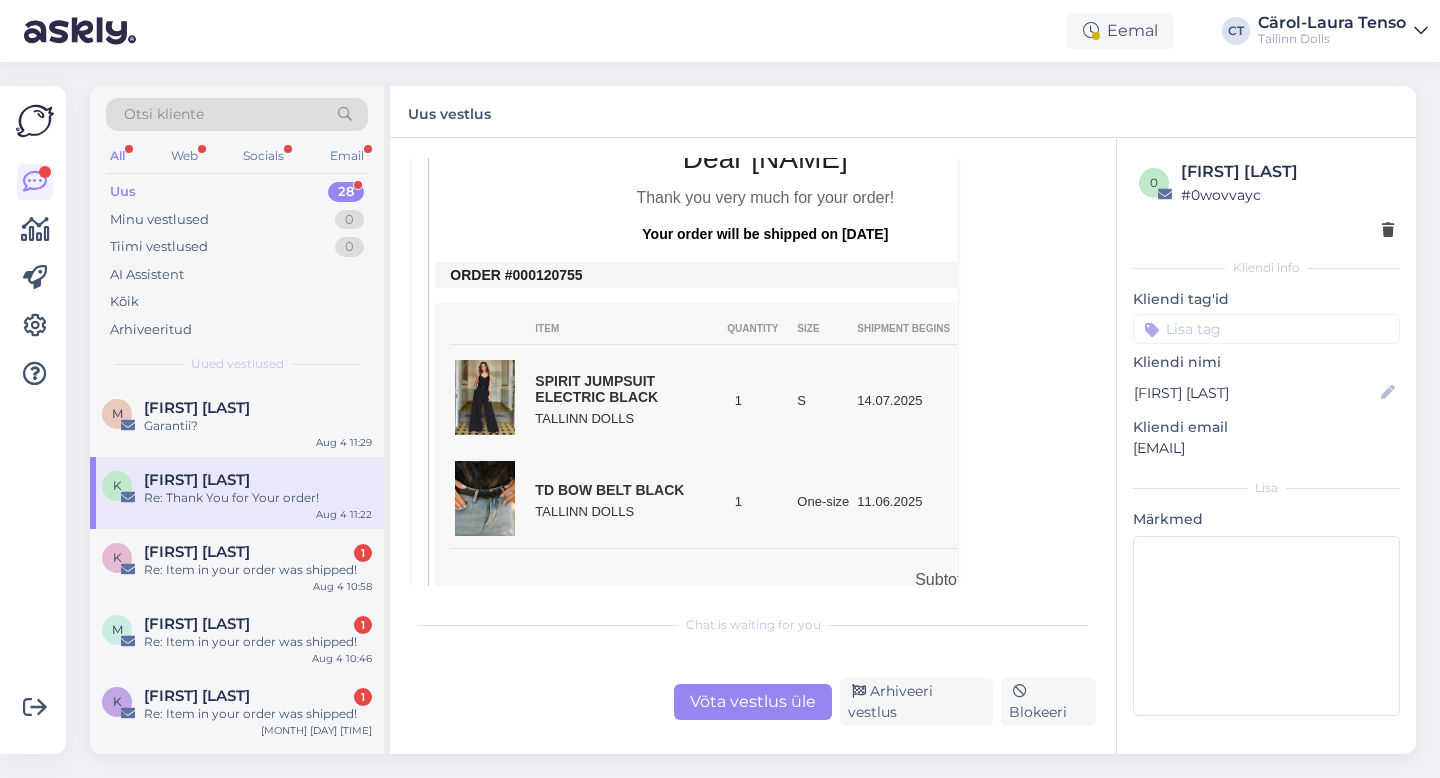 scroll, scrollTop: 454, scrollLeft: 0, axis: vertical 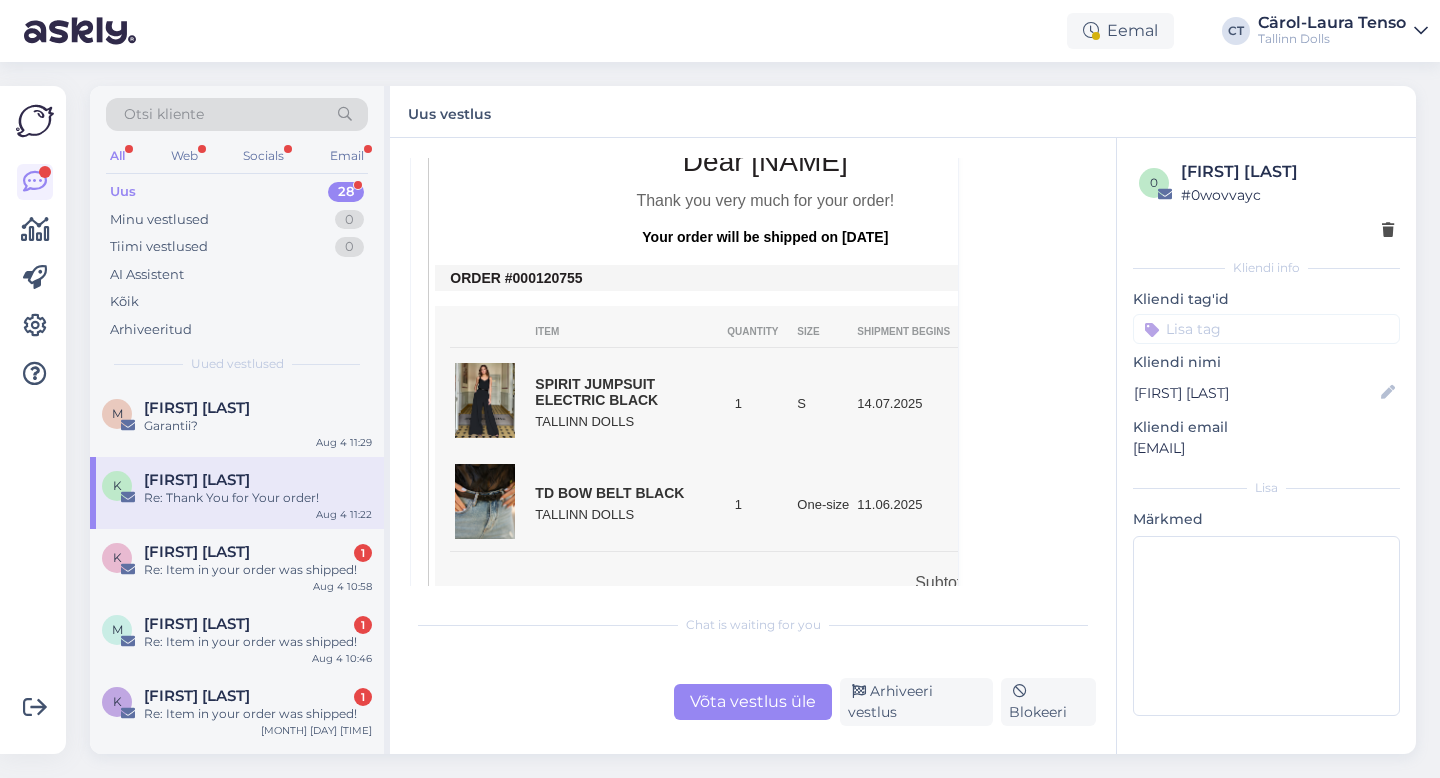 drag, startPoint x: 592, startPoint y: 283, endPoint x: 533, endPoint y: 279, distance: 59.135437 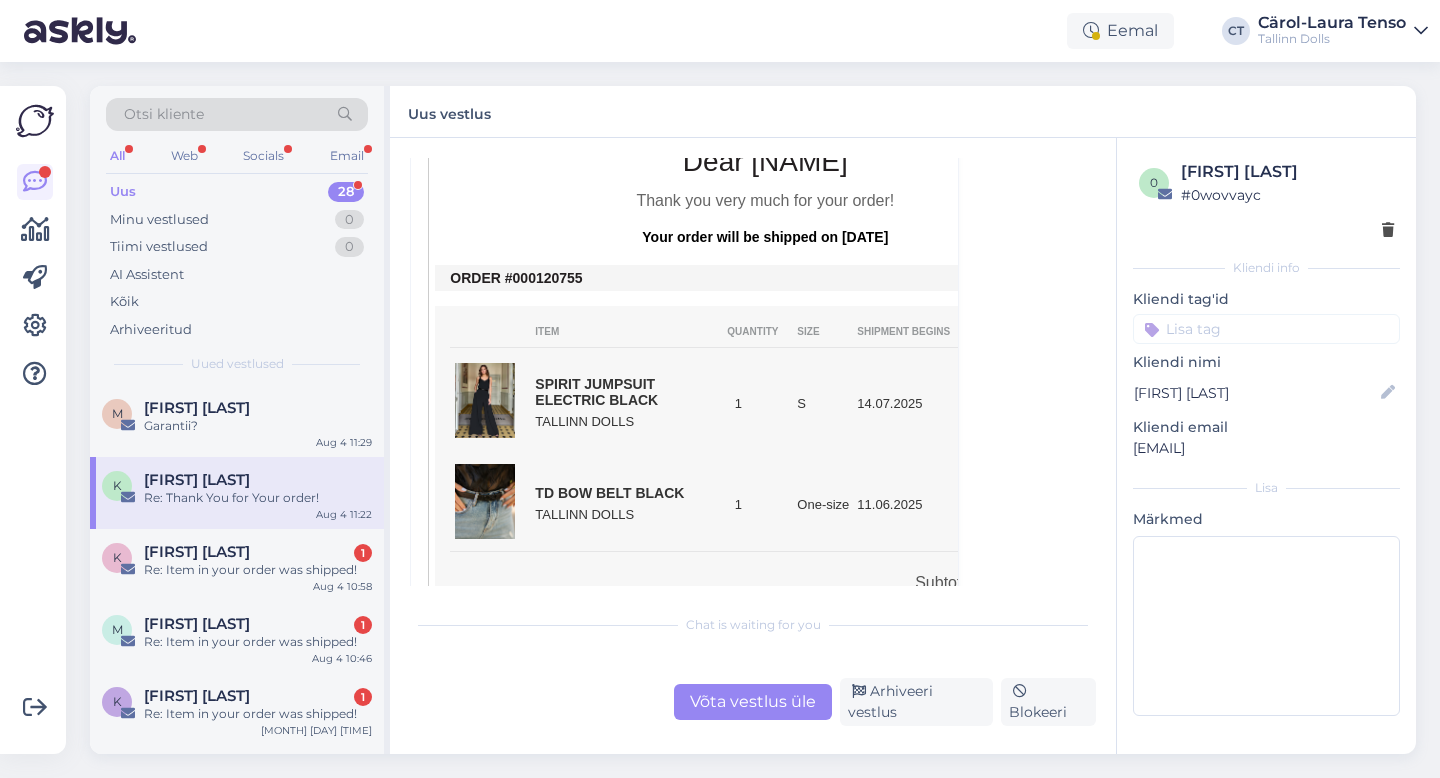 click on "ORDER #000120755" at bounding box center [765, 278] 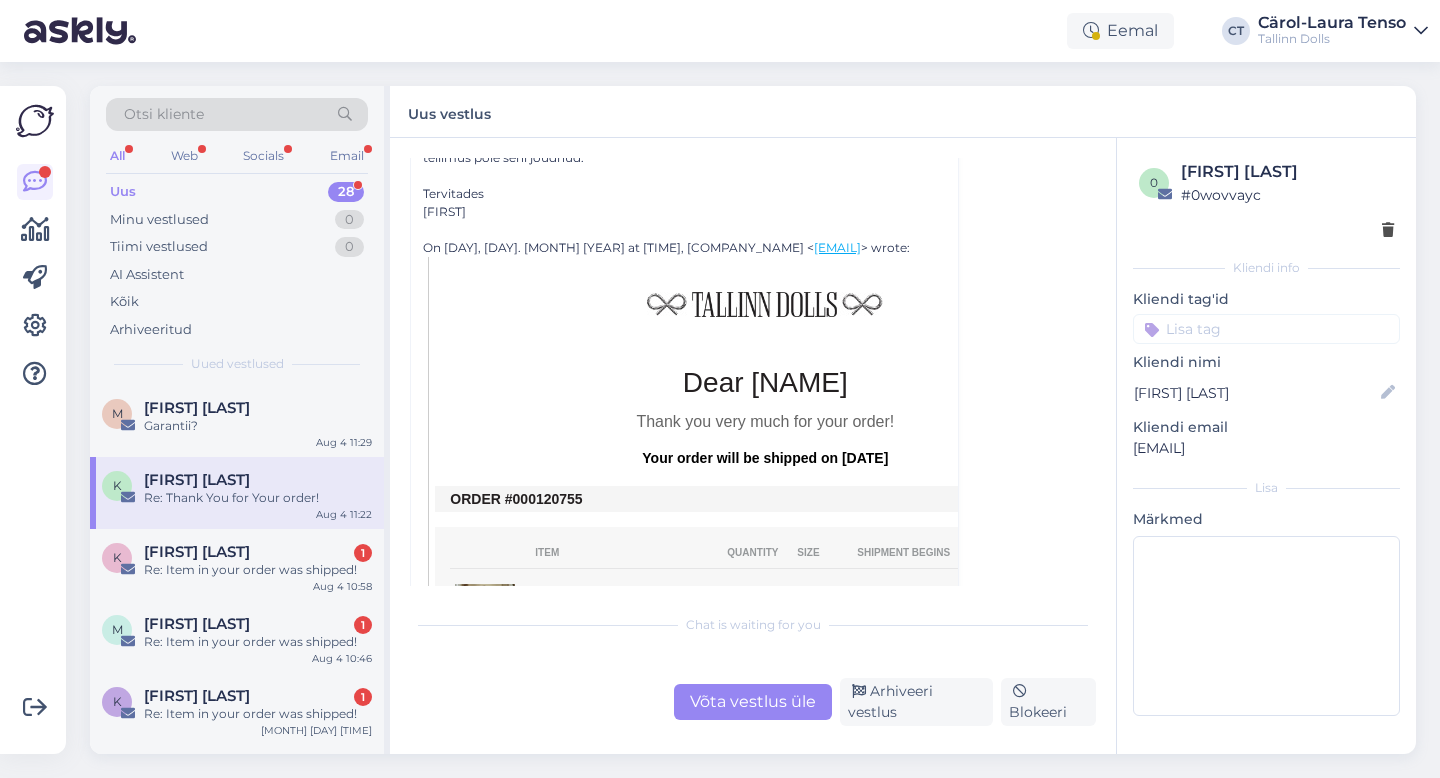 scroll, scrollTop: 115, scrollLeft: 0, axis: vertical 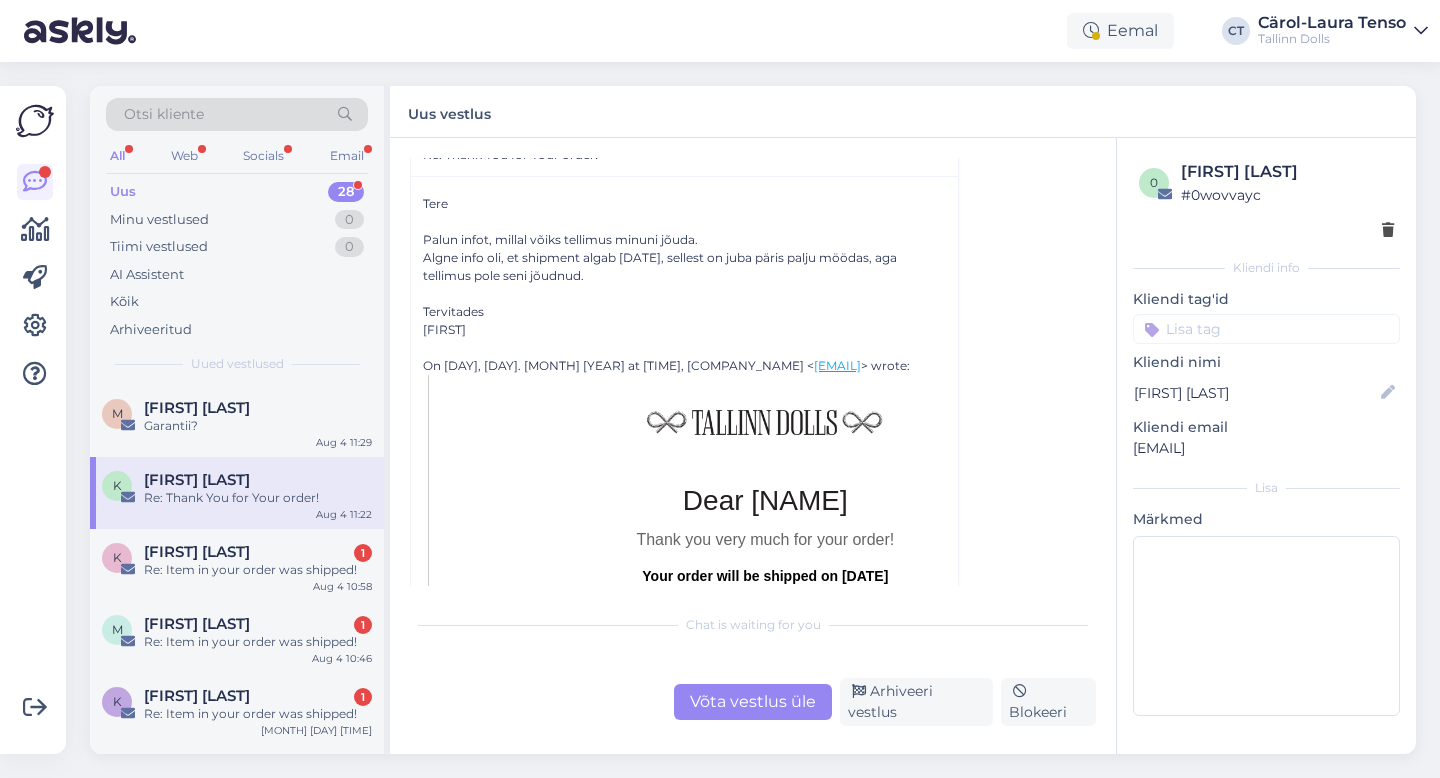 click on "Võta vestlus üle" at bounding box center (753, 702) 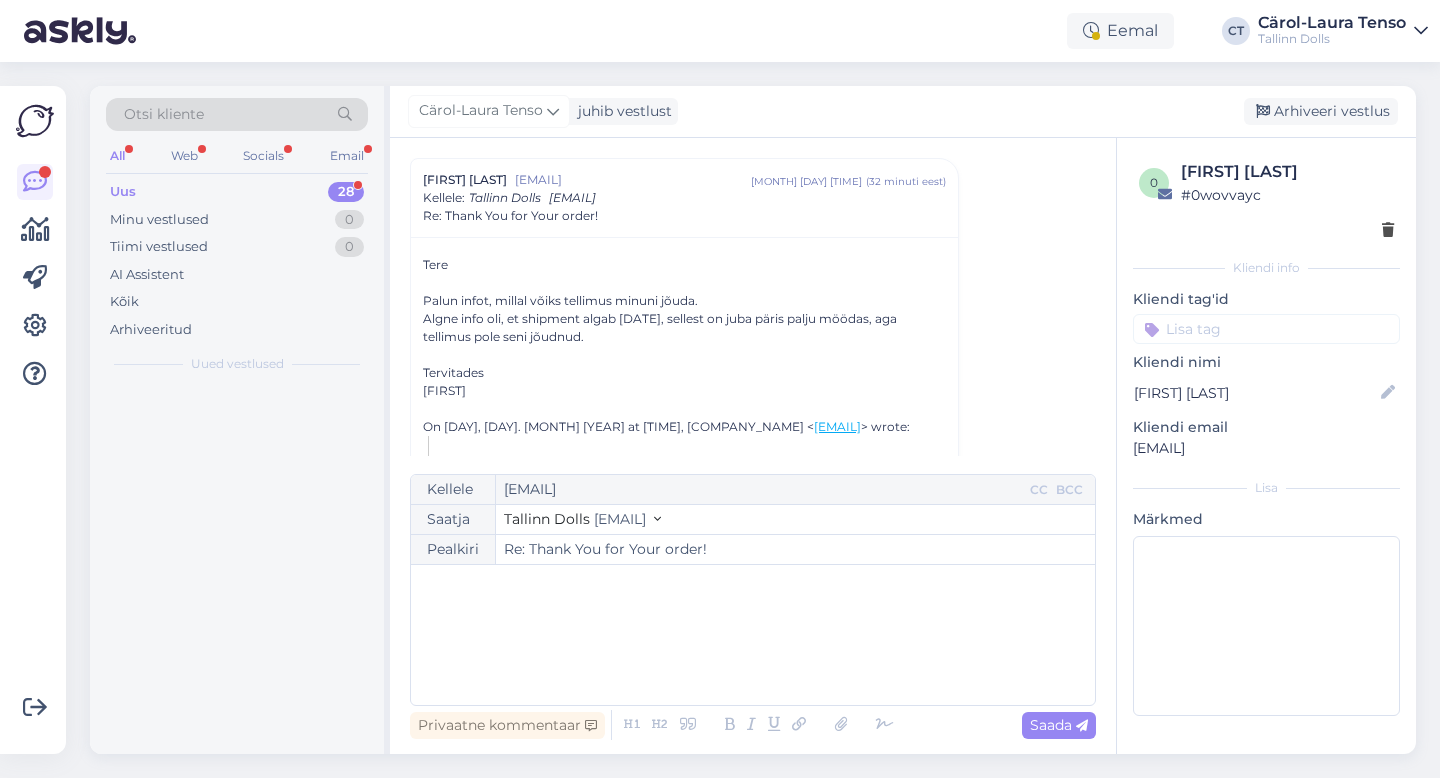 click on "﻿" at bounding box center (753, 635) 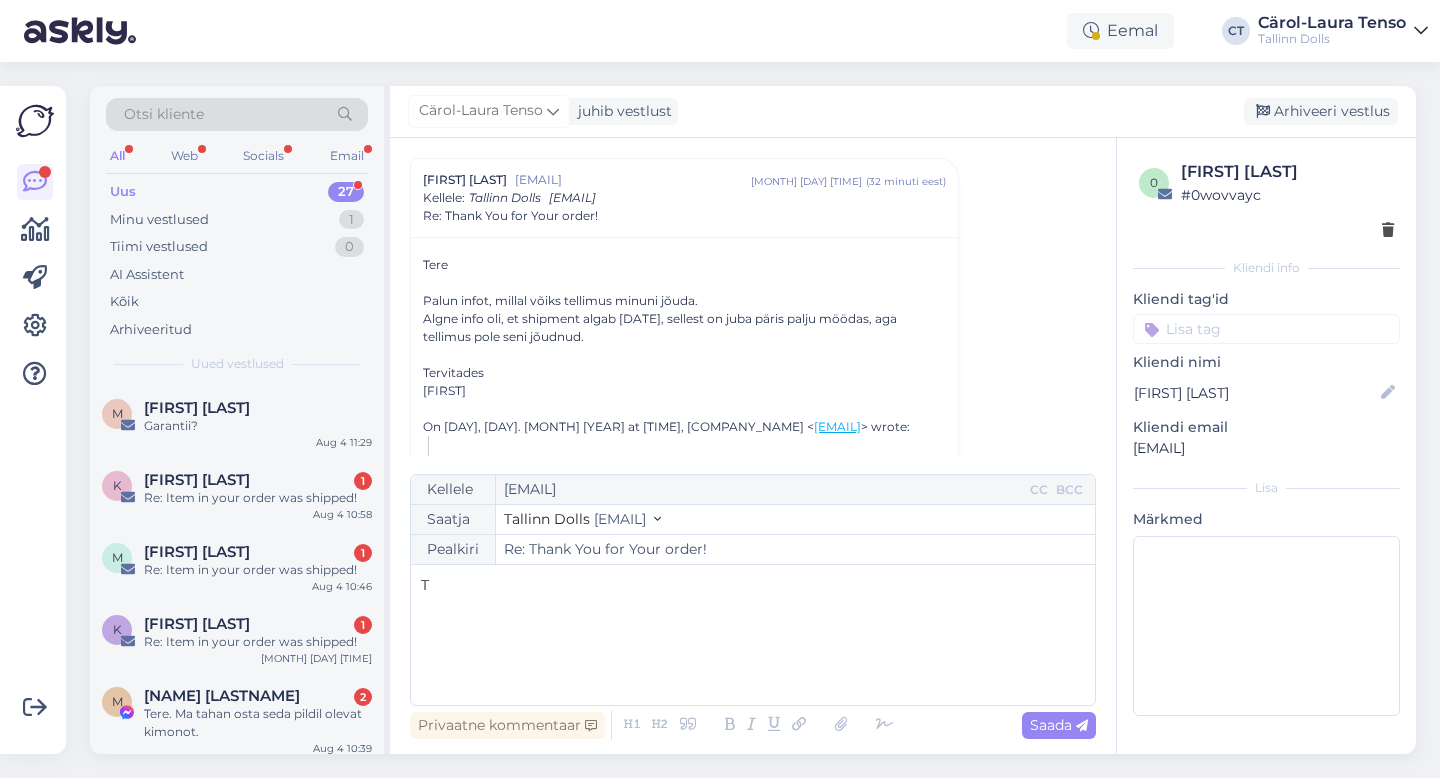 type 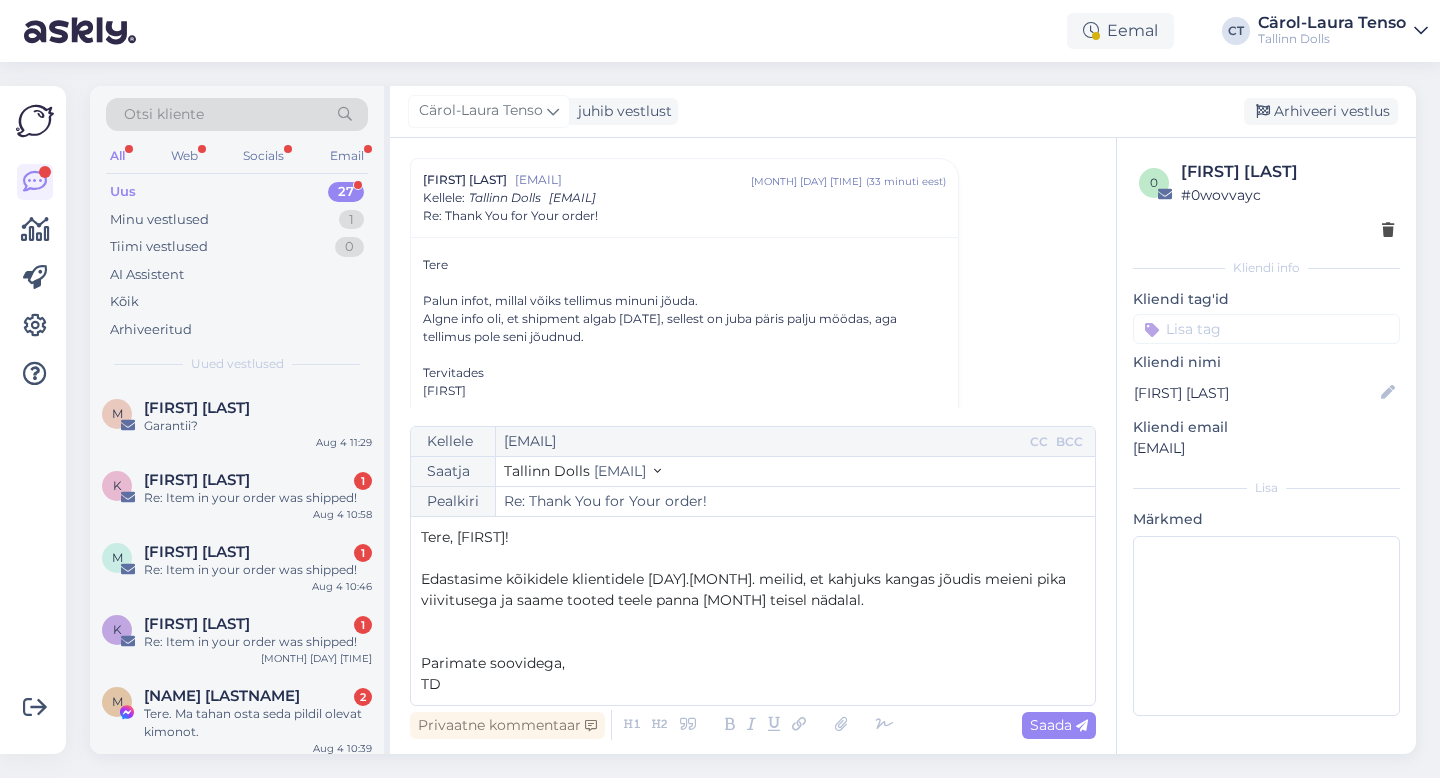 click on "Edastasime kõikidele klientidele [DAY].[MONTH]. meilid, et kahjuks kangas jõudis meieni pika viivitusega ja saame tooted teele panna [MONTH] teisel nädalal." at bounding box center [753, 590] 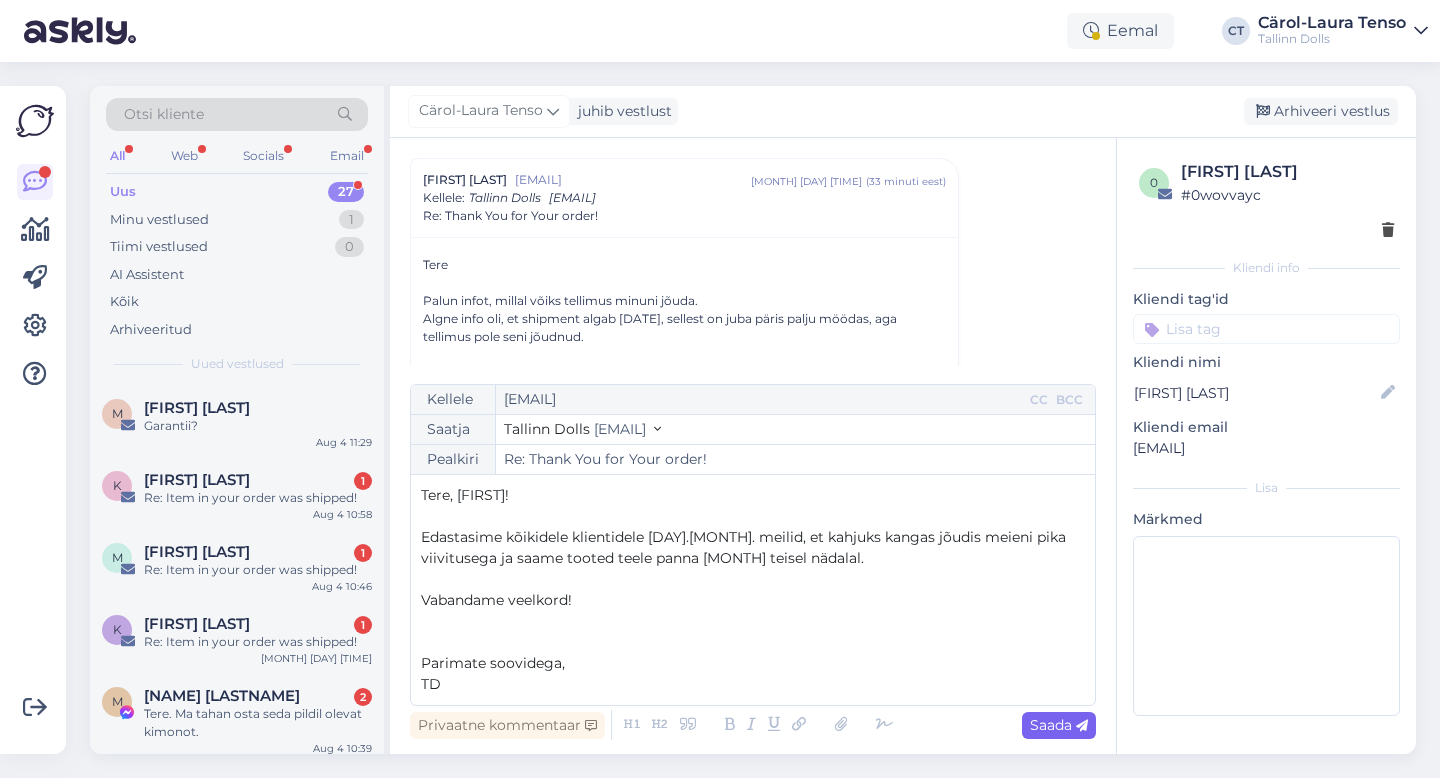 click on "Saada" at bounding box center [1059, 725] 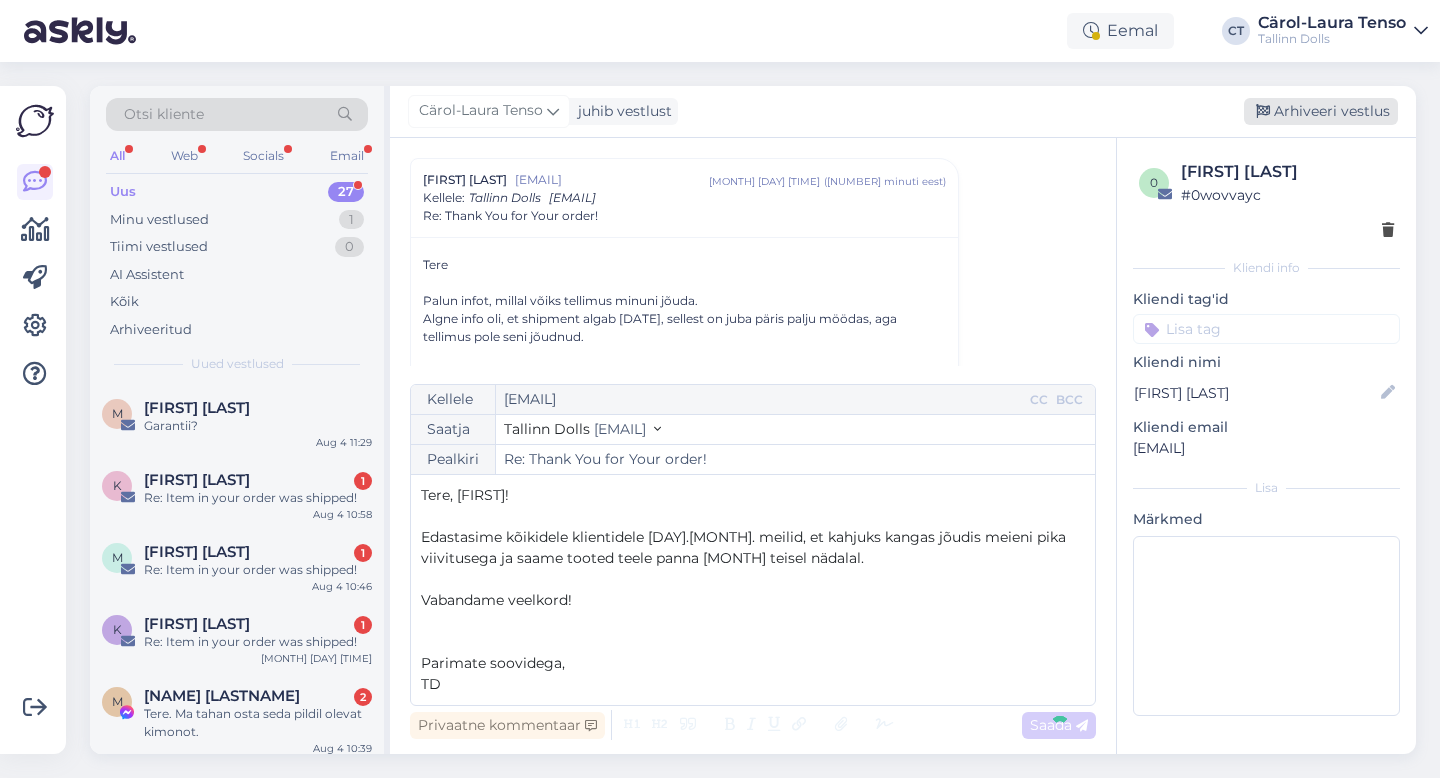 type on "Re: Re: Thank You for Your order!" 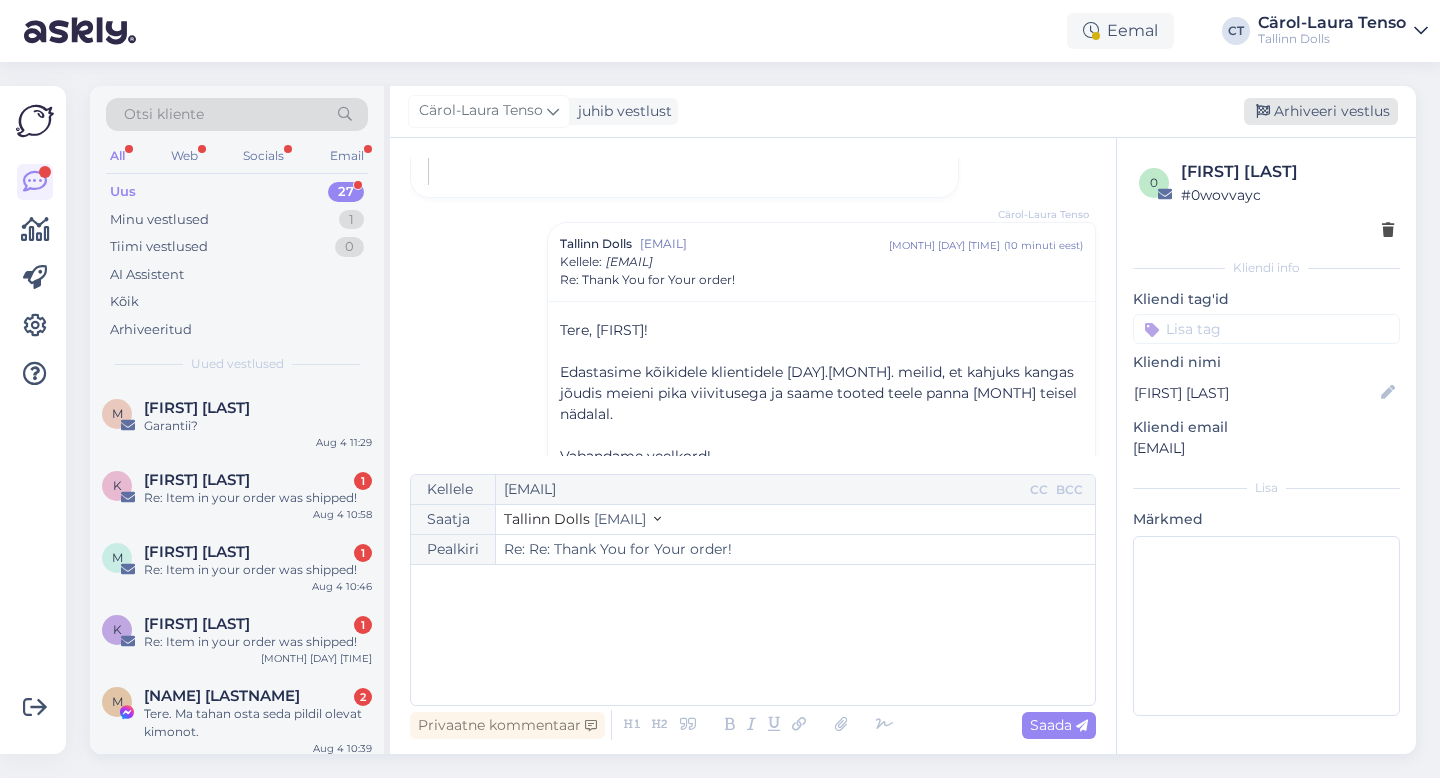 click on "Arhiveeri vestlus" at bounding box center [1321, 111] 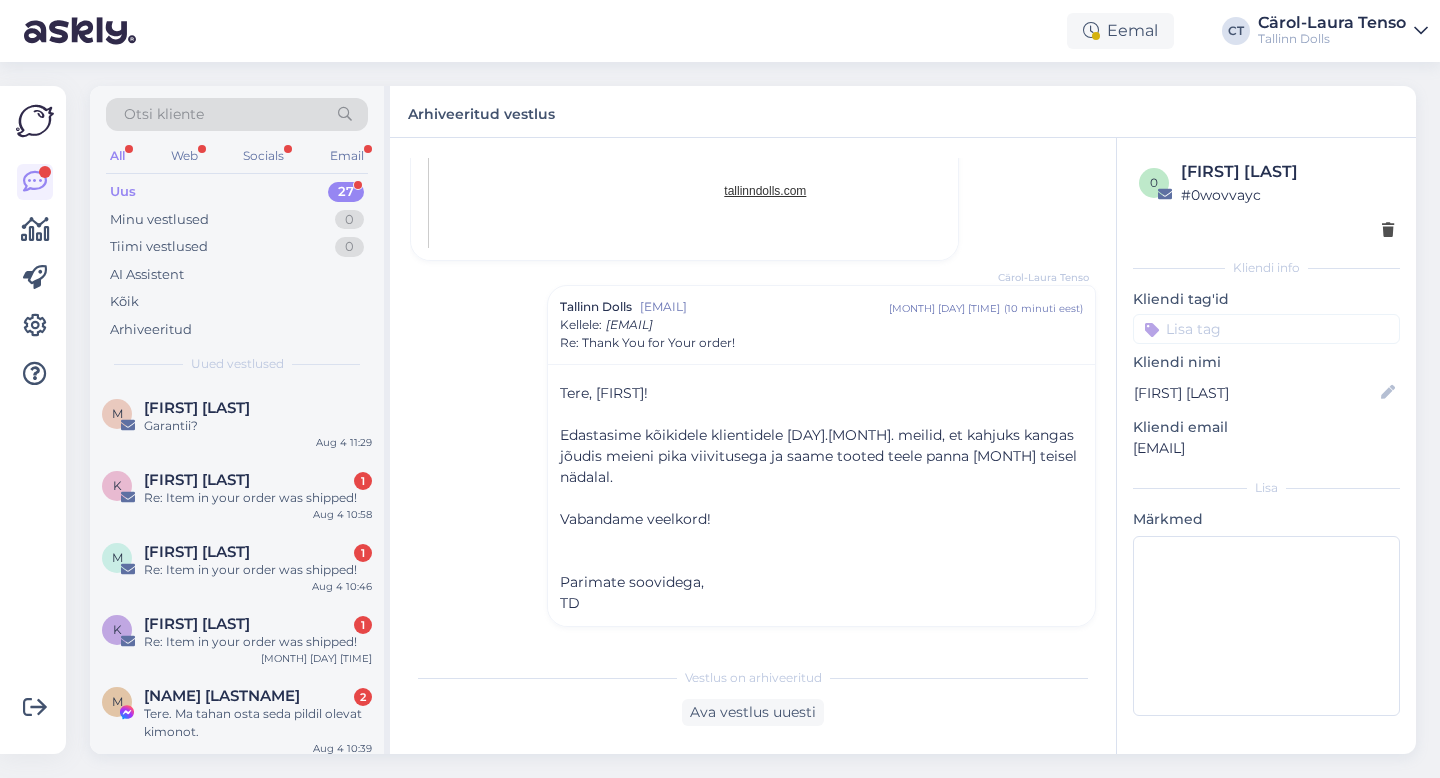 scroll, scrollTop: 1272, scrollLeft: 0, axis: vertical 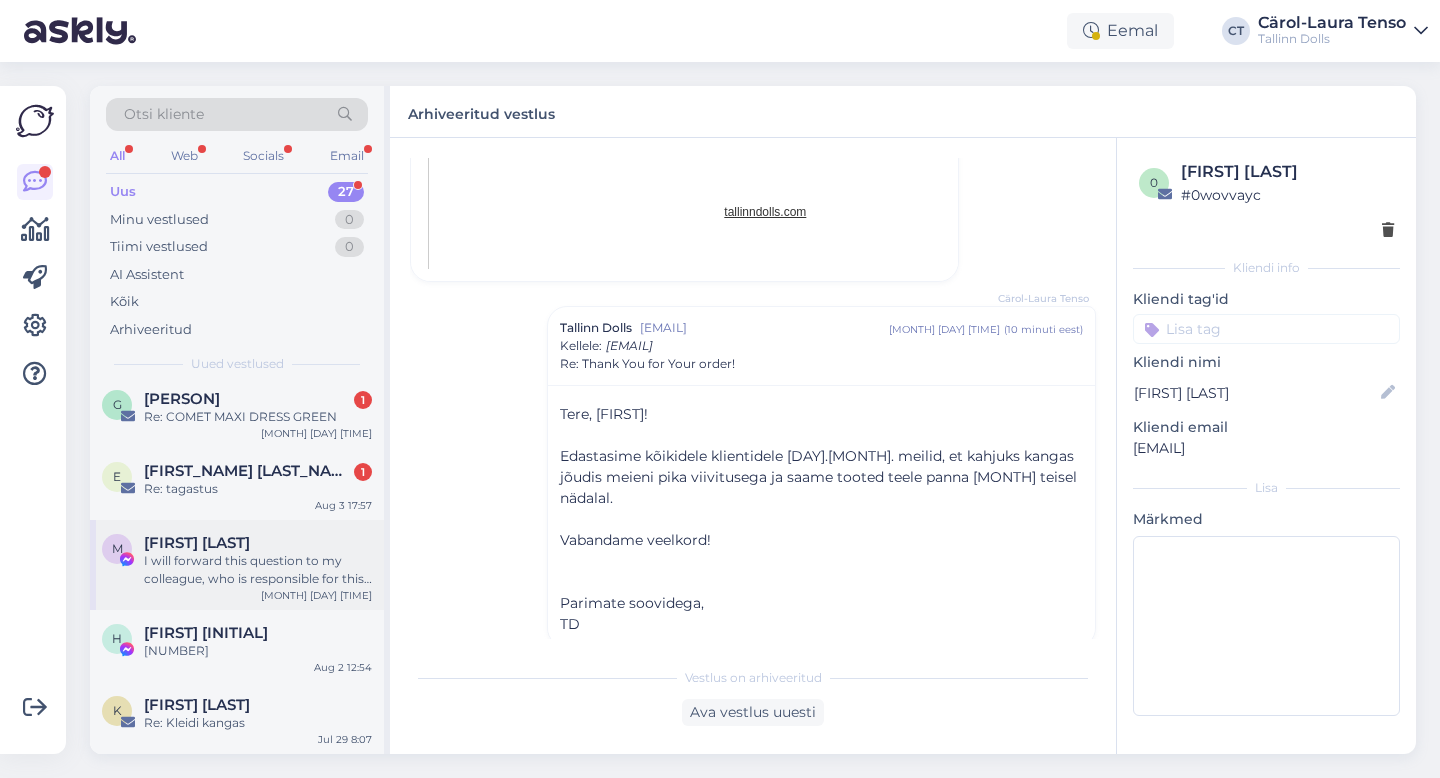 click on "I will forward this question to my colleague, who is responsible for this. The reply will be here during our working hours." at bounding box center (258, 570) 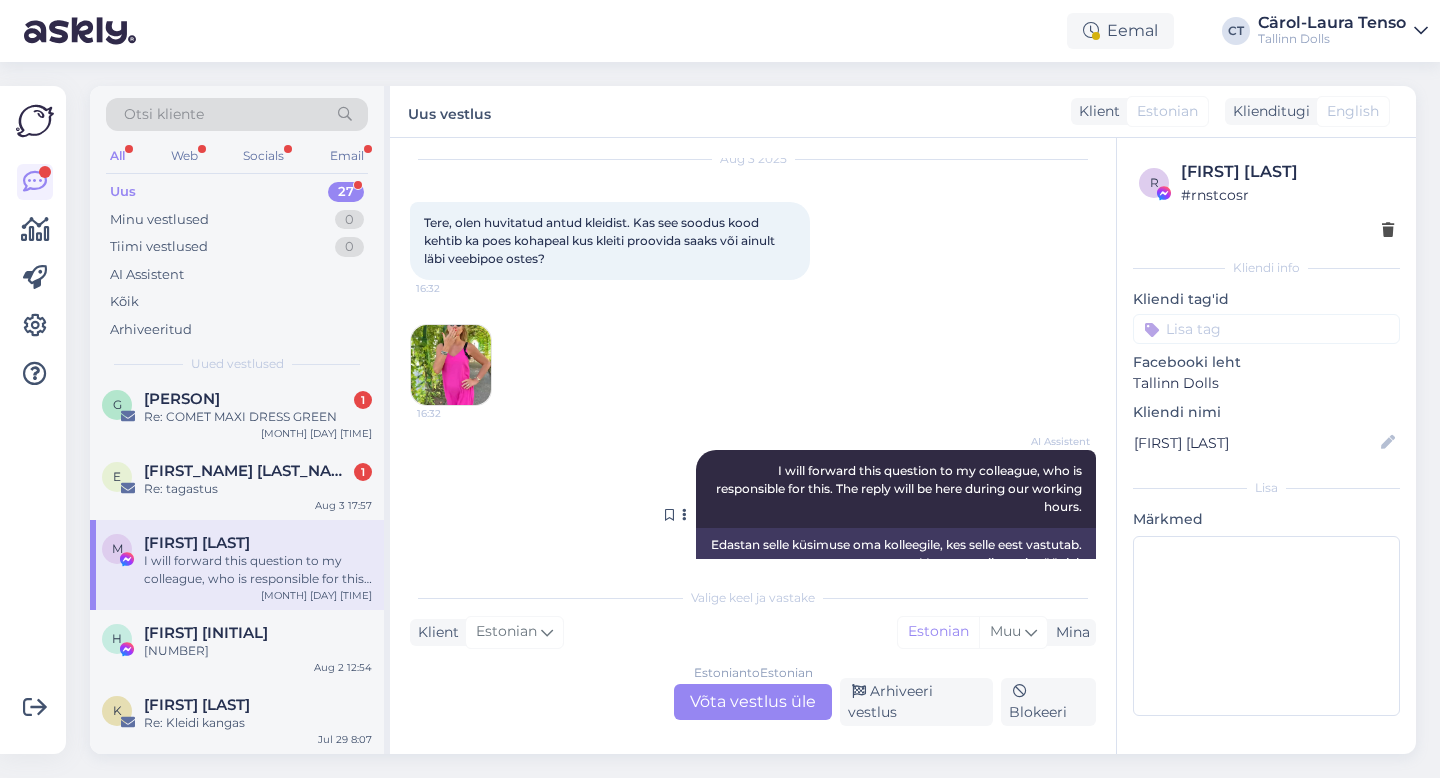 scroll, scrollTop: 93, scrollLeft: 0, axis: vertical 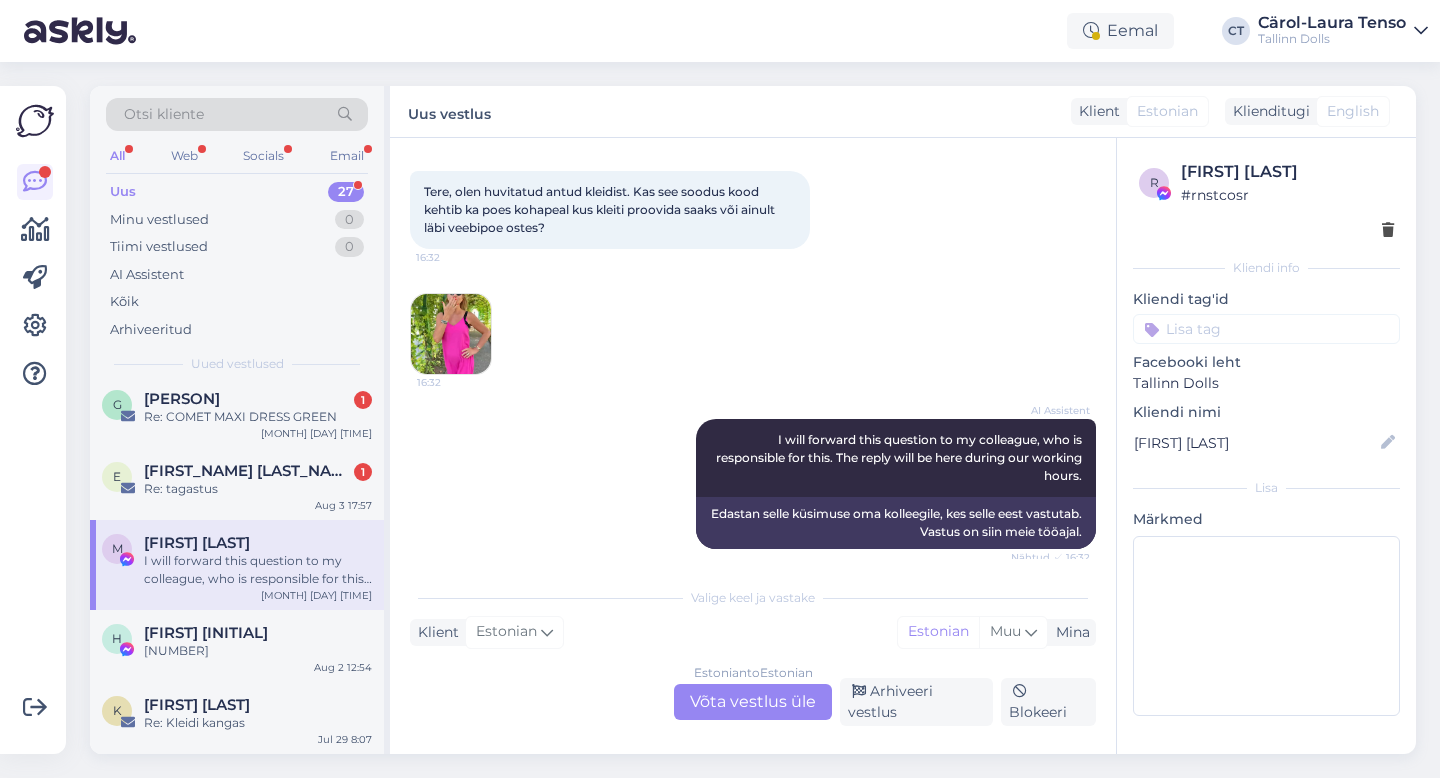 click on "Estonian  to  Estonian Võta vestlus üle" at bounding box center [753, 702] 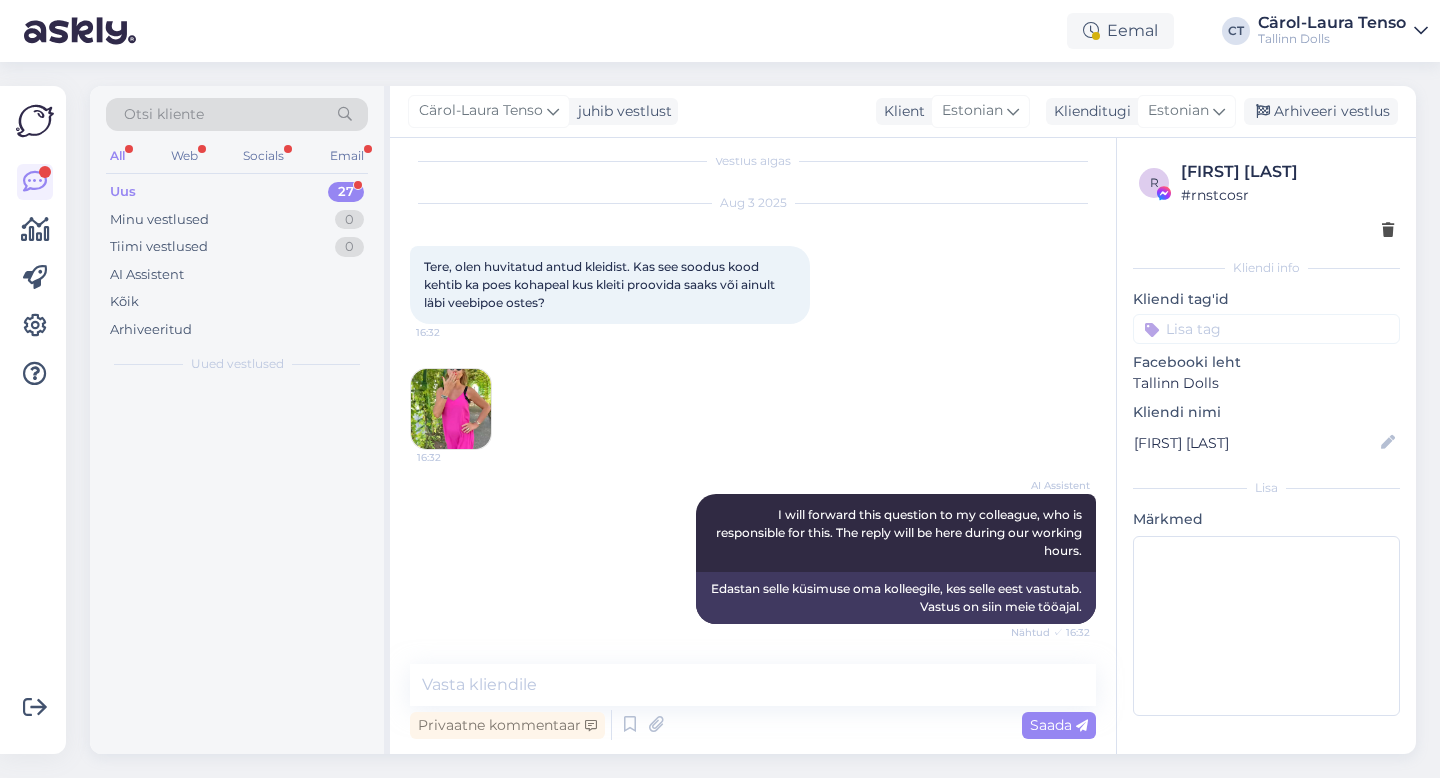 scroll, scrollTop: 18, scrollLeft: 0, axis: vertical 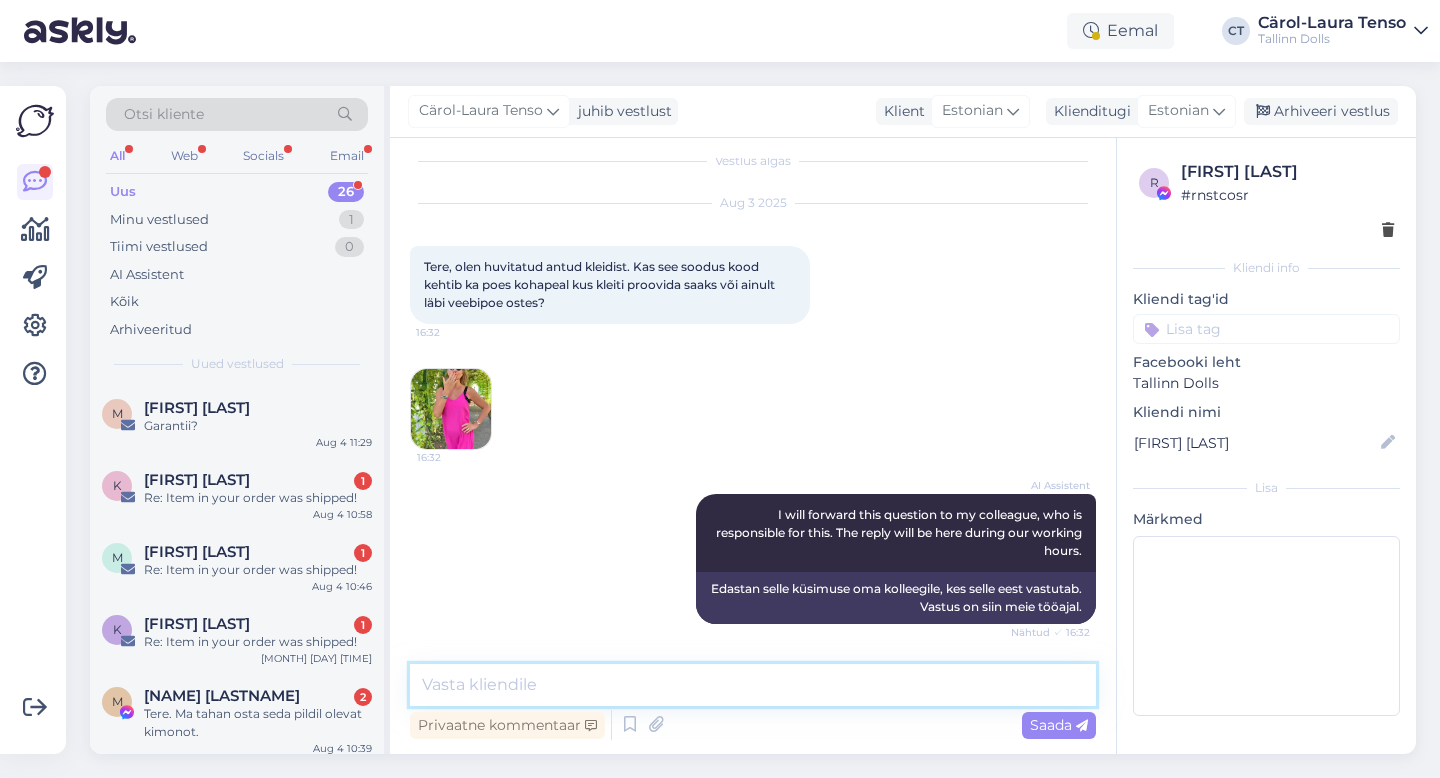 click at bounding box center [753, 685] 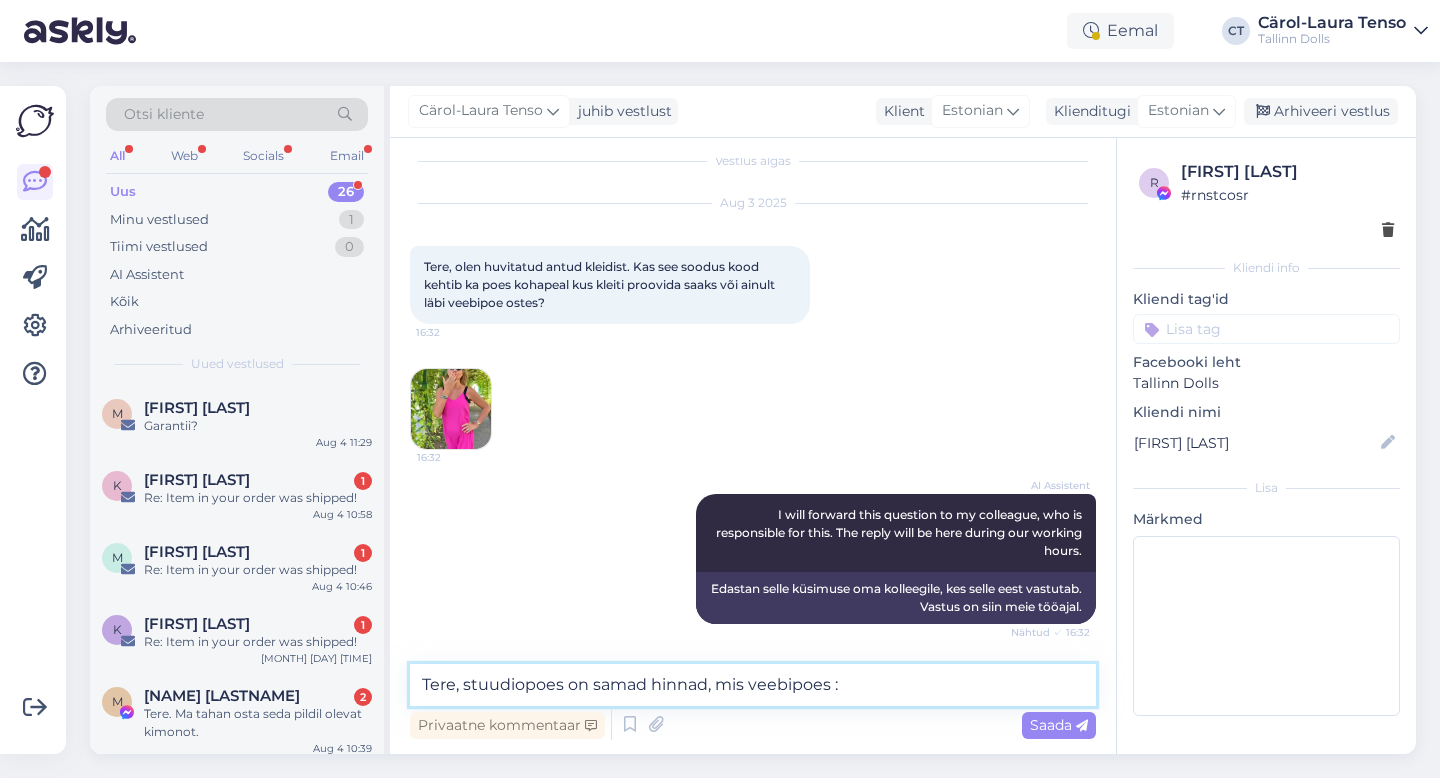 type on "Tere, stuudiopoes on samad hinnad, mis veebipoes :)" 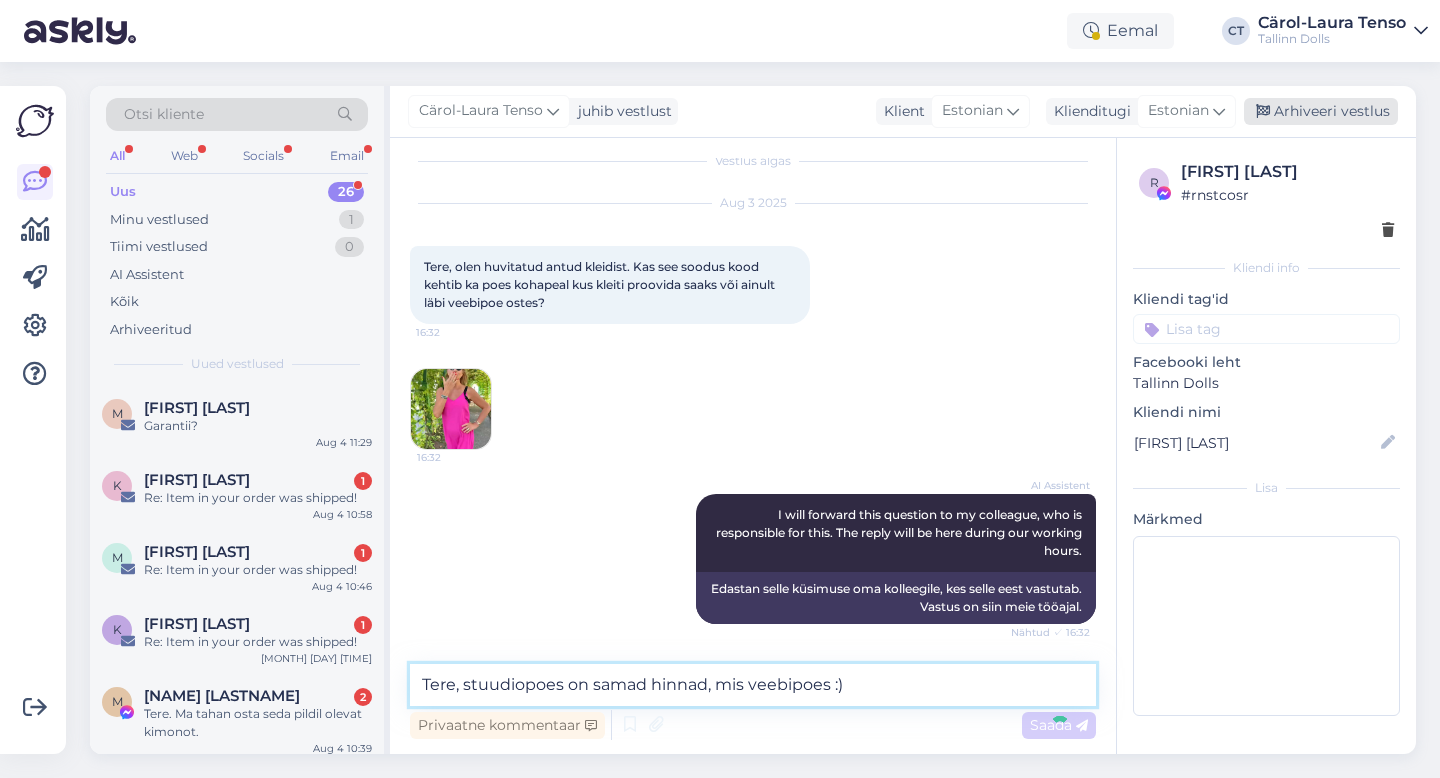 type 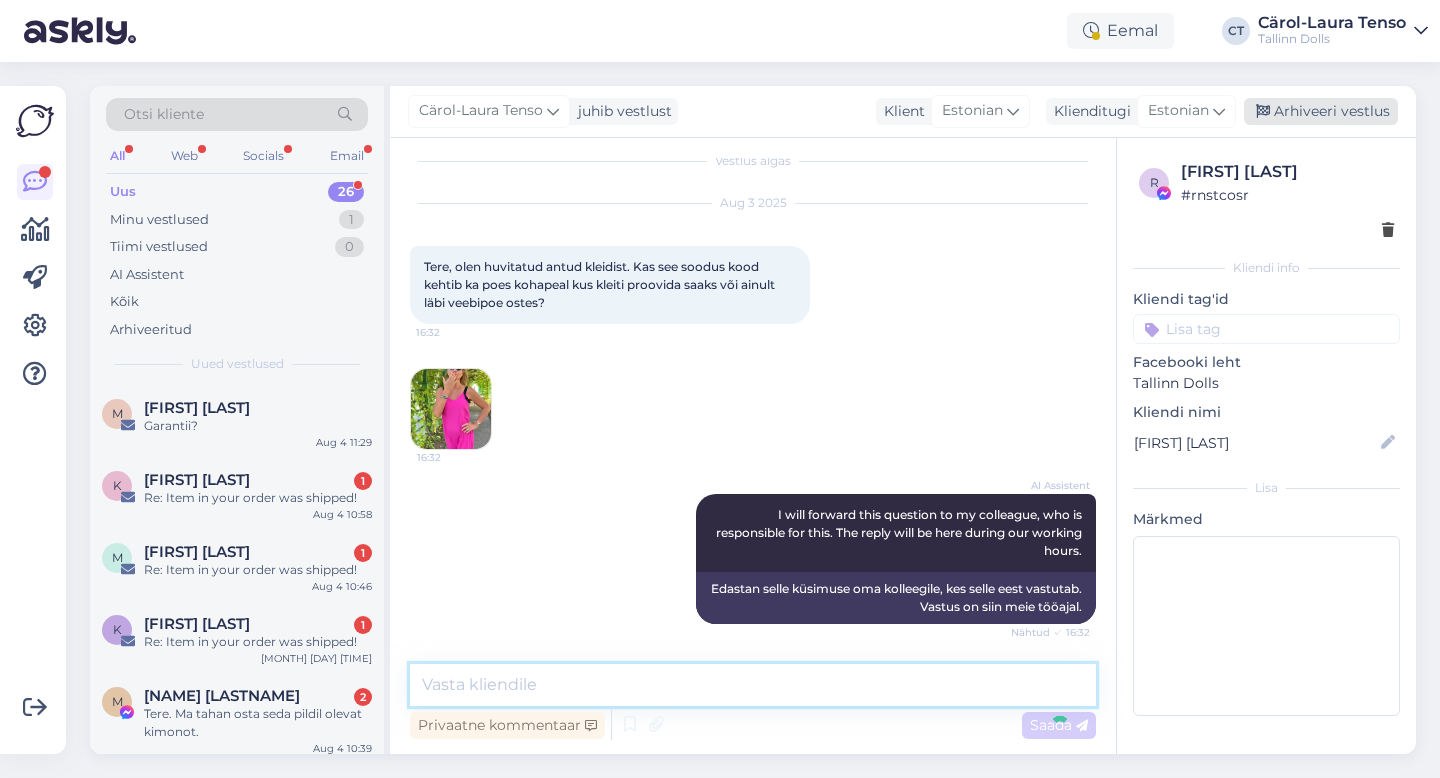 scroll, scrollTop: 146, scrollLeft: 0, axis: vertical 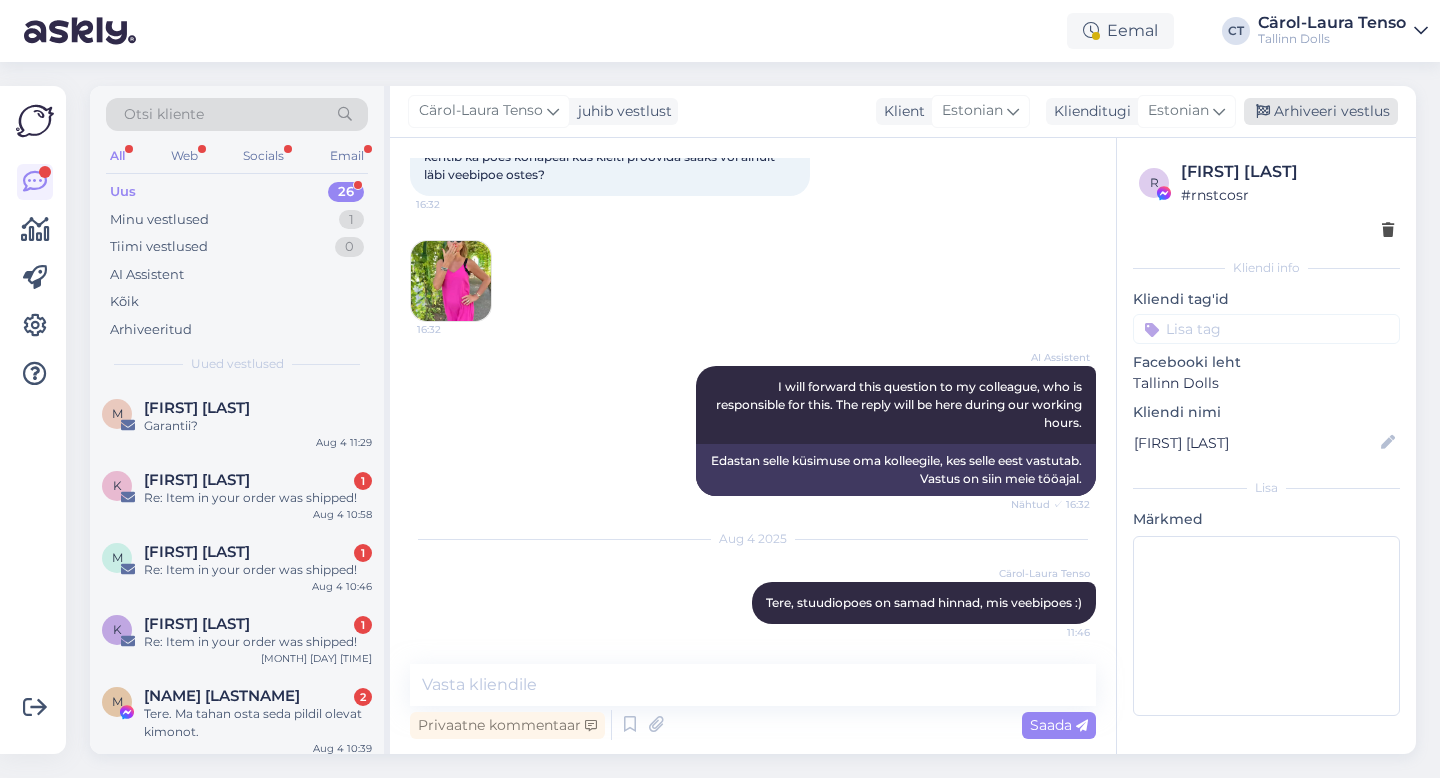 click on "Arhiveeri vestlus" at bounding box center [1321, 111] 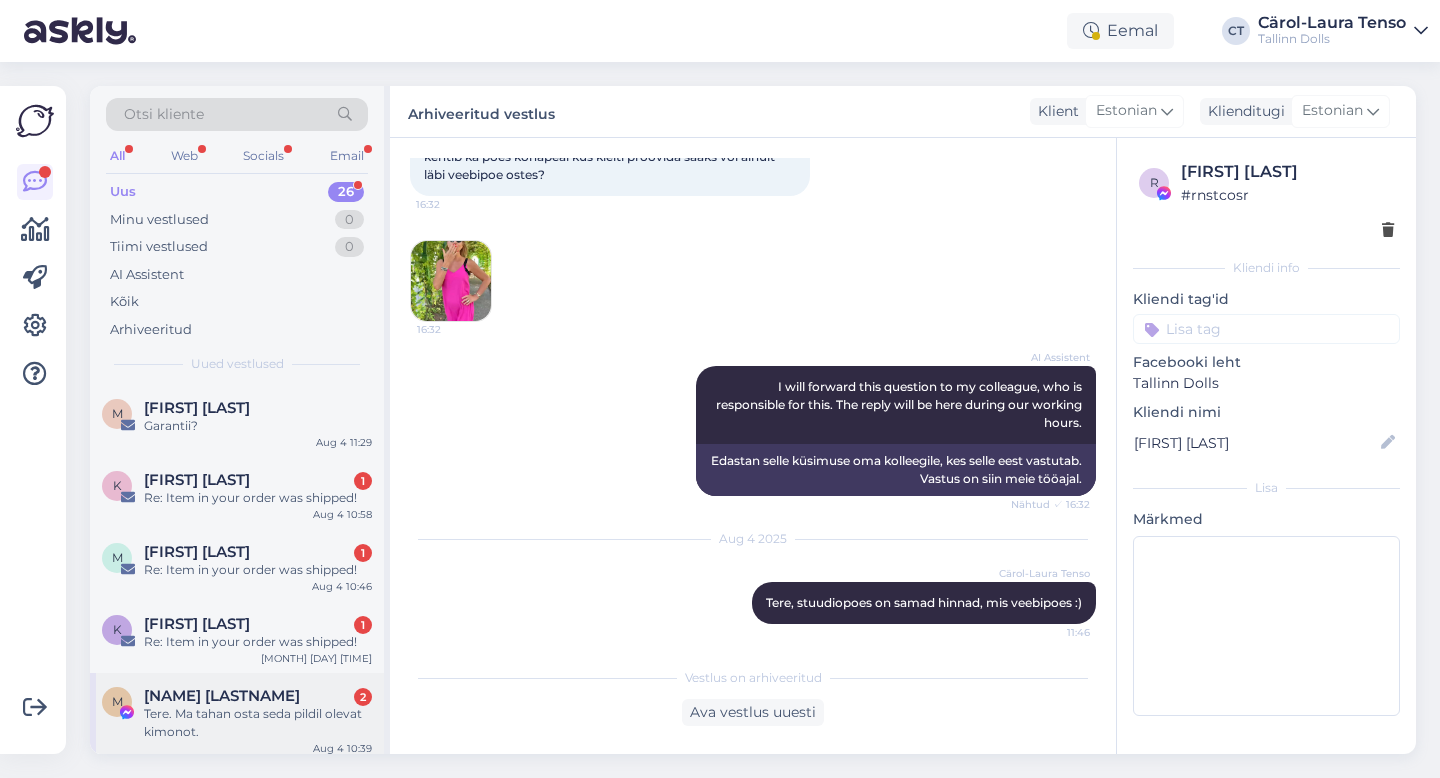 scroll, scrollTop: 1611, scrollLeft: 0, axis: vertical 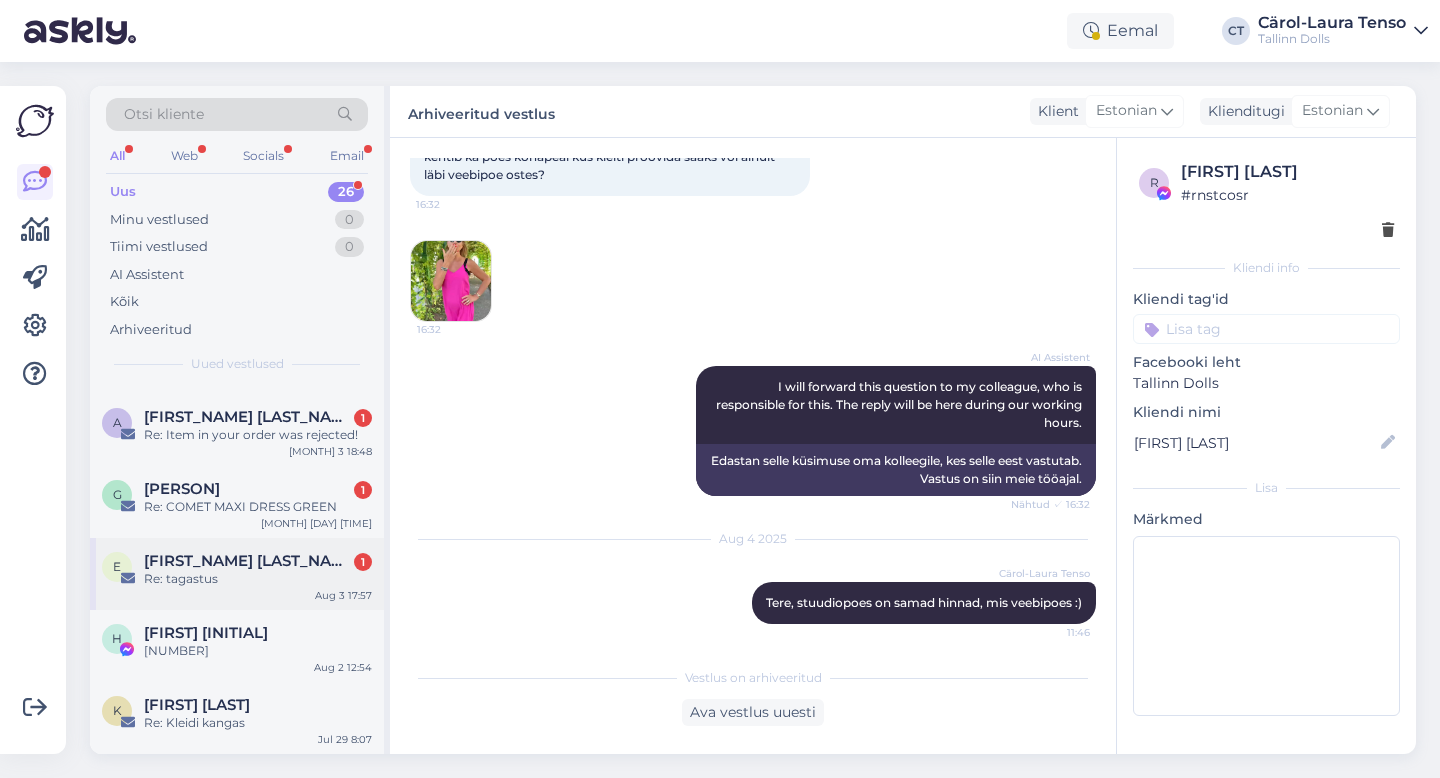 click on "Re: tagastus" at bounding box center [258, 579] 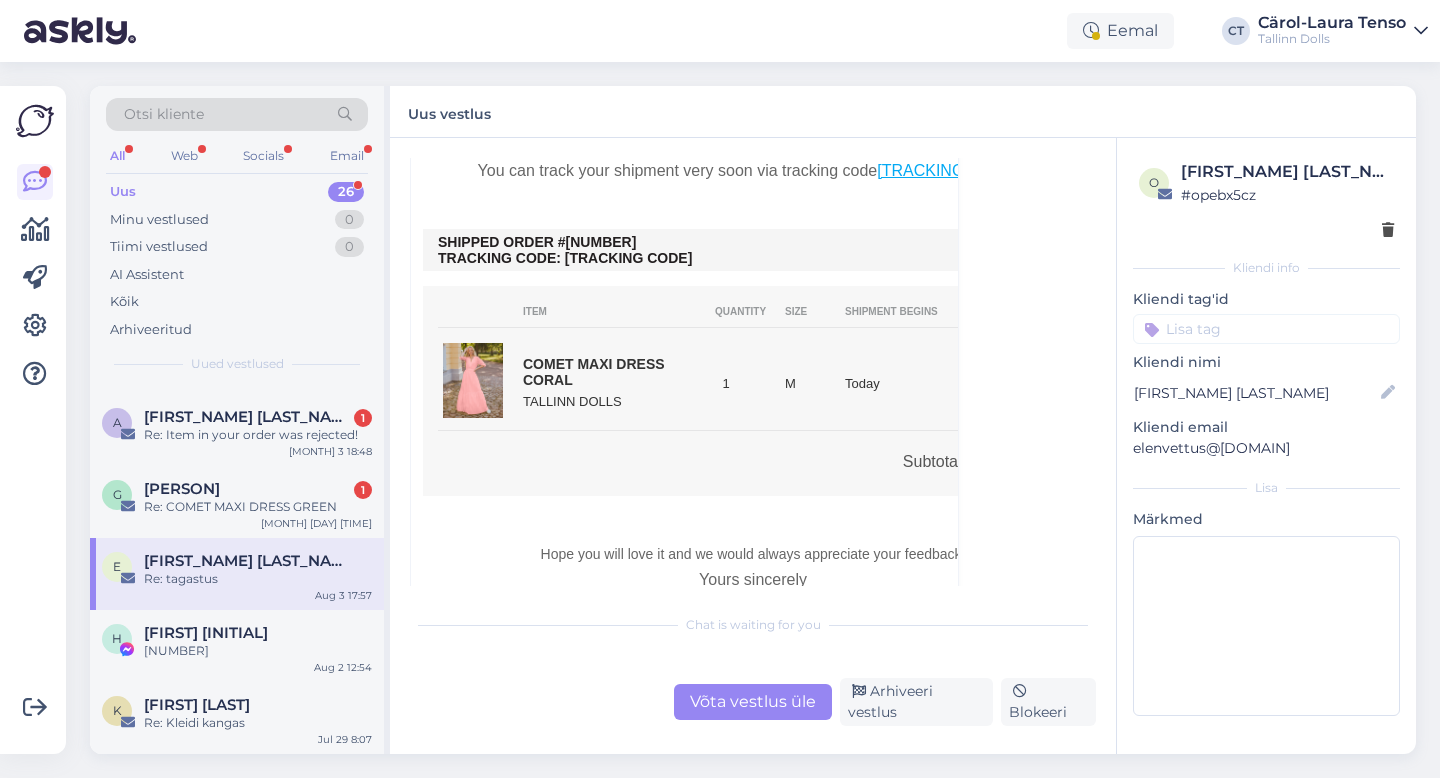 scroll, scrollTop: 572, scrollLeft: 0, axis: vertical 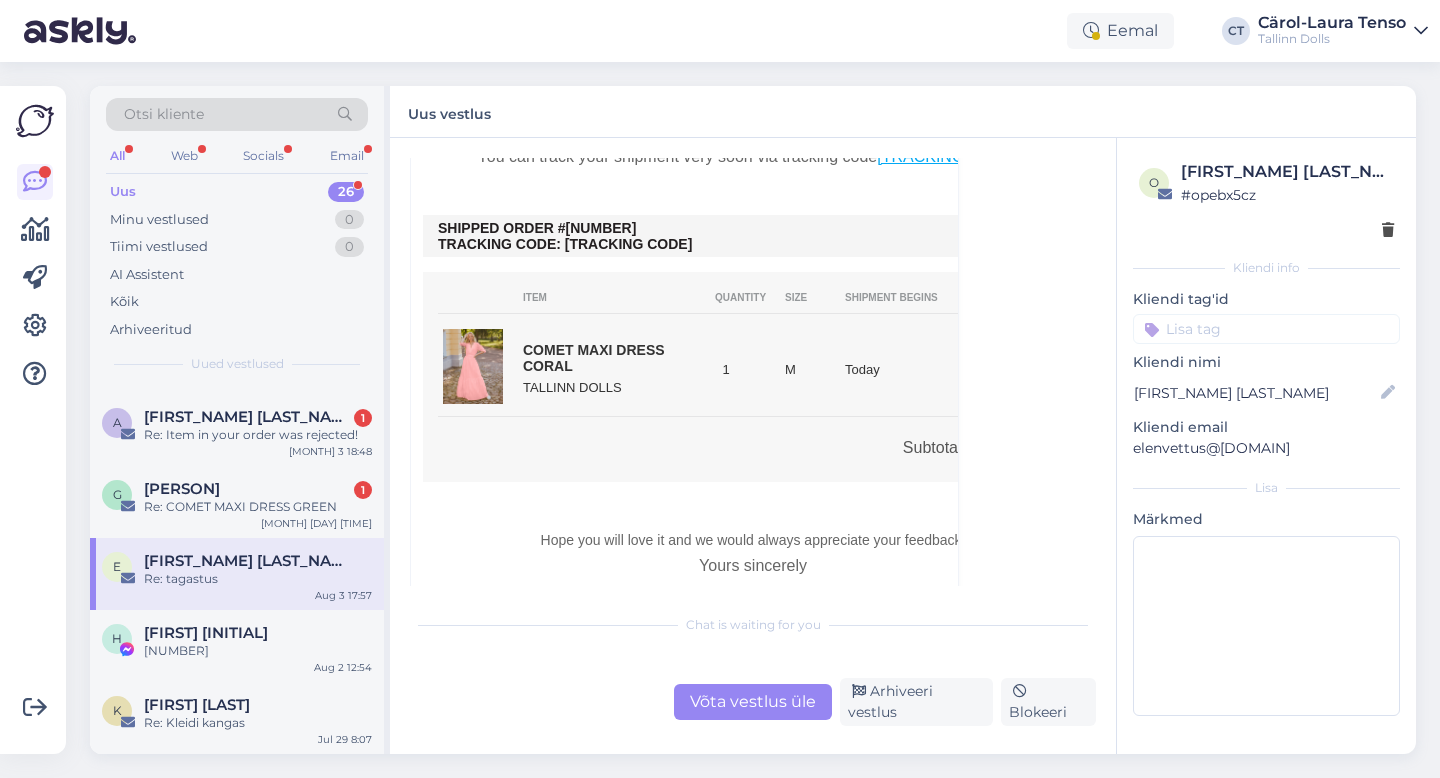 click on "Vestlus algas [NAME] [EMAIL] [MONTH] [DAY] [TIME] ( umbes [TIME] eest ) Kellele : [CITY] [EMAIL] Re: tagastus Tere! Sooviksin antud toote tagastada. Kuidas seda teha saan? Tervitades [NAME] Sent from my iPhone On [DAY]. [MONTH] [YEAR], at [TIME], [CITY] <<[EMAIL]>> wrote: ﻿
Dear [NAME]
we are happy to say that your order is on the way.
[TRACKING_CODE] ." at bounding box center [753, 446] 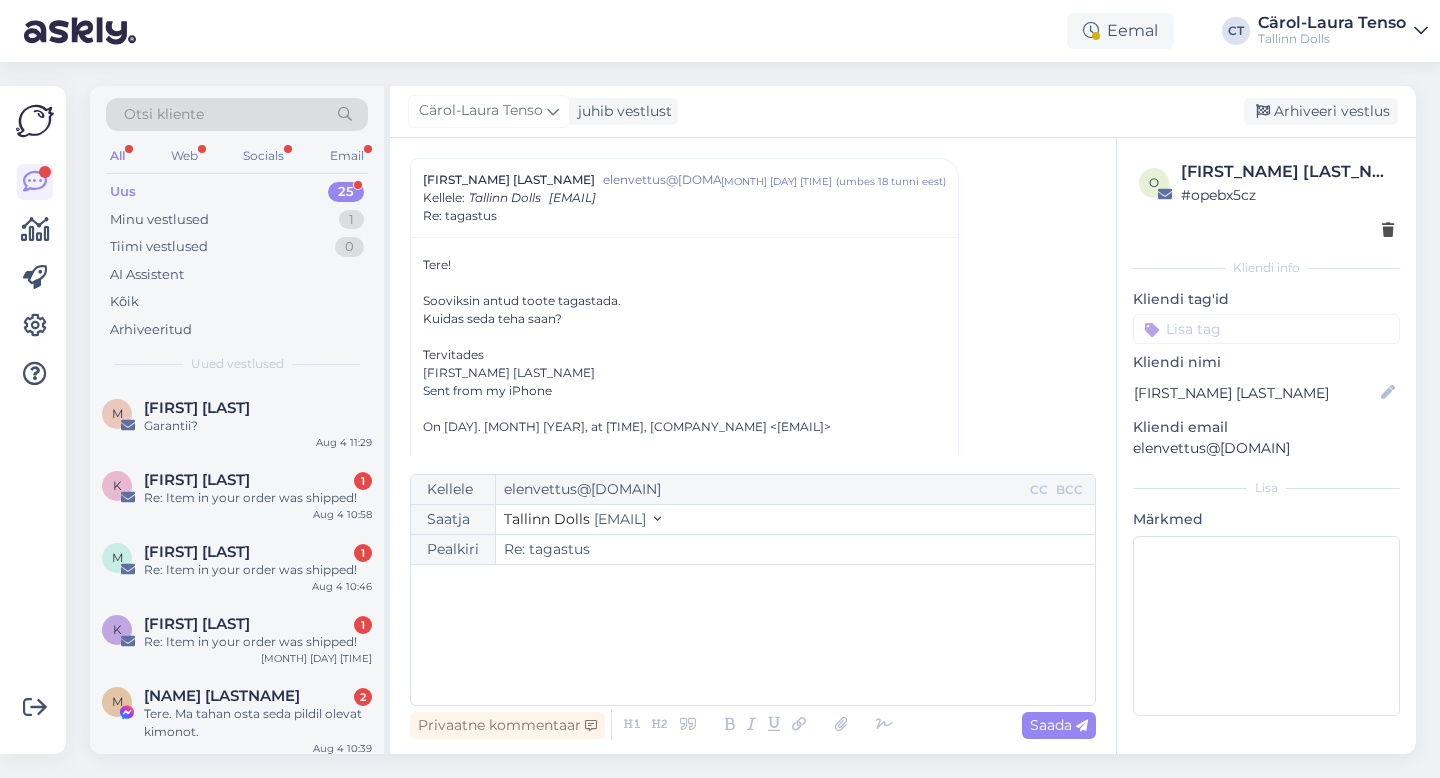 click on "﻿" at bounding box center [753, 635] 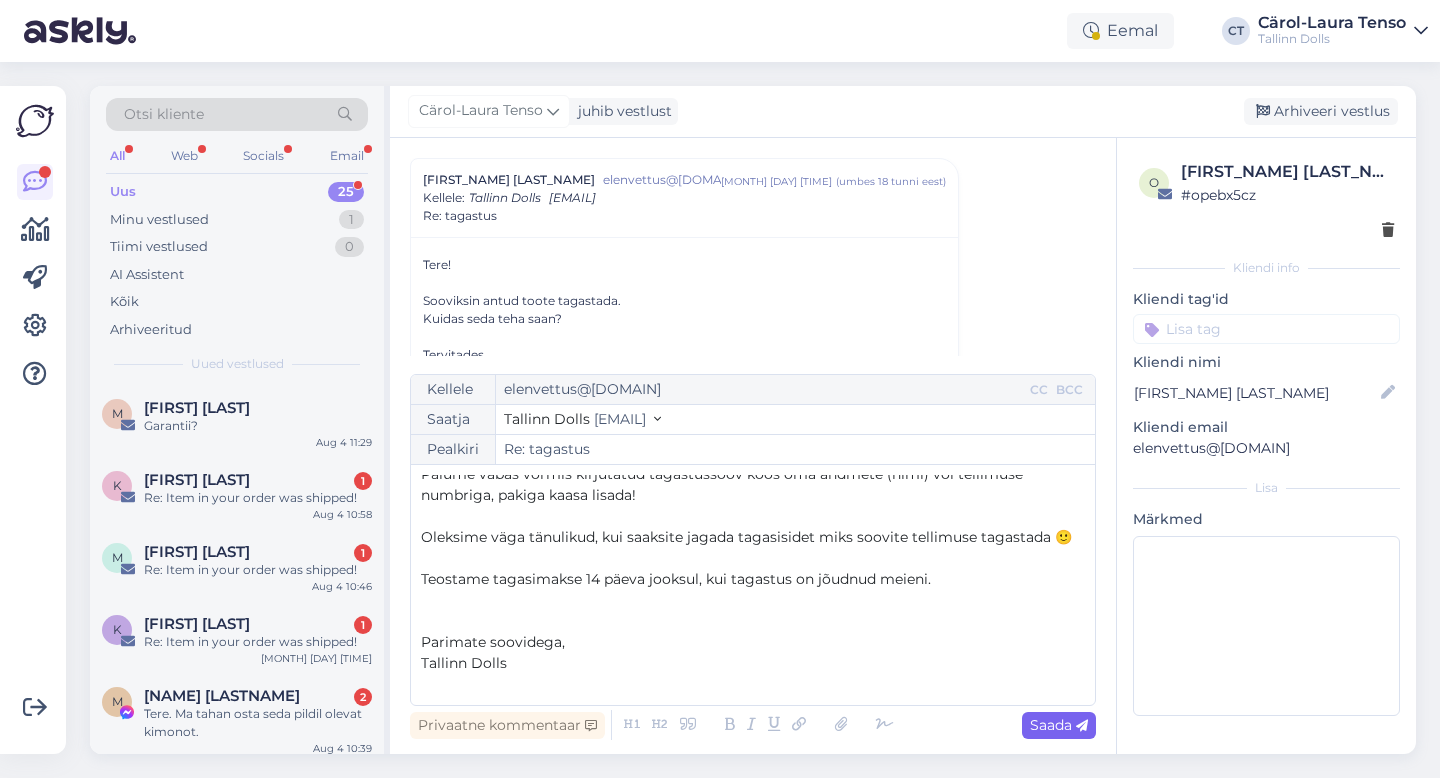 click on "Saada" at bounding box center [1059, 725] 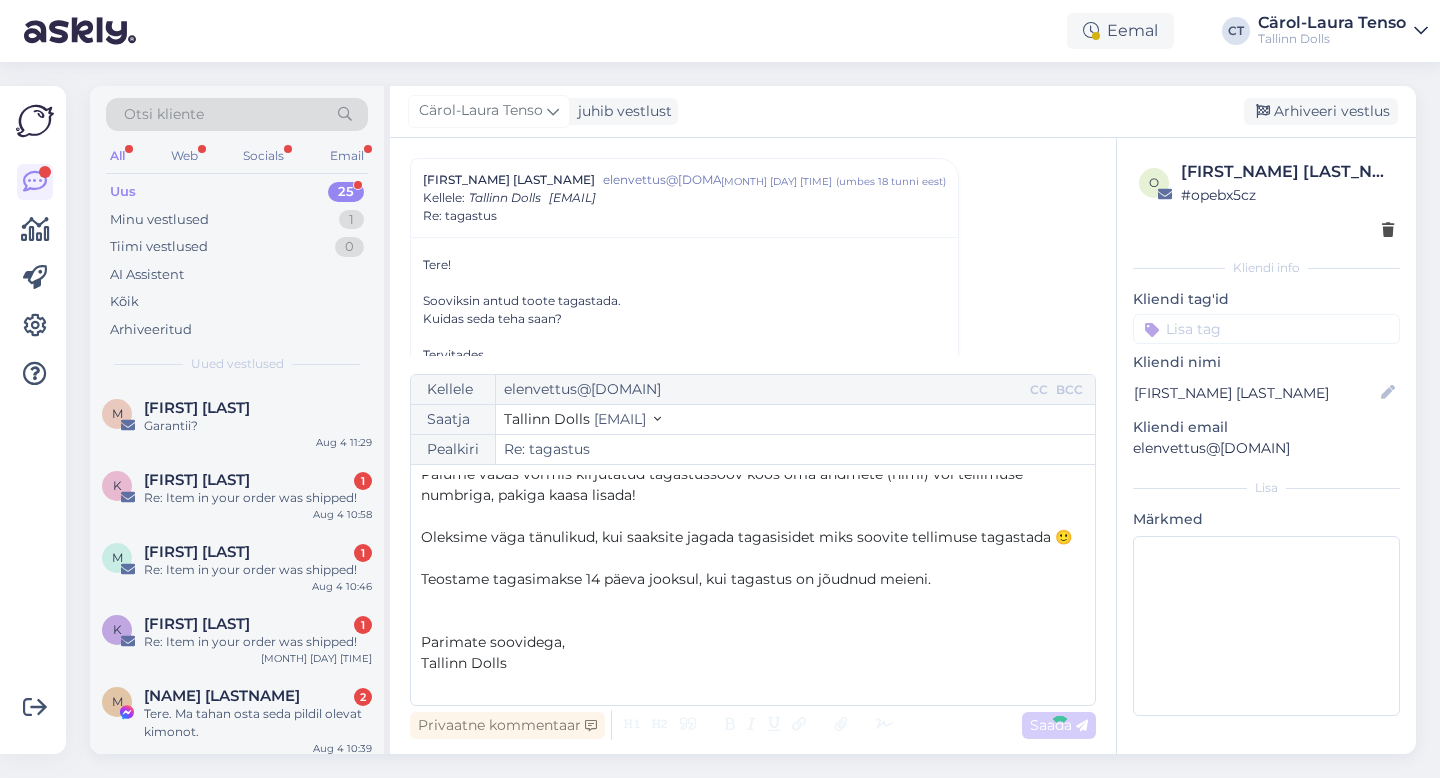 type on "Re: Re: tagastus" 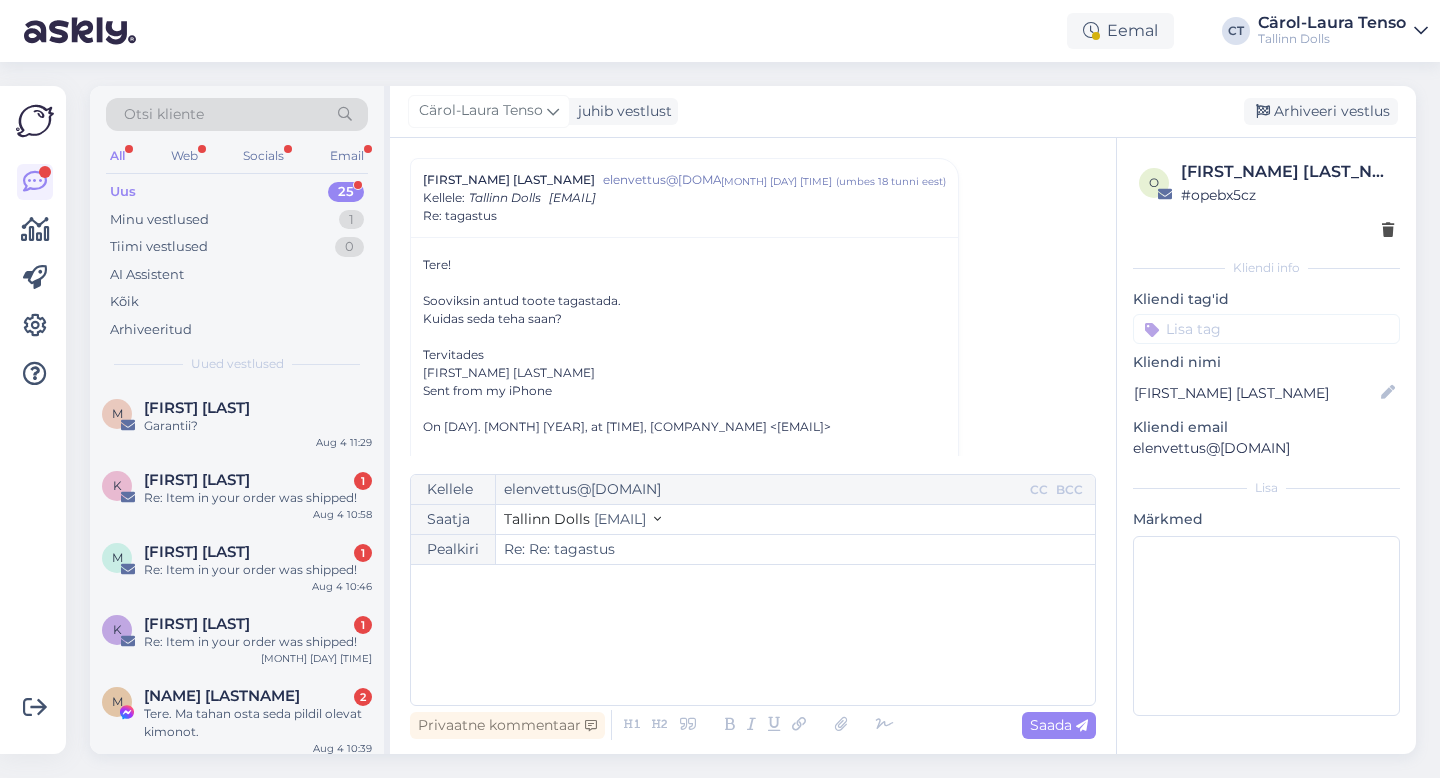scroll, scrollTop: 1365, scrollLeft: 0, axis: vertical 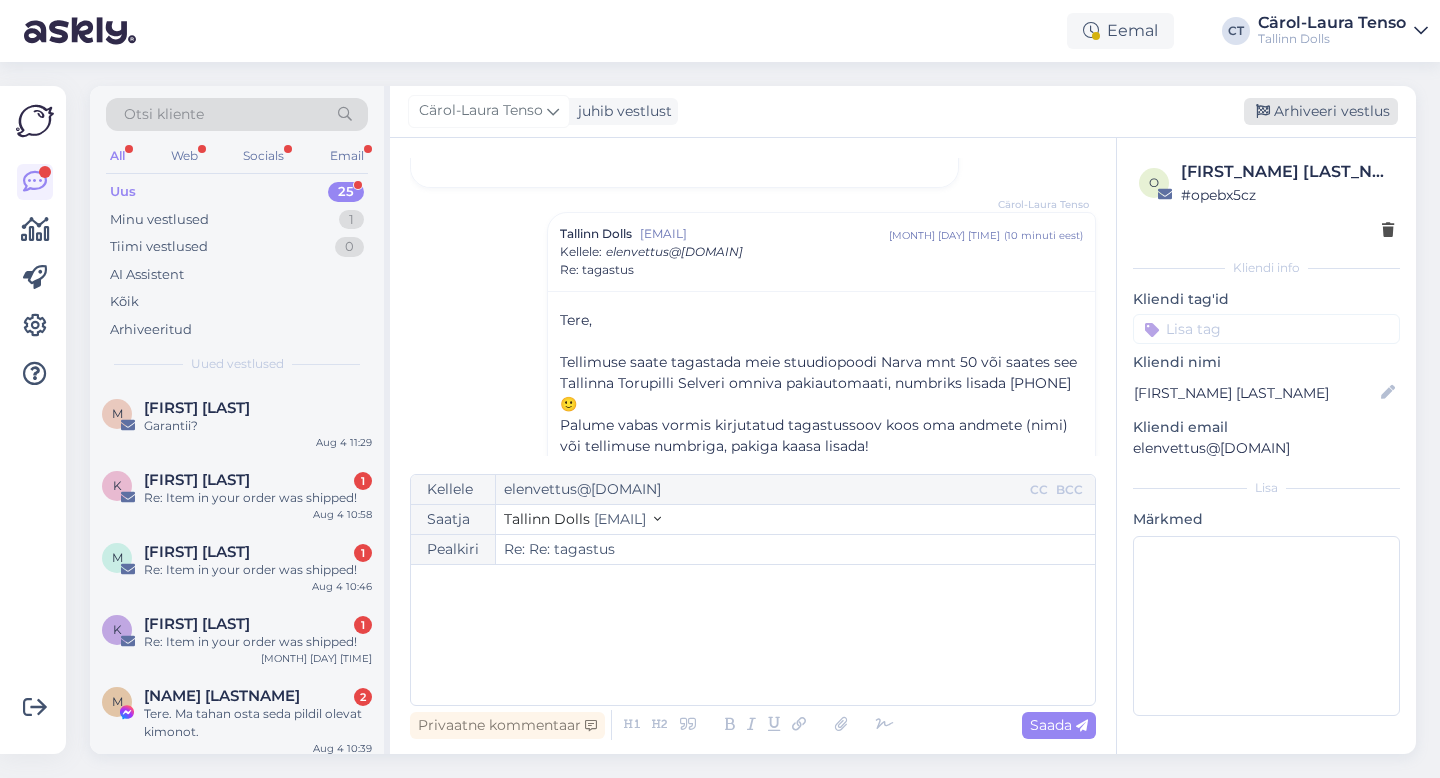 click on "Arhiveeri vestlus" at bounding box center [1321, 111] 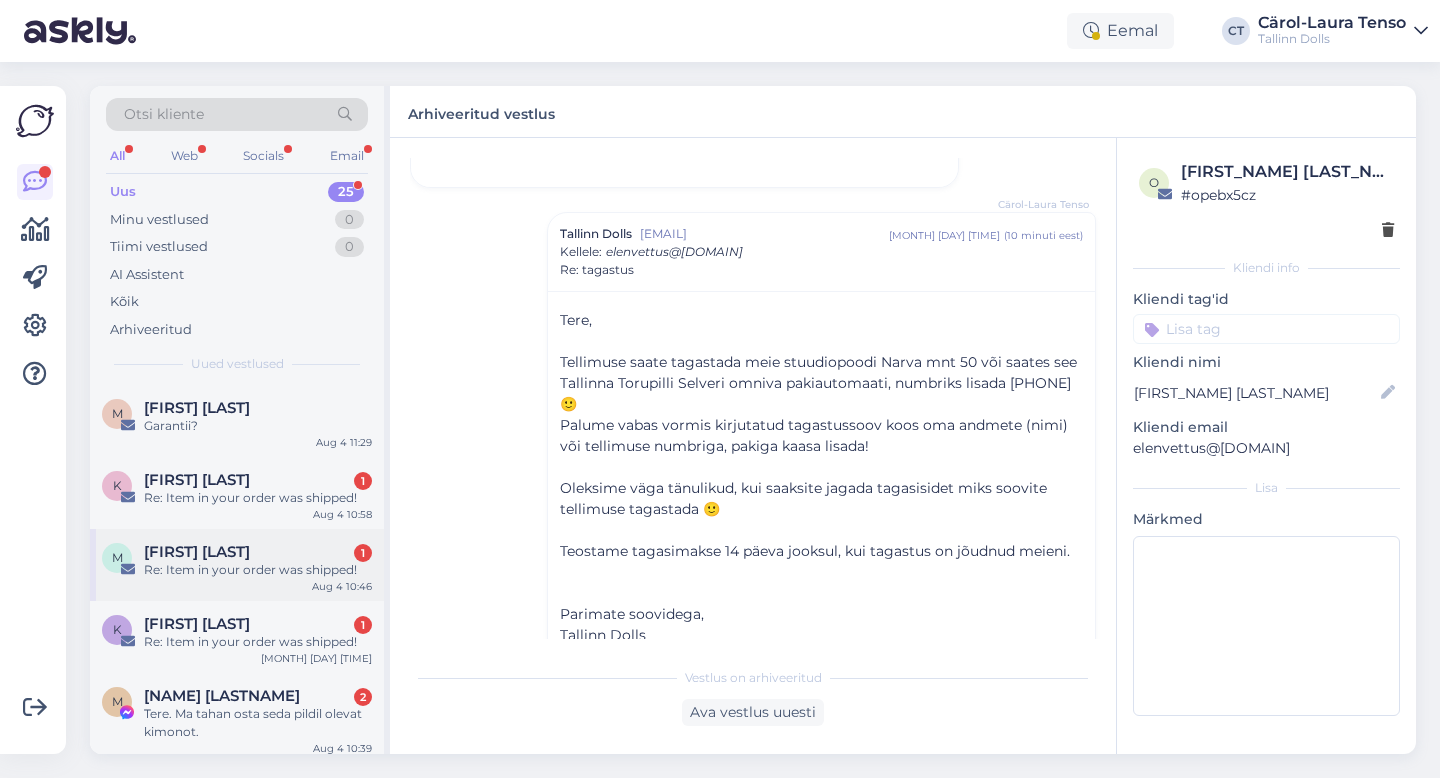 scroll, scrollTop: 1418, scrollLeft: 0, axis: vertical 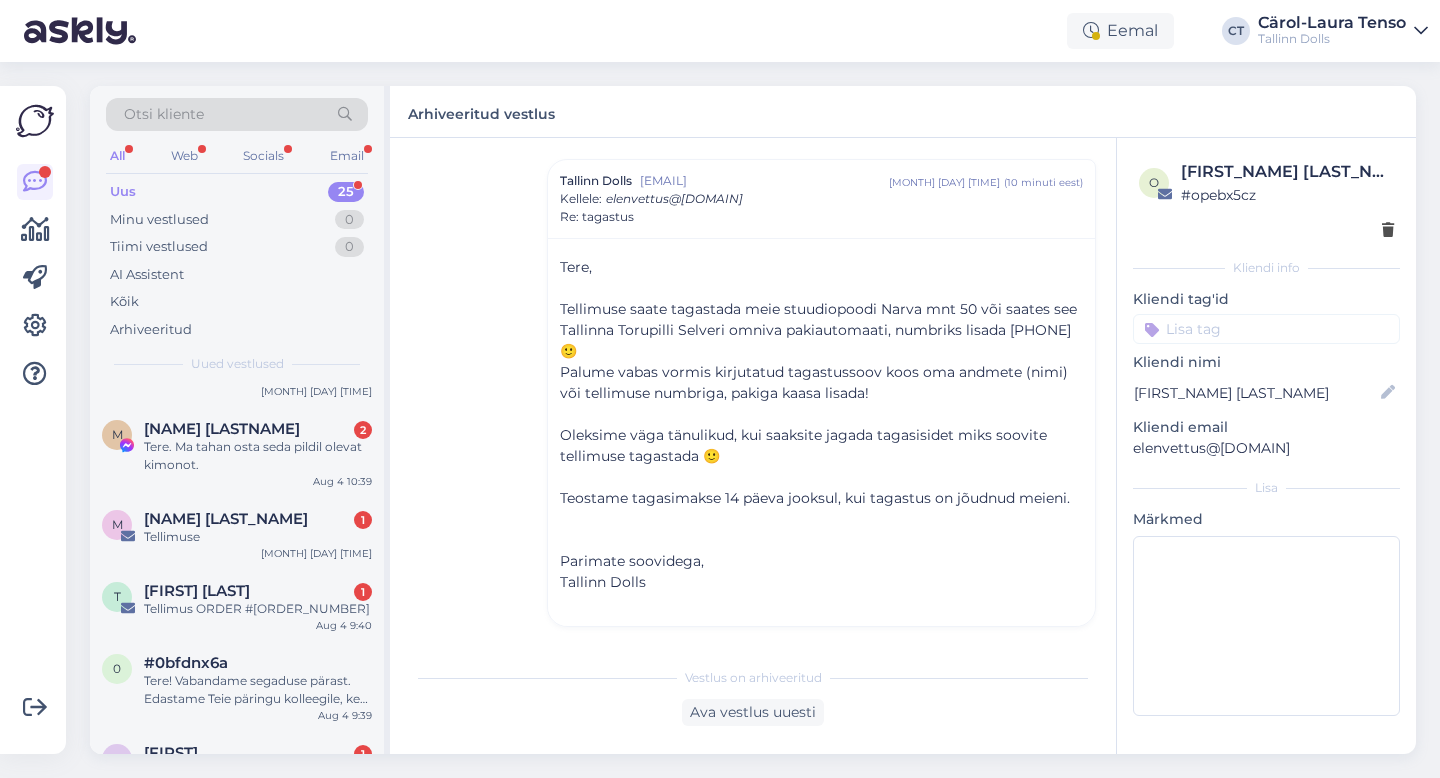 click on "Tellimus 	ORDER #[ORDER_NUMBER]" at bounding box center [258, 609] 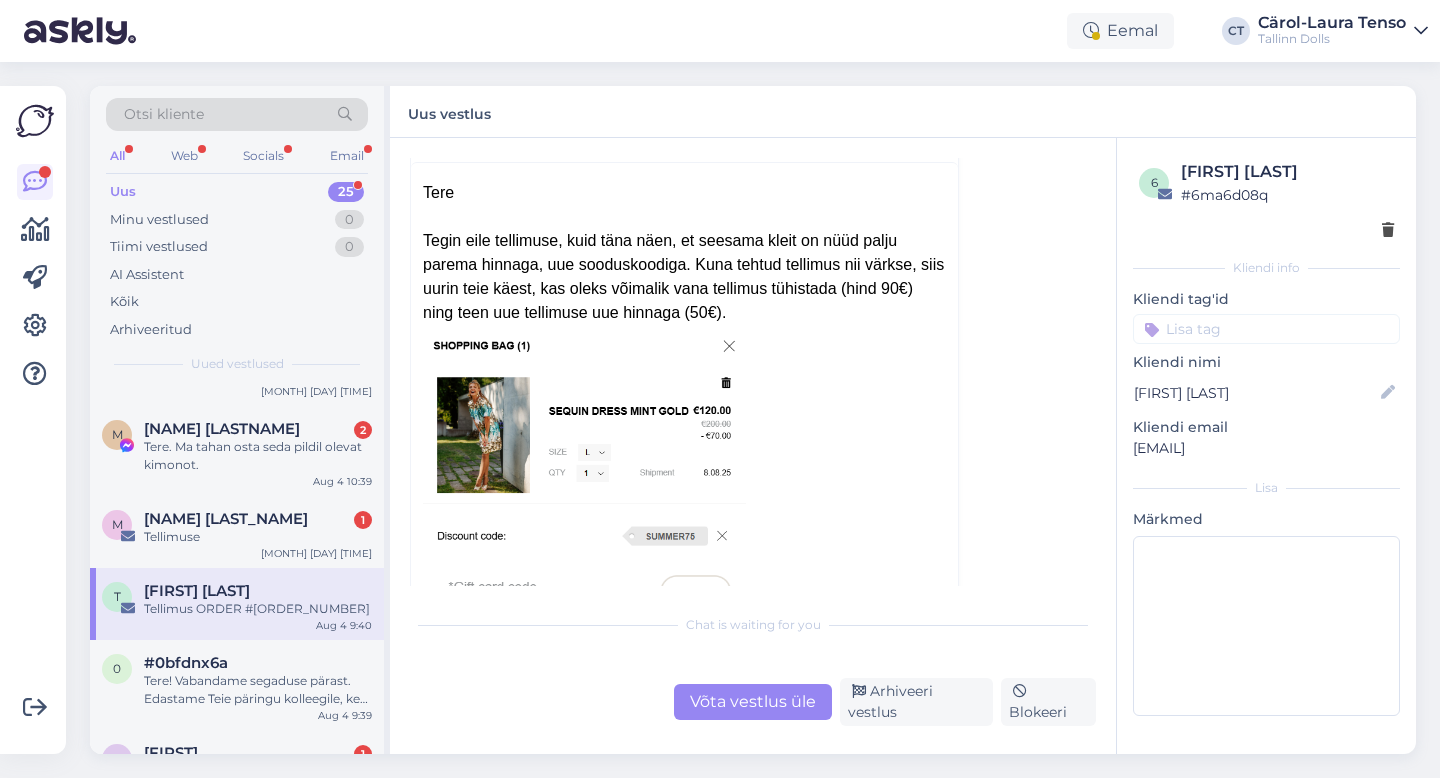 scroll, scrollTop: 318, scrollLeft: 0, axis: vertical 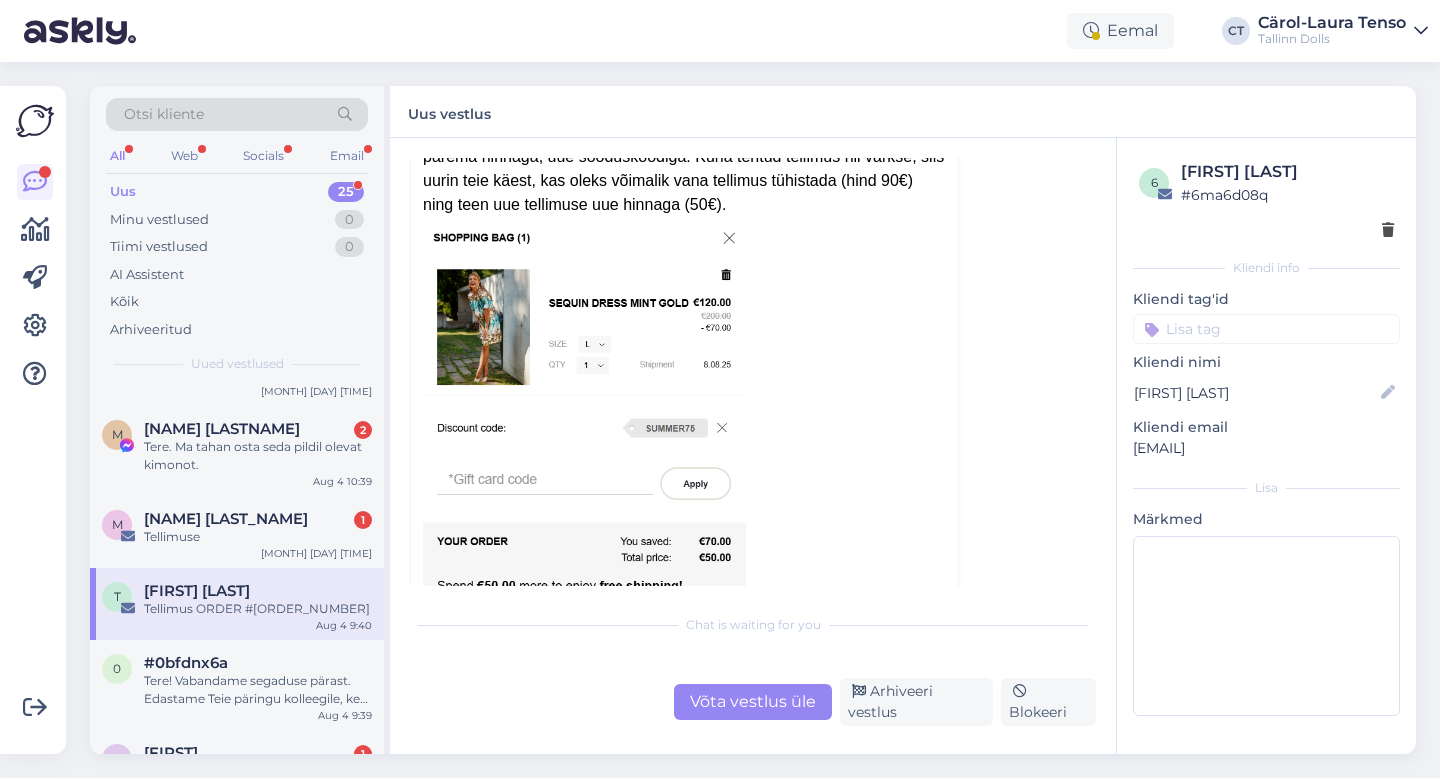 click on "Võta vestlus üle" at bounding box center [753, 702] 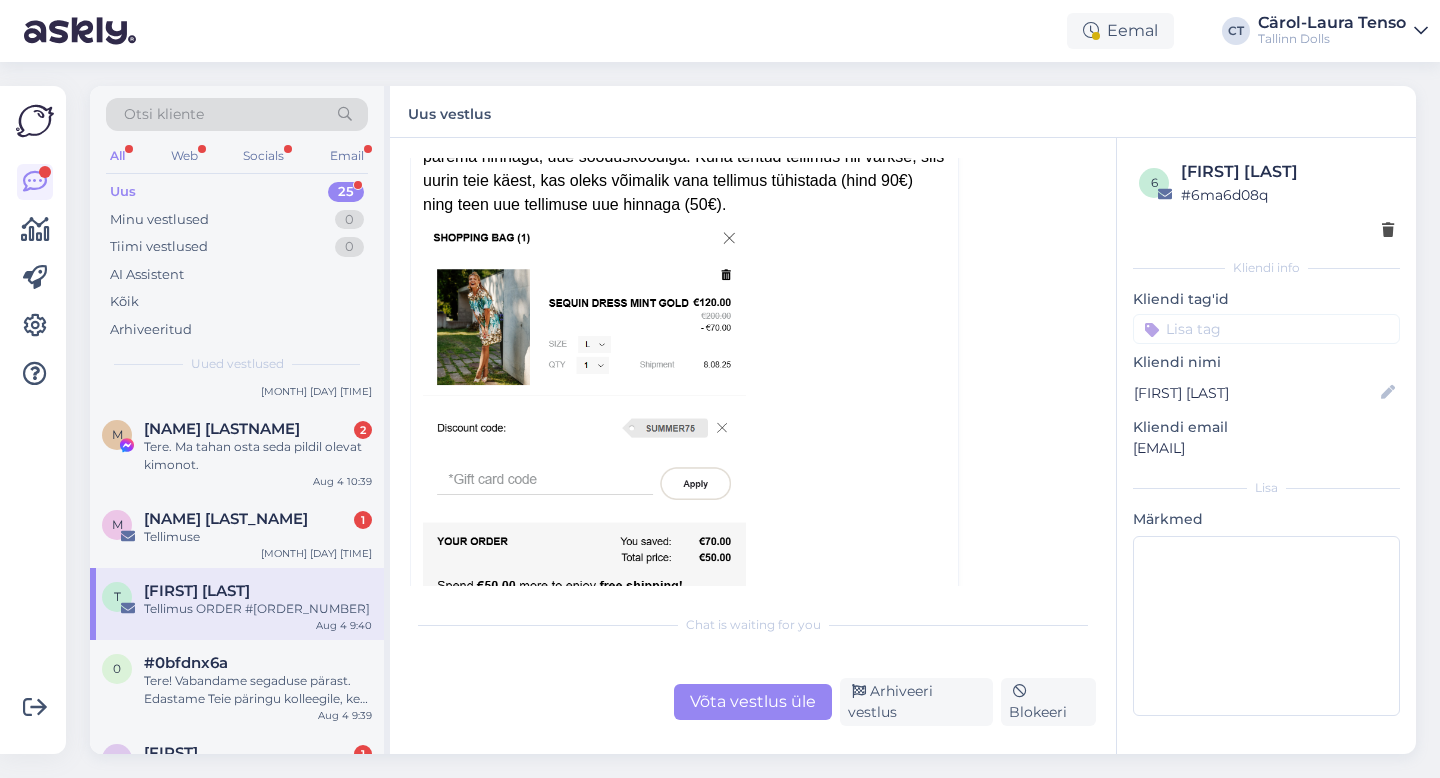 scroll, scrollTop: 226, scrollLeft: 0, axis: vertical 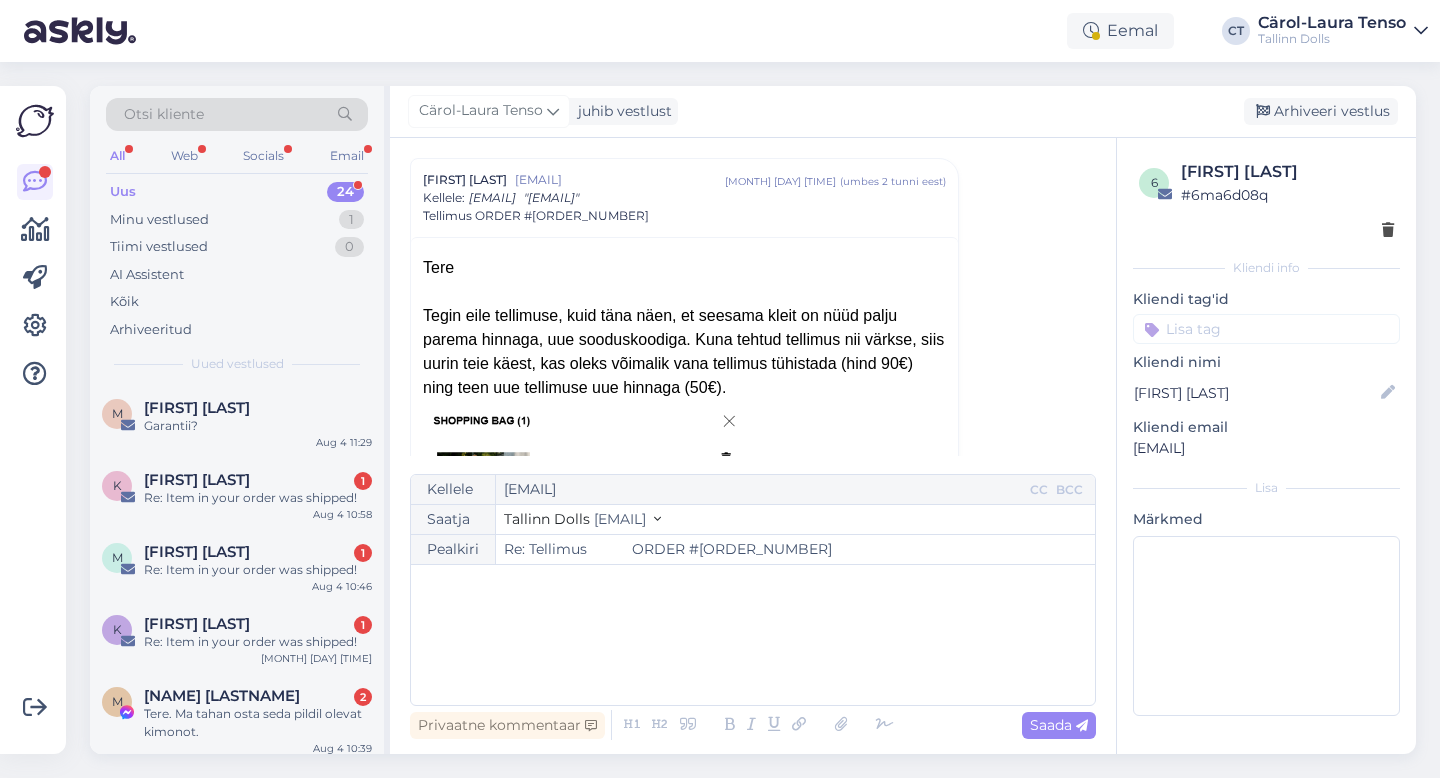 click on "﻿" at bounding box center (753, 635) 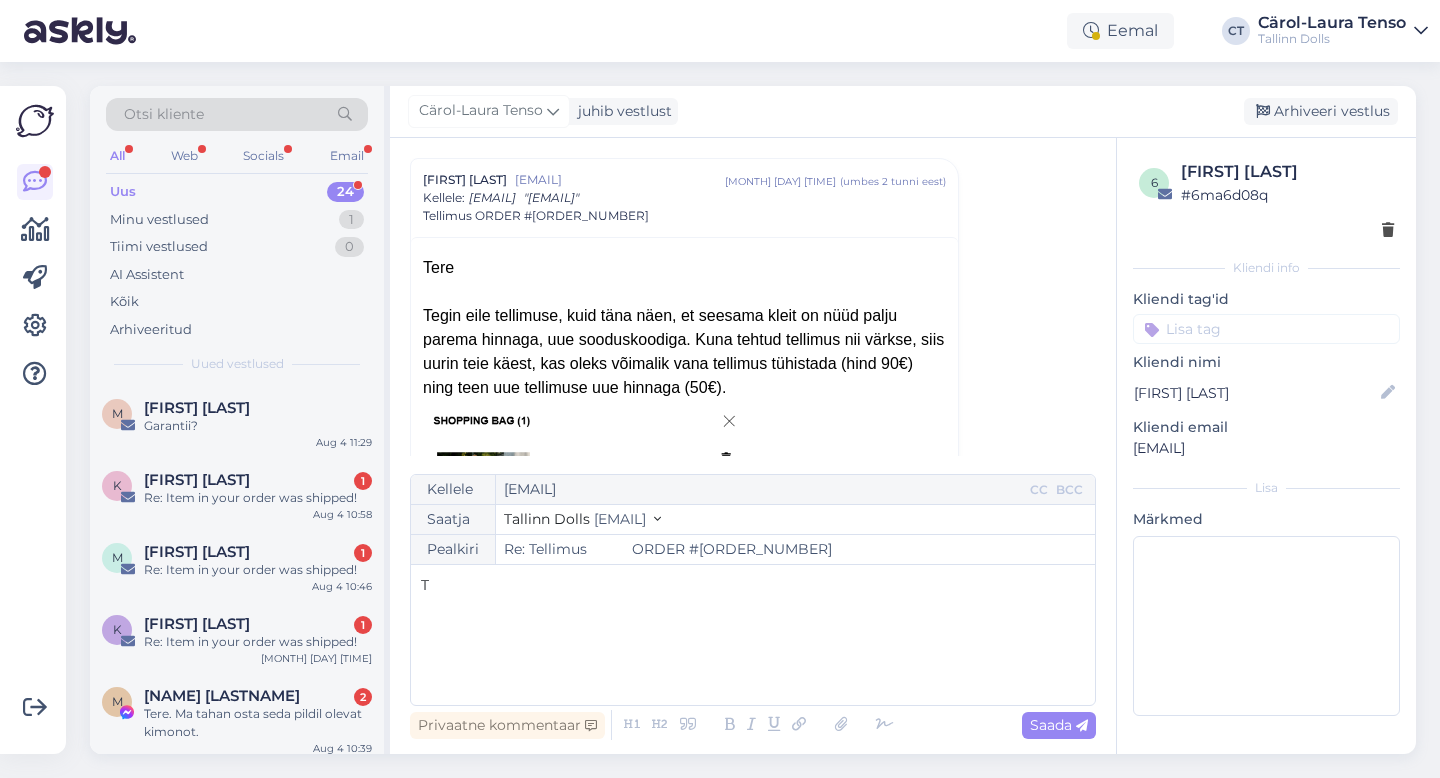 type 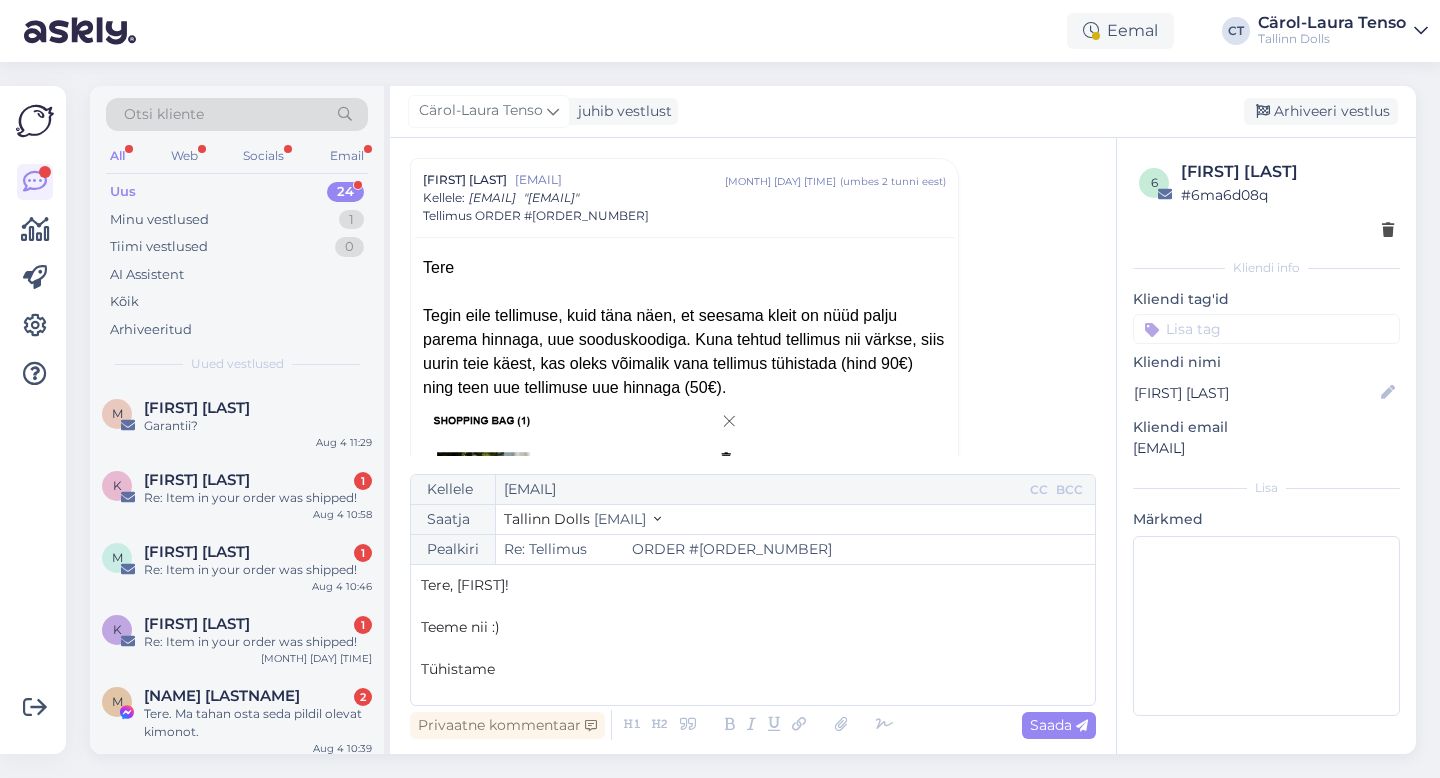 scroll, scrollTop: 260, scrollLeft: 0, axis: vertical 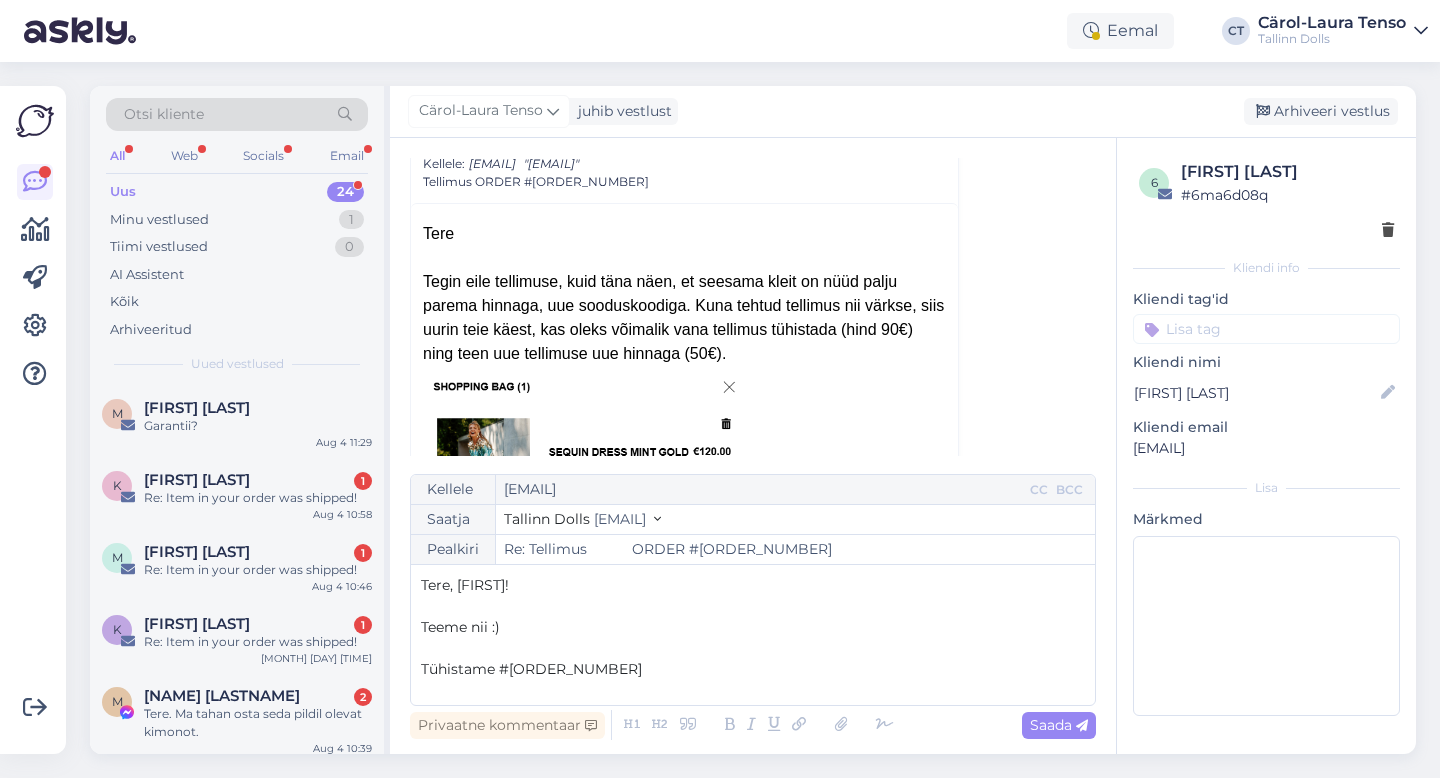 click on "Tühistame #[ORDER_NUMBER]" at bounding box center [531, 669] 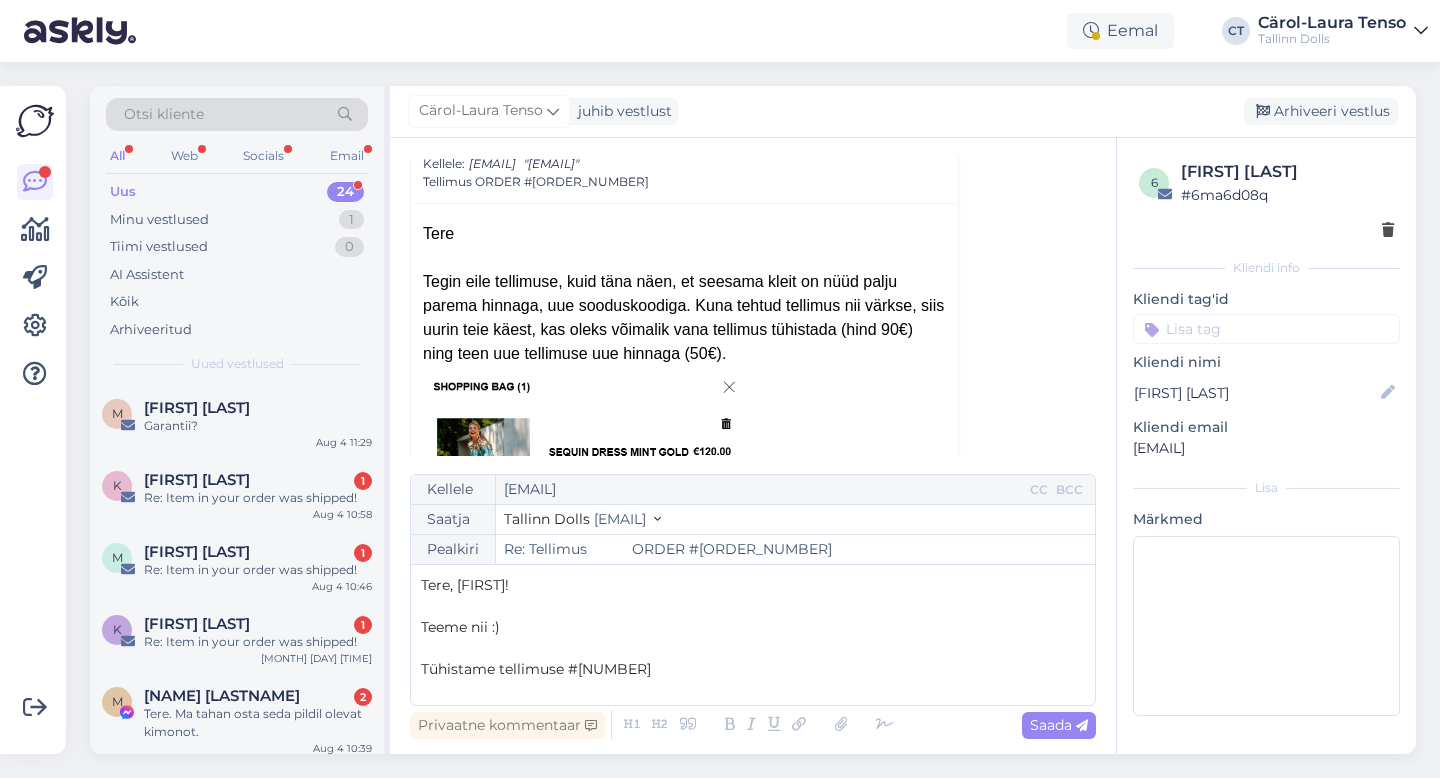 click on "Tühistame tellimuse #[NUMBER]" at bounding box center (753, 669) 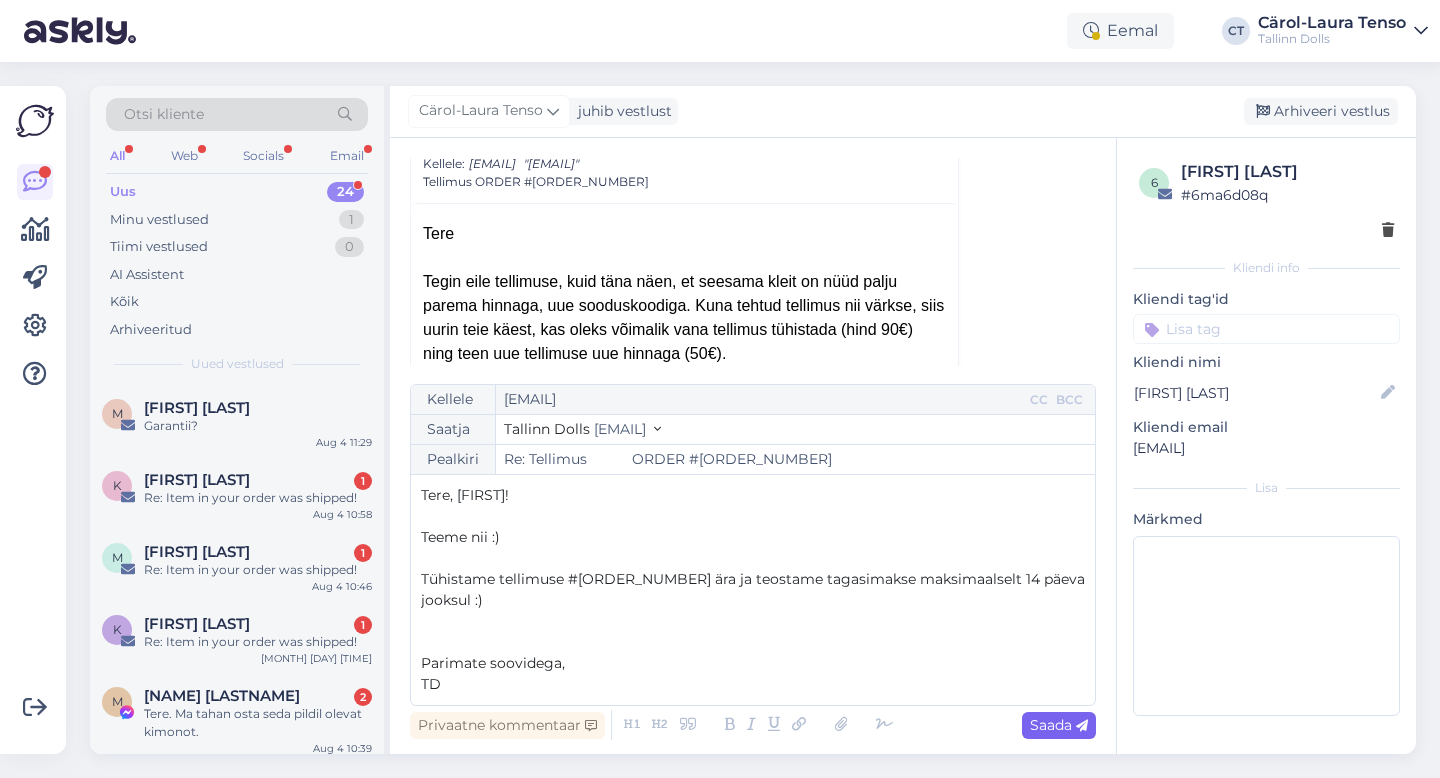 click on "Saada" at bounding box center (1059, 725) 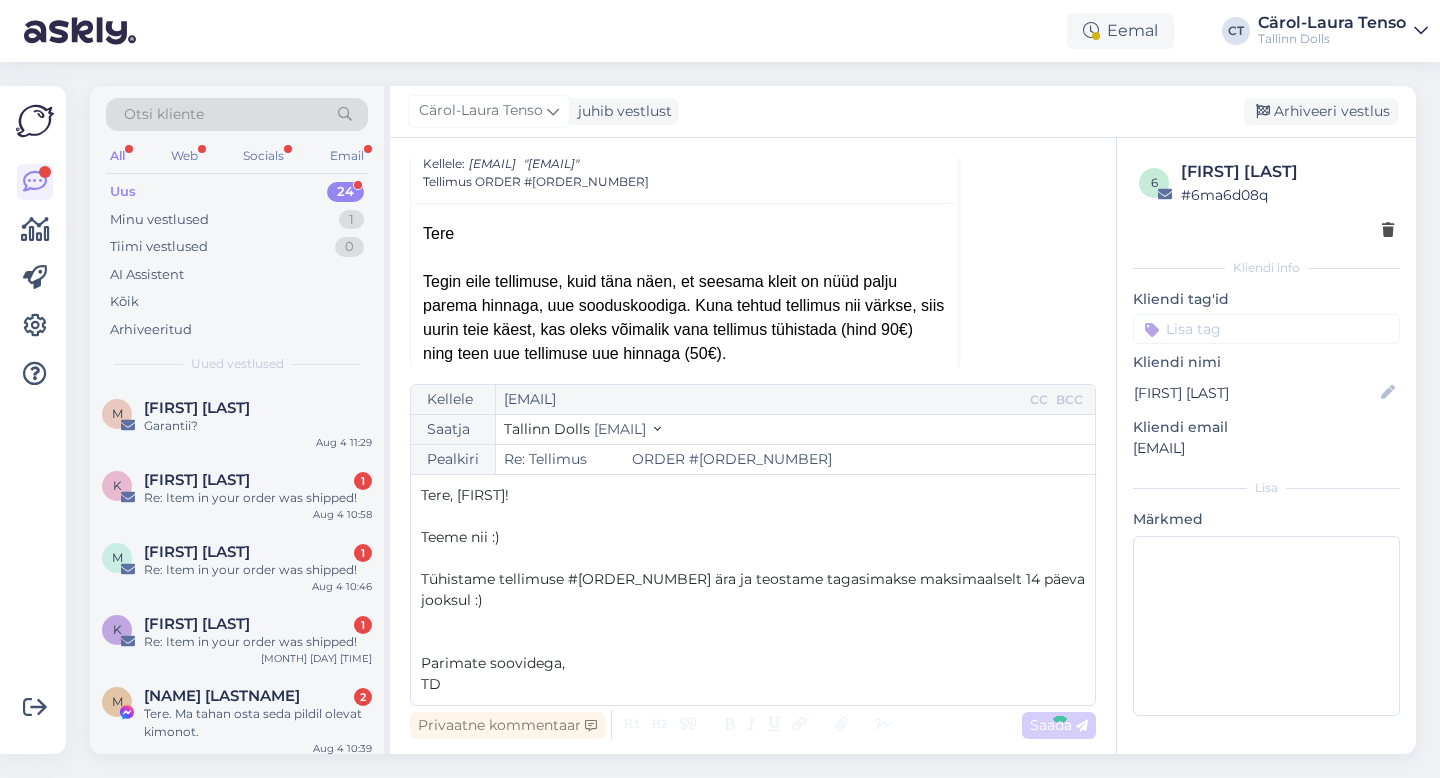 type on "Re: Re: Tellimus 	ORDER #[NUMBER]" 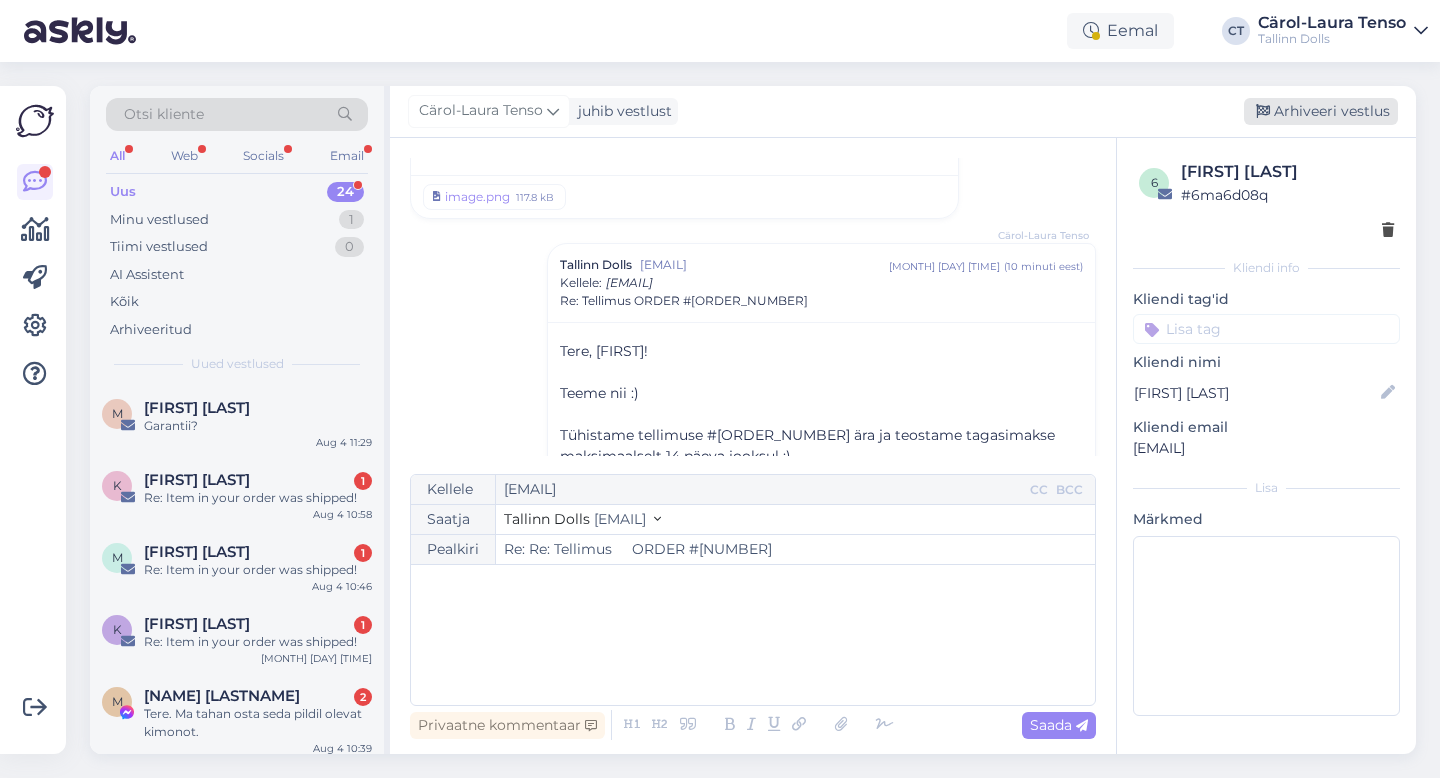 click on "Arhiveeri vestlus" at bounding box center [1321, 111] 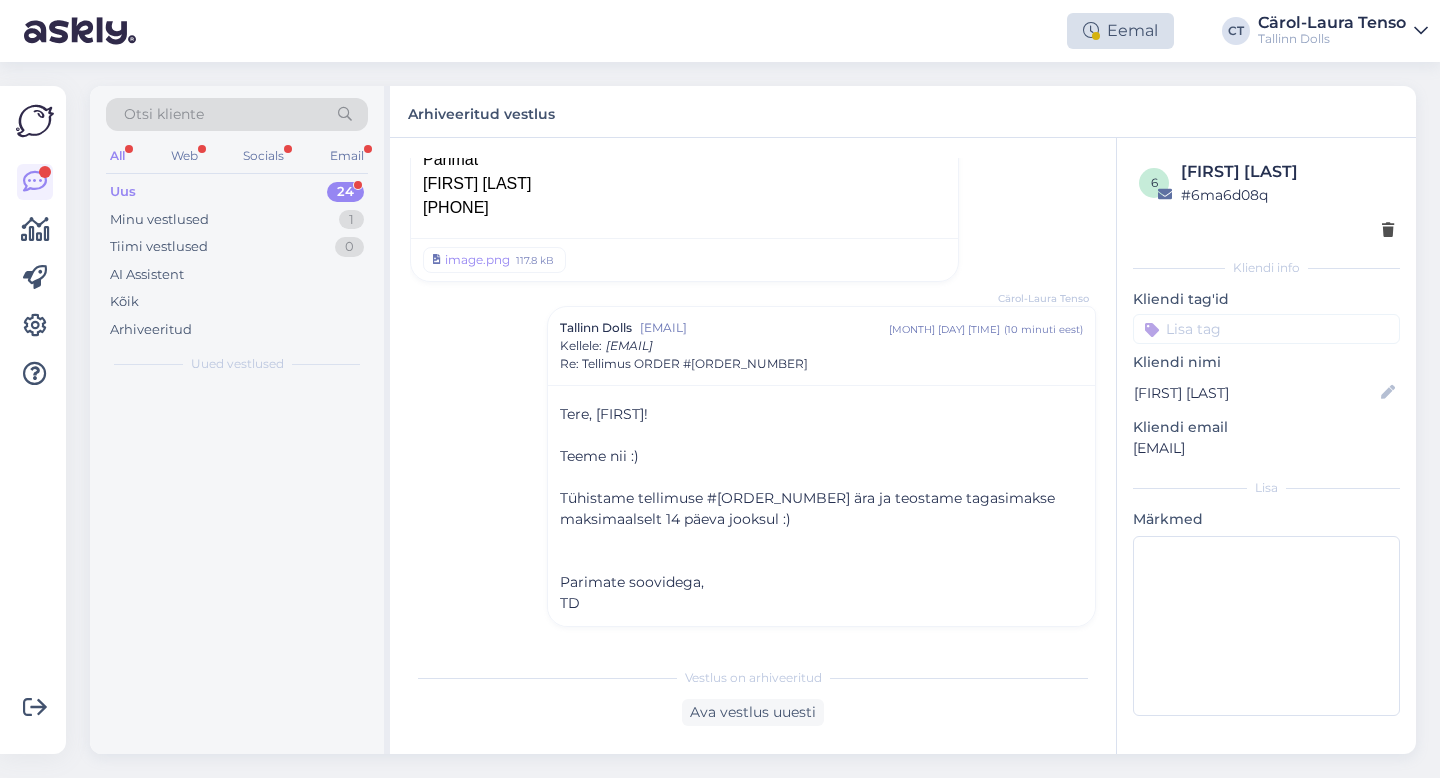scroll, scrollTop: 933, scrollLeft: 0, axis: vertical 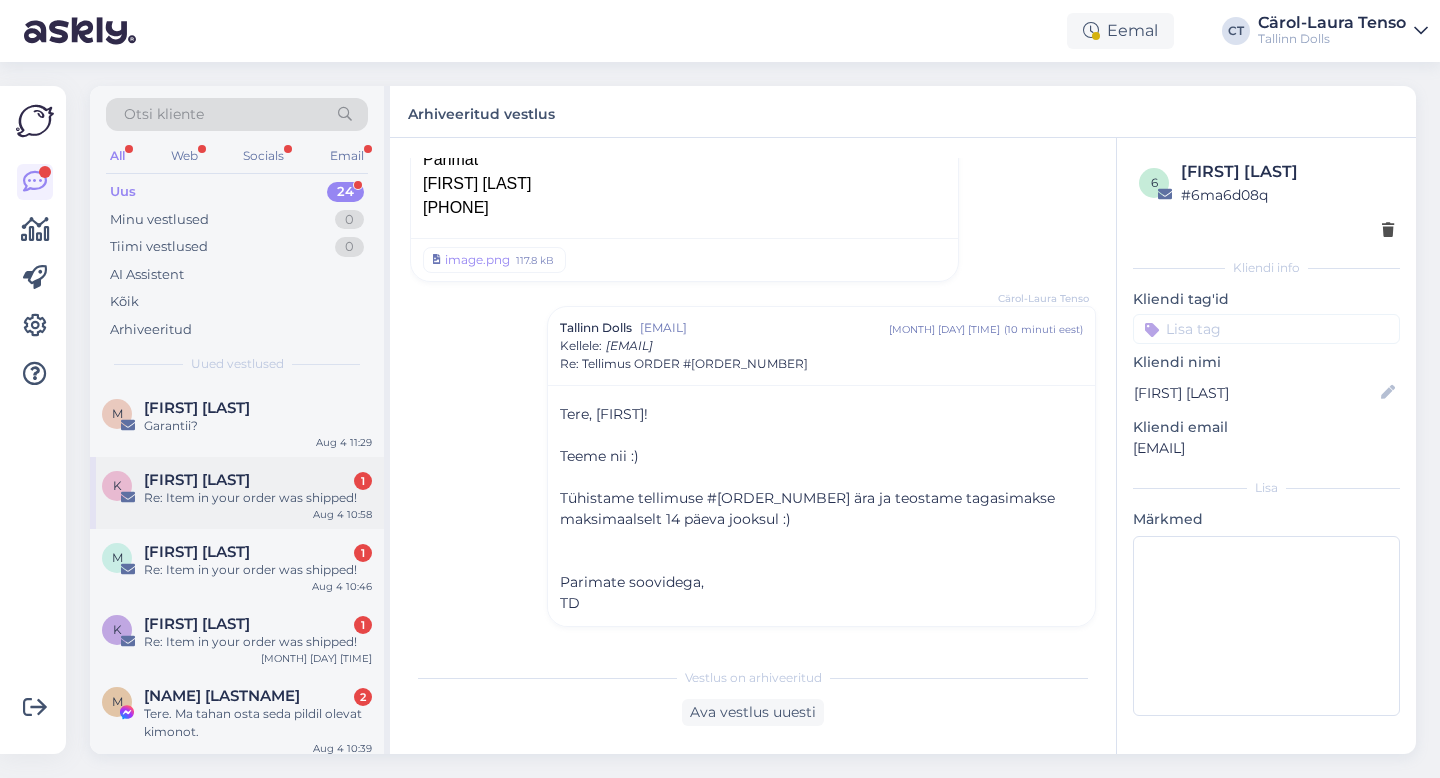 click on "Re: Item in your order was shipped!" at bounding box center (258, 498) 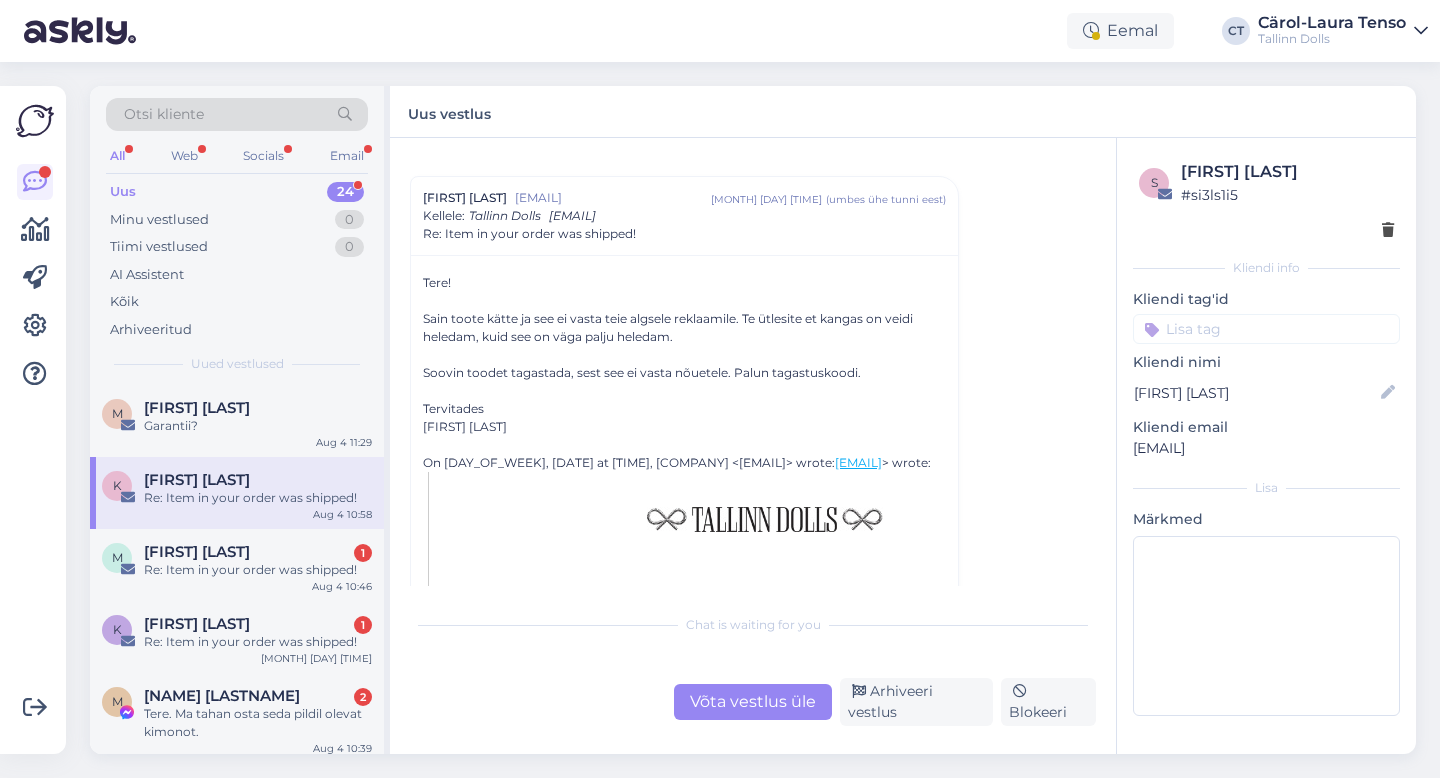 scroll, scrollTop: 38, scrollLeft: 0, axis: vertical 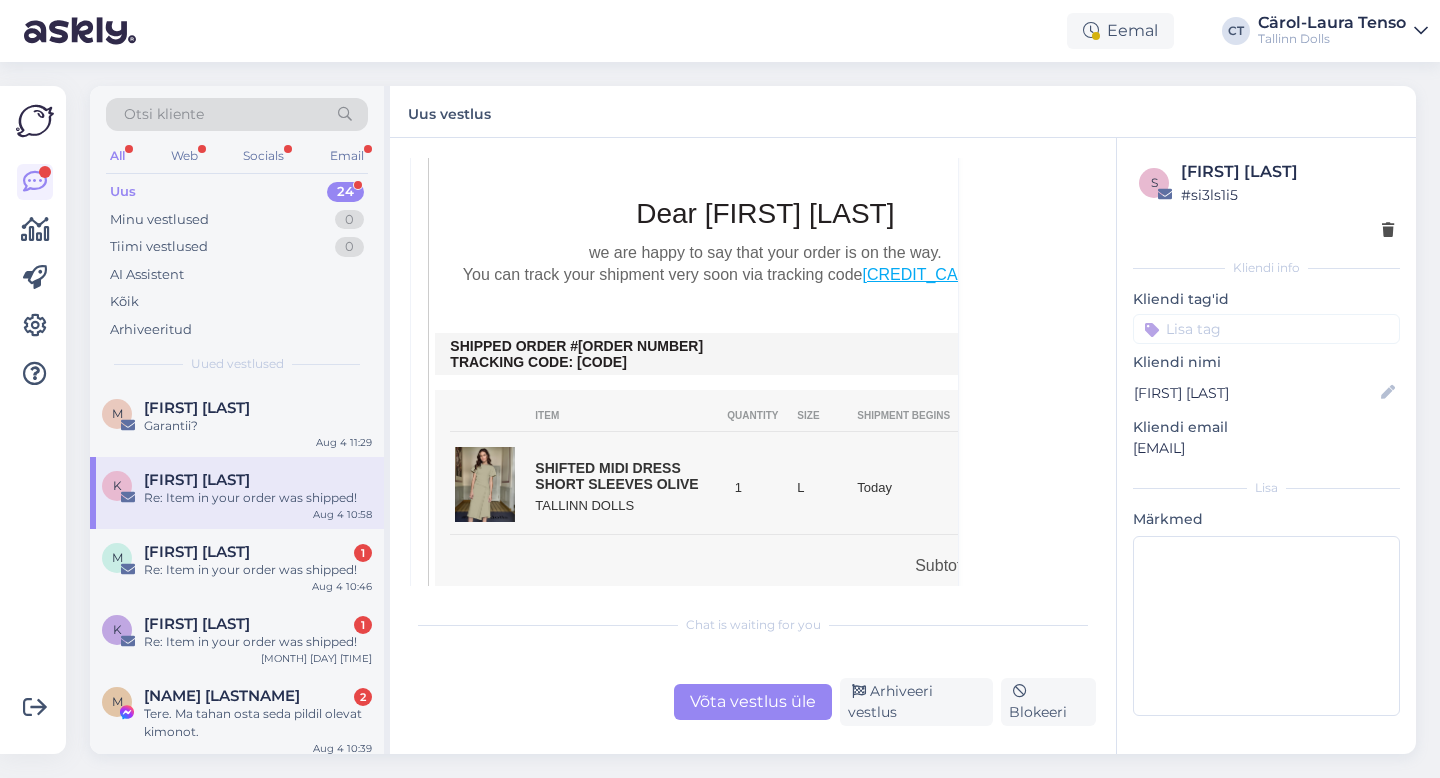 click on "Võta vestlus üle" at bounding box center [753, 702] 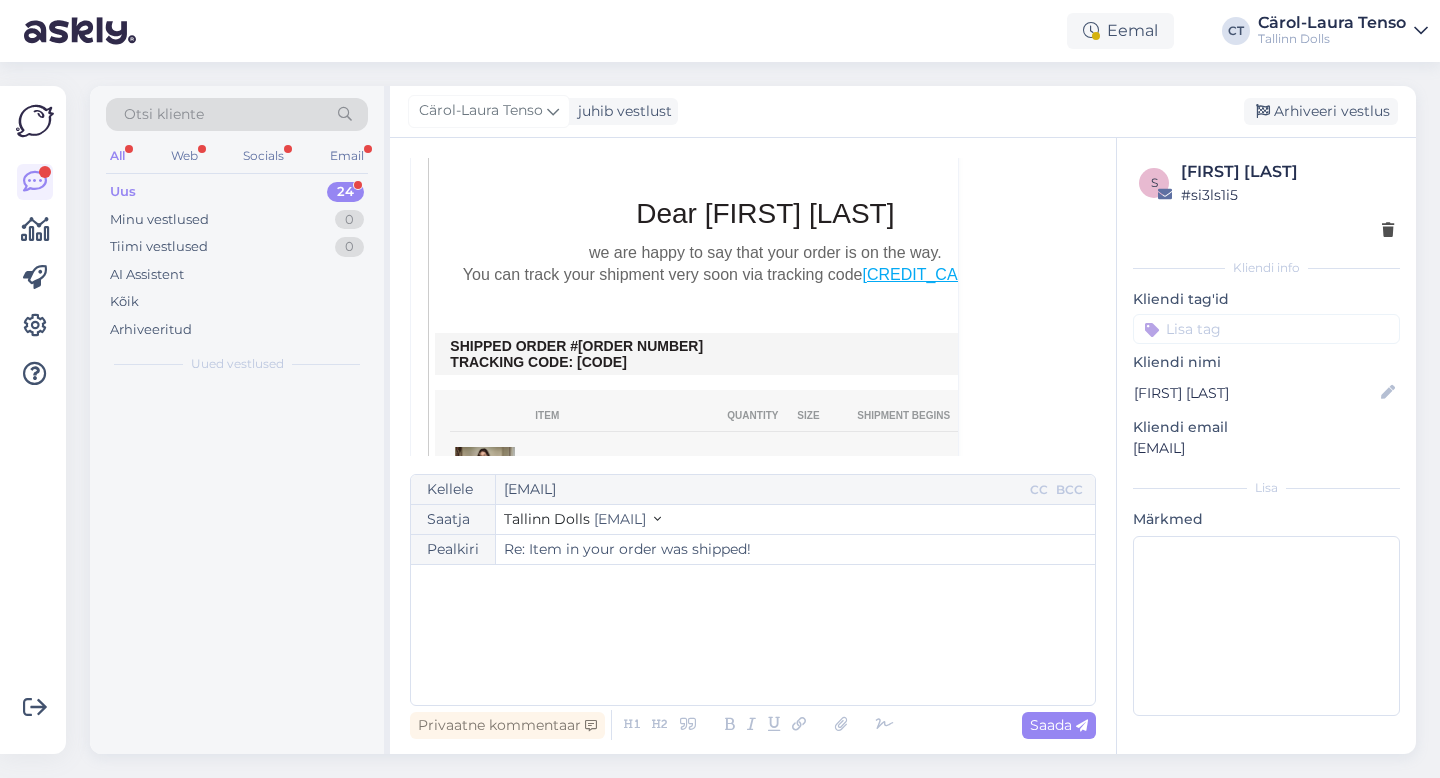scroll, scrollTop: 54, scrollLeft: 0, axis: vertical 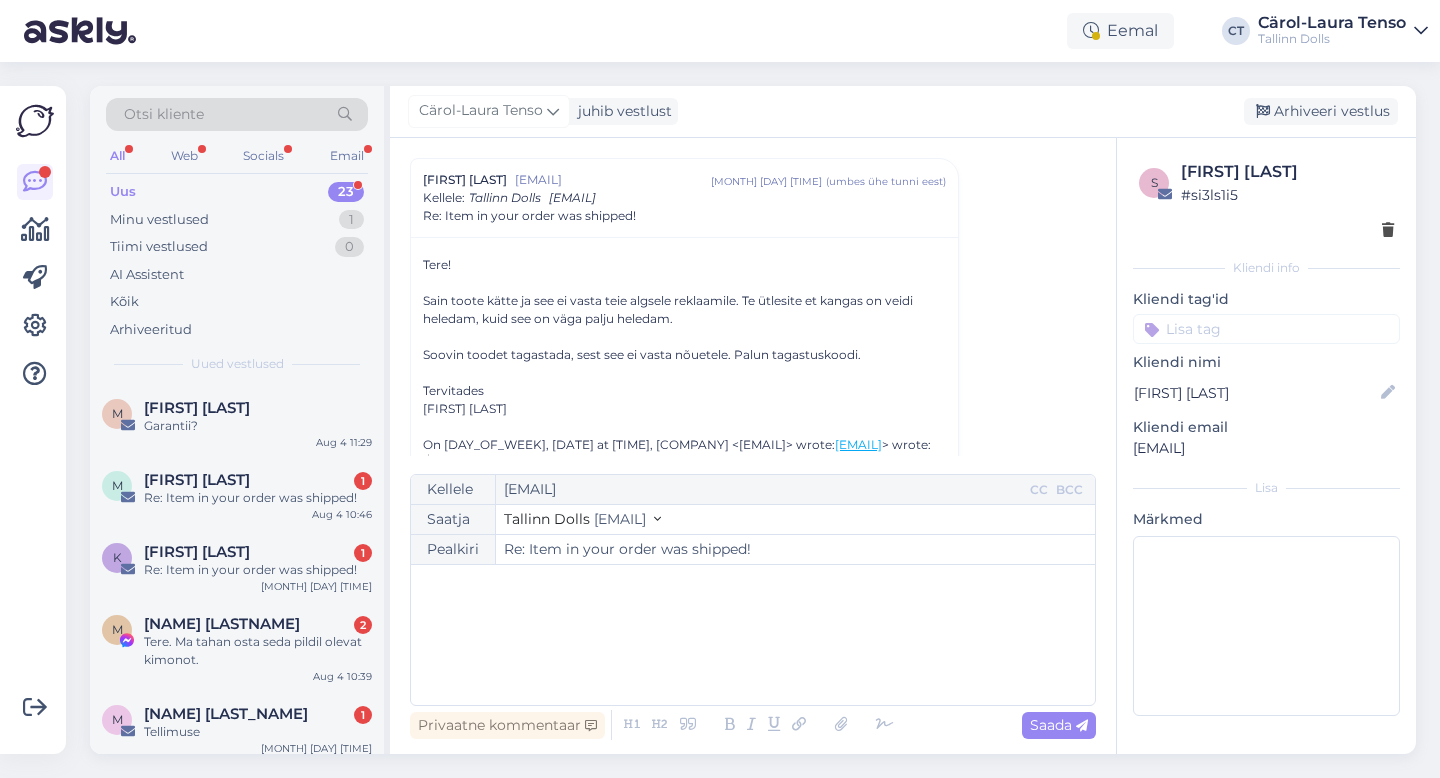 click on "﻿" at bounding box center (753, 635) 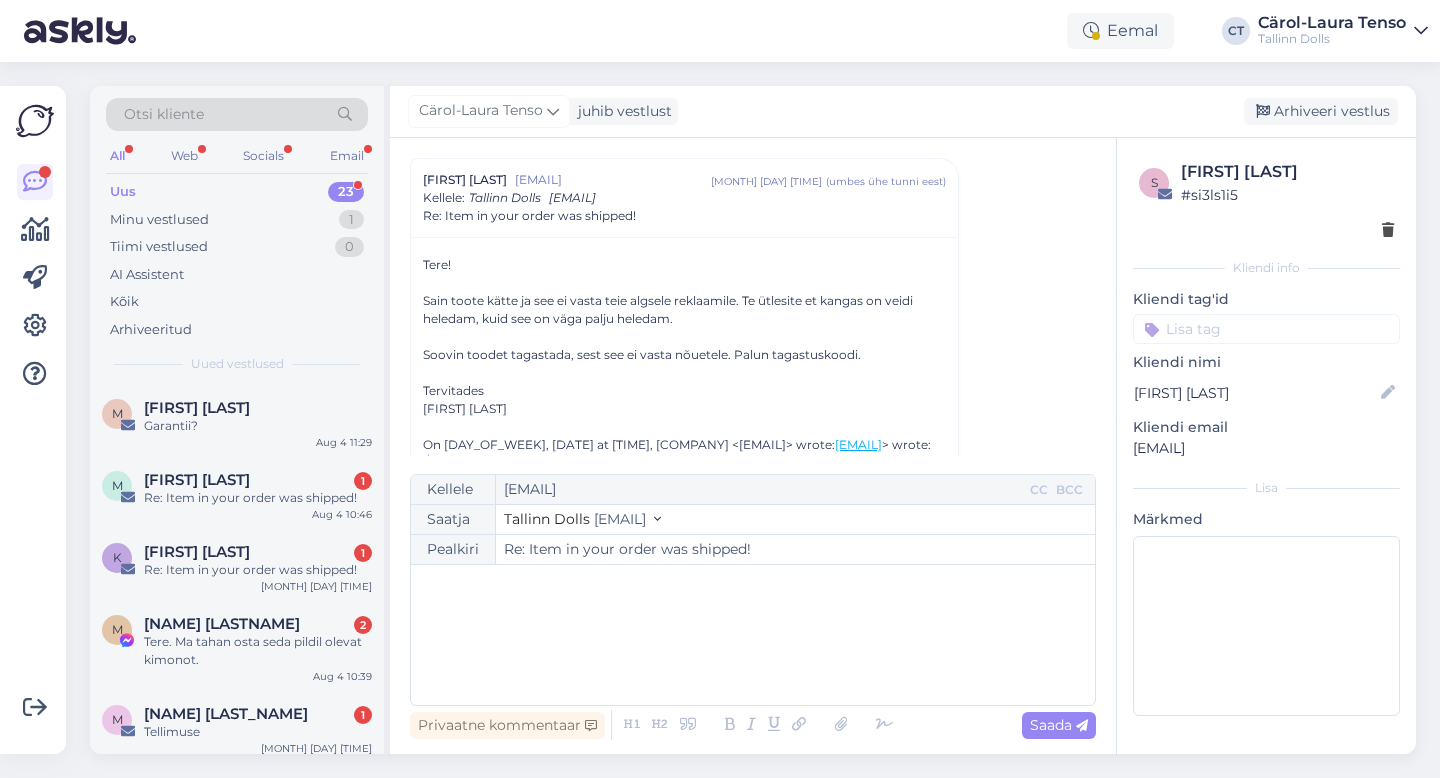 click on "﻿" at bounding box center (753, 635) 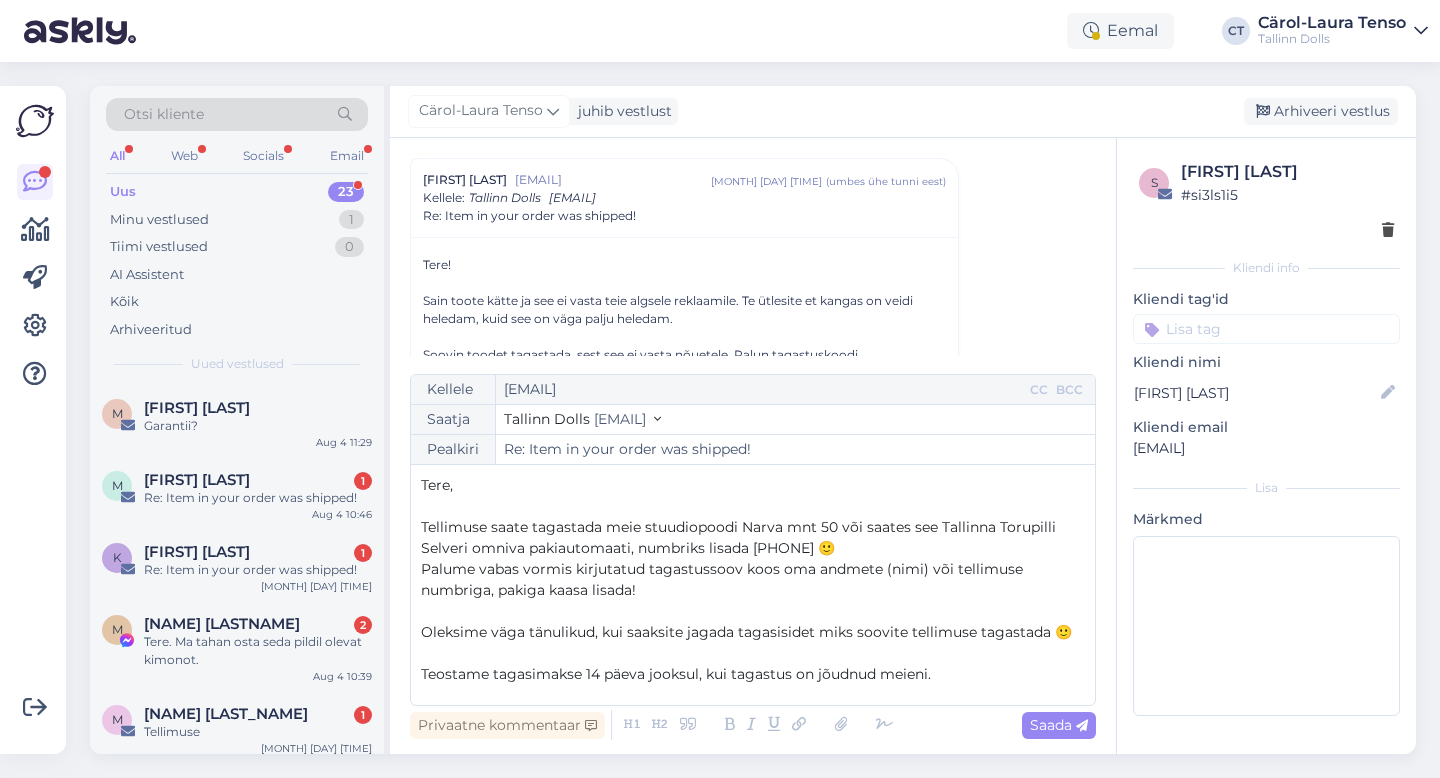 scroll, scrollTop: 74, scrollLeft: 0, axis: vertical 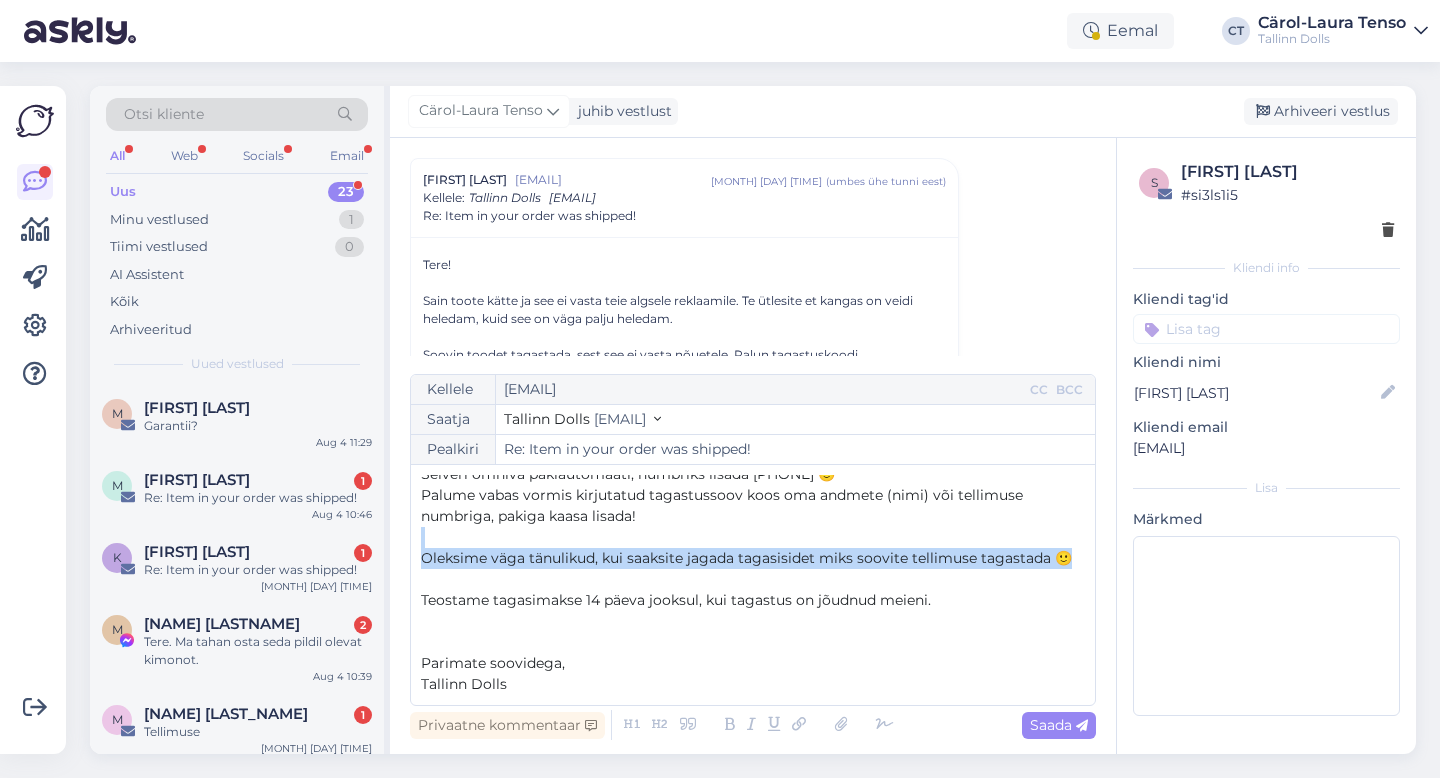 drag, startPoint x: 420, startPoint y: 558, endPoint x: 1093, endPoint y: 553, distance: 673.01855 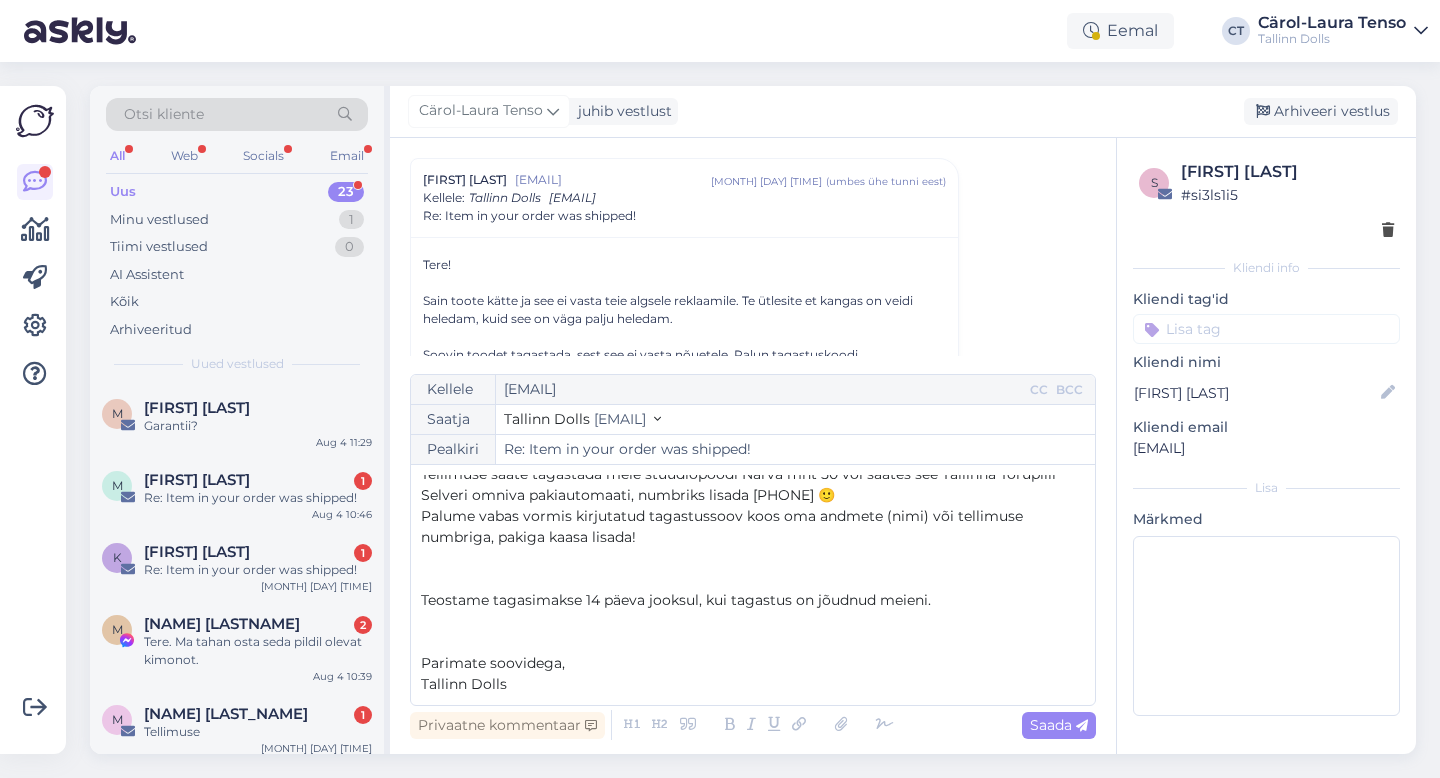 scroll, scrollTop: 32, scrollLeft: 0, axis: vertical 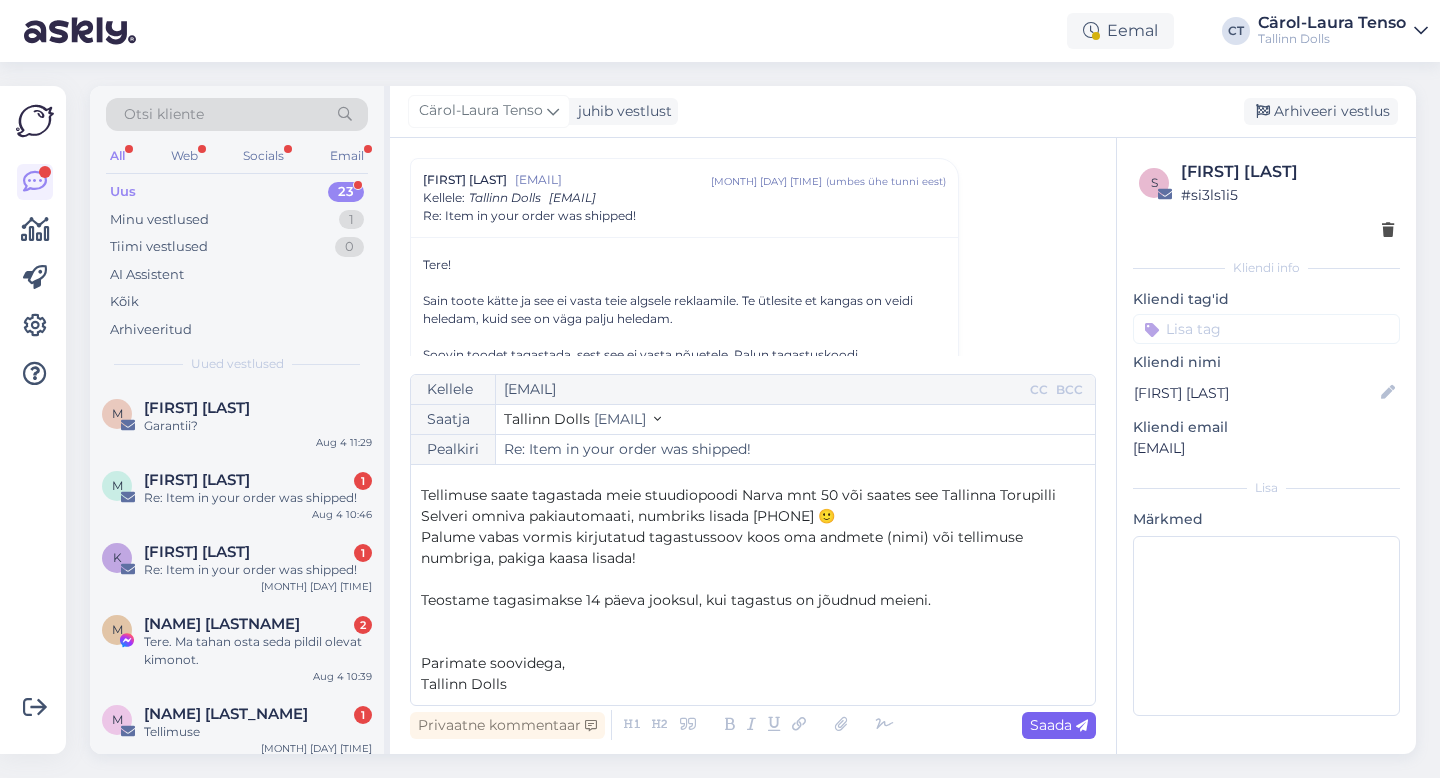 click on "Saada" at bounding box center (1059, 725) 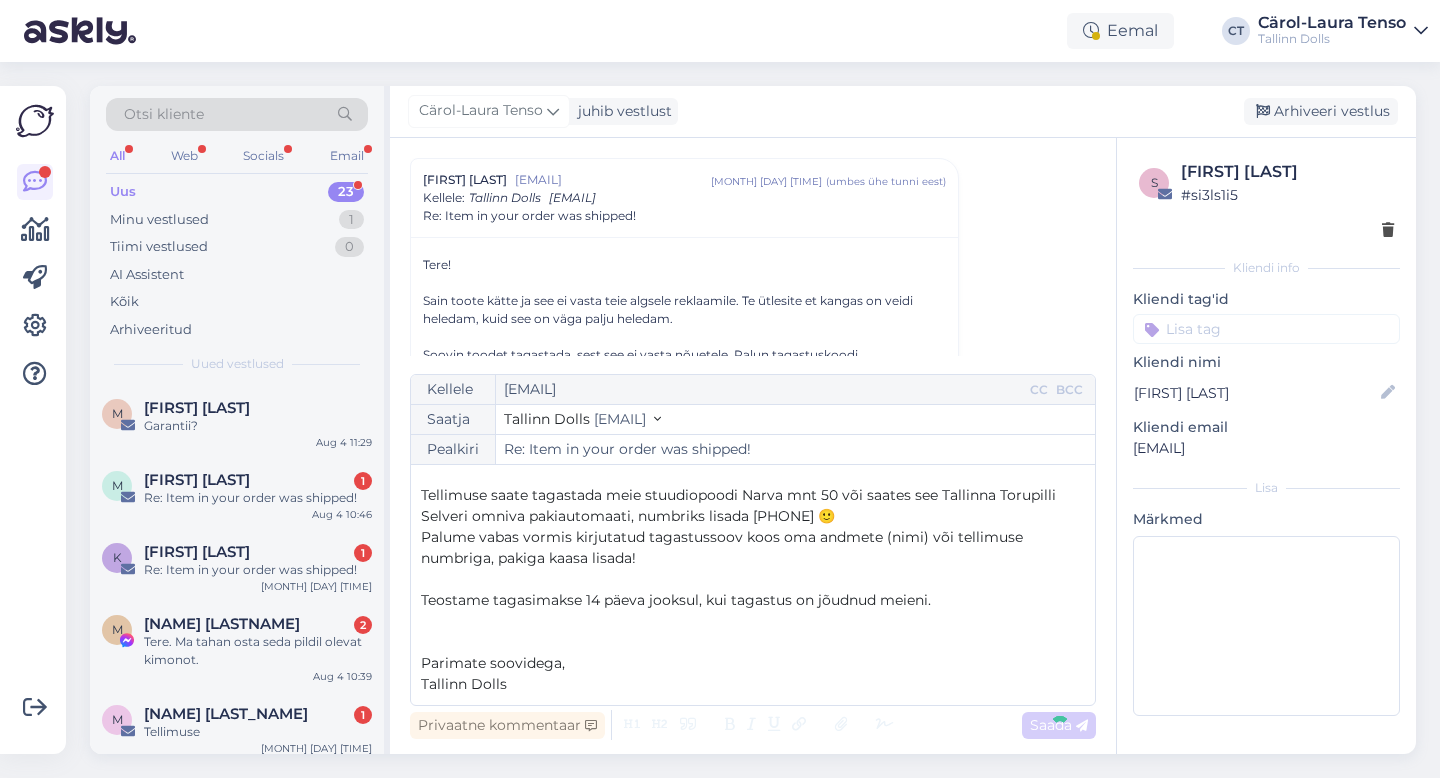 type on "Re: Re: Item in your order was shipped!" 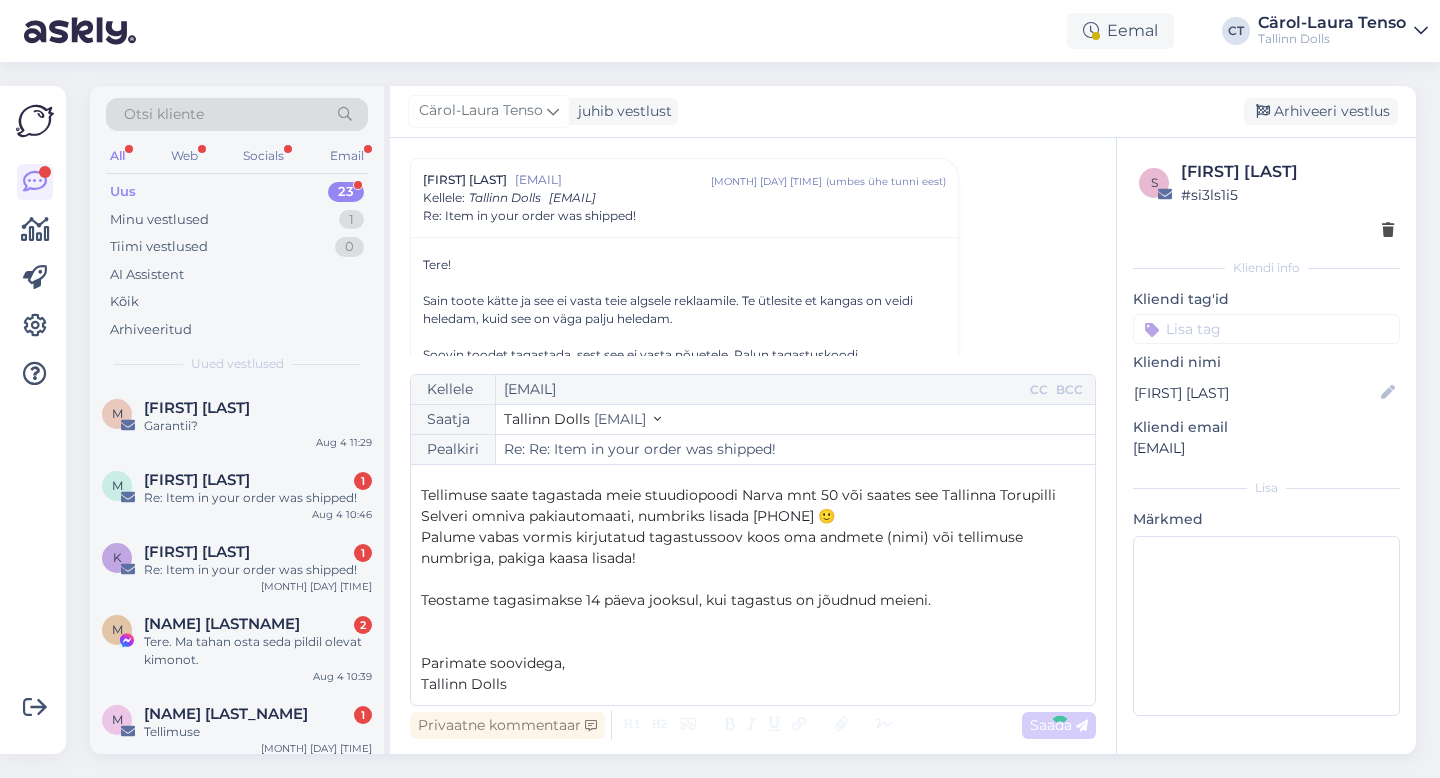 scroll, scrollTop: 1215, scrollLeft: 0, axis: vertical 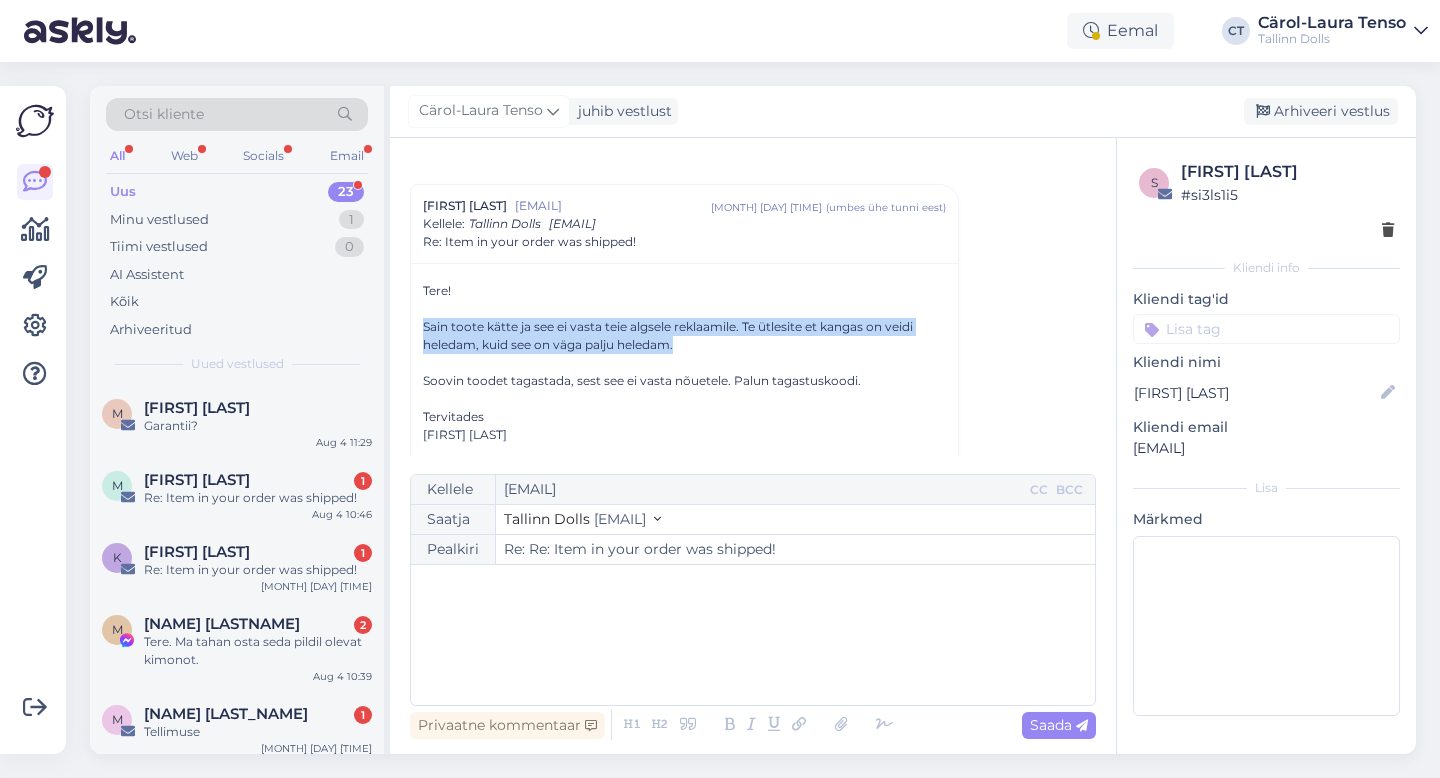 drag, startPoint x: 421, startPoint y: 326, endPoint x: 689, endPoint y: 339, distance: 268.31512 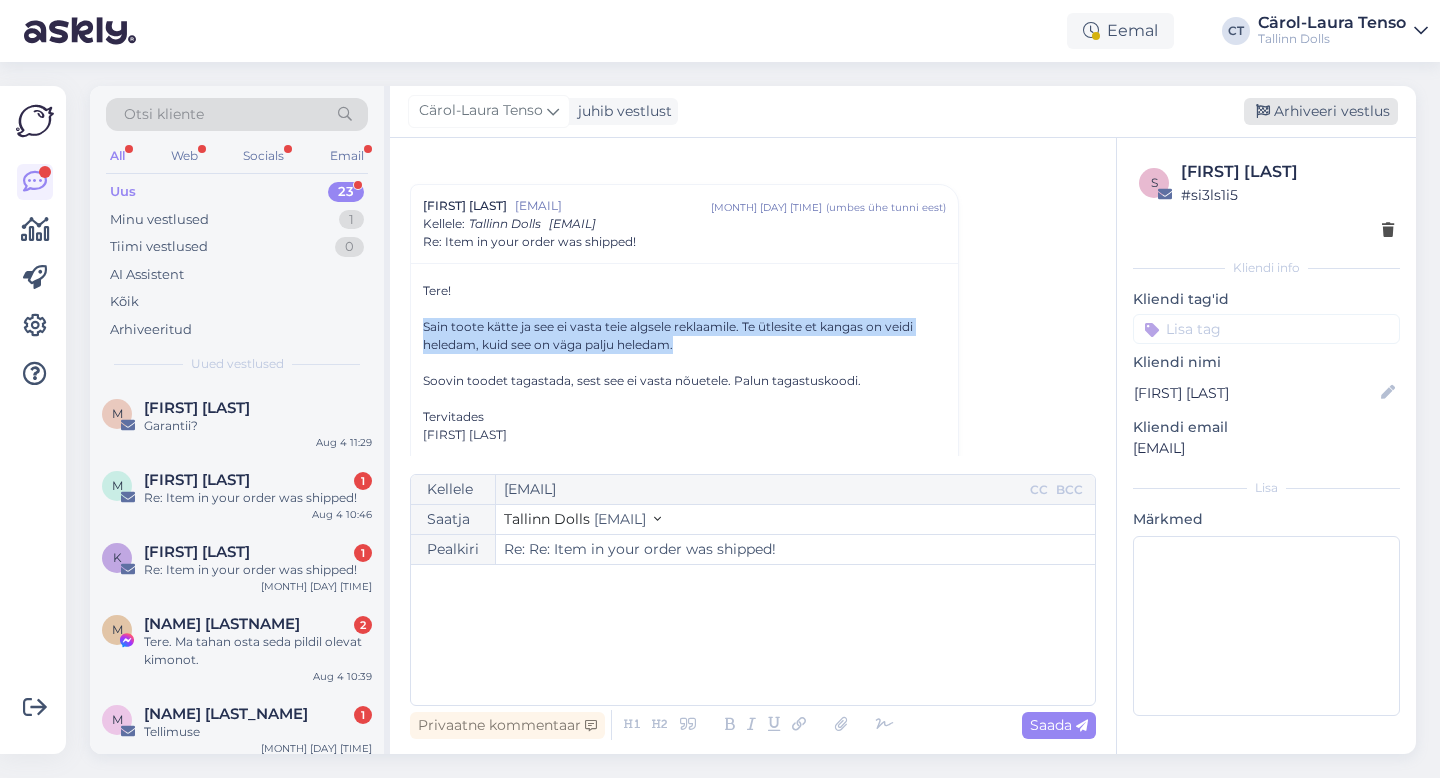 click on "Arhiveeri vestlus" at bounding box center (1321, 111) 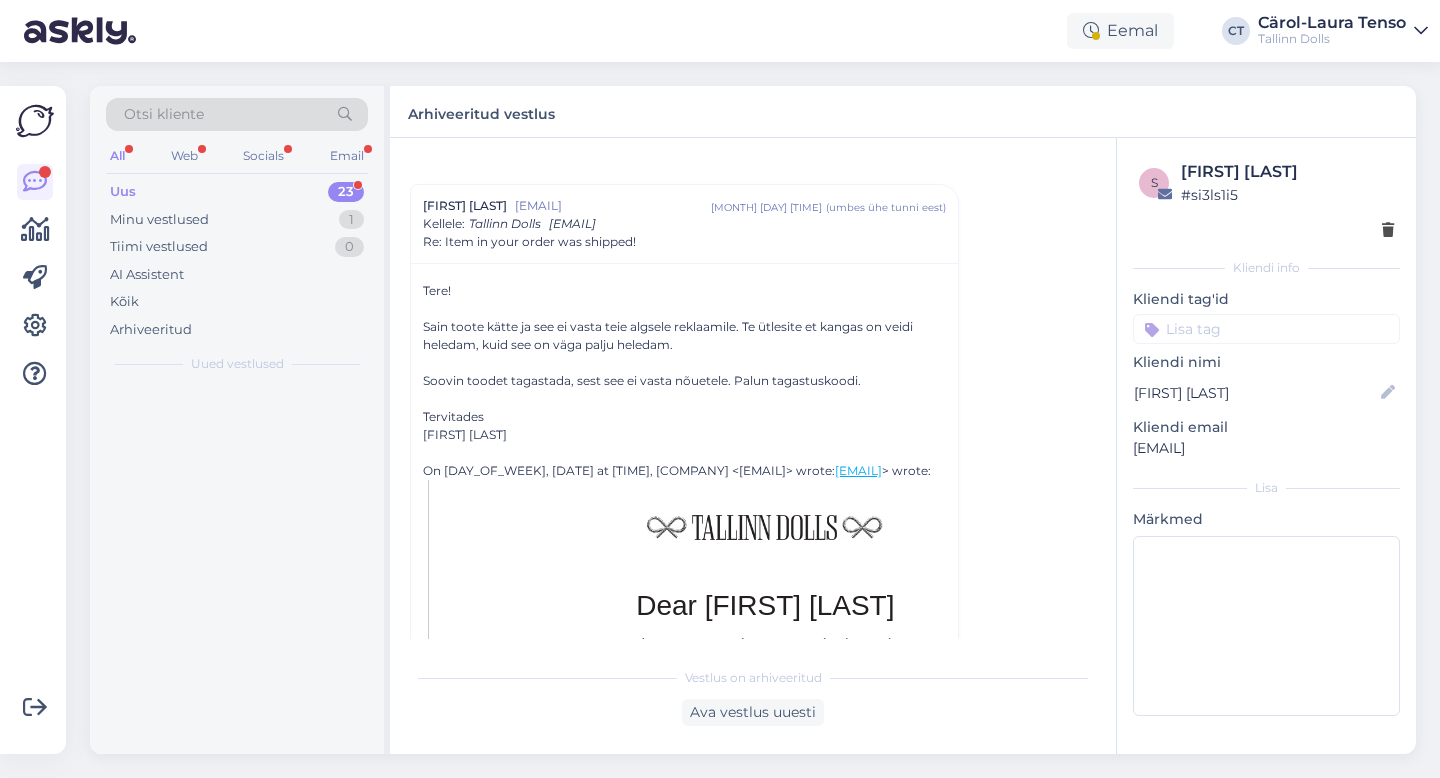 scroll, scrollTop: 1284, scrollLeft: 0, axis: vertical 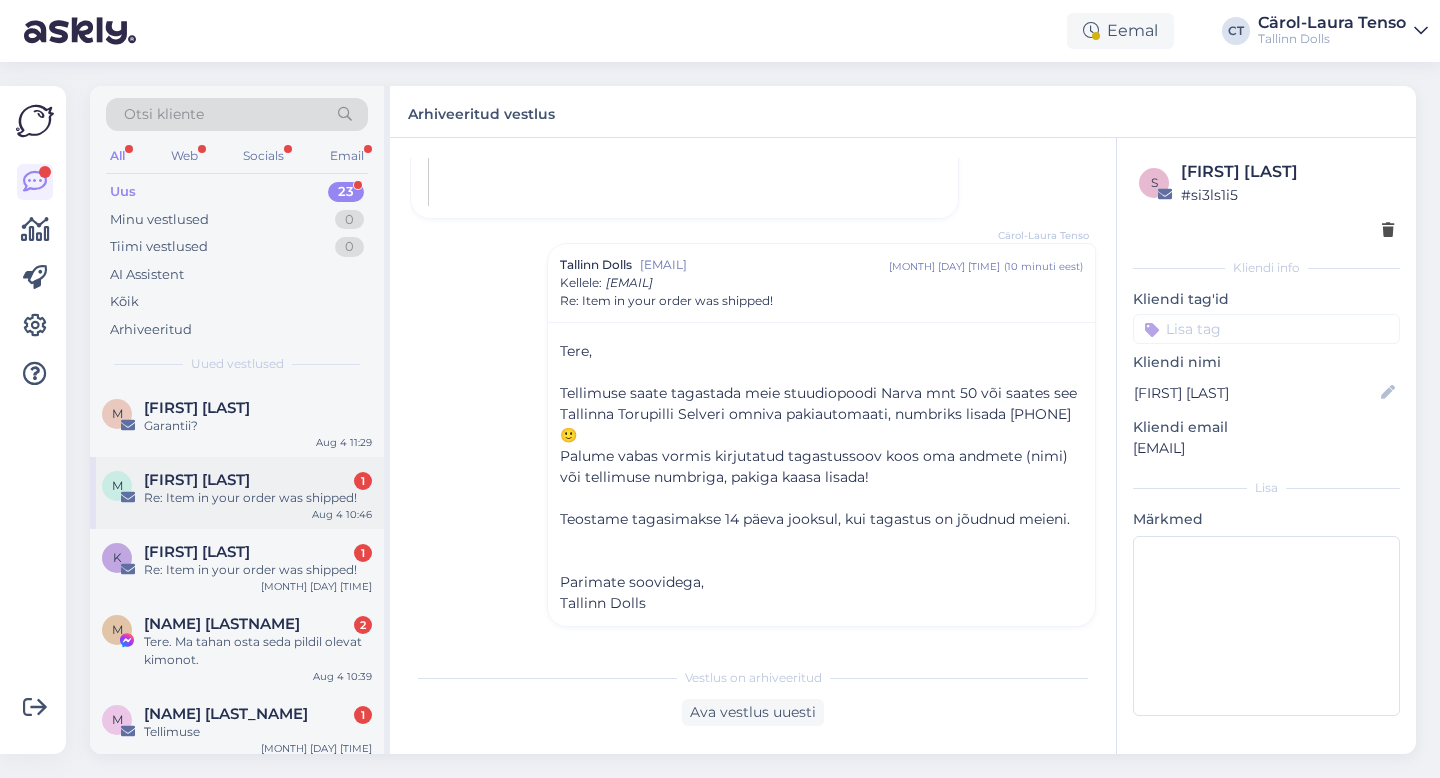 click on "Re: Item in your order was shipped!" at bounding box center (258, 498) 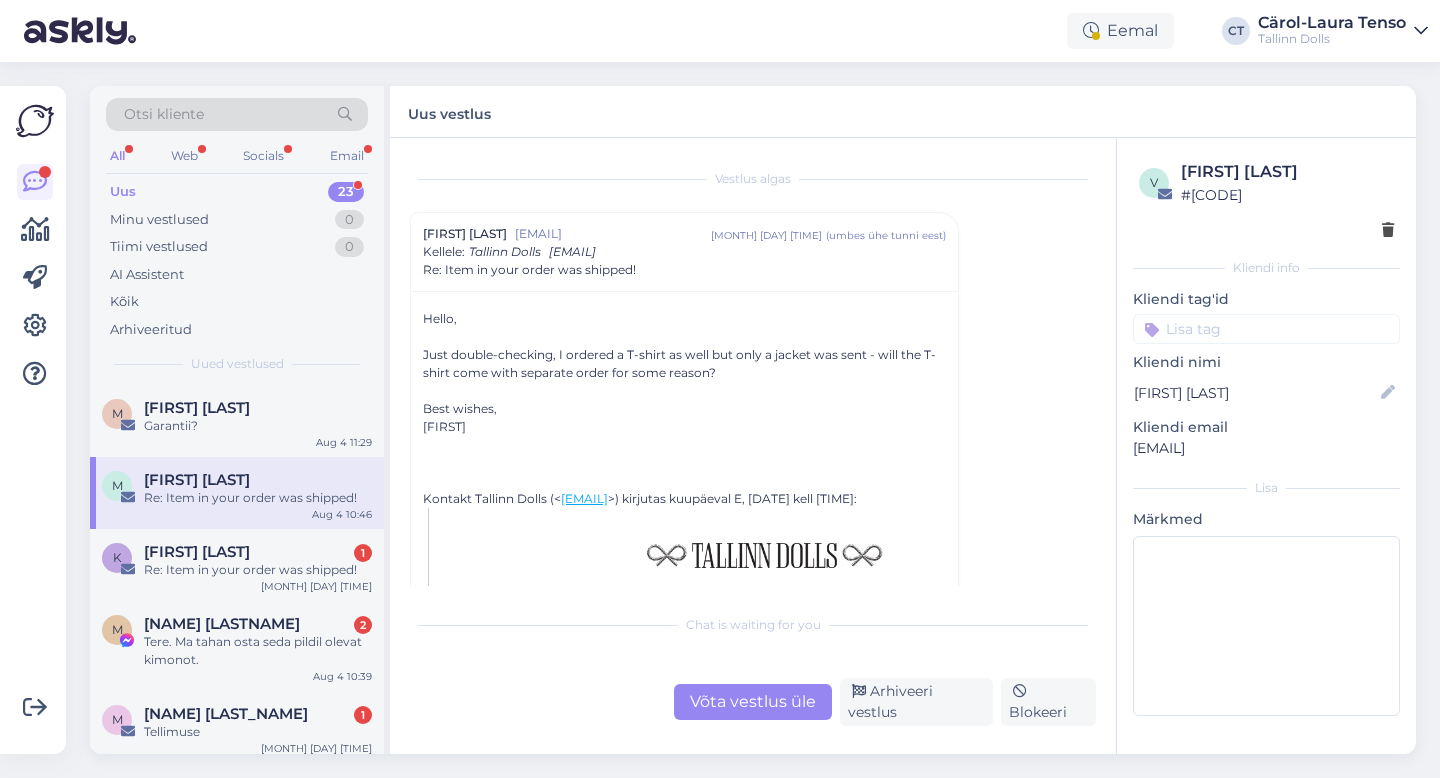 scroll, scrollTop: 49, scrollLeft: 0, axis: vertical 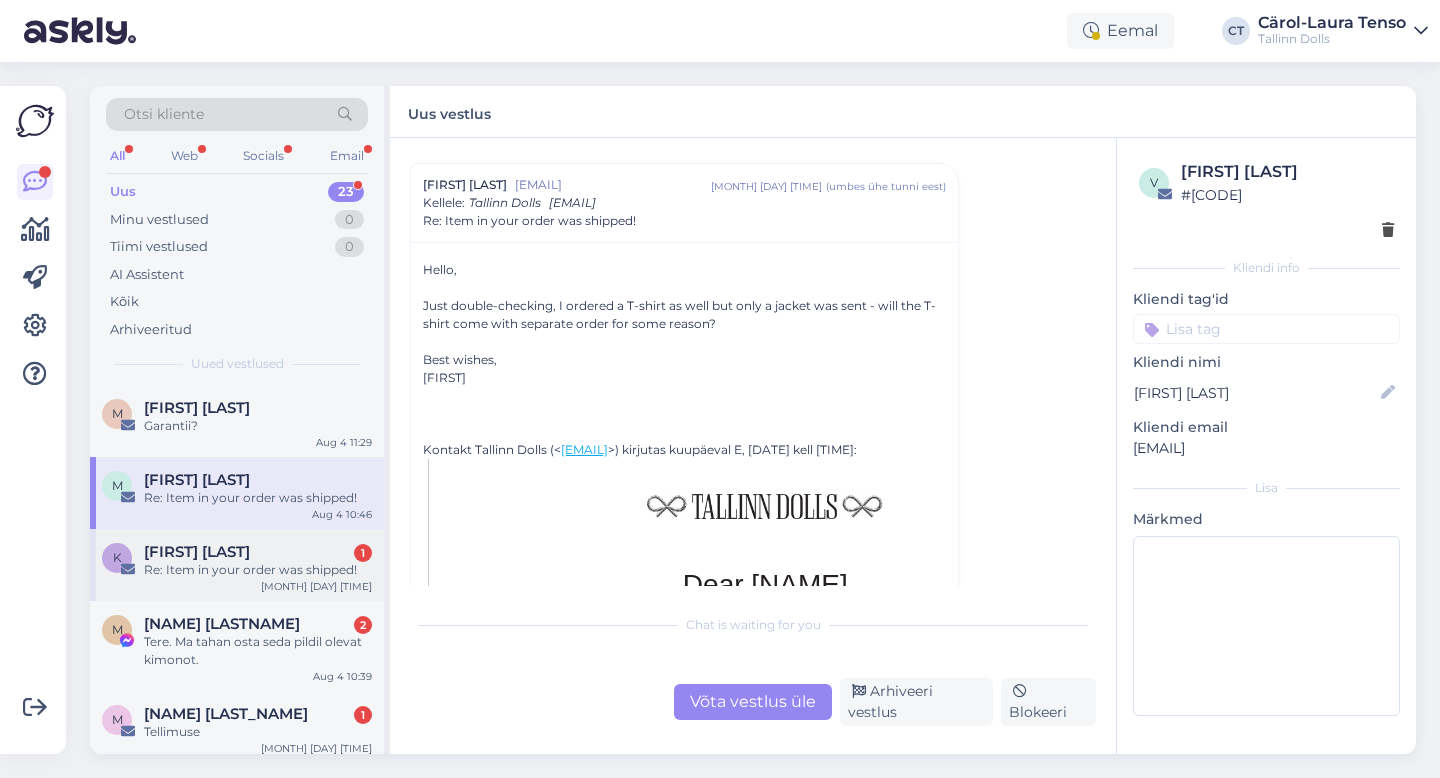 click on "Re: Item in your order was shipped!" at bounding box center [258, 570] 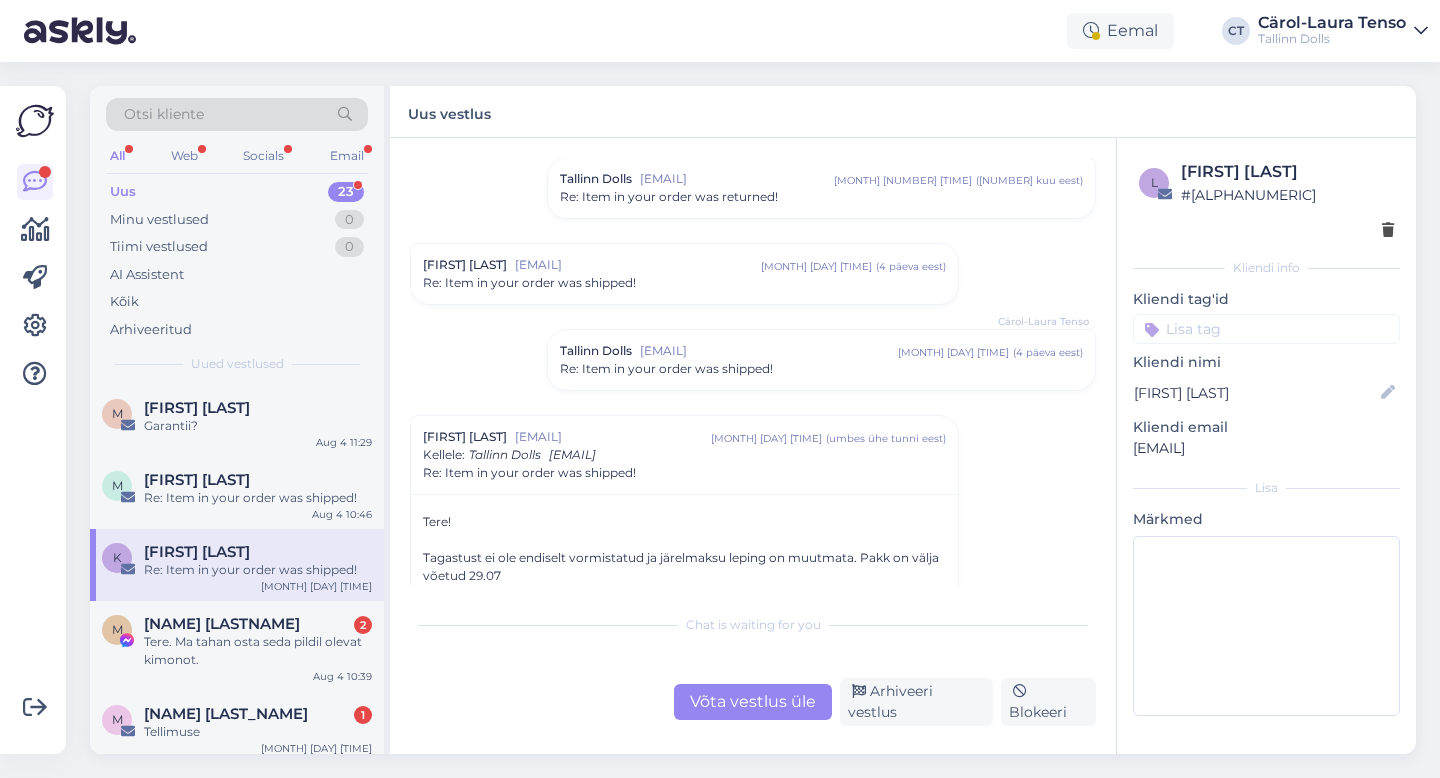 scroll, scrollTop: 140, scrollLeft: 0, axis: vertical 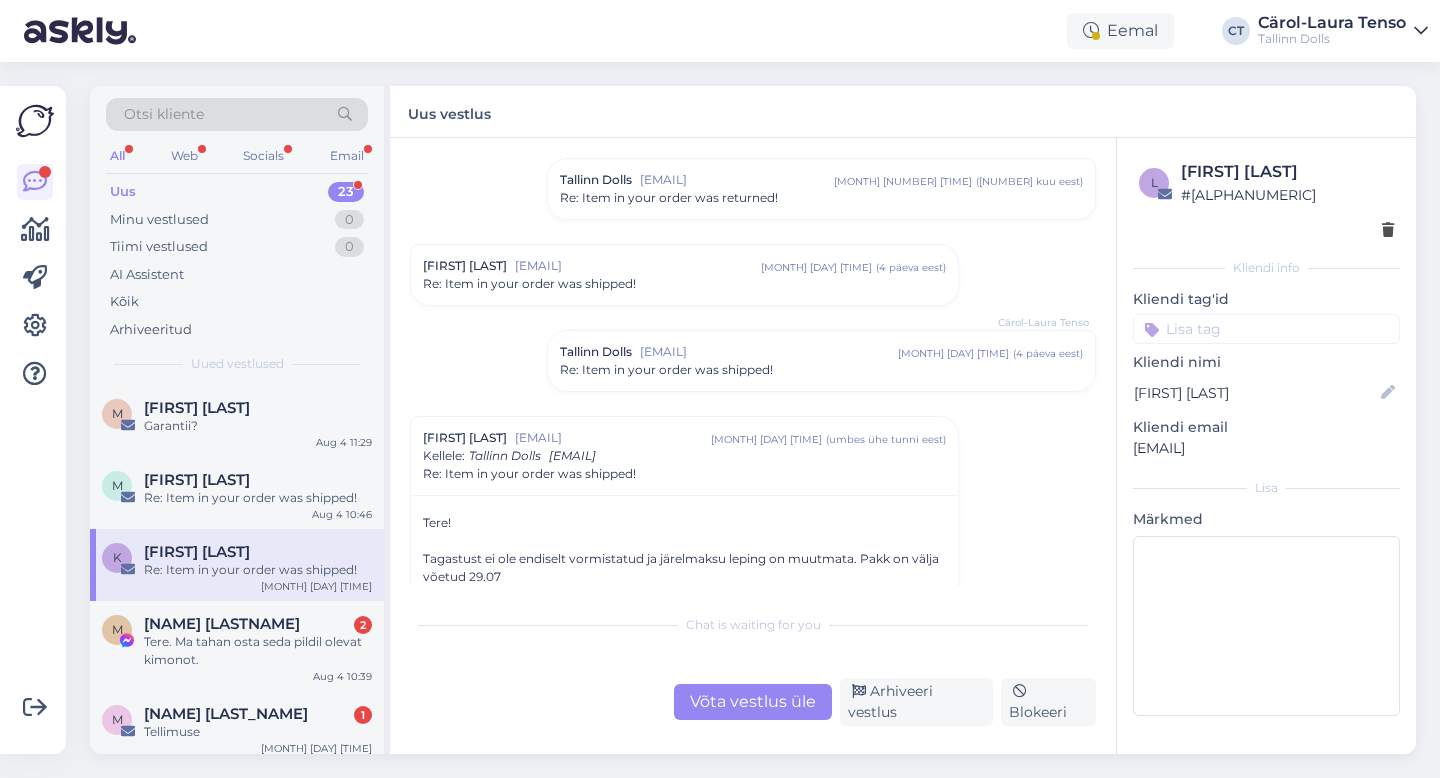 click on "Vestlus algas [NAME] [LASTNAME] [EMAIL] [MONTH] [DAY] [TIME] ( 8 kuu eest ) Re: Item in your order was returned! Cärol-Laura Tenso Tallinn Dolls [EMAIL] [MONTH] [DAY] [TIME] ( 8 kuu eest ) Re: Item in your order was returned! [NAME] [LASTNAME] [EMAIL] [MONTH] [DAY] [TIME] ( 4 päeva eest ) Re: Item in your order was shipped! Cärol-Laura Tenso Tallinn Dolls [EMAIL] [MONTH] [DAY] [TIME] ( 4 päeva eest ) Re: Item in your order was shipped! [NAME] [LASTNAME] [MONTH] [DAY] [TIME] ( umbes ühe tunni eest ) Kellele : Tallinn Dolls [EMAIL] Re: Item in your order was shipped!
Tere!
Tagastust ei ole endiselt vormistatud ja järelmaksu leping on muutmata. Pakk on välja võetud [DATE]
Palun järelmaksu leping tühistada.
Parimate soovidega,
[NAME]
On [DATE], at [TIME], Tallinn Dolls <[EMAIL]> wrote:
﻿
Hei, [NAME]!
﻿
﻿
﻿
Heade soovidega,
TD" at bounding box center (762, 372) 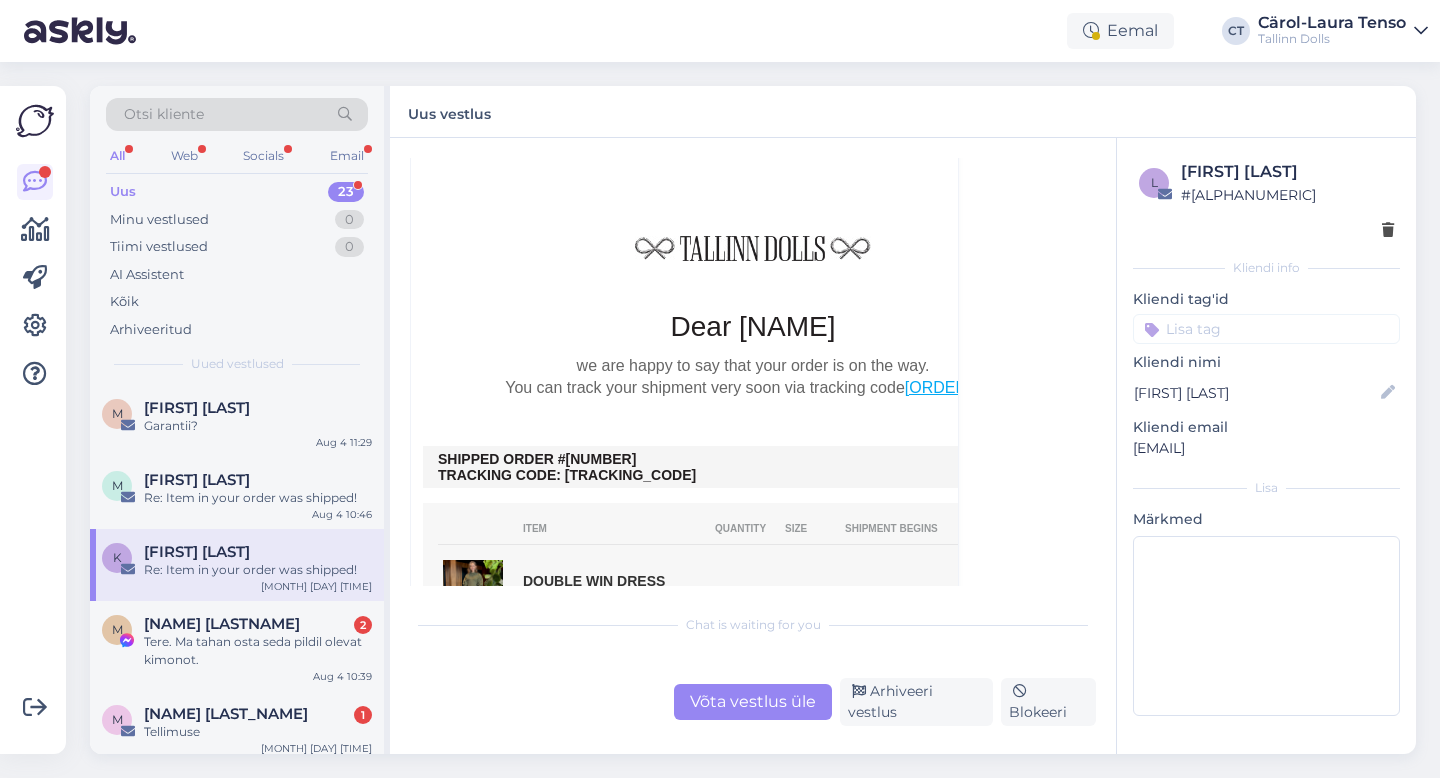 scroll, scrollTop: 472, scrollLeft: 0, axis: vertical 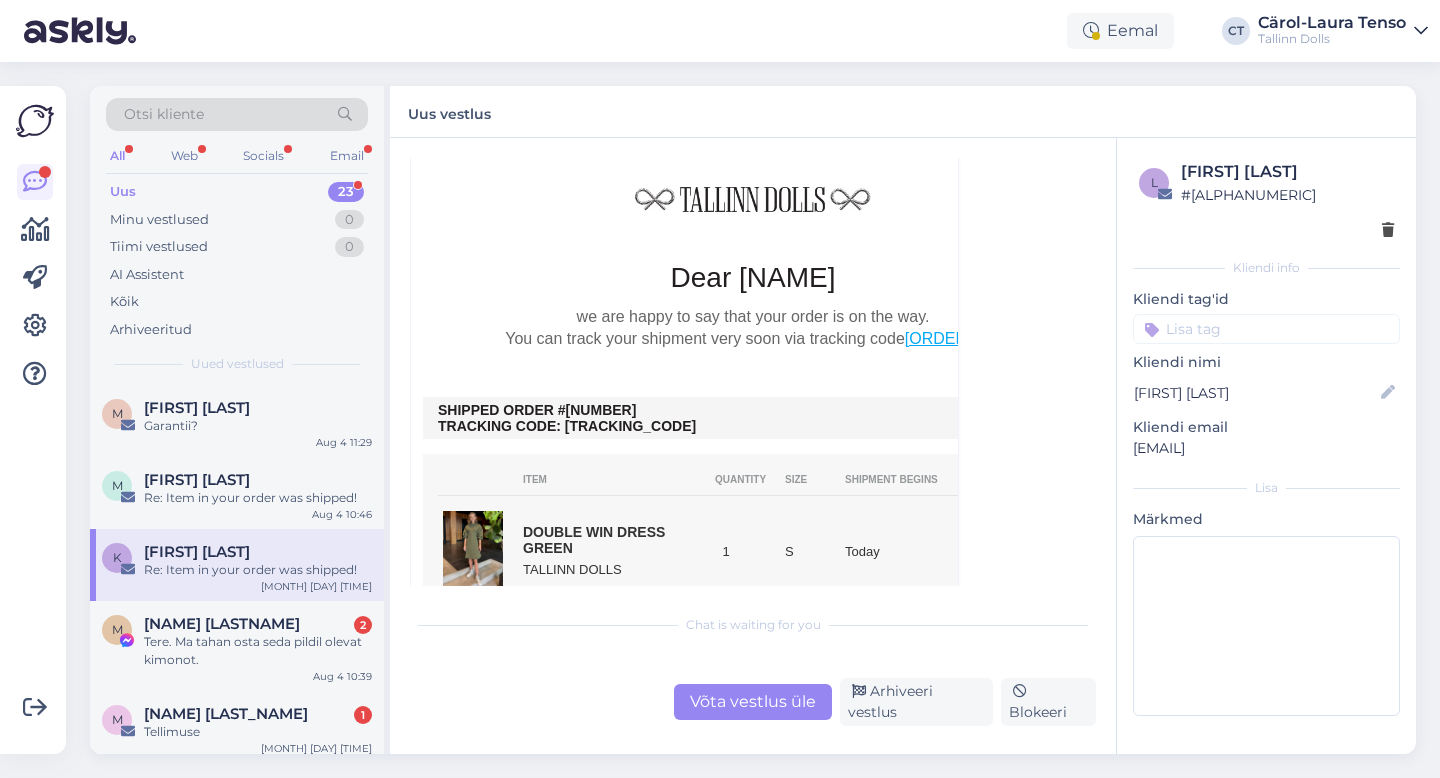 drag, startPoint x: 769, startPoint y: 742, endPoint x: 770, endPoint y: 702, distance: 40.012497 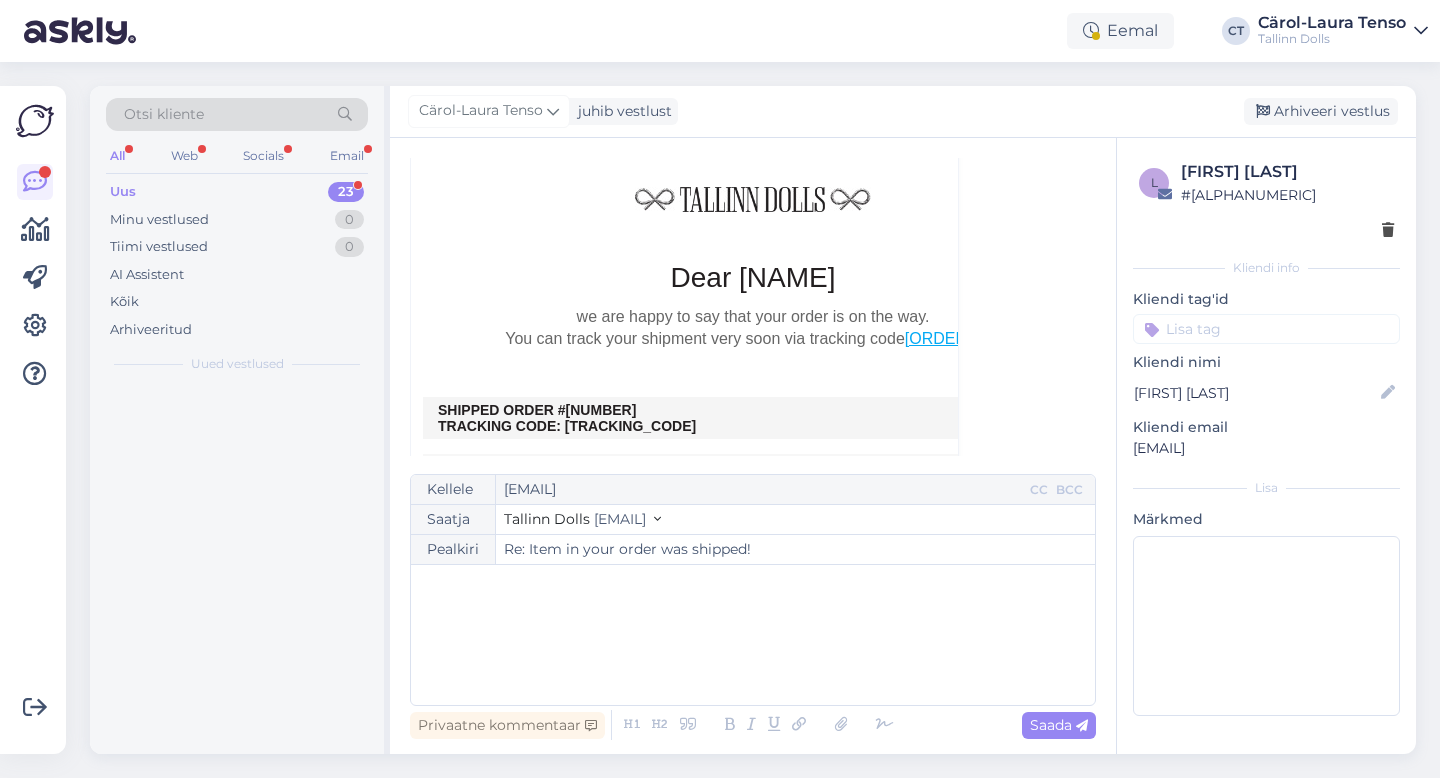 scroll, scrollTop: 1587, scrollLeft: 0, axis: vertical 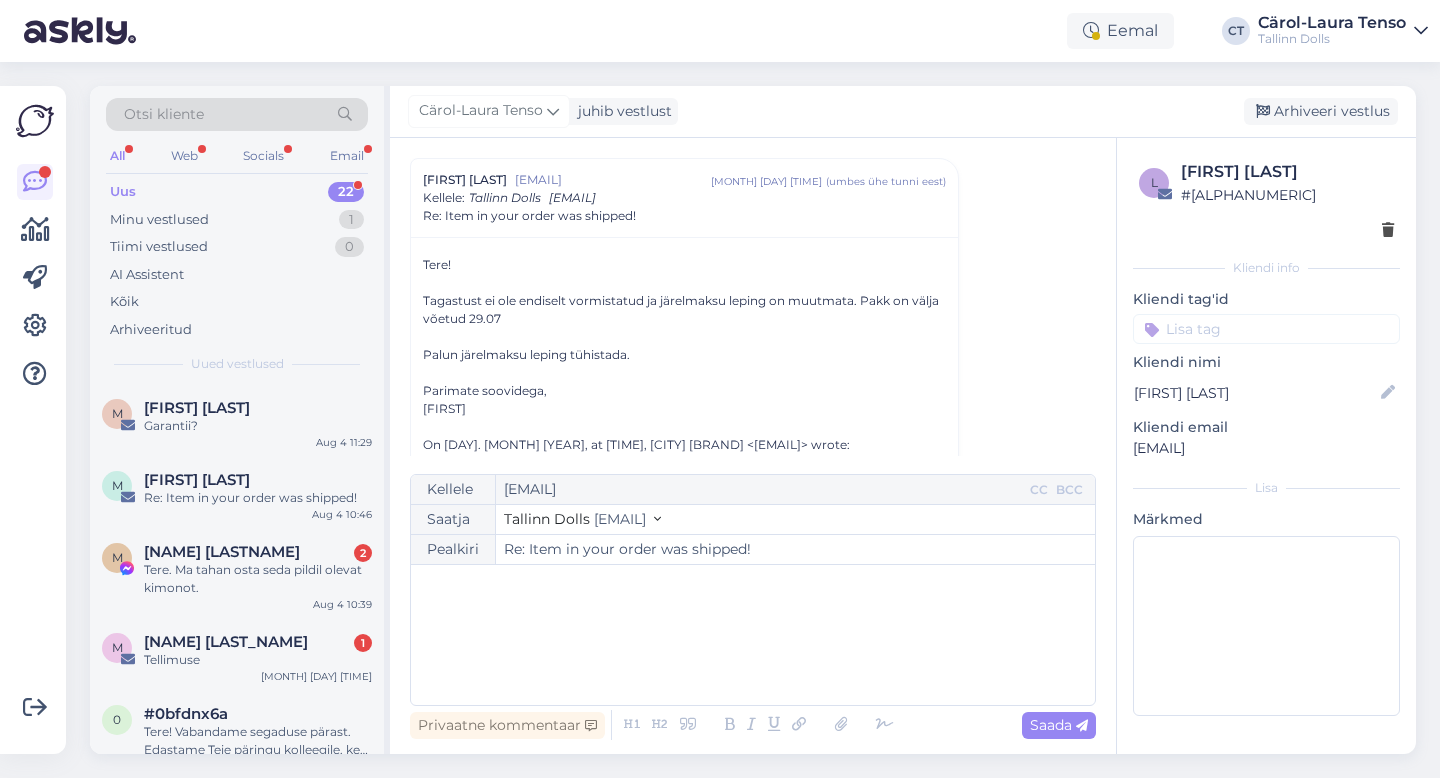 click on "﻿" at bounding box center [753, 635] 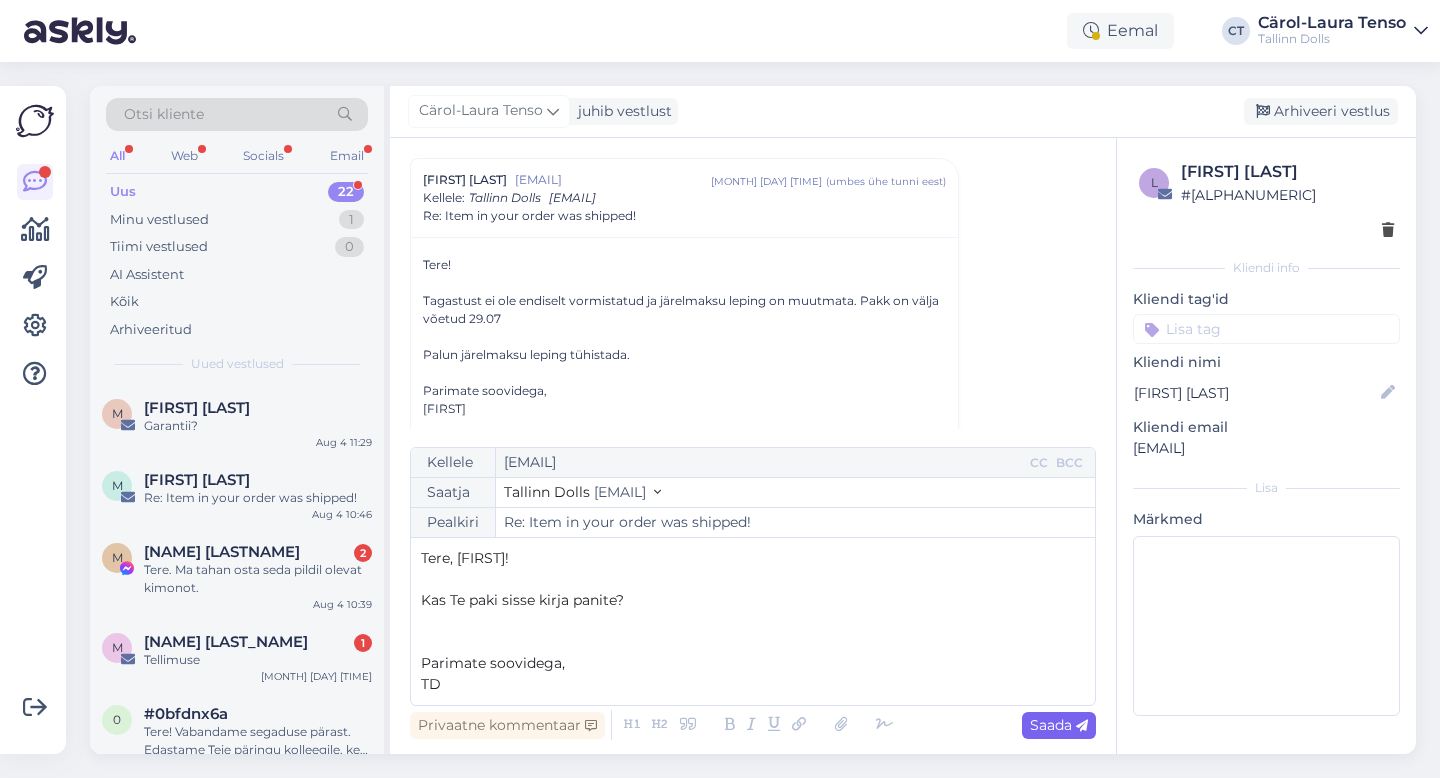 click on "Saada" at bounding box center [1059, 725] 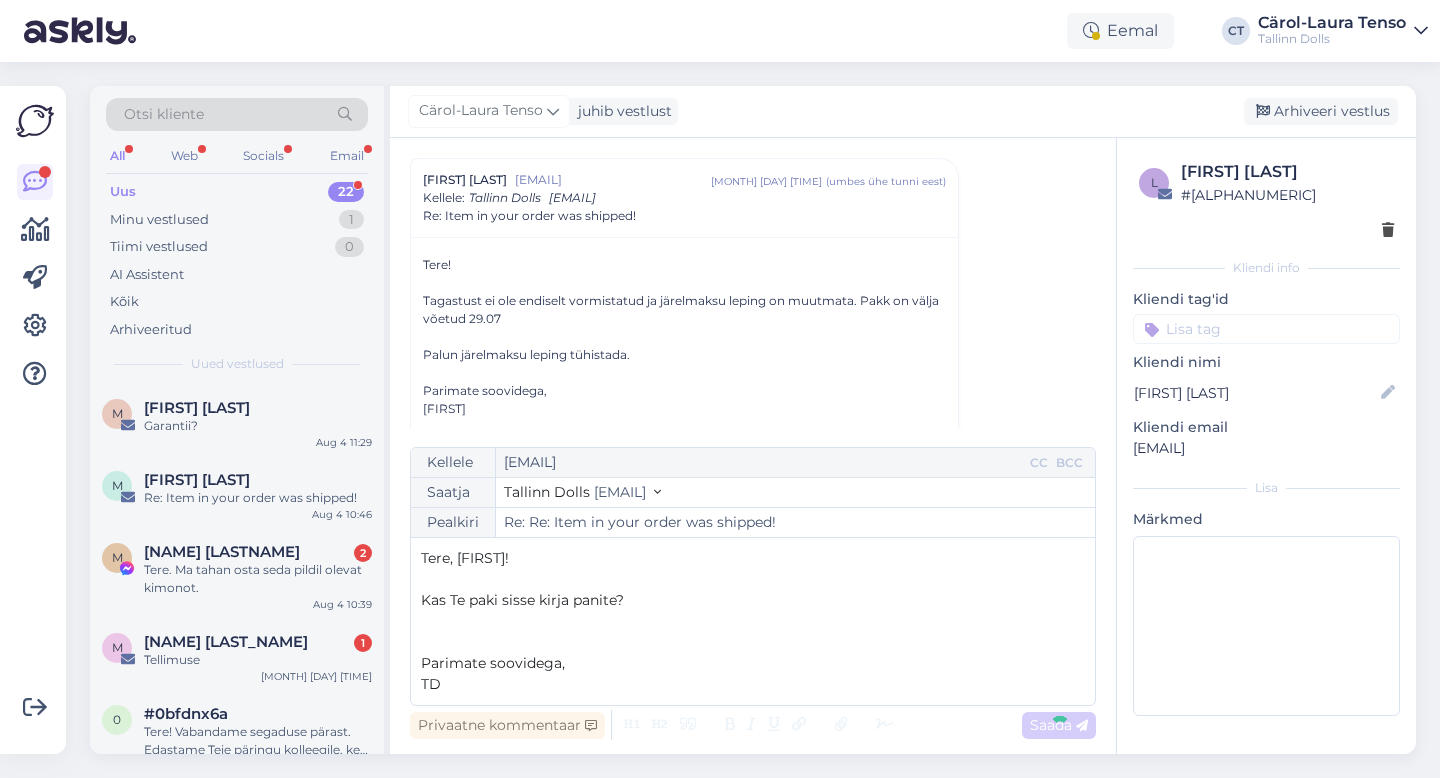 type on "Re: Item in your order was shipped!" 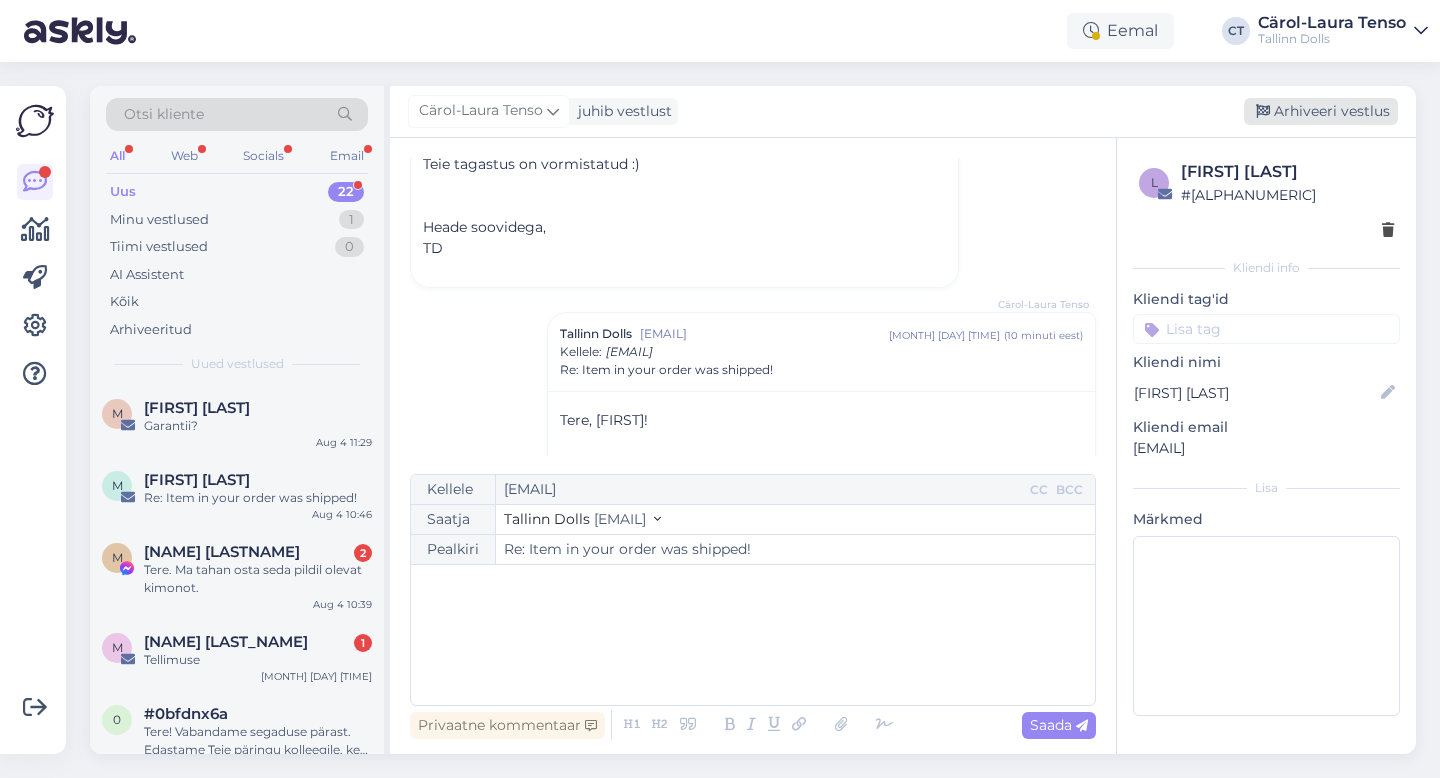 click on "Arhiveeri vestlus" at bounding box center (1321, 111) 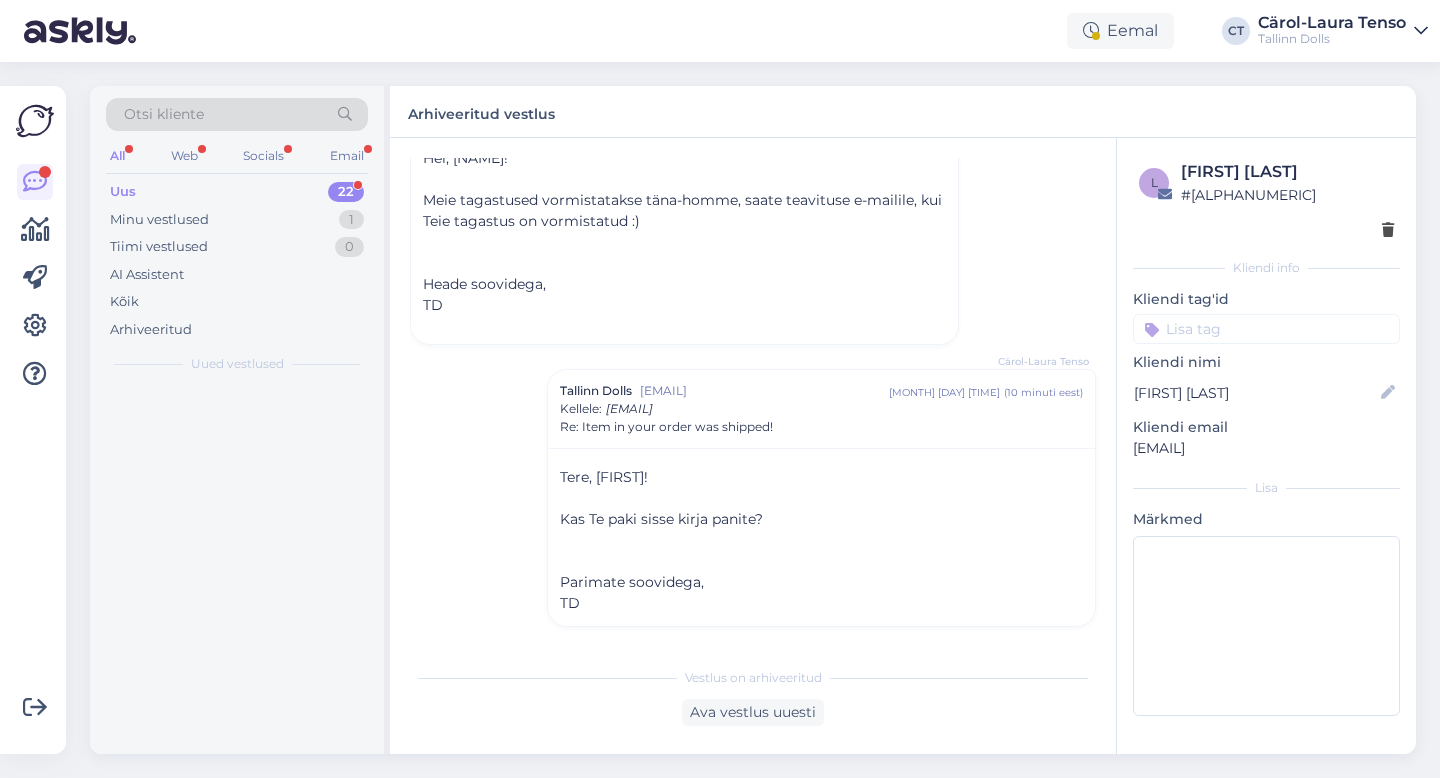 scroll, scrollTop: 1945, scrollLeft: 0, axis: vertical 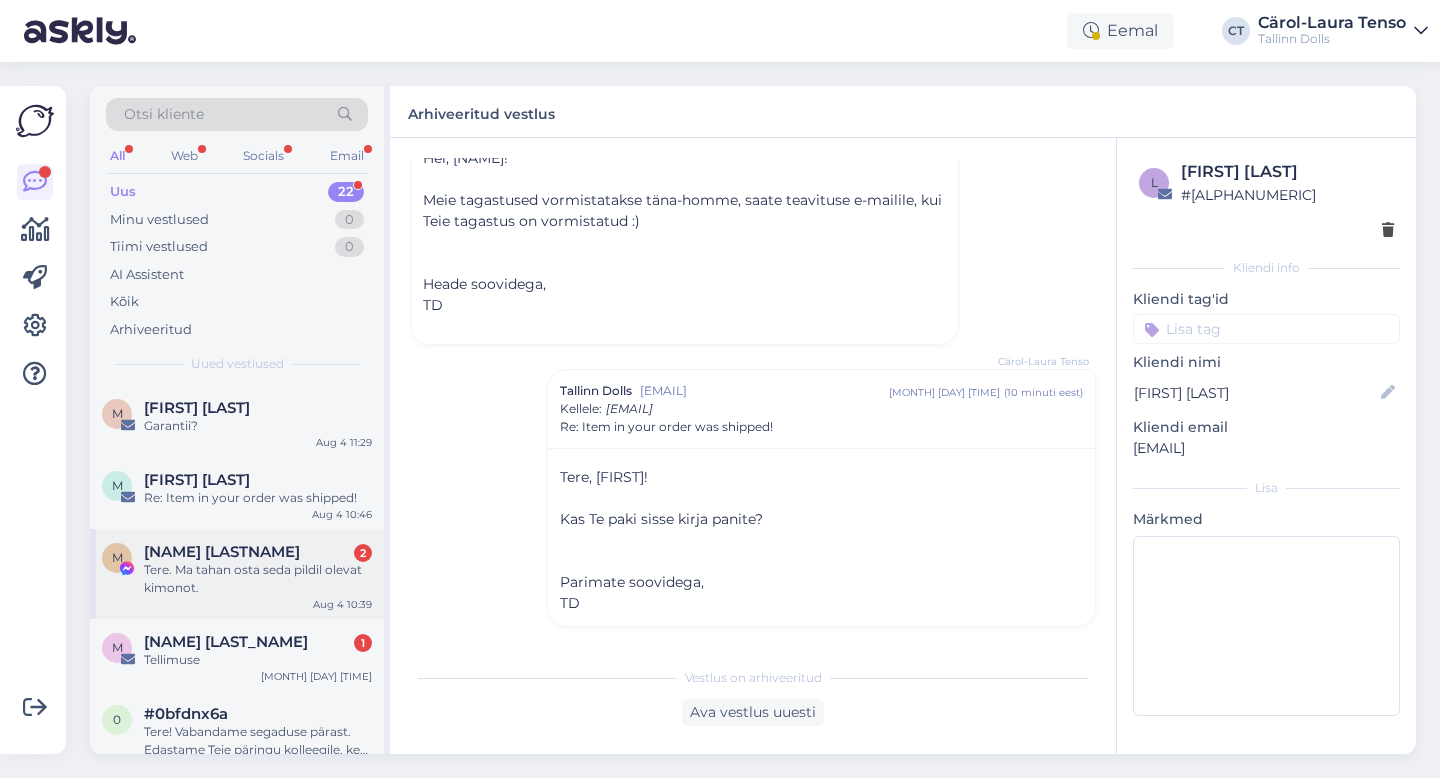 click on "Tere. Ma tahan osta seda pildil olevat kimonot." at bounding box center [258, 579] 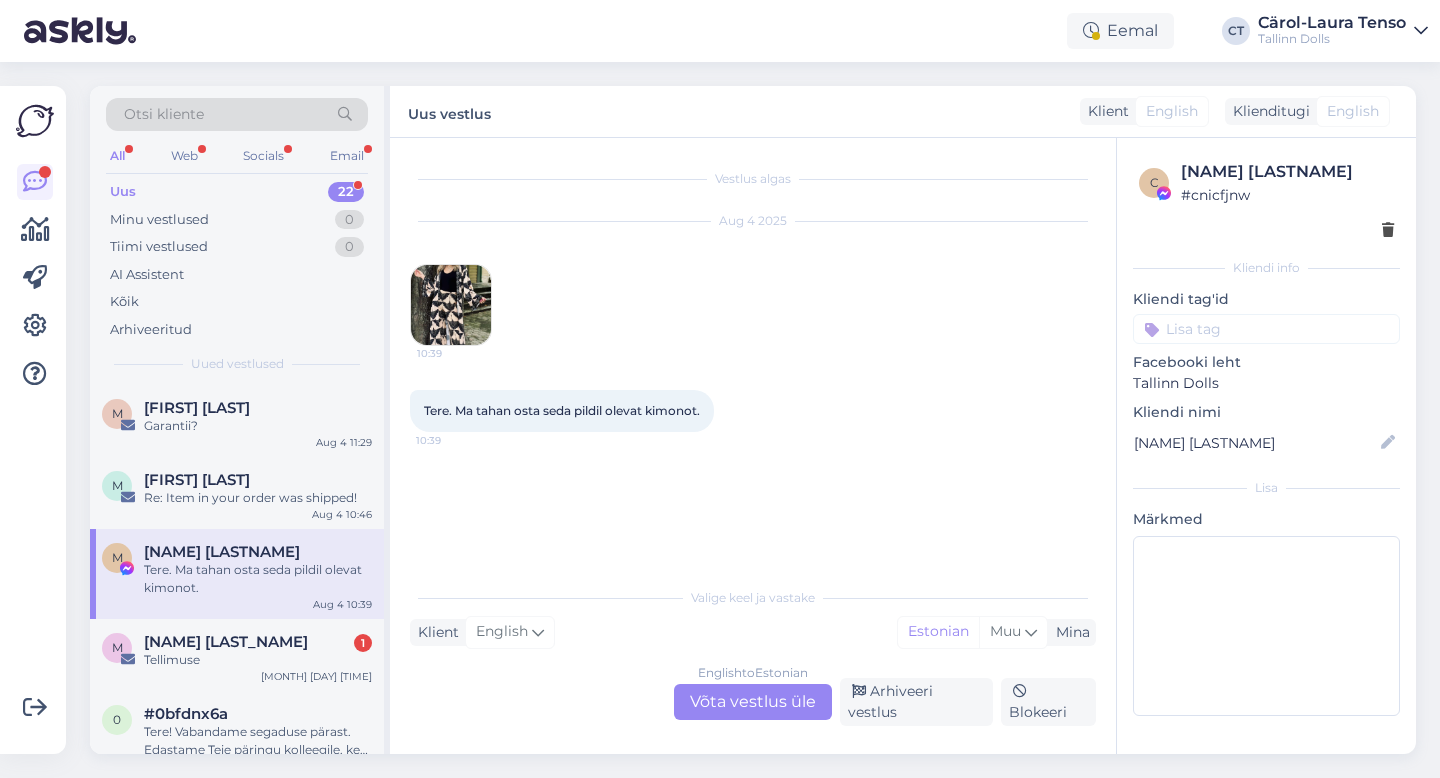 click on "English  to  Estonian" at bounding box center [753, 673] 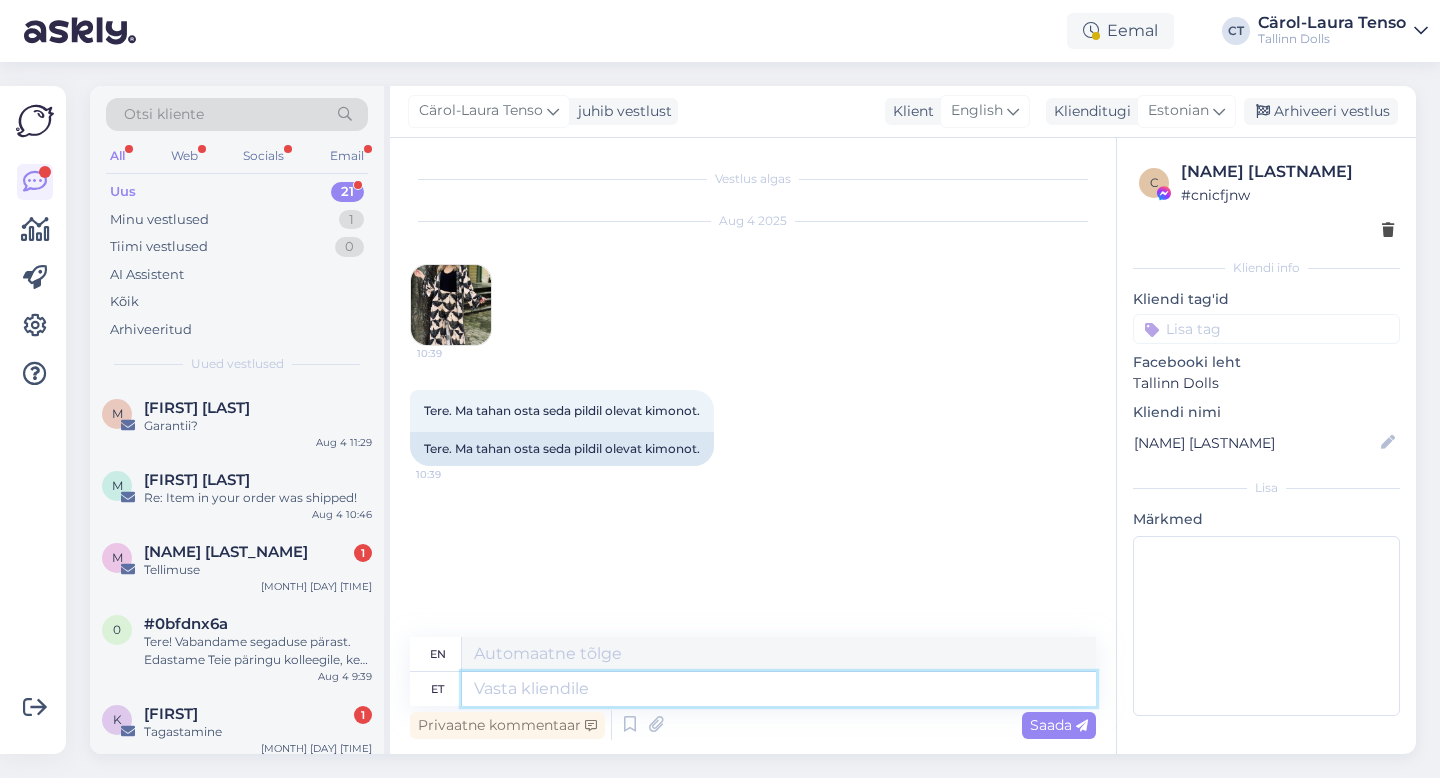 click at bounding box center (779, 689) 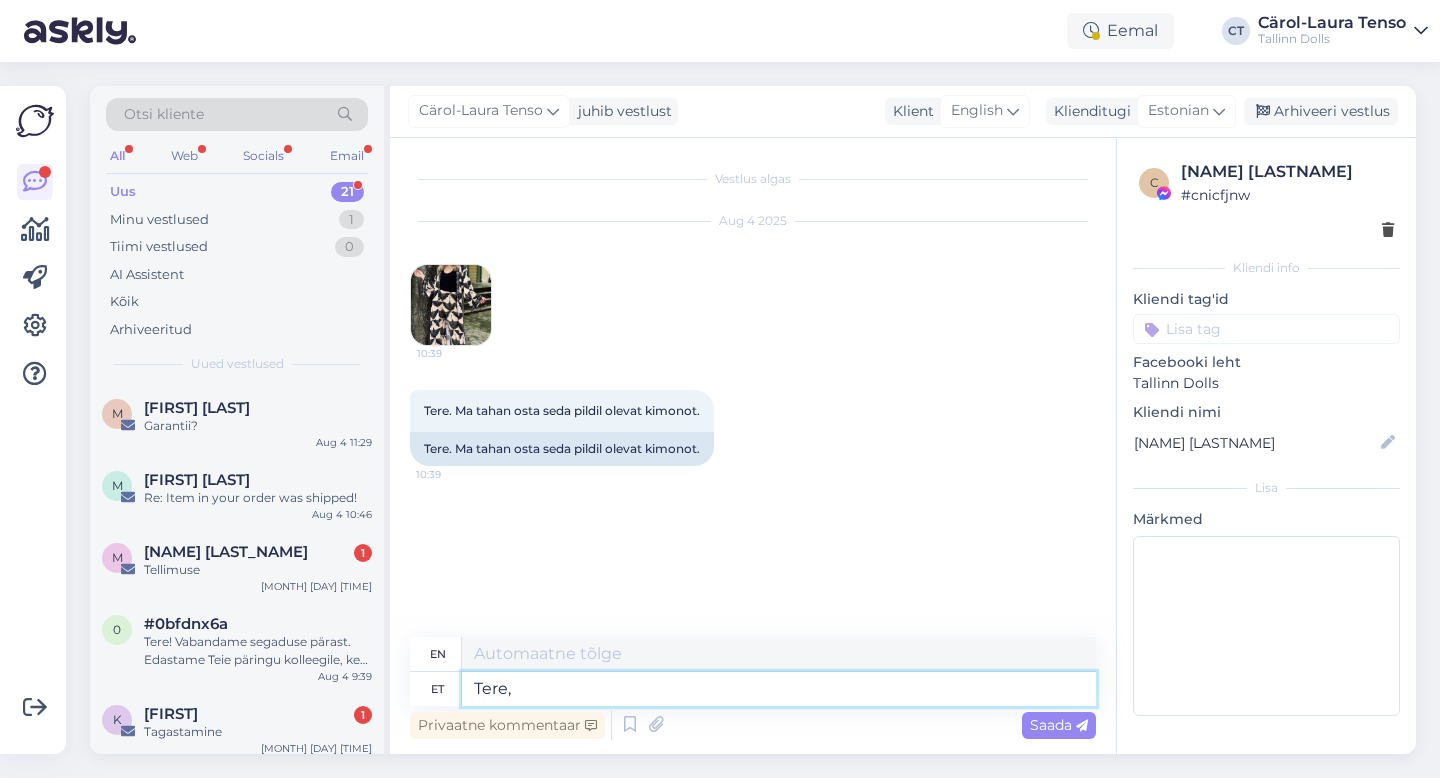 type on "Tere, s" 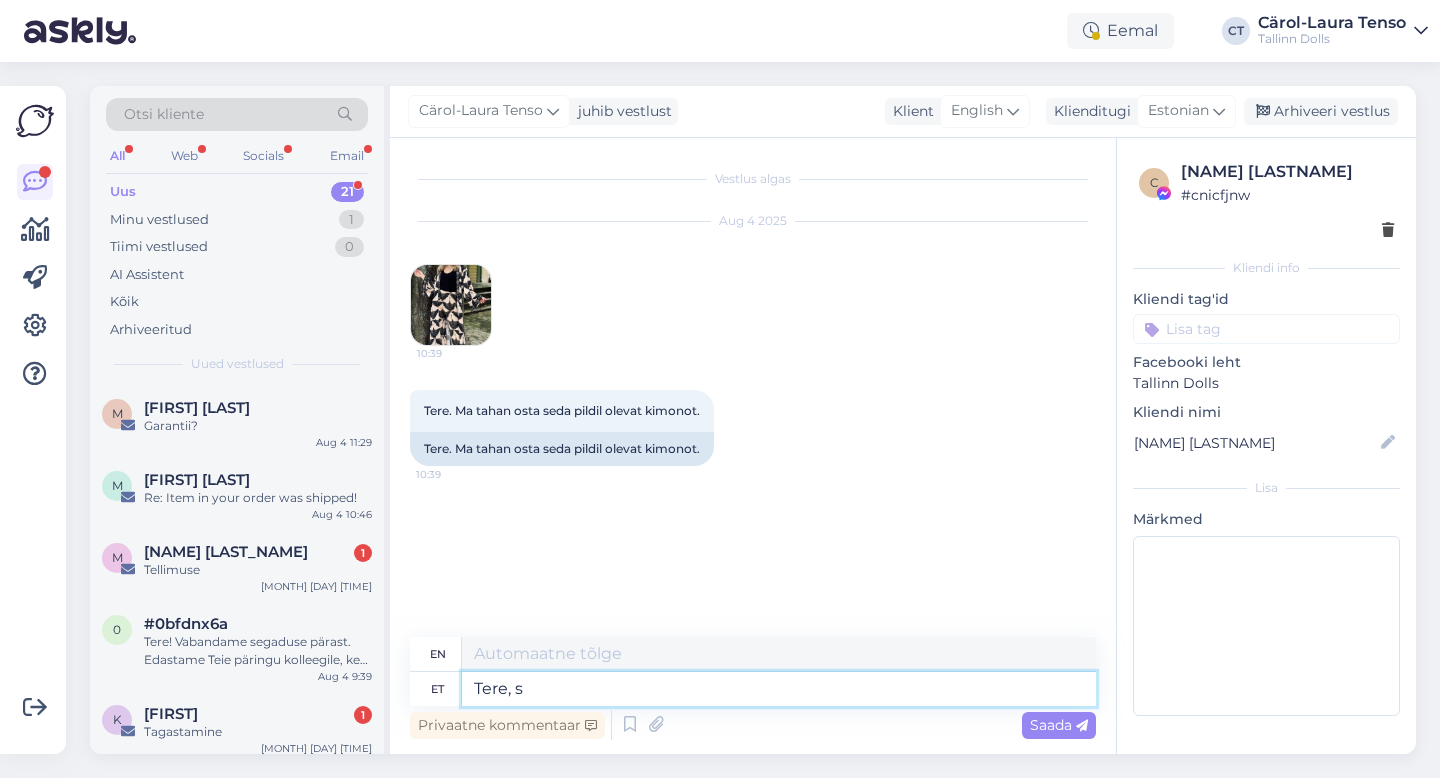 type on "Hello," 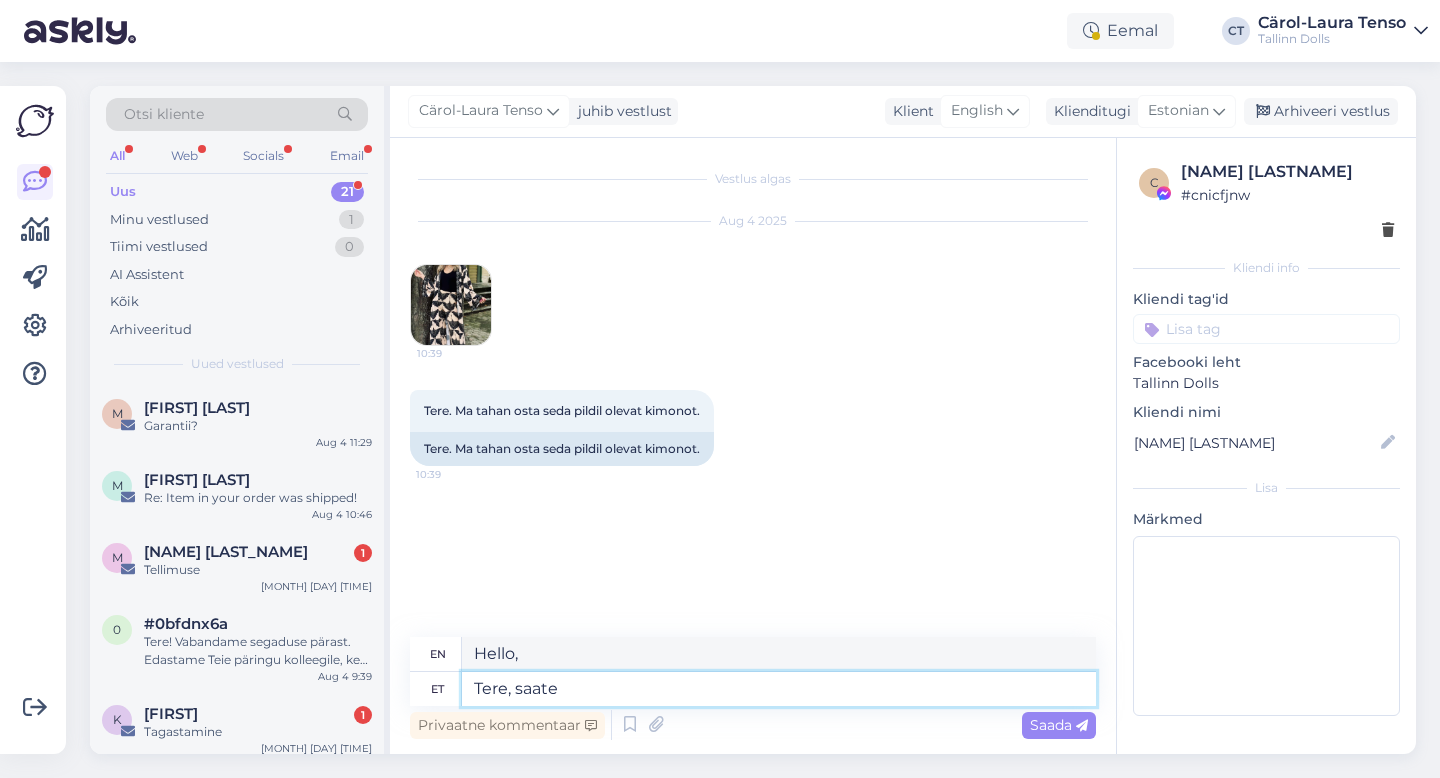 type on "Tere, saate" 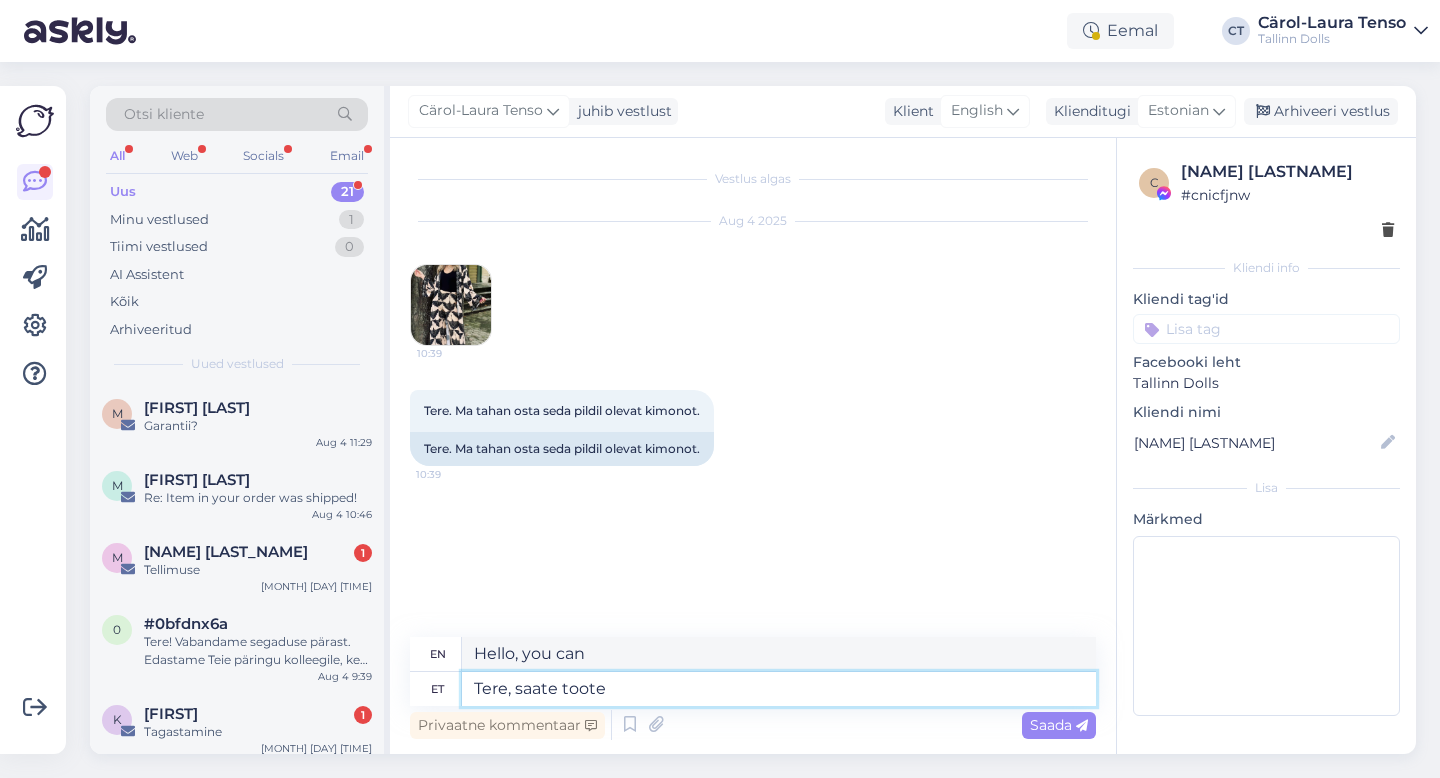 type on "Tere, saate toote o" 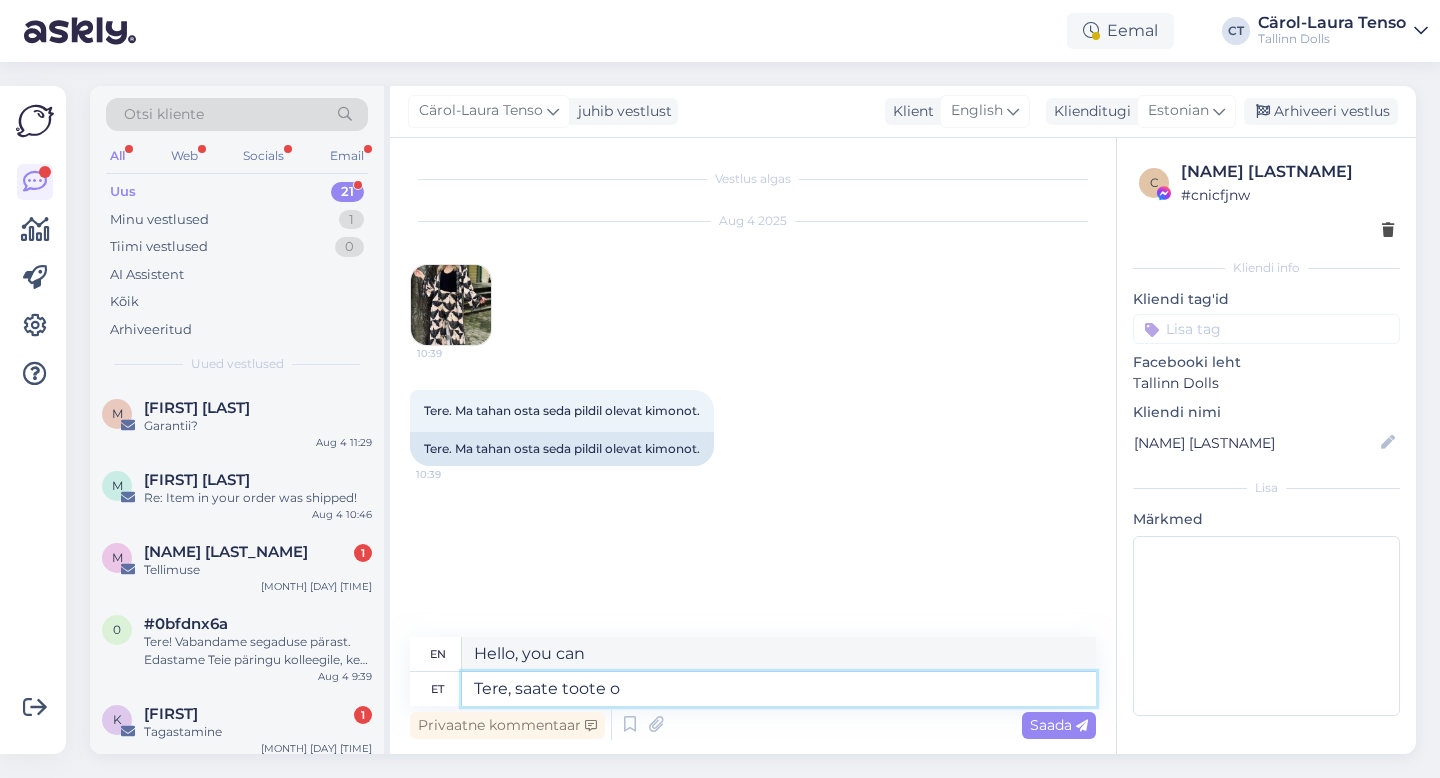 type on "Hello, you will receive the product." 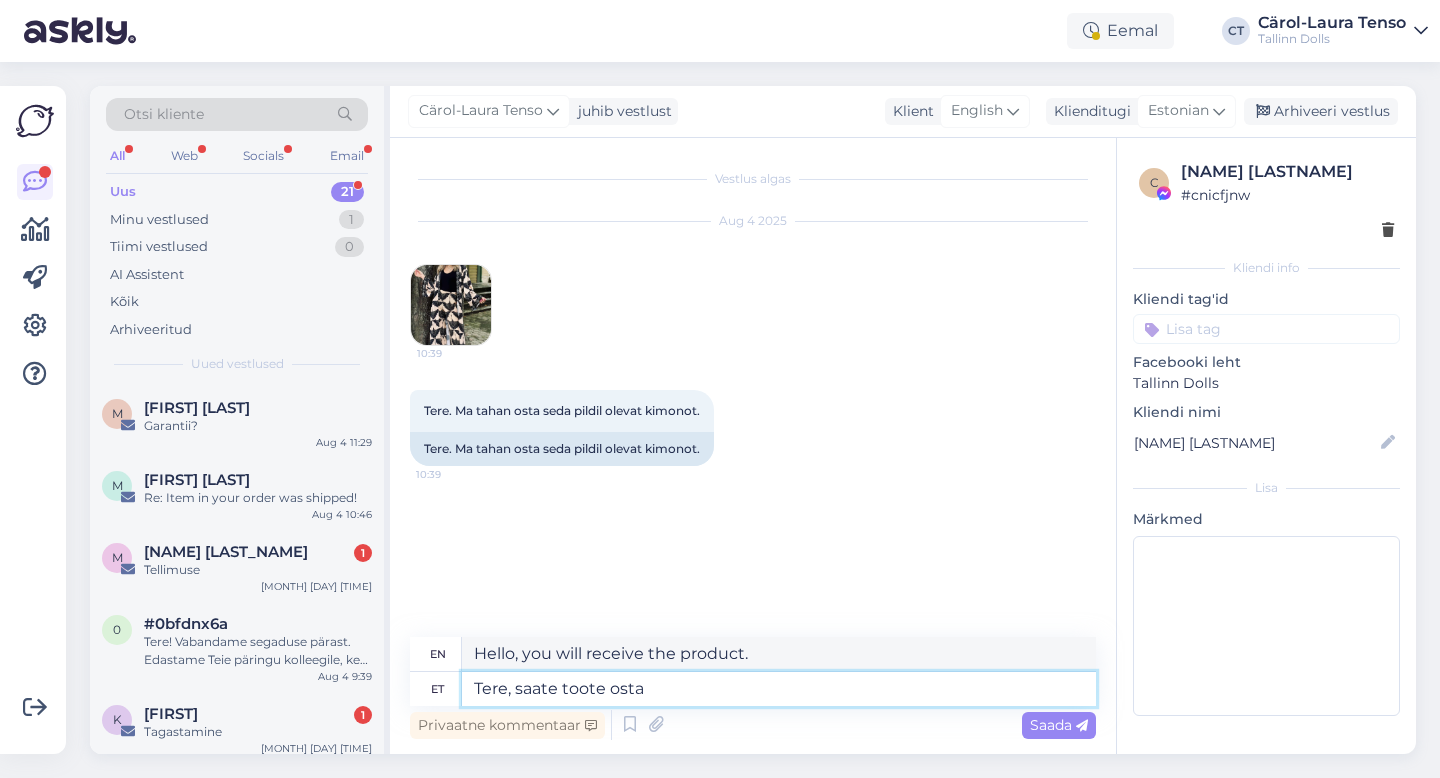 type on "Tere, saate toote osta m" 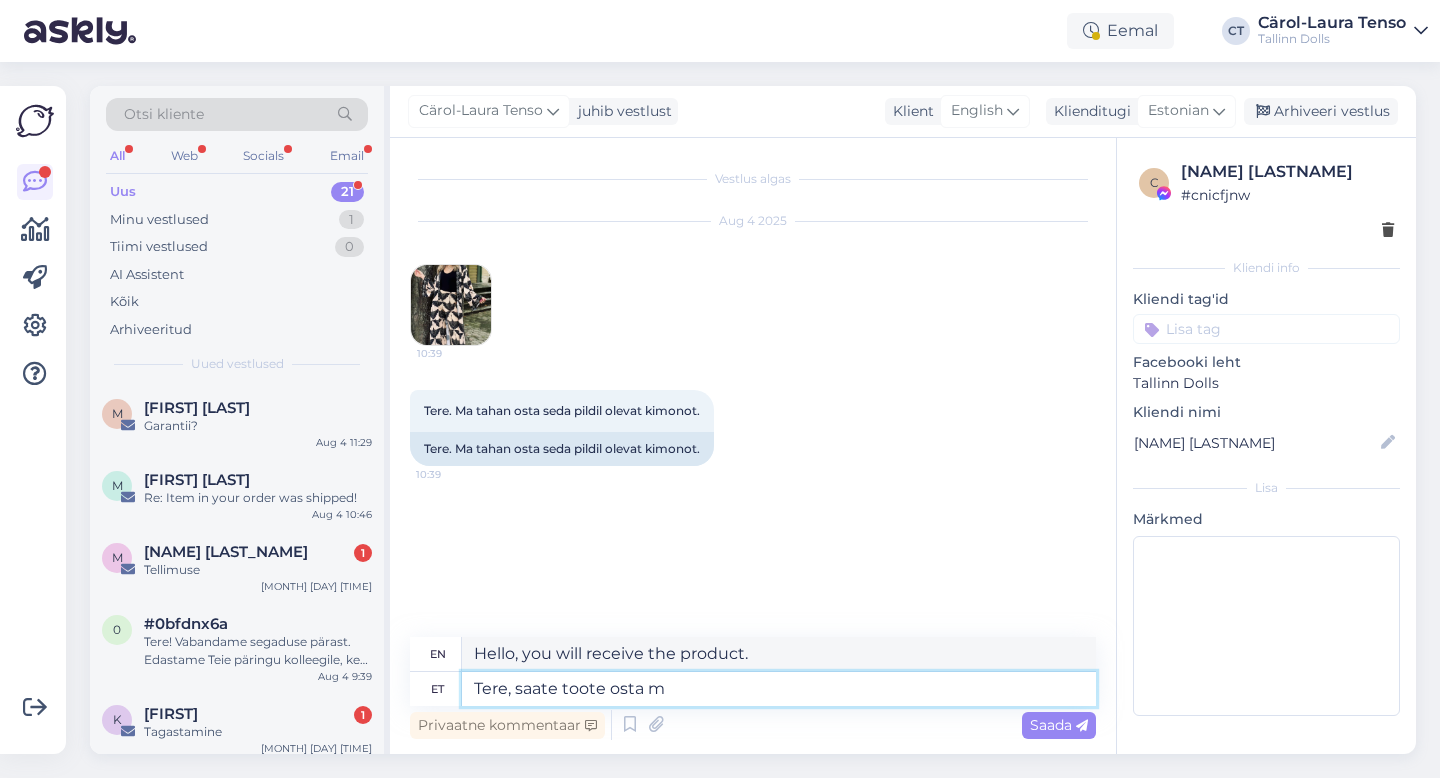 type on "Hello, you can buy the product" 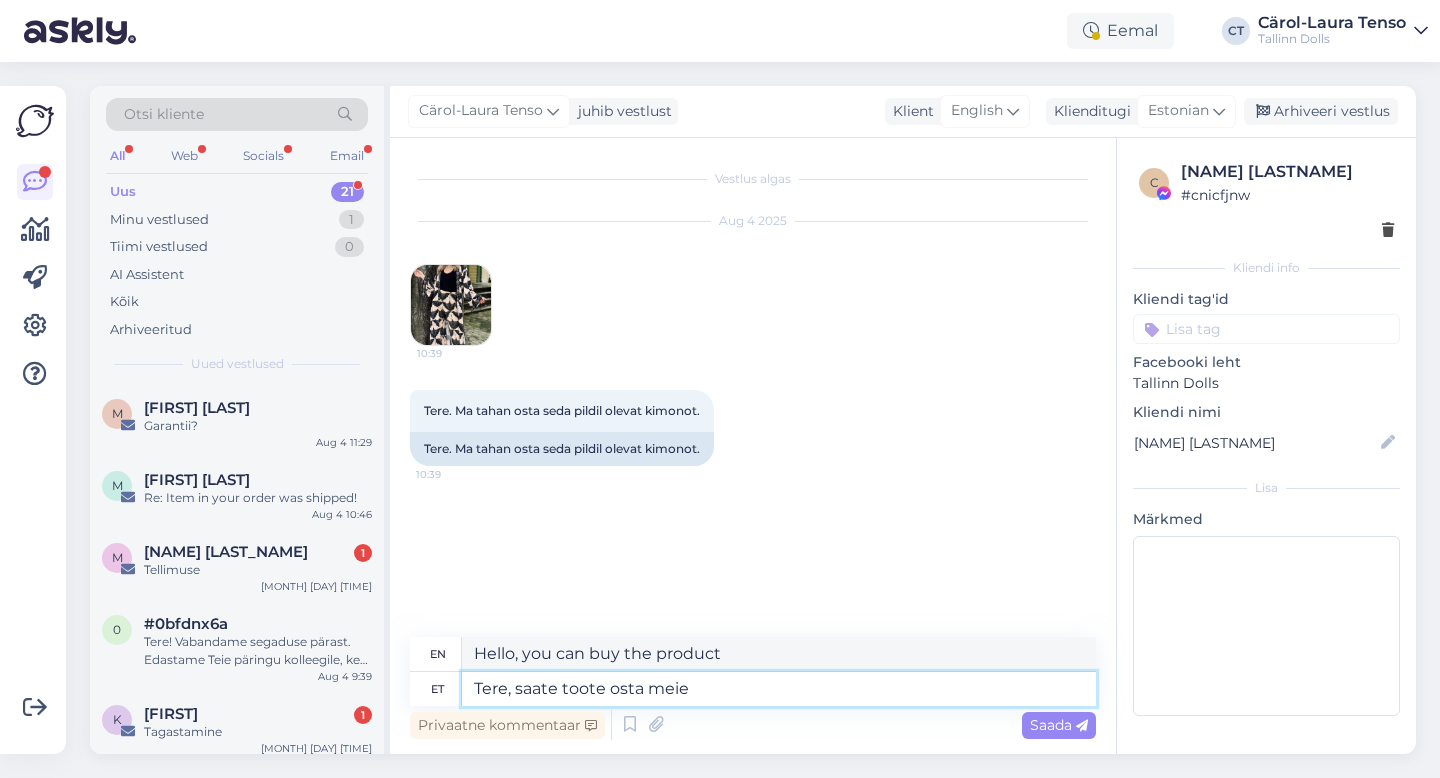 type on "Tere, saate toote osta meie v" 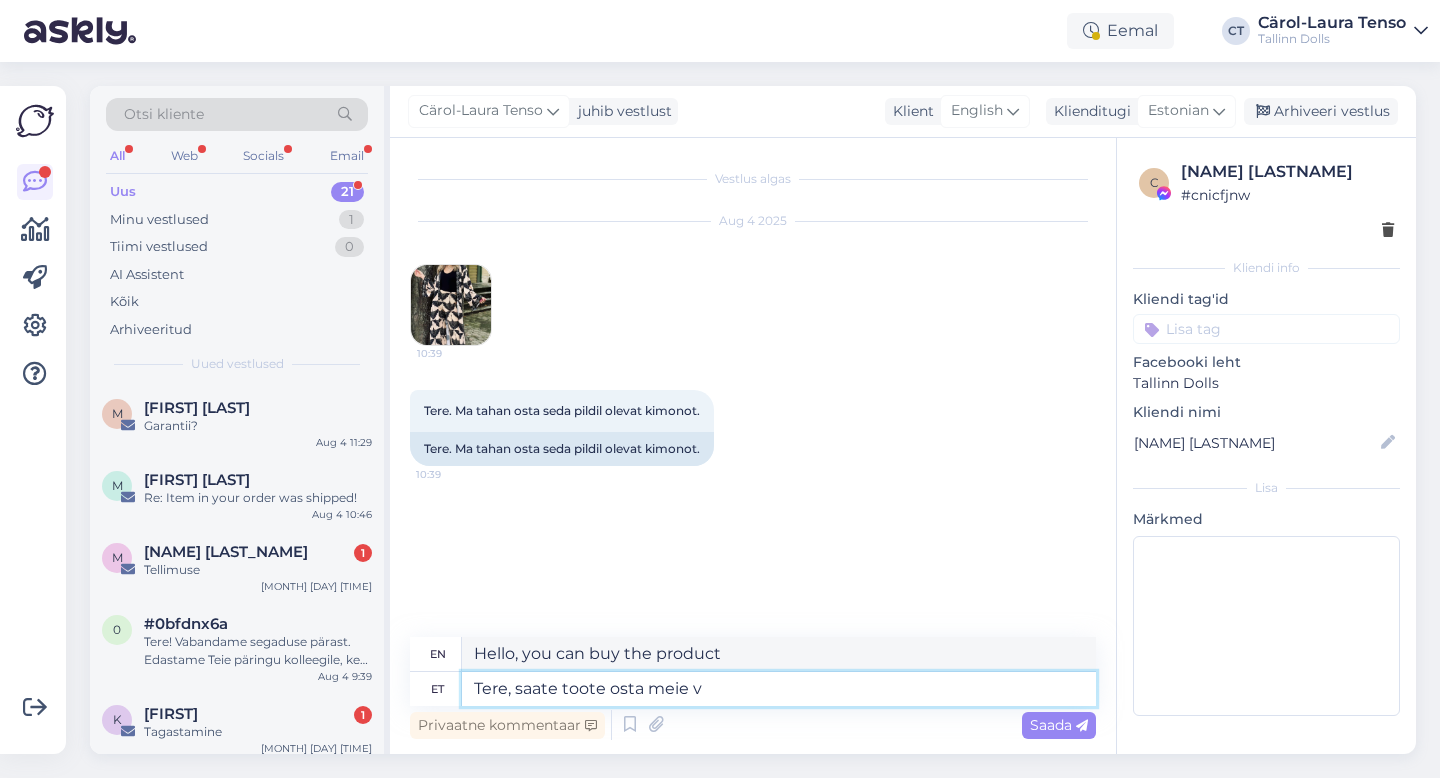 type on "Hello, you can buy the product from us" 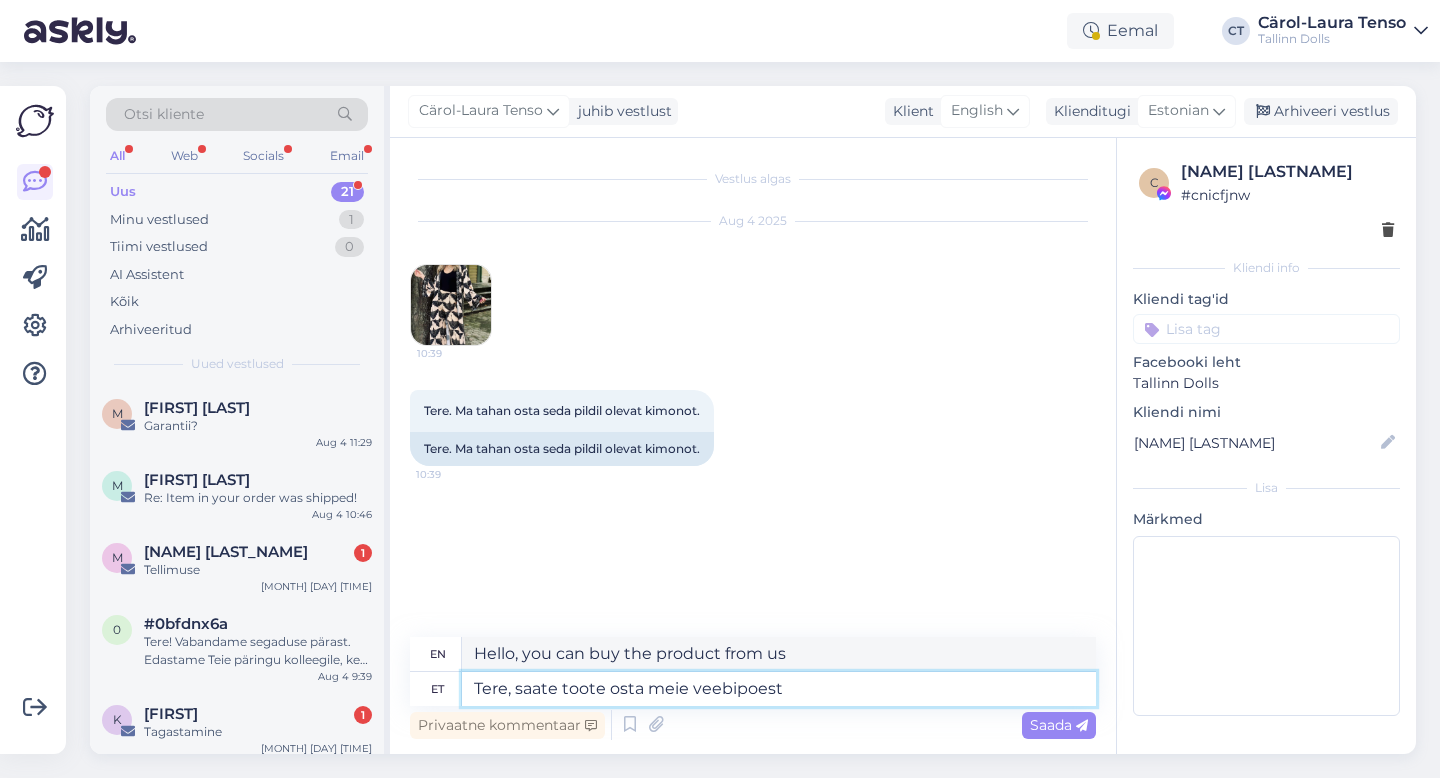 type on "Tere, saate toote osta meie veebipoest v" 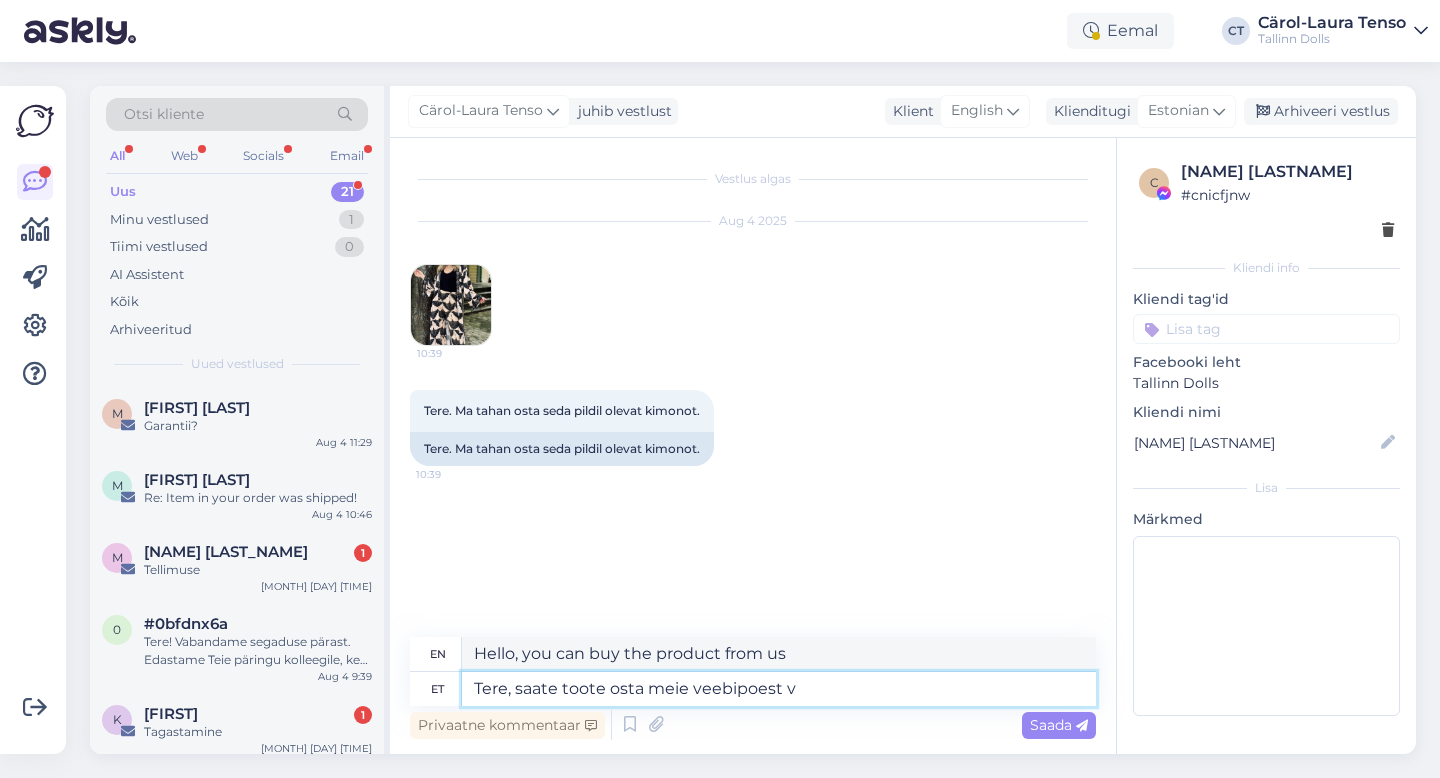 type on "Hello, you can buy the product from our online store." 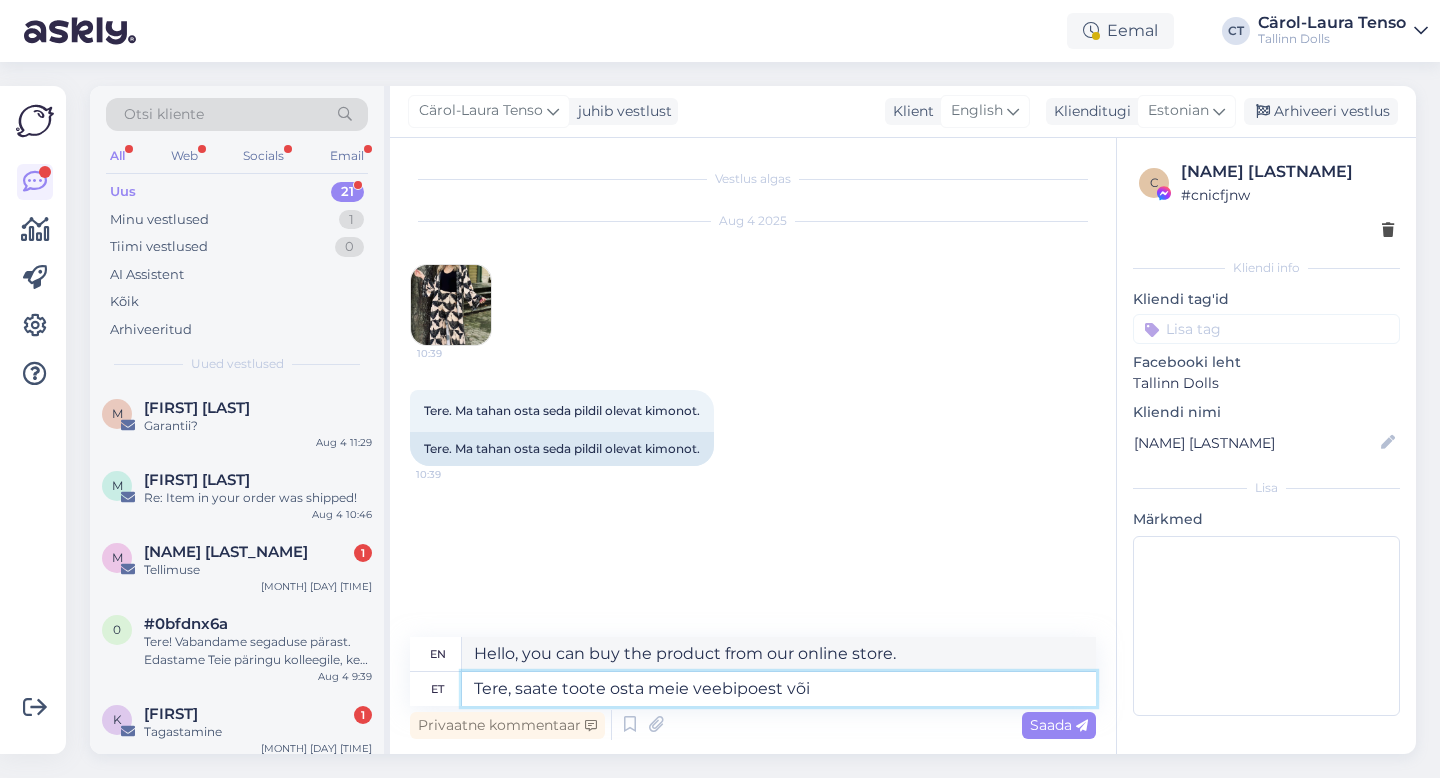 type on "Tere, saate toote osta meie veebipoest või" 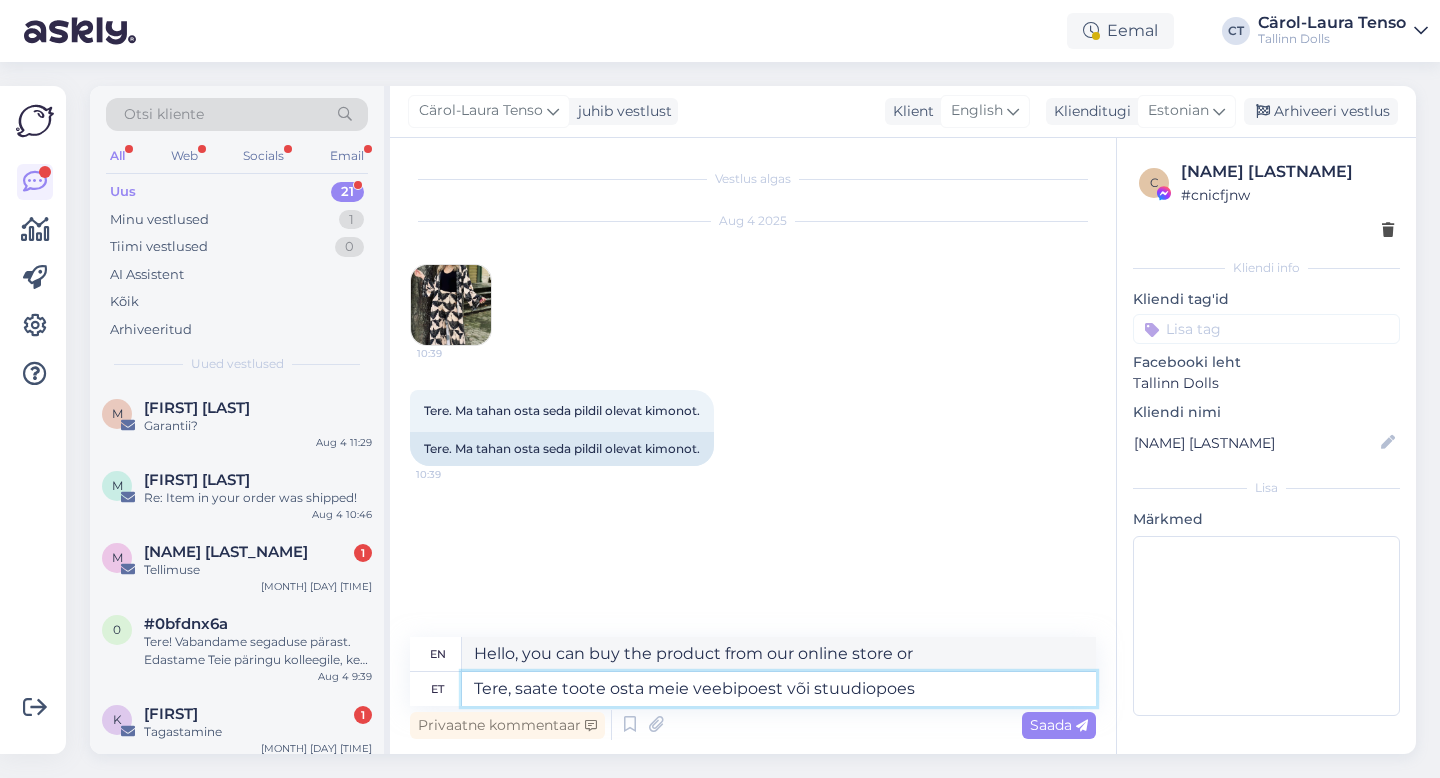 type on "Tere, saate toote osta meie veebipoest või stuudiopoes :" 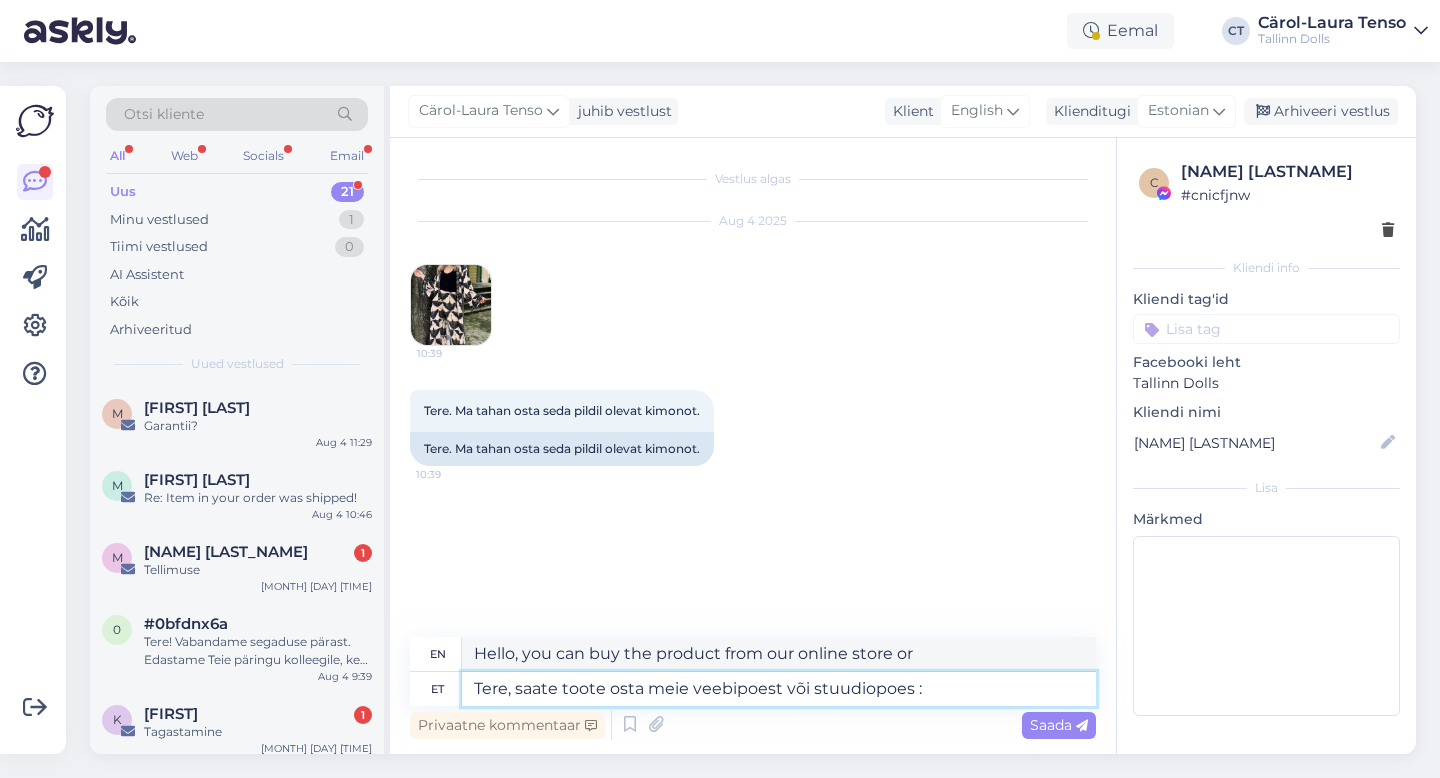 type on "Hello, you can purchase the product from our online store or studio store." 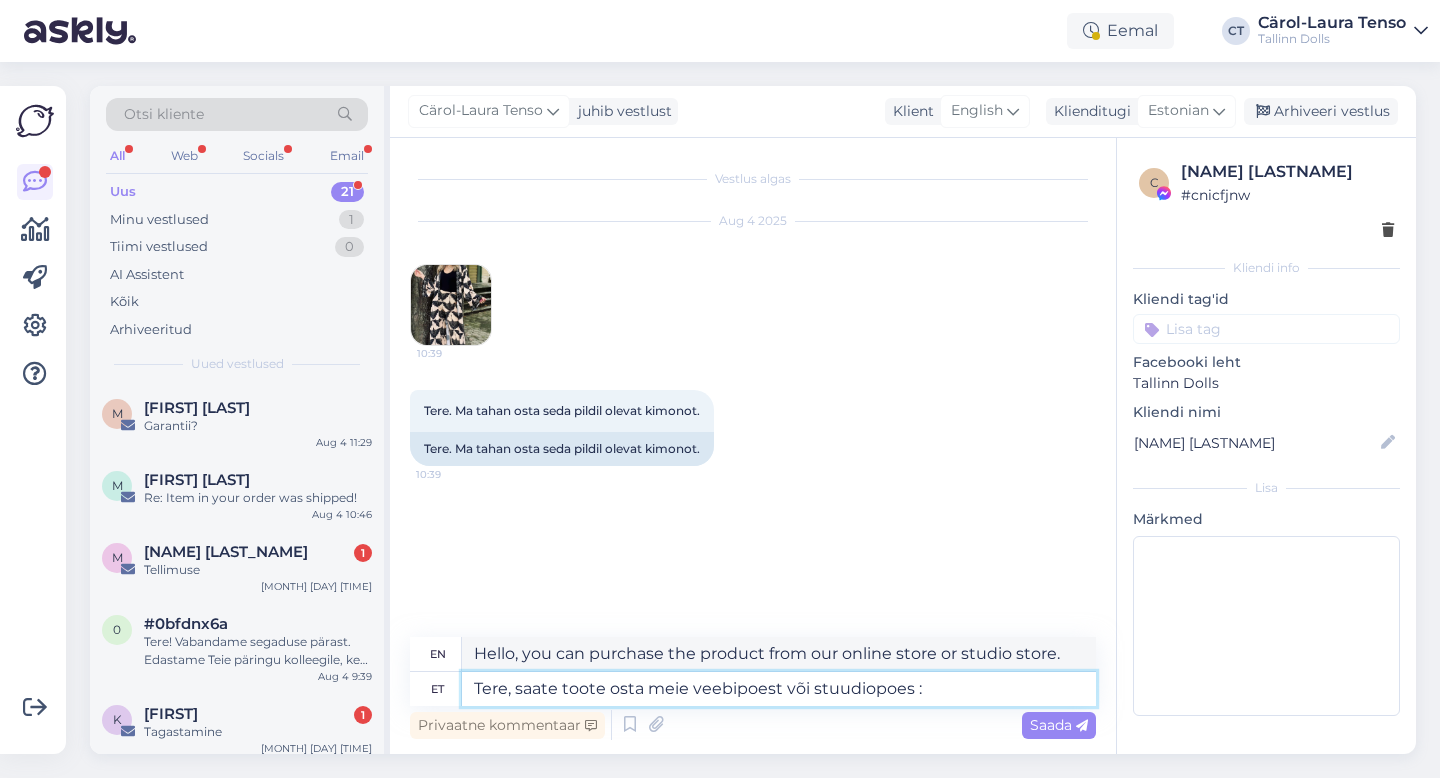type on "Tere, saate toote osta meie veebipoest või stuudiopoes :)" 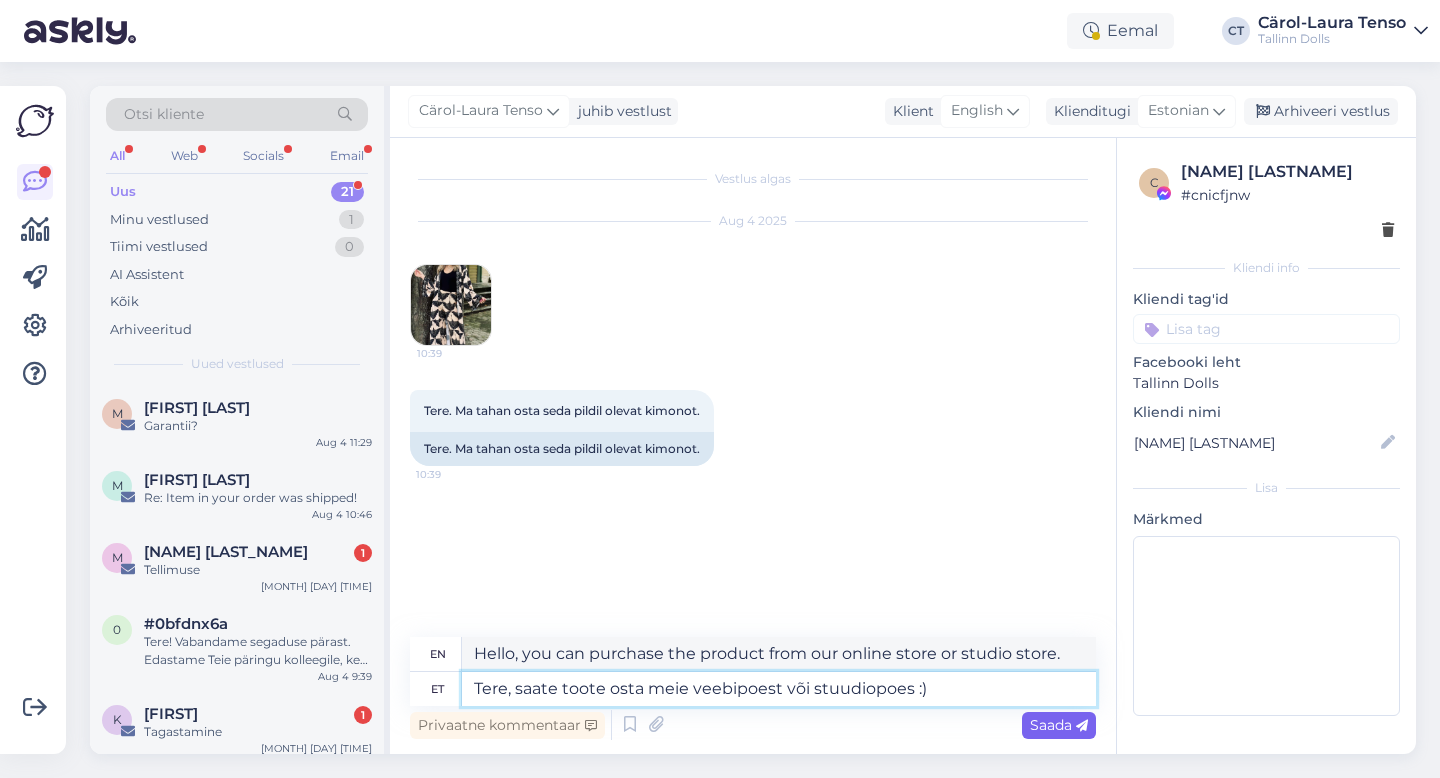 type on "Hello, you can buy the product from our online store or studio store :)" 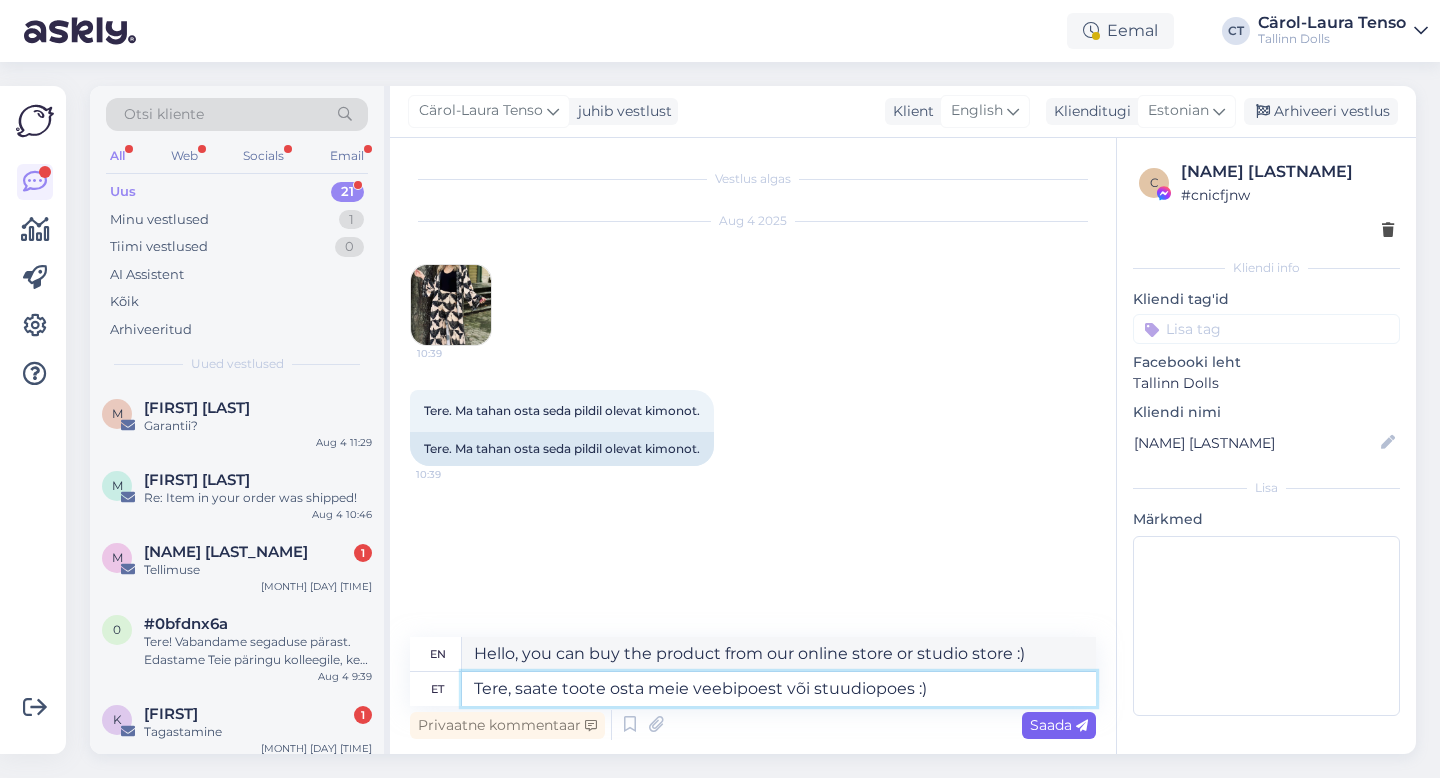 type on "Tere, saate toote osta meie veebipoest või stuudiopoes :)" 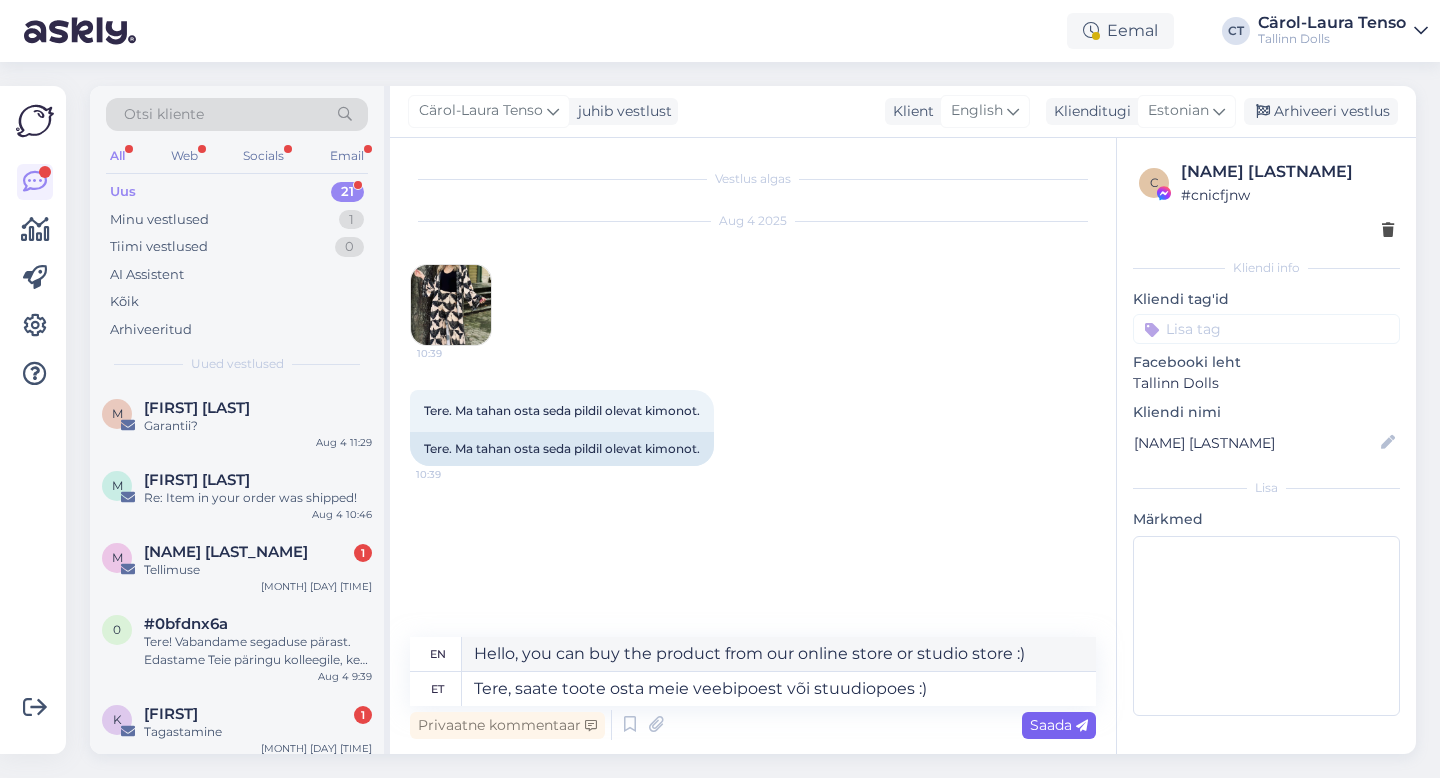 click on "Saada" at bounding box center [1059, 725] 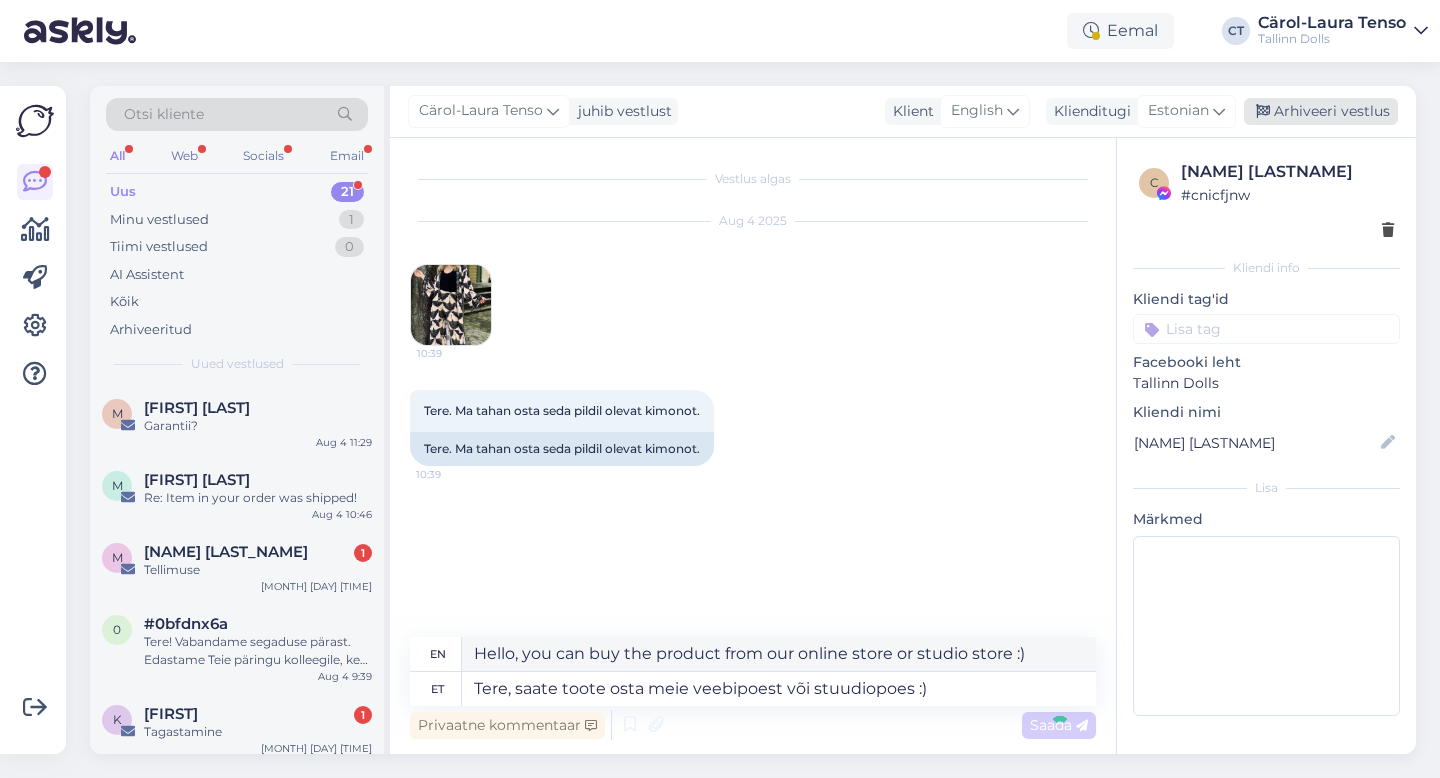 type 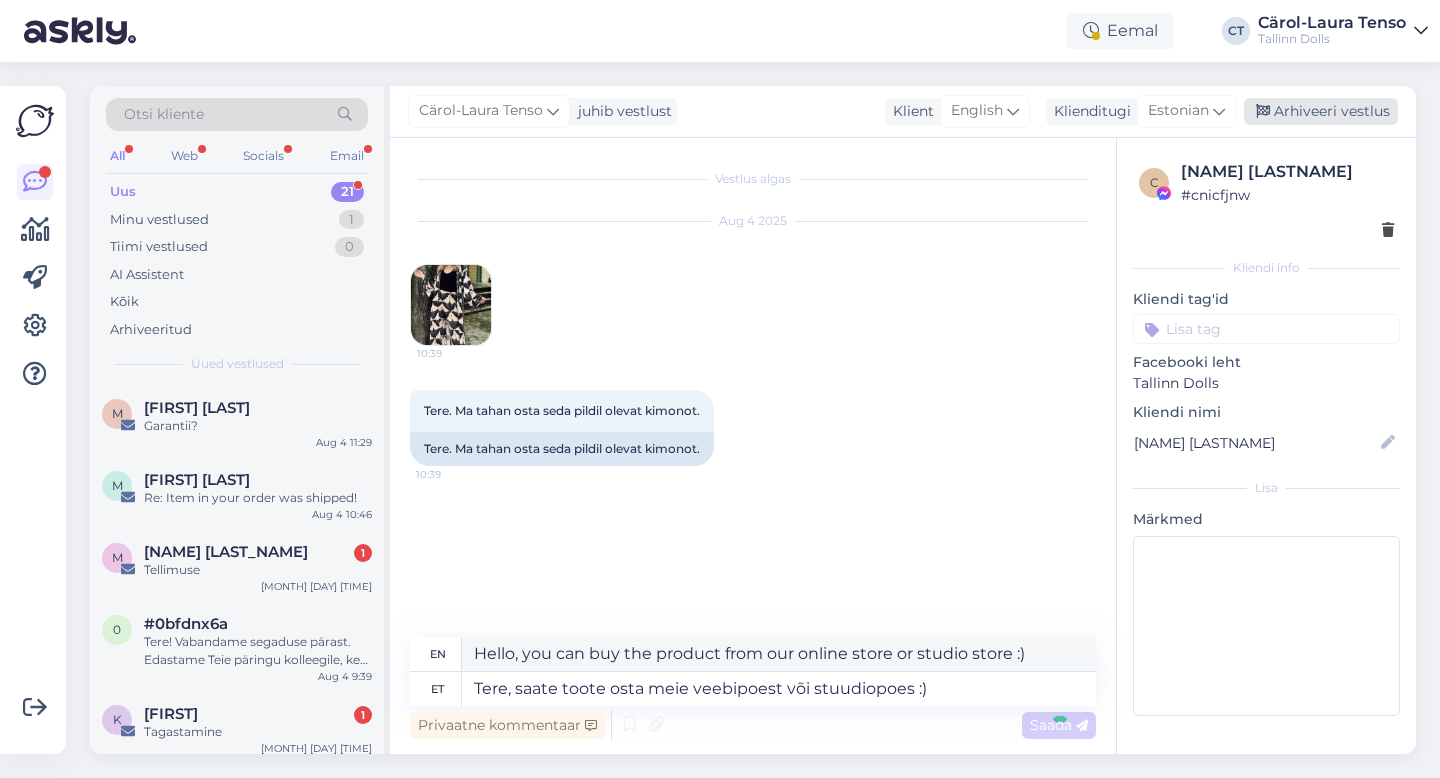 type 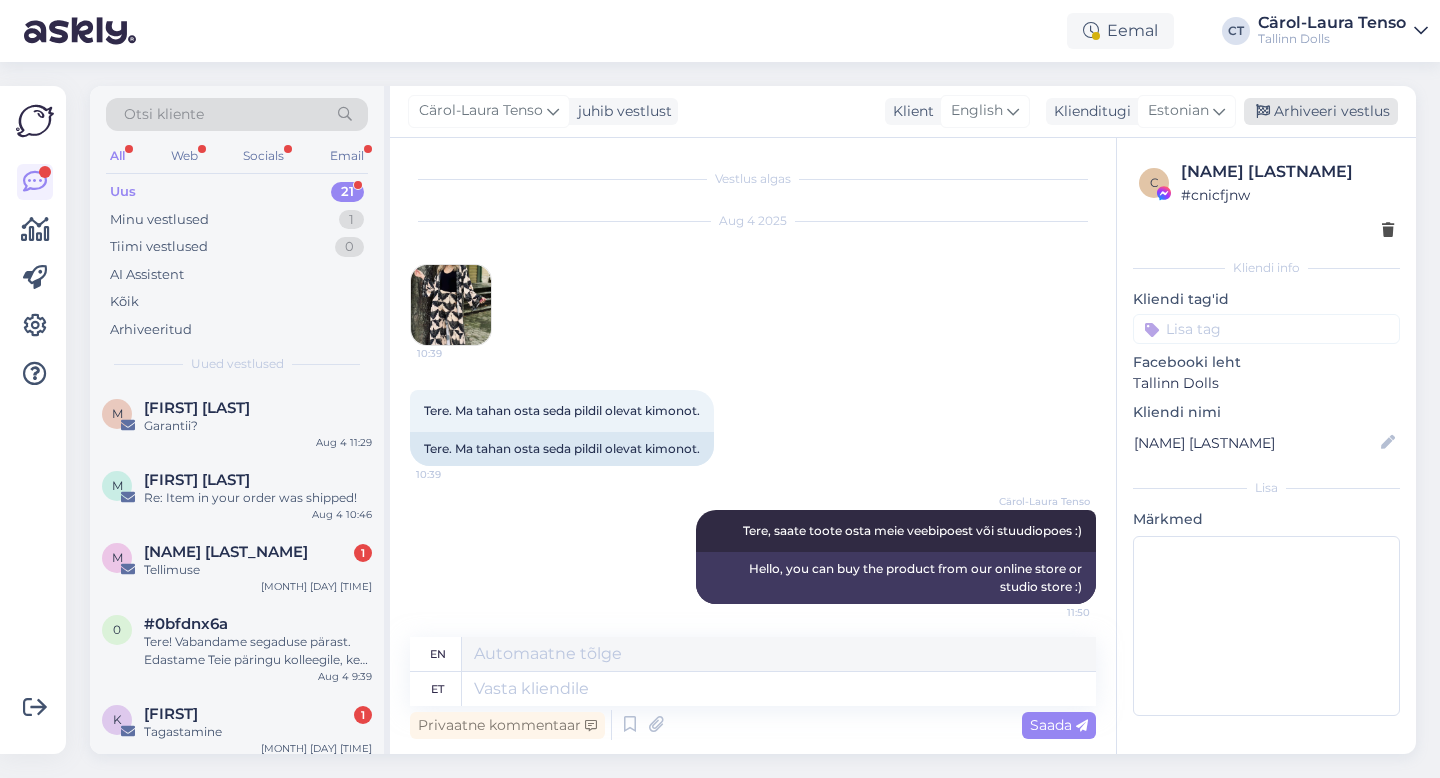 scroll, scrollTop: 7, scrollLeft: 0, axis: vertical 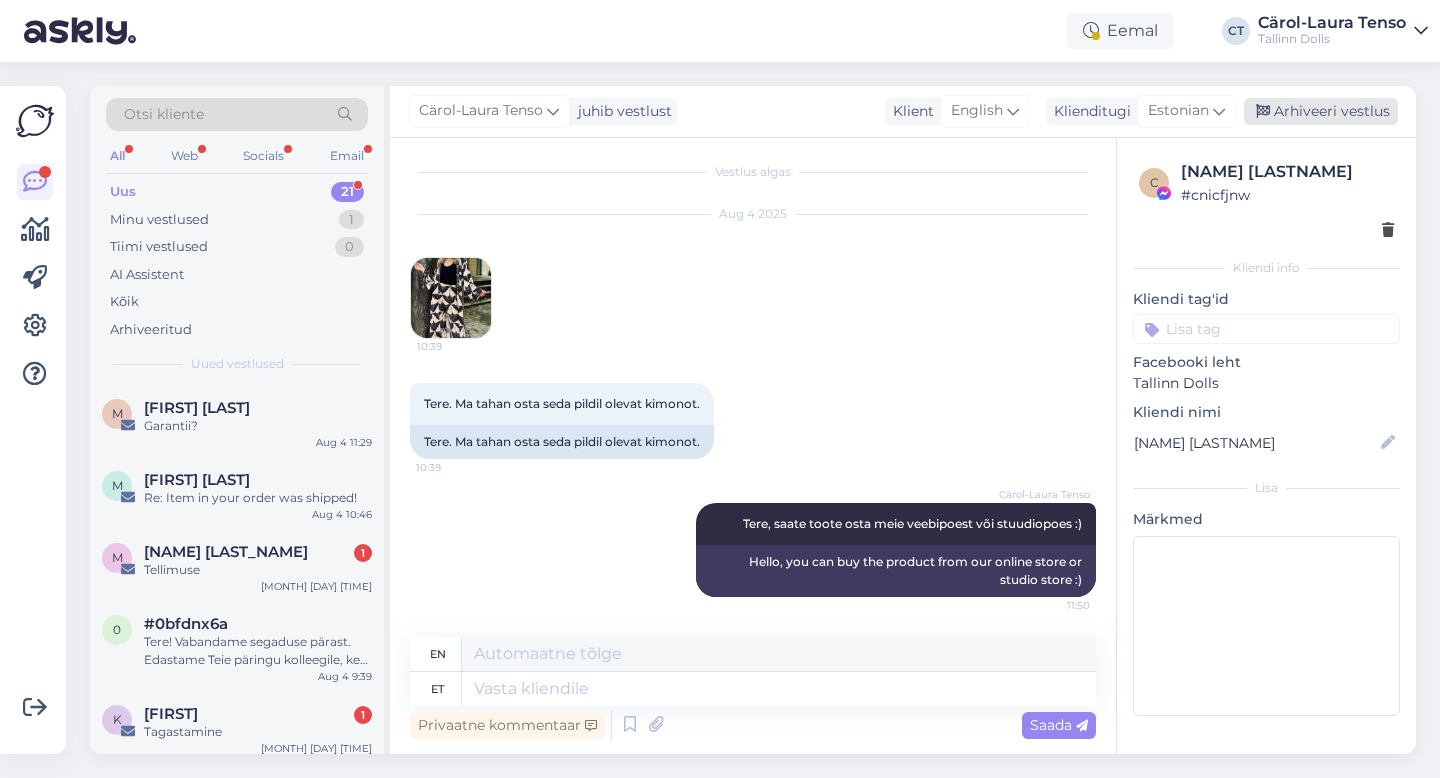 click on "Arhiveeri vestlus" at bounding box center (1321, 111) 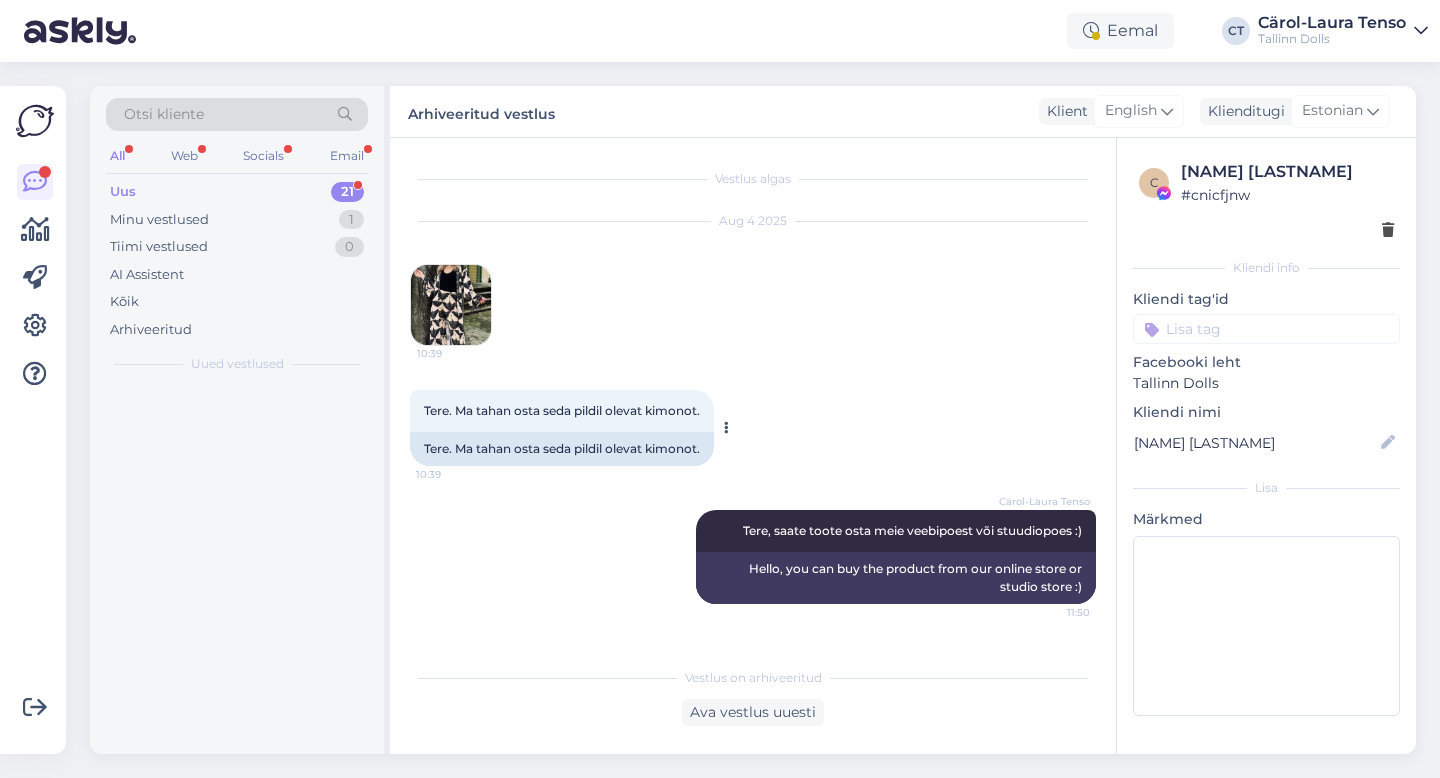 scroll, scrollTop: 0, scrollLeft: 0, axis: both 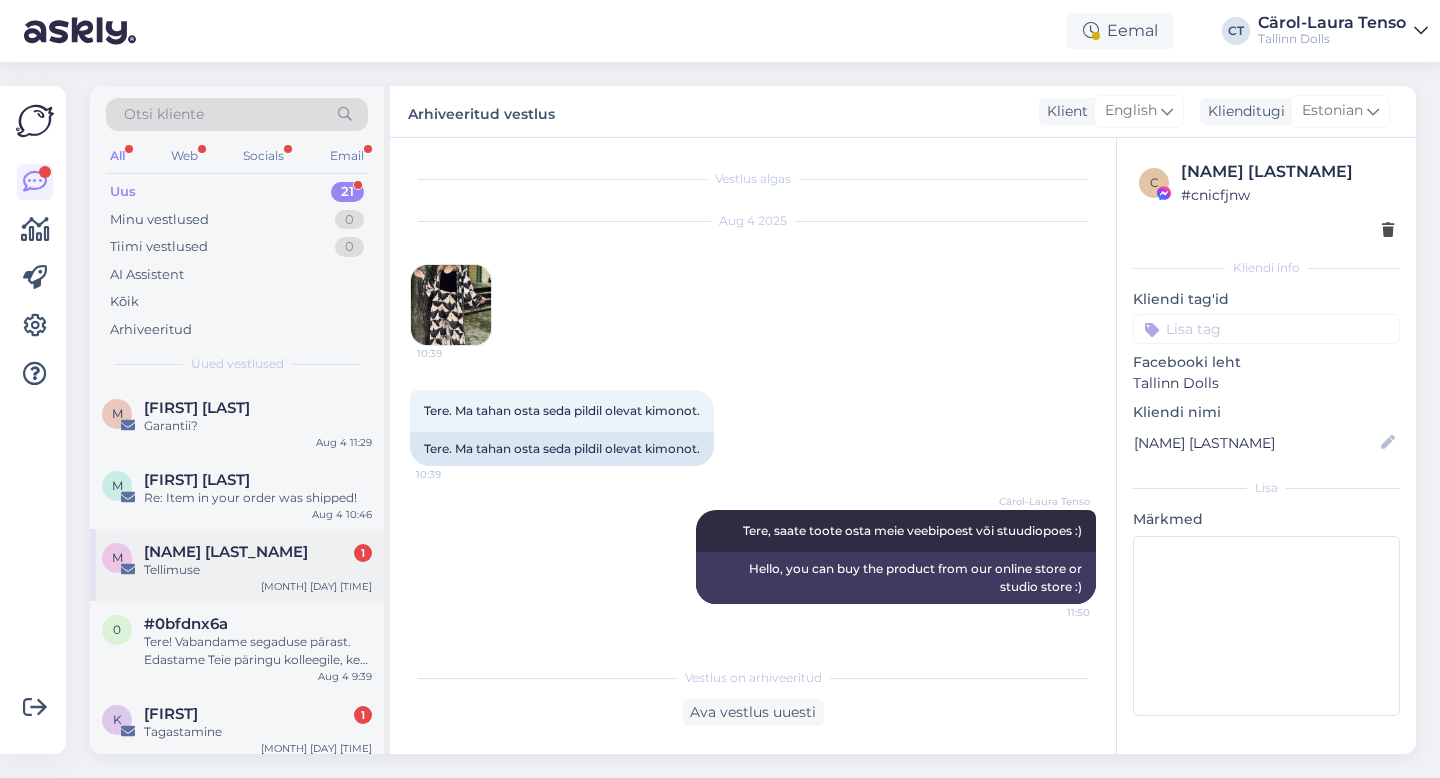 click on "[MONTH] [DAY] [TIME]" at bounding box center [316, 586] 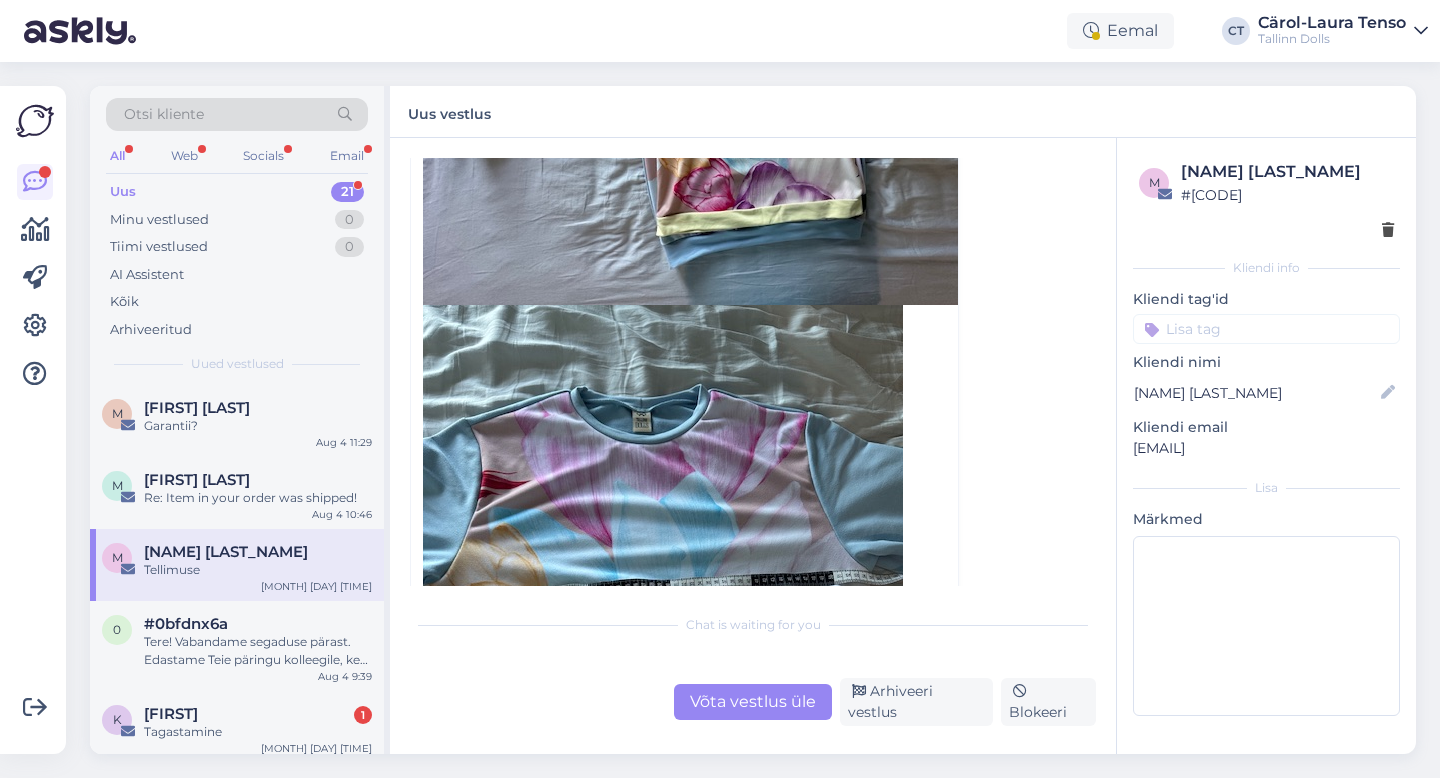 scroll, scrollTop: 1636, scrollLeft: 0, axis: vertical 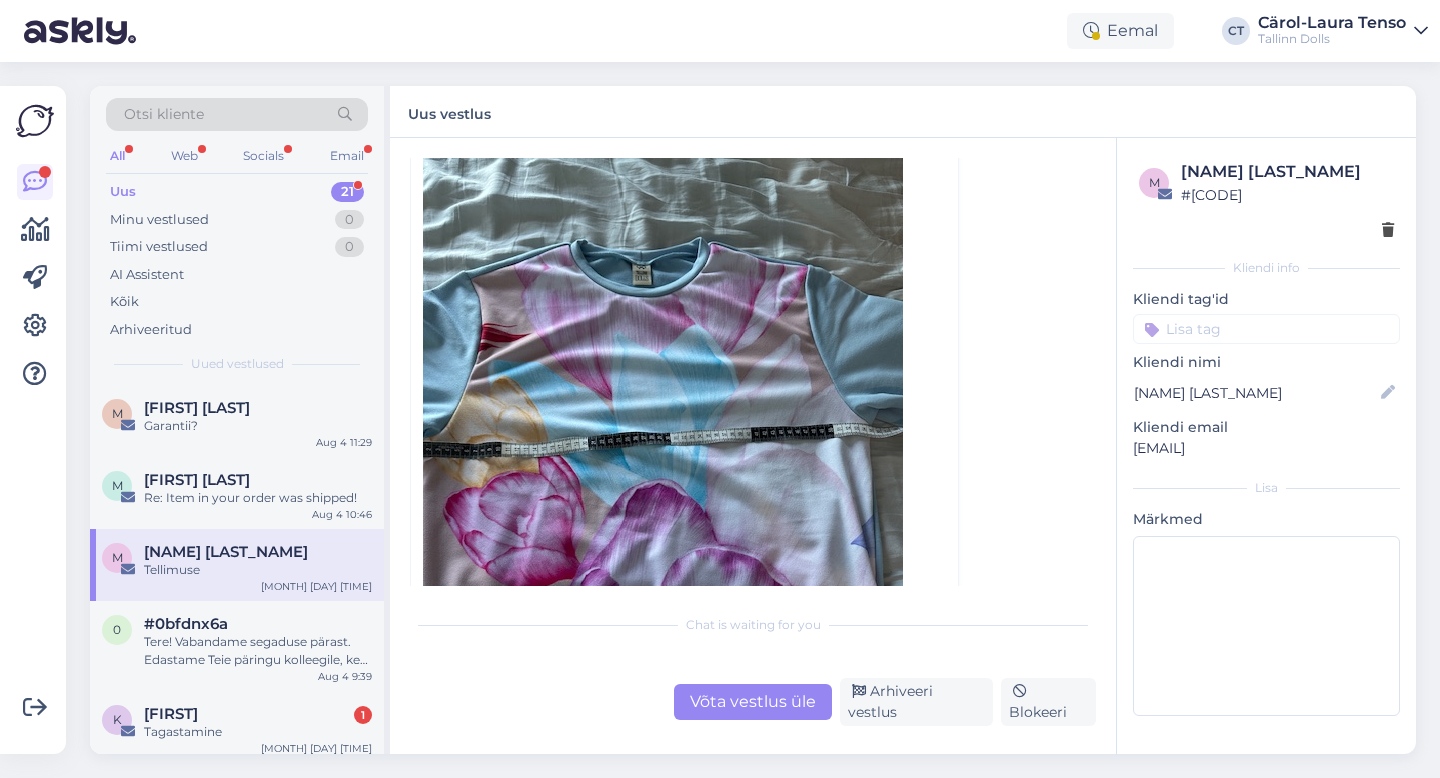 click on "Võta vestlus üle" at bounding box center [753, 702] 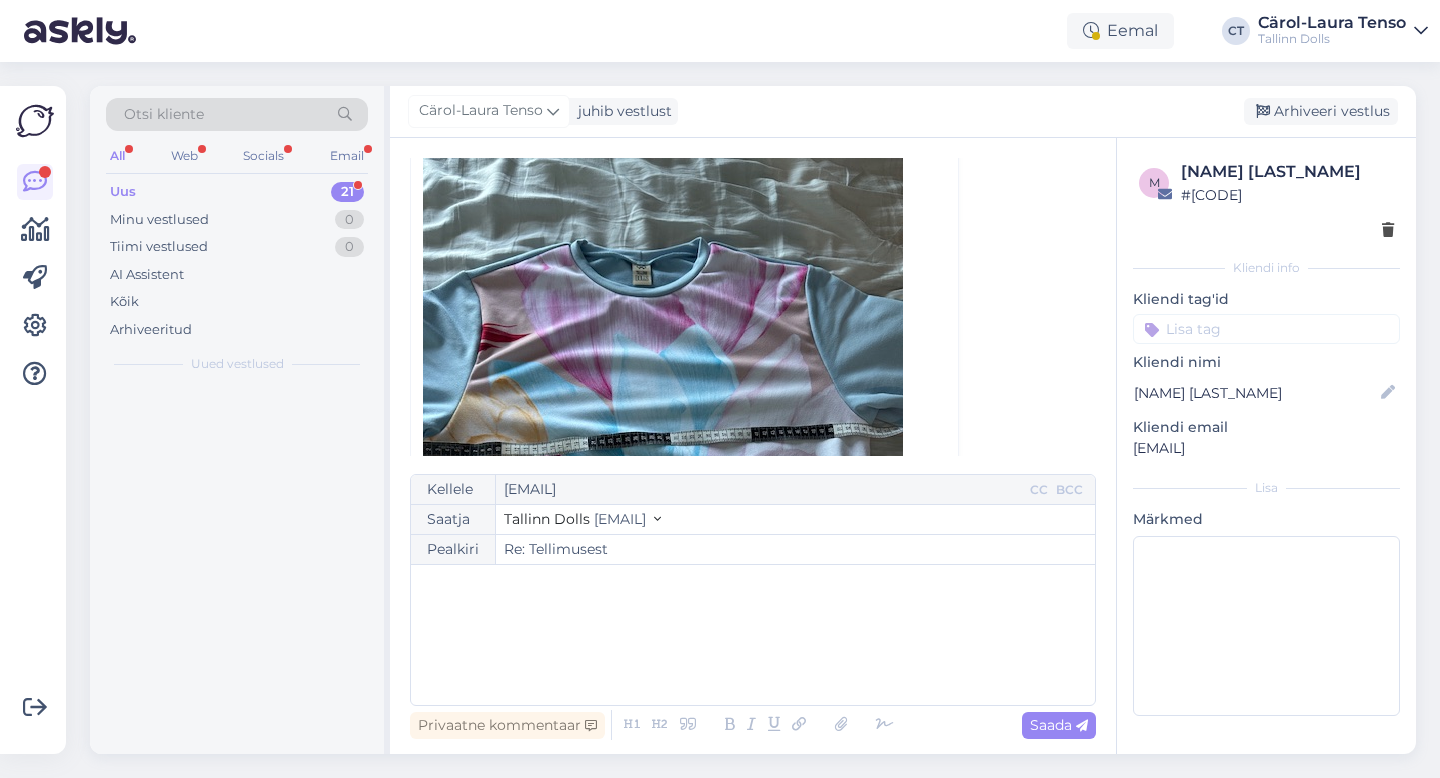 scroll, scrollTop: 914, scrollLeft: 0, axis: vertical 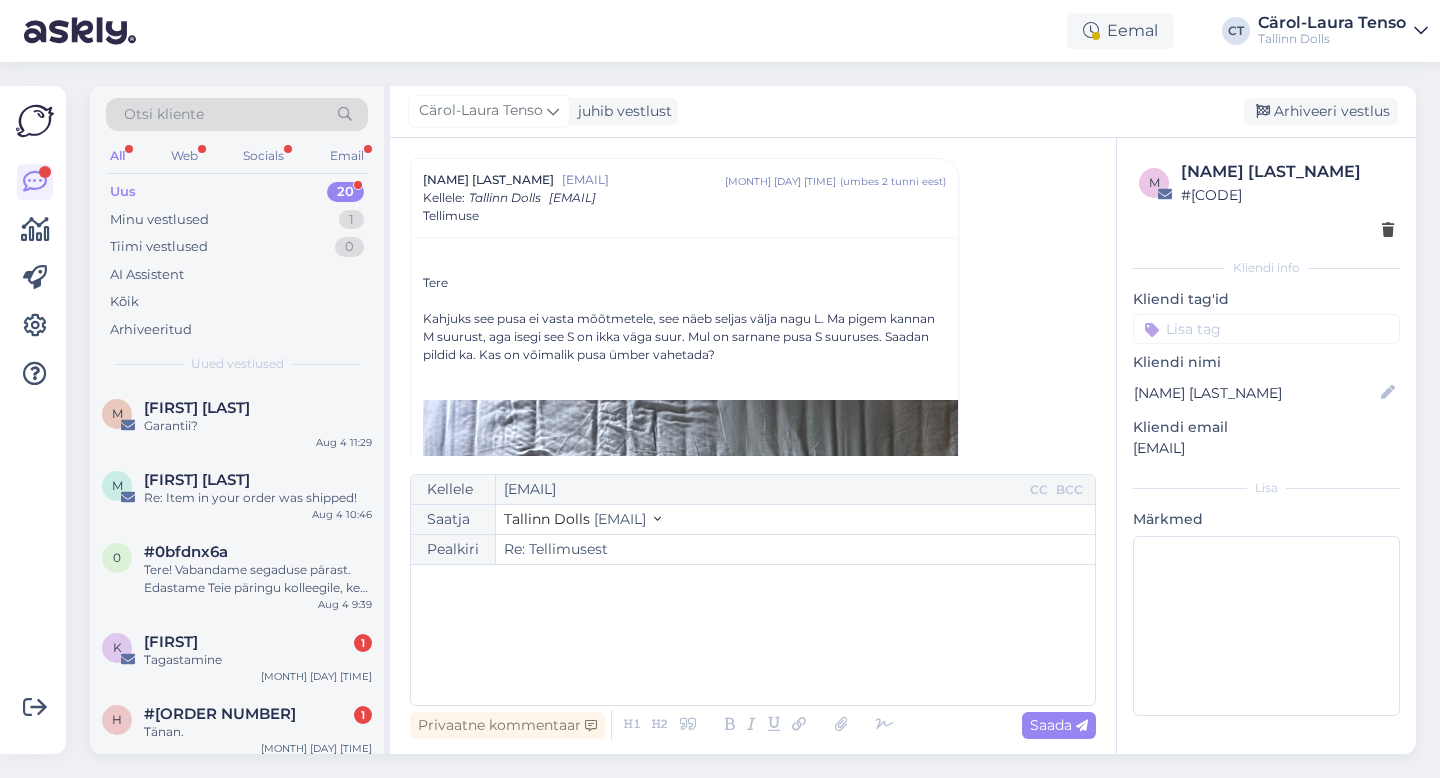click on "﻿" at bounding box center [753, 635] 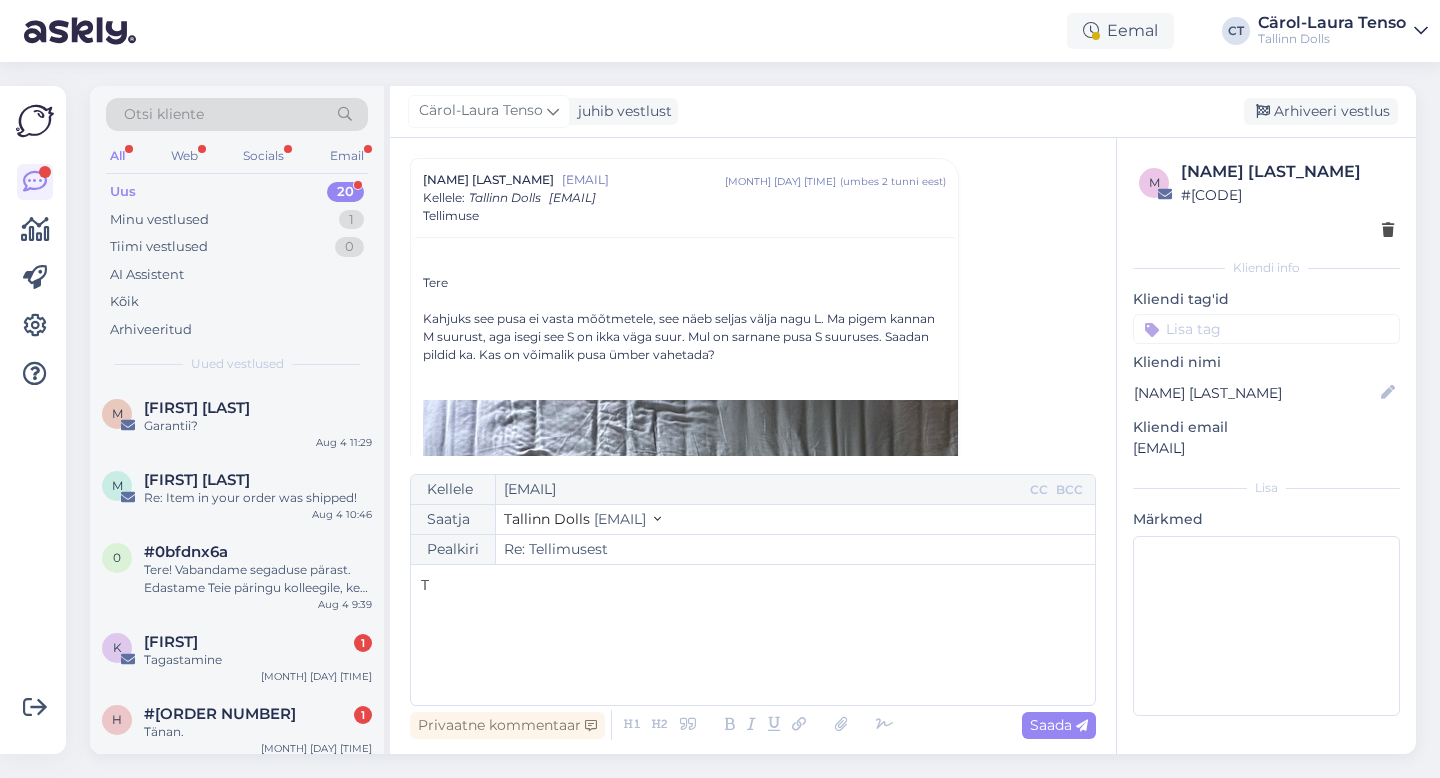 type 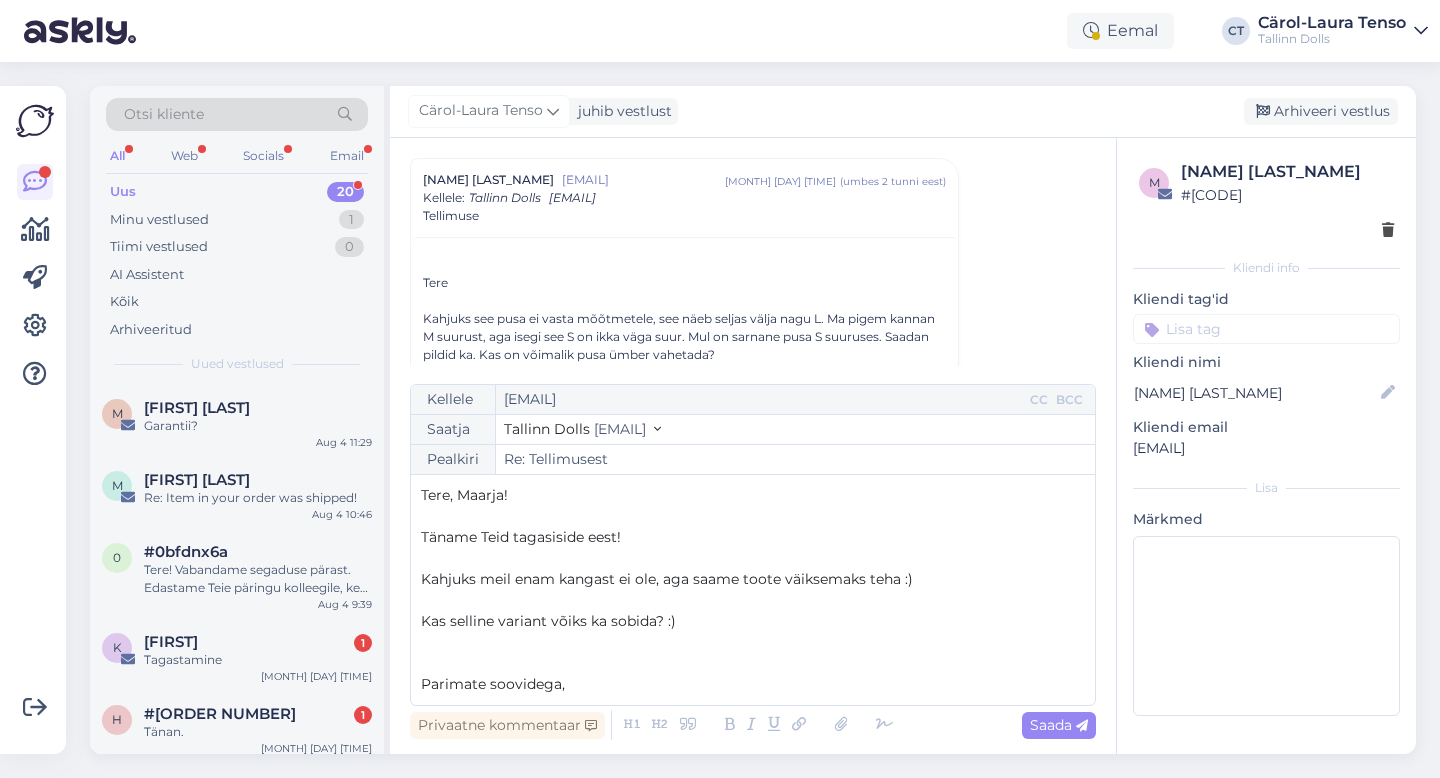 scroll, scrollTop: 11, scrollLeft: 0, axis: vertical 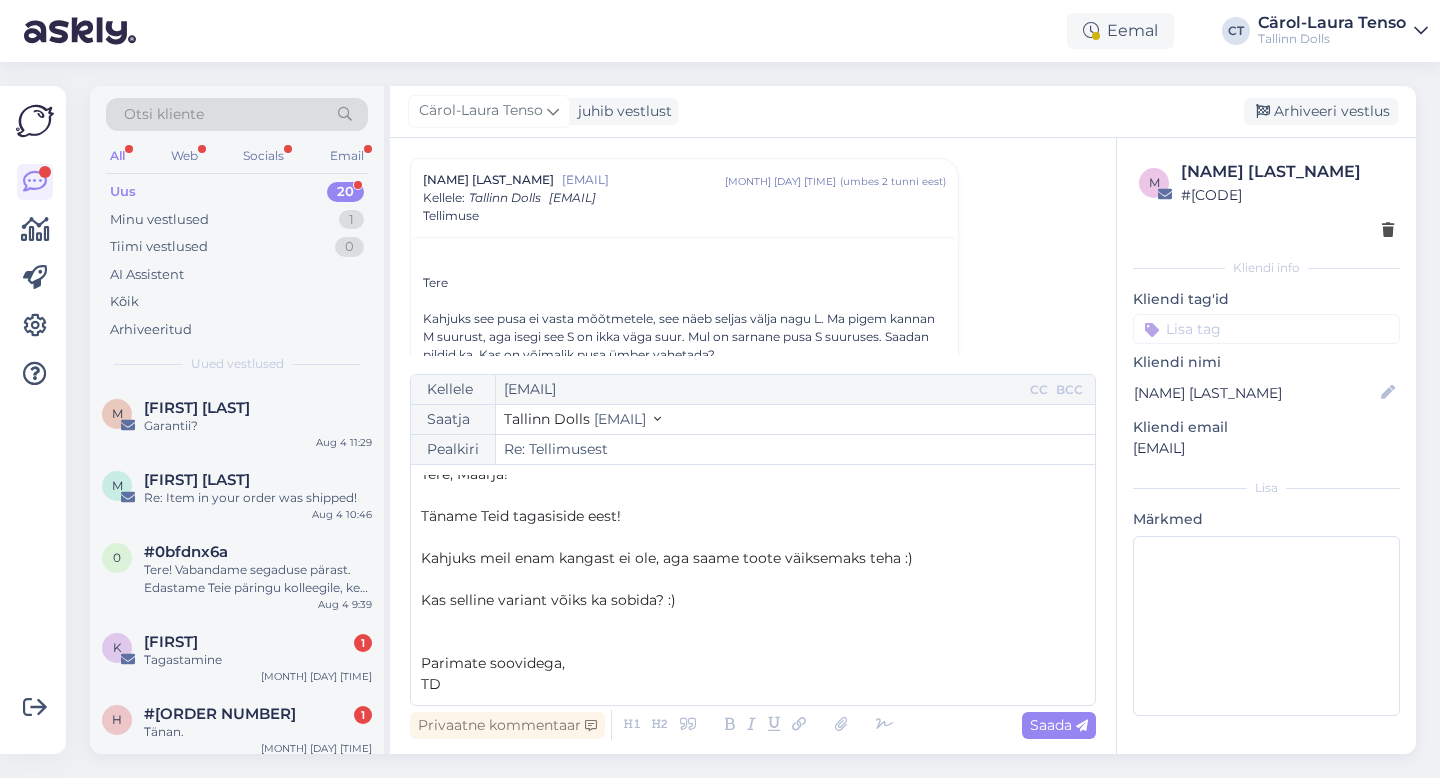 click on "Privaatne kommentaar Saada" at bounding box center (753, 725) 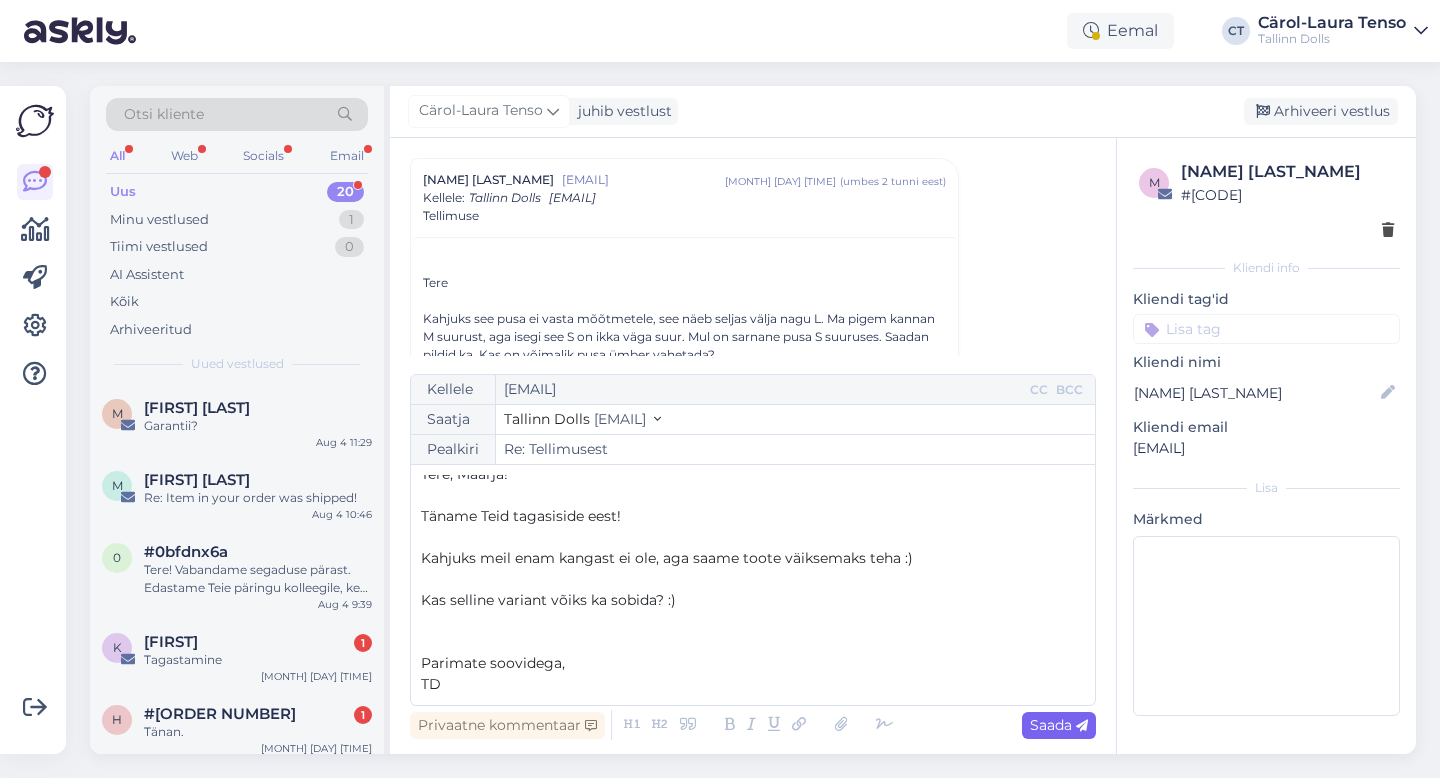 click at bounding box center (1082, 726) 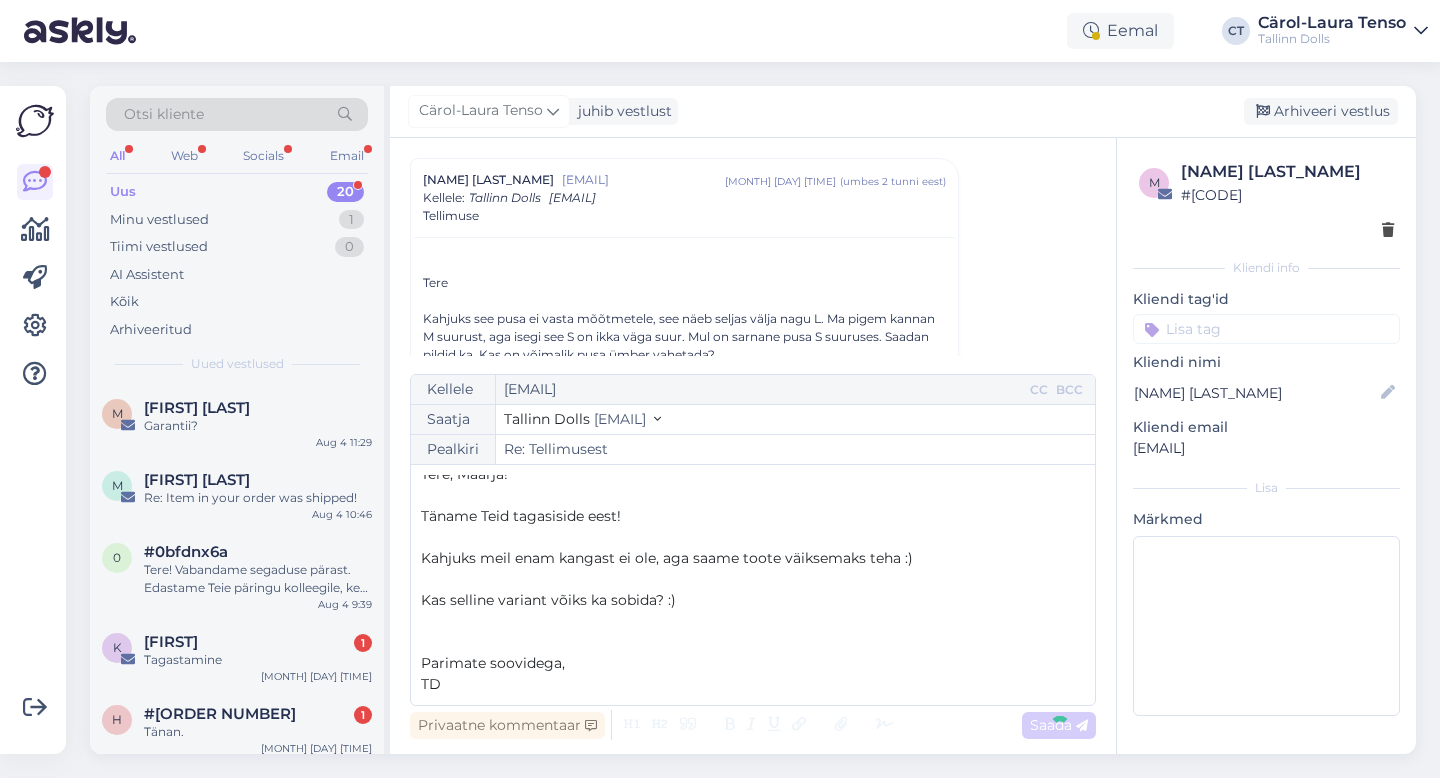 type on "Re: Re: Tellimusest" 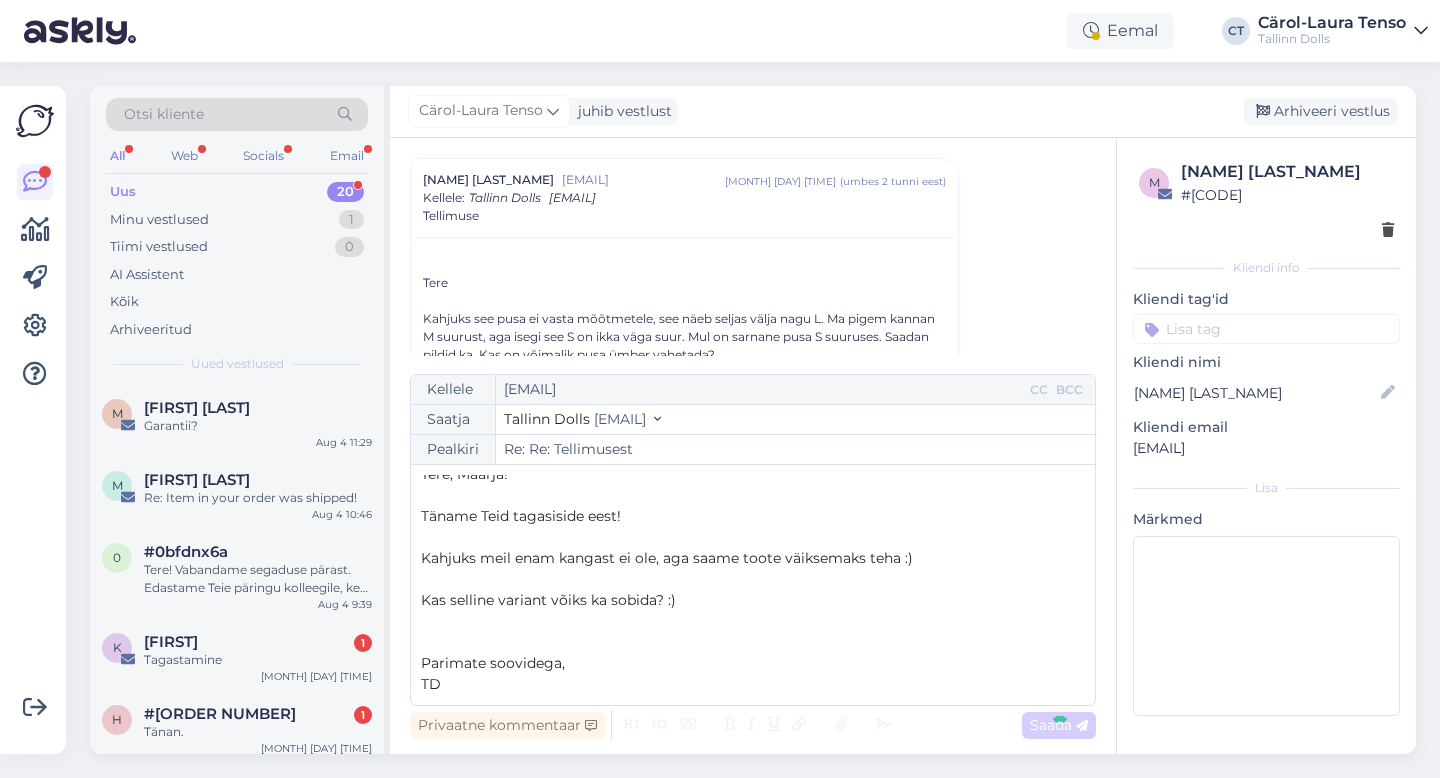 scroll, scrollTop: 3538, scrollLeft: 0, axis: vertical 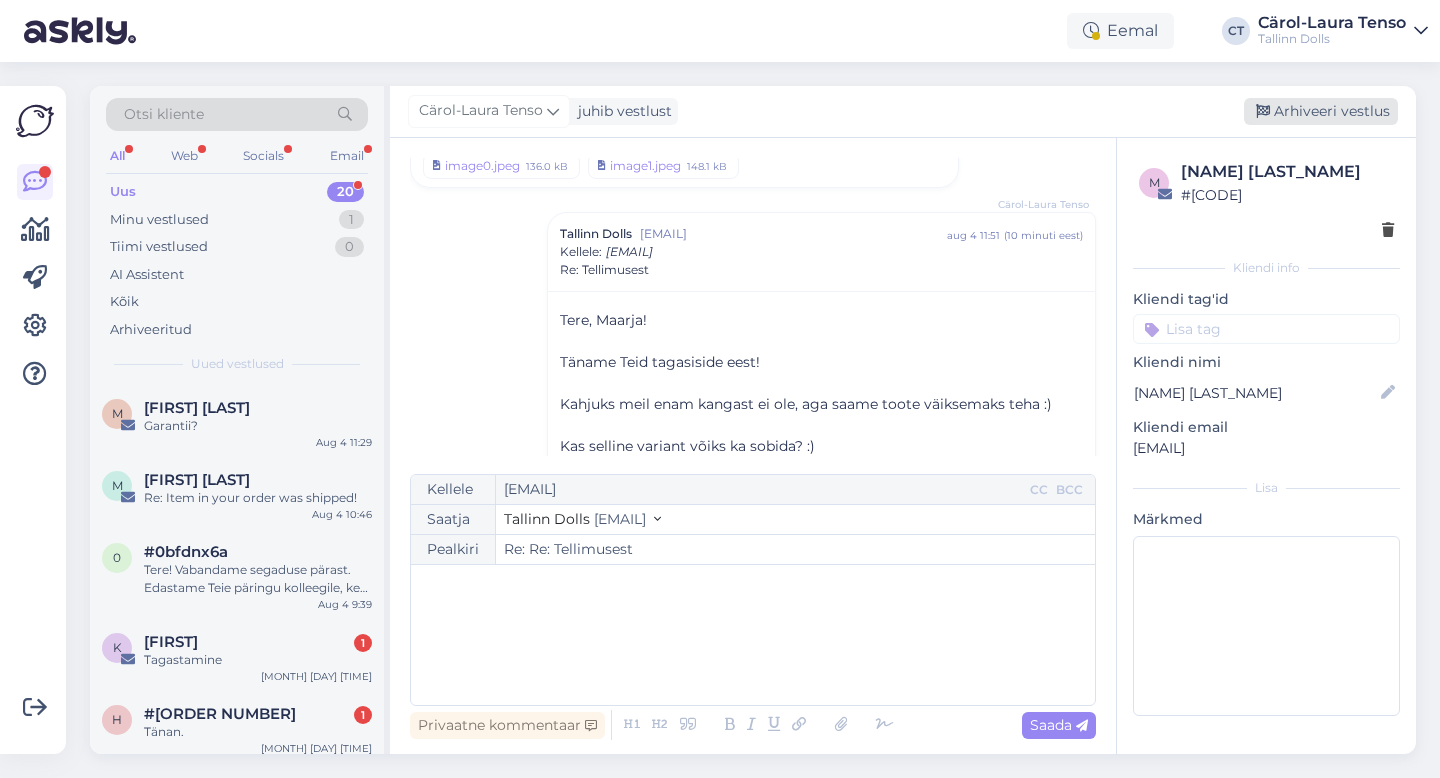 click on "Arhiveeri vestlus" at bounding box center (1321, 111) 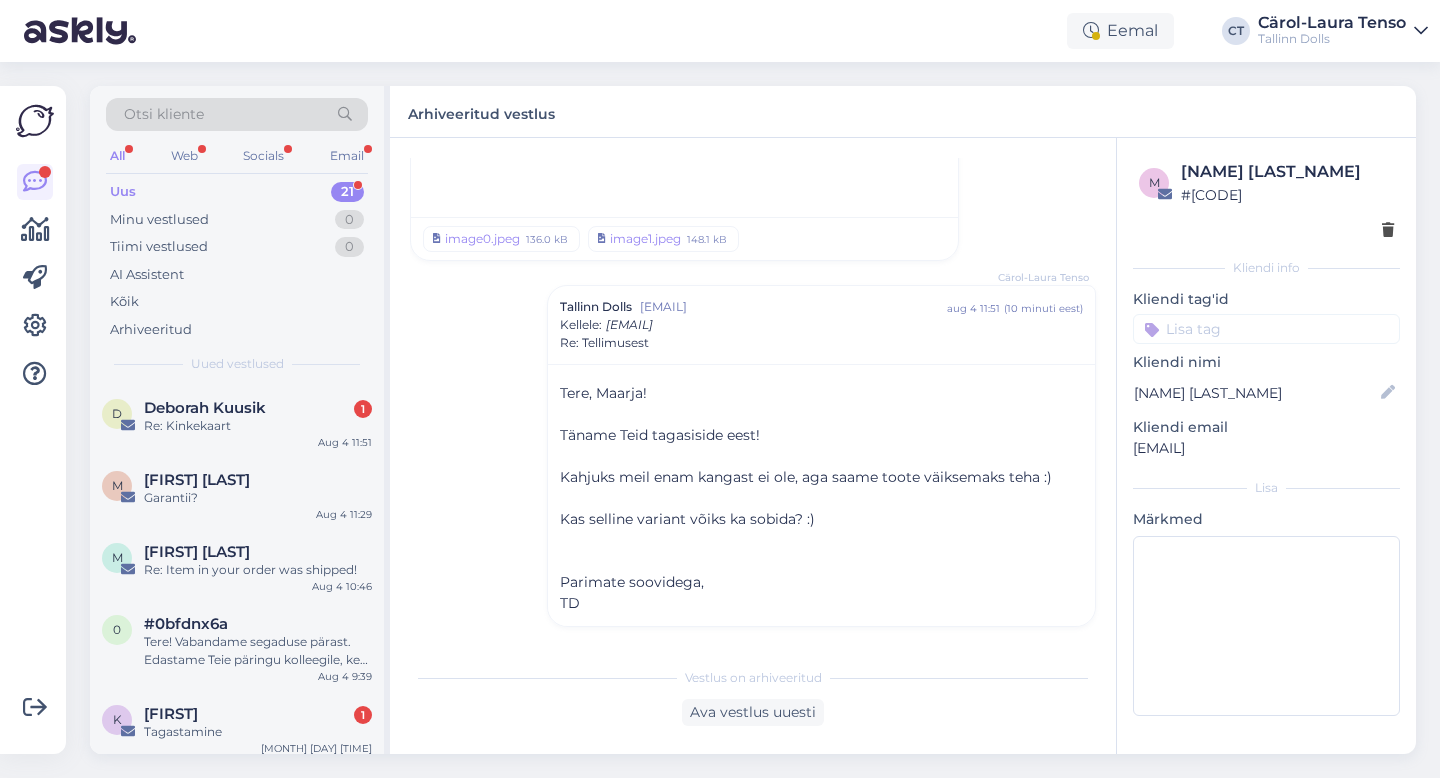 scroll, scrollTop: 3465, scrollLeft: 0, axis: vertical 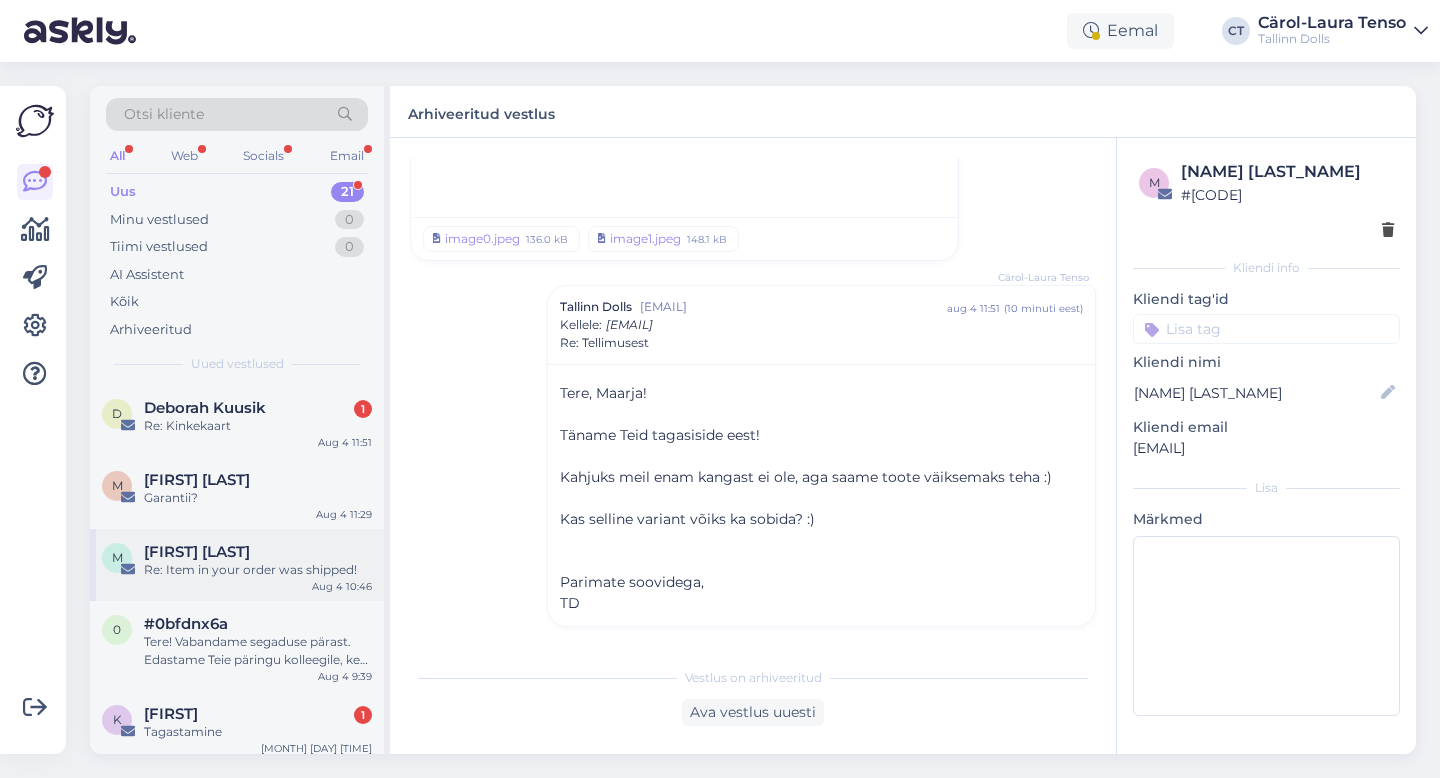 click on "Re: Item in your order was shipped!" at bounding box center (258, 570) 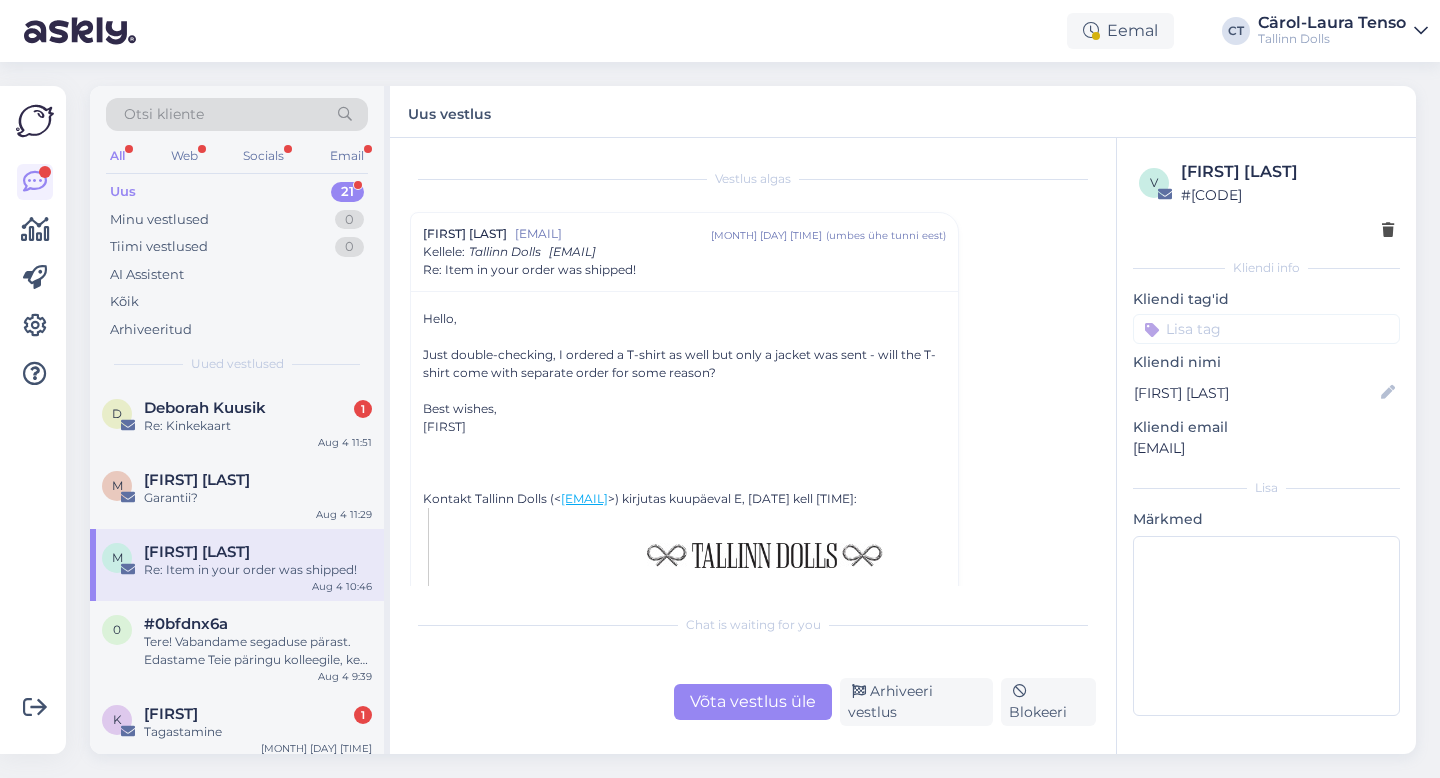 scroll, scrollTop: 28, scrollLeft: 0, axis: vertical 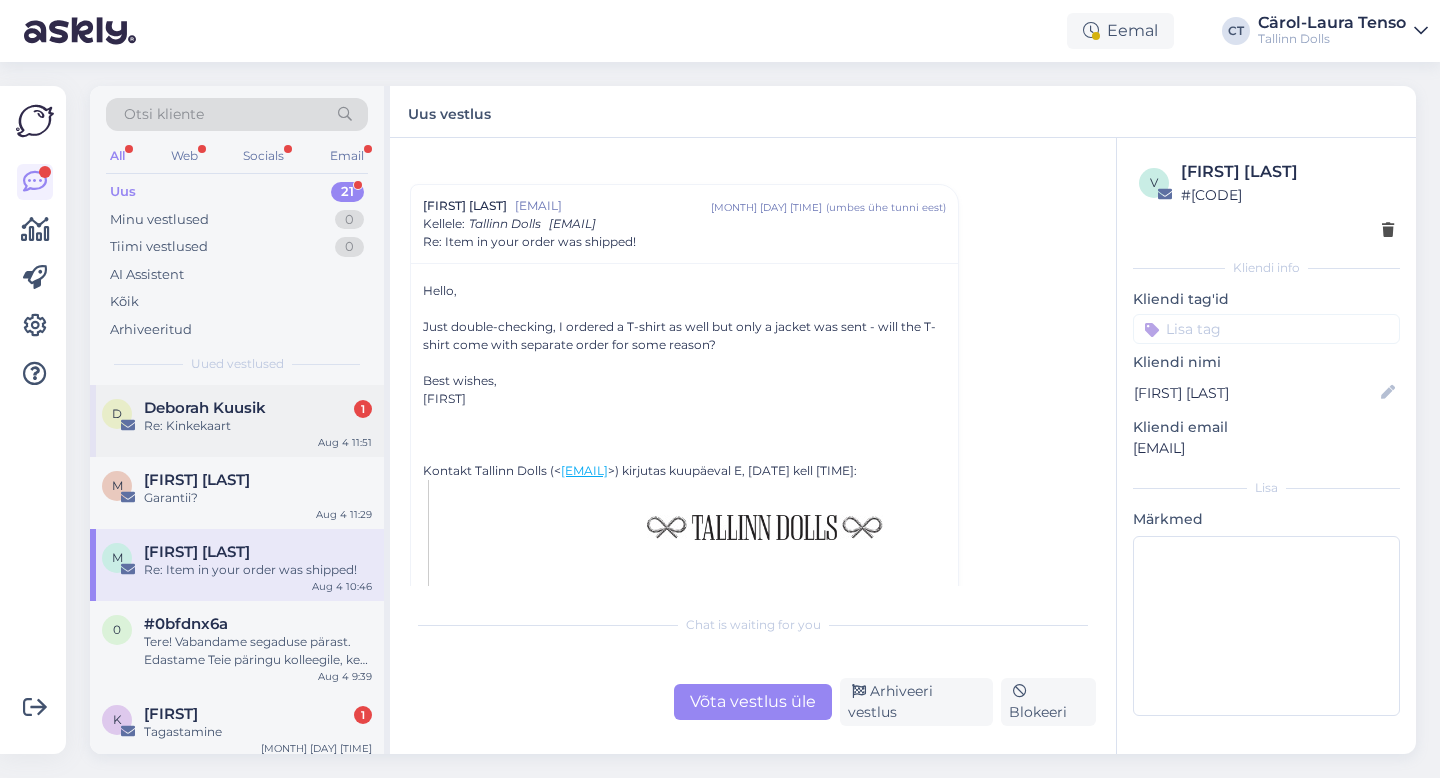click on "[FIRST] [LAST]" at bounding box center (258, 408) 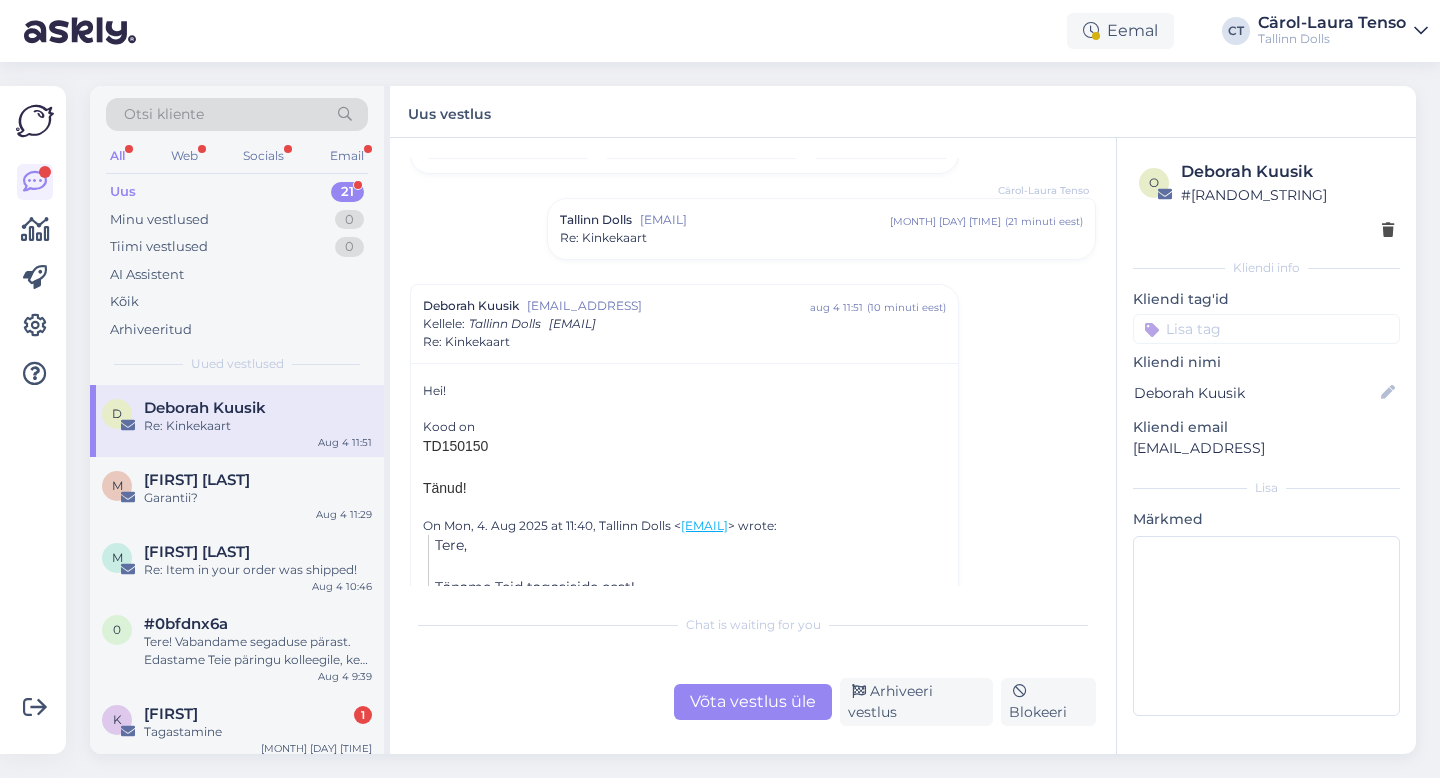 scroll, scrollTop: 2301, scrollLeft: 0, axis: vertical 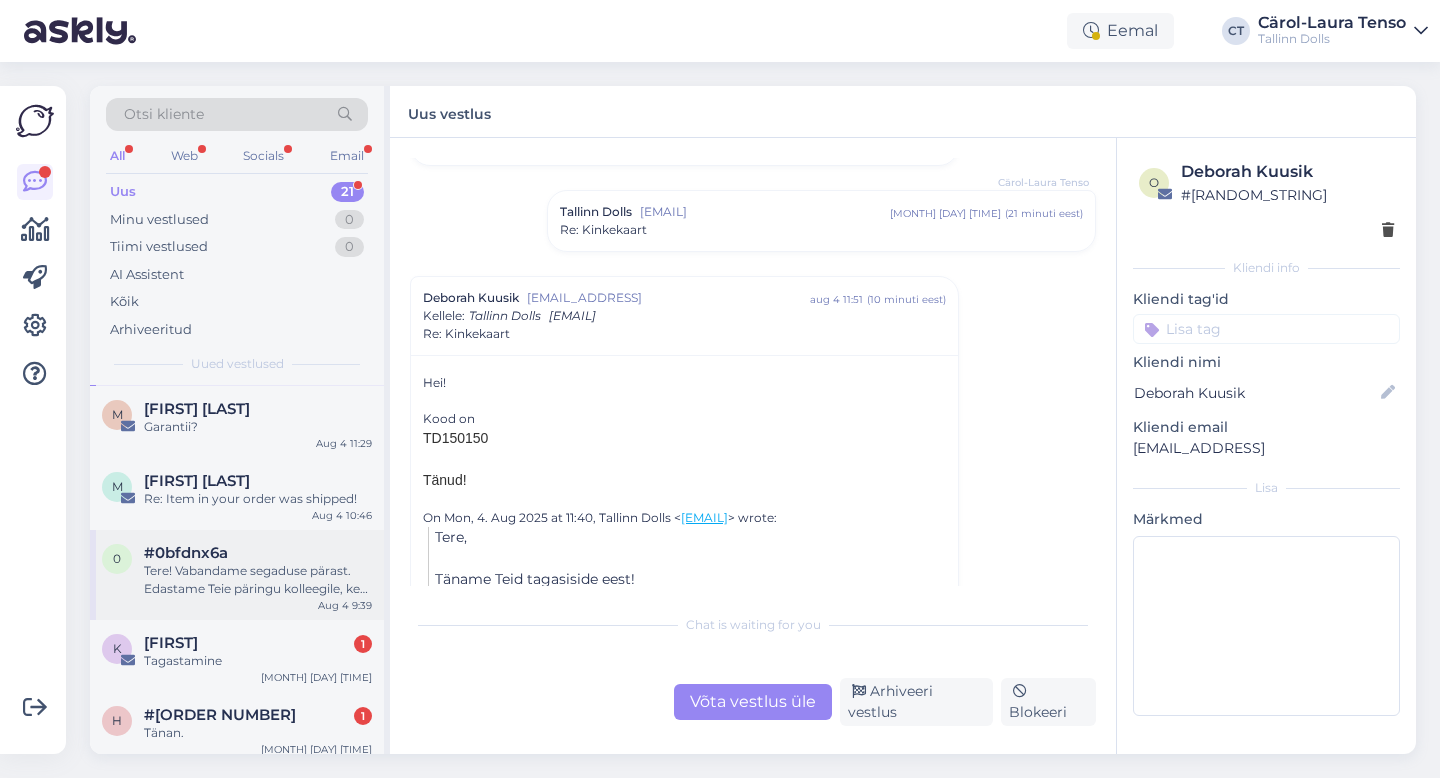 click on "Tere!
Vabandame segaduse pärast. Edastame Teie päringu kolleegile, kes saab olukorda täpsemalt uurida ja Teiega ühendust võtta." at bounding box center [258, 580] 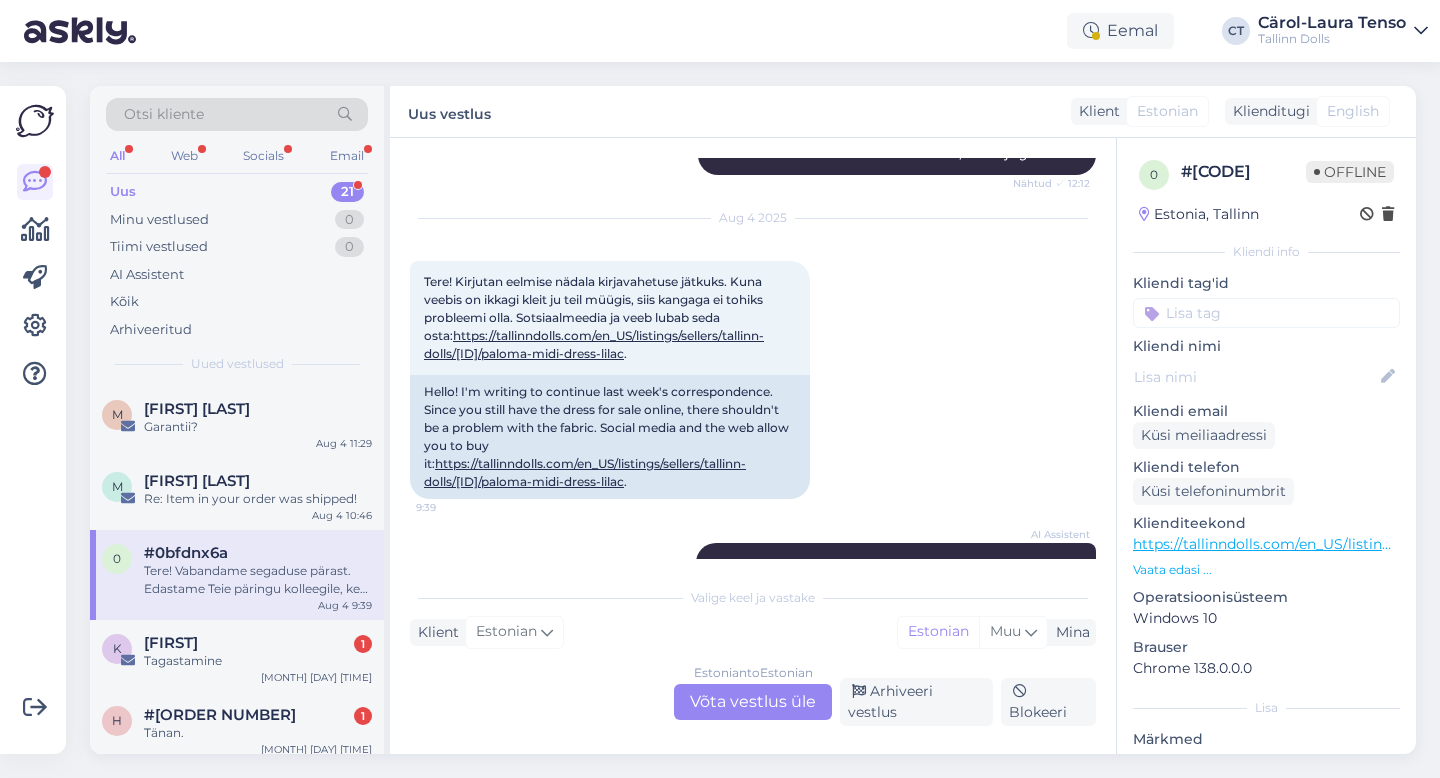 scroll, scrollTop: 1463, scrollLeft: 0, axis: vertical 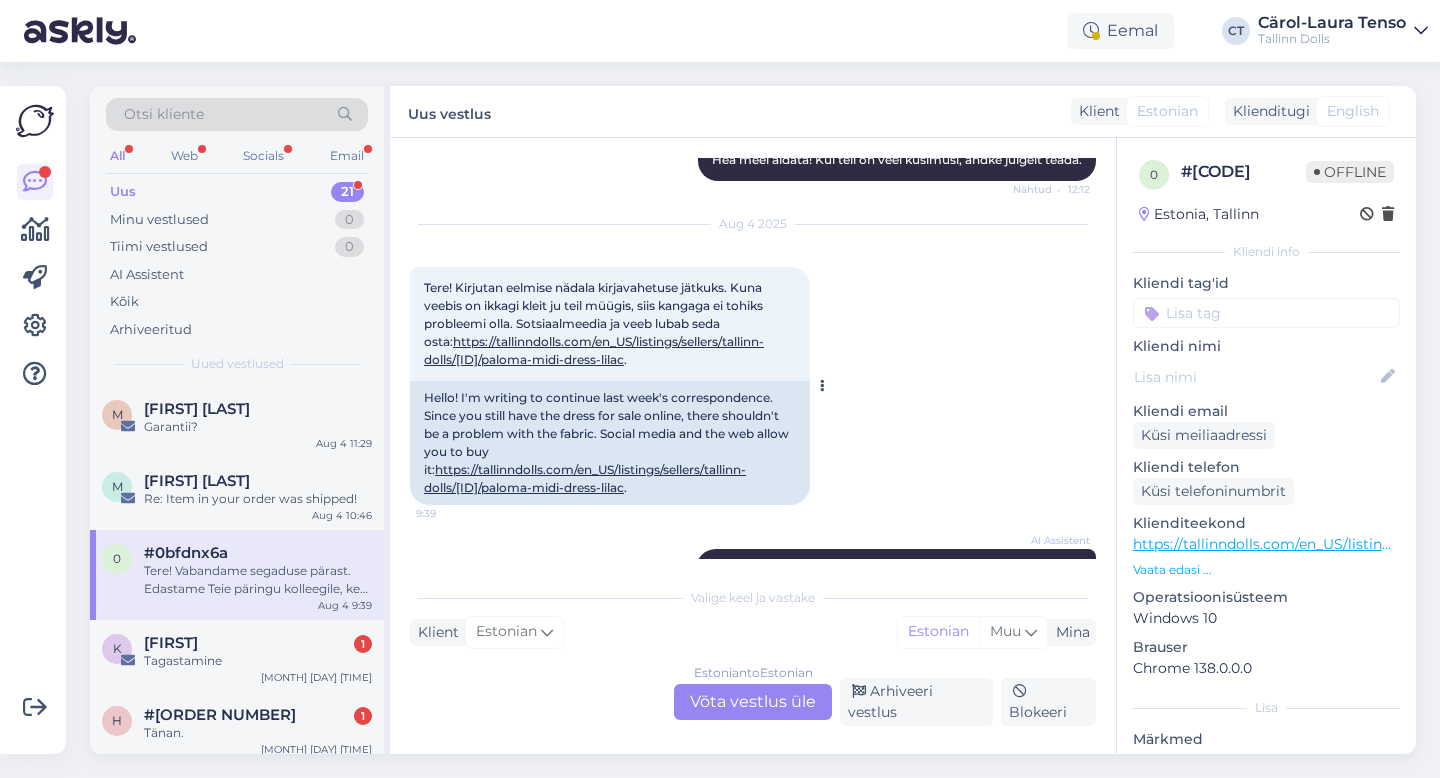 click on "https://tallinndolls.com/en_US/listings/sellers/tallinn-dolls/[ID]/paloma-midi-dress-lilac" at bounding box center [594, 350] 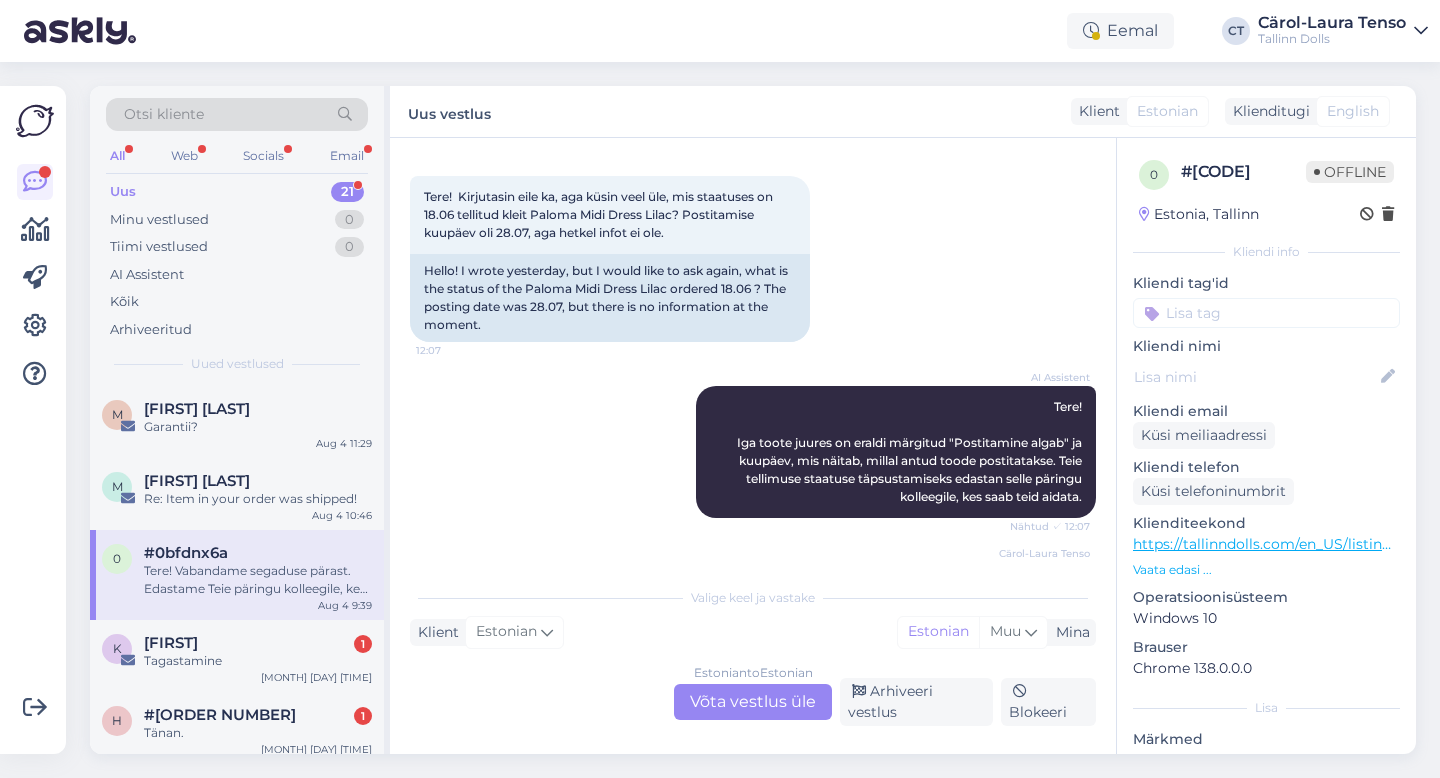 scroll, scrollTop: 0, scrollLeft: 0, axis: both 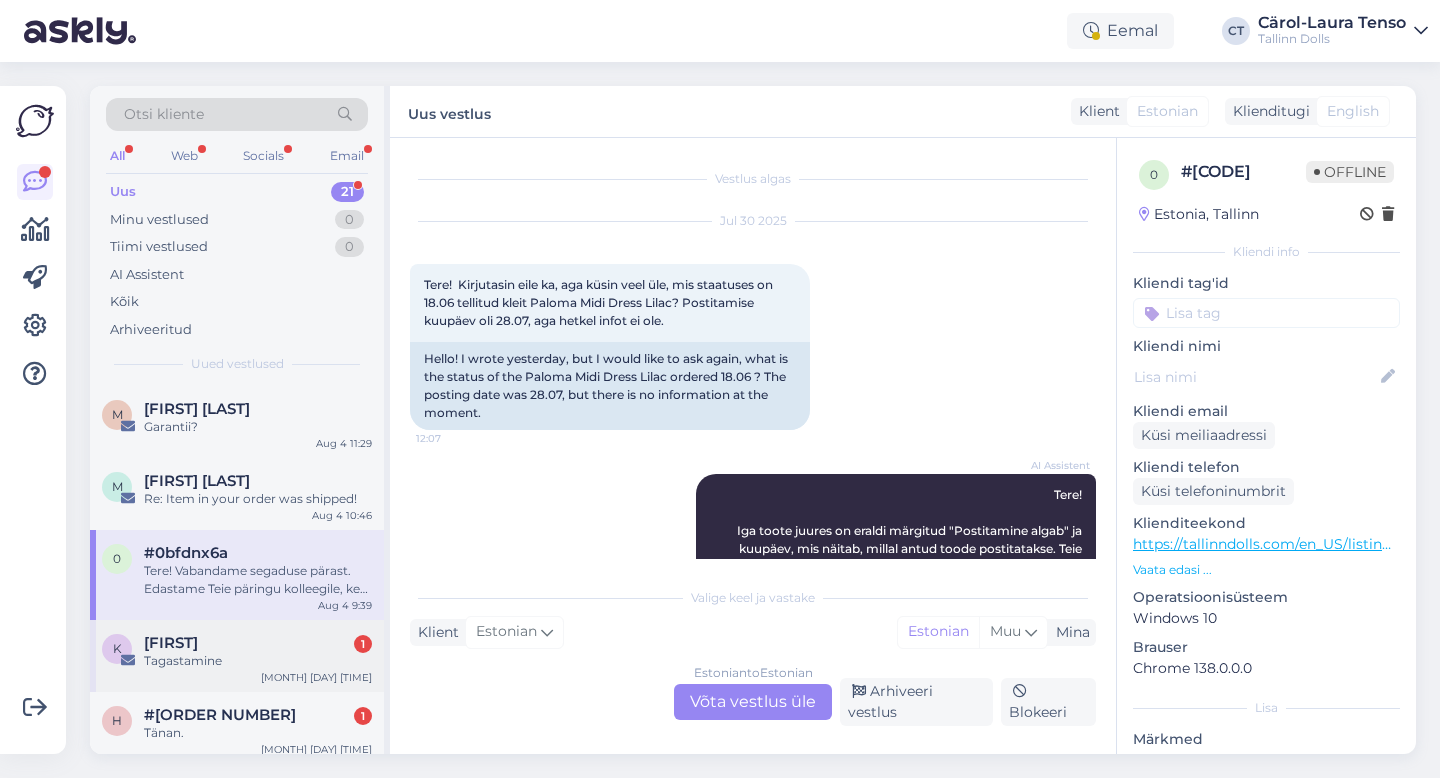 click on "Tagastamine" at bounding box center [258, 661] 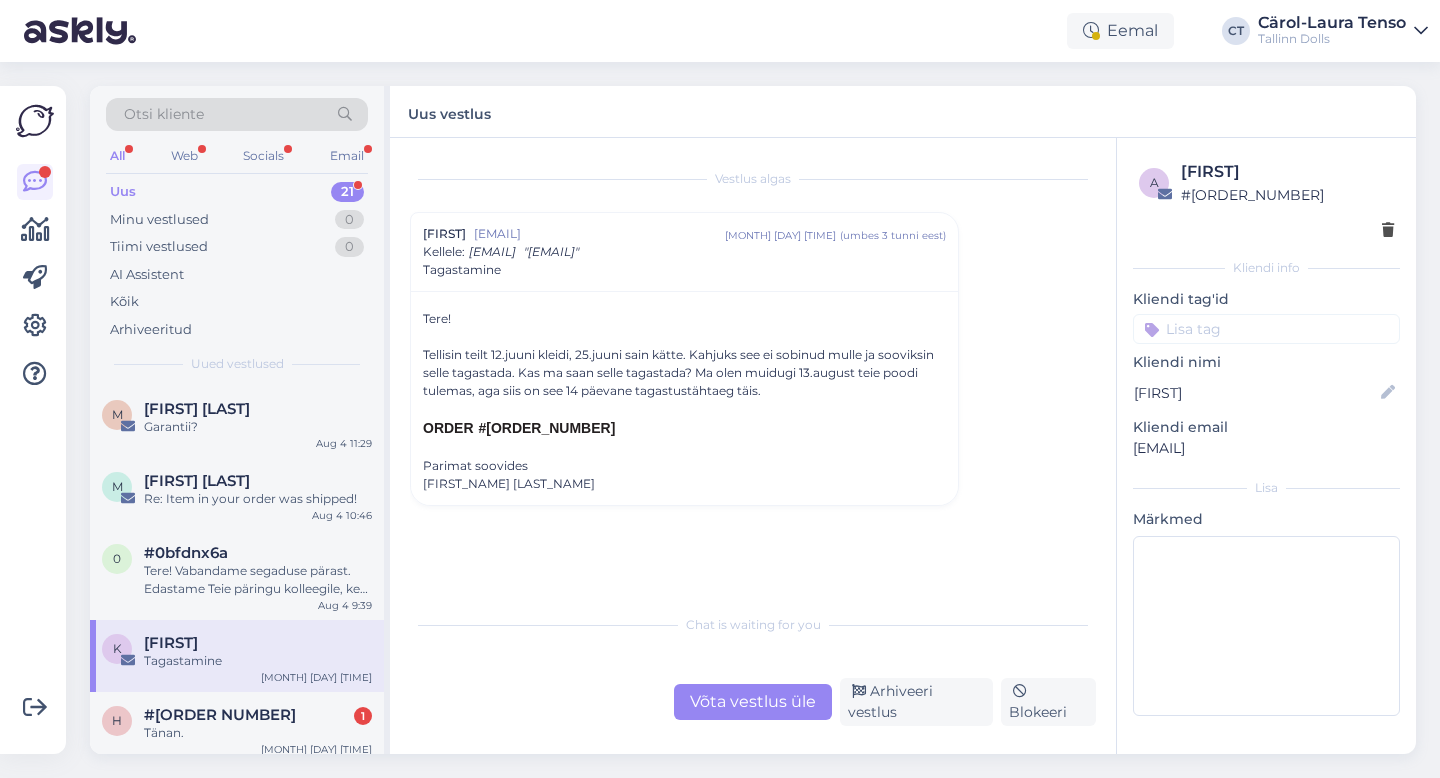 click on "Võta vestlus üle" at bounding box center [753, 702] 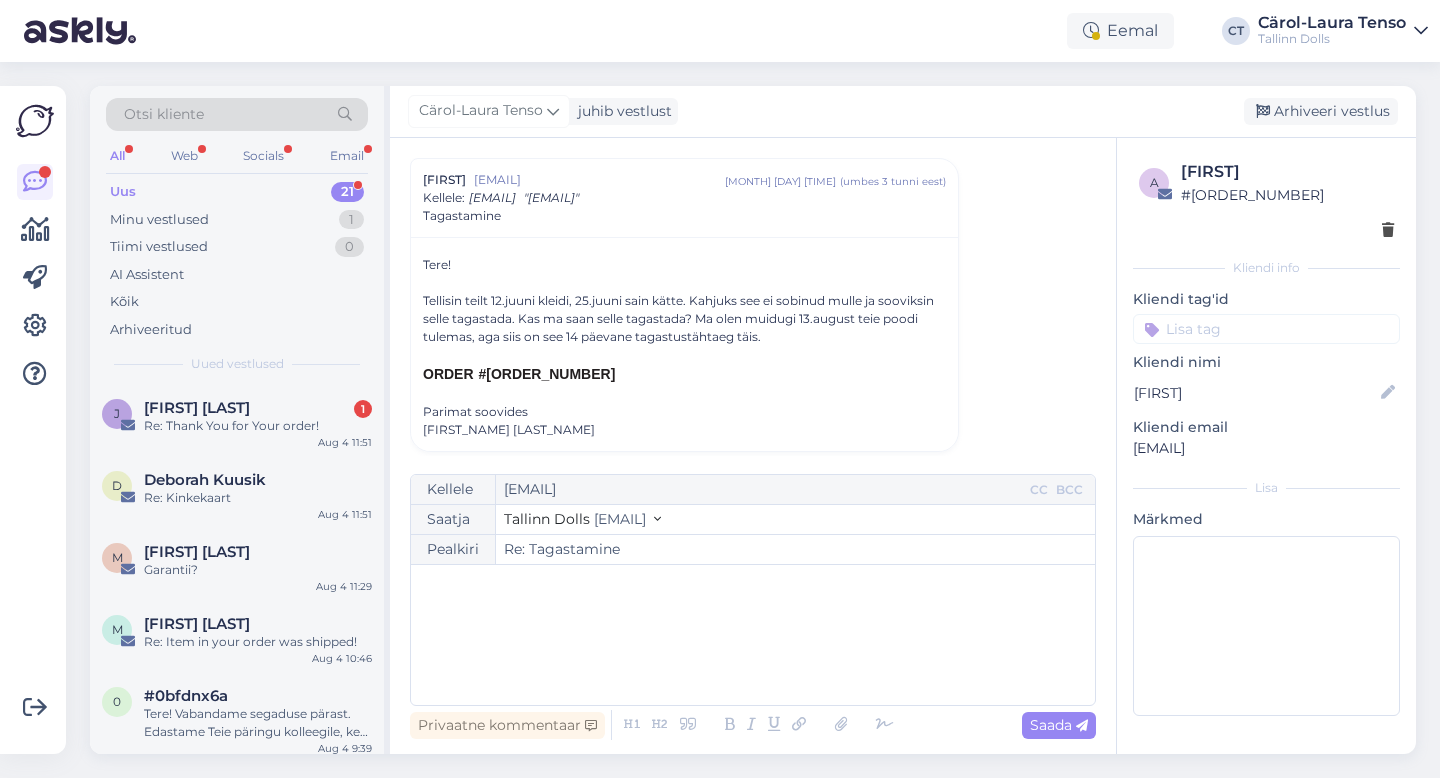 click on "﻿" at bounding box center (753, 635) 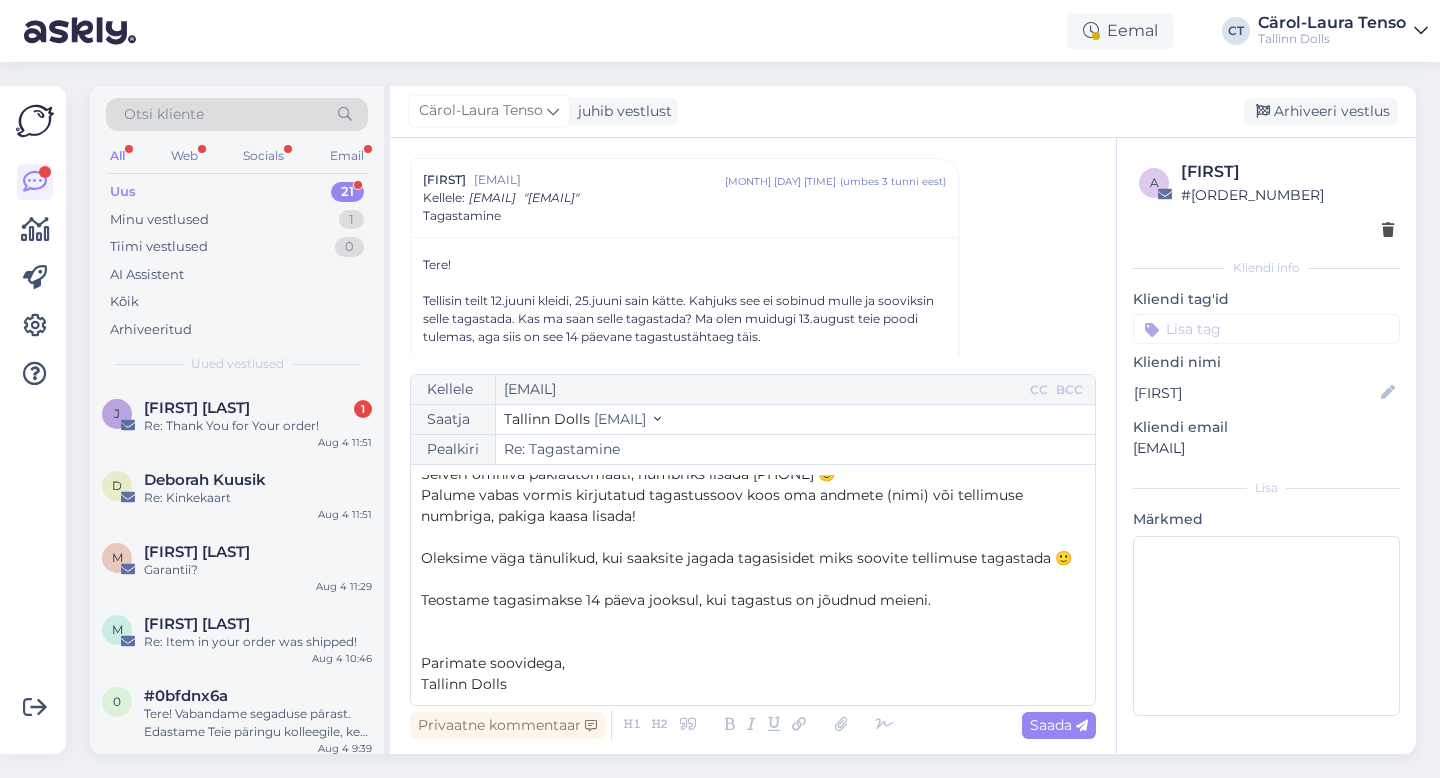scroll, scrollTop: 0, scrollLeft: 0, axis: both 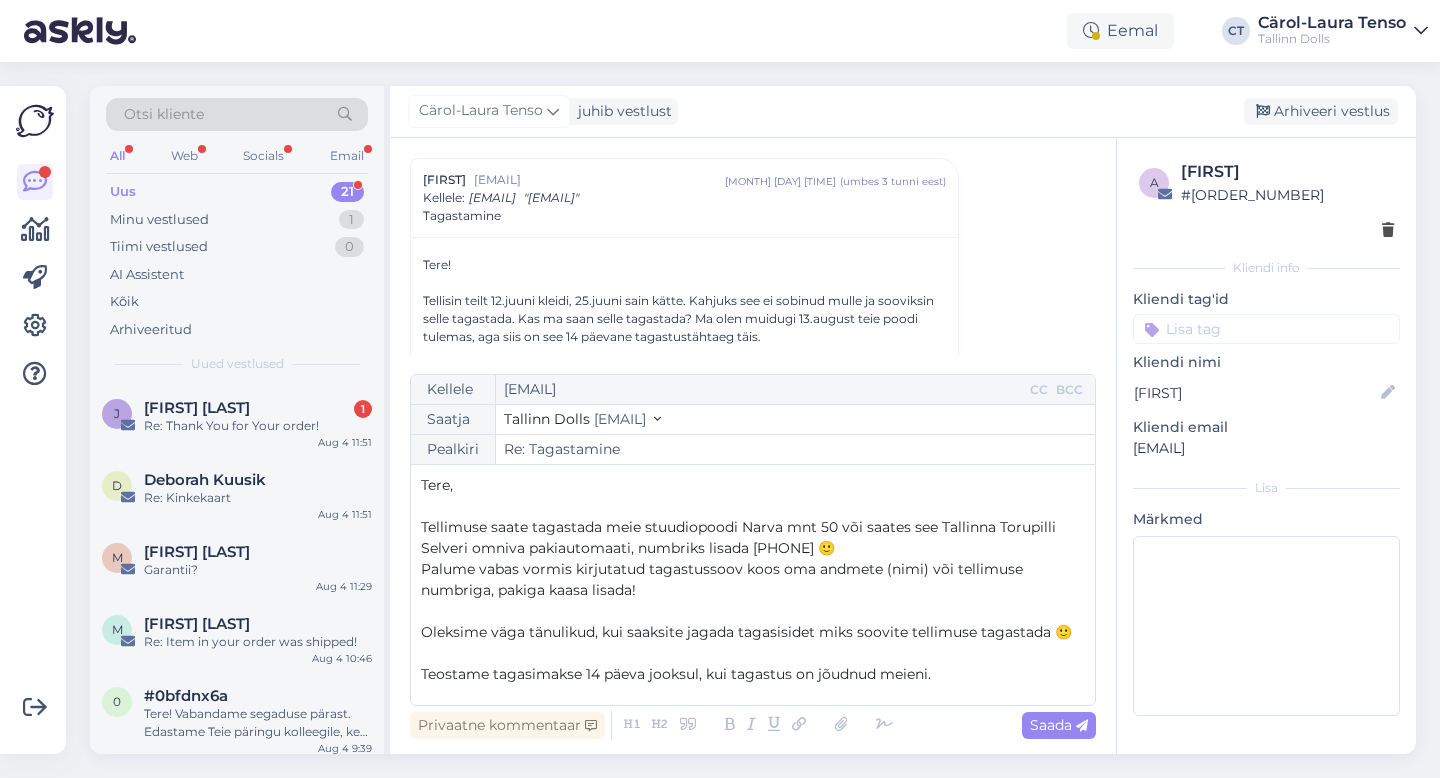 click on "﻿" at bounding box center (753, 506) 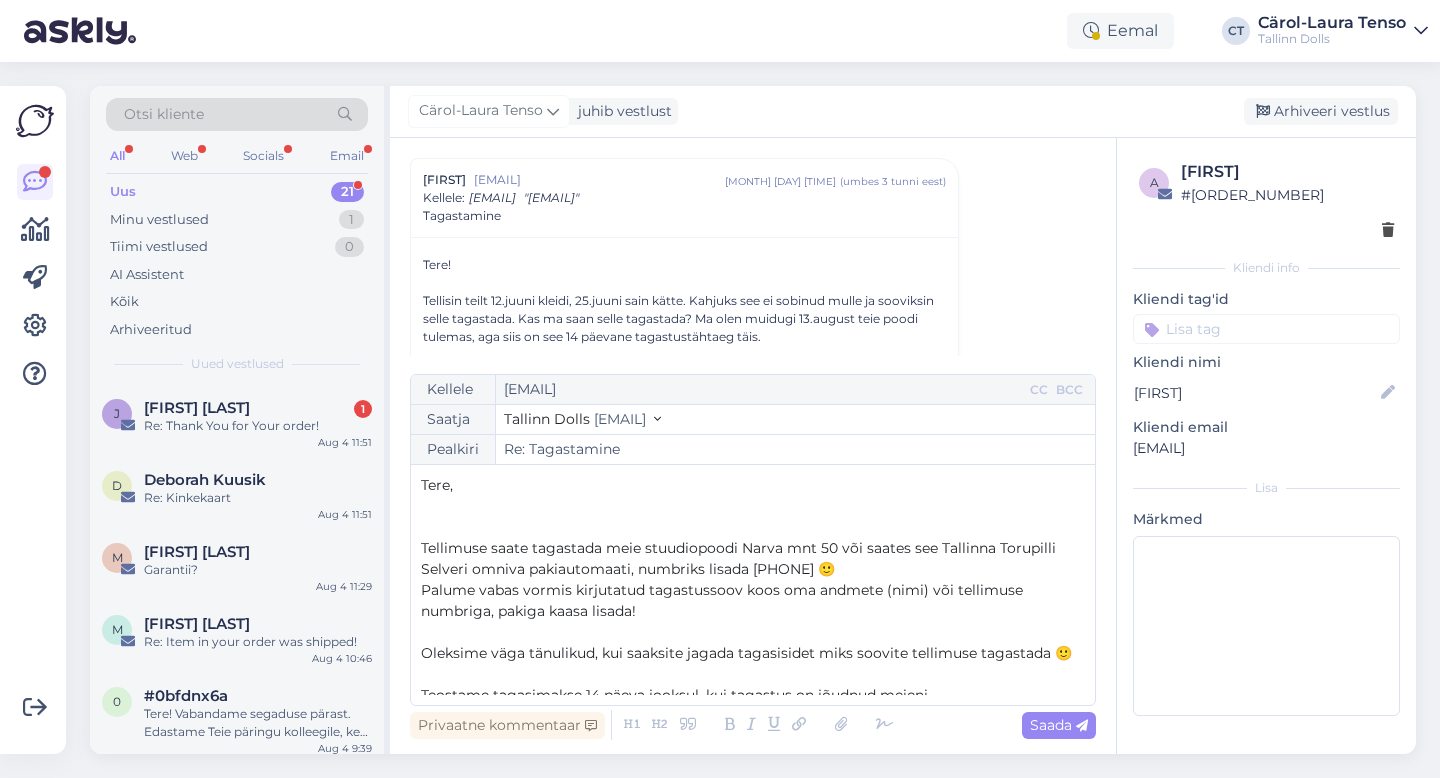 type 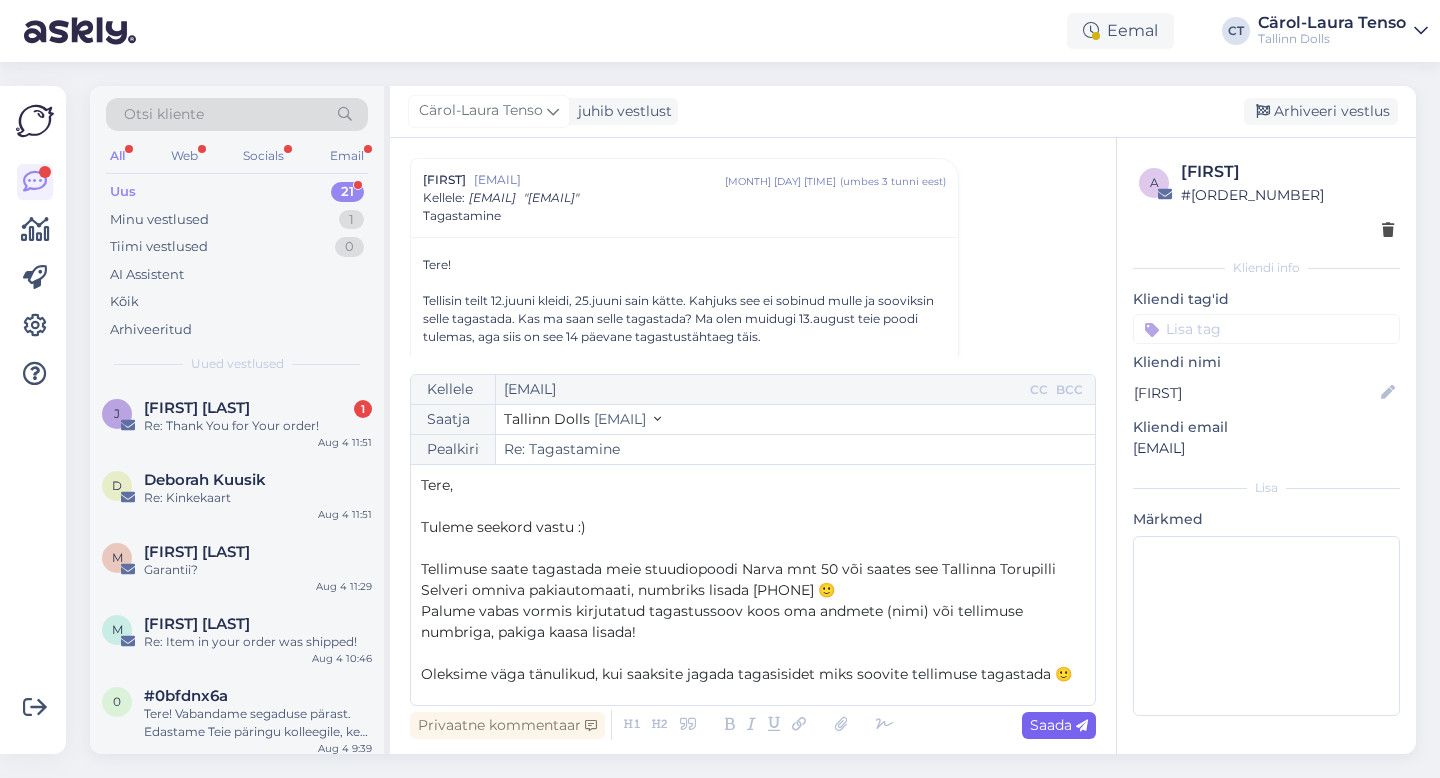 click on "Saada" at bounding box center (1059, 725) 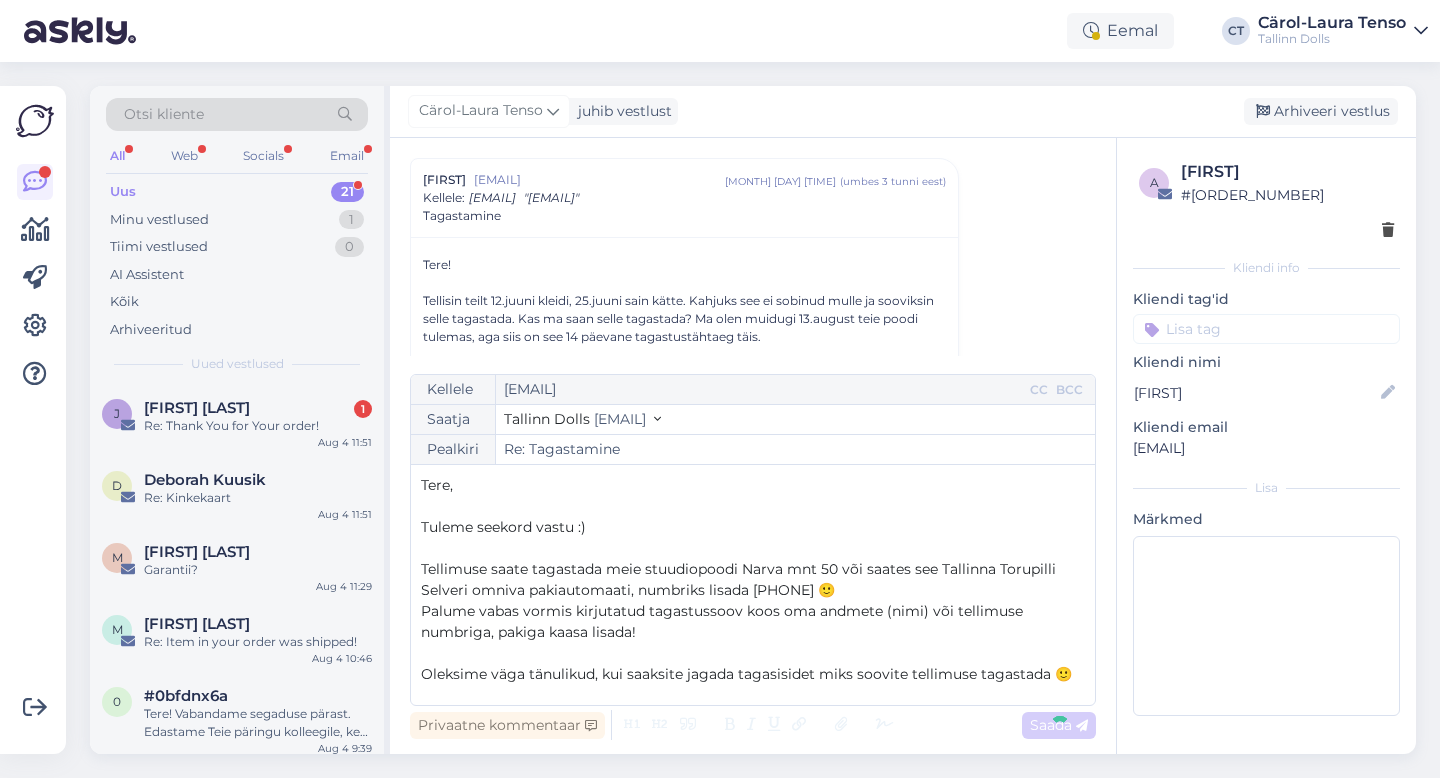 type on "Re: Re: Tagastamine" 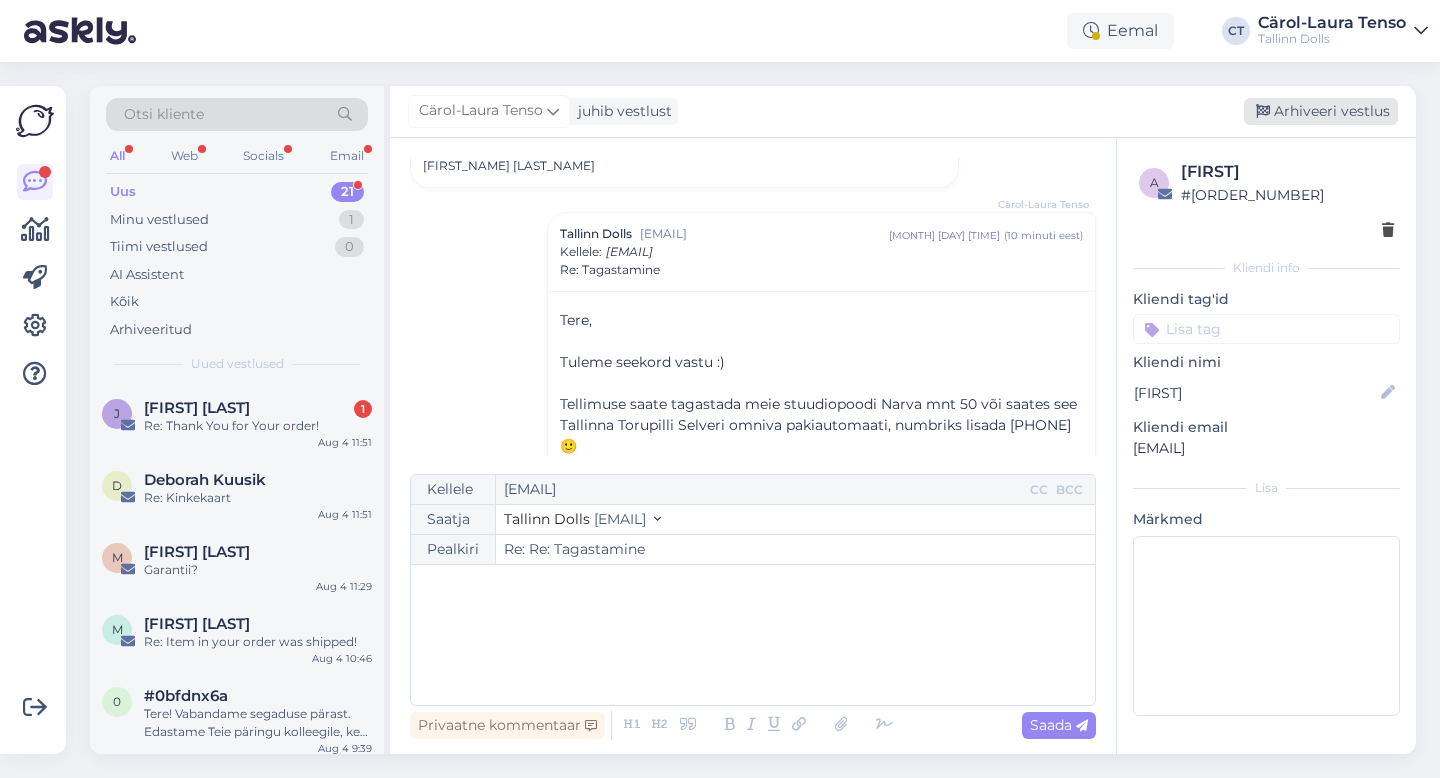 click on "Arhiveeri vestlus" at bounding box center (1321, 111) 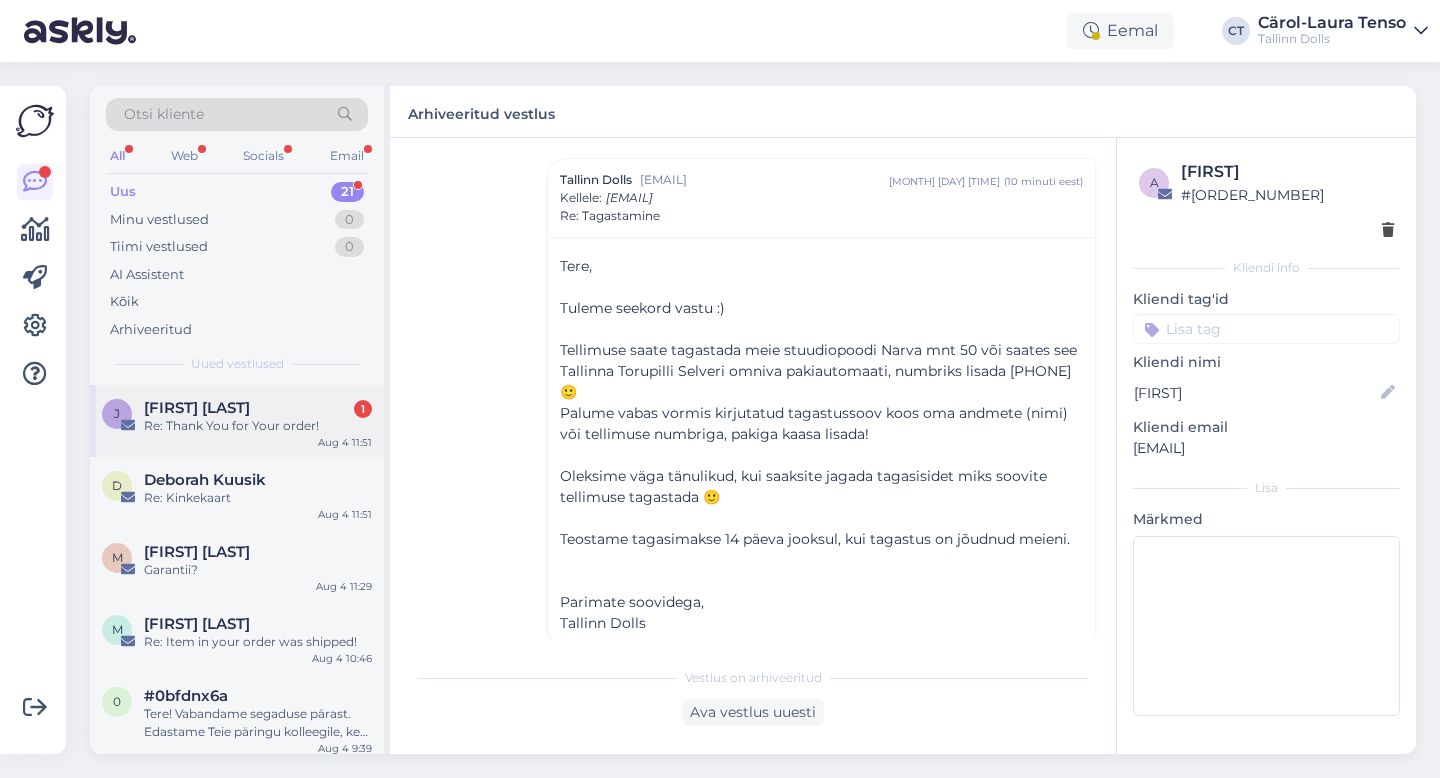 click on "Re: Thank You for Your order!" at bounding box center (258, 426) 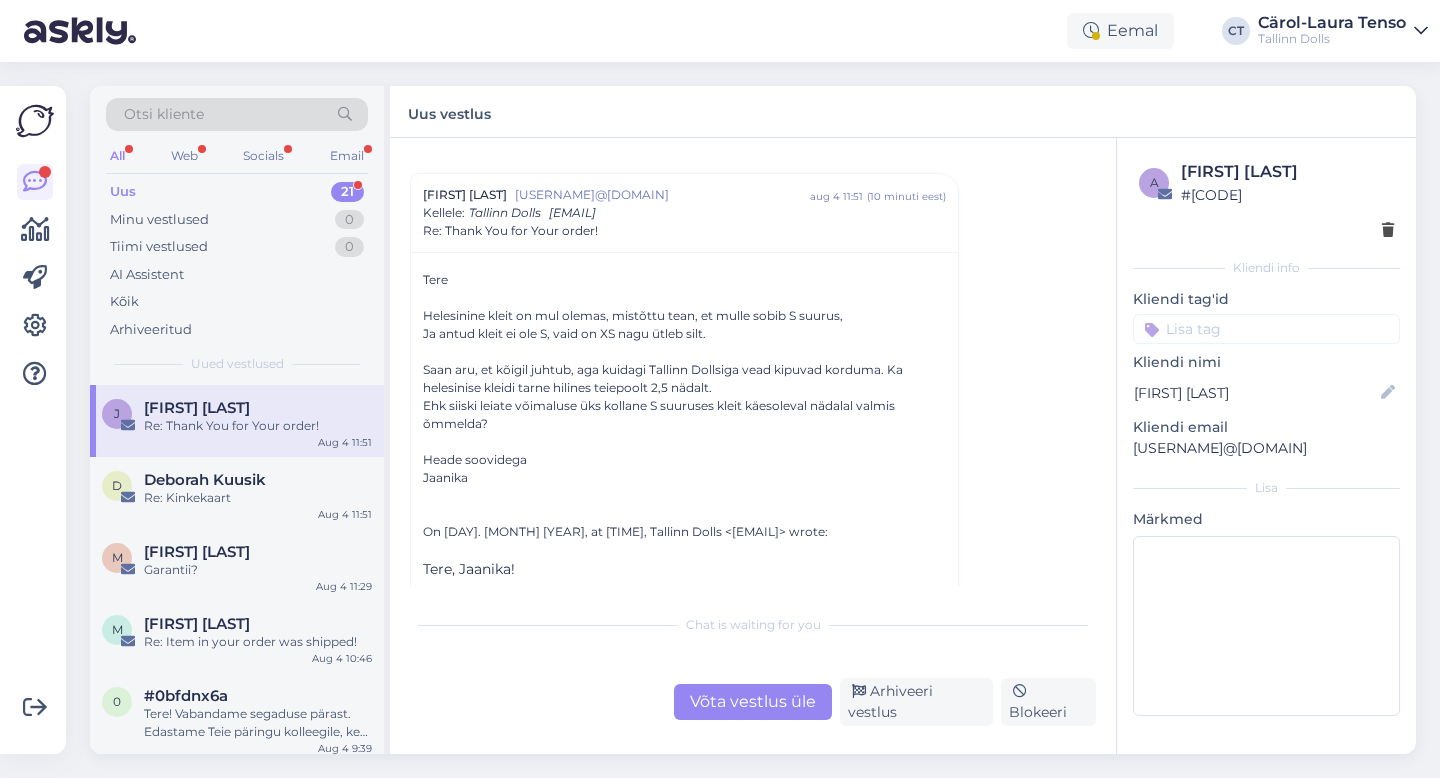 scroll, scrollTop: 1114, scrollLeft: 0, axis: vertical 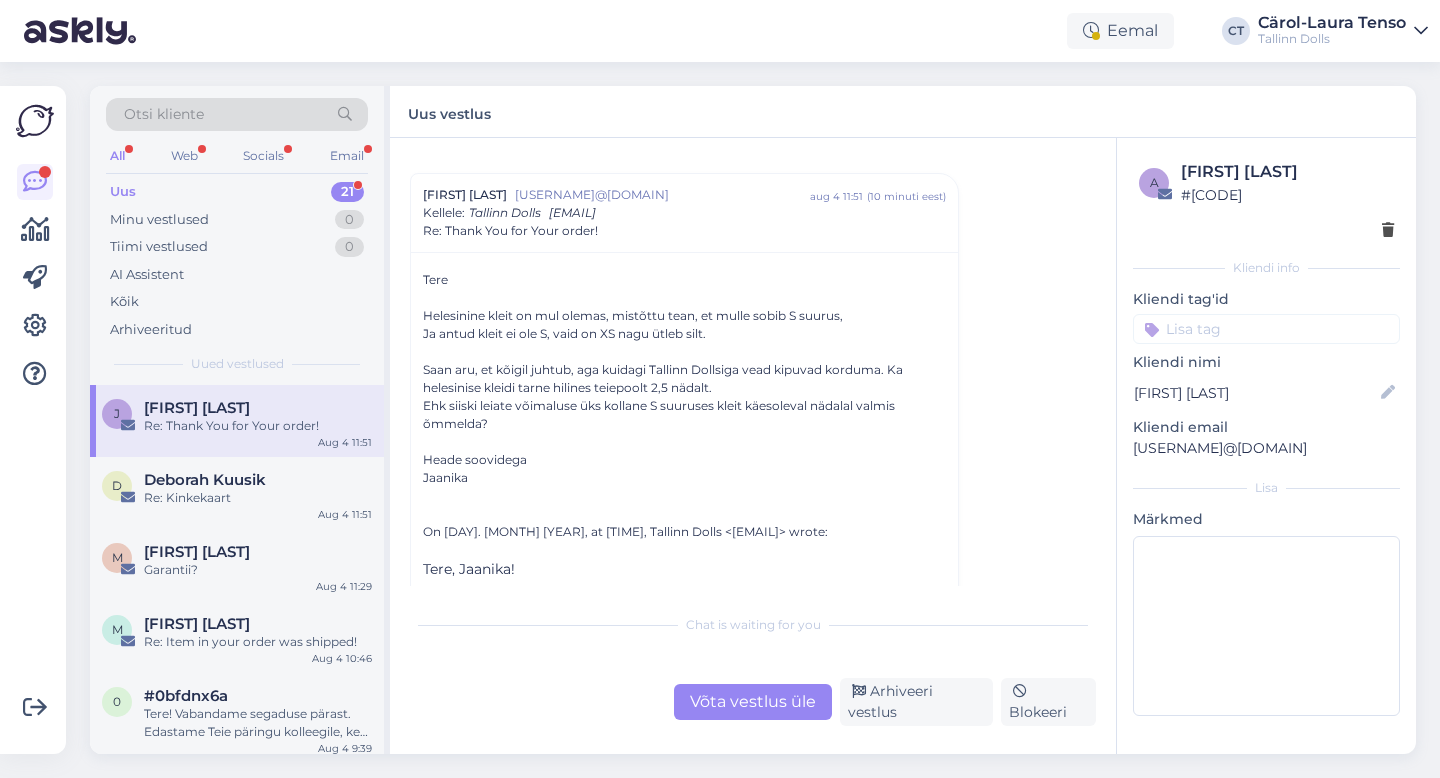 click on "Võta vestlus üle" at bounding box center (753, 702) 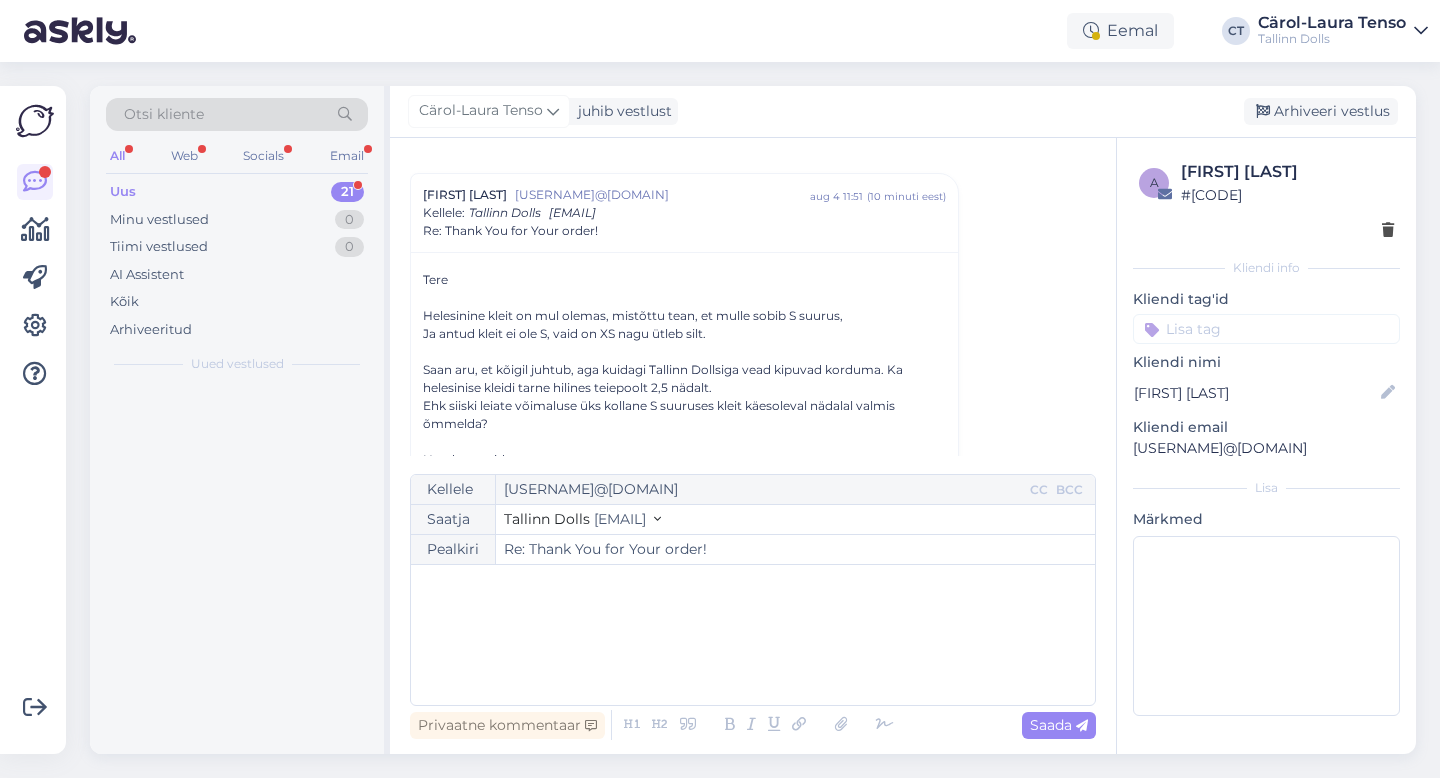 scroll, scrollTop: 1129, scrollLeft: 0, axis: vertical 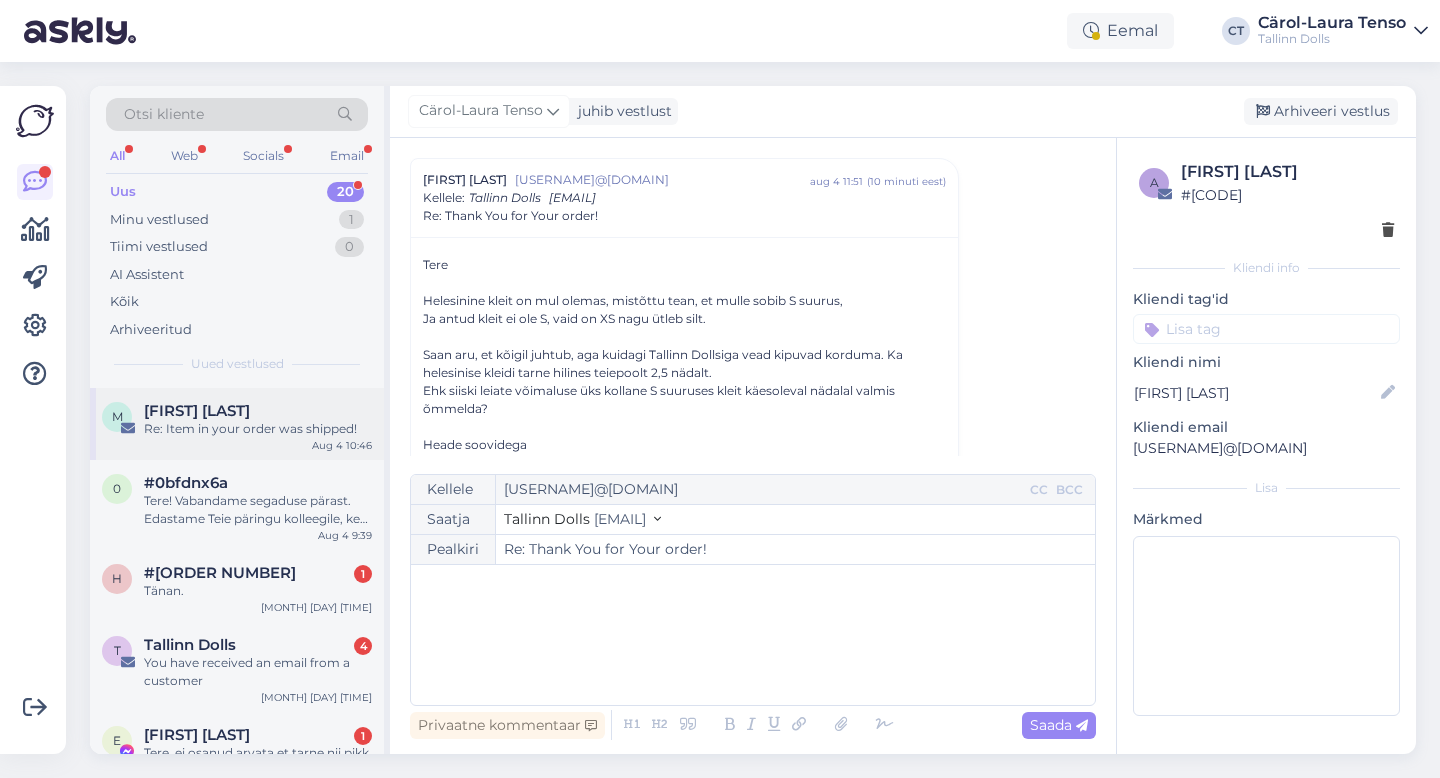 click on "#hraxnhnj 1" at bounding box center (258, 573) 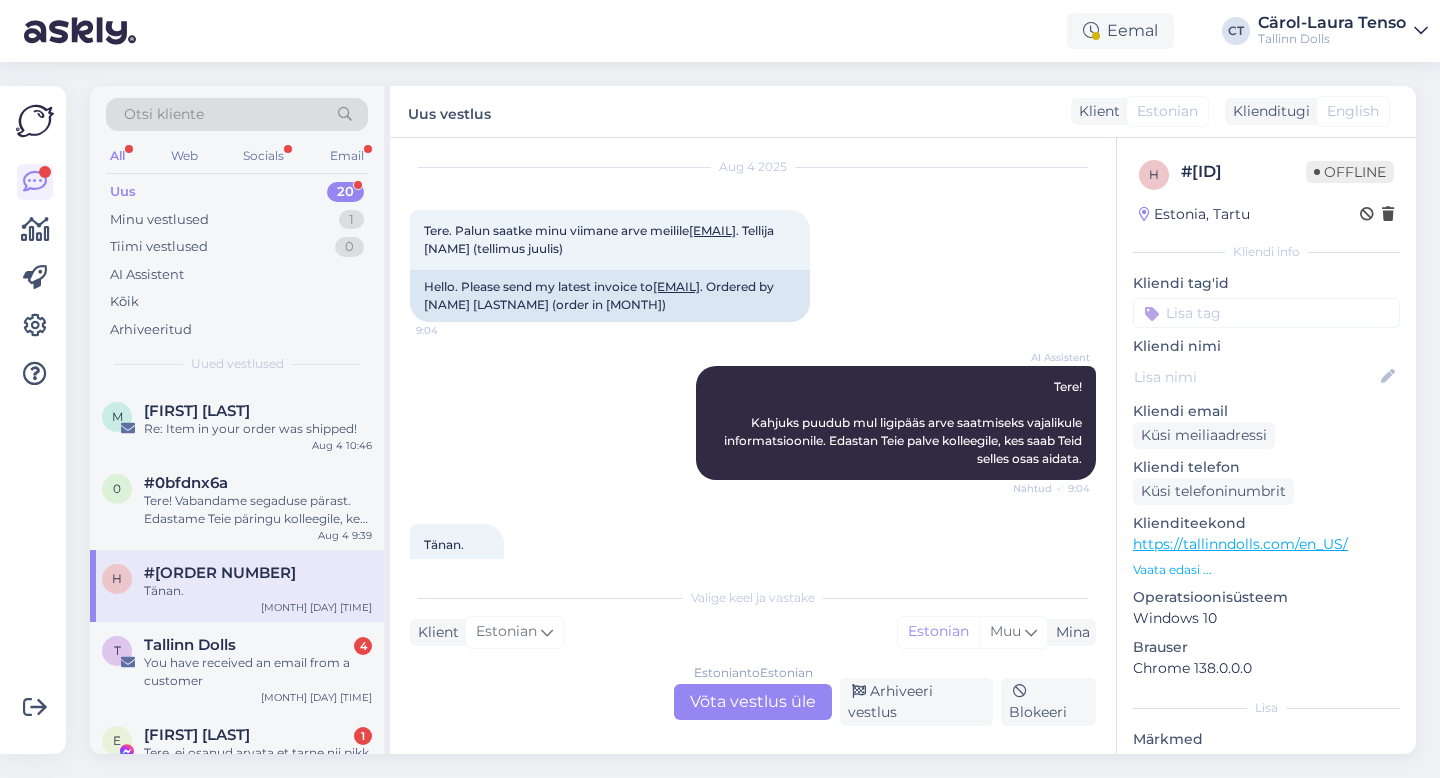 scroll, scrollTop: 105, scrollLeft: 0, axis: vertical 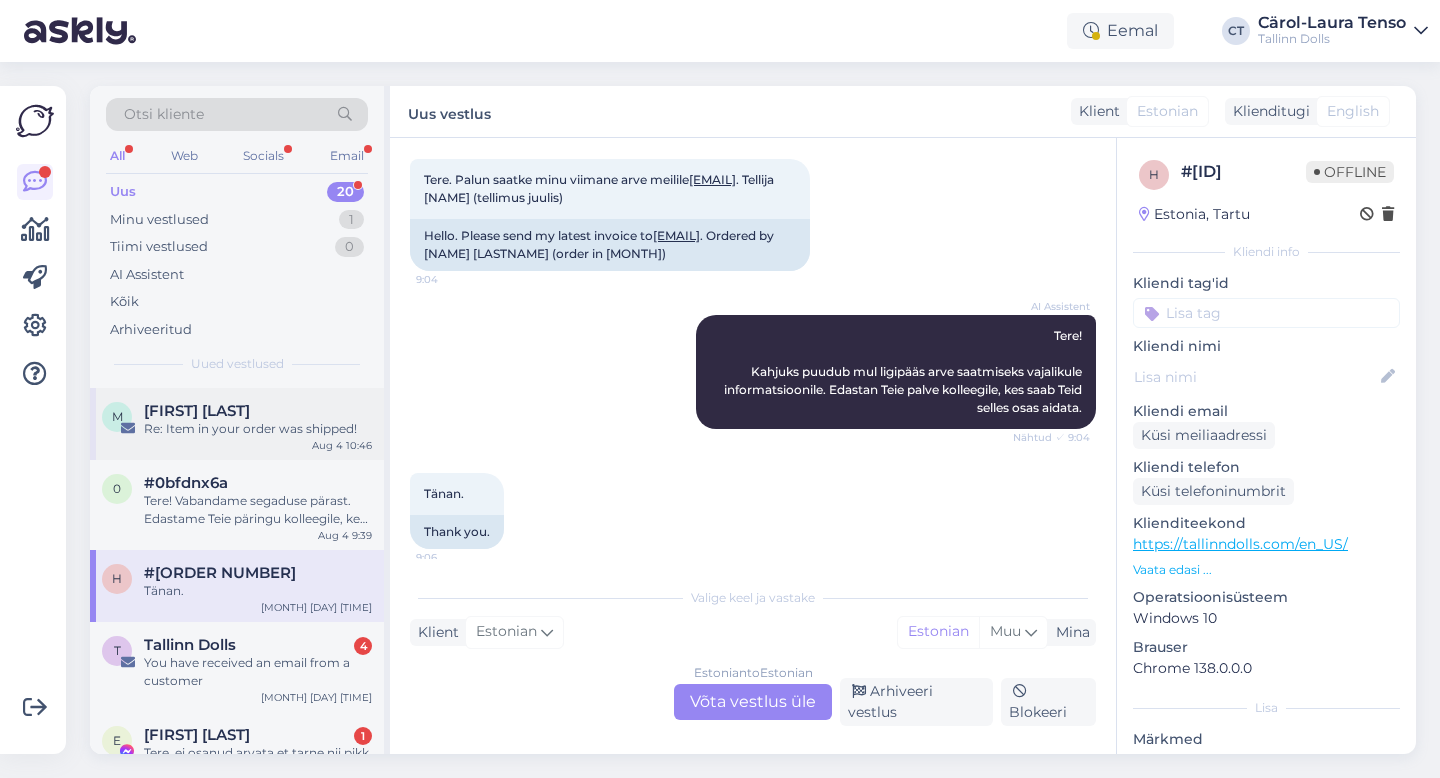 click on "Re: Item in your order was shipped!" at bounding box center [258, 429] 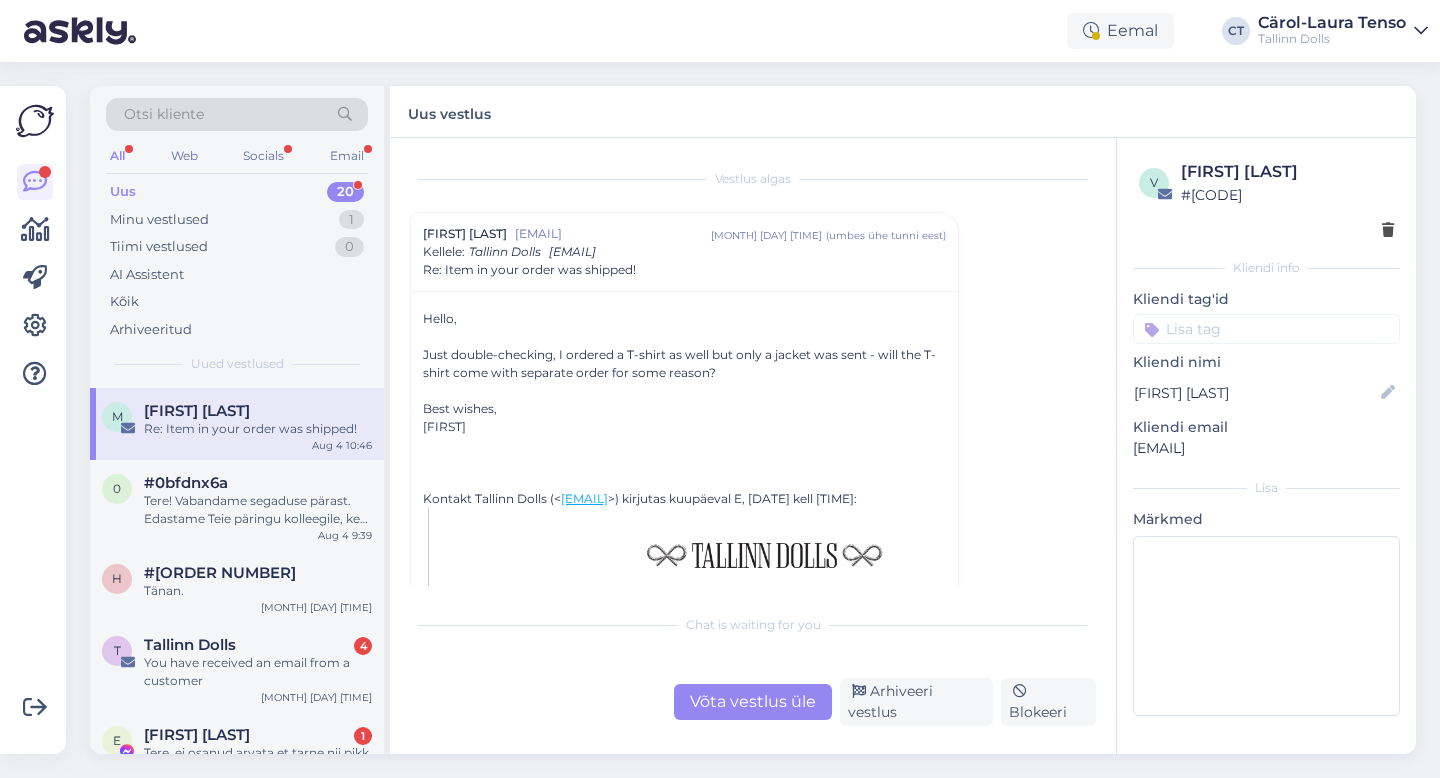 scroll, scrollTop: 5, scrollLeft: 0, axis: vertical 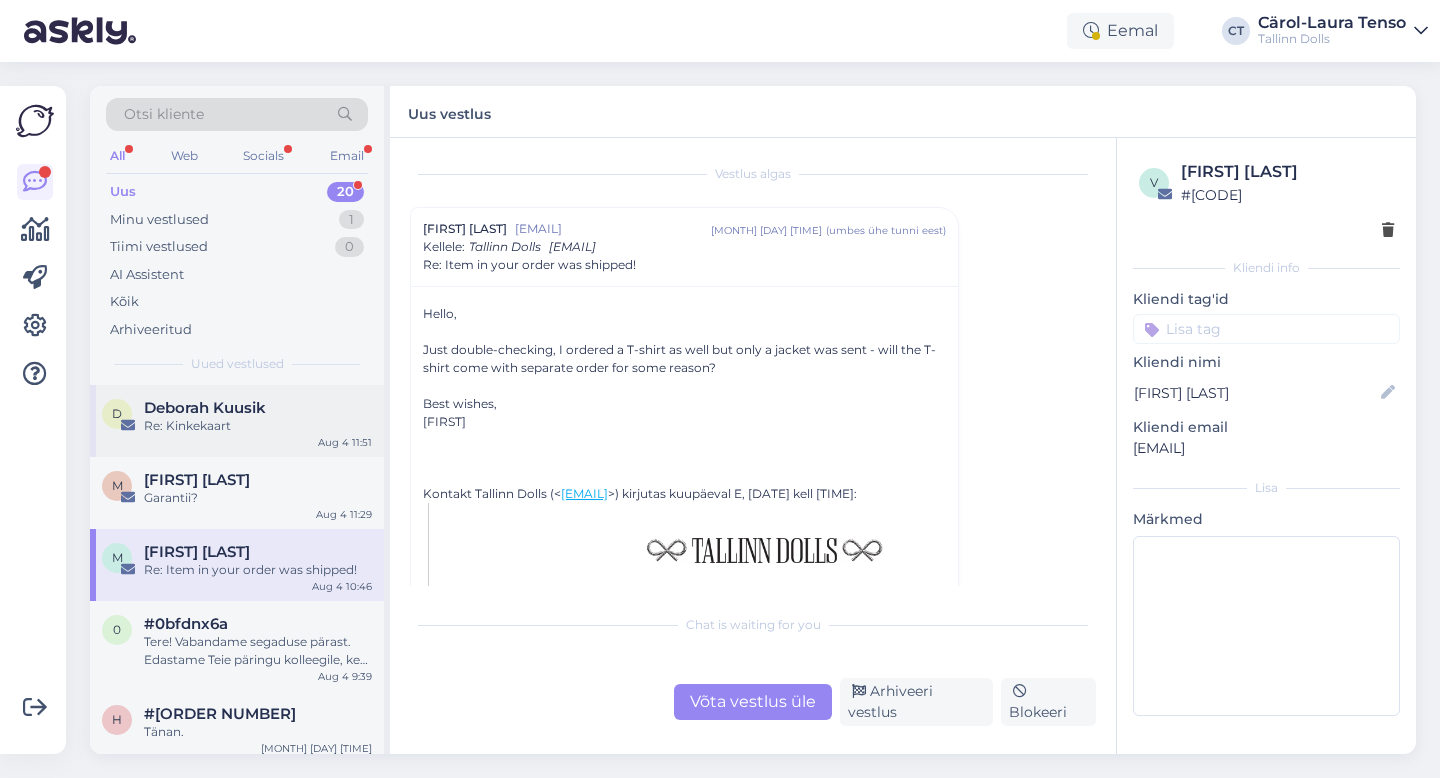 click on "Re: Kinkekaart" at bounding box center (258, 426) 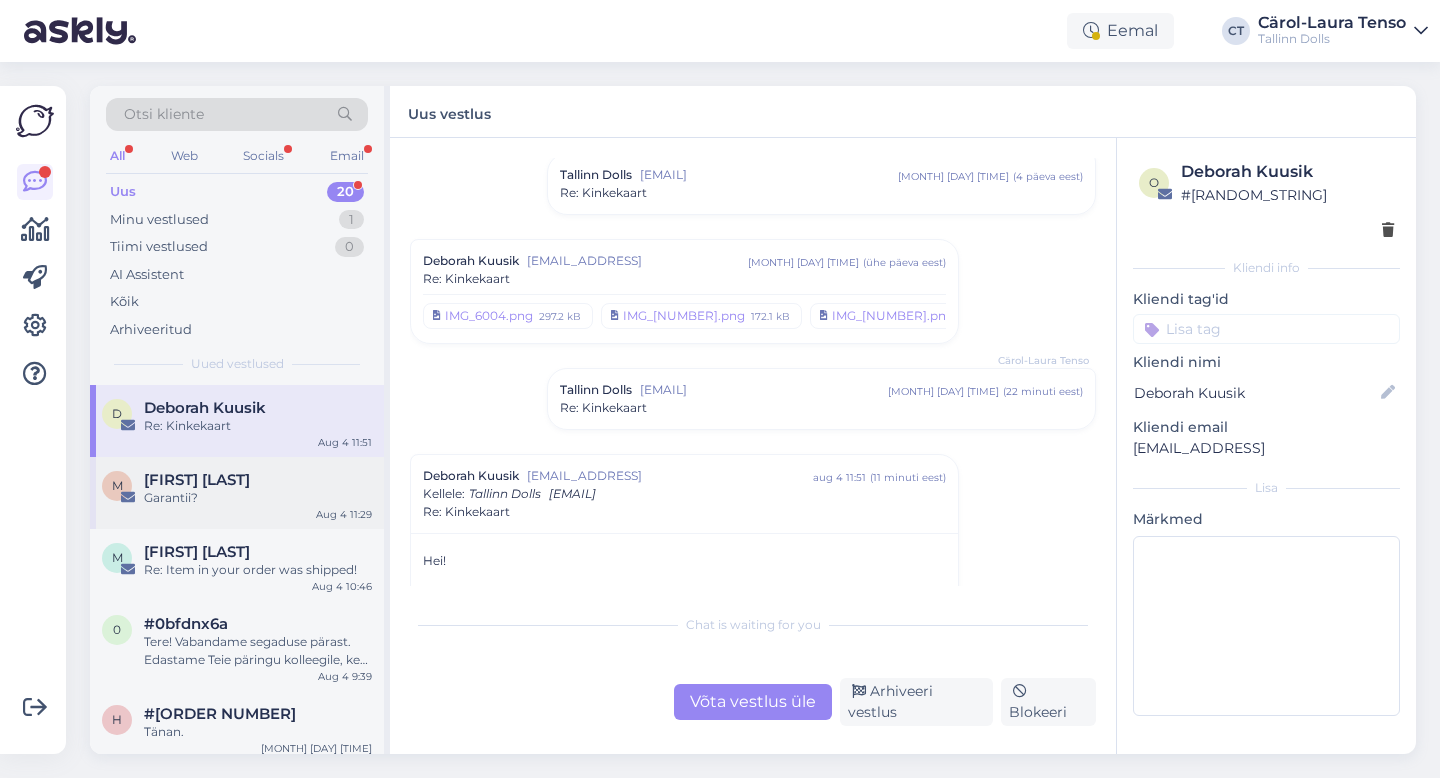 click on "[FIRST] [LAST]" at bounding box center [258, 480] 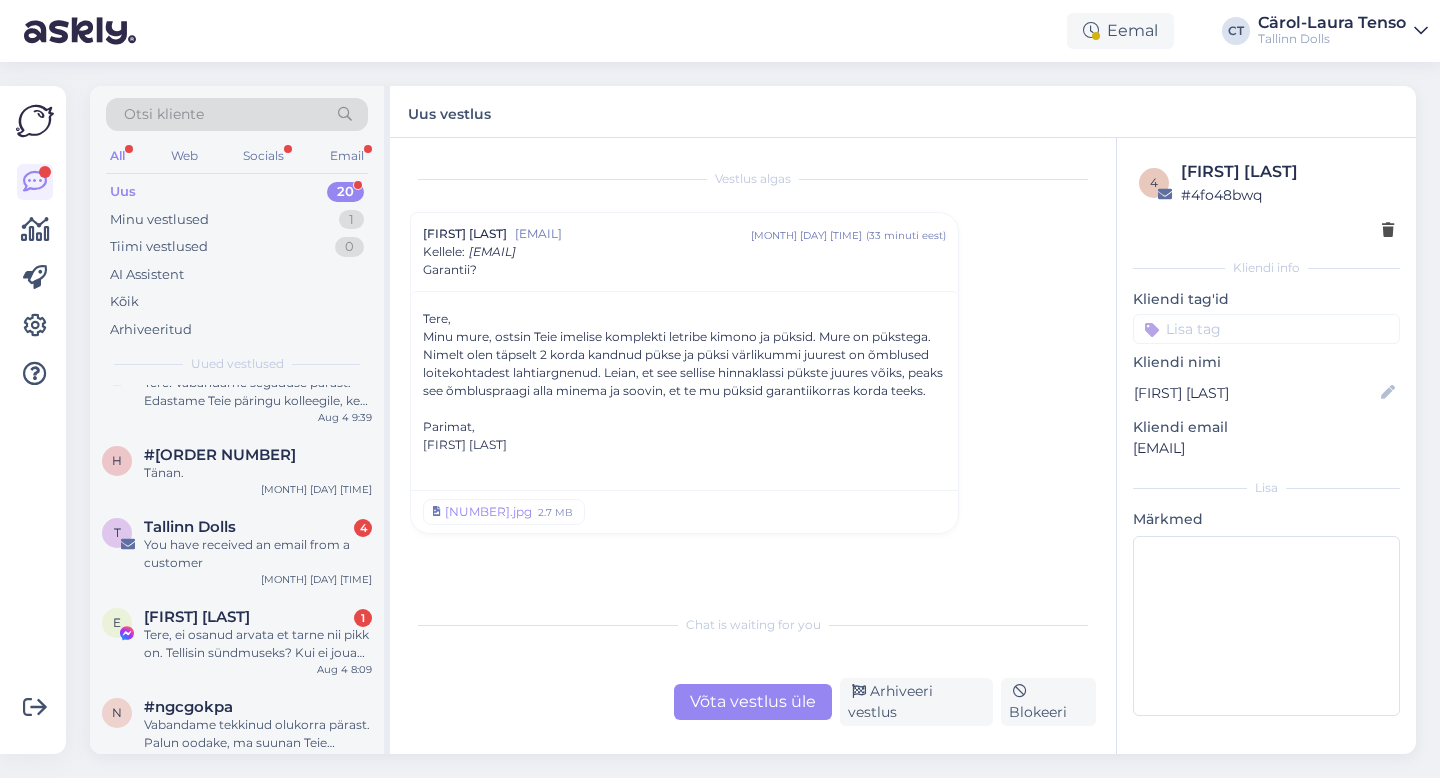 scroll, scrollTop: 338, scrollLeft: 0, axis: vertical 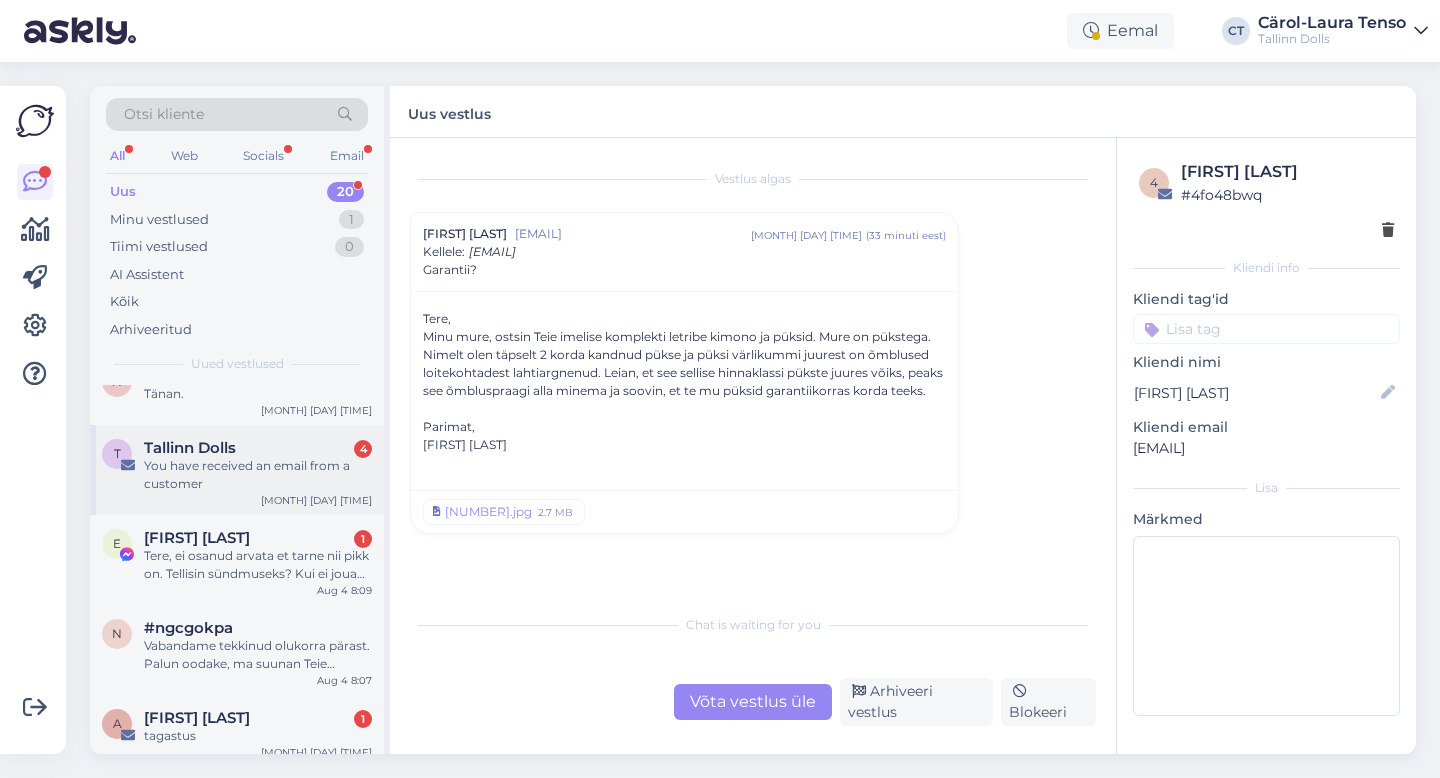 click on "You have received an email from a customer" at bounding box center (258, 475) 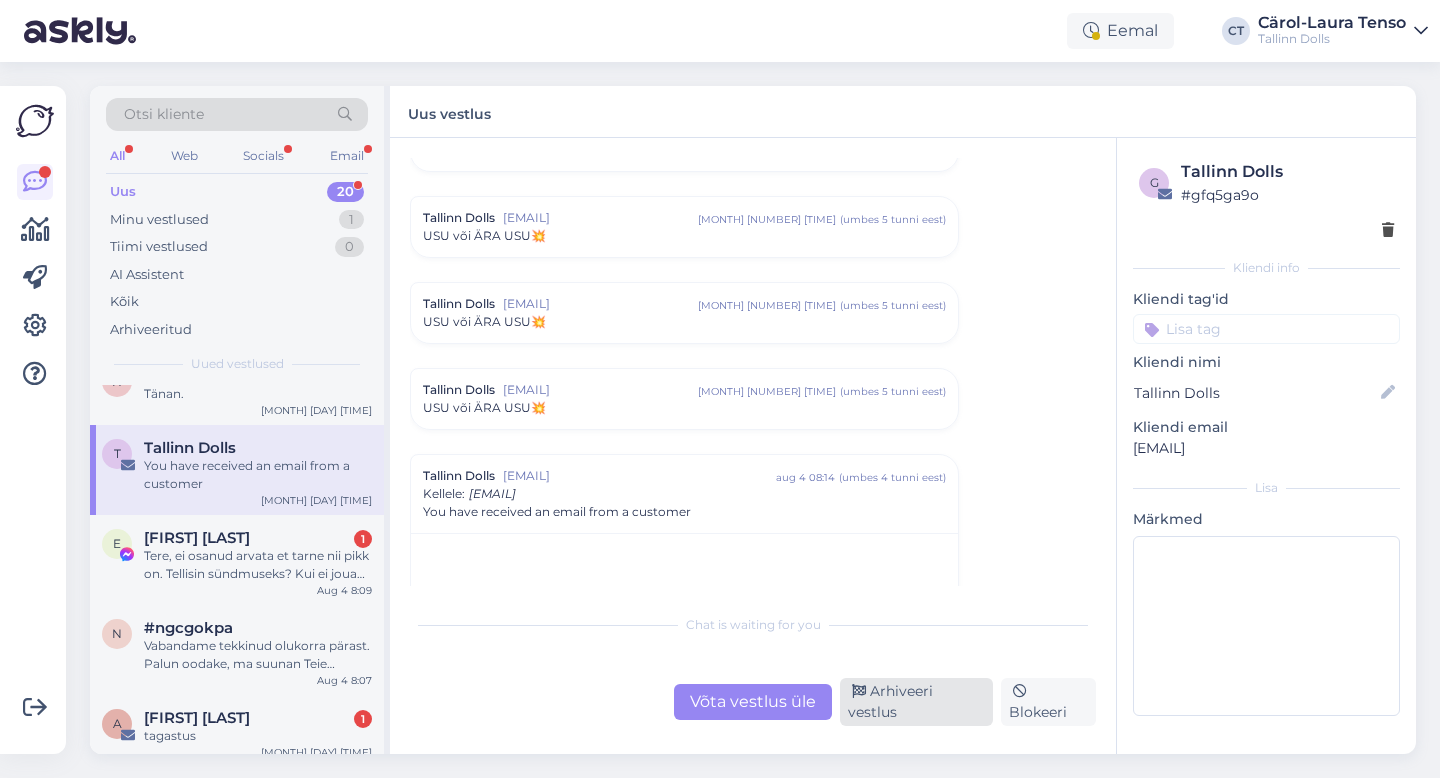 click on "Arhiveeri vestlus" at bounding box center [916, 702] 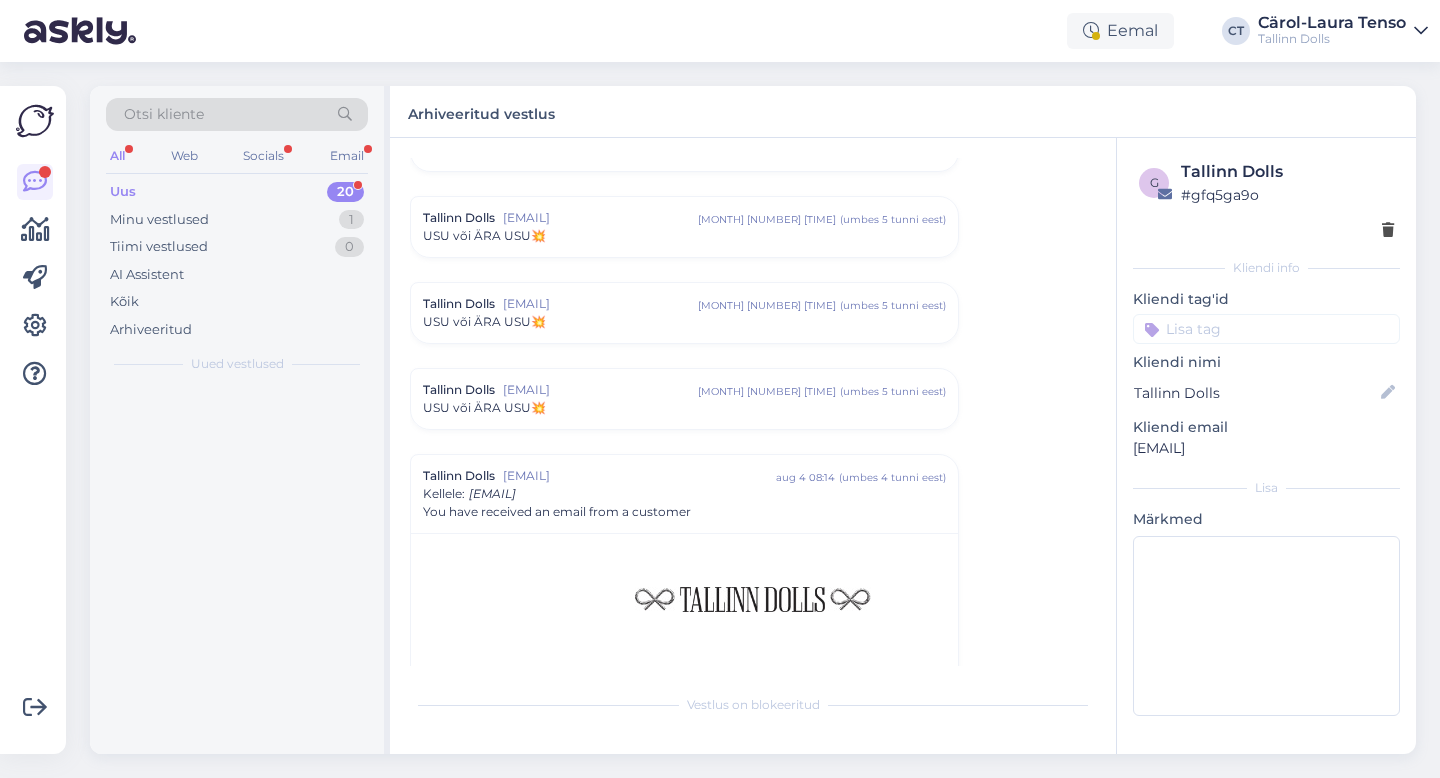 scroll, scrollTop: 8697, scrollLeft: 0, axis: vertical 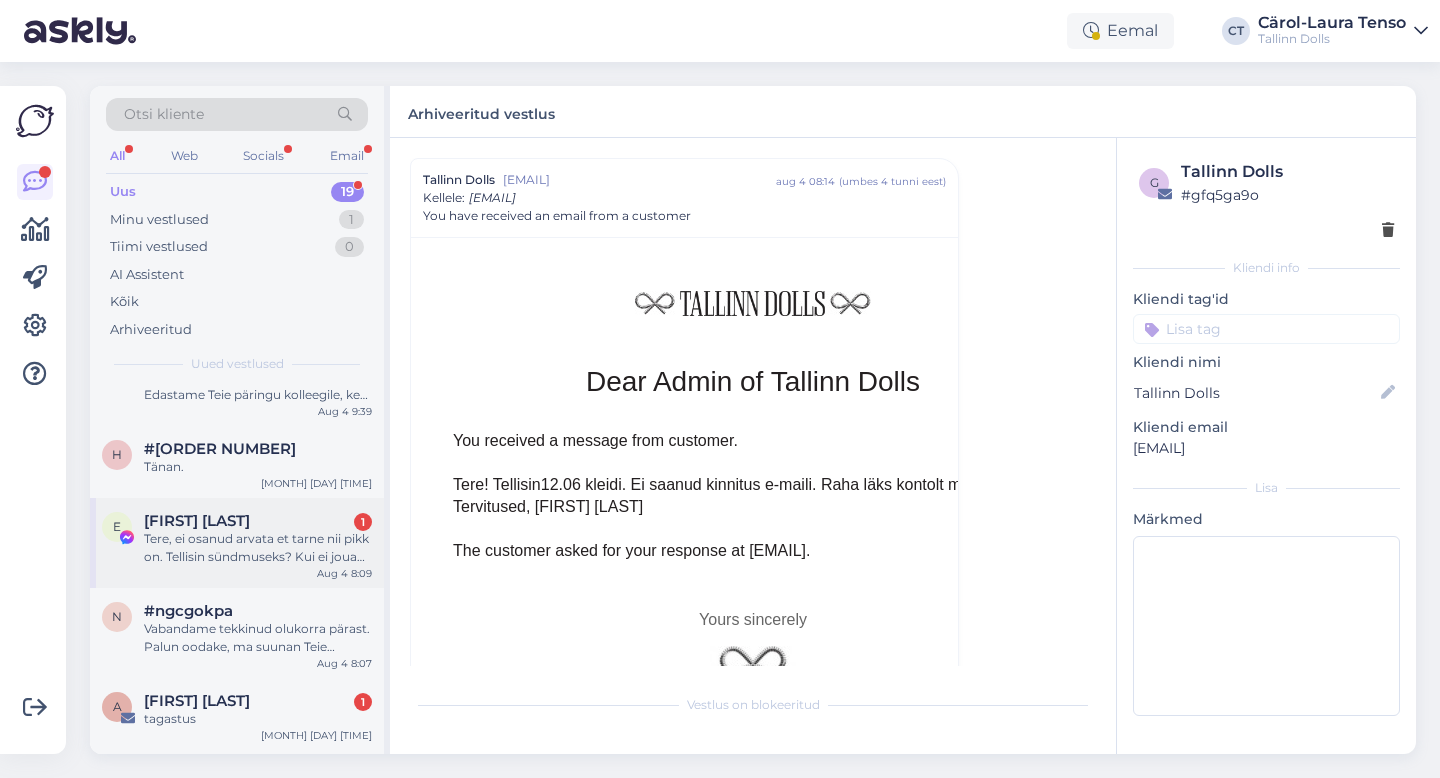 click on "Tere, ei osanud arvata et tarne nii pikk on. Tellisin sündmuseks? Kui ei joua kuidas tagastada saab? Tànud!" at bounding box center [258, 548] 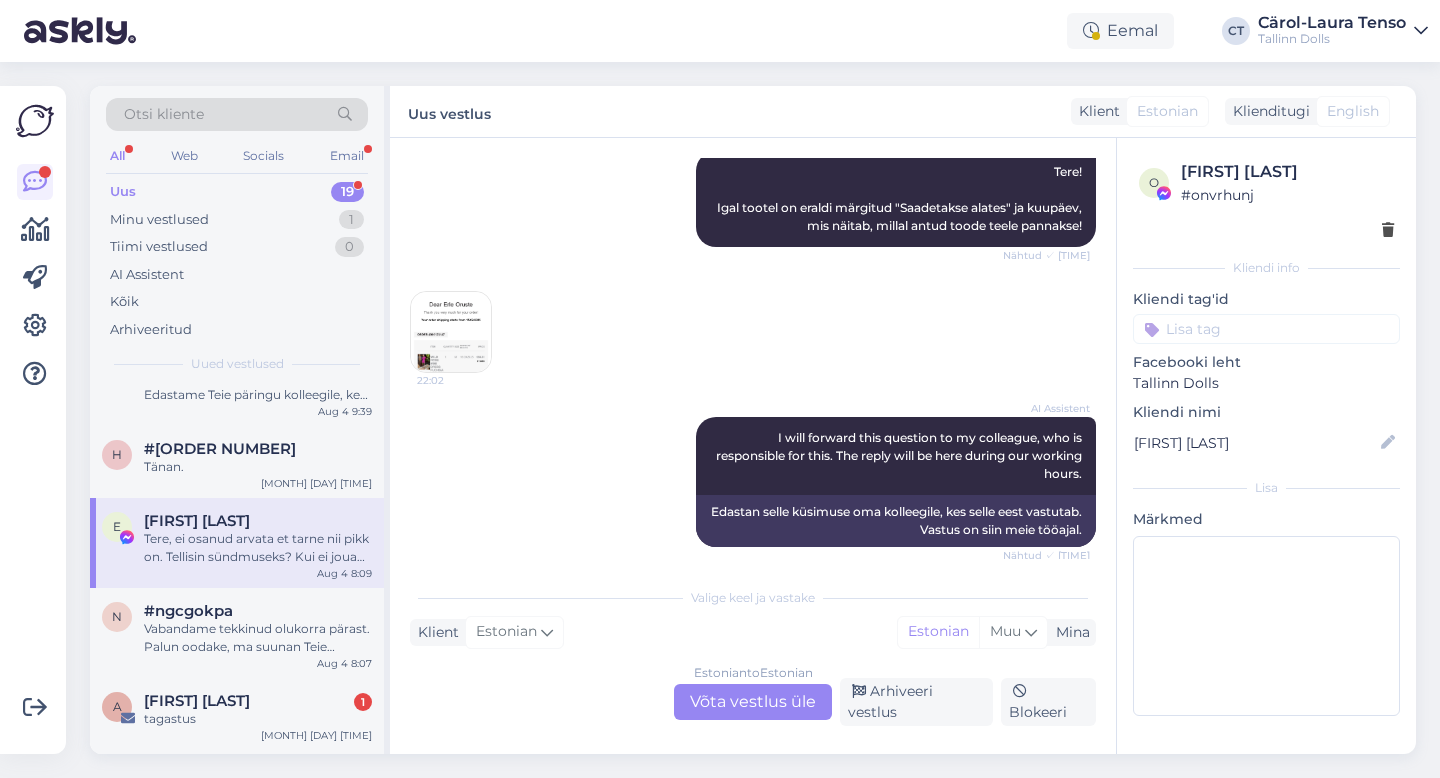 scroll, scrollTop: 210, scrollLeft: 0, axis: vertical 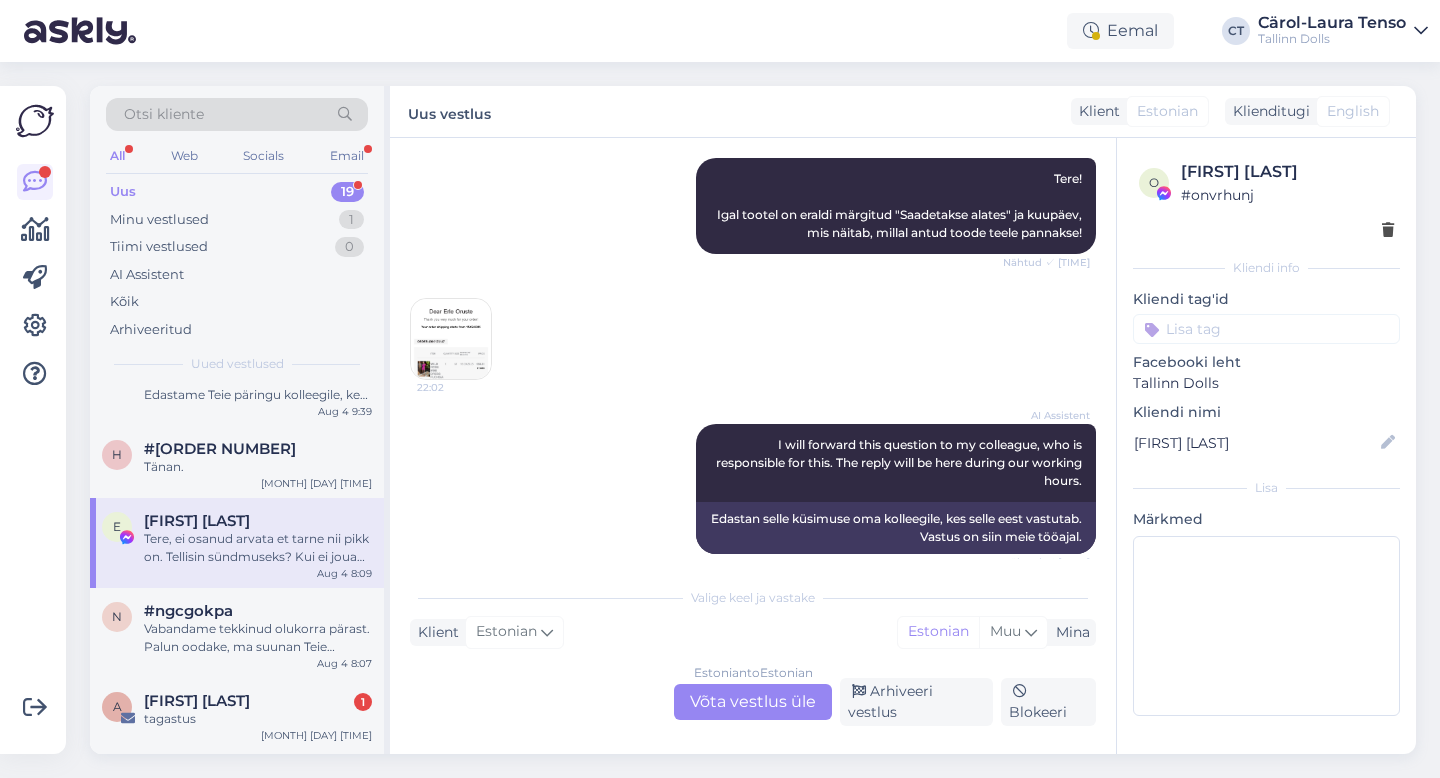 click at bounding box center [451, 339] 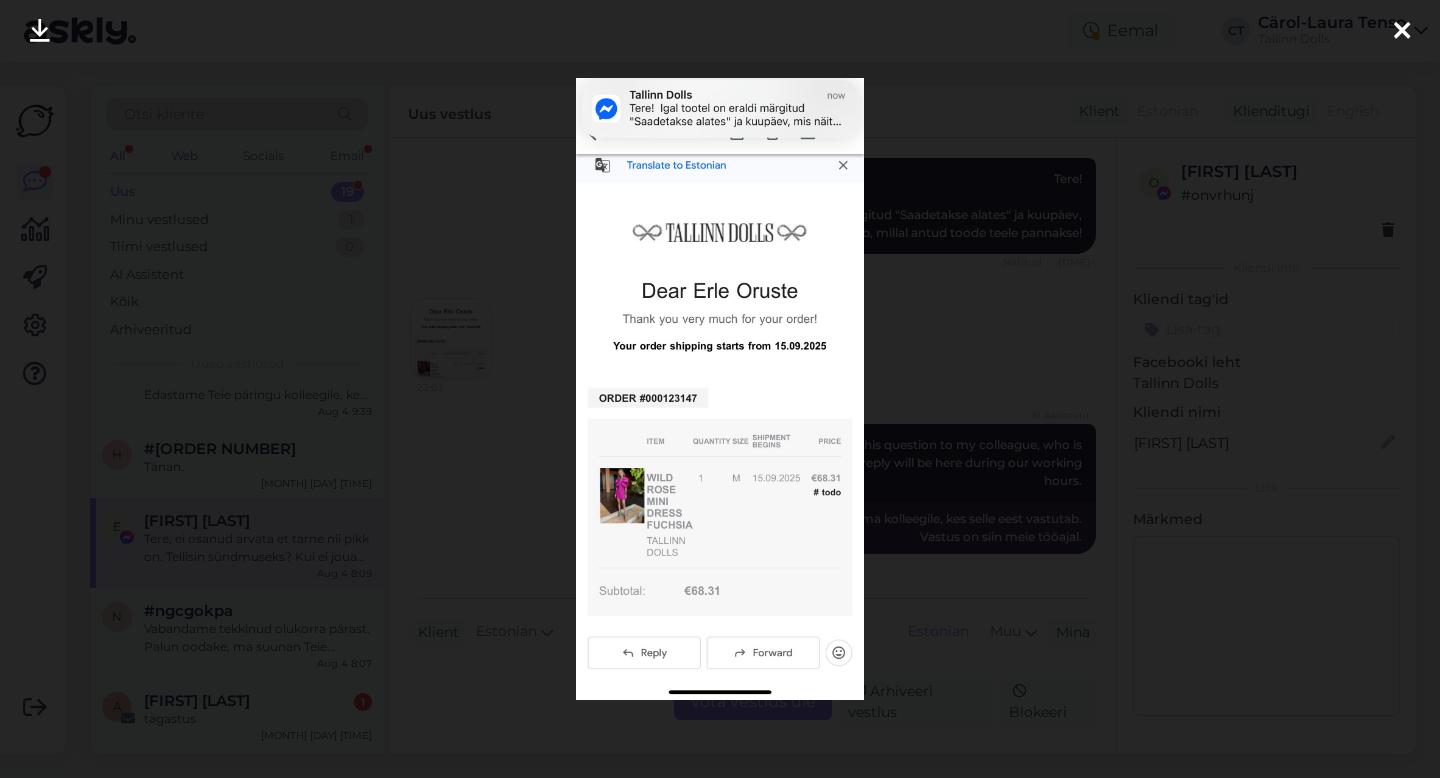 click at bounding box center [1402, 32] 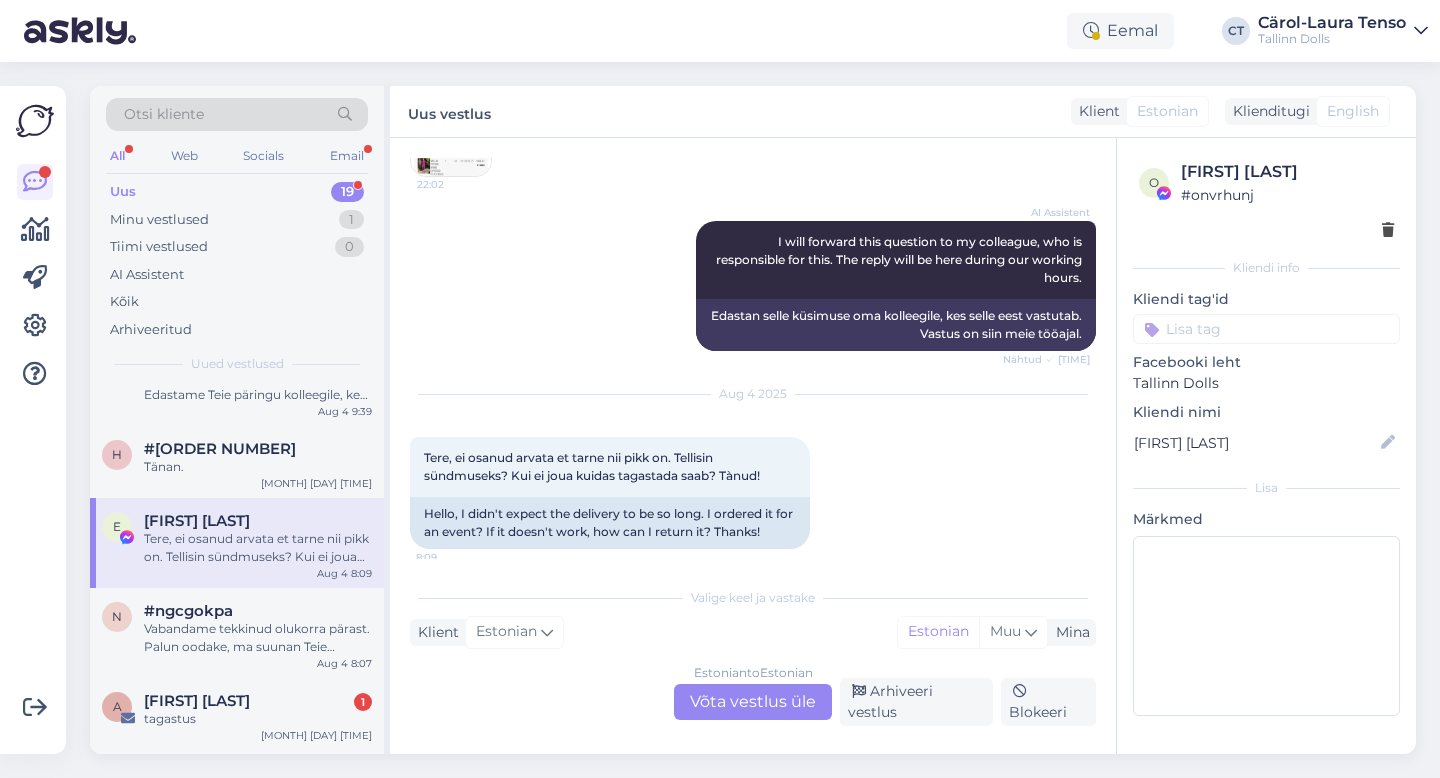 click on "Estonian  to  Estonian Võta vestlus üle" at bounding box center (753, 702) 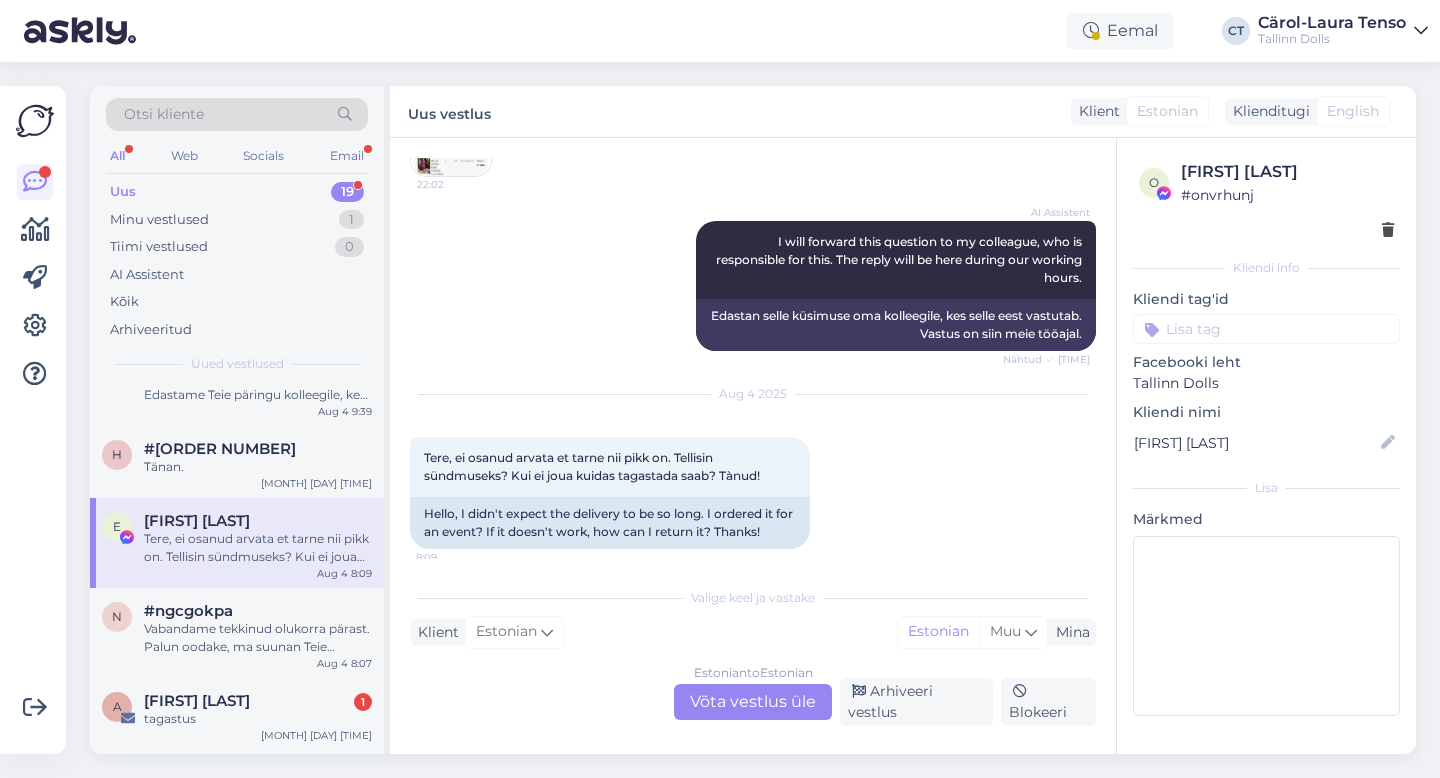 scroll, scrollTop: 338, scrollLeft: 0, axis: vertical 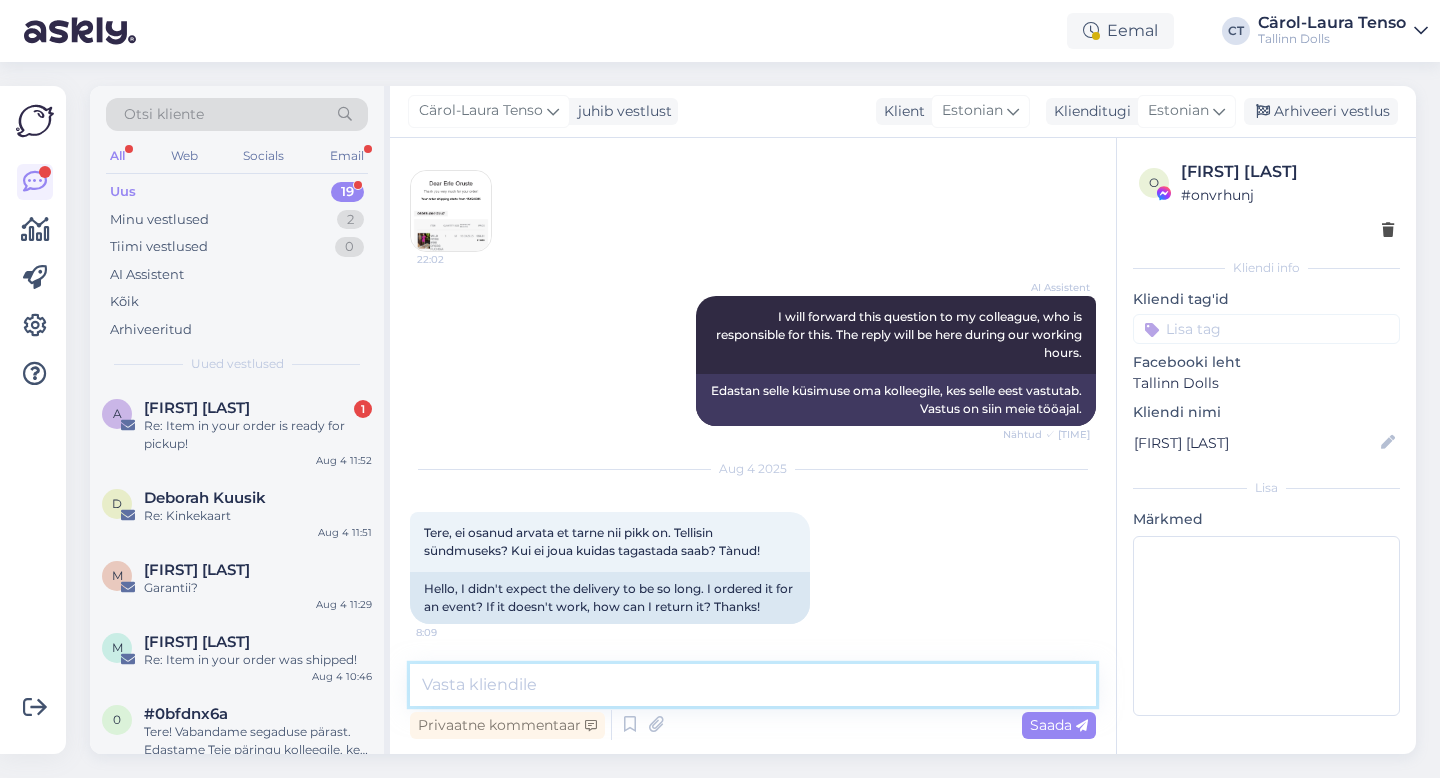 click at bounding box center [753, 685] 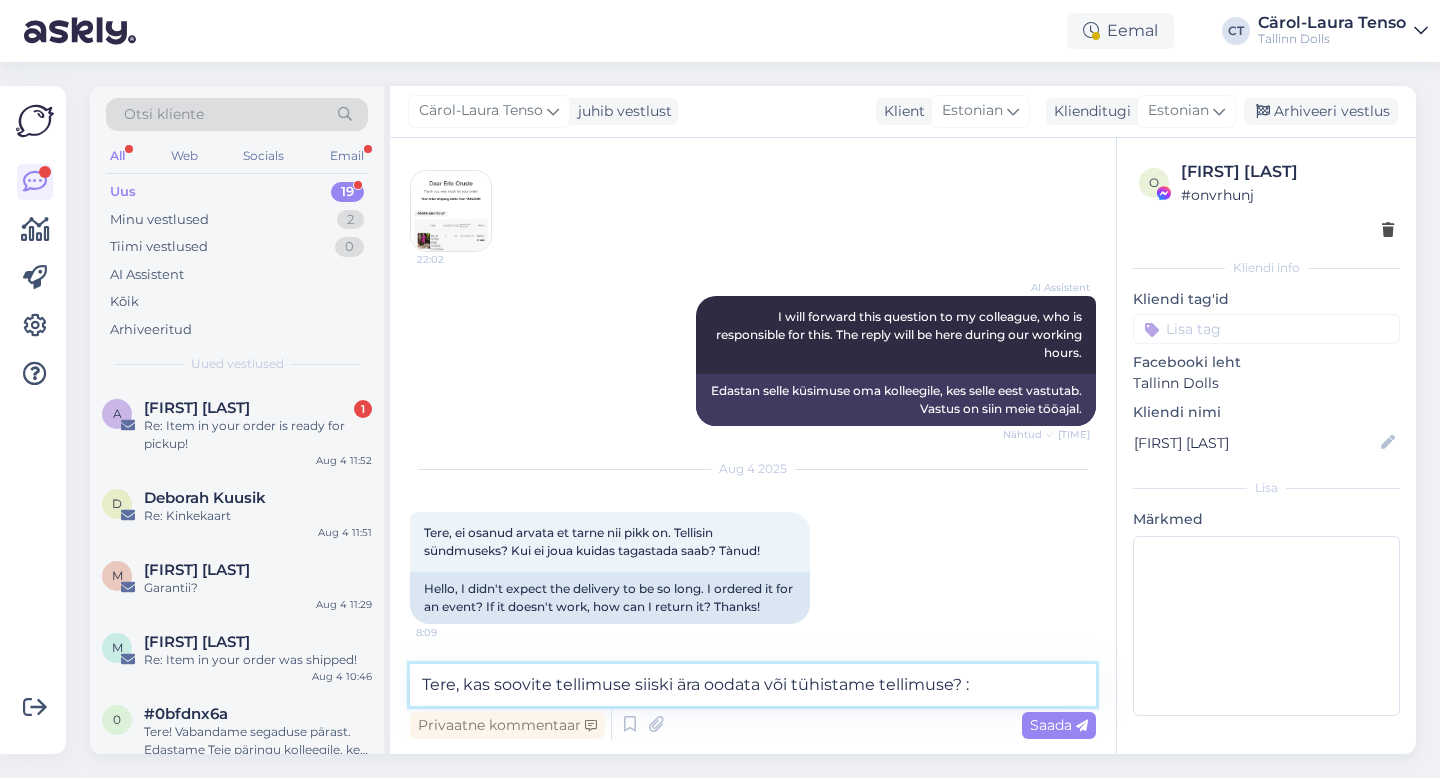 type on "Tere, kas soovite tellimuse siiski ära oodata või tühistame tellimuse? :)" 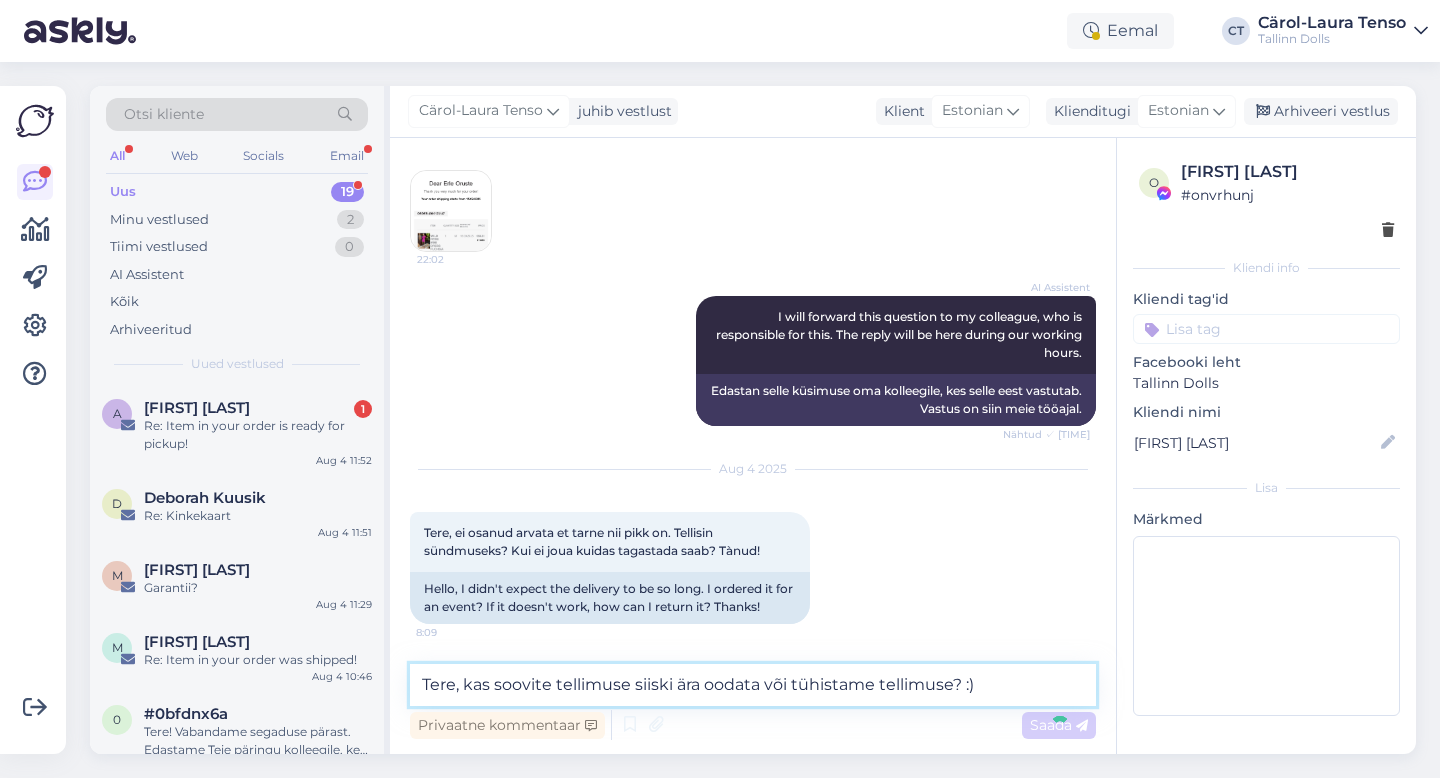 type 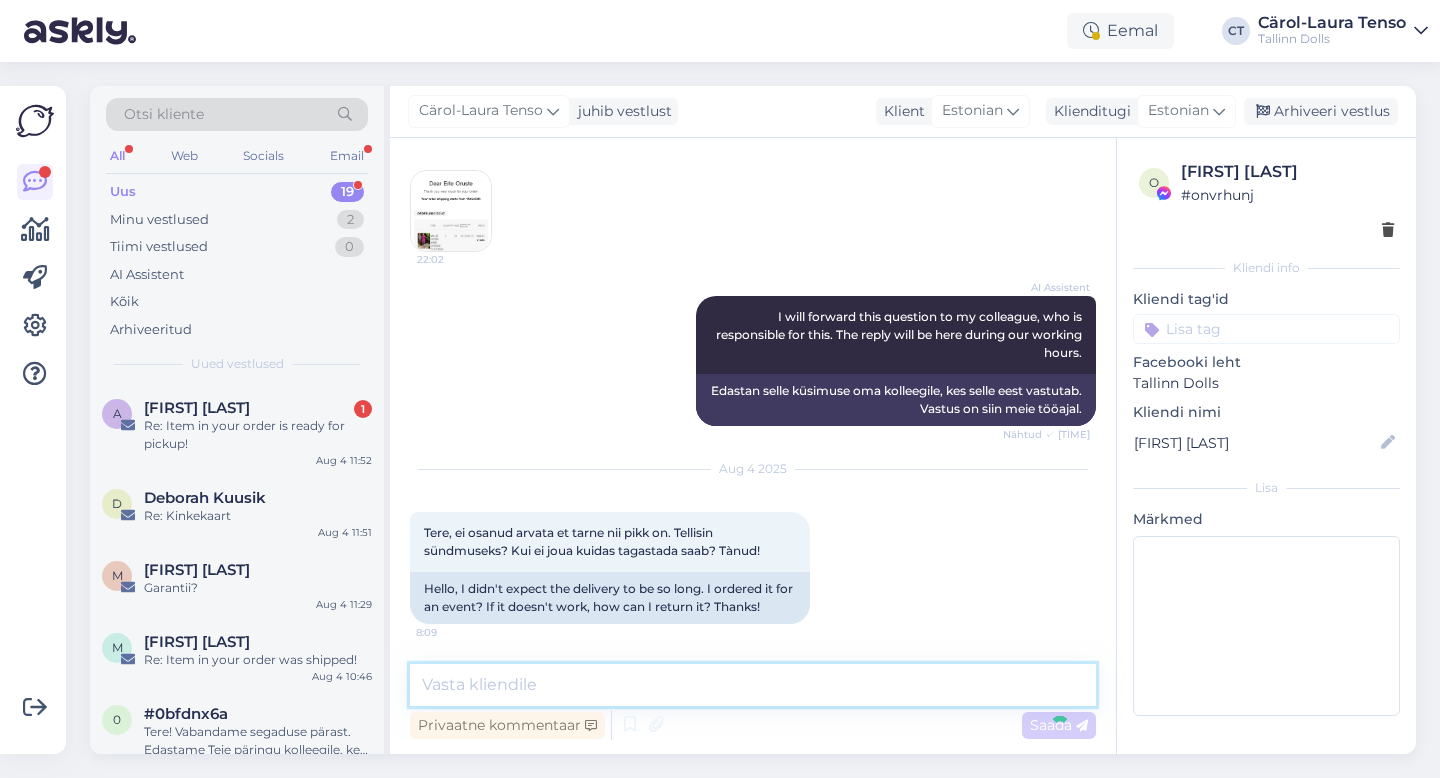 scroll, scrollTop: 442, scrollLeft: 0, axis: vertical 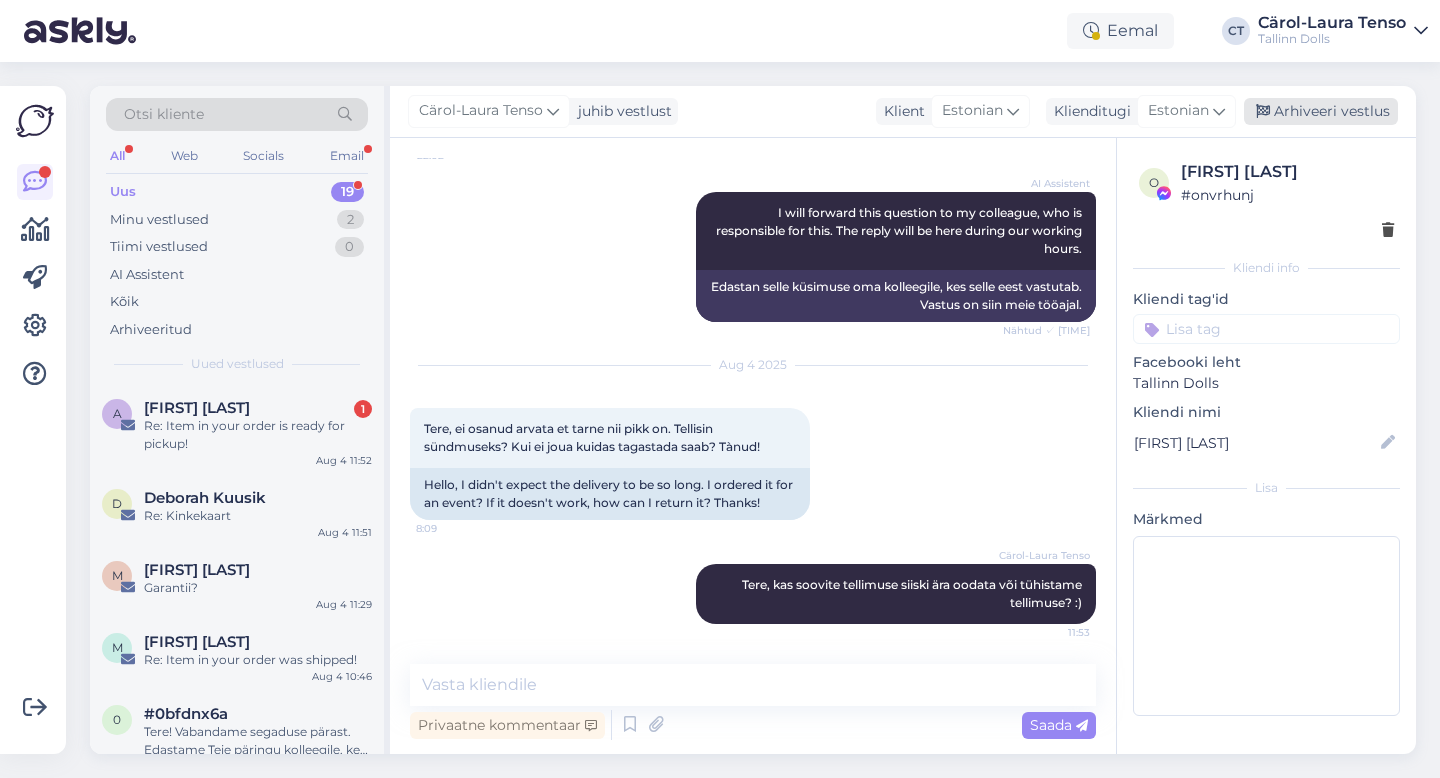 click on "Arhiveeri vestlus" at bounding box center (1321, 111) 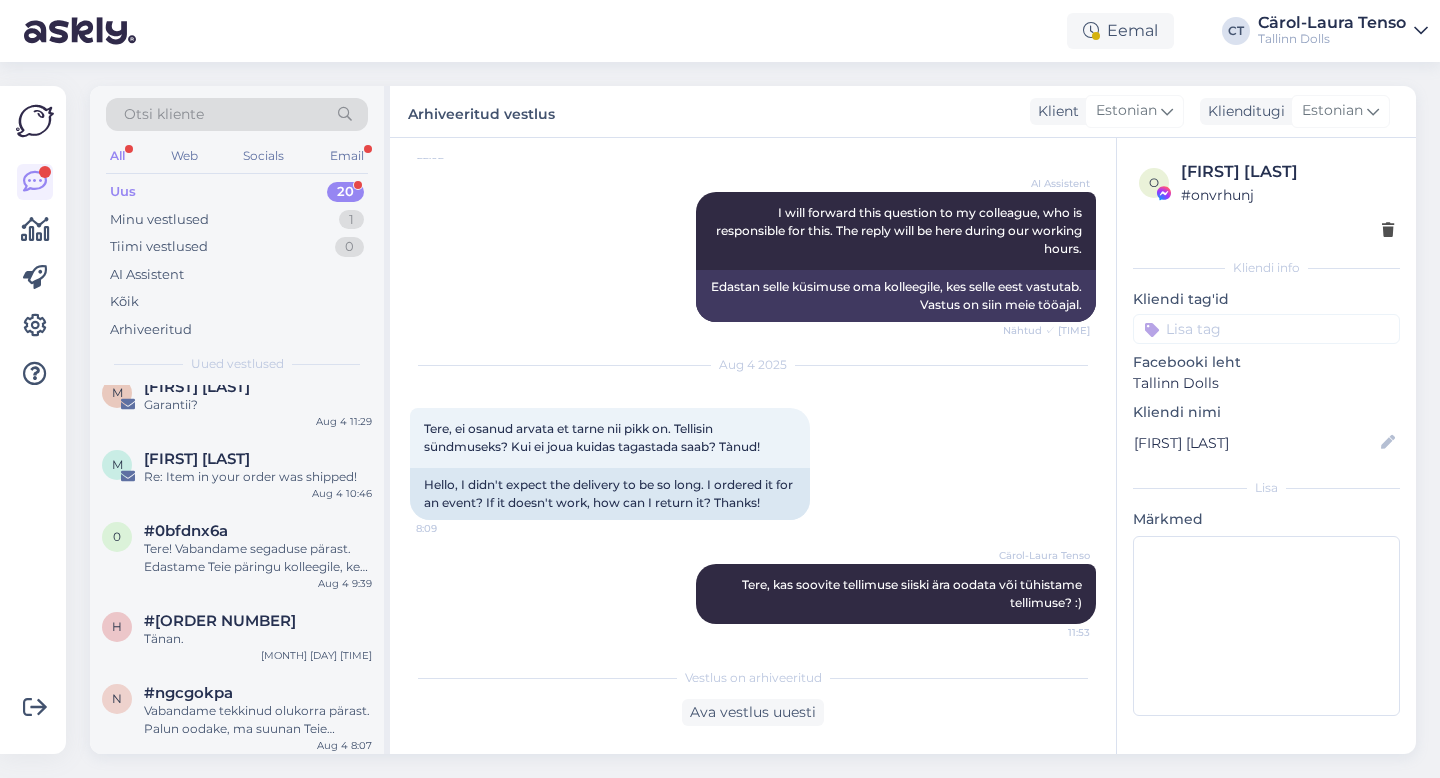 scroll, scrollTop: 0, scrollLeft: 0, axis: both 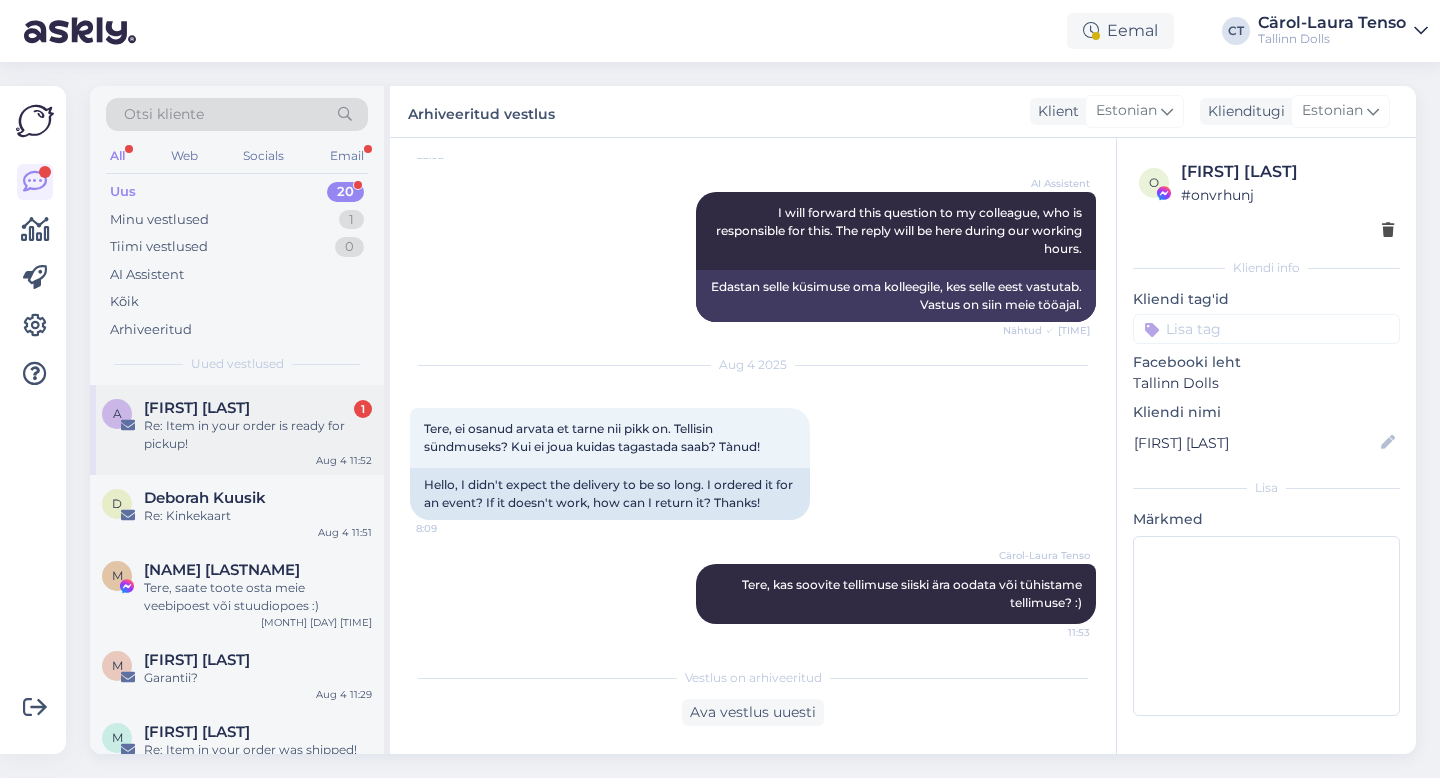 click on "Re: Item in your order is ready for pickup!" at bounding box center (258, 435) 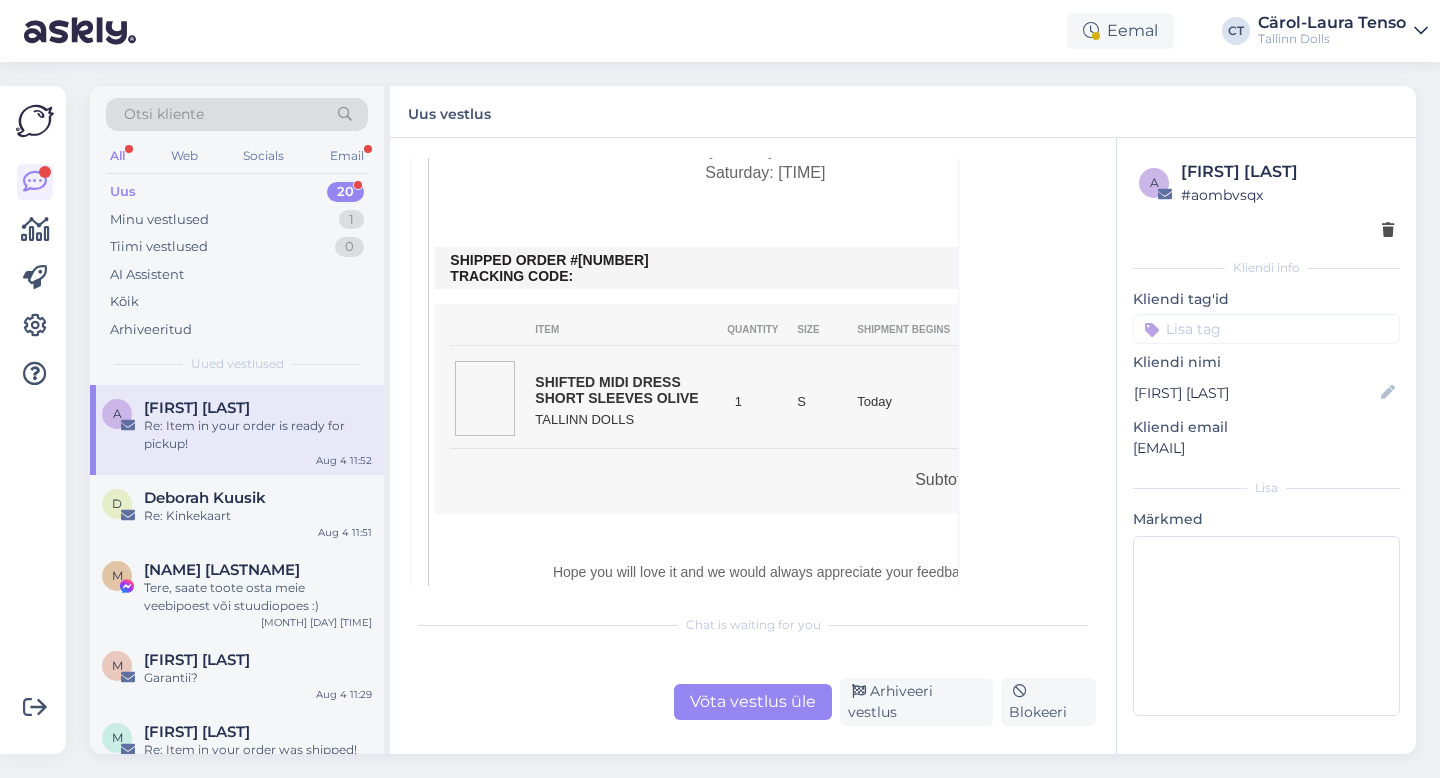 scroll, scrollTop: 674, scrollLeft: 0, axis: vertical 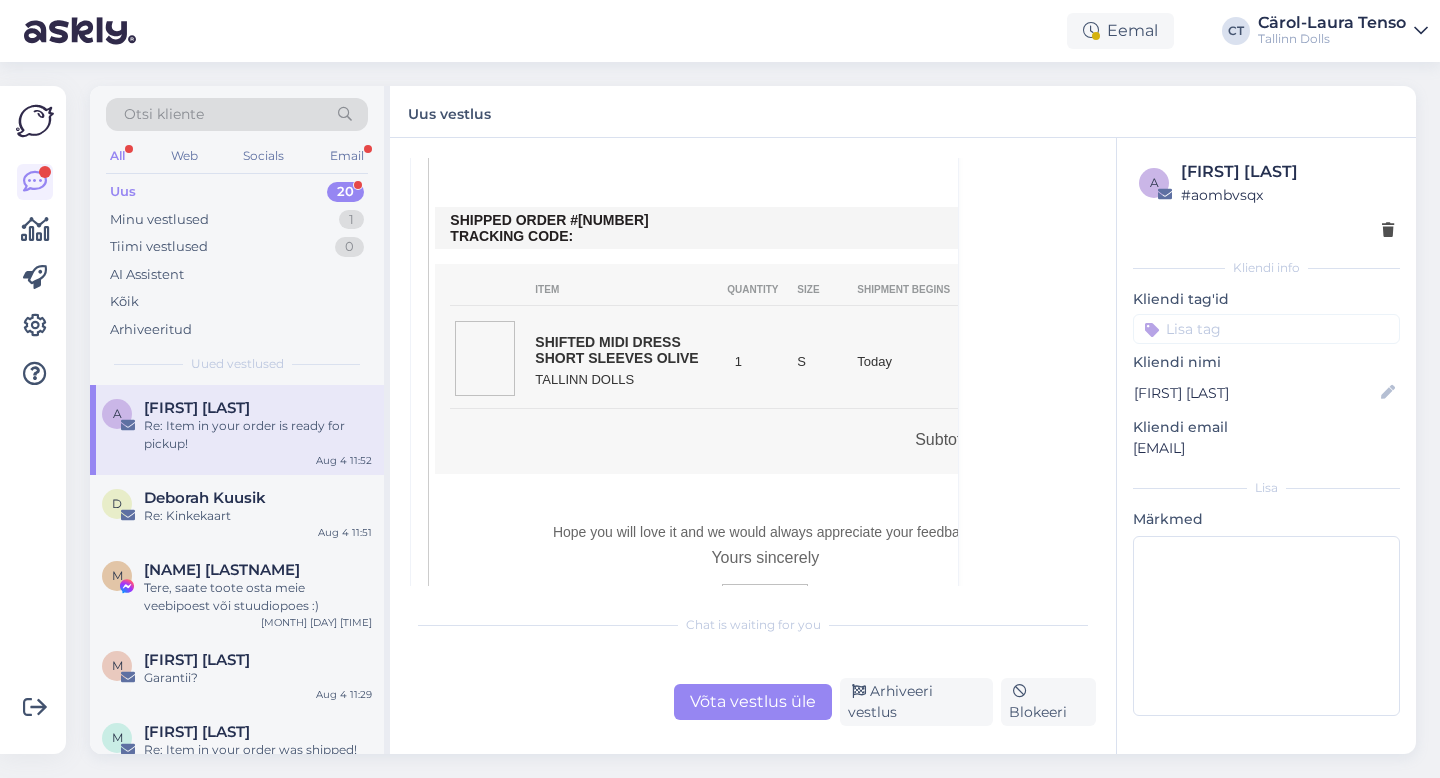 click on "Võta vestlus üle" at bounding box center [753, 702] 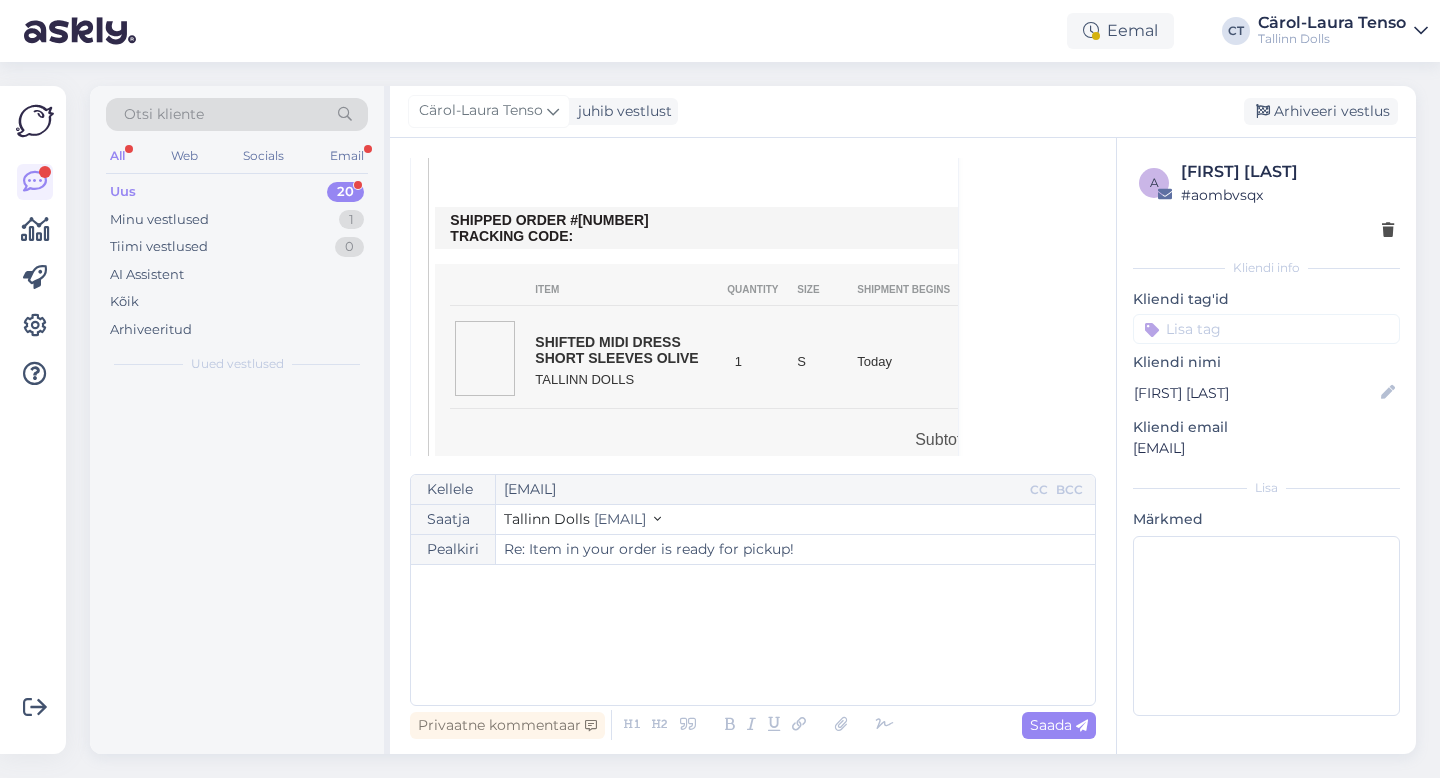 scroll, scrollTop: 54, scrollLeft: 0, axis: vertical 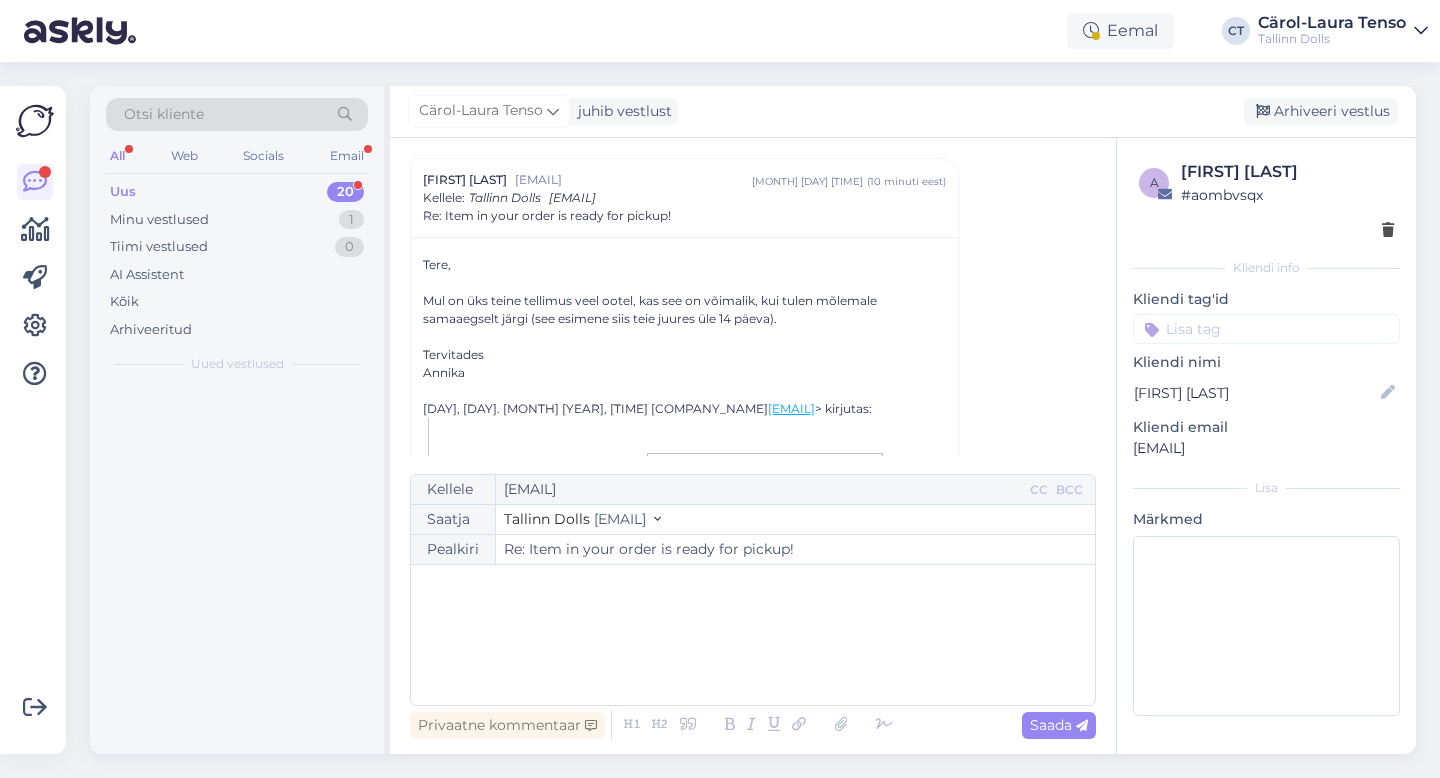 click on "﻿" at bounding box center [753, 635] 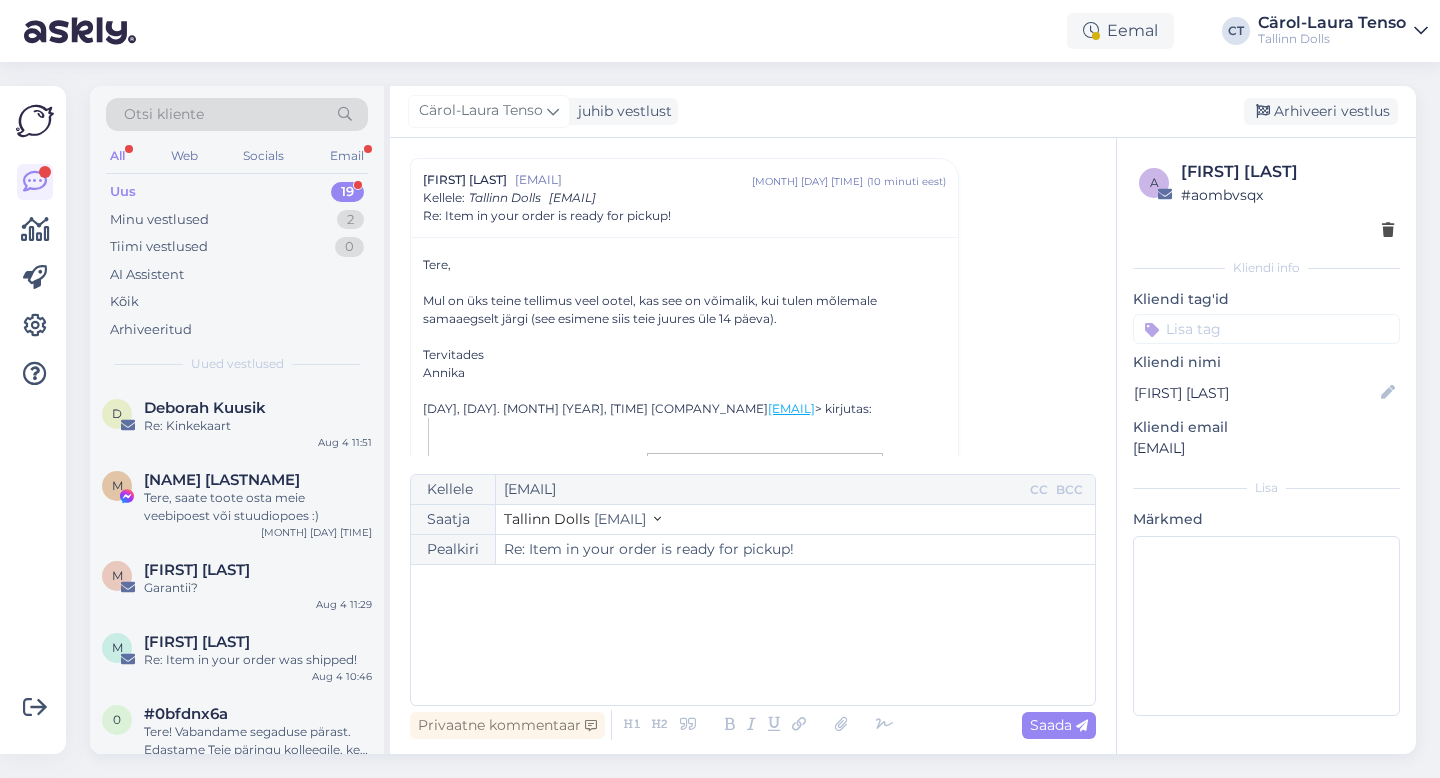 type 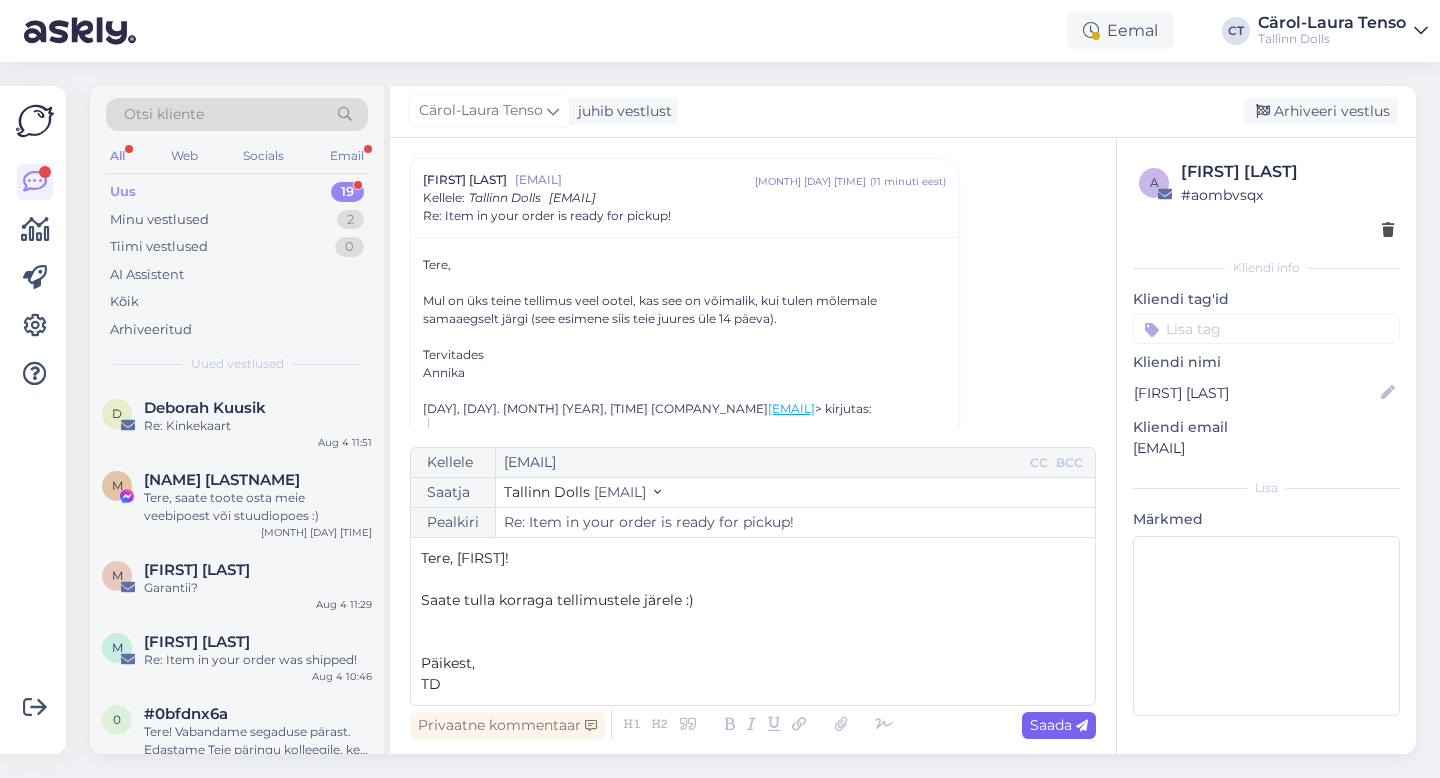 click on "Saada" at bounding box center [1059, 725] 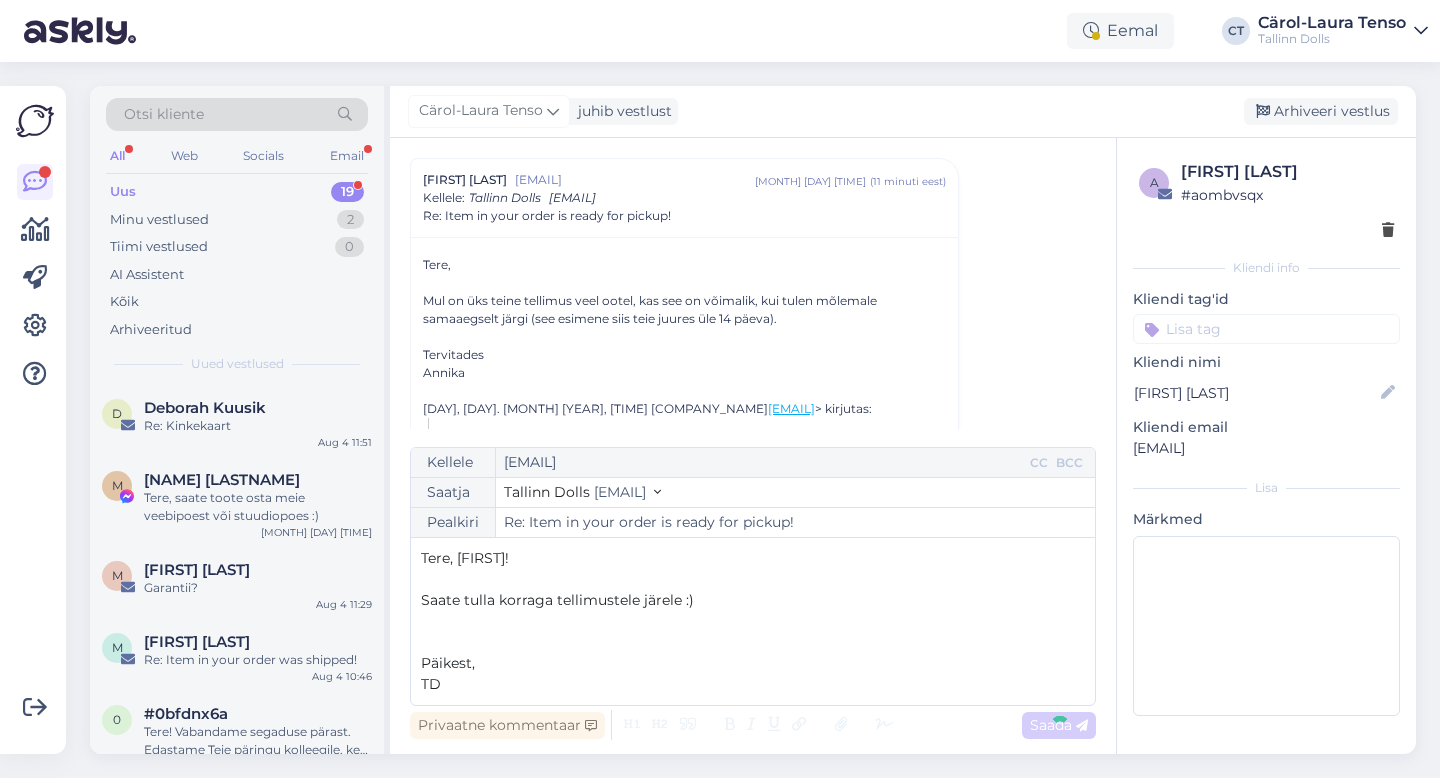 type on "Re: Re: Item in your order is ready for pickup!" 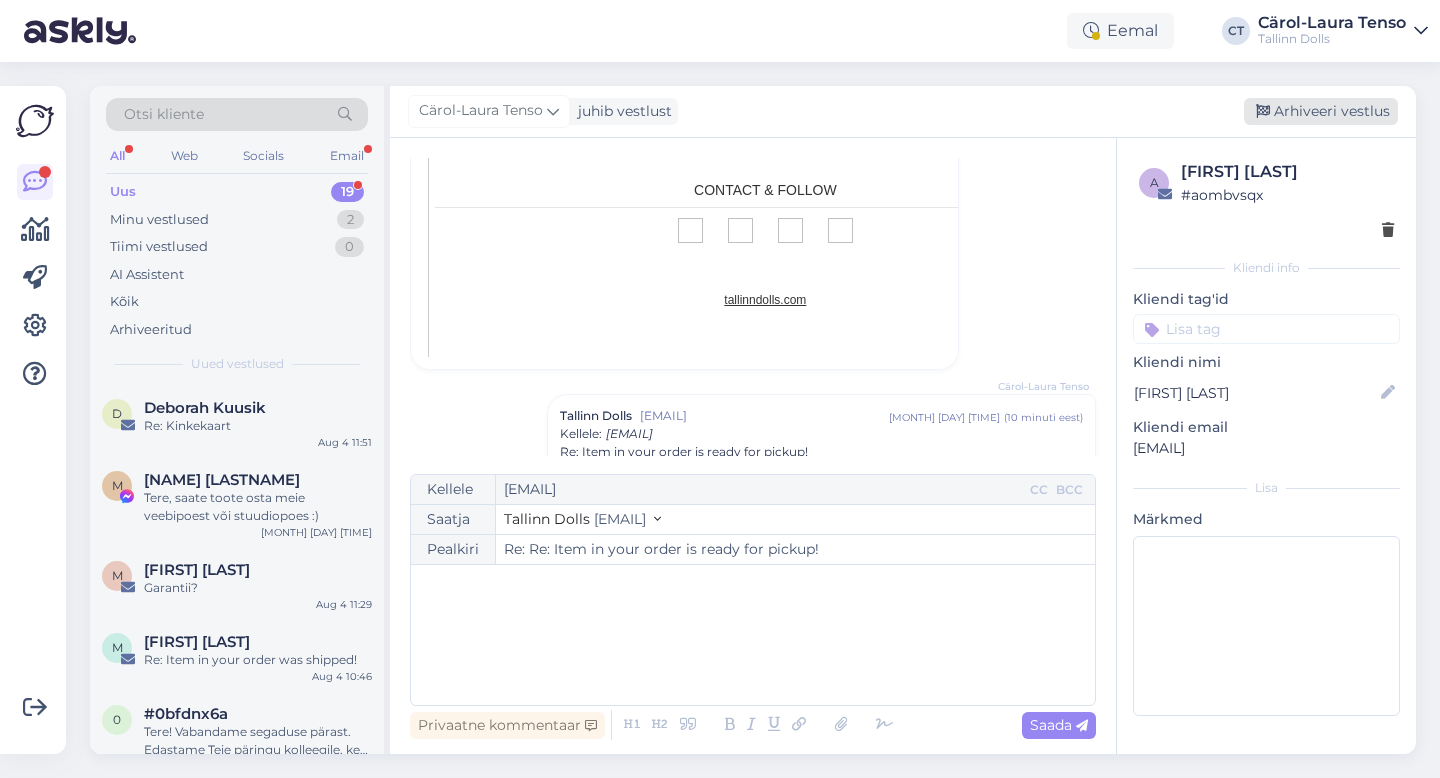 click on "Arhiveeri vestlus" at bounding box center (1321, 111) 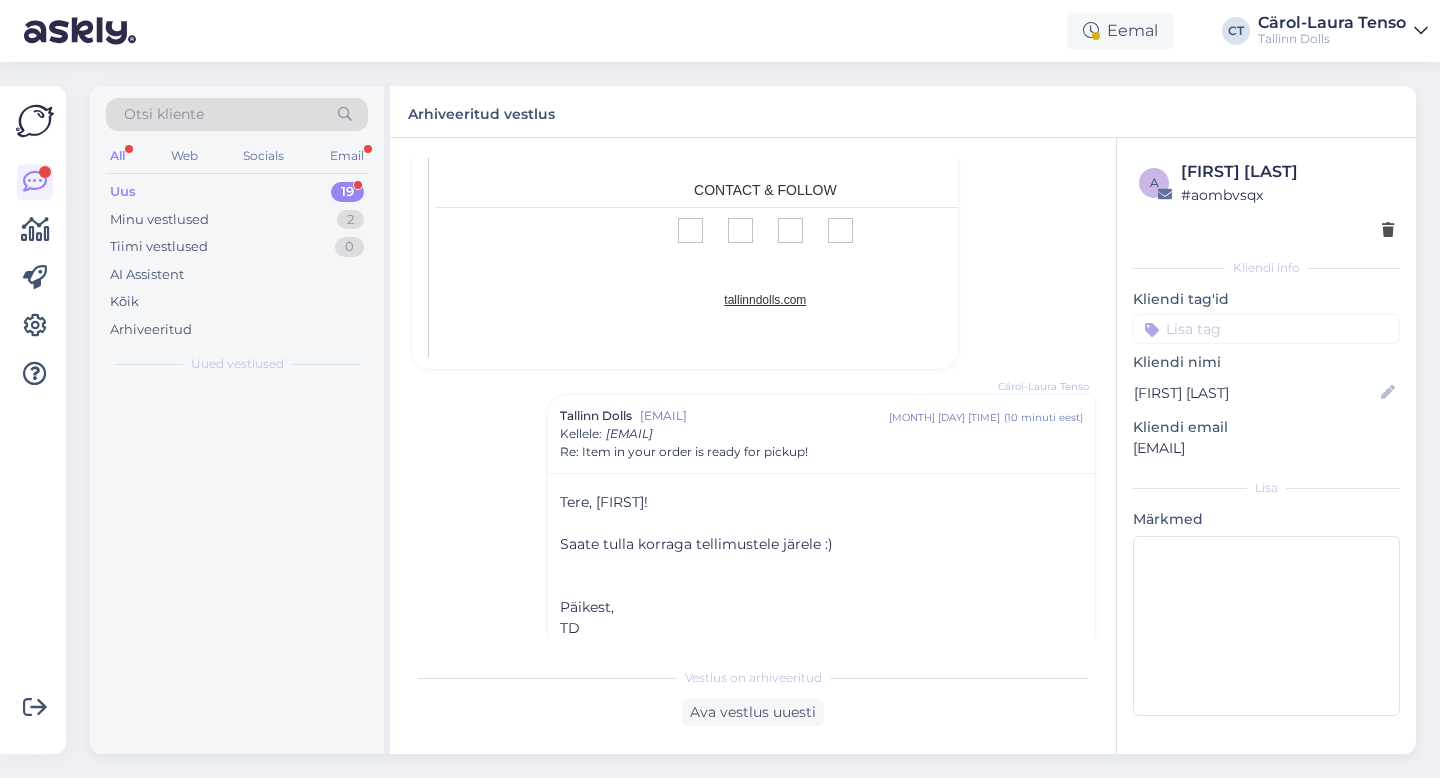 scroll, scrollTop: 1177, scrollLeft: 0, axis: vertical 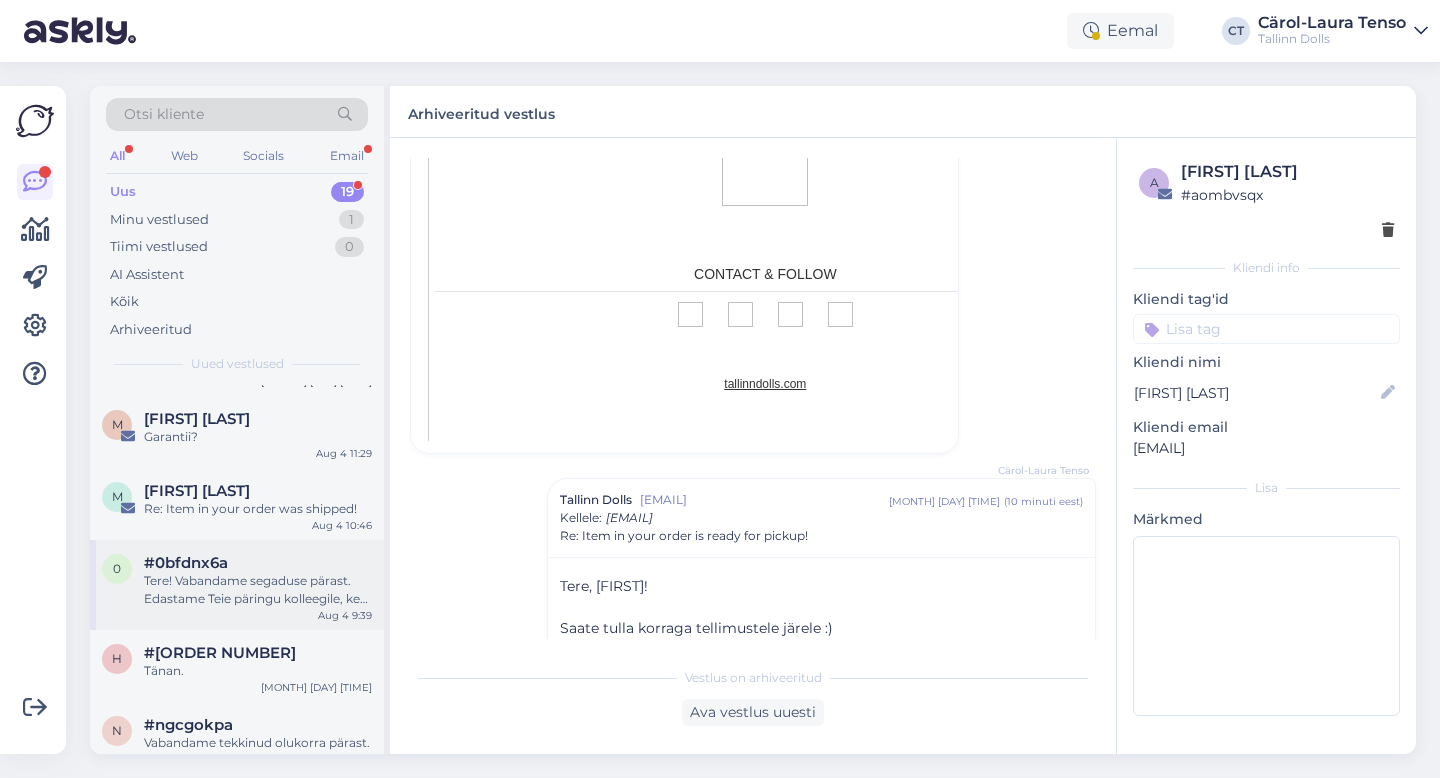 click on "Tere!
Vabandame segaduse pärast. Edastame Teie päringu kolleegile, kes saab olukorda täpsemalt uurida ja Teiega ühendust võtta." at bounding box center (258, 590) 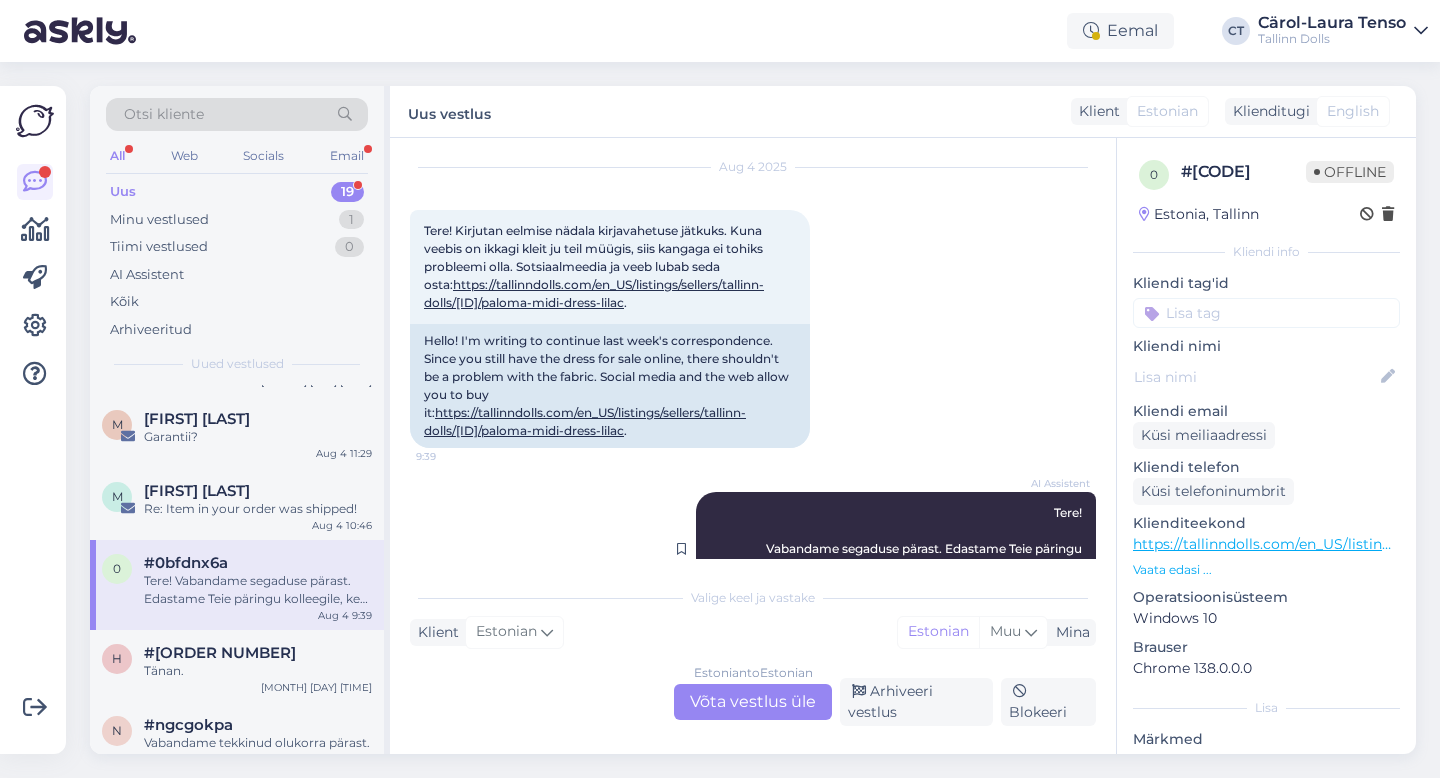 scroll, scrollTop: 1518, scrollLeft: 0, axis: vertical 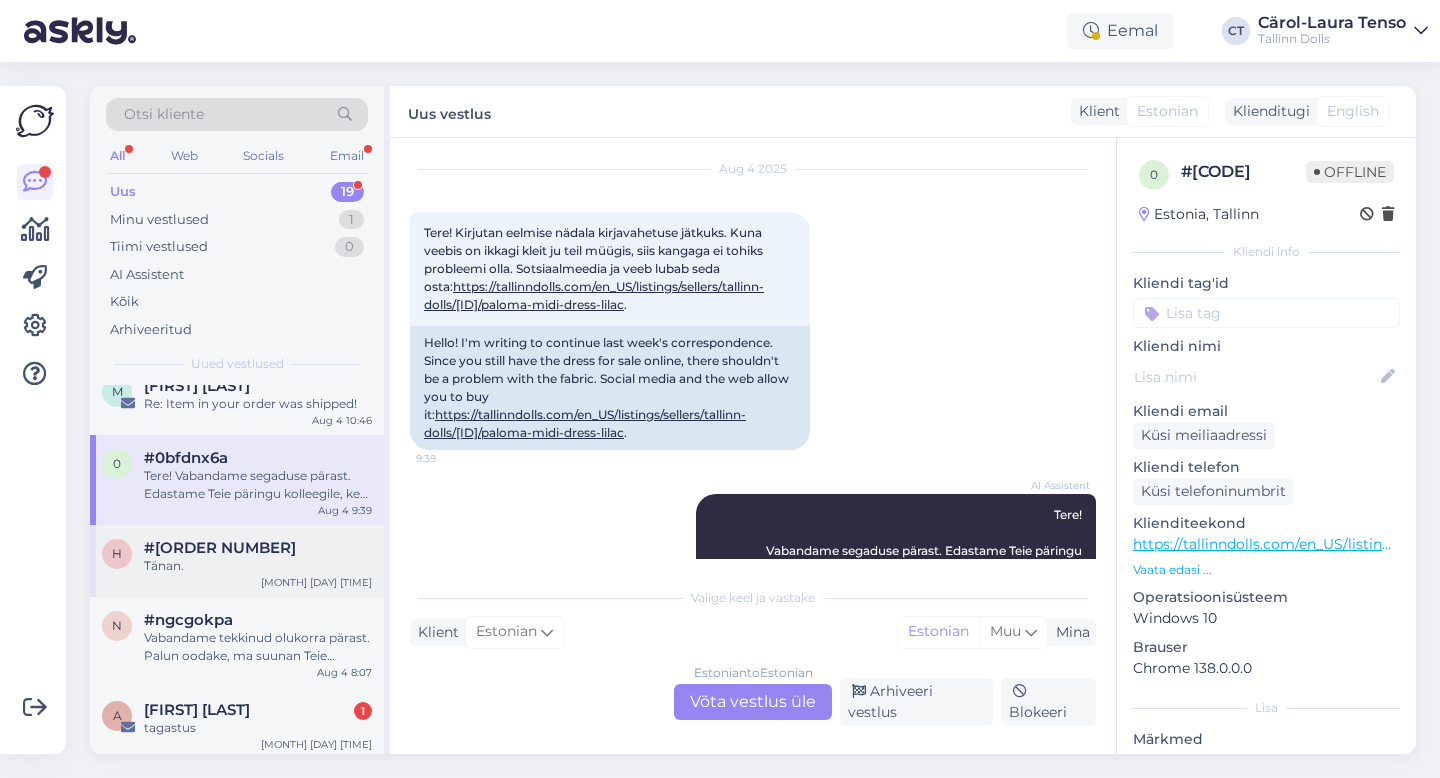 click on "Tänan." at bounding box center [258, 566] 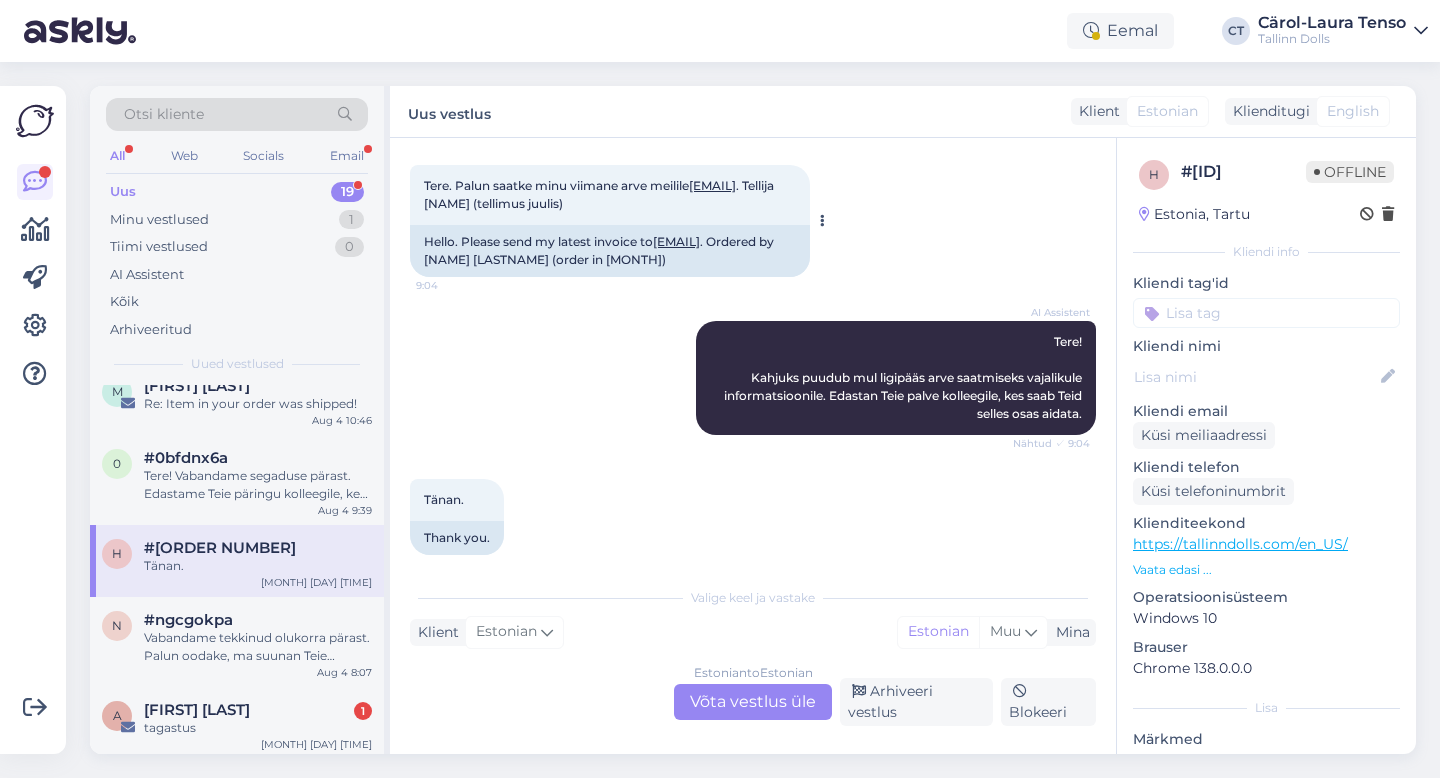 scroll, scrollTop: 105, scrollLeft: 0, axis: vertical 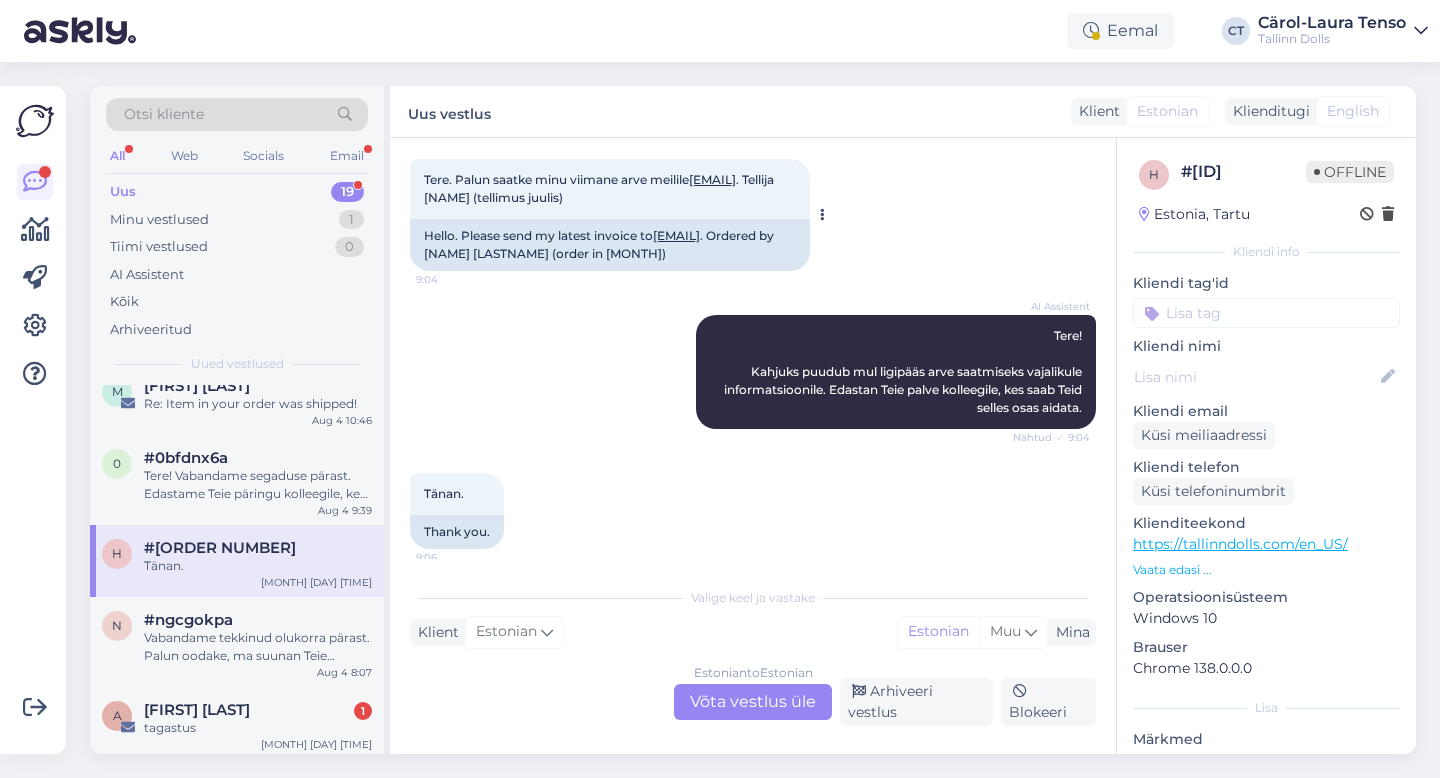 drag, startPoint x: 417, startPoint y: 196, endPoint x: 558, endPoint y: 199, distance: 141.0319 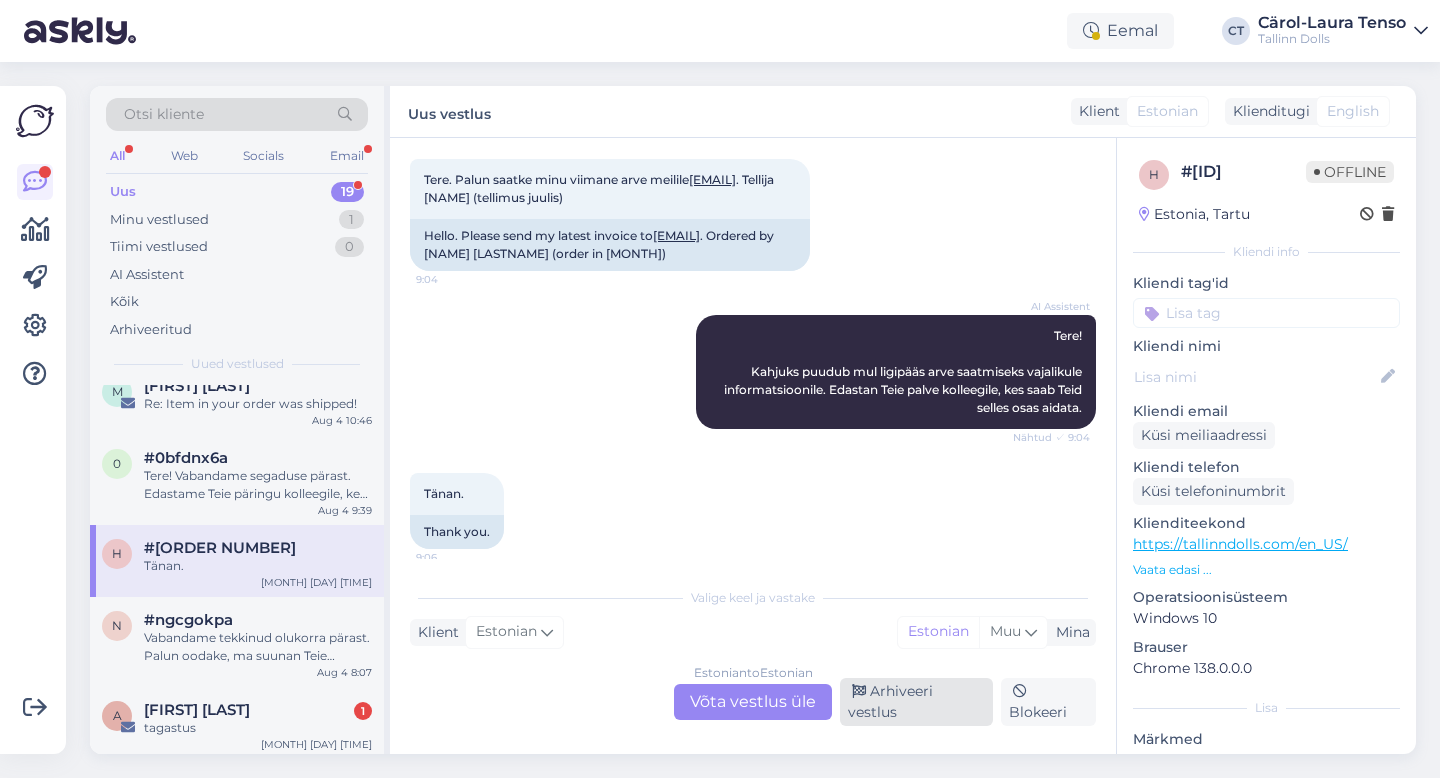 click on "Arhiveeri vestlus" at bounding box center [916, 702] 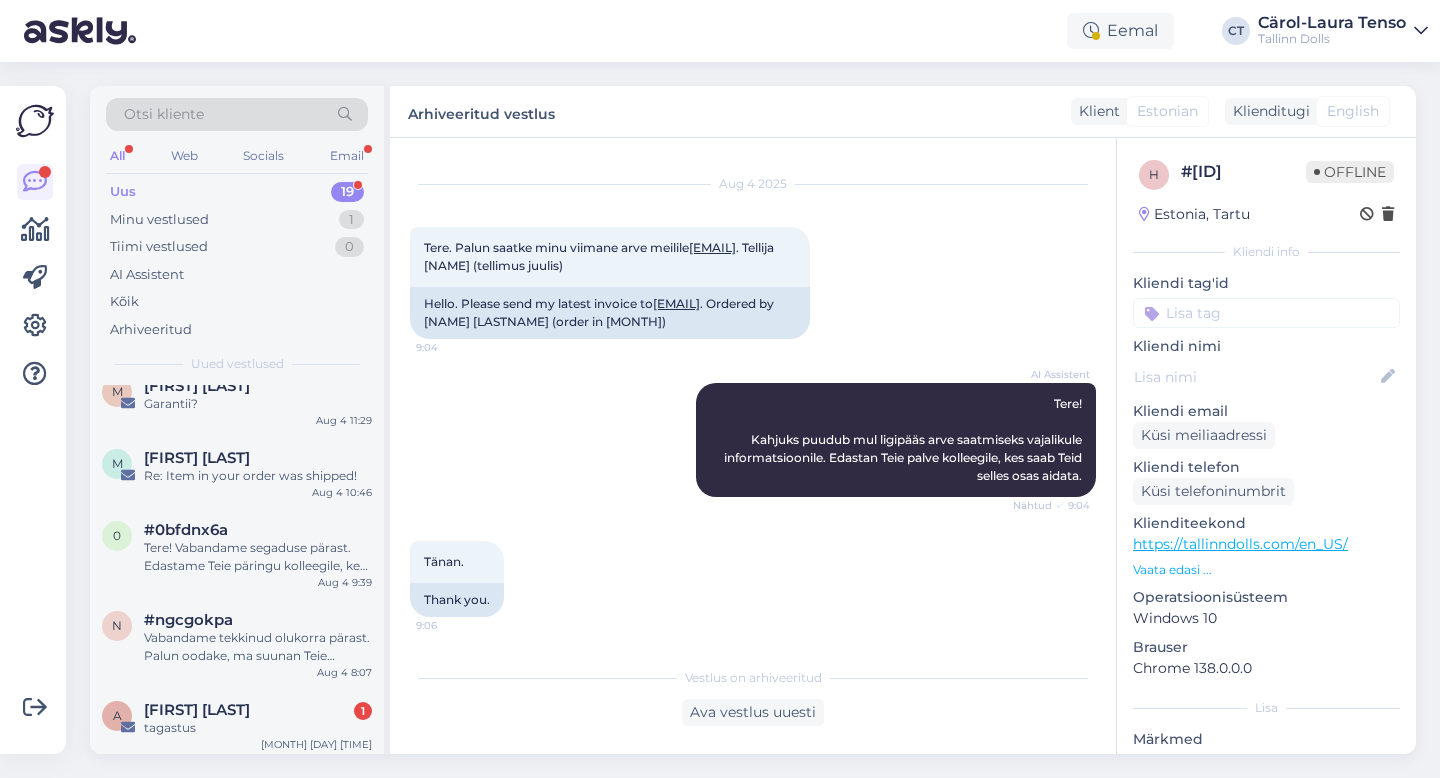 scroll, scrollTop: 0, scrollLeft: 0, axis: both 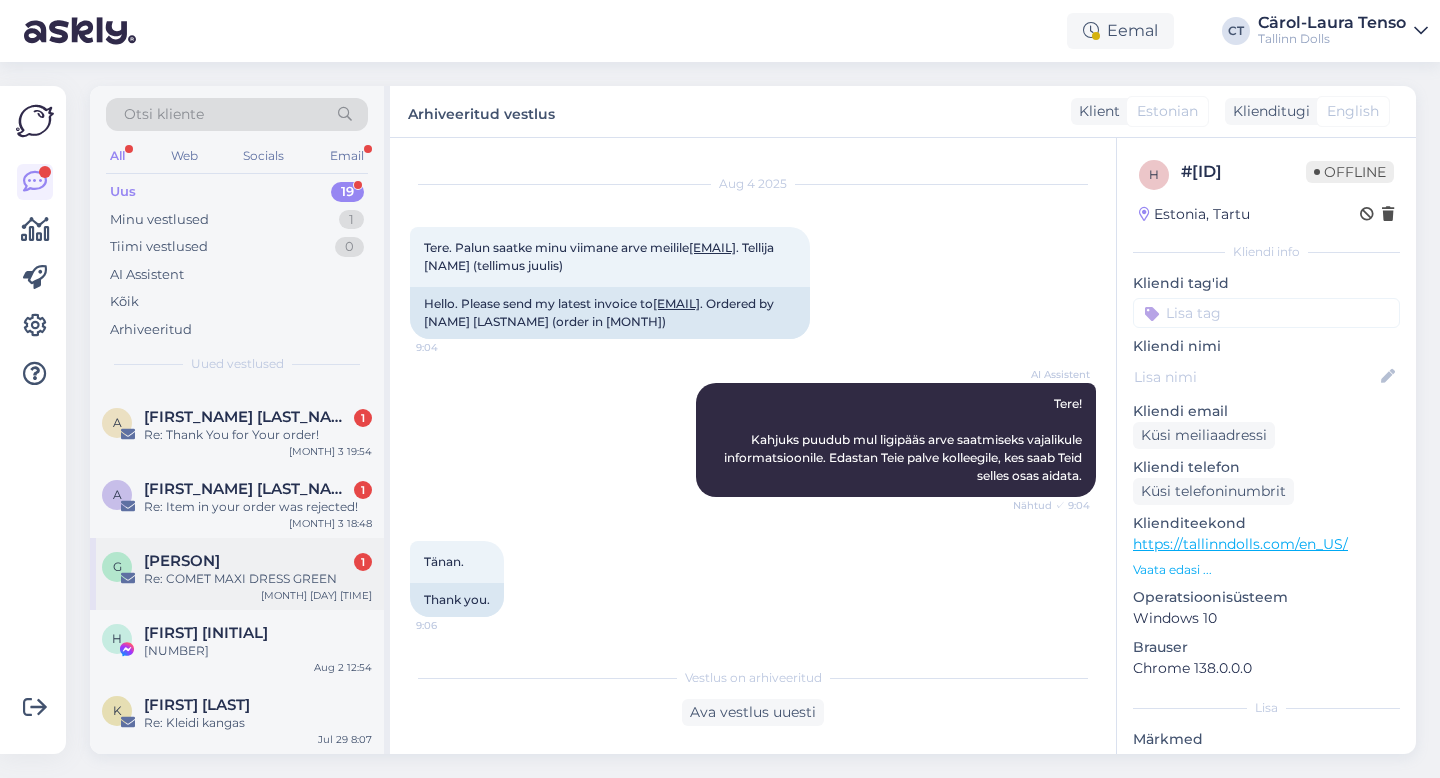 click on "Re: COMET MAXI DRESS GREEN" at bounding box center [258, 579] 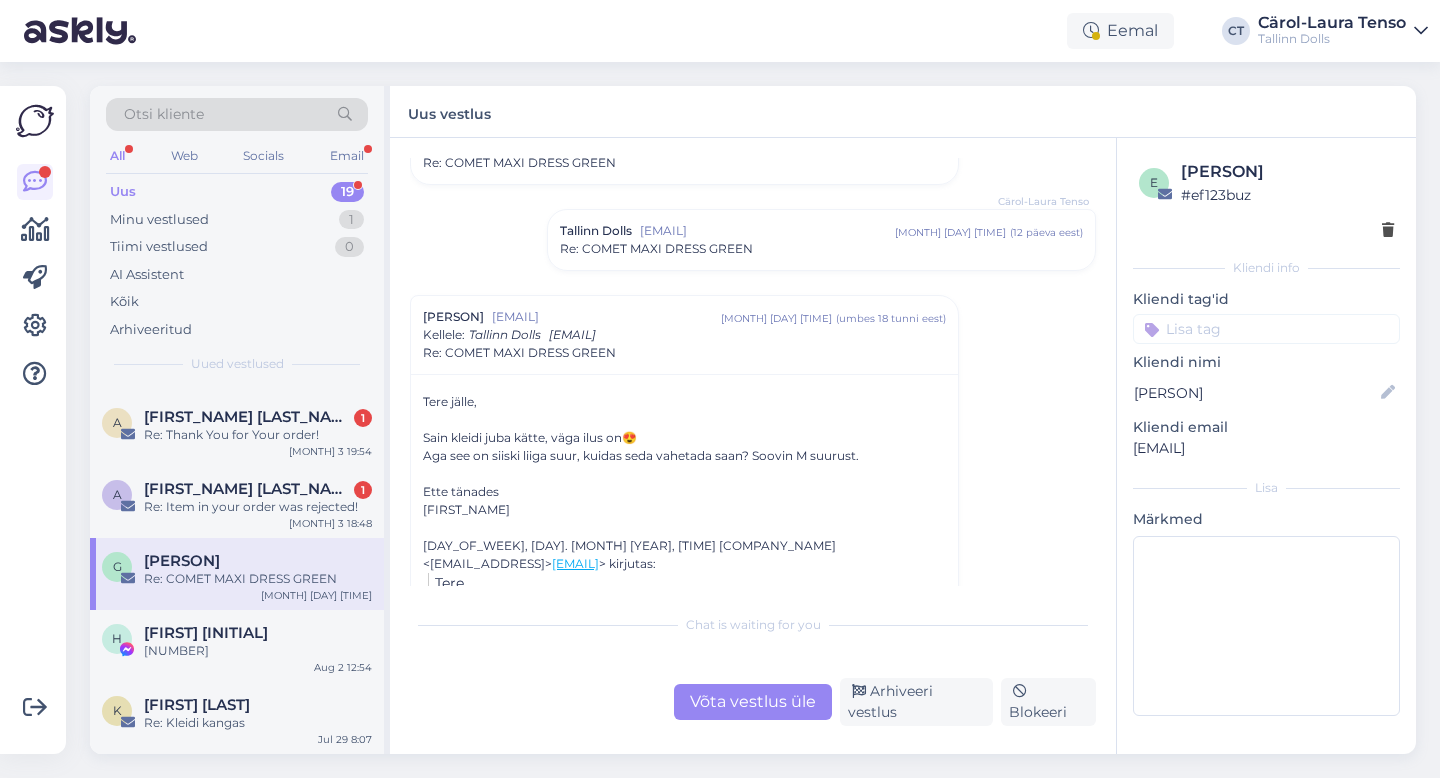scroll, scrollTop: 488, scrollLeft: 0, axis: vertical 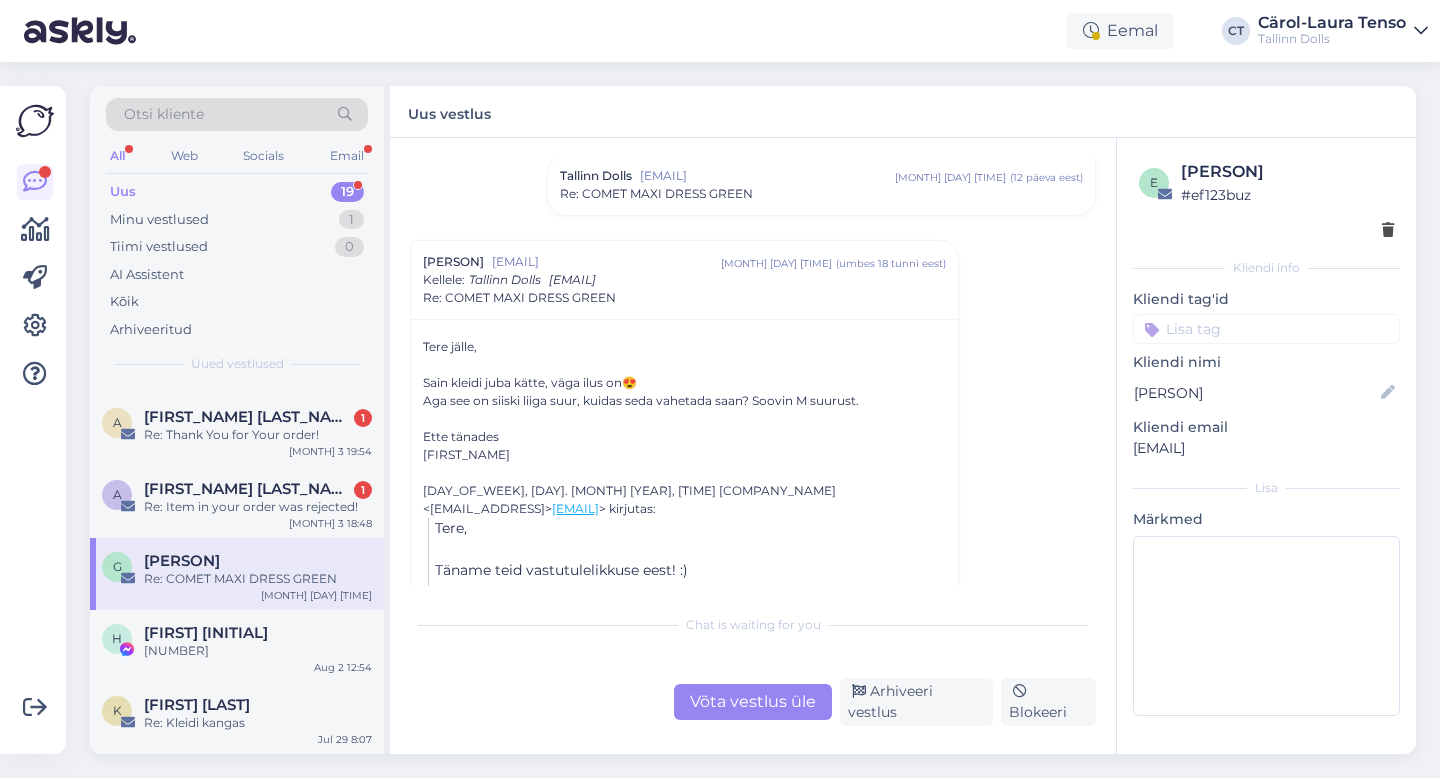 click on "Võta vestlus üle" at bounding box center [753, 702] 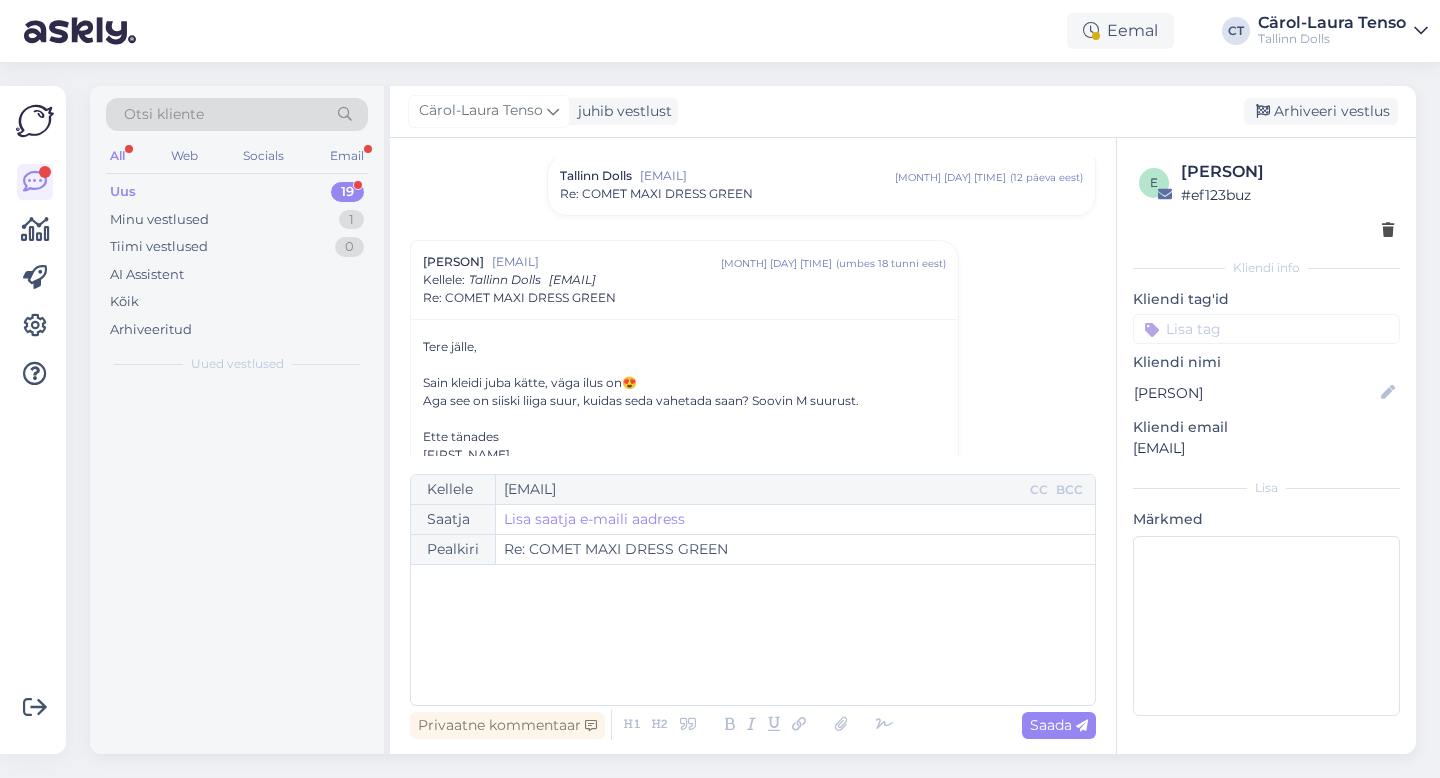 scroll, scrollTop: 570, scrollLeft: 0, axis: vertical 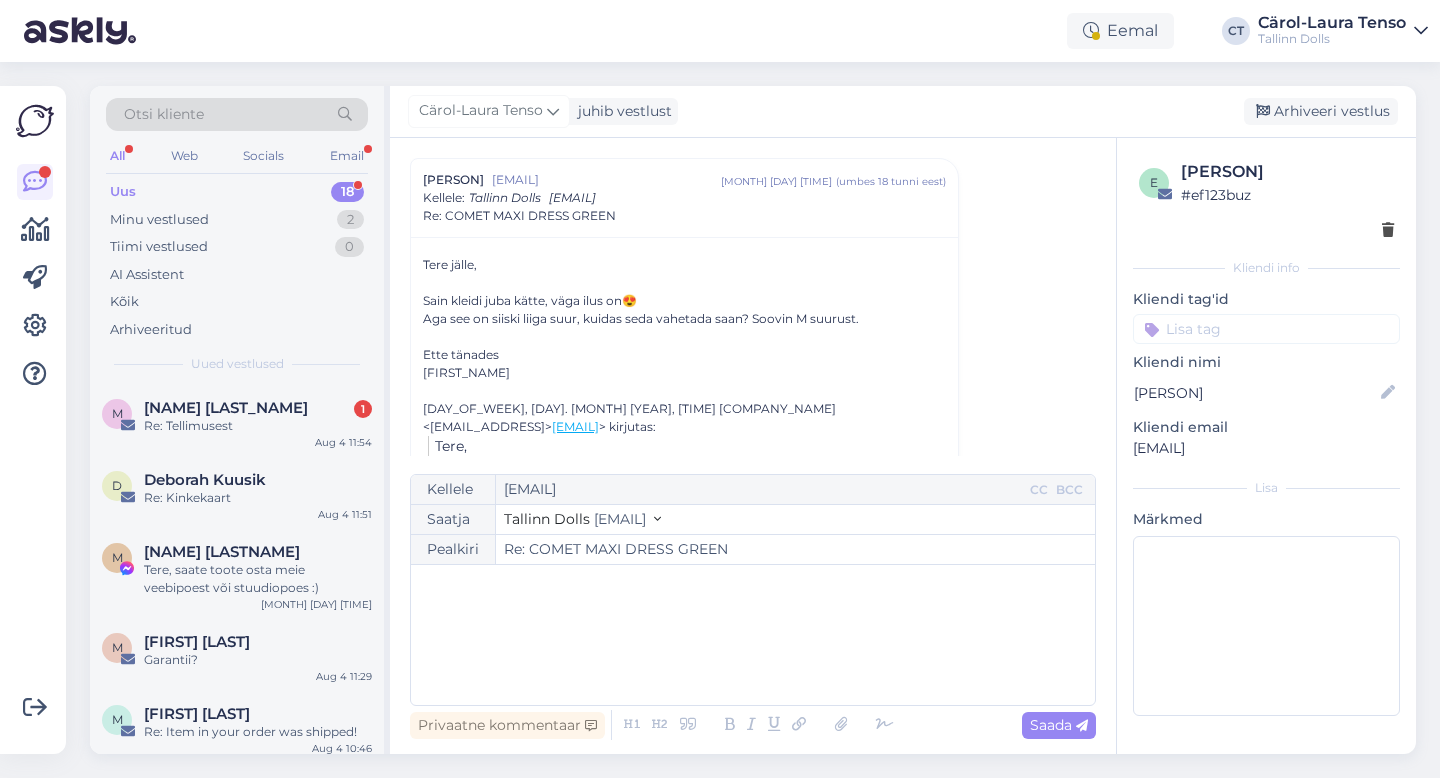 click on "﻿" at bounding box center [753, 635] 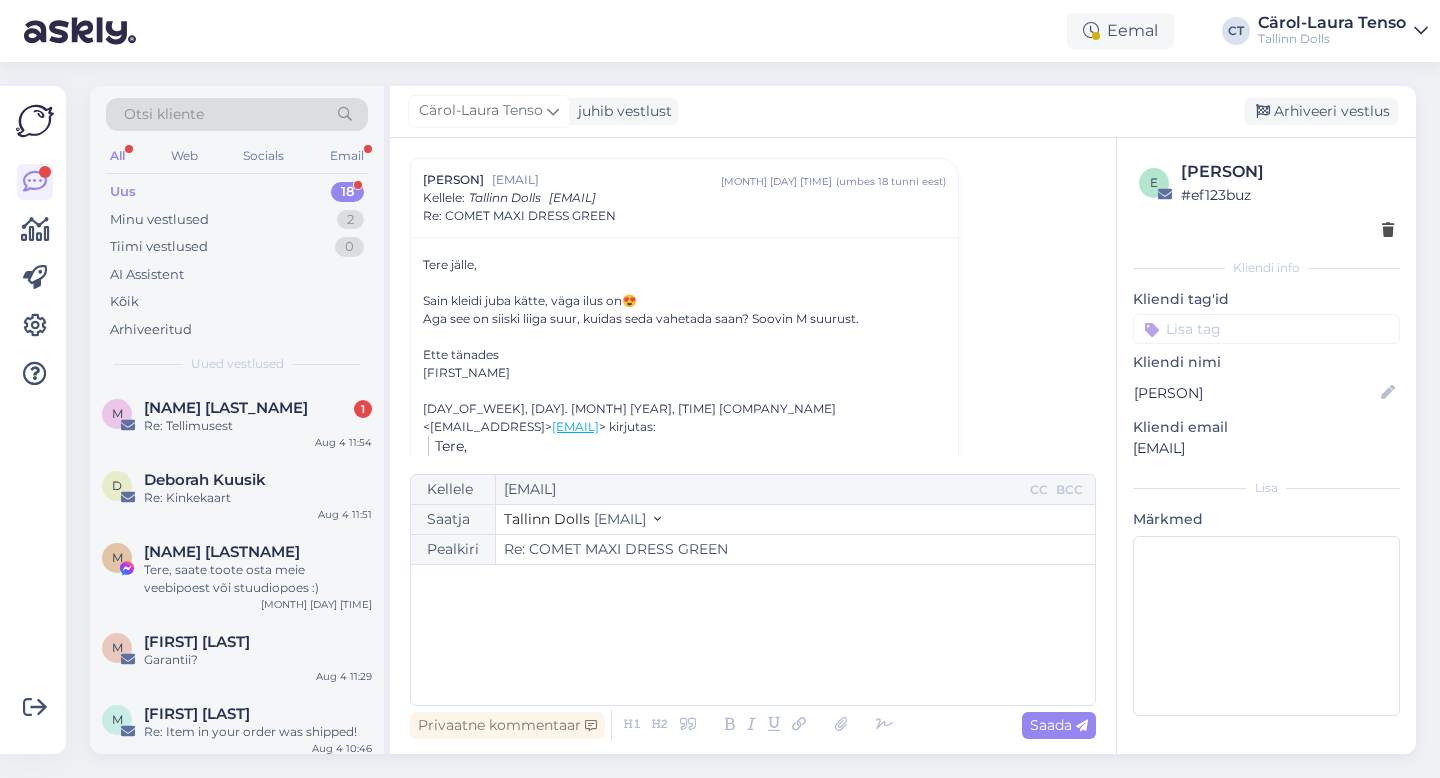 paste 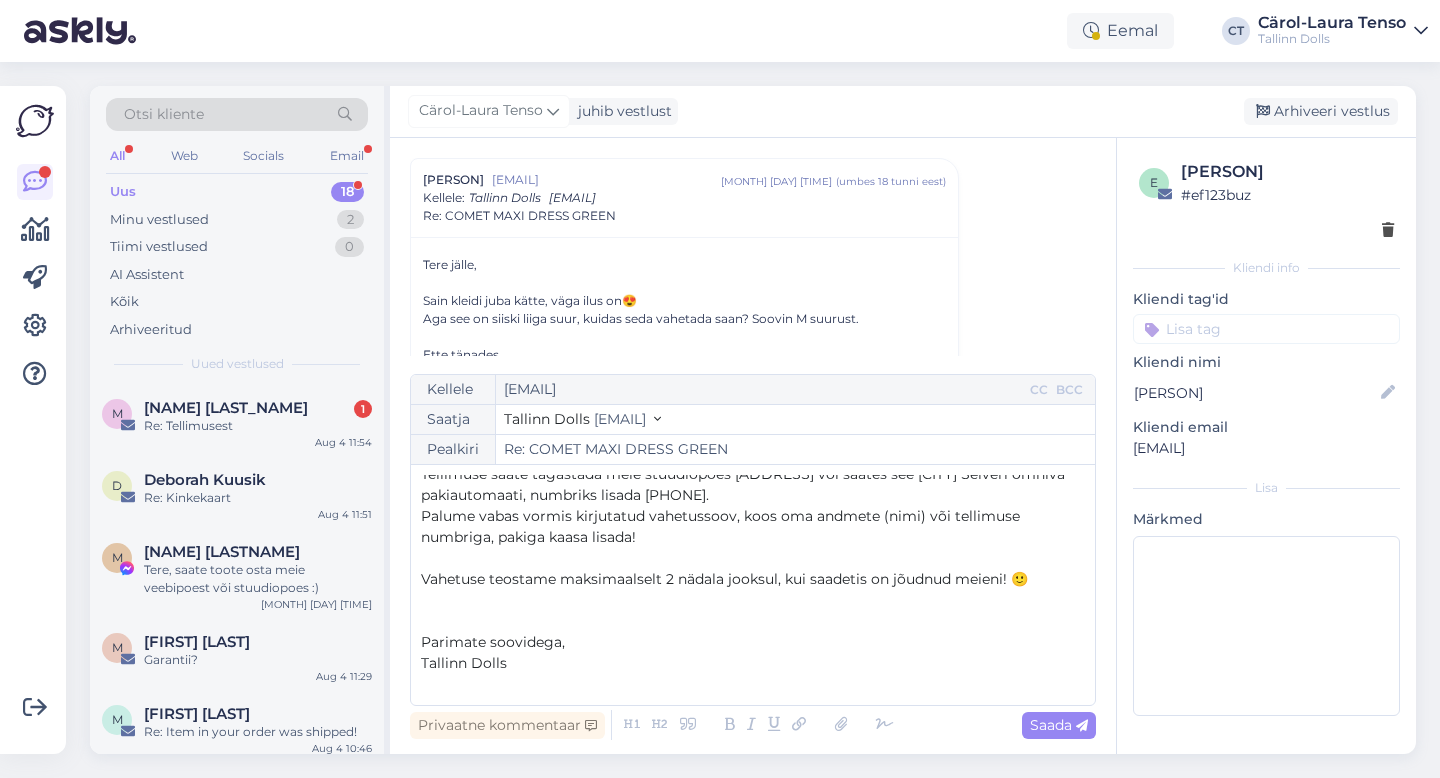 scroll, scrollTop: 0, scrollLeft: 0, axis: both 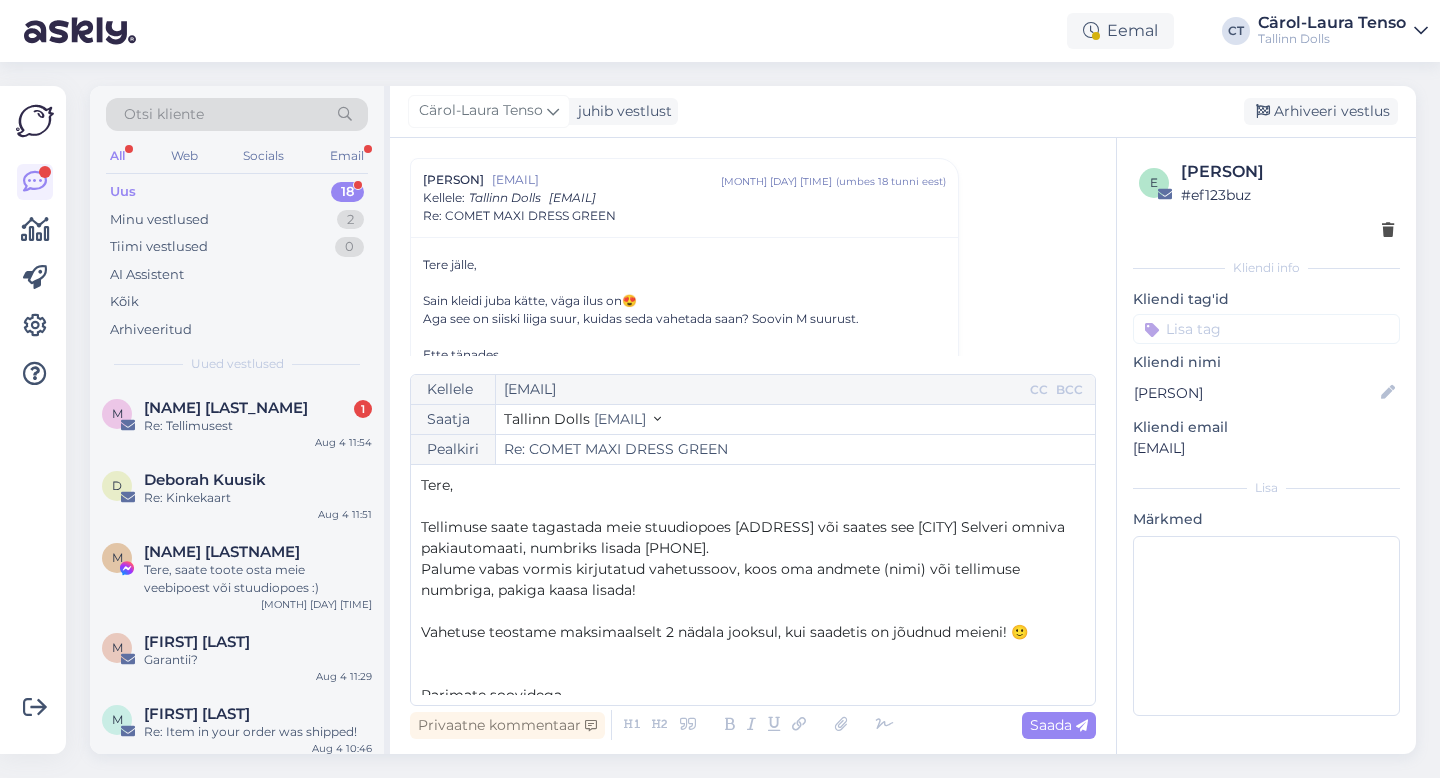 click on "﻿" at bounding box center (753, 506) 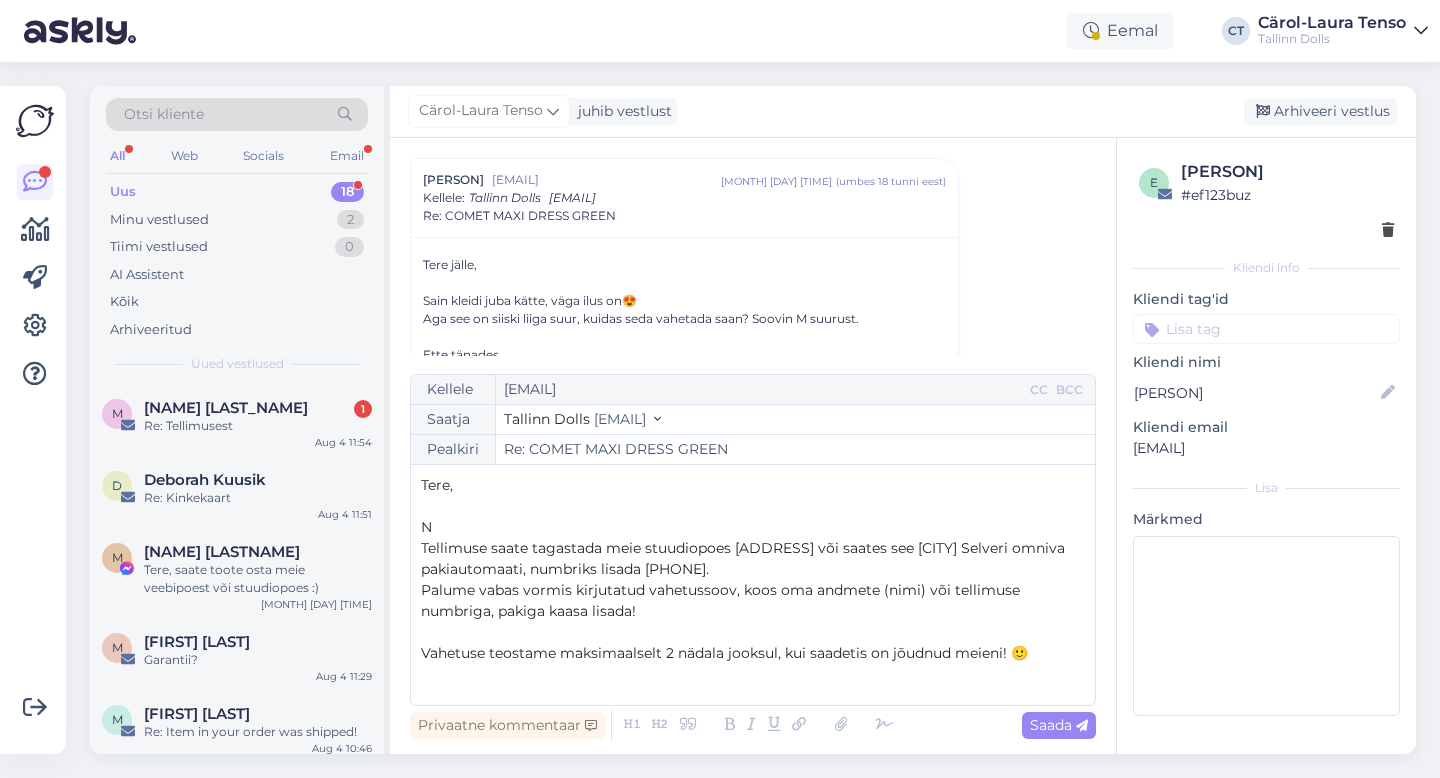 type 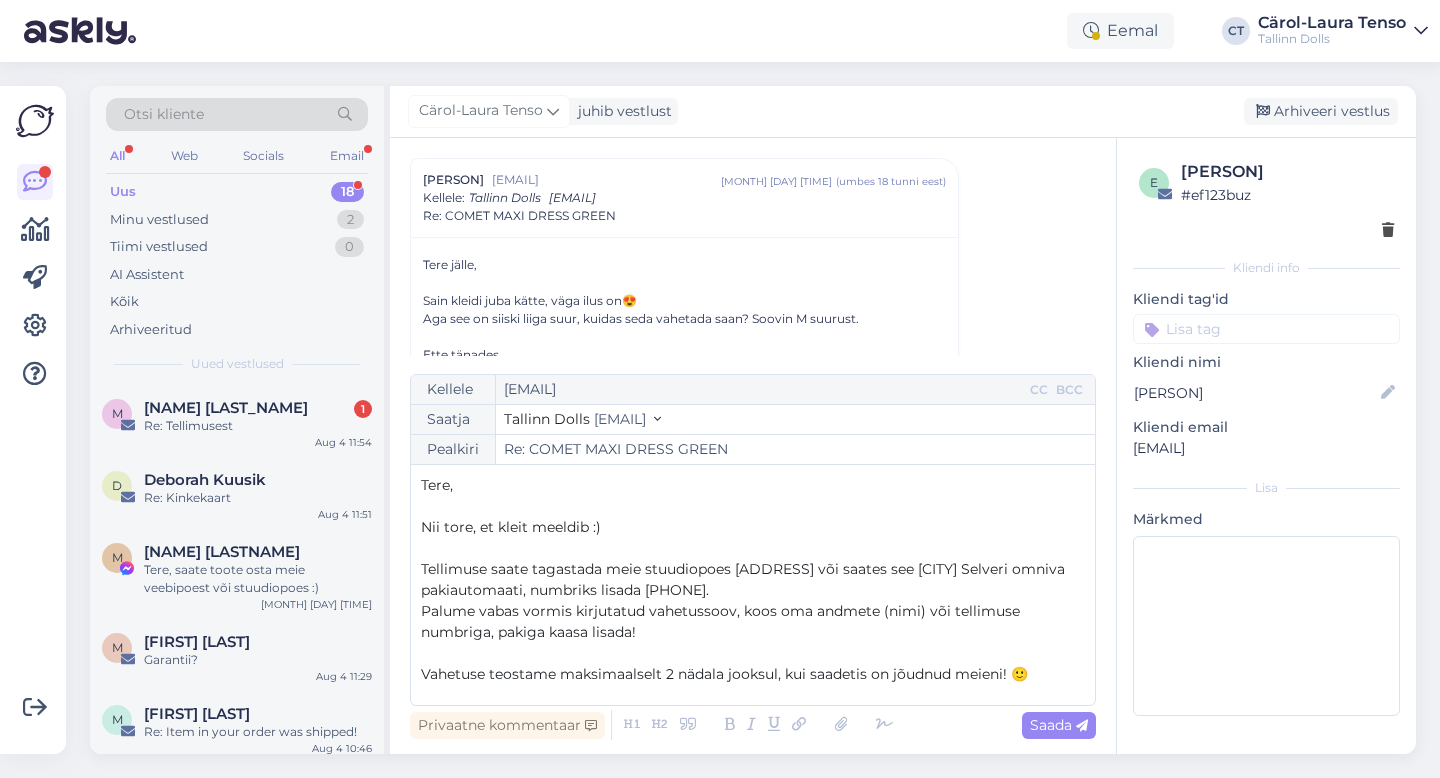 scroll, scrollTop: 53, scrollLeft: 0, axis: vertical 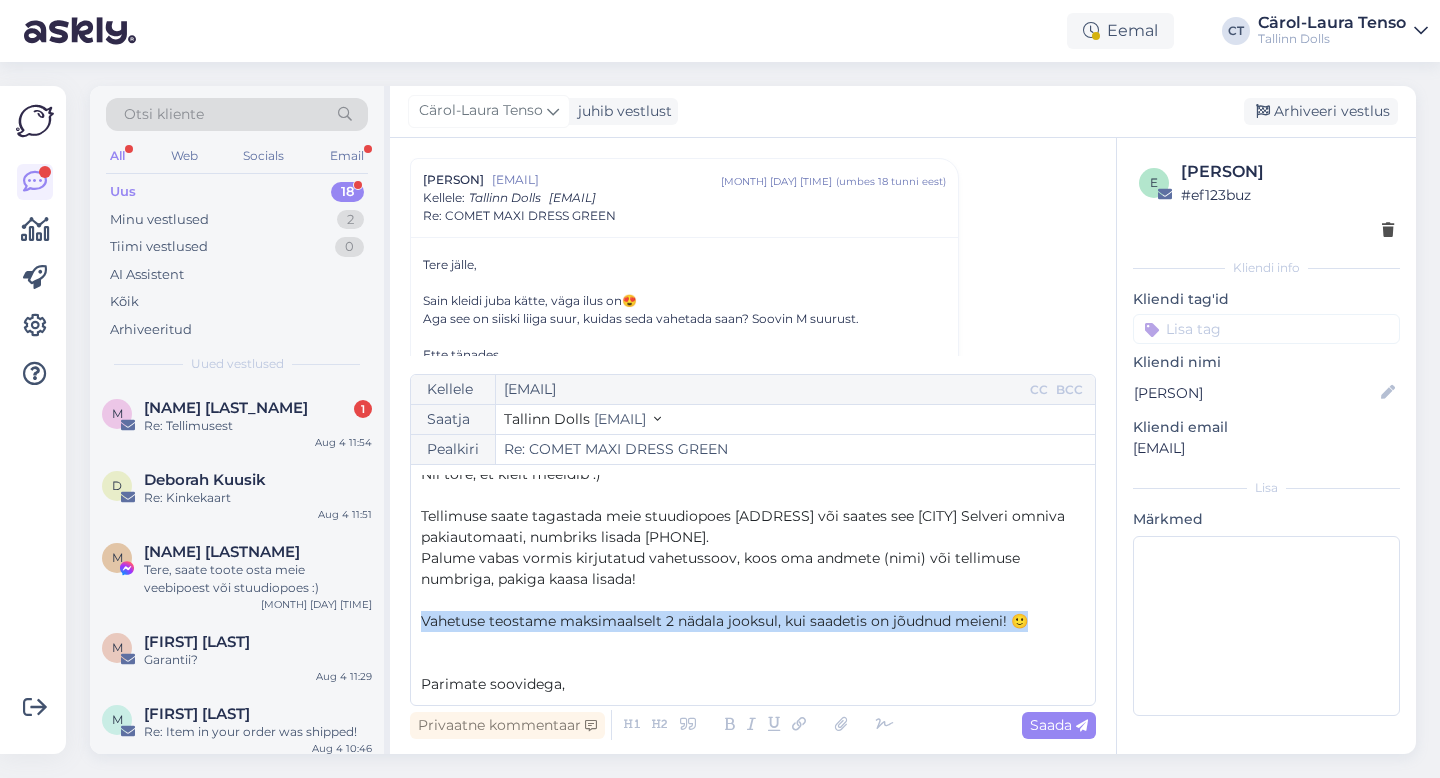 drag, startPoint x: 418, startPoint y: 623, endPoint x: 1036, endPoint y: 629, distance: 618.0291 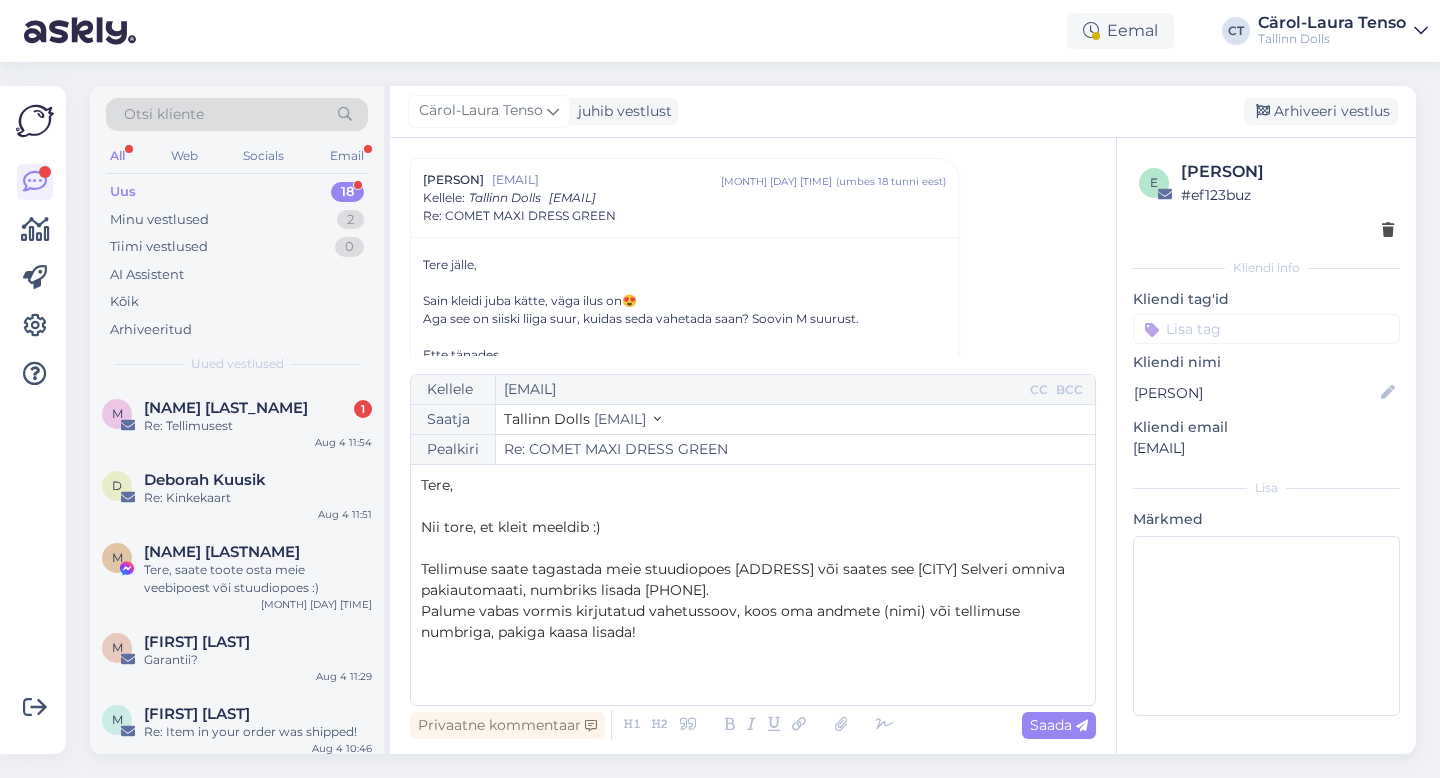 scroll, scrollTop: 1, scrollLeft: 0, axis: vertical 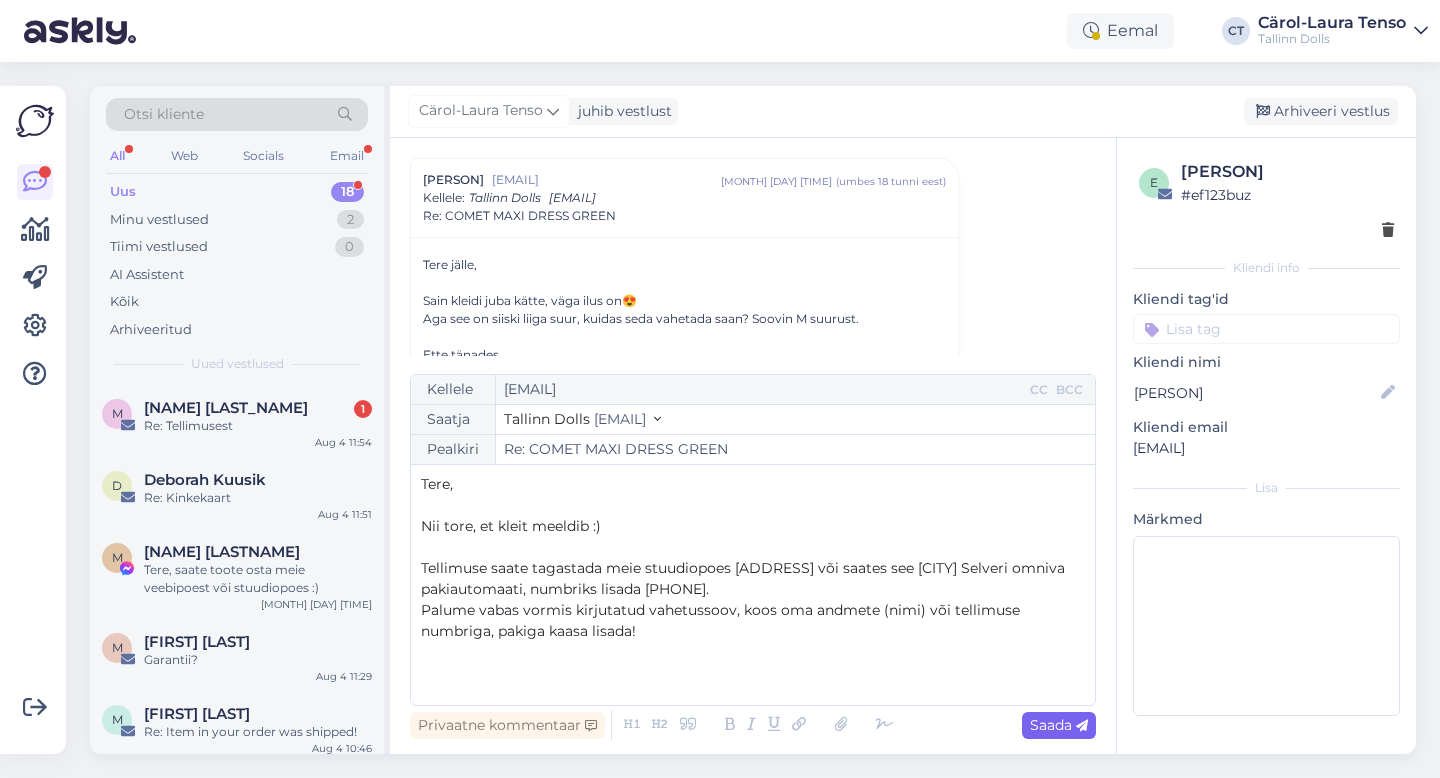 click on "Saada" at bounding box center (1059, 725) 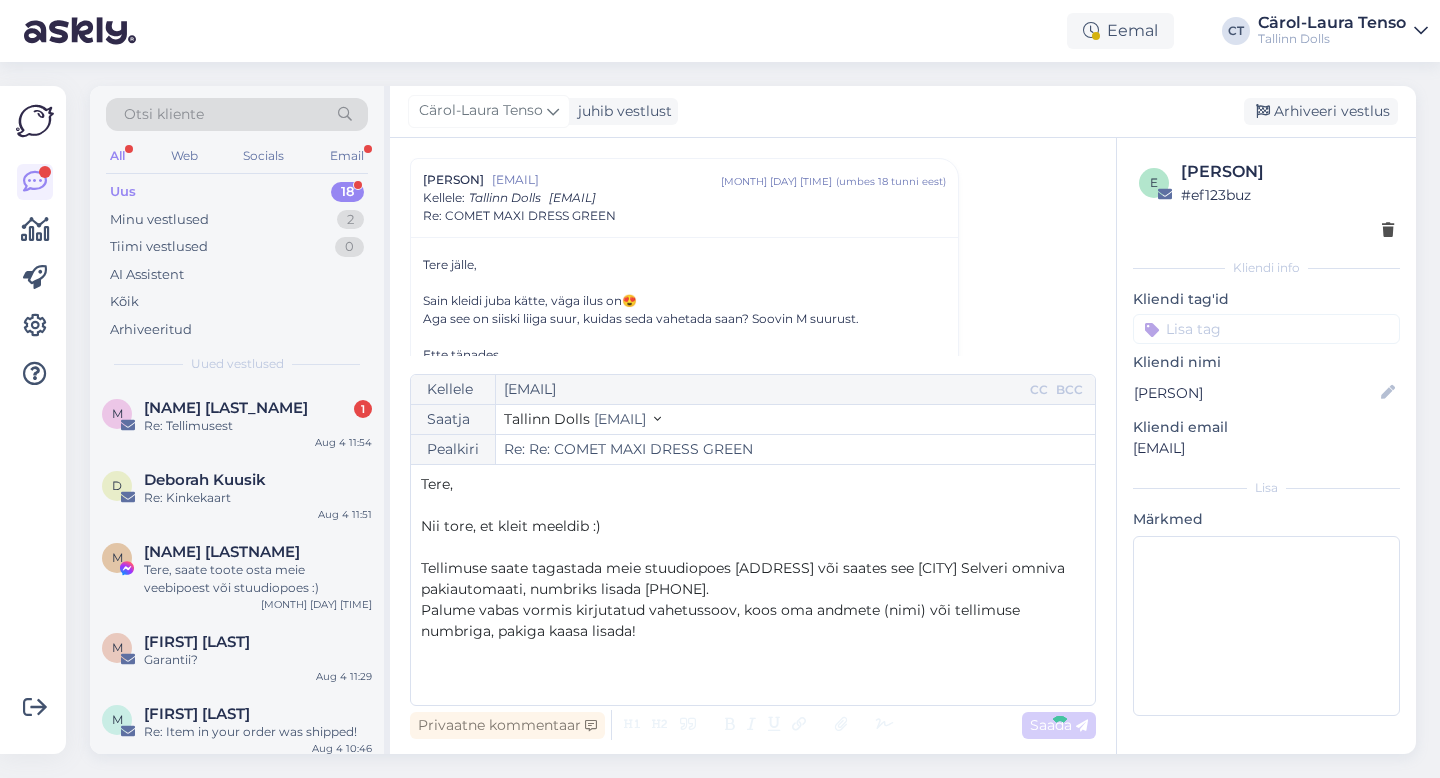 type on "Re: COMET MAXI DRESS GREEN" 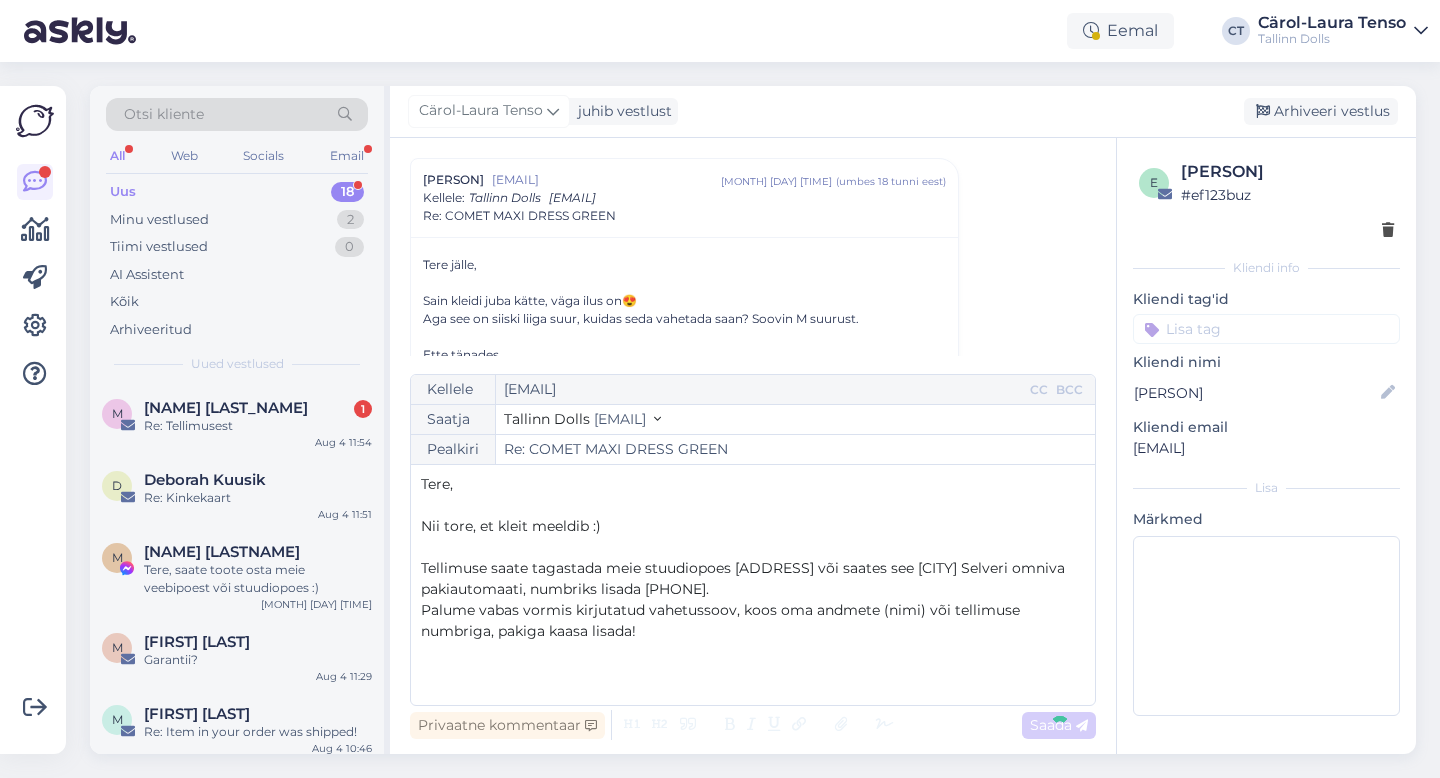 scroll, scrollTop: 0, scrollLeft: 0, axis: both 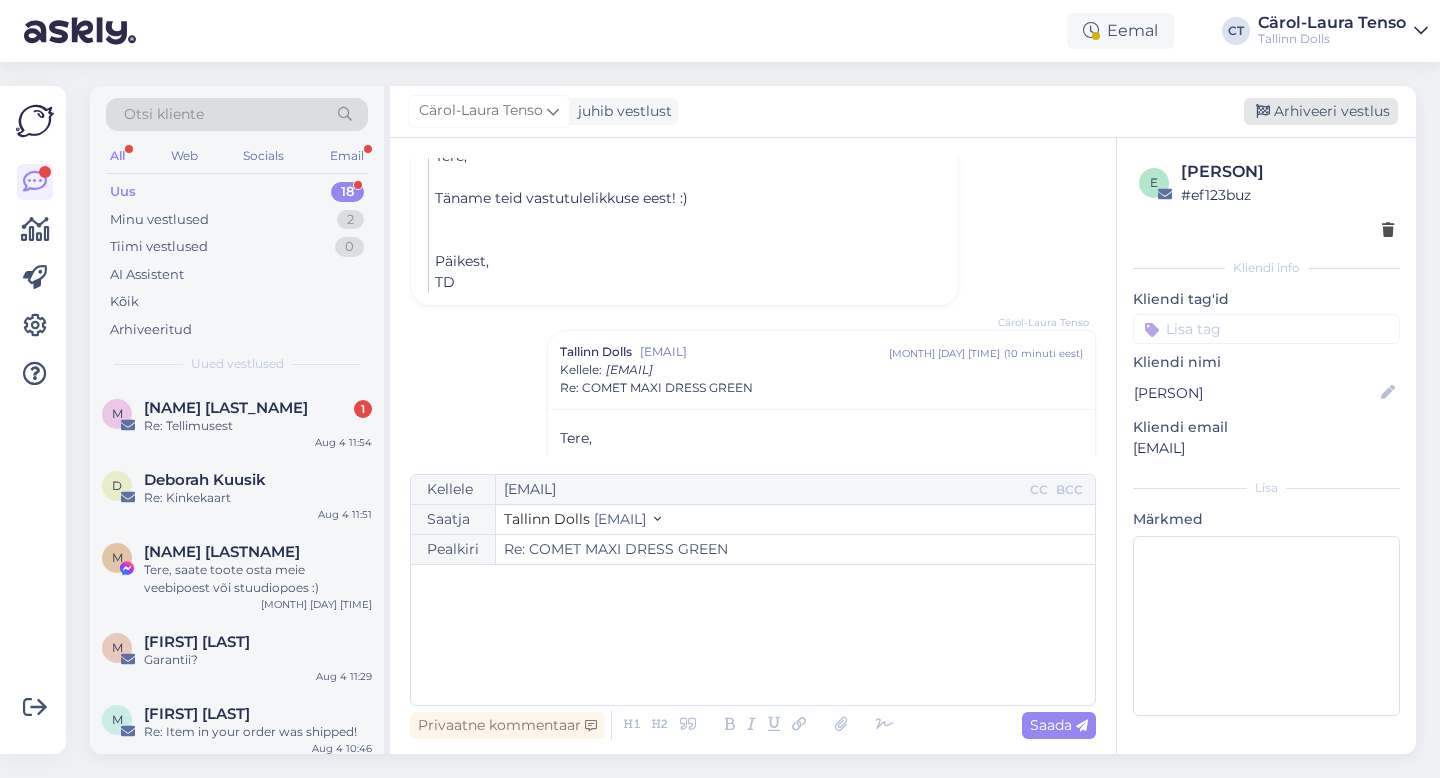 click on "Arhiveeri vestlus" at bounding box center (1321, 111) 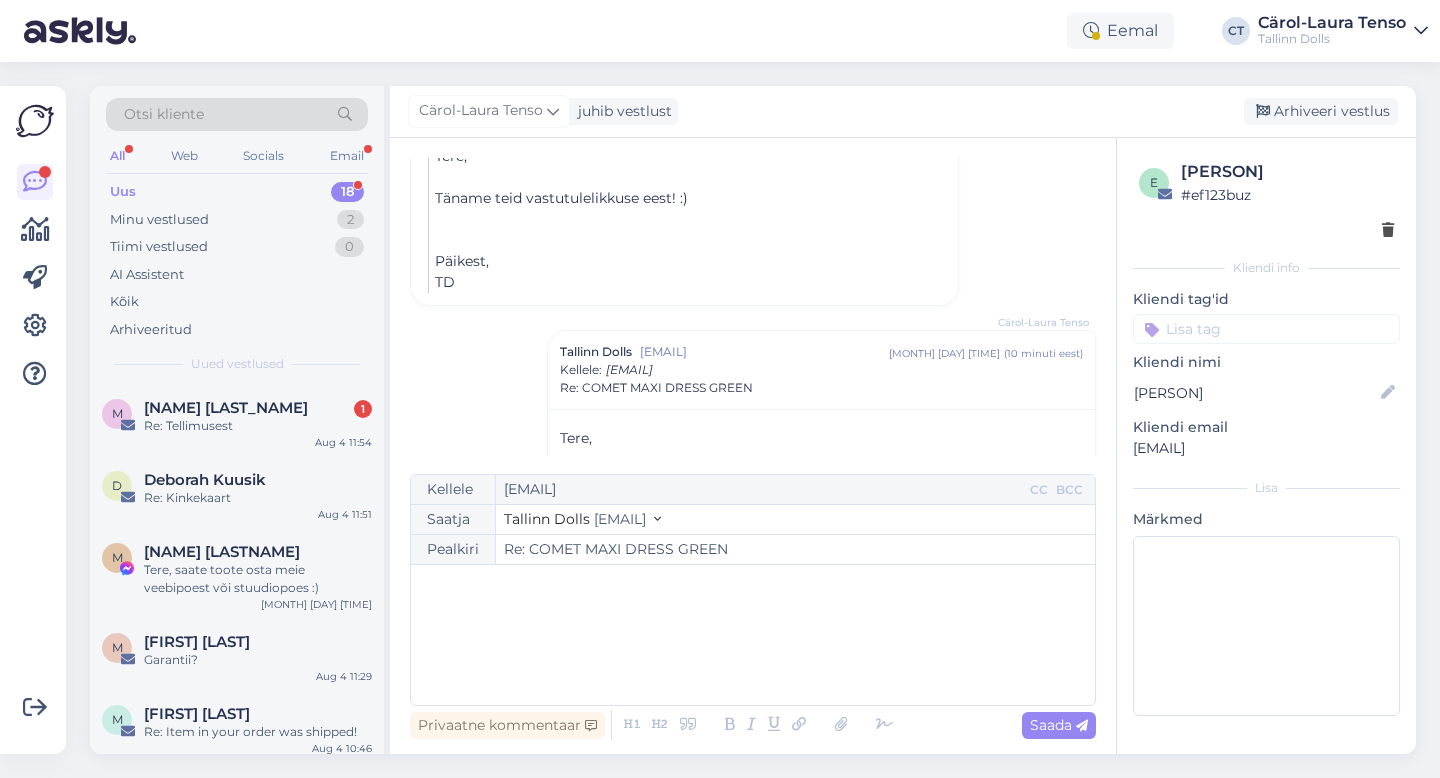 scroll, scrollTop: 950, scrollLeft: 0, axis: vertical 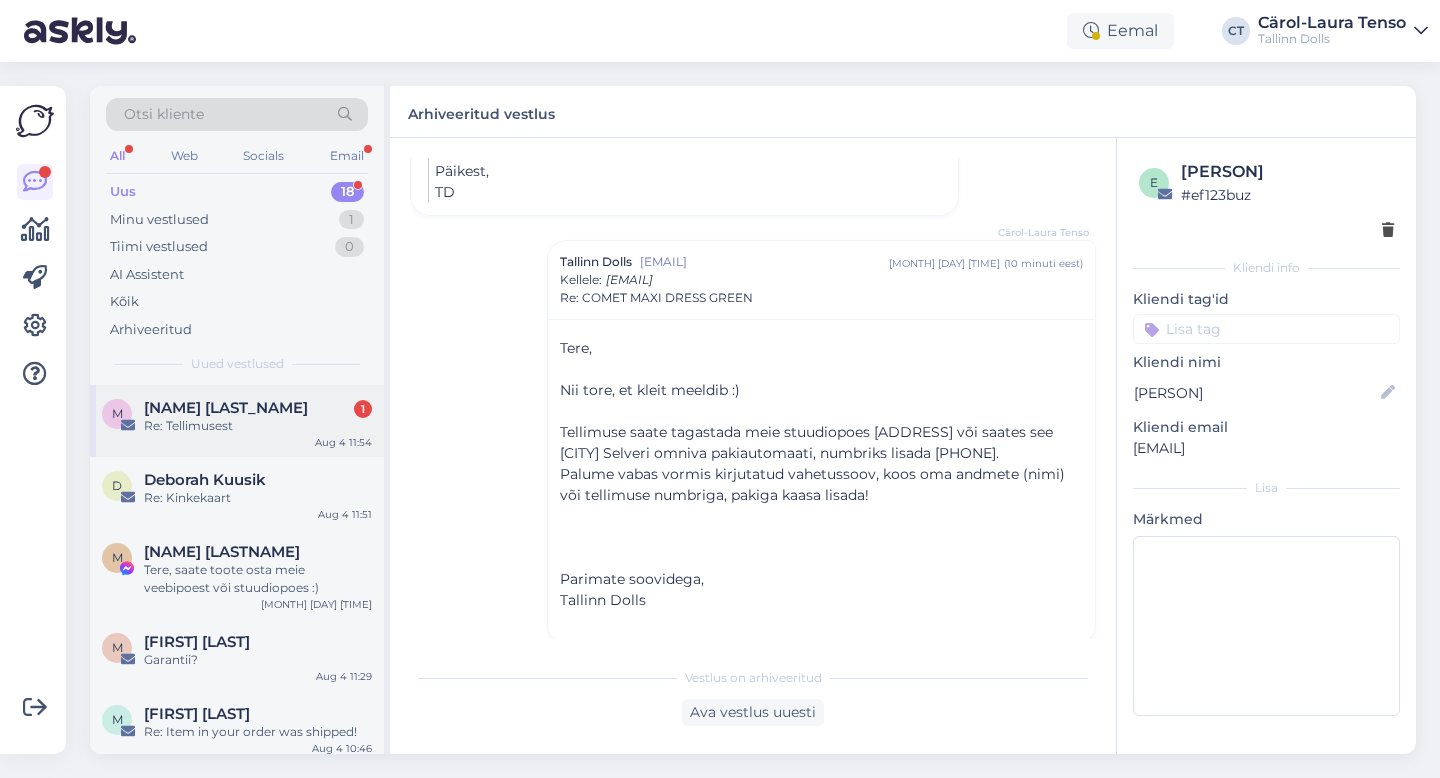 click on "Re: Tellimusest" at bounding box center (258, 426) 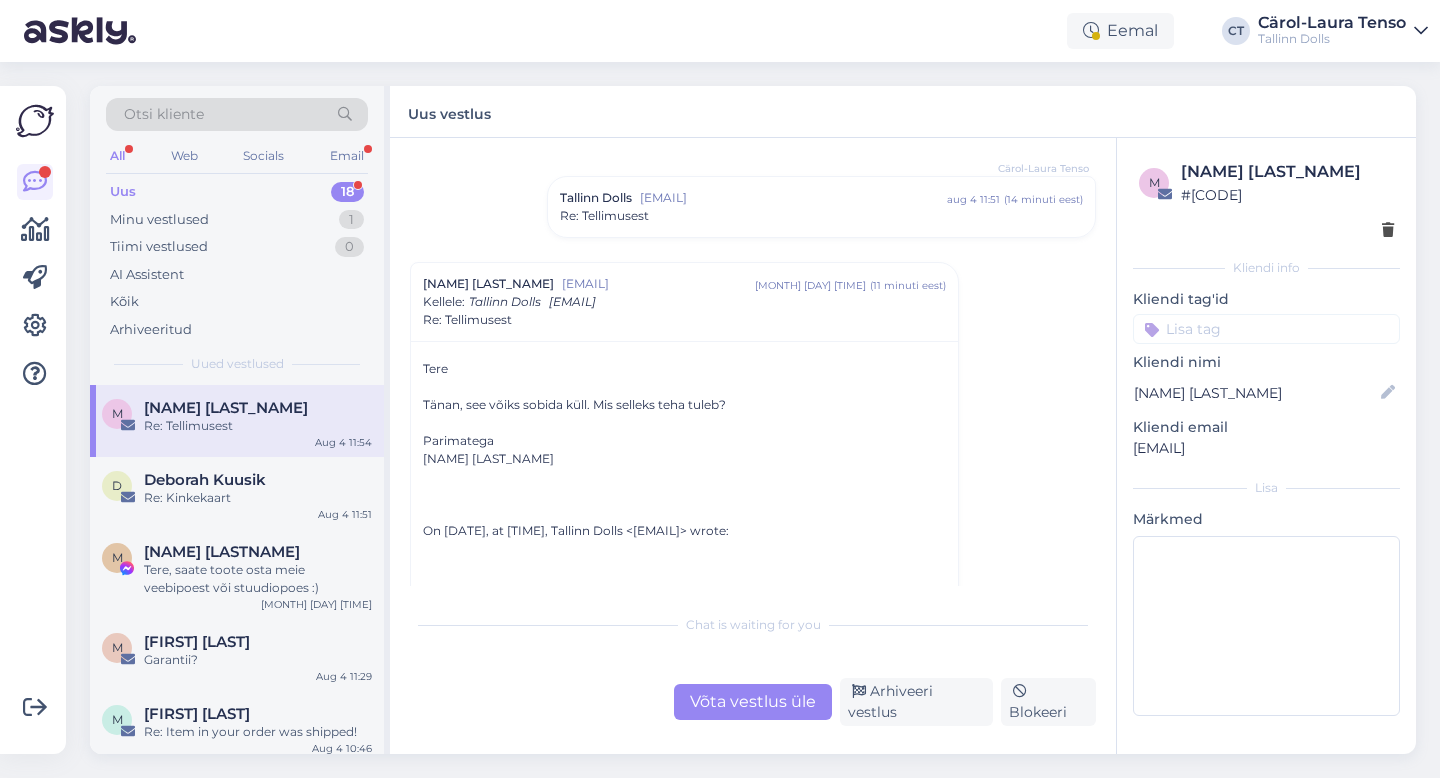 scroll, scrollTop: 1027, scrollLeft: 0, axis: vertical 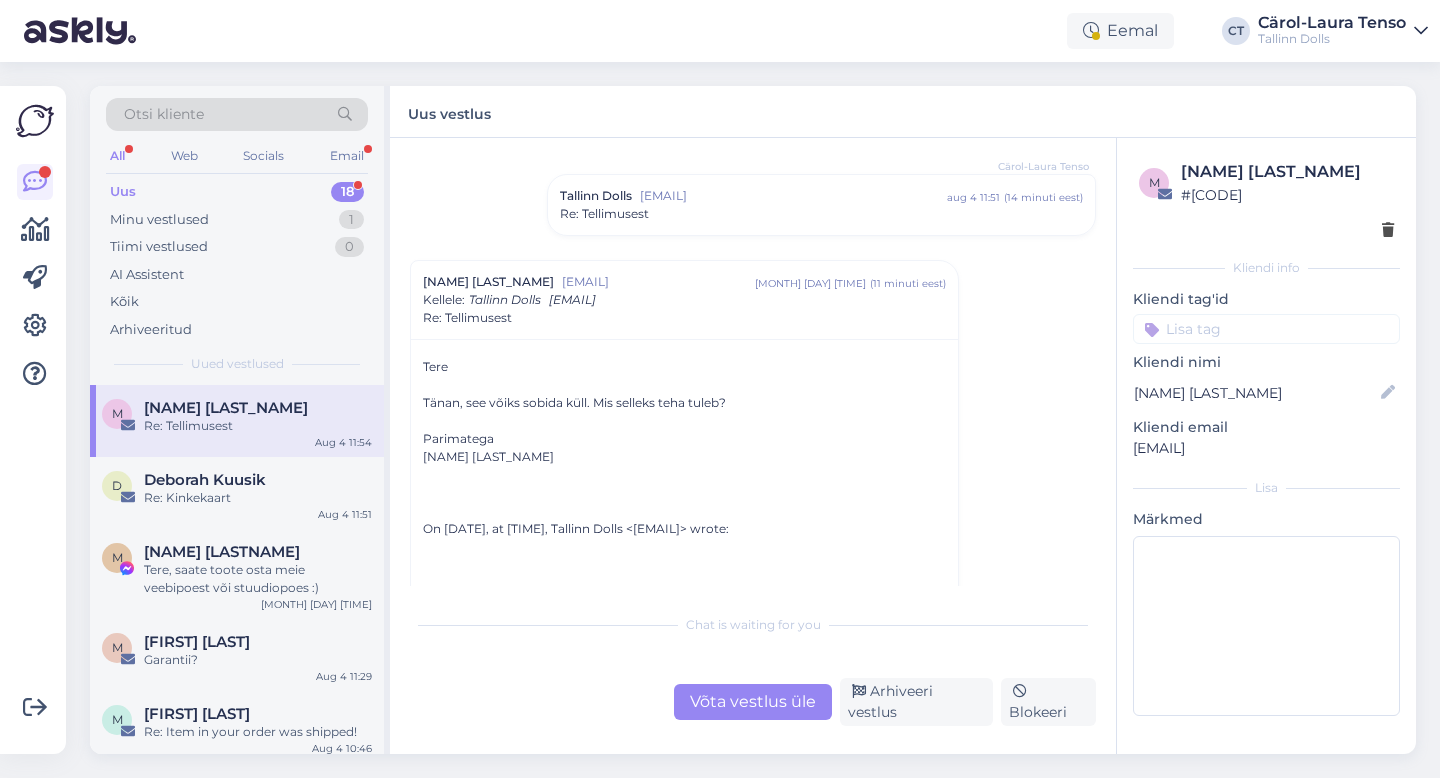 click on "[CITY] Dolls [EMAIL] [MONTH] [DAY] [TIME] ( [TIME_AGO] ) Re: Tellimusest" at bounding box center [821, 205] 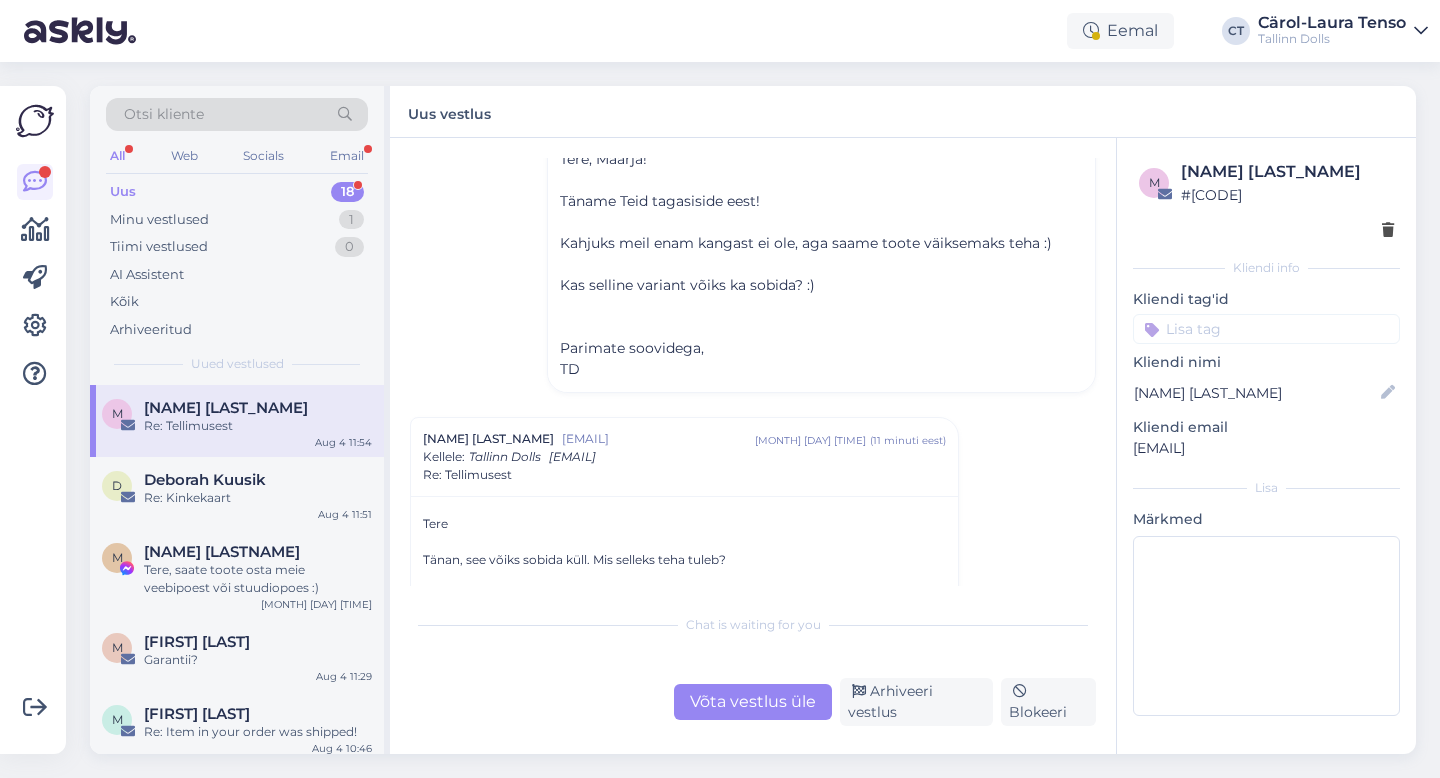 scroll, scrollTop: 1151, scrollLeft: 0, axis: vertical 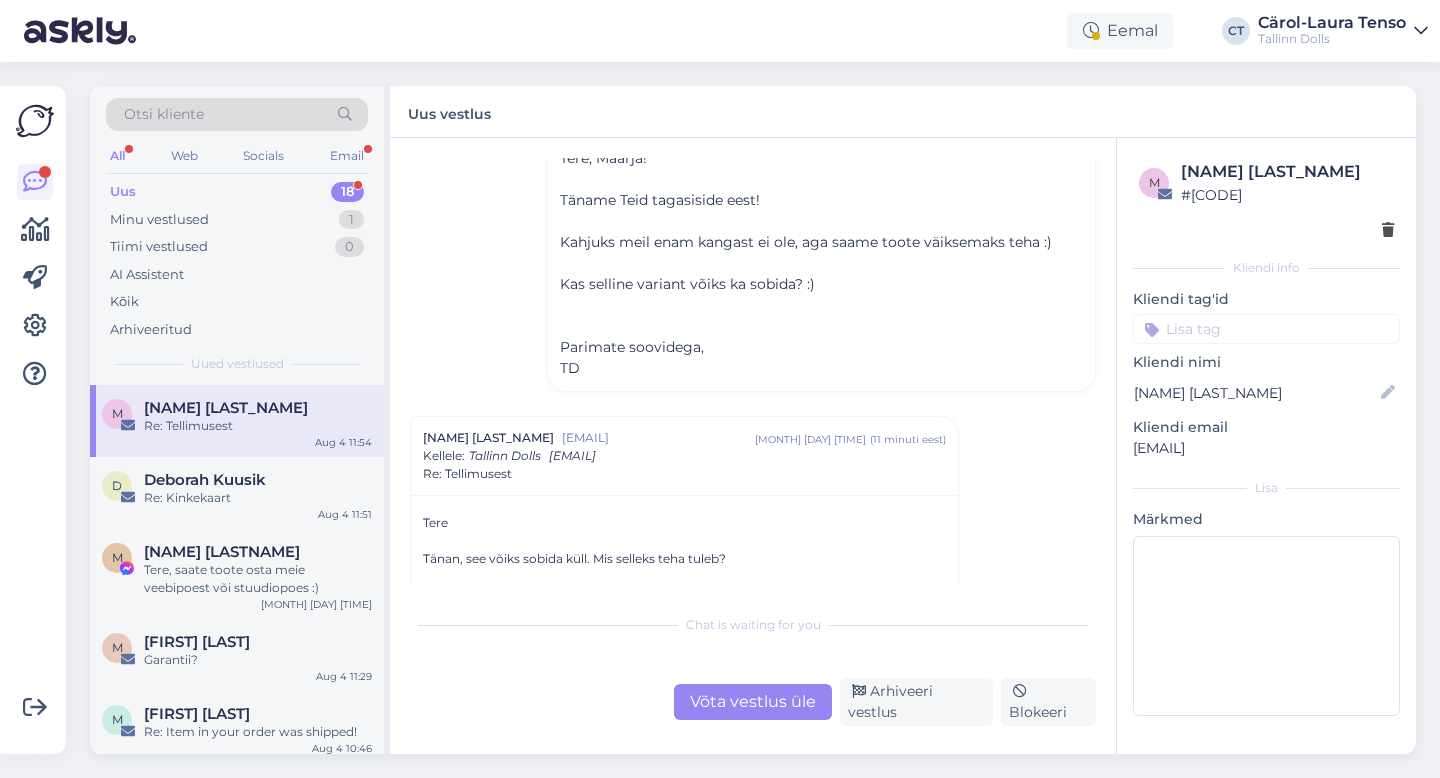 click on "Võta vestlus üle" at bounding box center (753, 702) 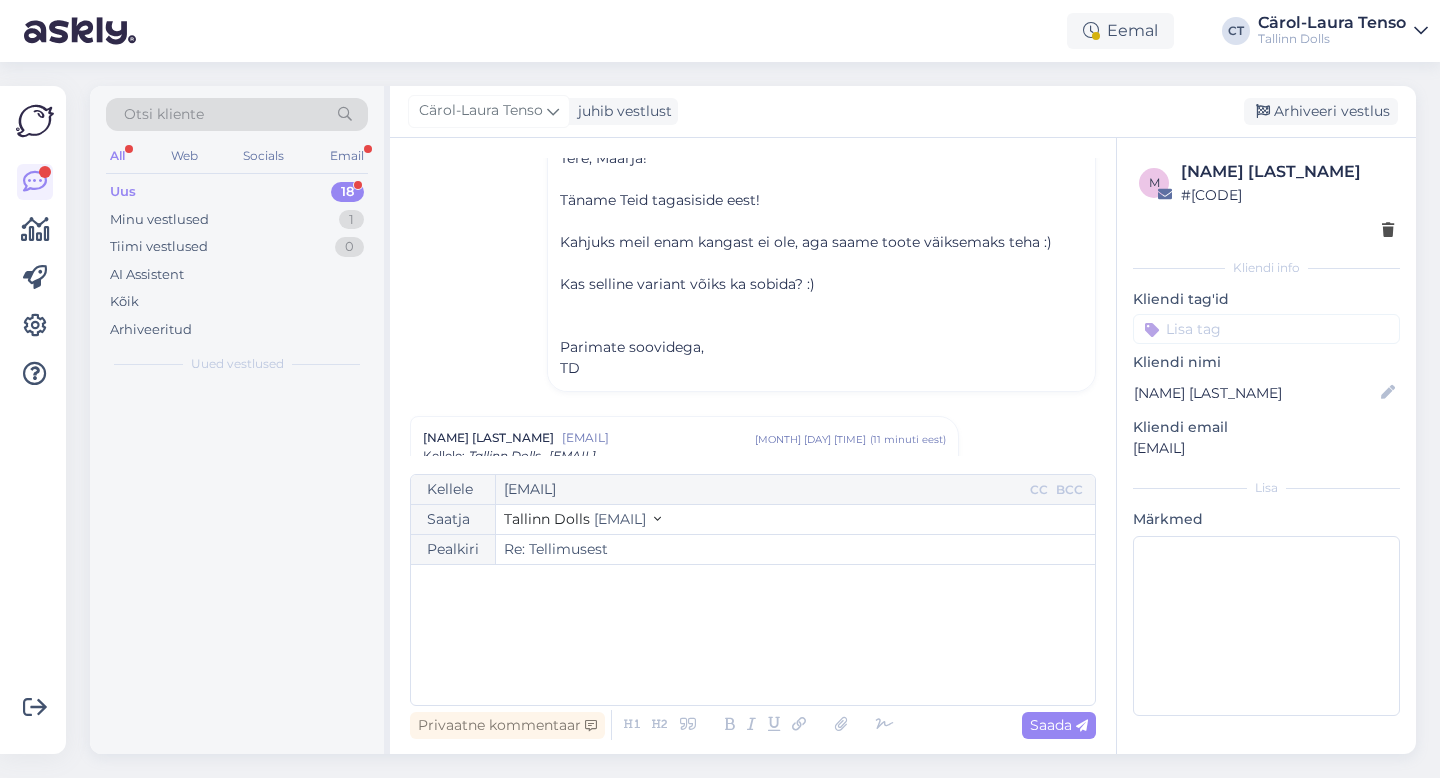 scroll, scrollTop: 1409, scrollLeft: 0, axis: vertical 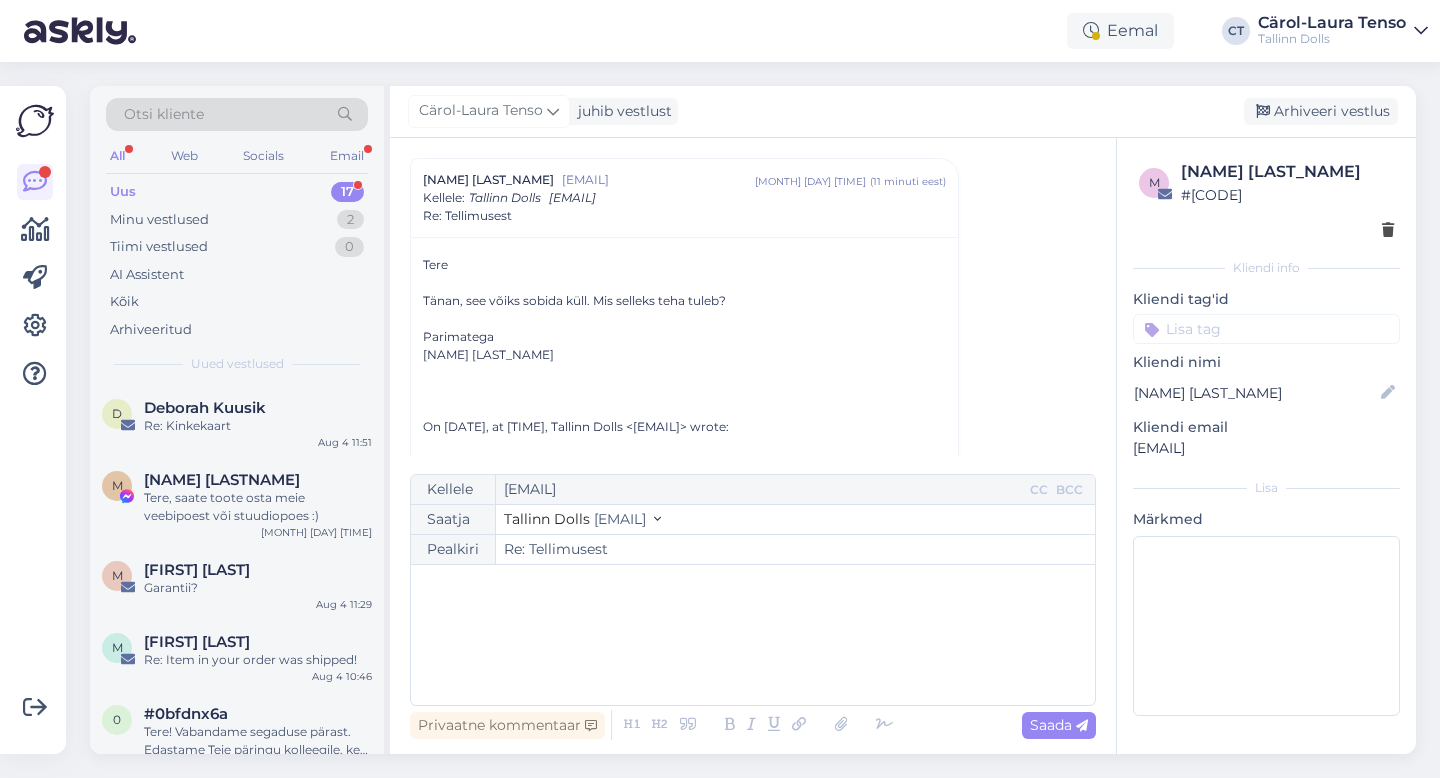 click on "﻿" at bounding box center [753, 635] 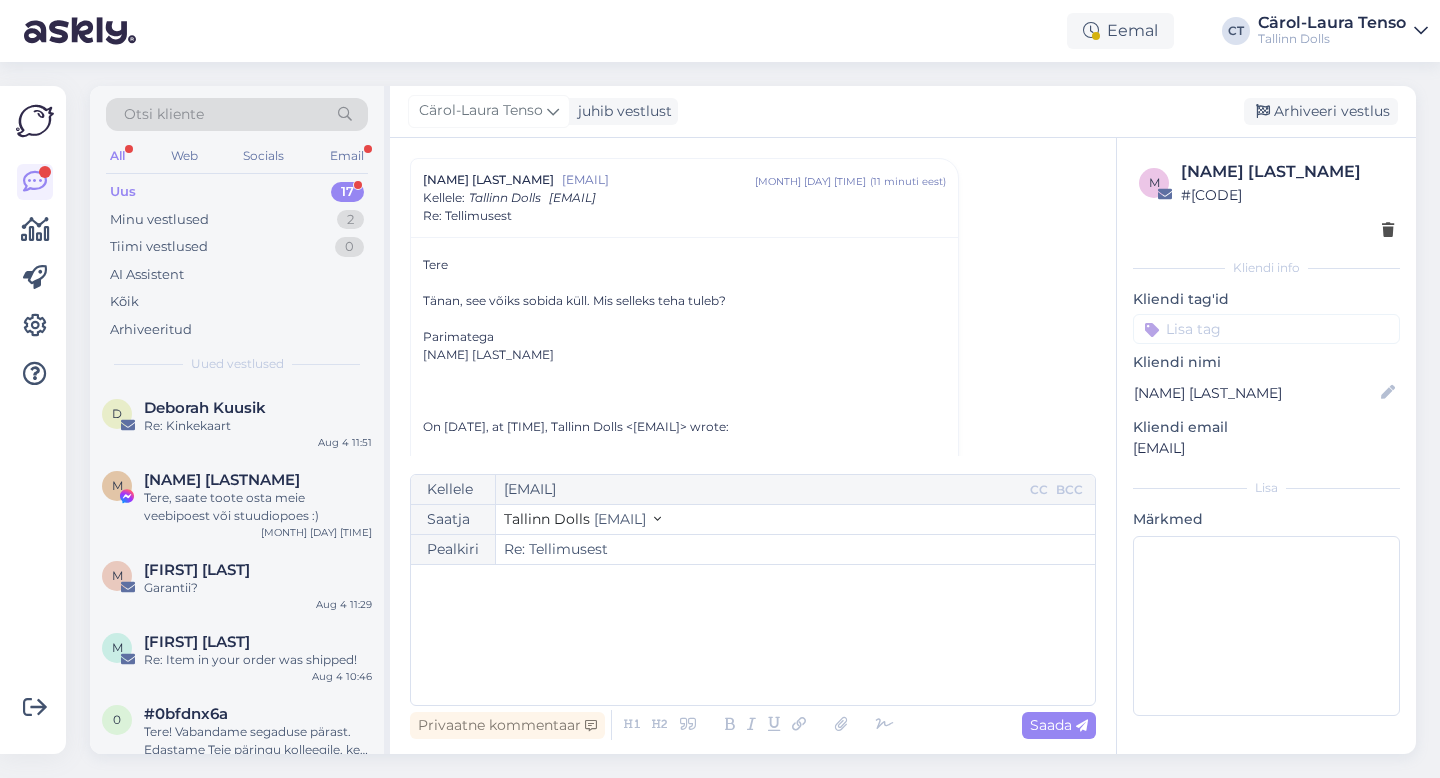 drag, startPoint x: 1374, startPoint y: 446, endPoint x: 1125, endPoint y: 444, distance: 249.00803 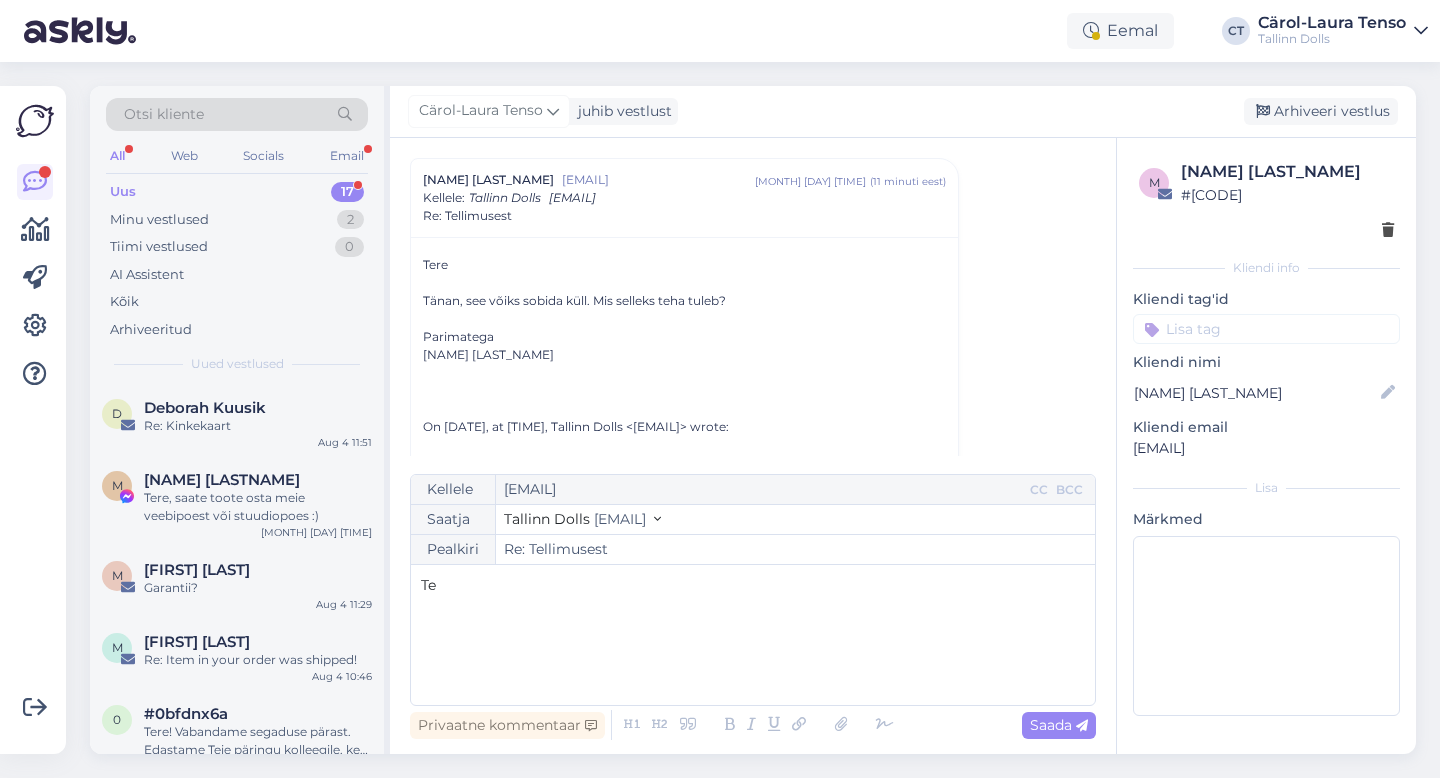 type 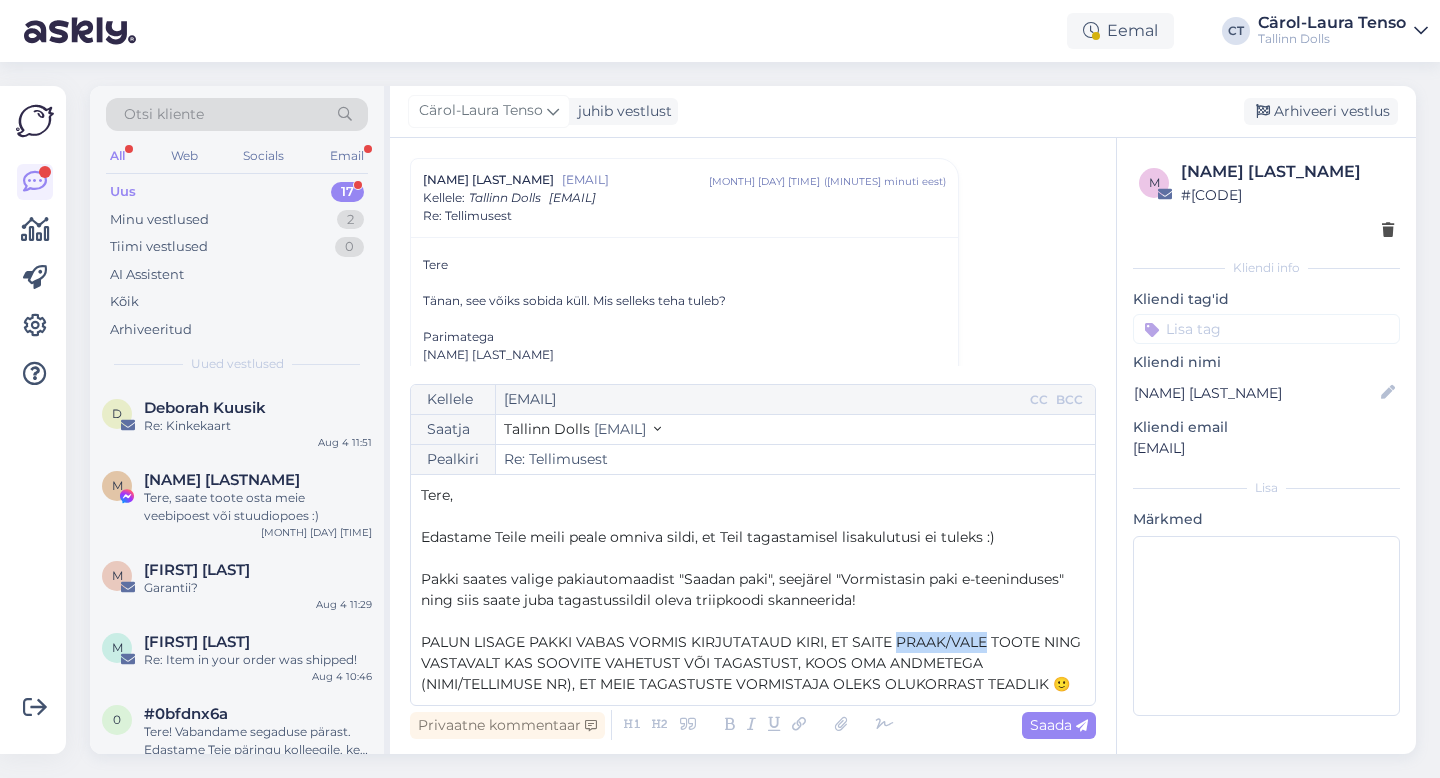 drag, startPoint x: 987, startPoint y: 639, endPoint x: 894, endPoint y: 640, distance: 93.00538 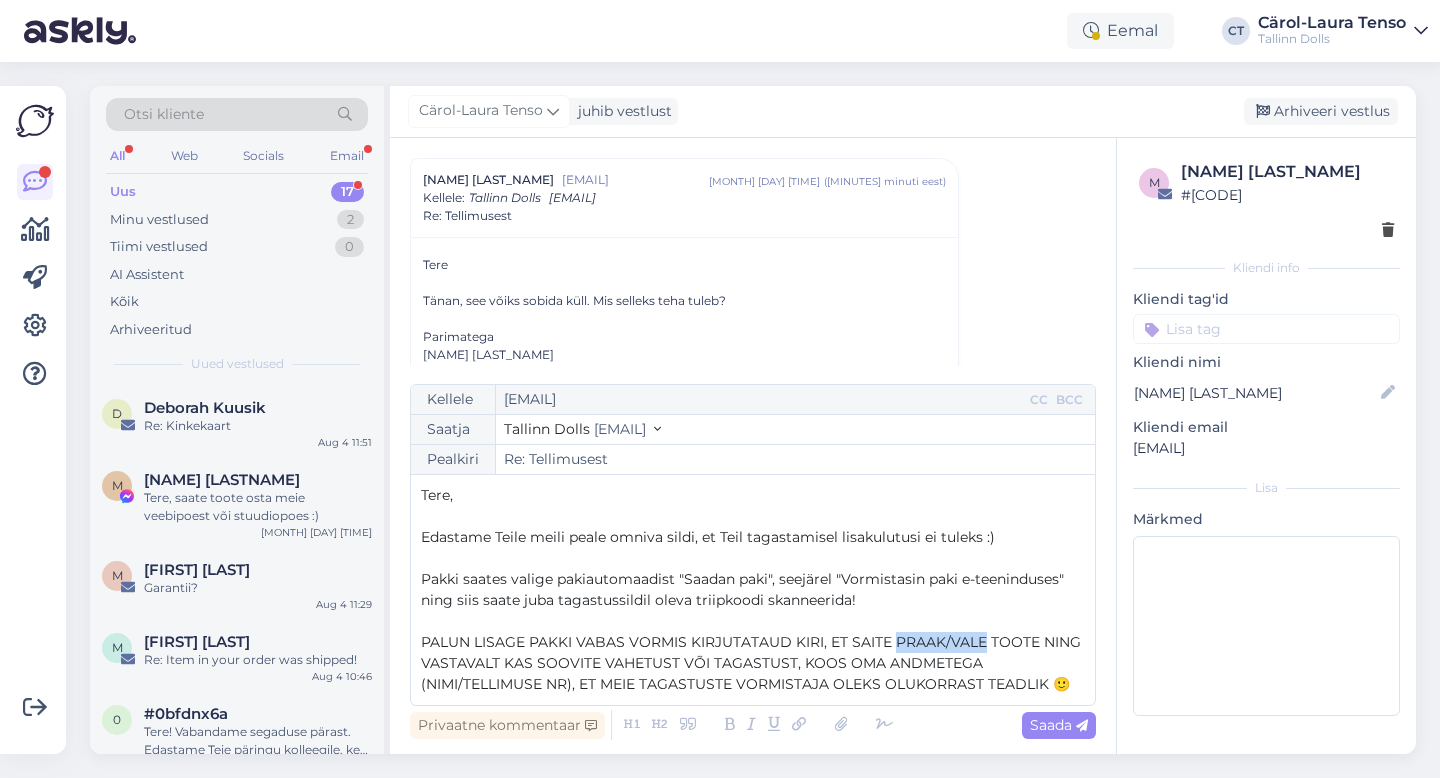 click on "PALUN LISAGE PAKKI VABAS VORMIS KIRJUTATAUD KIRI, ET SAITE PRAAK/VALE TOOTE NING VASTAVALT KAS SOOVITE VAHETUST VÕI TAGASTUST, KOOS OMA ANDMETEGA (NIMI/TELLIMUSE NR), ET MEIE TAGASTUSTE VORMISTAJA OLEKS OLUKORRAST TEADLIK 🙂" at bounding box center (753, 663) 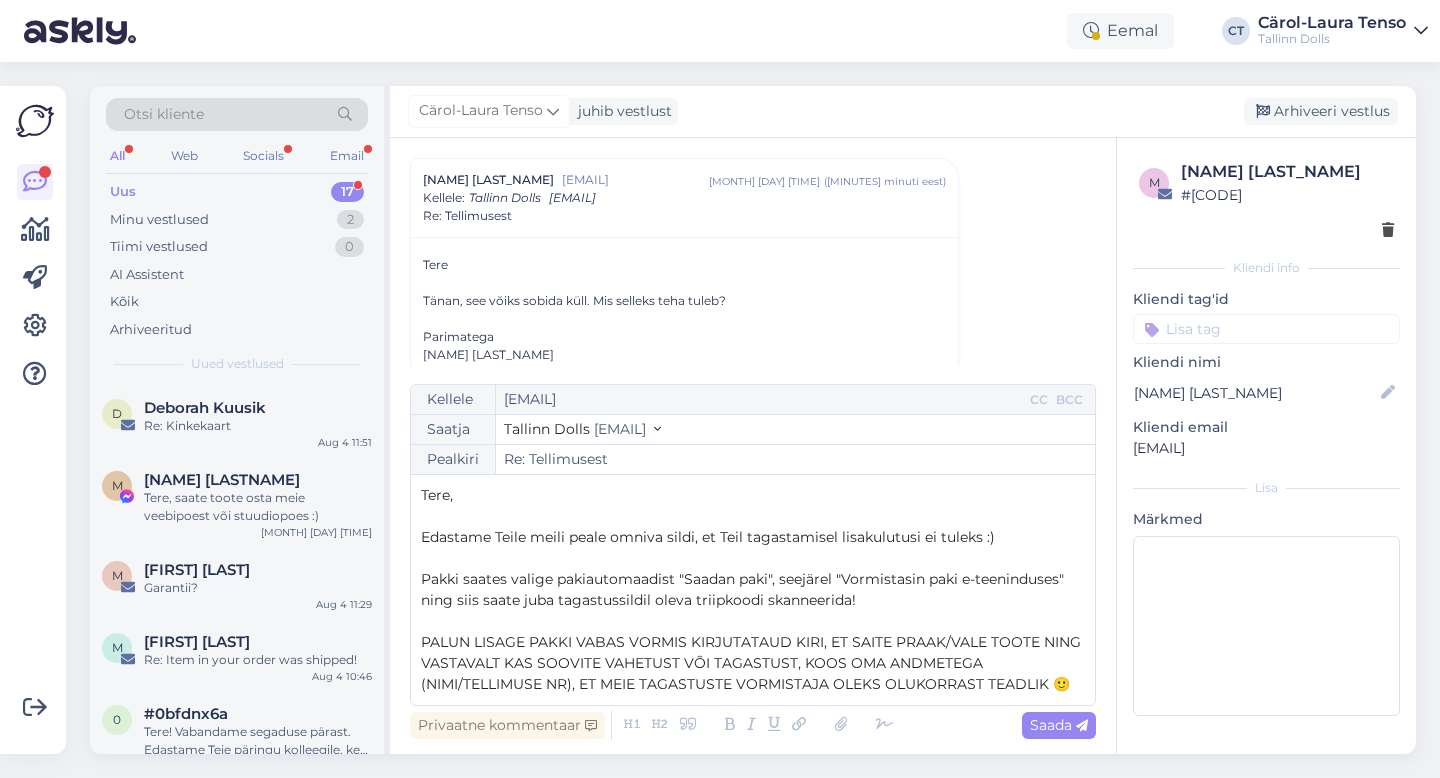click on "PALUN LISAGE PAKKI VABAS VORMIS KIRJUTATAUD KIRI, ET SAITE PRAAK/VALE TOOTE NING VASTAVALT KAS SOOVITE VAHETUST VÕI TAGASTUST, KOOS OMA ANDMETEGA (NIMI/TELLIMUSE NR), ET MEIE TAGASTUSTE VORMISTAJA OLEKS OLUKORRAST TEADLIK 🙂" at bounding box center (753, 663) 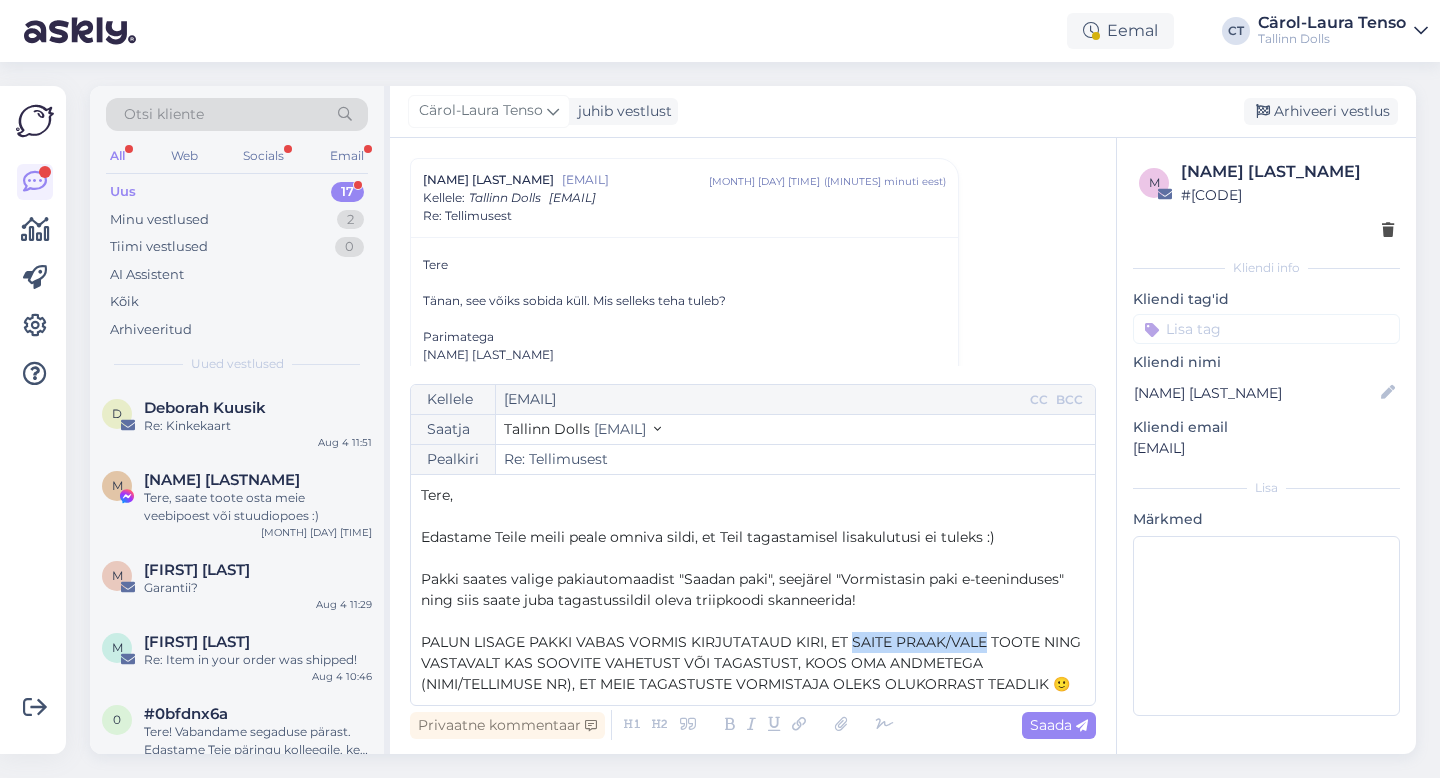 drag, startPoint x: 985, startPoint y: 644, endPoint x: 850, endPoint y: 638, distance: 135.13327 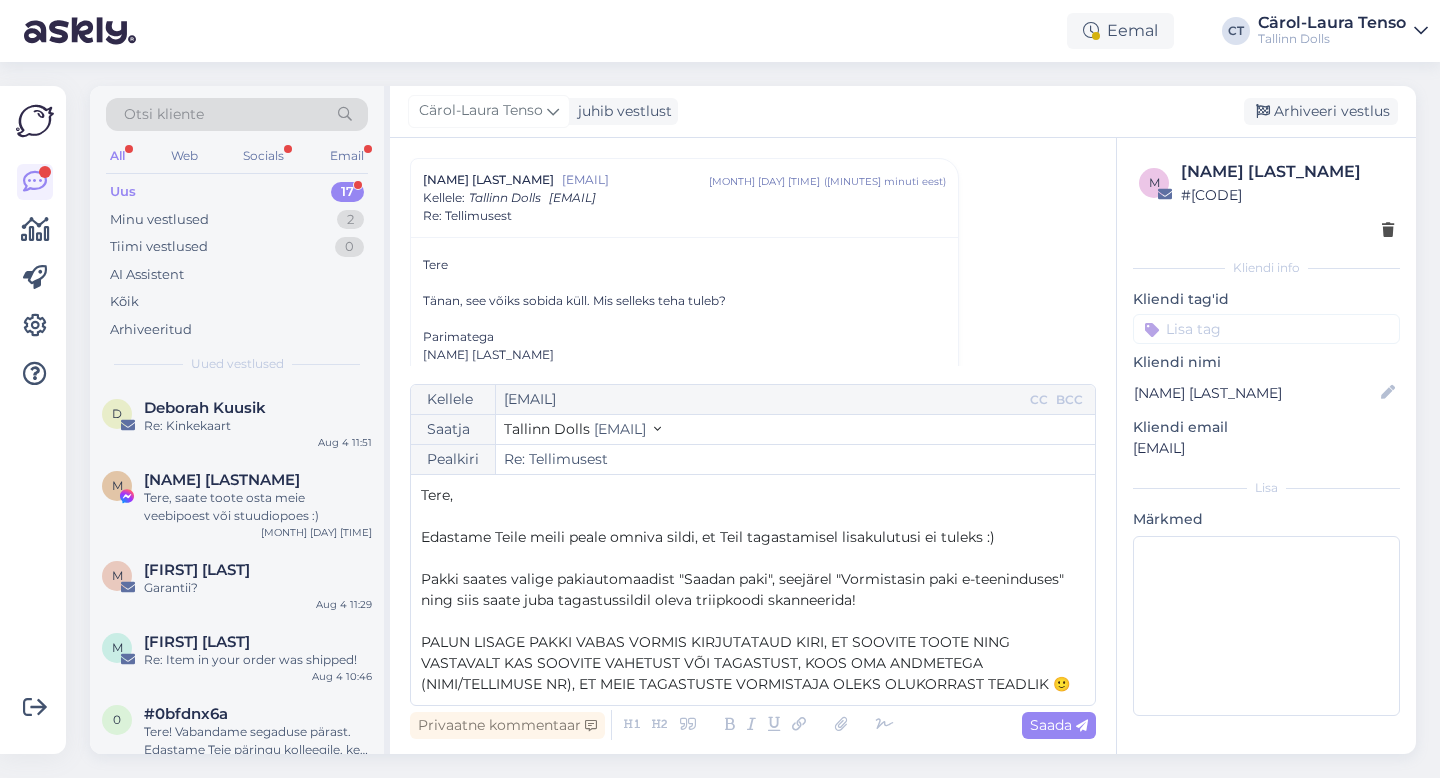 click on "PALUN LISAGE PAKKI VABAS VORMIS KIRJUTATAUD KIRI, ET SOOVITE TOOTE NING VASTAVALT KAS SOOVITE VAHETUST VÕI TAGASTUST, KOOS OMA ANDMETEGA (NIMI/TELLIMUSE NR), ET MEIE TAGASTUSTE VORMISTAJA OLEKS OLUKORRAST TEADLIK 🙂" at bounding box center [753, 663] 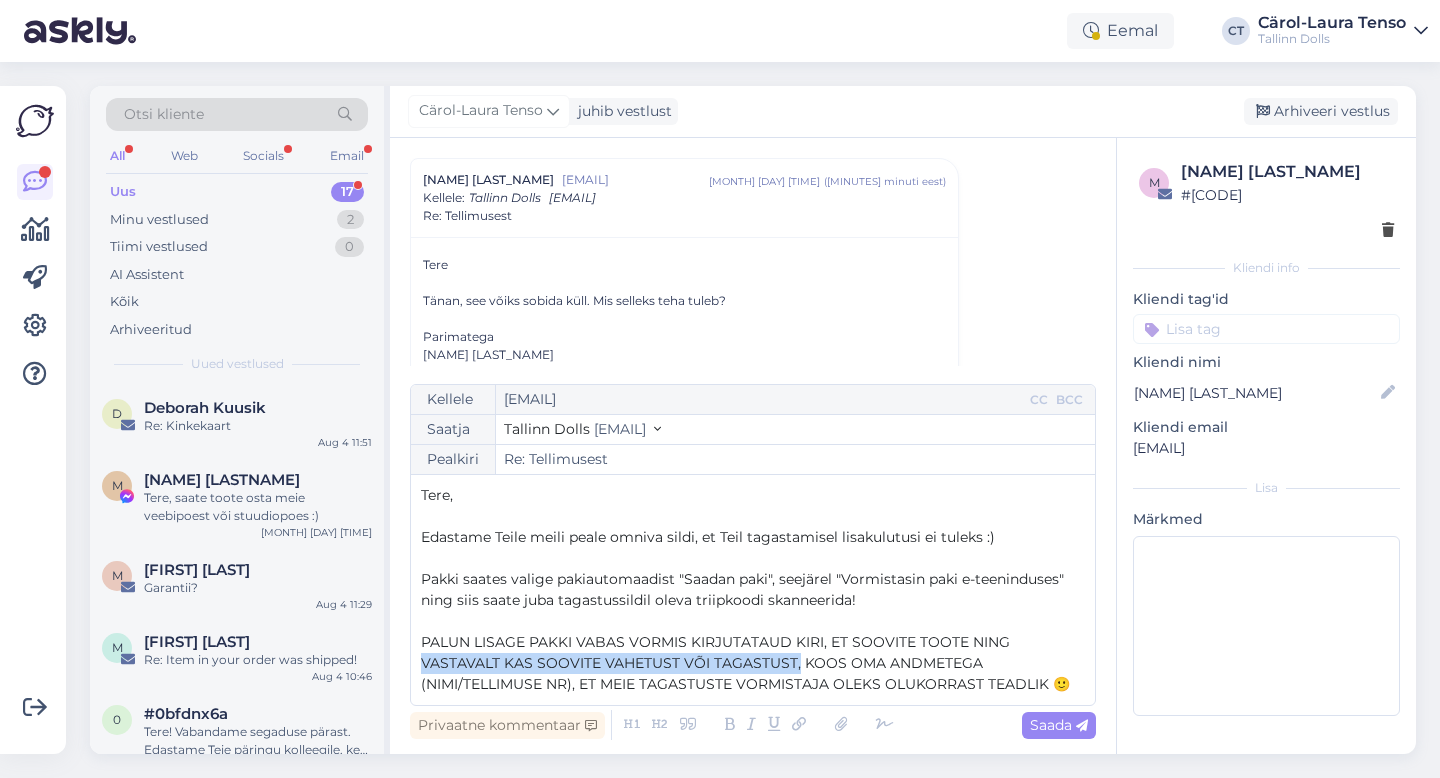 drag, startPoint x: 796, startPoint y: 664, endPoint x: 421, endPoint y: 655, distance: 375.10797 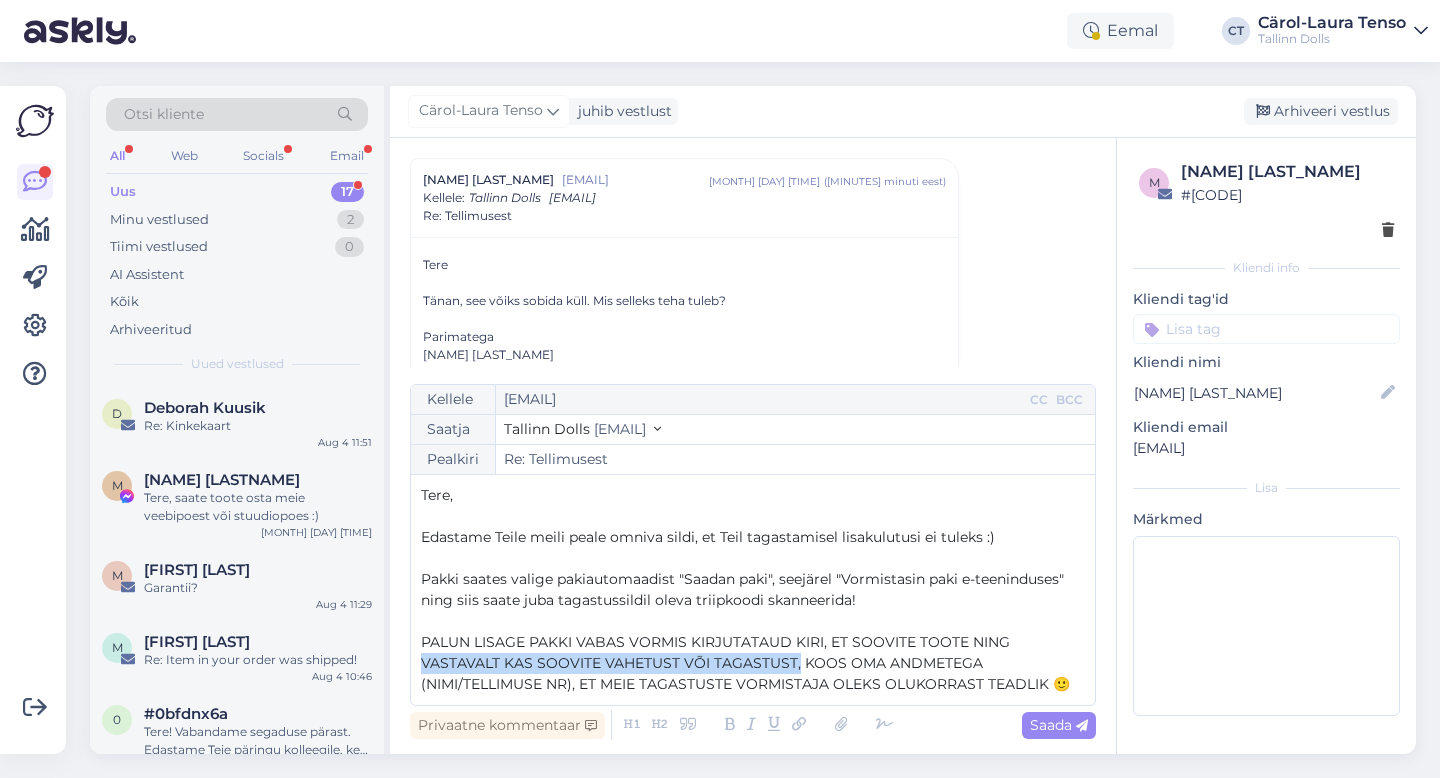 click on "PALUN LISAGE PAKKI VABAS VORMIS KIRJUTATAUD KIRI, ET SOOVITE TOOTE NING VASTAVALT KAS SOOVITE VAHETUST VÕI TAGASTUST, KOOS OMA ANDMETEGA (NIMI/TELLIMUSE NR), ET MEIE TAGASTUSTE VORMISTAJA OLEKS OLUKORRAST TEADLIK 🙂" at bounding box center [745, 663] 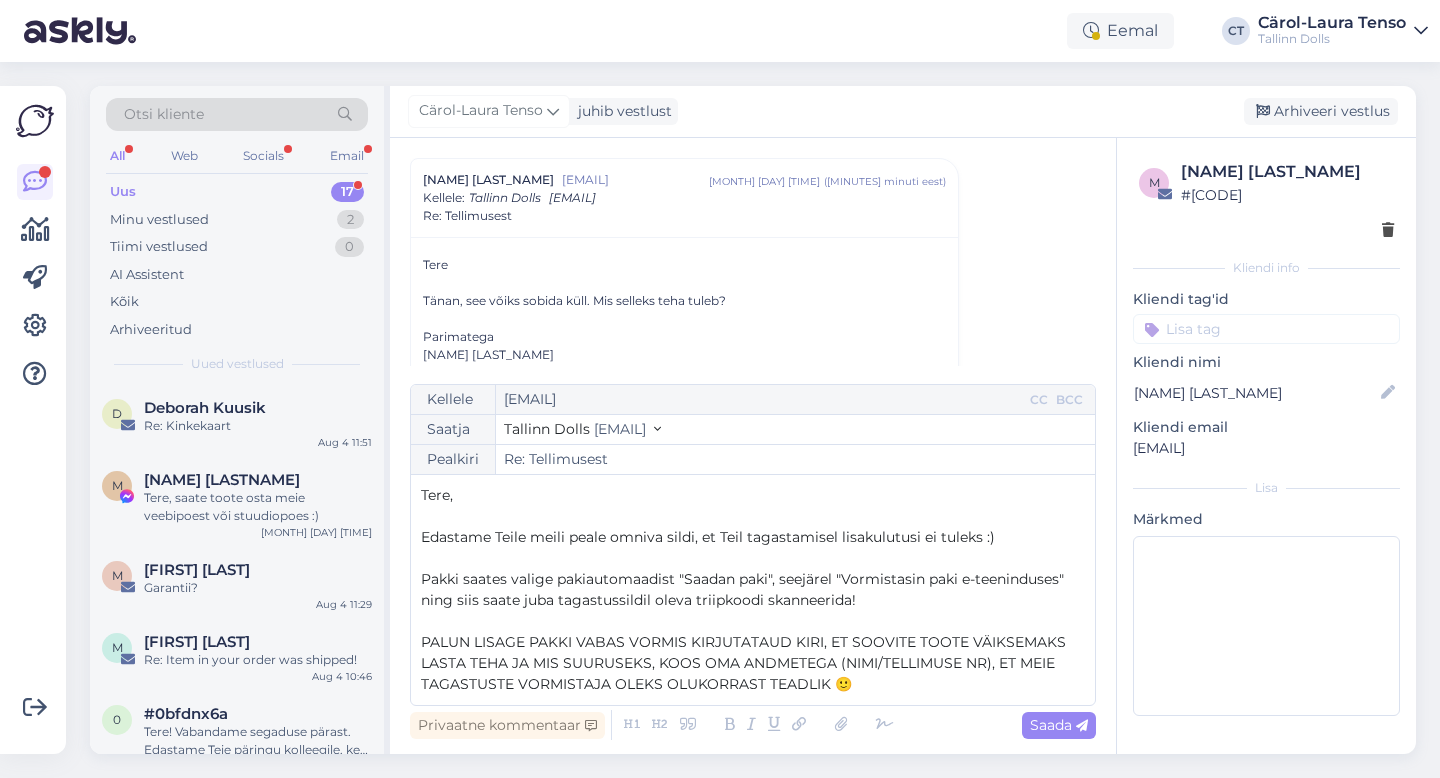 click on "PALUN LISAGE PAKKI VABAS VORMIS KIRJUTATAUD KIRI, ET SOOVITE TOOTE VÄIKSEMAKS LASTA TEHA JA MIS SUURUSEKS, KOOS OMA ANDMETEGA (NIMI/TELLIMUSE NR), ET MEIE TAGASTUSTE VORMISTAJA OLEKS OLUKORRAST TEADLIK 🙂" at bounding box center [753, 663] 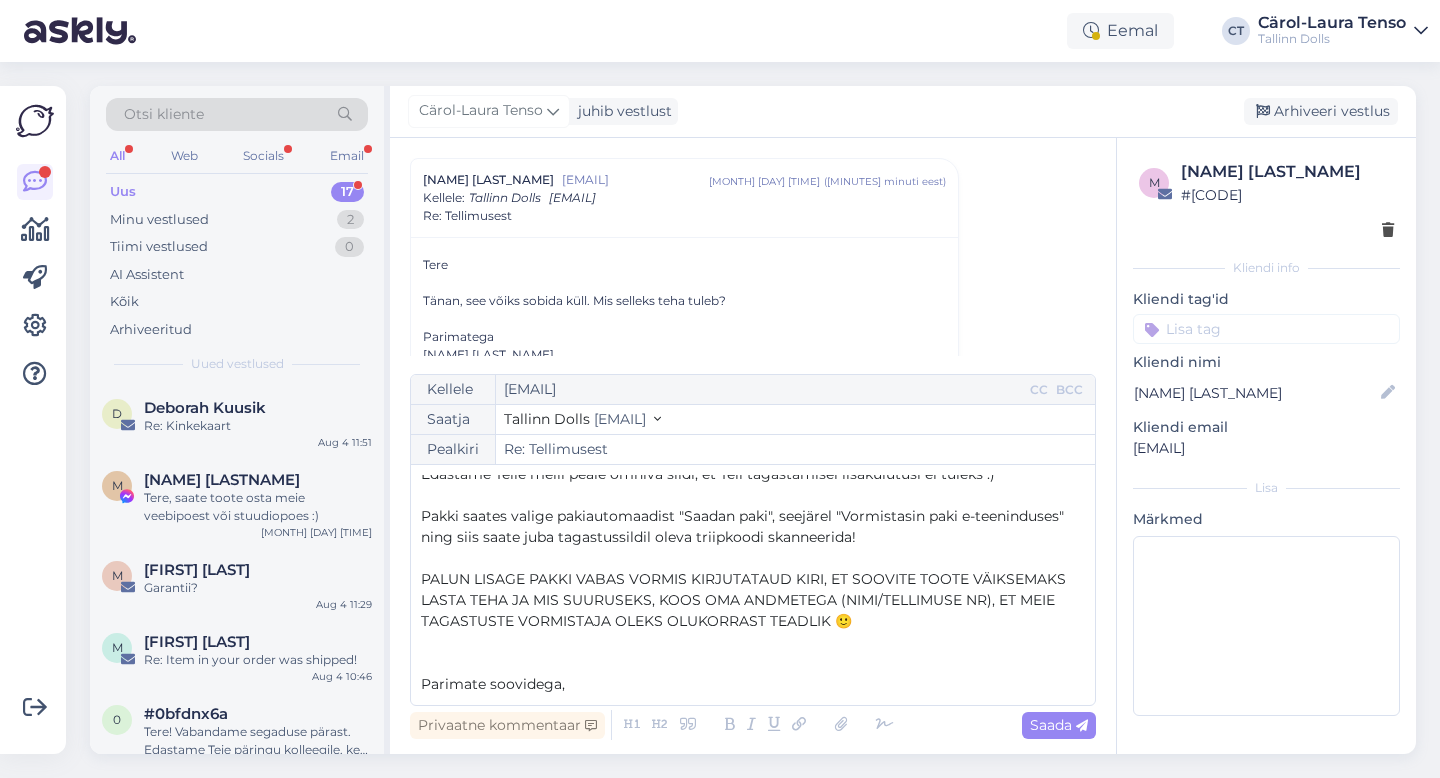 scroll, scrollTop: 74, scrollLeft: 0, axis: vertical 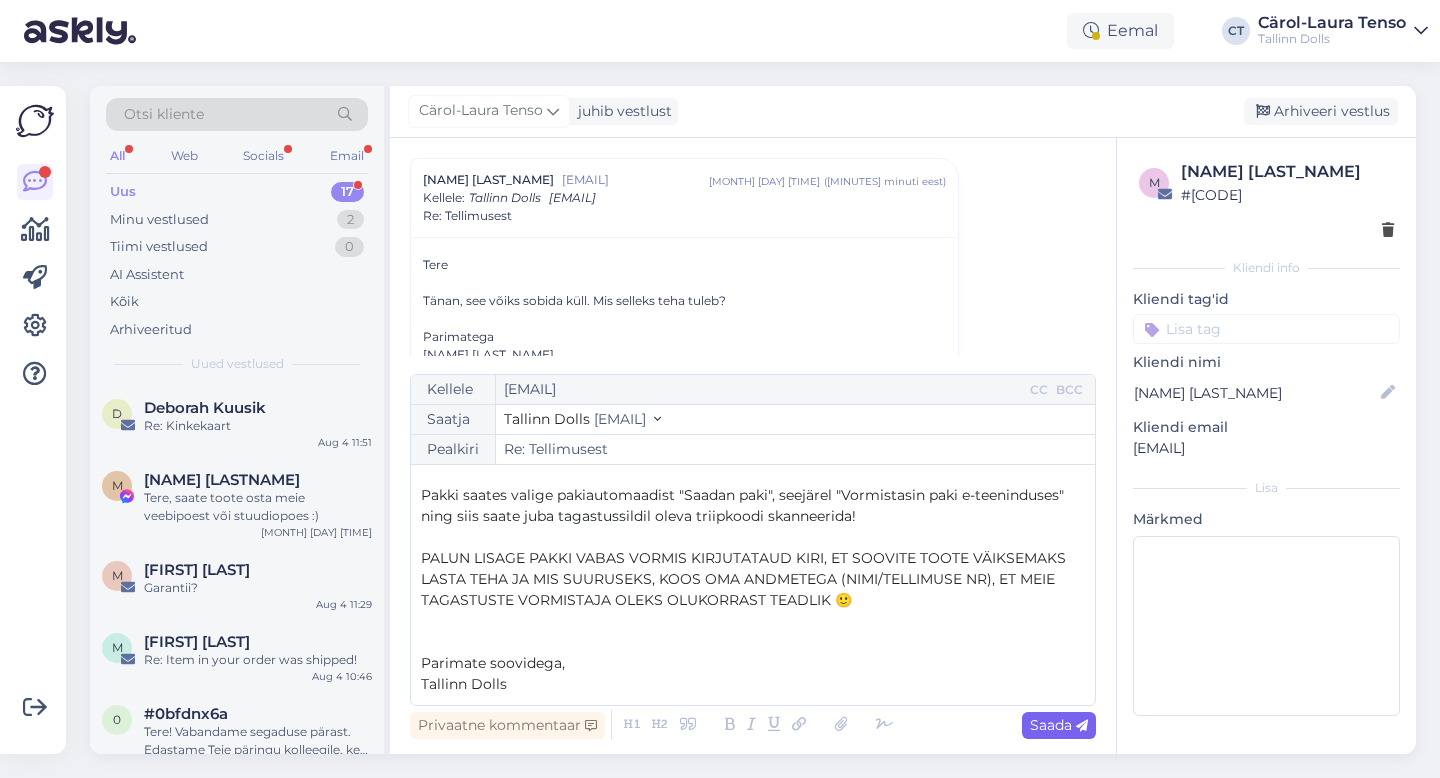 click at bounding box center (1082, 726) 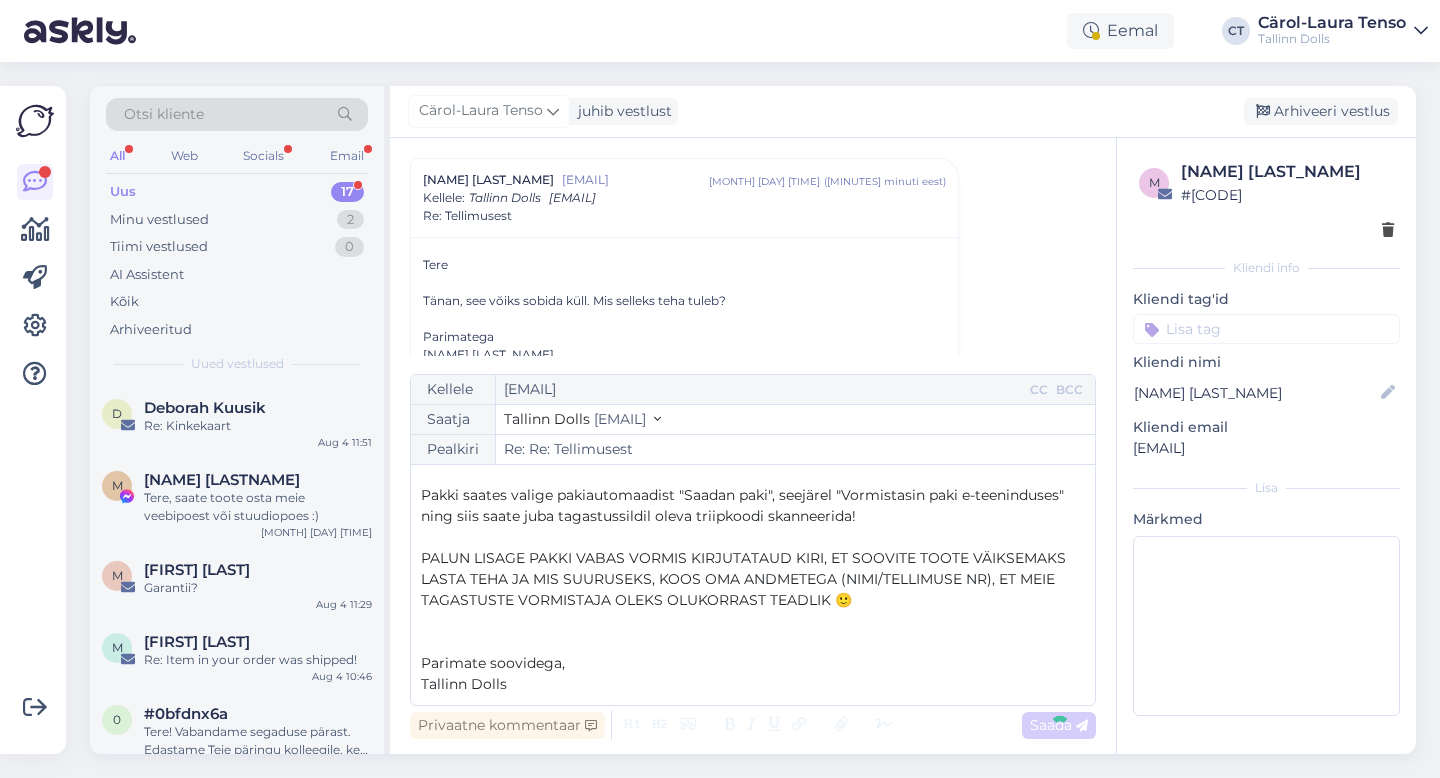 type on "Re: Tellimusest" 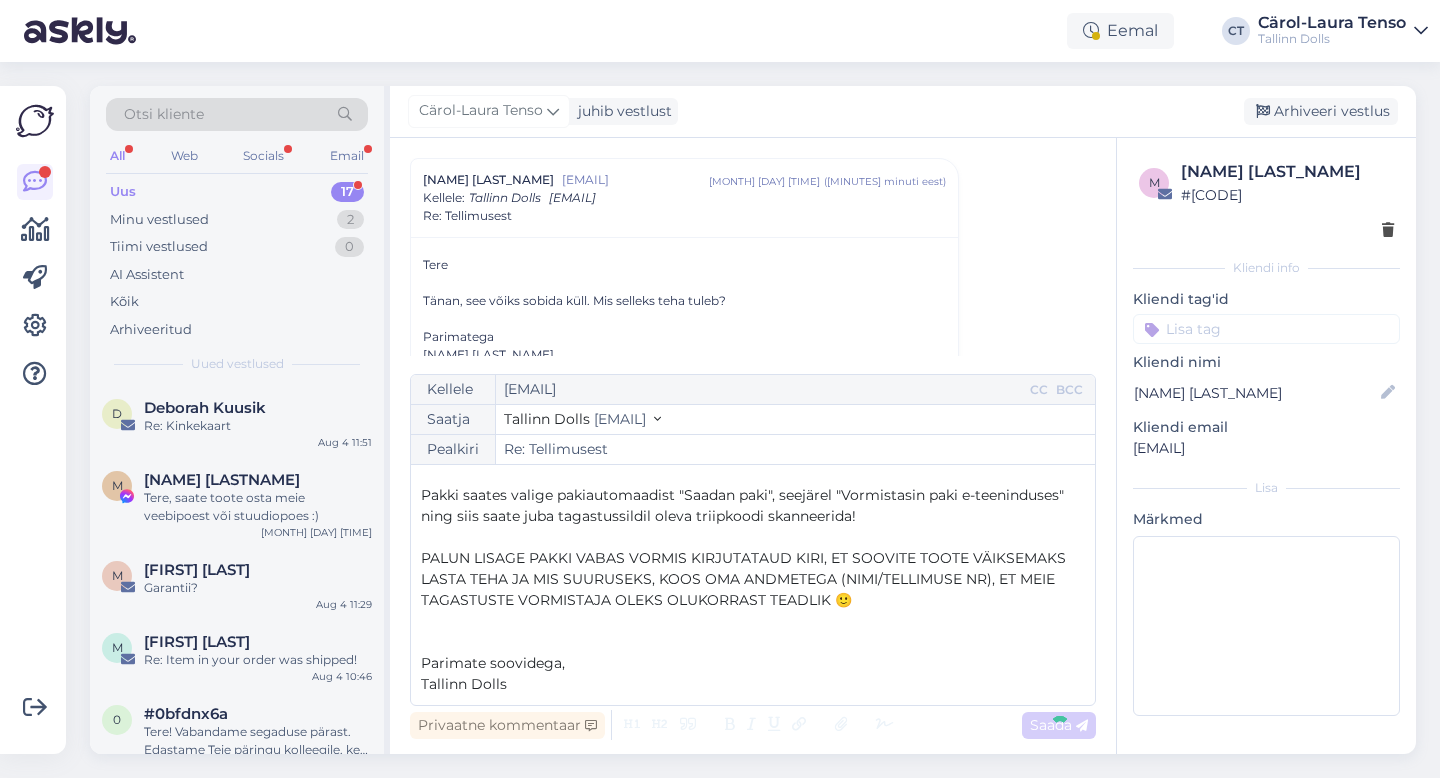 scroll, scrollTop: 0, scrollLeft: 0, axis: both 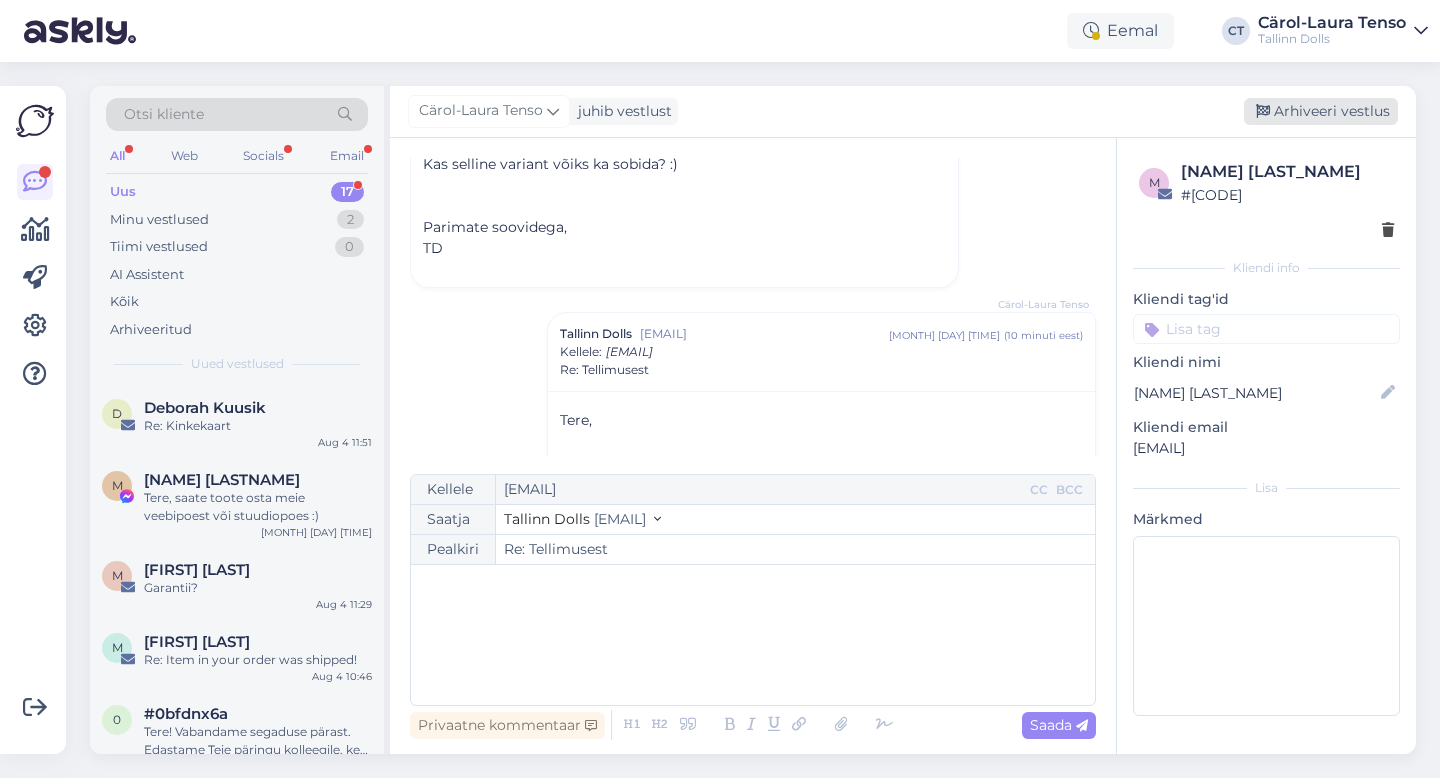 click on "Arhiveeri vestlus" at bounding box center (1321, 111) 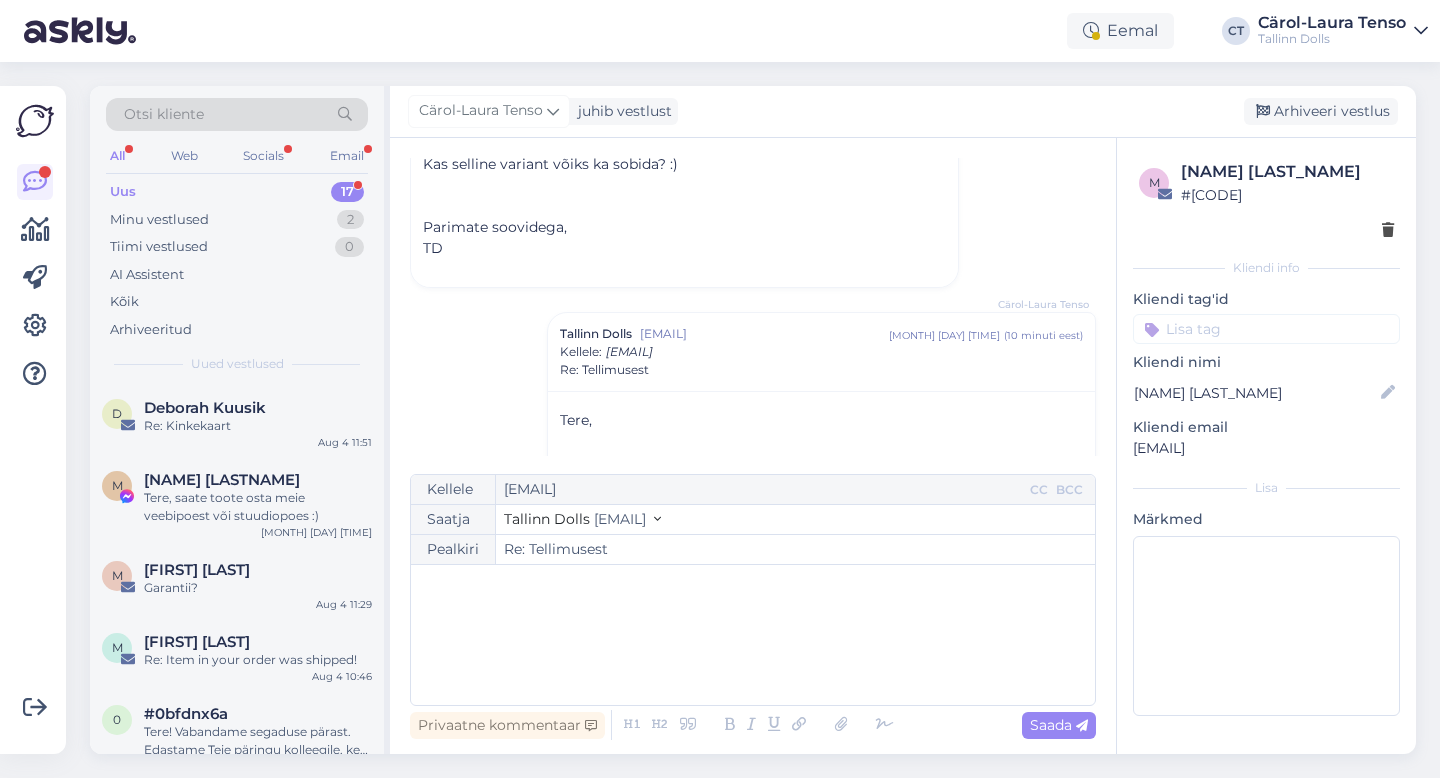 scroll, scrollTop: 2022, scrollLeft: 0, axis: vertical 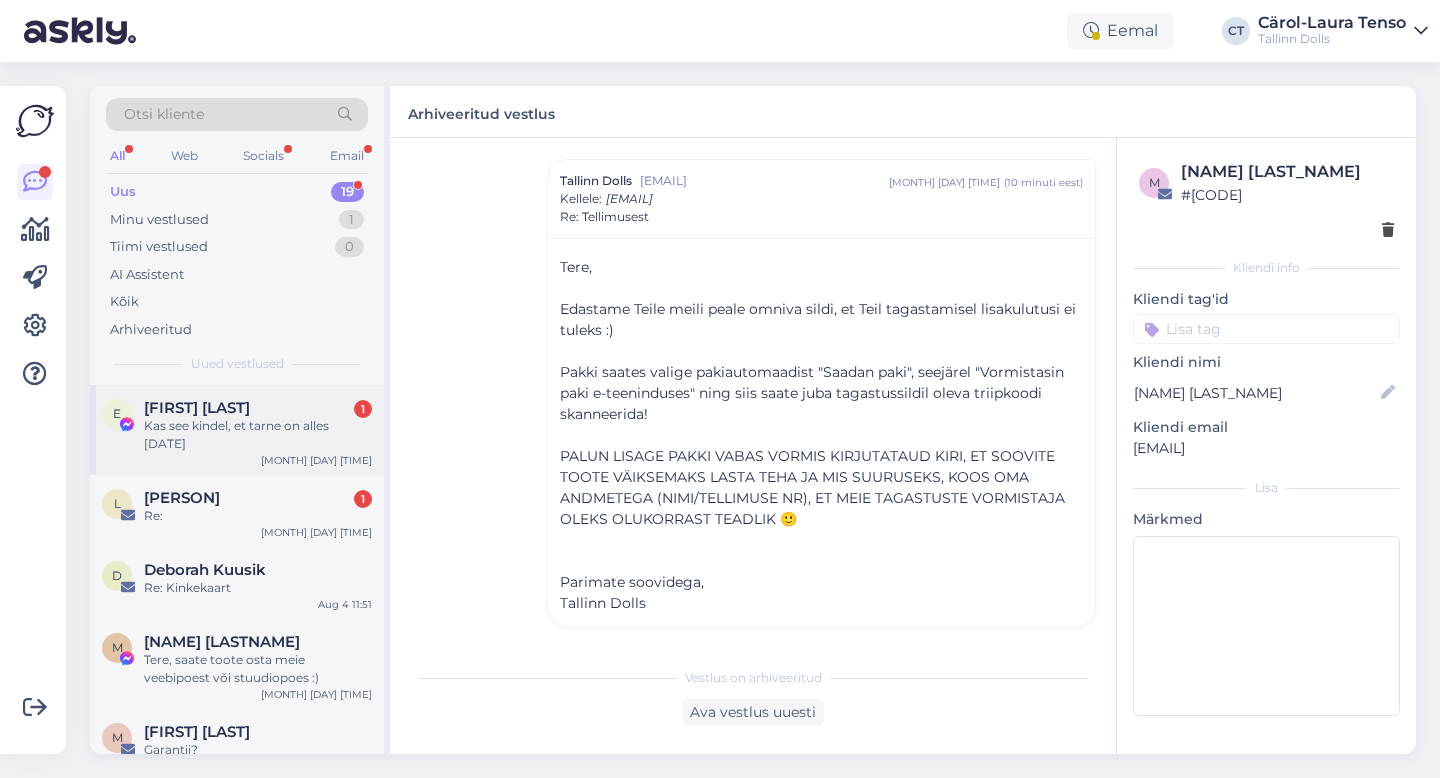 click on "Erle Oruste 1" at bounding box center [258, 408] 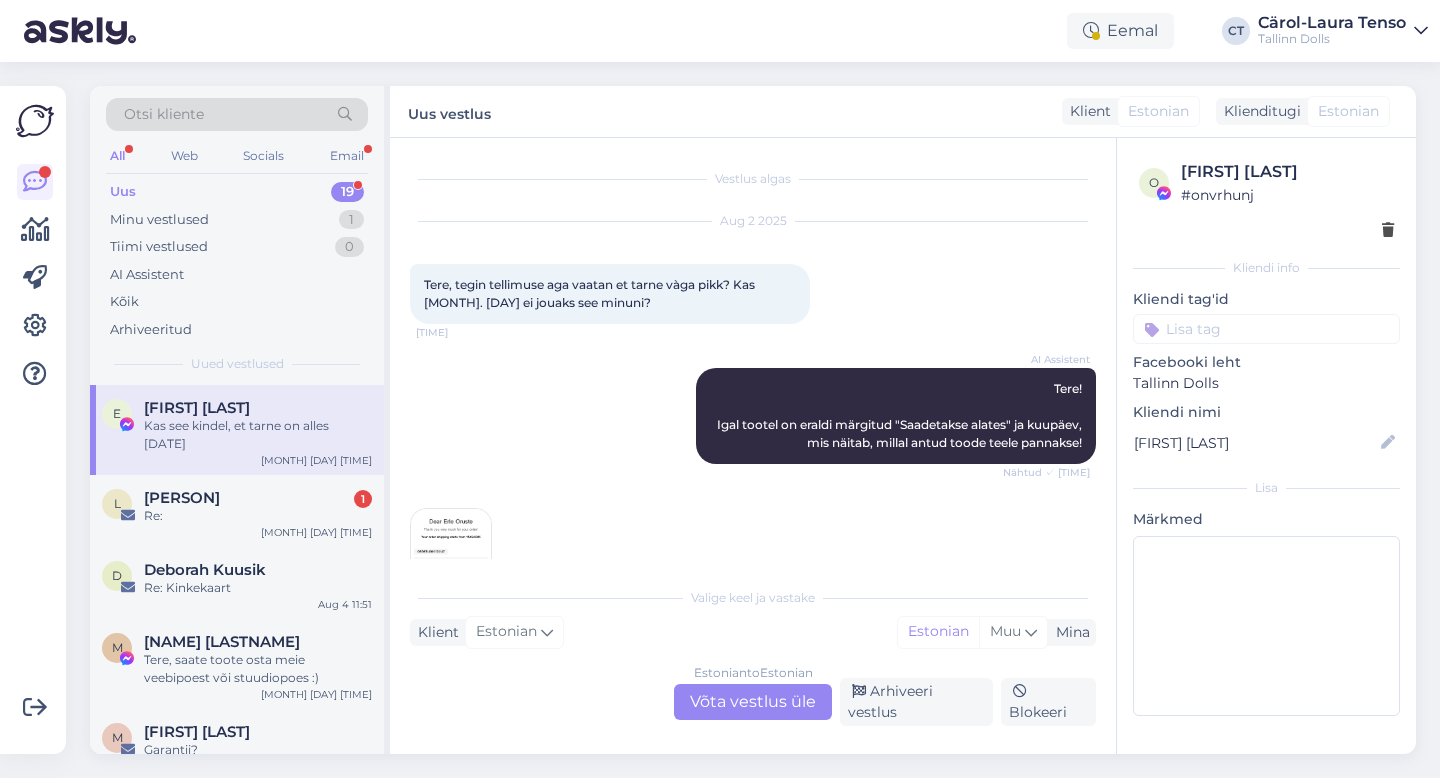 scroll, scrollTop: 603, scrollLeft: 0, axis: vertical 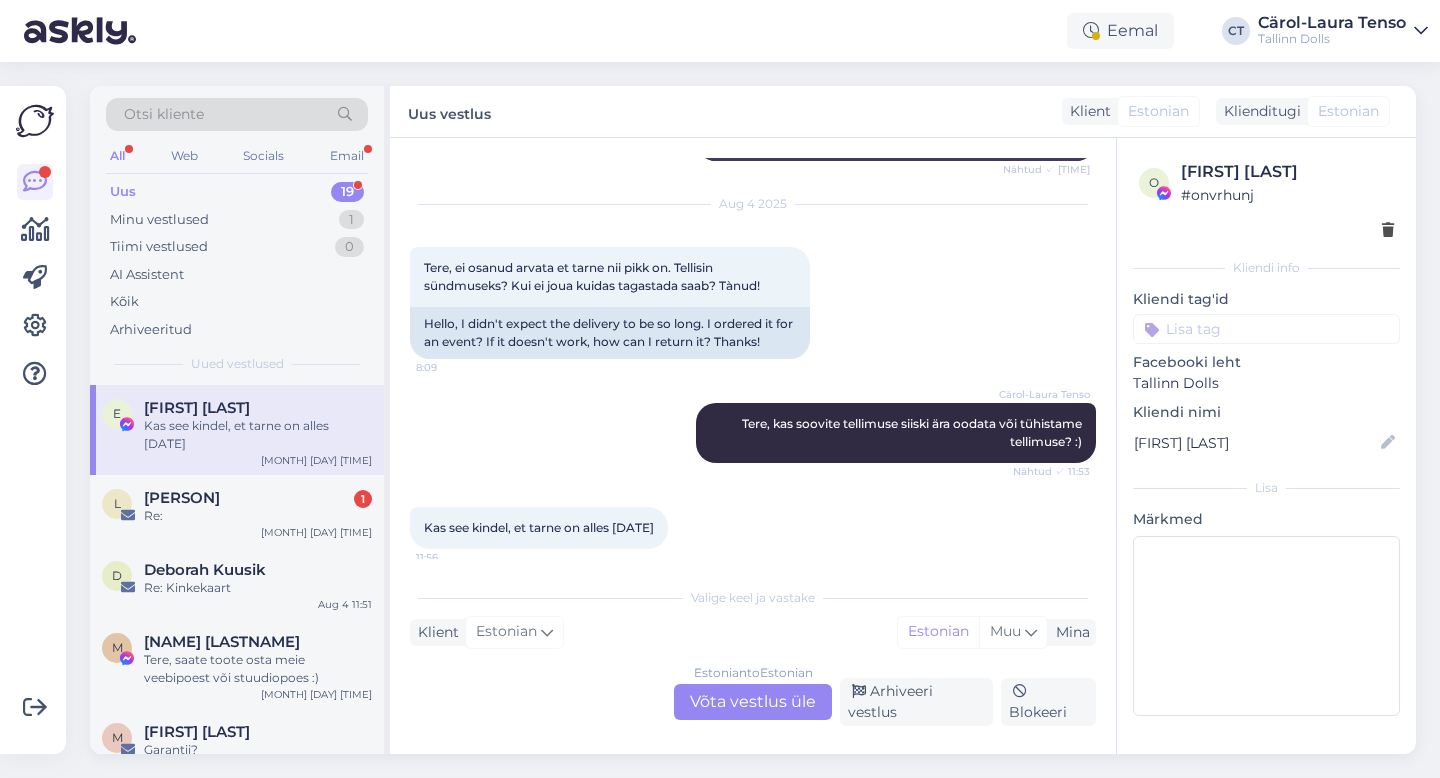 click on "Estonian  to  Estonian Võta vestlus üle" at bounding box center [753, 702] 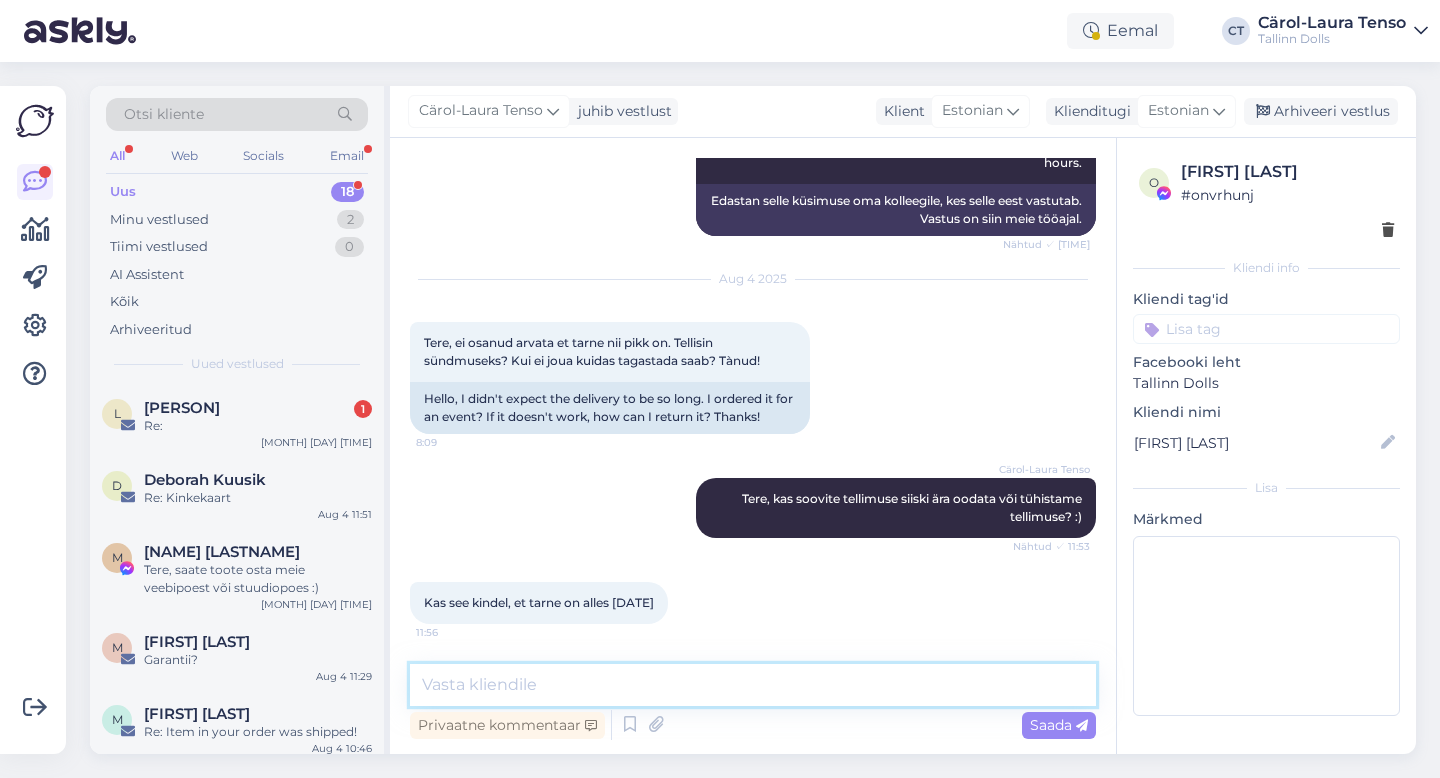 click at bounding box center [753, 685] 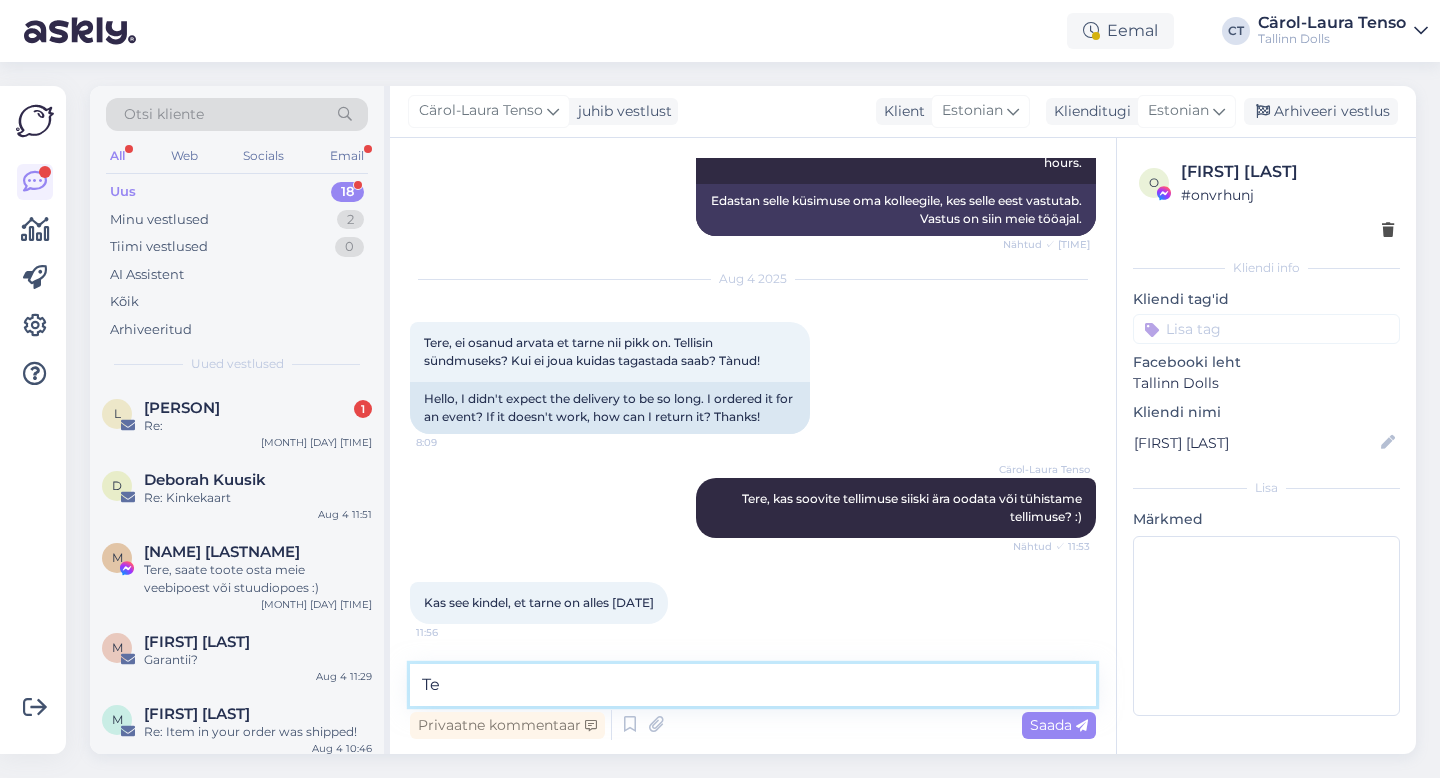 type on "T" 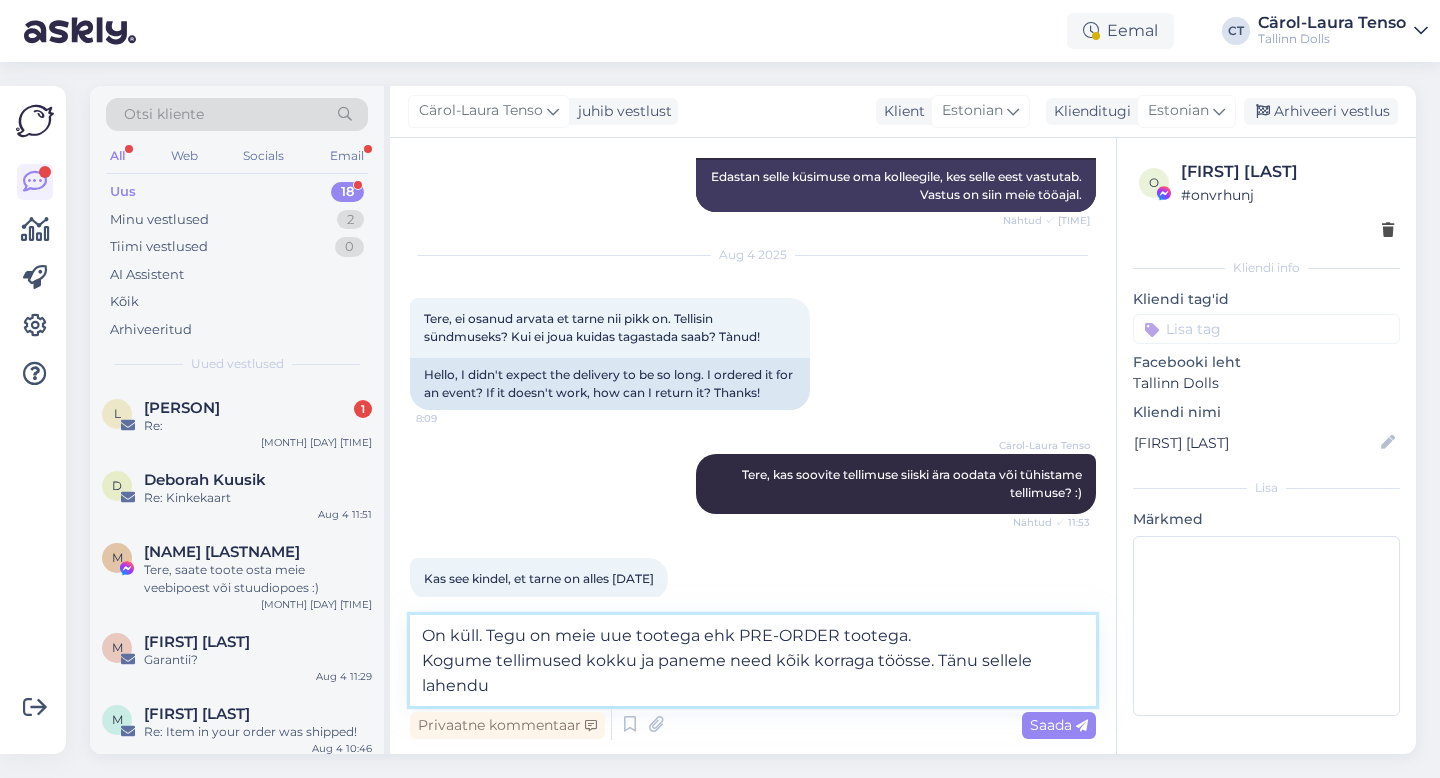 scroll, scrollTop: 577, scrollLeft: 0, axis: vertical 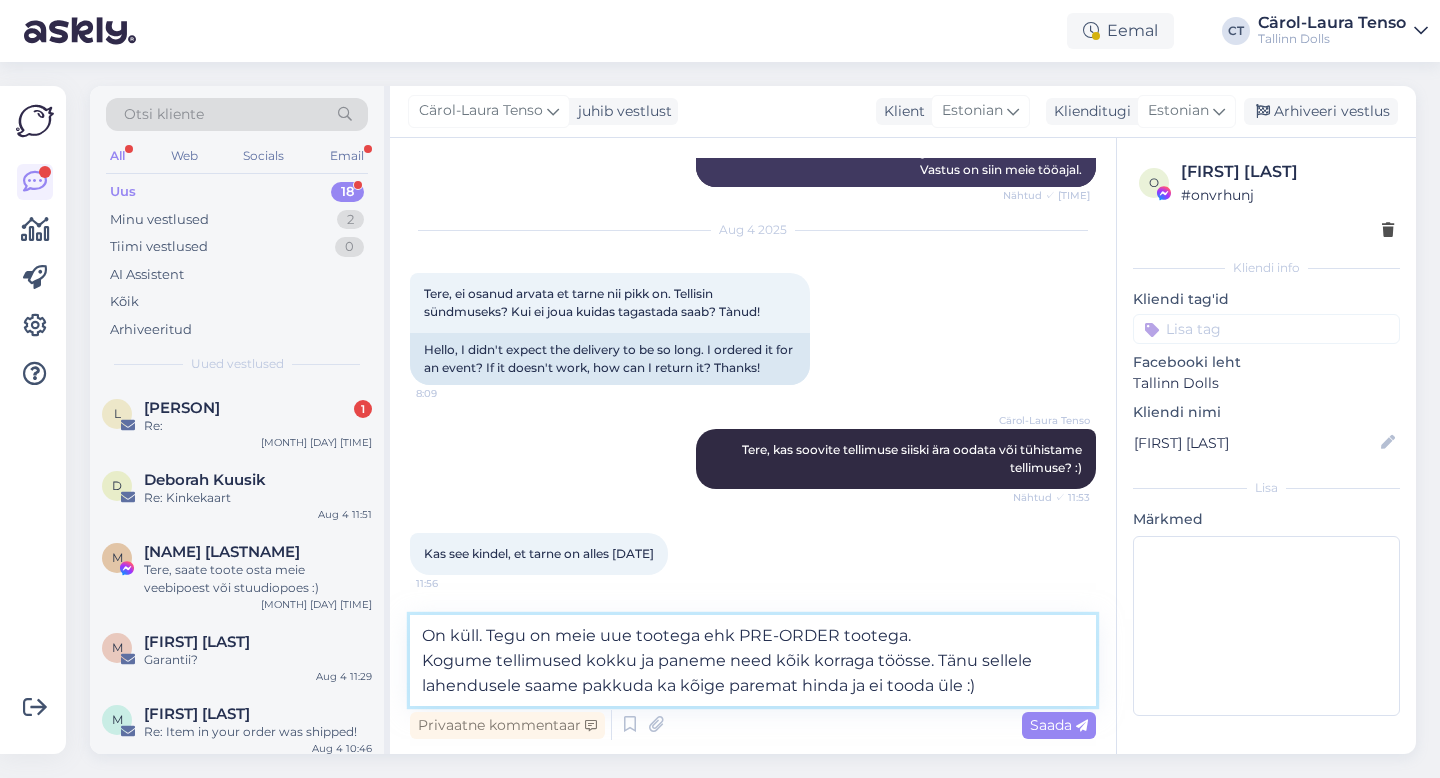 type on "On küll. Tegu on meie uue tootega ehk PRE-ORDER tootega.
Kogume tellimused kokku ja paneme need kõik korraga töösse. Tänu sellele lahendusele saame pakkuda ka kõige paremat hinda ja ei tooda üle :)" 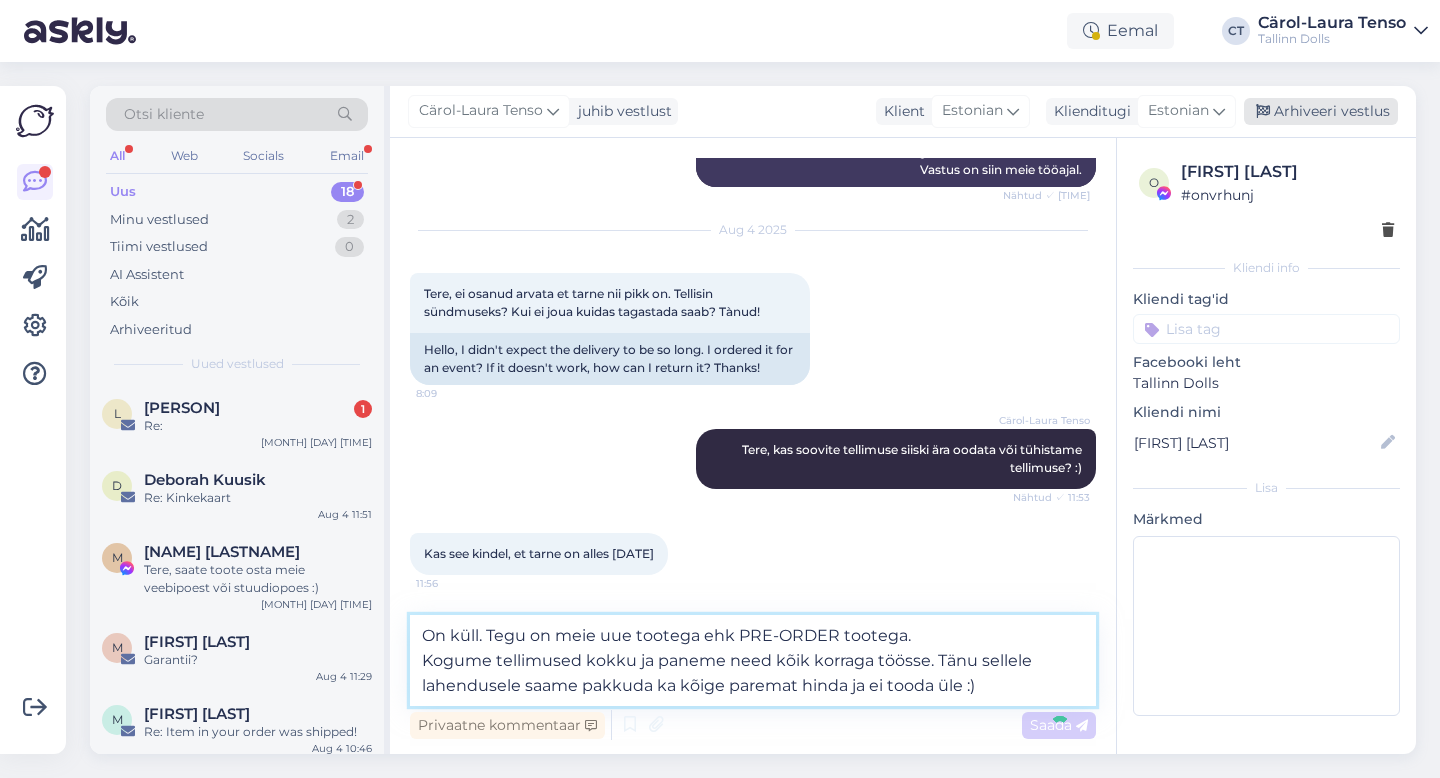 type 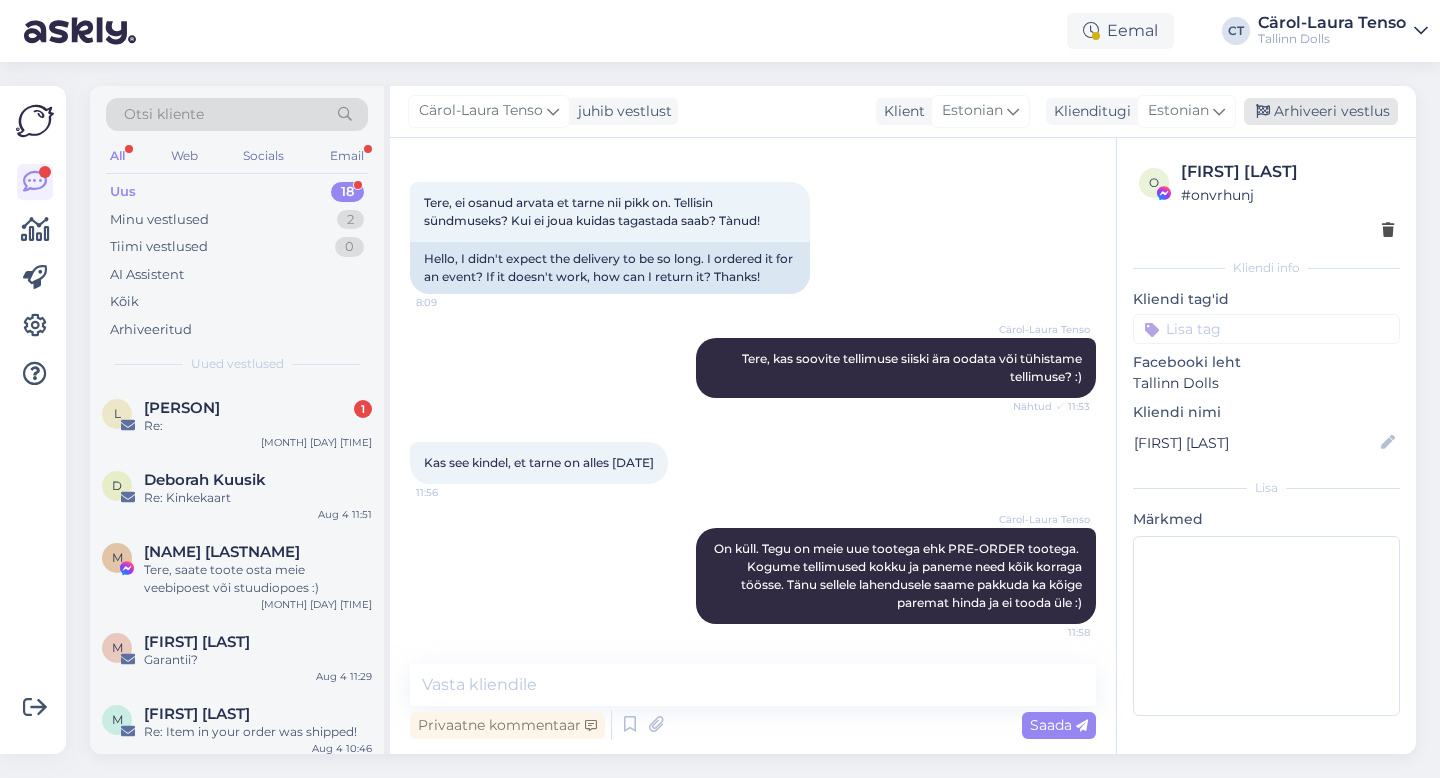 click on "Arhiveeri vestlus" at bounding box center (1321, 111) 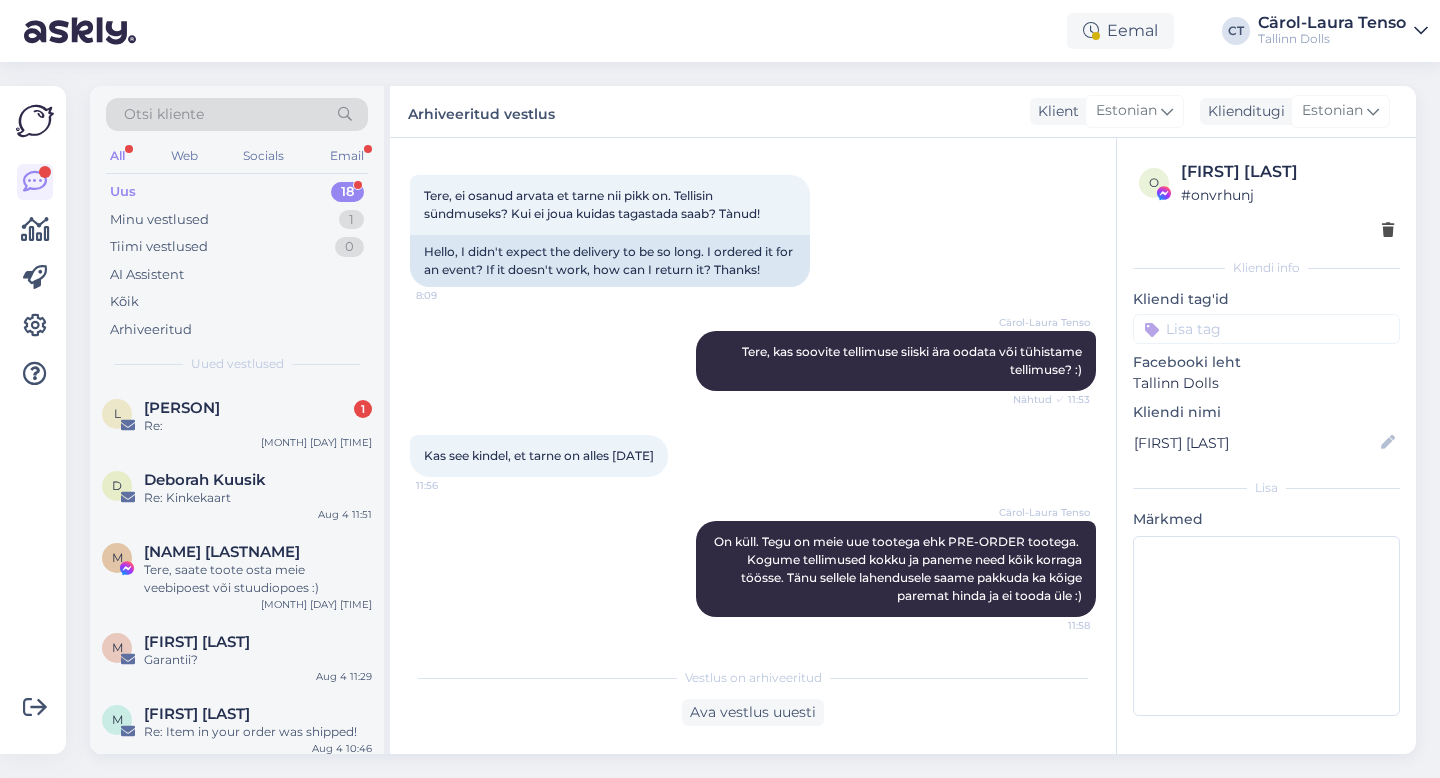click on "Re:" at bounding box center [258, 426] 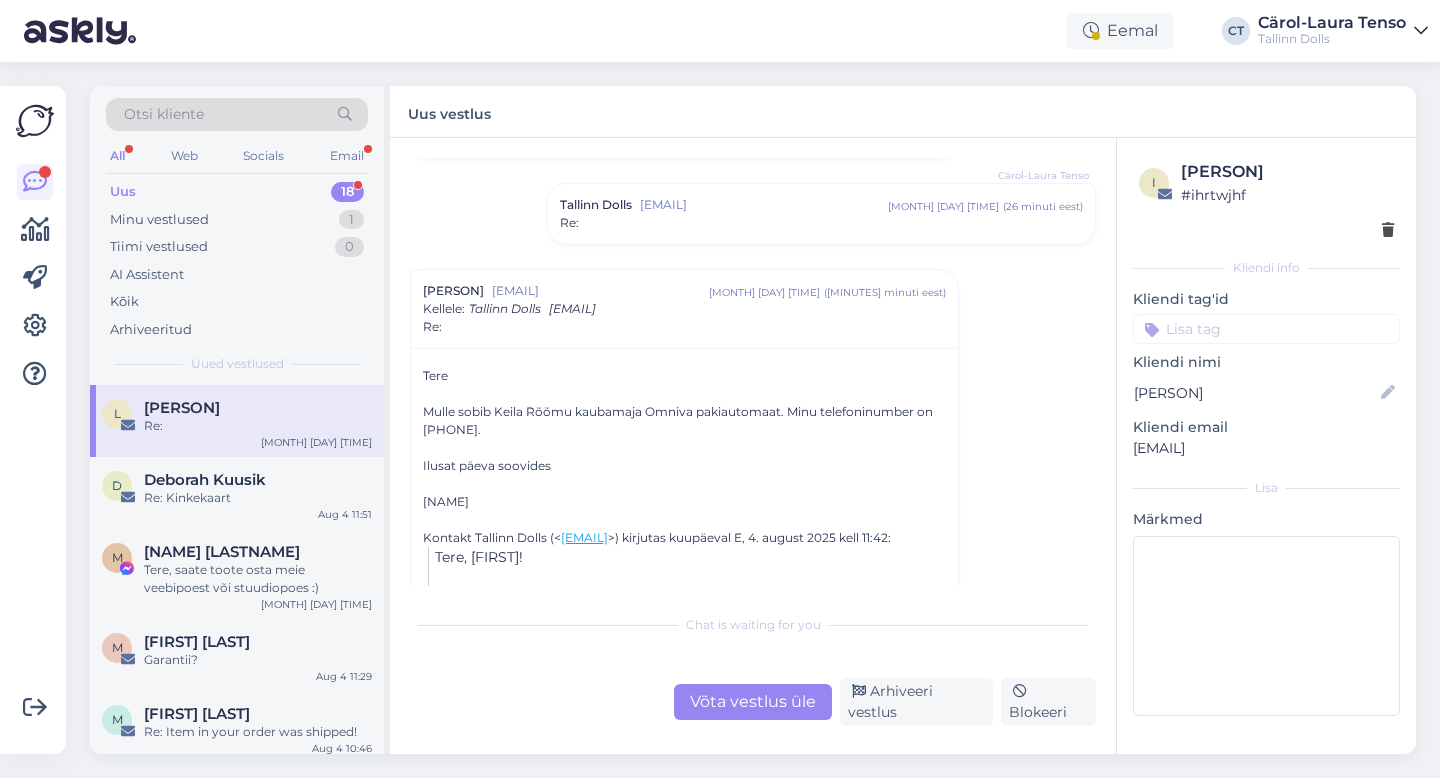 scroll, scrollTop: 201, scrollLeft: 0, axis: vertical 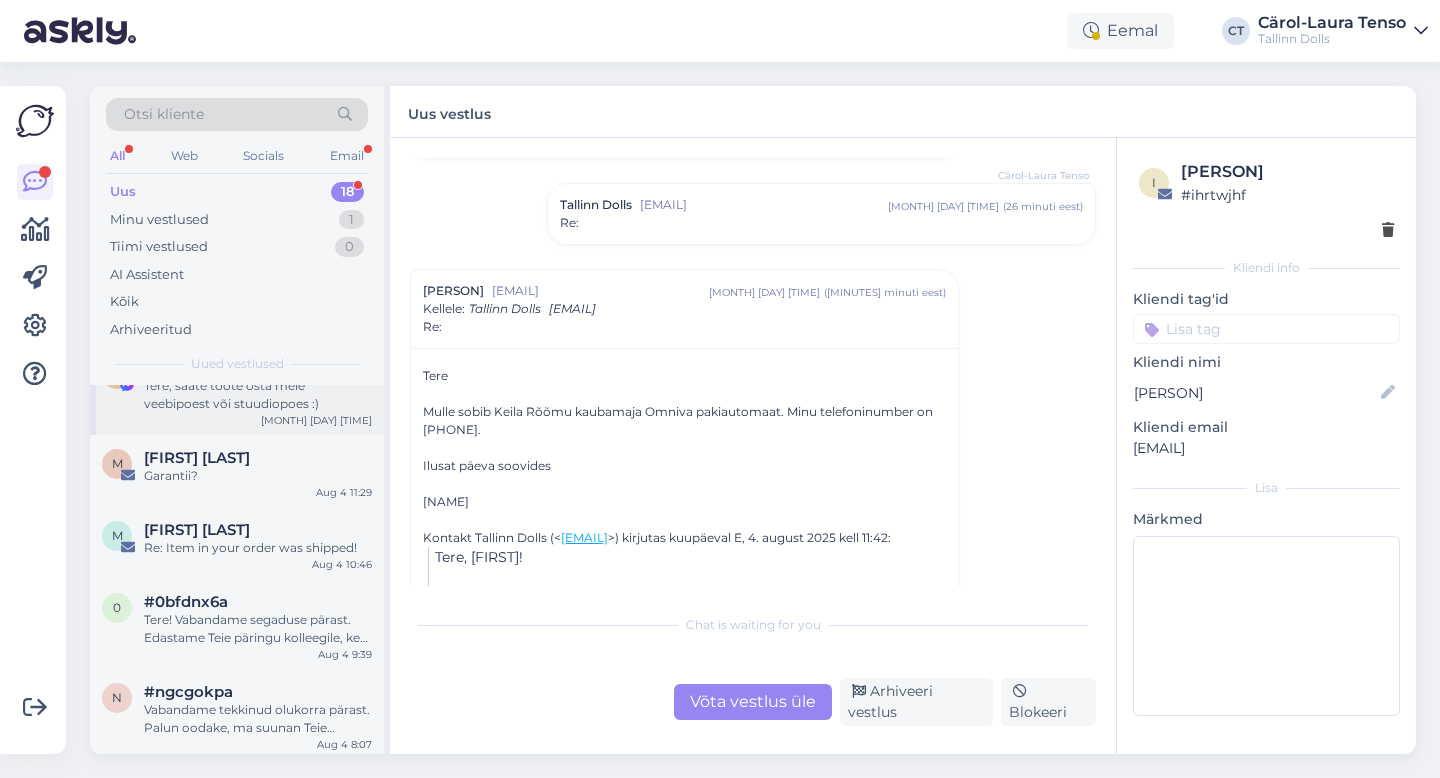 click on "#0bfdnx6a" at bounding box center (258, 602) 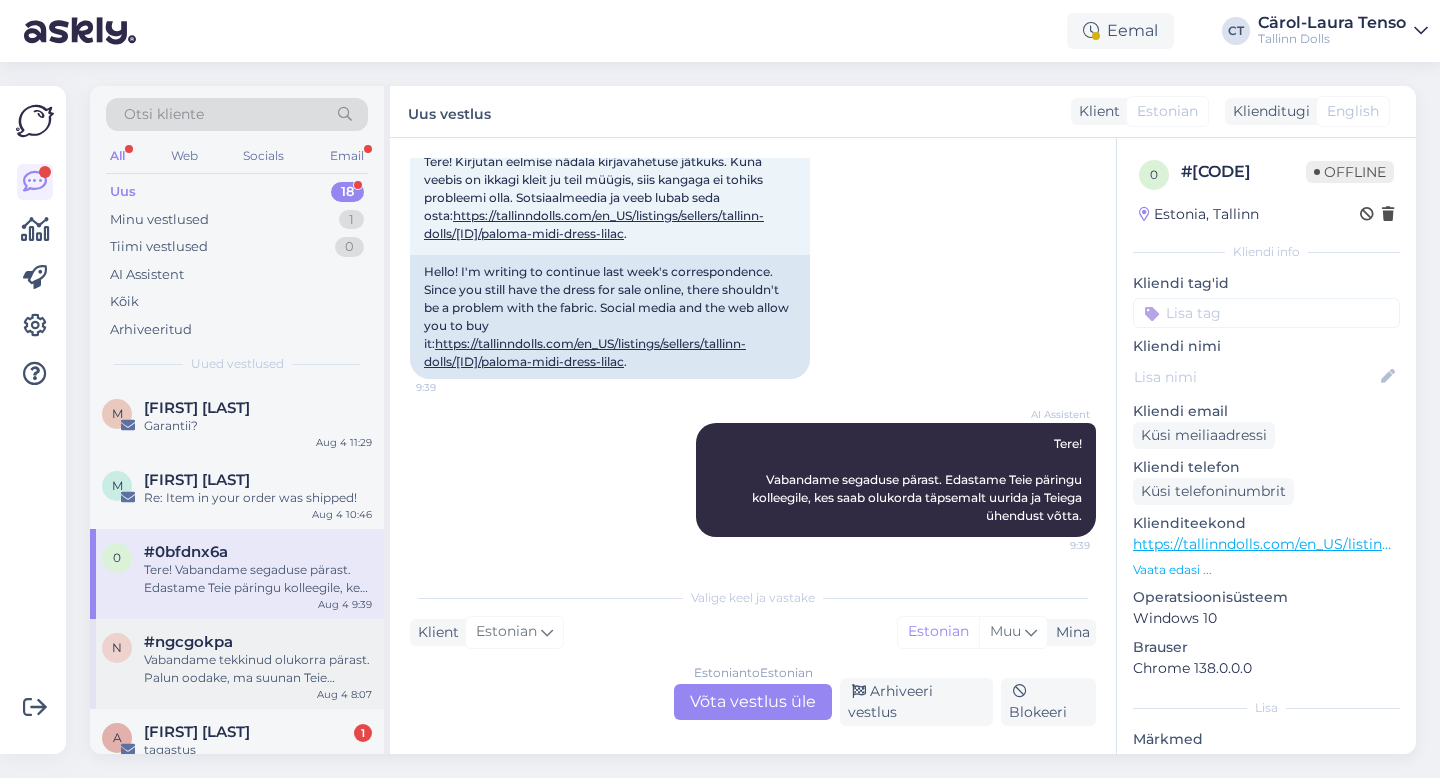 scroll, scrollTop: 236, scrollLeft: 0, axis: vertical 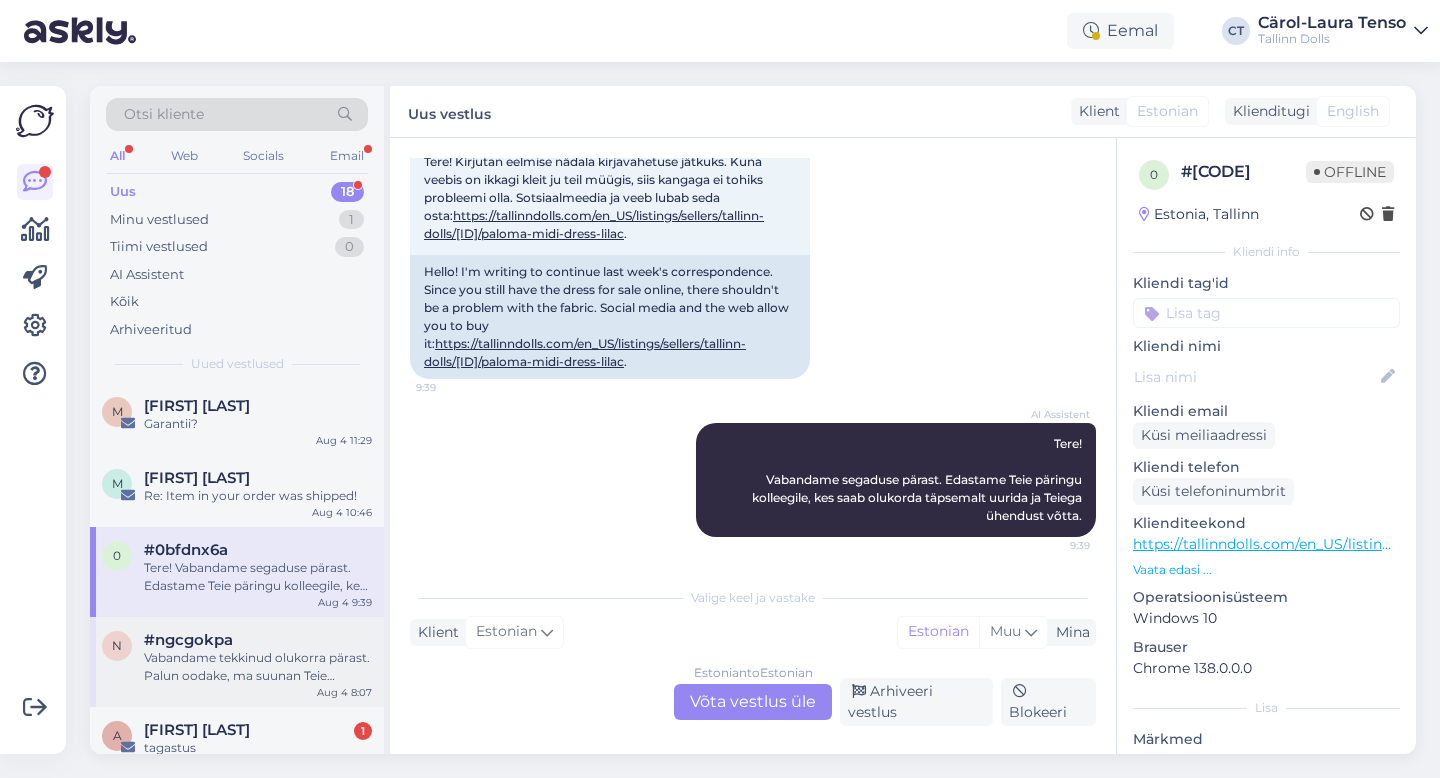 click on "#ngcgokpa" at bounding box center (258, 640) 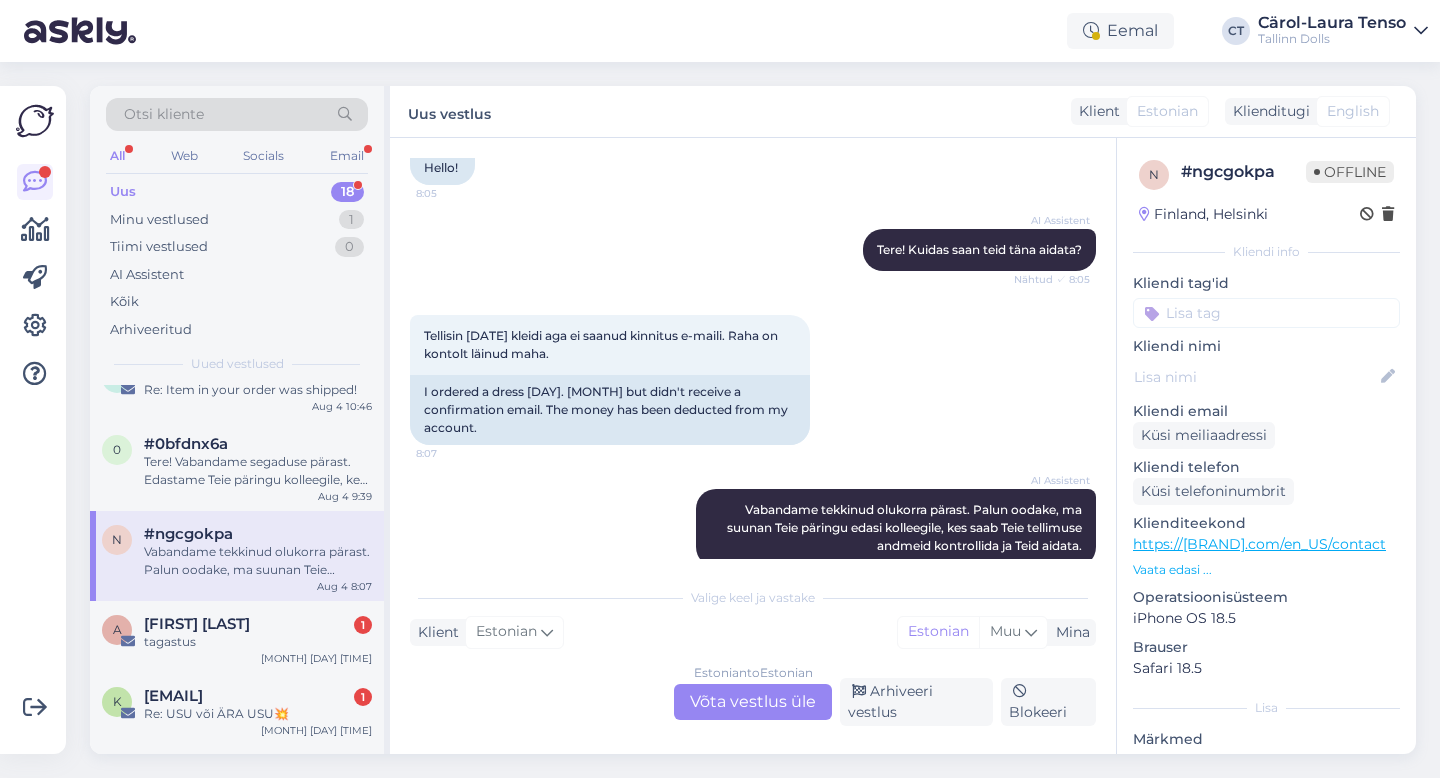 scroll, scrollTop: 341, scrollLeft: 0, axis: vertical 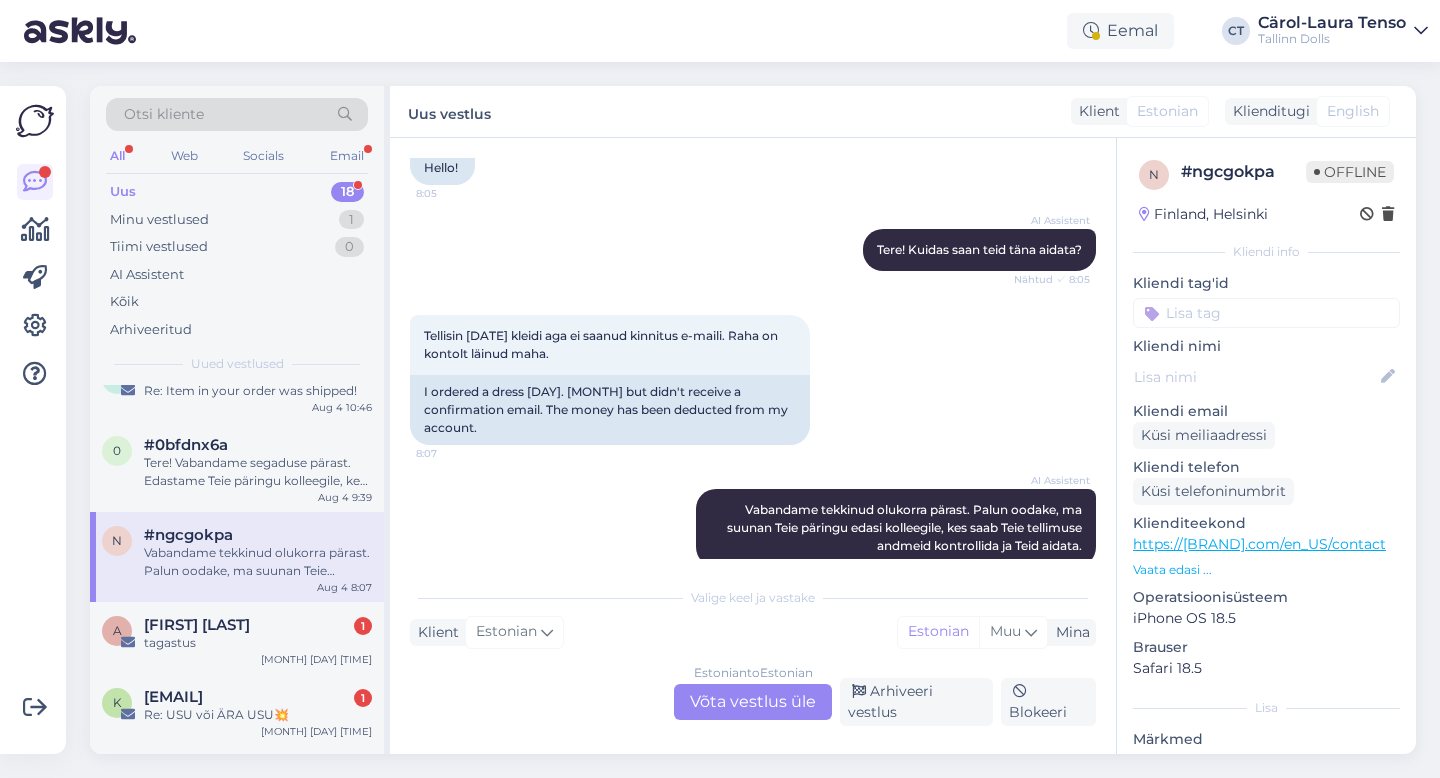 click on "Estonian  to  Estonian Võta vestlus üle" at bounding box center [753, 702] 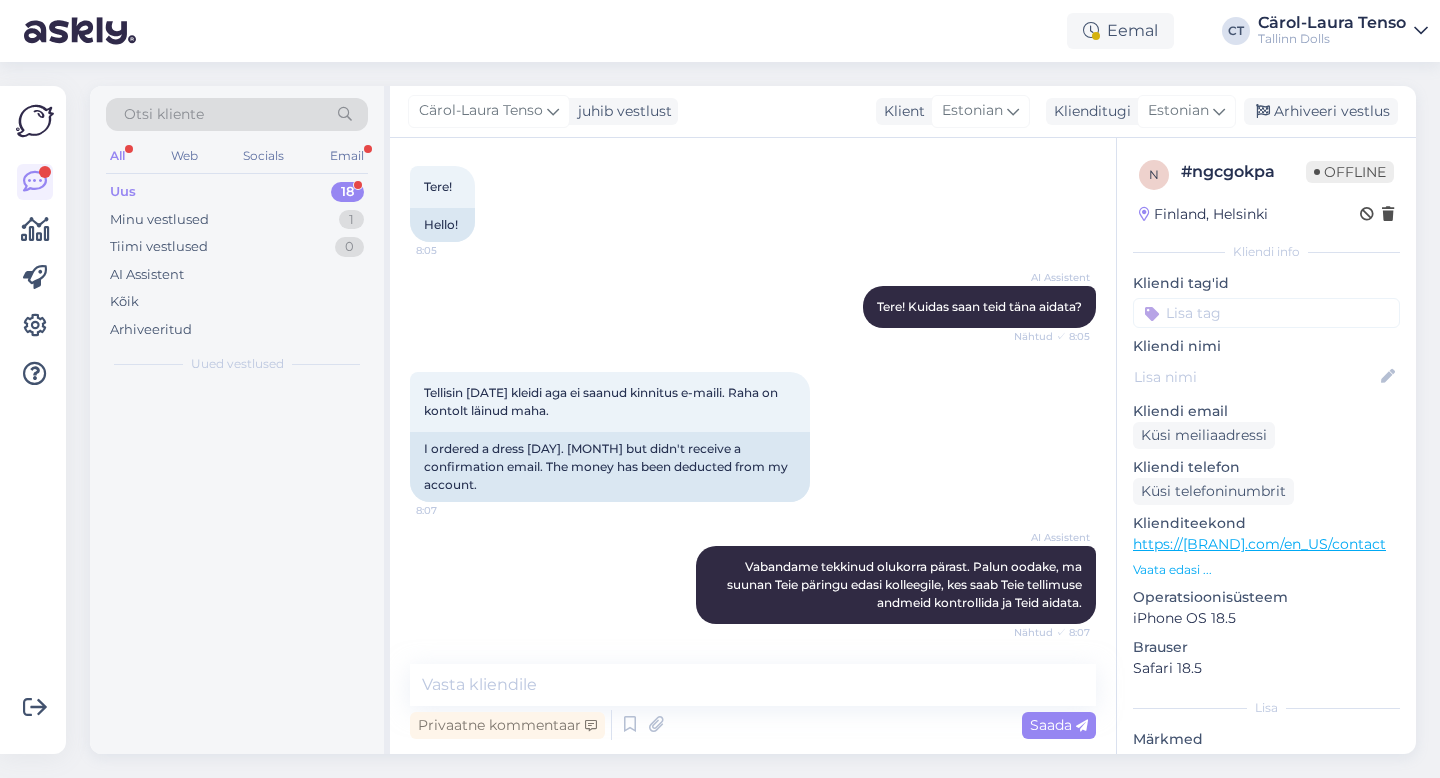 scroll, scrollTop: 80, scrollLeft: 0, axis: vertical 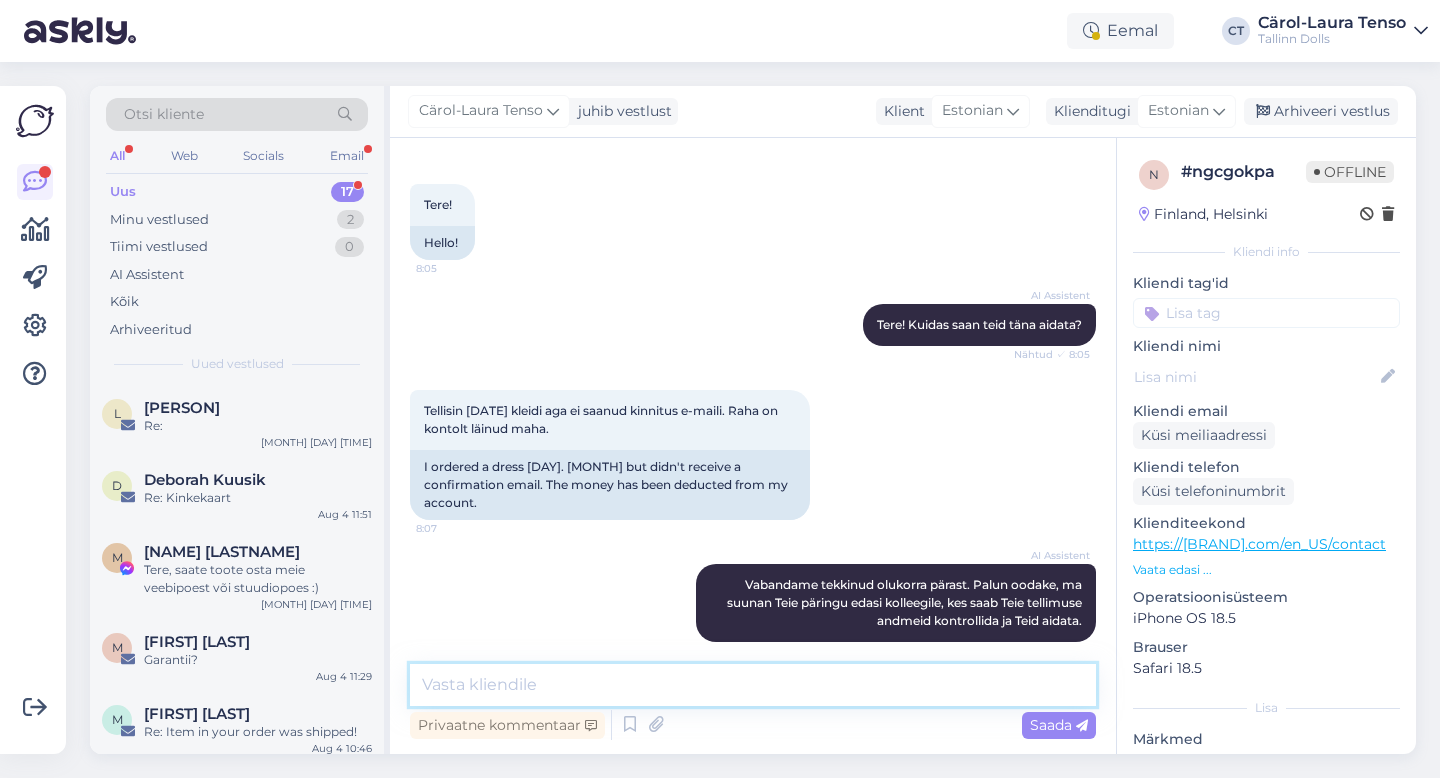 click at bounding box center [753, 685] 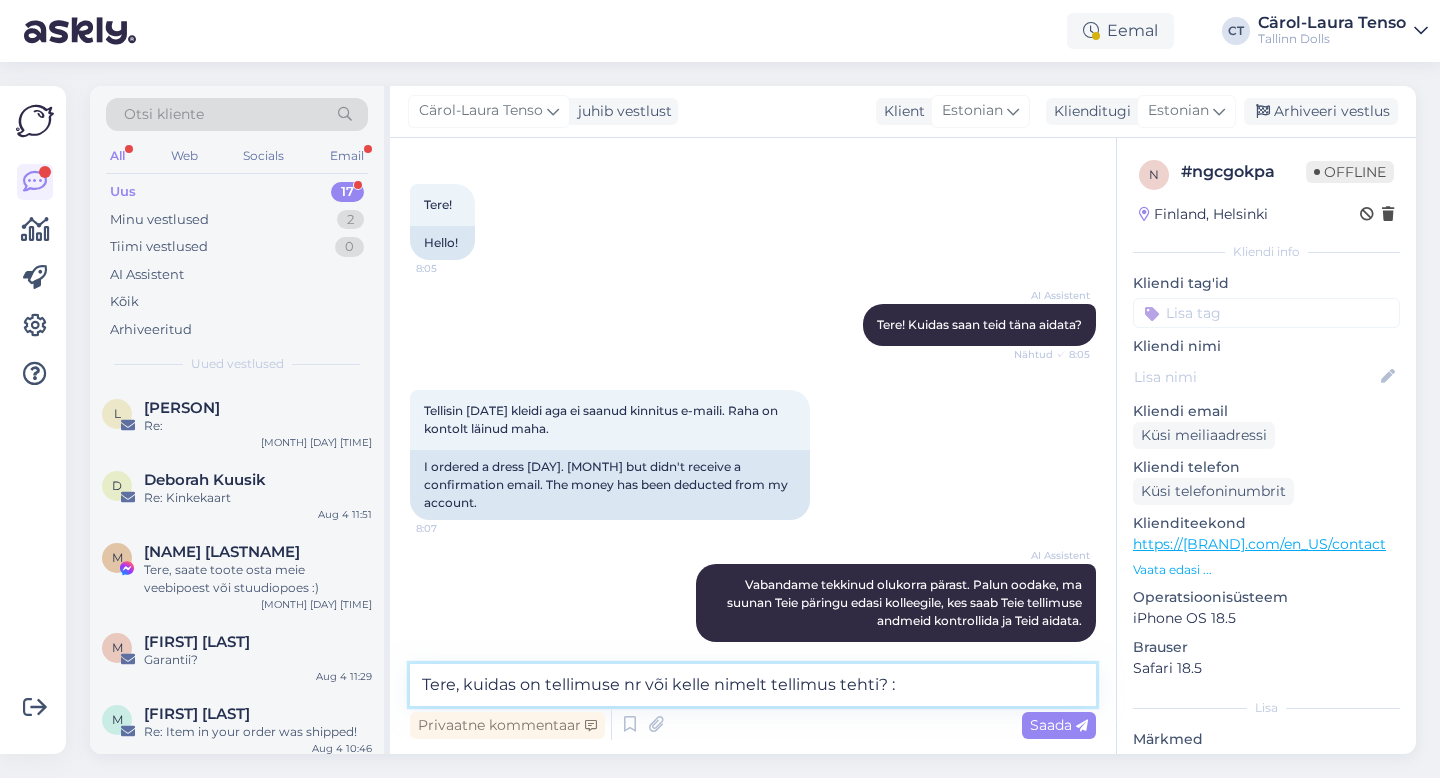 type on "Tere, kuidas on tellimuse nr või kelle nimelt tellimus tehti? :)" 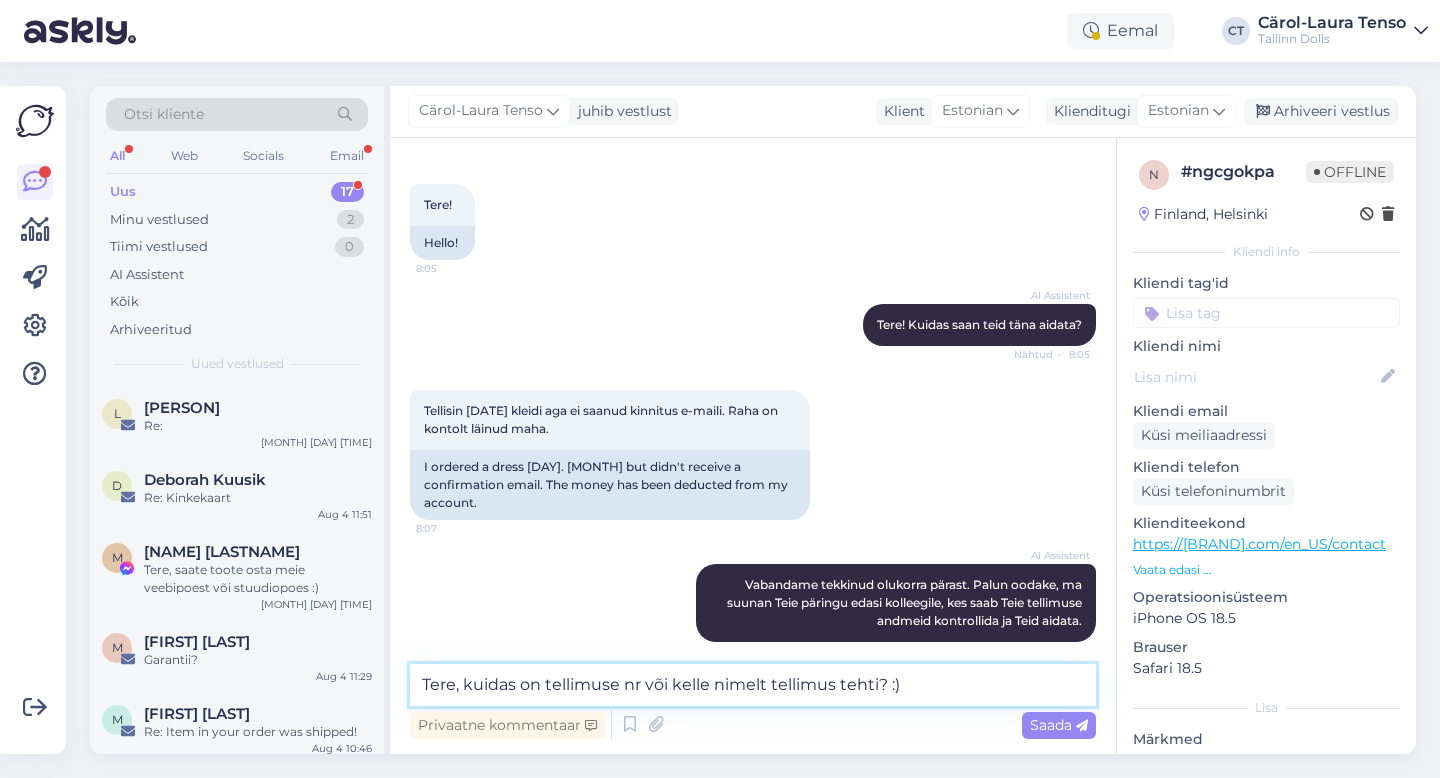 type 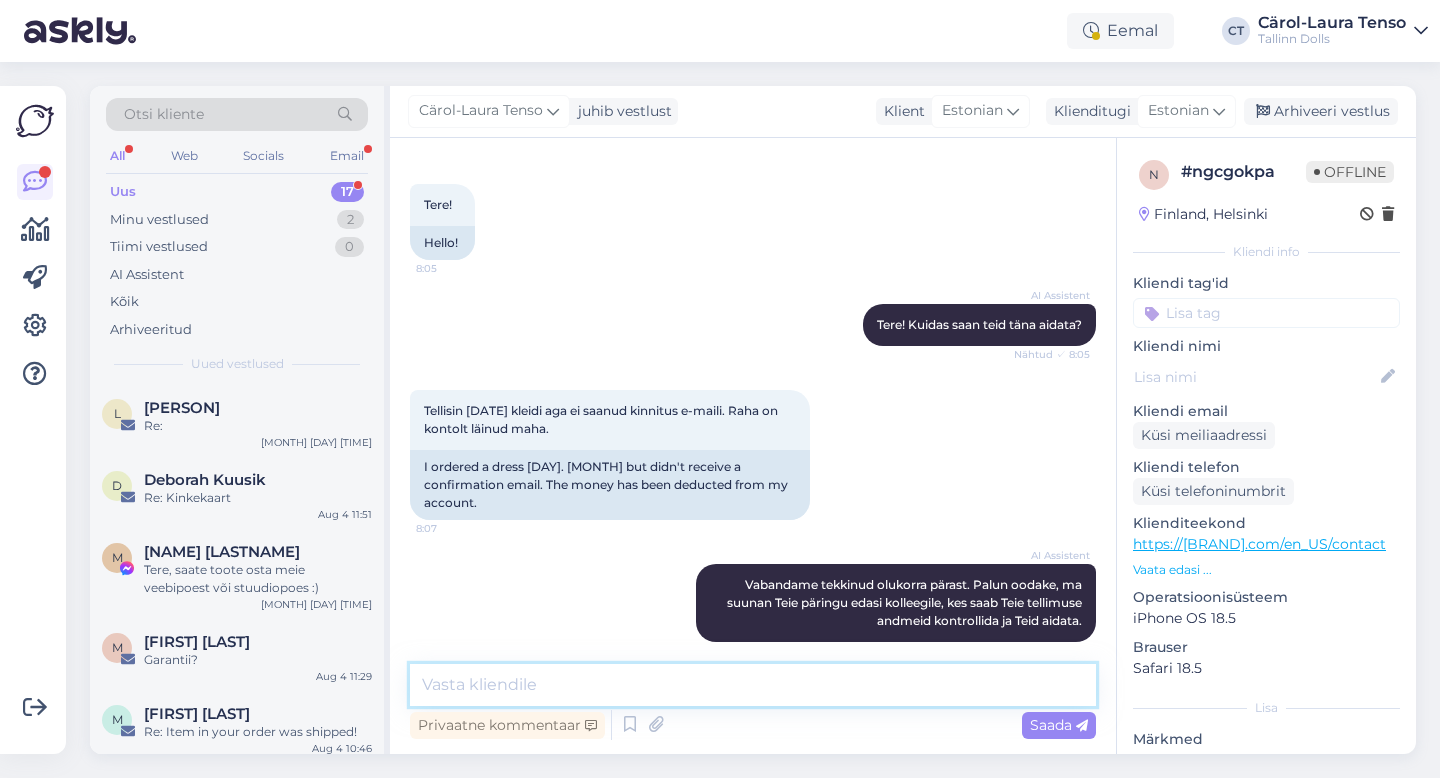 scroll, scrollTop: 166, scrollLeft: 0, axis: vertical 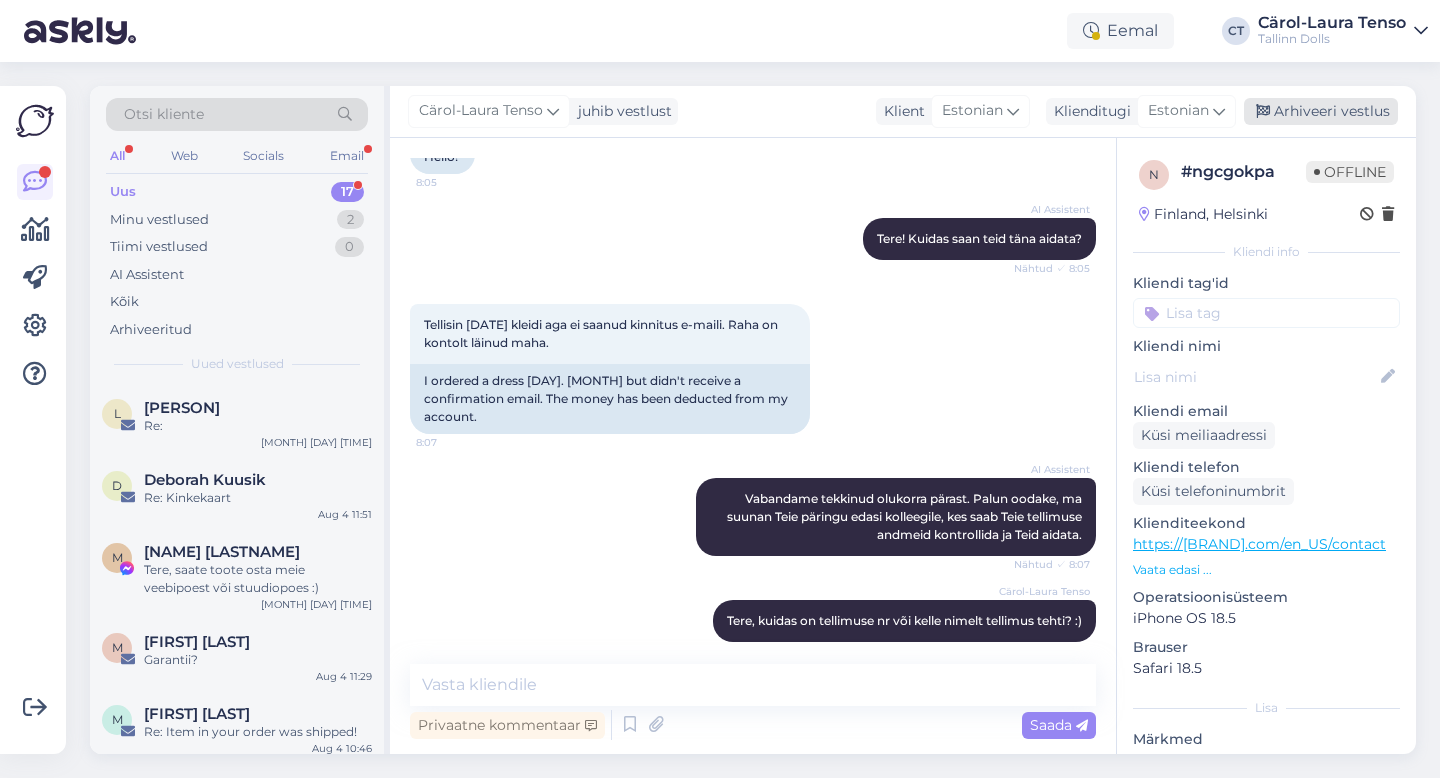 click on "Arhiveeri vestlus" at bounding box center (1321, 111) 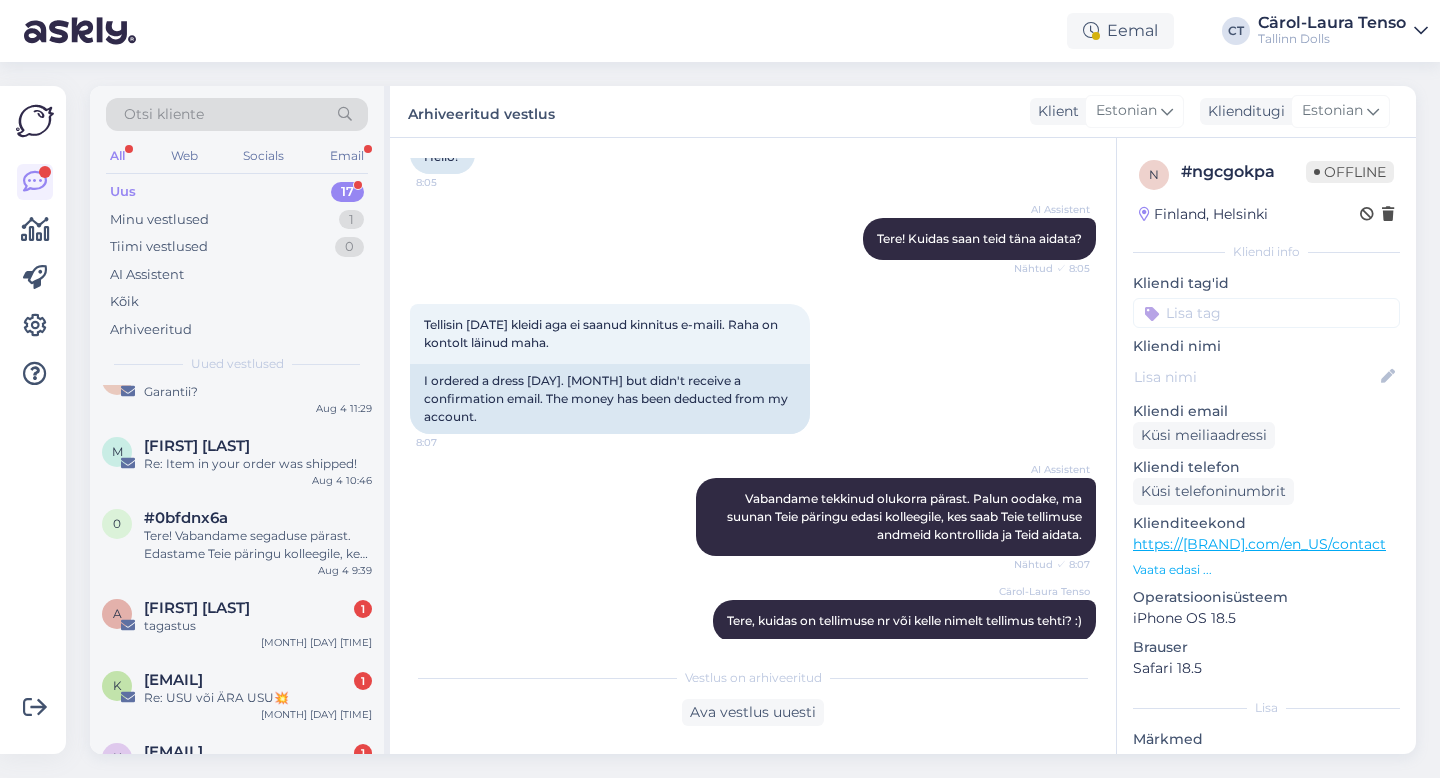 scroll, scrollTop: 320, scrollLeft: 0, axis: vertical 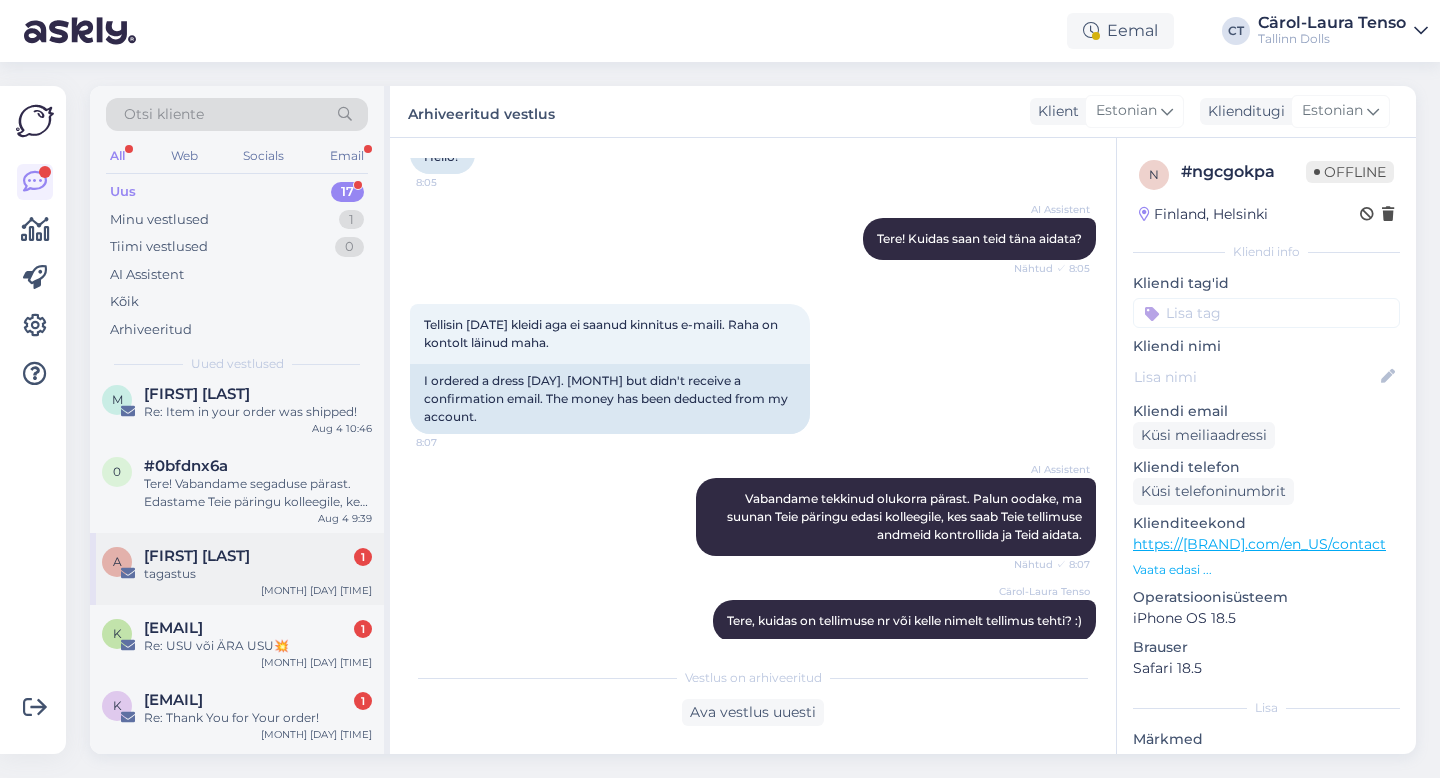click on "[FIRST] [LAST]" at bounding box center (197, 556) 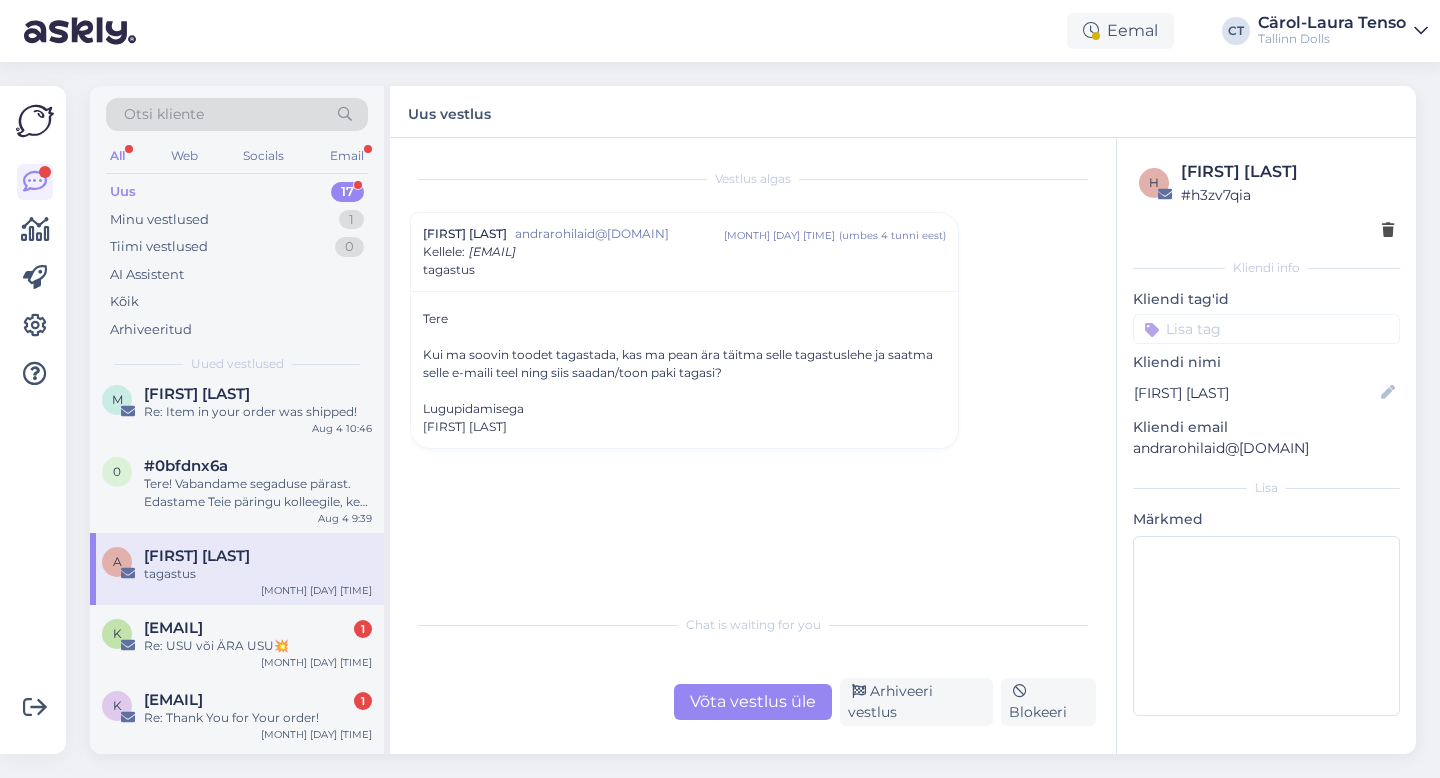 click on "Võta vestlus üle" at bounding box center [753, 702] 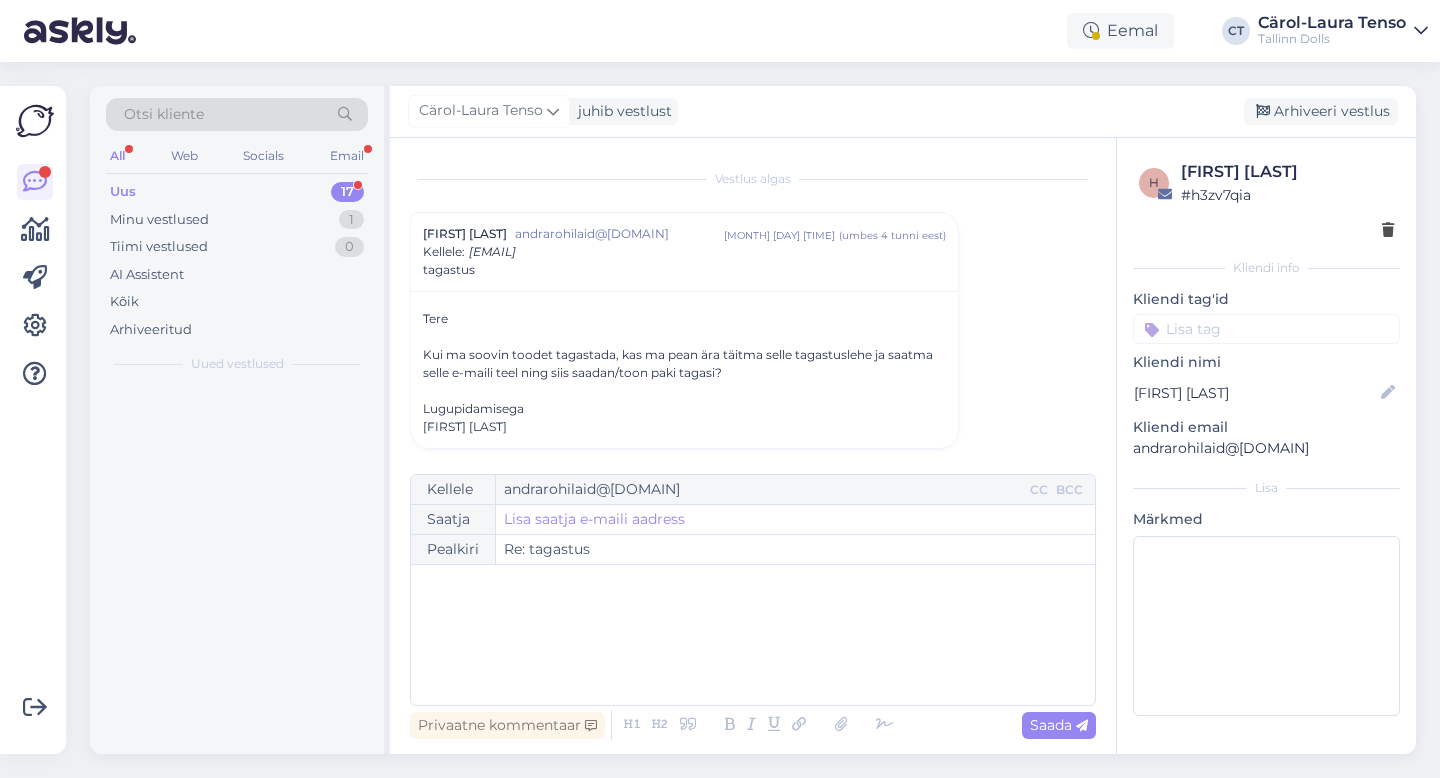 scroll, scrollTop: 5, scrollLeft: 0, axis: vertical 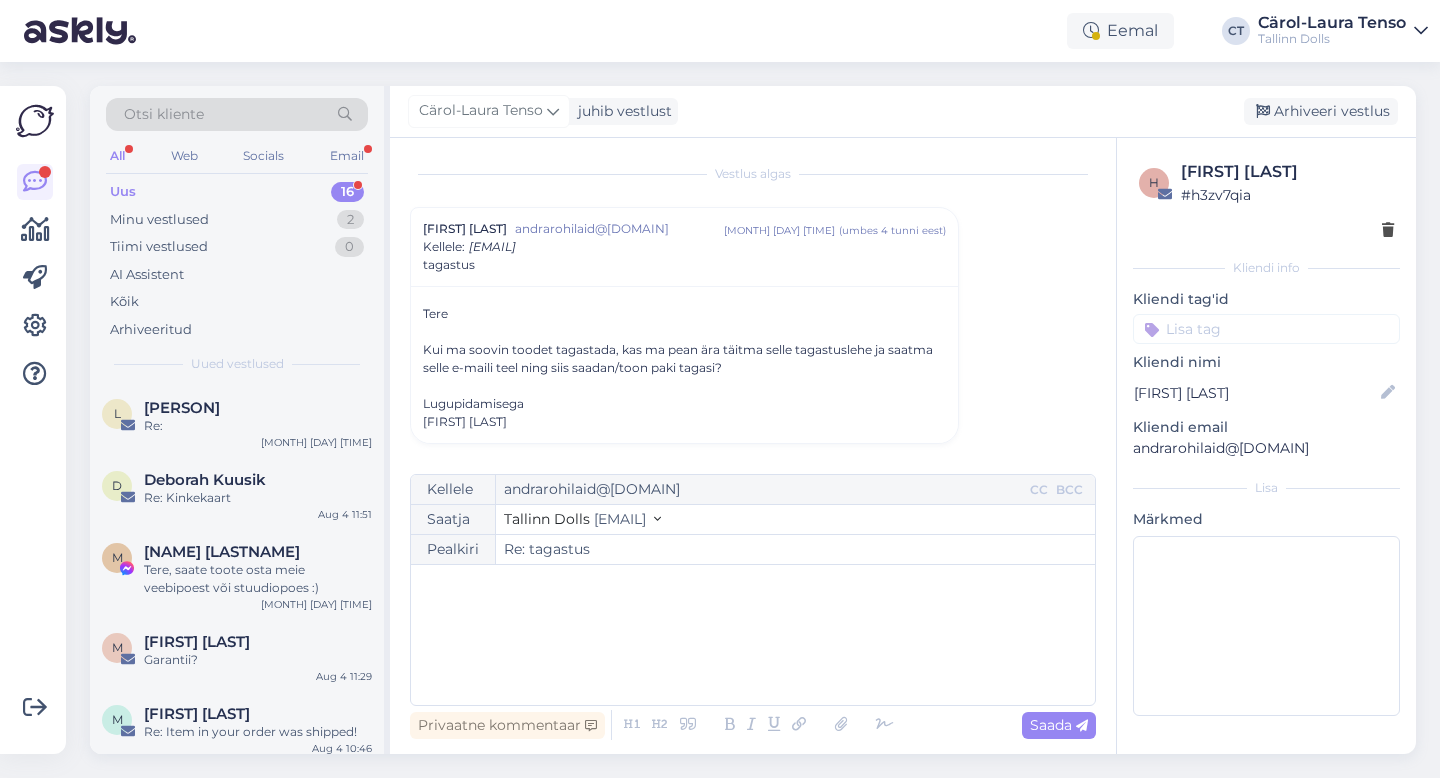 click on "﻿" at bounding box center (753, 635) 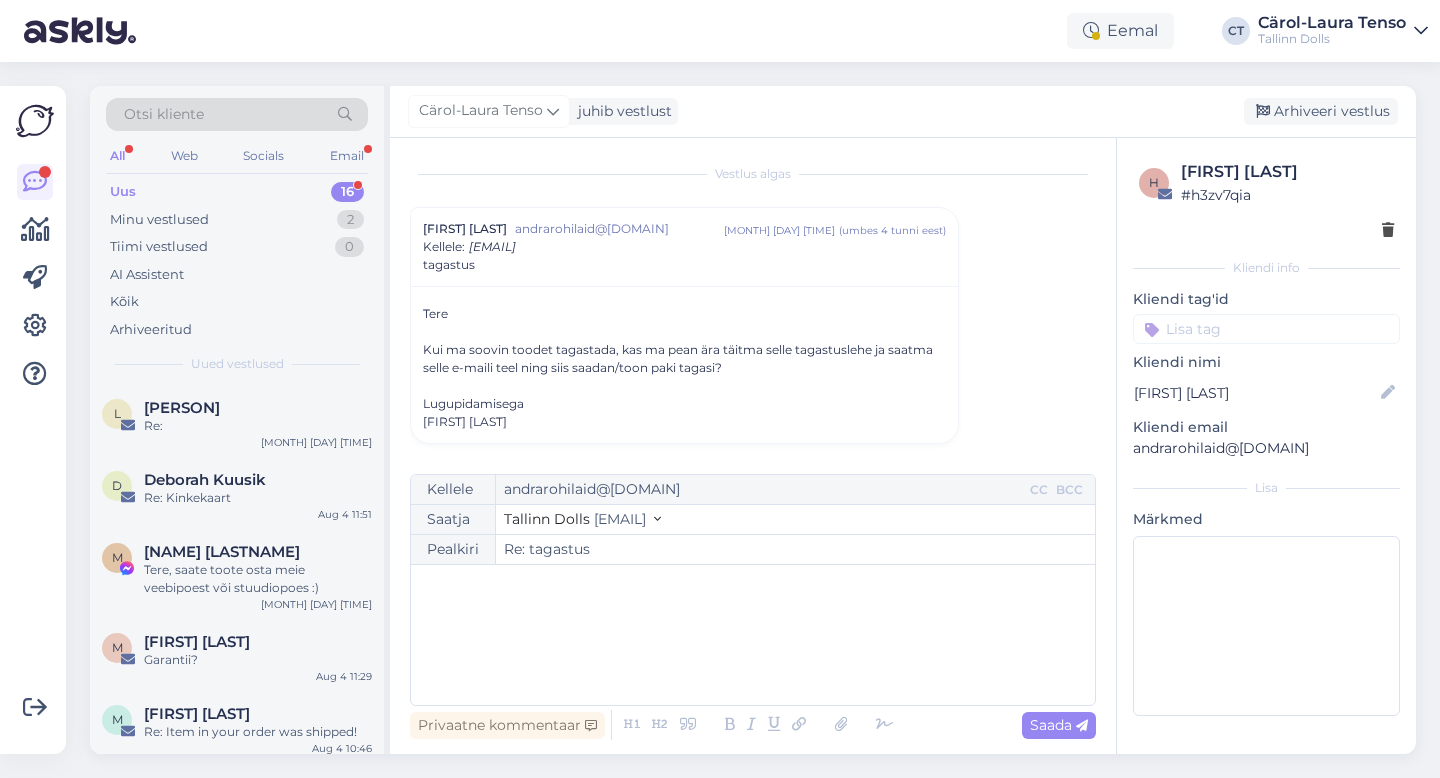 click on "﻿" at bounding box center [753, 635] 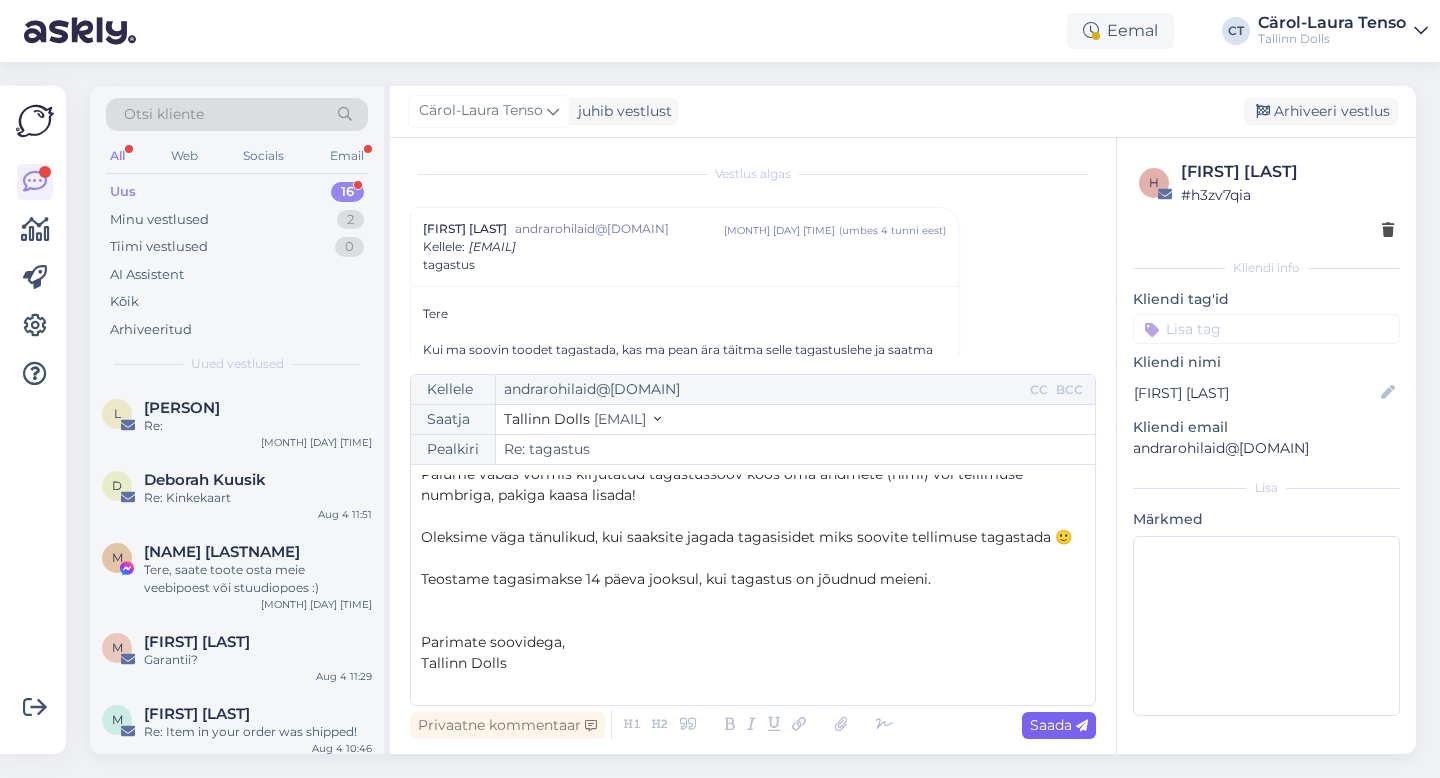 click on "Saada" at bounding box center [1059, 725] 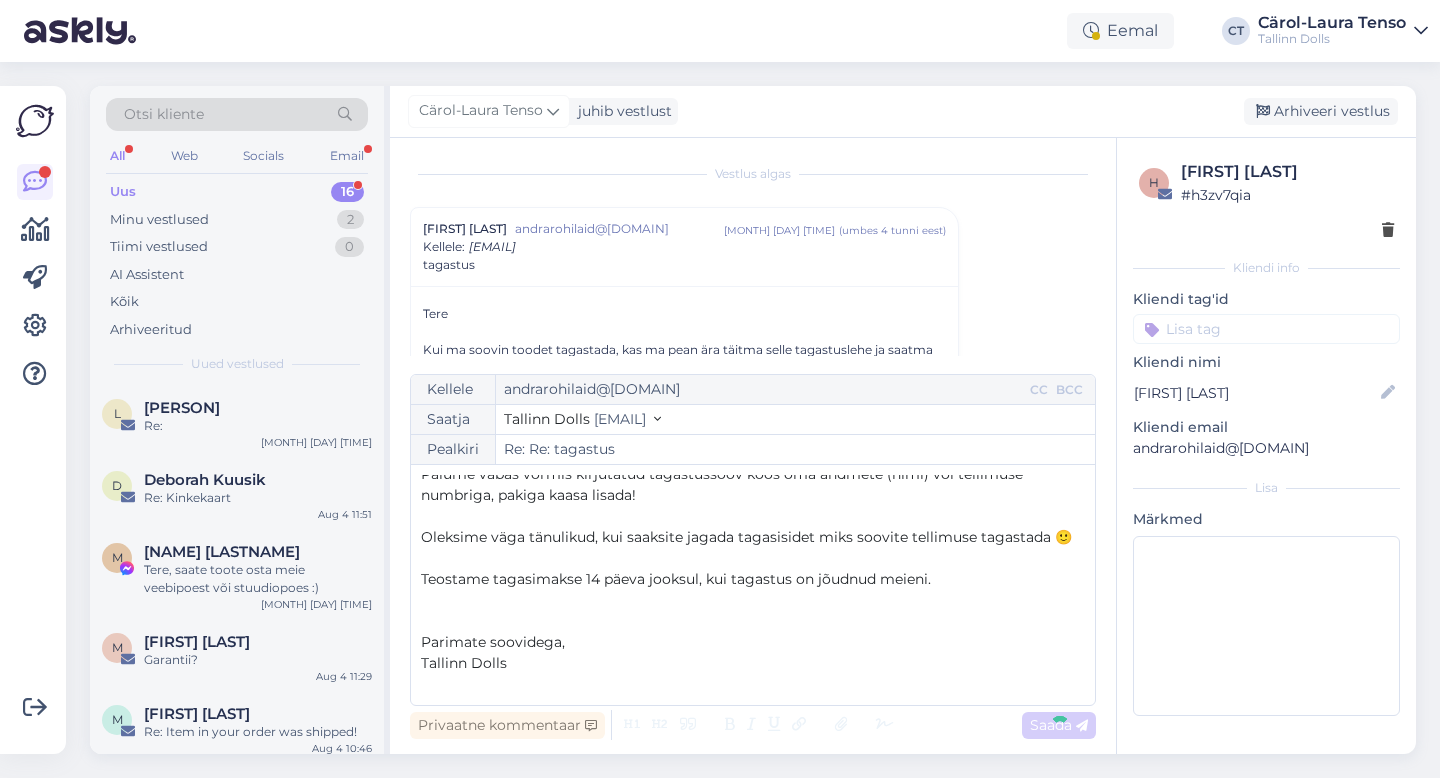 type on "Re: tagastus" 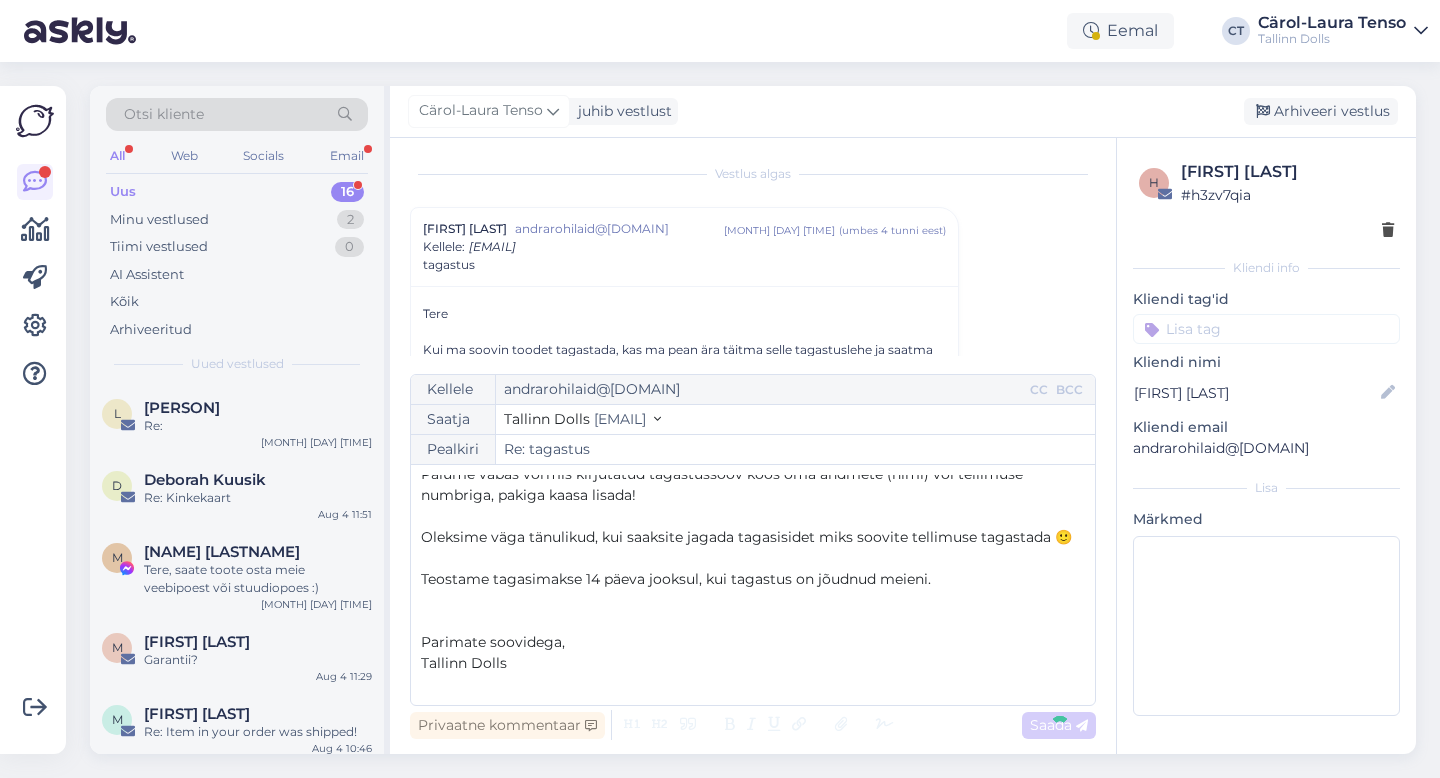 scroll, scrollTop: 0, scrollLeft: 0, axis: both 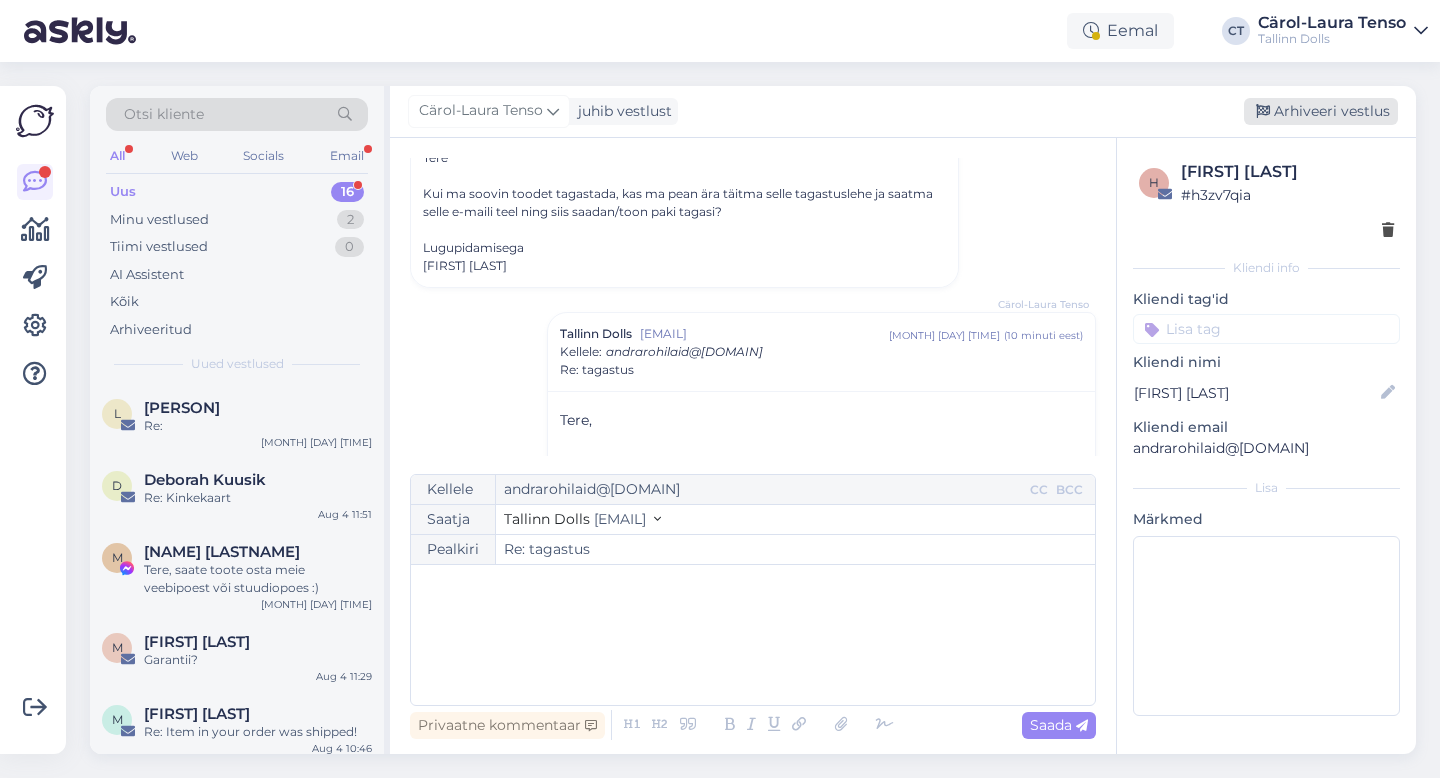 click on "Arhiveeri vestlus" at bounding box center (1321, 111) 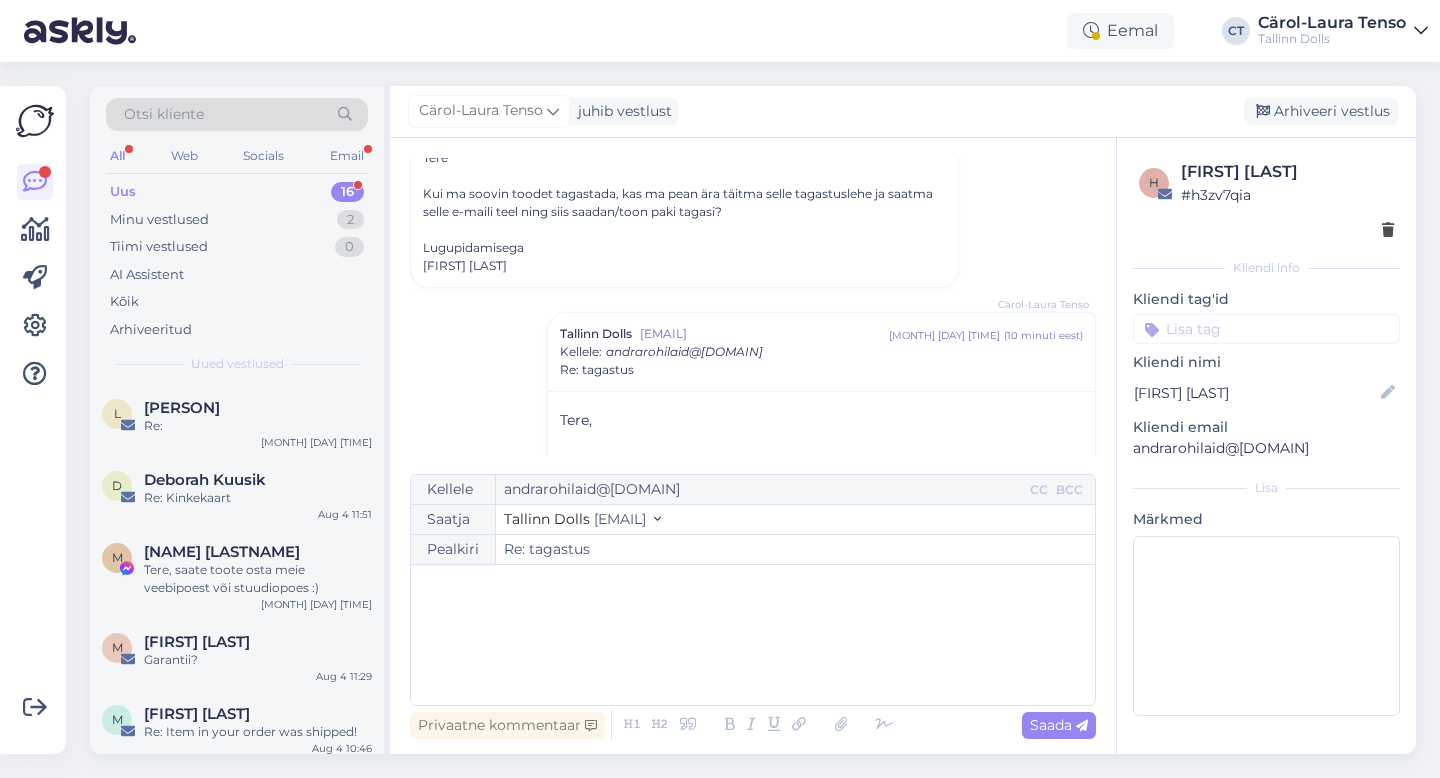 scroll, scrollTop: 314, scrollLeft: 0, axis: vertical 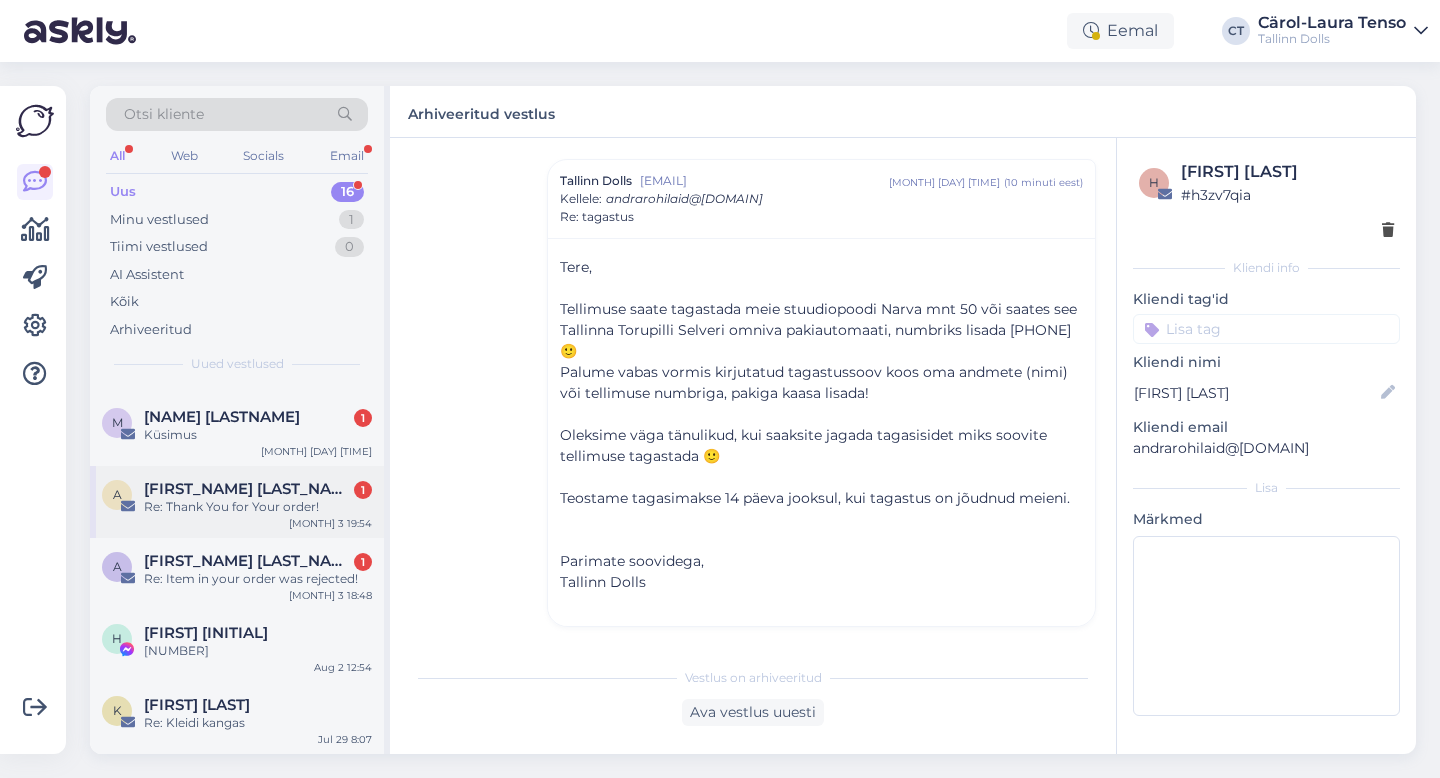 click on "[PERSON] 1" at bounding box center (258, 489) 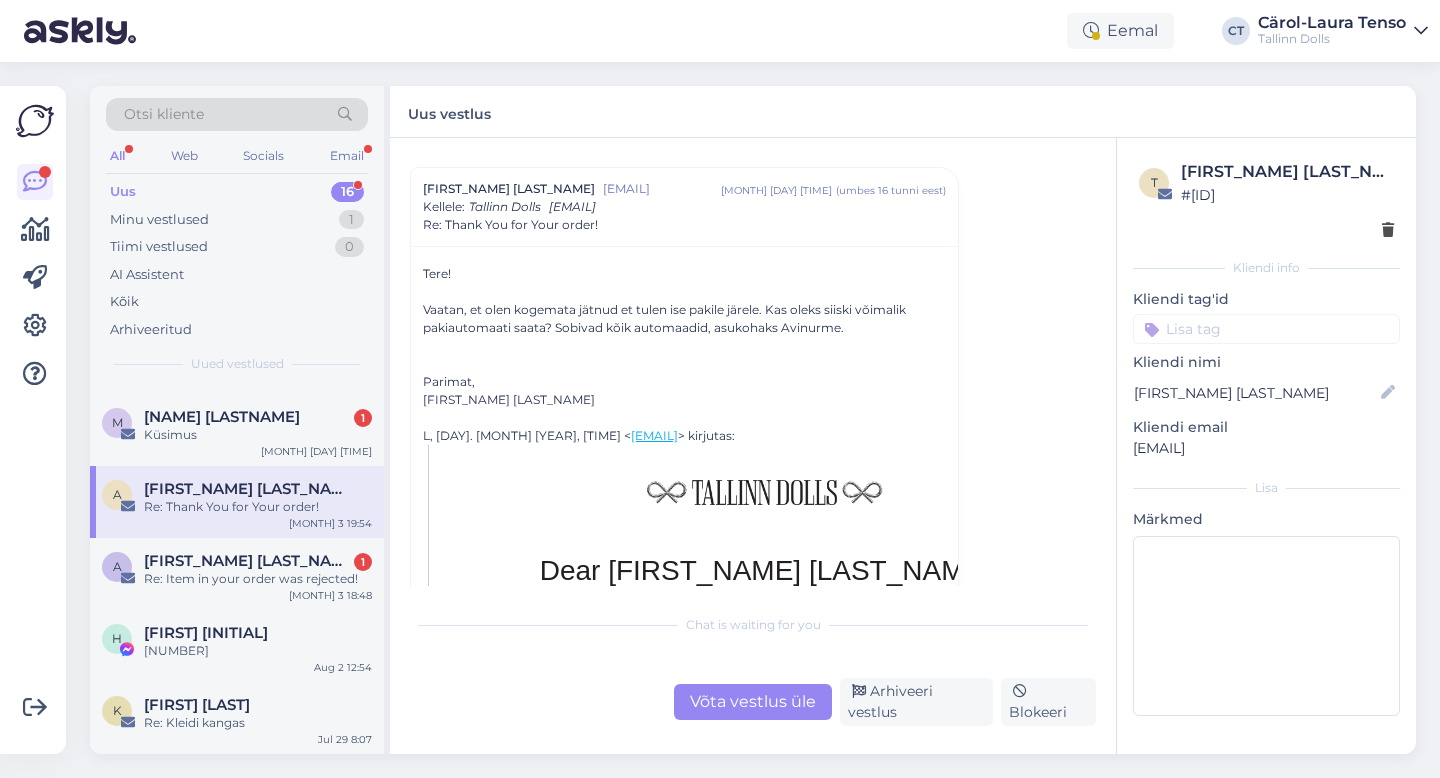 scroll, scrollTop: 50, scrollLeft: 0, axis: vertical 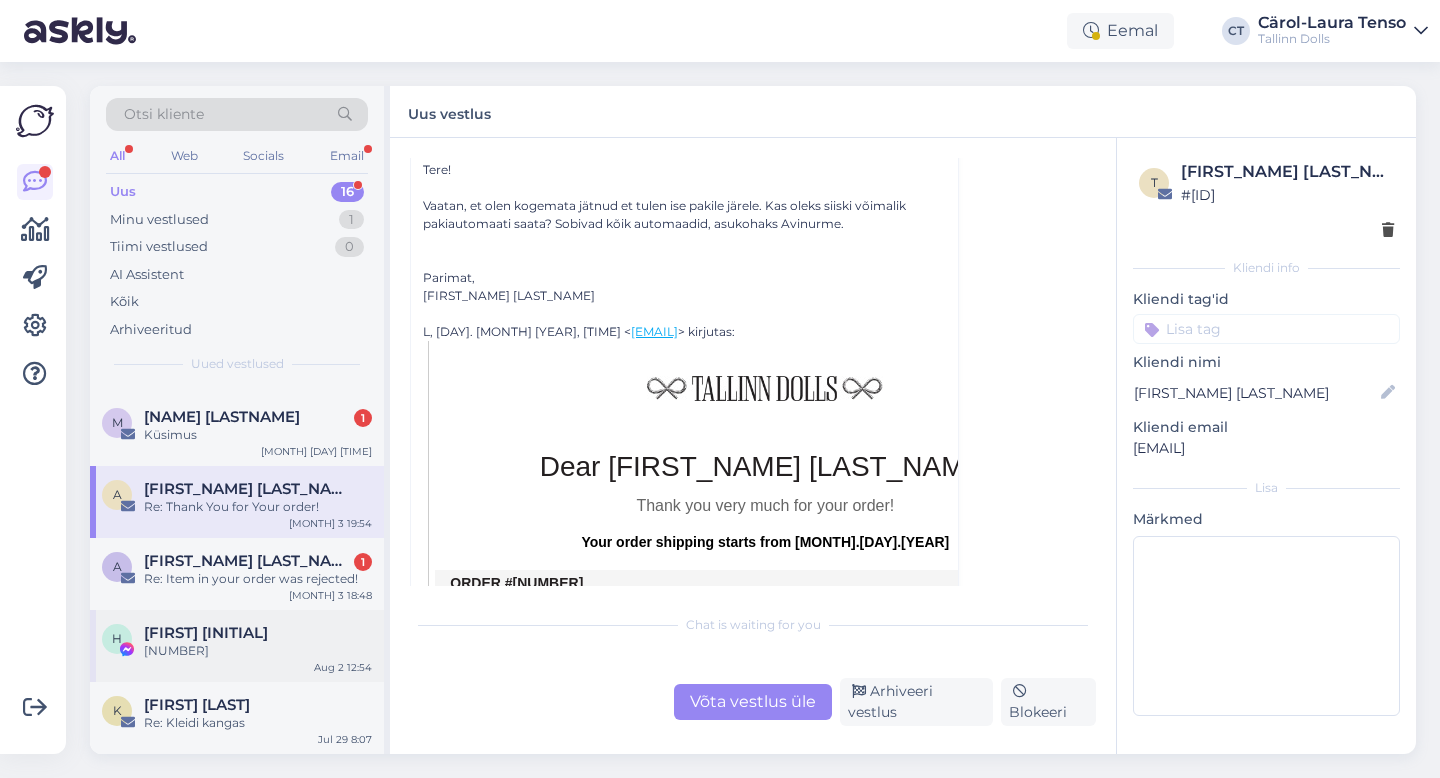 click on "[PERSON] [PERSON] [NUMBER] [MONTH] [NUMBER] [TIME]" at bounding box center [237, 646] 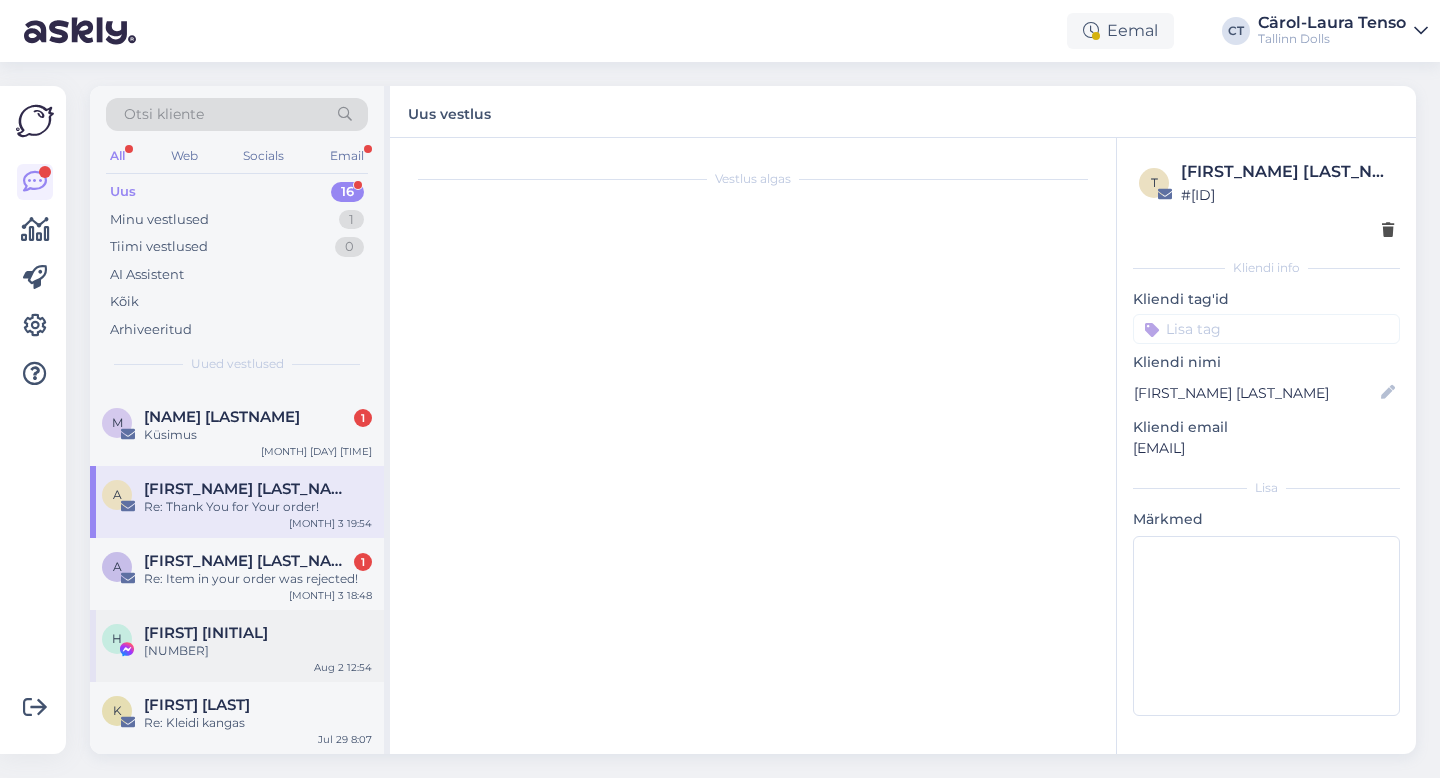 scroll, scrollTop: 674, scrollLeft: 0, axis: vertical 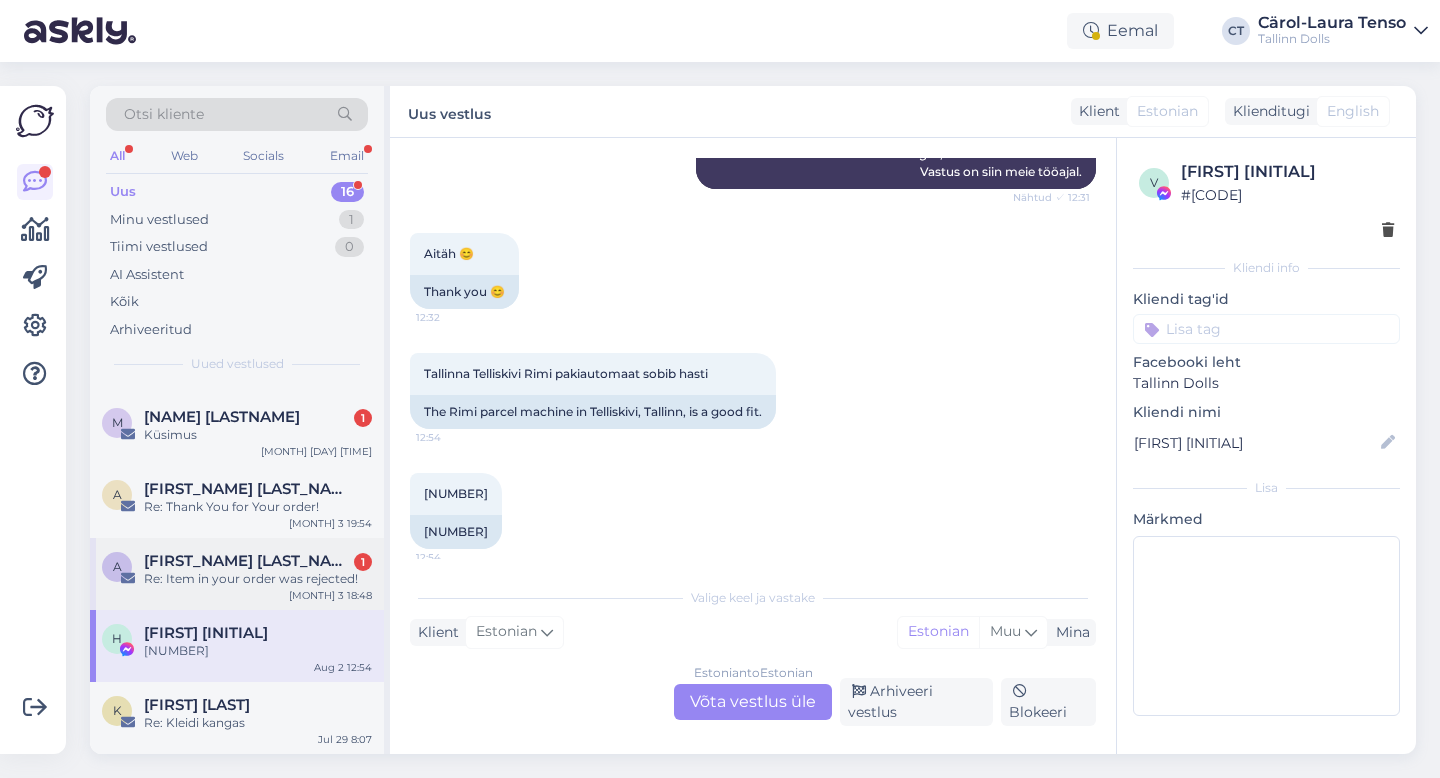 click on "[NAME] [NUMBER]" at bounding box center (258, 561) 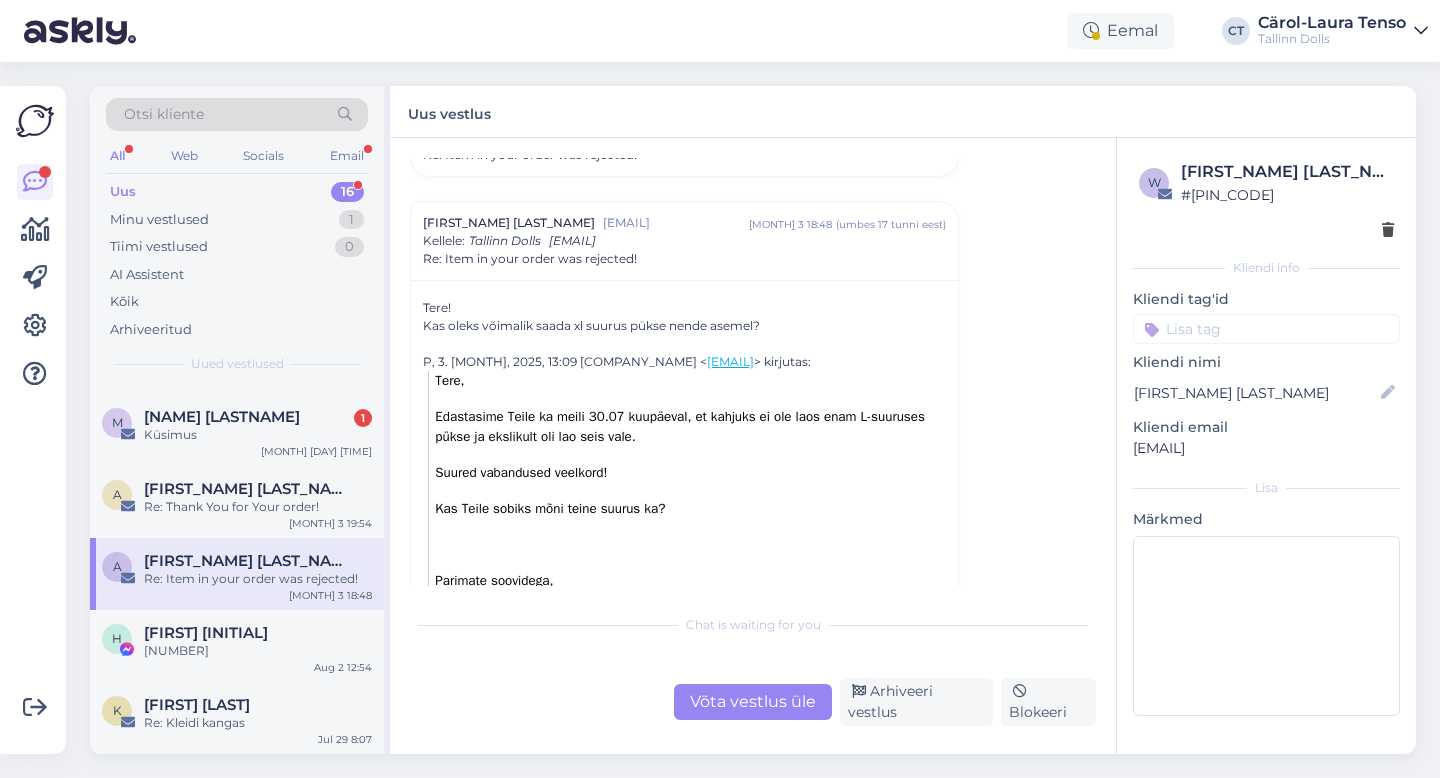 scroll, scrollTop: 177, scrollLeft: 0, axis: vertical 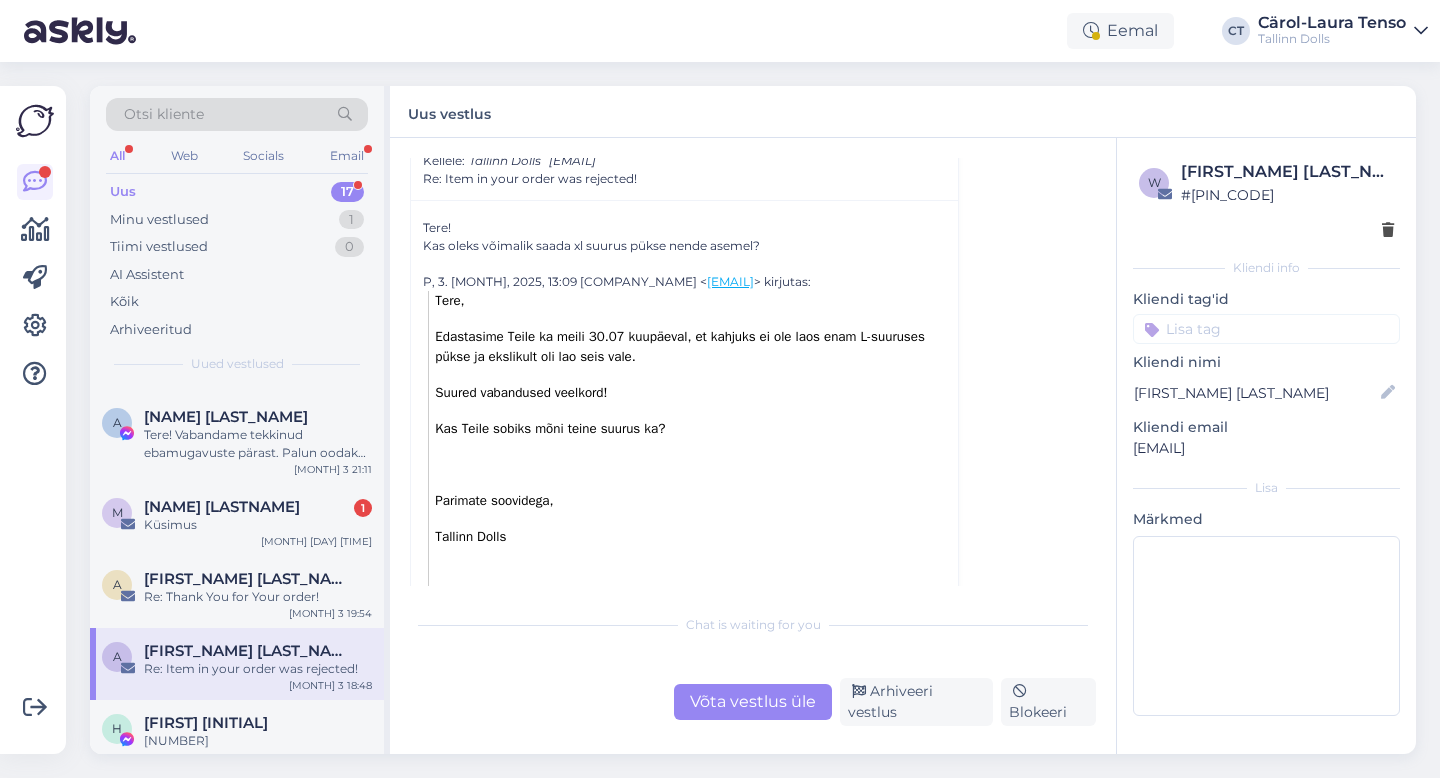 click on "Võta vestlus üle" at bounding box center [753, 702] 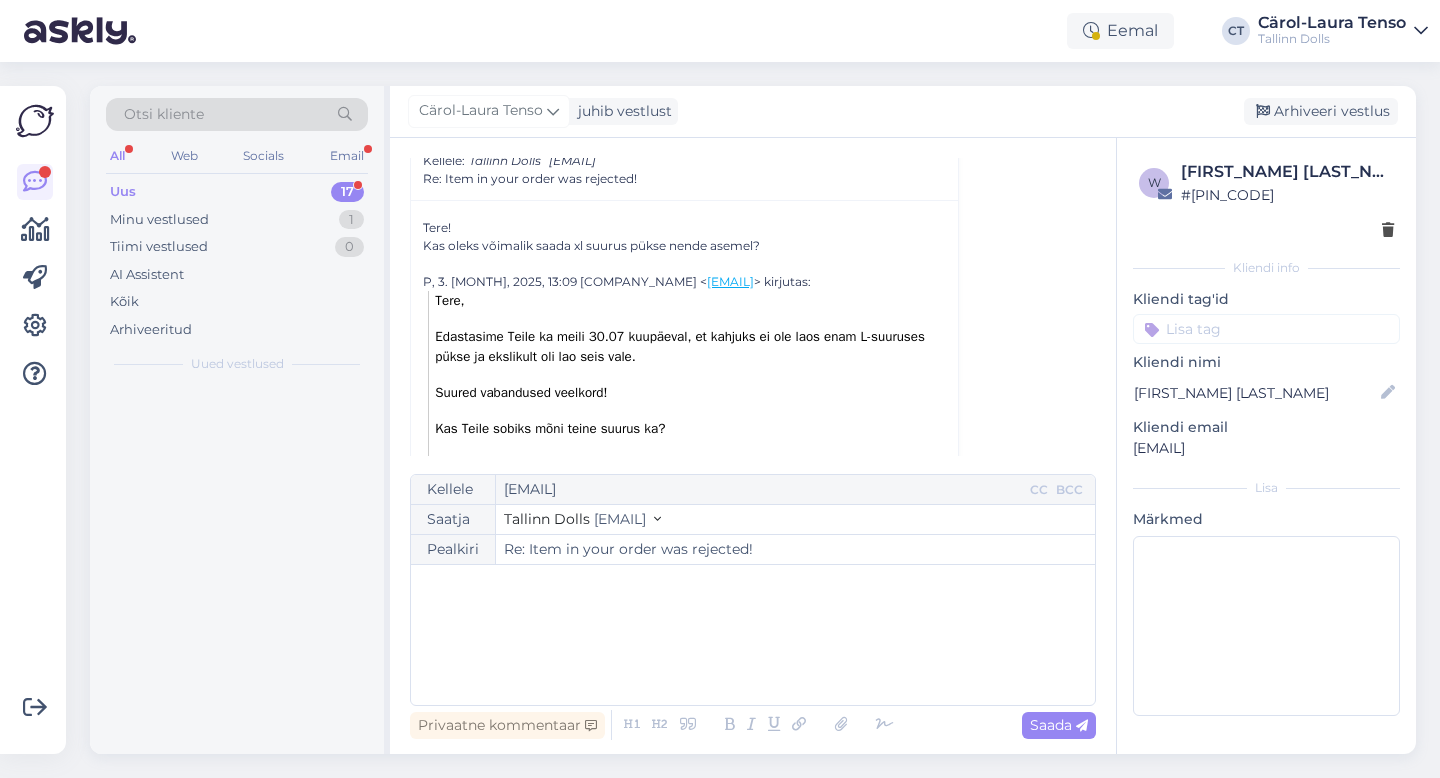 scroll, scrollTop: 140, scrollLeft: 0, axis: vertical 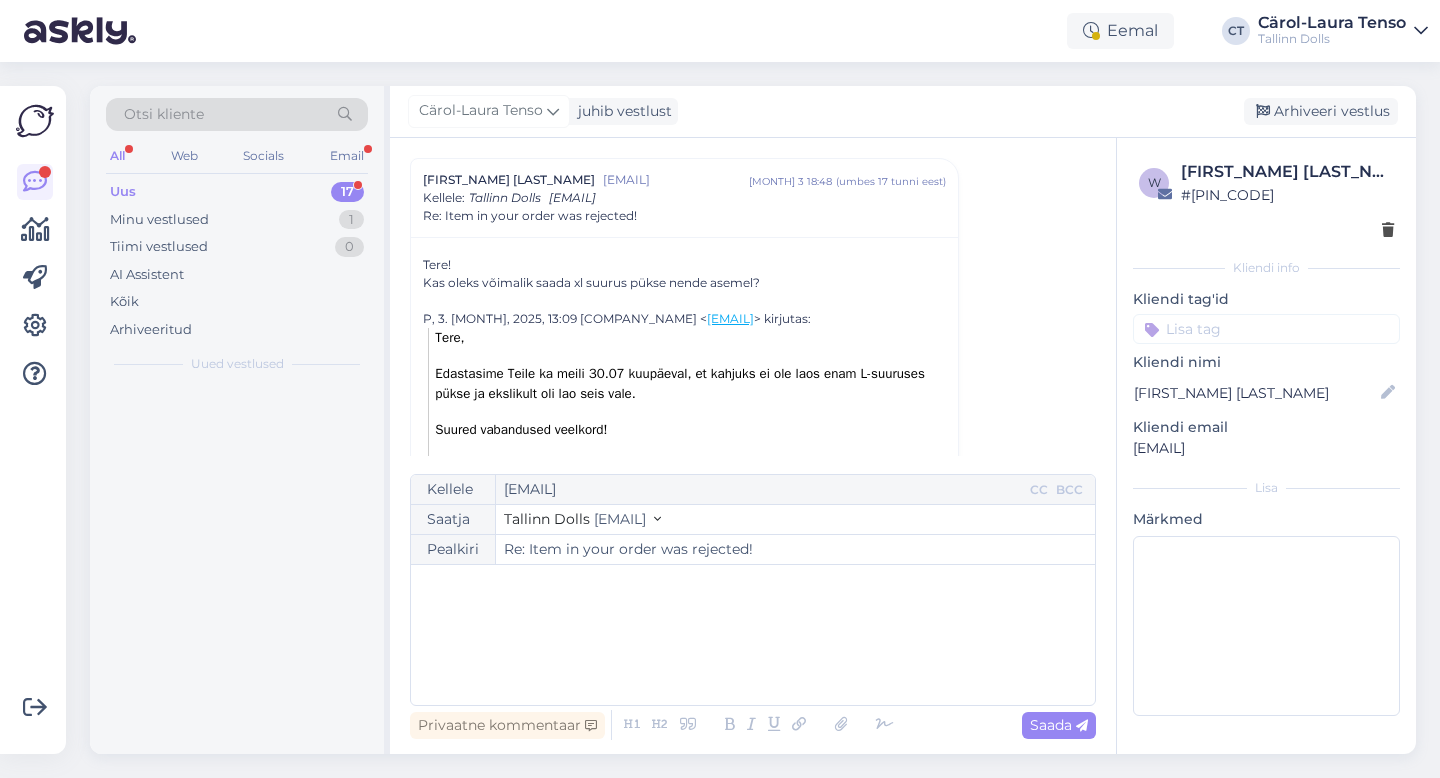 click on "﻿" at bounding box center [753, 635] 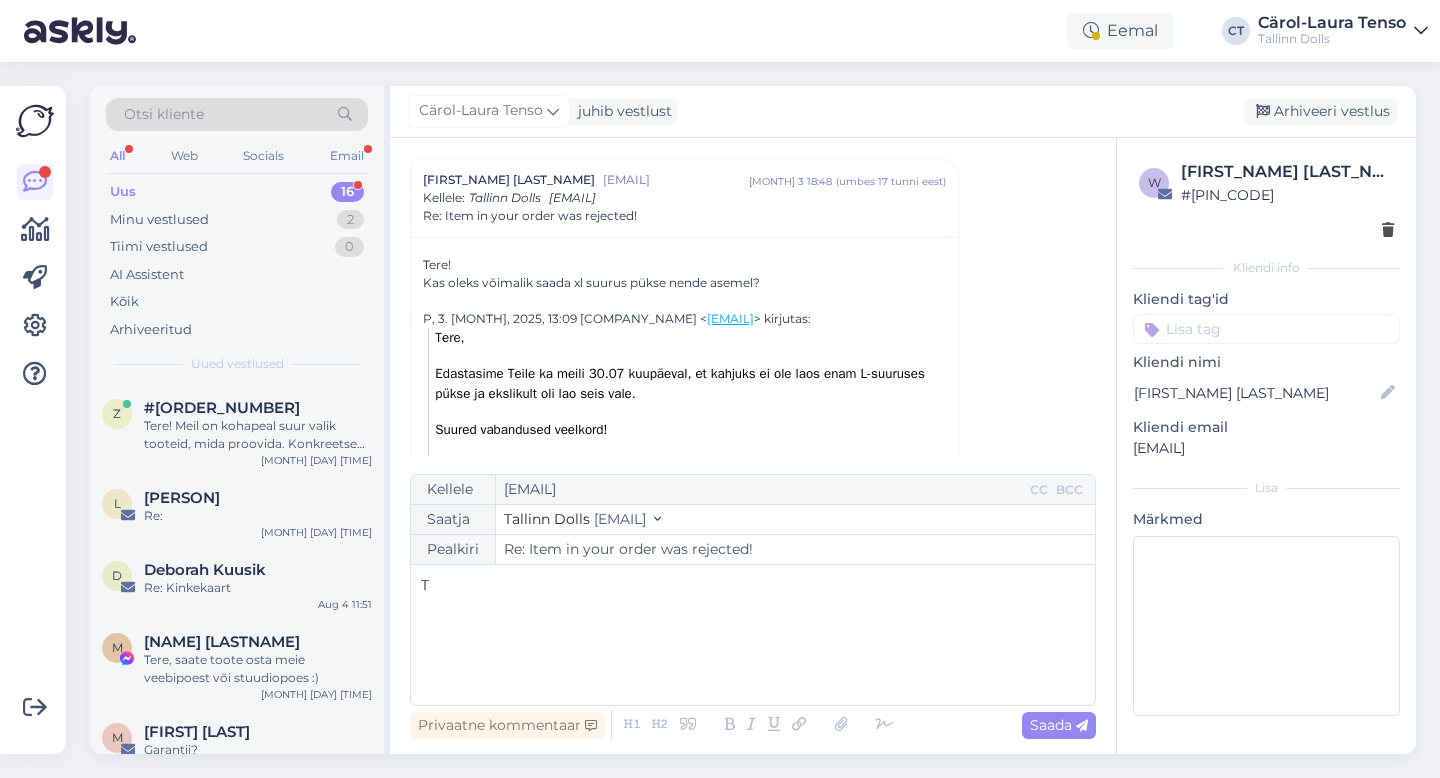 type 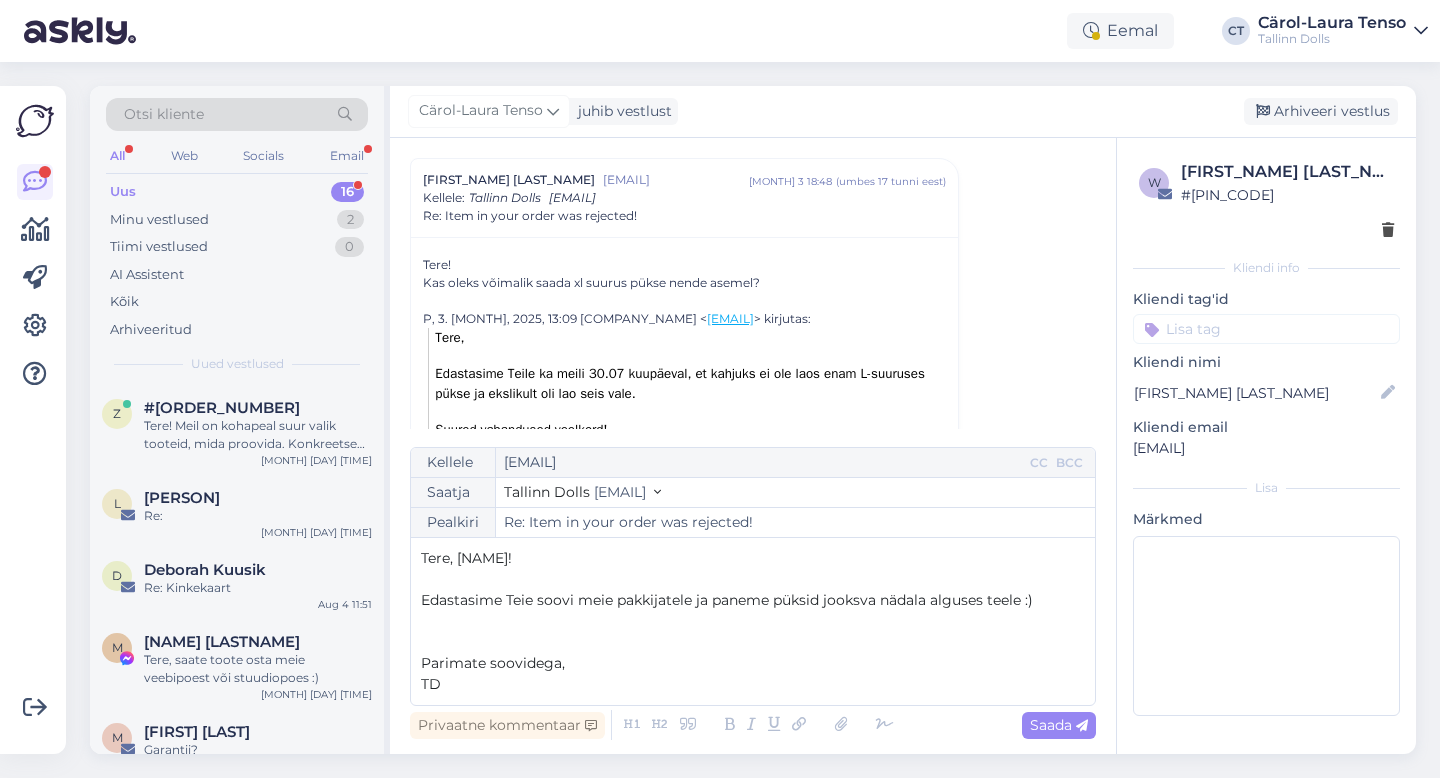click on "﻿" at bounding box center [753, 579] 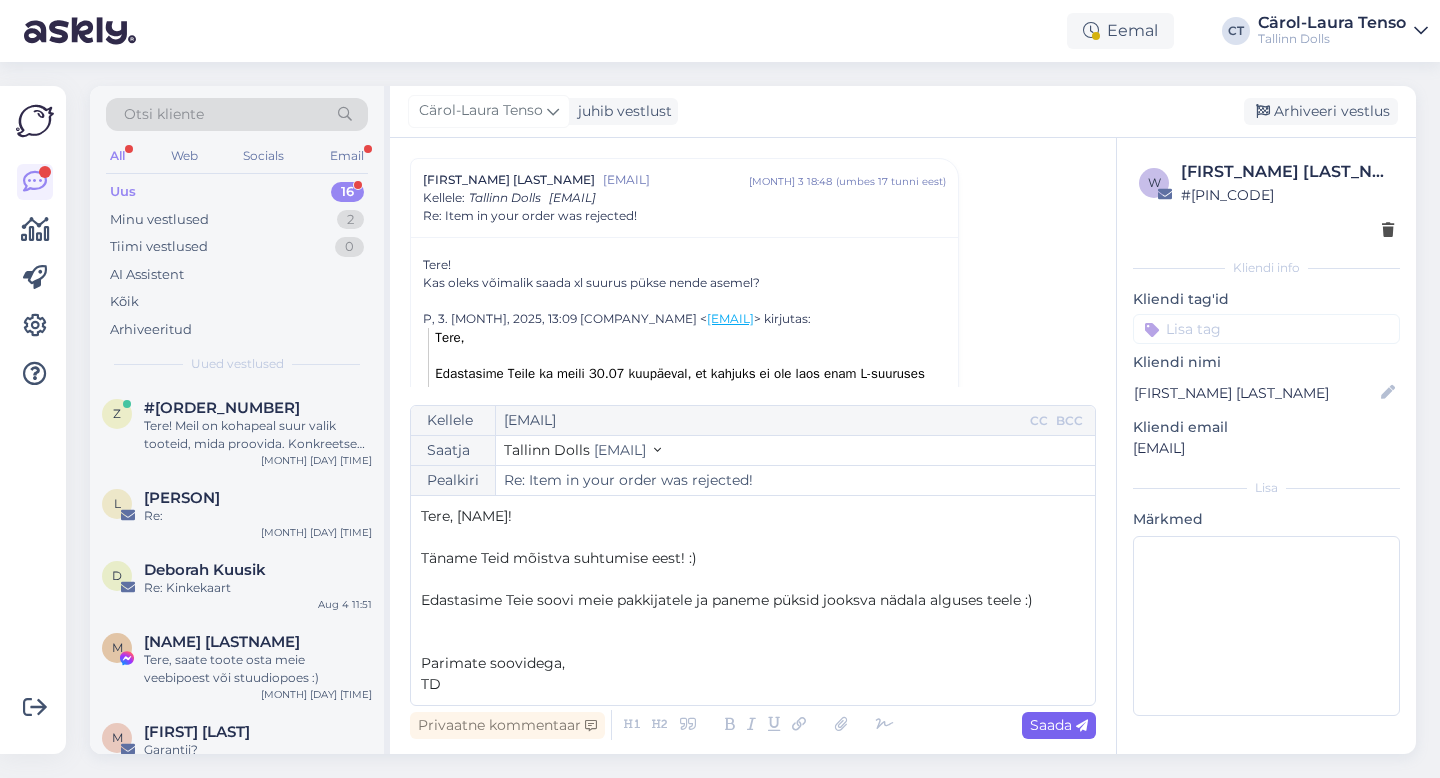 click on "Saada" at bounding box center [1059, 725] 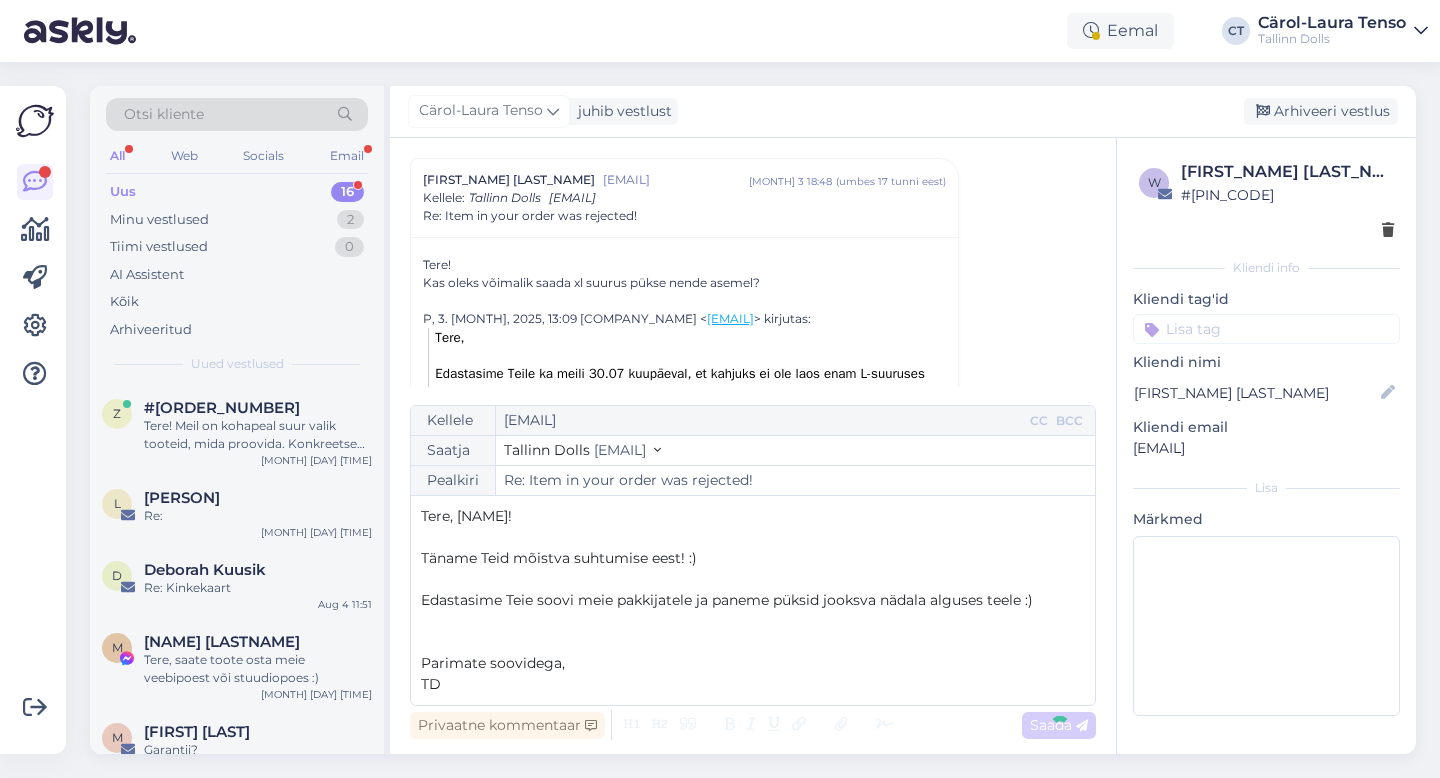 type on "Re: Re: Item in your order was rejected!" 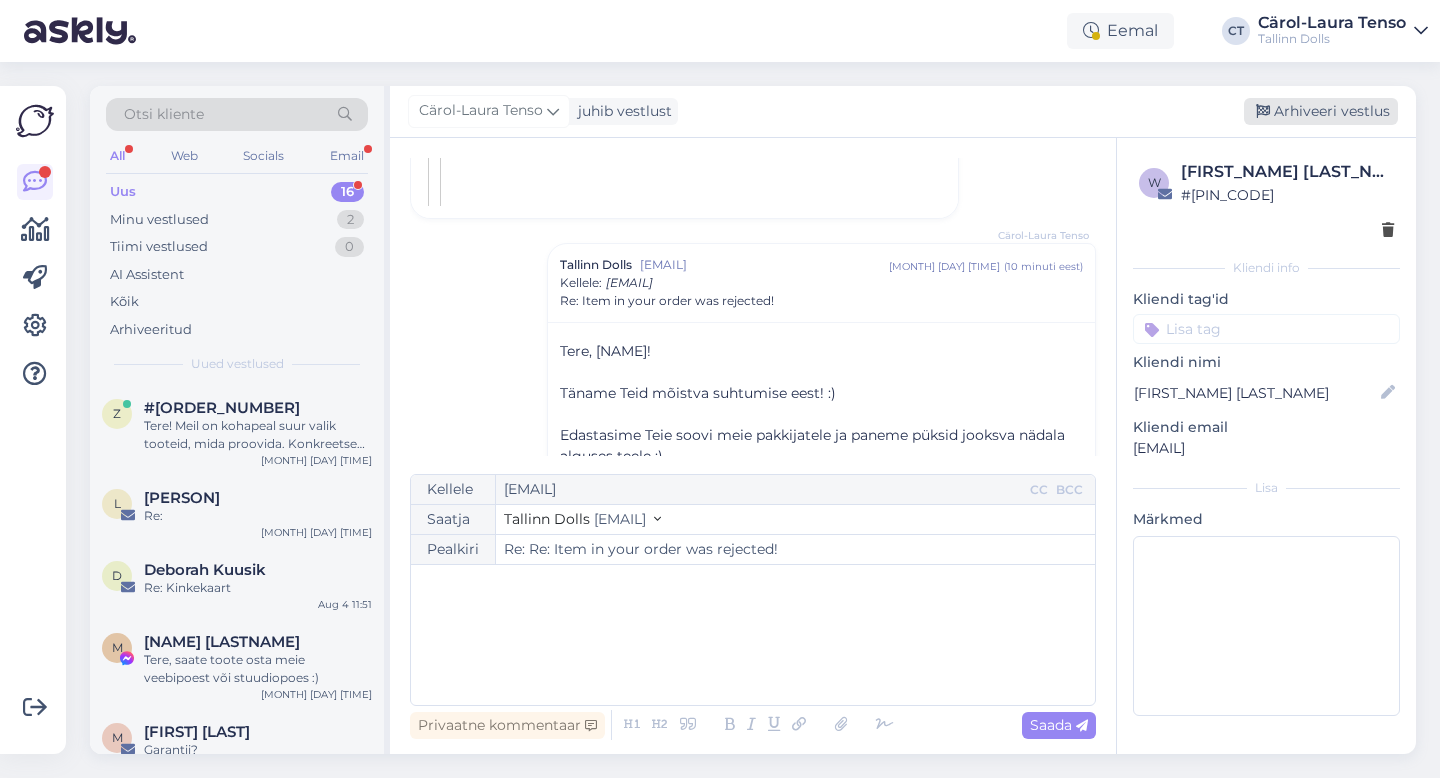 click on "Arhiveeri vestlus" at bounding box center [1321, 111] 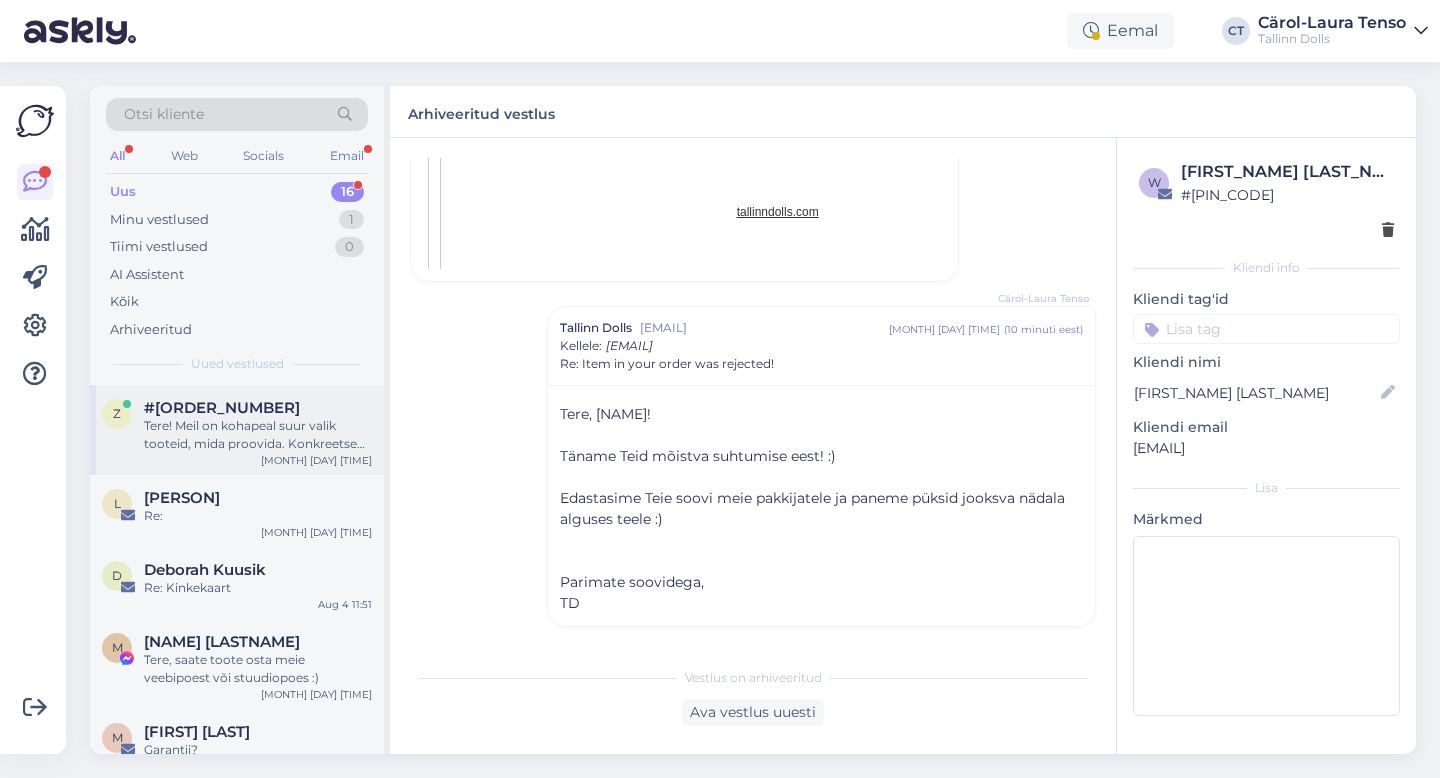 click on "Tere!
Meil on kohapeal suur valik tooteid, mida proovida. Konkreetse kleidi saadavuse kohta palun oodake, ma edastan selle küsimuse kolleegile, kes saab teile täpsema vastuse anda." at bounding box center (258, 435) 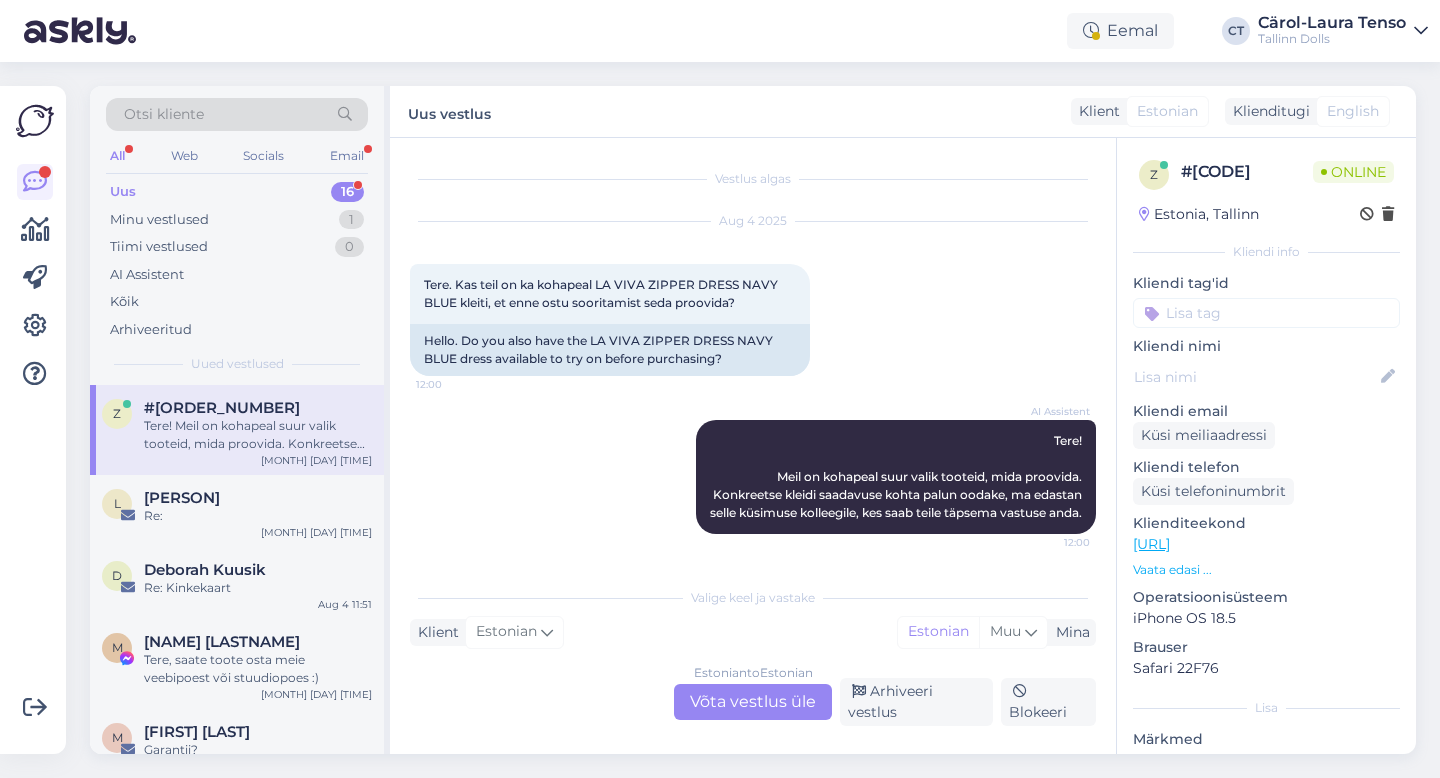 click on "Estonian  to  Estonian Võta vestlus üle" at bounding box center (753, 702) 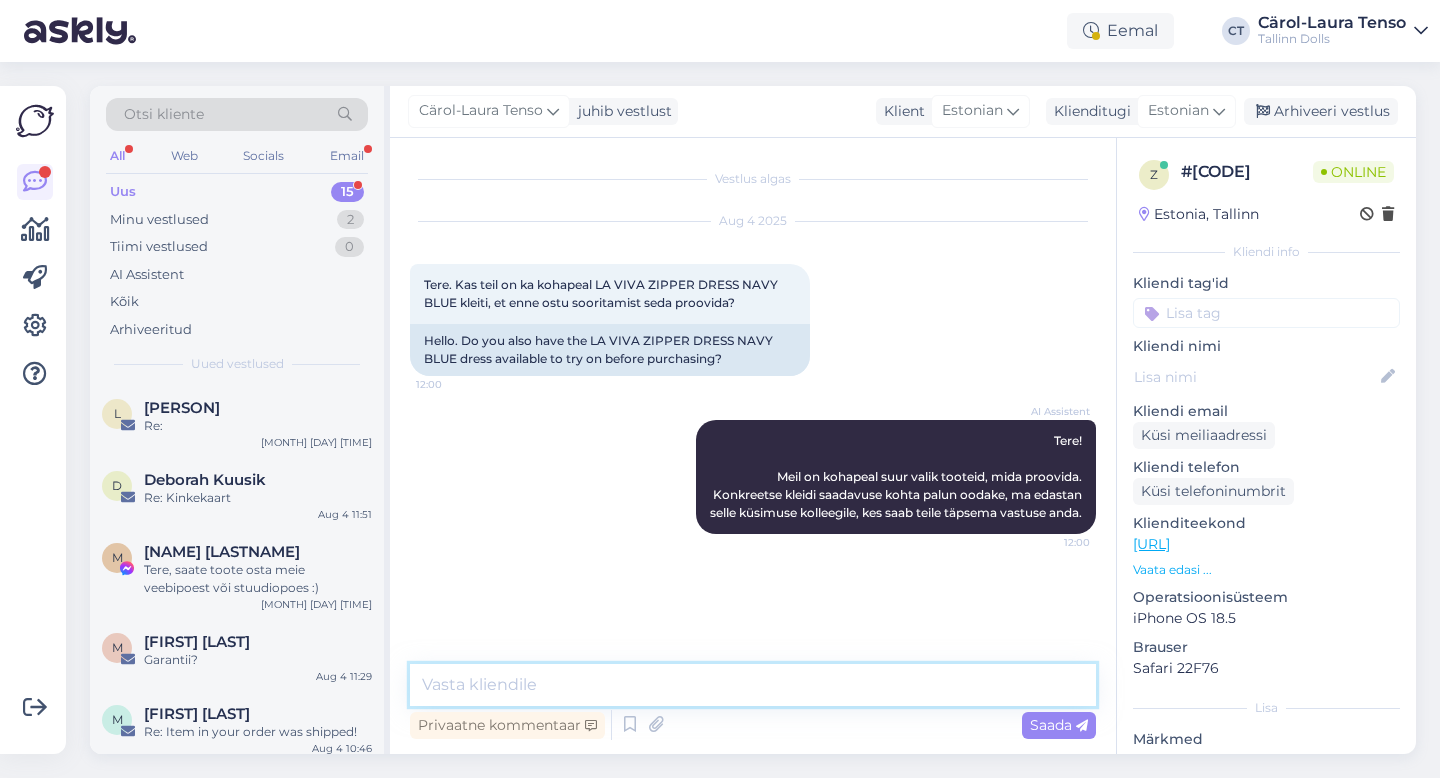 click at bounding box center (753, 685) 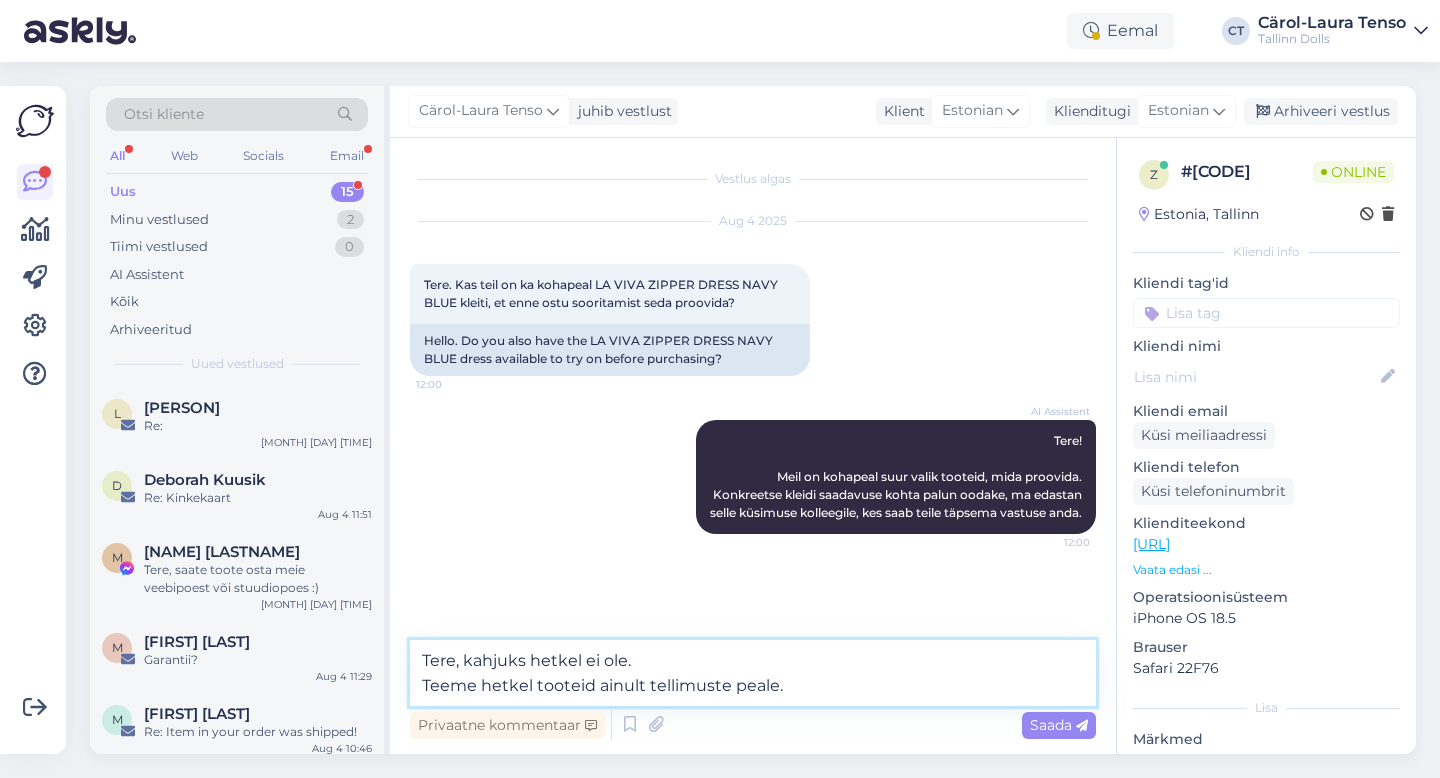 type on "Tere, kahjuks hetkel ei ole.
Teeme hetkel tooteid ainult tellimuste peale." 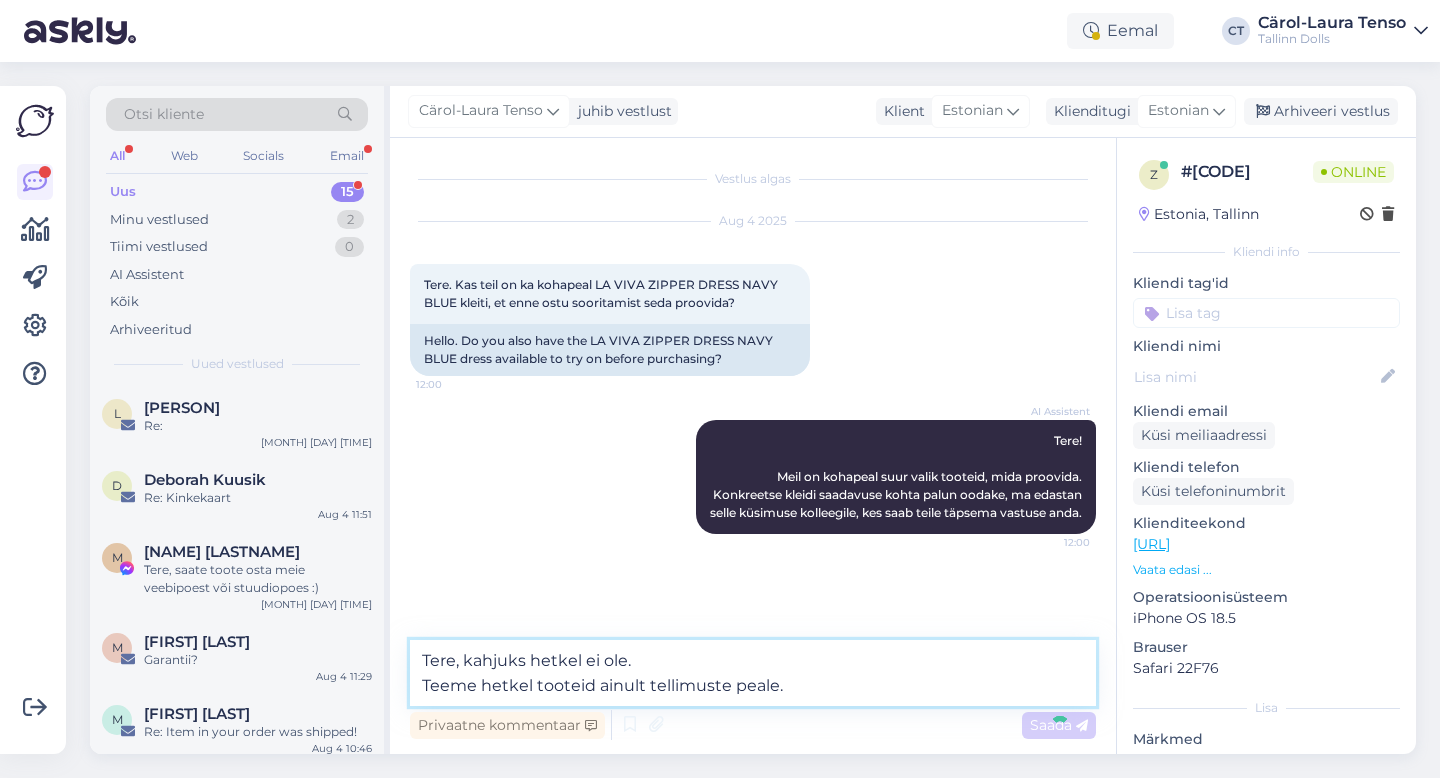 type 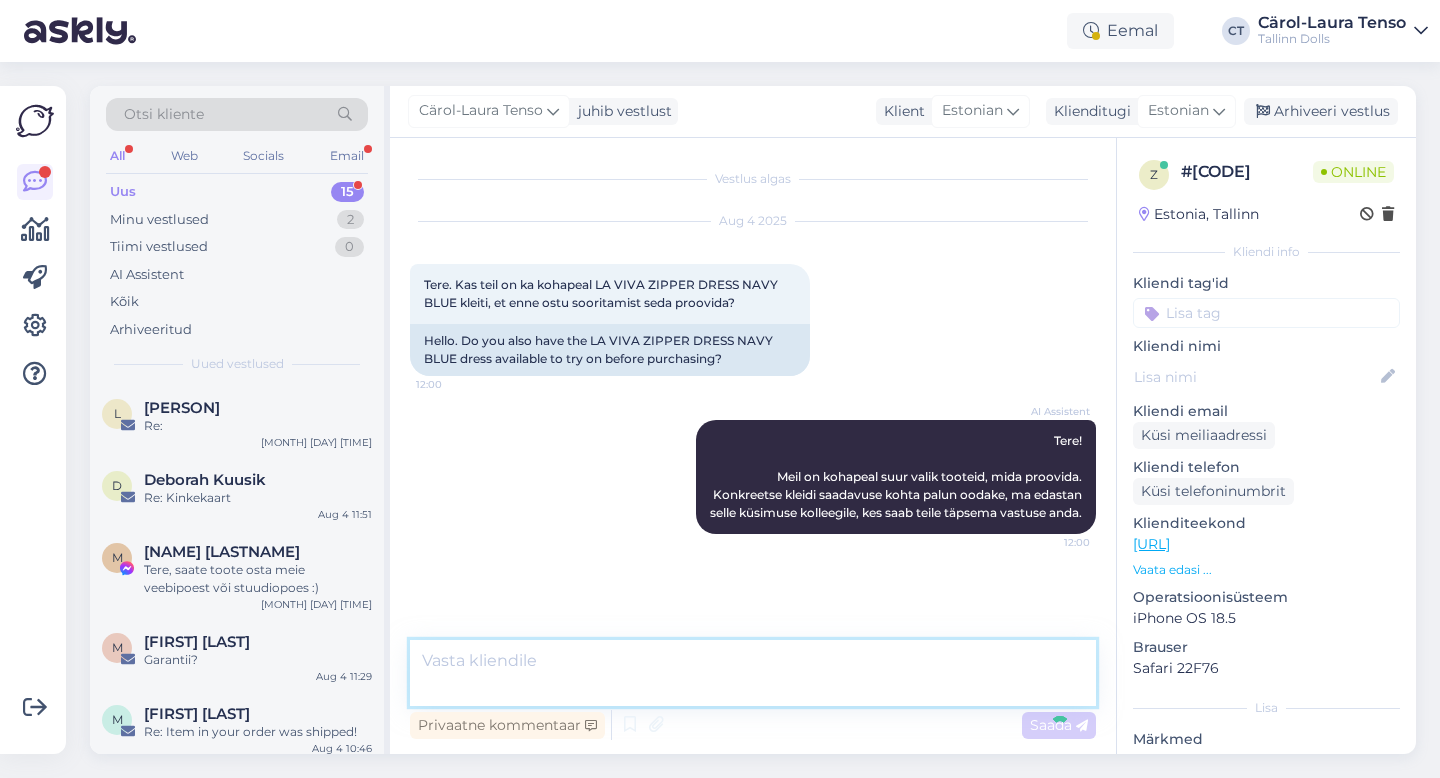 scroll, scrollTop: 32, scrollLeft: 0, axis: vertical 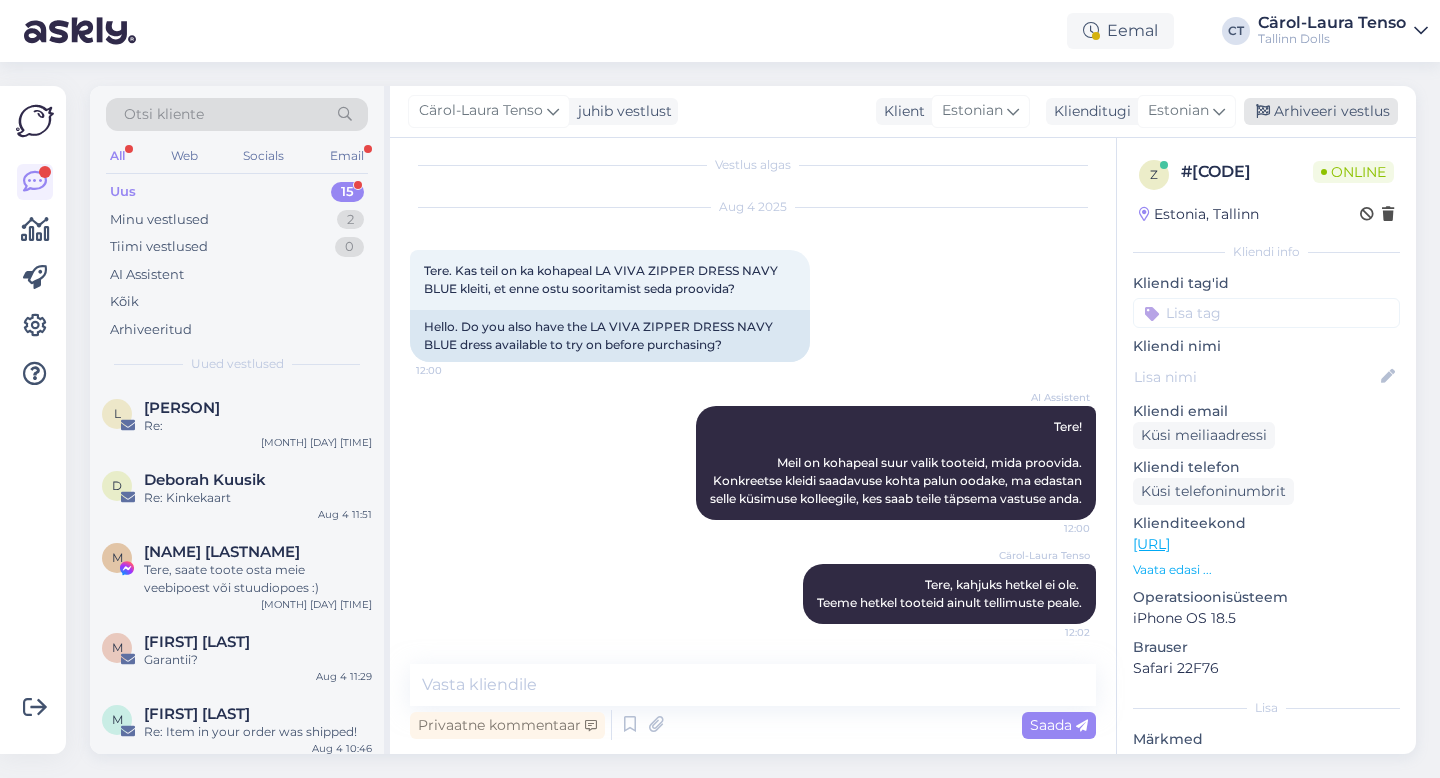 click on "Arhiveeri vestlus" at bounding box center [1321, 111] 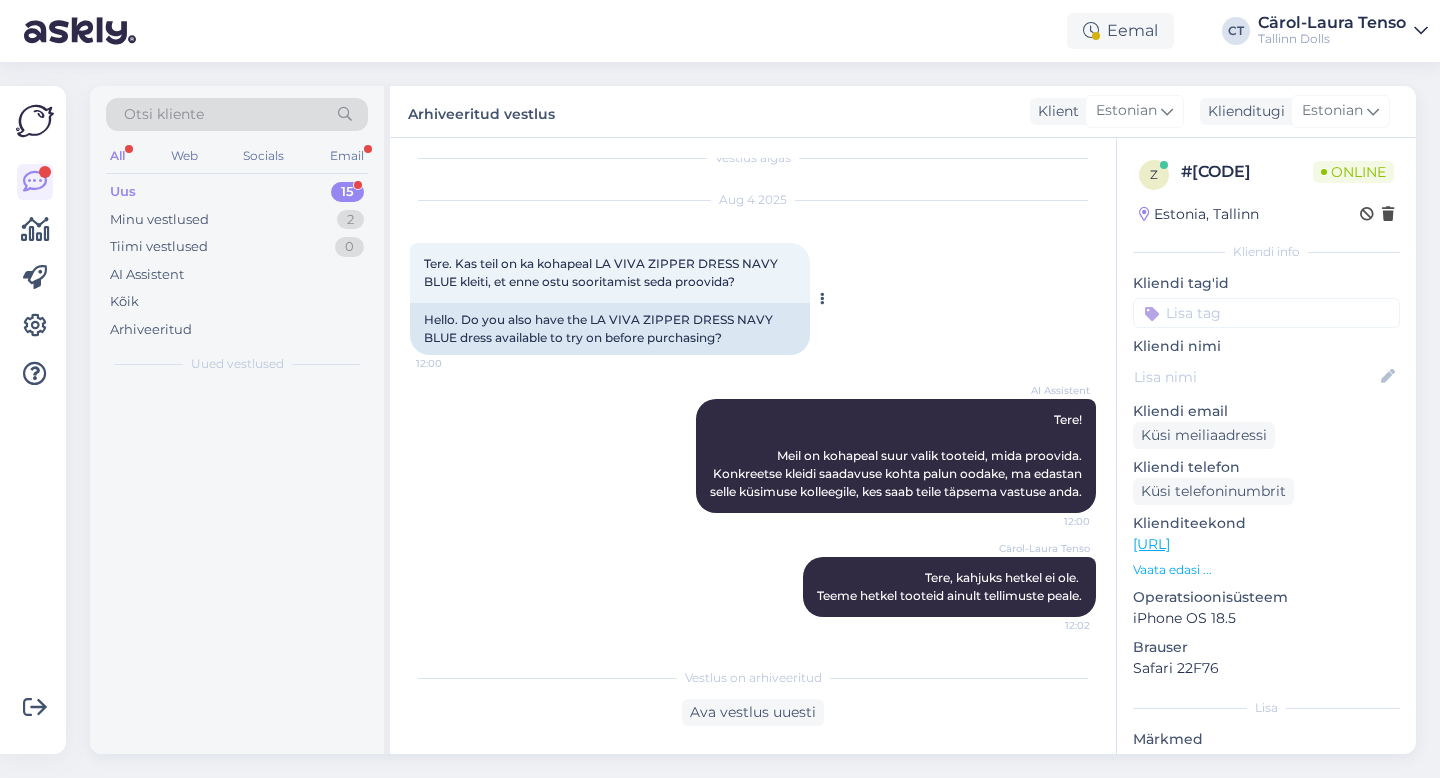 scroll, scrollTop: 39, scrollLeft: 0, axis: vertical 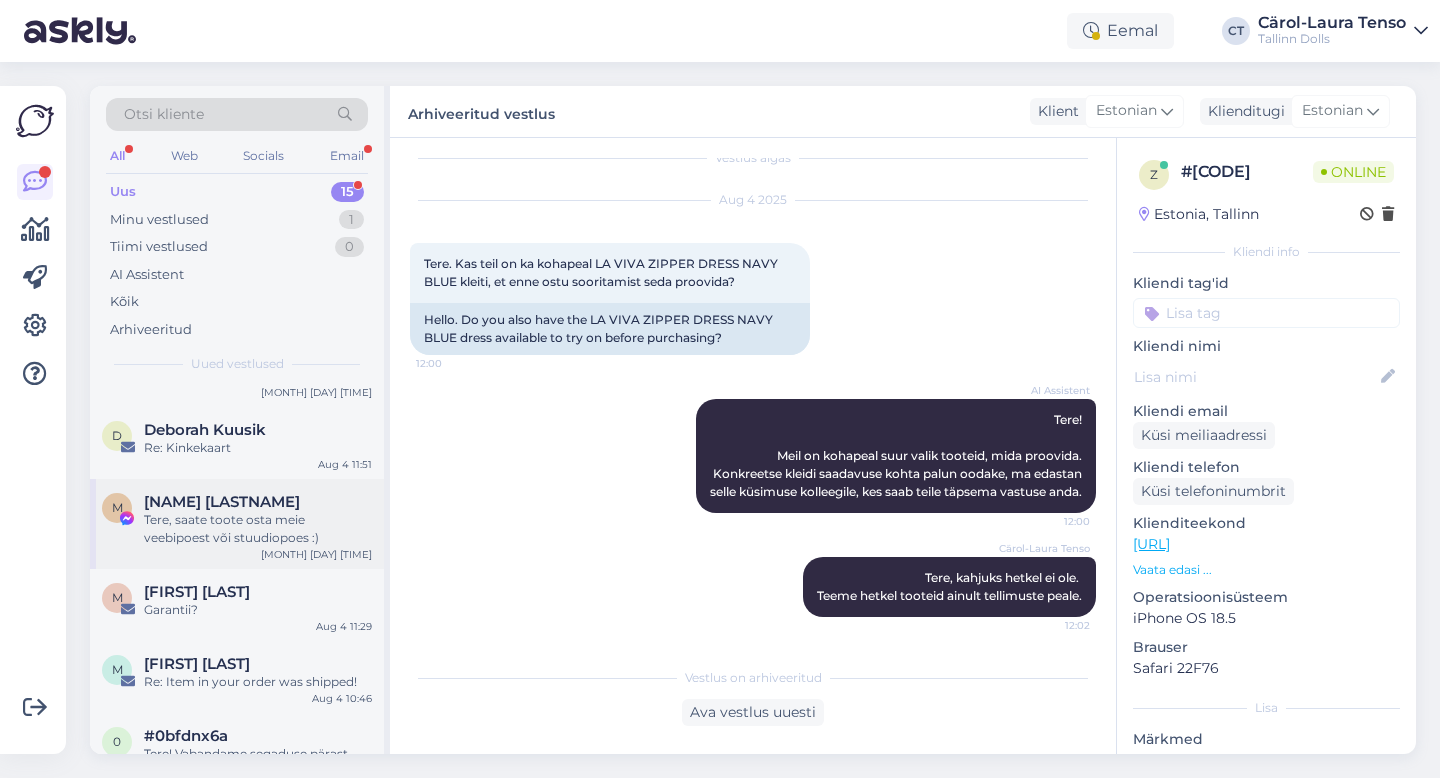 click on "Tere, saate toote osta meie veebipoest või stuudiopoes :)" at bounding box center (258, 529) 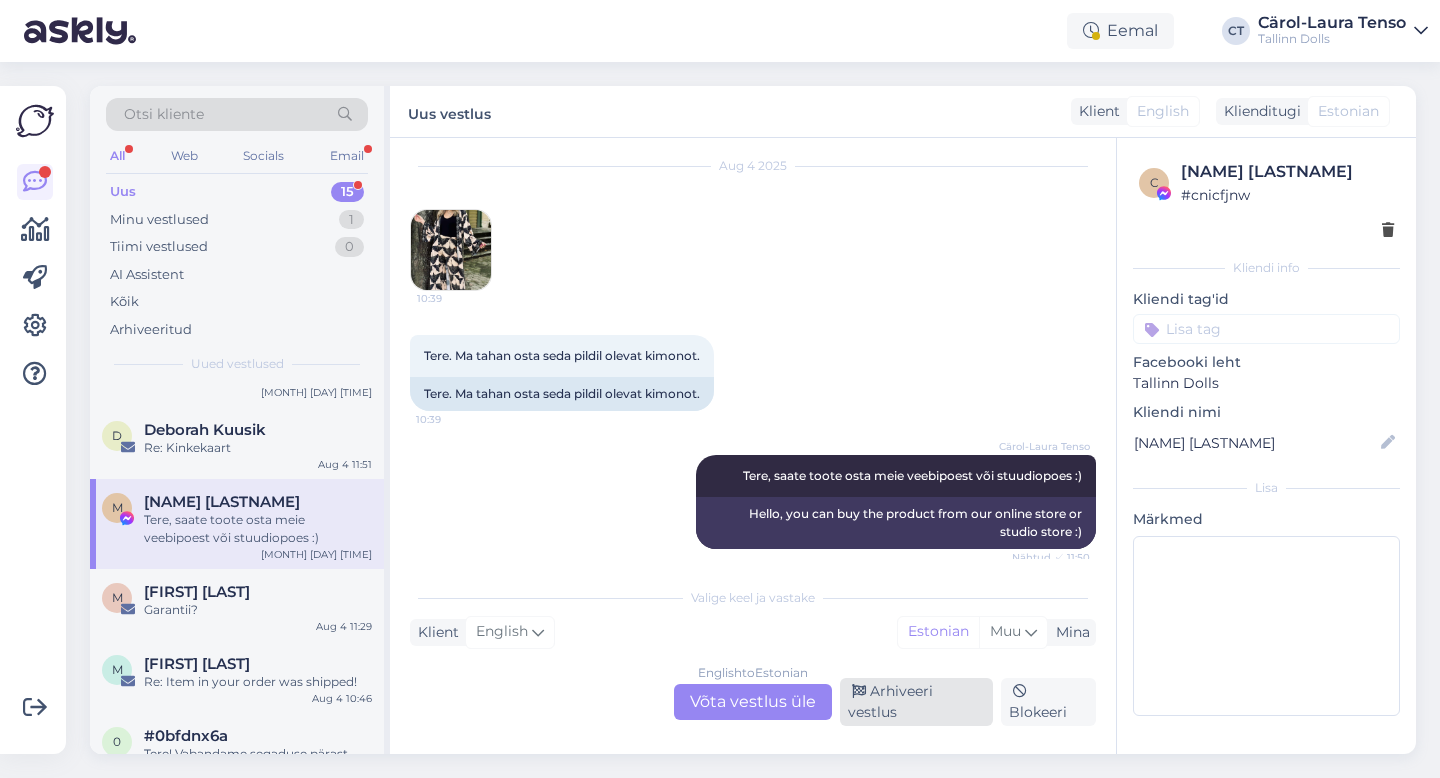click on "Arhiveeri vestlus" at bounding box center [916, 702] 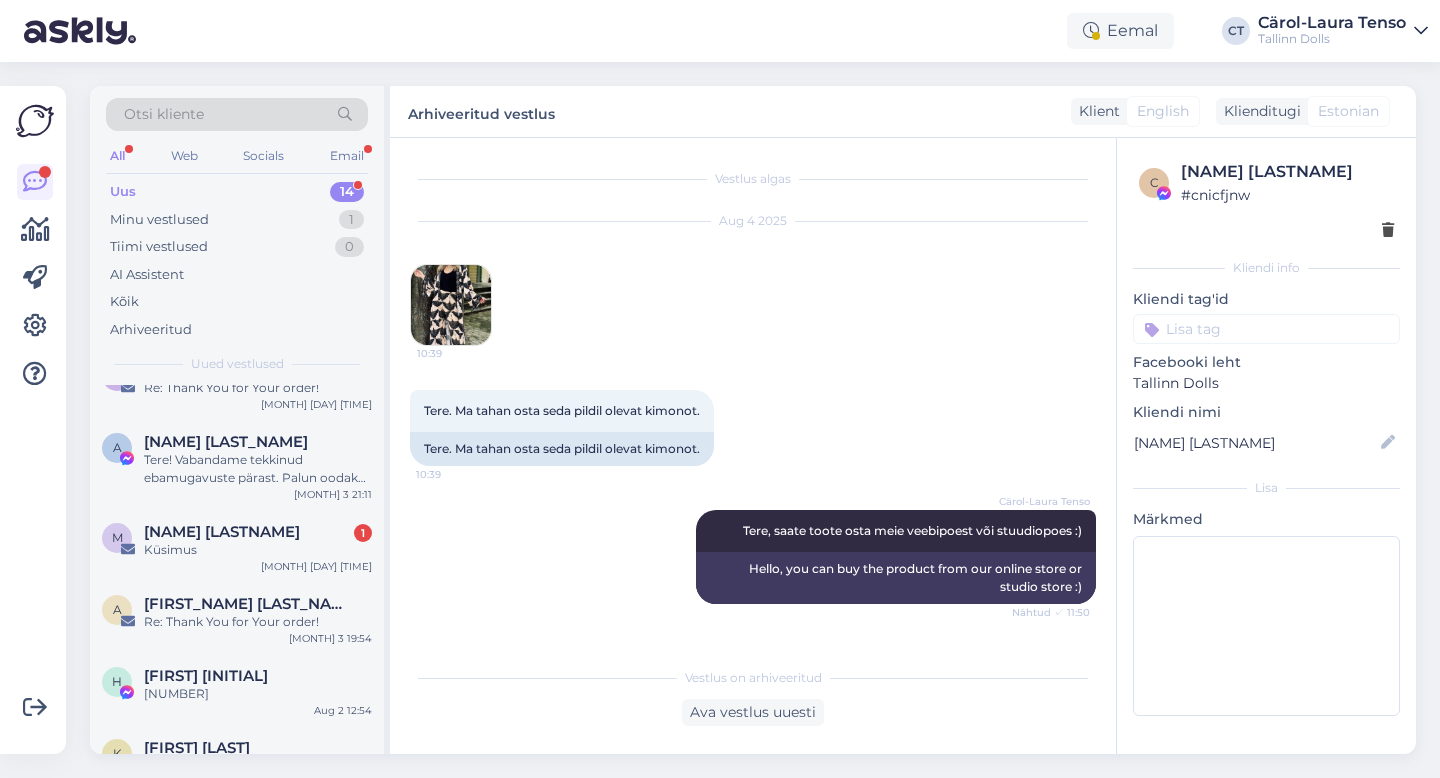 scroll, scrollTop: 675, scrollLeft: 0, axis: vertical 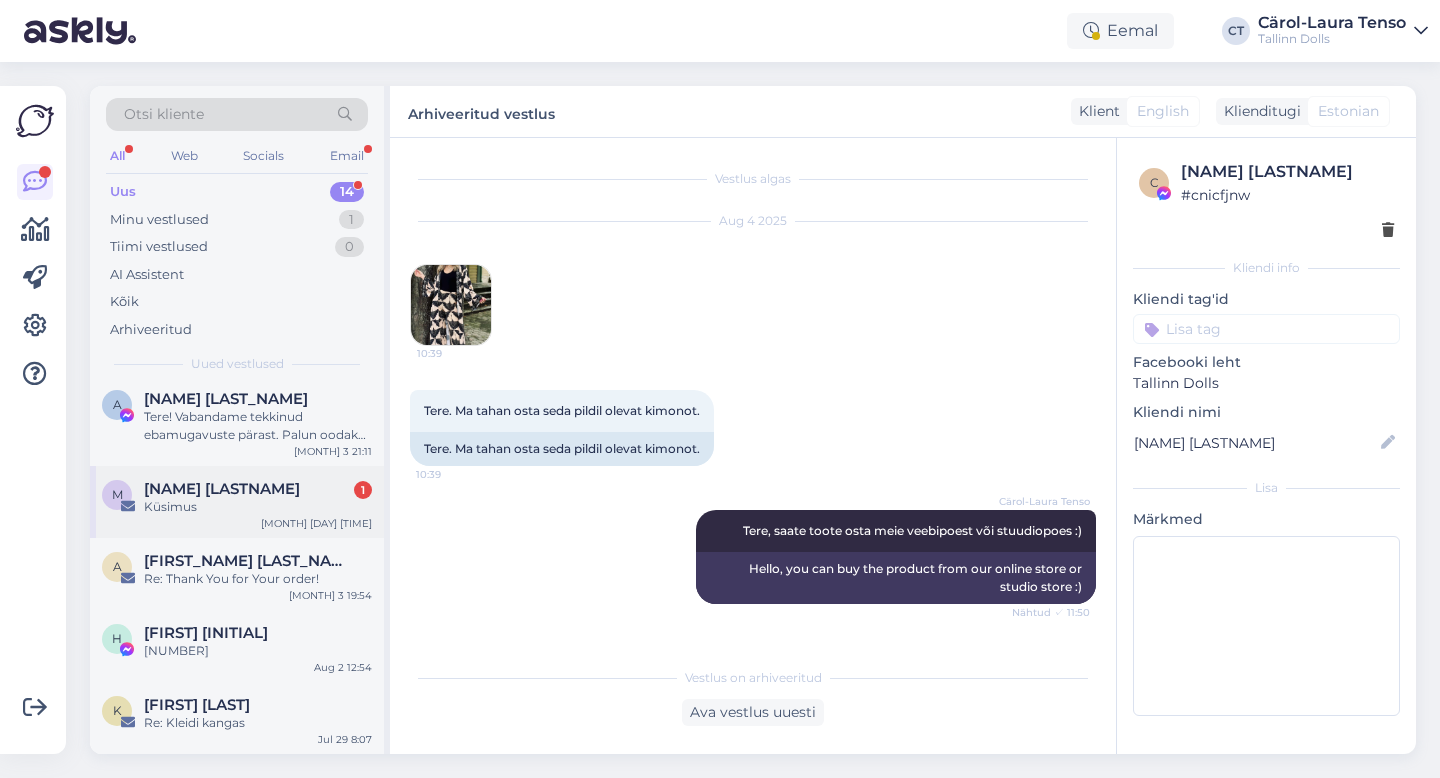 click on "Küsimus" at bounding box center (258, 507) 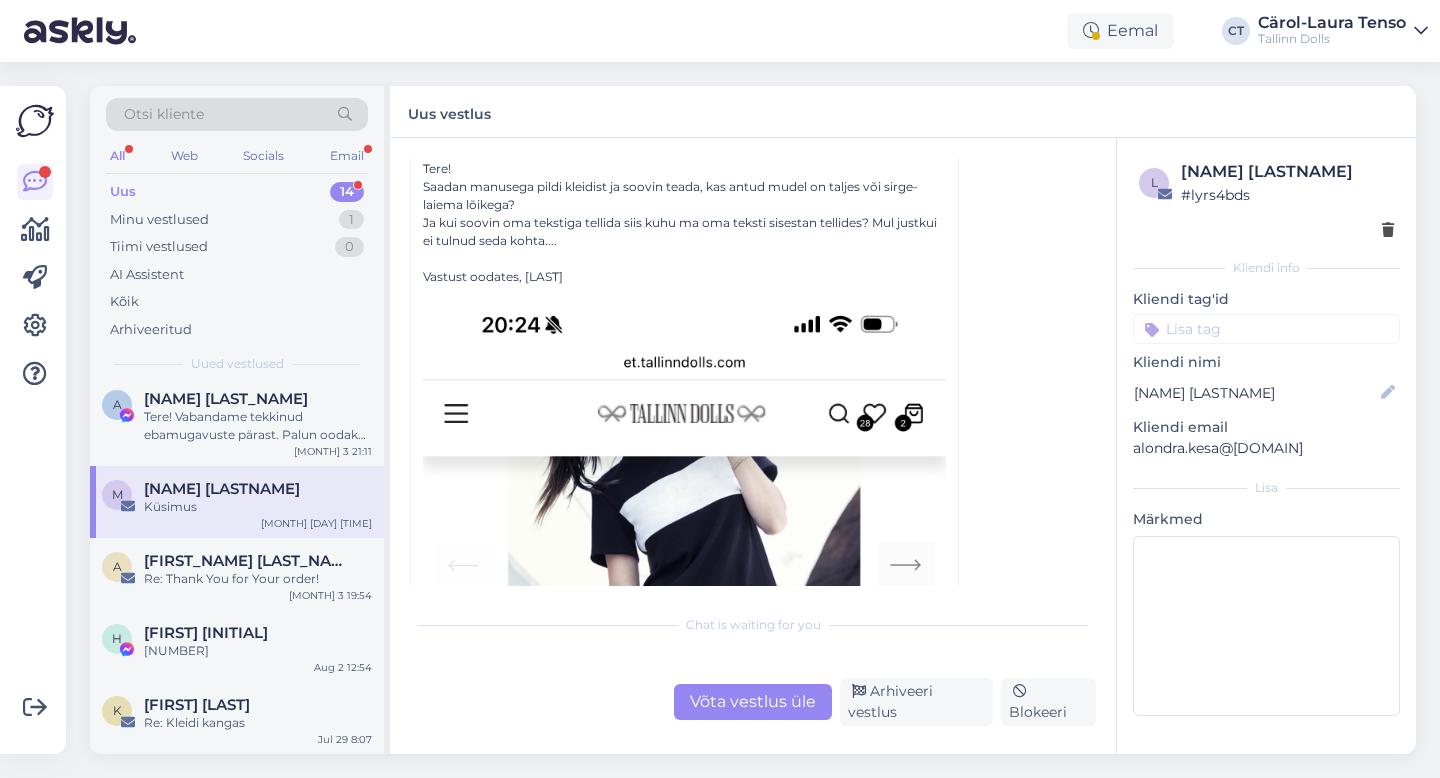 scroll, scrollTop: 0, scrollLeft: 0, axis: both 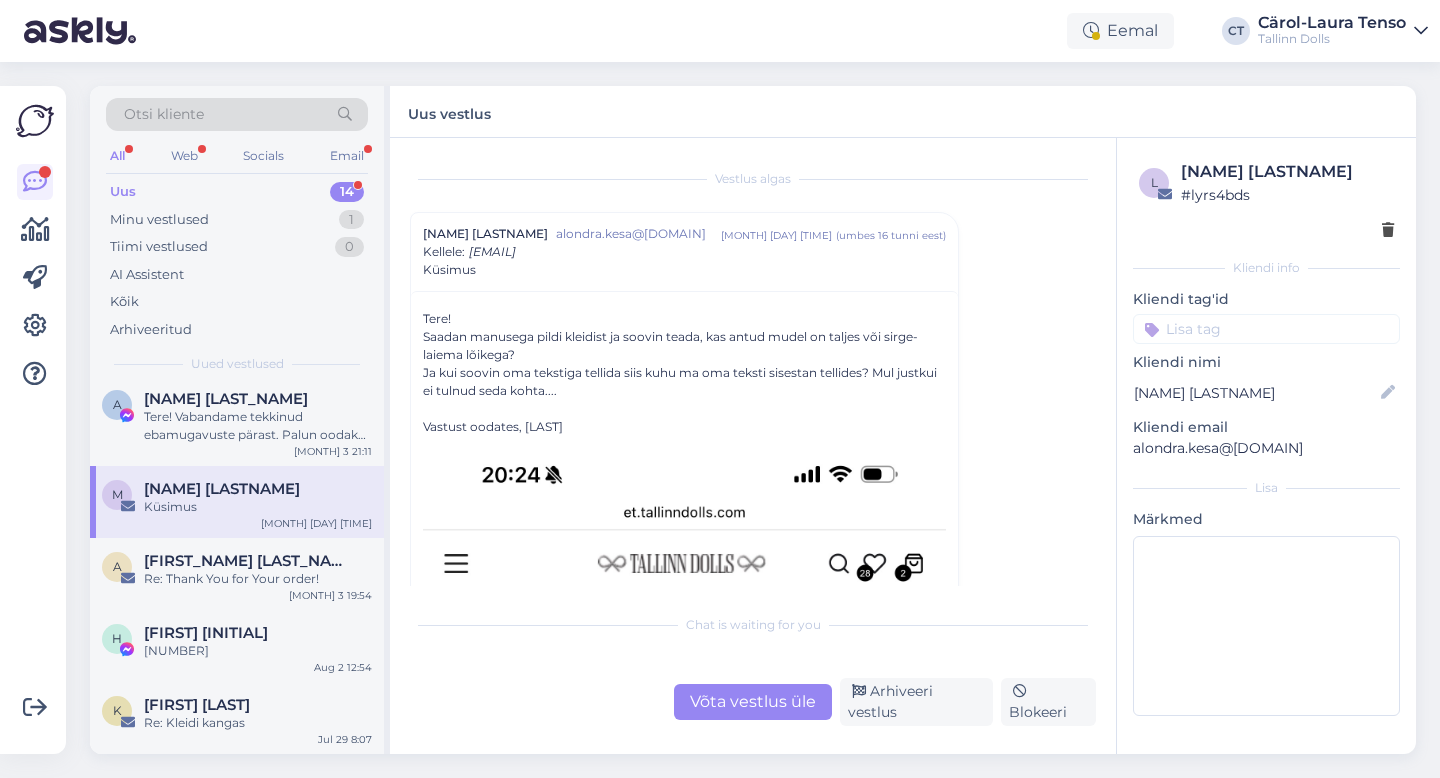 click on "Võta vestlus üle" at bounding box center (753, 702) 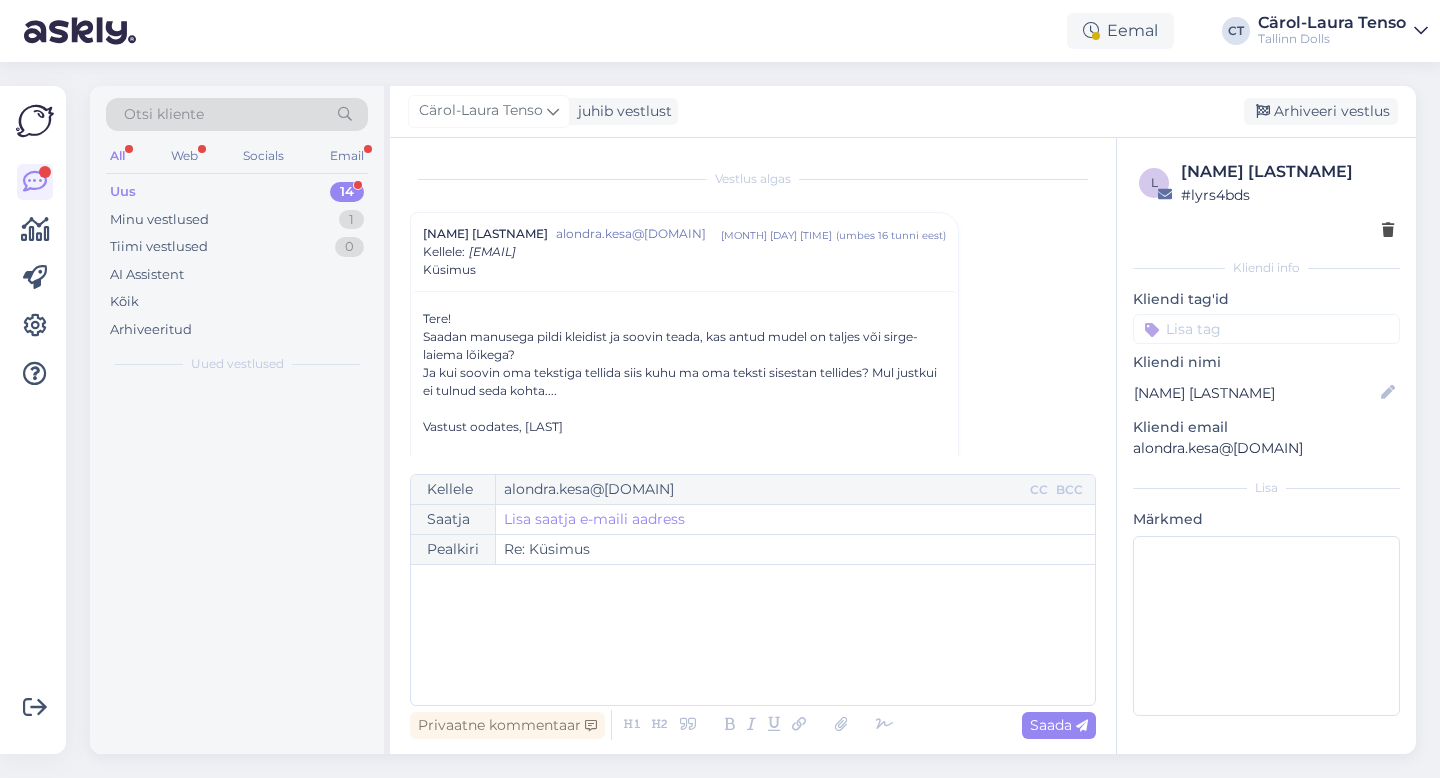 scroll, scrollTop: 54, scrollLeft: 0, axis: vertical 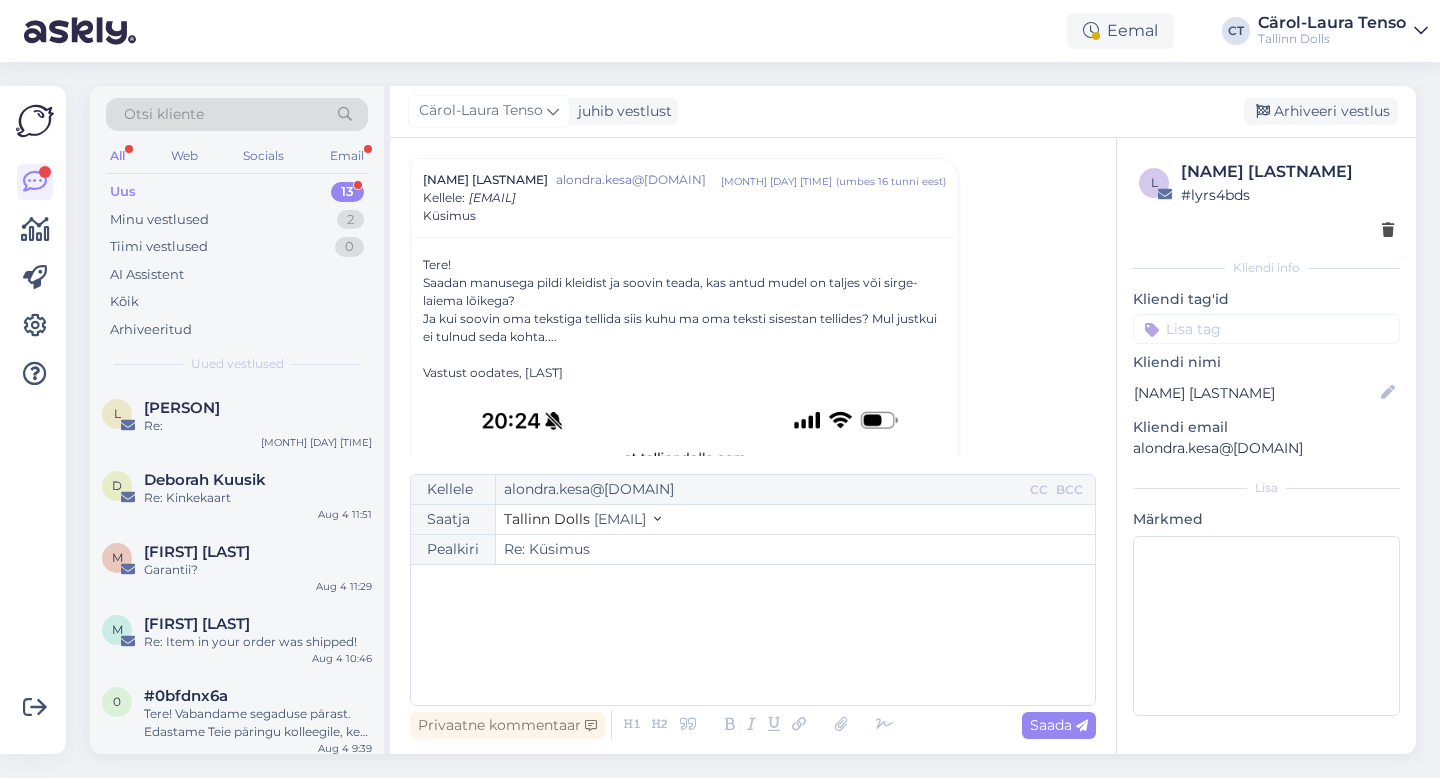 click on "﻿" at bounding box center (753, 635) 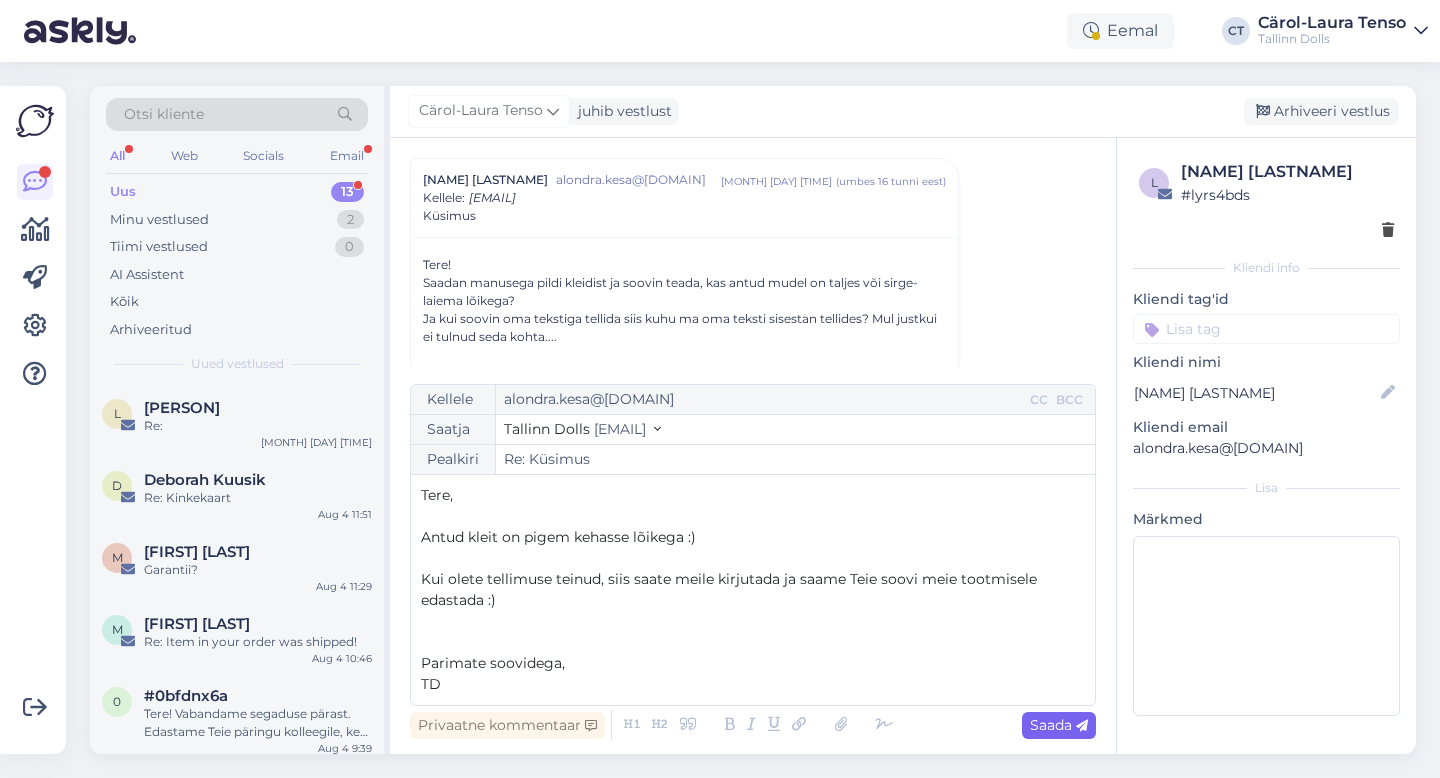 click on "Saada" at bounding box center (1059, 725) 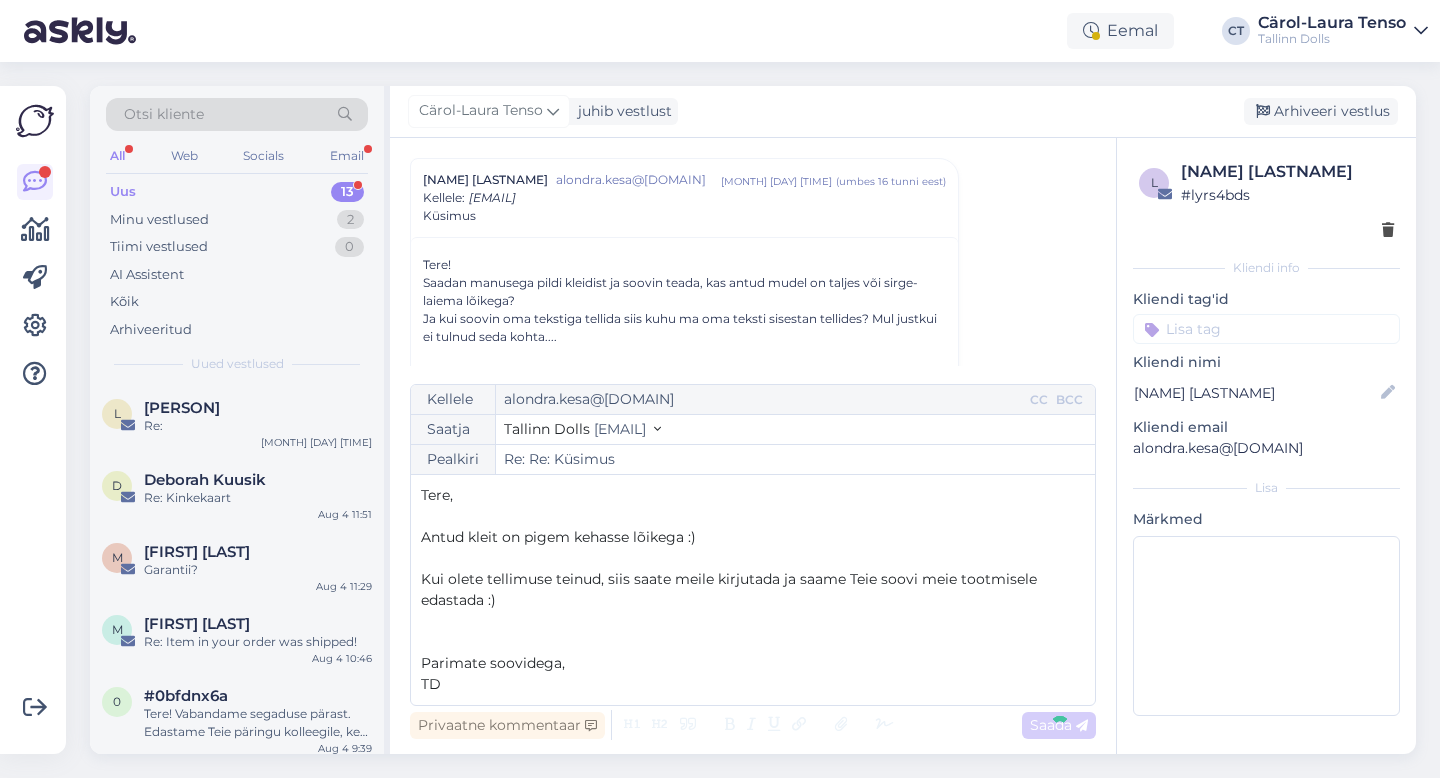 type on "Re: Küsimus" 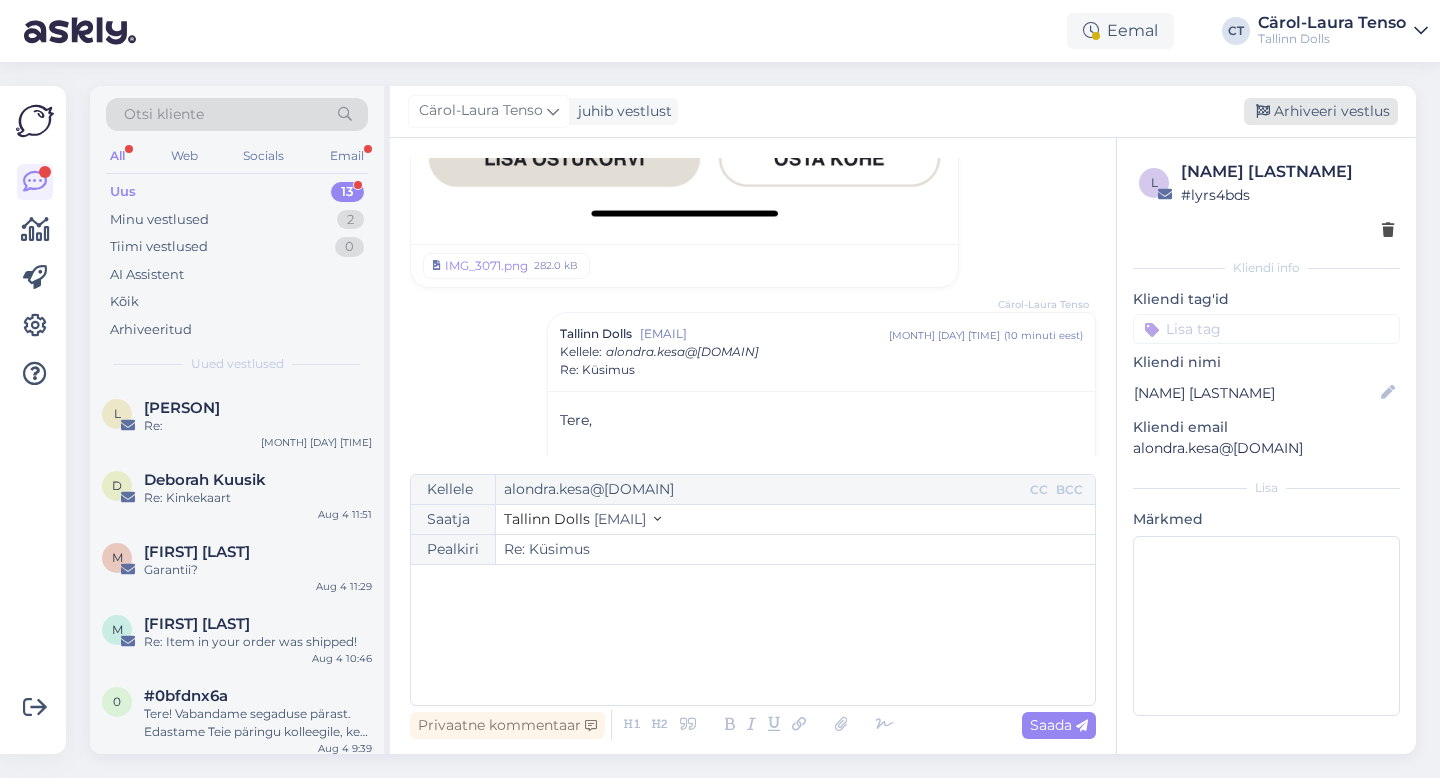 click on "Arhiveeri vestlus" at bounding box center [1321, 111] 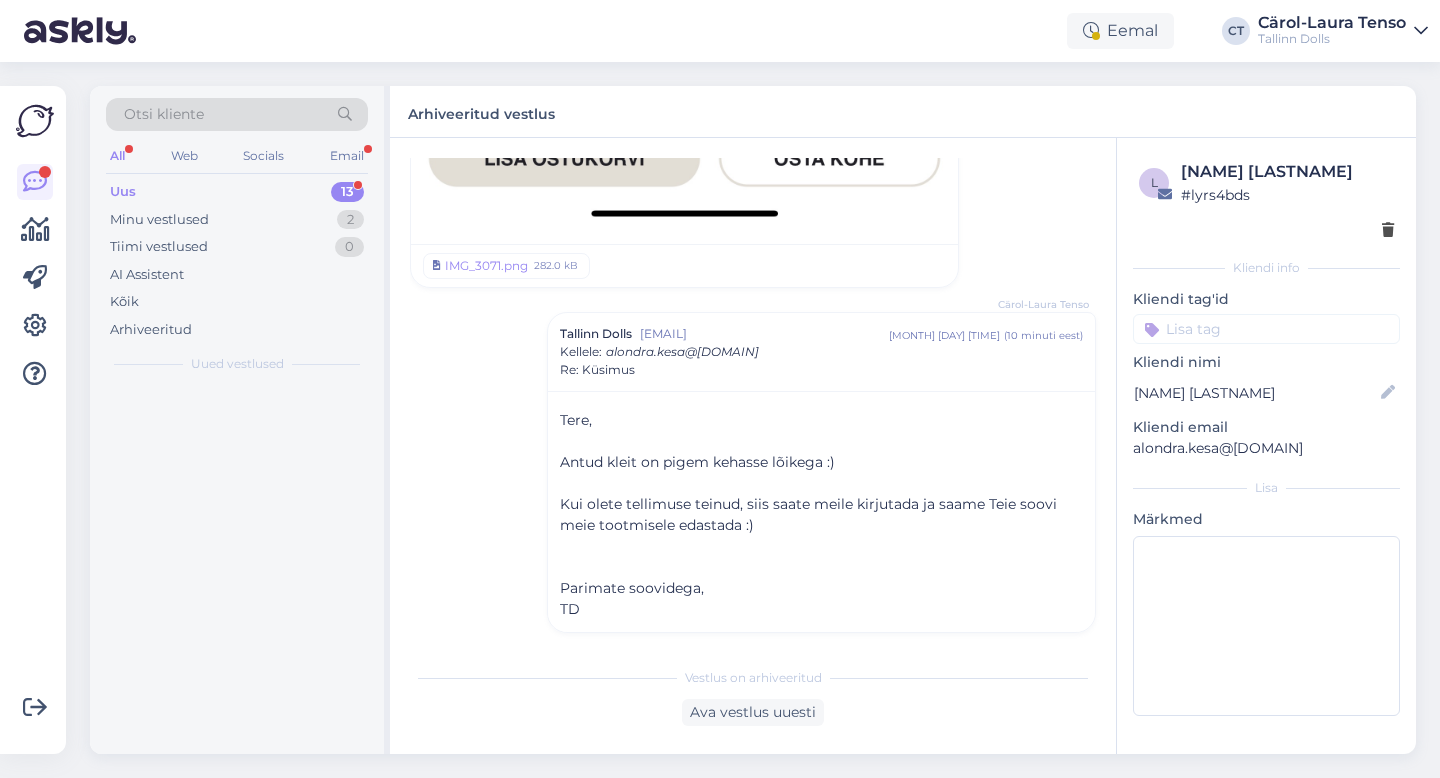 scroll, scrollTop: 1352, scrollLeft: 0, axis: vertical 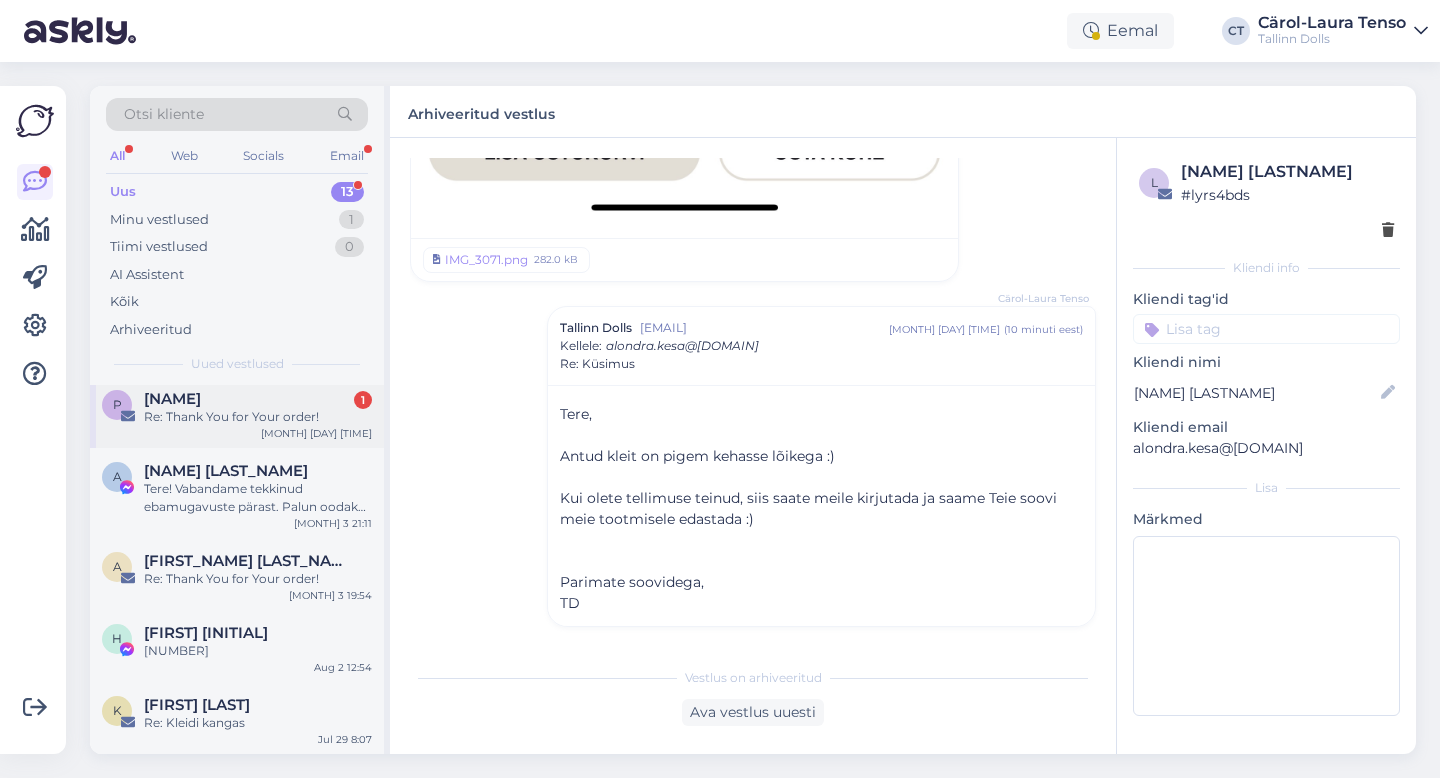 click on "[PERSON] 1" at bounding box center (258, 399) 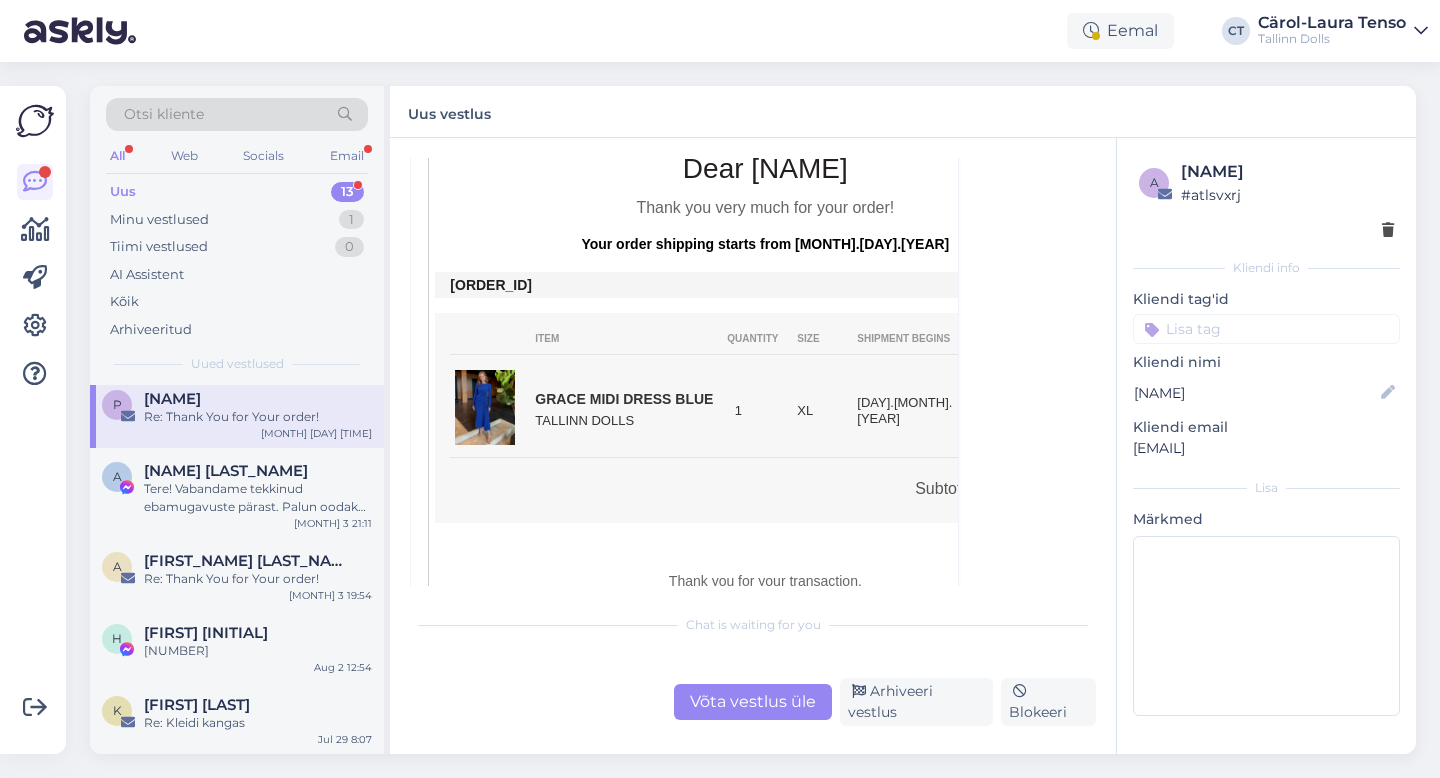 scroll, scrollTop: 390, scrollLeft: 0, axis: vertical 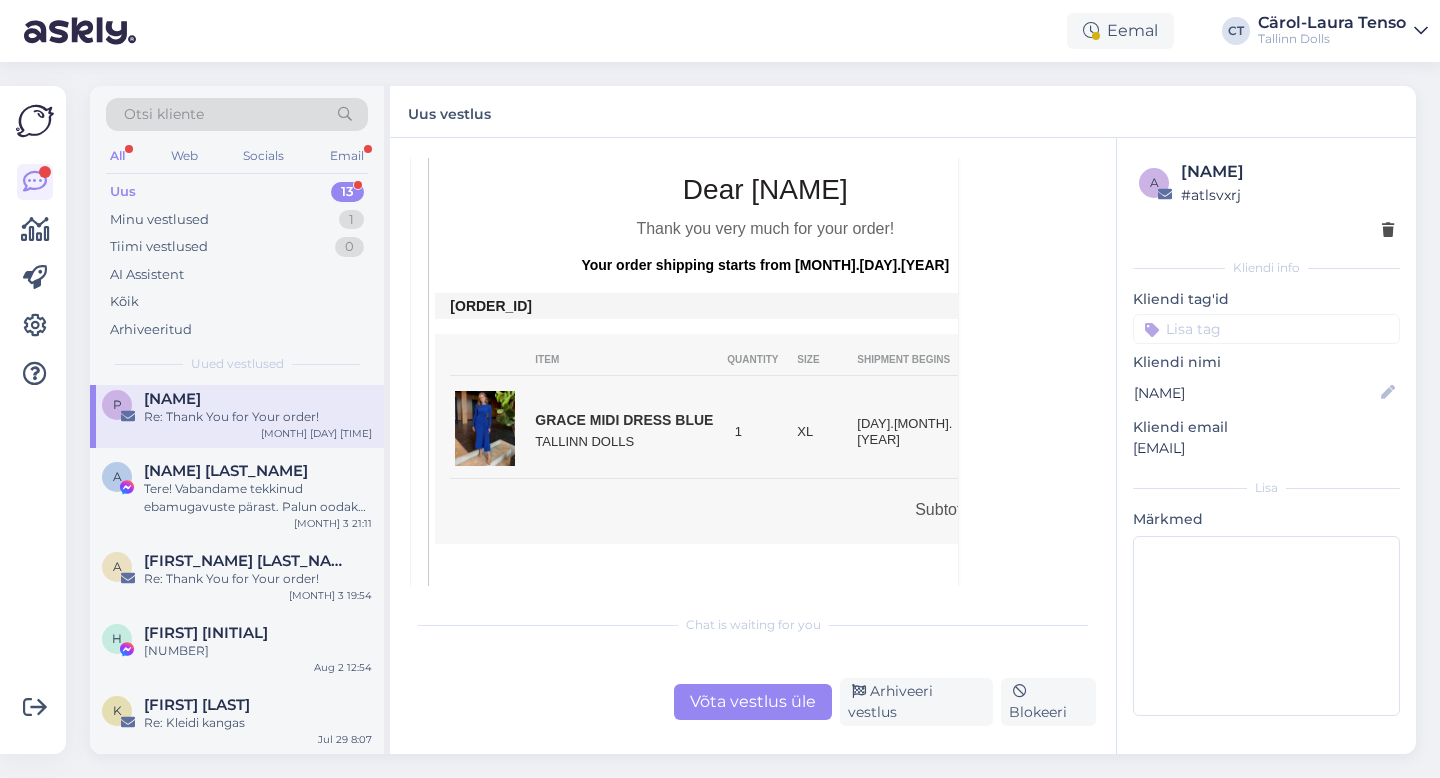 drag, startPoint x: 594, startPoint y: 307, endPoint x: 528, endPoint y: 302, distance: 66.189125 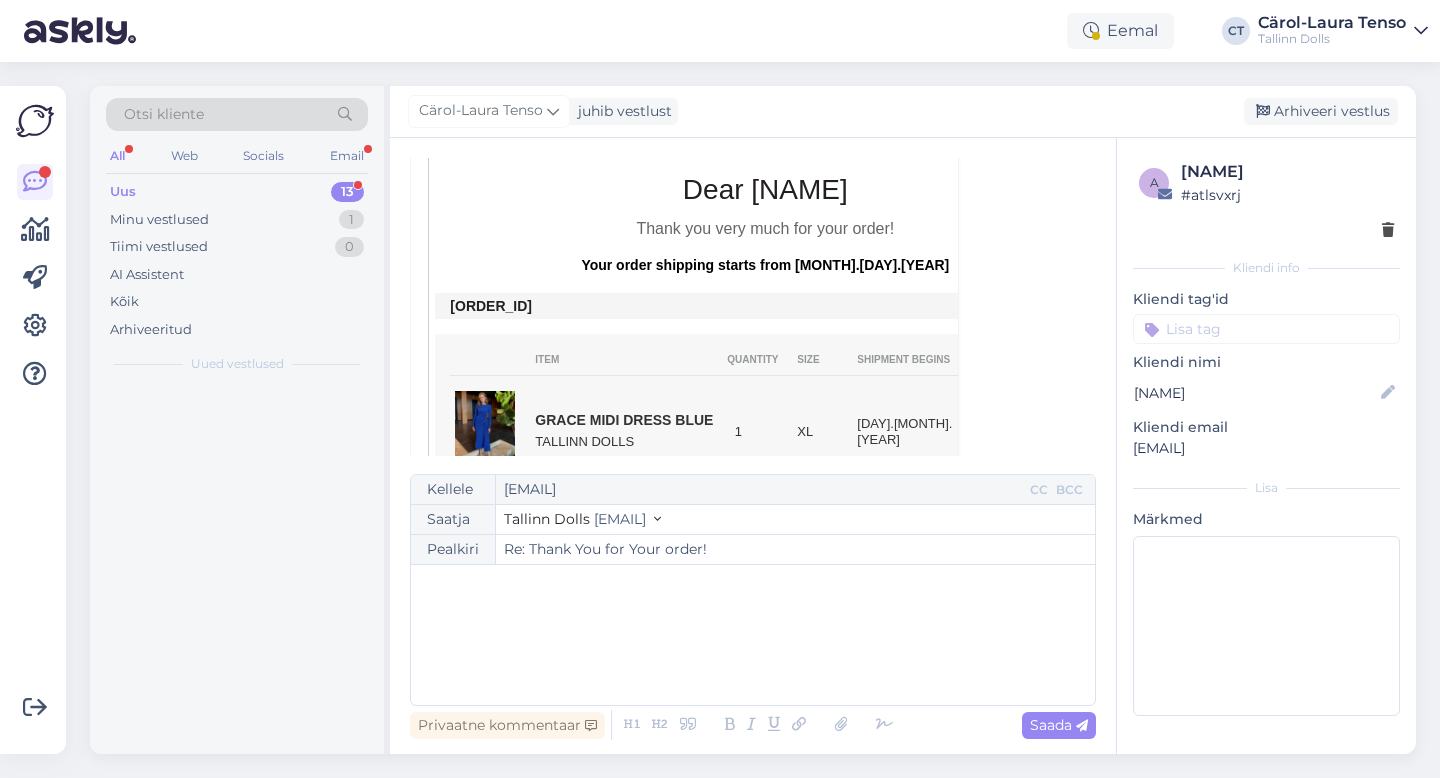 scroll, scrollTop: 54, scrollLeft: 0, axis: vertical 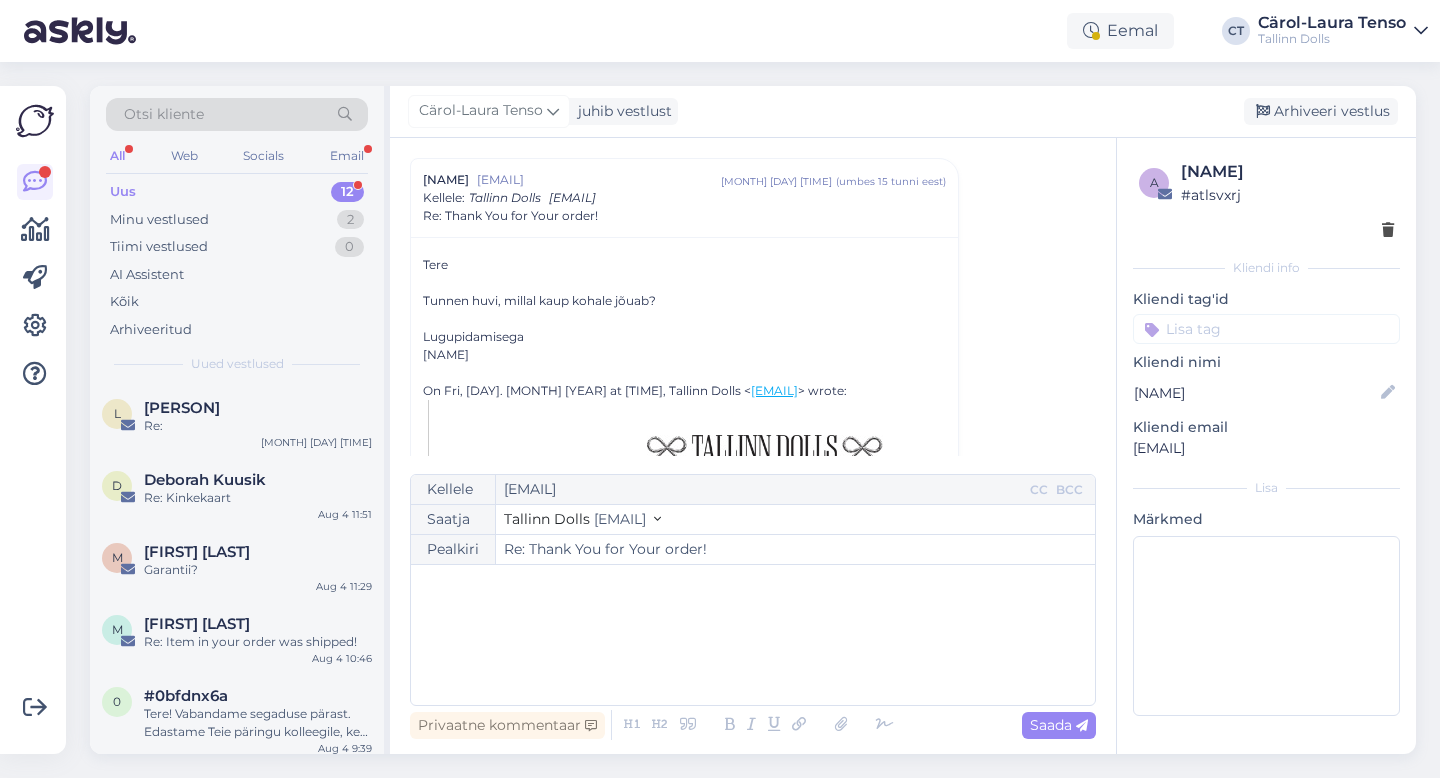 click on "﻿" at bounding box center [753, 635] 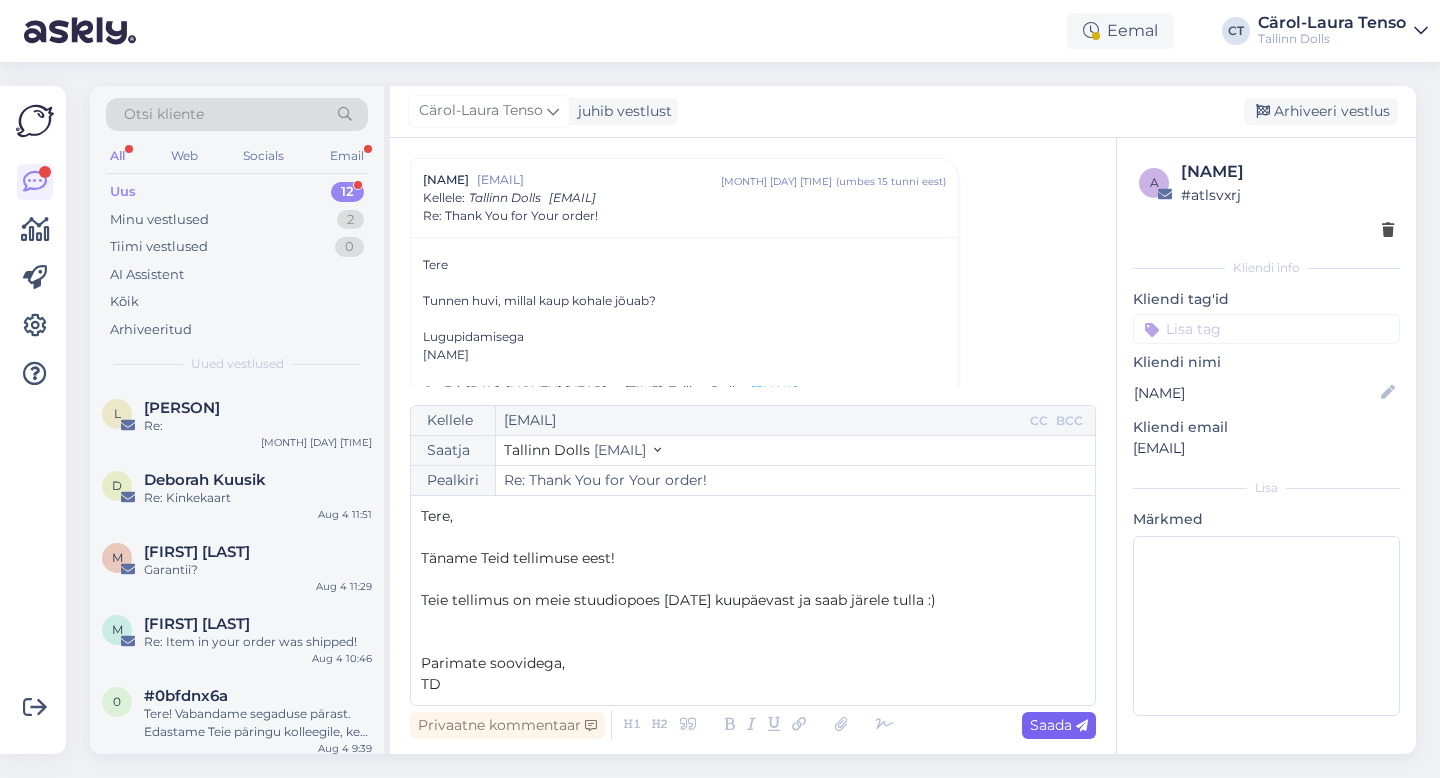click on "Saada" at bounding box center [1059, 725] 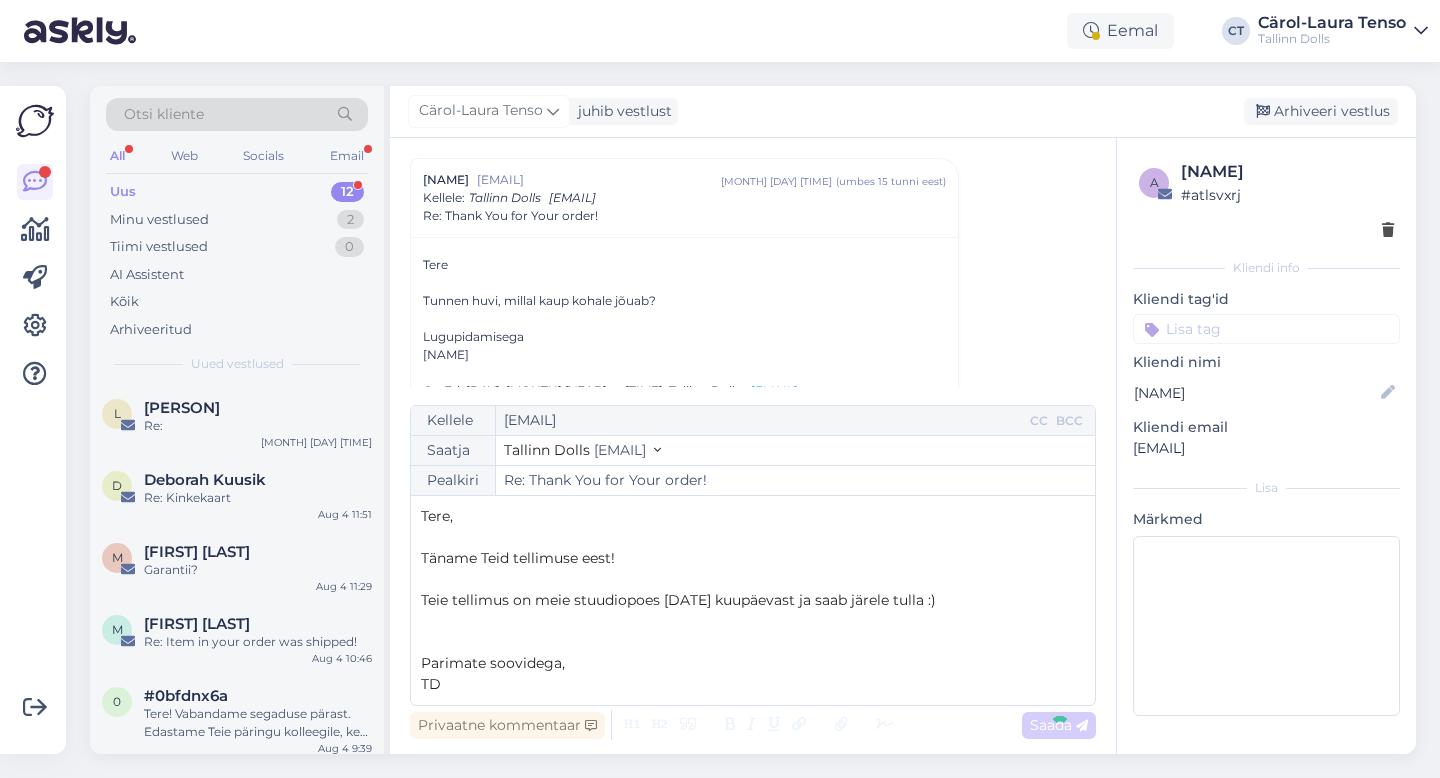 type on "Re: Re: Thank You for Your order!" 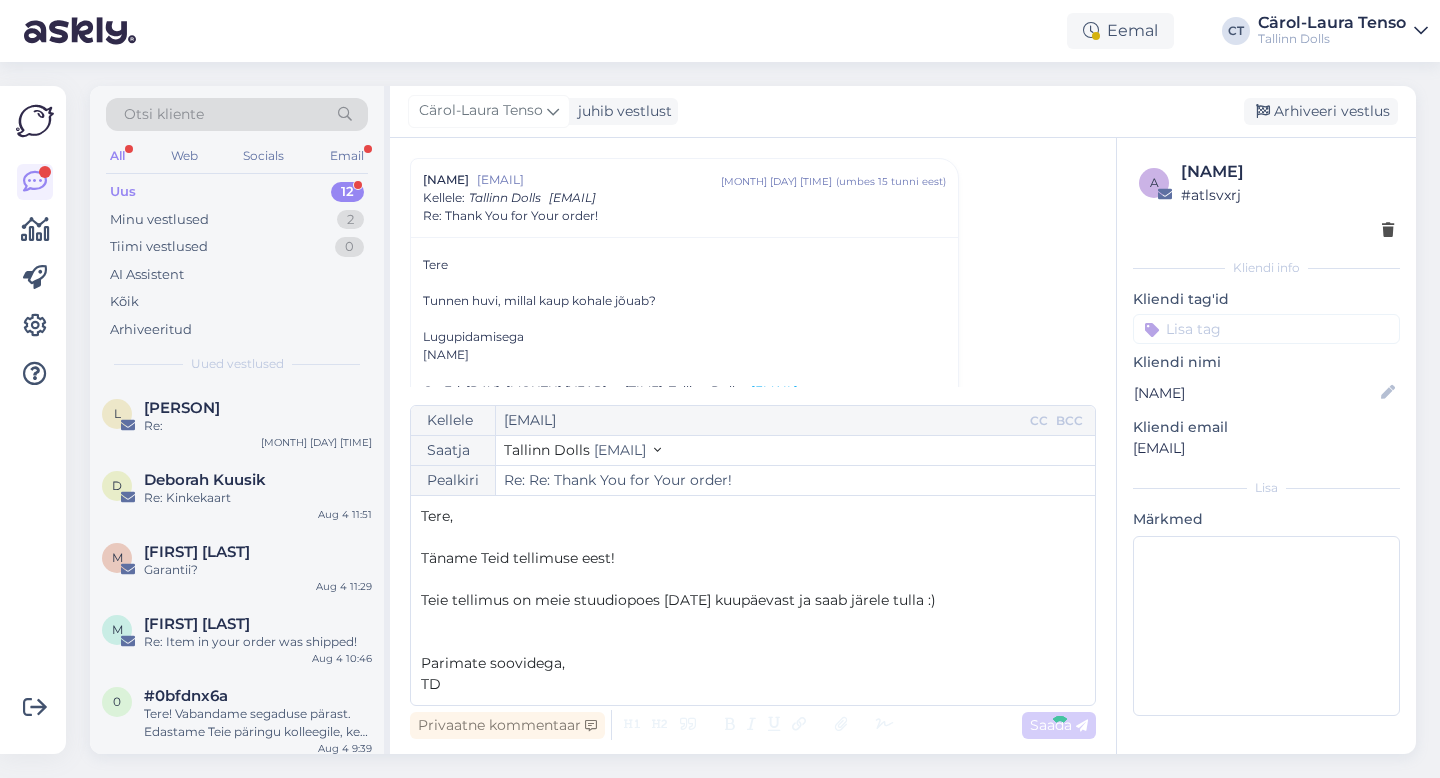 scroll, scrollTop: 1198, scrollLeft: 0, axis: vertical 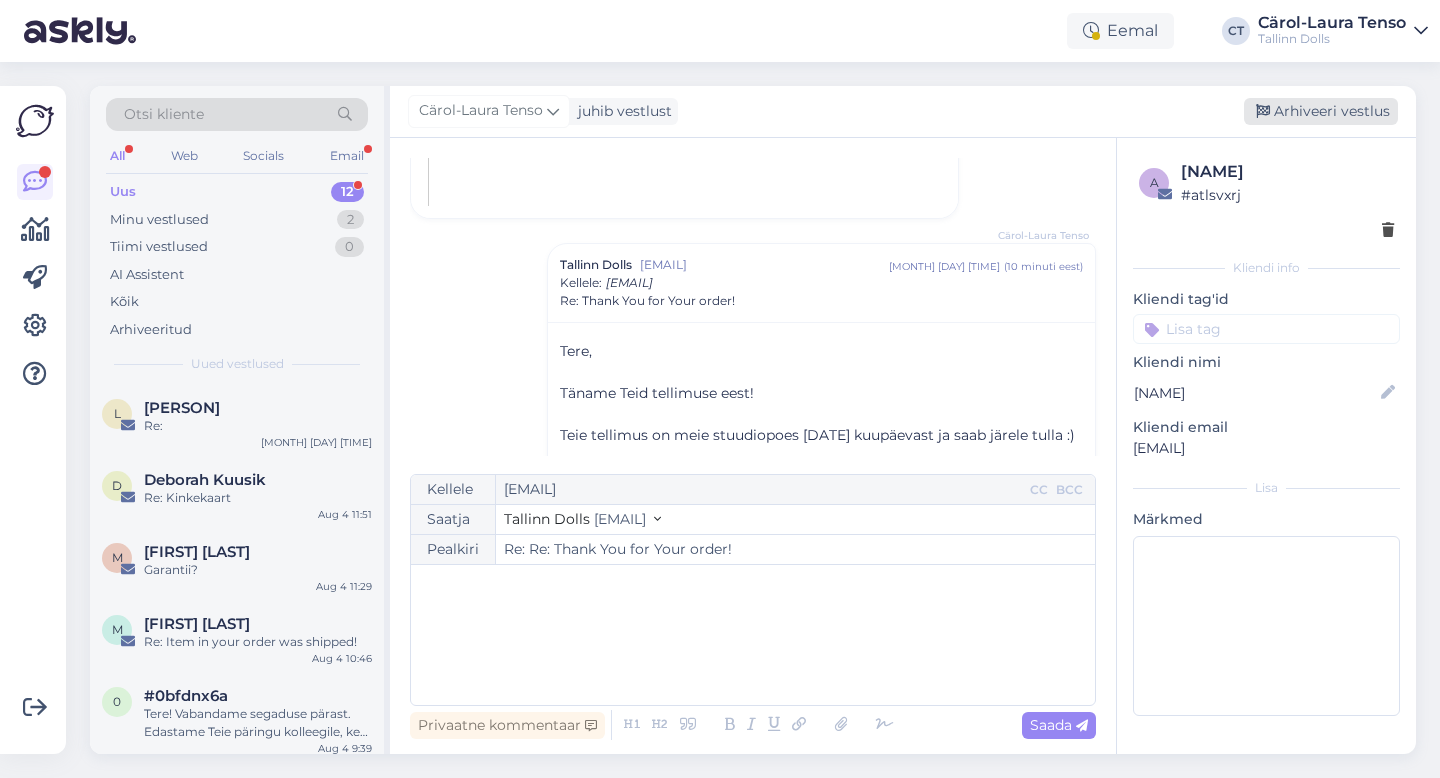 click on "Arhiveeri vestlus" at bounding box center (1321, 111) 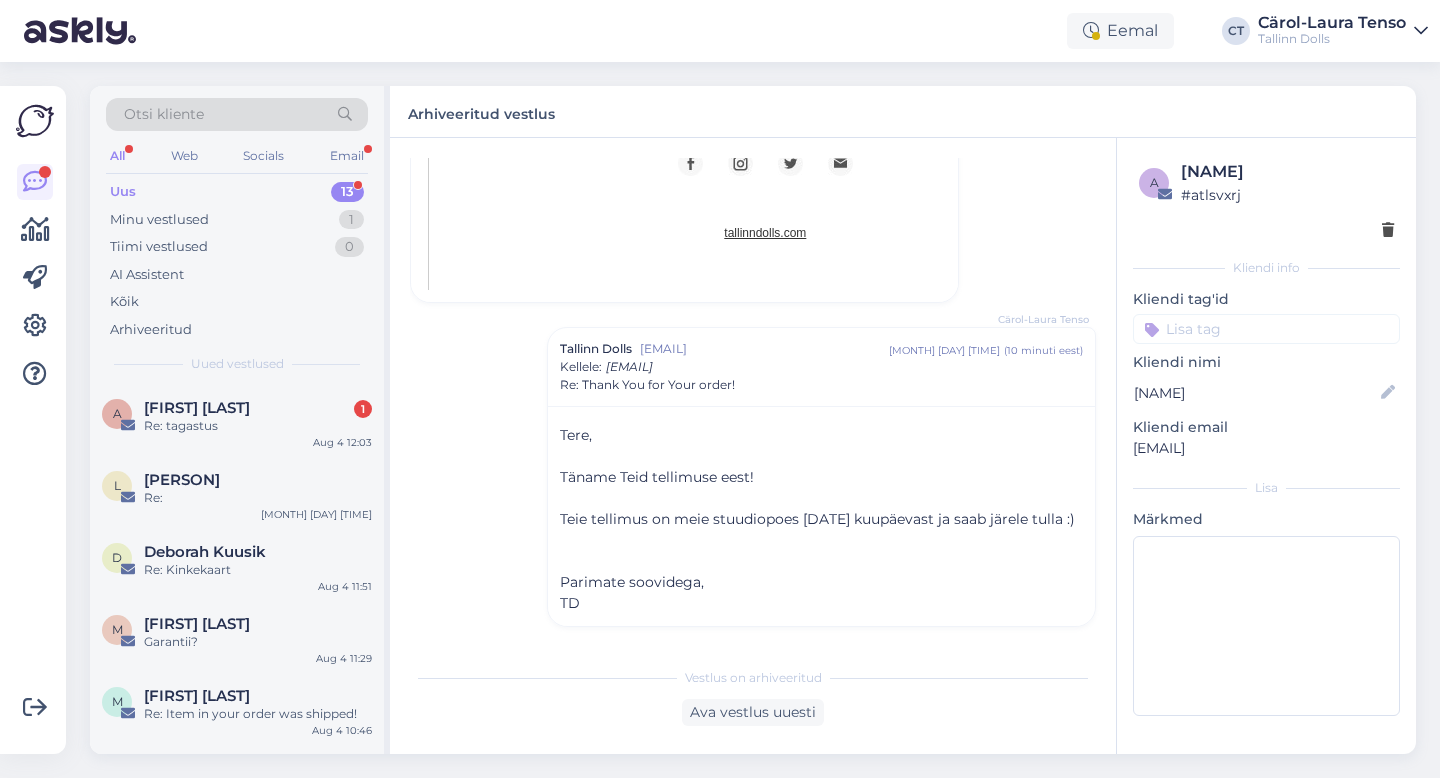 scroll, scrollTop: 1114, scrollLeft: 0, axis: vertical 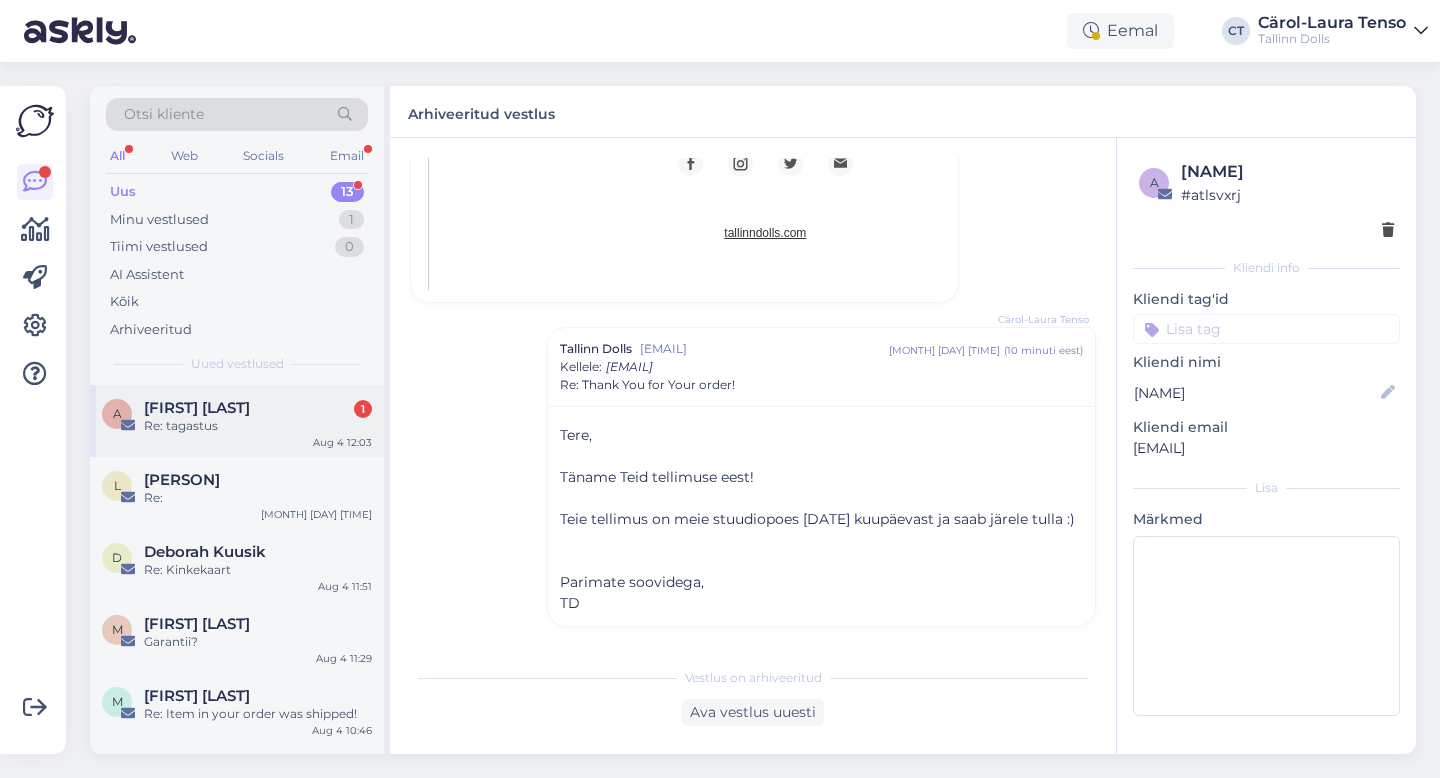 click on "Re: tagastus" at bounding box center (258, 426) 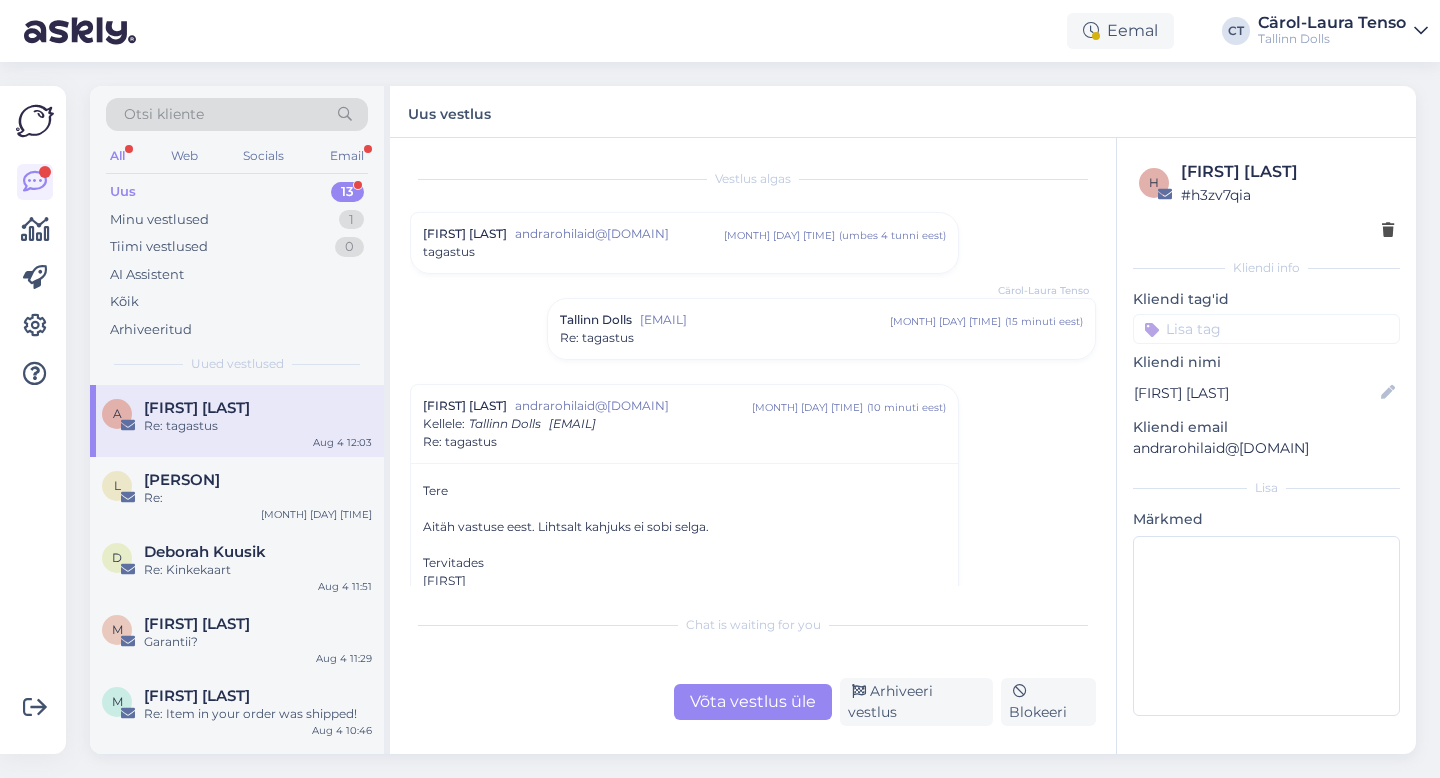 scroll, scrollTop: 143, scrollLeft: 0, axis: vertical 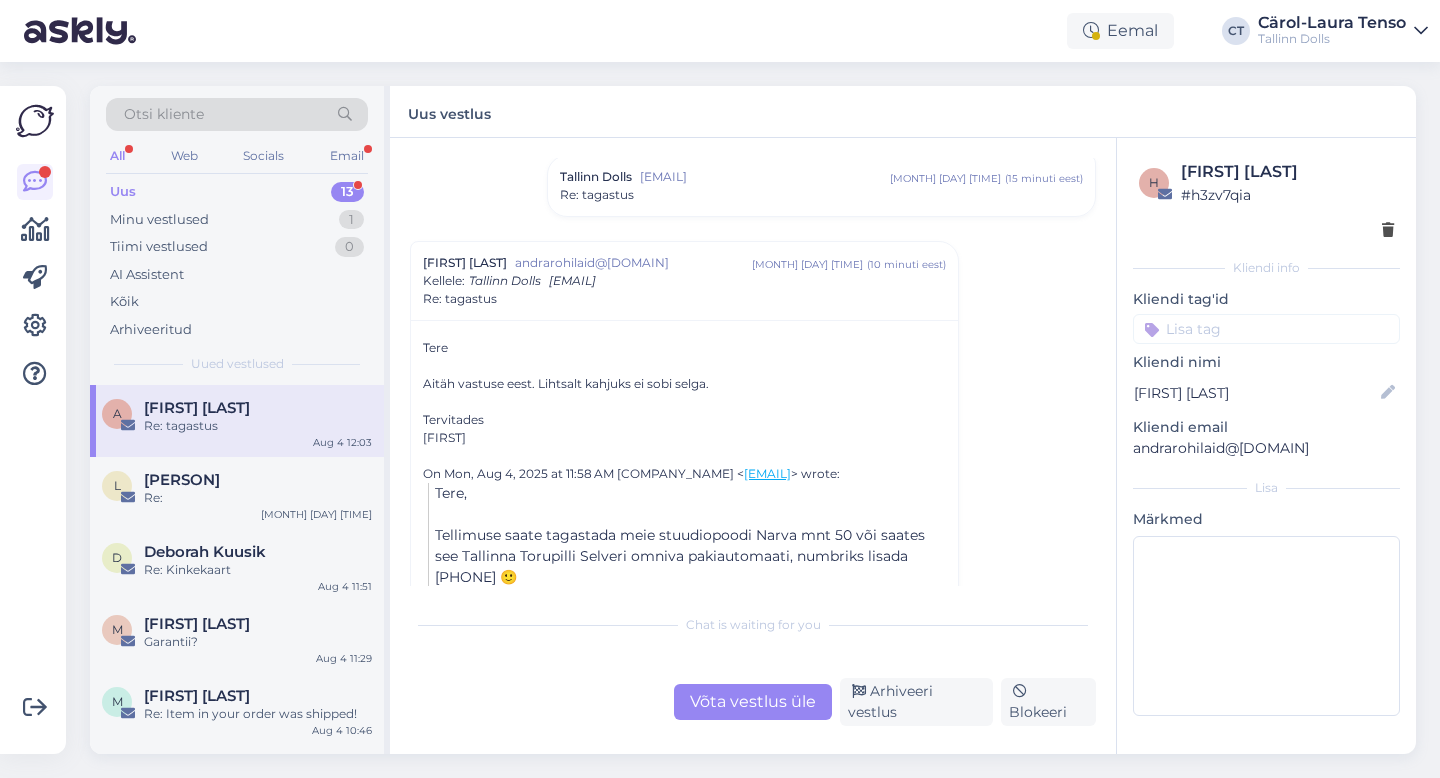 click on "Tallinn Dolls info@[DOMAIN] [MONTH] [DAY] [TIME] ( 15 minuti eest ) Re: tagastus" at bounding box center [821, 186] 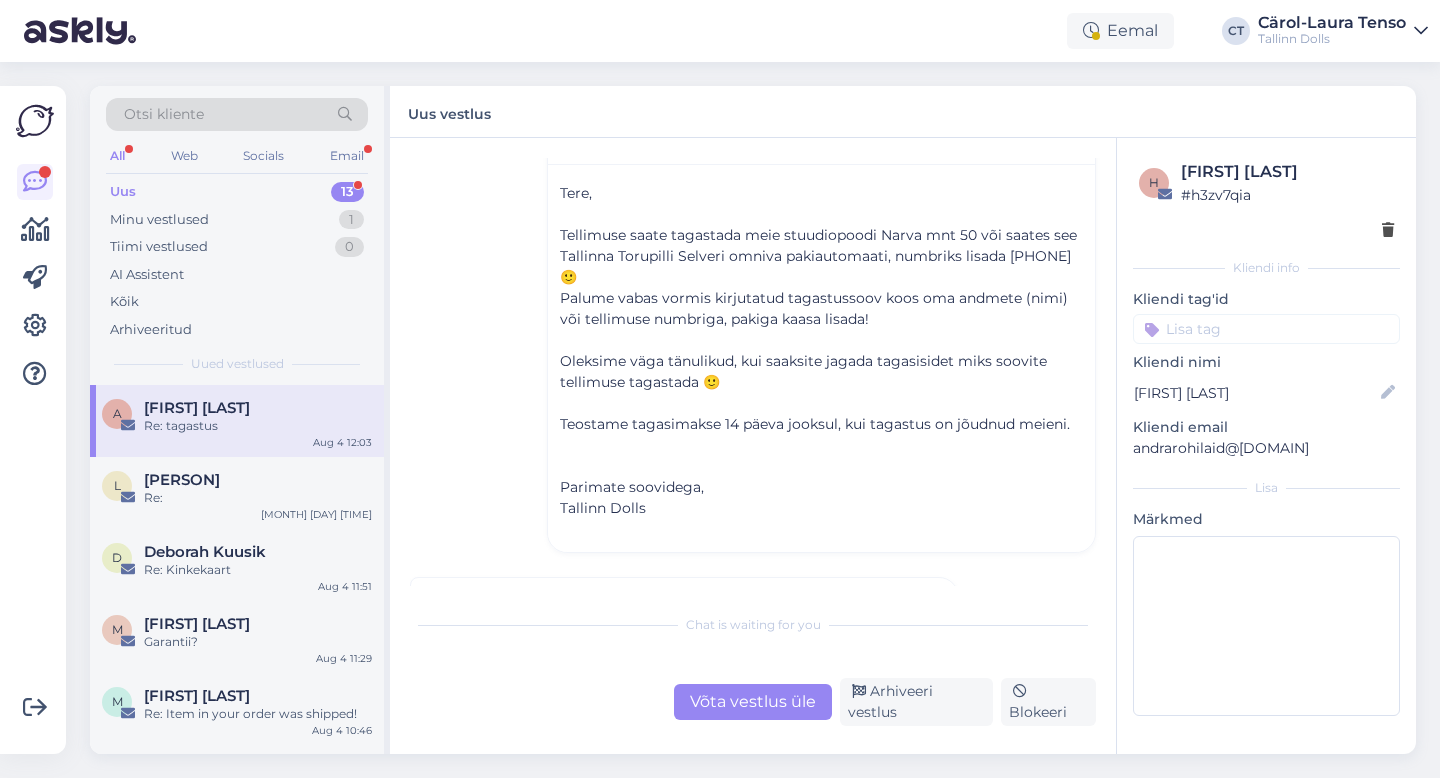 scroll, scrollTop: 549, scrollLeft: 0, axis: vertical 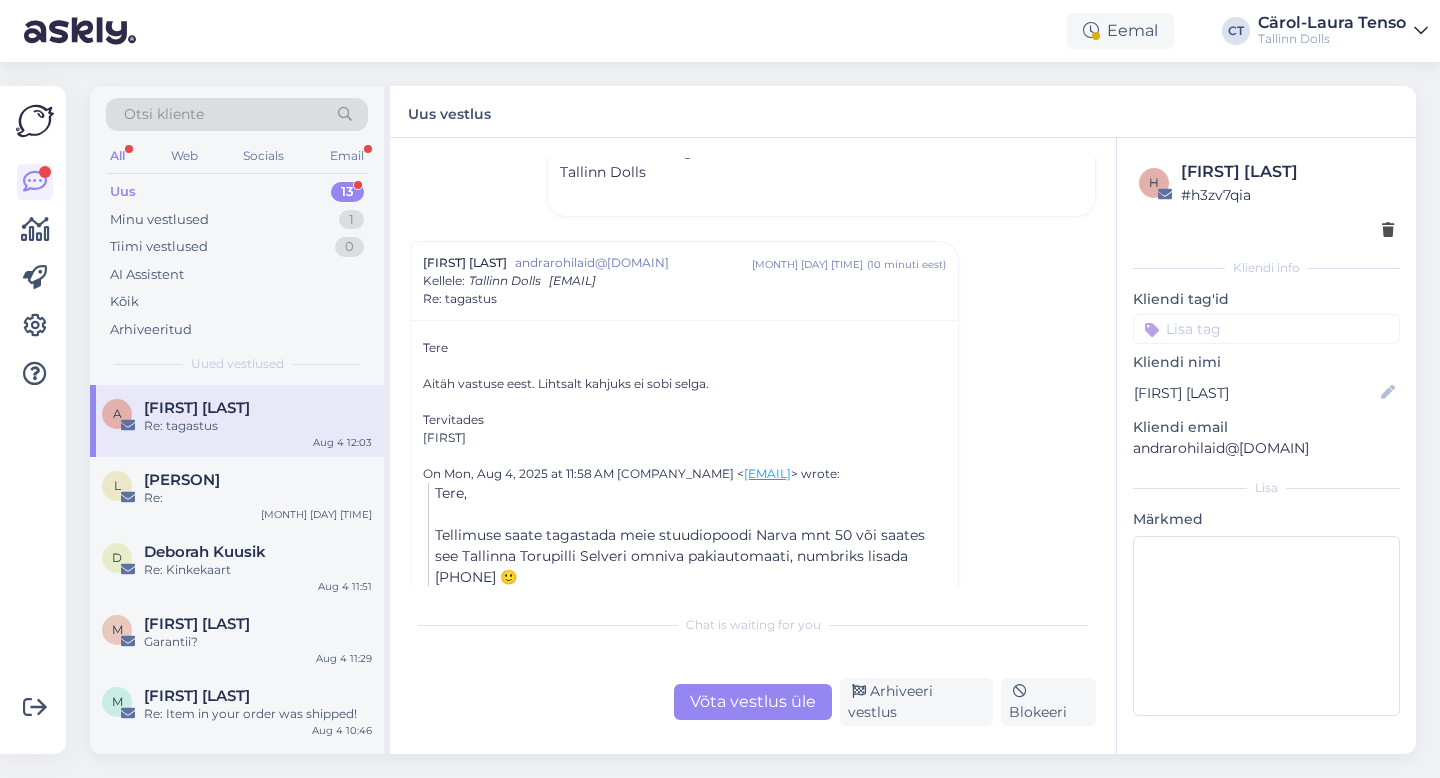 click on "Võta vestlus üle" at bounding box center (753, 702) 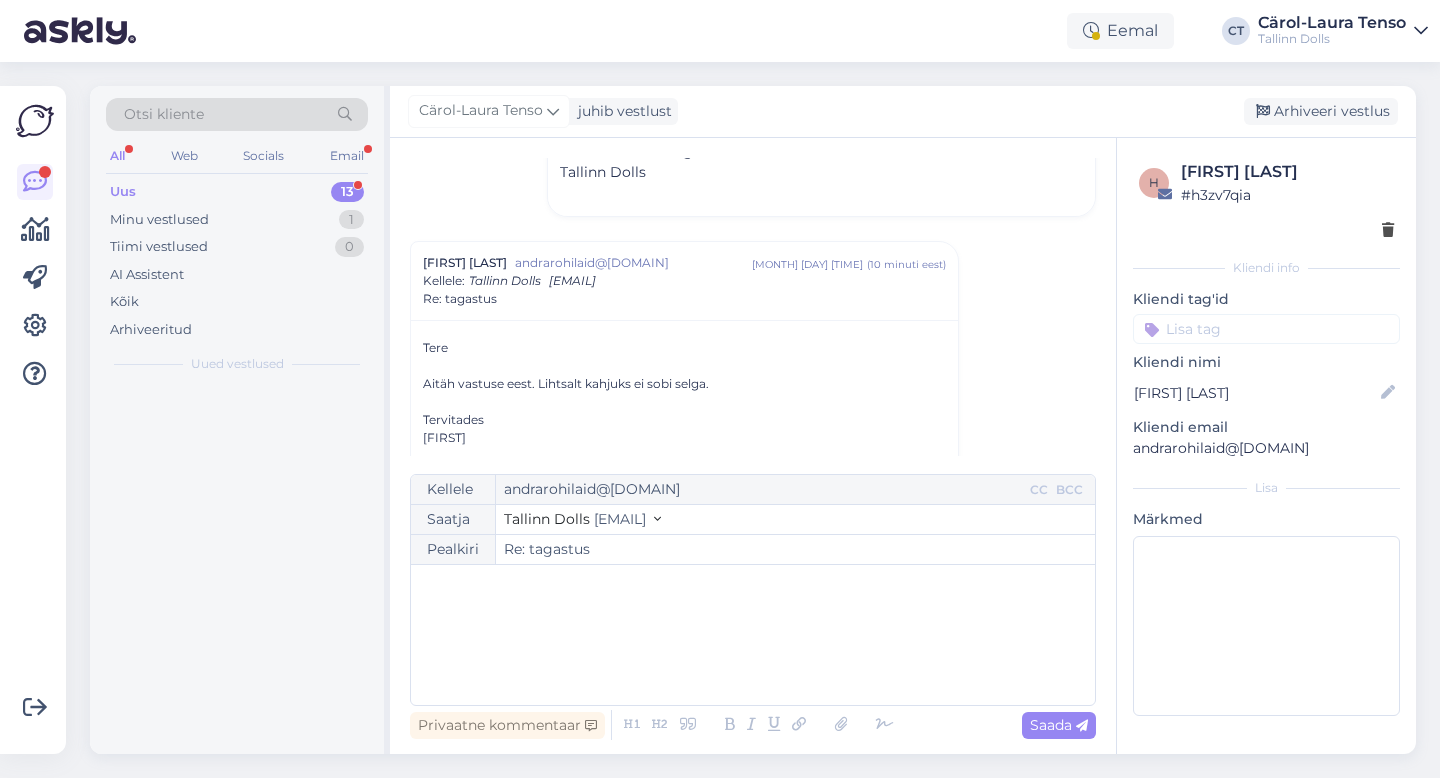 scroll, scrollTop: 632, scrollLeft: 0, axis: vertical 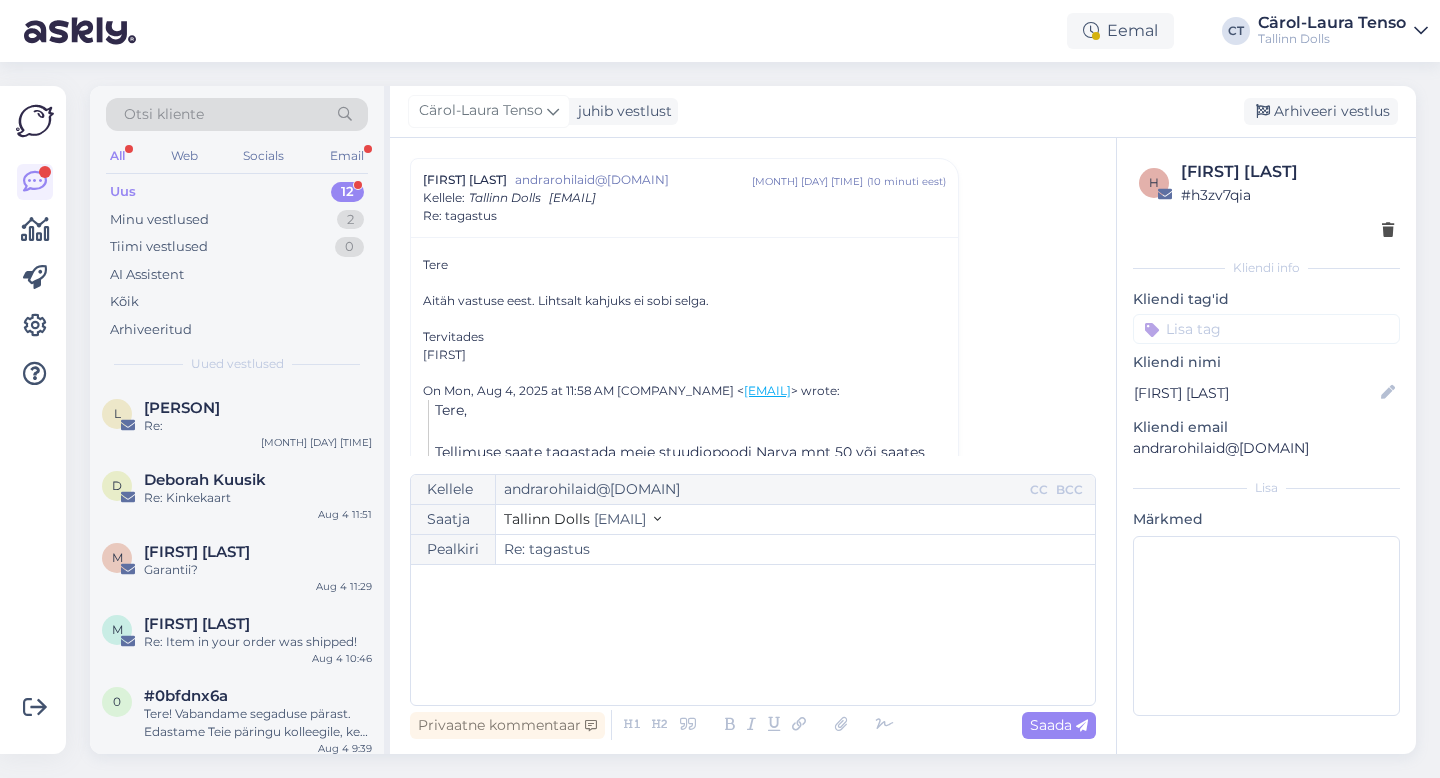 click on "﻿" at bounding box center (753, 635) 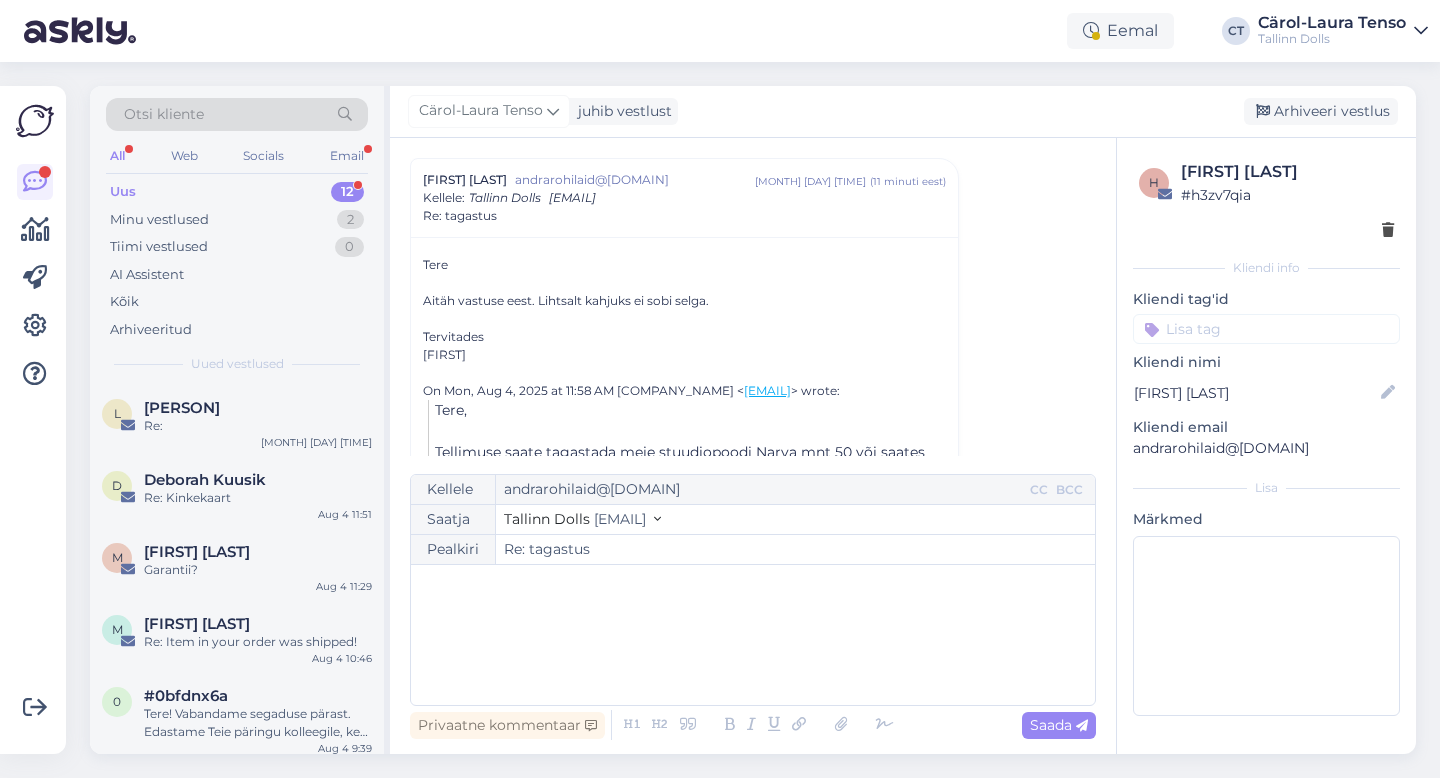 click on "﻿" at bounding box center (753, 635) 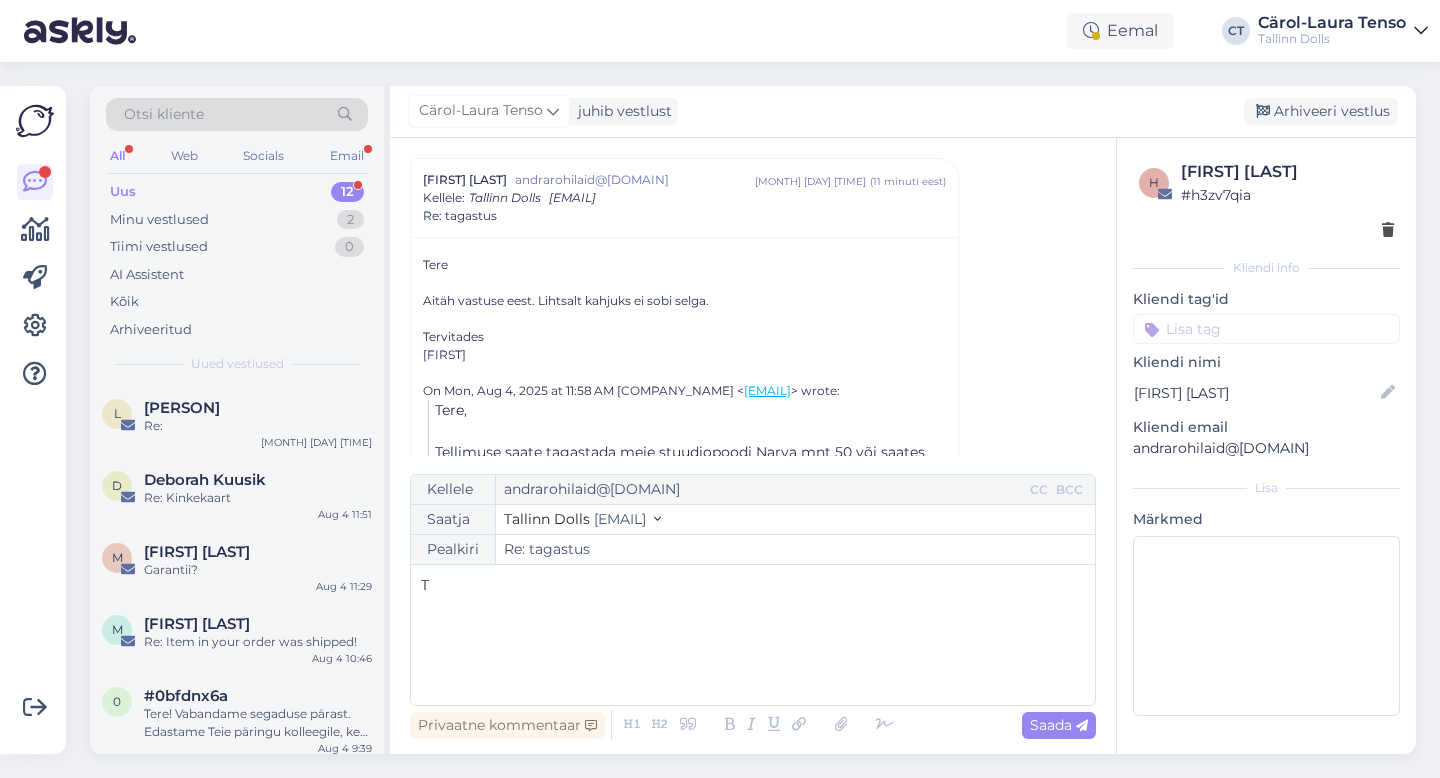 type 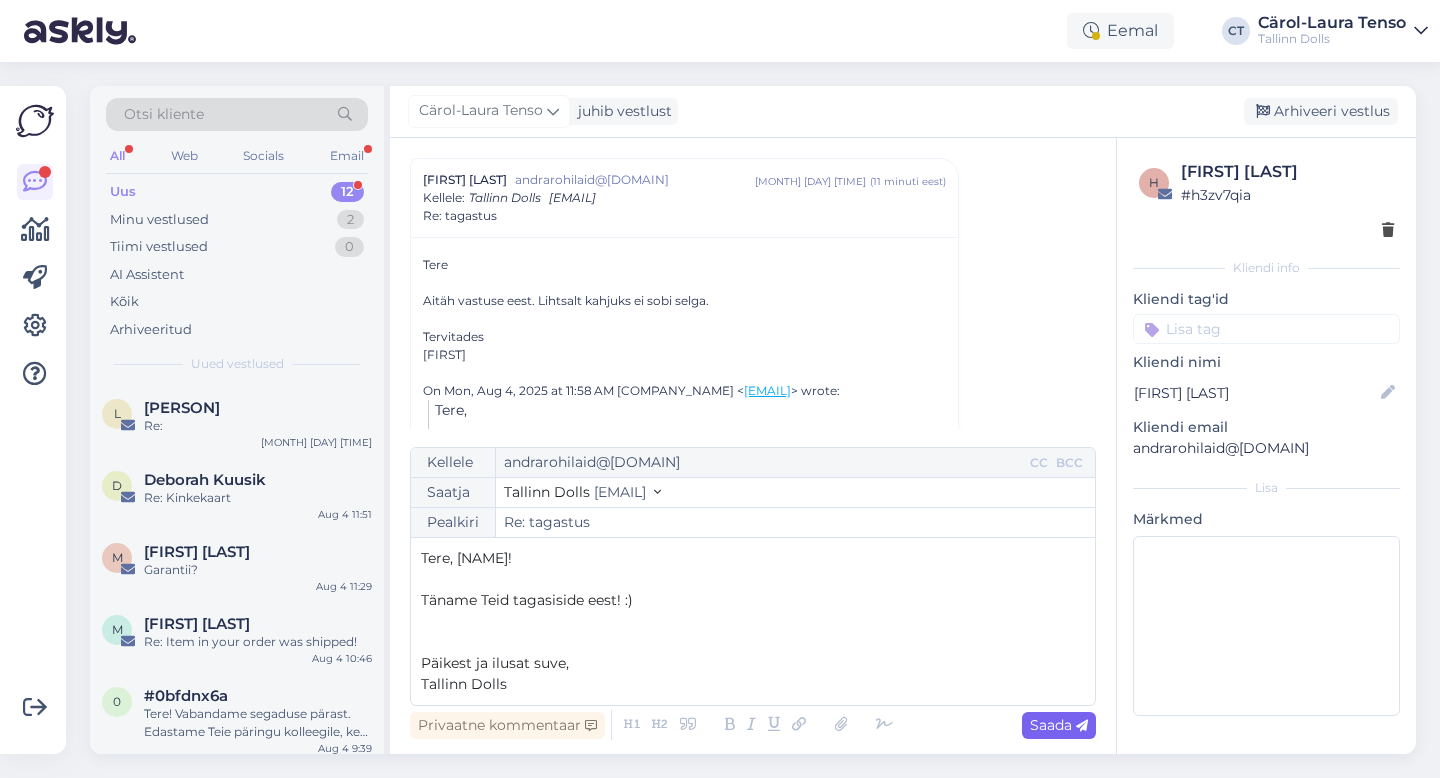 click on "Saada" at bounding box center (1059, 725) 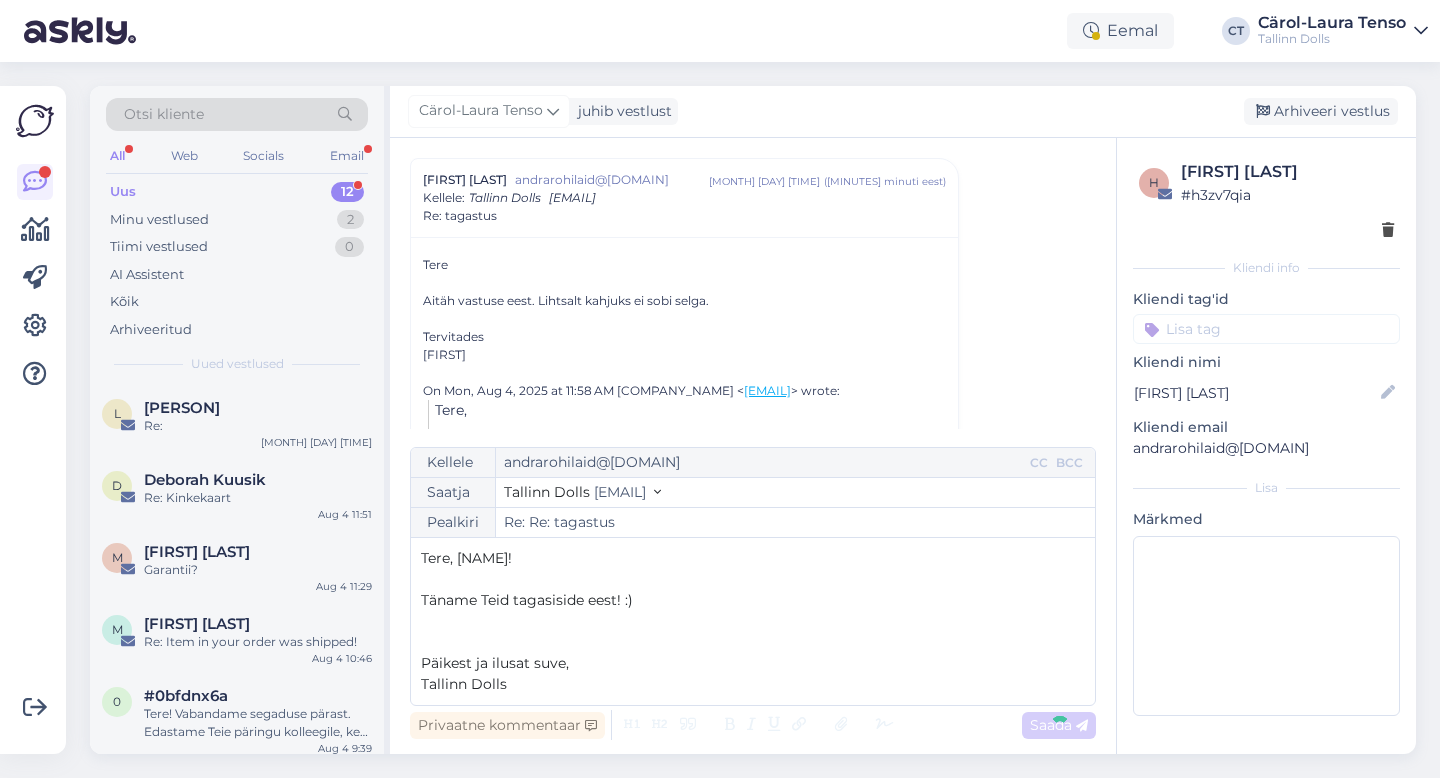 type on "Re: tagastus" 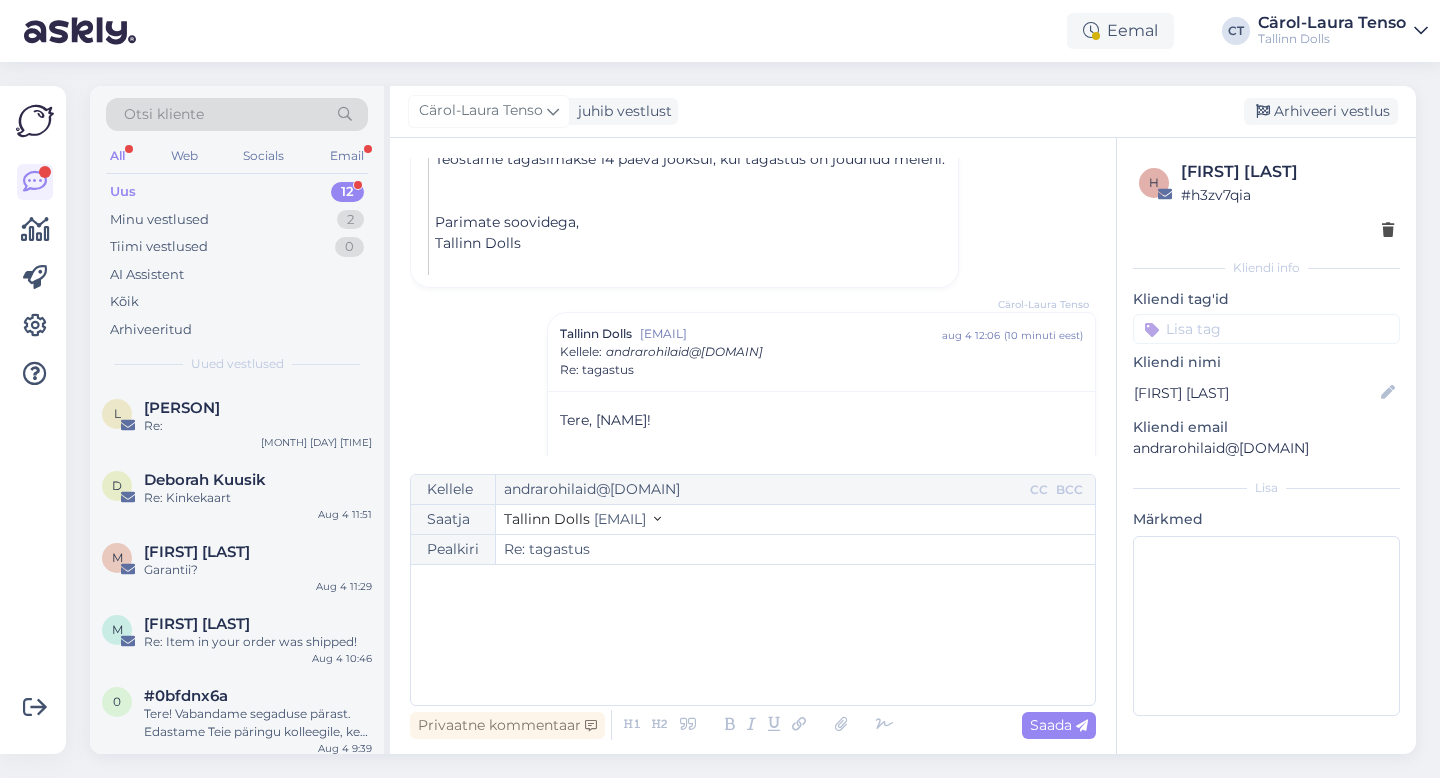 click on "Cärol-Laura Tenso juhib vestlust Arhiveeri vestlus" at bounding box center (903, 112) 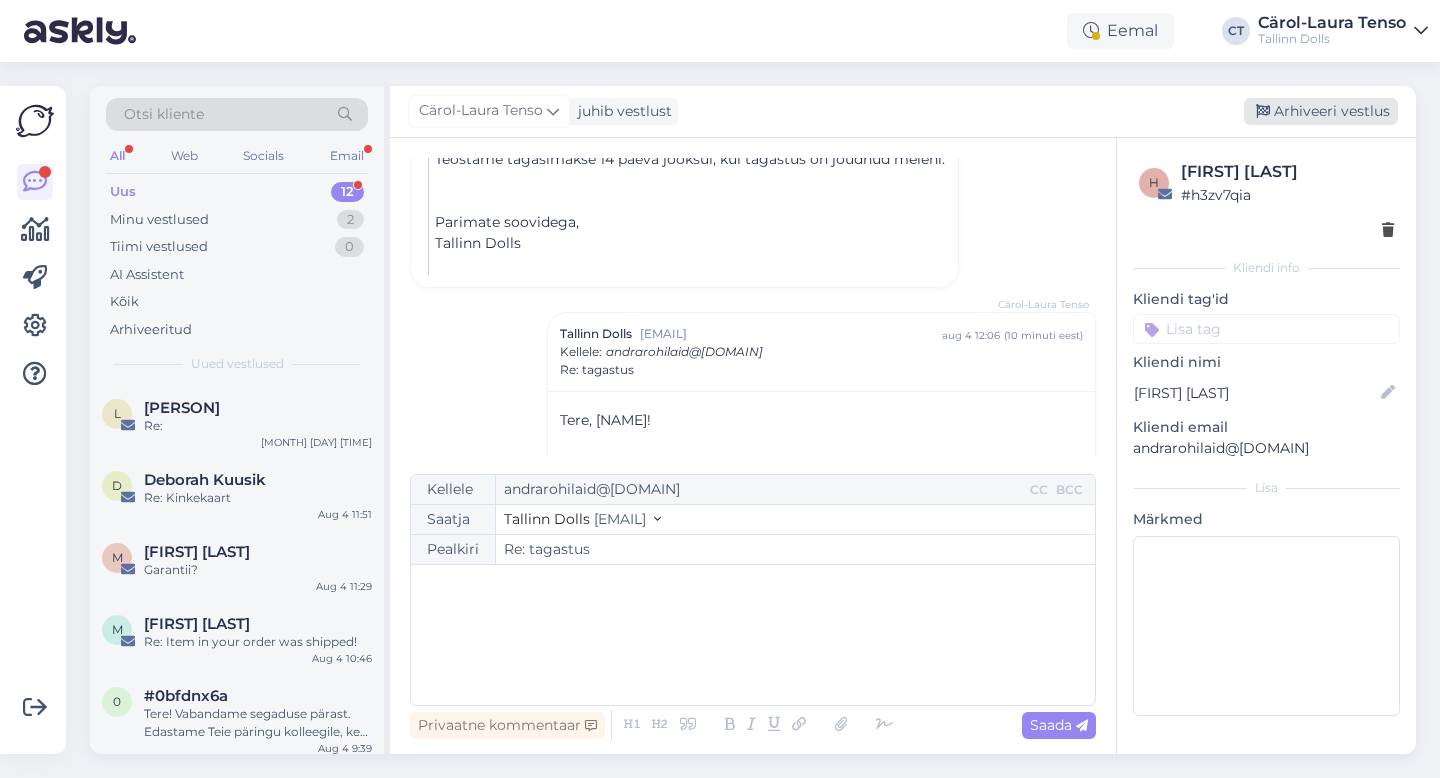 click on "Arhiveeri vestlus" at bounding box center (1321, 111) 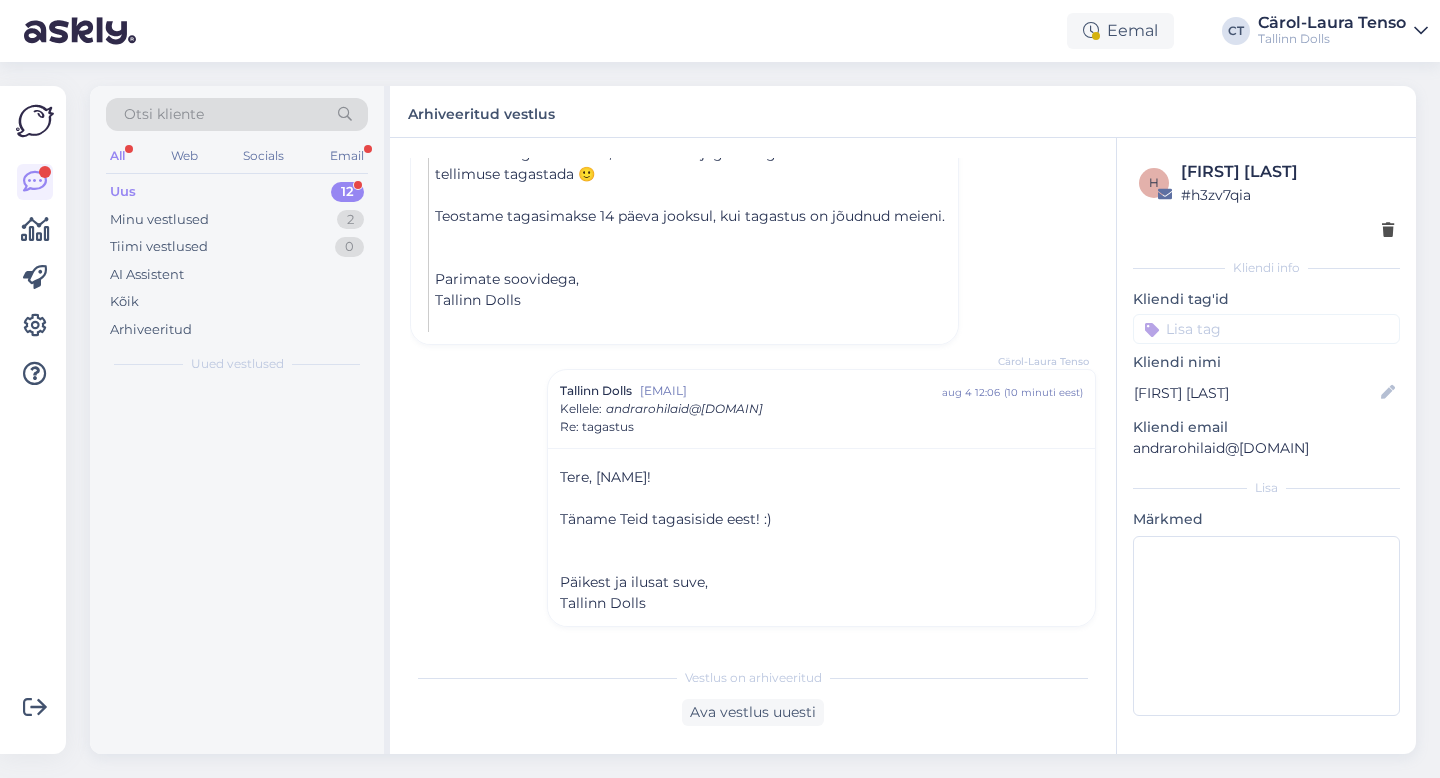 scroll, scrollTop: 1057, scrollLeft: 0, axis: vertical 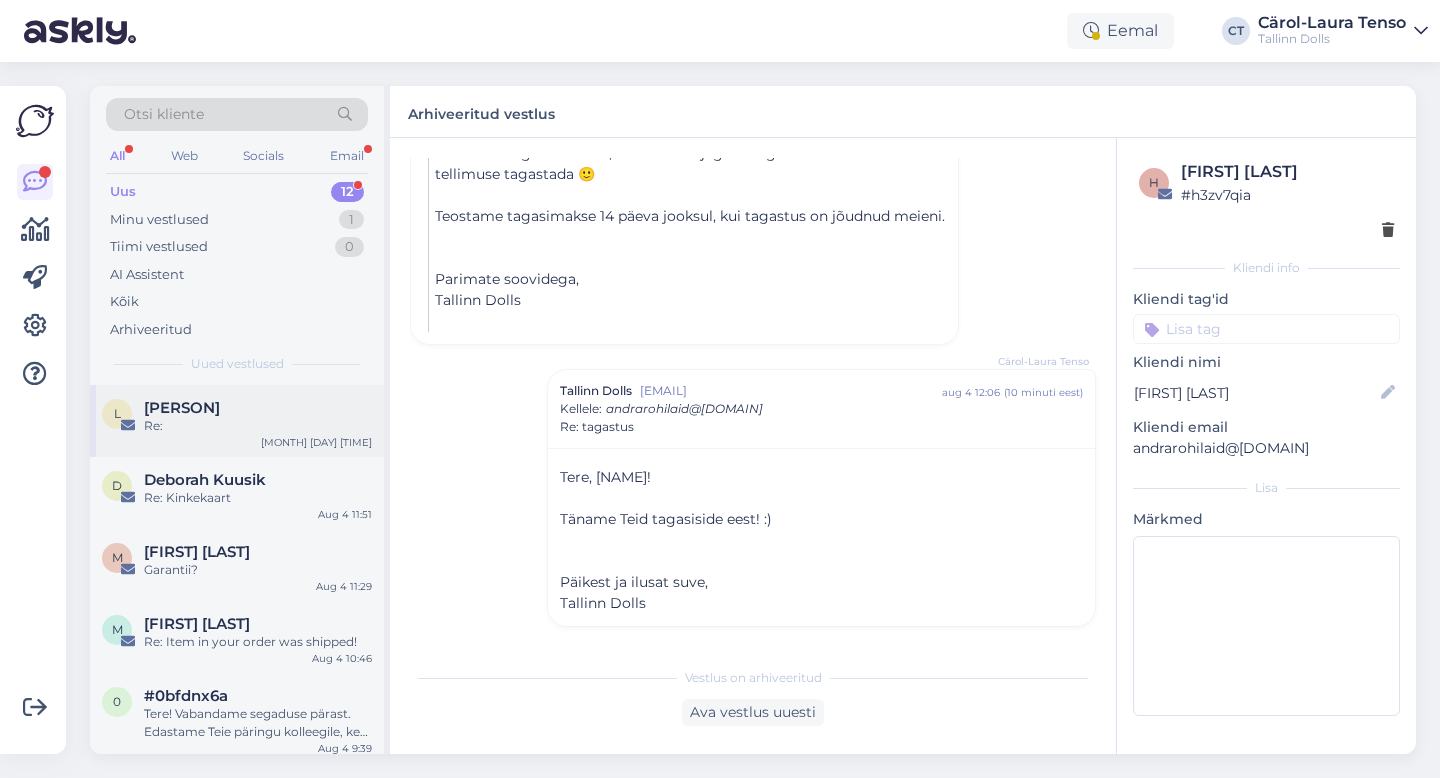 click on "Re:" at bounding box center (258, 426) 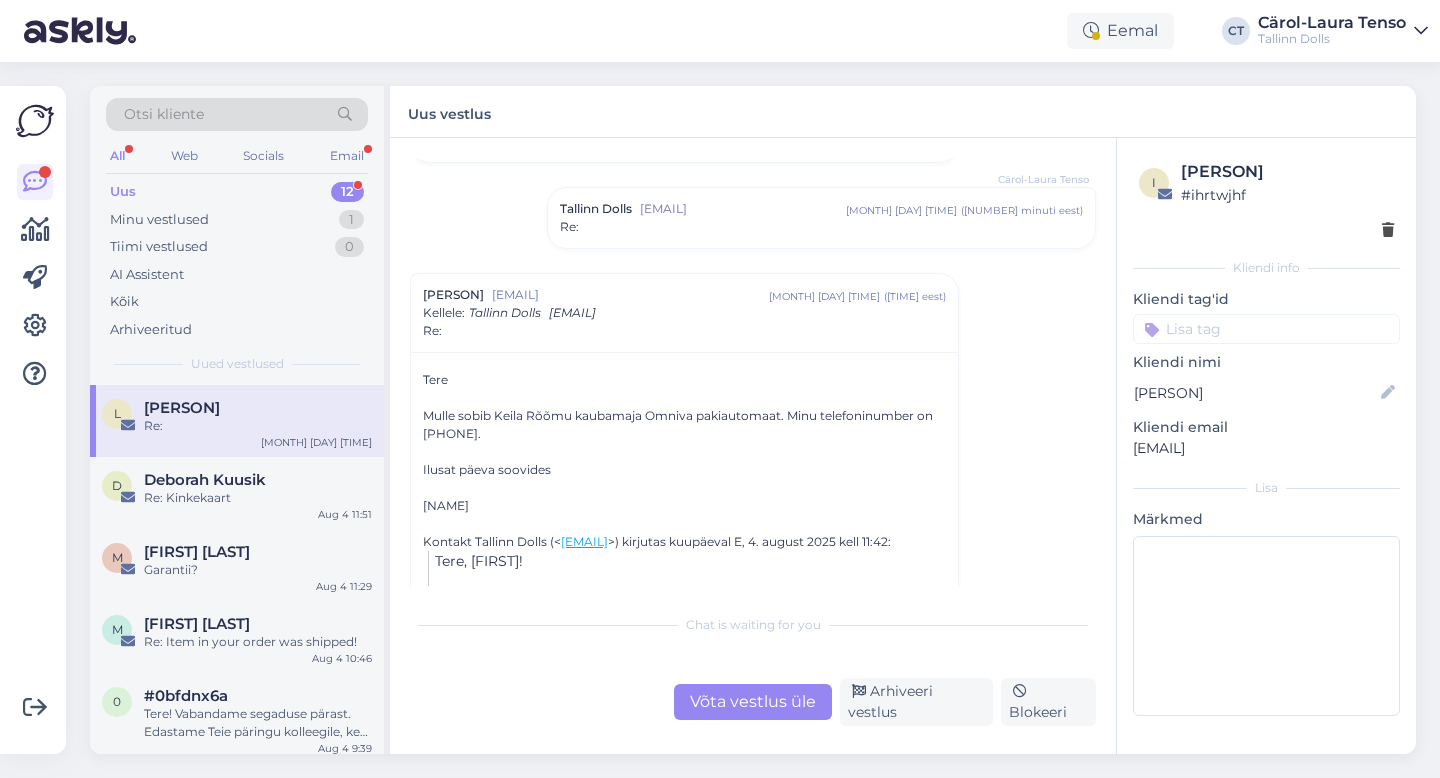 scroll, scrollTop: 203, scrollLeft: 0, axis: vertical 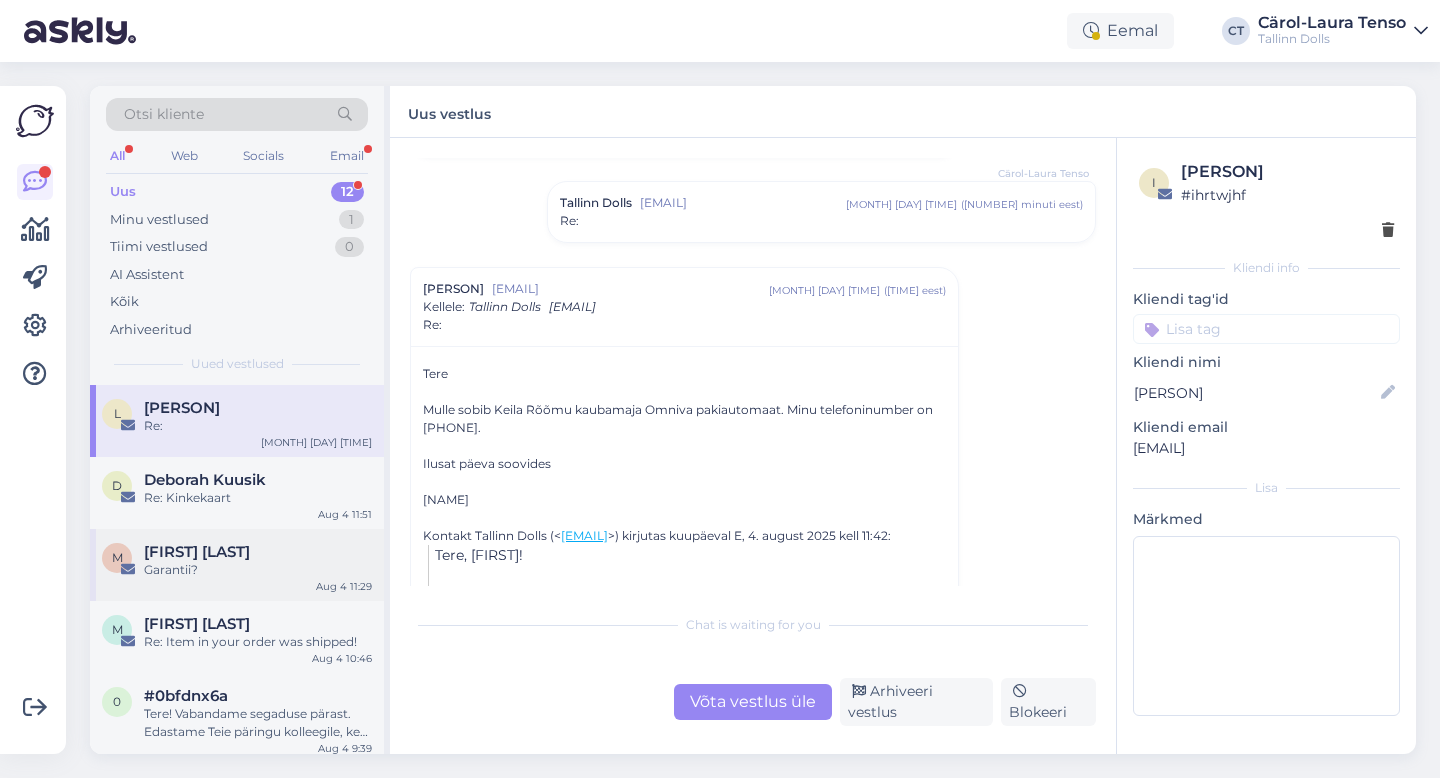click on "Garantii?" at bounding box center (258, 570) 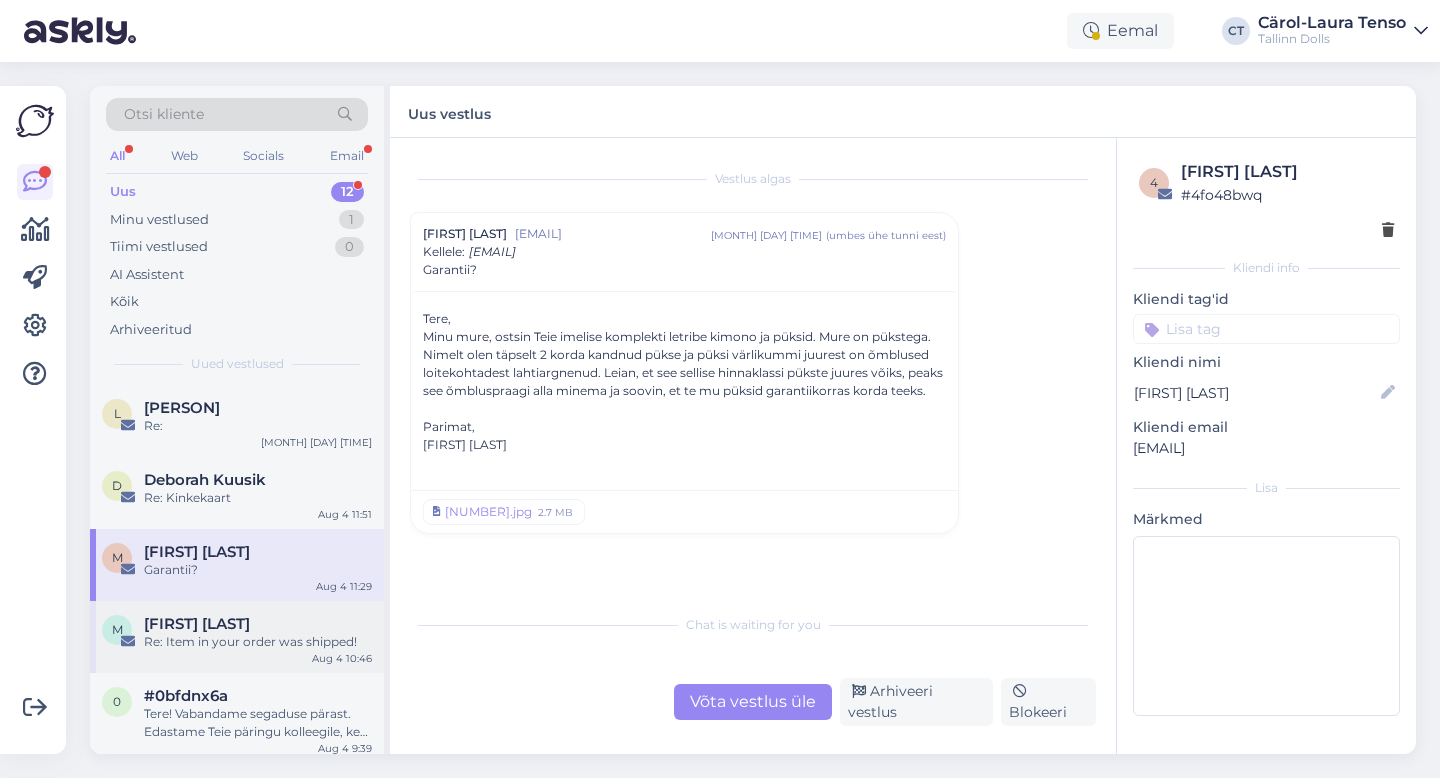 click on "Re: Item in your order was shipped!" at bounding box center (258, 642) 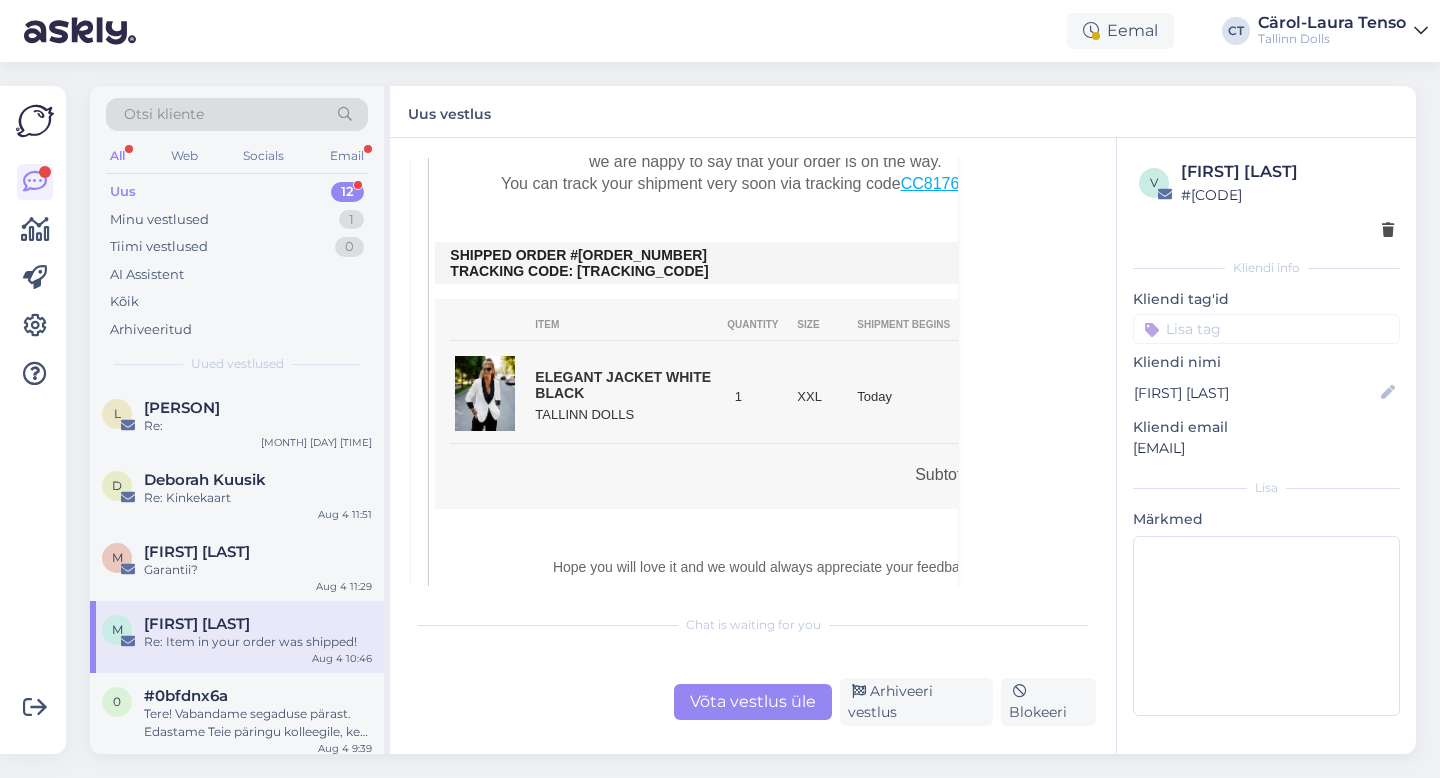scroll, scrollTop: 527, scrollLeft: 0, axis: vertical 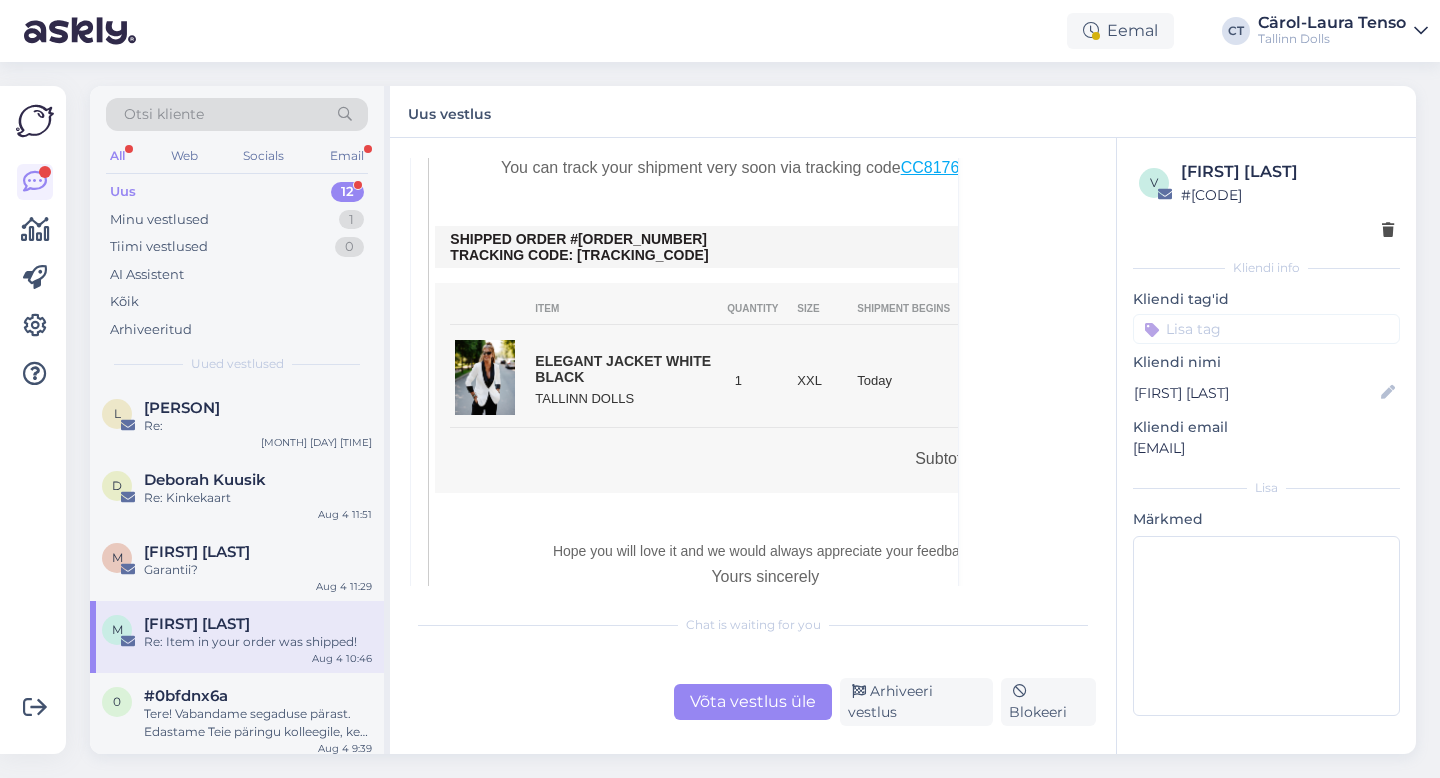 drag, startPoint x: 654, startPoint y: 256, endPoint x: 593, endPoint y: 255, distance: 61.008198 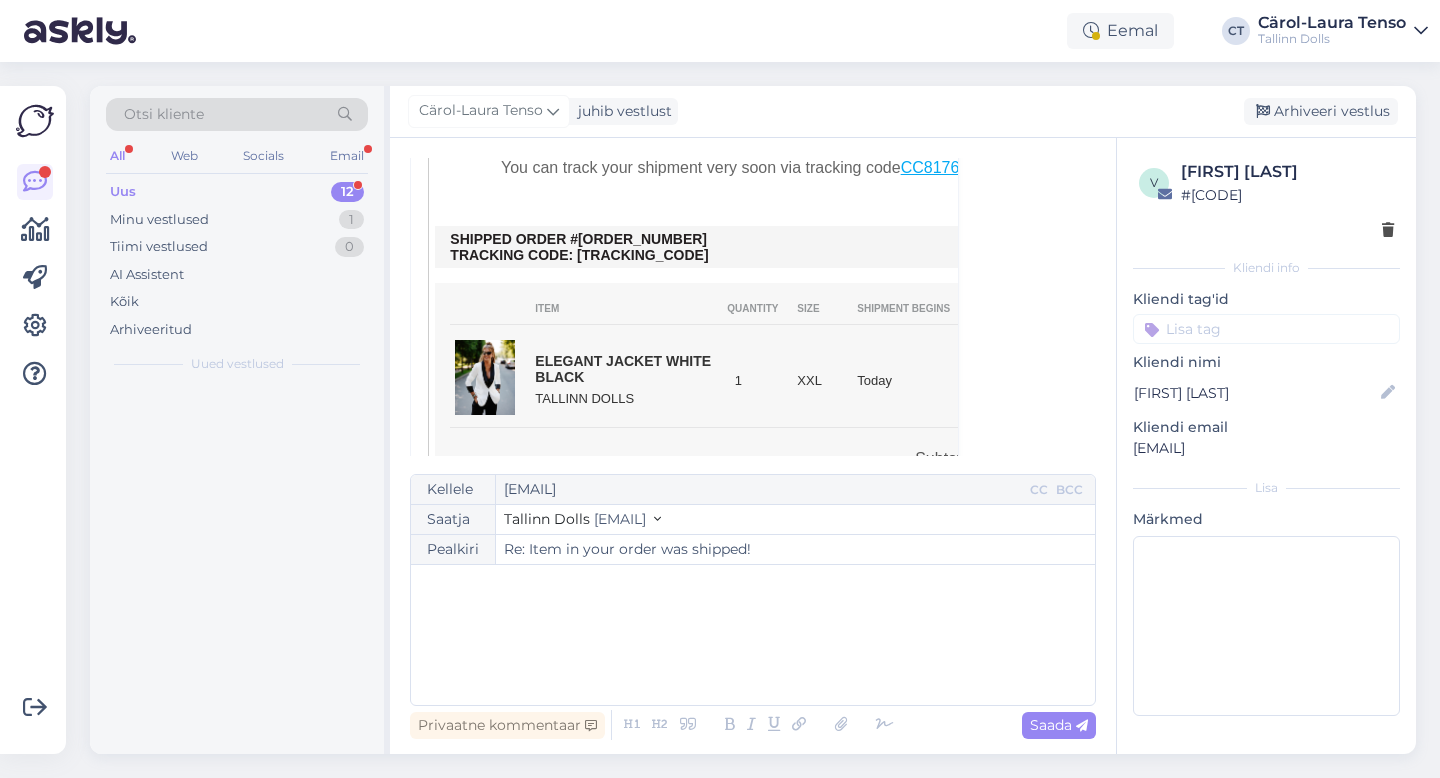 scroll, scrollTop: 54, scrollLeft: 0, axis: vertical 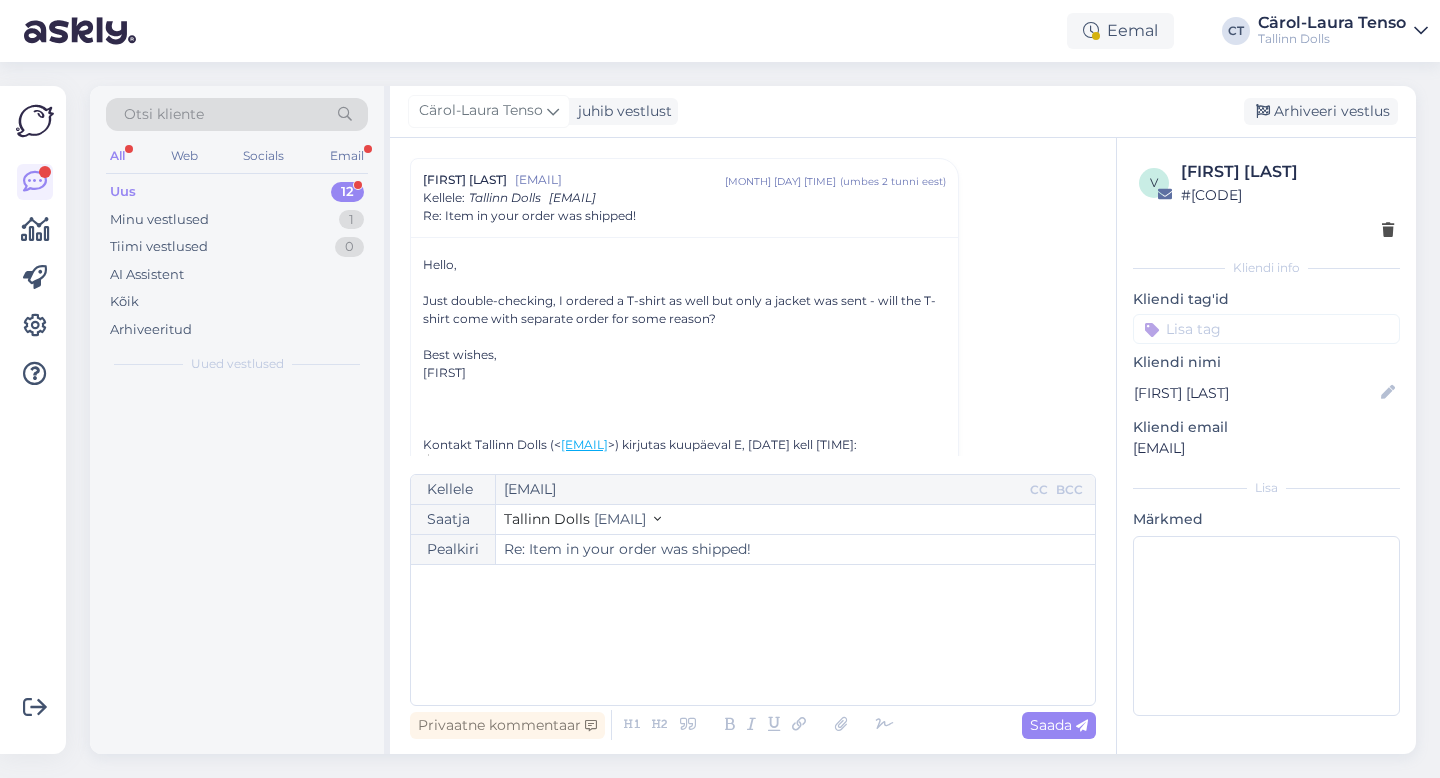 click on "﻿" at bounding box center (753, 635) 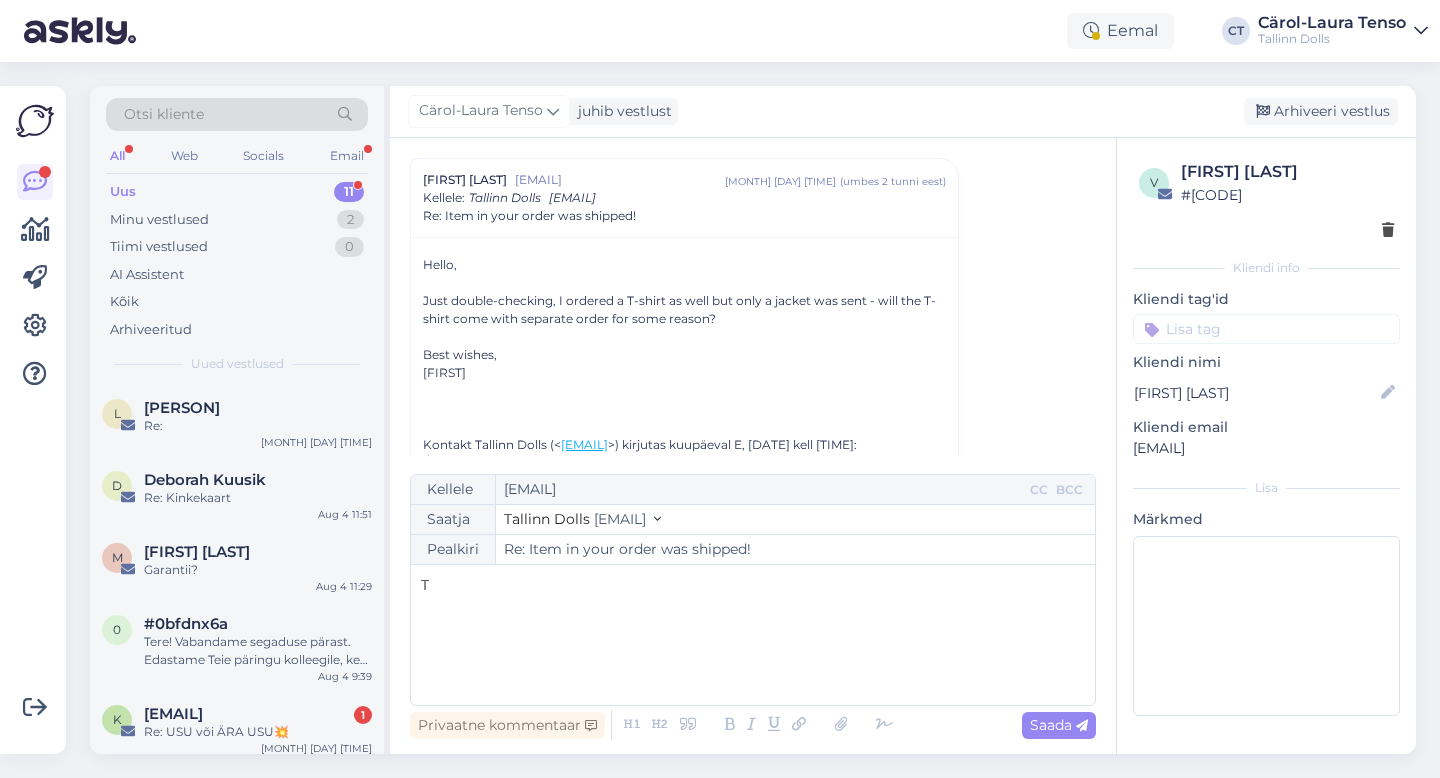 type 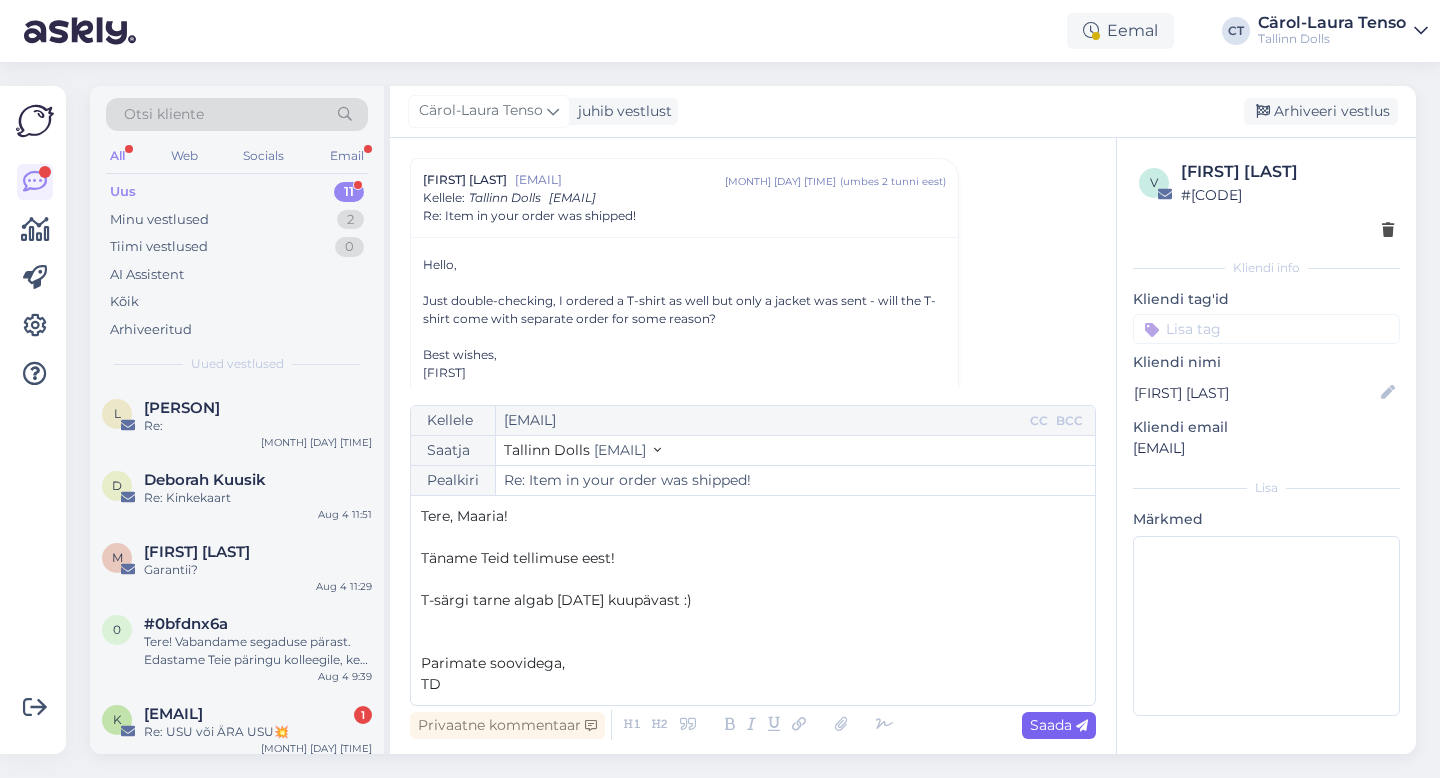 click at bounding box center (1082, 726) 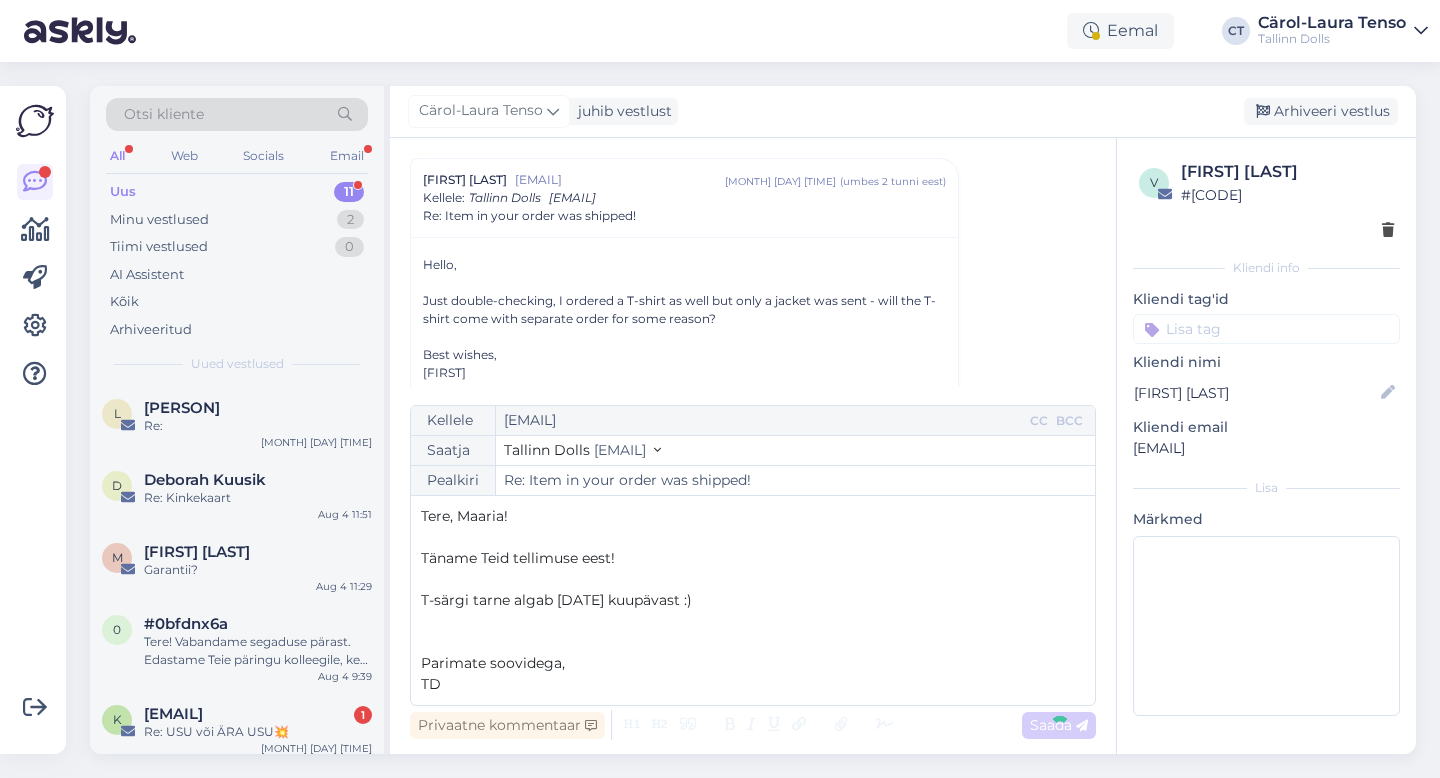 type on "Re: Item in your order was shipped!" 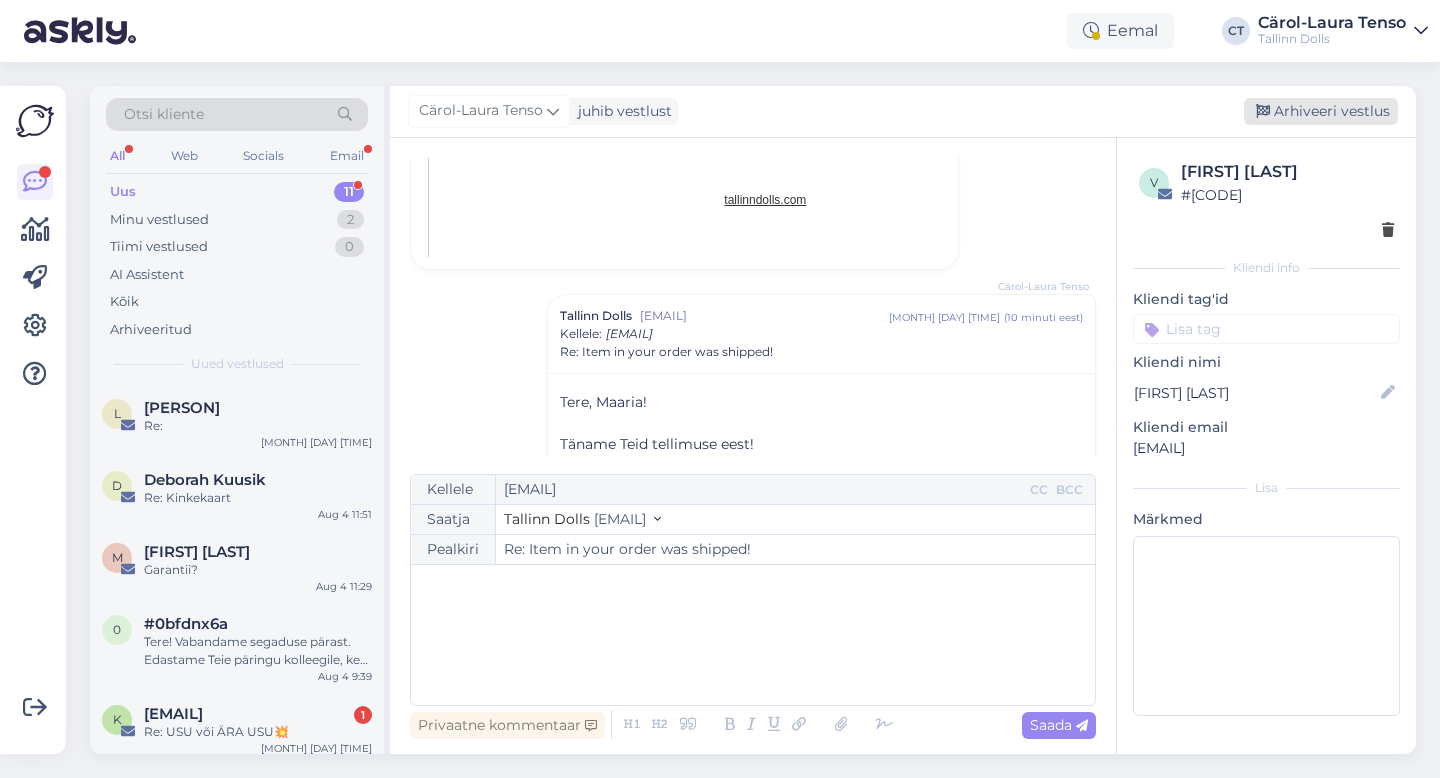 click on "Arhiveeri vestlus" at bounding box center (1321, 111) 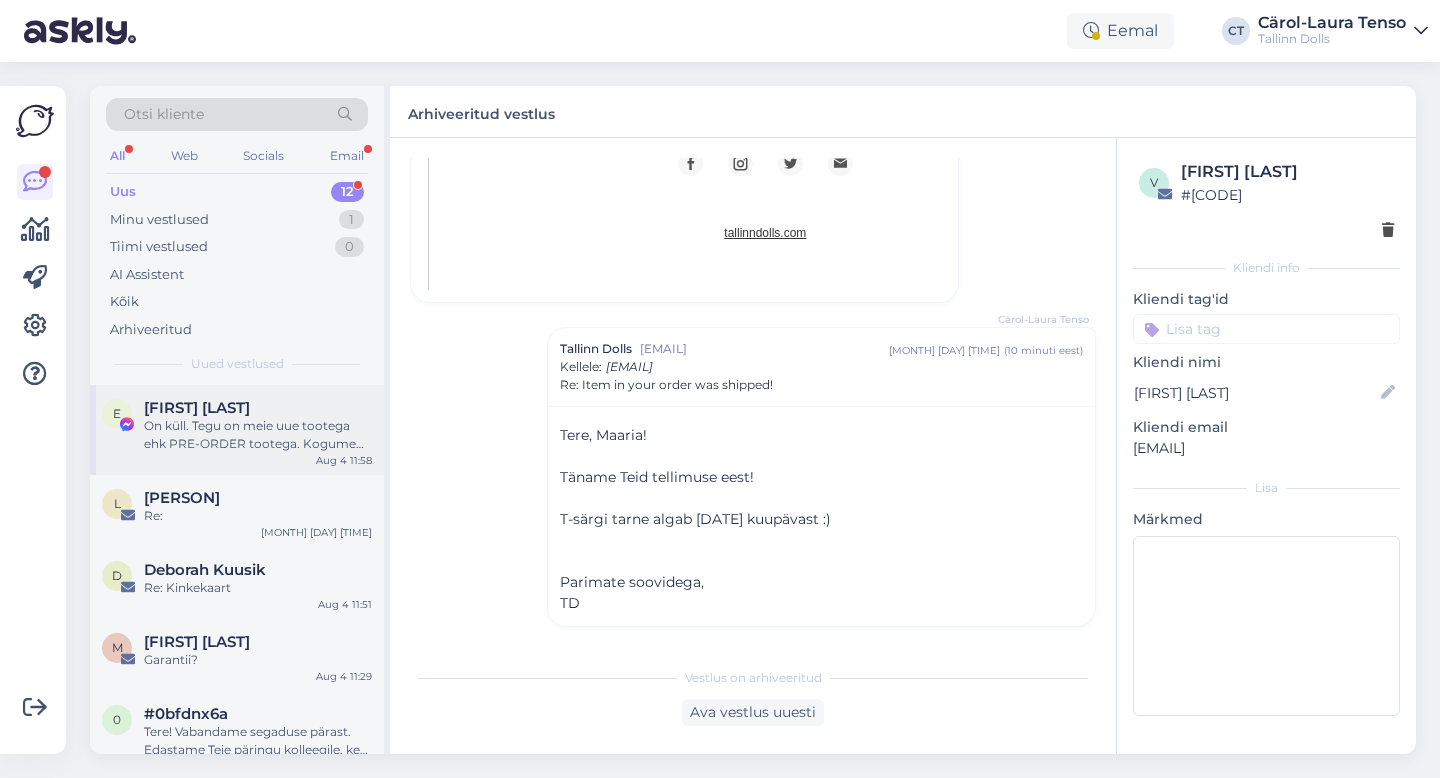 click on "On küll. Tegu on meie uue tootega ehk PRE-ORDER tootega.
Kogume tellimused kokku ja paneme need kõik korraga töösse. Tänu sellele lahendusele saame pakkuda ka kõige paremat hinda ja ei tooda üle :)" at bounding box center (258, 435) 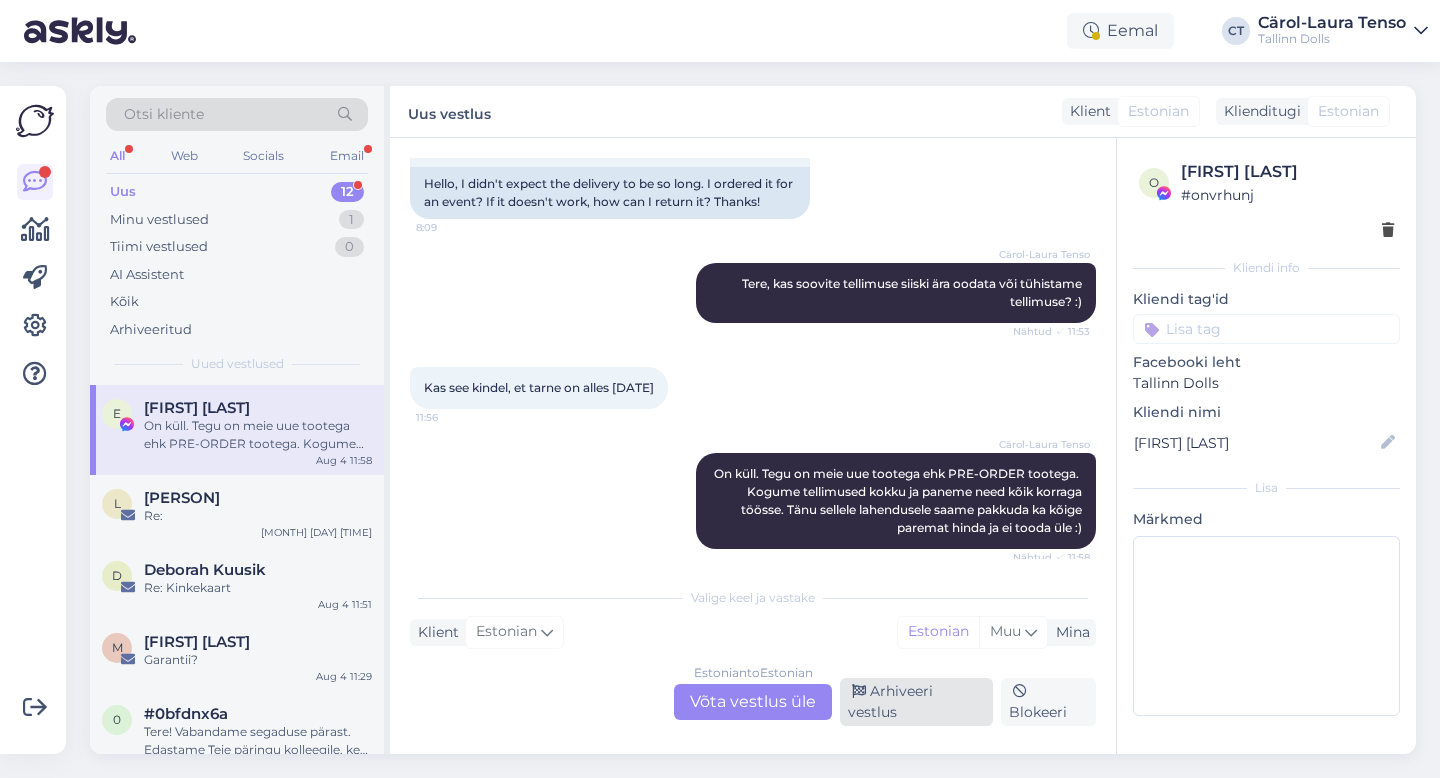 click on "Arhiveeri vestlus" at bounding box center [916, 702] 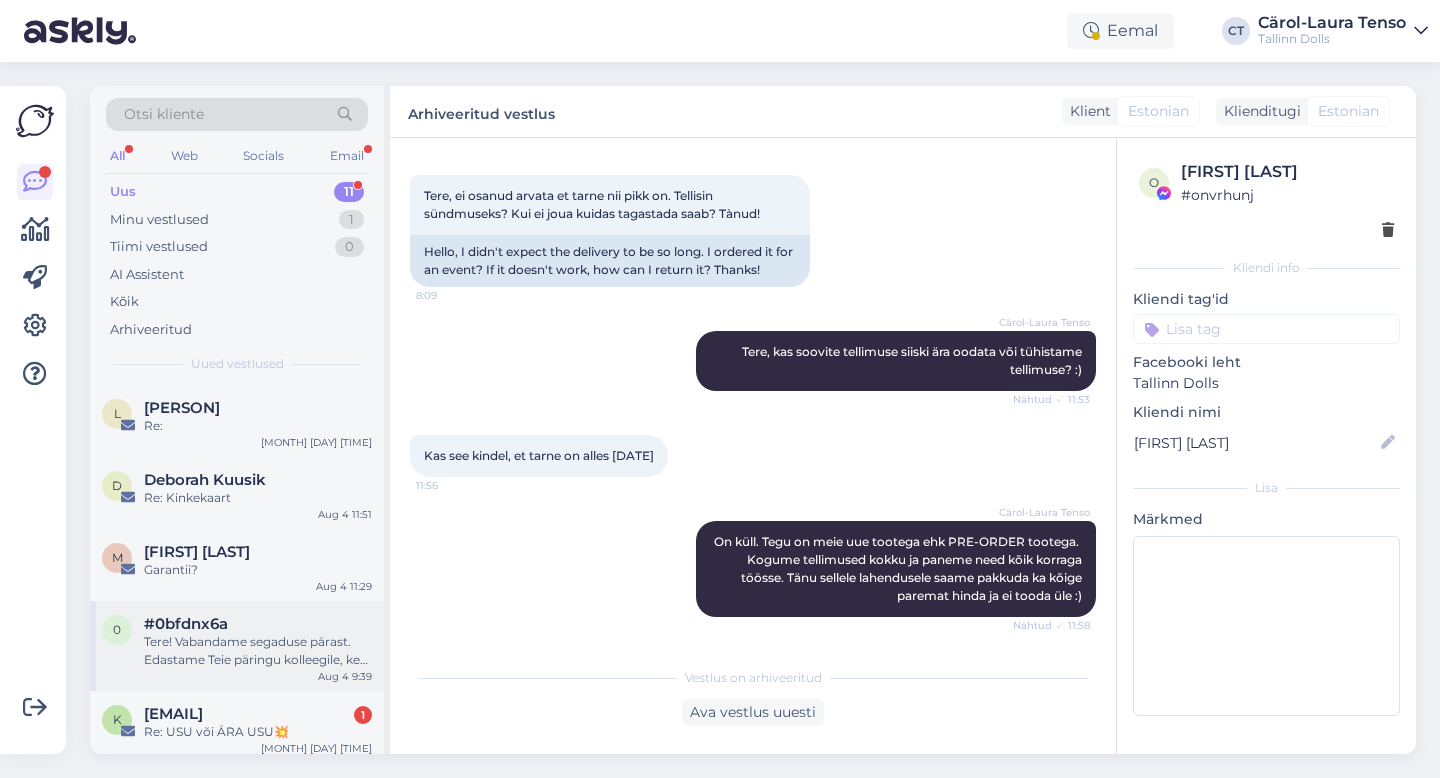 scroll, scrollTop: 73, scrollLeft: 0, axis: vertical 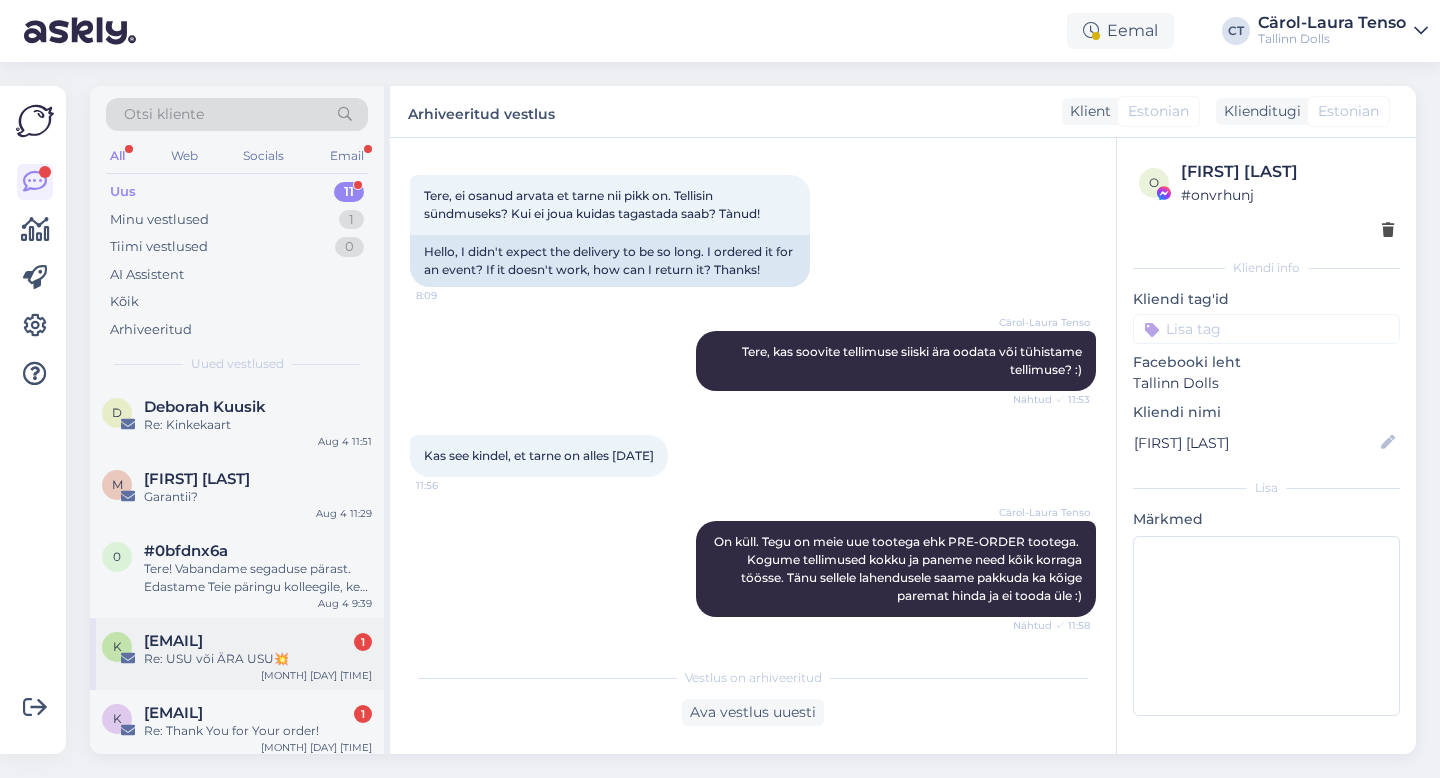 click on "Re: USU või ÄRA USU💥" at bounding box center (258, 659) 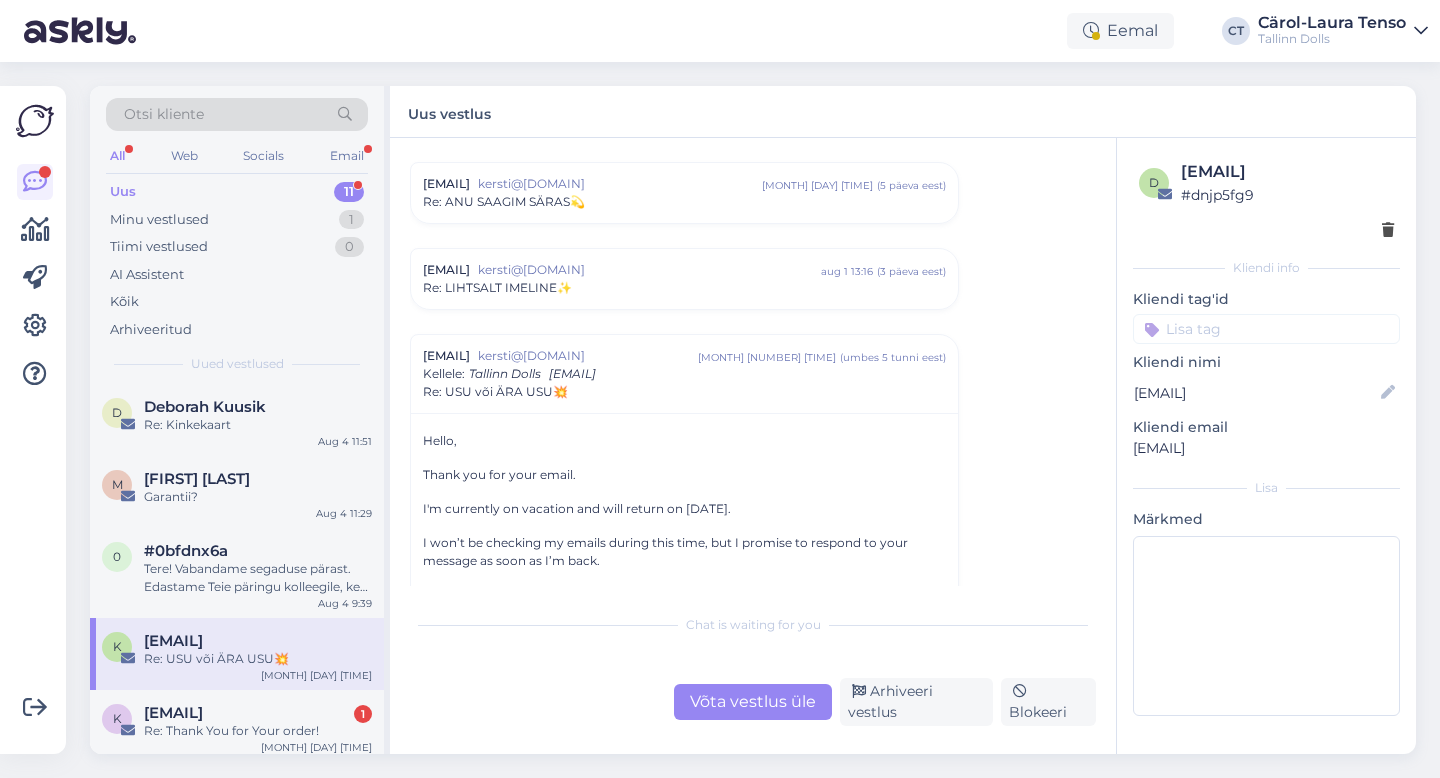 scroll, scrollTop: 330, scrollLeft: 0, axis: vertical 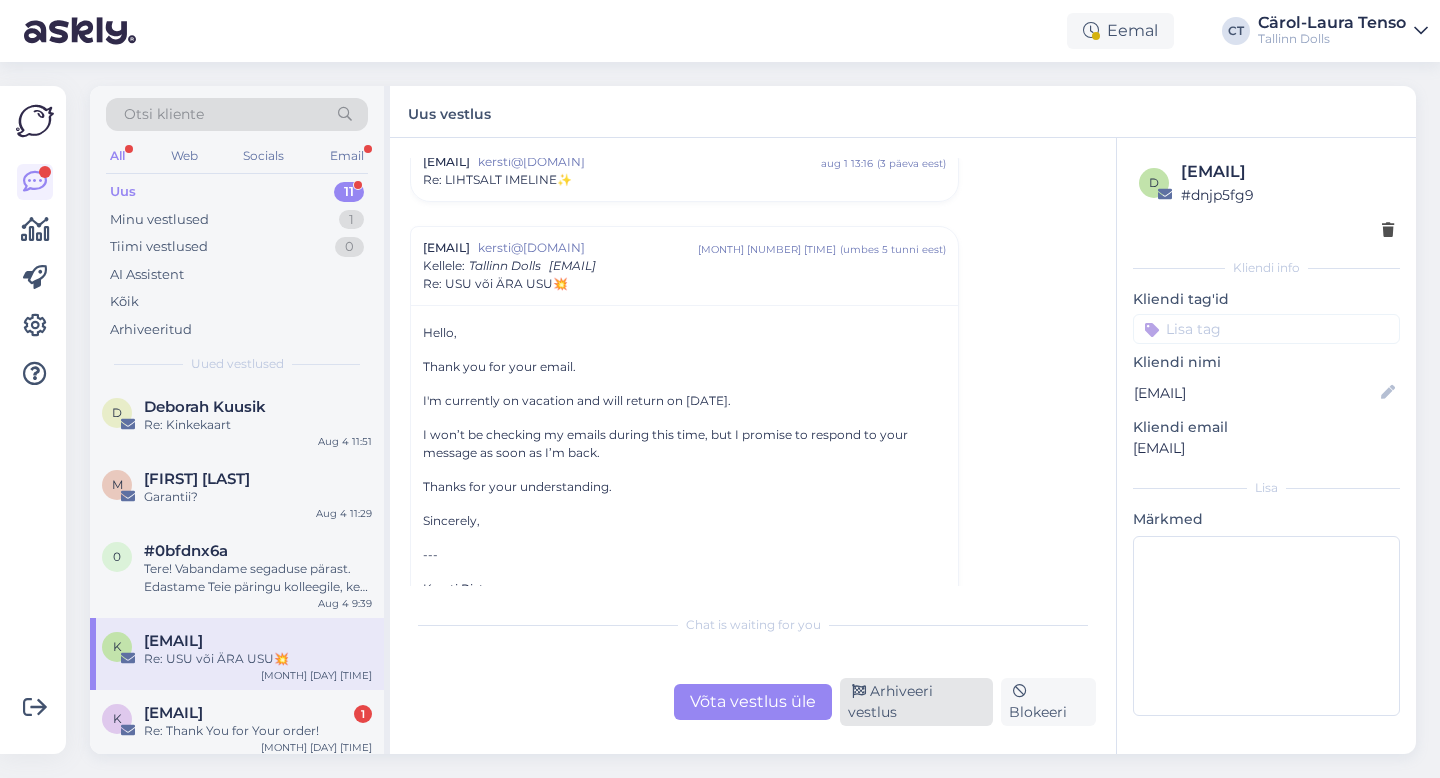 click on "Arhiveeri vestlus" at bounding box center [916, 702] 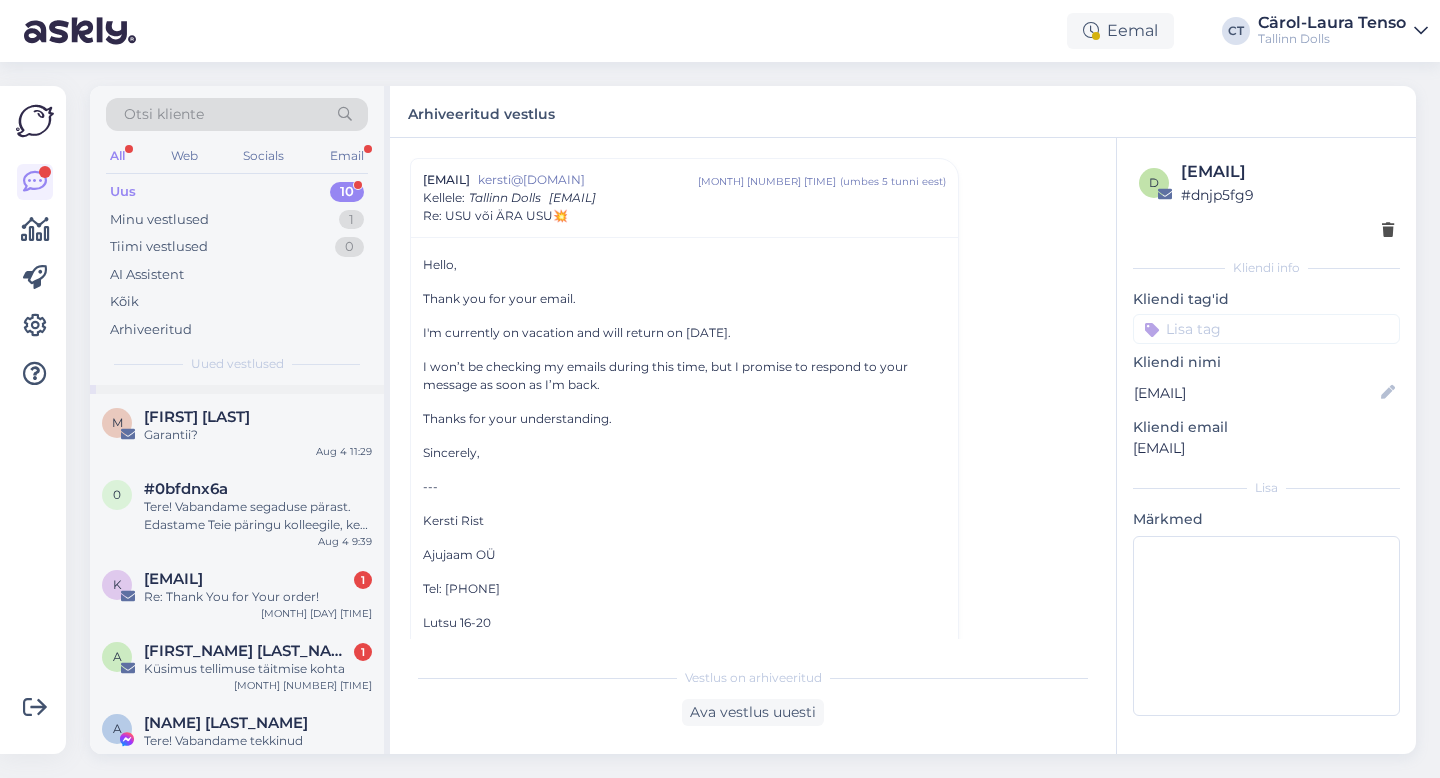 scroll, scrollTop: 136, scrollLeft: 0, axis: vertical 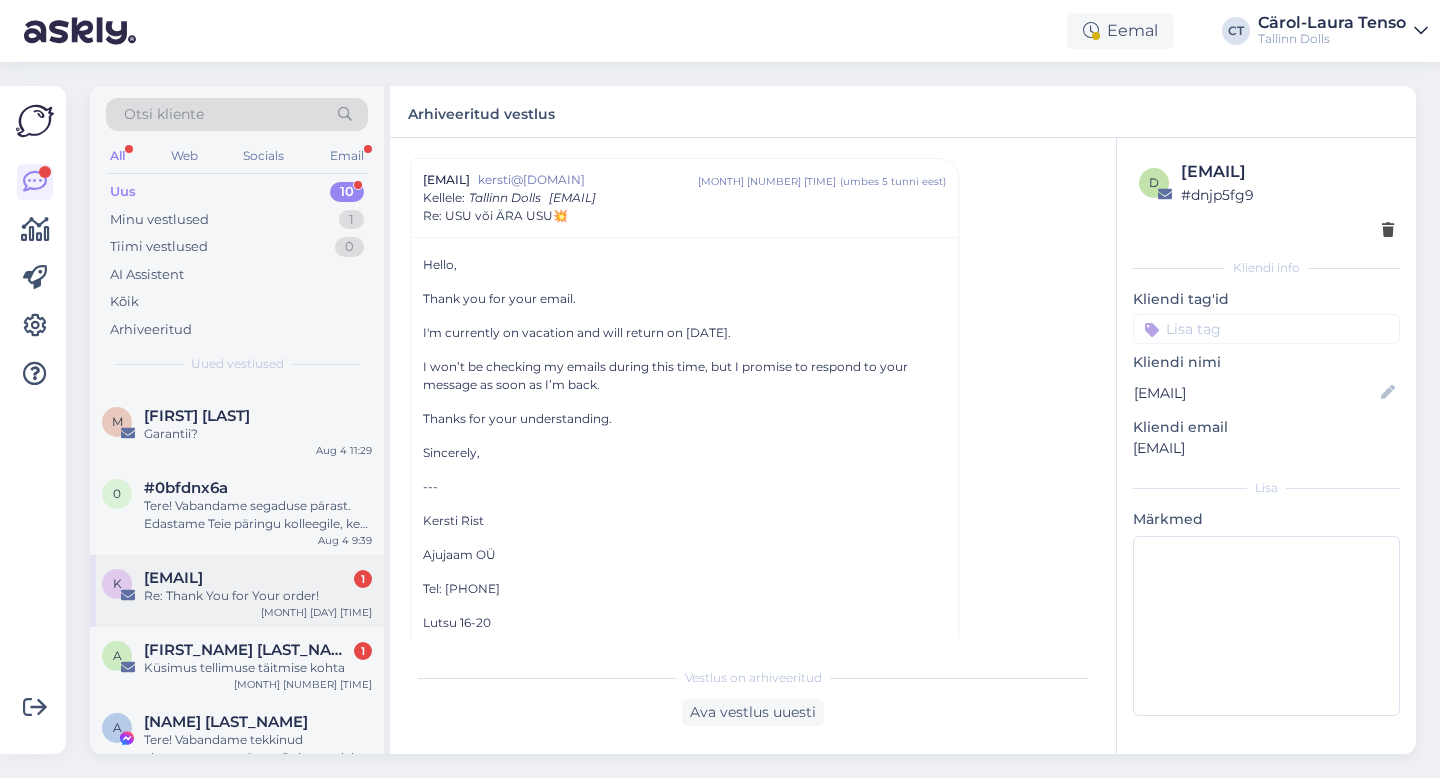 click on "[EMAIL]" at bounding box center (258, 578) 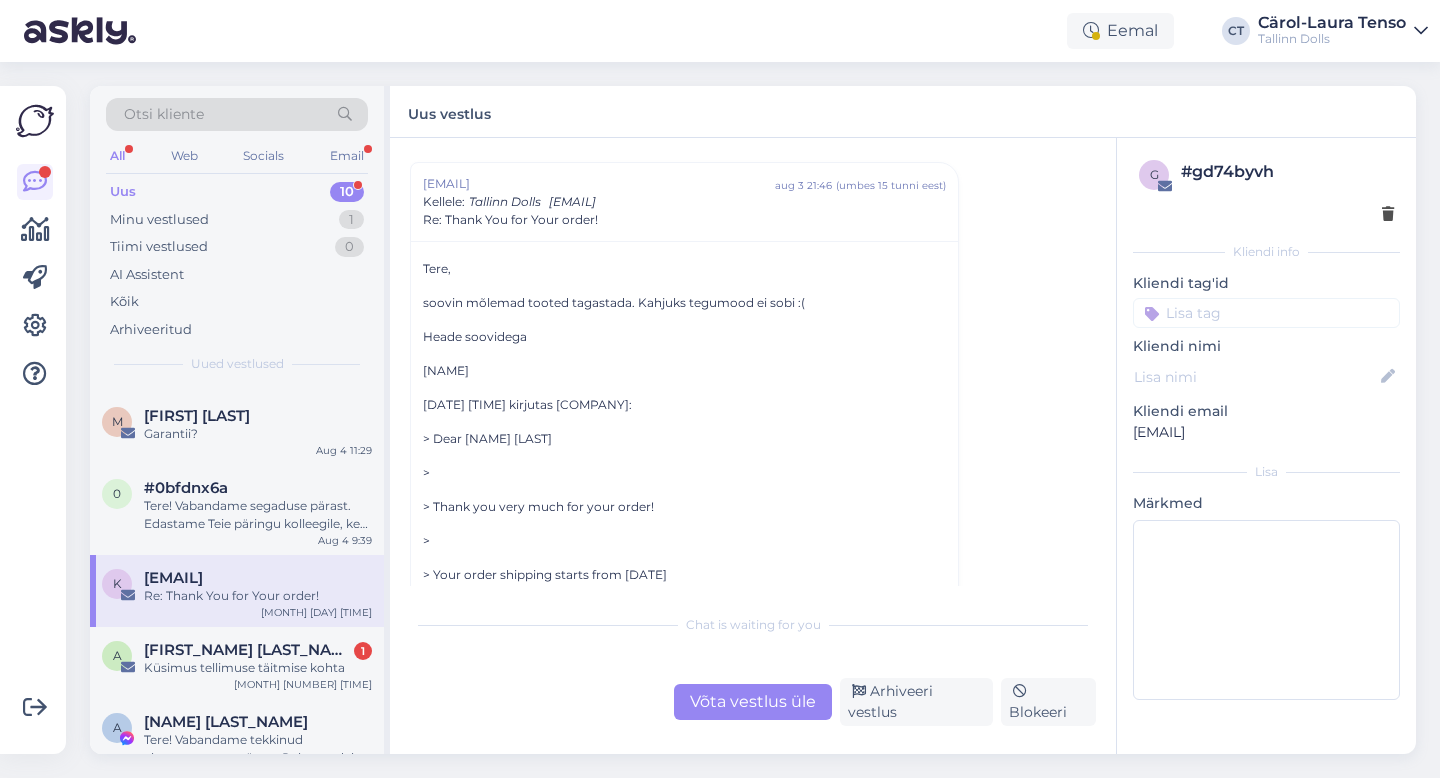 scroll, scrollTop: 54, scrollLeft: 0, axis: vertical 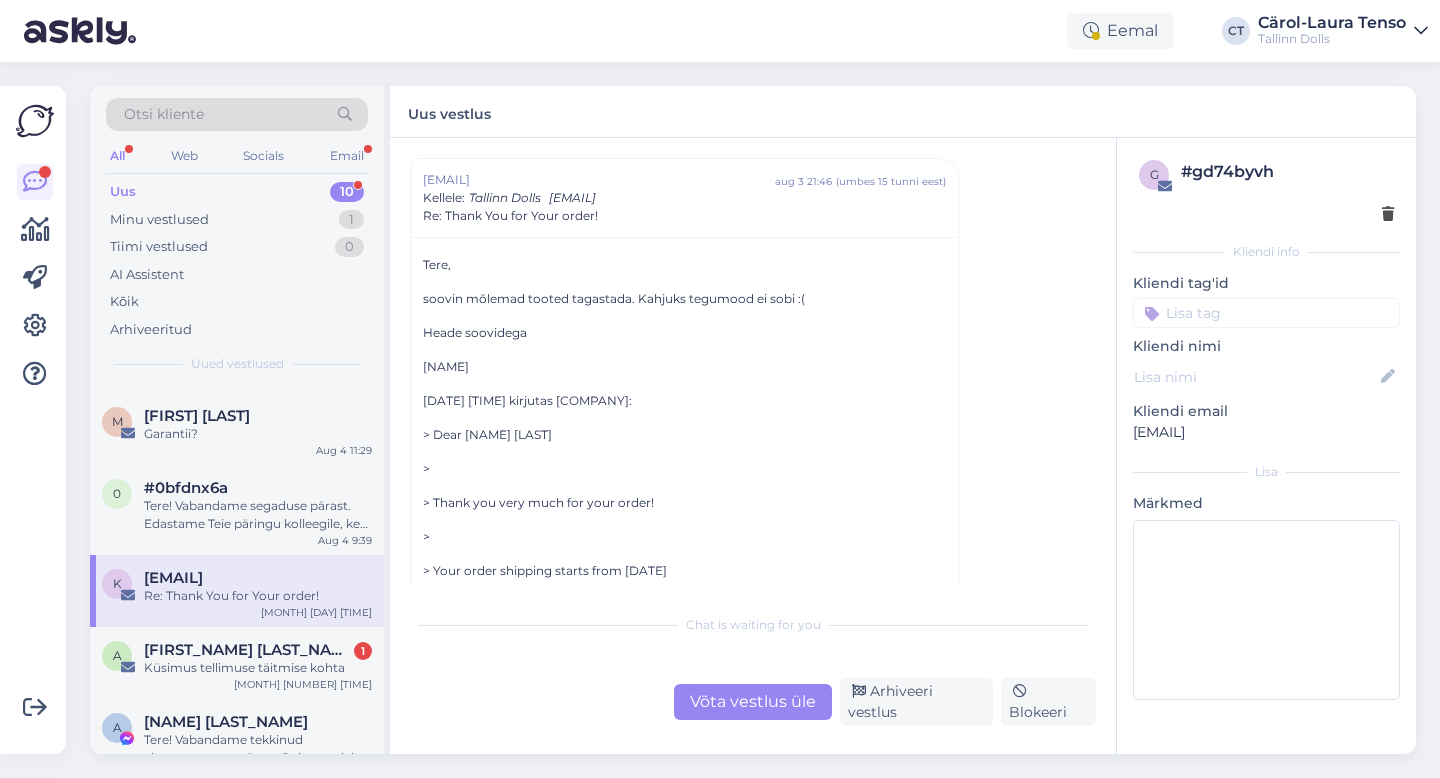 click on "Chat is waiting for you Võta vestlus üle Arhiveeri vestlus Blokeeri" at bounding box center [753, 665] 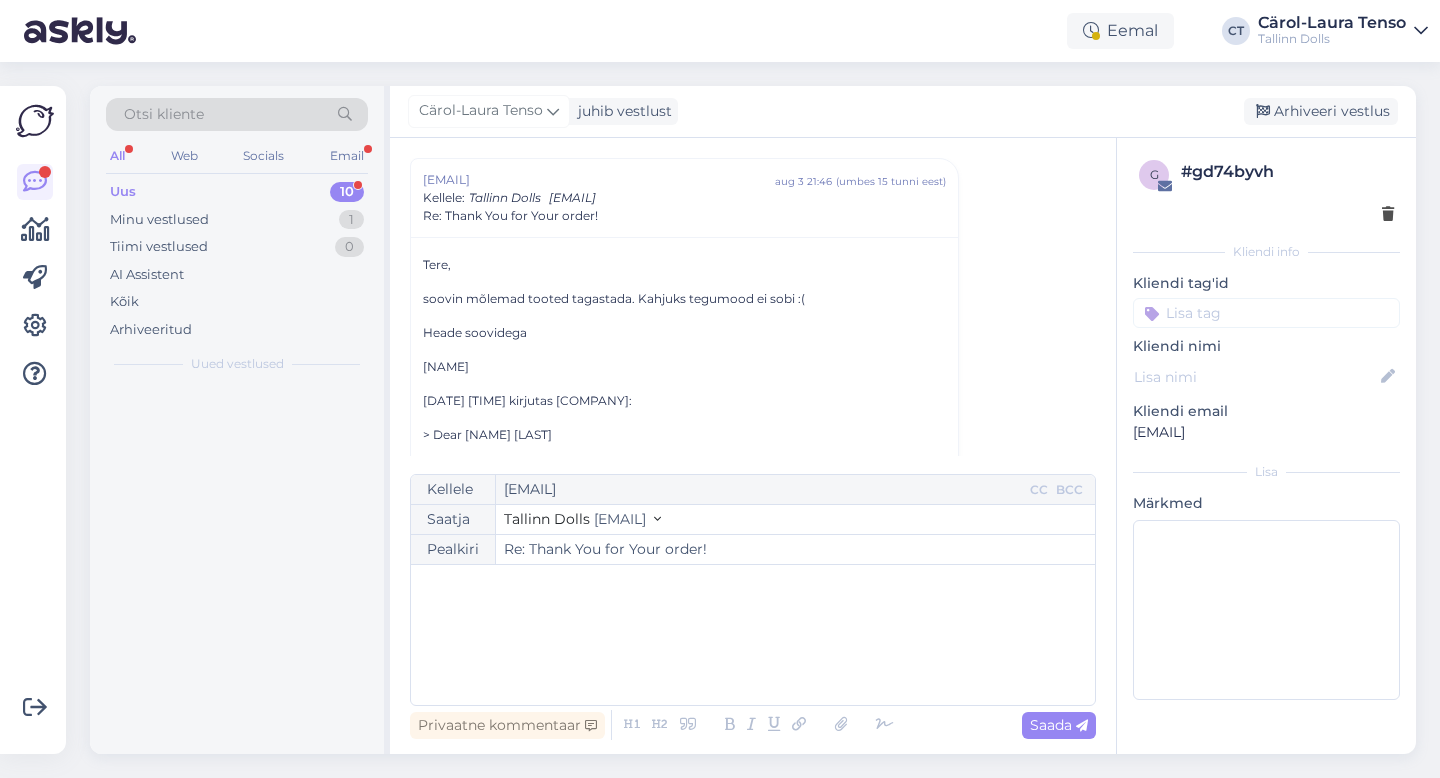 click on "﻿" at bounding box center [753, 635] 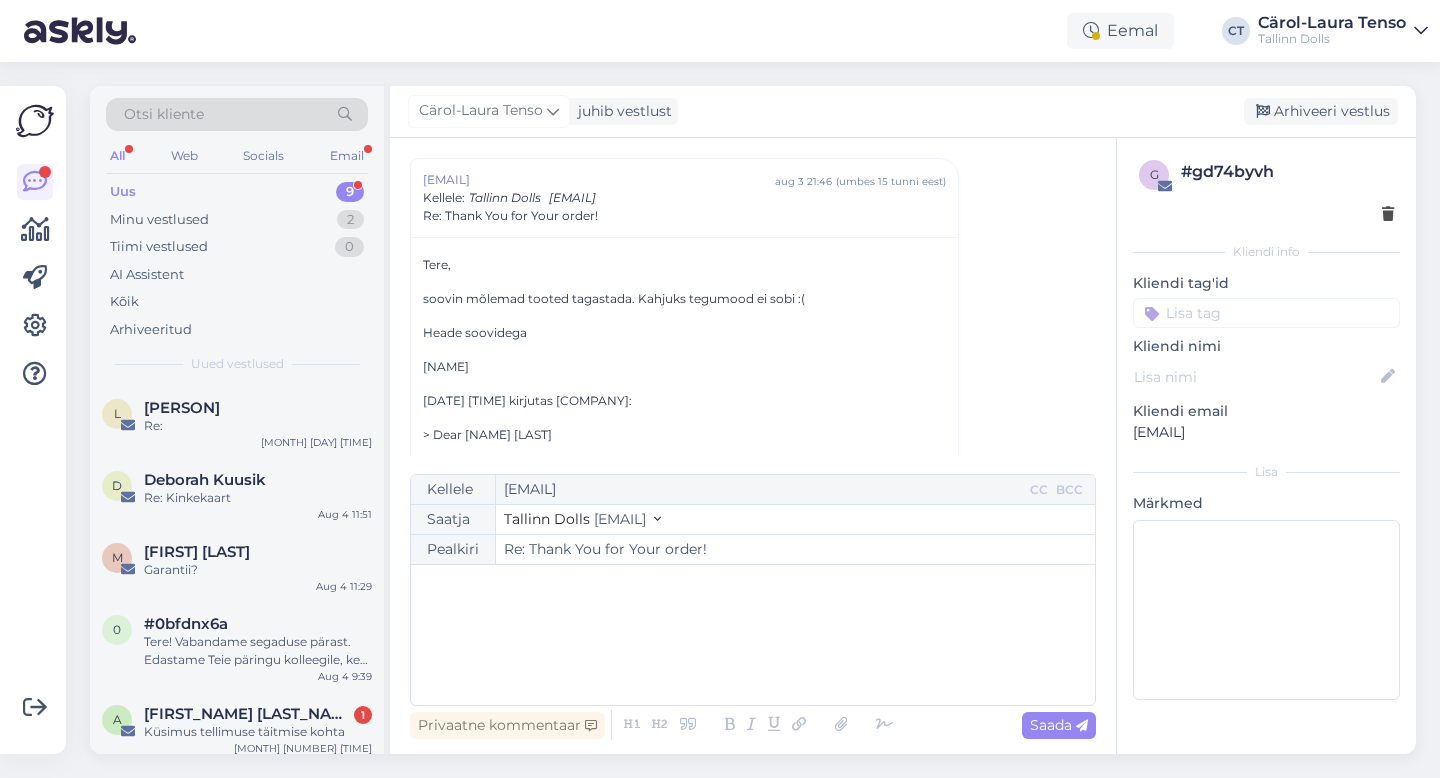 click on "﻿" at bounding box center (753, 635) 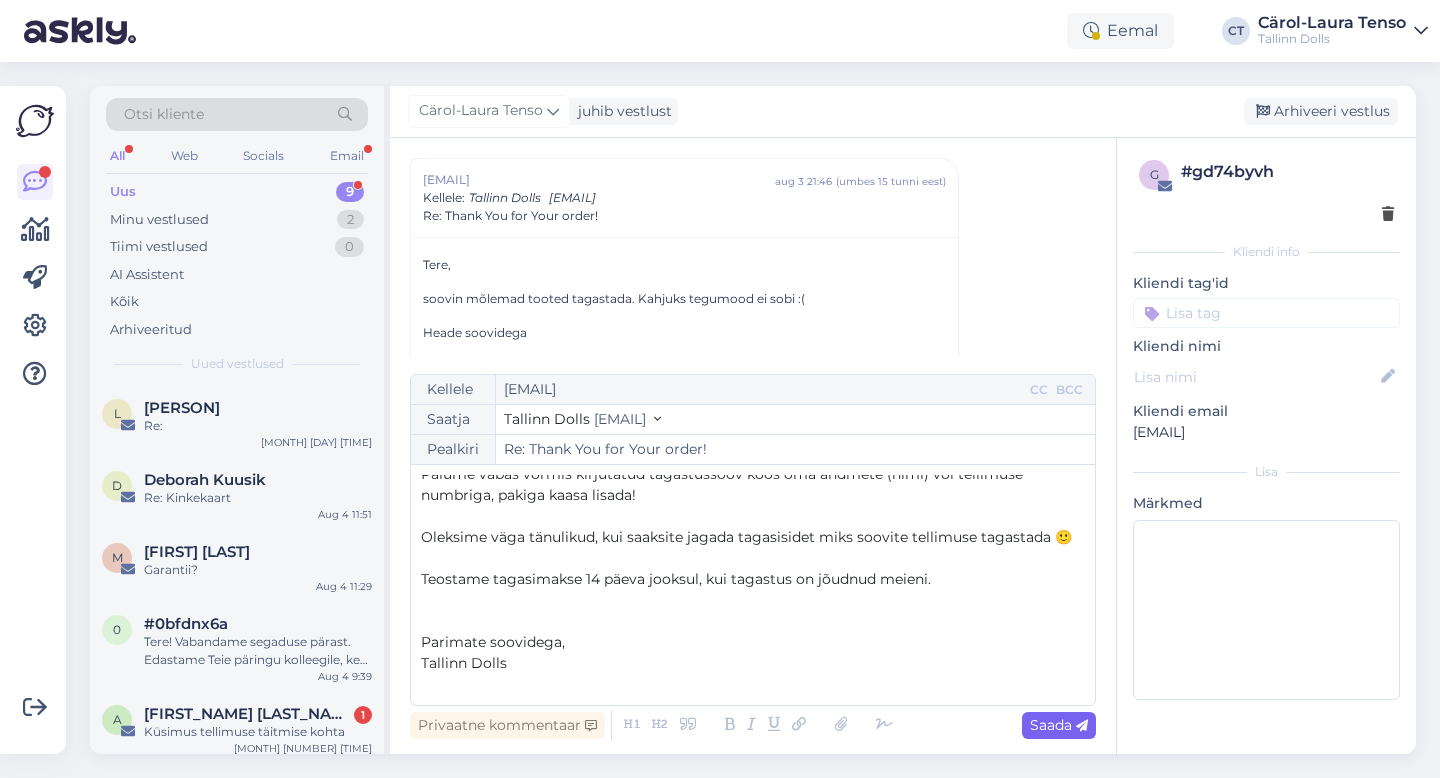 click at bounding box center (1082, 726) 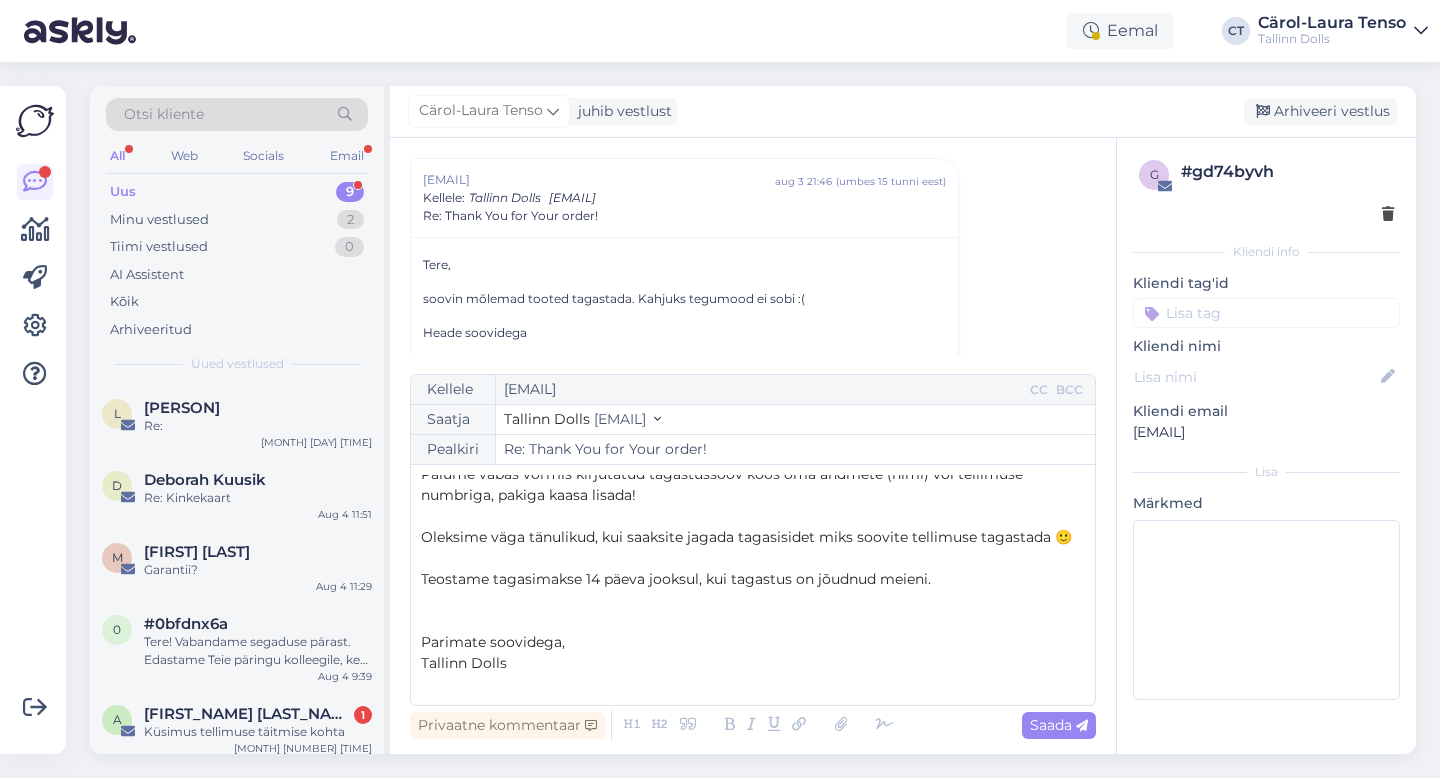 type on "Re: Re: Thank You for Your order!" 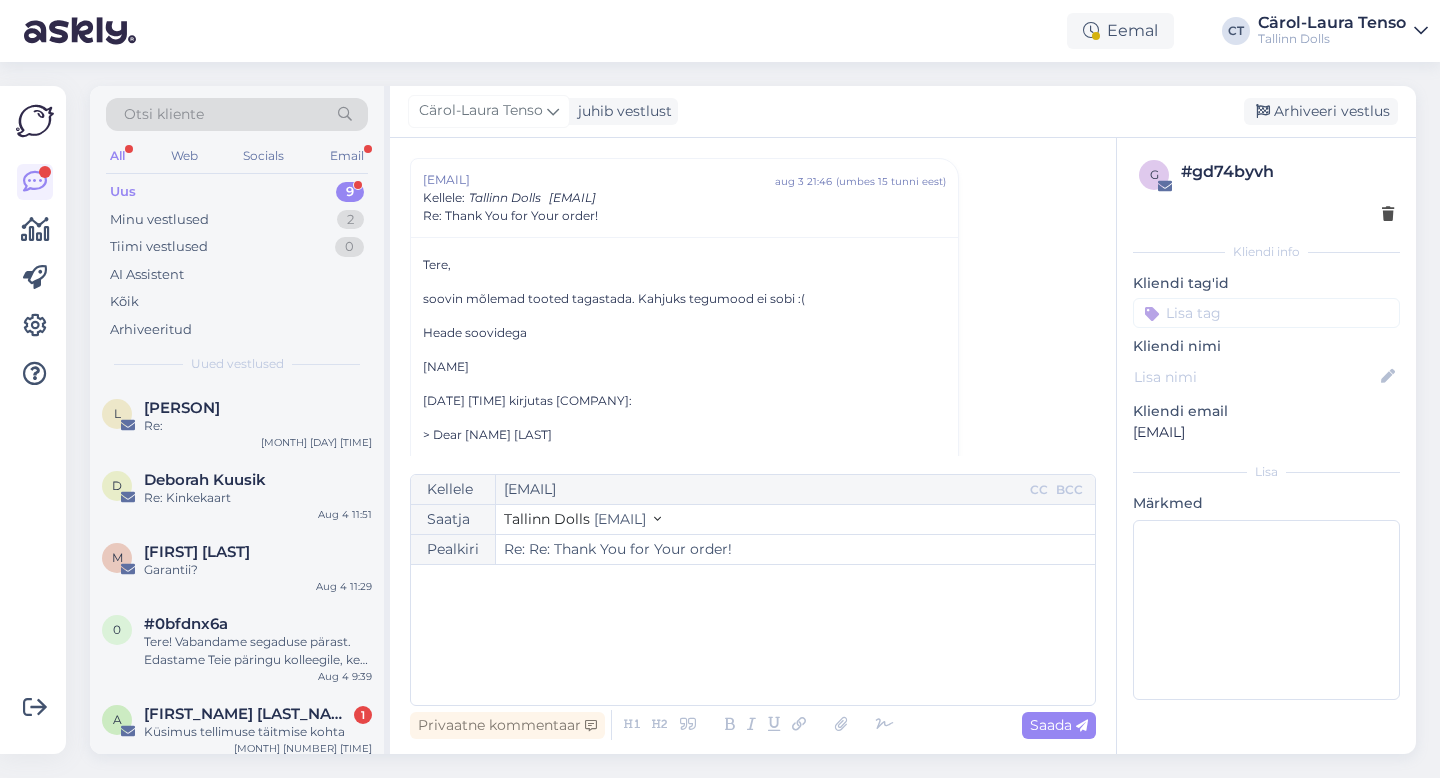scroll, scrollTop: 2583, scrollLeft: 0, axis: vertical 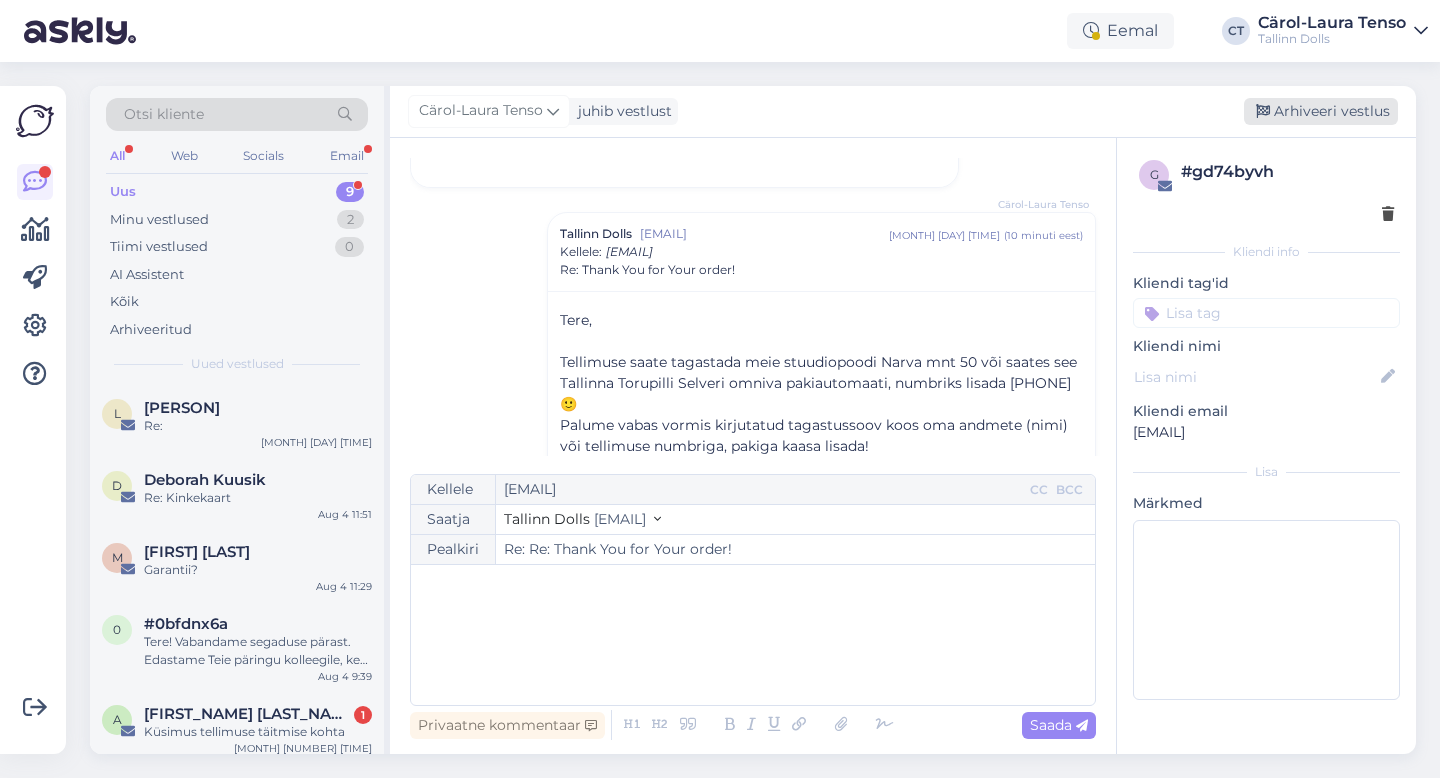 click on "Arhiveeri vestlus" at bounding box center (1321, 111) 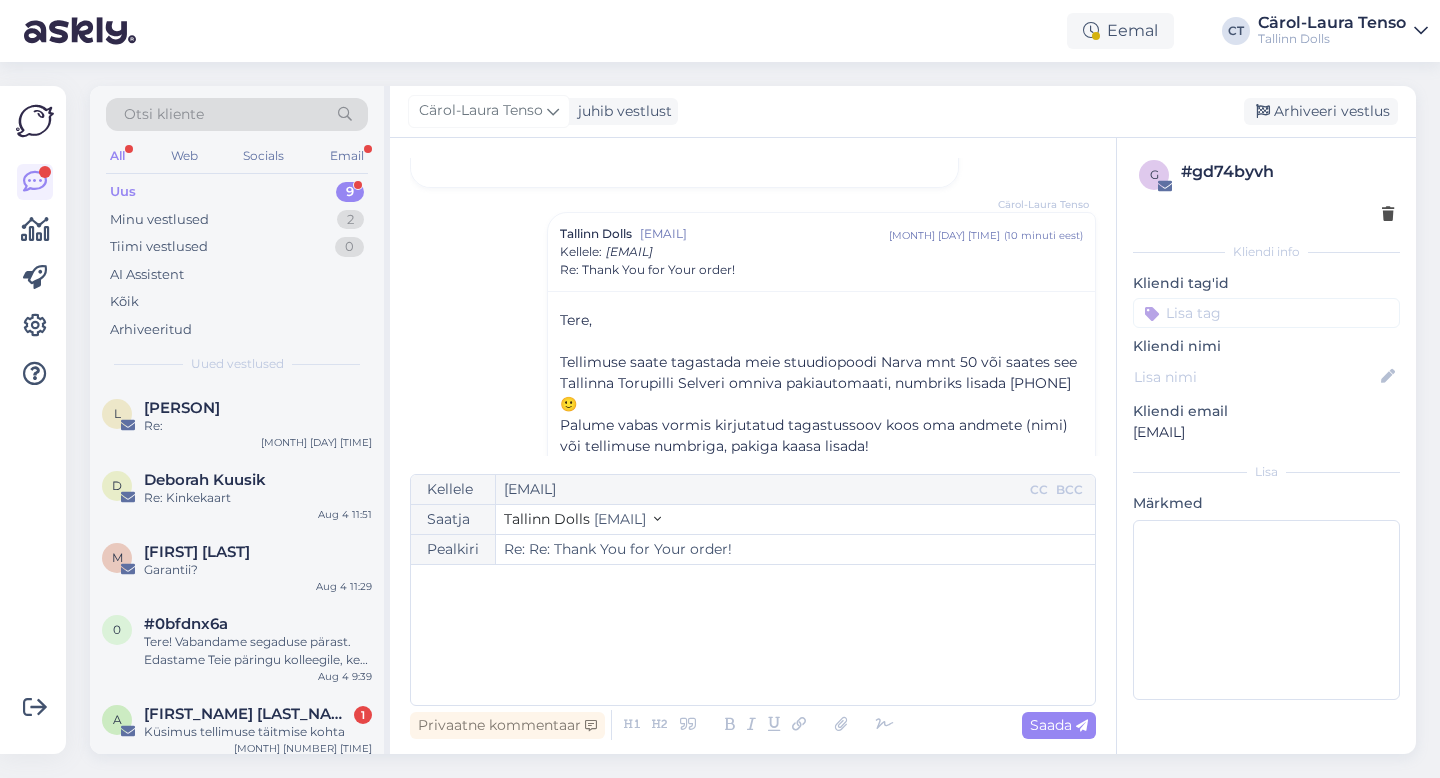 scroll, scrollTop: 2636, scrollLeft: 0, axis: vertical 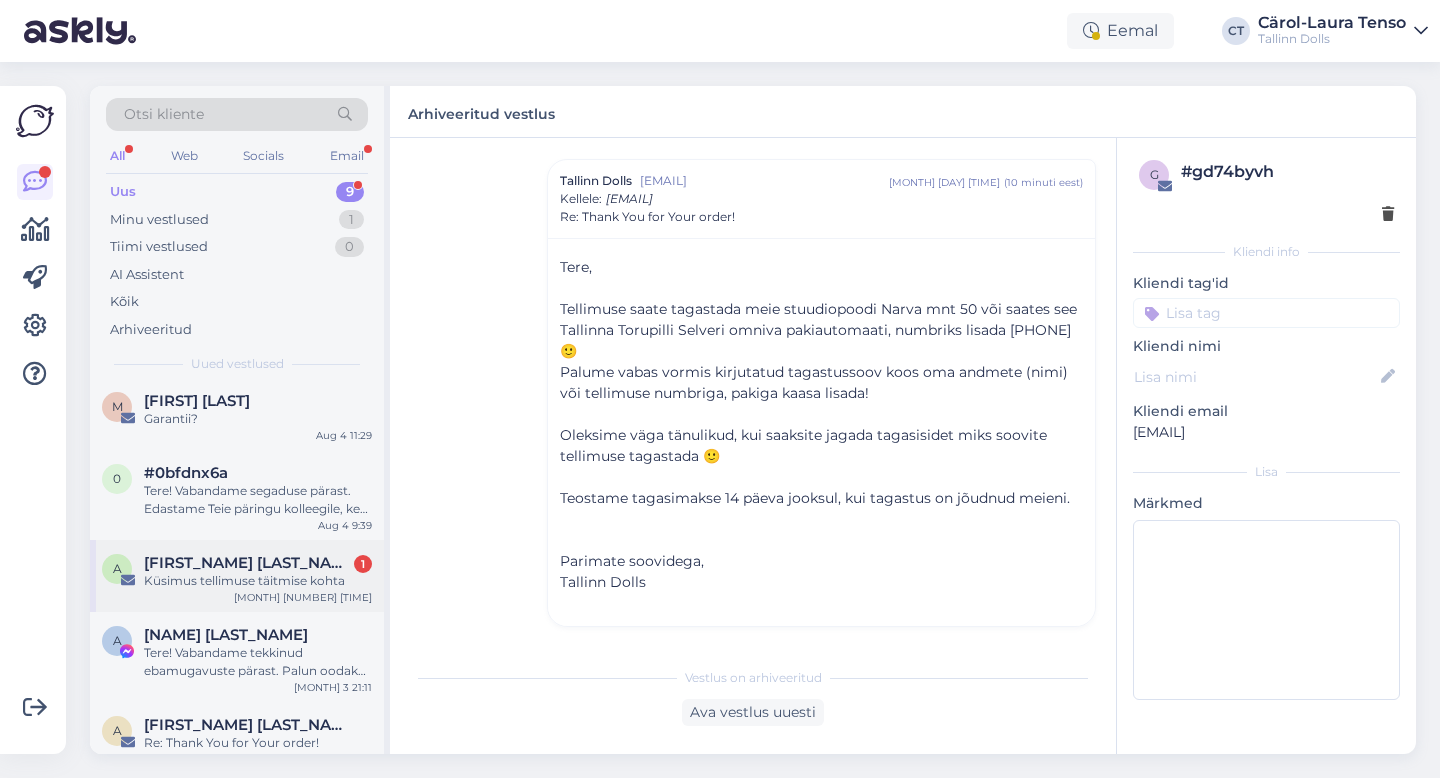 click on "A [PERSON] [NUMBER] Küsimus tellimuse täitmise kohta [MONTH] [DAY] [TIME]" at bounding box center [237, 576] 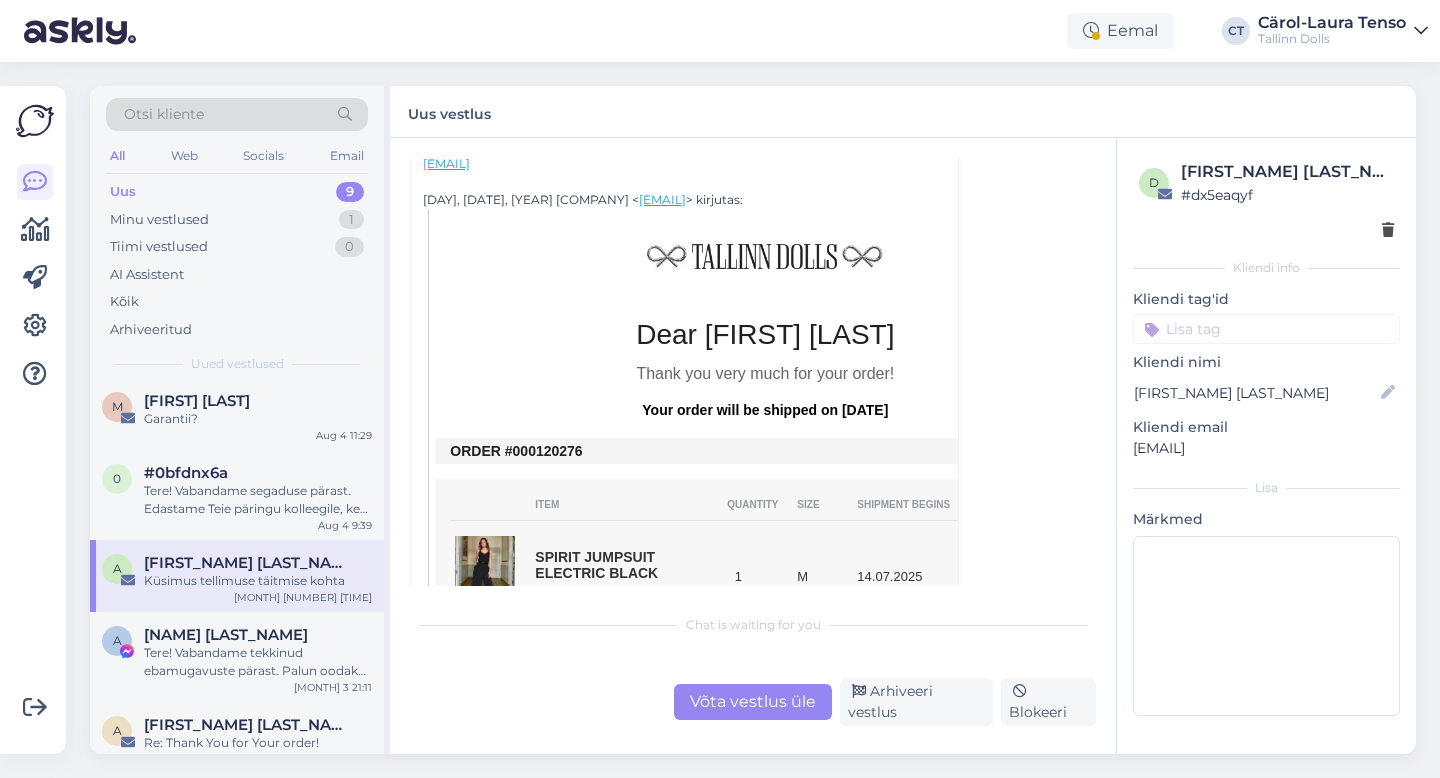 scroll, scrollTop: 527, scrollLeft: 0, axis: vertical 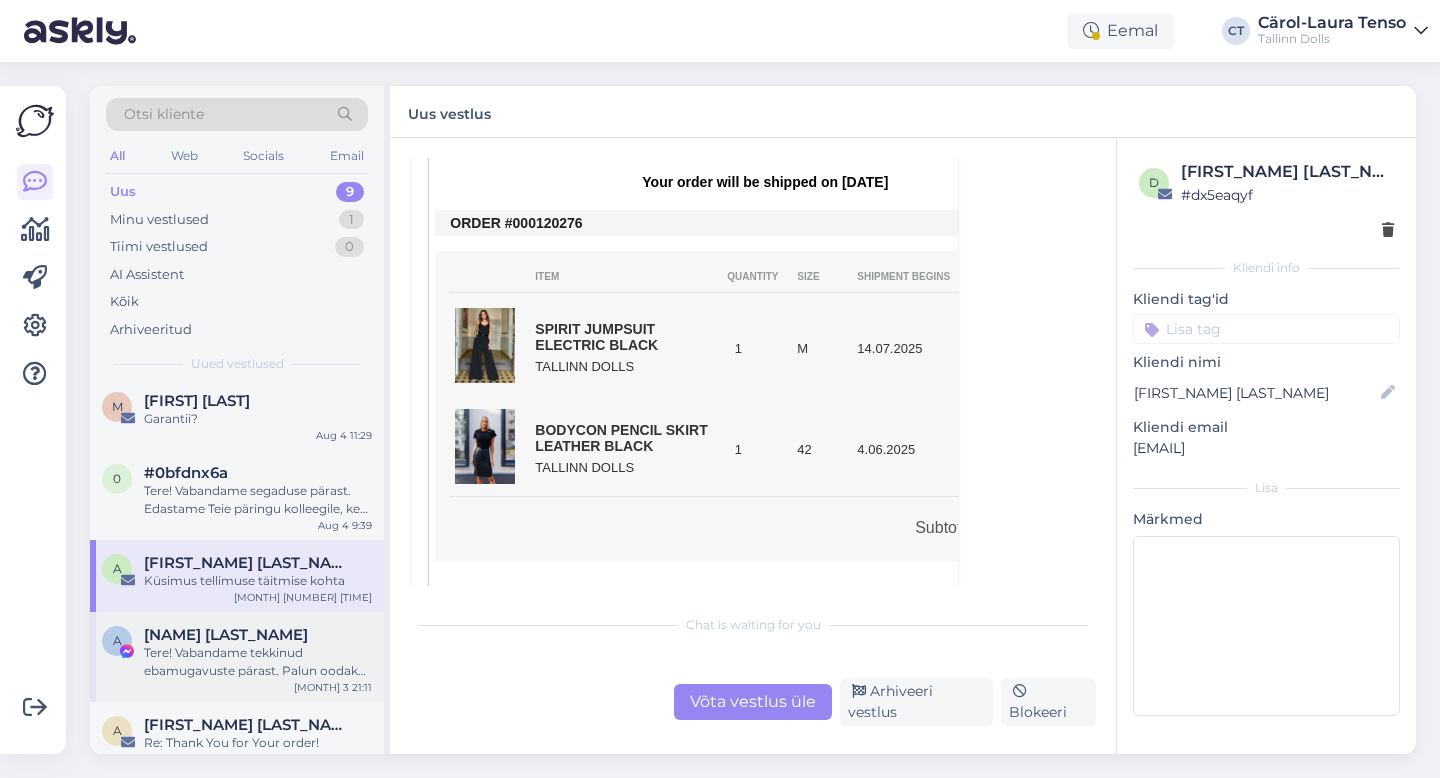 click on "[FIRST] [LAST] Tere!
Vabandame tekkinud ebamugavuste pärast. Palun oodake hetk, ma suunan Teie päringu edasi kolleegile, kes saab Teid pakiautomaadi tellimuse ja rippmenüü probleemiga aidata. [MONTH] [NUMBER] [TIME]" at bounding box center (237, 657) 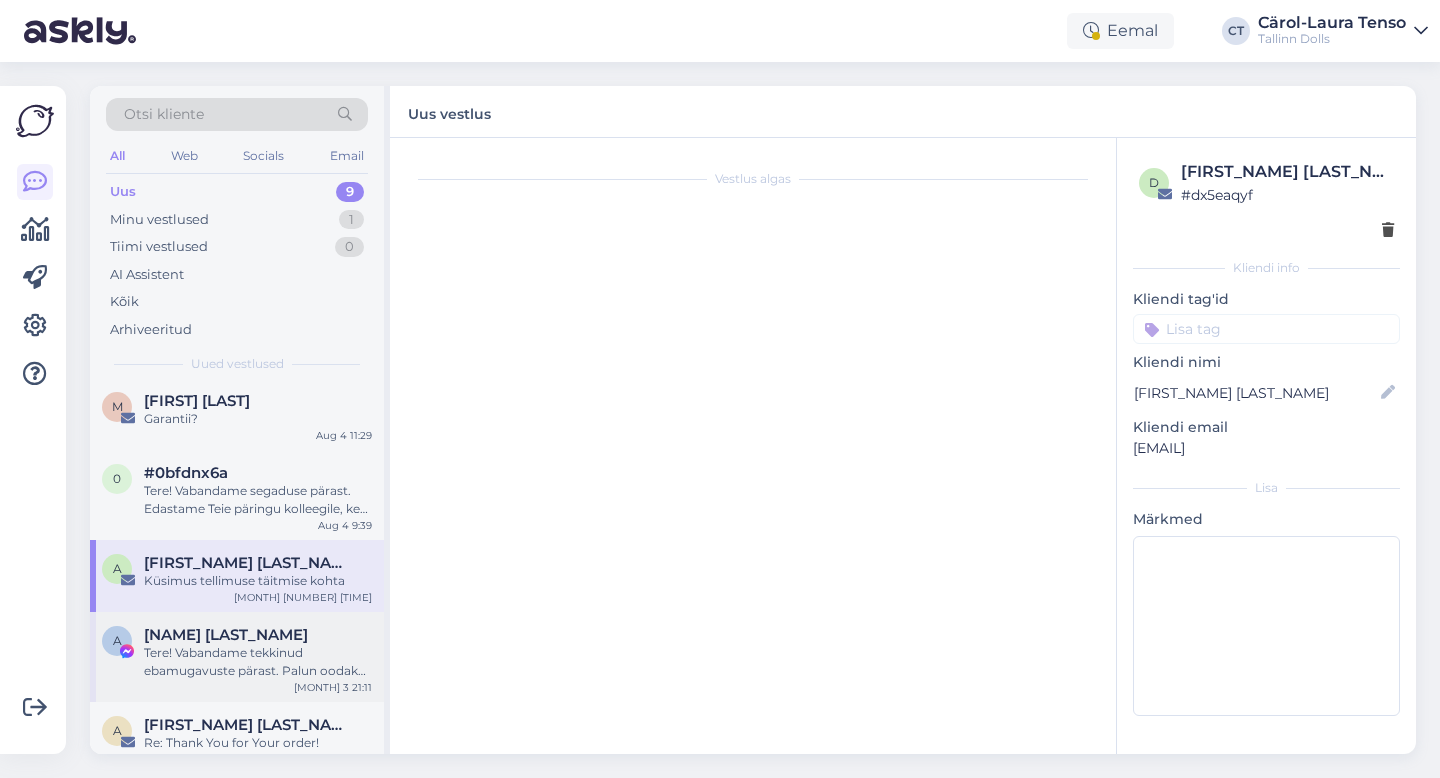scroll, scrollTop: 0, scrollLeft: 0, axis: both 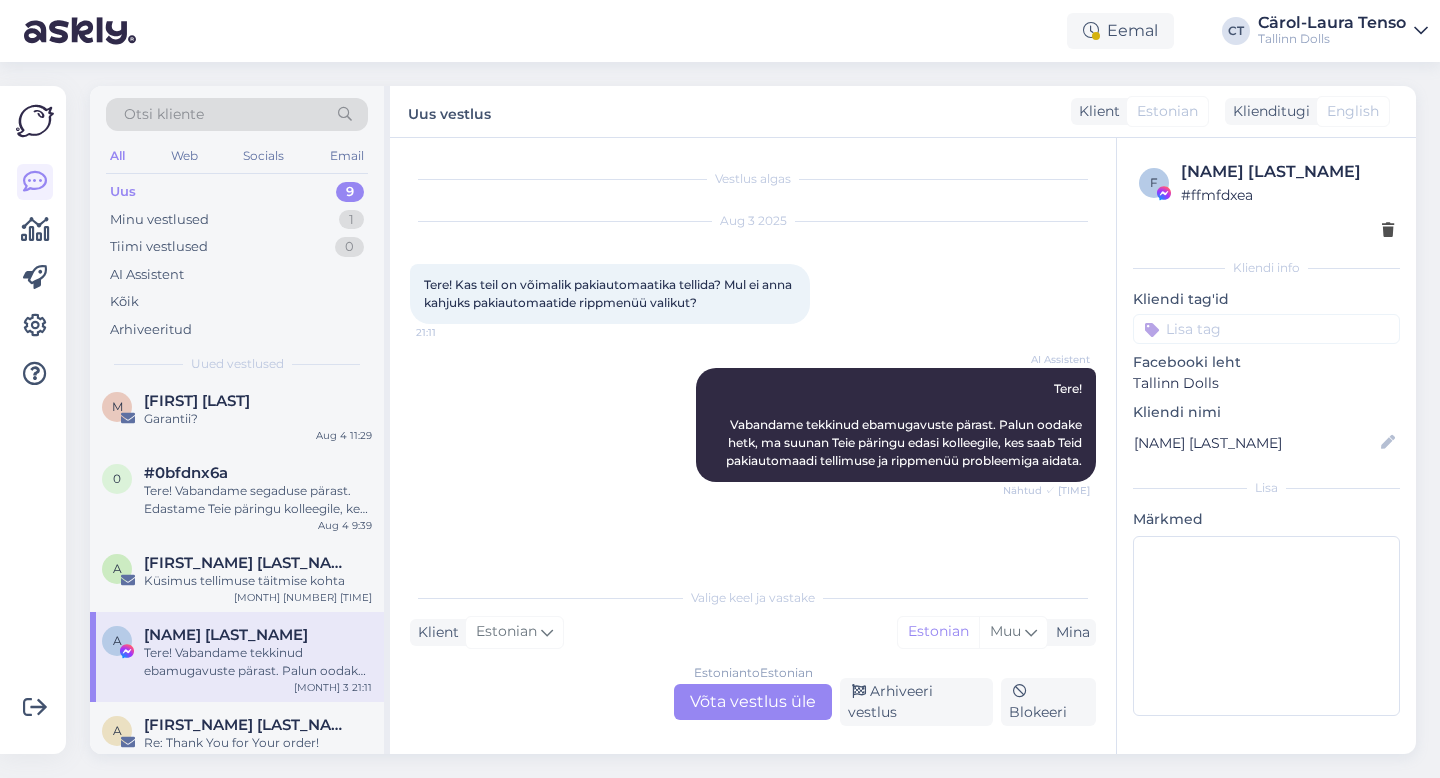 click on "Estonian  to  Estonian Võta vestlus üle" at bounding box center [753, 702] 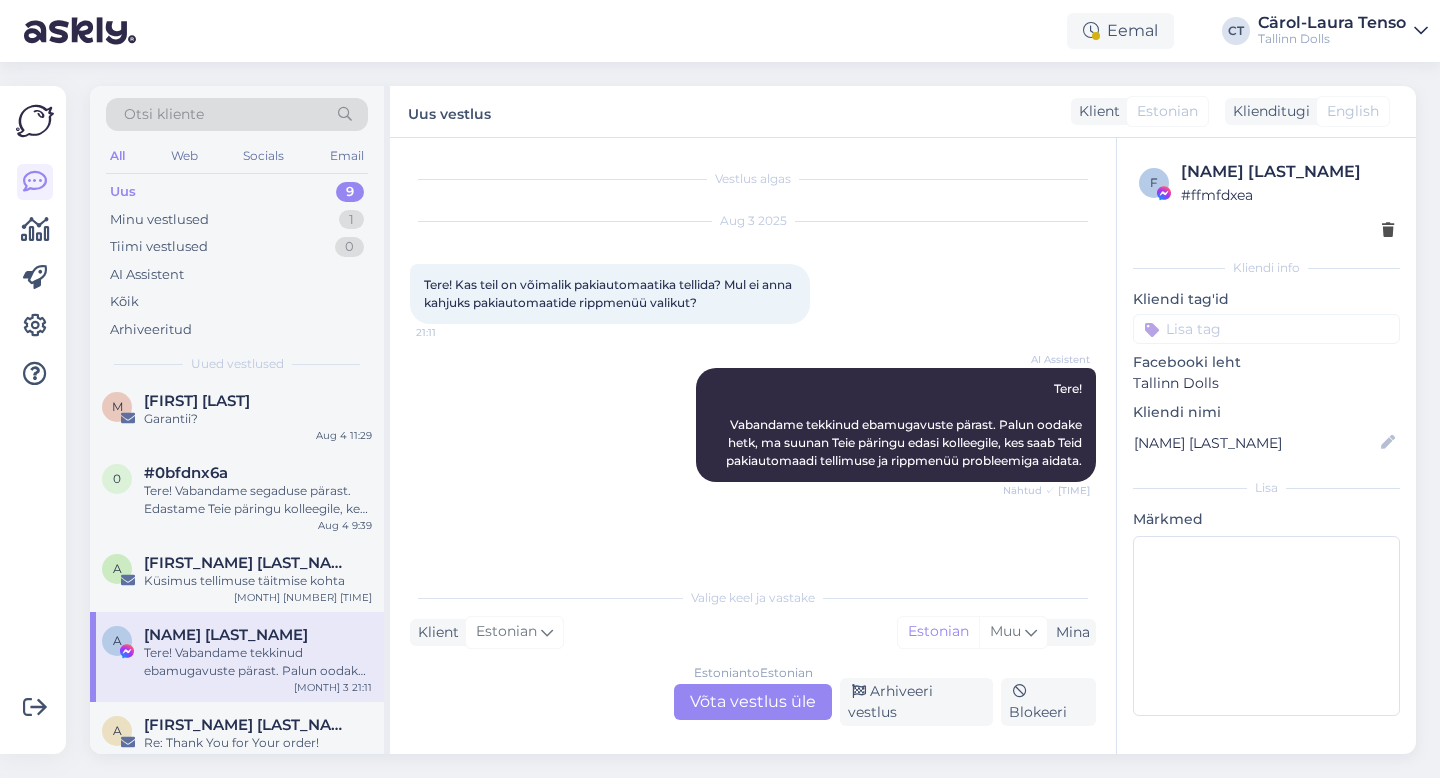 scroll, scrollTop: 0, scrollLeft: 0, axis: both 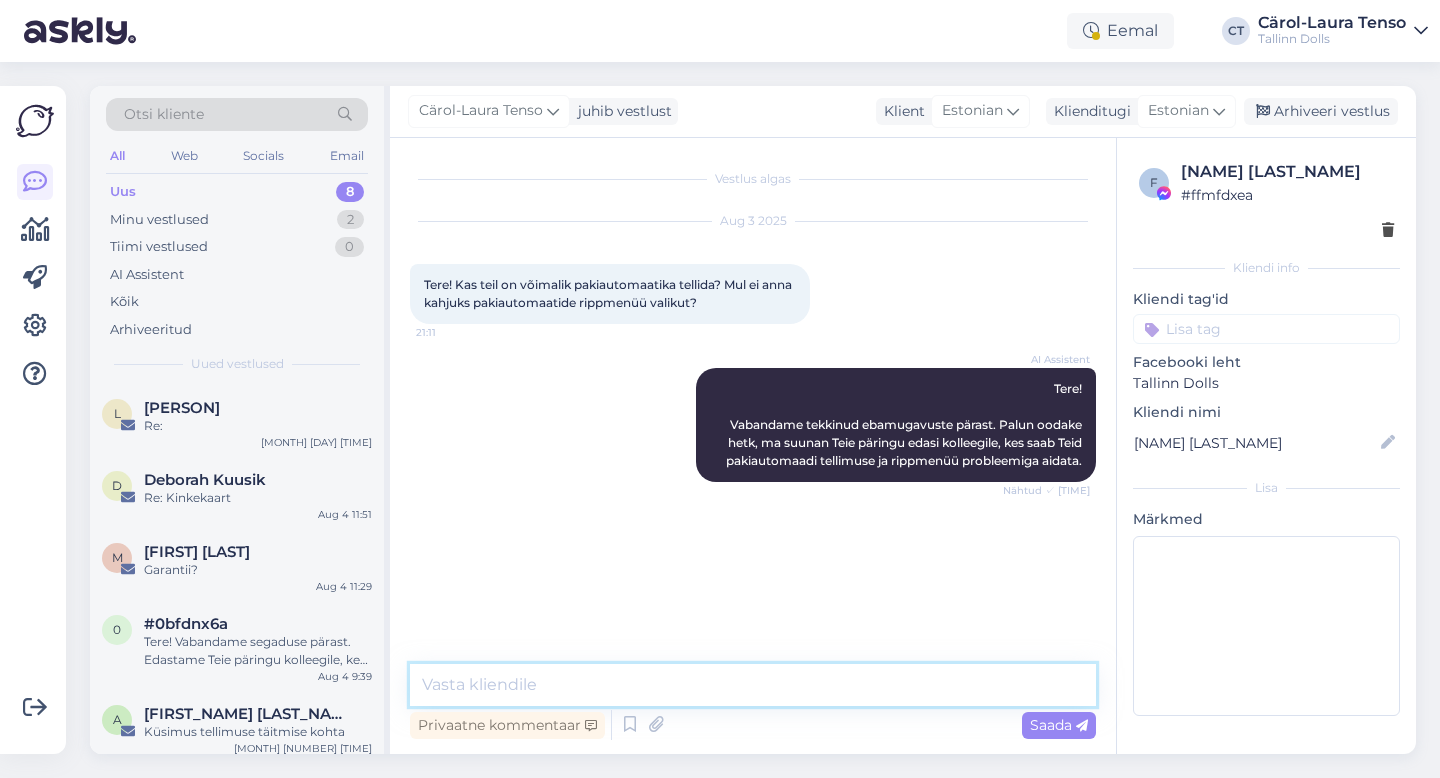 click at bounding box center [753, 685] 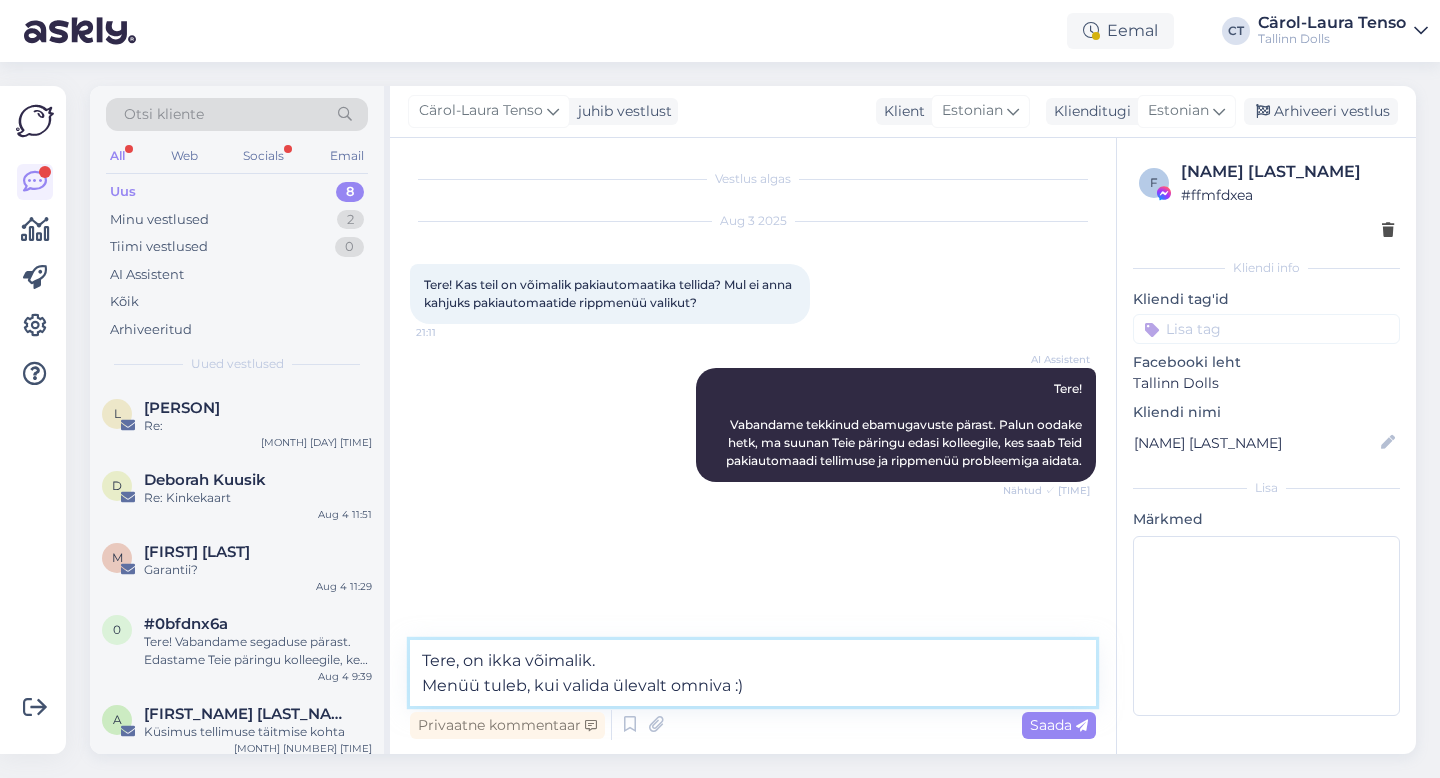 type on "Tere, on ikka võimalik.
Menüü tuleb, kui valida ülevalt omniva :)" 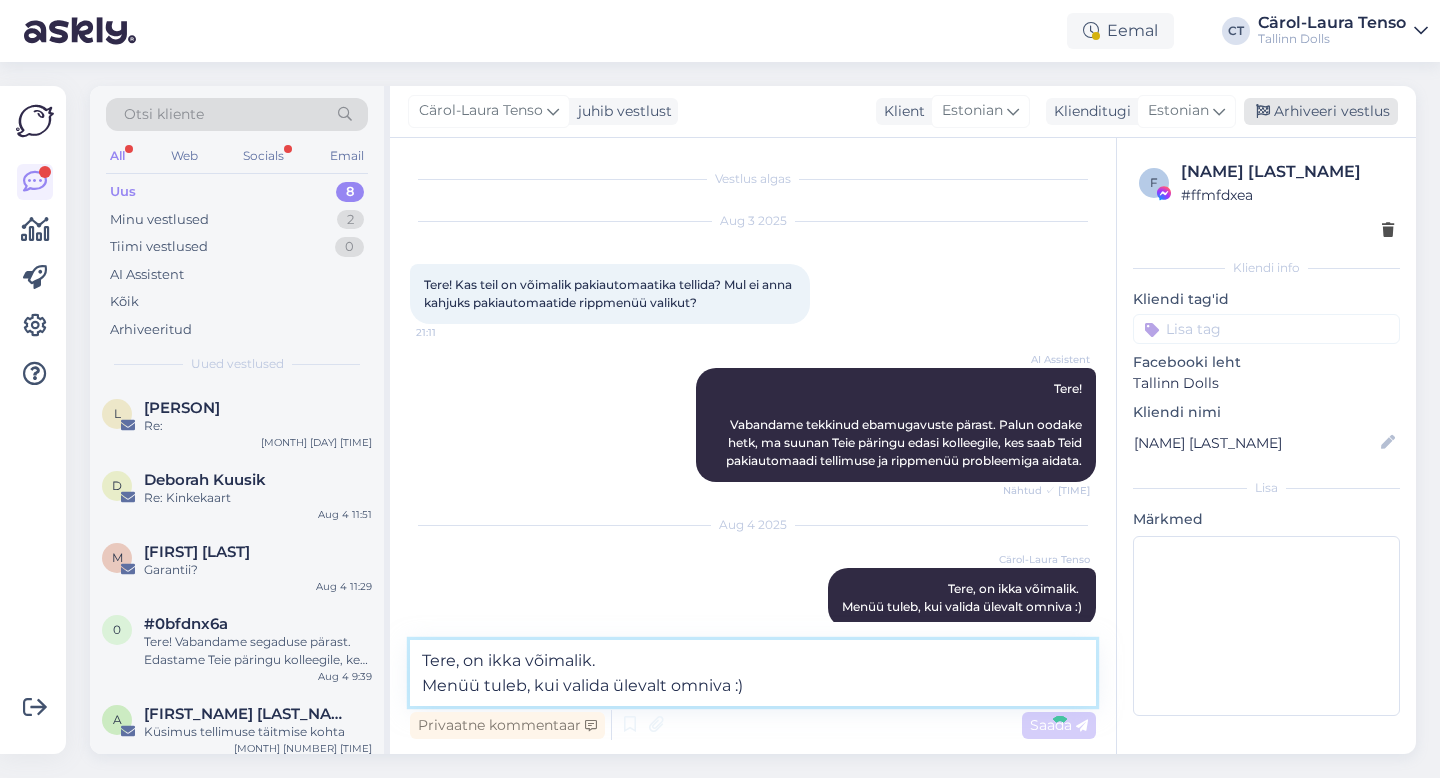 type 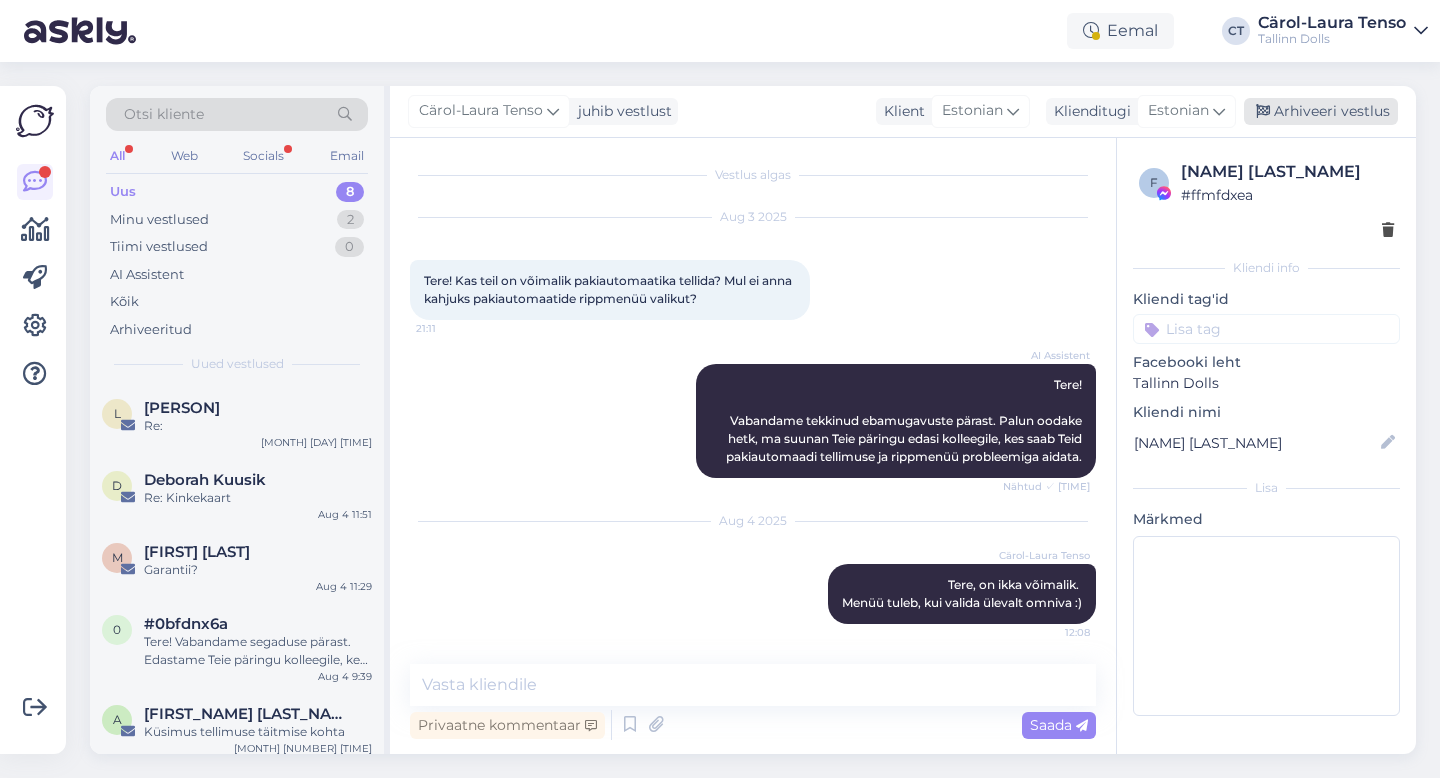 click on "Arhiveeri vestlus" at bounding box center [1321, 111] 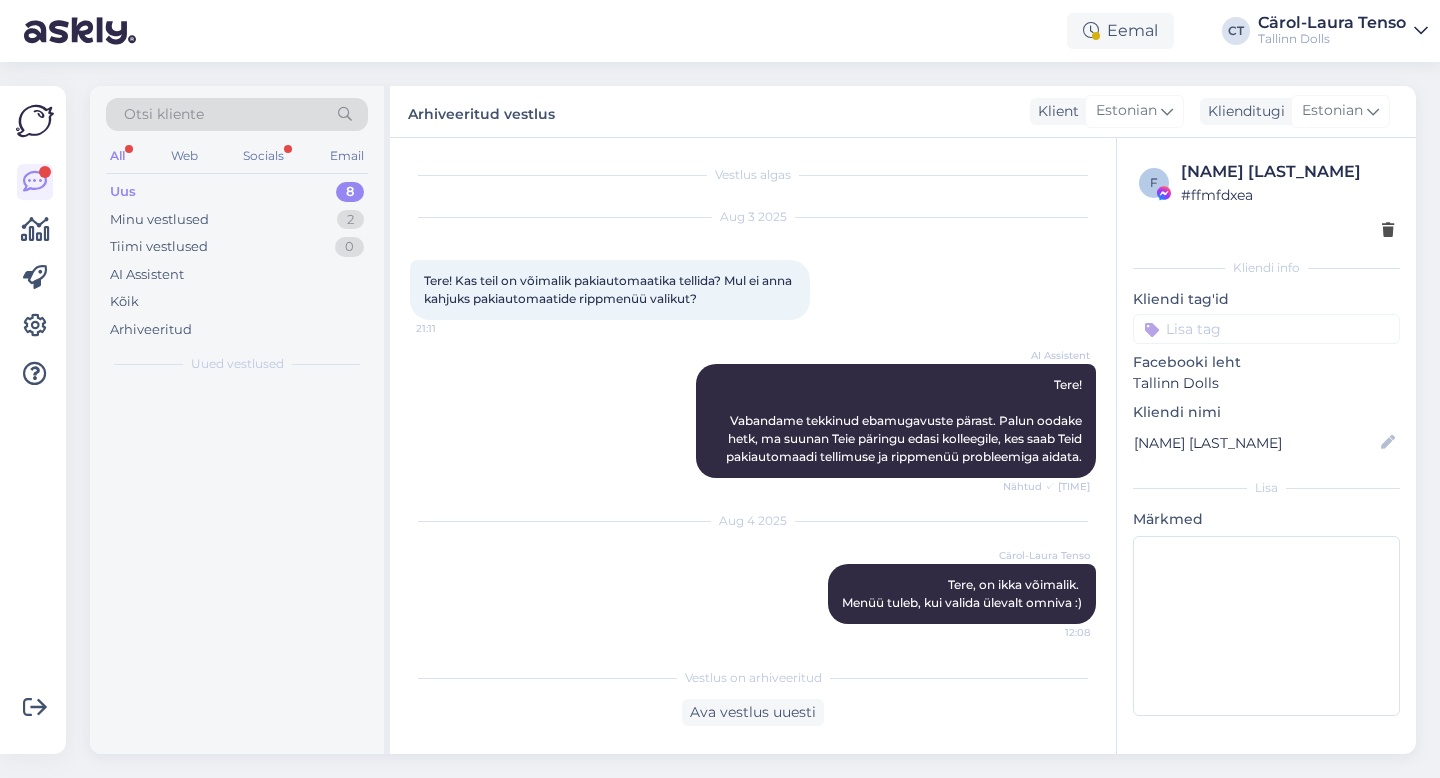 scroll, scrollTop: 11, scrollLeft: 0, axis: vertical 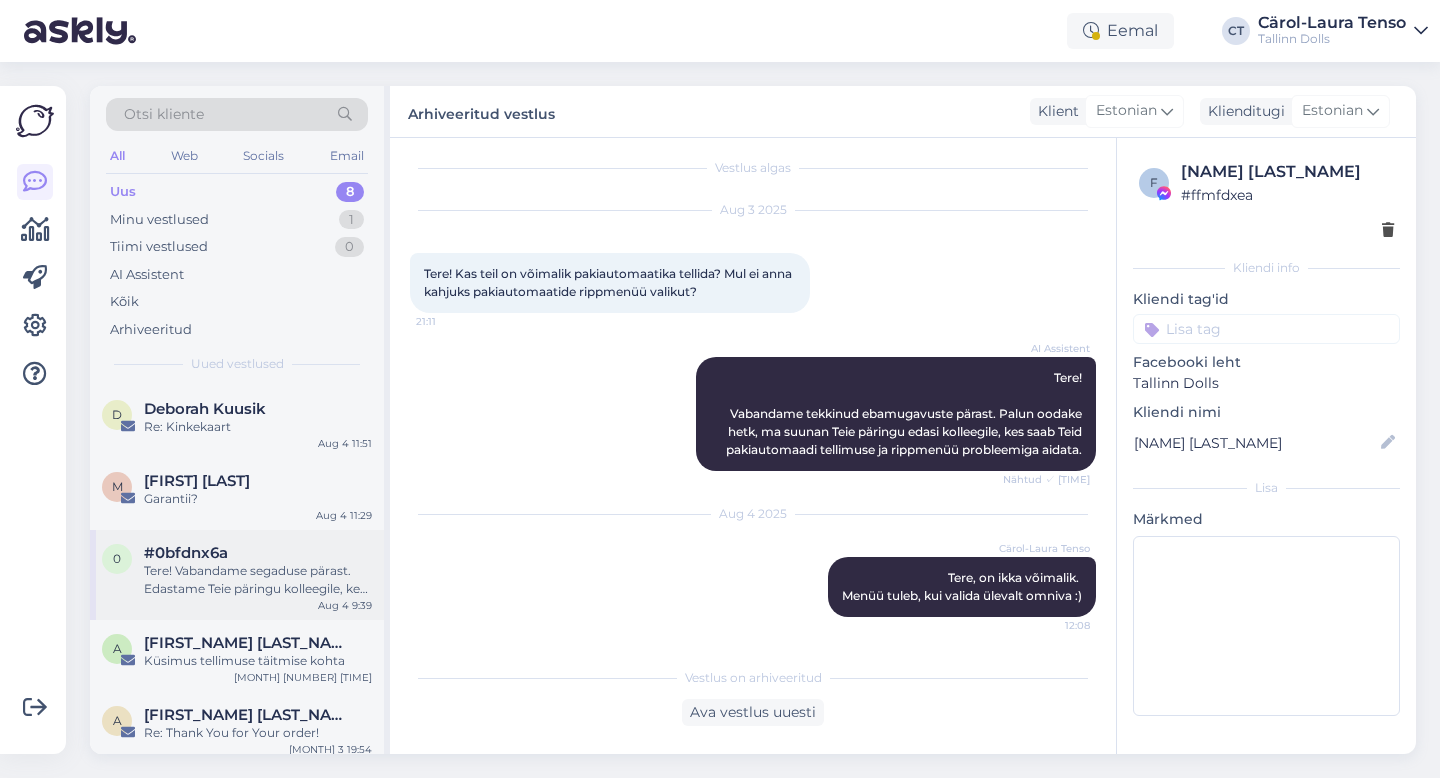 click on "Tere!
Vabandame segaduse pärast. Edastame Teie päringu kolleegile, kes saab olukorda täpsemalt uurida ja Teiega ühendust võtta." at bounding box center [258, 580] 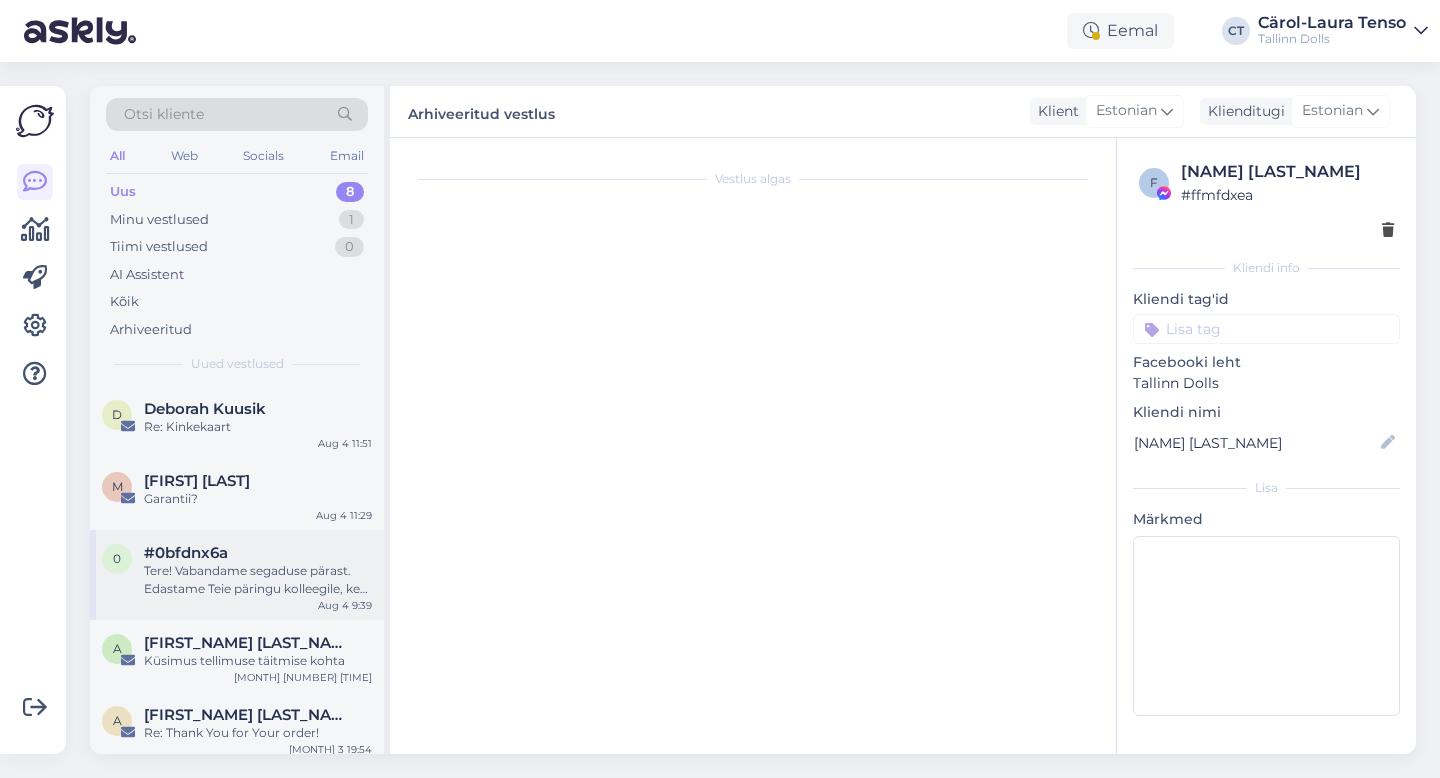 scroll, scrollTop: 1631, scrollLeft: 0, axis: vertical 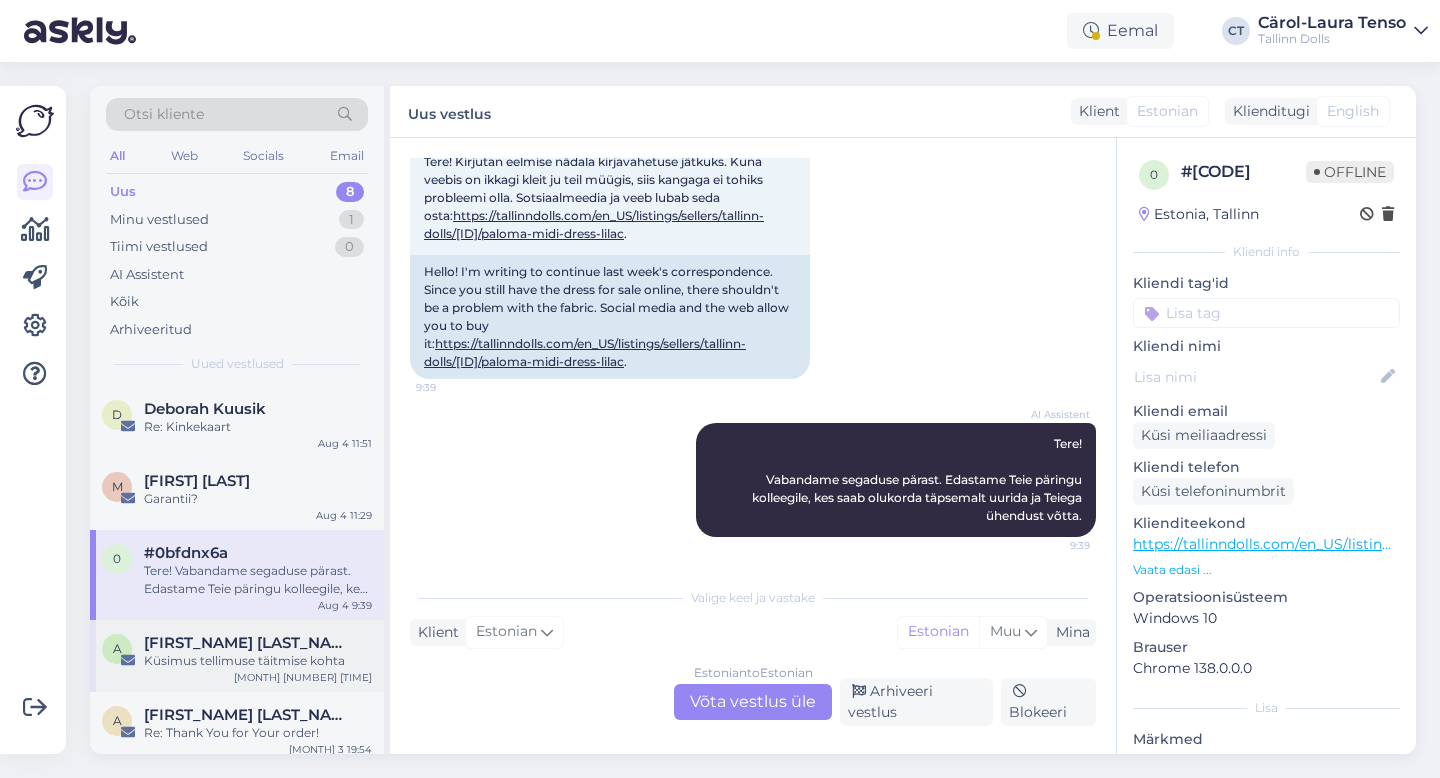 click on "A [FIRST]-[LAST] Küsimus tellimuse täitmise kohta [MONTH] [DAY] [TIME]" at bounding box center (237, 656) 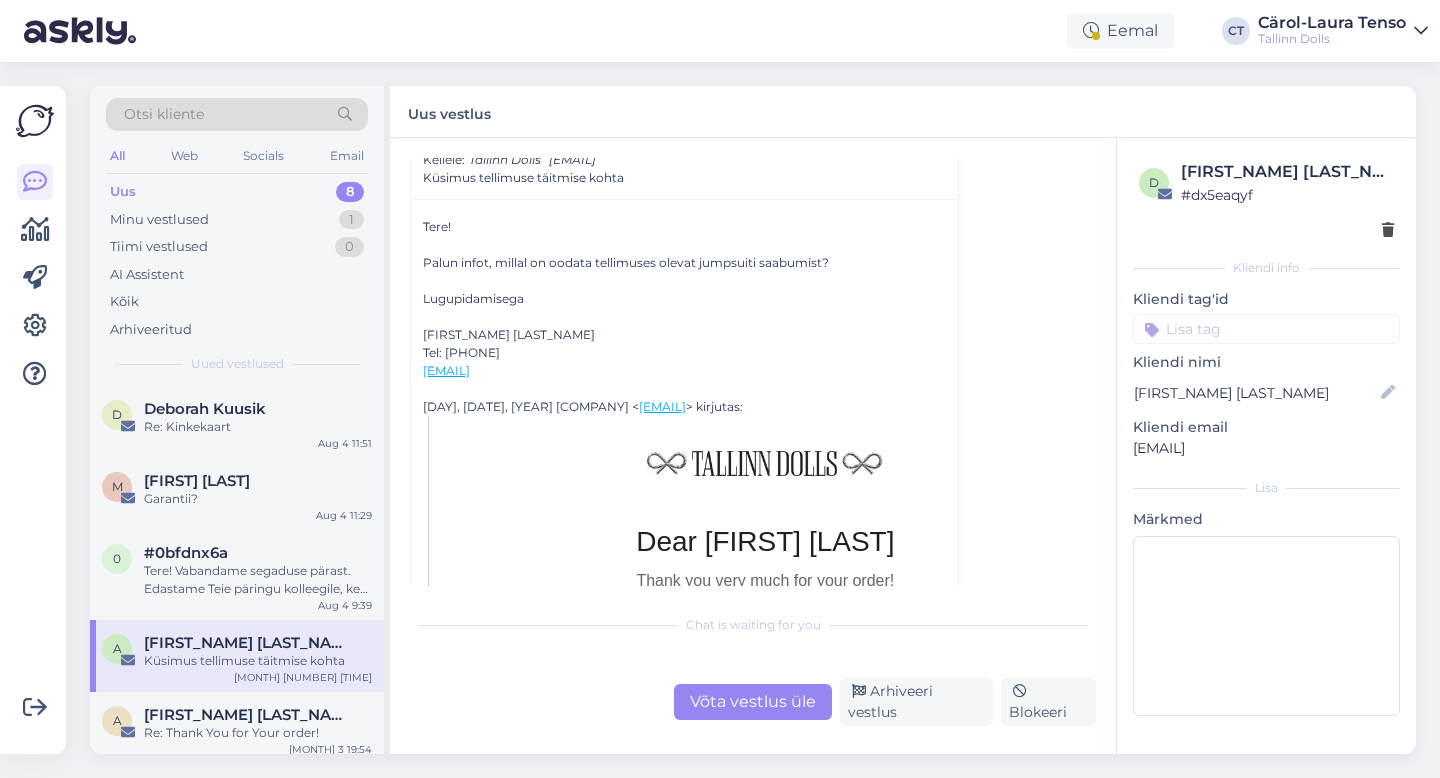scroll, scrollTop: 421, scrollLeft: 0, axis: vertical 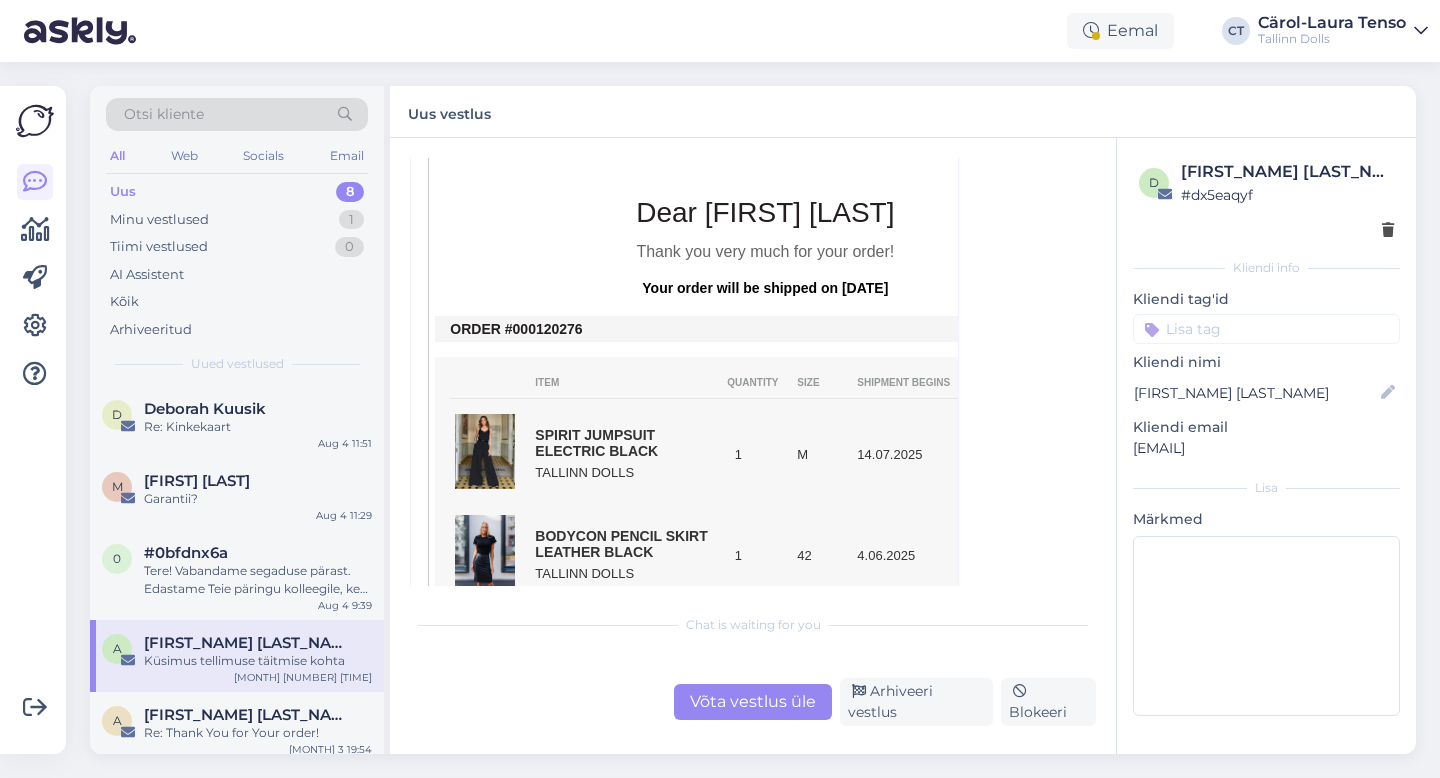 click on "Võta vestlus üle" at bounding box center [753, 702] 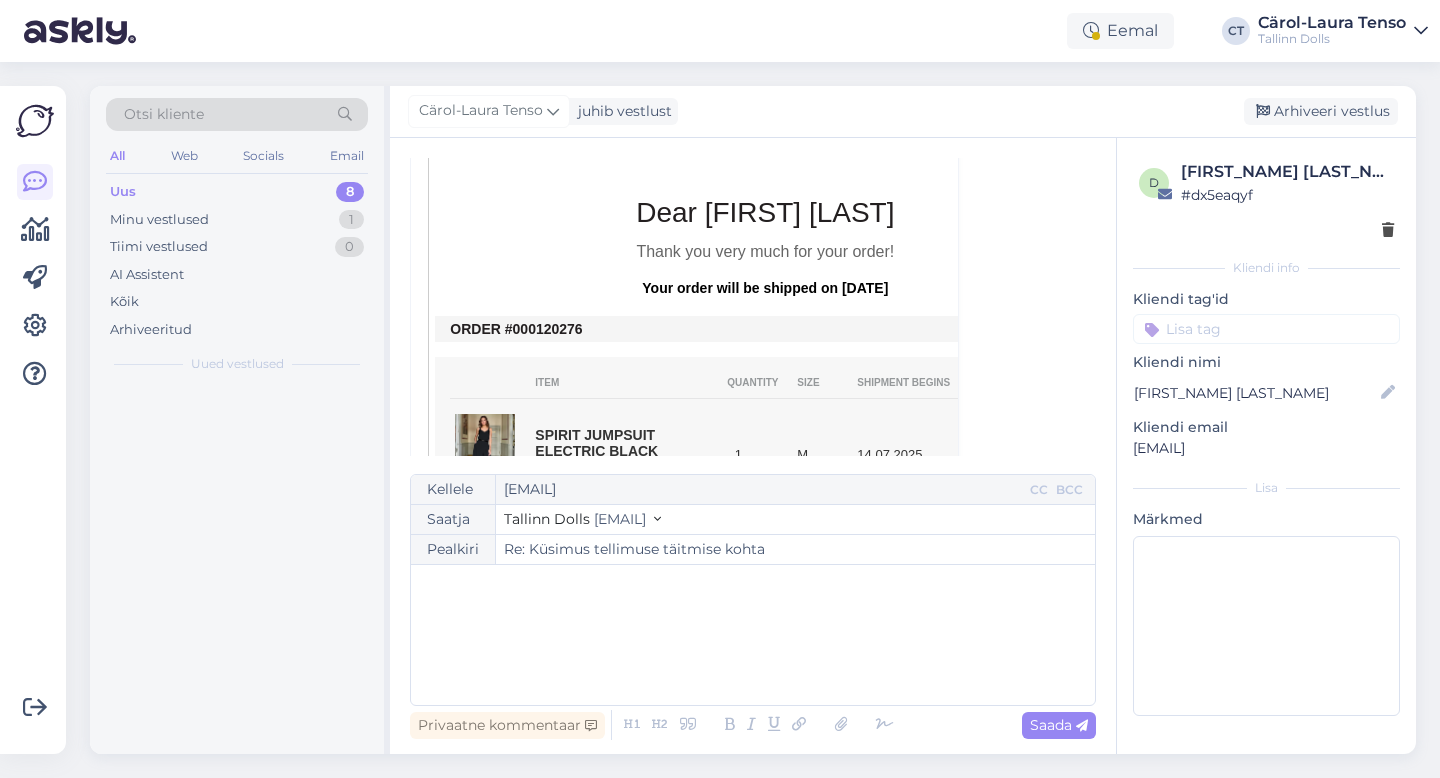 scroll, scrollTop: 54, scrollLeft: 0, axis: vertical 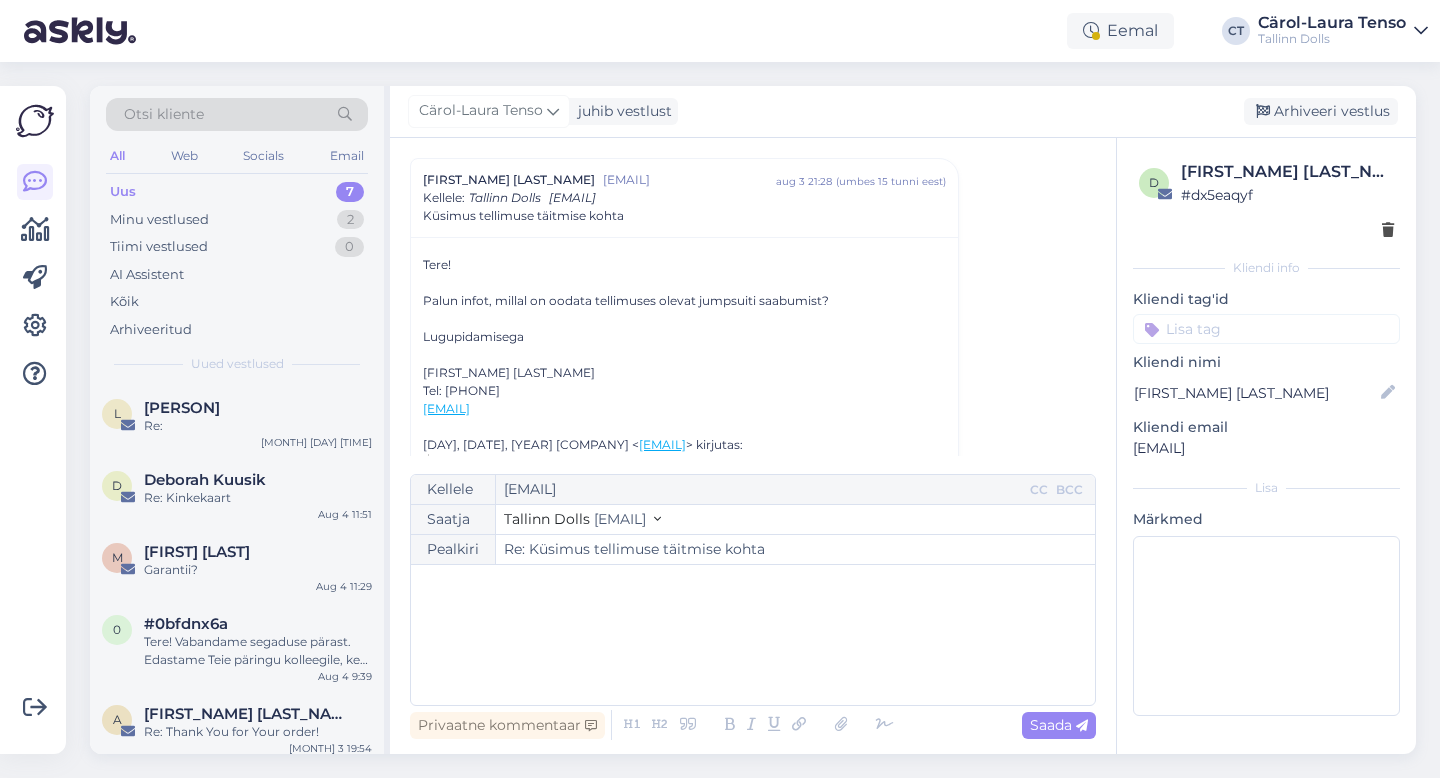 click on "﻿" at bounding box center (753, 635) 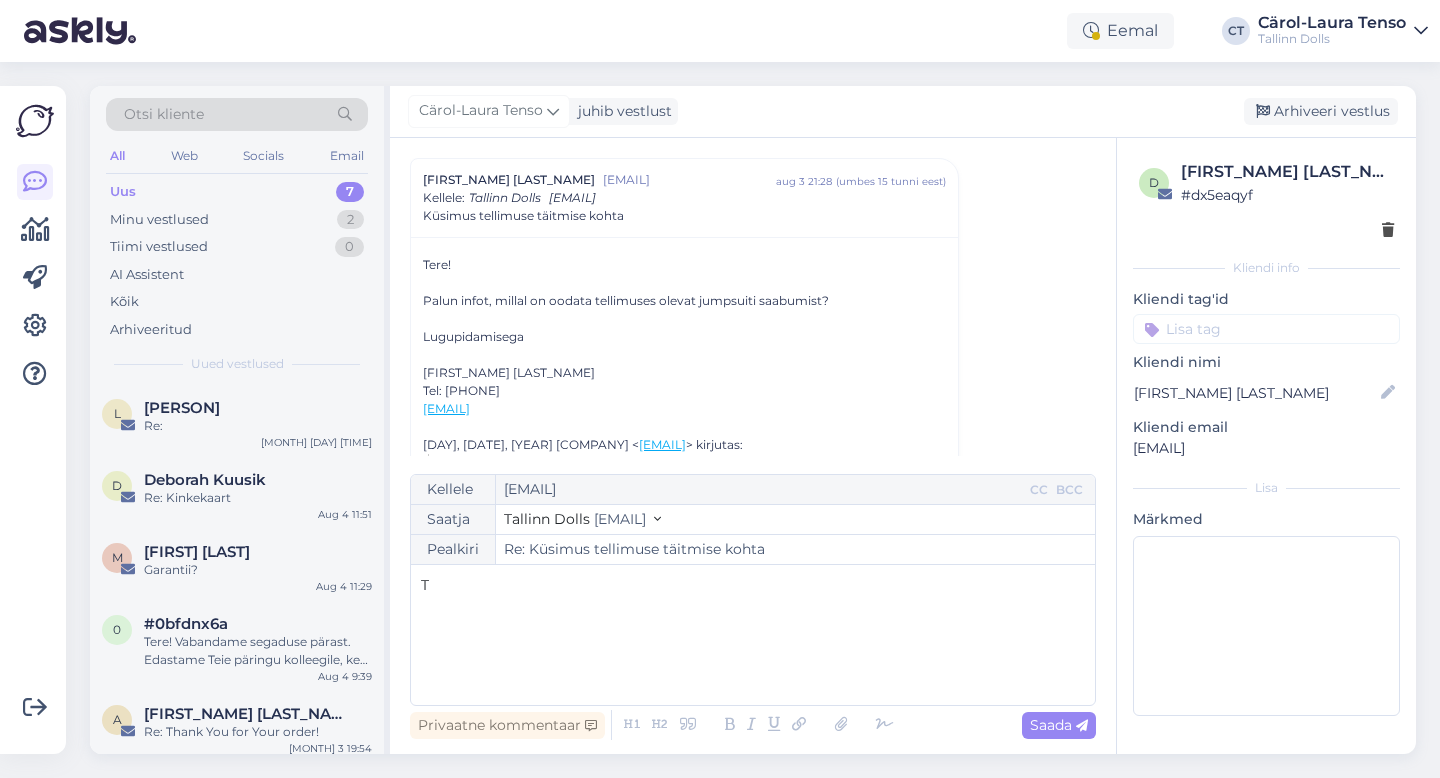 type 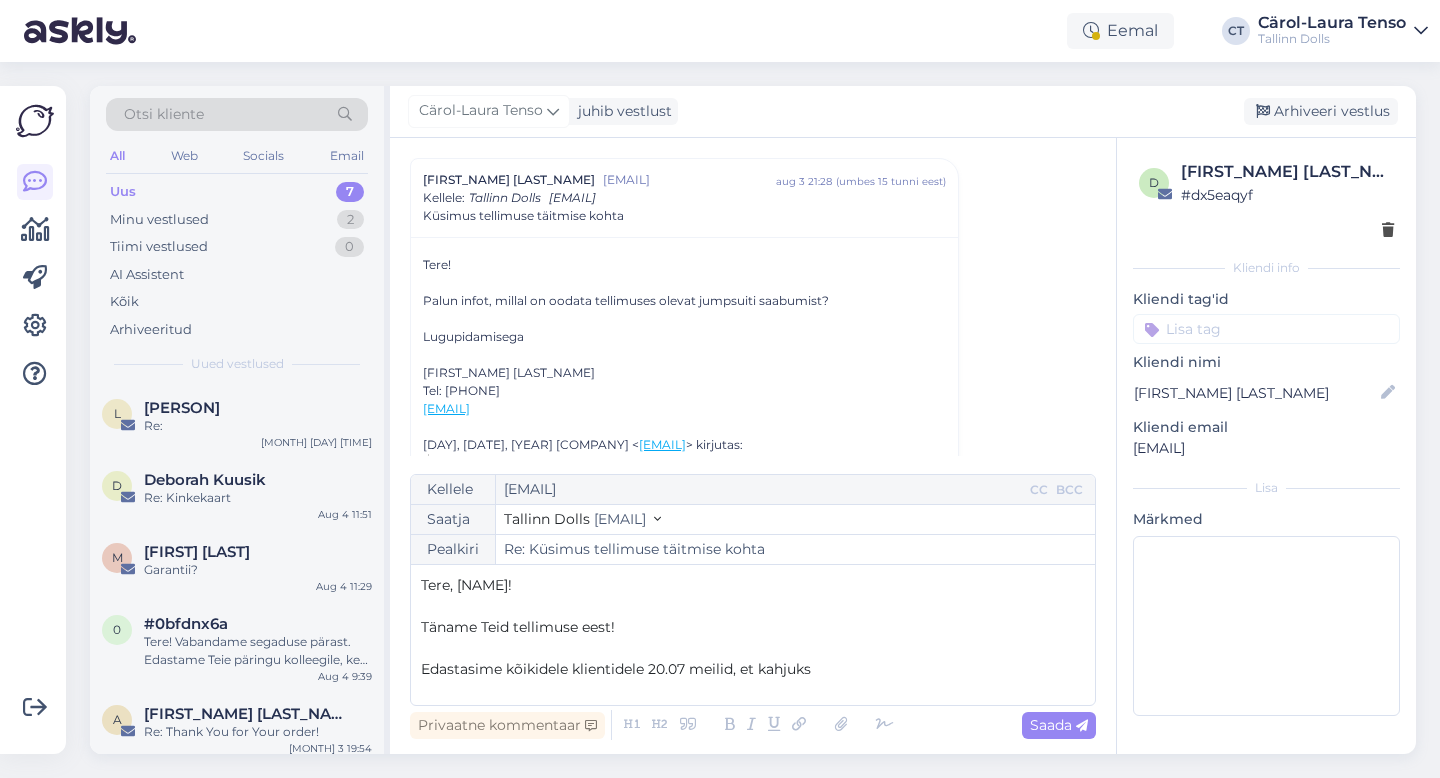 click on "Edastasime kõikidele klientidele 20.07 meilid, et kahjuks" at bounding box center [616, 669] 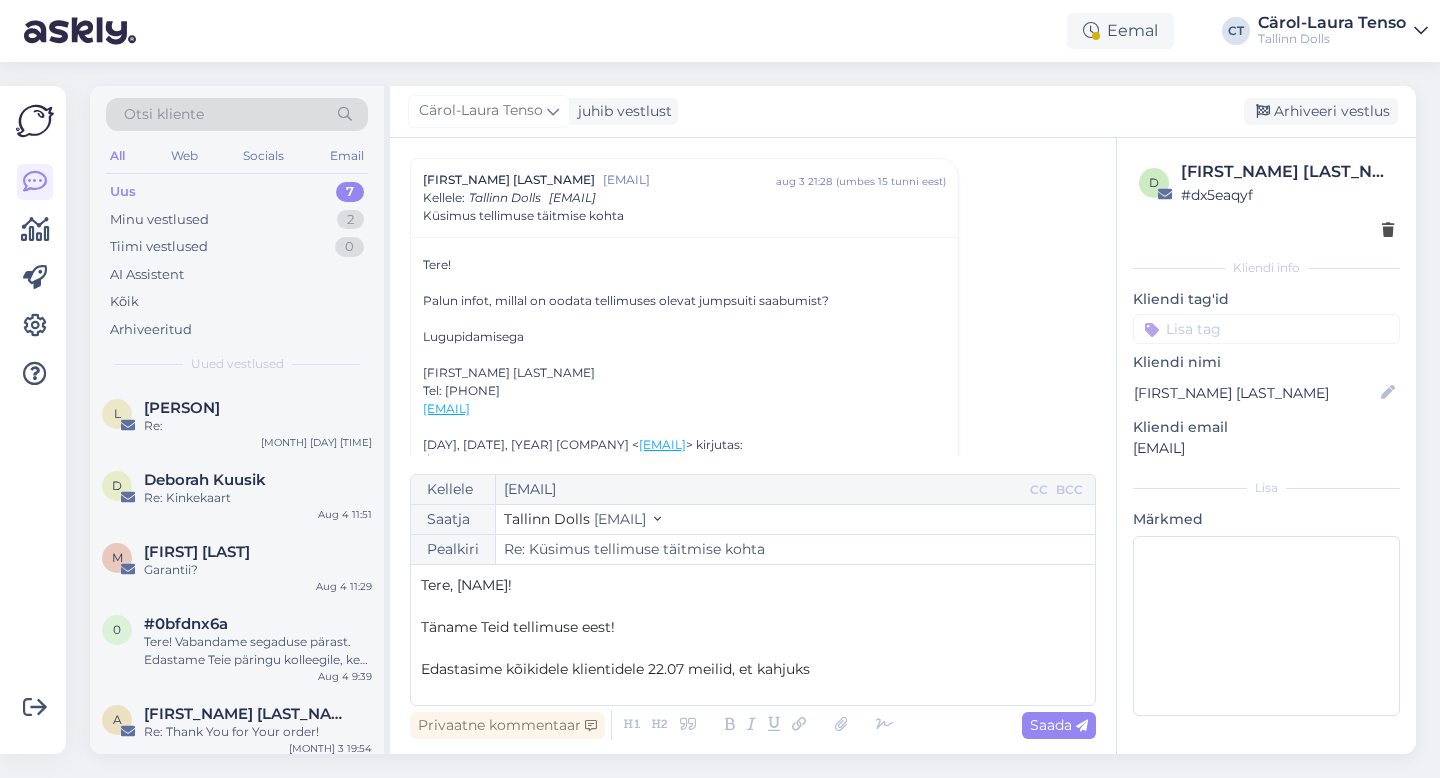 click on "Edastasime kõikidele klientidele 22.07 meilid, et kahjuks" at bounding box center [753, 669] 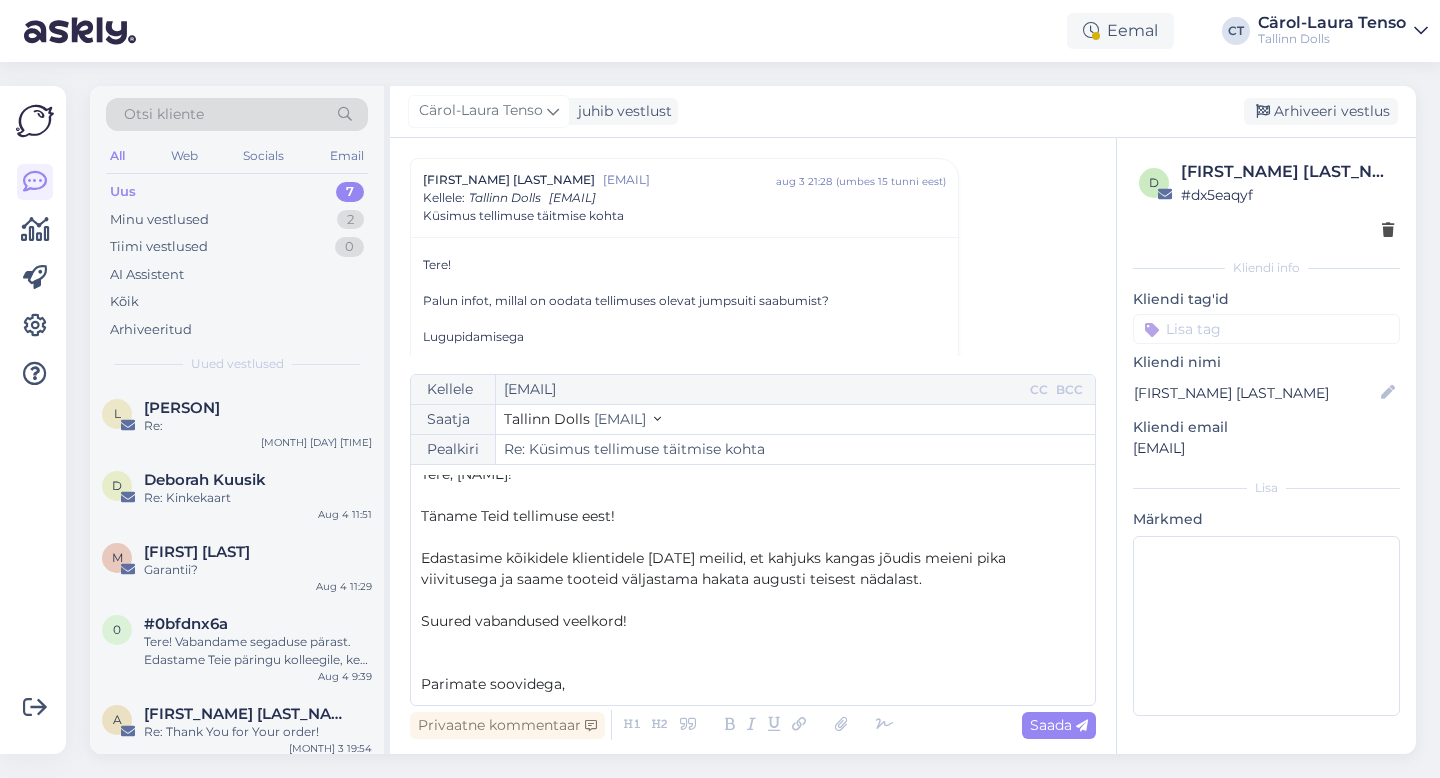 scroll, scrollTop: 32, scrollLeft: 0, axis: vertical 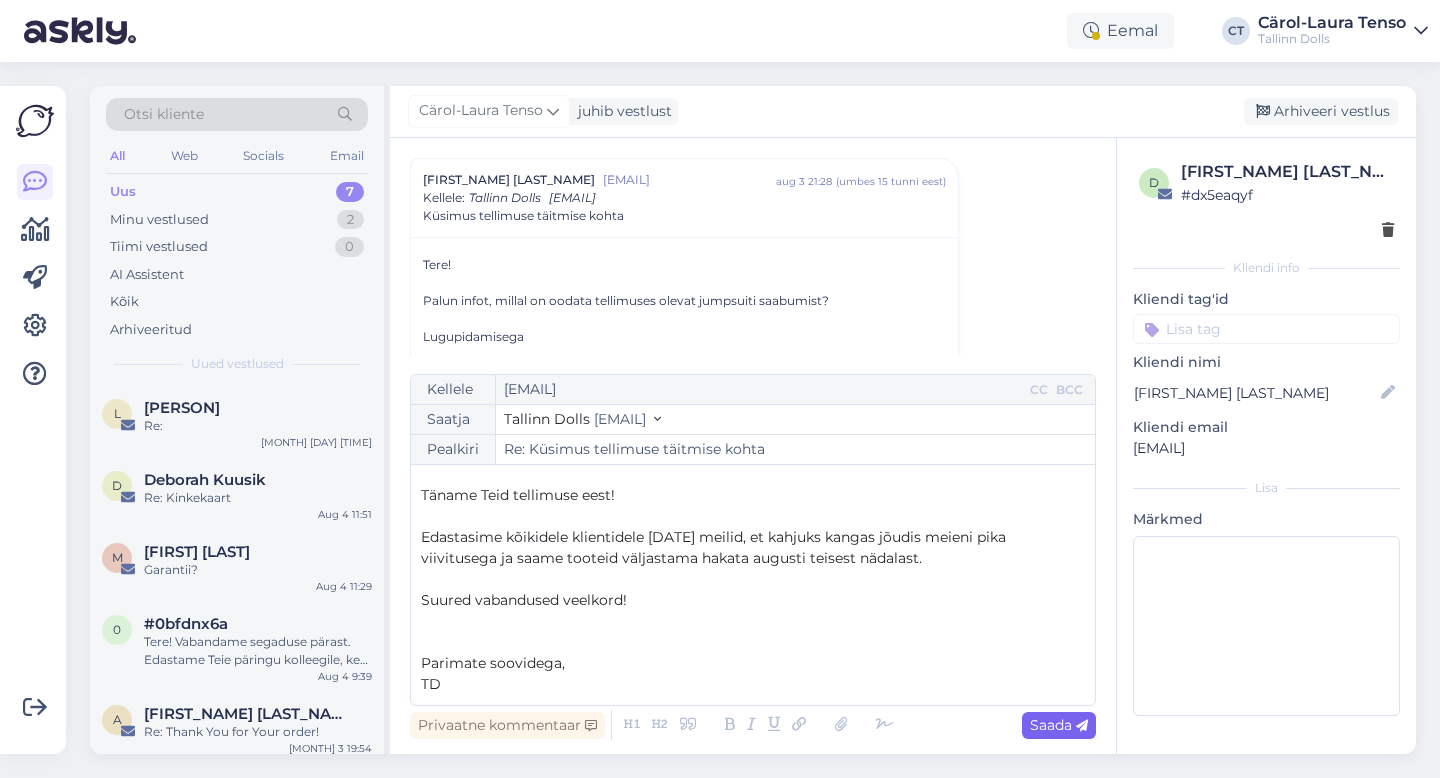 click on "Saada" at bounding box center (1059, 725) 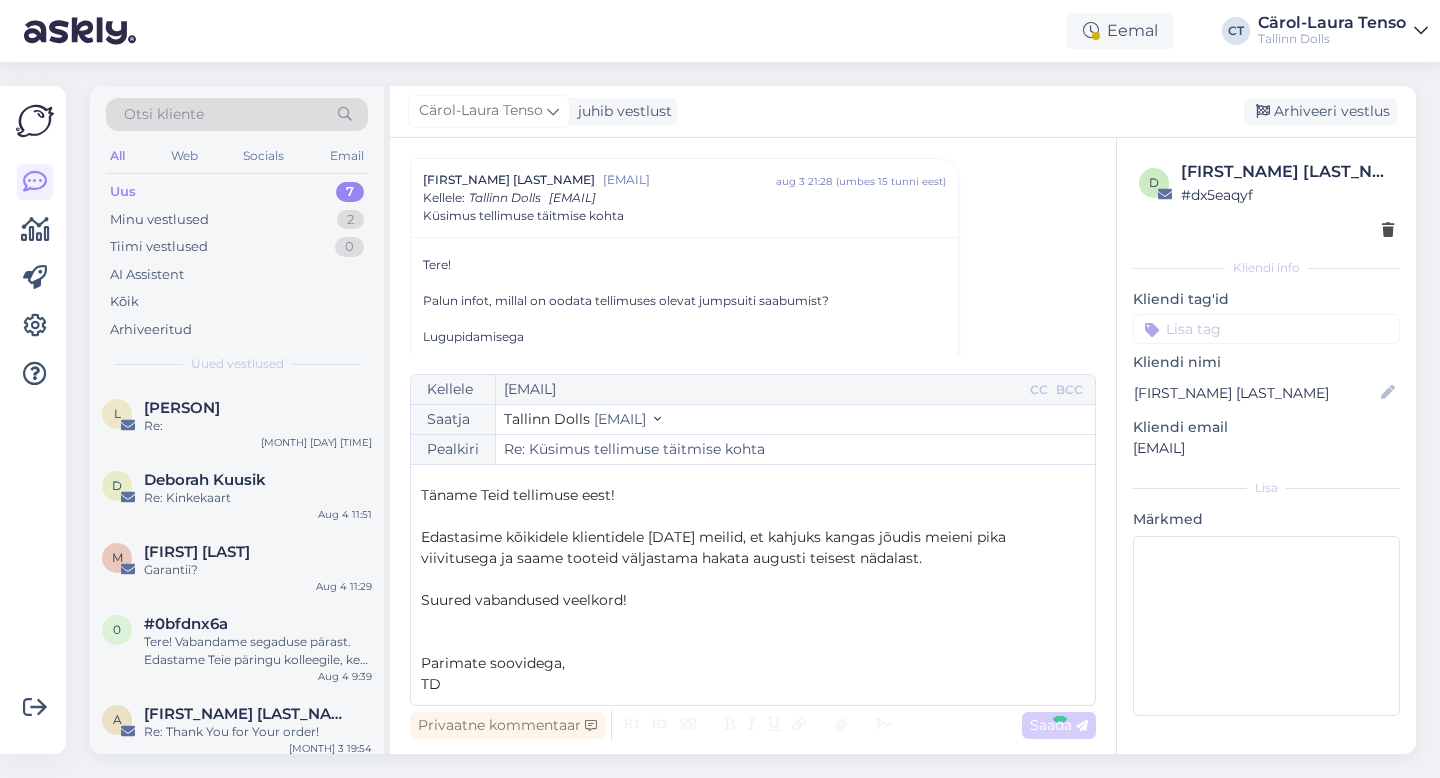 type on "Re: Küsimus tellimuse täitmise kohta" 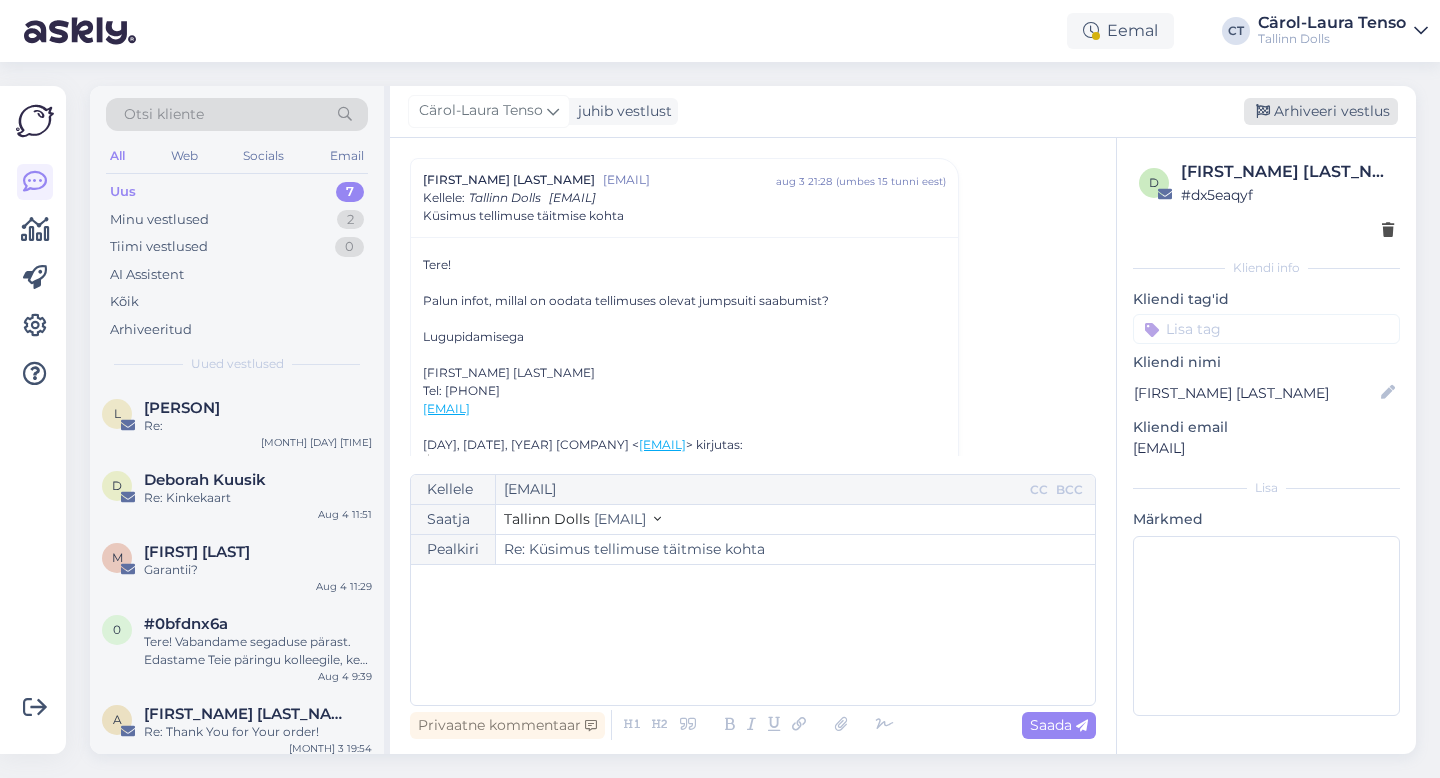 scroll, scrollTop: 1284, scrollLeft: 0, axis: vertical 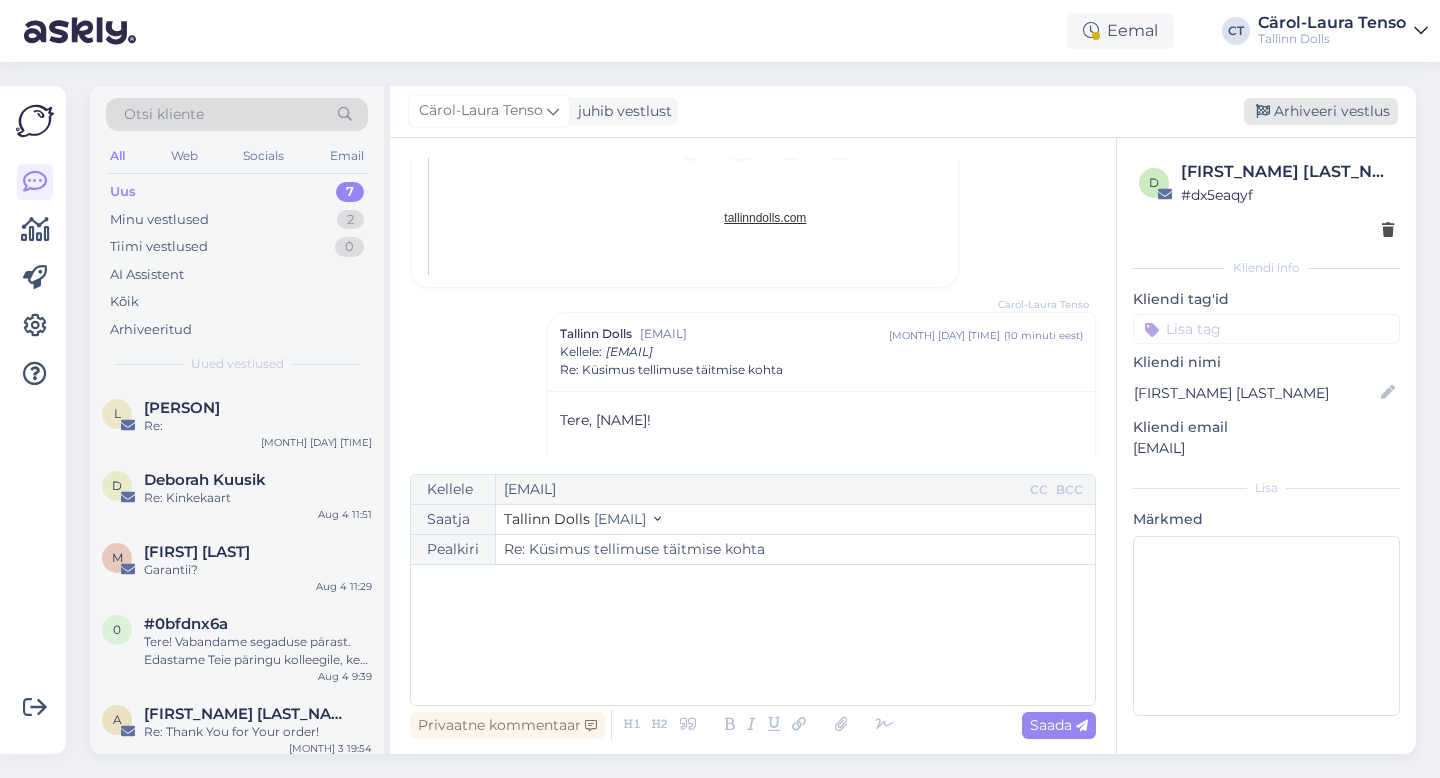 click on "Arhiveeri vestlus" at bounding box center (1321, 111) 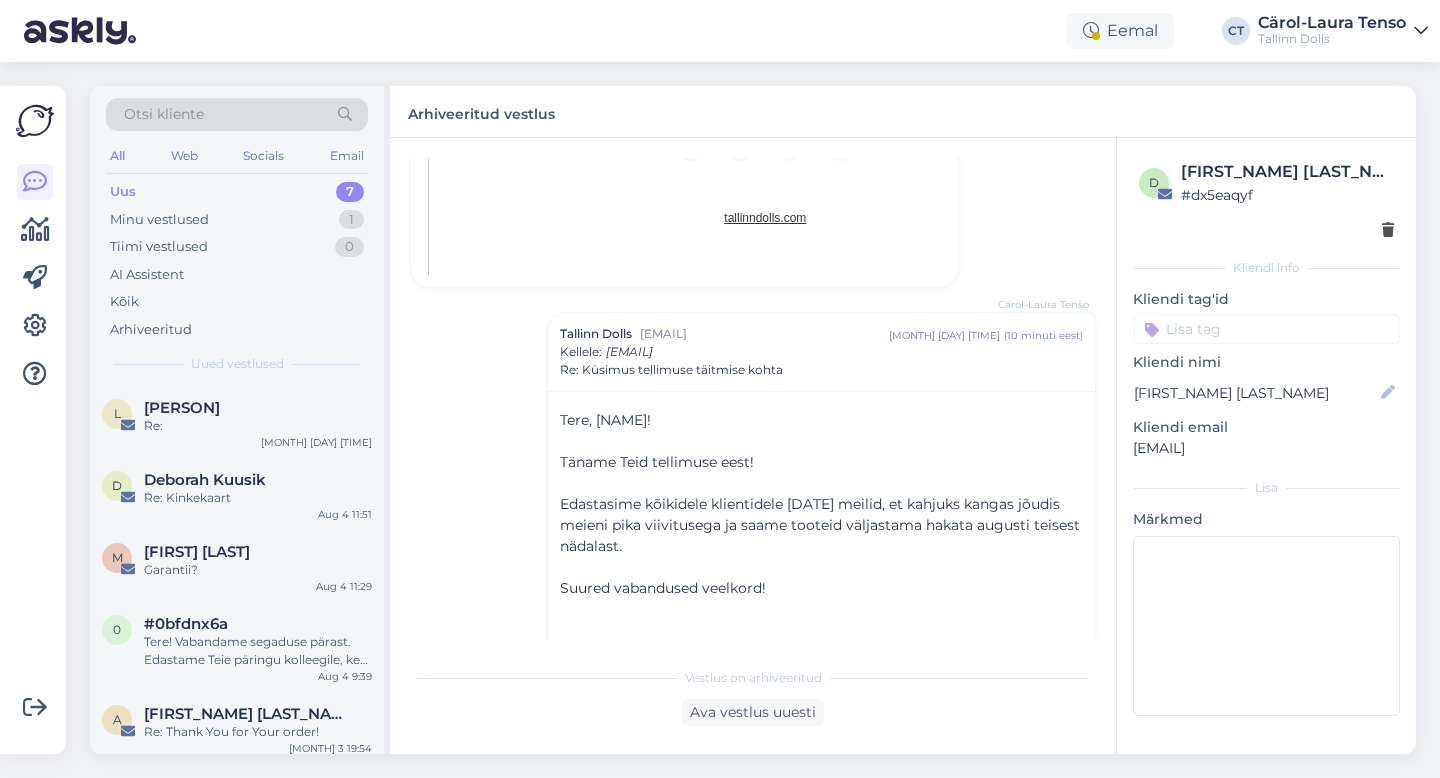 scroll, scrollTop: 1353, scrollLeft: 0, axis: vertical 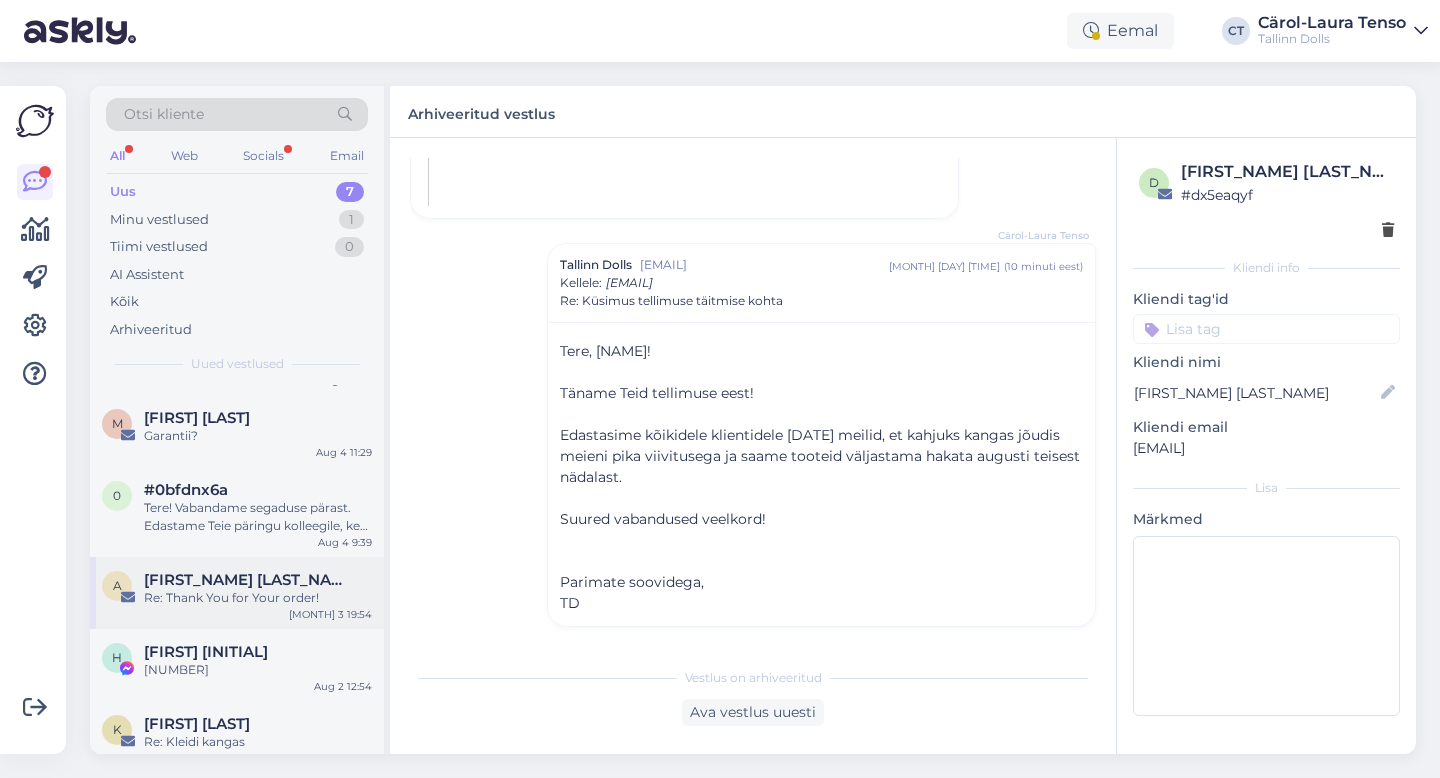 click on "A [FIRST] [LAST] Re: Thank You for Your order! [MONTH] [DAY] [TIME]" at bounding box center [237, 593] 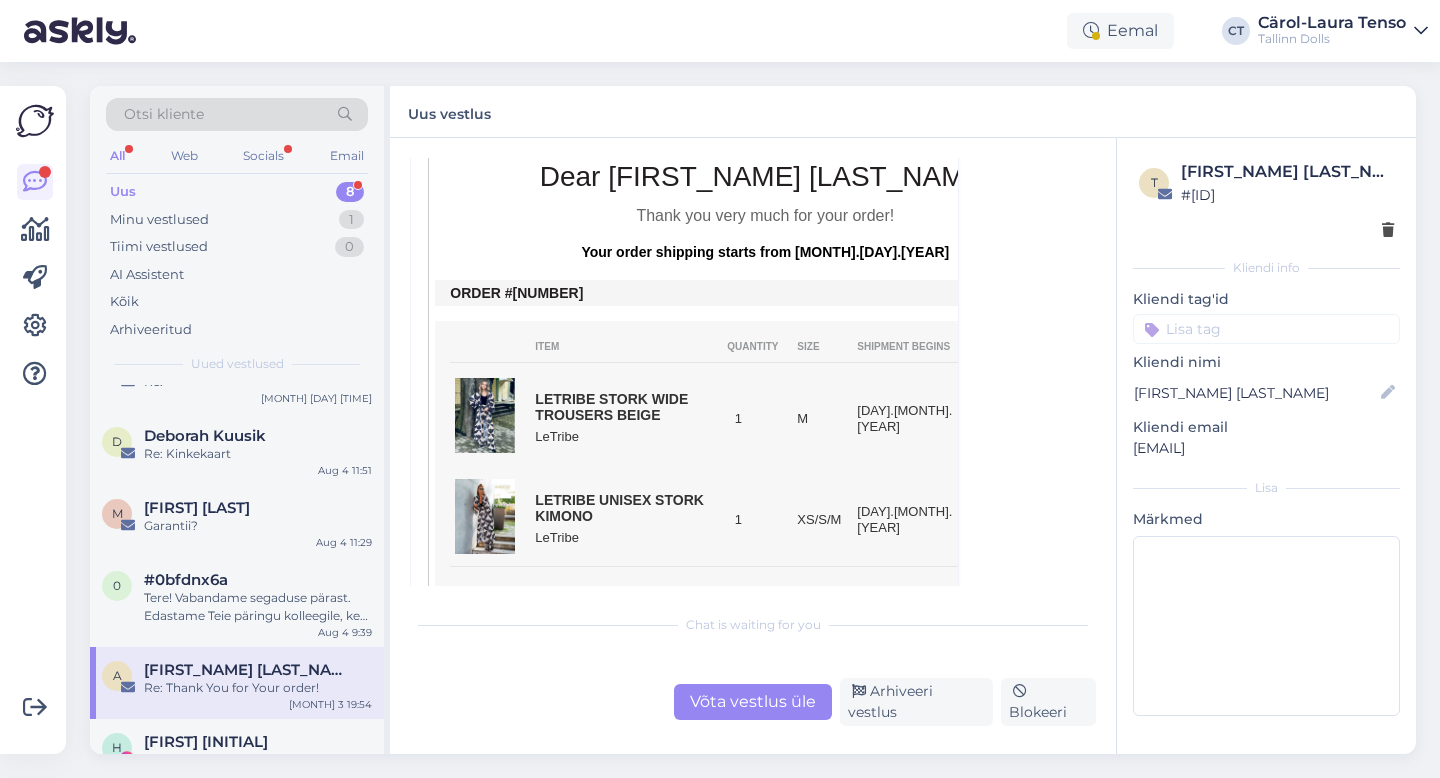 scroll, scrollTop: 485, scrollLeft: 0, axis: vertical 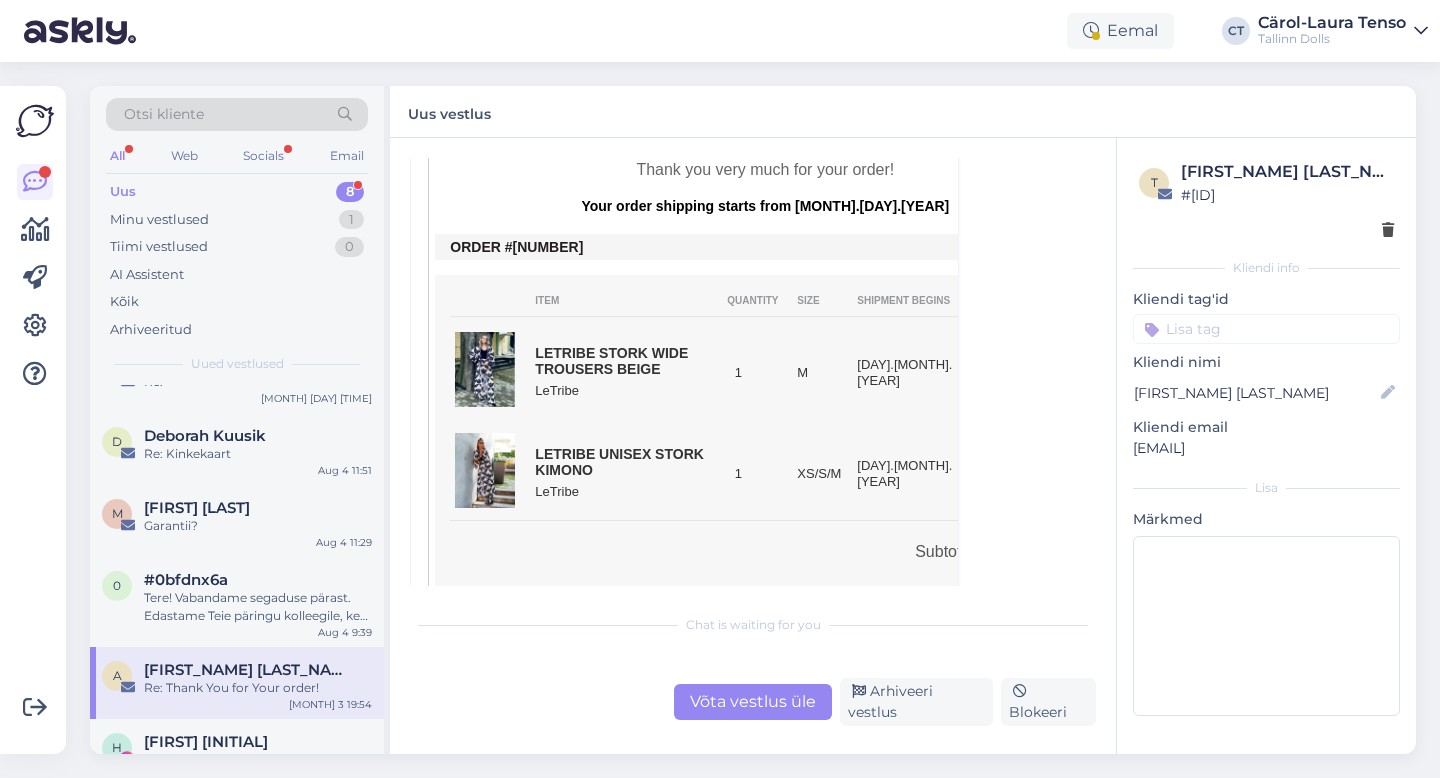 drag, startPoint x: 595, startPoint y: 248, endPoint x: 526, endPoint y: 242, distance: 69.260376 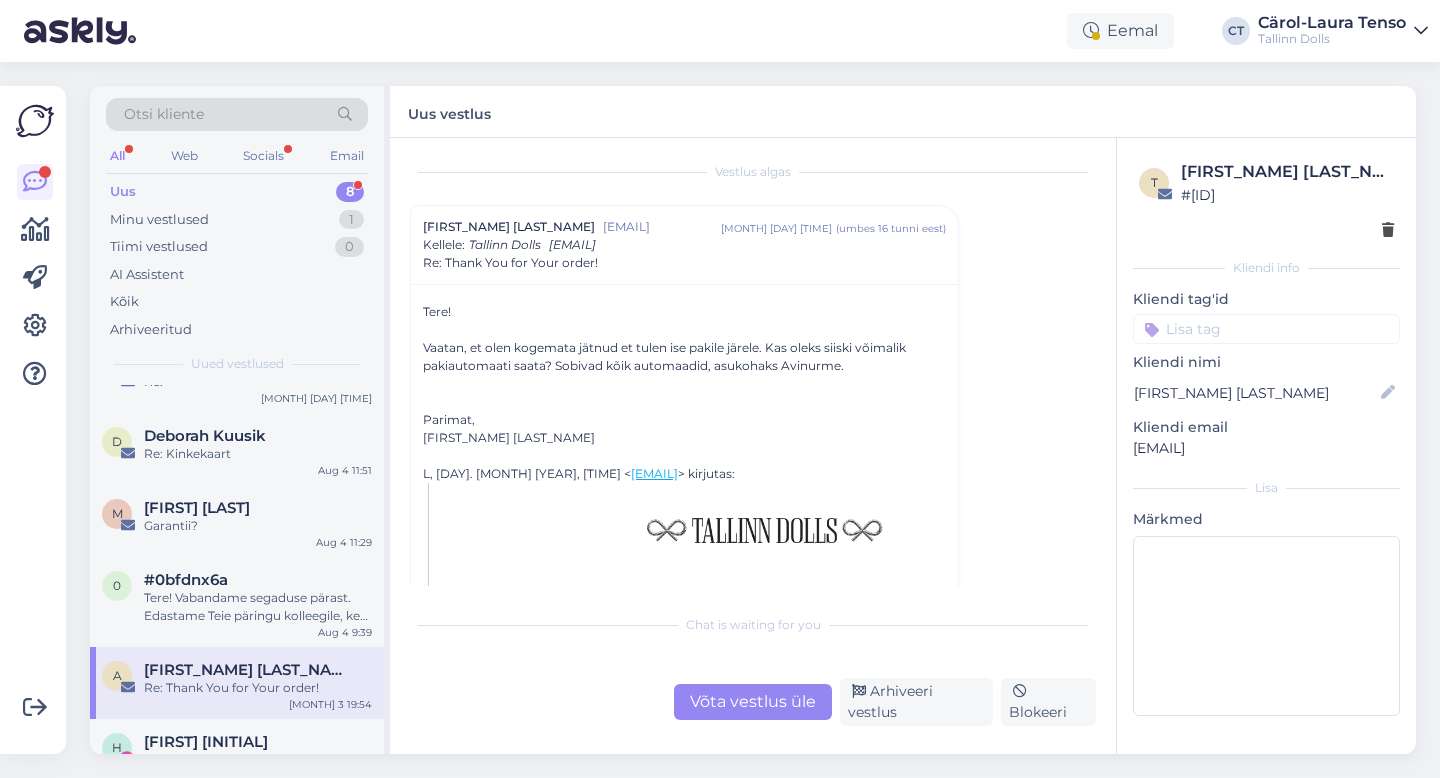 scroll, scrollTop: 0, scrollLeft: 0, axis: both 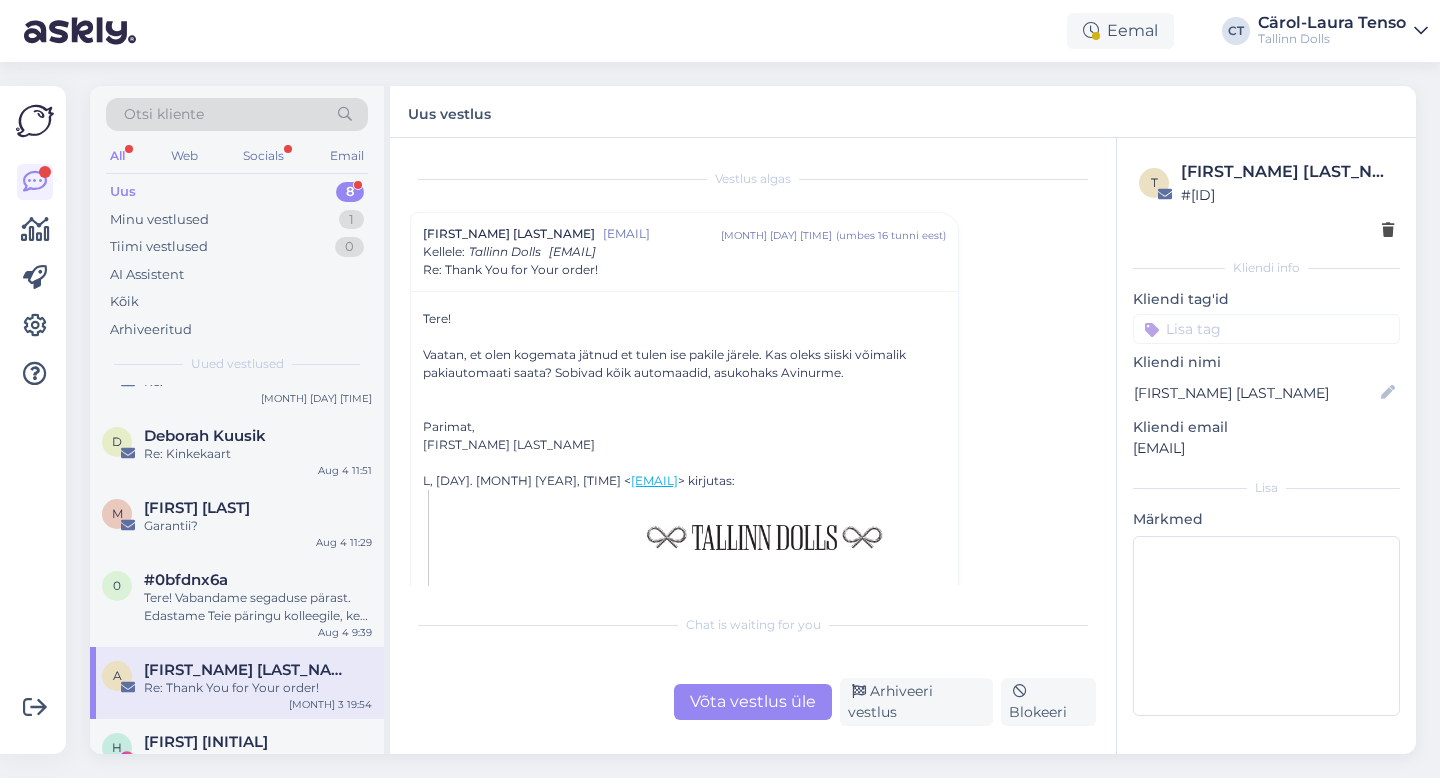 click on "Chat is waiting for you Võta vestlus üle Arhiveeri vestlus Blokeeri" at bounding box center [753, 665] 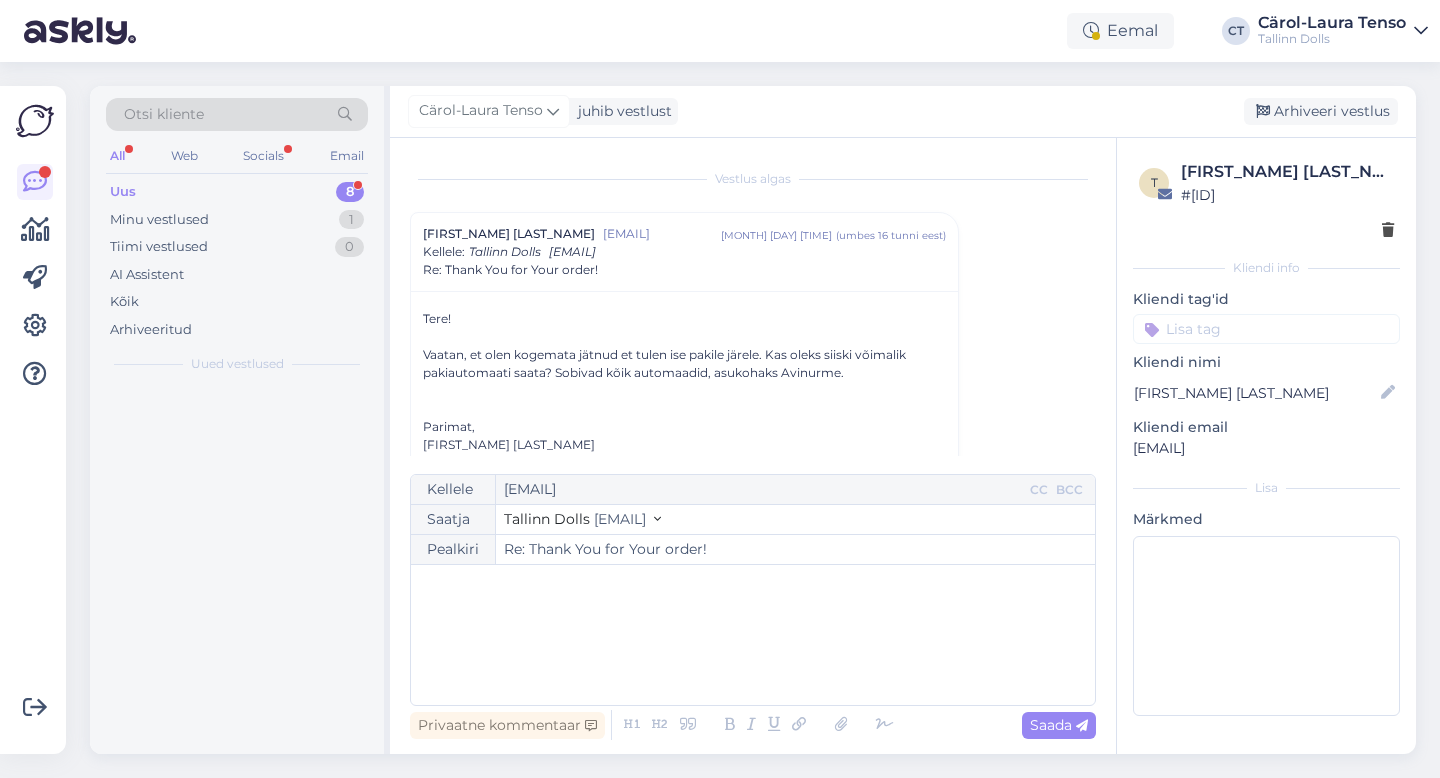 scroll, scrollTop: 54, scrollLeft: 0, axis: vertical 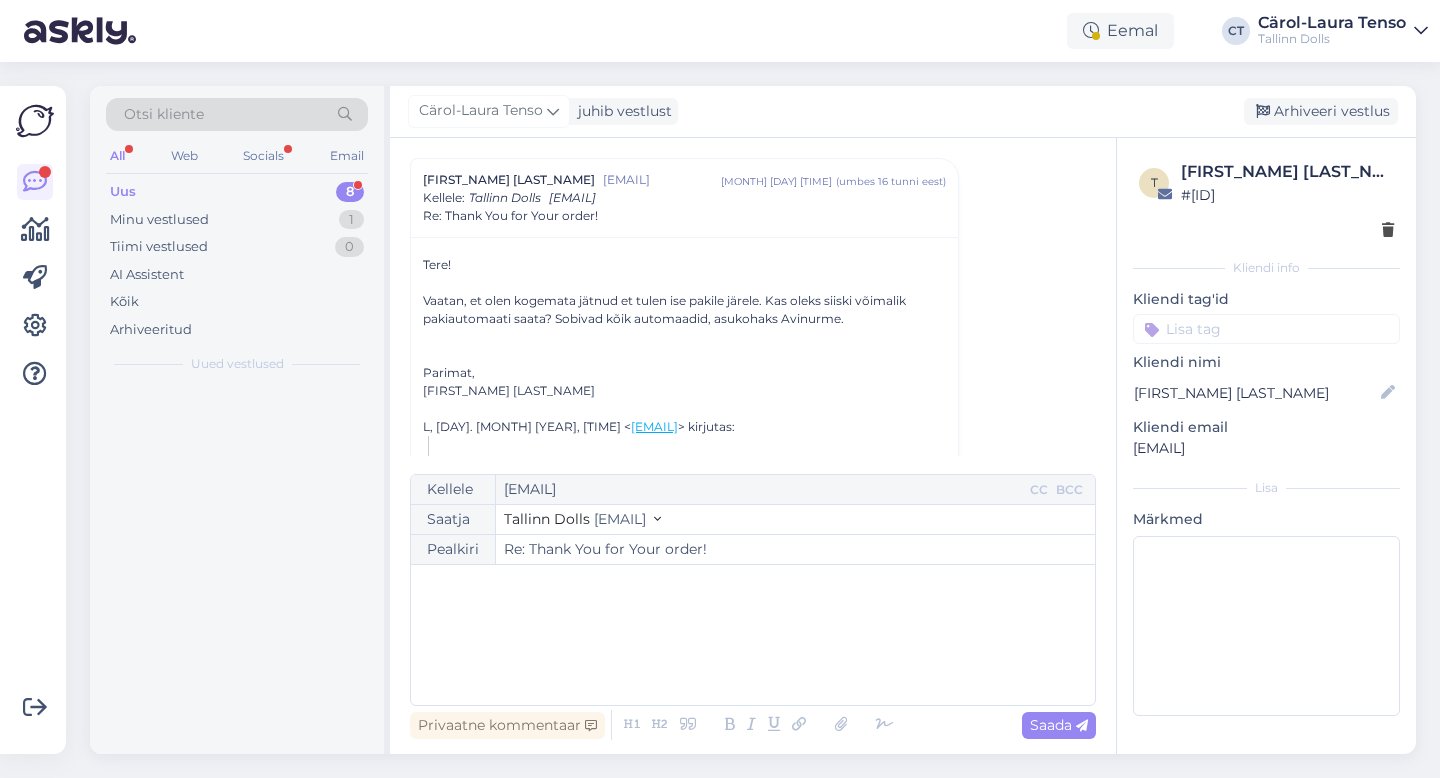 click on "﻿" at bounding box center [753, 635] 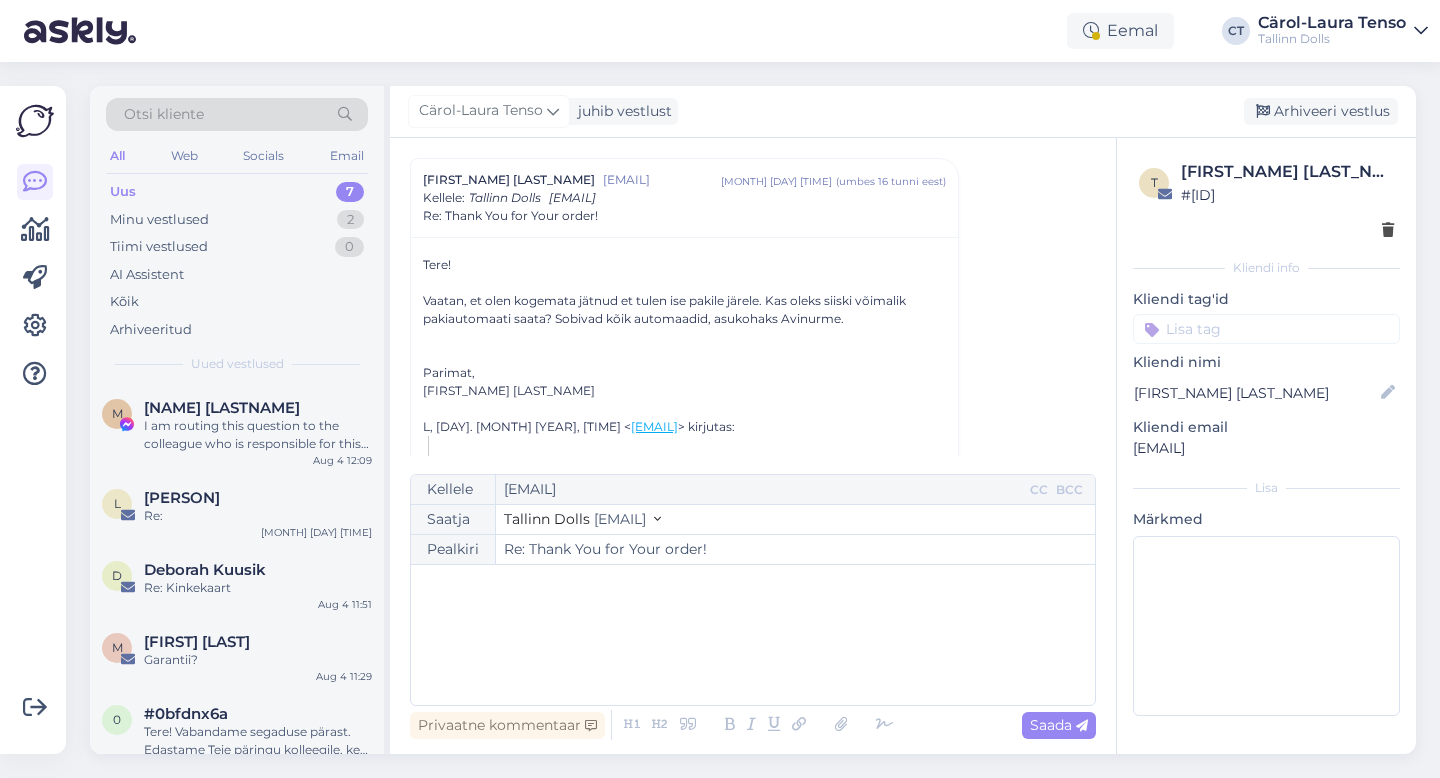 click on "﻿" at bounding box center (753, 635) 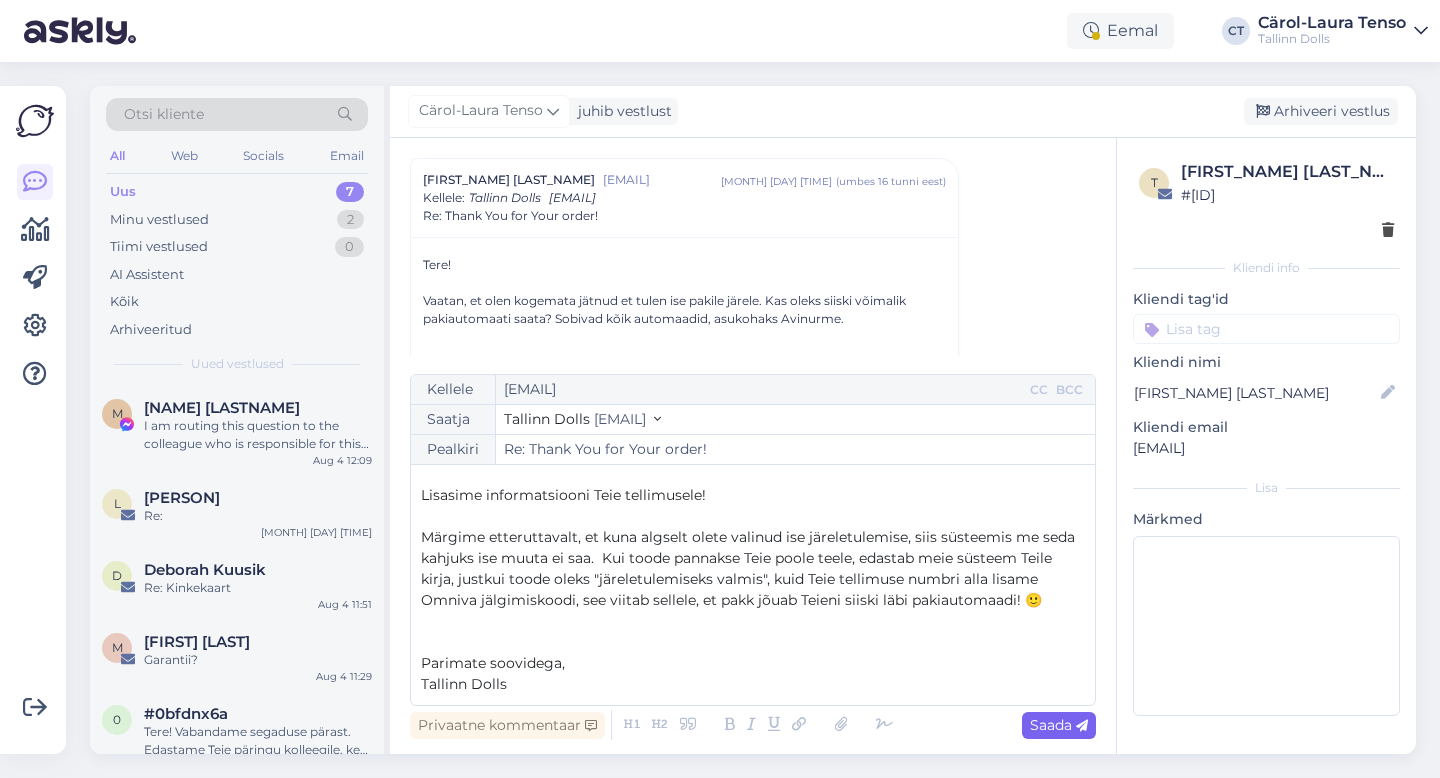 click on "Saada" at bounding box center [1059, 725] 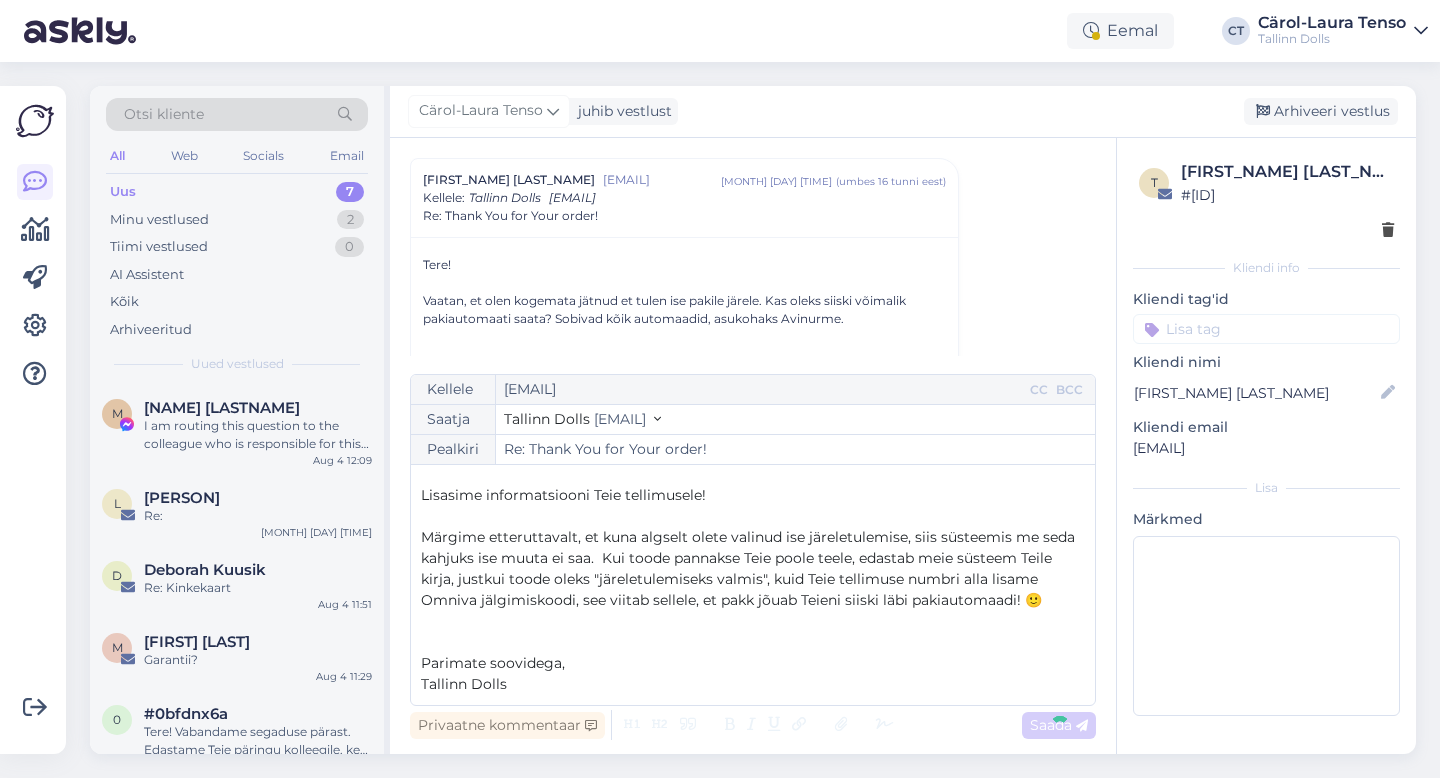 type on "Re: Re: Thank You for Your order!" 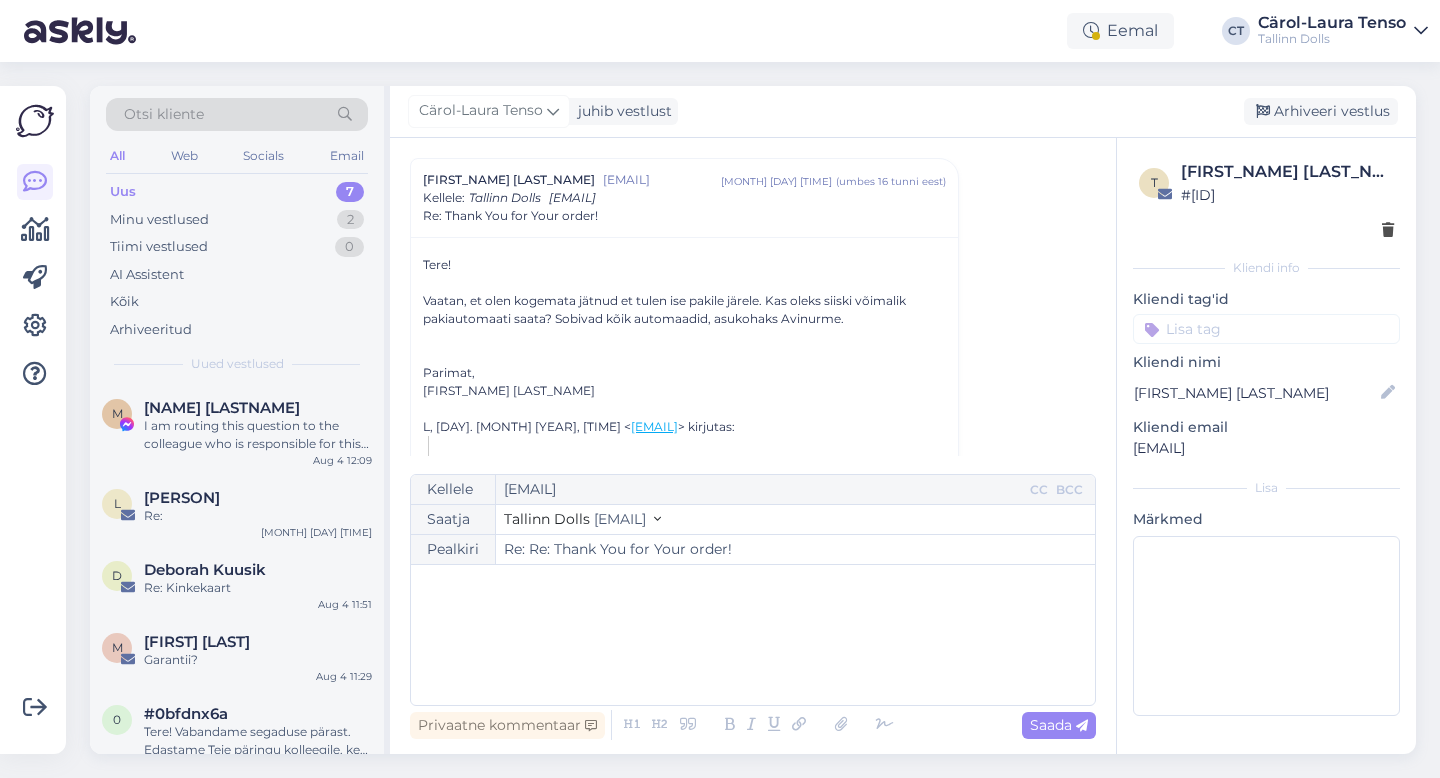 scroll, scrollTop: 1366, scrollLeft: 0, axis: vertical 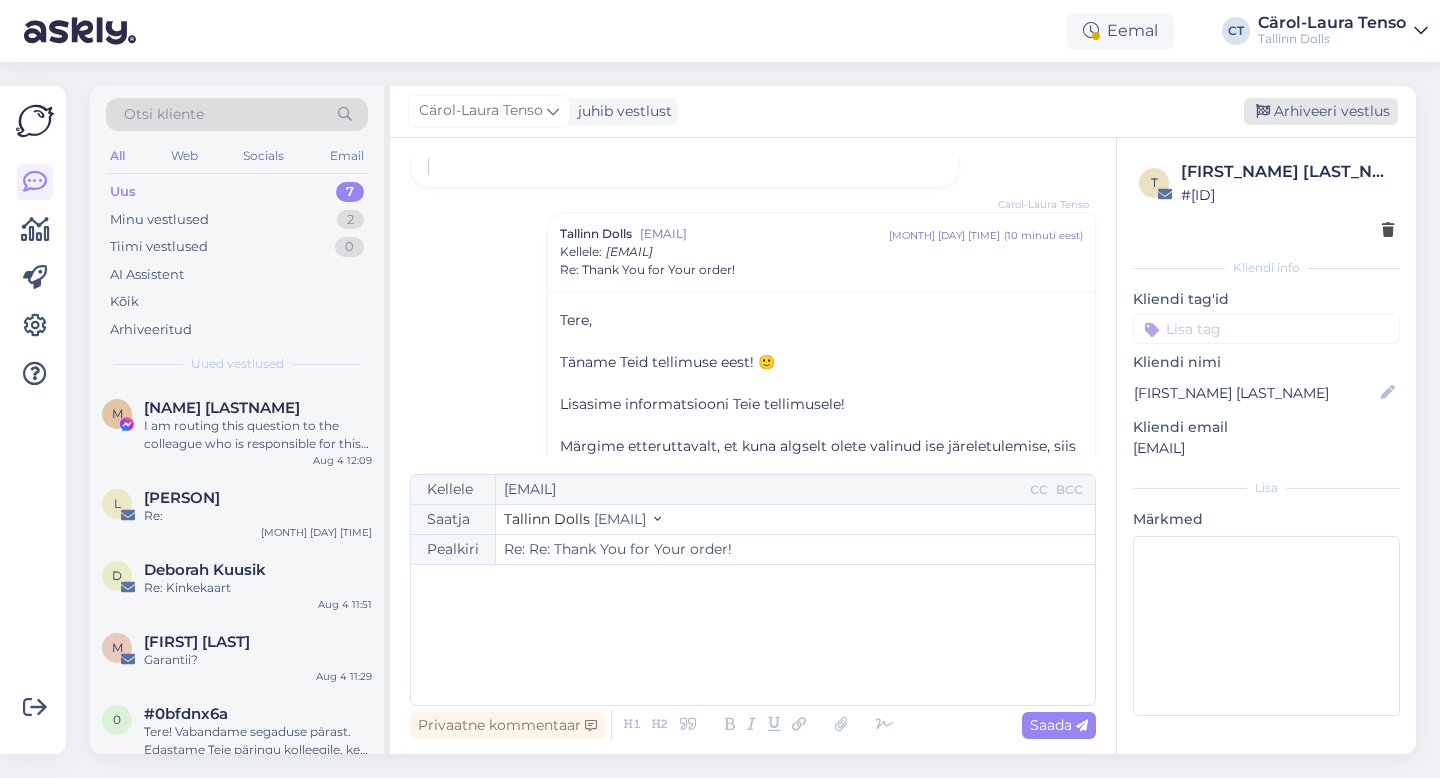 click on "Arhiveeri vestlus" at bounding box center (1321, 111) 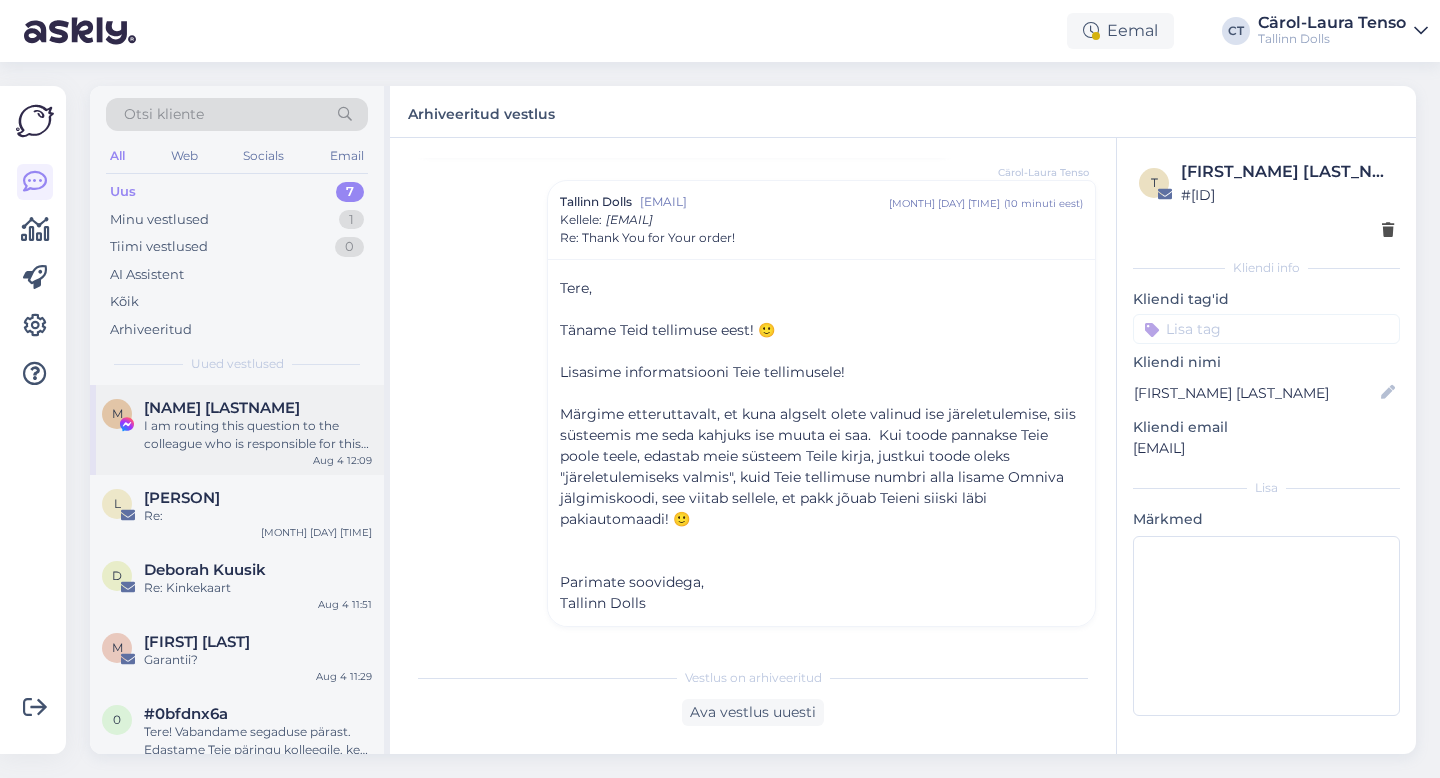 click on "[NAME] [LASTNAME]" at bounding box center (258, 408) 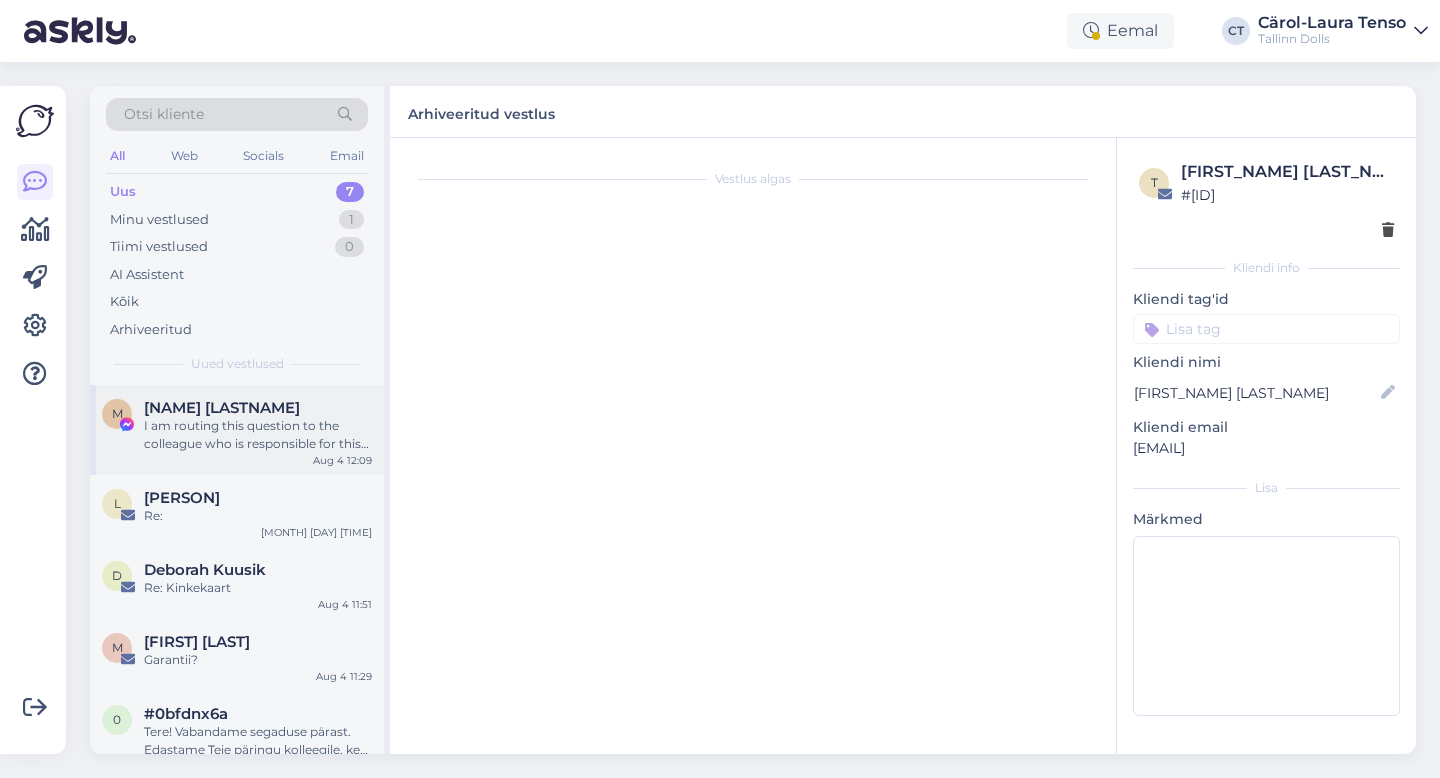scroll, scrollTop: 333, scrollLeft: 0, axis: vertical 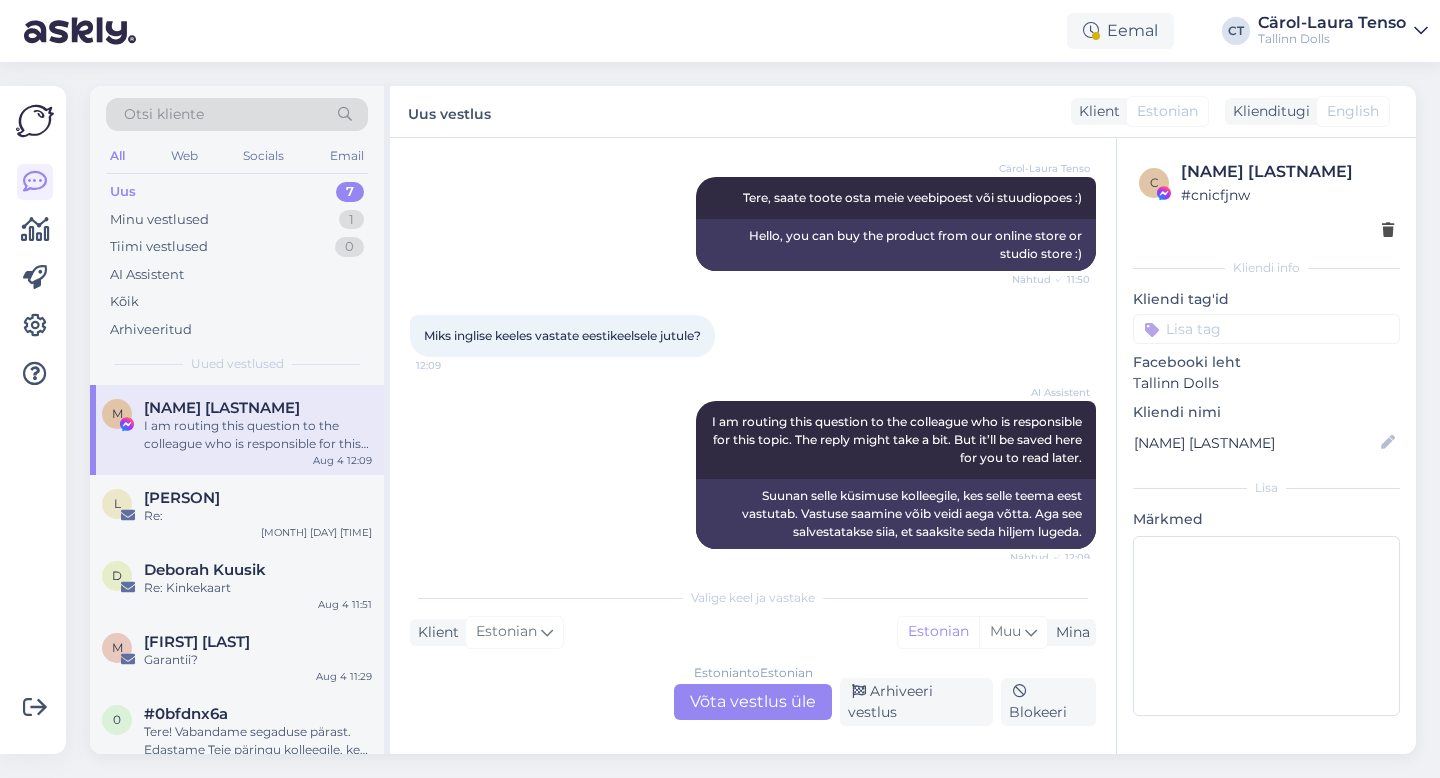 click on "Estonian  to  Estonian Võta vestlus üle" at bounding box center [753, 702] 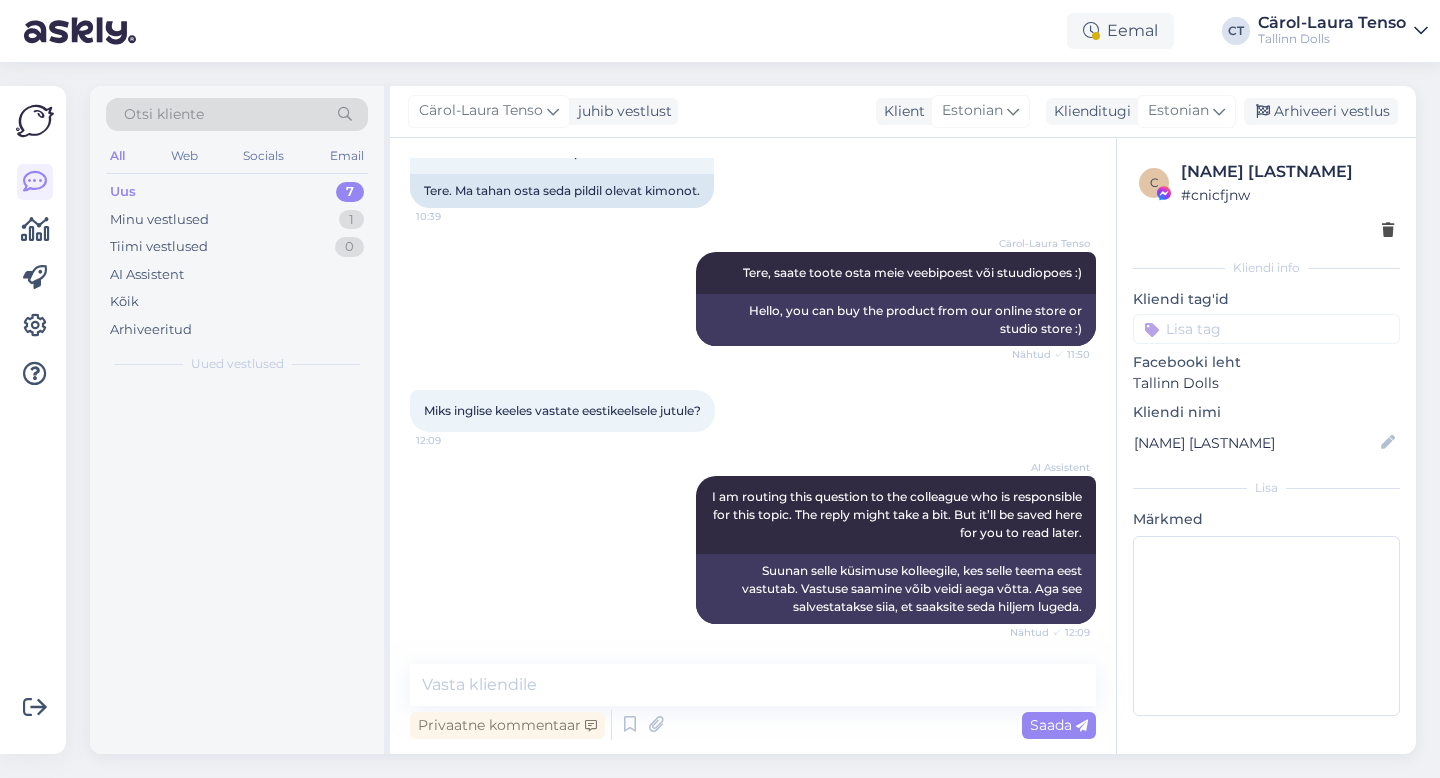 scroll, scrollTop: 258, scrollLeft: 0, axis: vertical 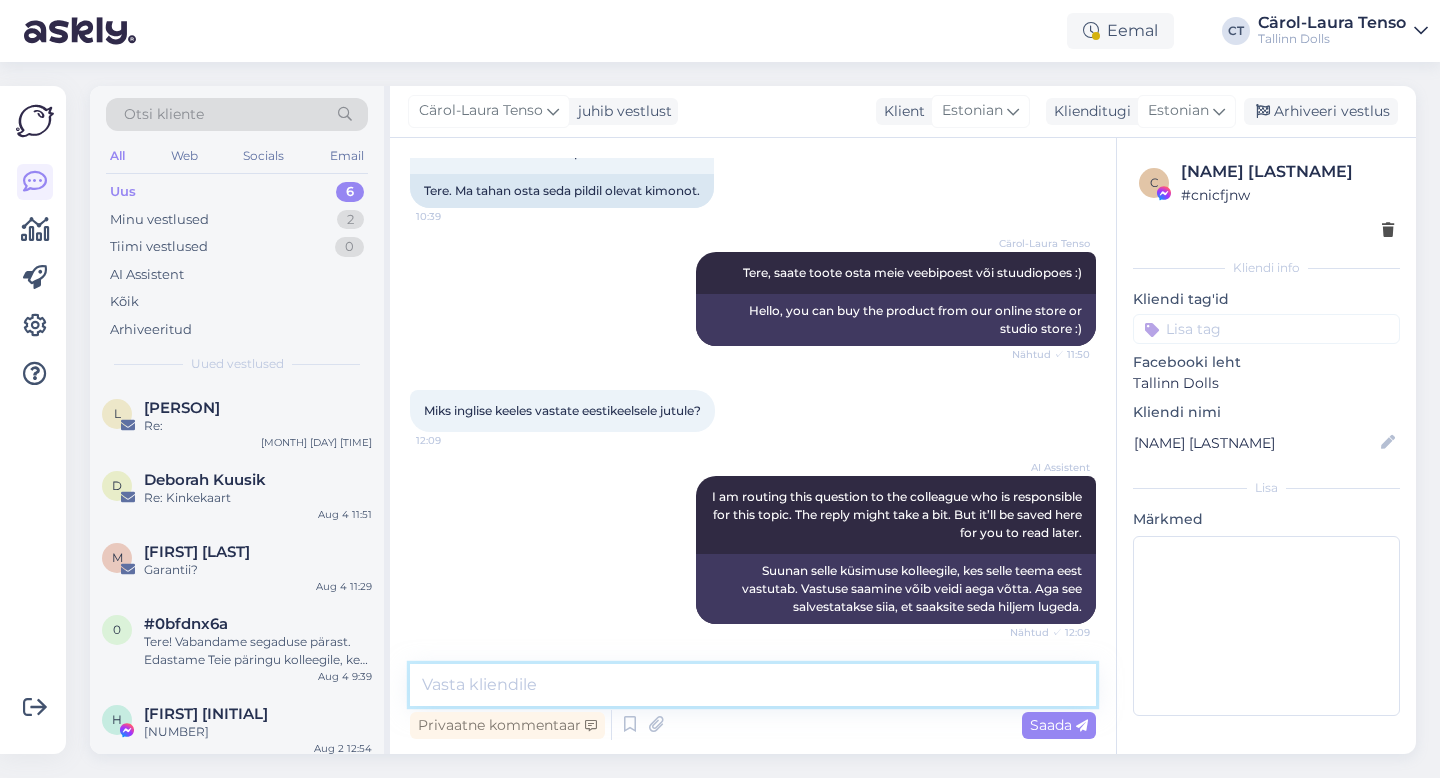 click at bounding box center (753, 685) 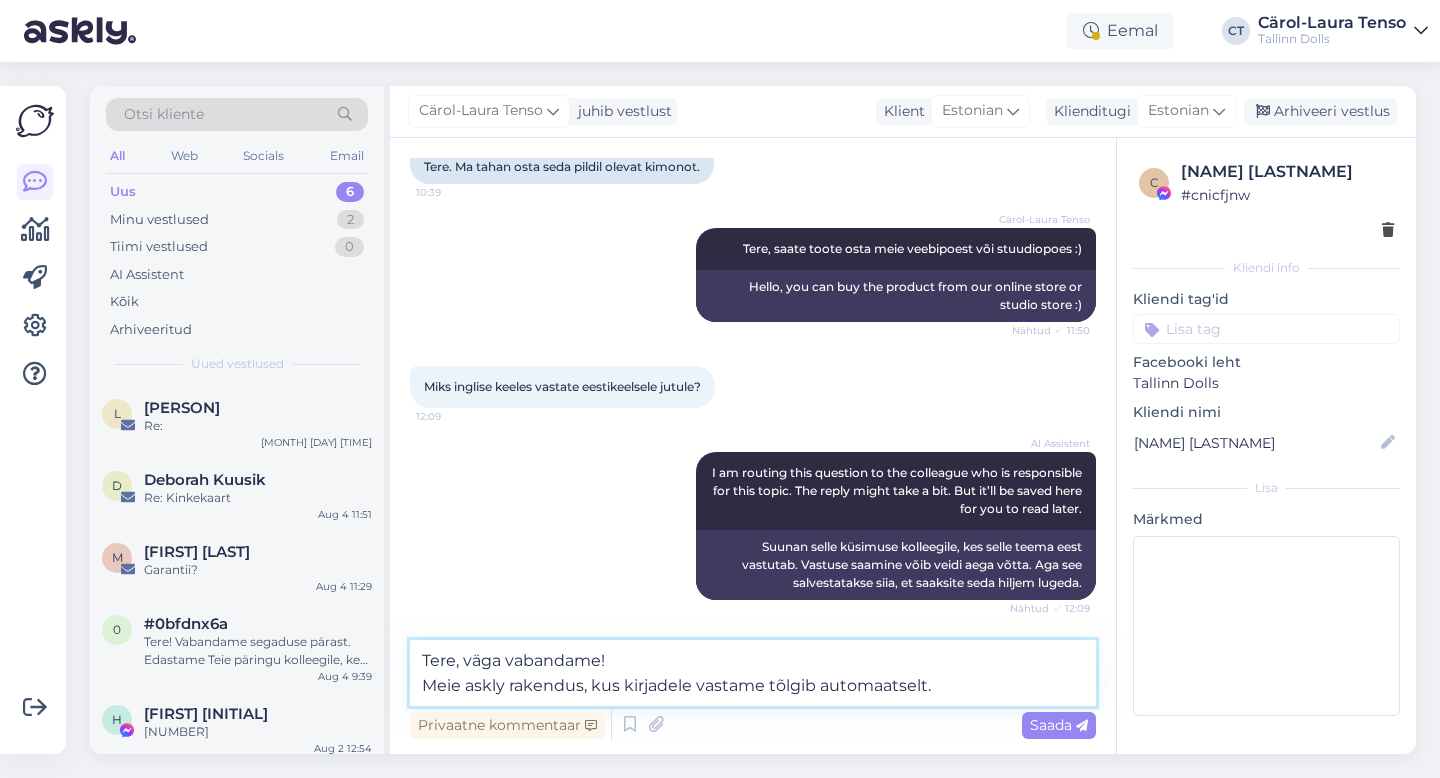 scroll, scrollTop: 307, scrollLeft: 0, axis: vertical 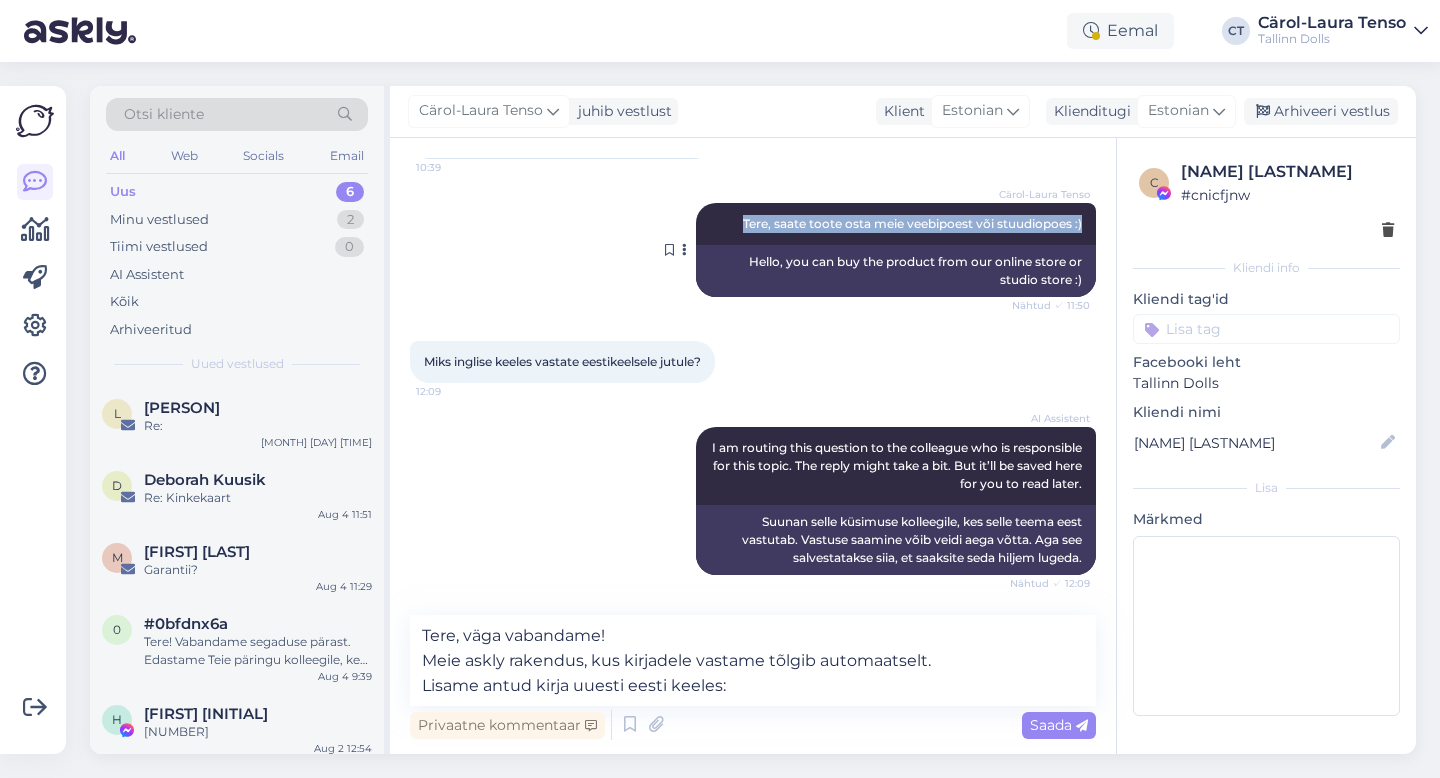 drag, startPoint x: 719, startPoint y: 220, endPoint x: 1091, endPoint y: 221, distance: 372.00134 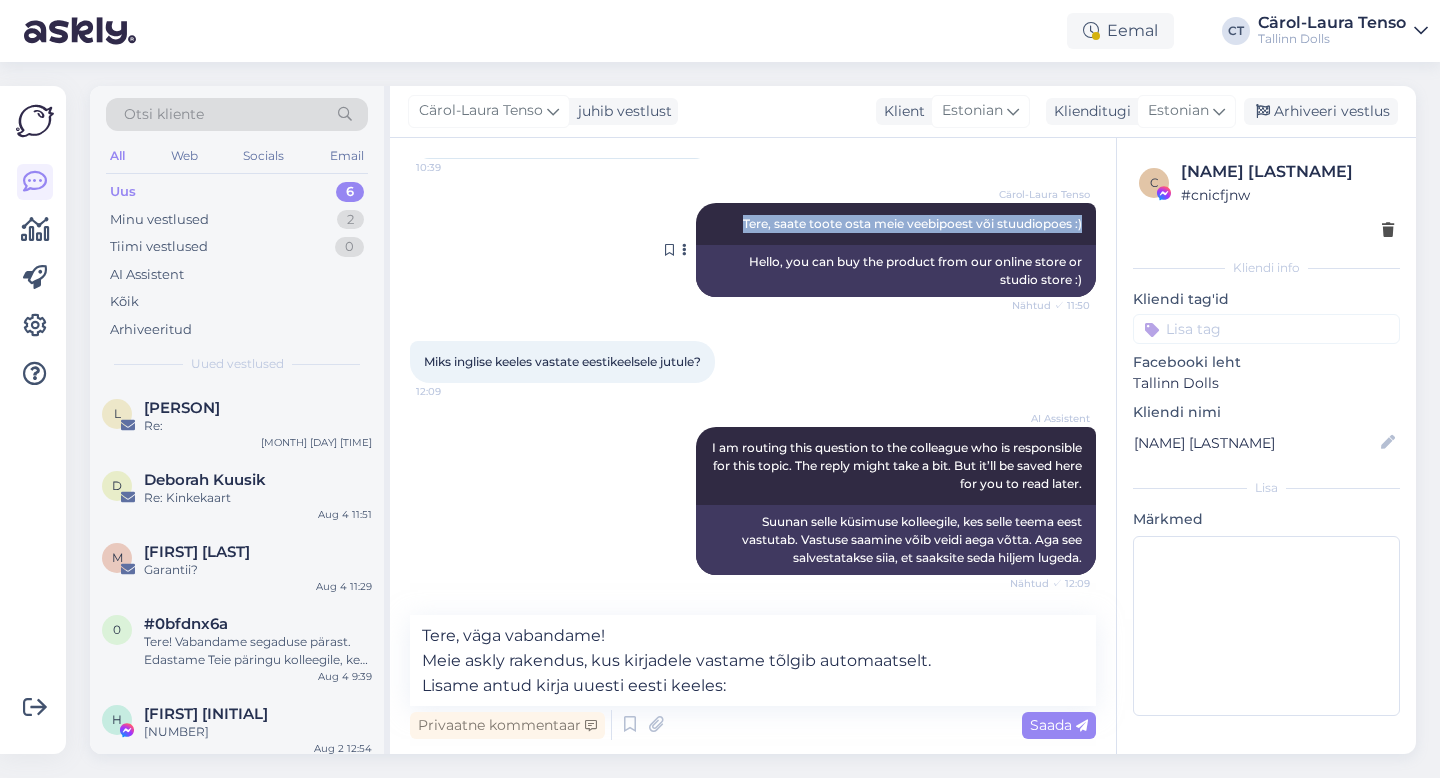 click on "Cärol-Laura Tenso Tere, saate toote osta meie veebipoest või stuudiopoes :) Nähtud ✓ [TIME]" at bounding box center (896, 224) 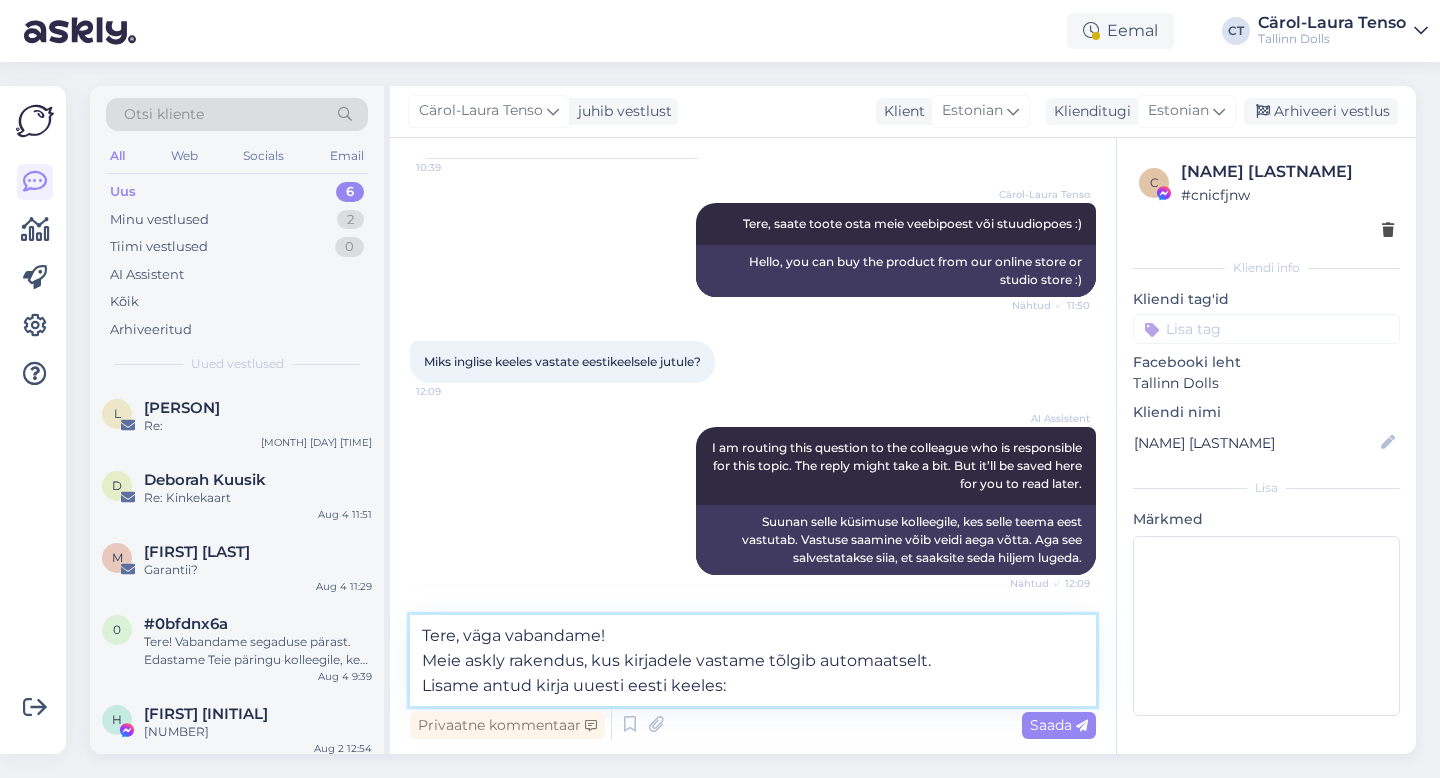 click on "Tere, väga vabandame!
Meie askly rakendus, kus kirjadele vastame tõlgib automaatselt.
Lisame antud kirja uuesti eesti keeles:
Tere, aate toote osta meie veebipoest või stuudiopoes :)" at bounding box center [753, 660] 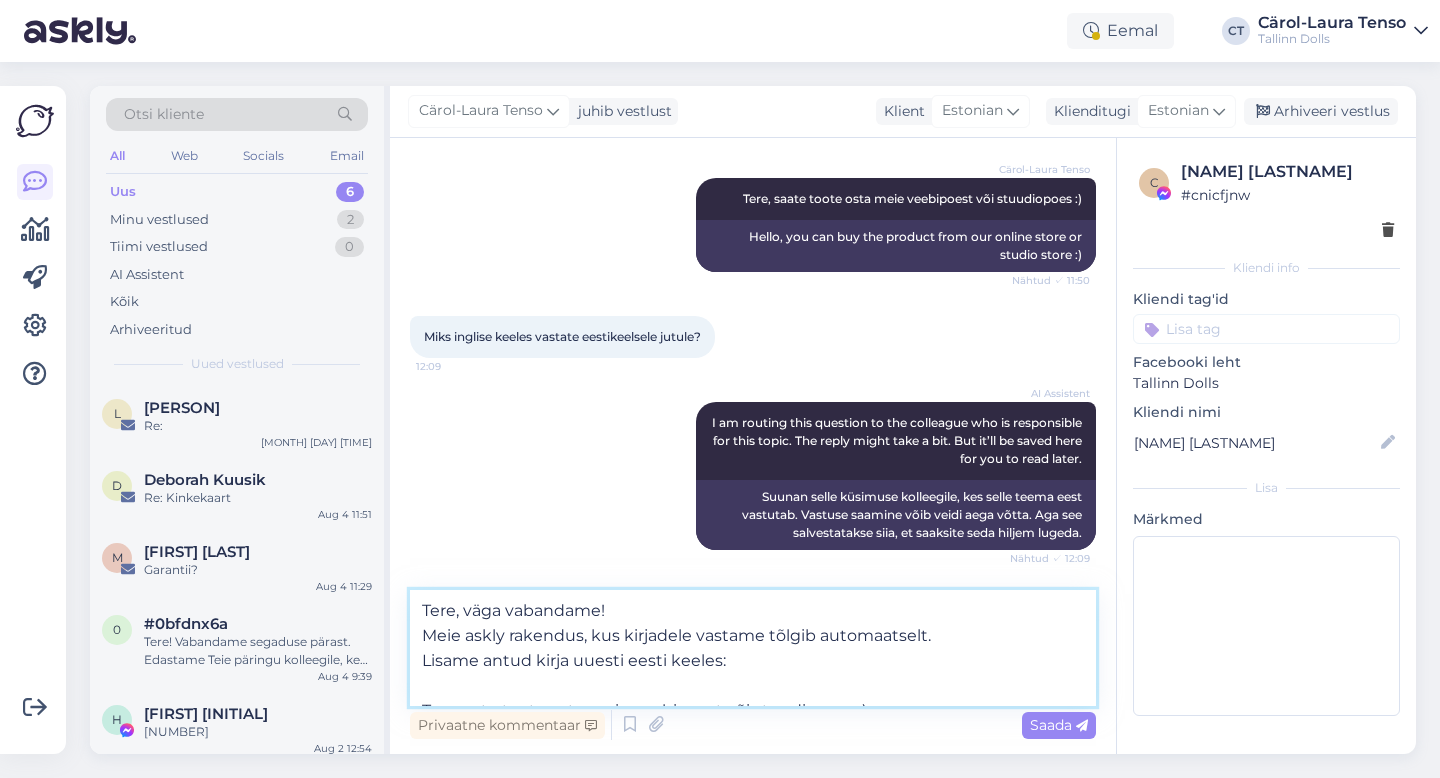 scroll, scrollTop: 333, scrollLeft: 0, axis: vertical 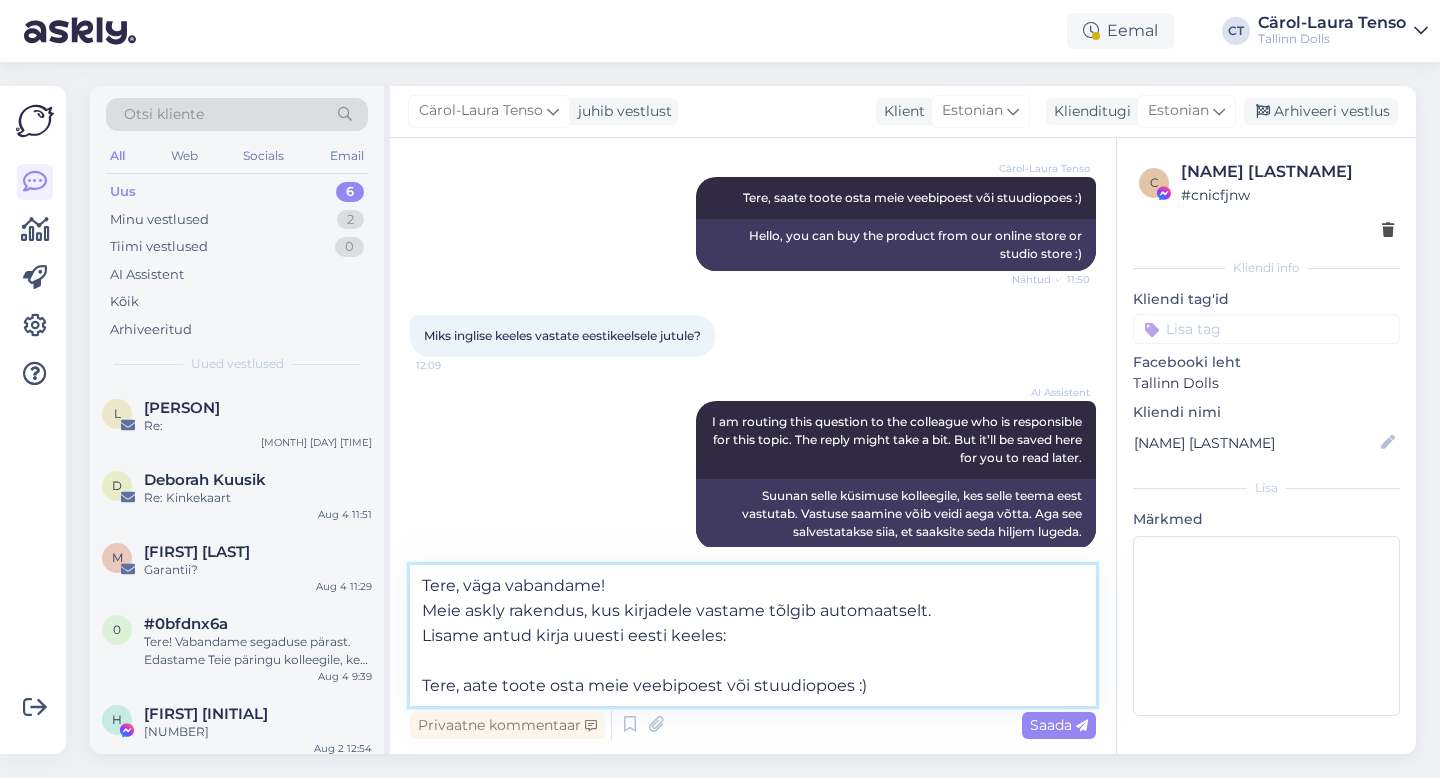 paste on "Tere, saate toote osta meie veebipoest või stuudiopoes :)" 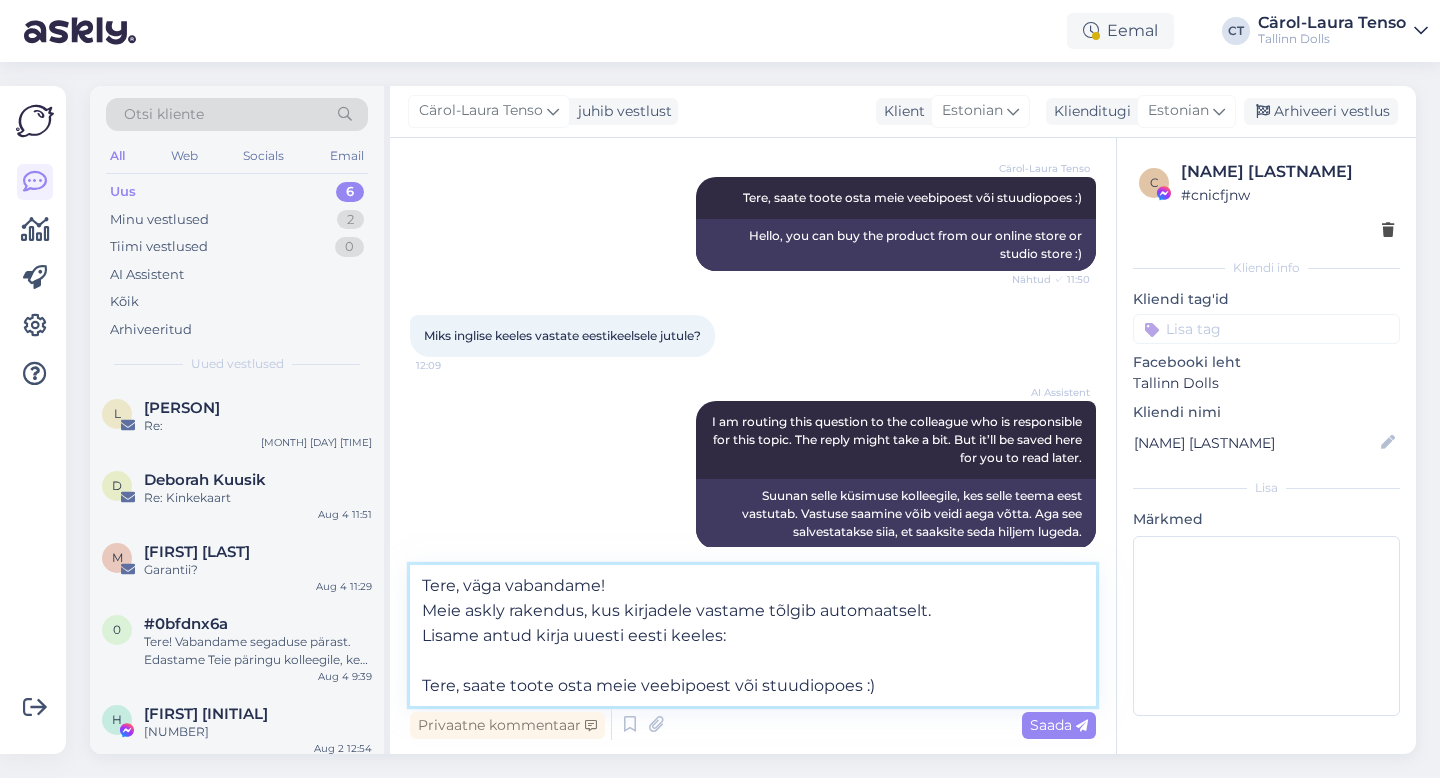 click on "Tere, väga vabandame!
Meie askly rakendus, kus kirjadele vastame tõlgib automaatselt.
Lisame antud kirja uuesti eesti keeles:
Tere, saate toote osta meie veebipoest või stuudiopoes :)" at bounding box center [753, 635] 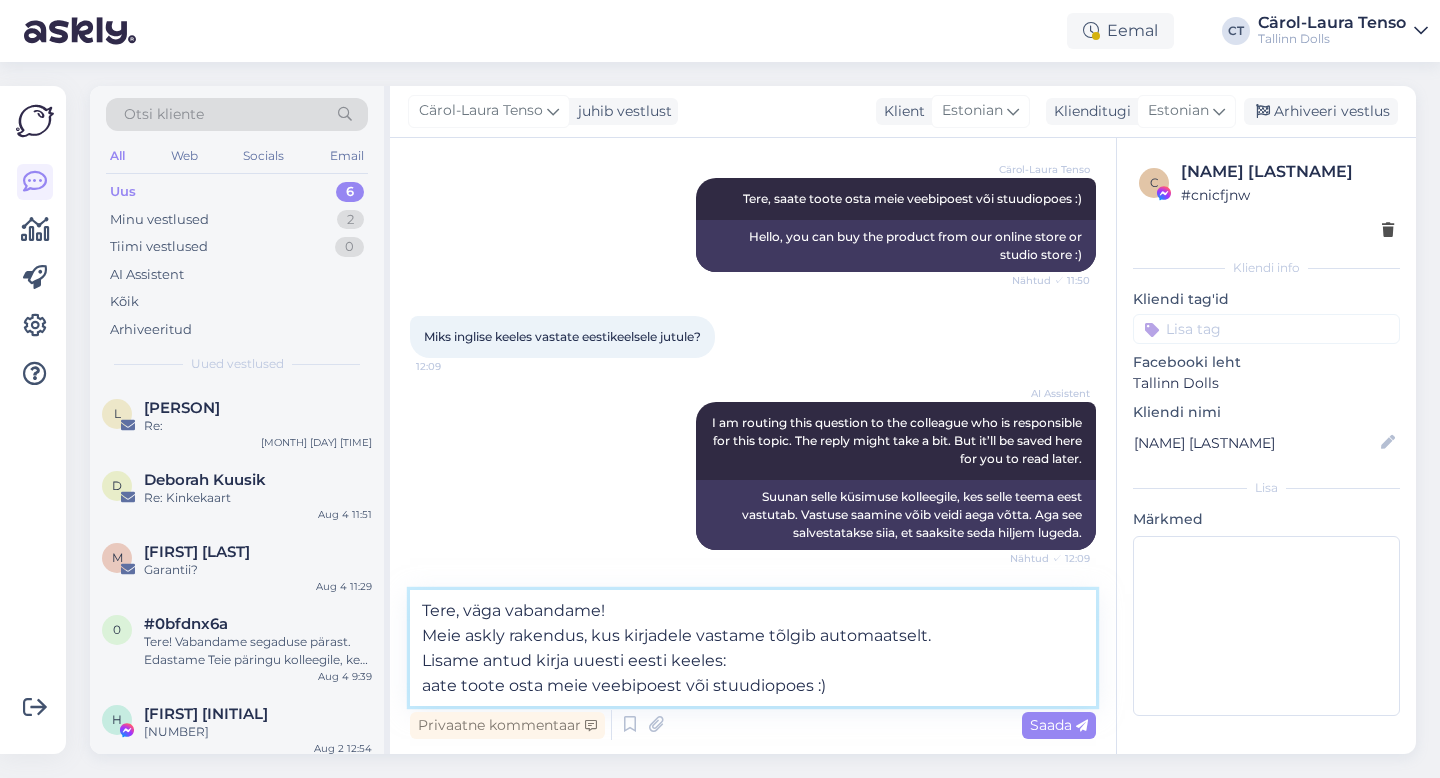 scroll, scrollTop: 332, scrollLeft: 0, axis: vertical 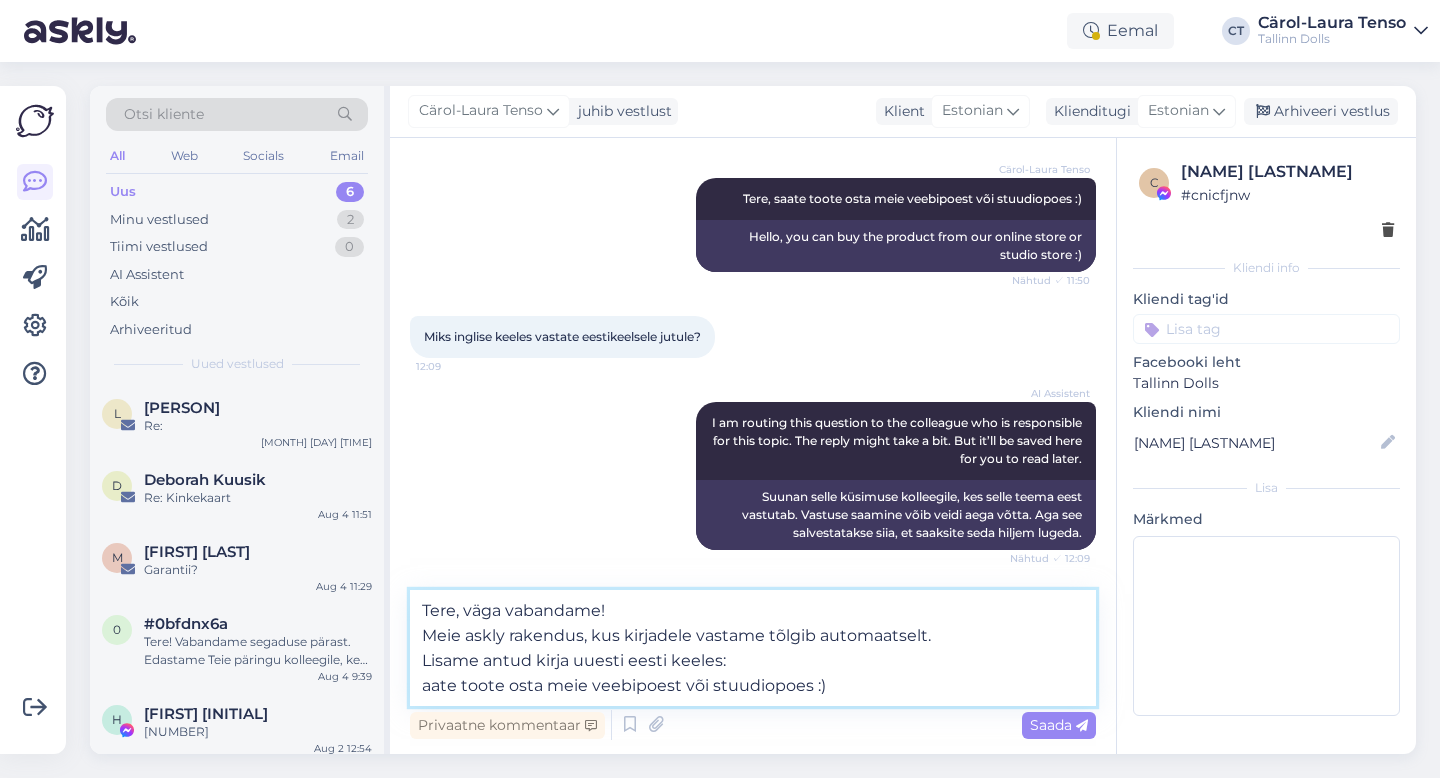 type on "Tere, väga vabandame!
Meie askly rakendus, kus kirjadele vastame tõlgib automaatselt.
Lisame antud kirja uuesti eesti keeles:
Saate toote osta meie veebipoest või stuudiopoes :)" 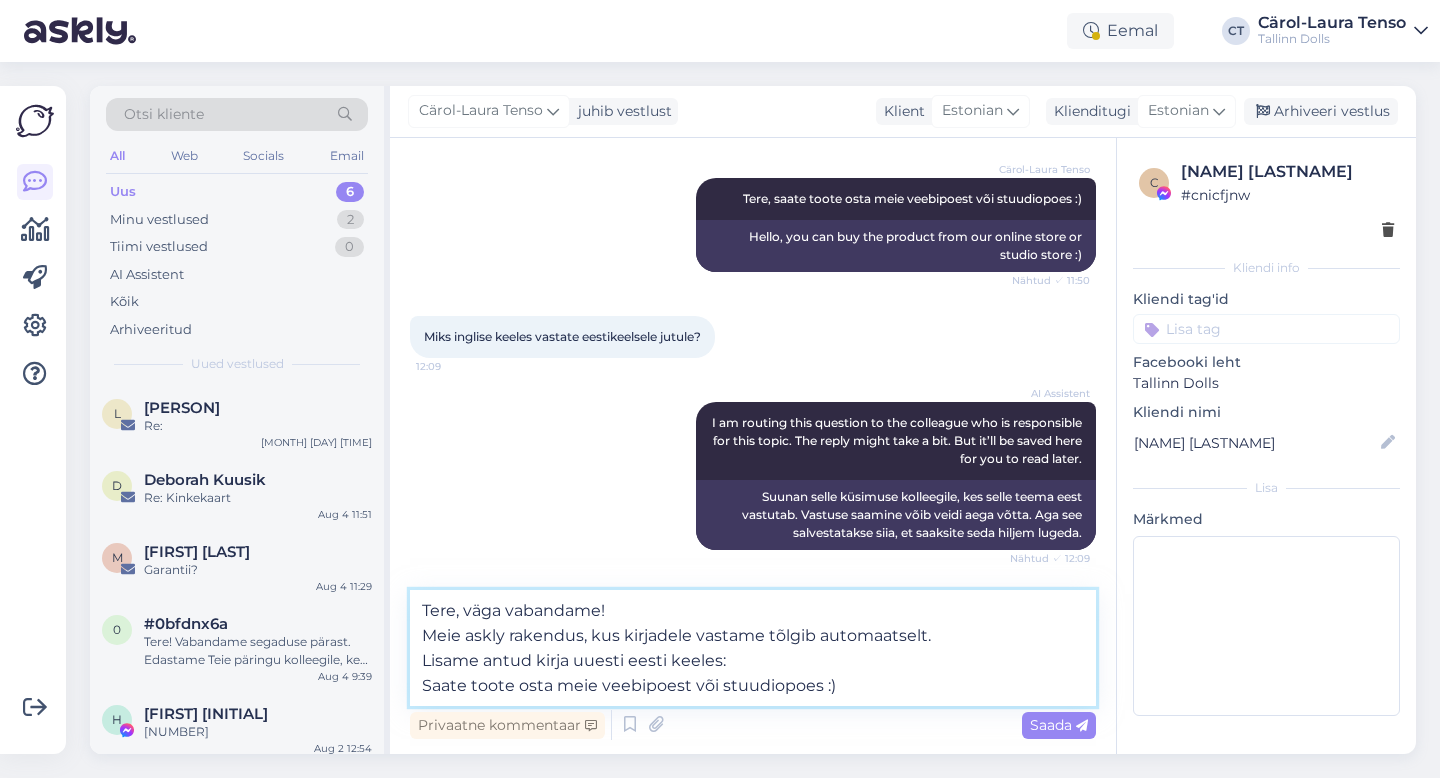 click on "Tere, väga vabandame!
Meie askly rakendus, kus kirjadele vastame tõlgib automaatselt.
Lisame antud kirja uuesti eesti keeles:
Saate toote osta meie veebipoest või stuudiopoes :)" at bounding box center (753, 648) 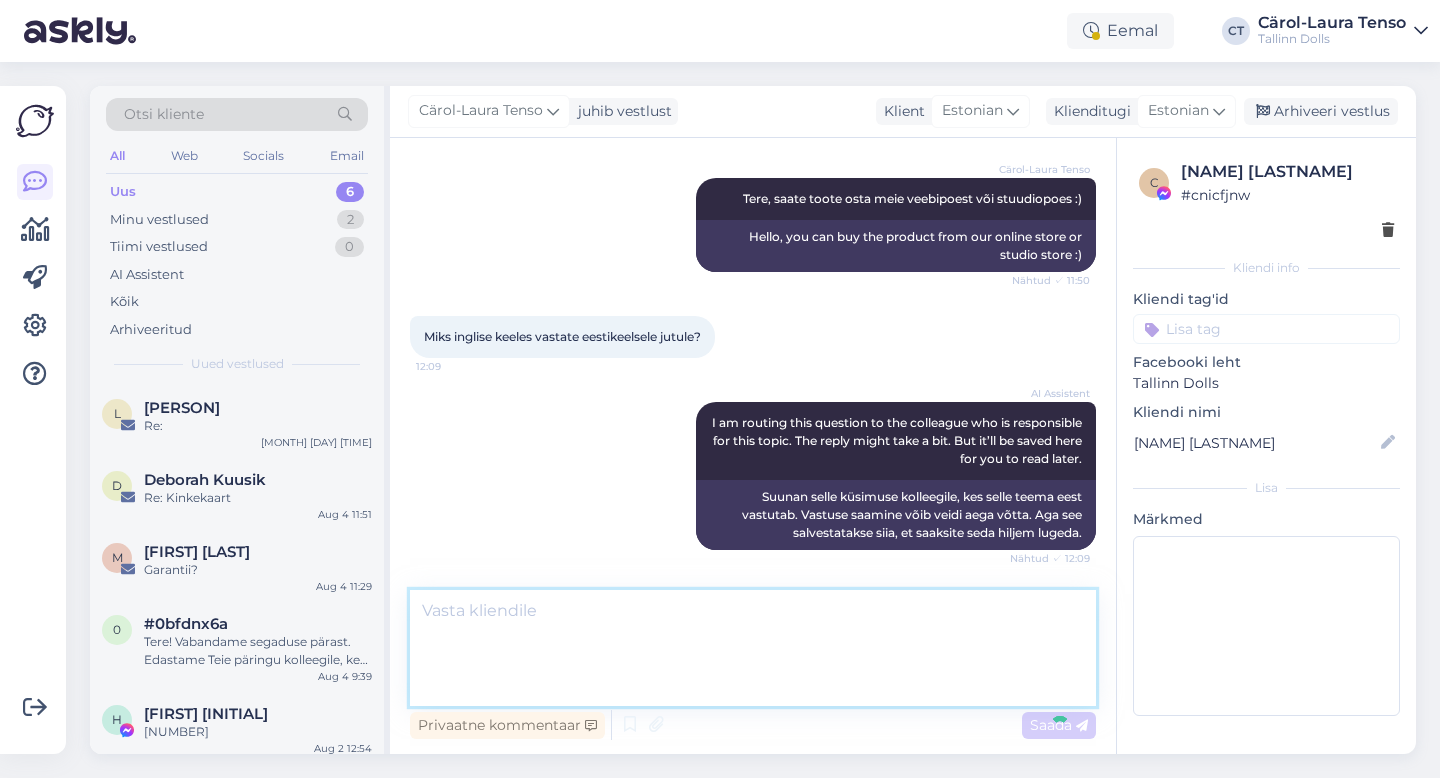 scroll, scrollTop: 416, scrollLeft: 0, axis: vertical 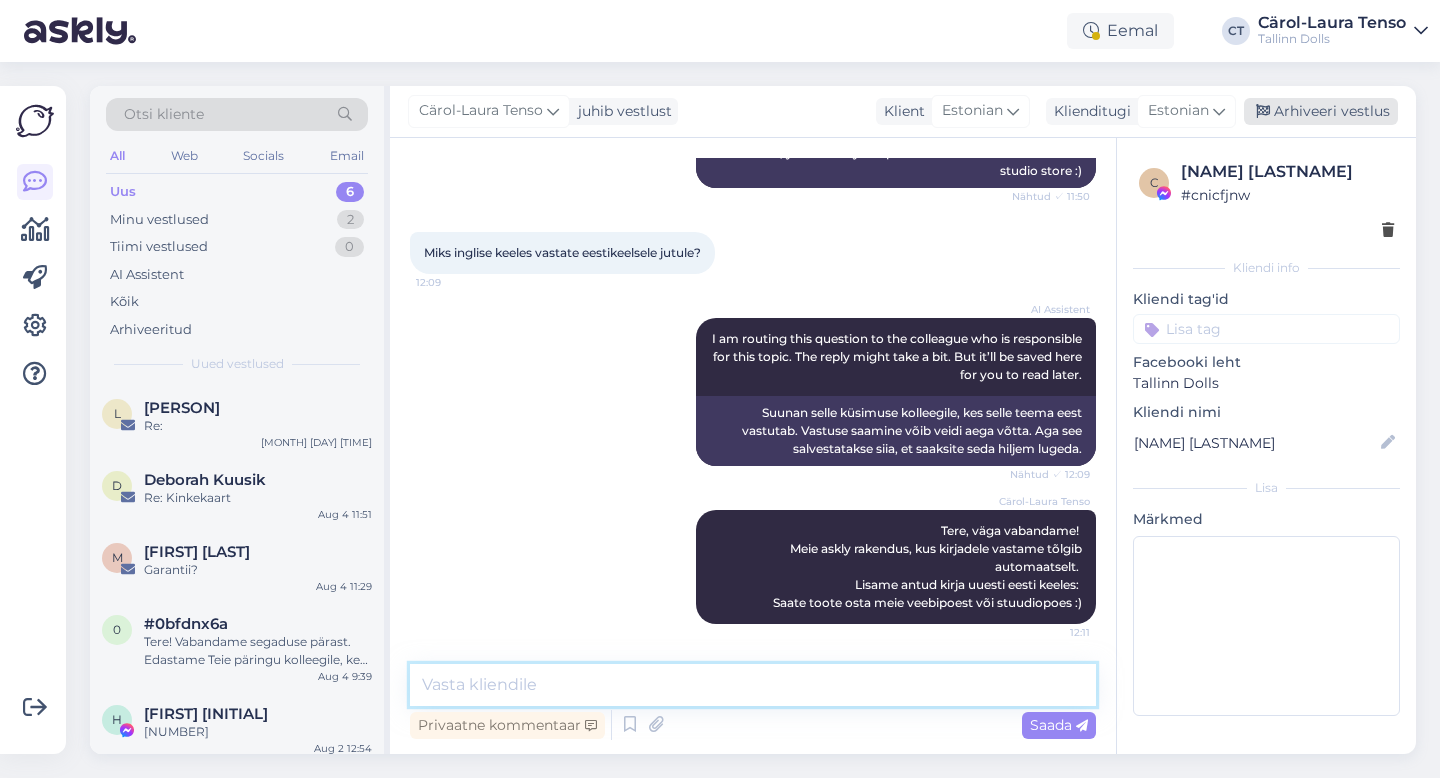 type 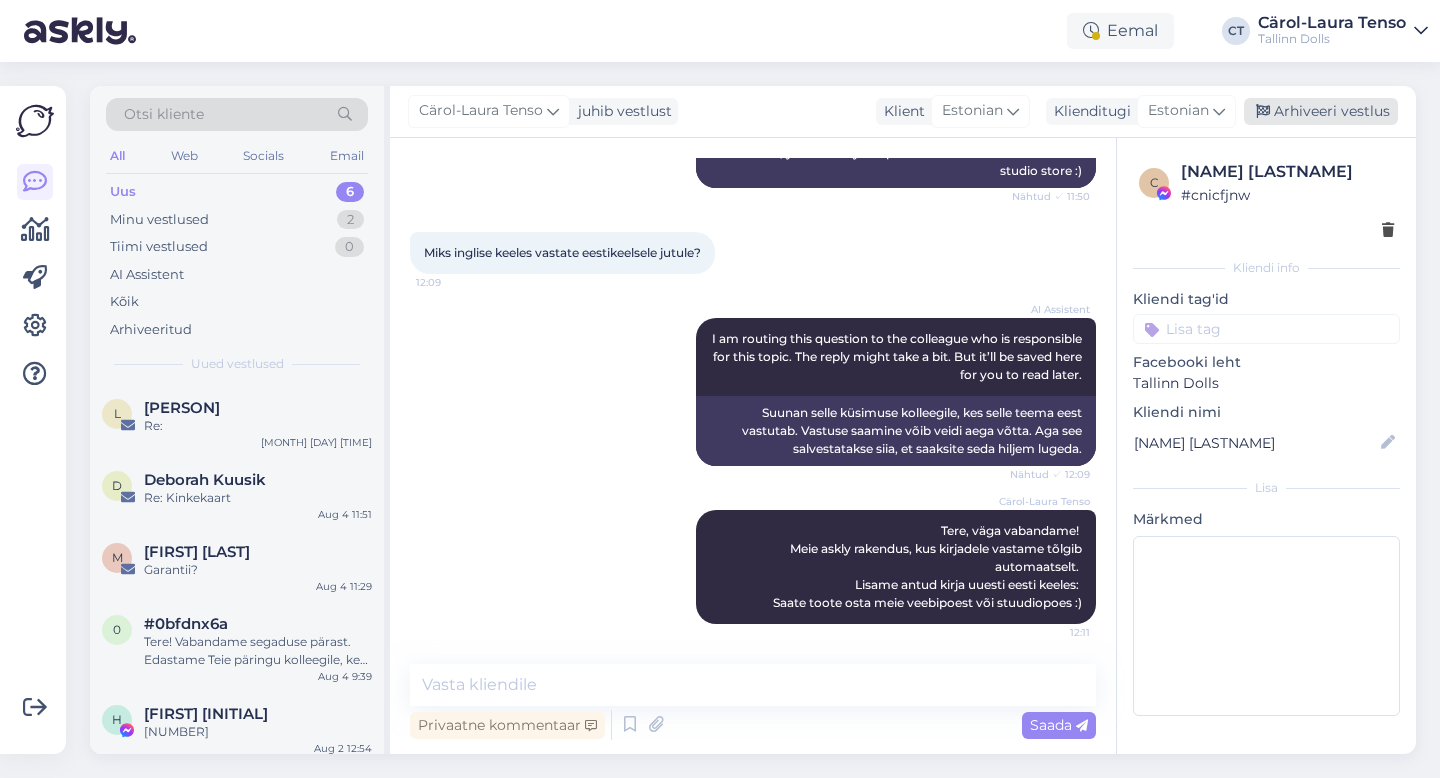 click on "Arhiveeri vestlus" at bounding box center (1321, 111) 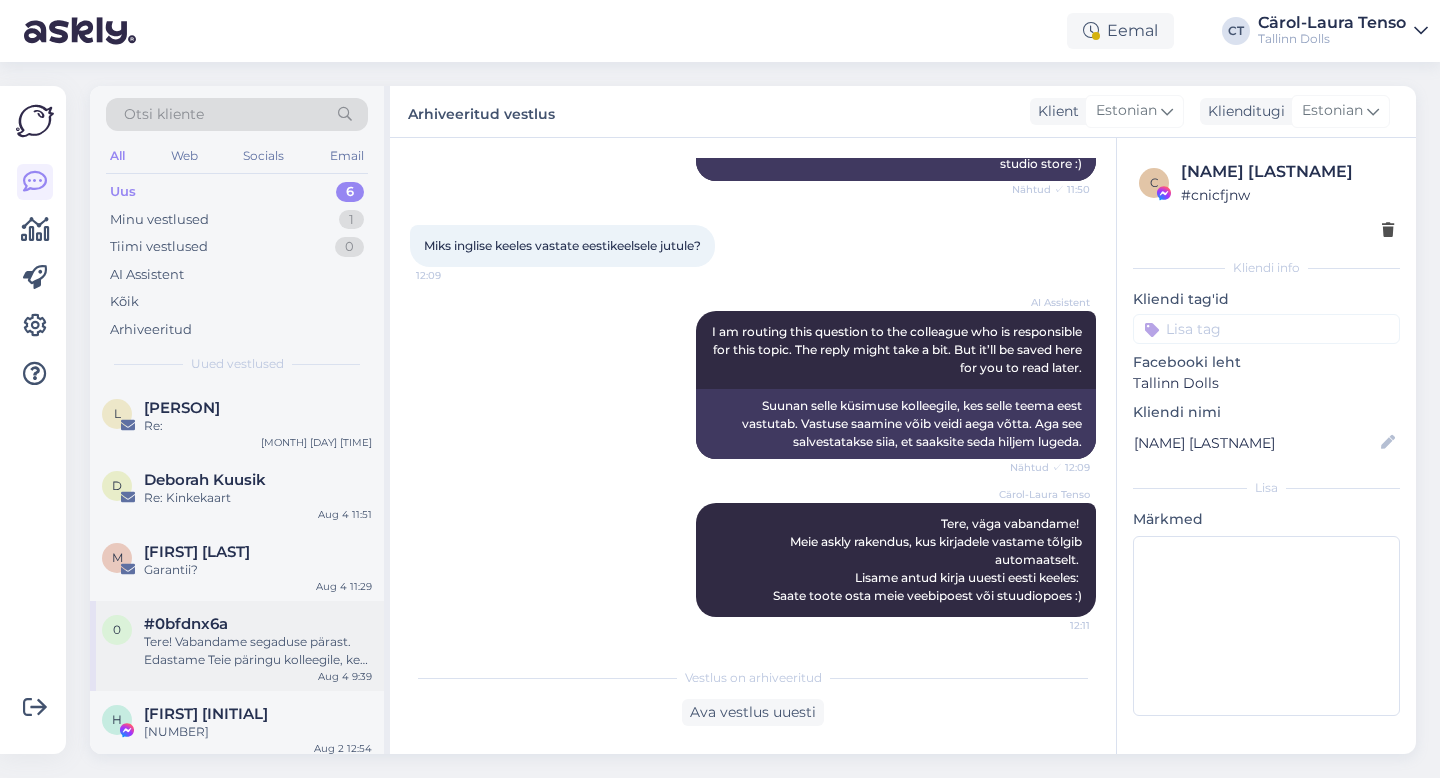 click on "Tere!
Vabandame segaduse pärast. Edastame Teie päringu kolleegile, kes saab olukorda täpsemalt uurida ja Teiega ühendust võtta." at bounding box center [258, 651] 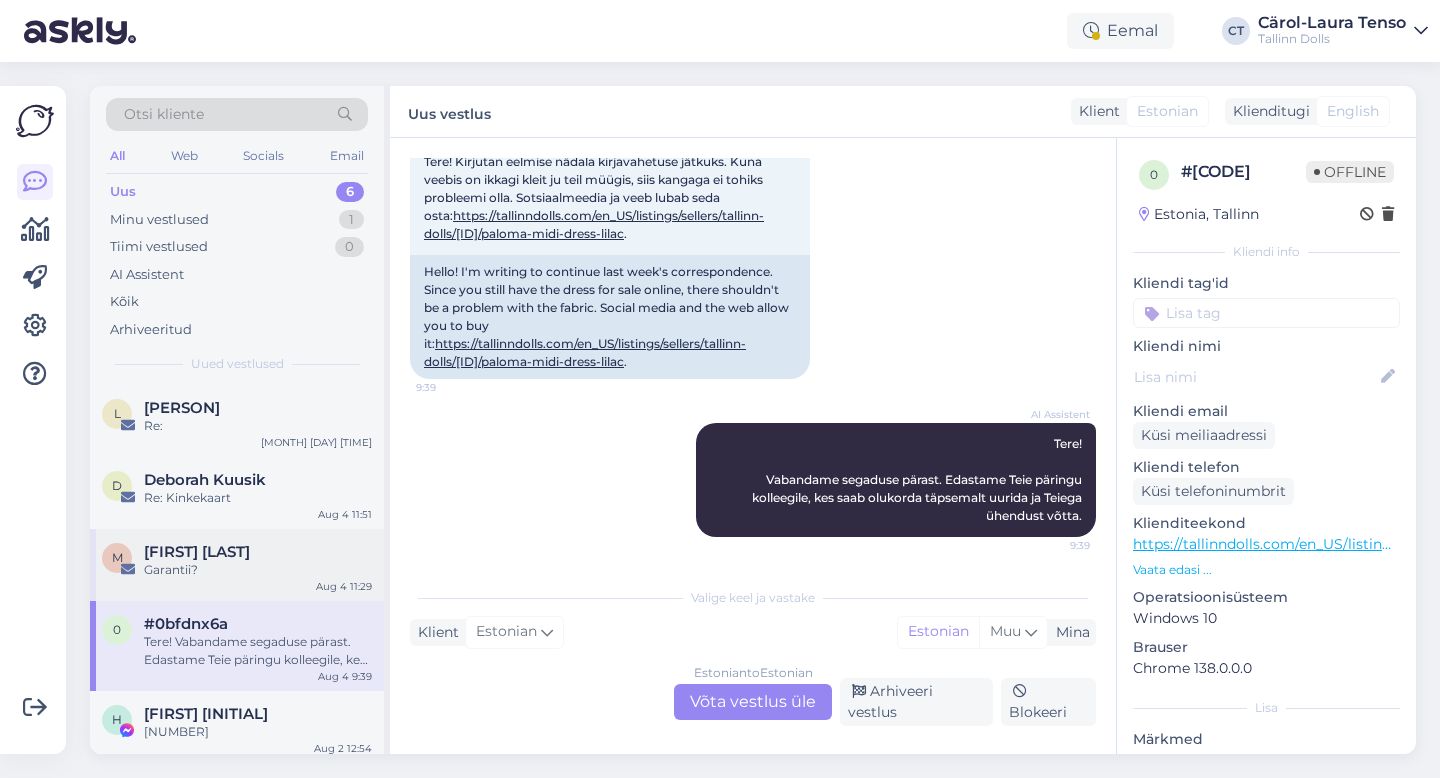 scroll, scrollTop: 81, scrollLeft: 0, axis: vertical 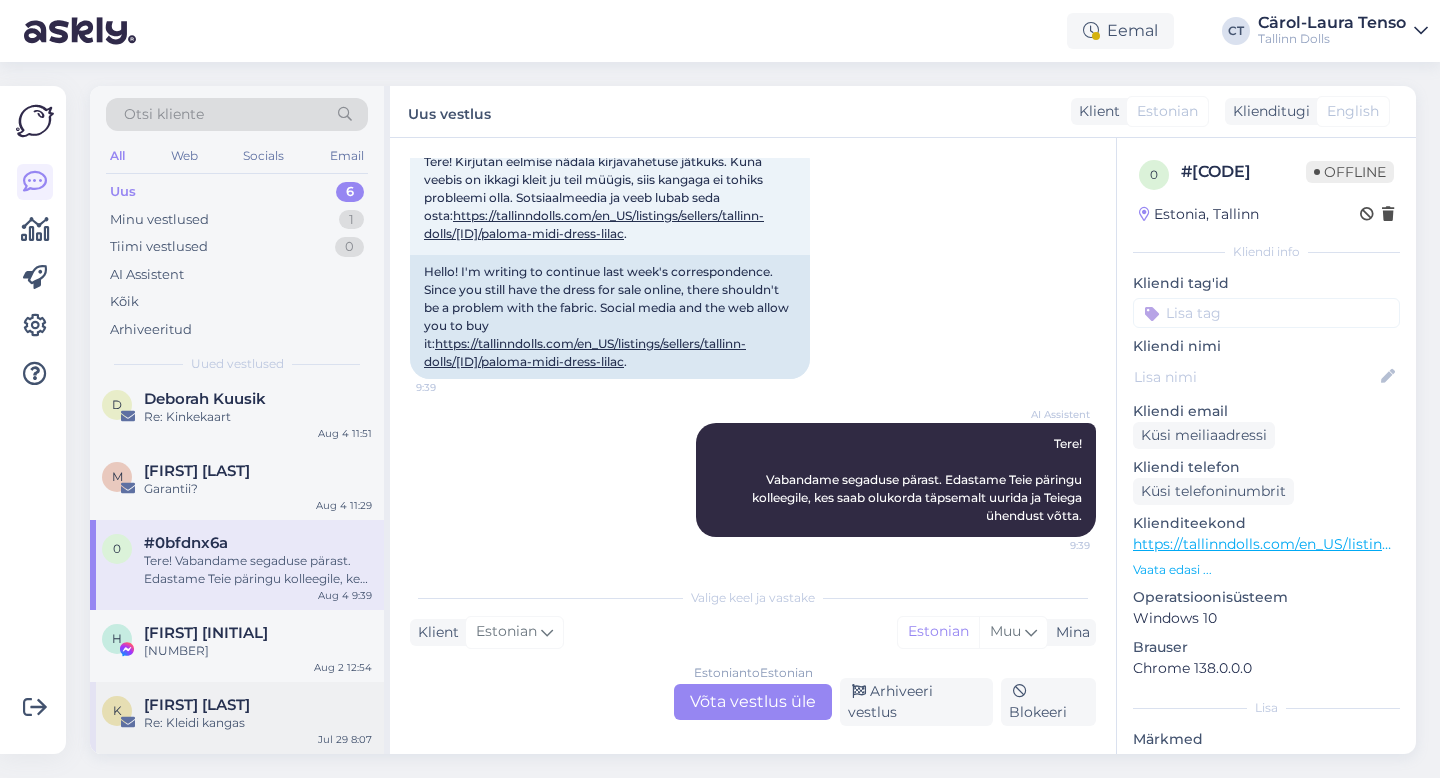 click on "[NAME] Re: Kleidi kangas [MONTH] [DAY] [TIME]" at bounding box center (237, 718) 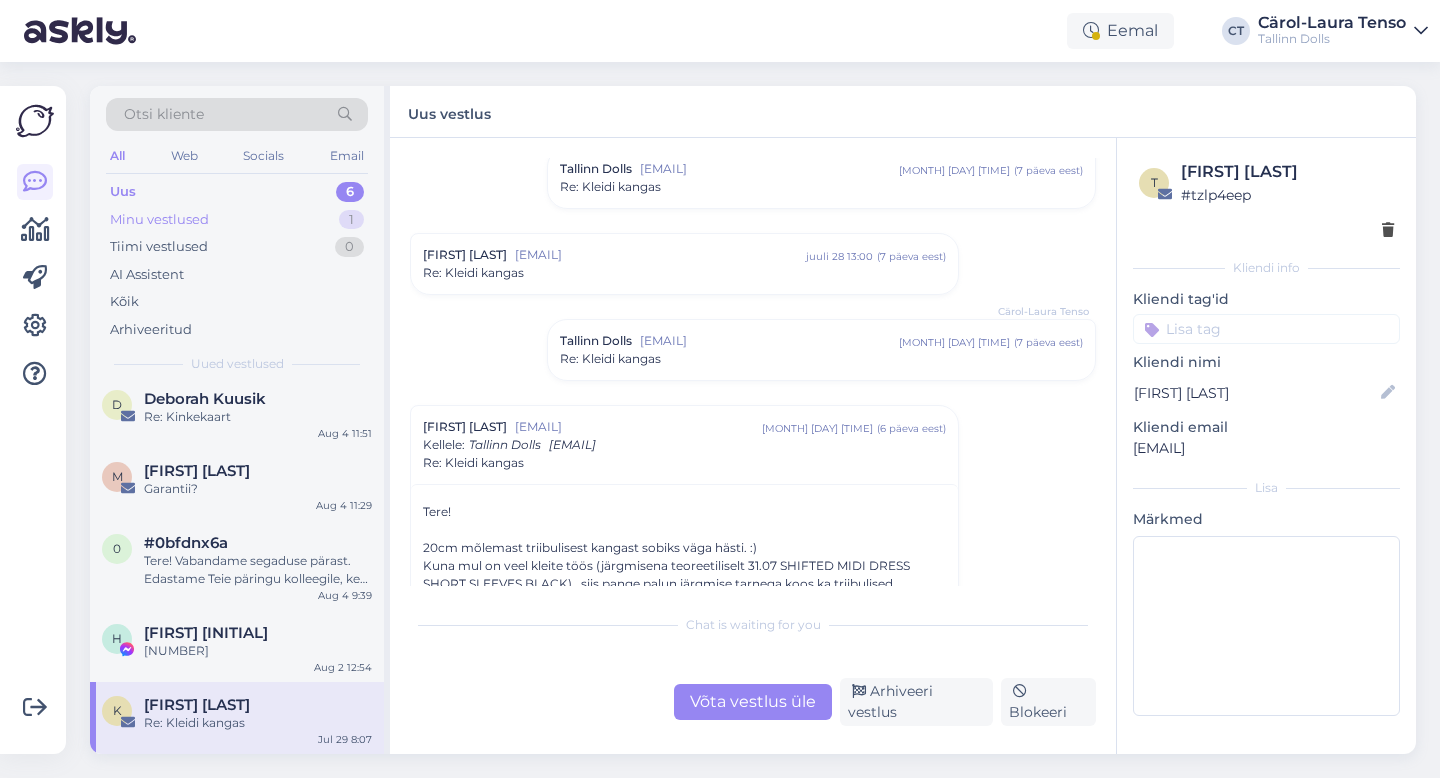 click on "Minu vestlused" at bounding box center [159, 220] 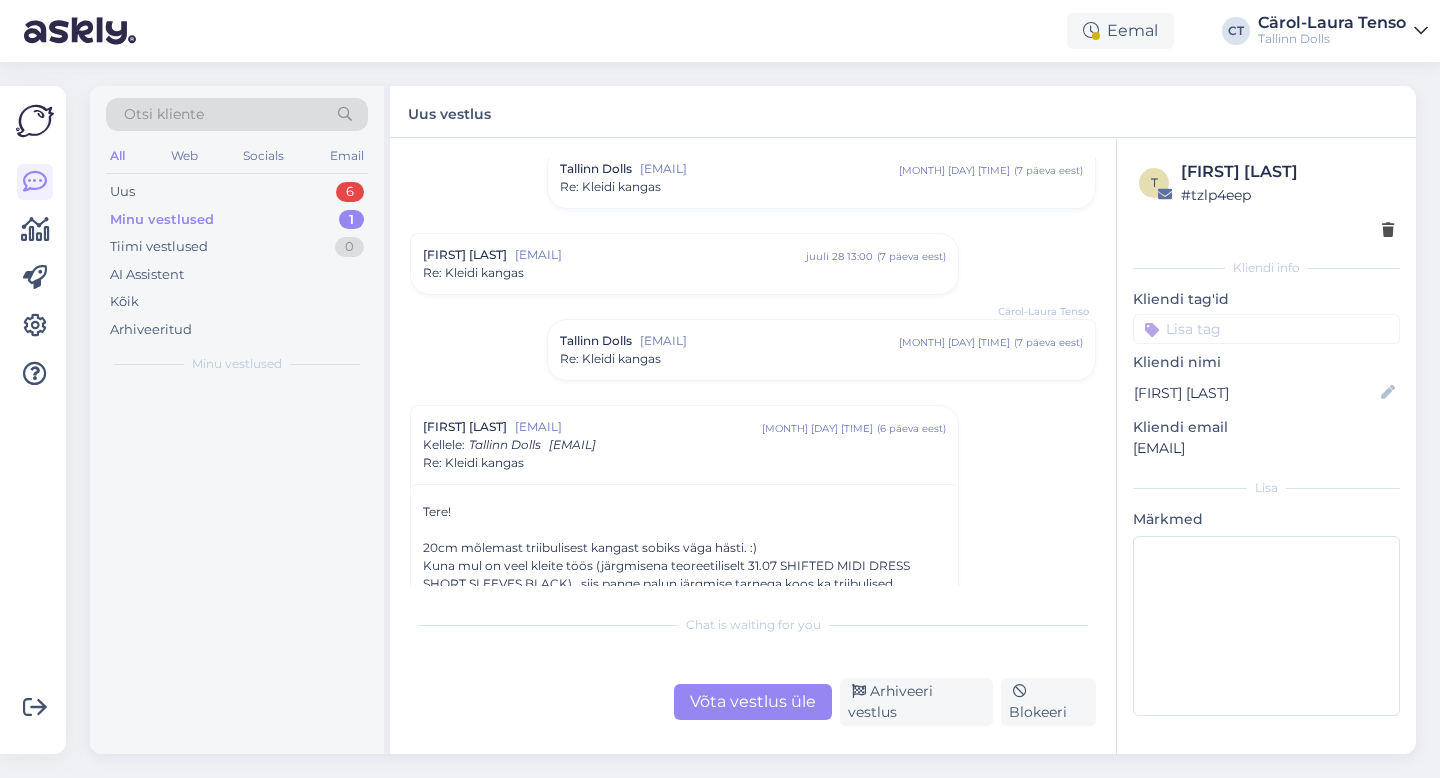 scroll, scrollTop: 0, scrollLeft: 0, axis: both 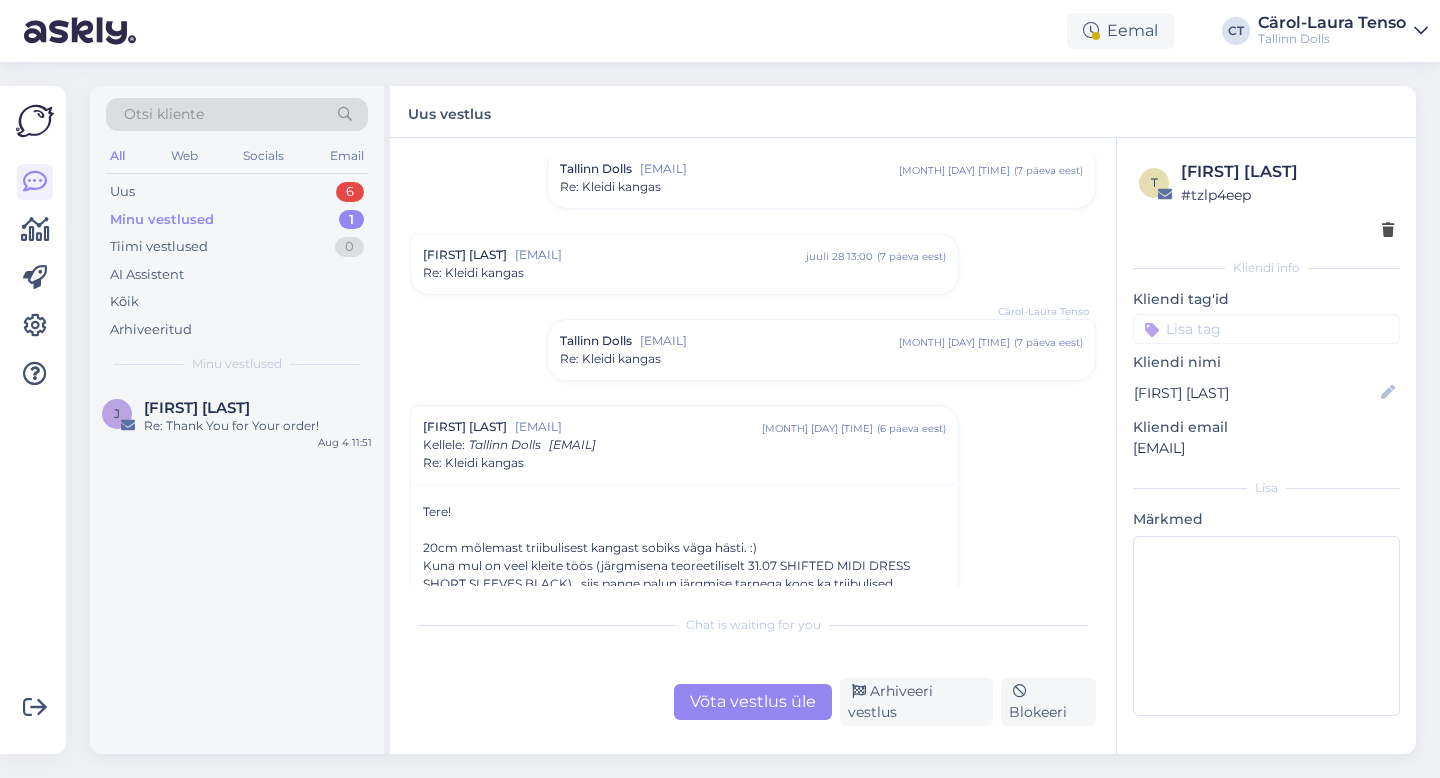 click on "[FIRST_NAME] [LAST_NAME] Re: Thank You for Your order! [MONTH] [DAY] [TIME]" at bounding box center [237, 569] 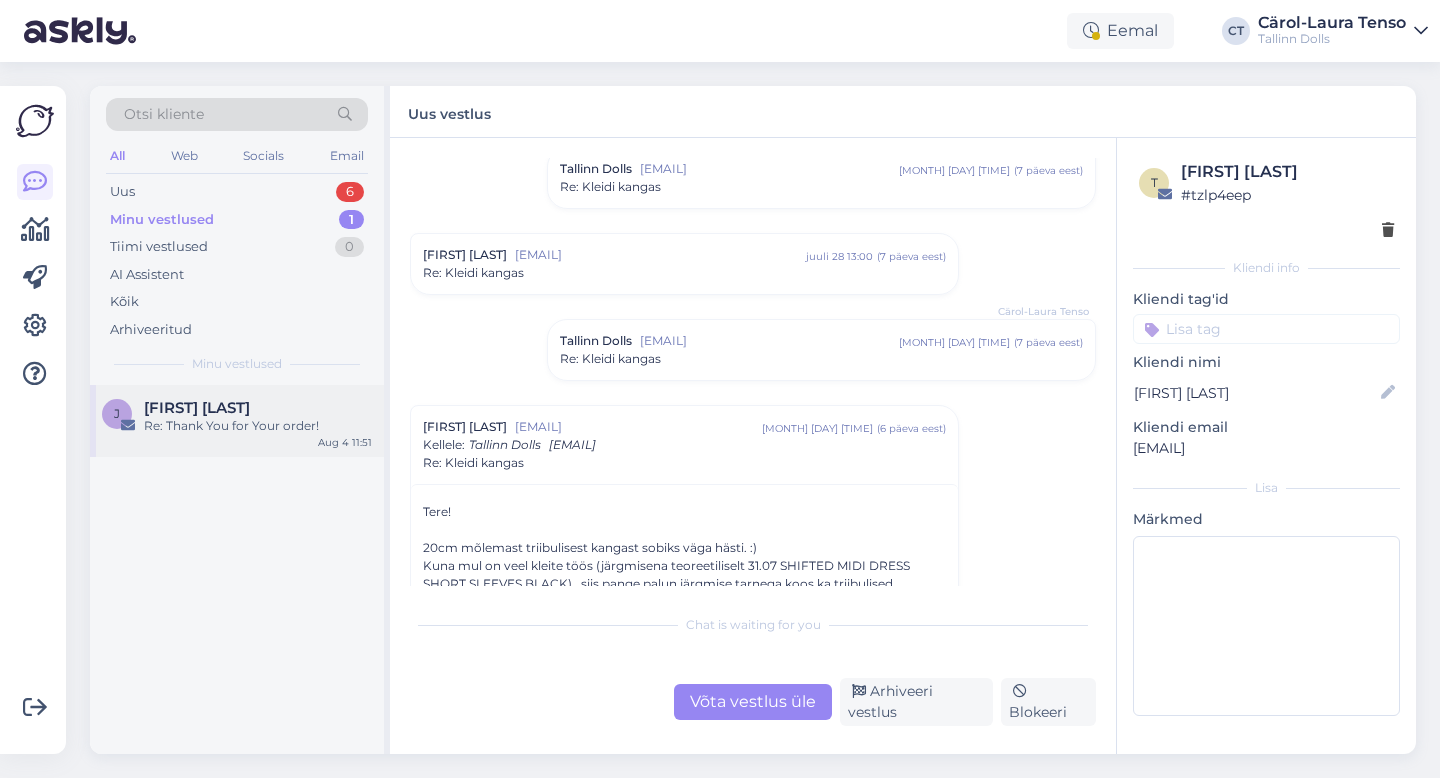click on "Re: Thank You for Your order!" at bounding box center (258, 426) 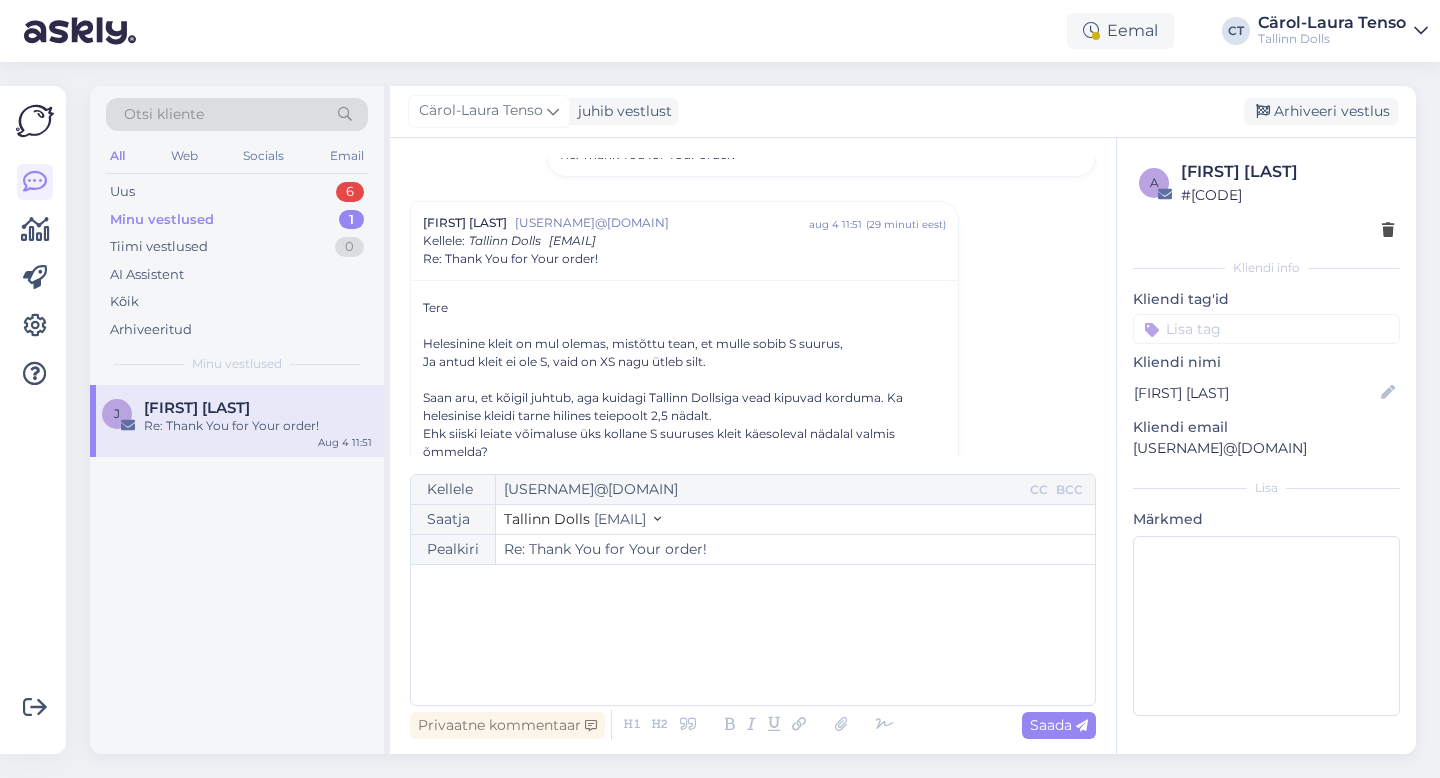 scroll, scrollTop: 1109, scrollLeft: 0, axis: vertical 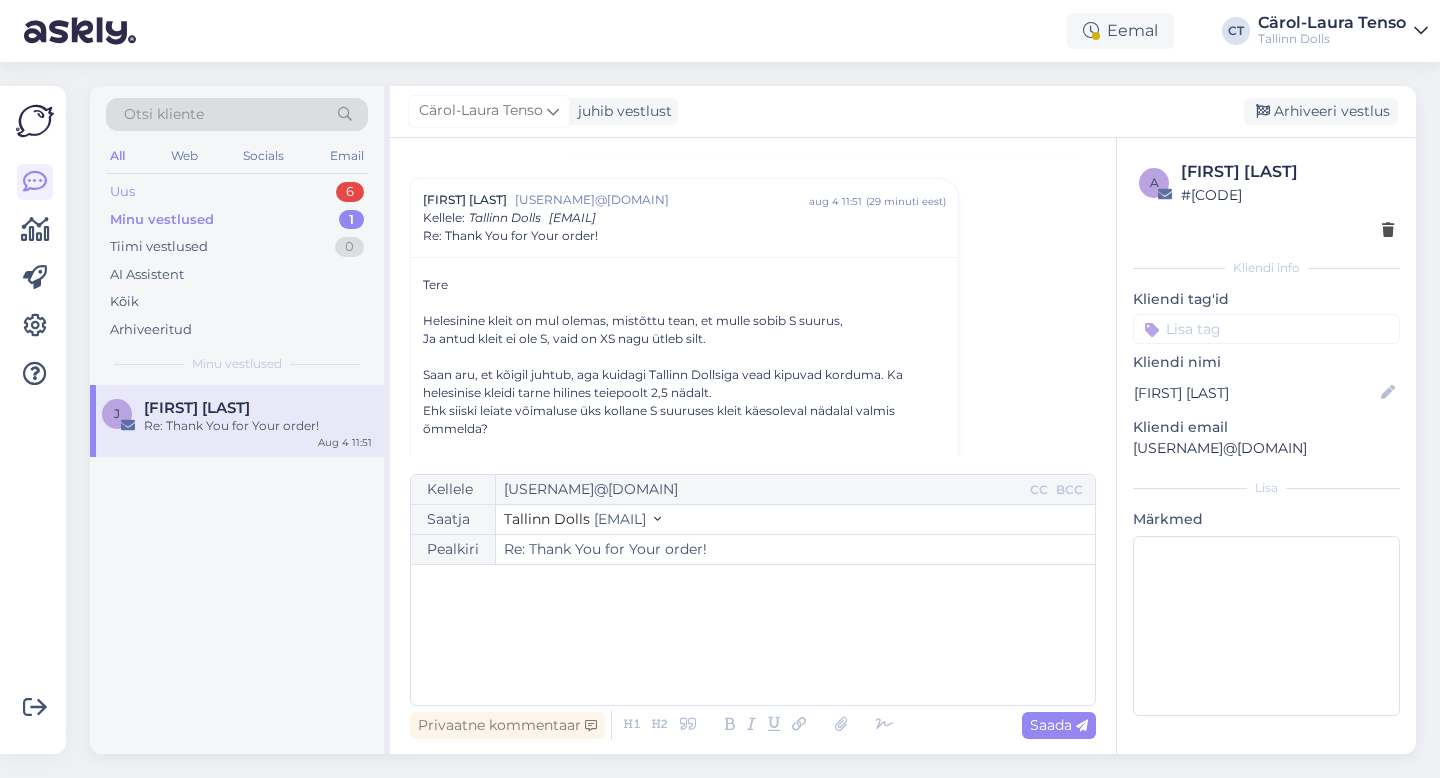 click on "Uus 6" at bounding box center (237, 192) 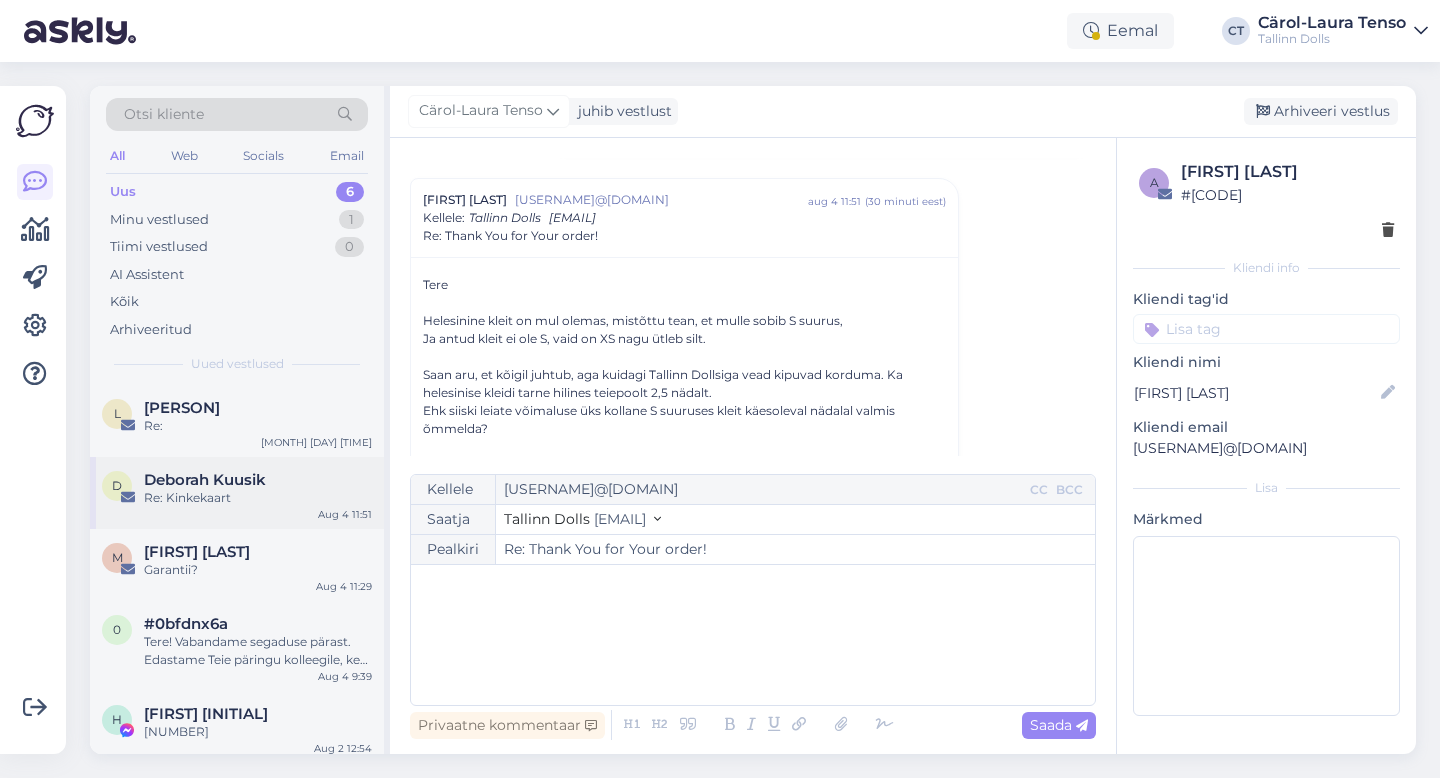scroll, scrollTop: 81, scrollLeft: 0, axis: vertical 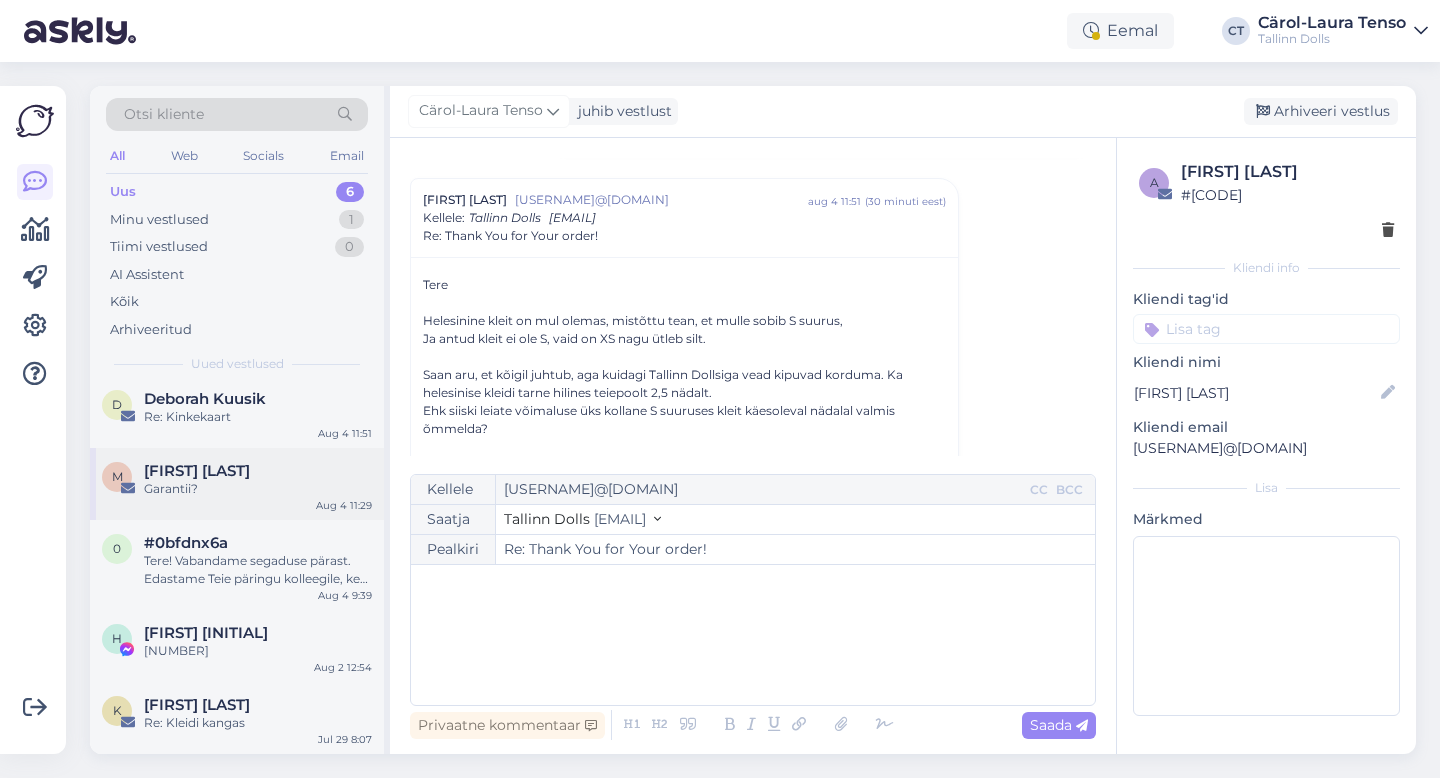 click on "Garantii?" at bounding box center [258, 489] 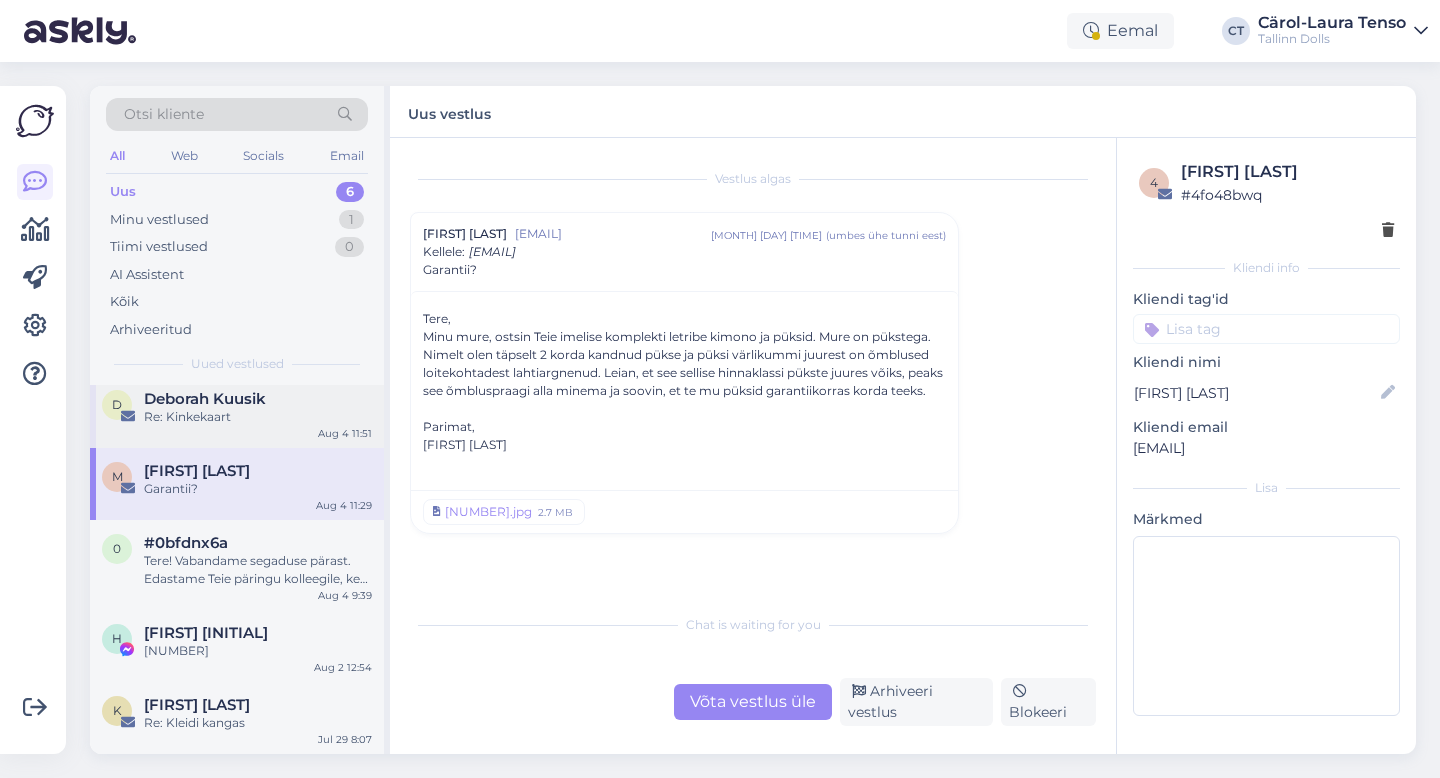 click on "Re: Kinkekaart" at bounding box center [258, 417] 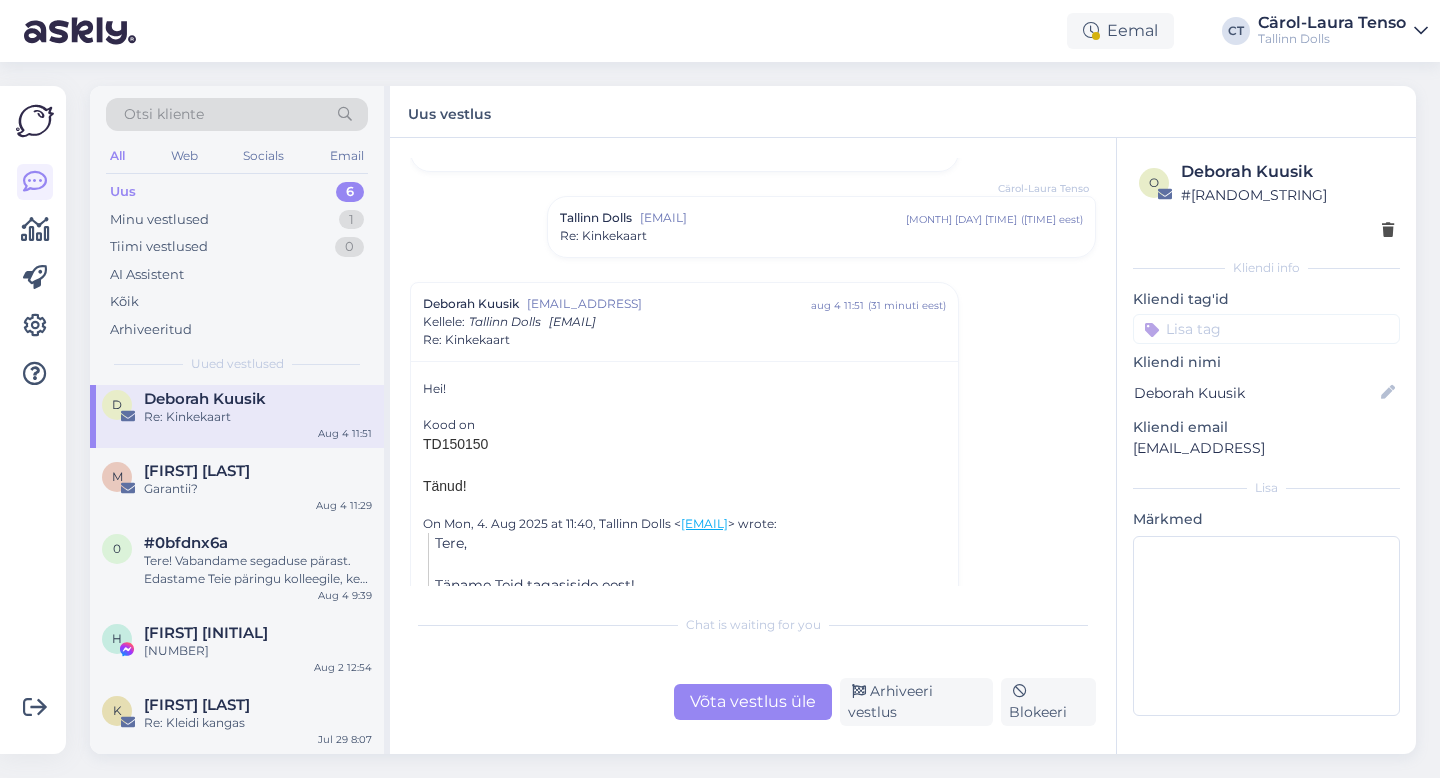 scroll, scrollTop: 2297, scrollLeft: 0, axis: vertical 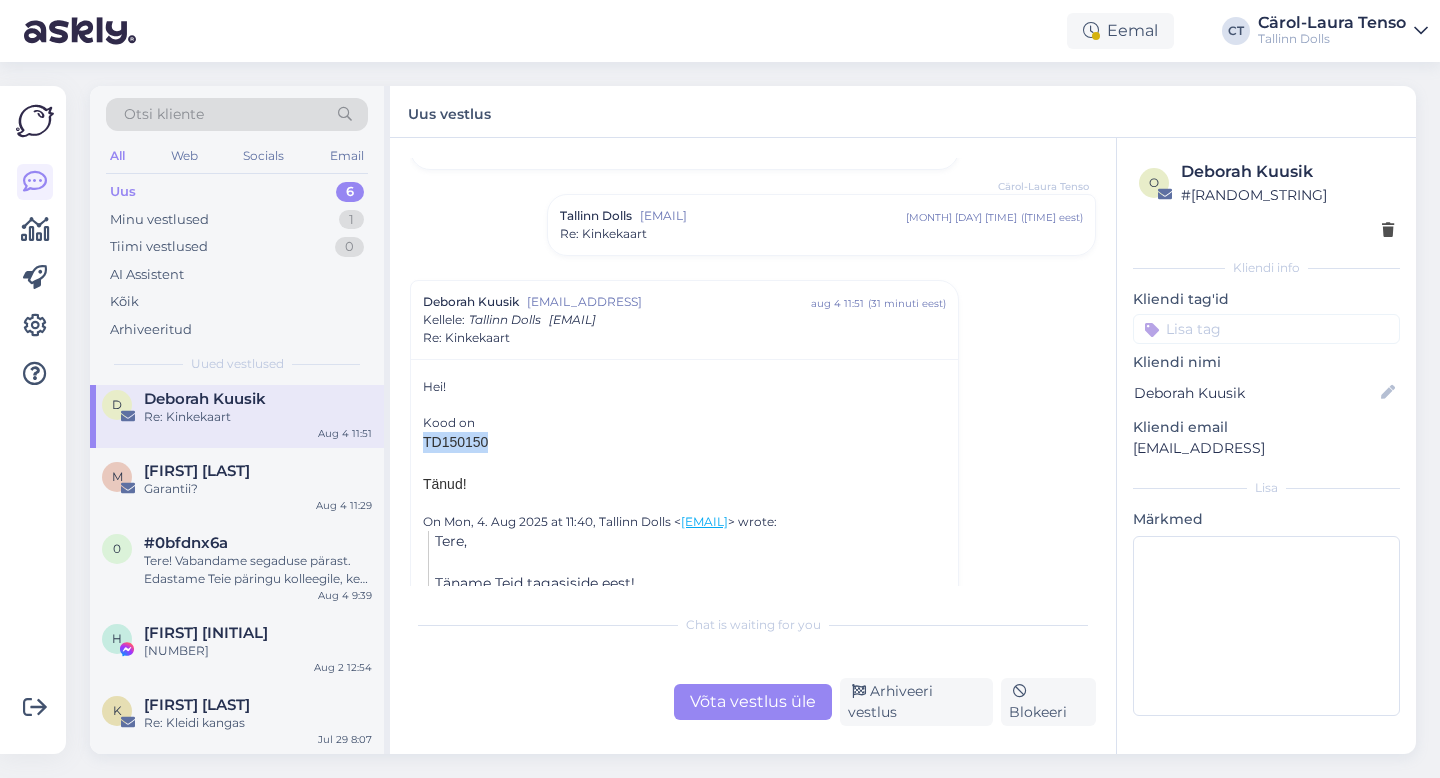 drag, startPoint x: 503, startPoint y: 444, endPoint x: 417, endPoint y: 439, distance: 86.145226 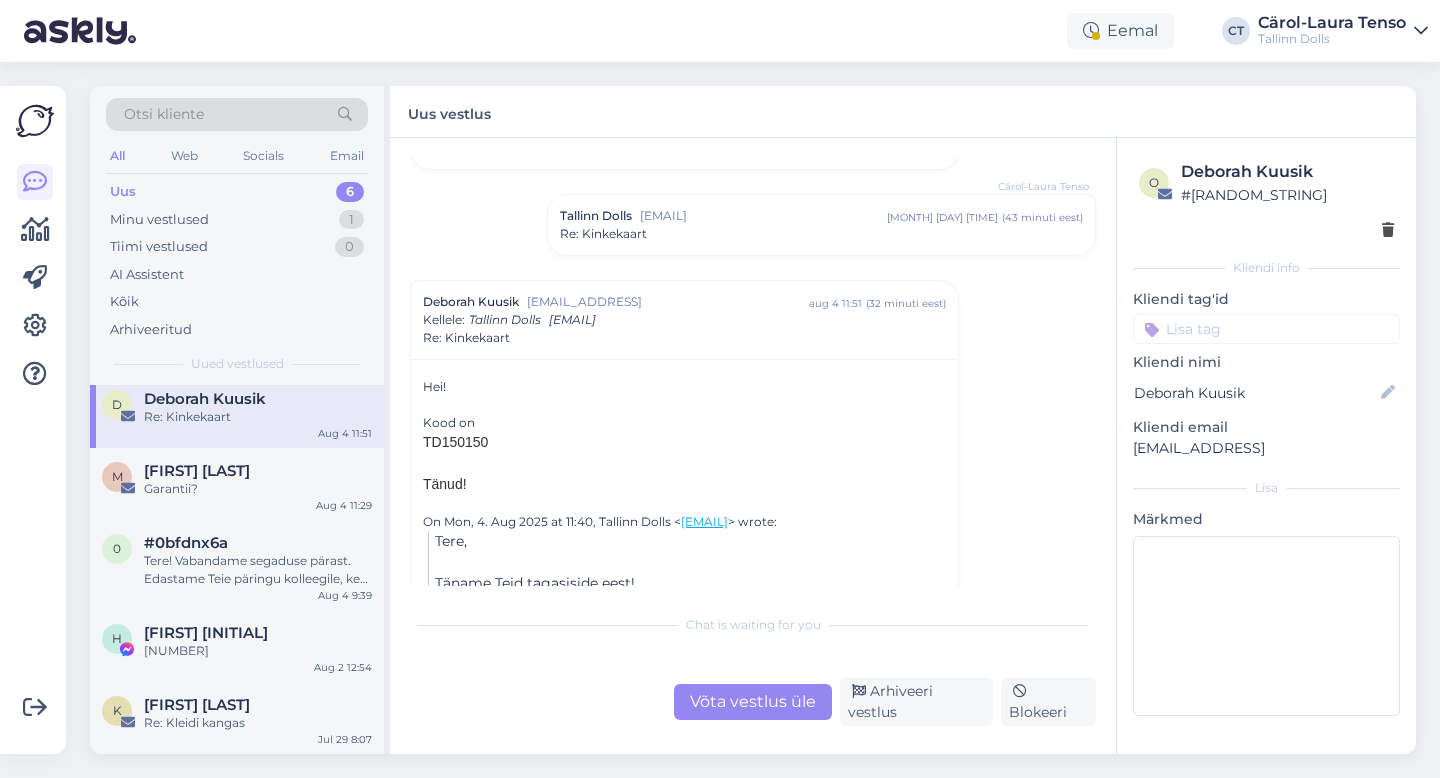 click on "Võta vestlus üle" at bounding box center [753, 702] 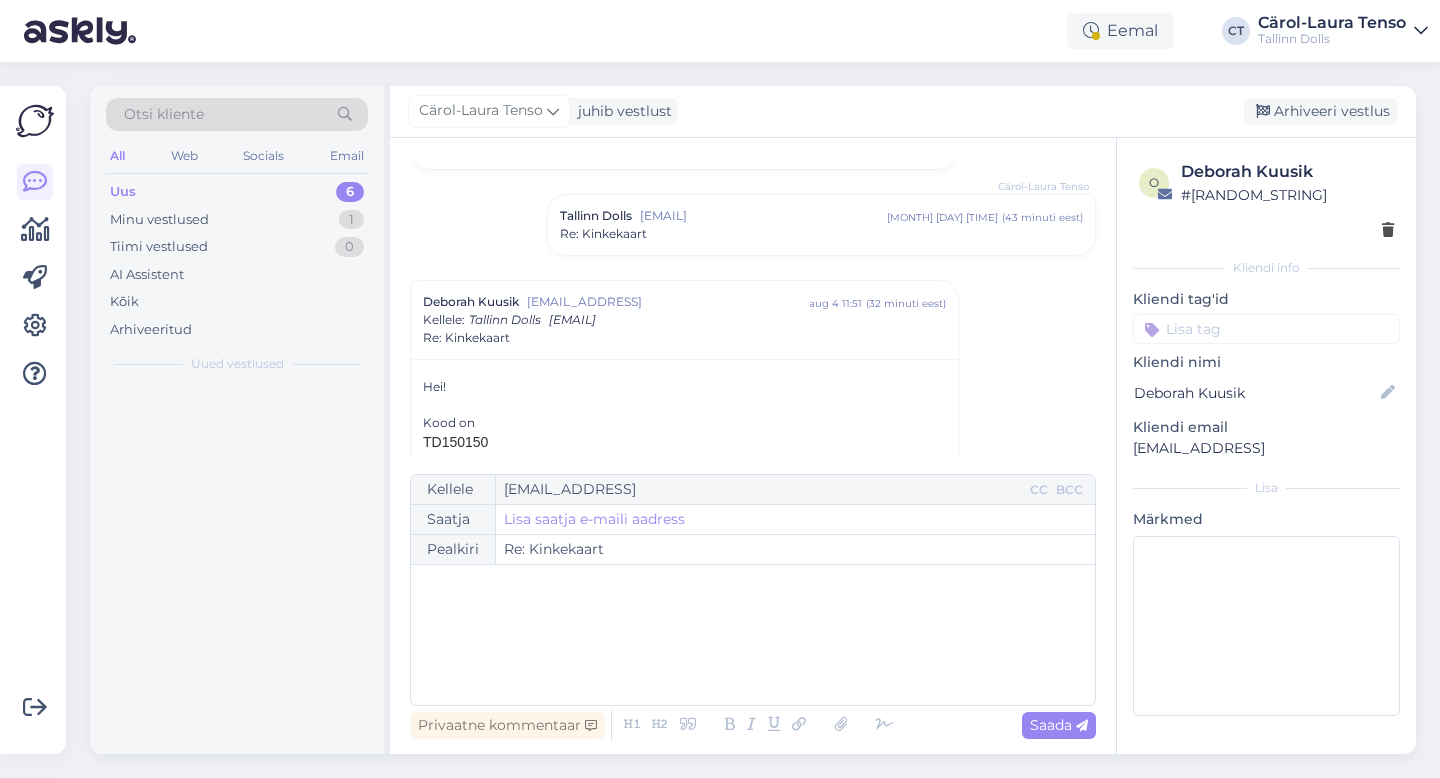 scroll, scrollTop: 2419, scrollLeft: 0, axis: vertical 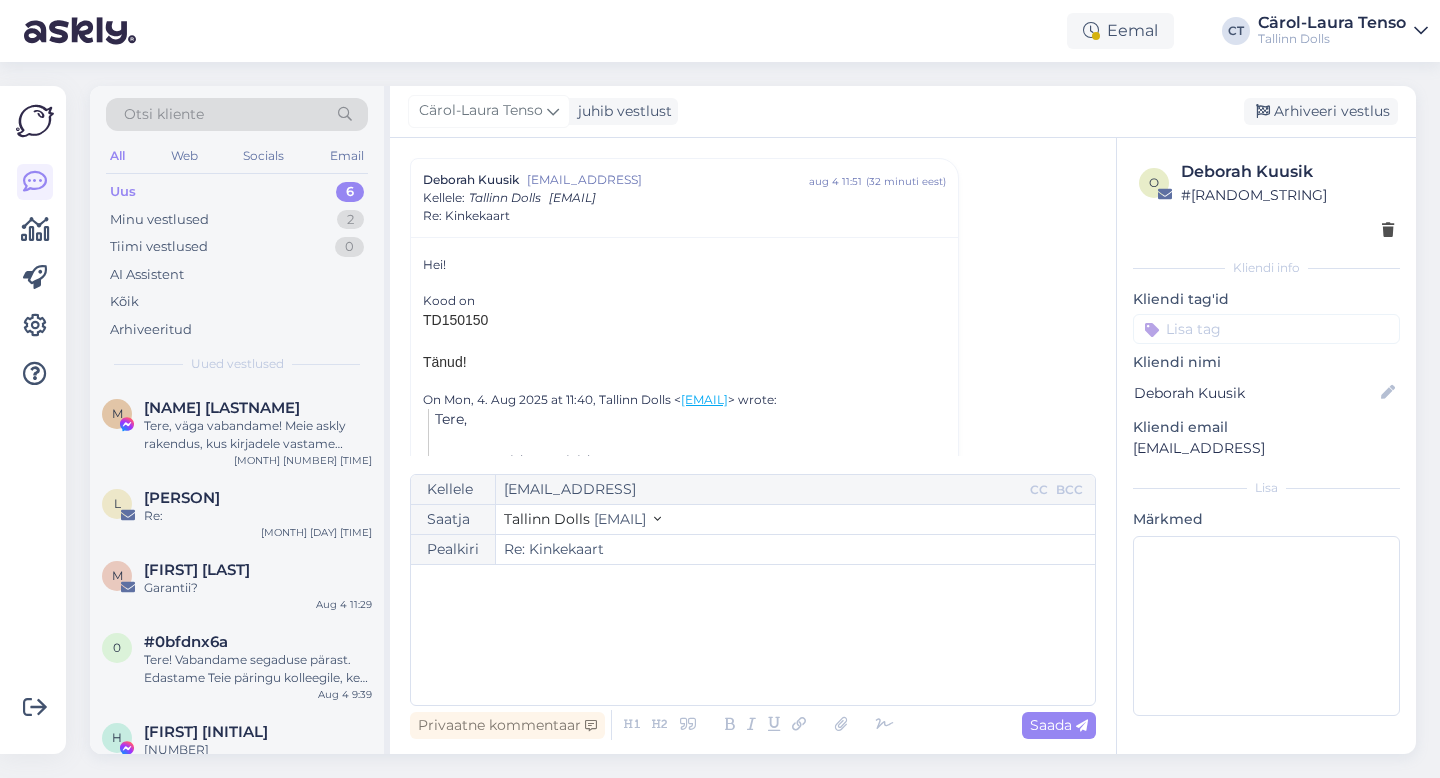 click on "﻿" at bounding box center (753, 635) 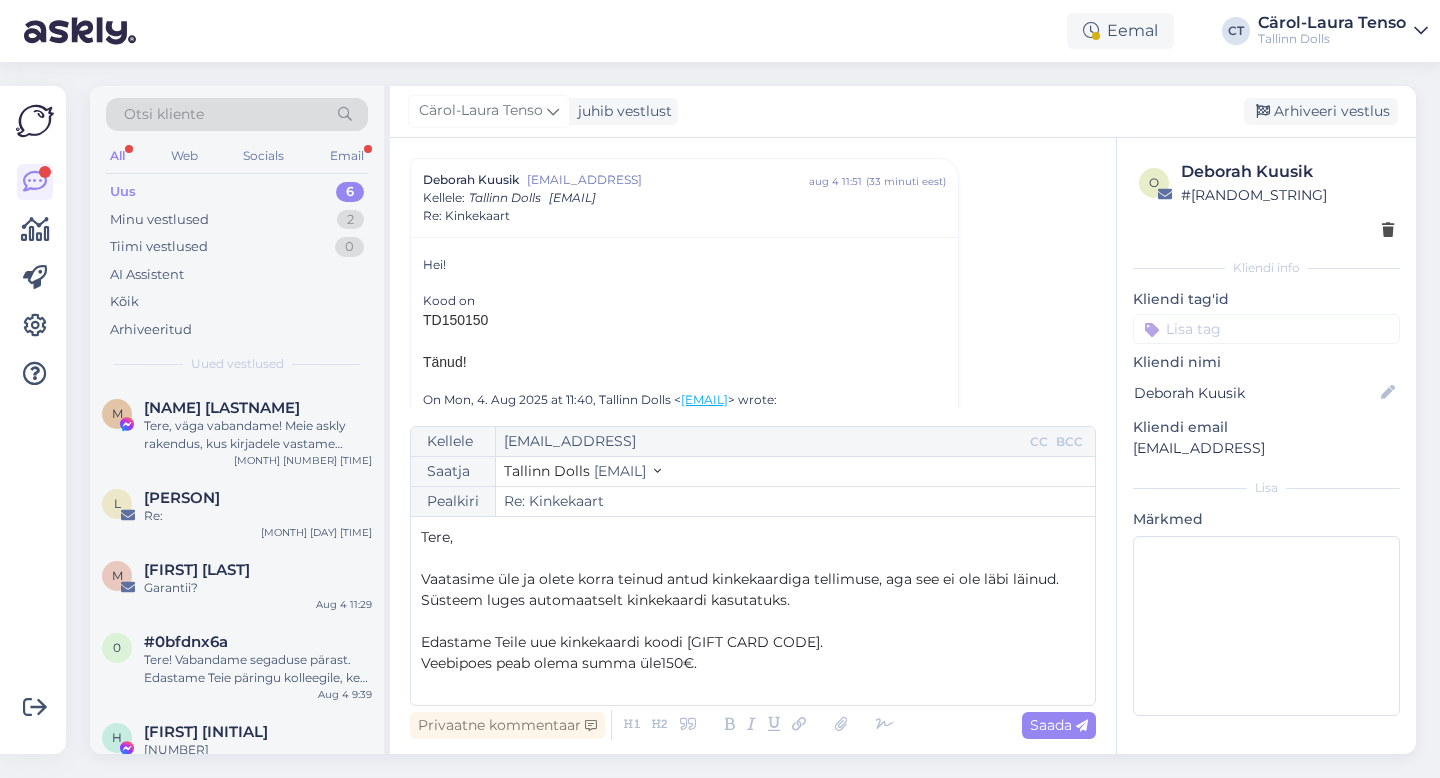 click on "Veebipoes peab olema summa üle150€." at bounding box center (559, 663) 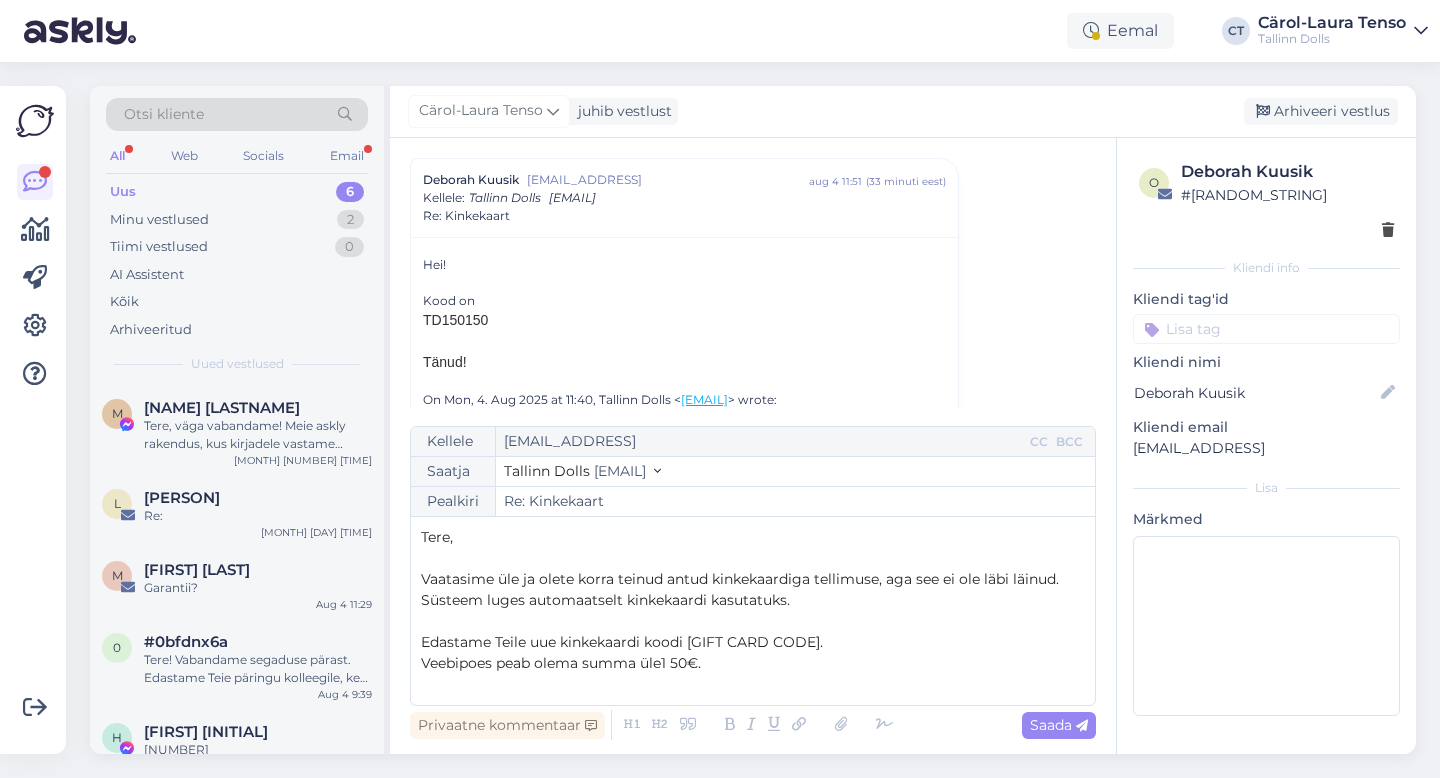 click on "Veebipoes peab olema summa üle1 50€." at bounding box center (561, 663) 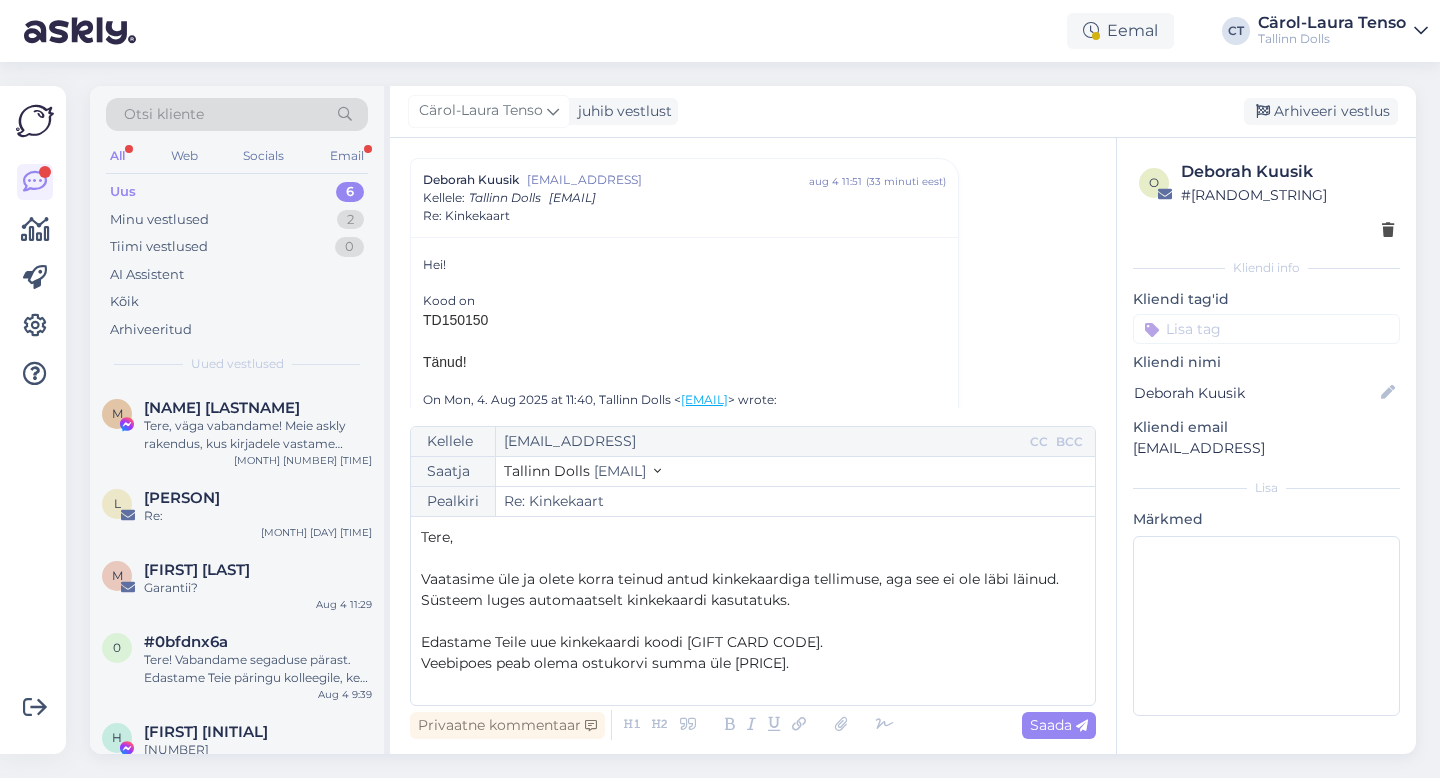 click on "Veebipoes peab olema ostukorvi summa üle [PRICE]." at bounding box center (605, 663) 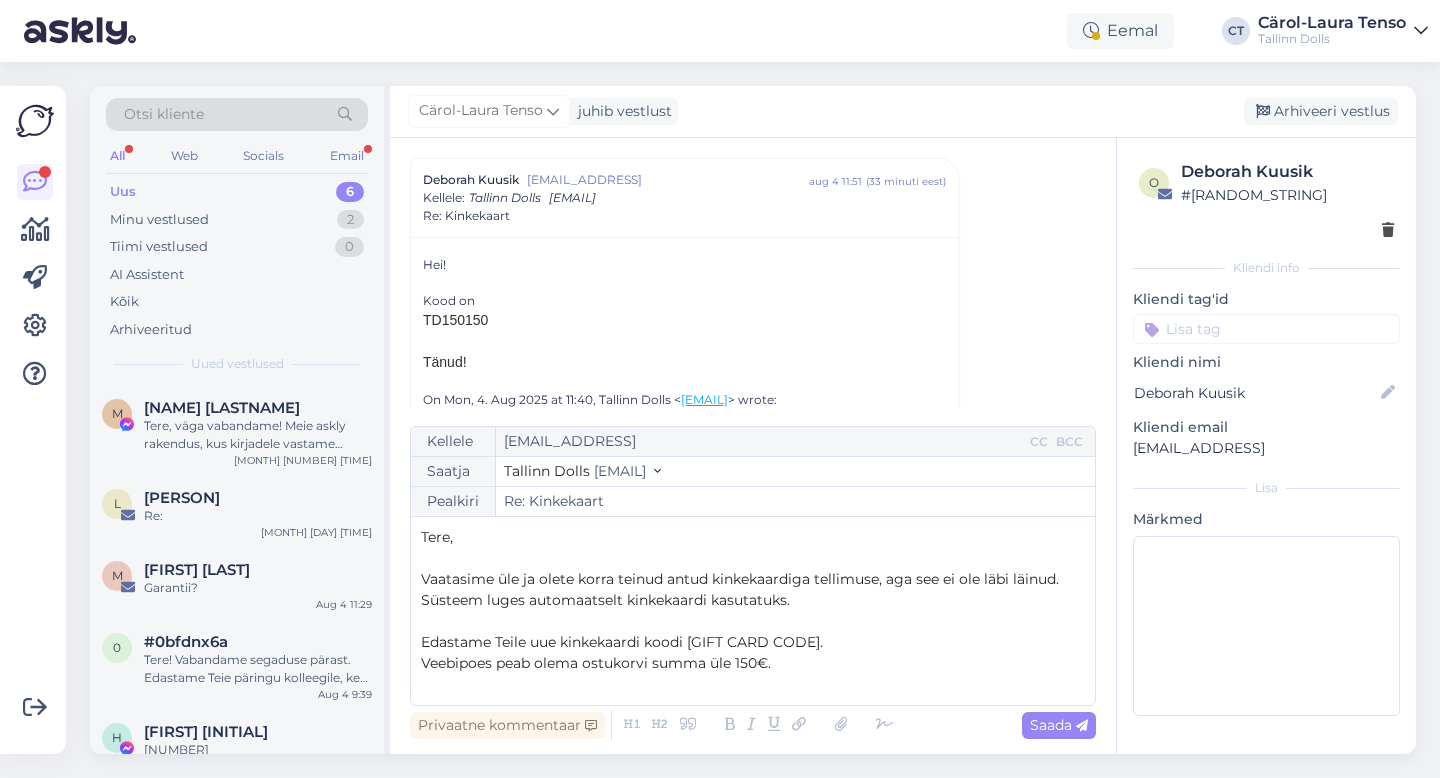 click on "Veebipoes peab olema ostukorvi summa üle 150€." at bounding box center [753, 663] 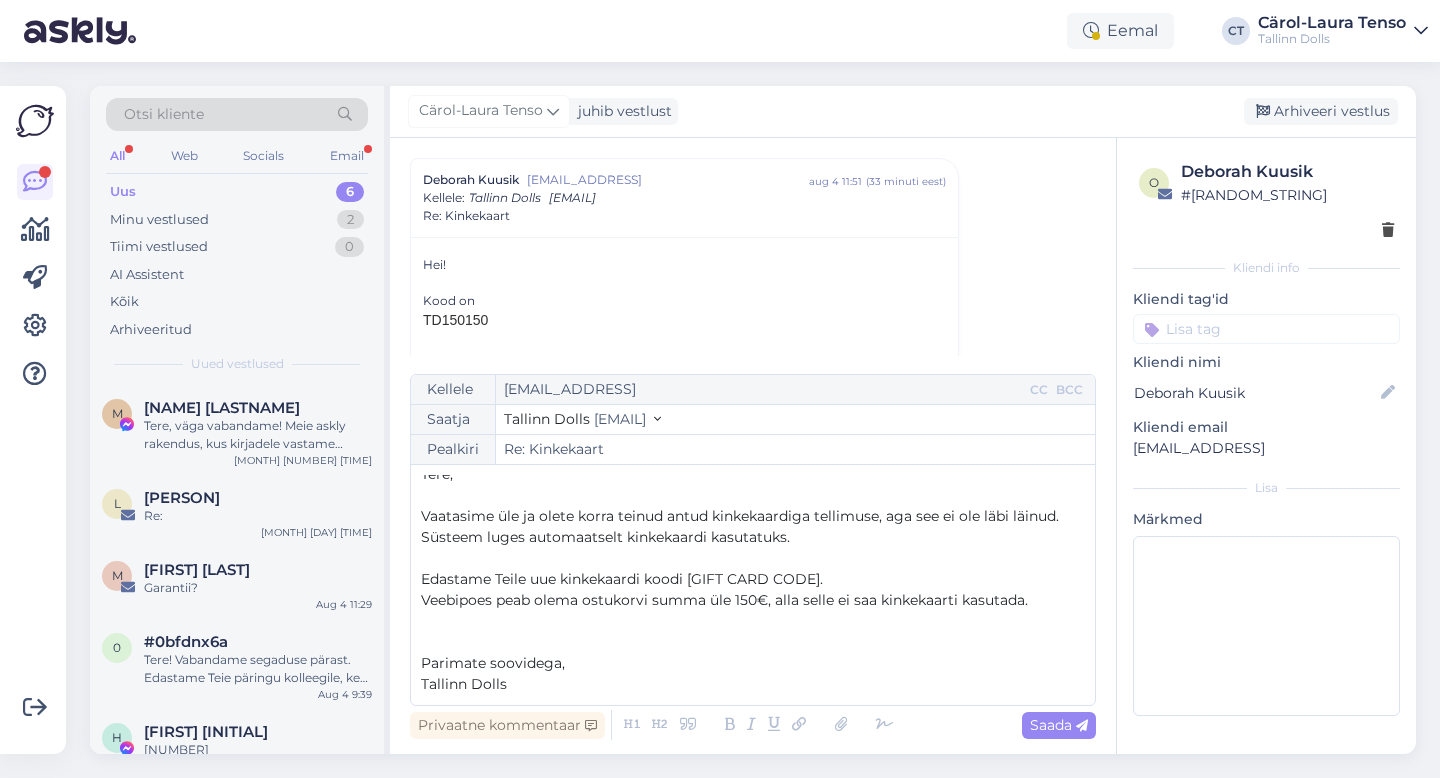 scroll, scrollTop: 11, scrollLeft: 0, axis: vertical 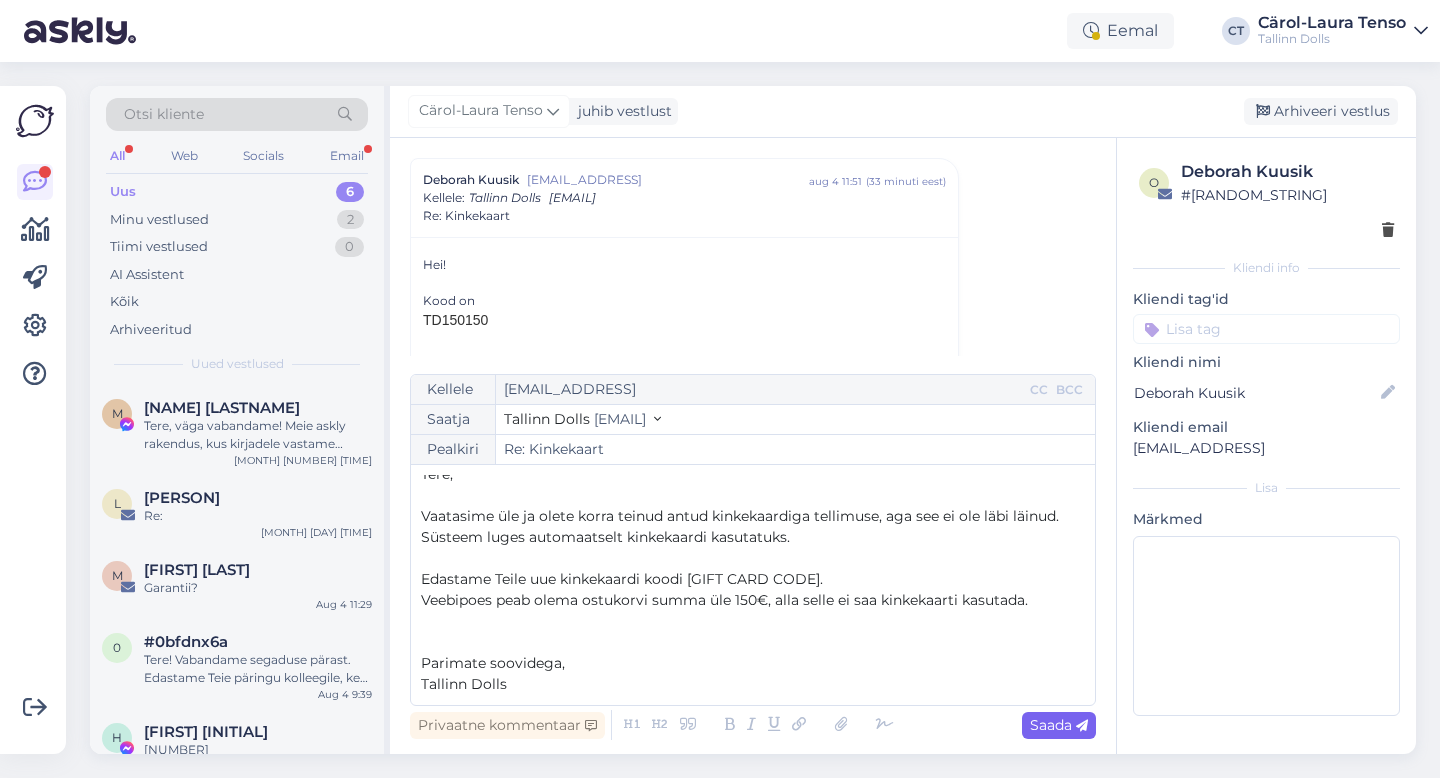 click on "Saada" at bounding box center [1059, 725] 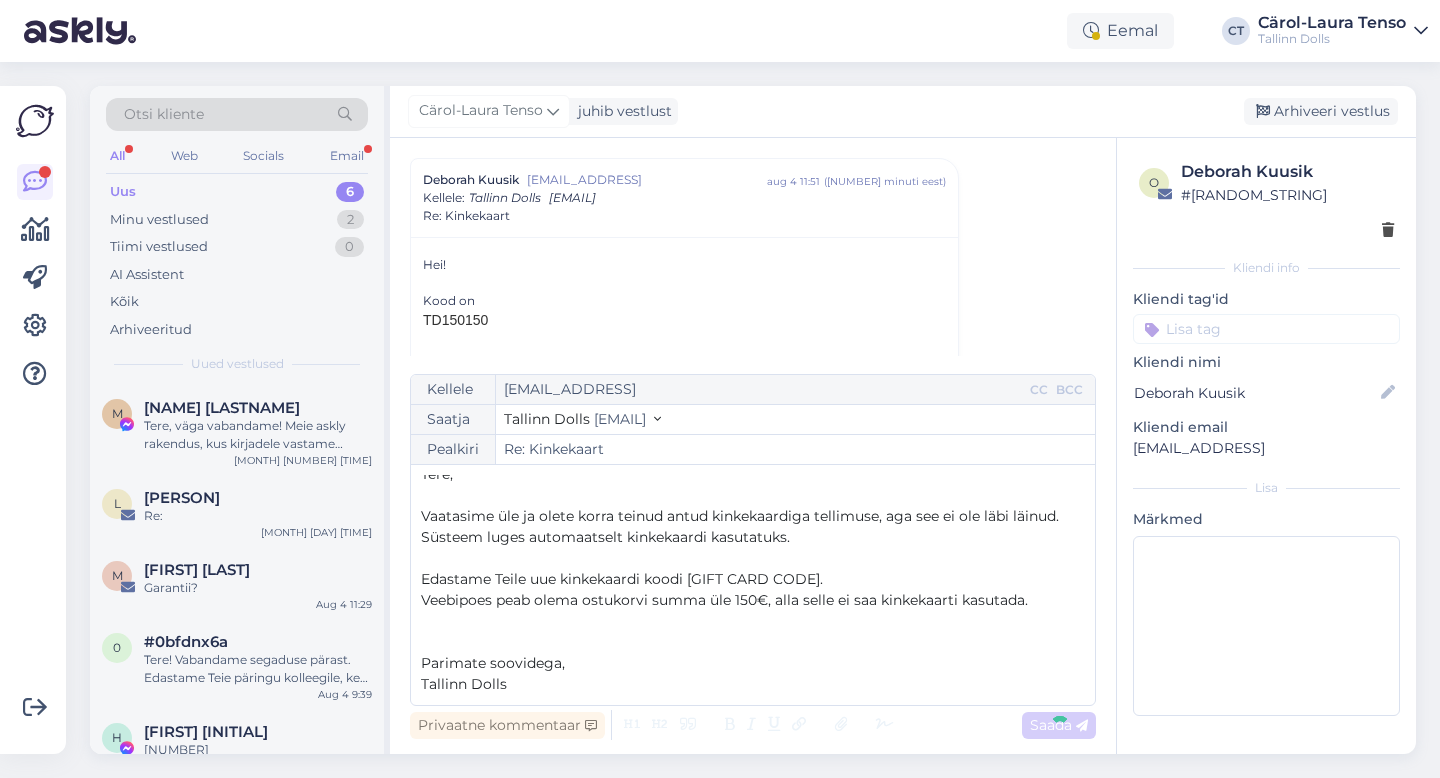 type on "Re: Re: Kinkekaart" 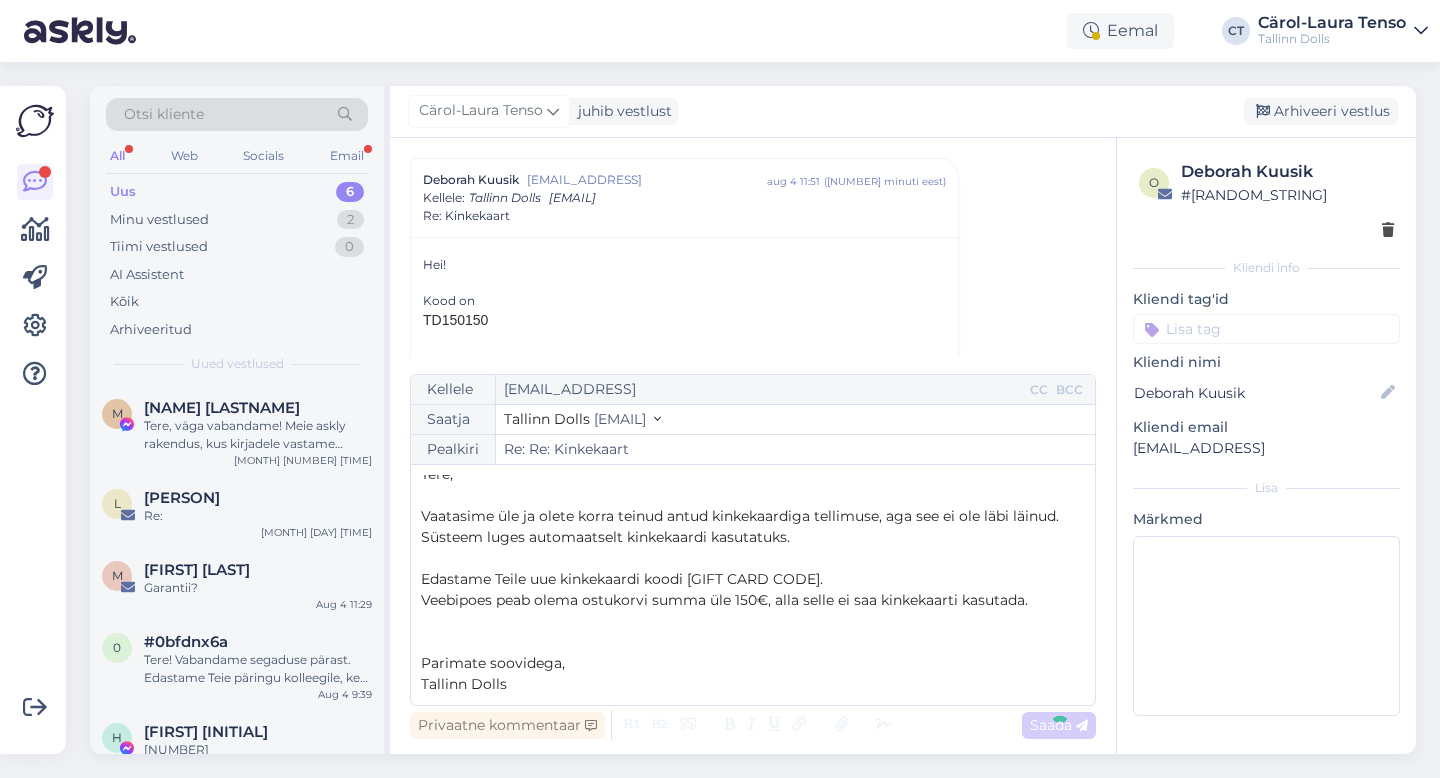 scroll, scrollTop: 2742, scrollLeft: 0, axis: vertical 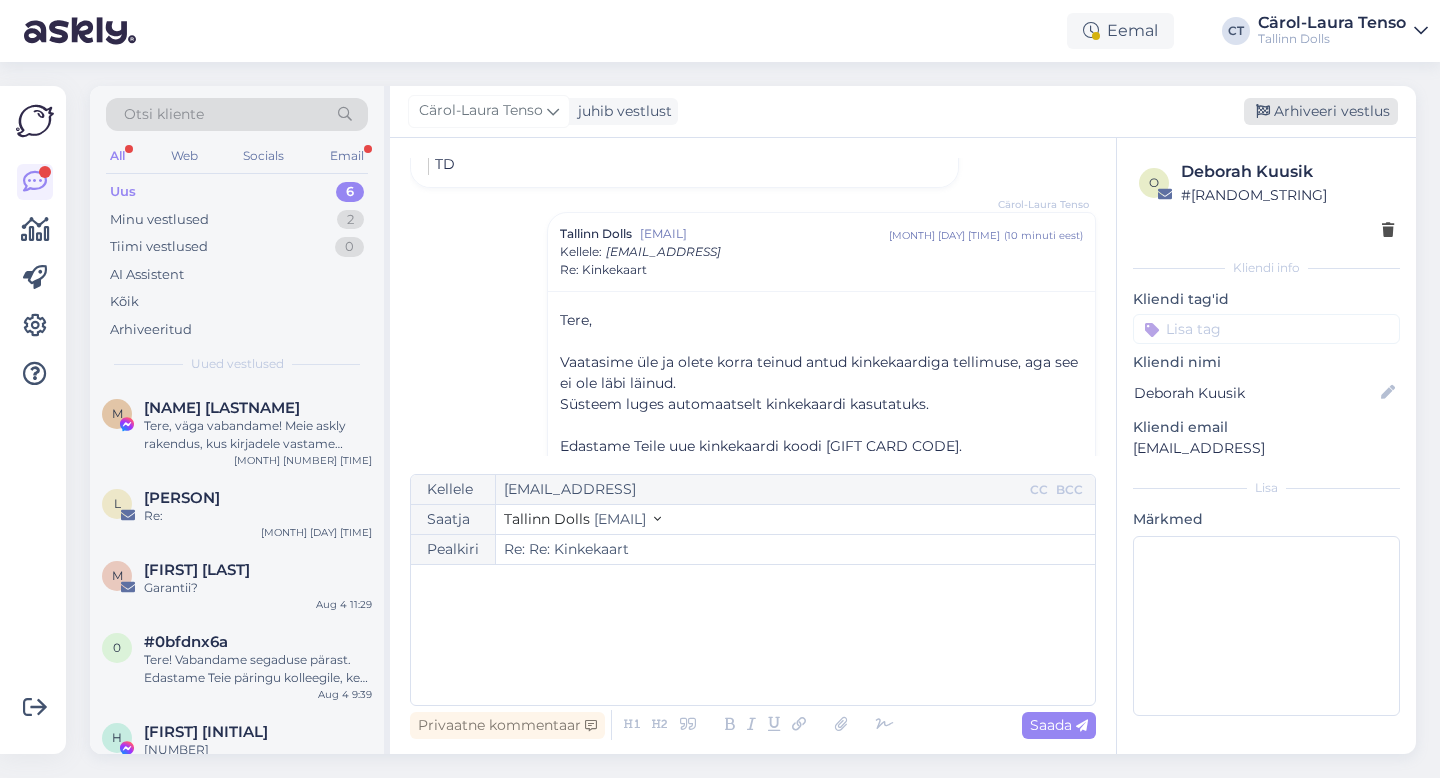 click on "Arhiveeri vestlus" at bounding box center (1321, 111) 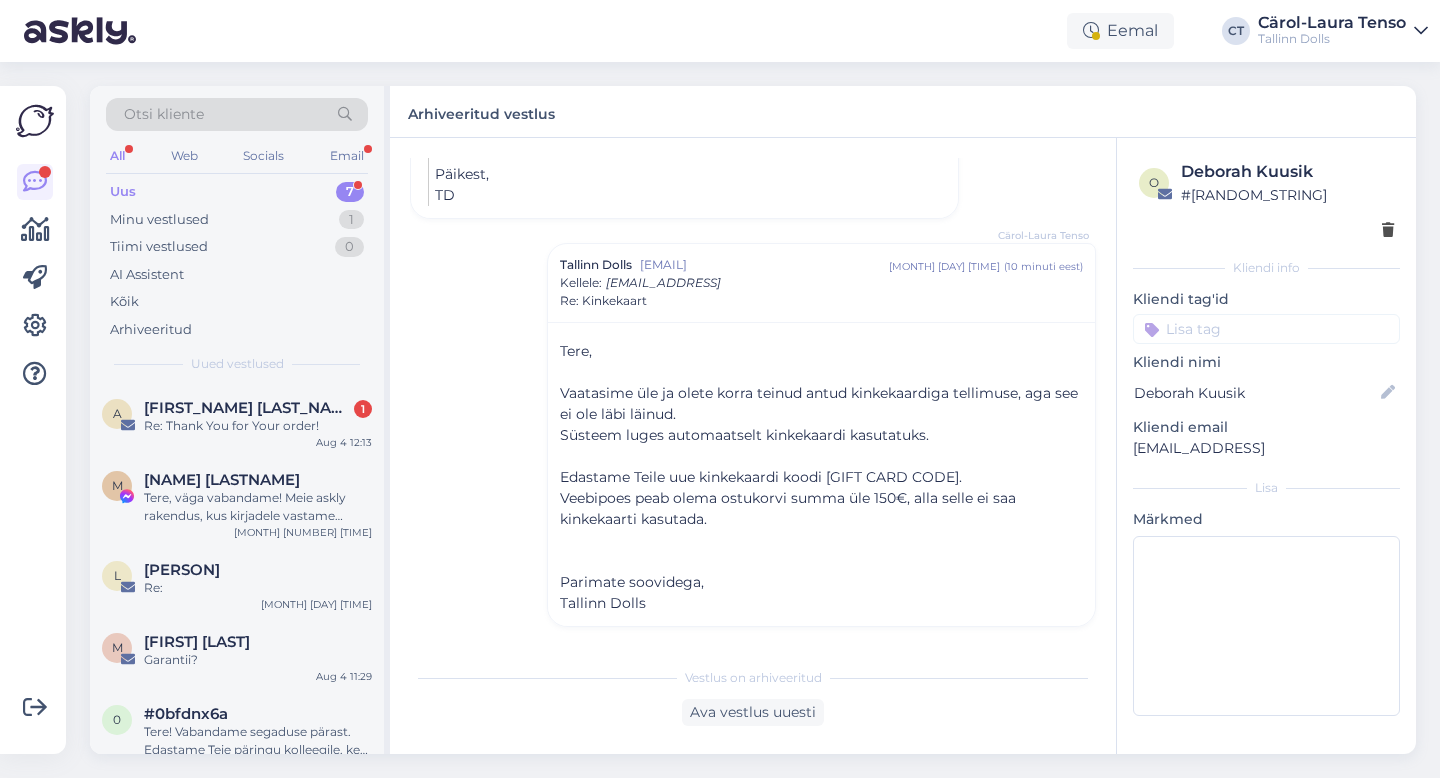scroll, scrollTop: 2811, scrollLeft: 0, axis: vertical 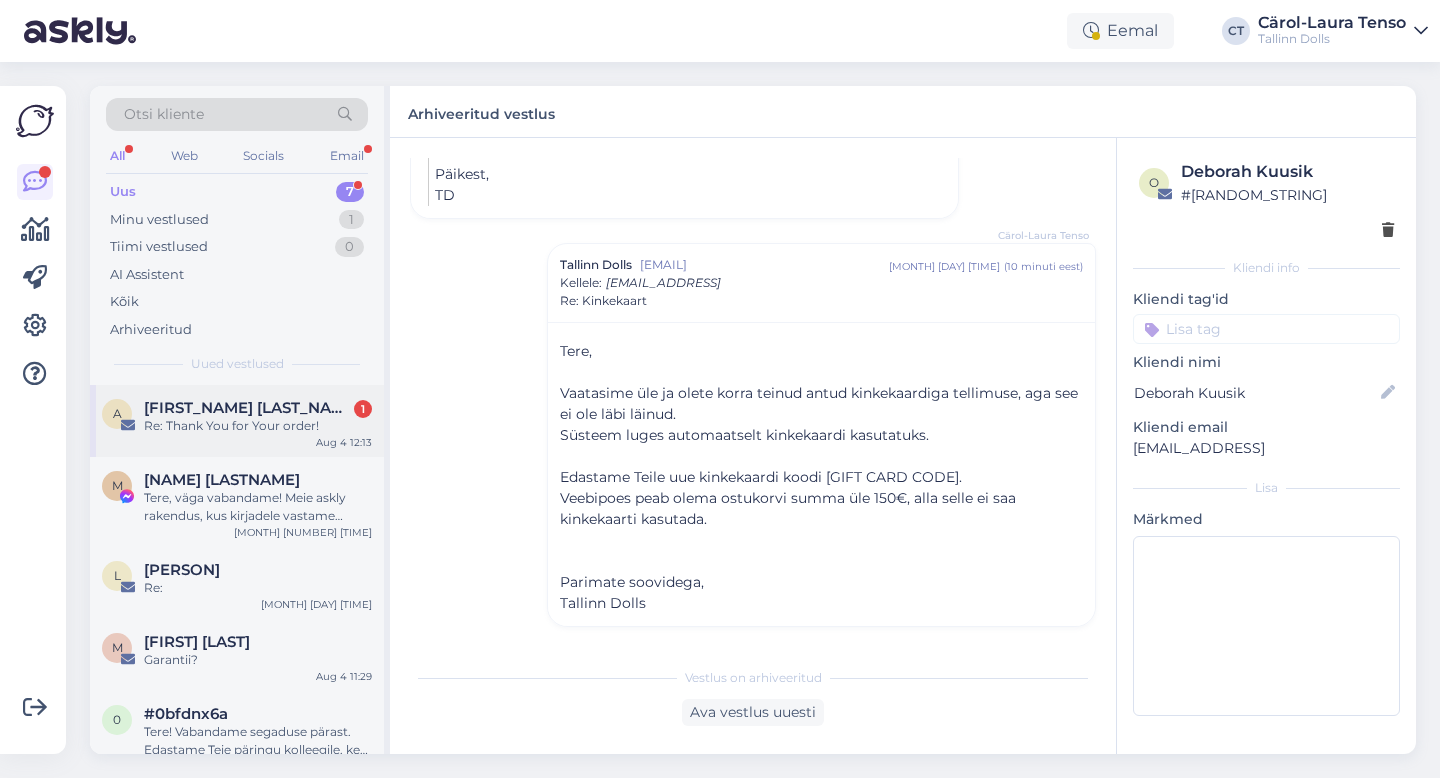 click on "[FIRST] [LAST] 1 Re: Thank You for Your order! [MONTH] [DAY] [TIME]" at bounding box center [237, 421] 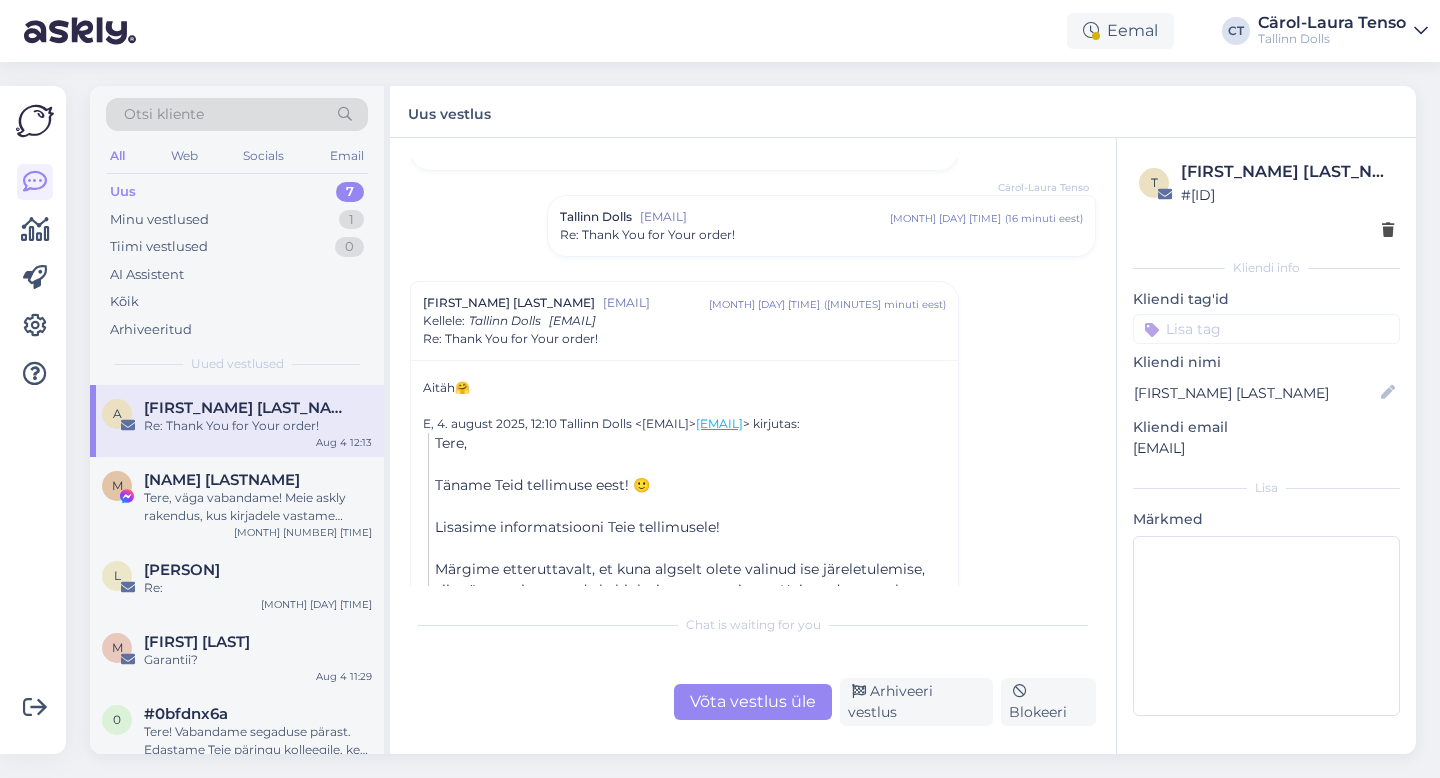 scroll, scrollTop: 122, scrollLeft: 0, axis: vertical 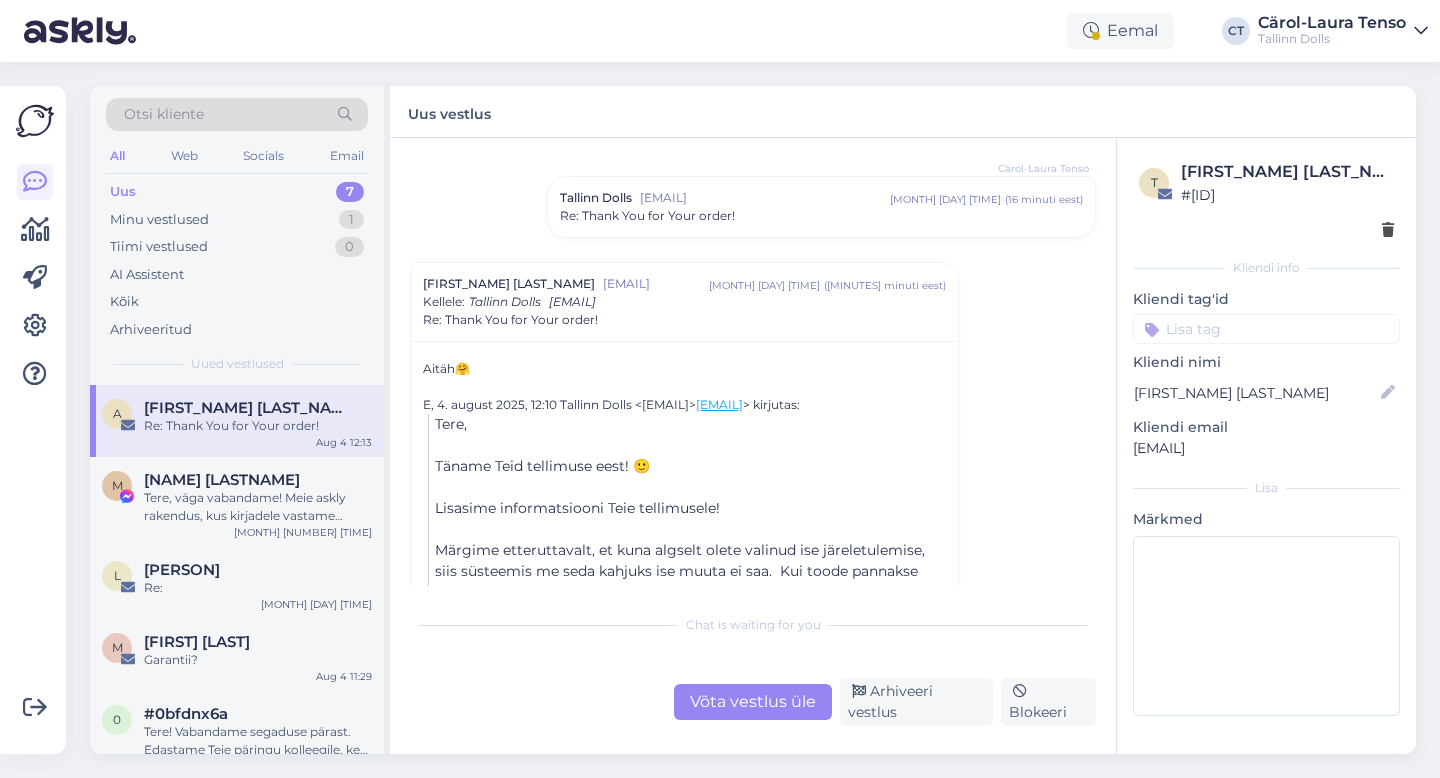 click on "[CITY] [BRAND] [EMAIL] [MONTH] [DAY] [TIME] ( [MINUTES] minuti eest ) Re: Thank You for Your order!" at bounding box center (821, 207) 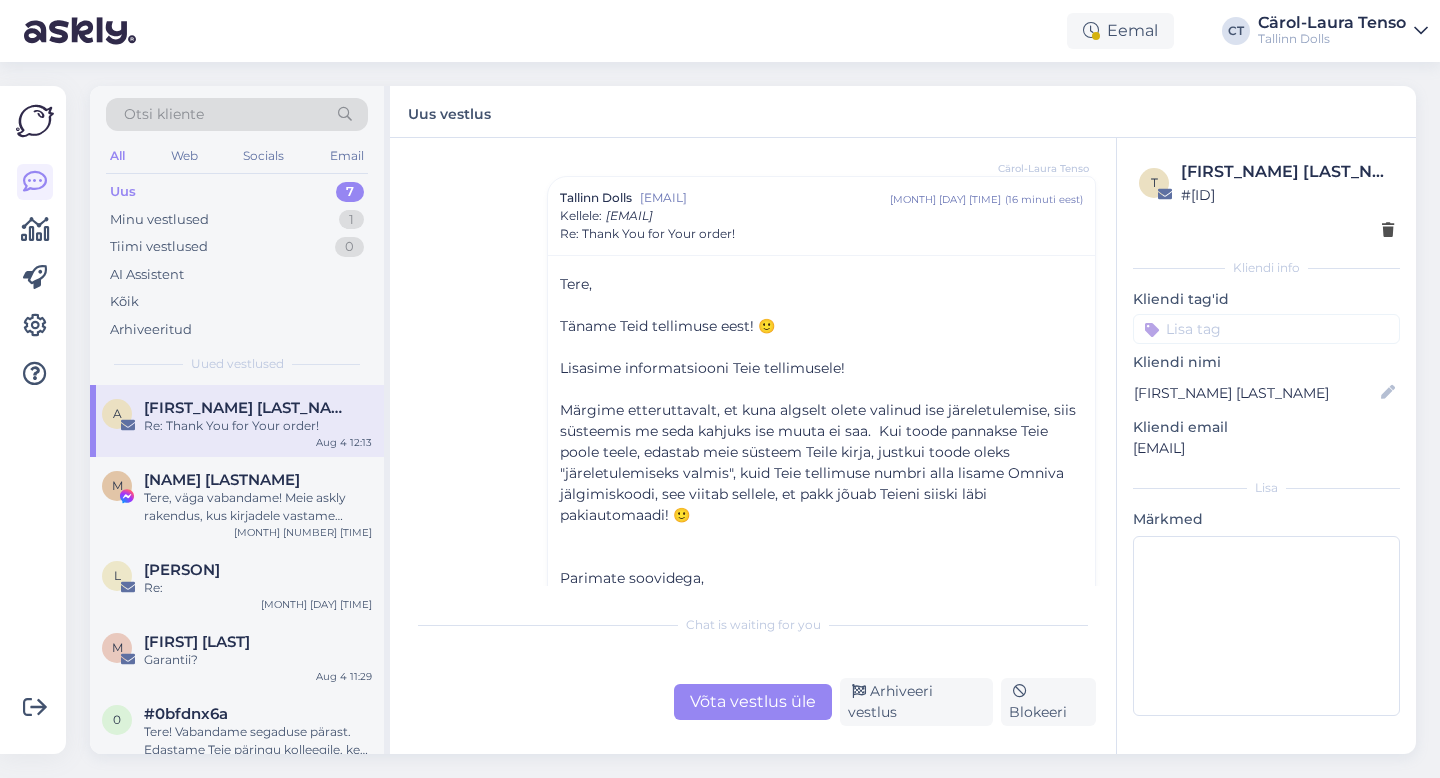 scroll, scrollTop: 507, scrollLeft: 0, axis: vertical 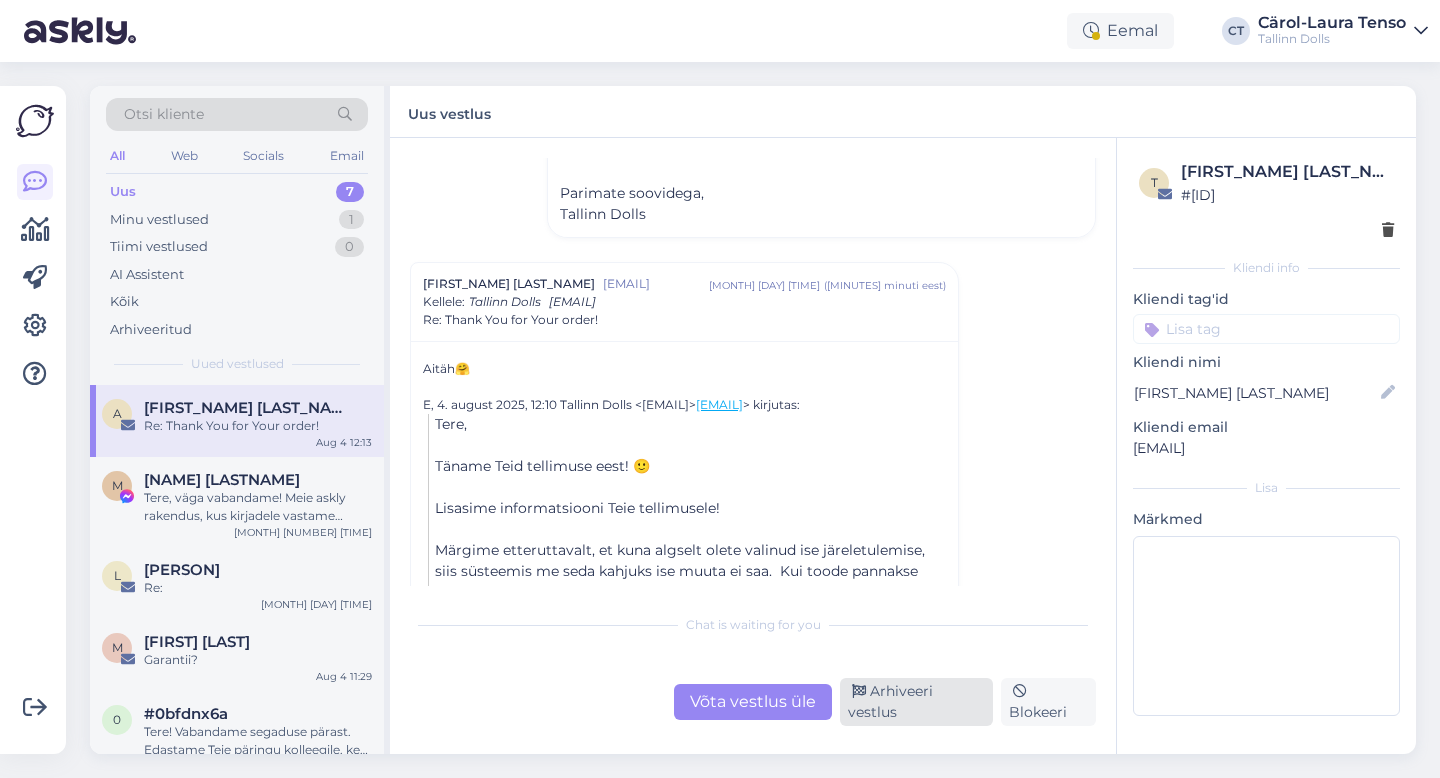 click on "Arhiveeri vestlus" at bounding box center [916, 702] 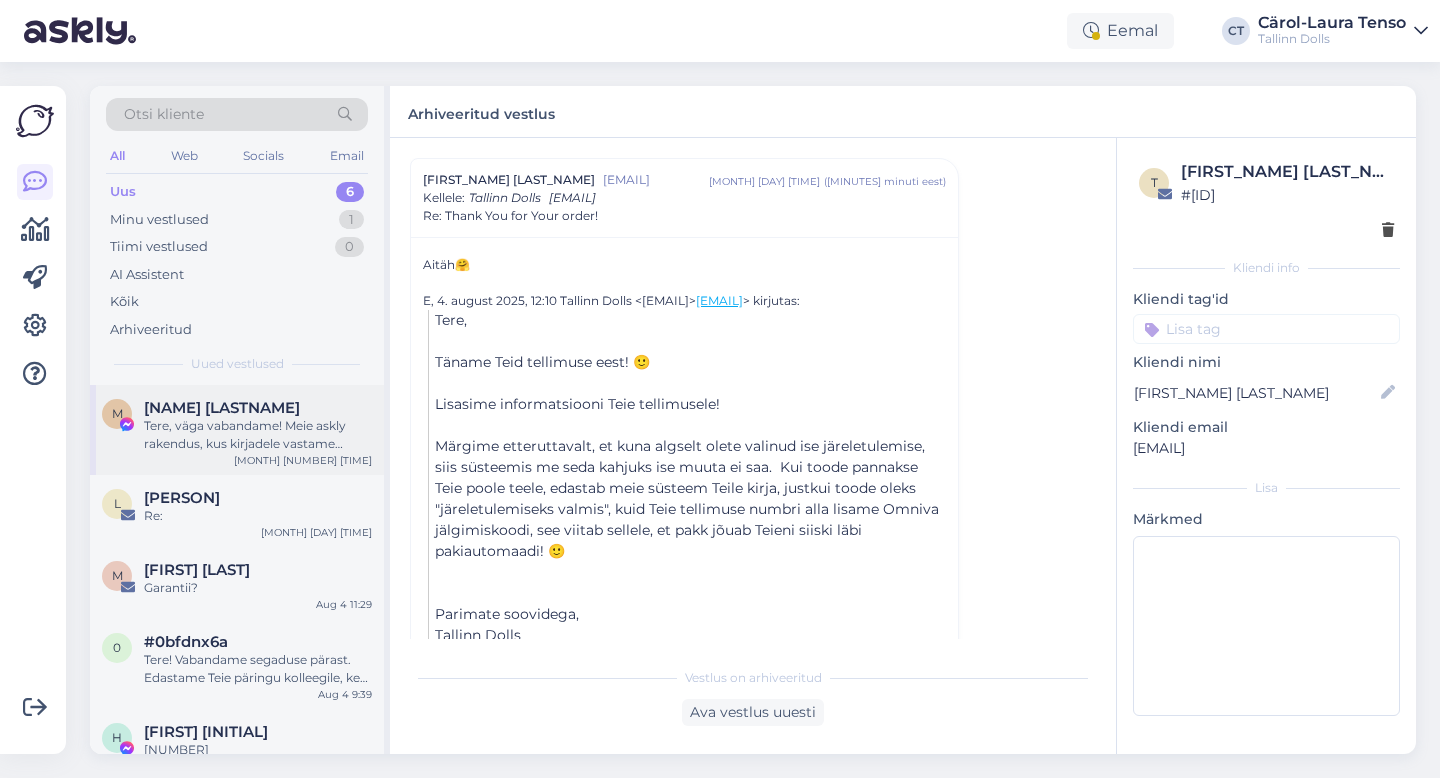 click on "Tere, väga vabandame!
Meie askly rakendus, kus kirjadele vastame tõlgib automaatselt.
Lisame antud kirja uuesti eesti keeles:
Saate toote osta meie veebipoest või stuudiopoes :)" at bounding box center [258, 435] 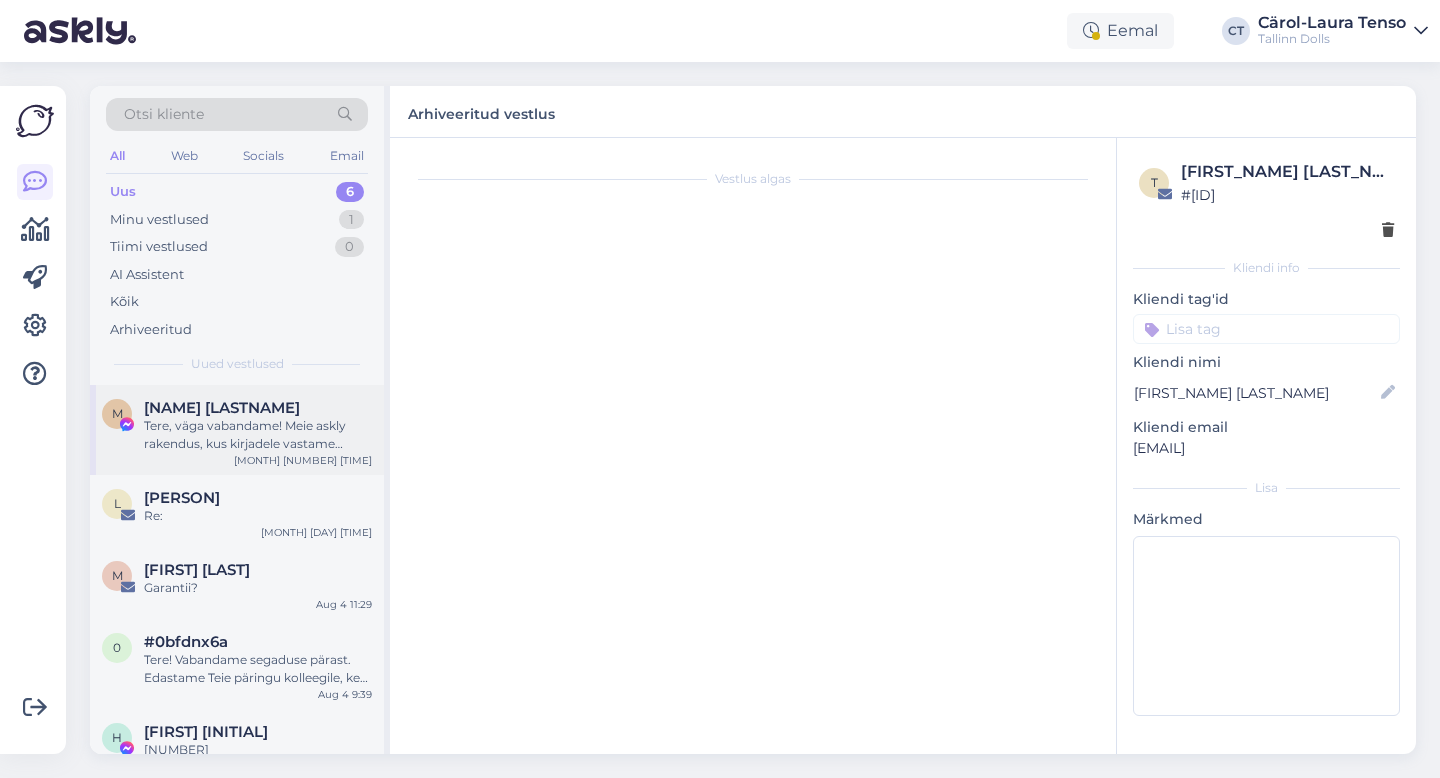 scroll, scrollTop: 491, scrollLeft: 0, axis: vertical 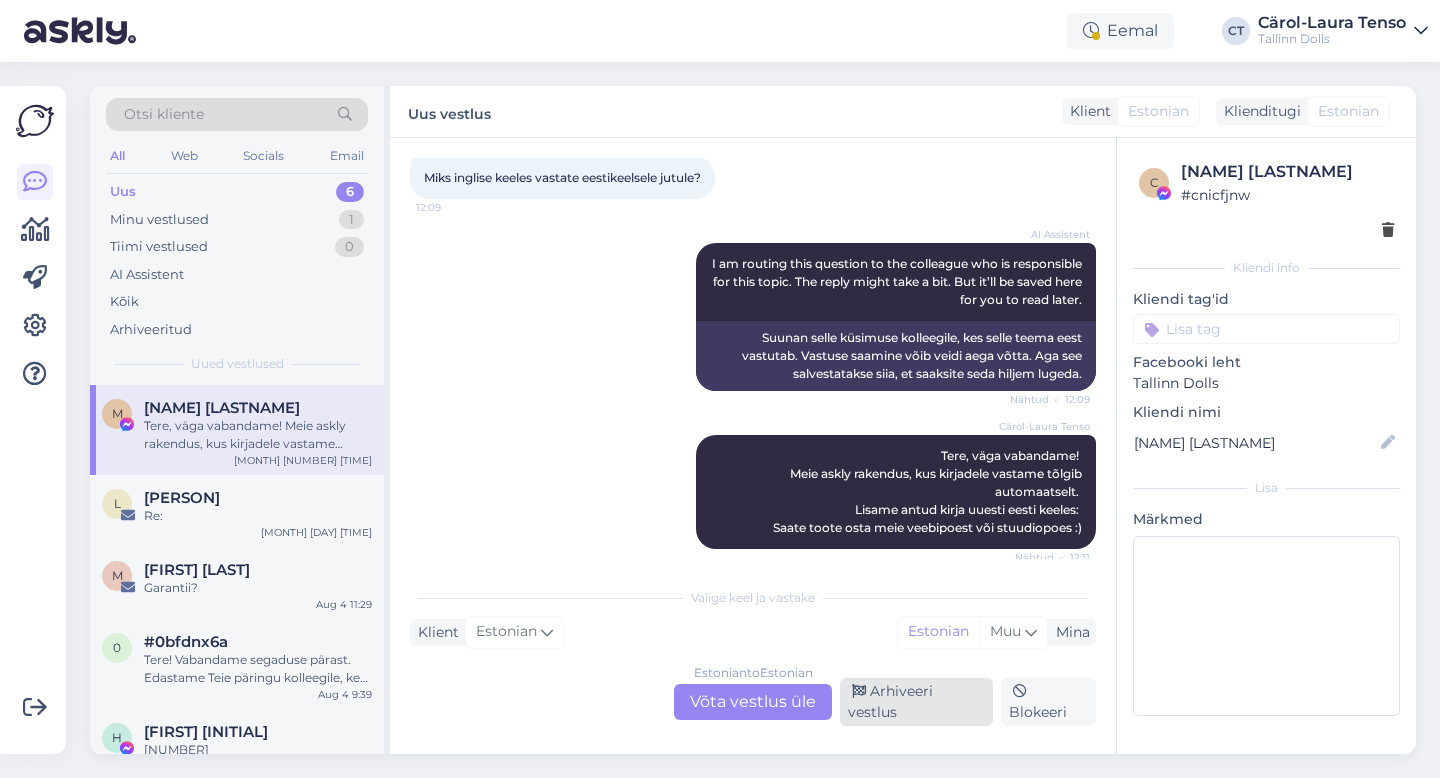 click on "Arhiveeri vestlus" at bounding box center (916, 702) 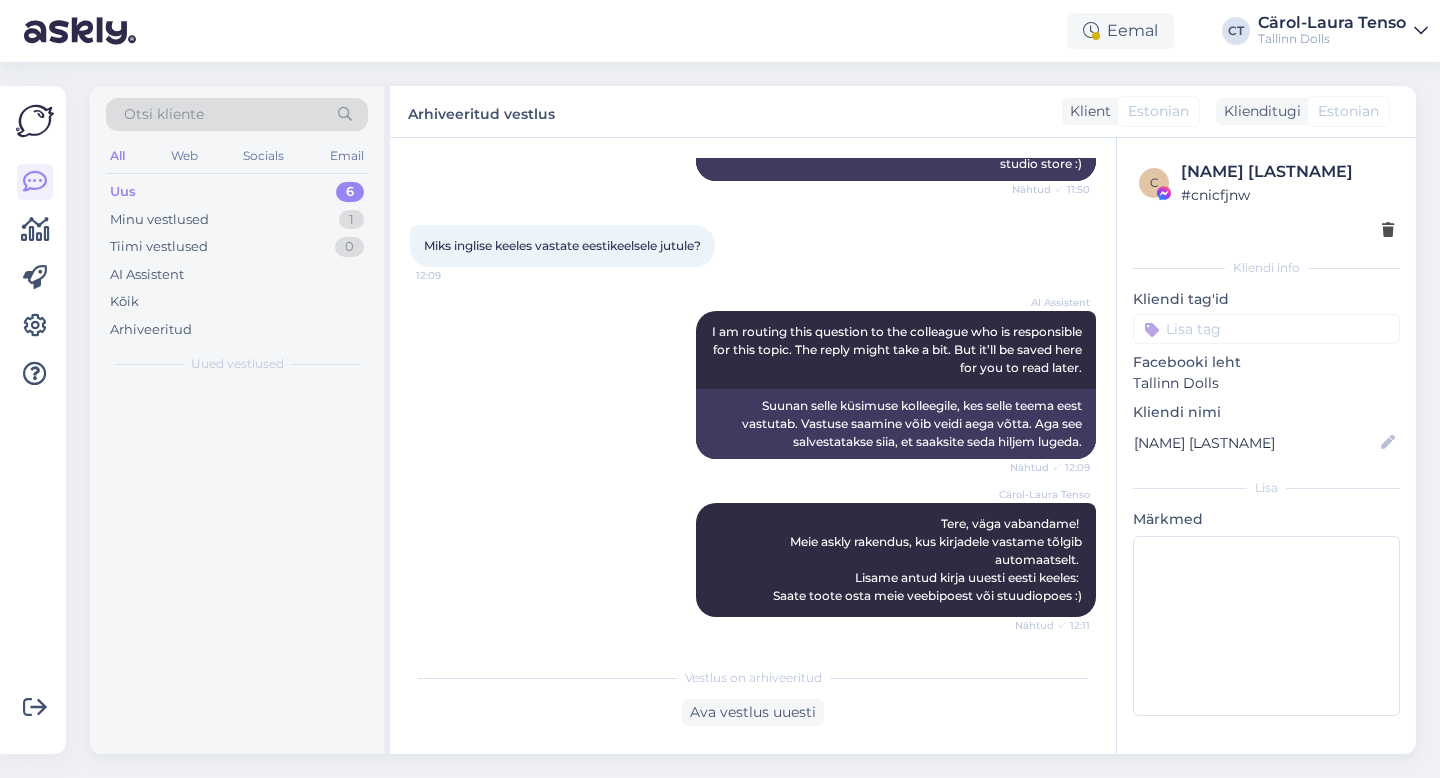 scroll, scrollTop: 423, scrollLeft: 0, axis: vertical 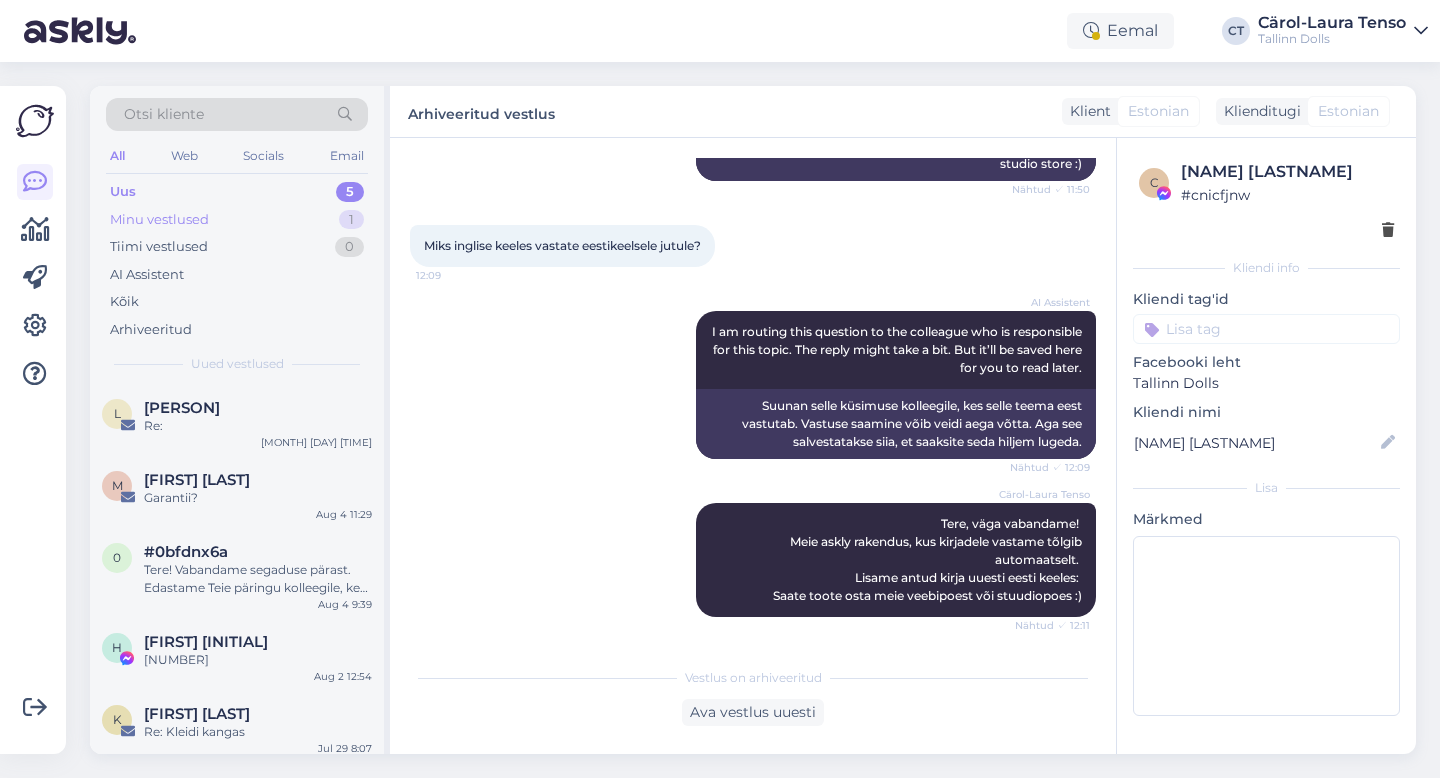 click on "Minu vestlused" at bounding box center (159, 220) 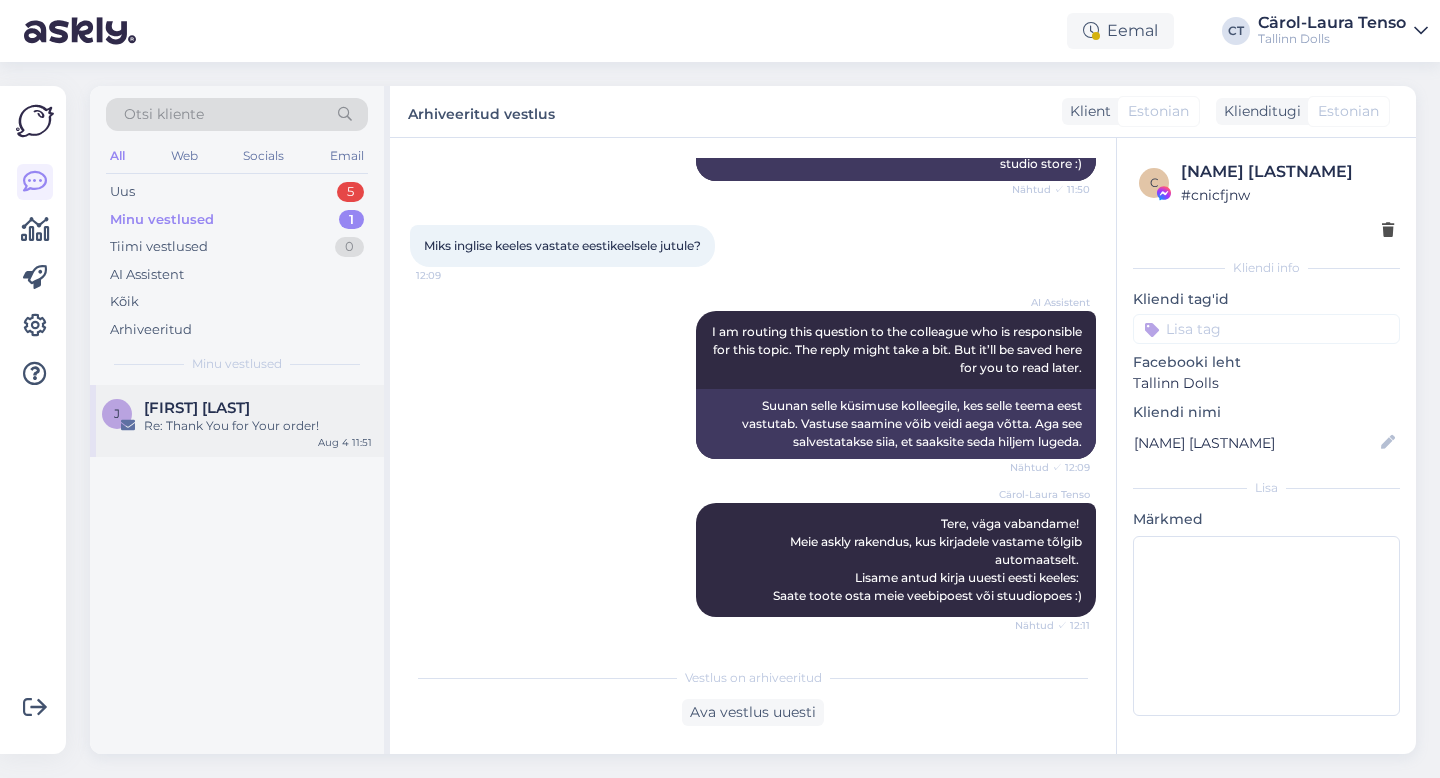 click on "Re: Thank You for Your order!" at bounding box center [258, 426] 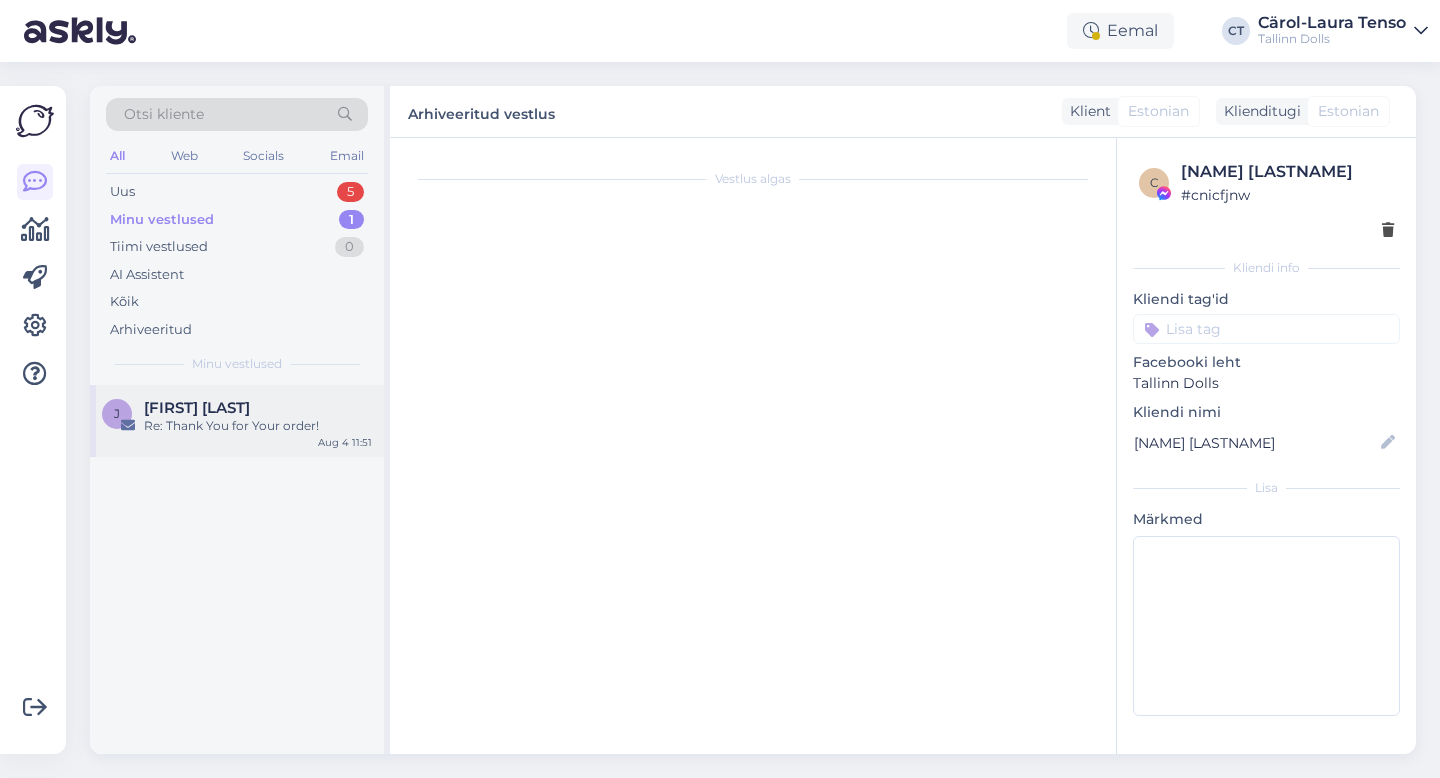 scroll, scrollTop: 975, scrollLeft: 0, axis: vertical 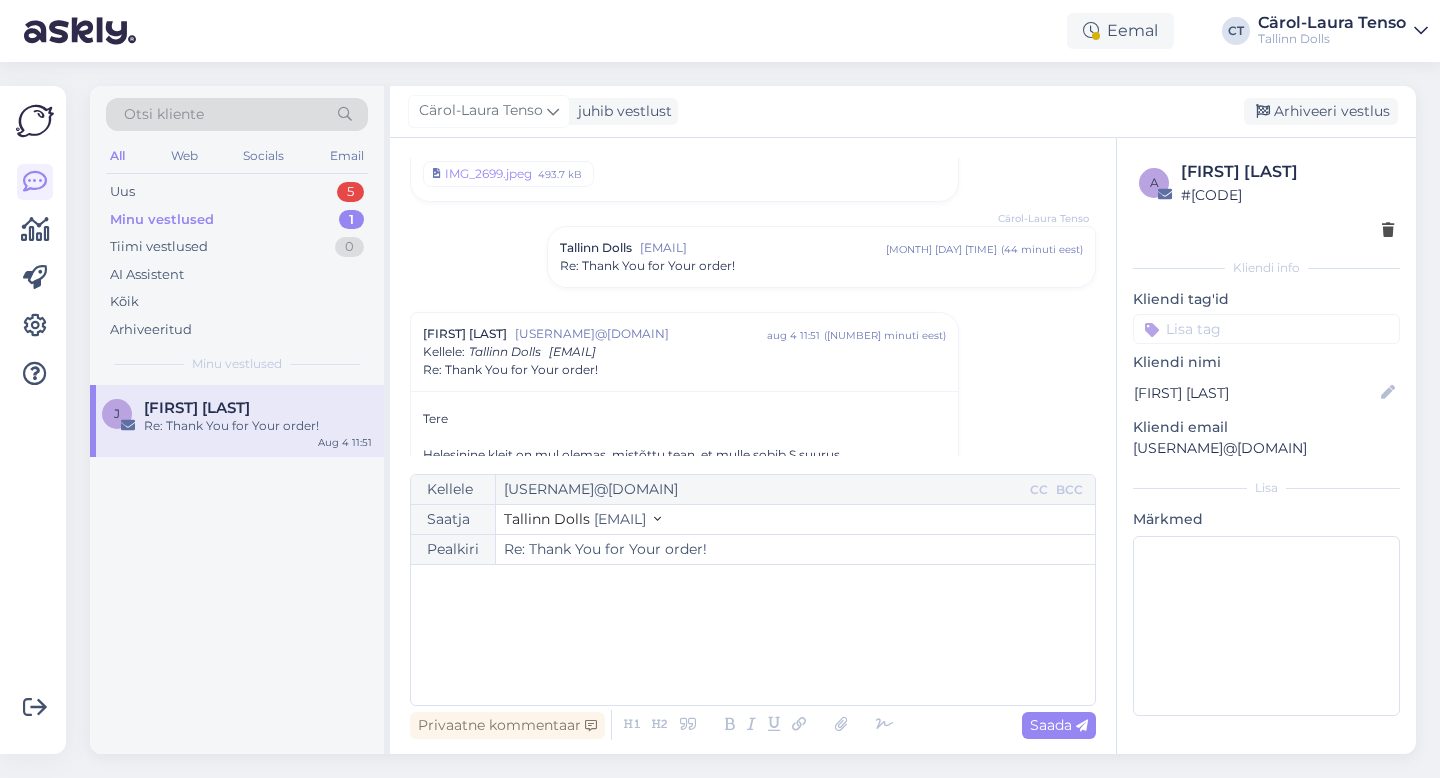 click on "﻿" at bounding box center [753, 635] 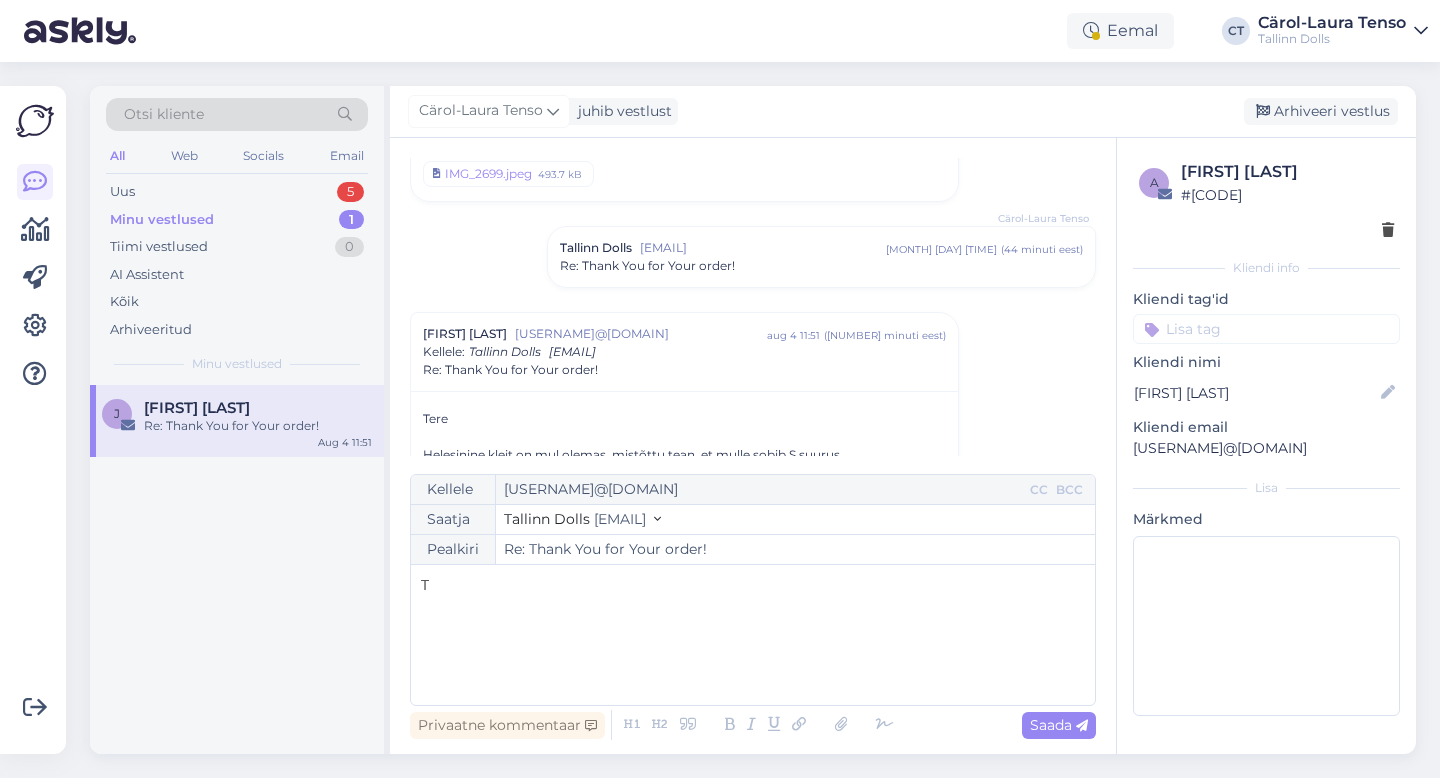 type 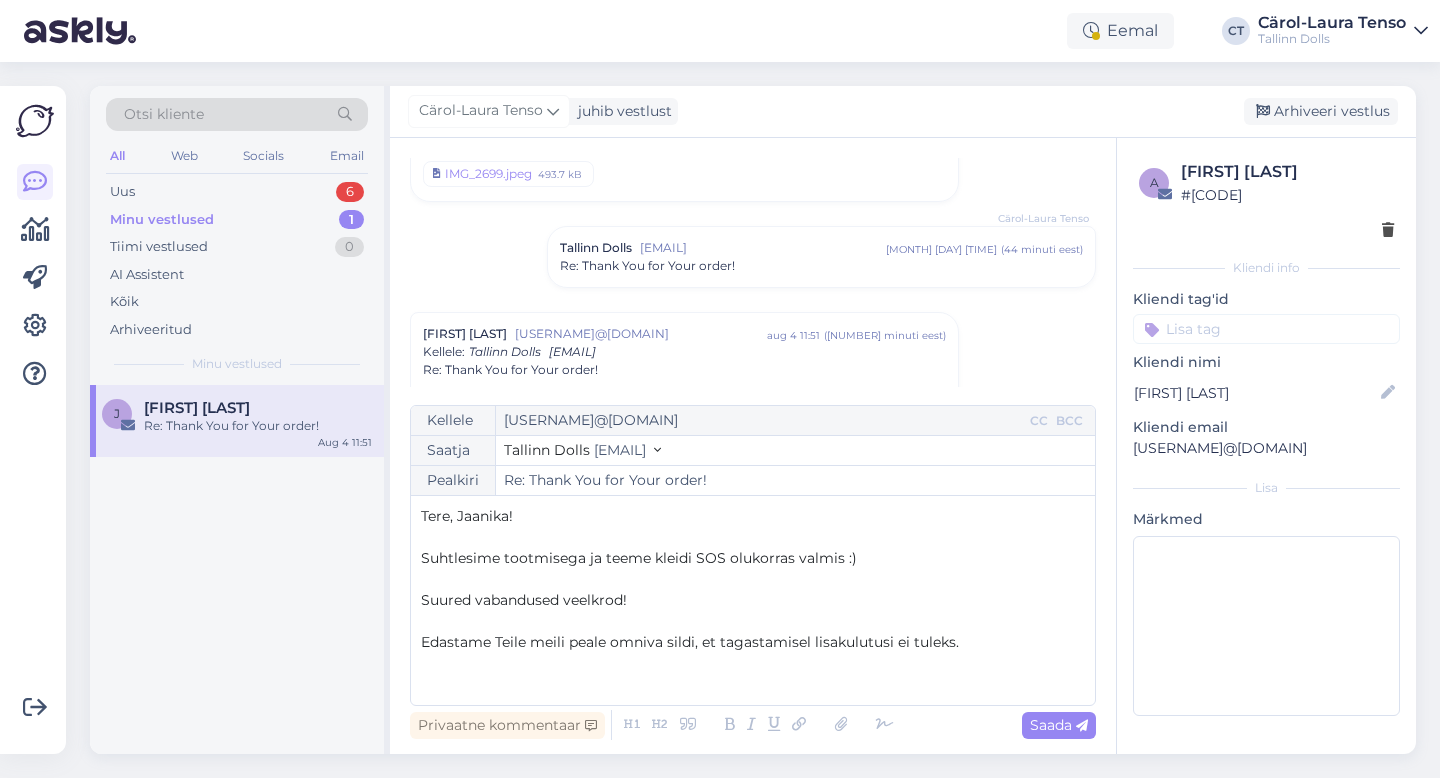 drag, startPoint x: 1341, startPoint y: 453, endPoint x: 1130, endPoint y: 447, distance: 211.0853 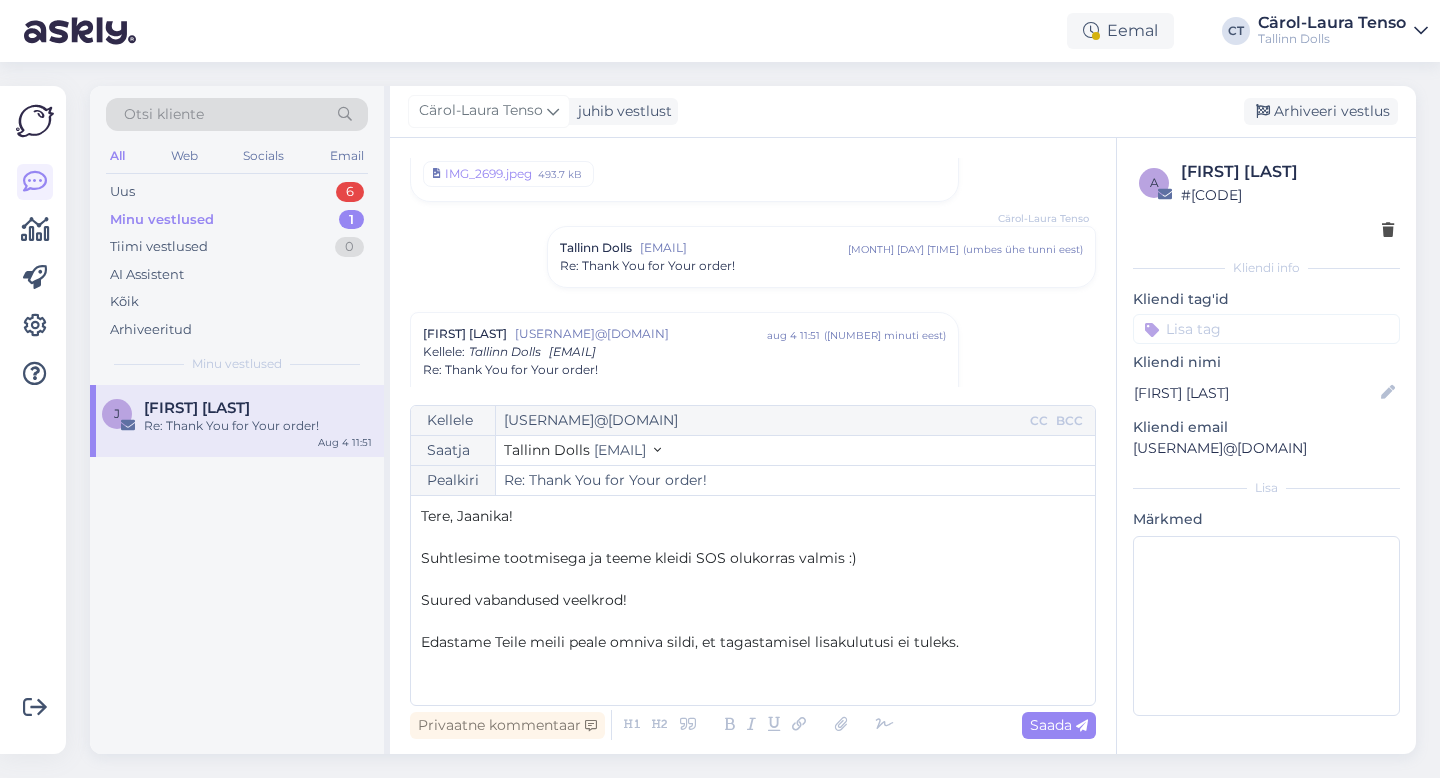 click on "Suhtlesime tootmisega ja teeme kleidi SOS olukorras valmis :)" at bounding box center [753, 558] 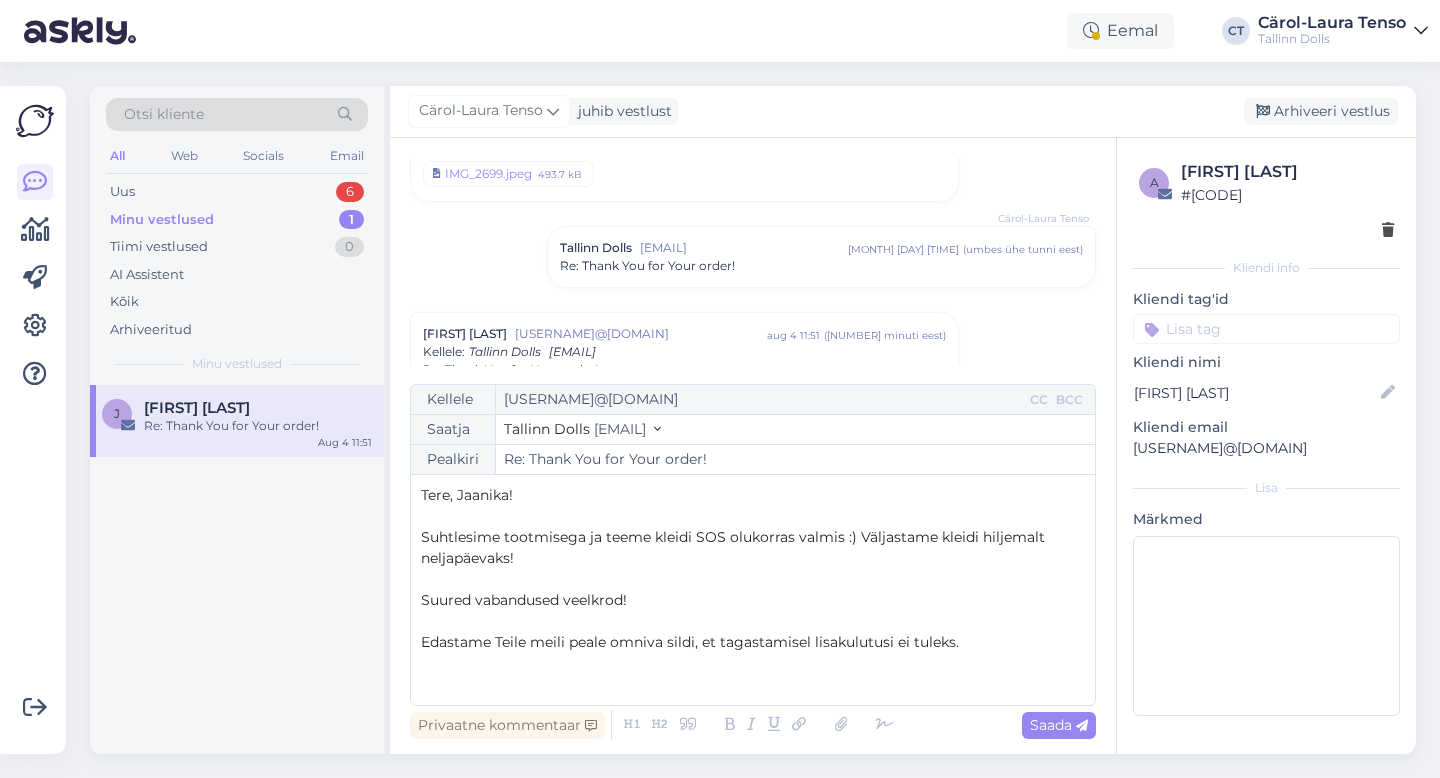 click on "Suured vabandused veelkrod!" at bounding box center (524, 600) 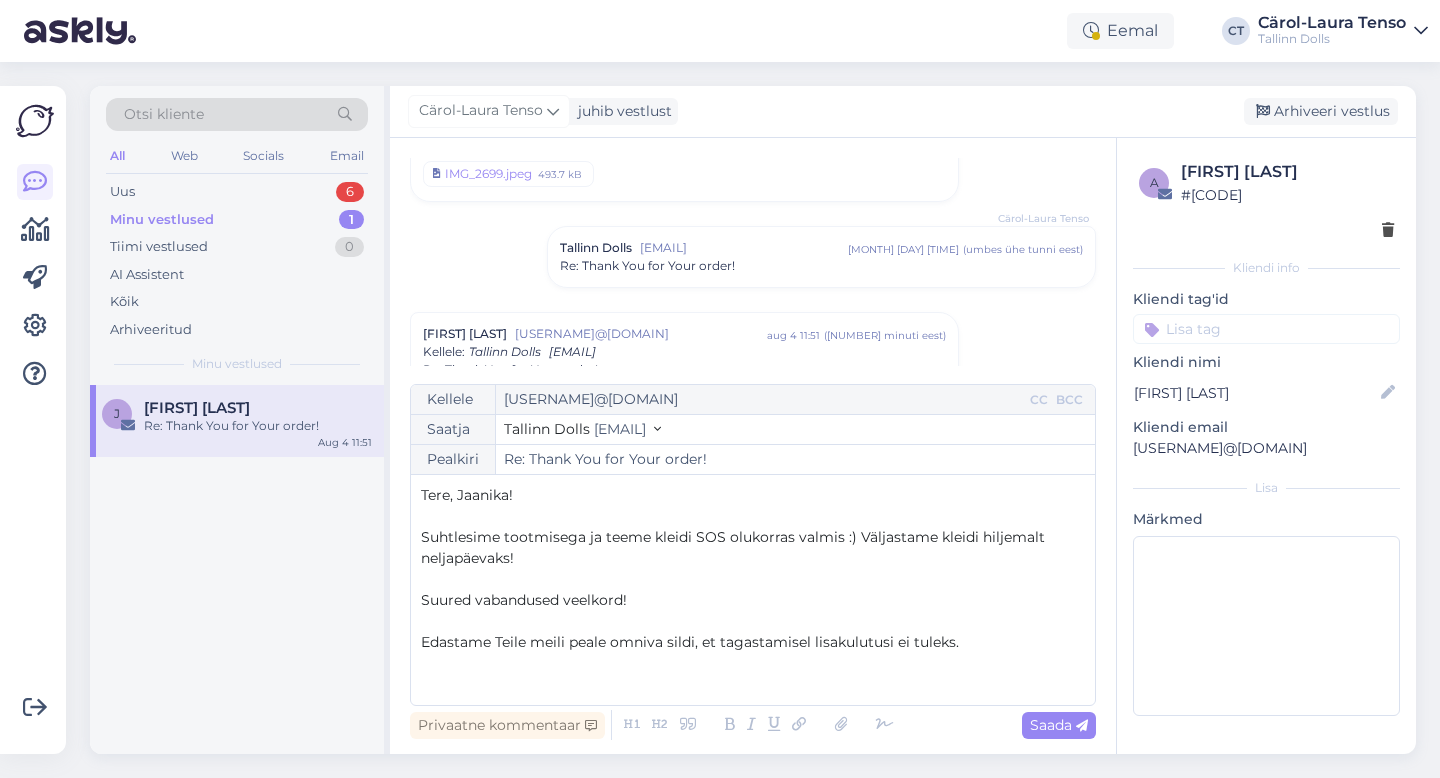 click on "﻿" at bounding box center [753, 663] 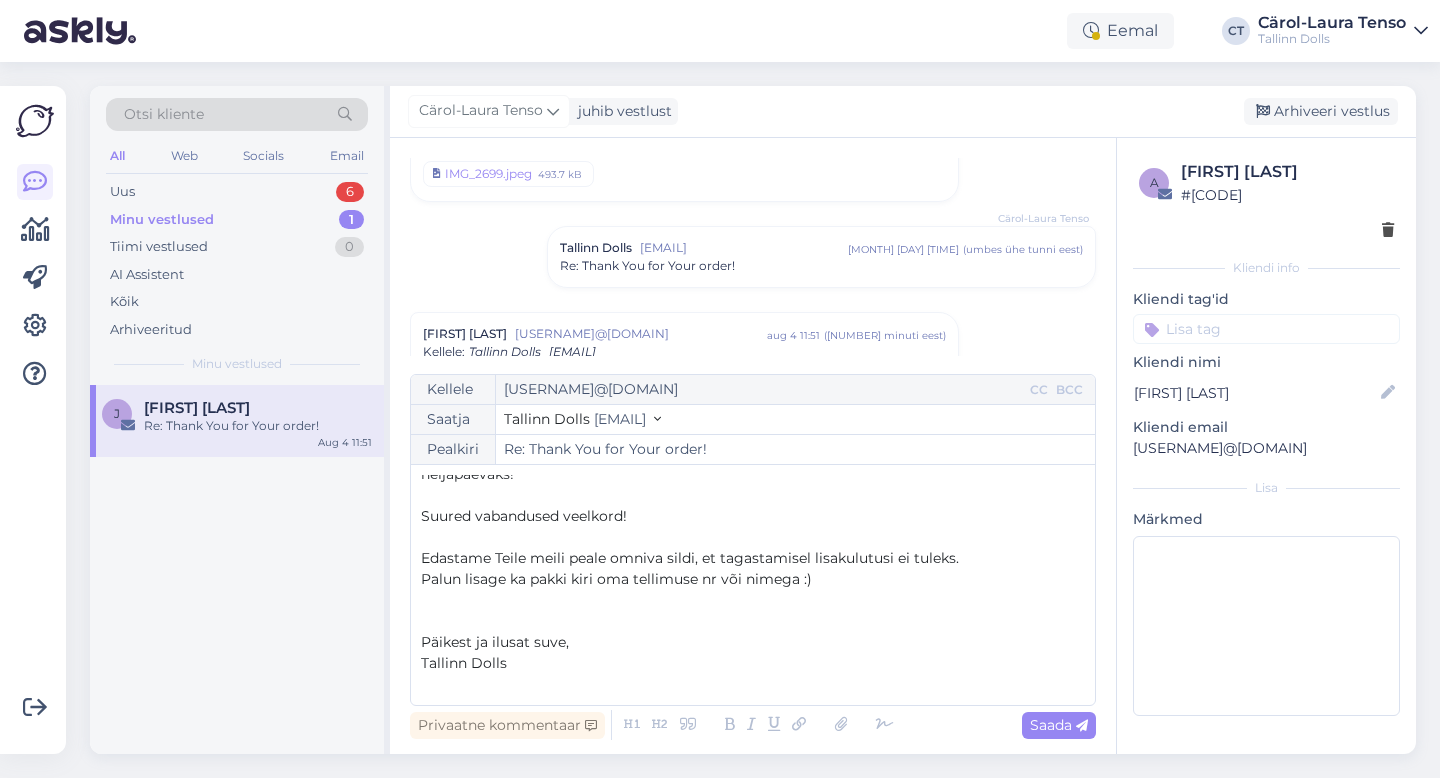 scroll, scrollTop: 53, scrollLeft: 0, axis: vertical 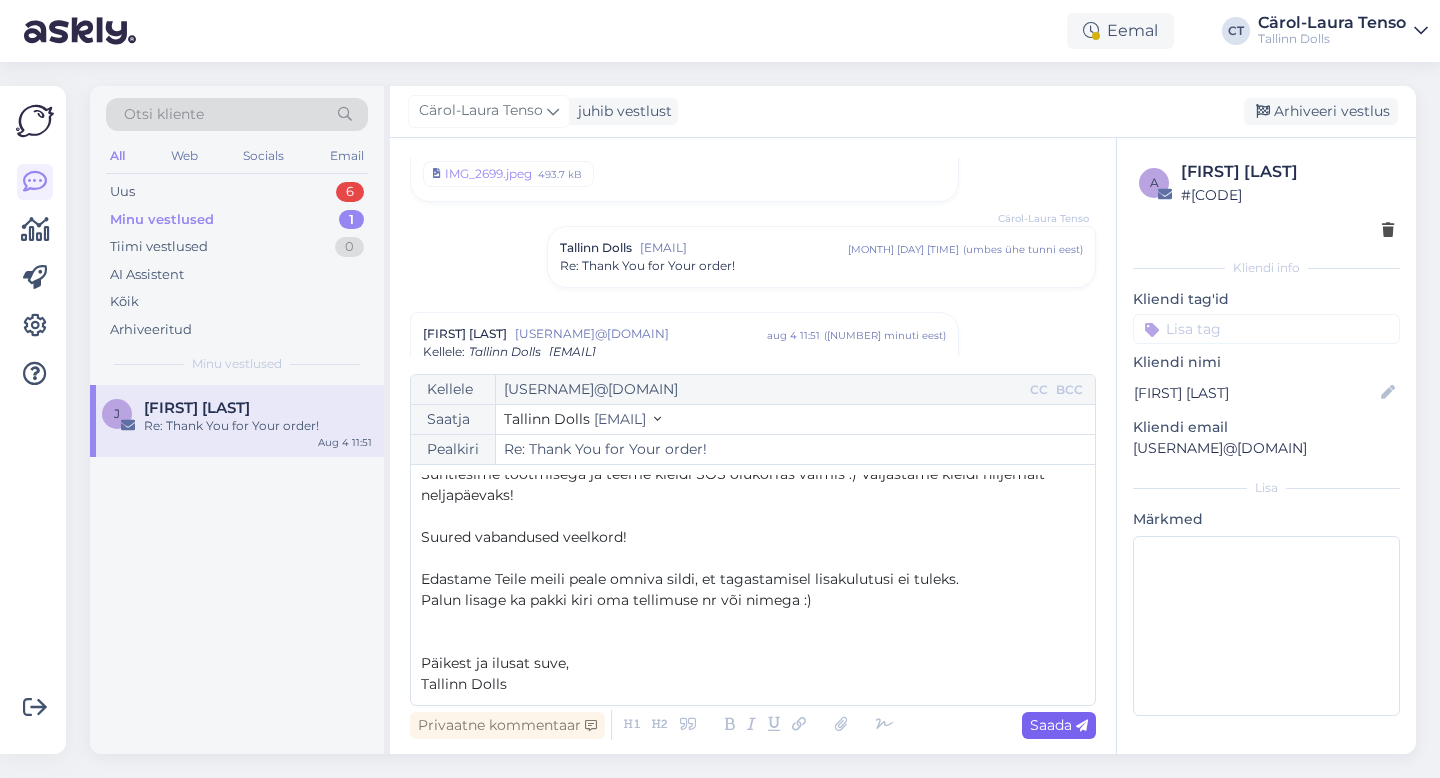 click on "Saada" at bounding box center (1059, 725) 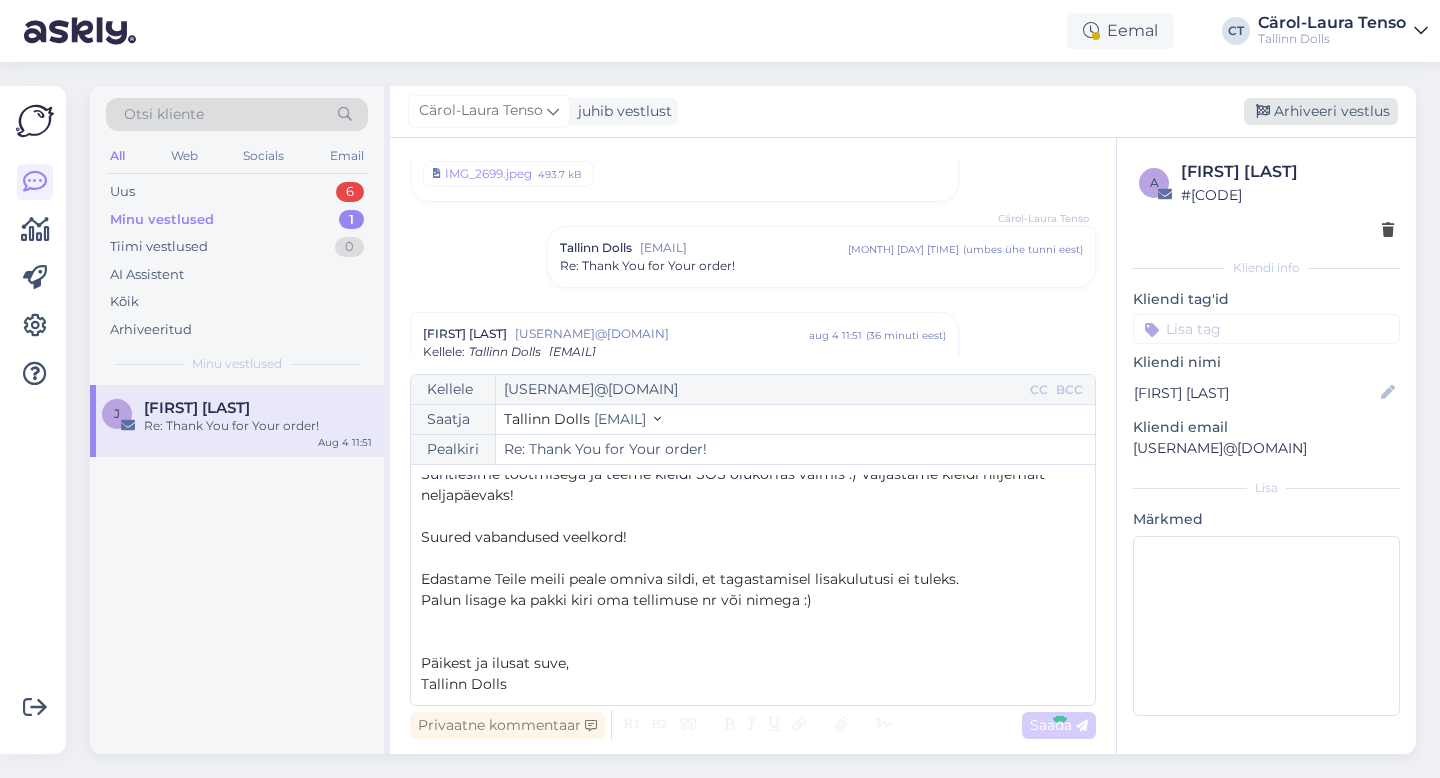 type on "Re: Re: Thank You for Your order!" 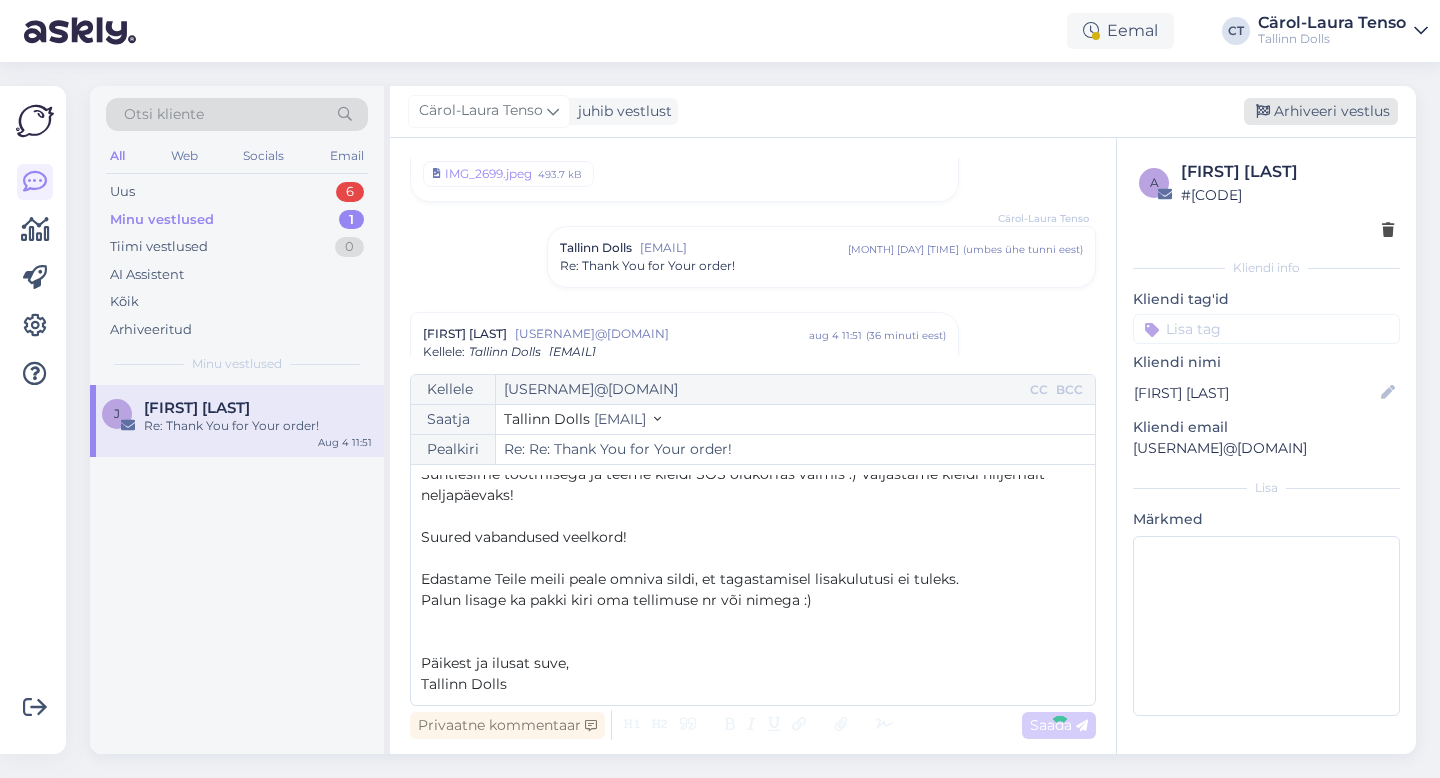 scroll, scrollTop: 1847, scrollLeft: 0, axis: vertical 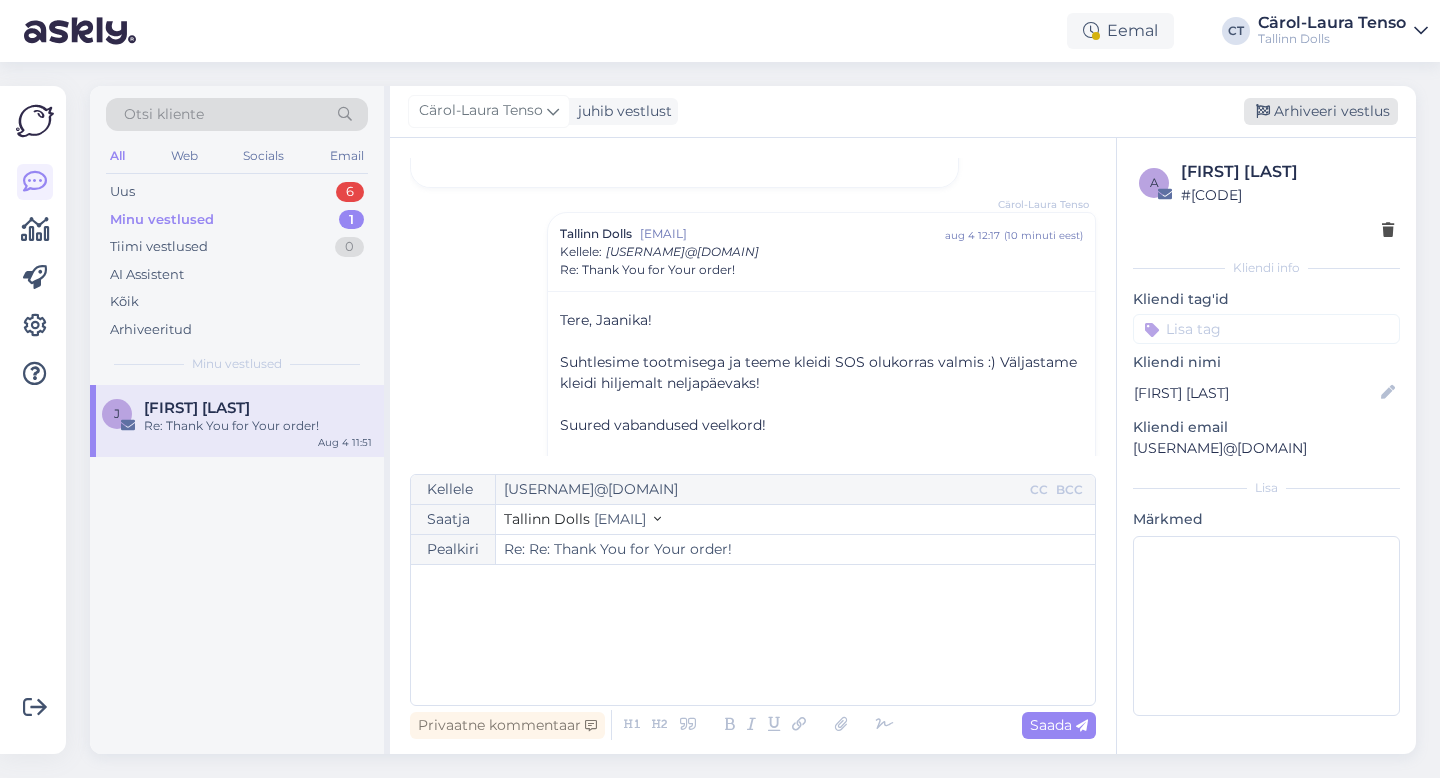 click on "Arhiveeri vestlus" at bounding box center (1321, 111) 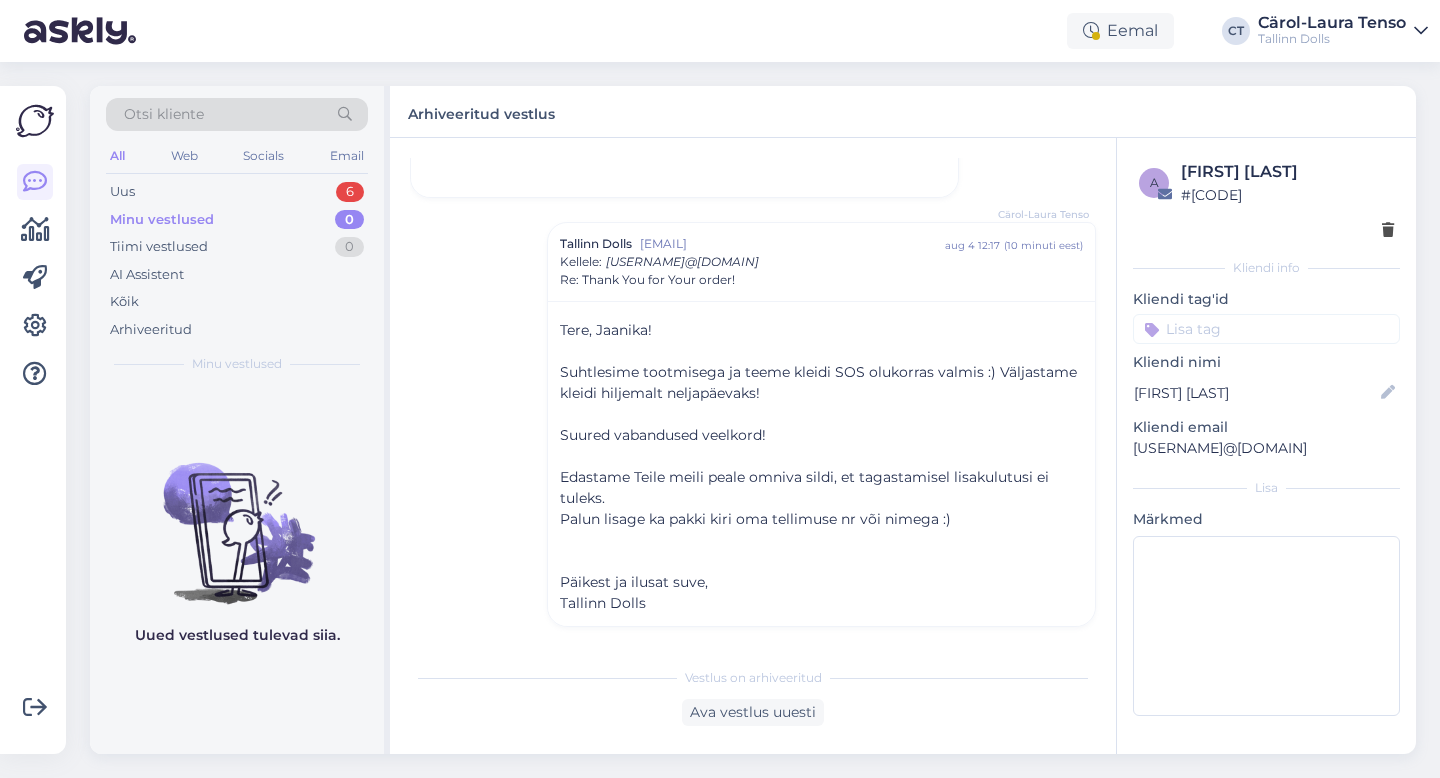 scroll, scrollTop: 1837, scrollLeft: 0, axis: vertical 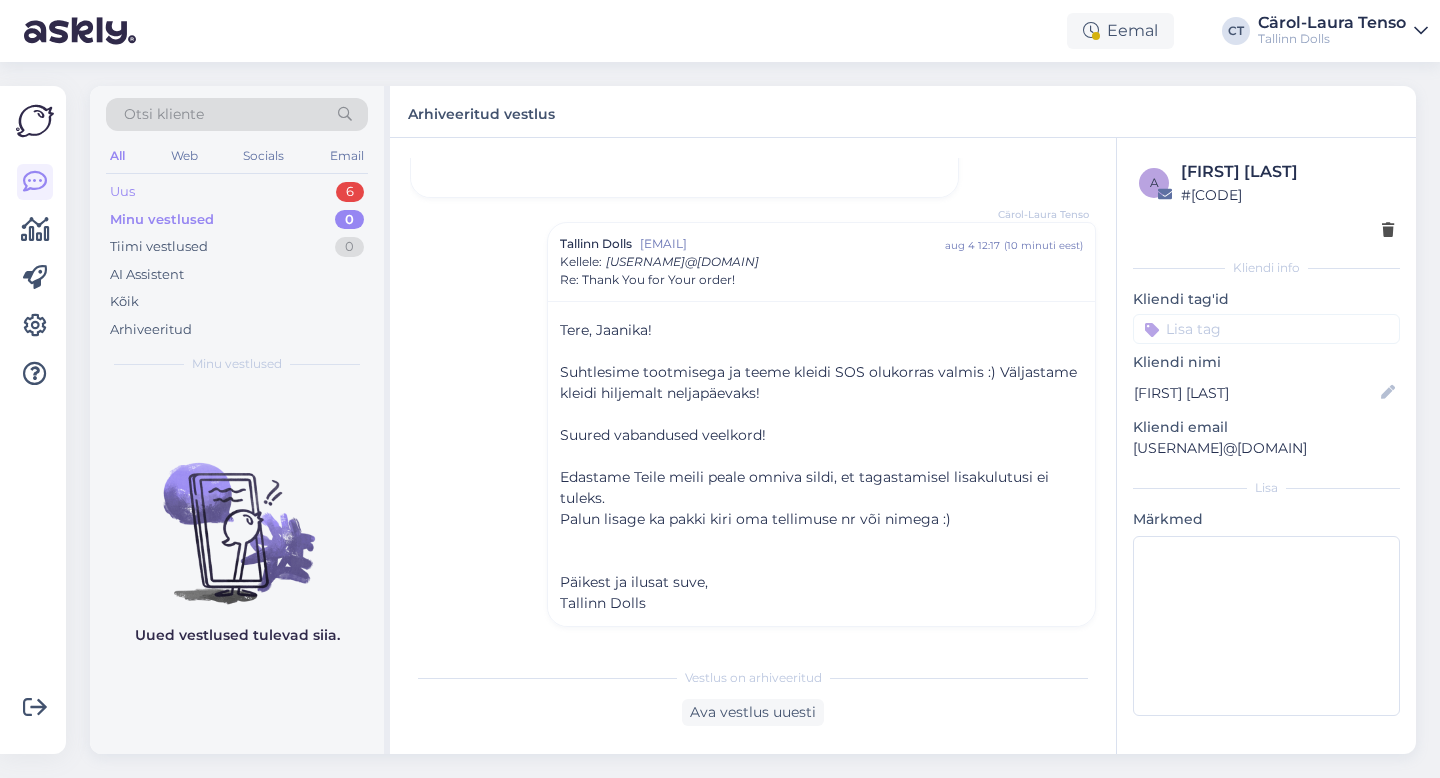 click on "Uus 6" at bounding box center [237, 192] 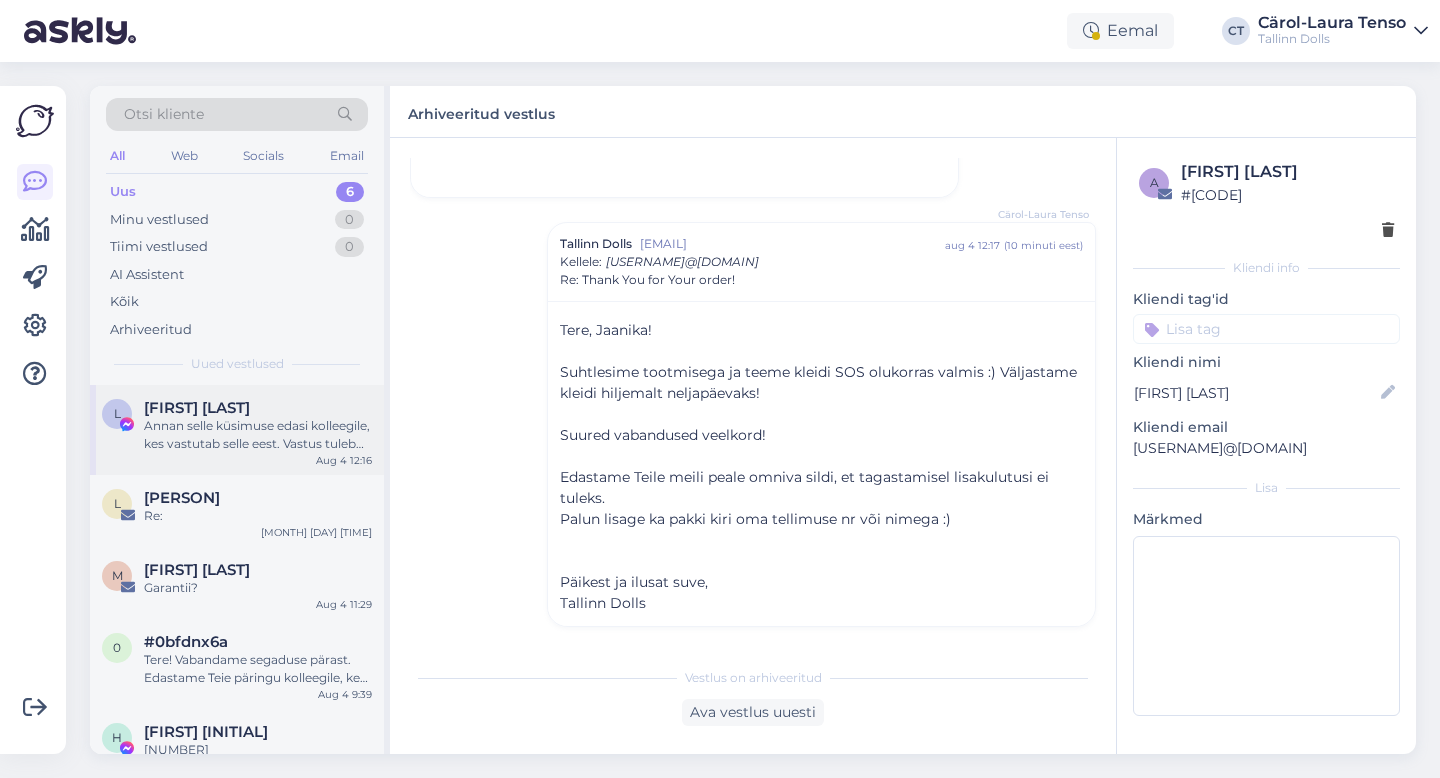 click on "Annan selle küsimuse edasi kolleegile, kes vastutab selle eest. Vastus tuleb siia meie tööajal." at bounding box center (258, 435) 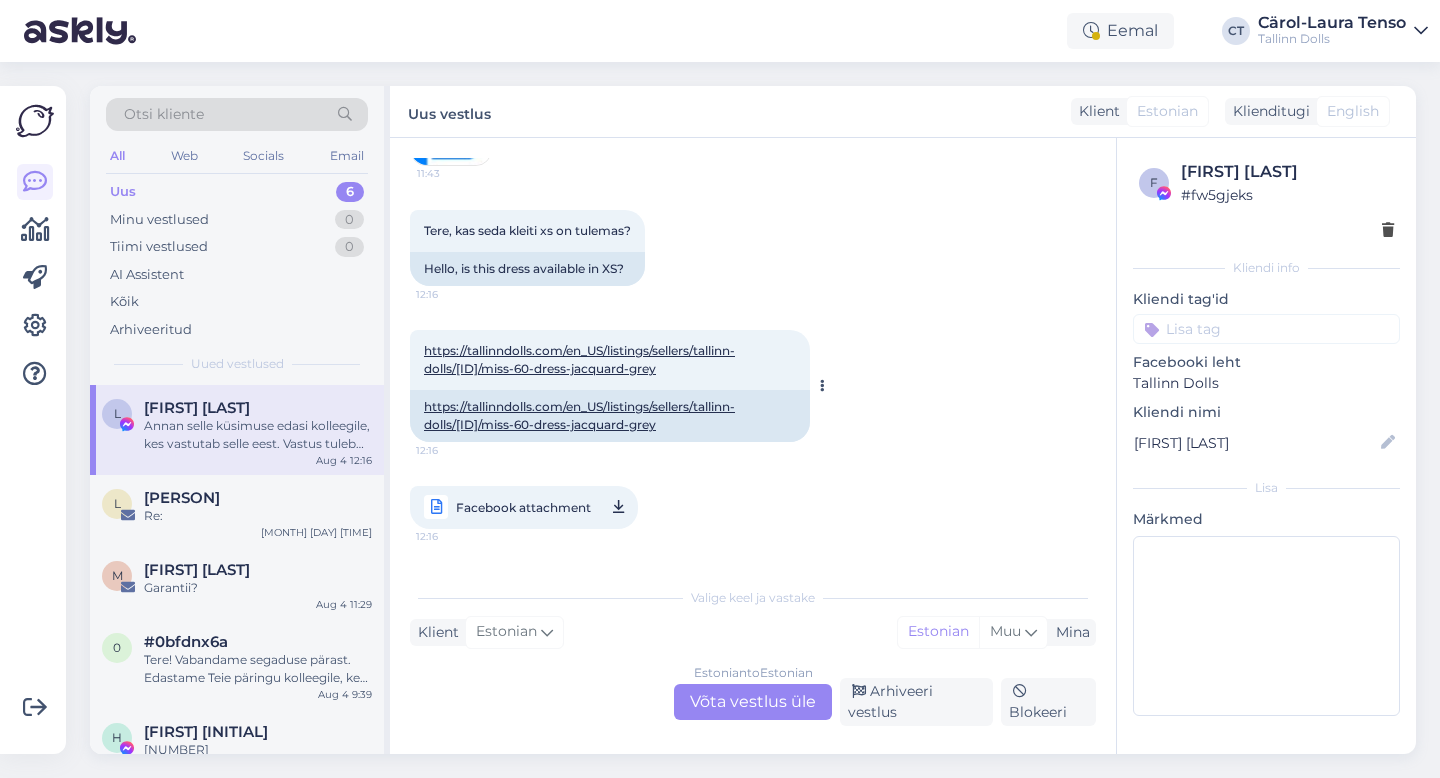 scroll, scrollTop: 569, scrollLeft: 0, axis: vertical 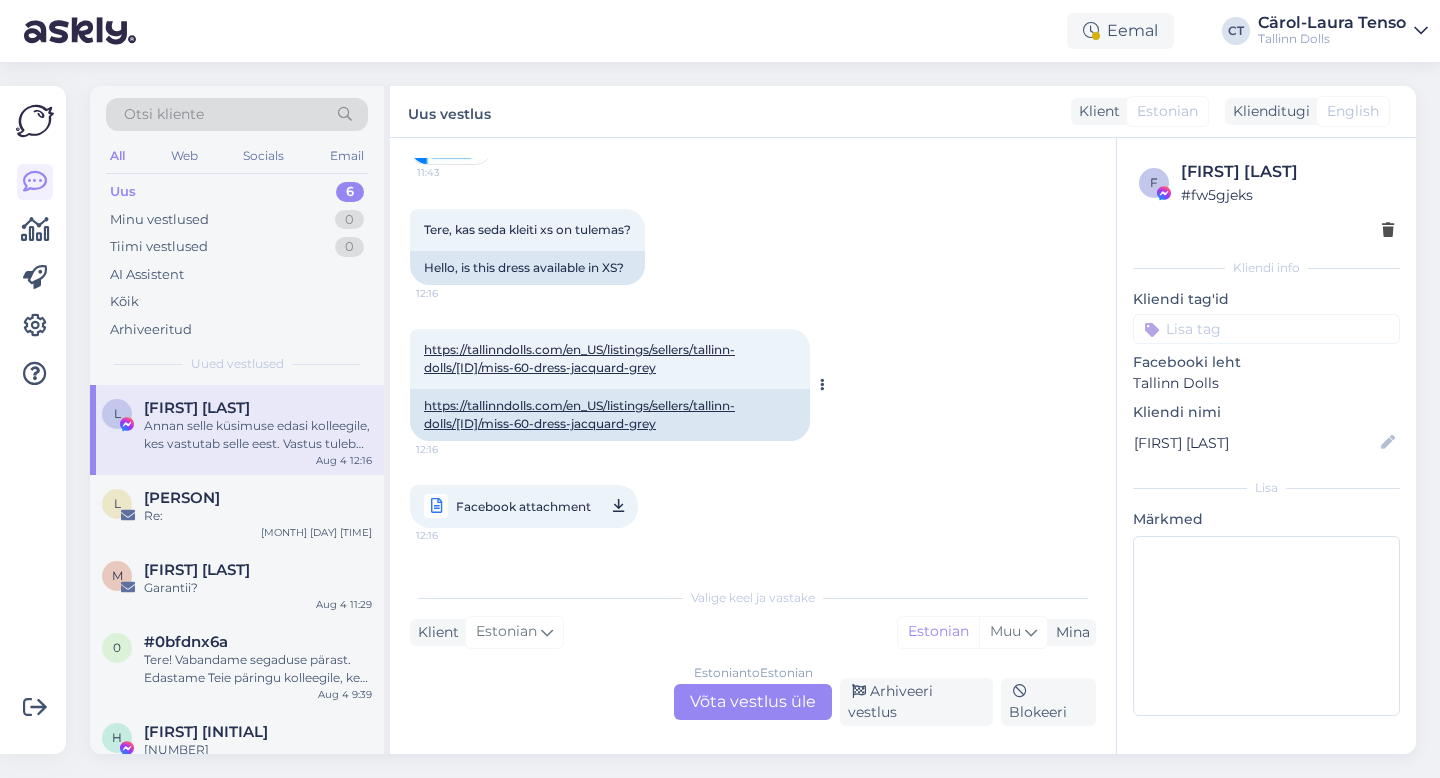 click on "https://tallinndolls.com/en_US/listings/sellers/tallinn-dolls/[ID]/miss-60-dress-jacquard-grey" at bounding box center (579, 358) 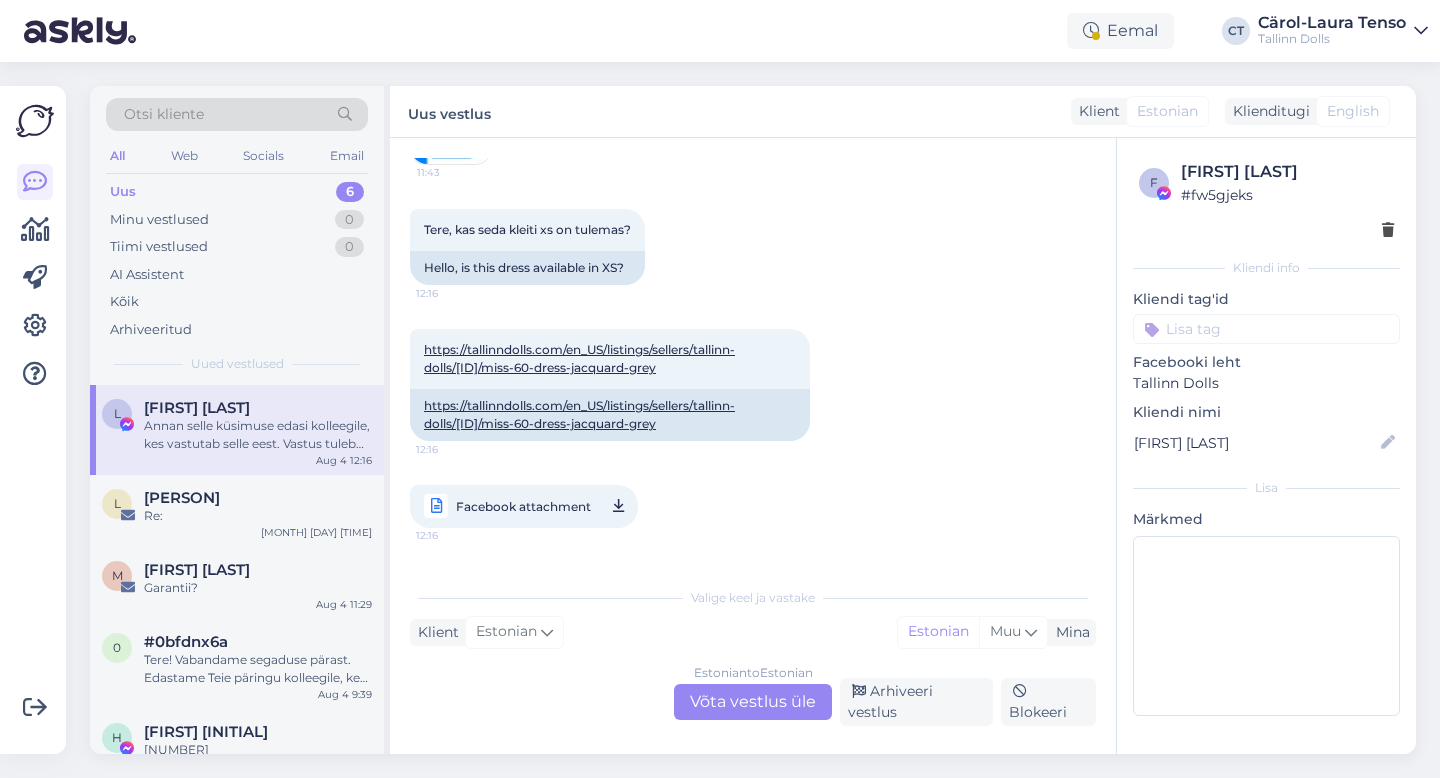 click on "Estonian  to  Estonian Võta vestlus üle" at bounding box center [753, 702] 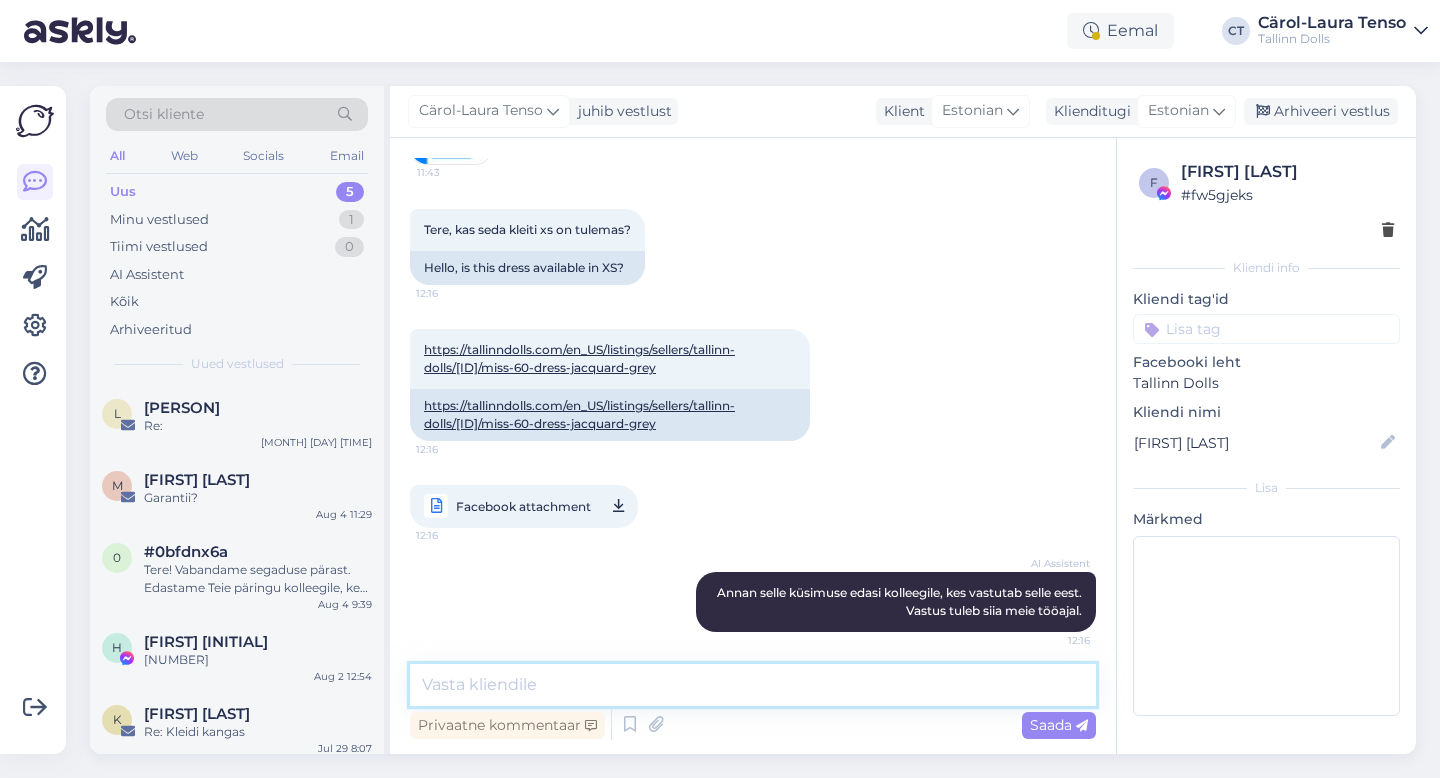 click at bounding box center [753, 685] 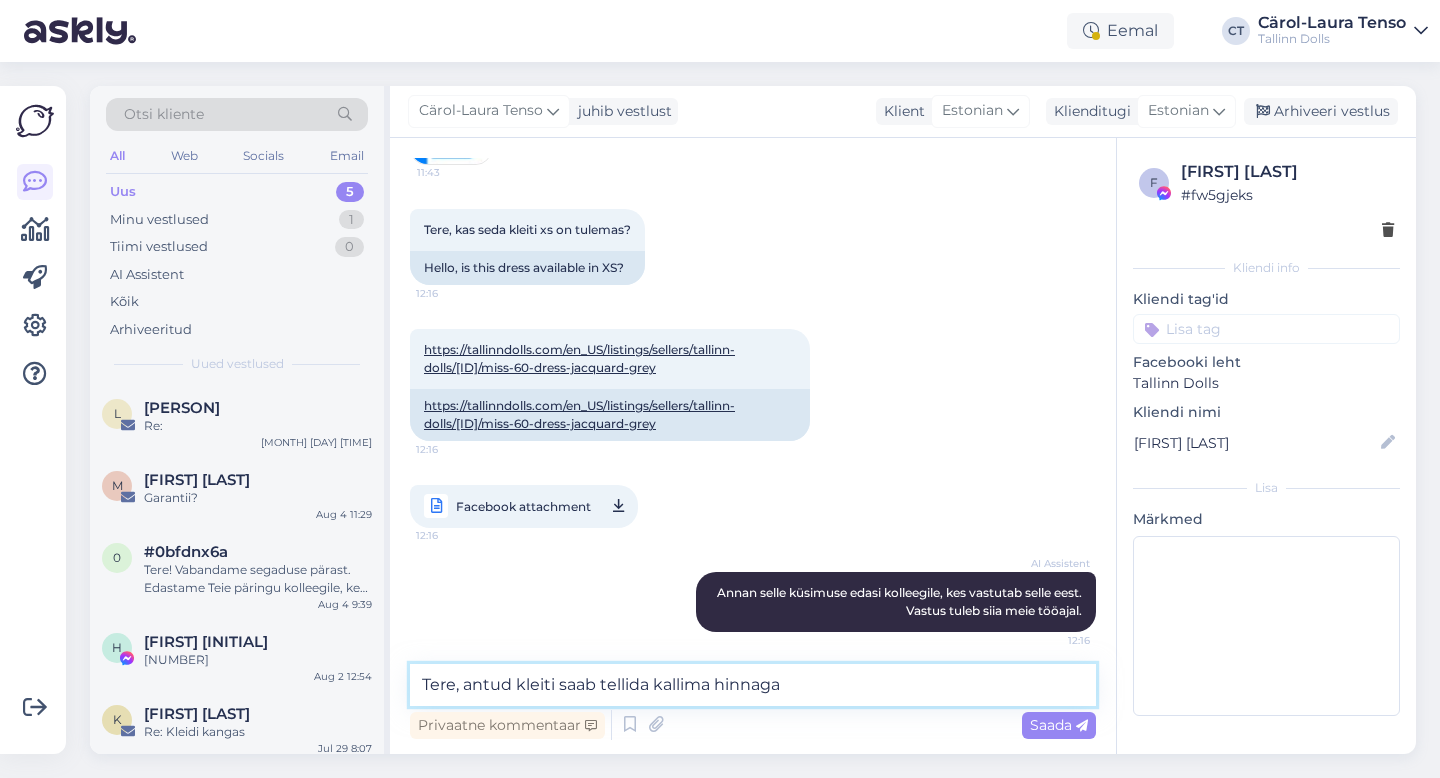 paste on "https://tallinndolls.com/en_US/listings/sellers/tallinn-dolls/0c640068-39e7-11f0-b965-1ae2909fe1c9/miss-60-dress-jacquard-grey" 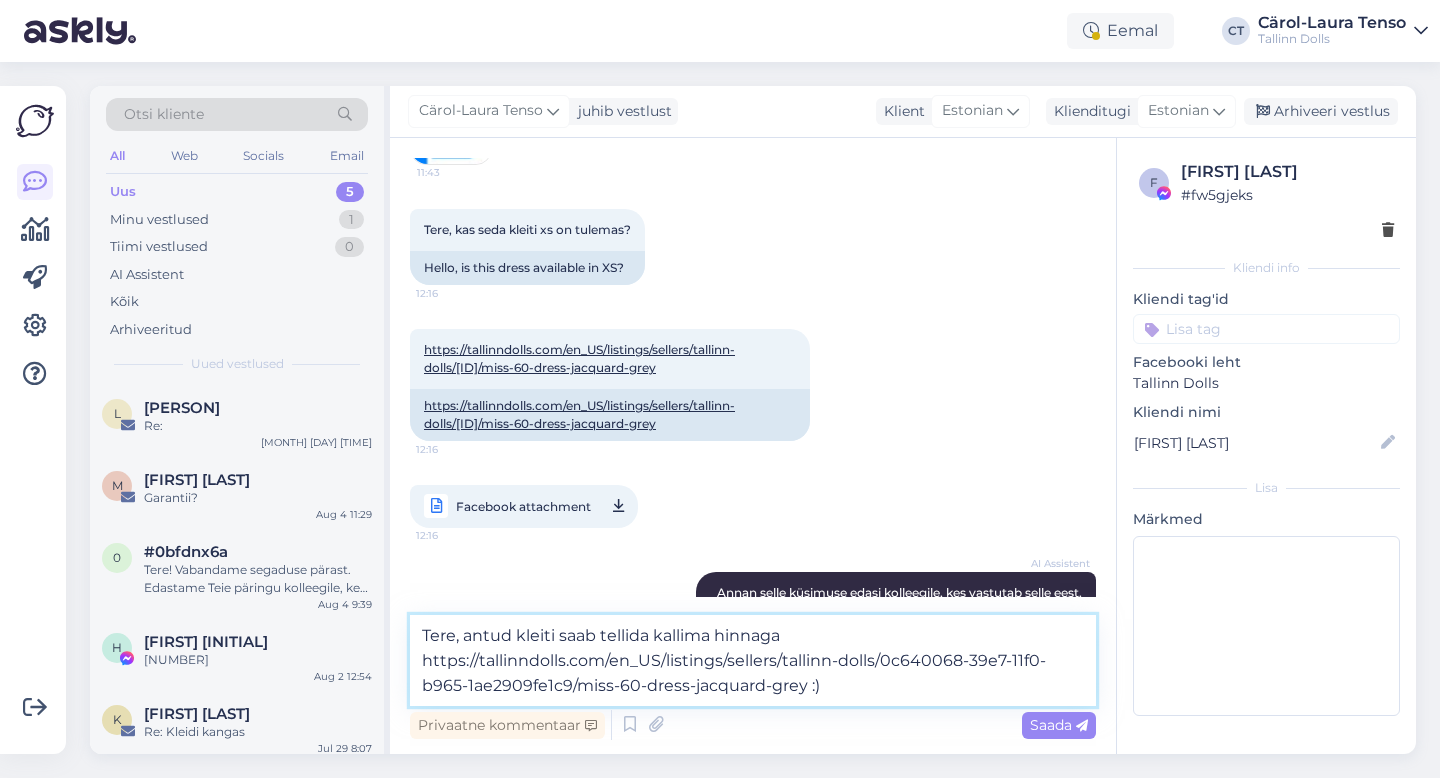 type on "Tere, antud kleiti saab tellida kallima hinnaga https://tallinndolls.com/en_US/listings/sellers/tallinn-dolls/0c640068-39e7-11f0-b965-1ae2909fe1c9/miss-60-dress-jacquard-grey :)" 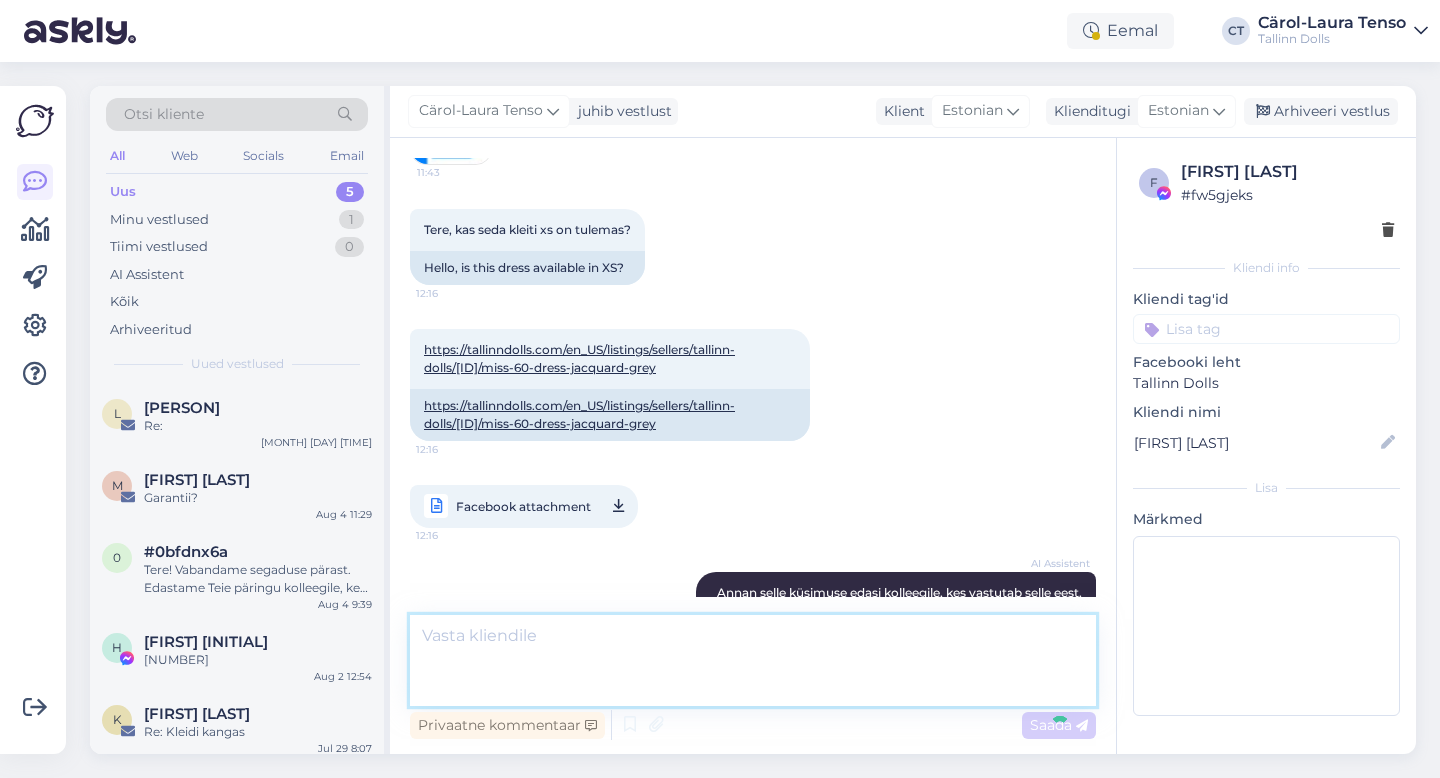 scroll, scrollTop: 753, scrollLeft: 0, axis: vertical 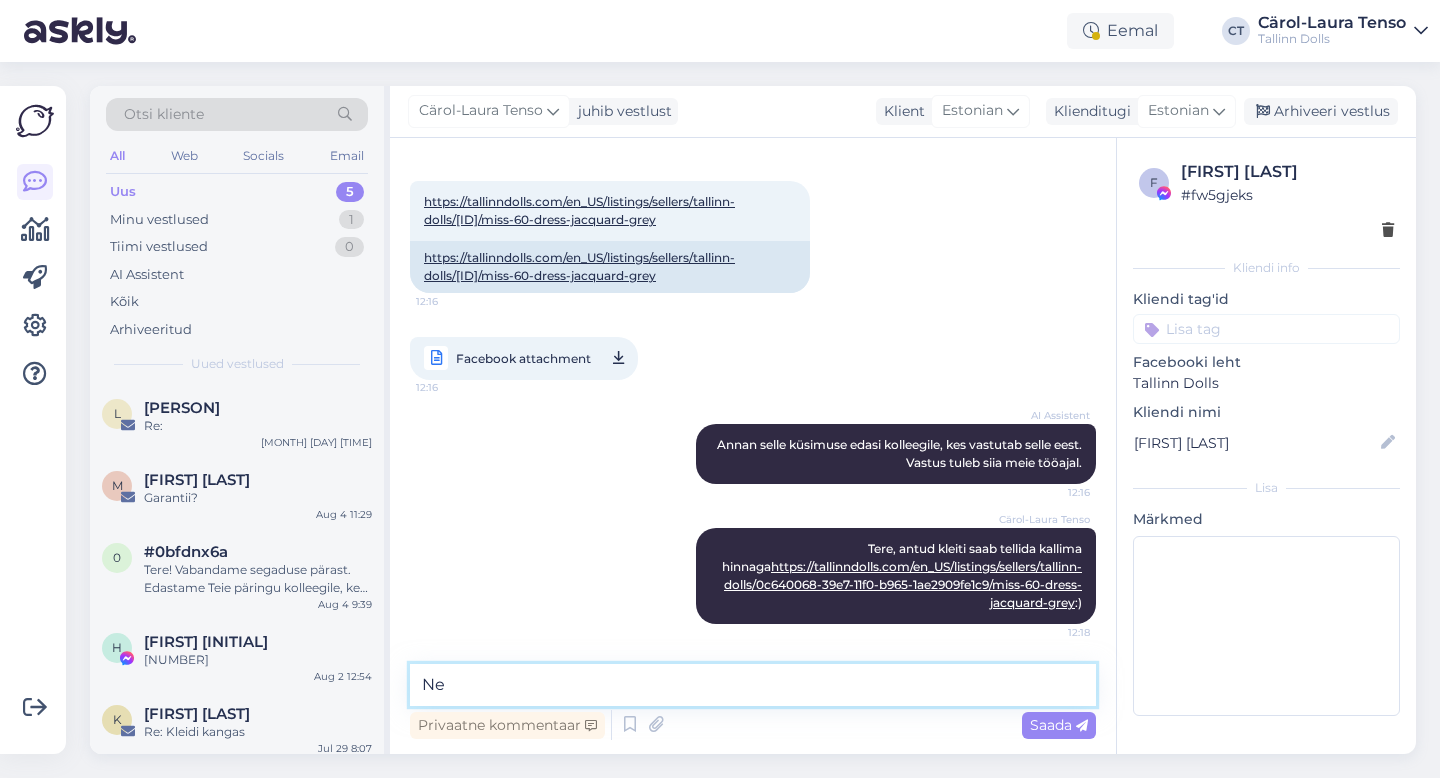 type on "N" 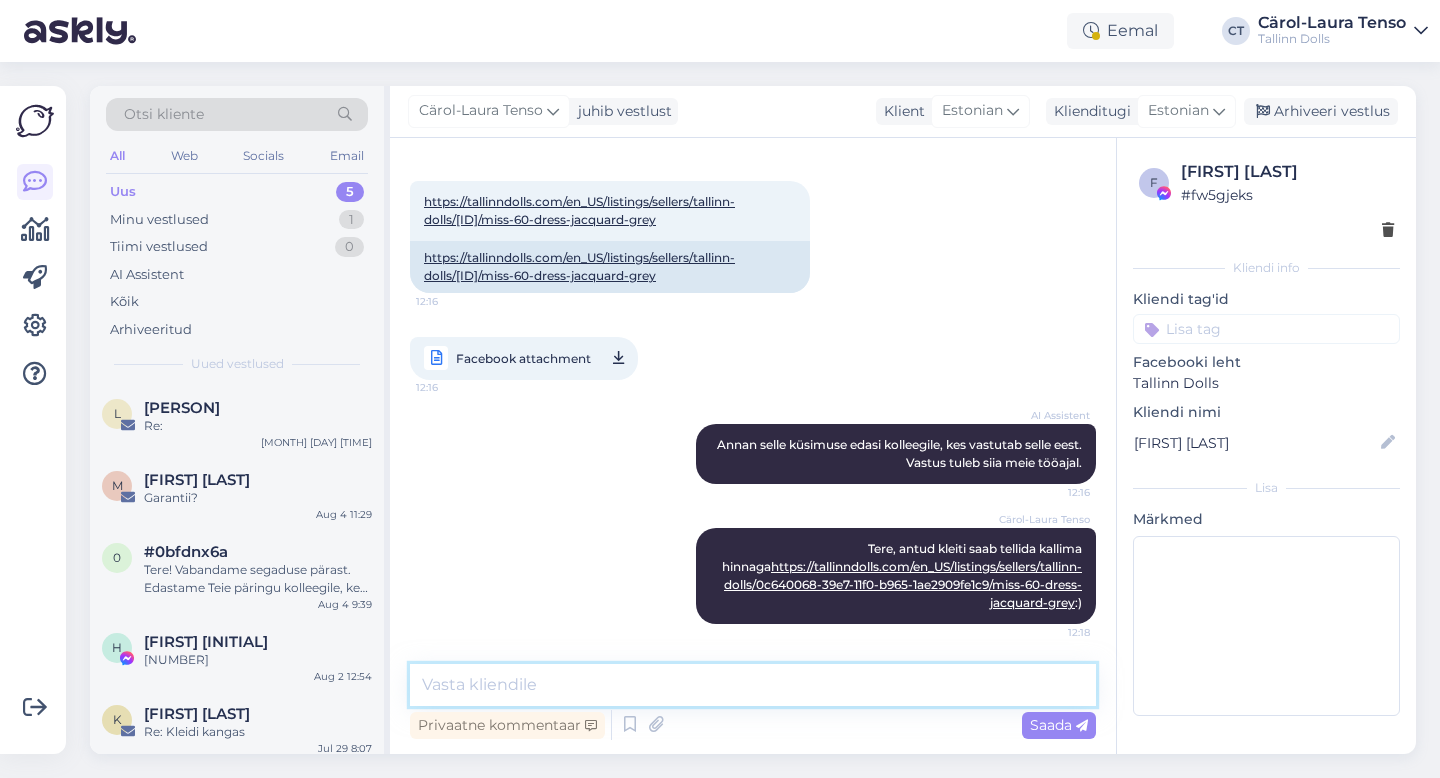 type on "N" 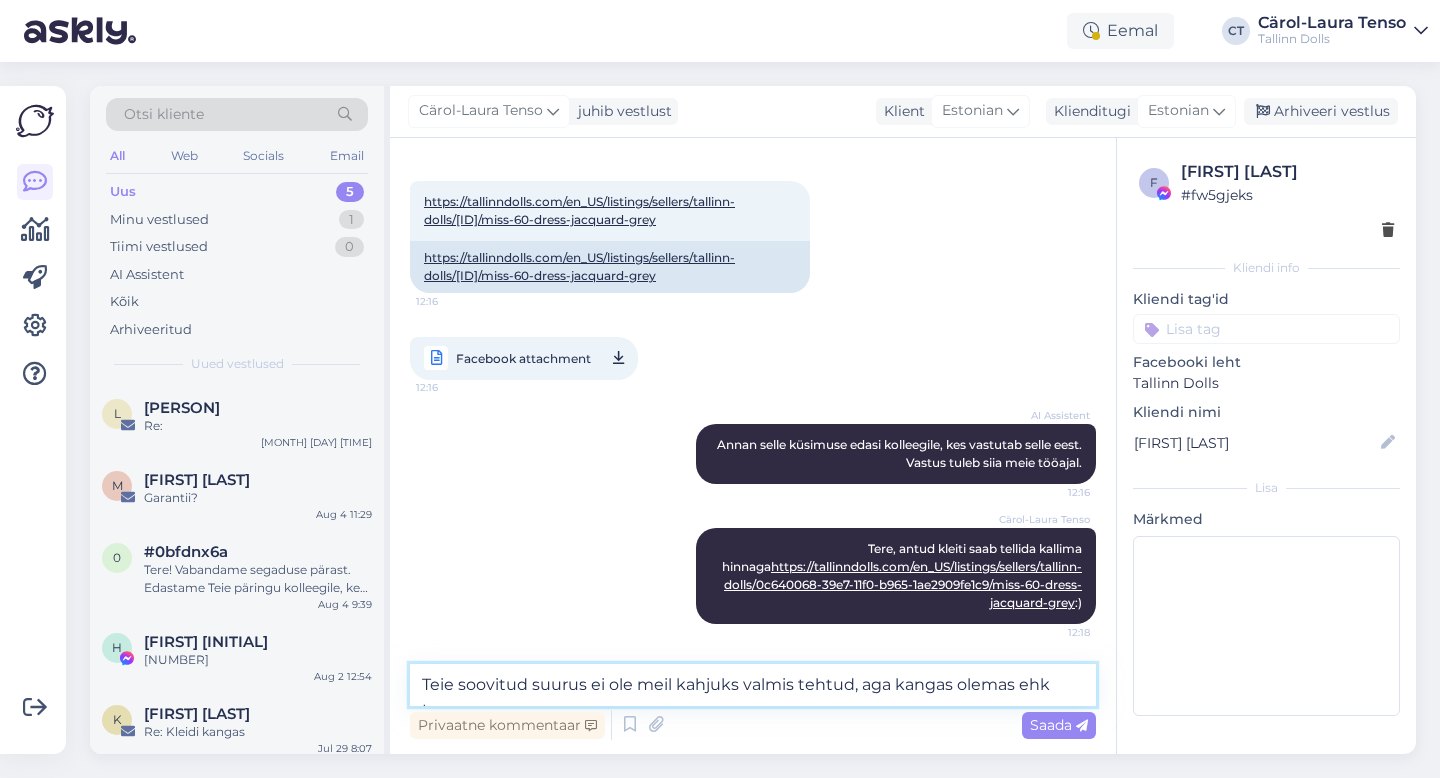 scroll, scrollTop: 777, scrollLeft: 0, axis: vertical 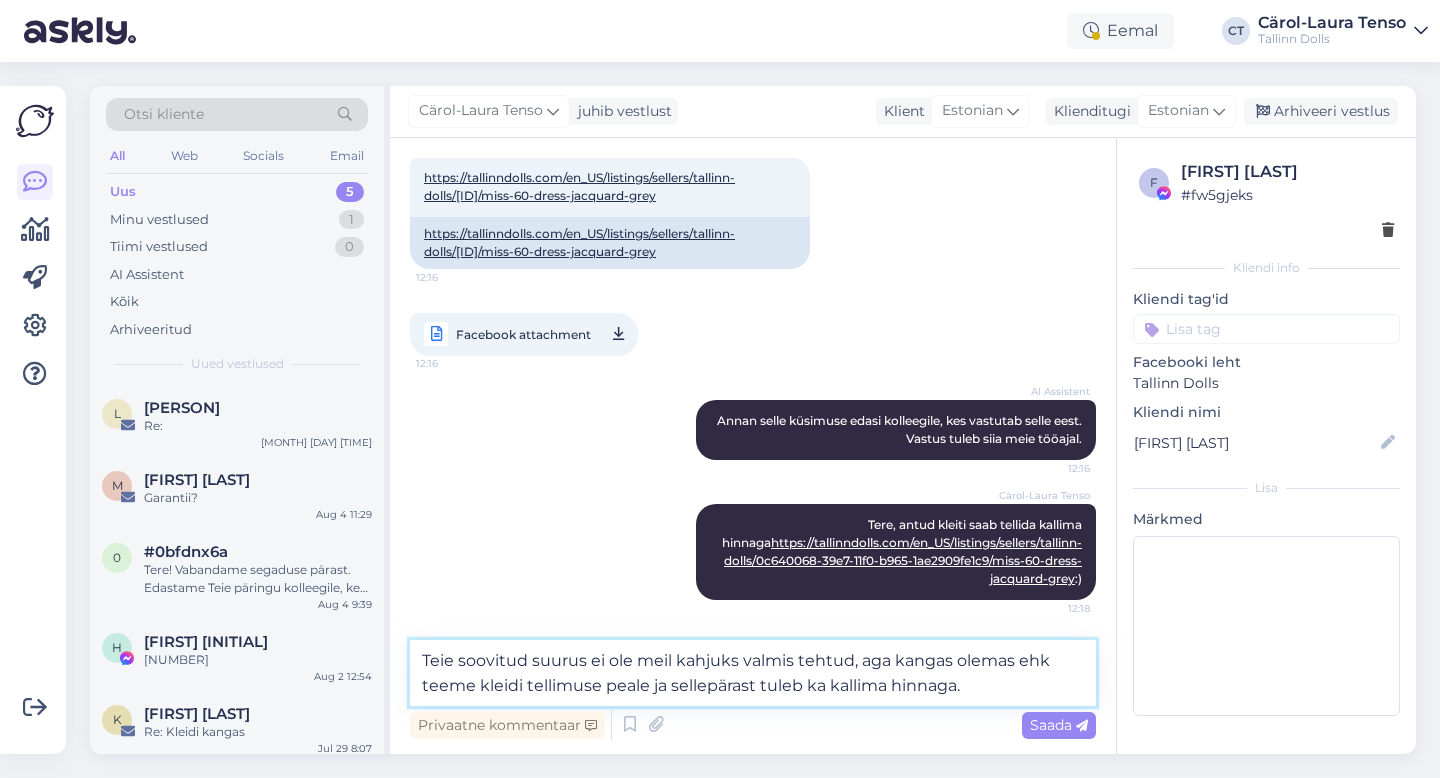 type on "Teie soovitud suurus ei ole meil kahjuks valmis tehtud, aga kangas olemas ehk teeme kleidi tellimuse peale ja sellepärast tuleb ka kallima hinnaga." 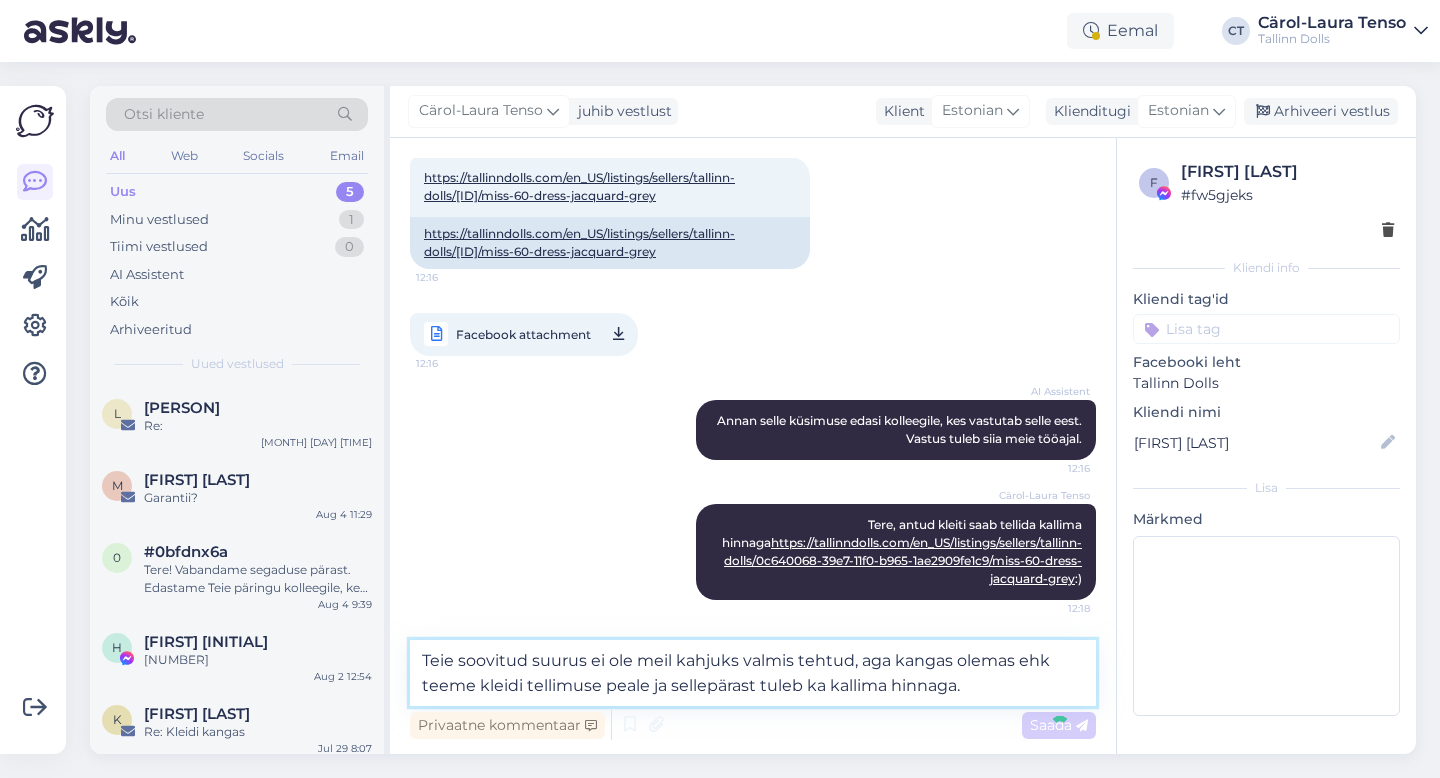 type 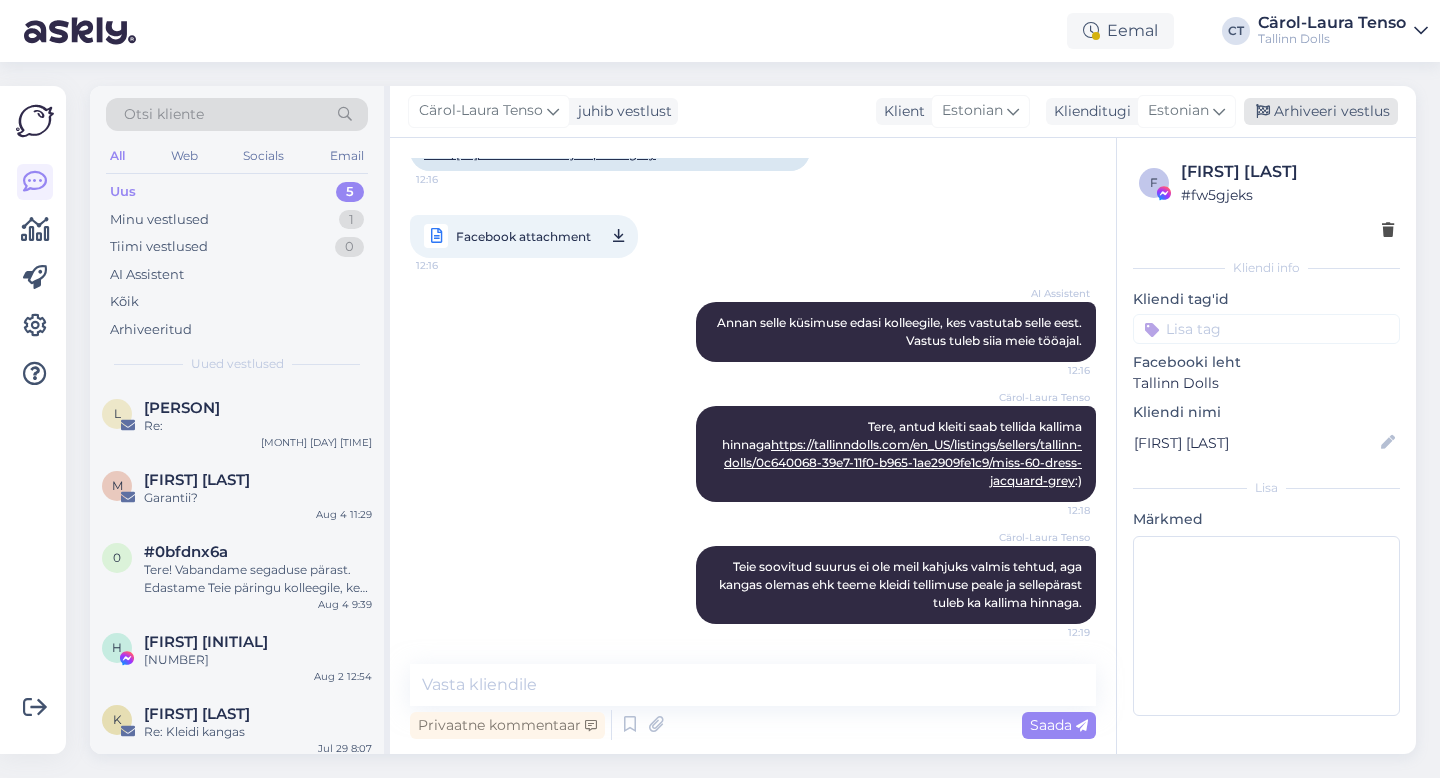 click on "Arhiveeri vestlus" at bounding box center [1321, 111] 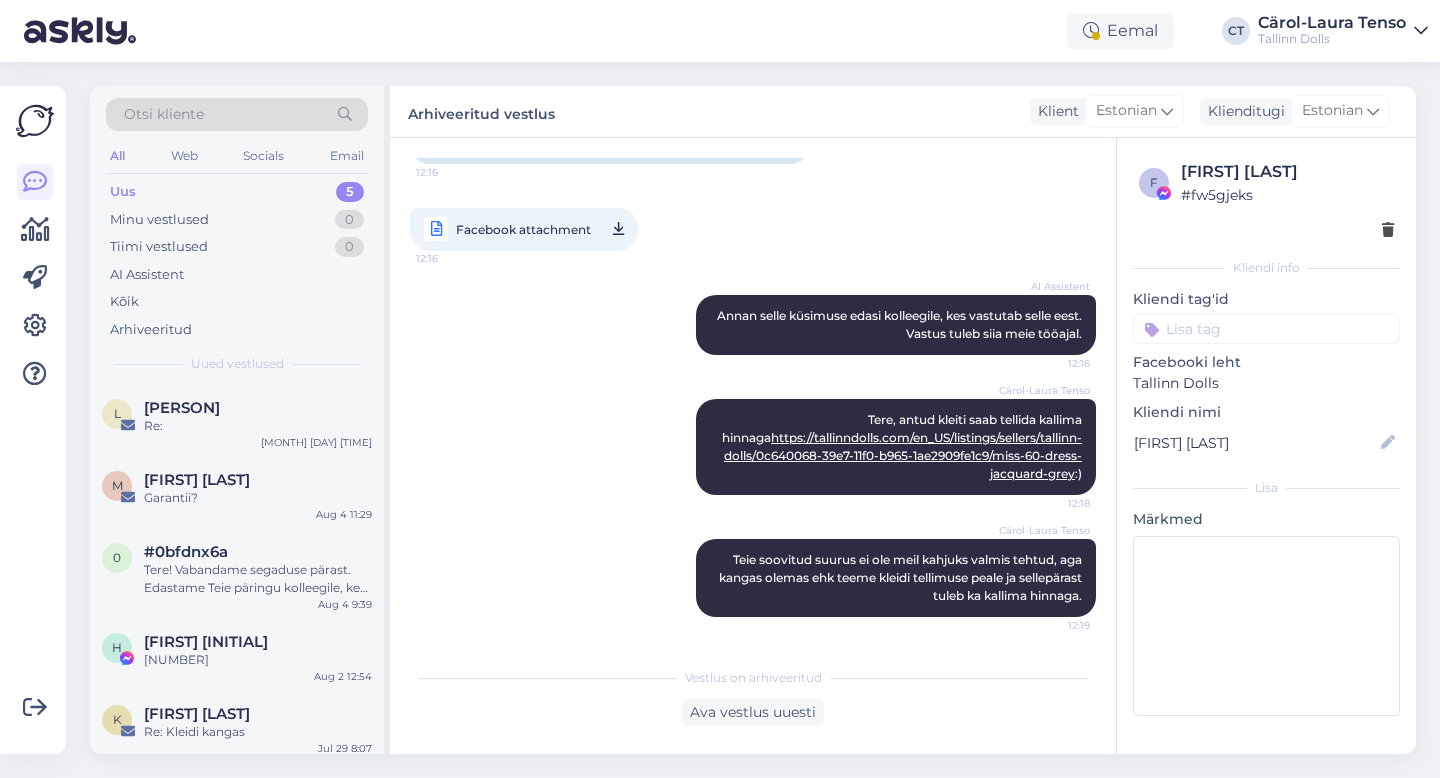 click on "[FIRST] [LAST] [LAST] Re: [MONTH] [DAY] [TIME]" at bounding box center (237, 421) 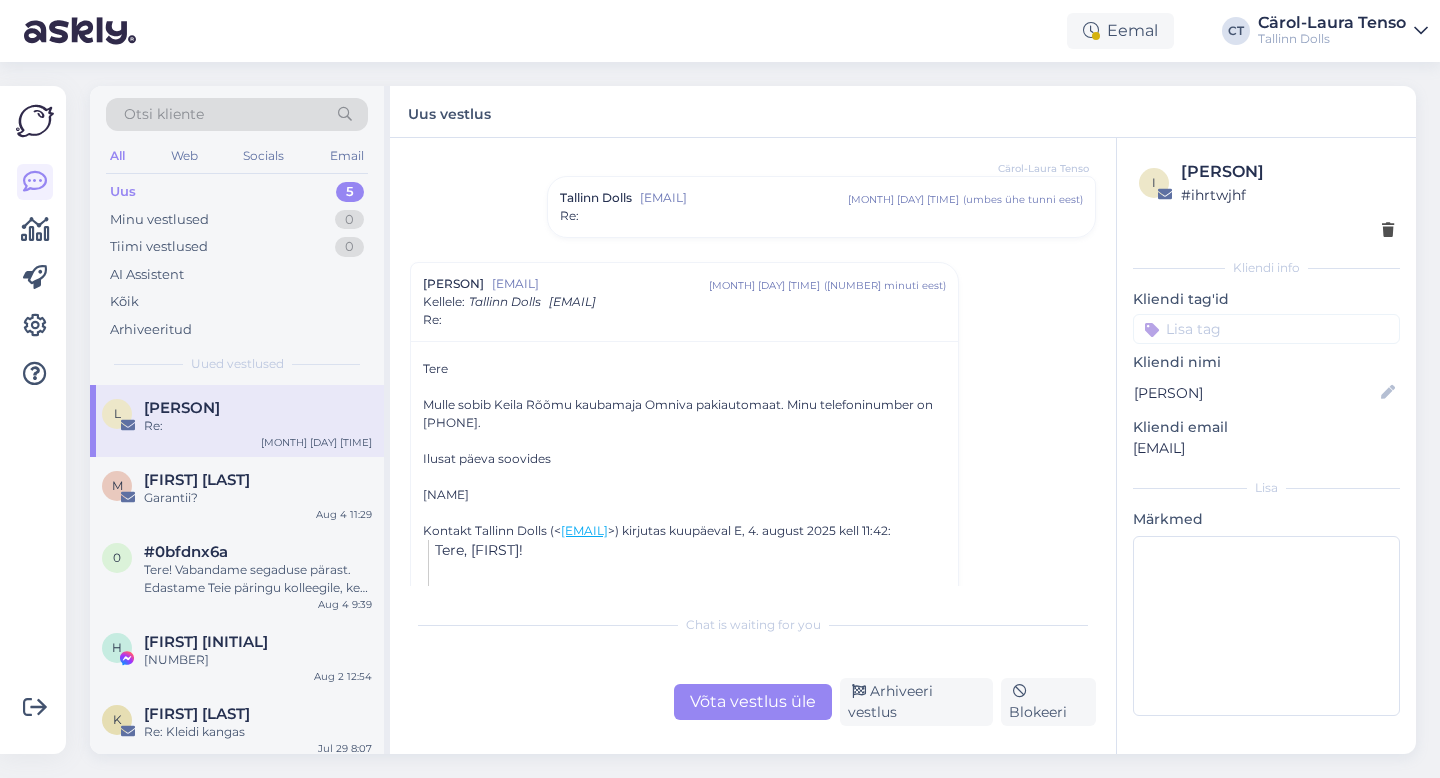 scroll, scrollTop: 216, scrollLeft: 0, axis: vertical 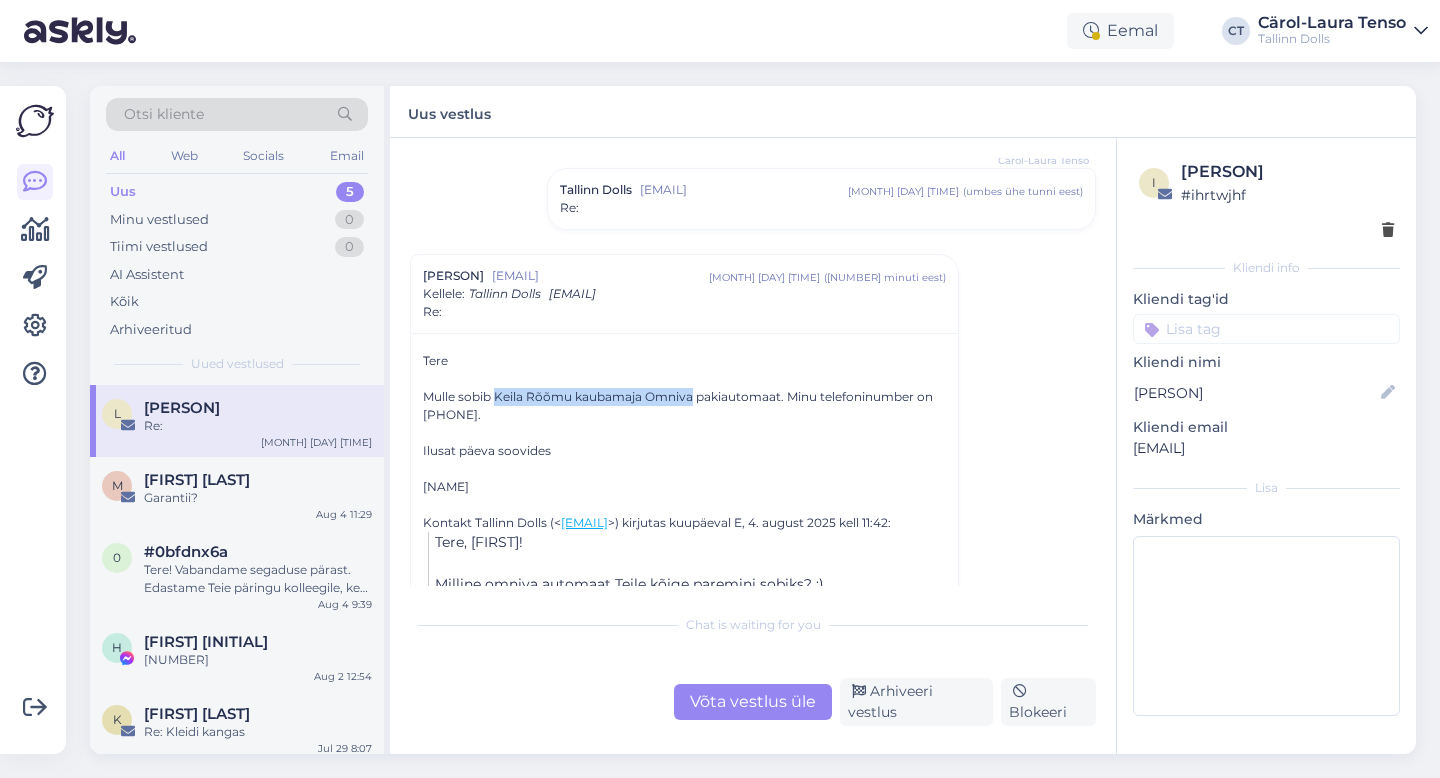 drag, startPoint x: 495, startPoint y: 395, endPoint x: 696, endPoint y: 396, distance: 201.00249 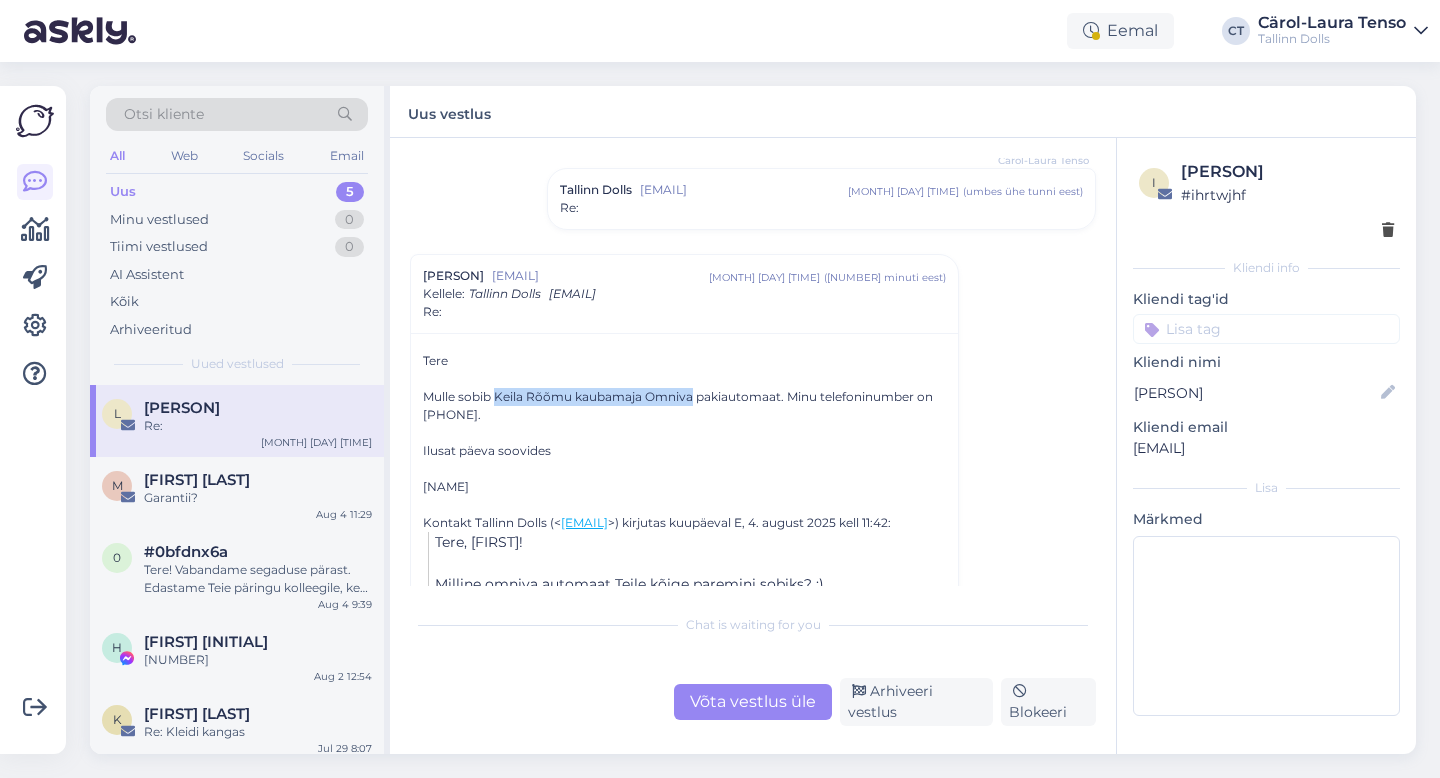 click on "Mulle sobib Keila Rõõmu kaubamaja Omniva pakiautomaat. Minu telefoninumber on [PHONE]." at bounding box center [684, 406] 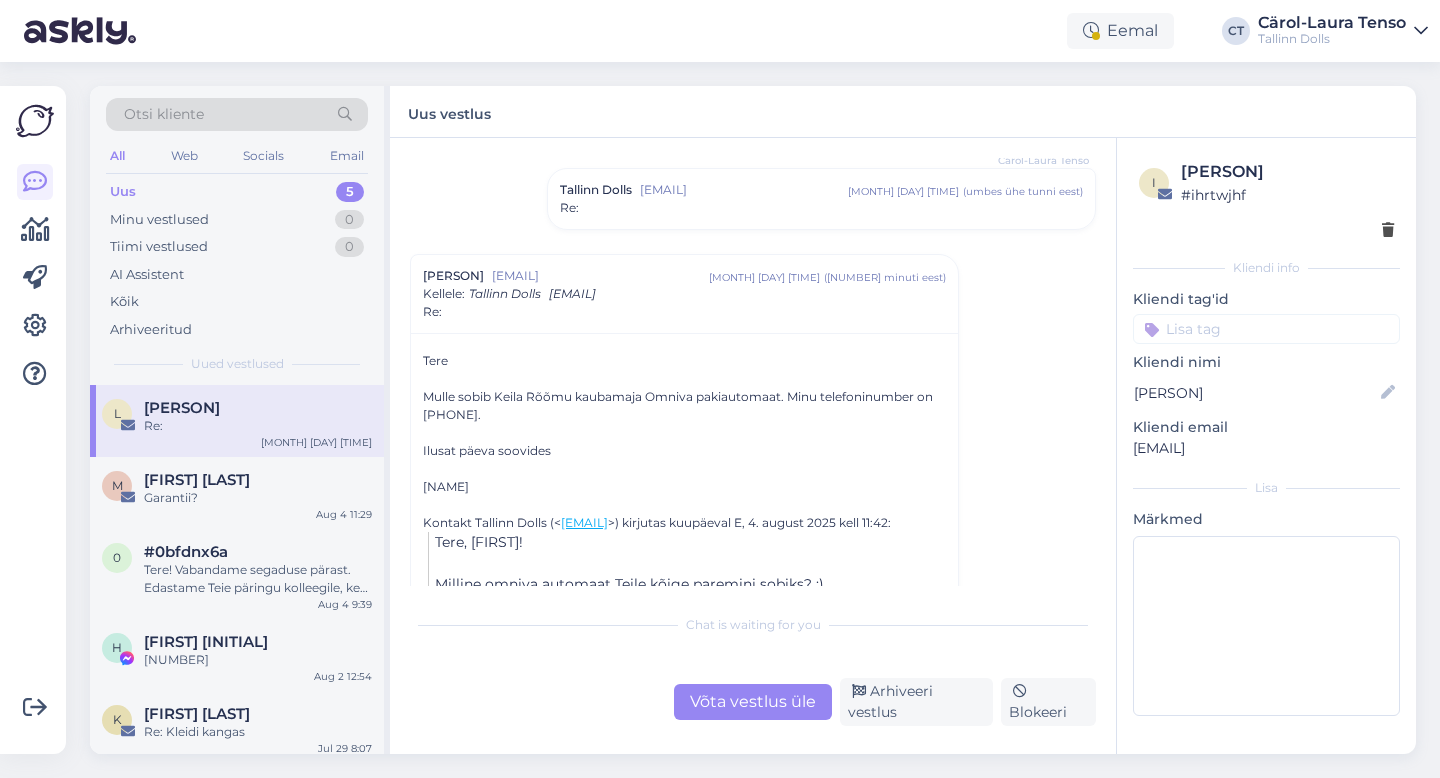 click on "Võta vestlus üle" at bounding box center (753, 702) 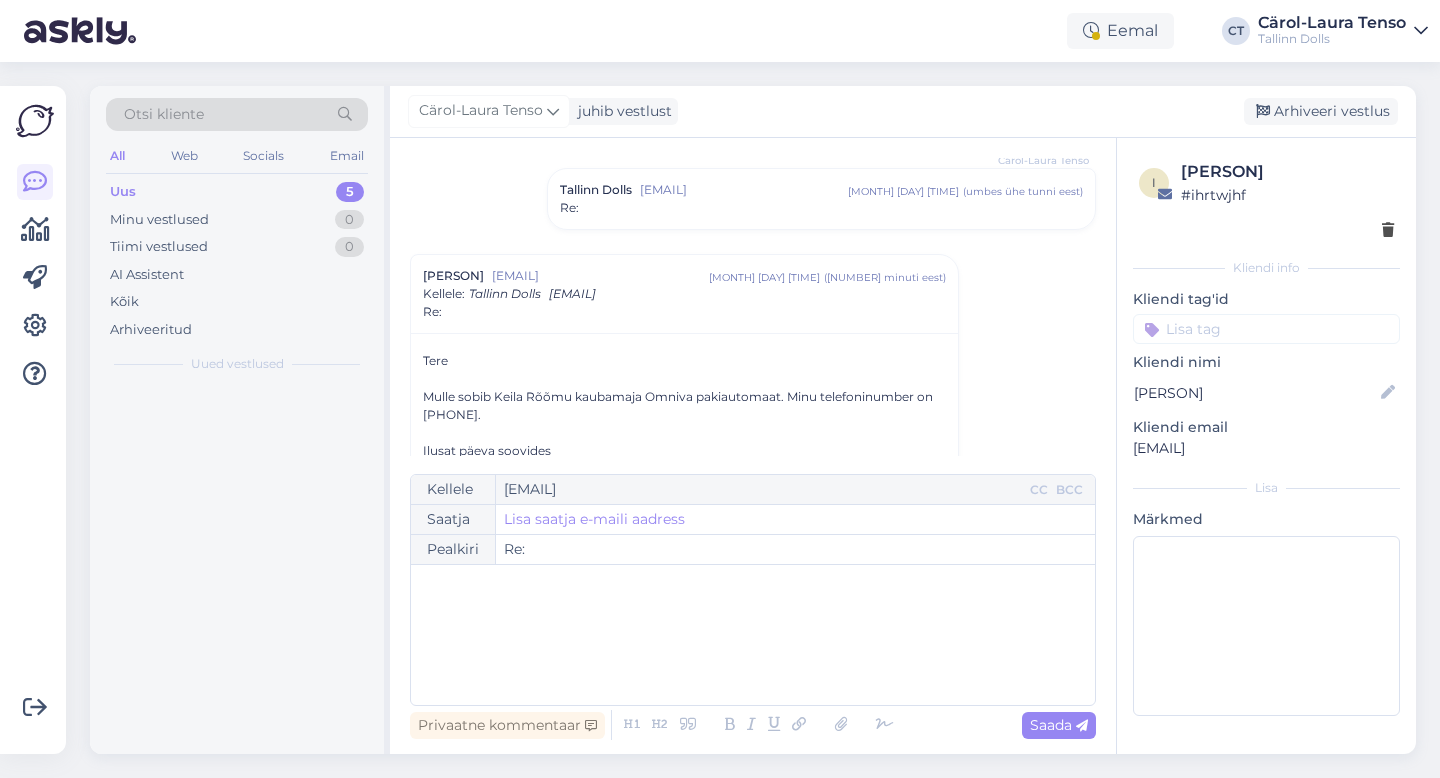 scroll, scrollTop: 312, scrollLeft: 0, axis: vertical 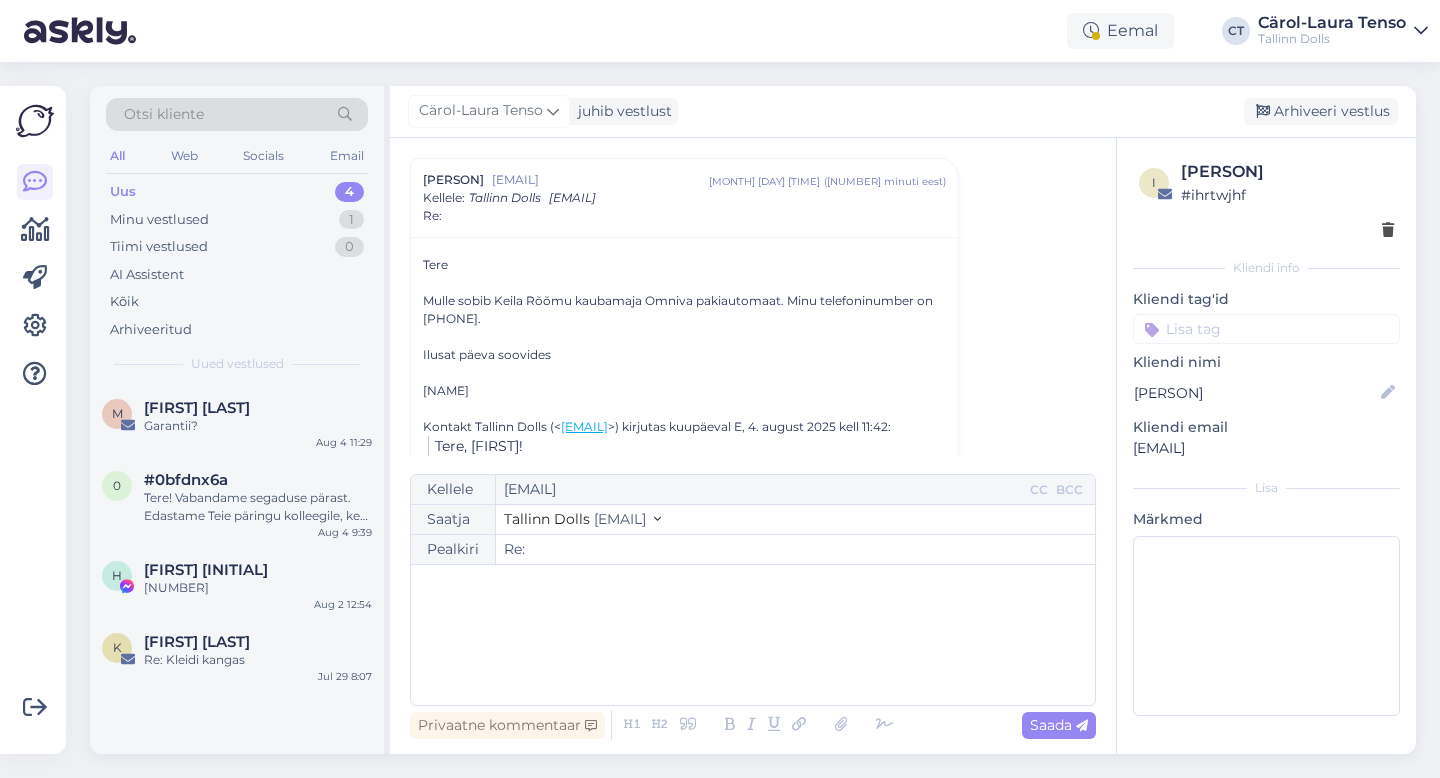 click on "﻿" at bounding box center (753, 635) 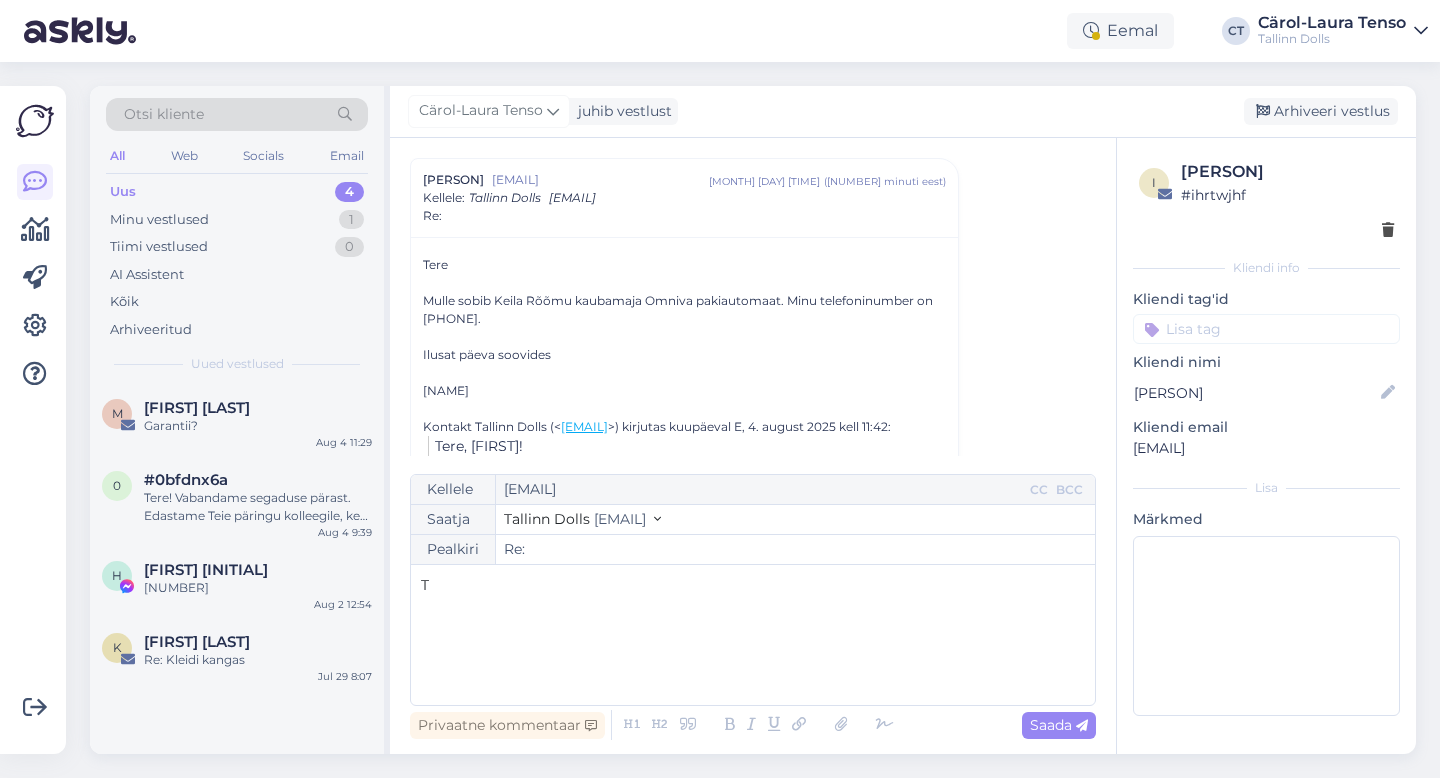 type 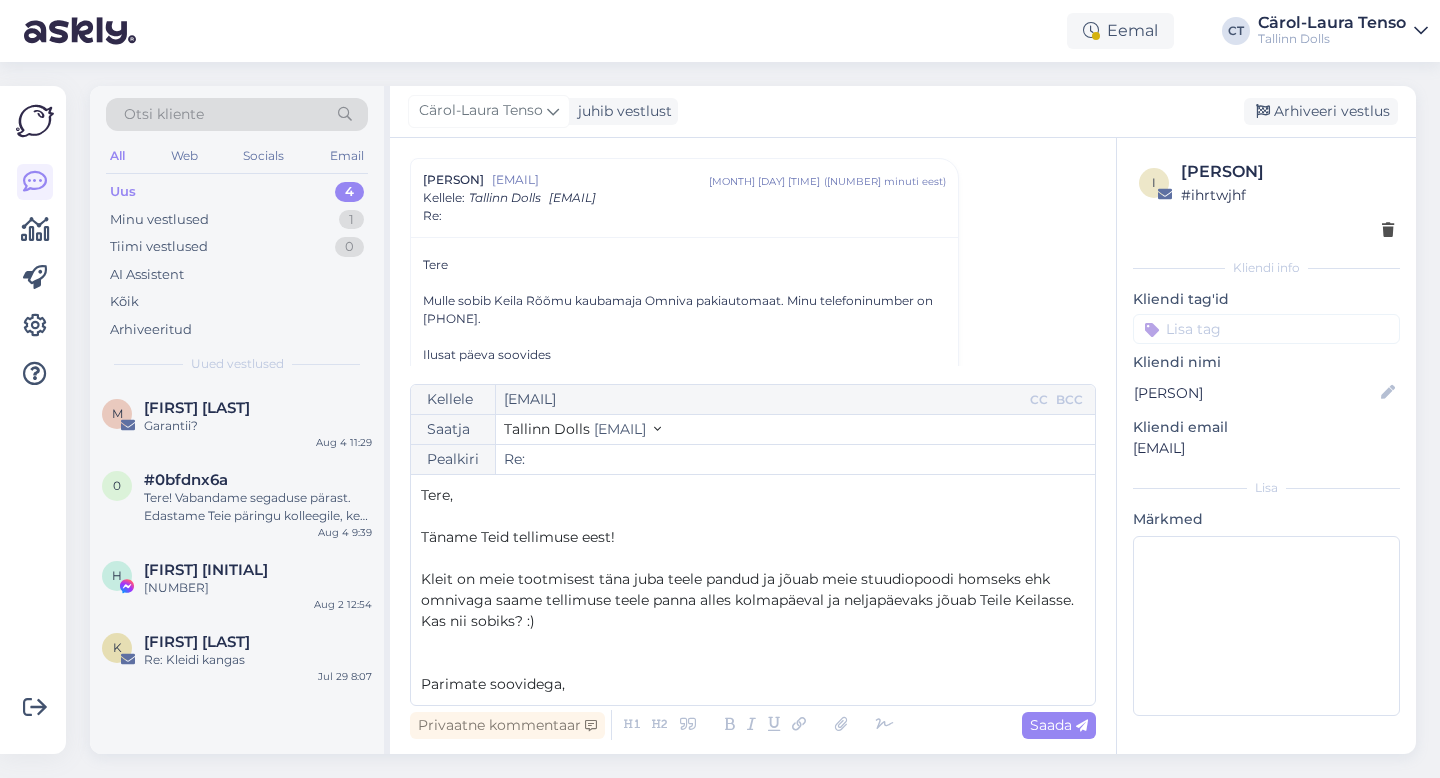 scroll, scrollTop: 11, scrollLeft: 0, axis: vertical 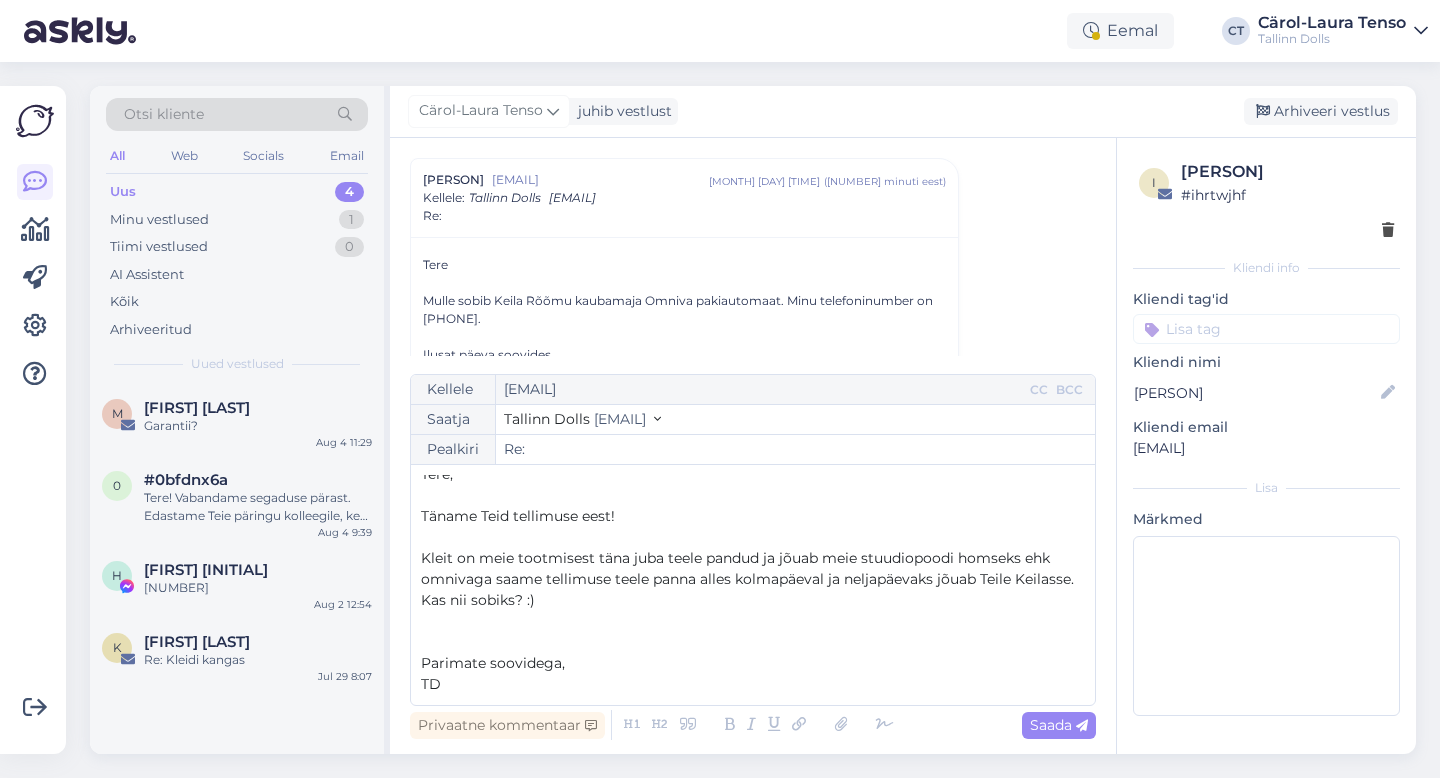 click on "Vestlus algas [NAME] [EMAIL] [MONTH] [DAY] [TIME] ( umbes [TIME] eest ) Re: [NAME] [EMAIL] [MONTH] [DAY] [TIME] ( umbes [TIME] eest ) Re: [NAME] [CITY] [EMAIL] [MONTH] [DAY] [TIME] ( umbes [TIME] eest ) Re: [NAME] [EMAIL] [MONTH] [DAY] [TIME] ( [TIME] eest ) Kellele : [CITY] [EMAIL] Re: Tere Mulle sobib [CITY] [NAME] [PHONE]. Ilusat päeva soovides [NAME] Kontakt [CITY] (<[EMAIL]>) kirjutas kuupäeval E, [MONTH] [DAY] [YEAR] kell [TIME]: Tere, [NAME]!  ﻿ Milline omniva automaat Teile kõige paremini sobiks? :) ﻿ ﻿ Päikest, TD
Kellele [EMAIL] CC BCC Saatja [CITY]   [EMAIL] Pealkiri Re: Tere,  ﻿ Täname Teid tellimuse eest!  ﻿ Kleit on meie tootmisest täna juba teele pandud ja jõuab meie stuudiopoodi homseks ehk omnivaga saame tellimuse teele panna alles kolmapäeval ja neljapäevaks jõuab Teile [CITY]sse.  ﻿ ﻿ TD  Saada" at bounding box center [753, 446] 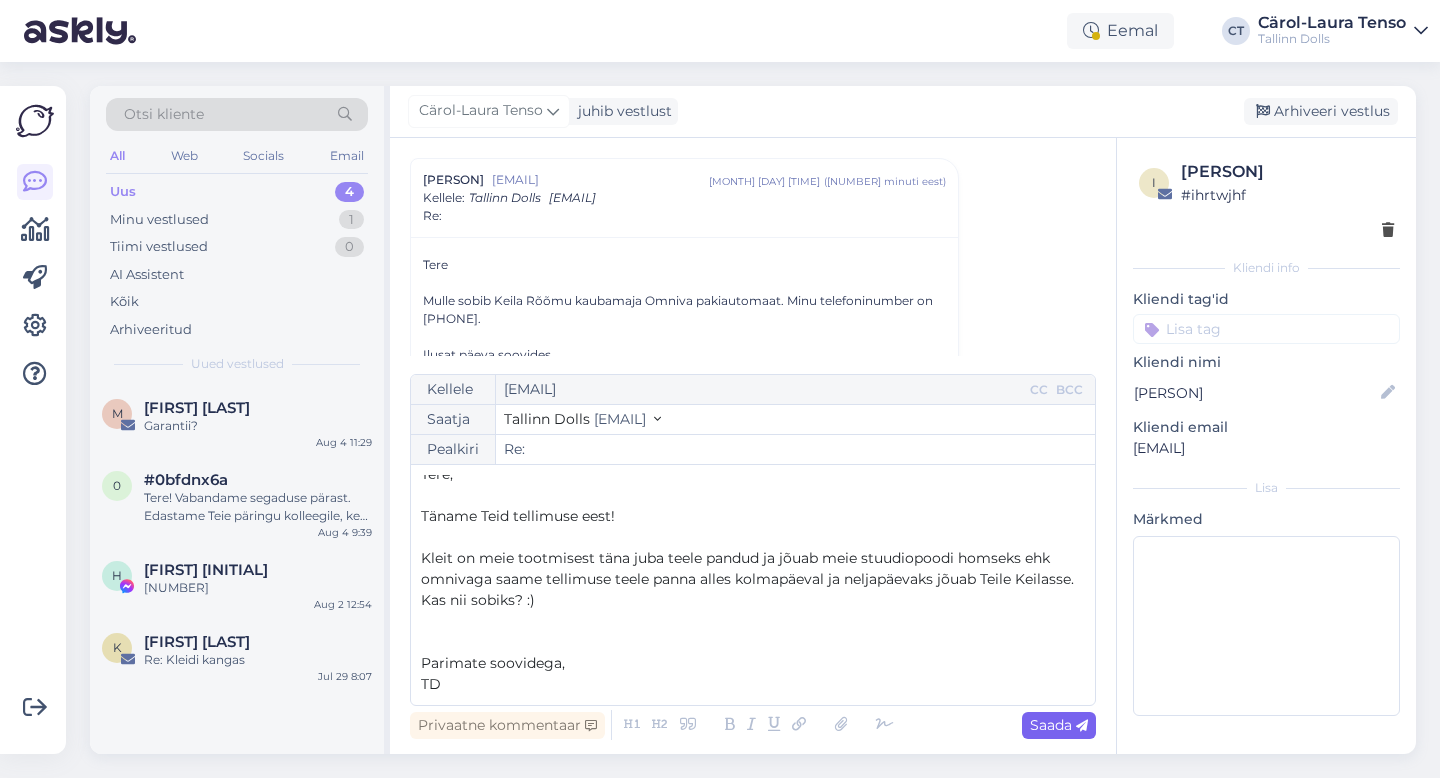 click on "Saada" at bounding box center (1059, 725) 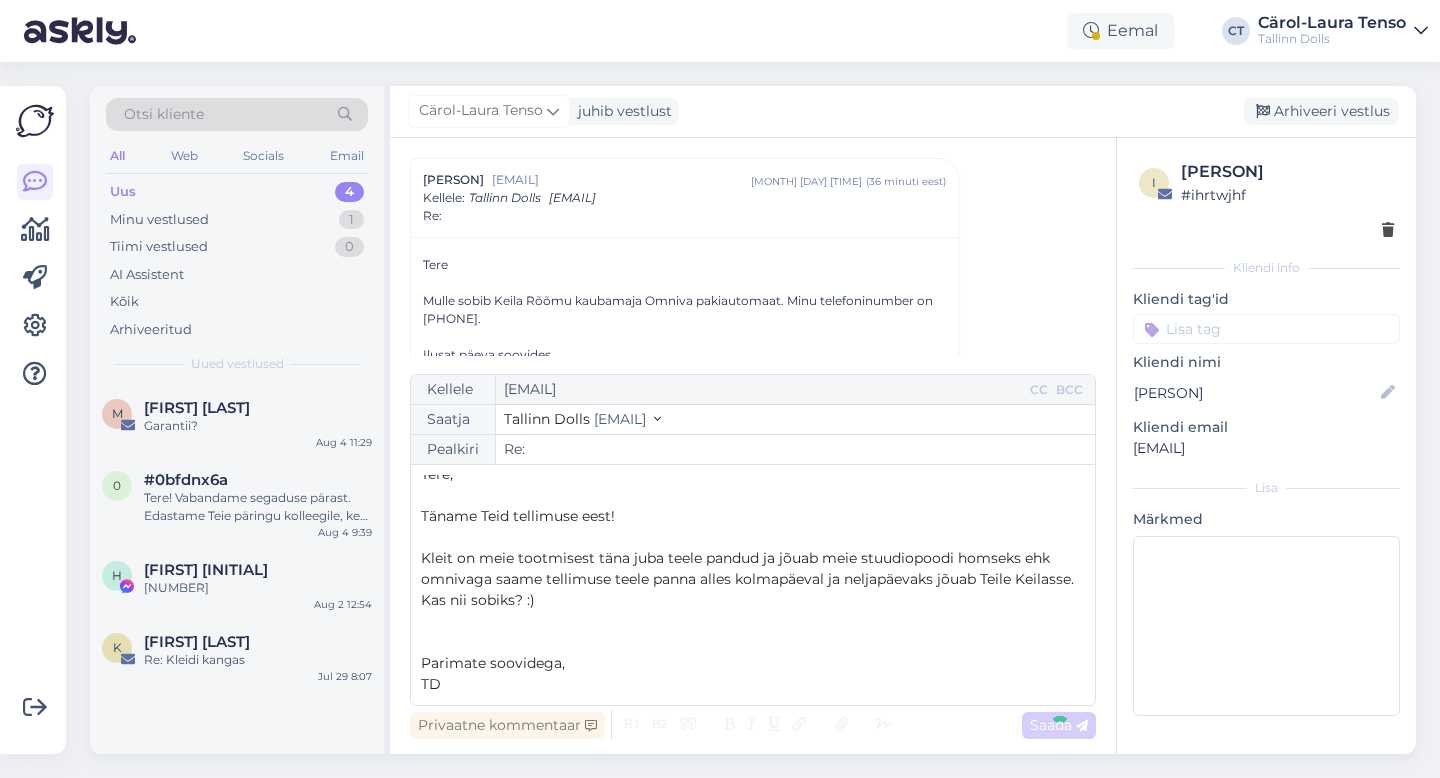 type on "Re: Re:" 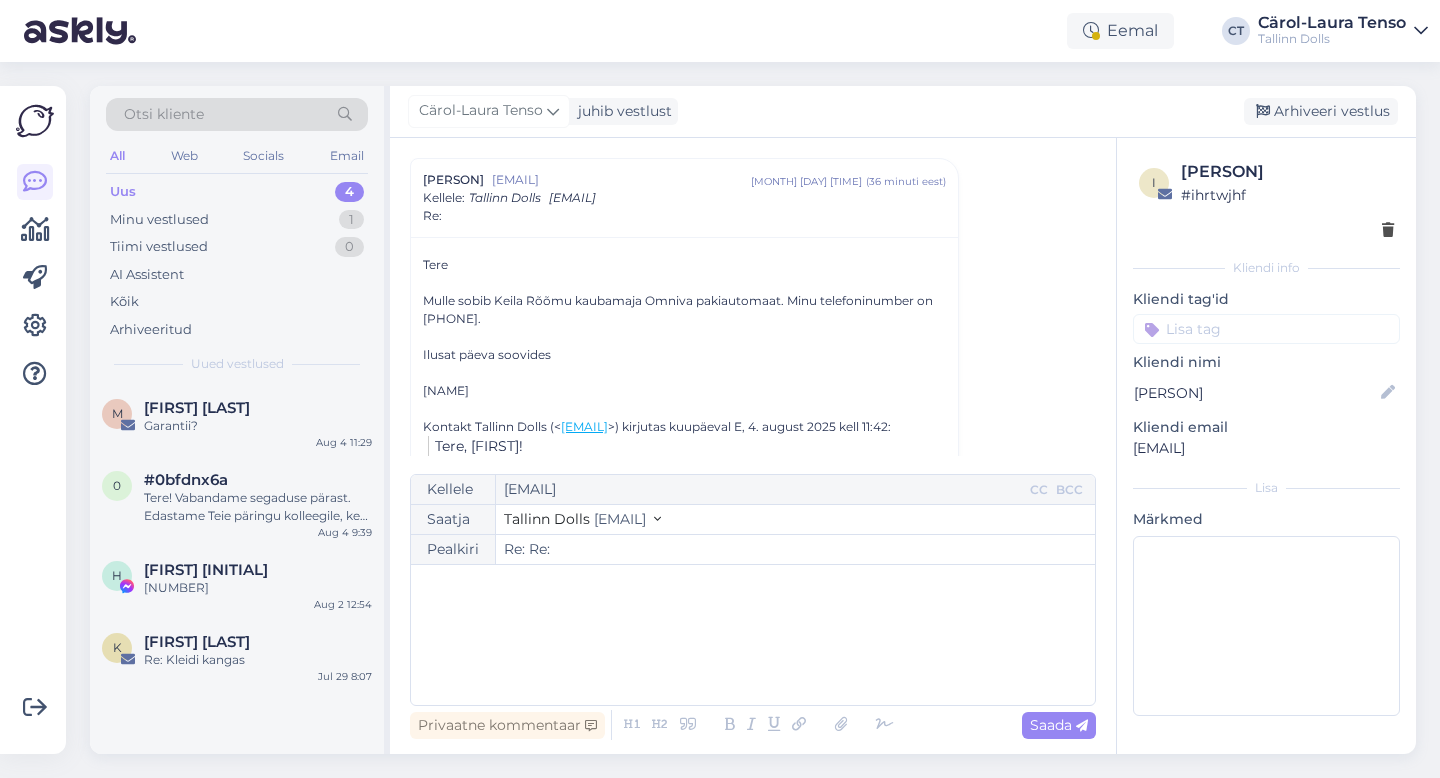scroll, scrollTop: 738, scrollLeft: 0, axis: vertical 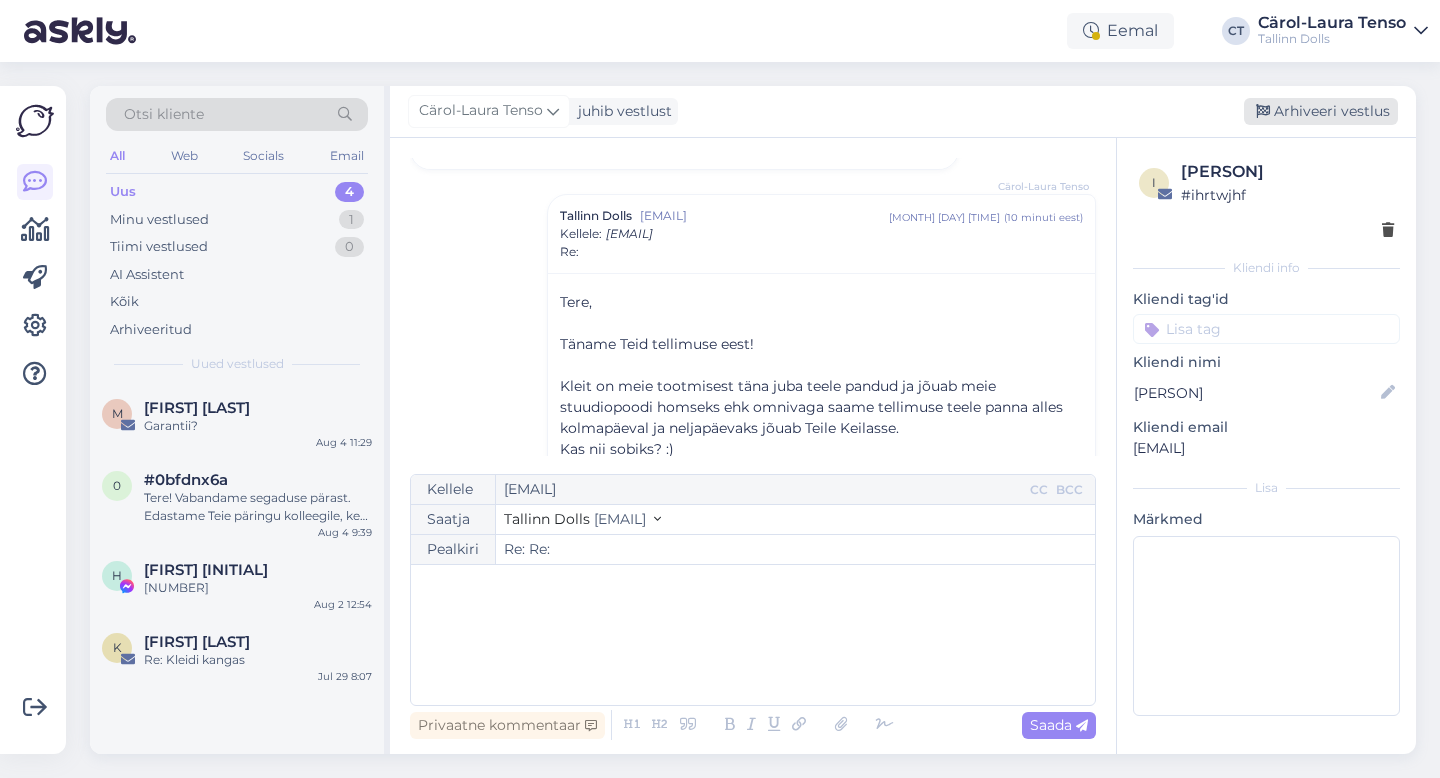 click on "Arhiveeri vestlus" at bounding box center [1321, 111] 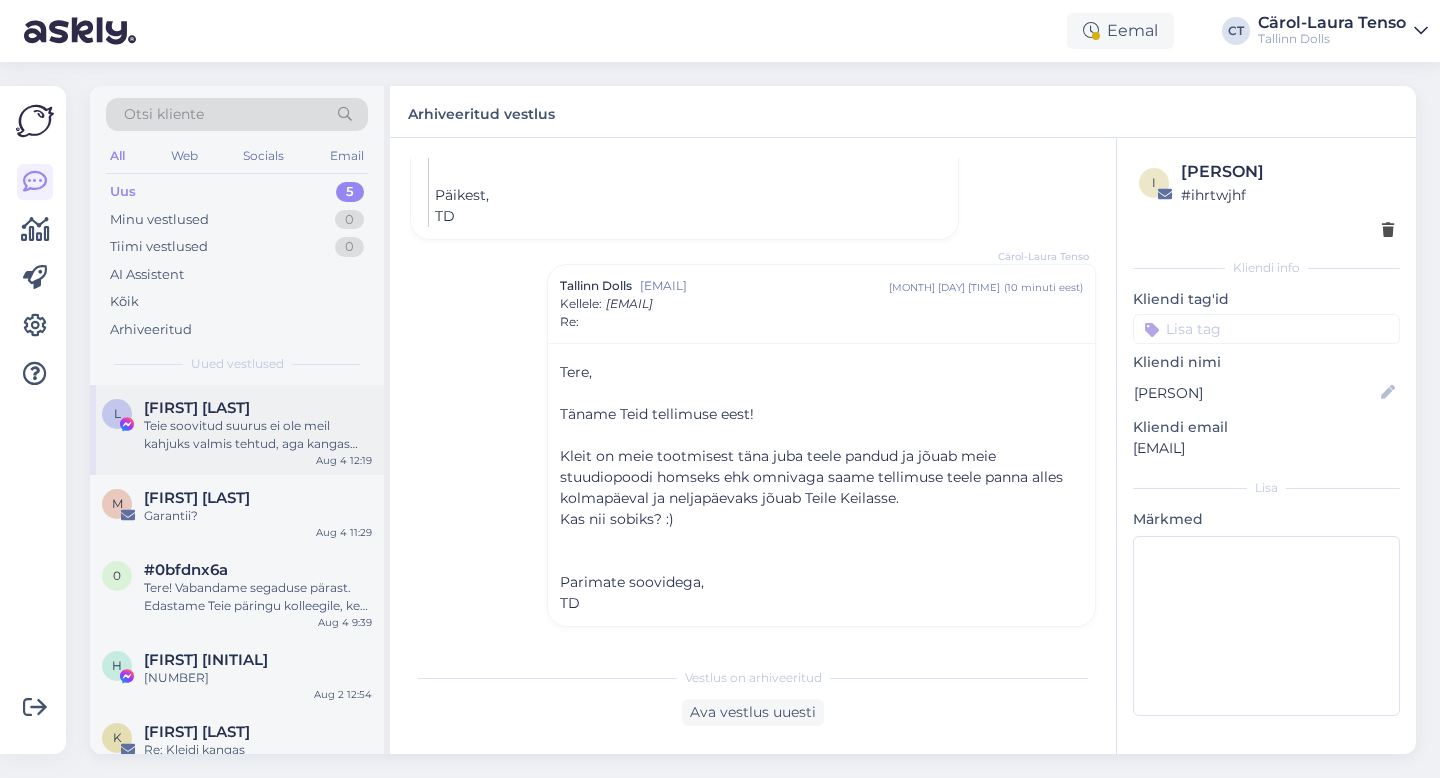 click on "[FIRST] [LAST]" at bounding box center (258, 408) 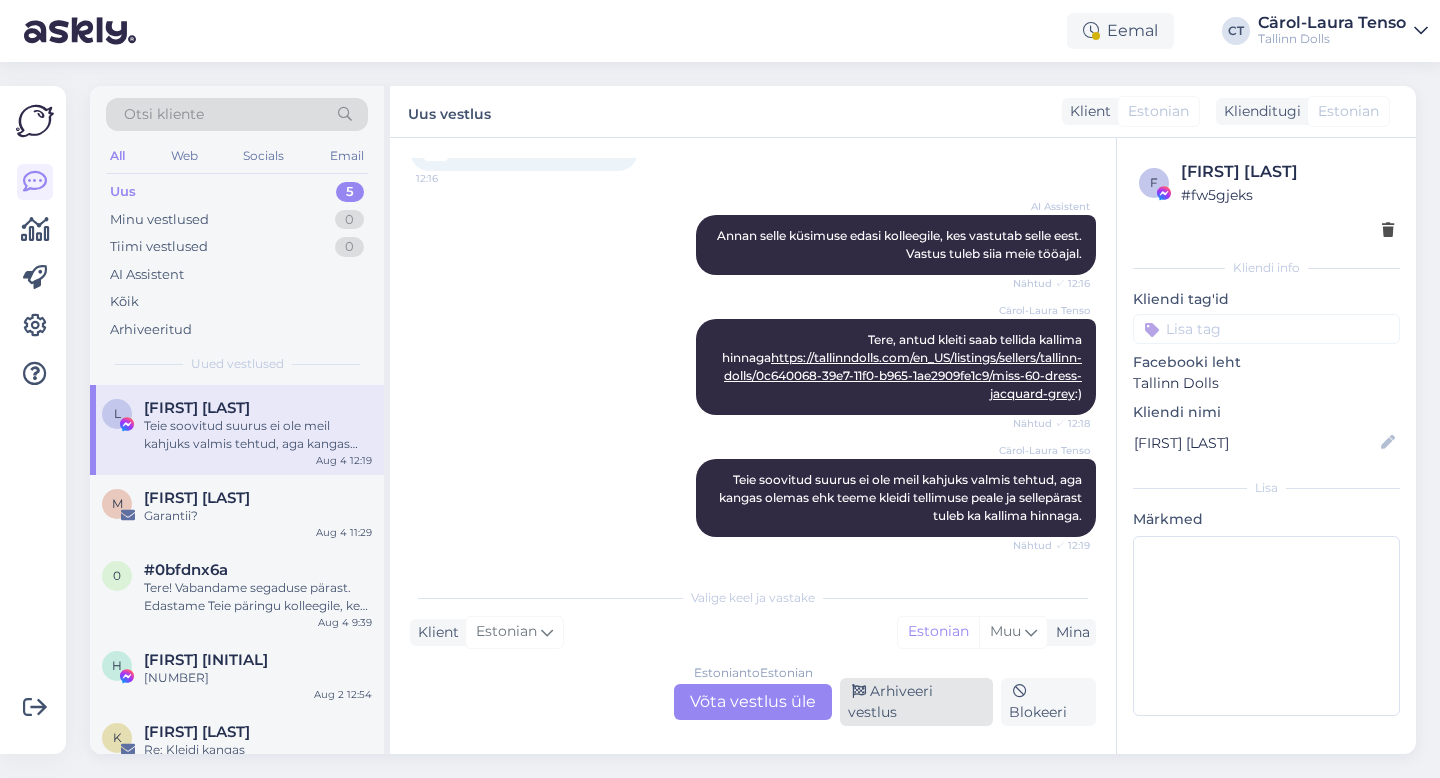 click on "Arhiveeri vestlus" at bounding box center (916, 702) 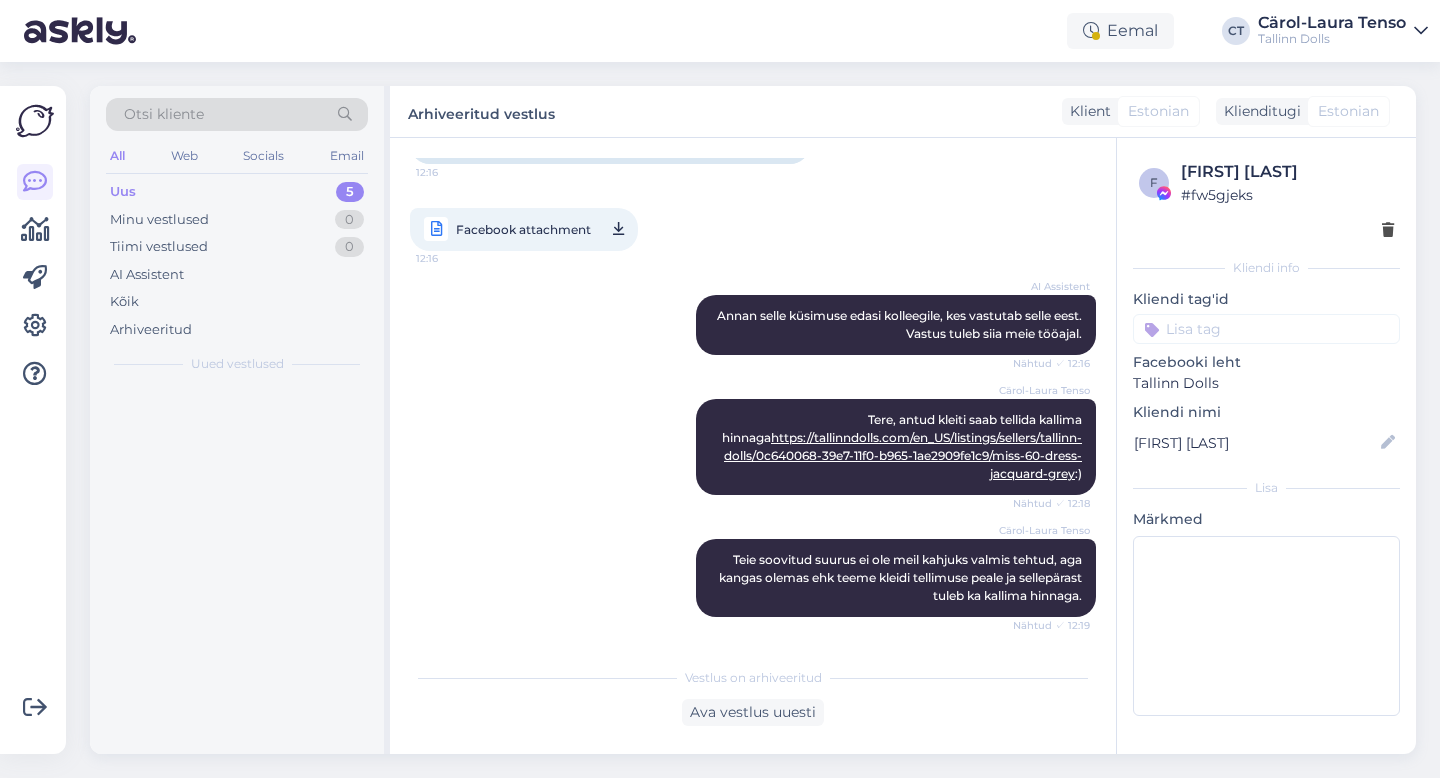 scroll, scrollTop: 882, scrollLeft: 0, axis: vertical 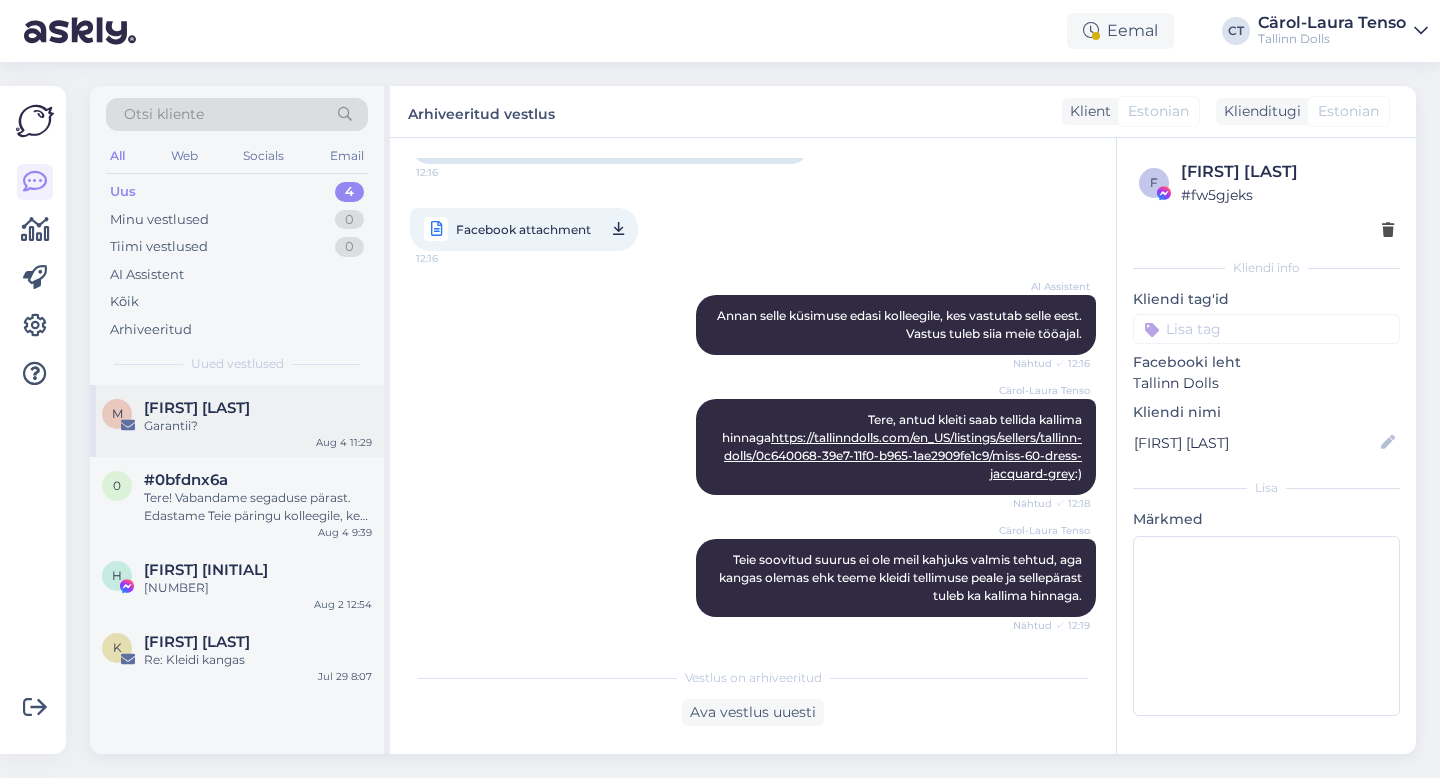 click on "[FIRST] [LAST]" at bounding box center (258, 408) 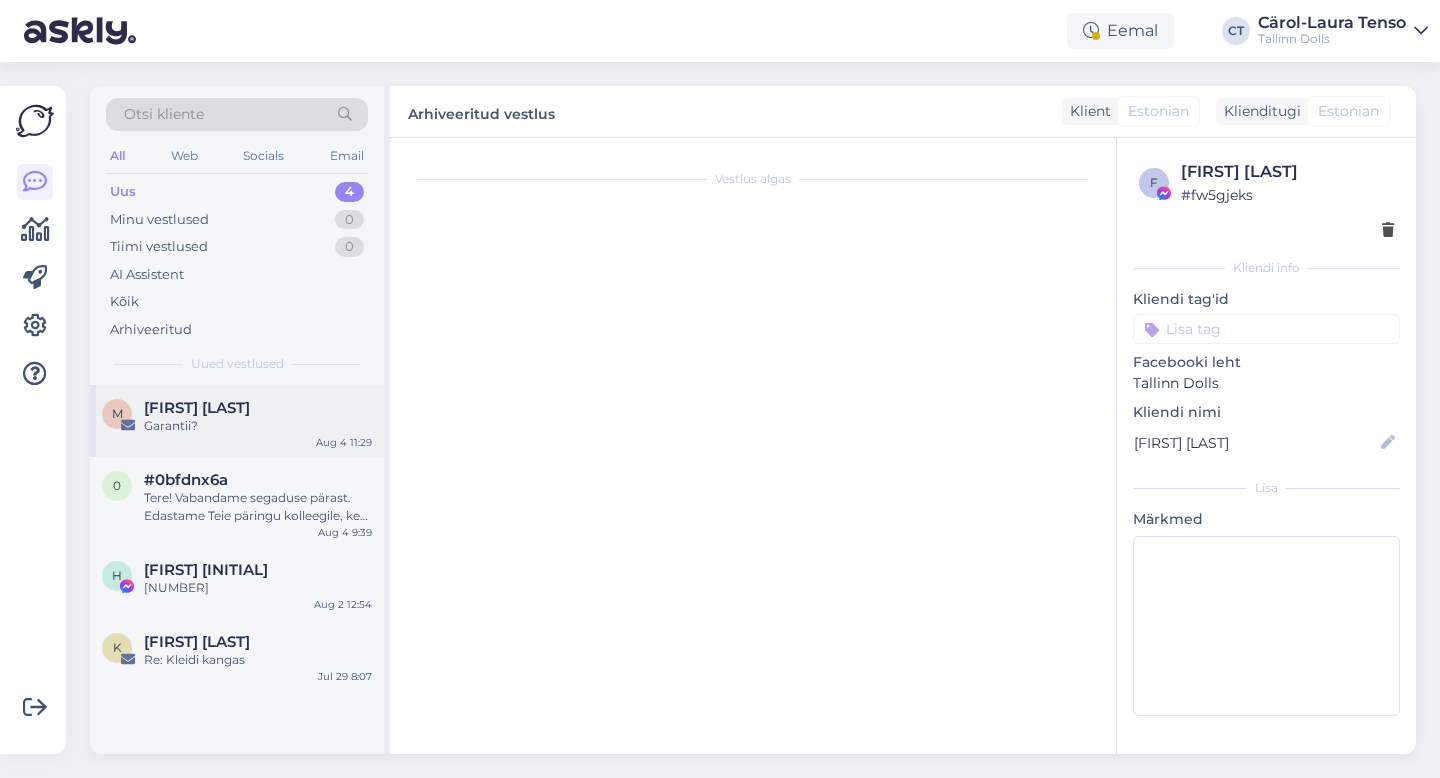 scroll, scrollTop: 0, scrollLeft: 0, axis: both 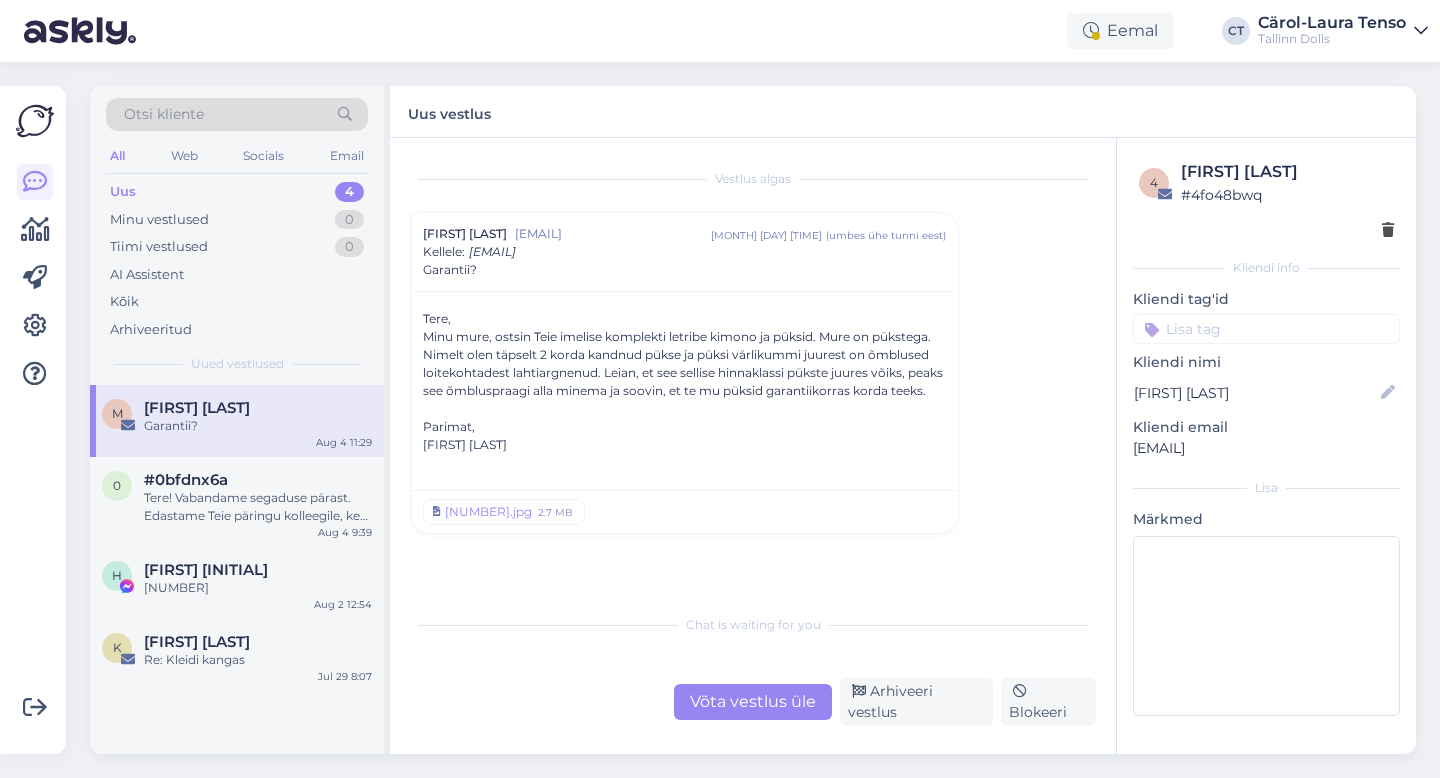 click on "Võta vestlus üle" at bounding box center [753, 702] 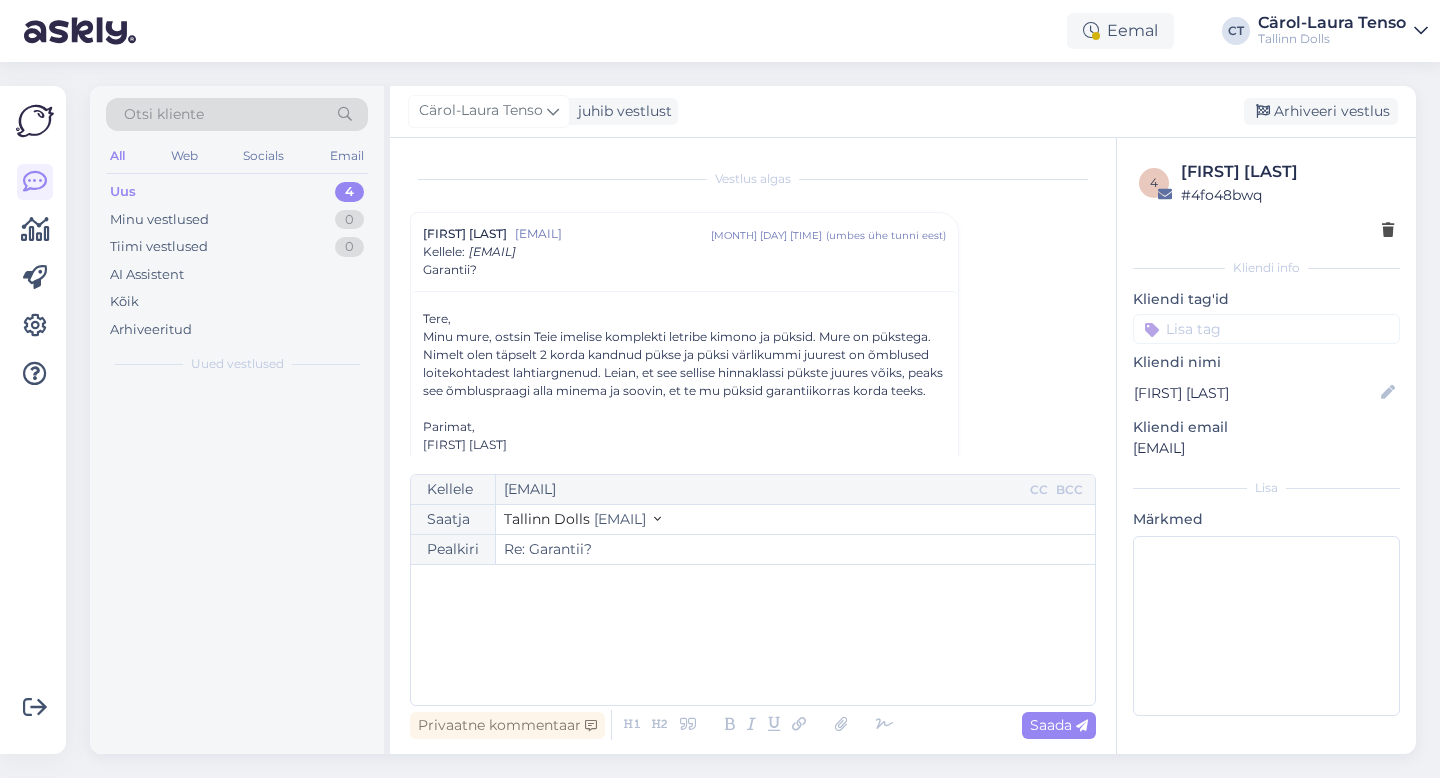 scroll, scrollTop: 54, scrollLeft: 0, axis: vertical 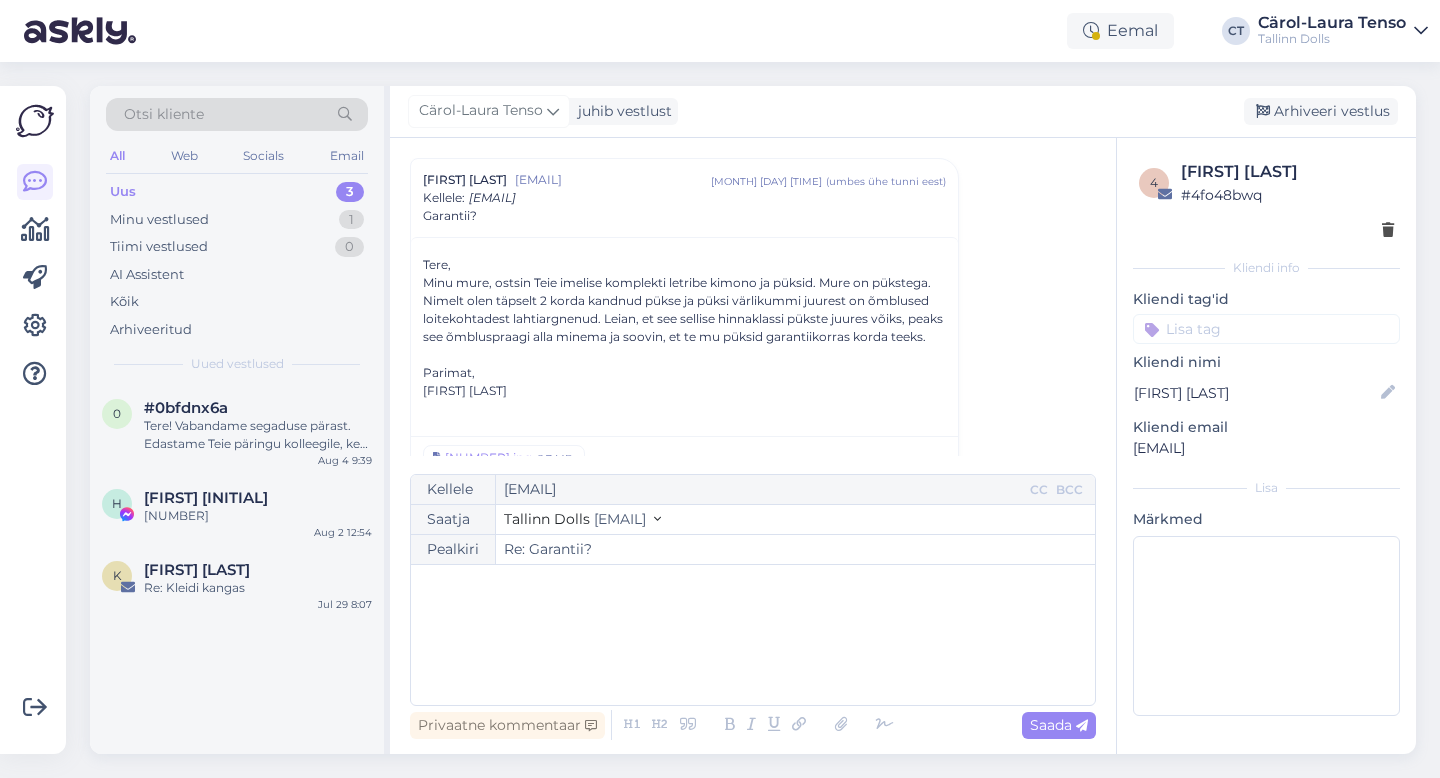 click on "﻿" at bounding box center (753, 635) 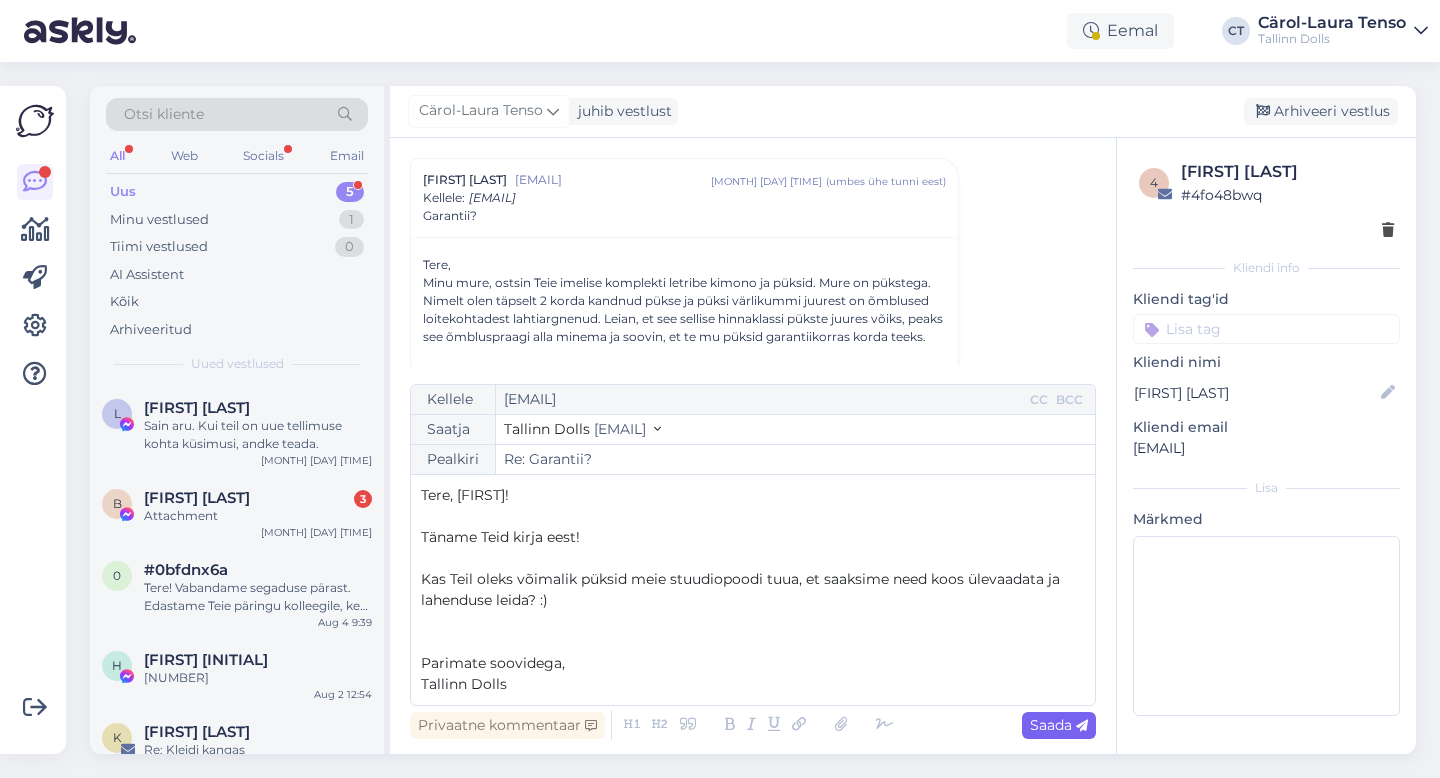 click on "Saada" at bounding box center (1059, 725) 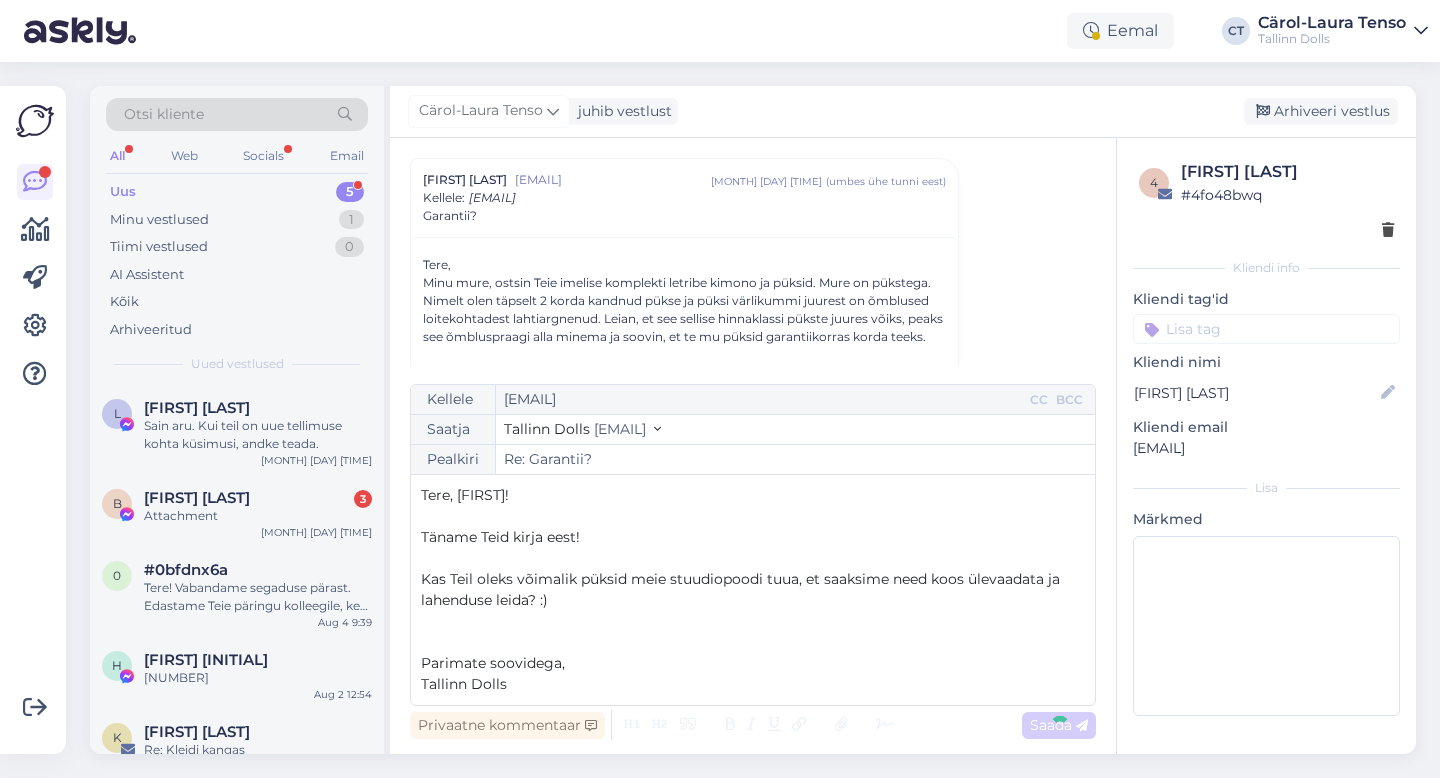 type on "Re: Re: Garantii?" 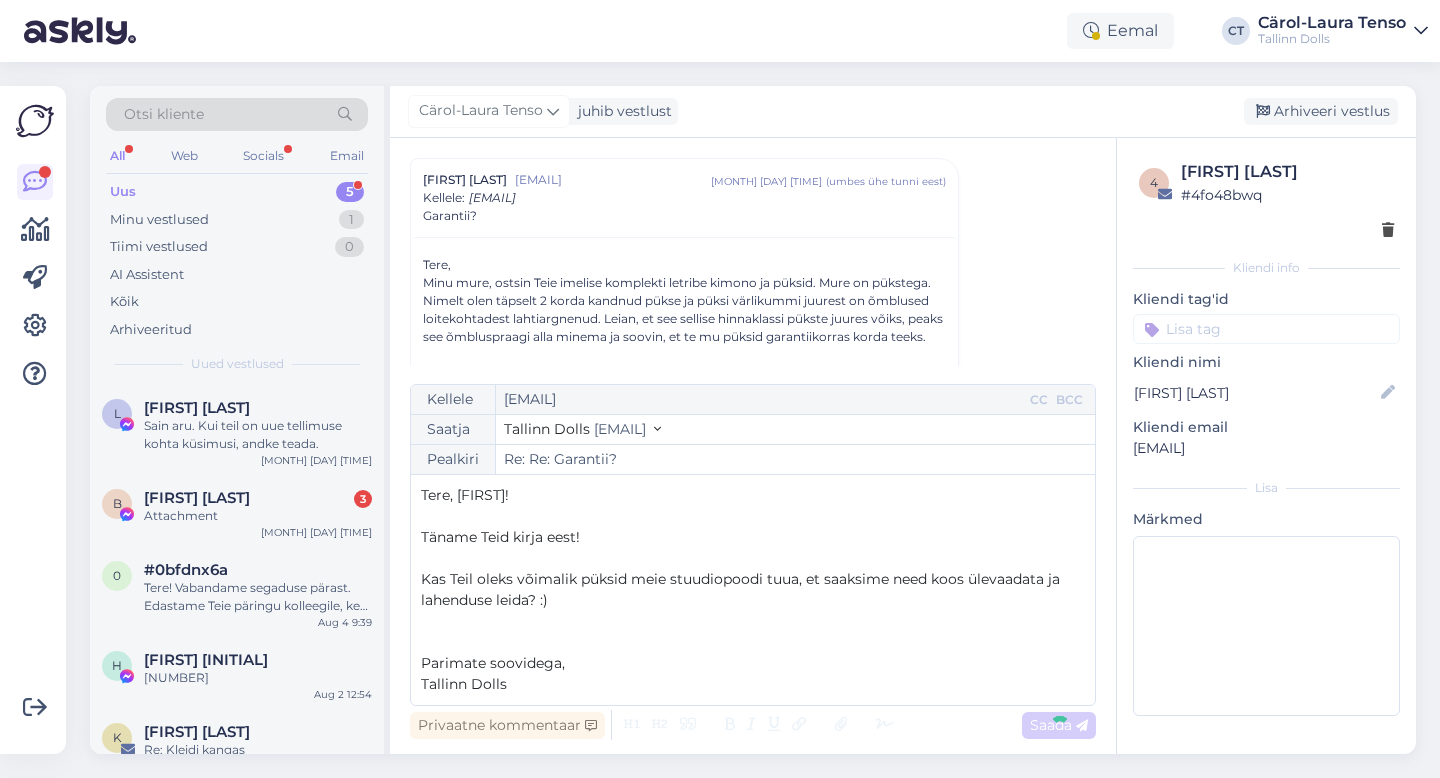 scroll, scrollTop: 336, scrollLeft: 0, axis: vertical 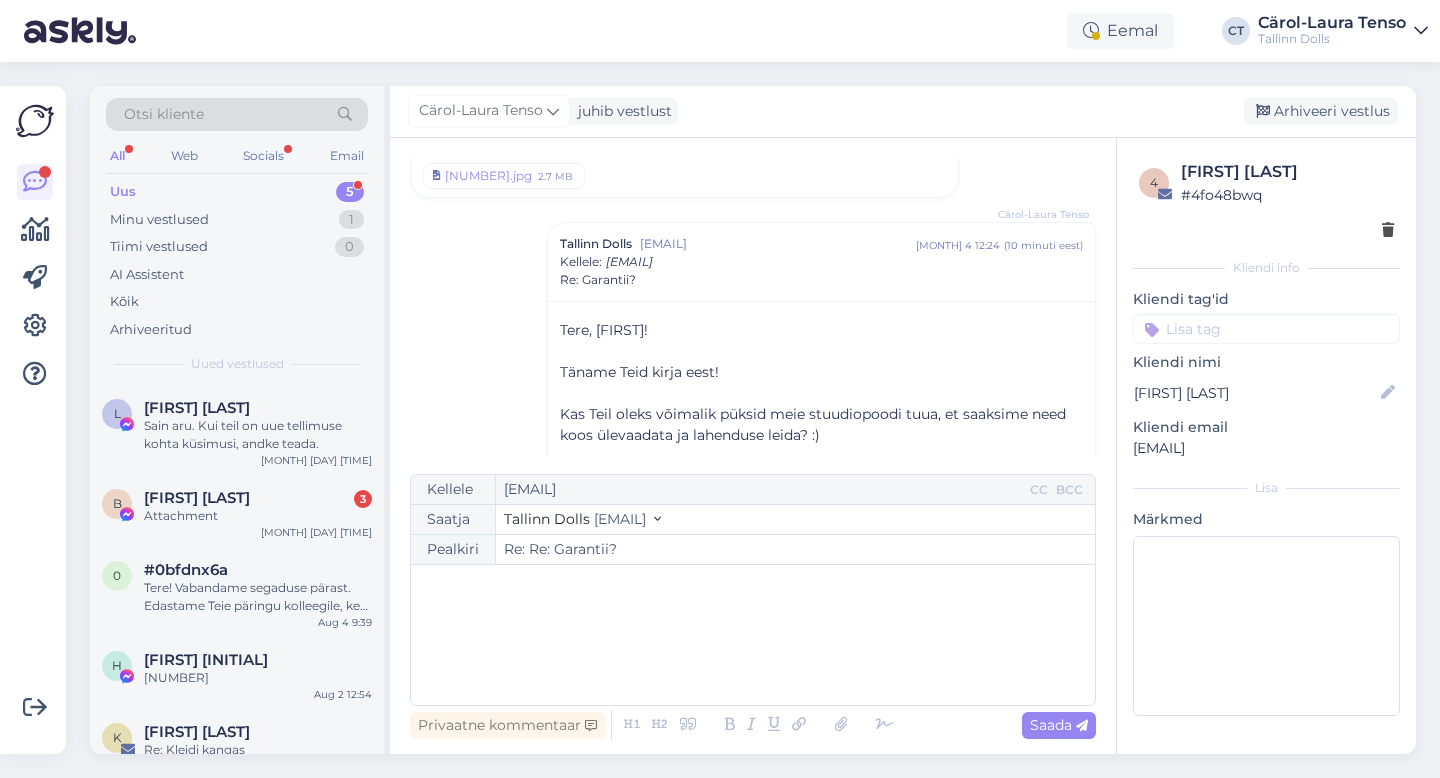 click on "Cärol-Laura Tenso juhib vestlust Arhiveeri vestlus" at bounding box center (903, 112) 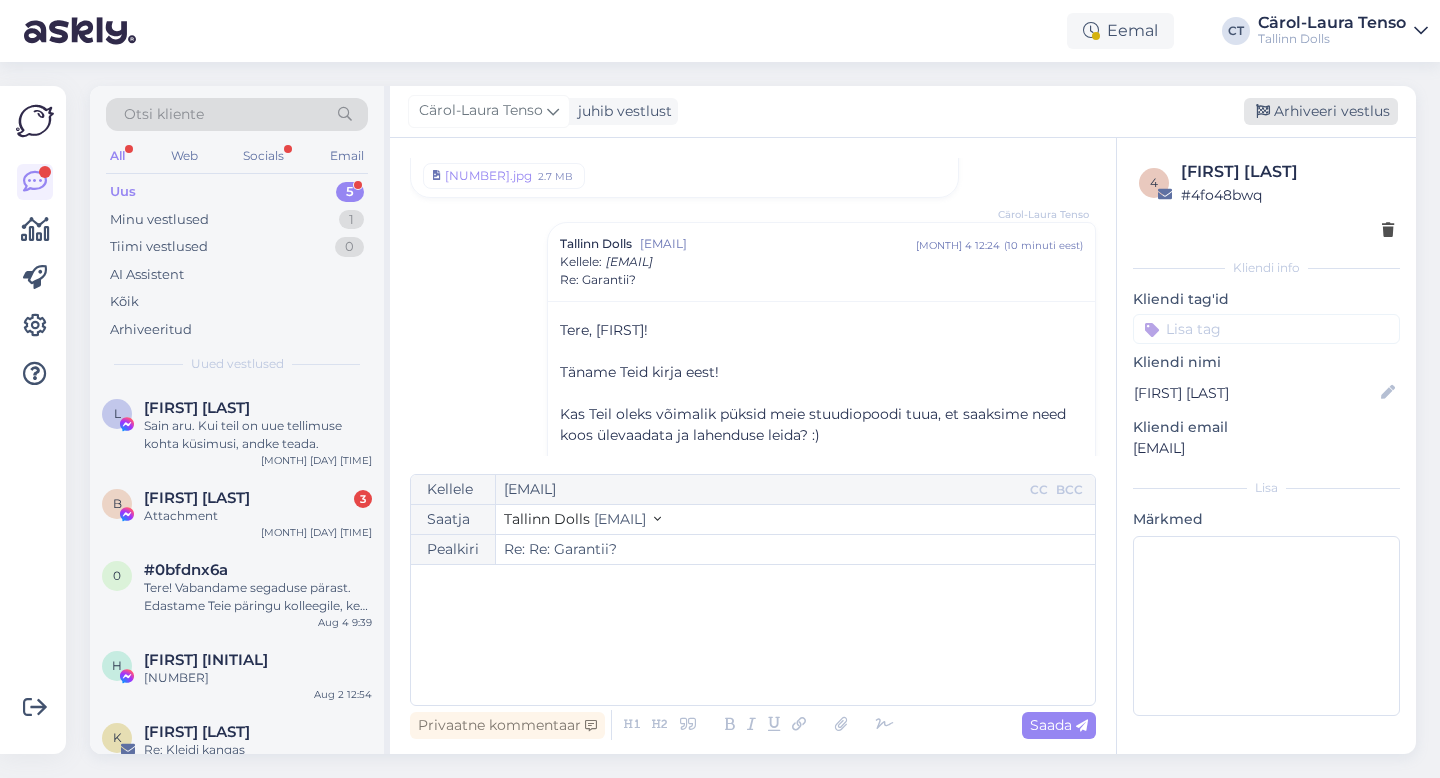 click on "Arhiveeri vestlus" at bounding box center (1321, 111) 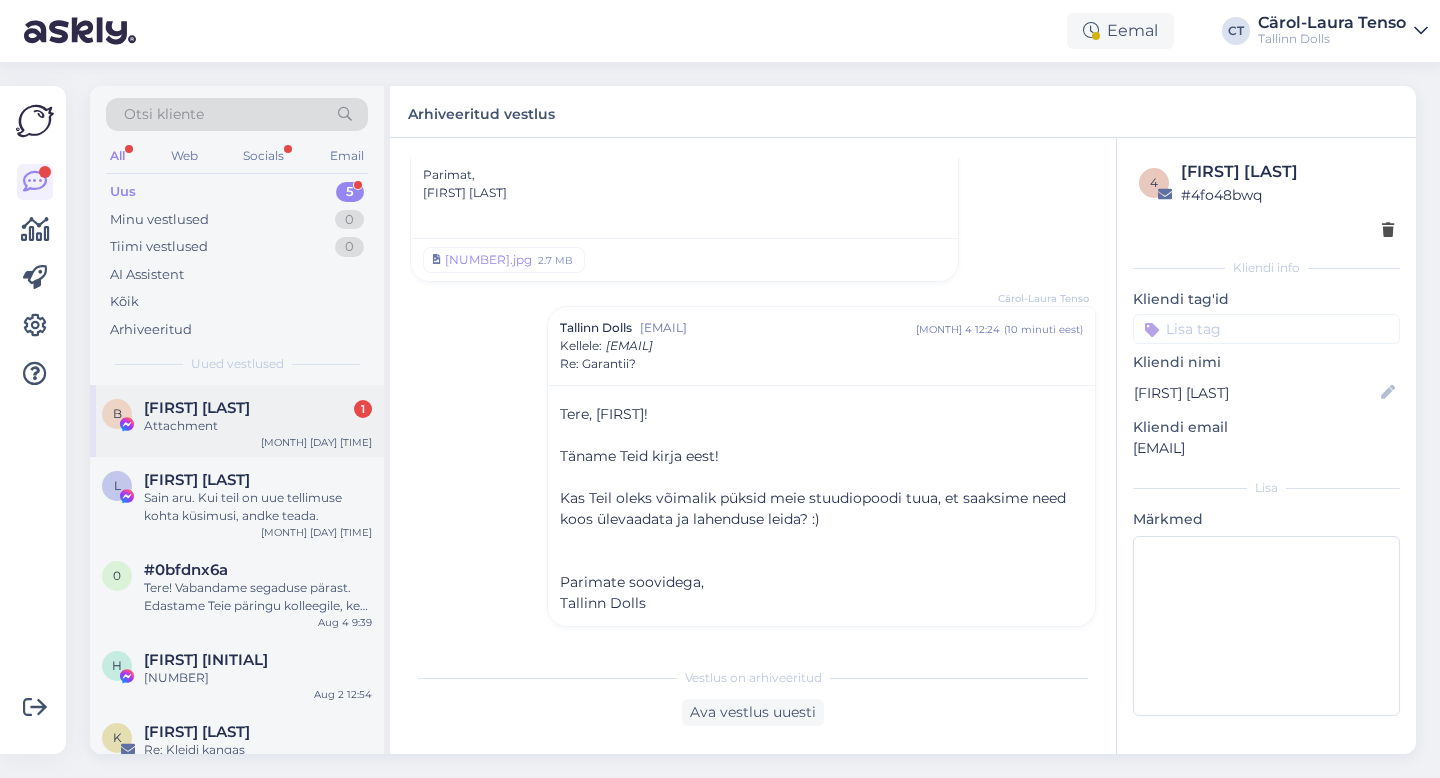 click on "Attachment" at bounding box center [258, 426] 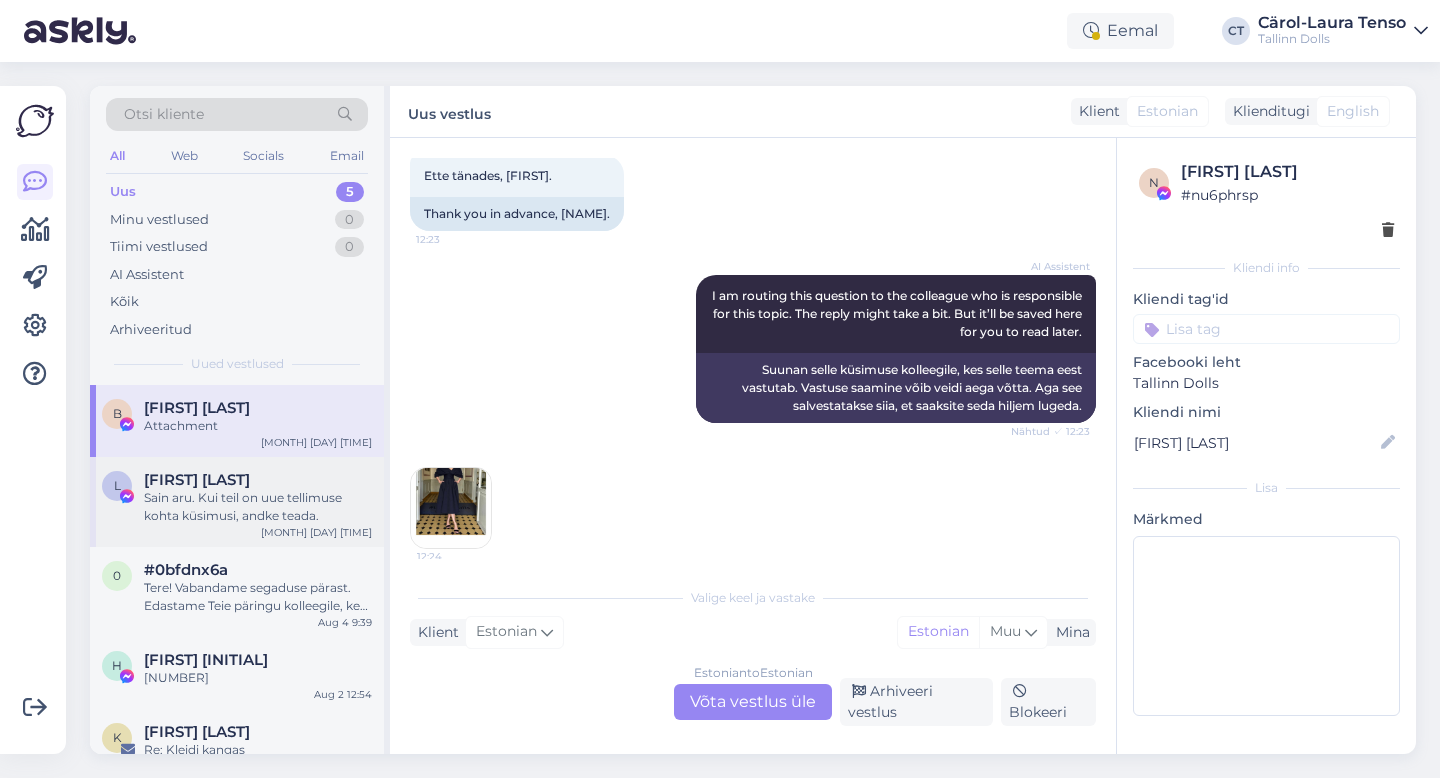 click on "[FIRST] [LAST]" at bounding box center (258, 480) 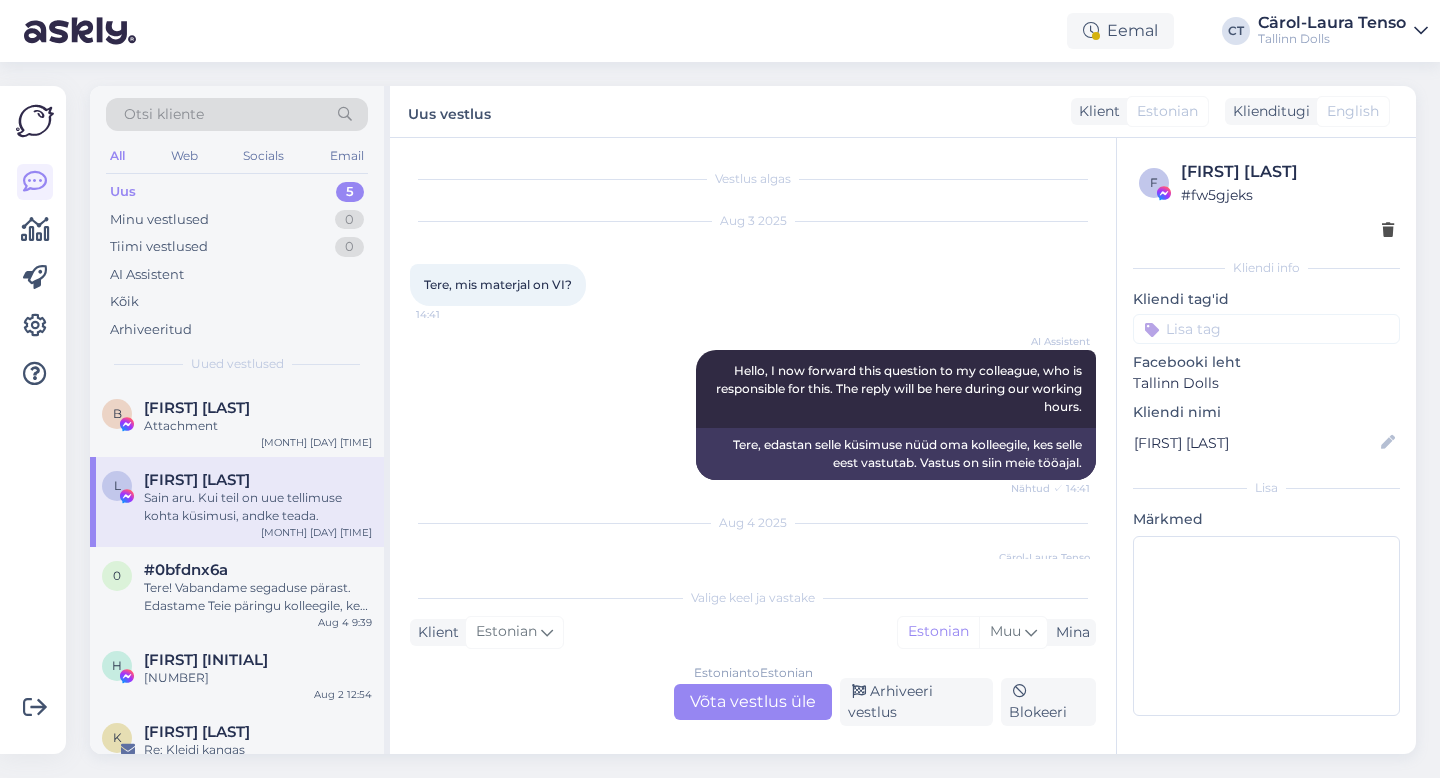 scroll, scrollTop: 1174, scrollLeft: 0, axis: vertical 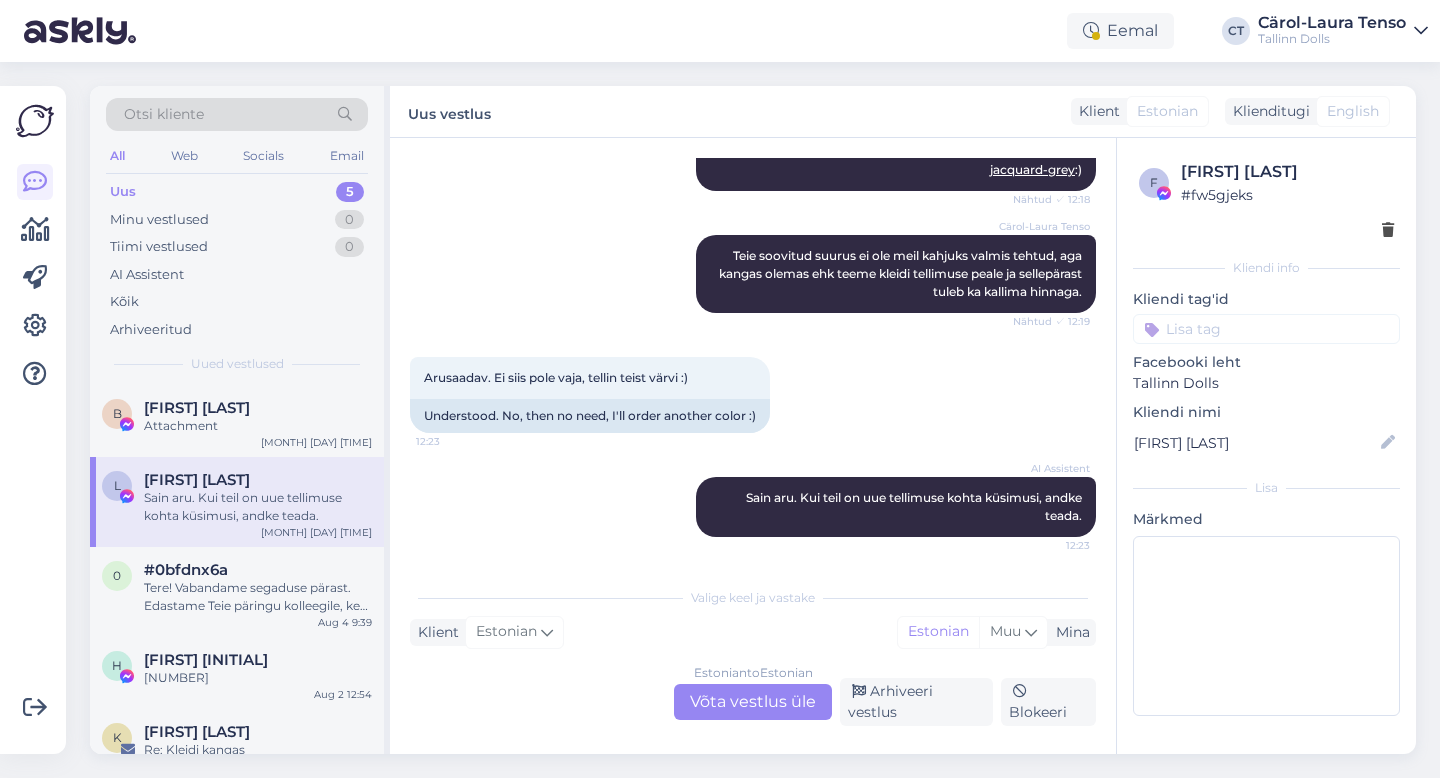 click on "Estonian  to  Estonian Võta vestlus üle" at bounding box center [753, 702] 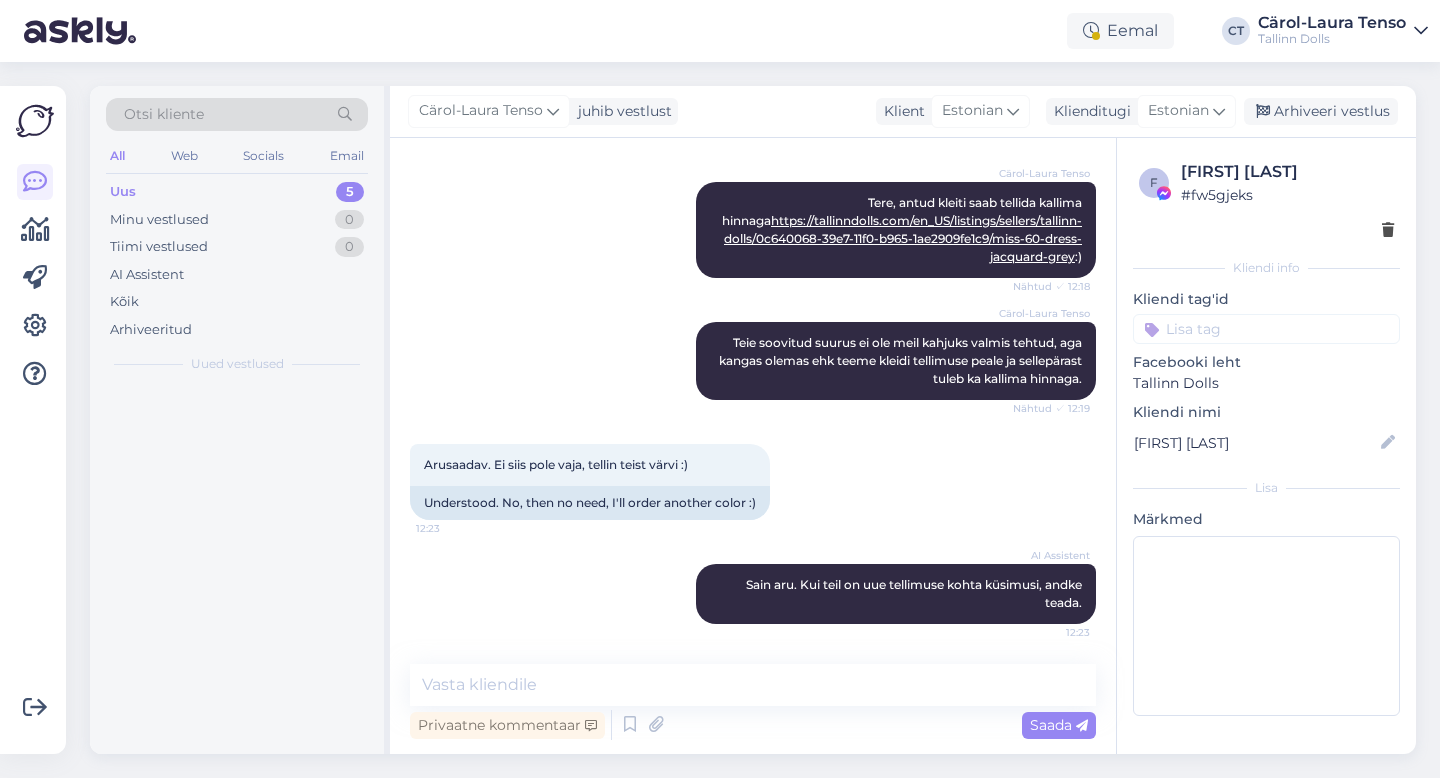scroll, scrollTop: 1099, scrollLeft: 0, axis: vertical 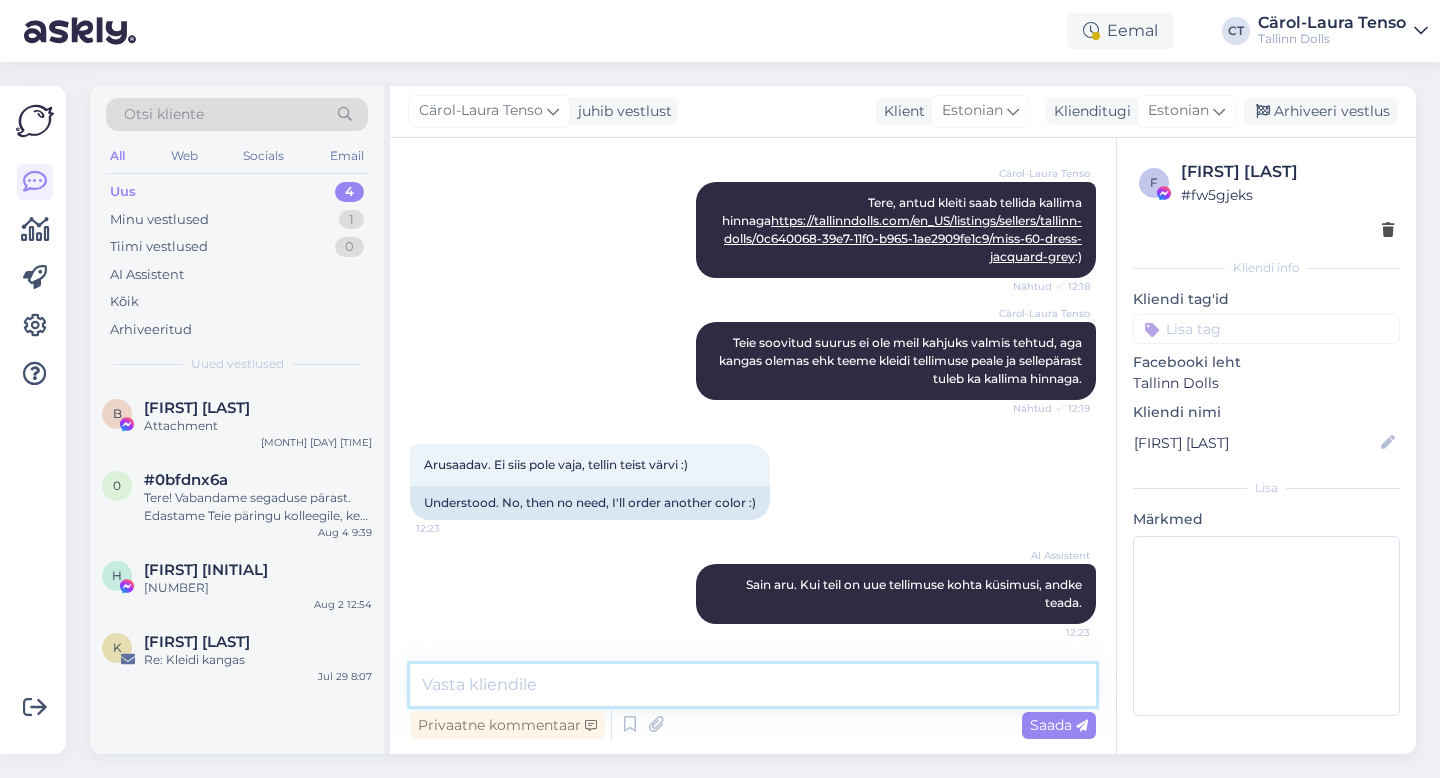 click at bounding box center (753, 685) 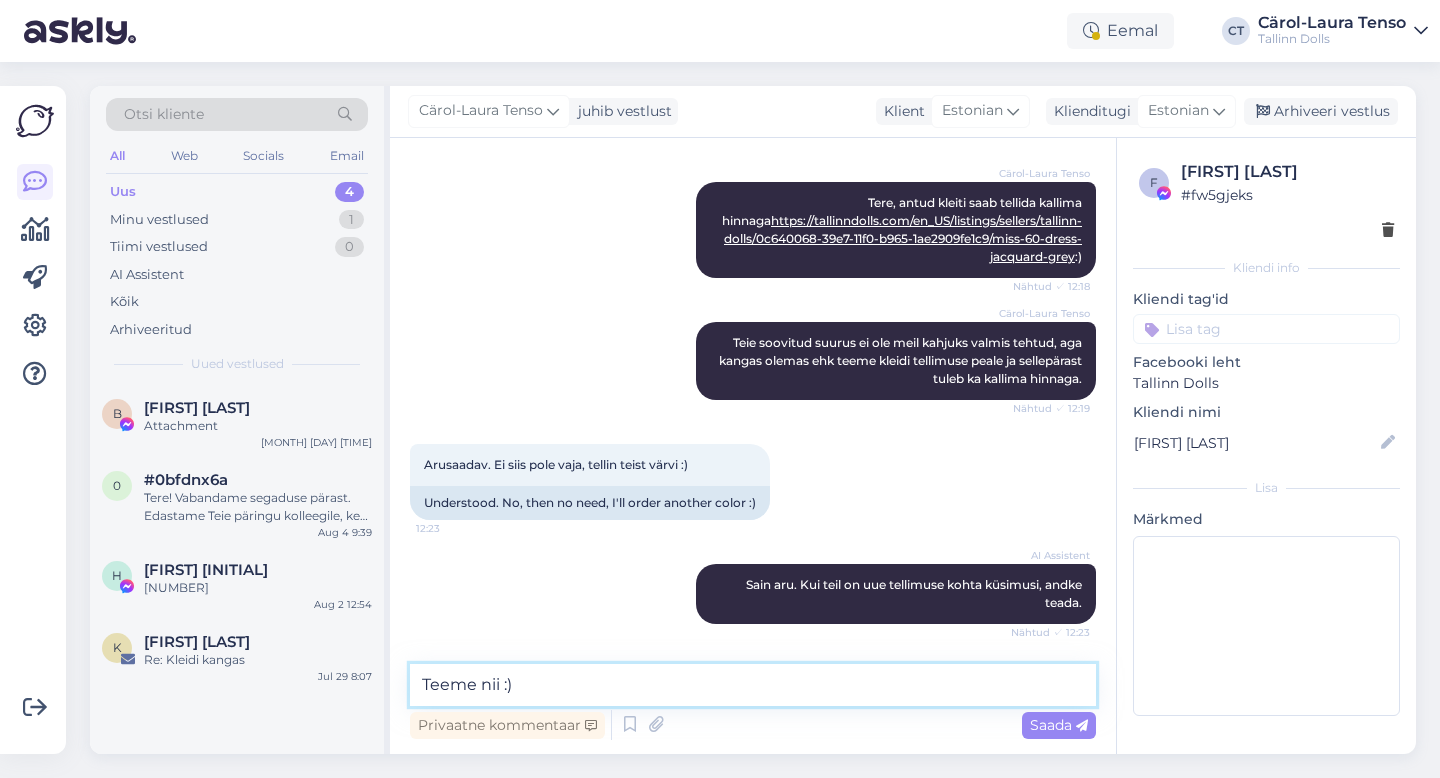 type on "Teeme nii :)" 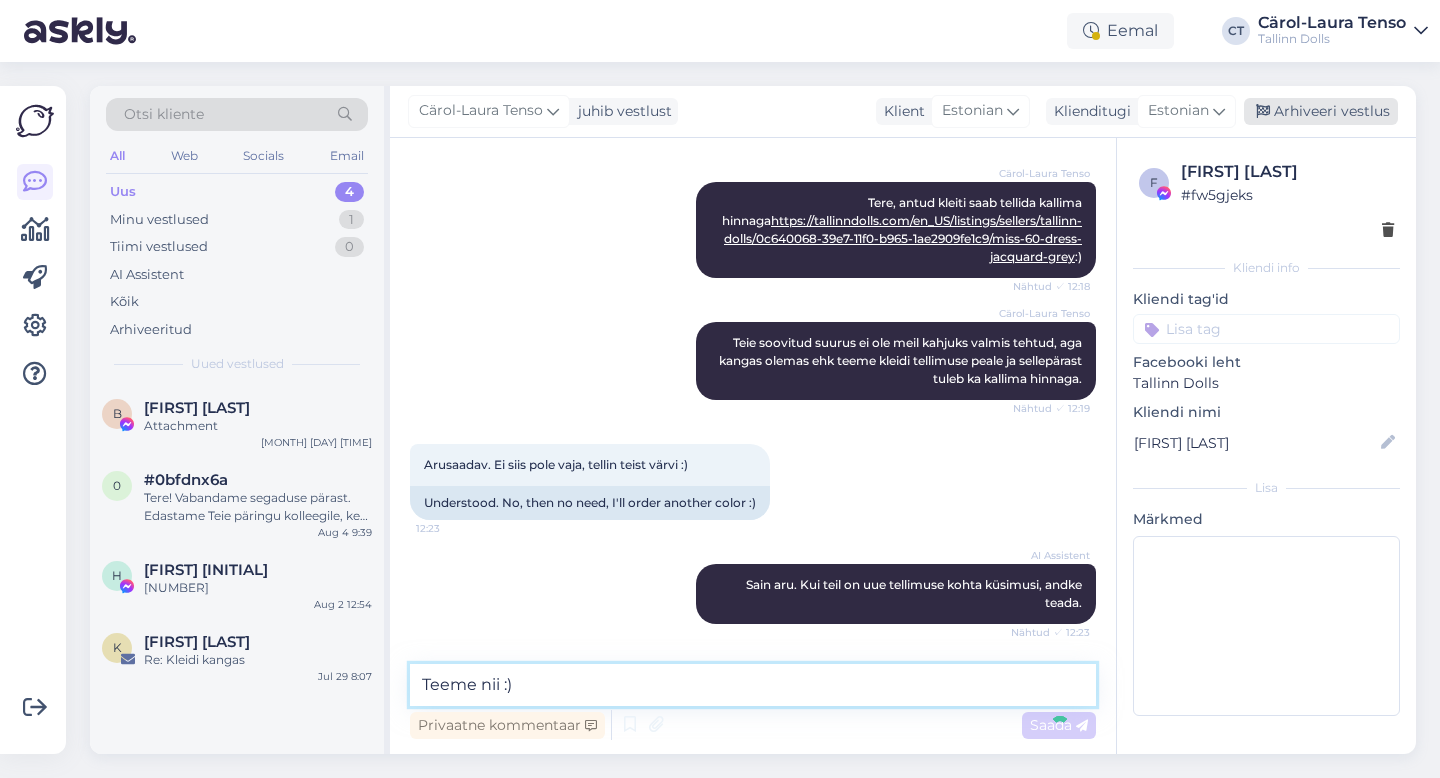 type 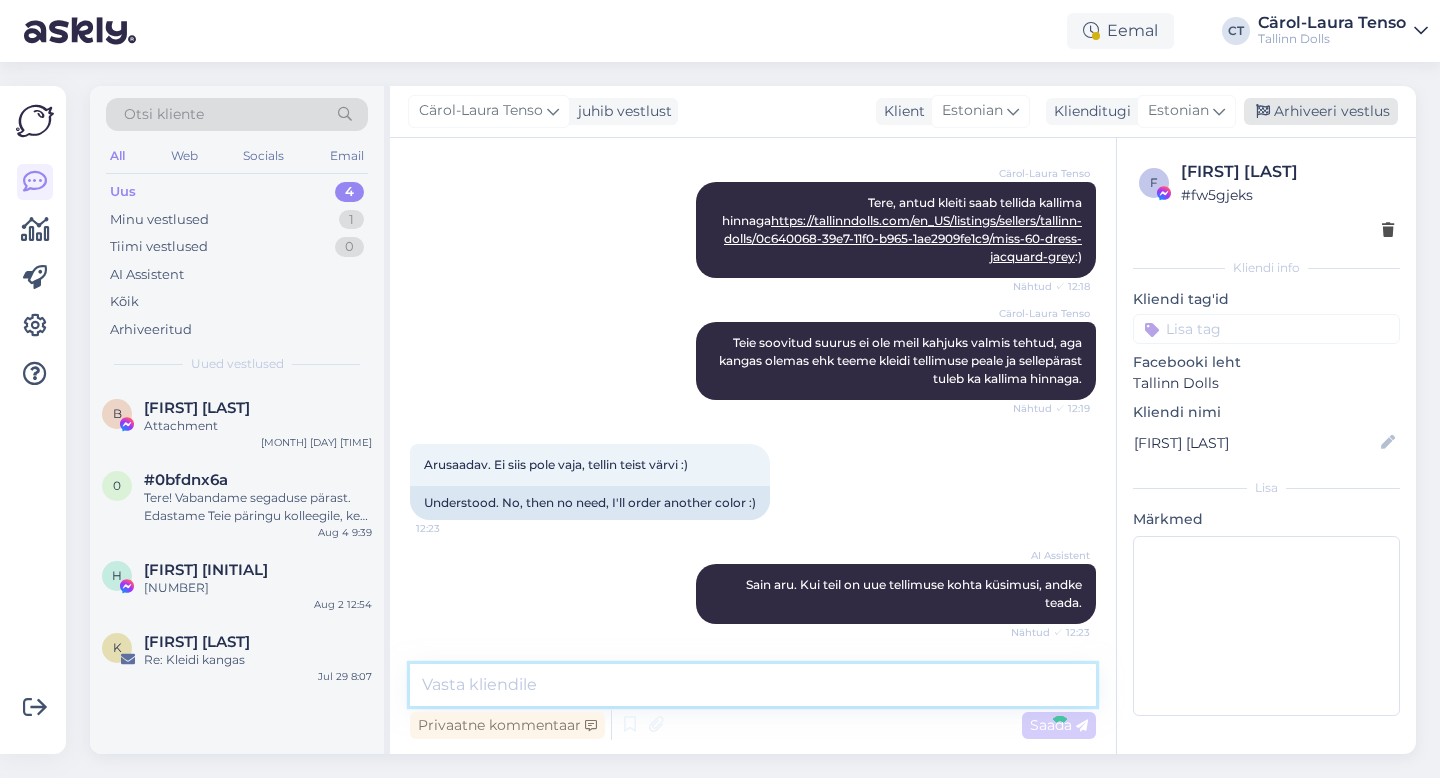 scroll, scrollTop: 1185, scrollLeft: 0, axis: vertical 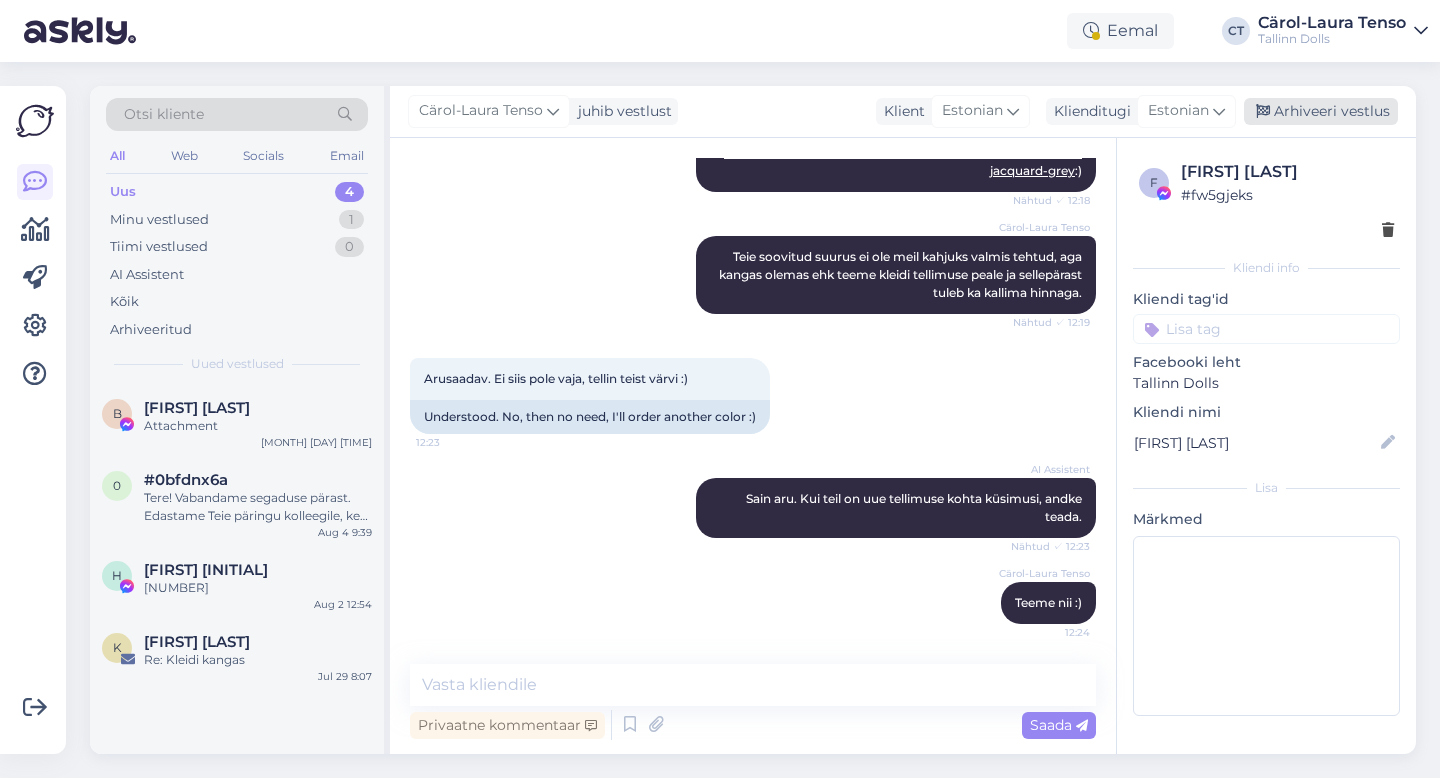 click on "Arhiveeri vestlus" at bounding box center [1321, 111] 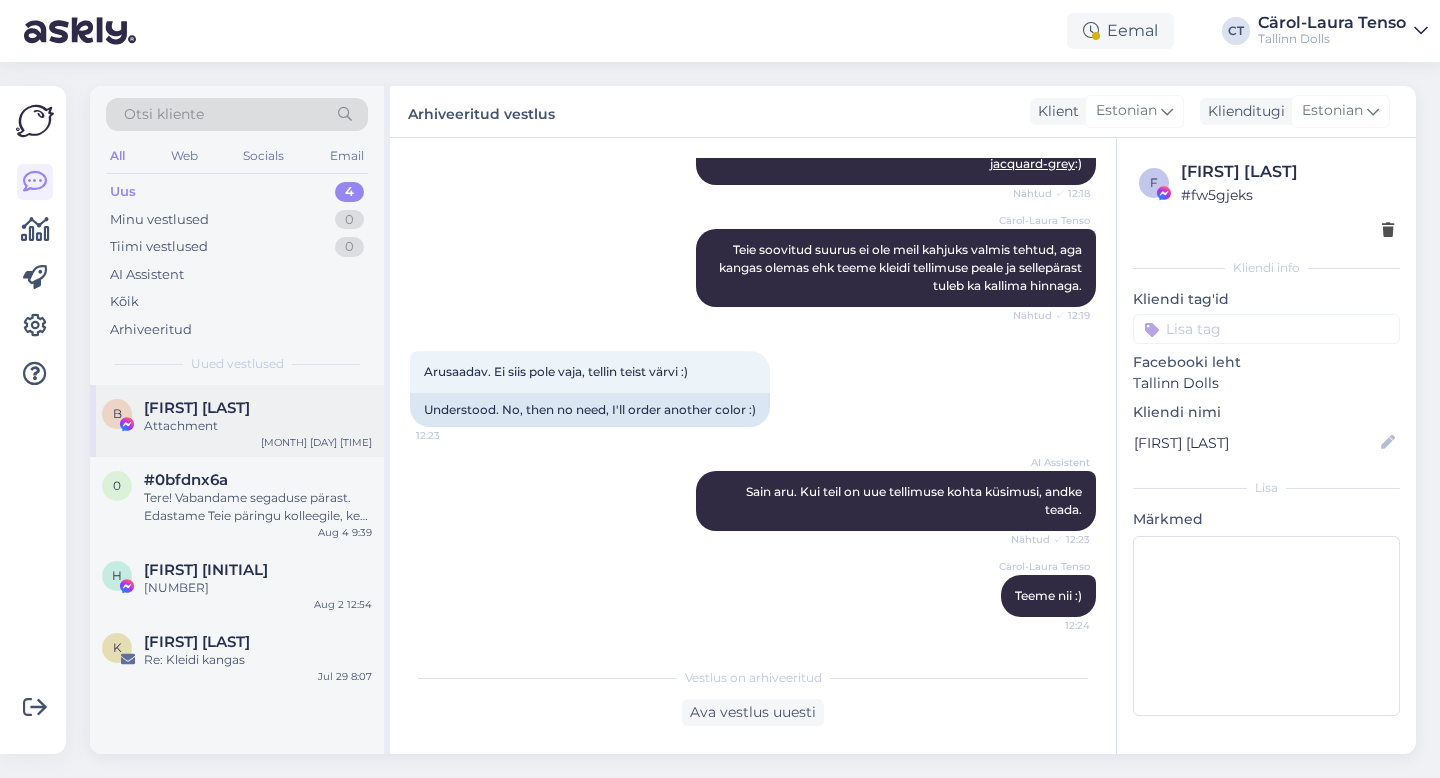 click on "[FIRST] [LAST]" at bounding box center (197, 408) 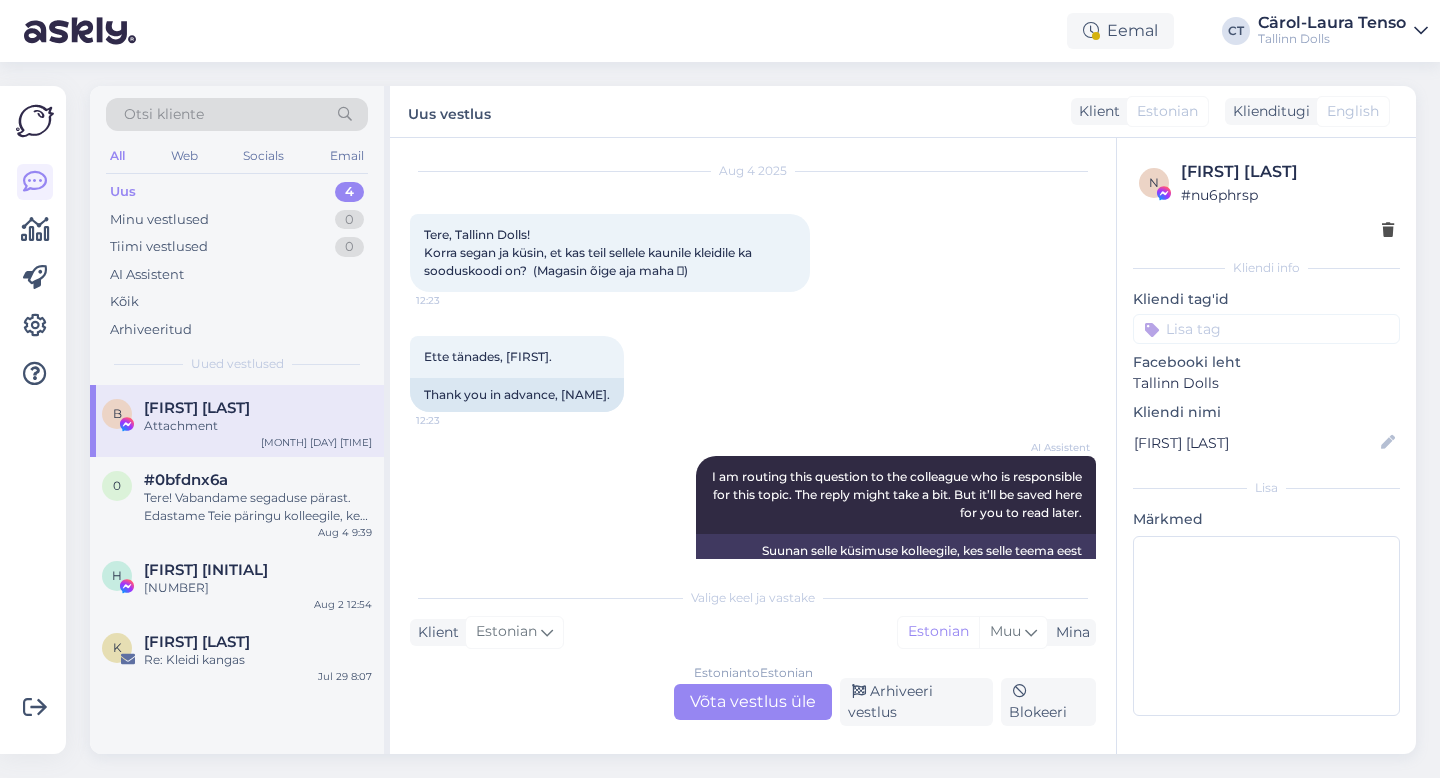 scroll, scrollTop: 24, scrollLeft: 0, axis: vertical 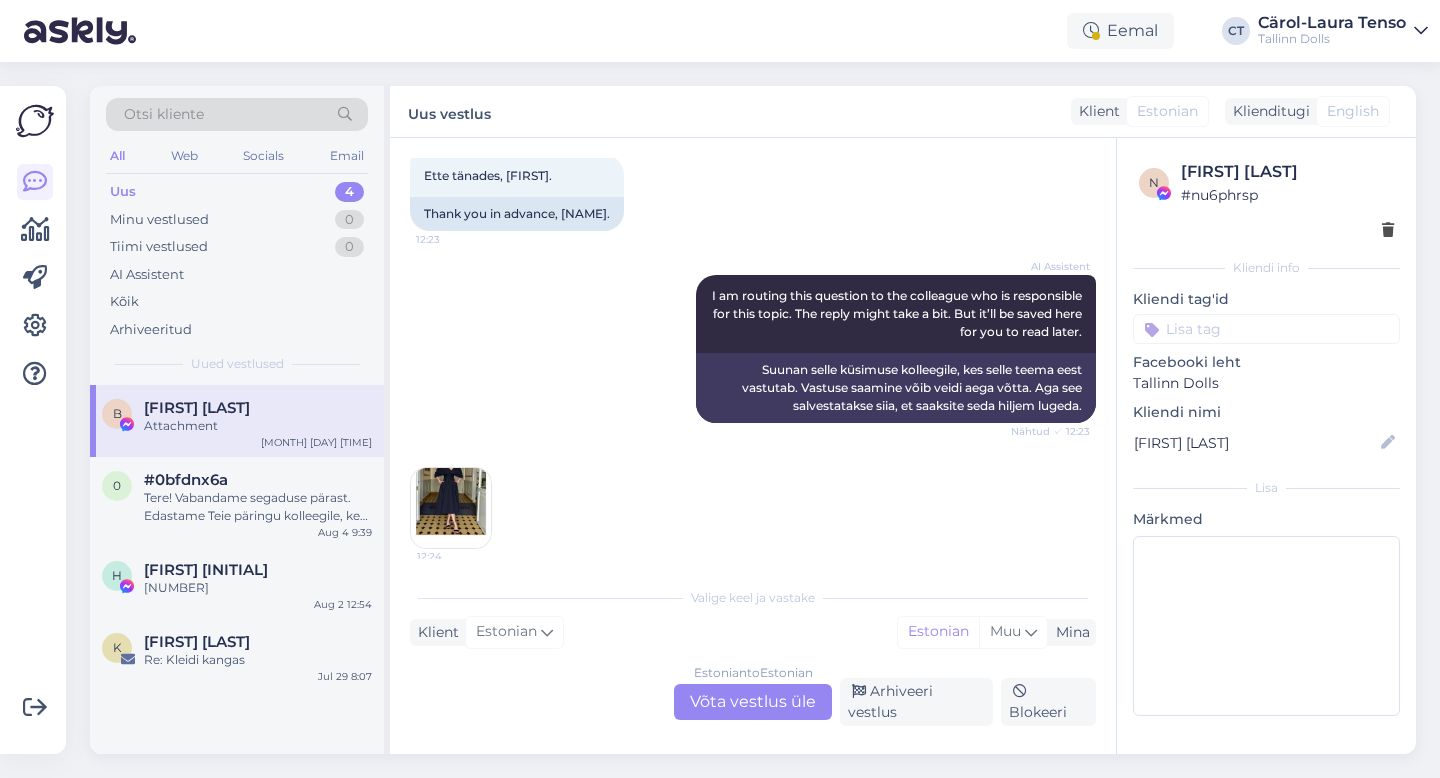 click on "Estonian  to  Estonian Võta vestlus üle" at bounding box center [753, 702] 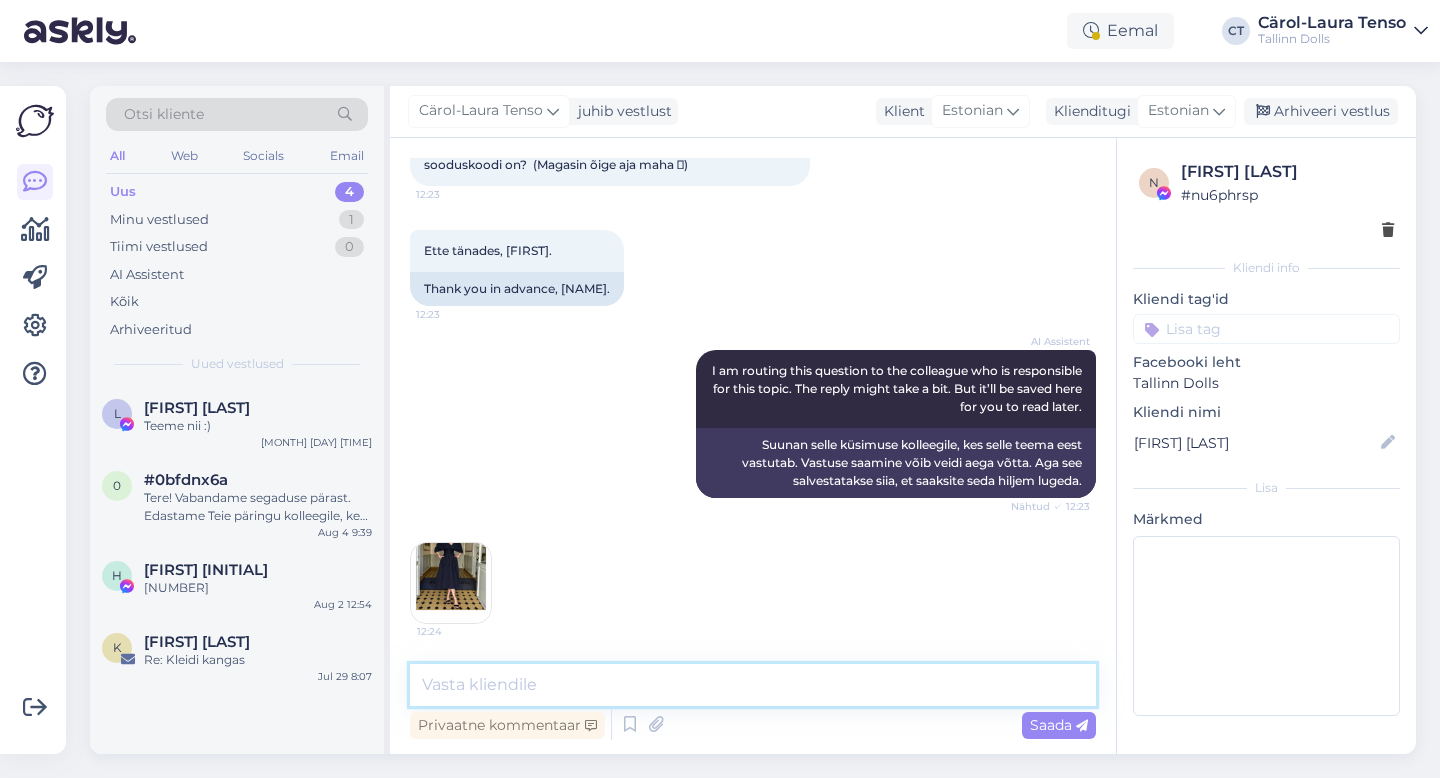 click at bounding box center [753, 685] 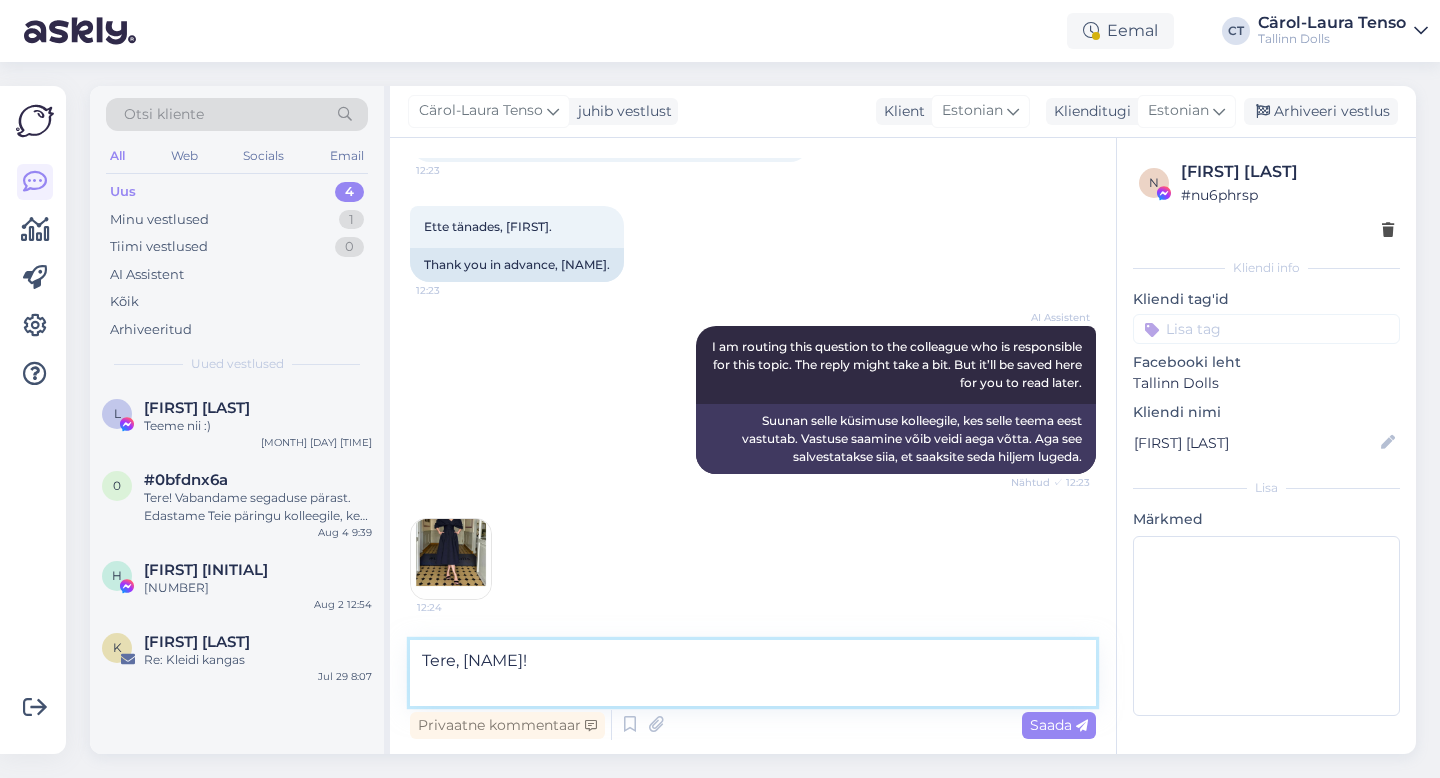 scroll, scrollTop: 205, scrollLeft: 0, axis: vertical 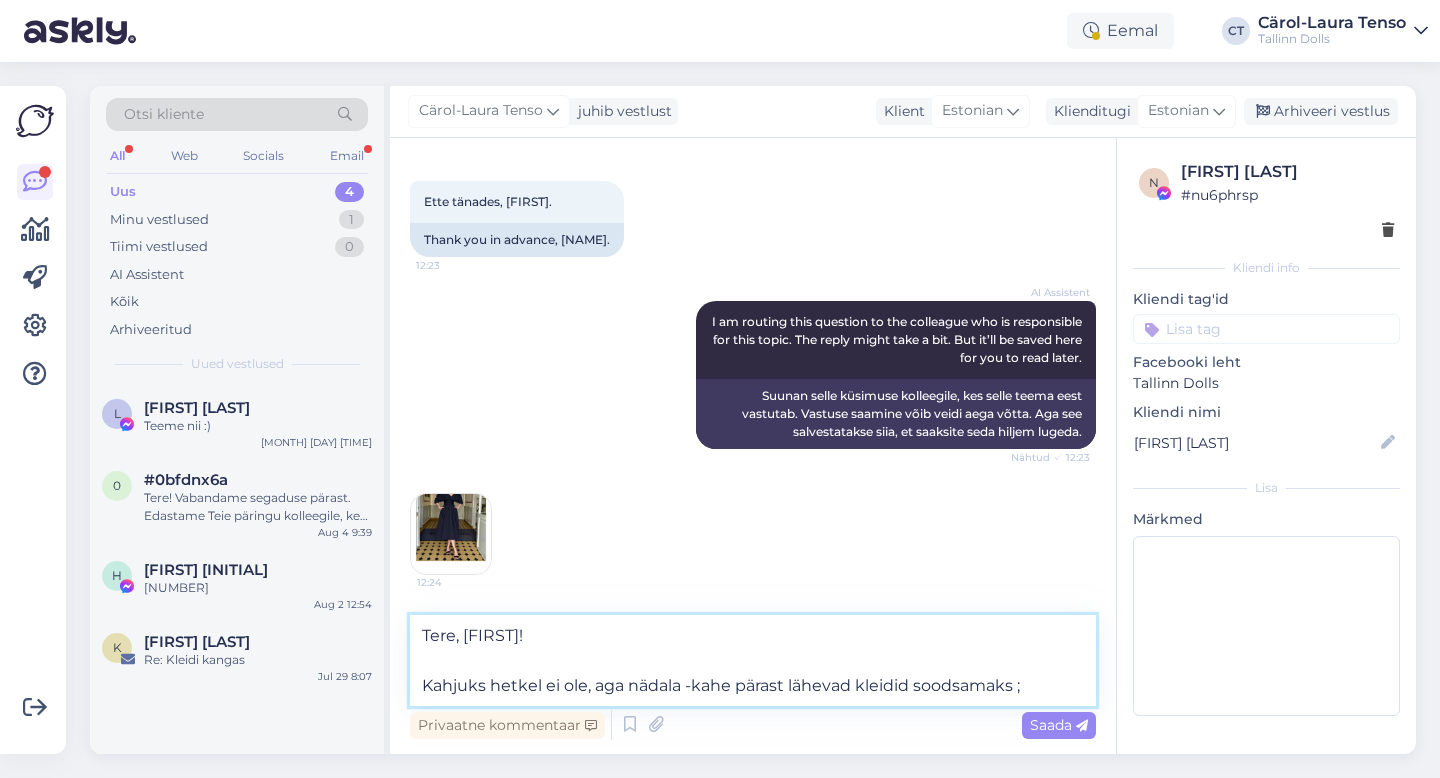 type on "Tere, [NAME]!
Kahjuks hetkel ei ole, aga nädala -kahe pärast lähevad kleidid soodsamaks ;)" 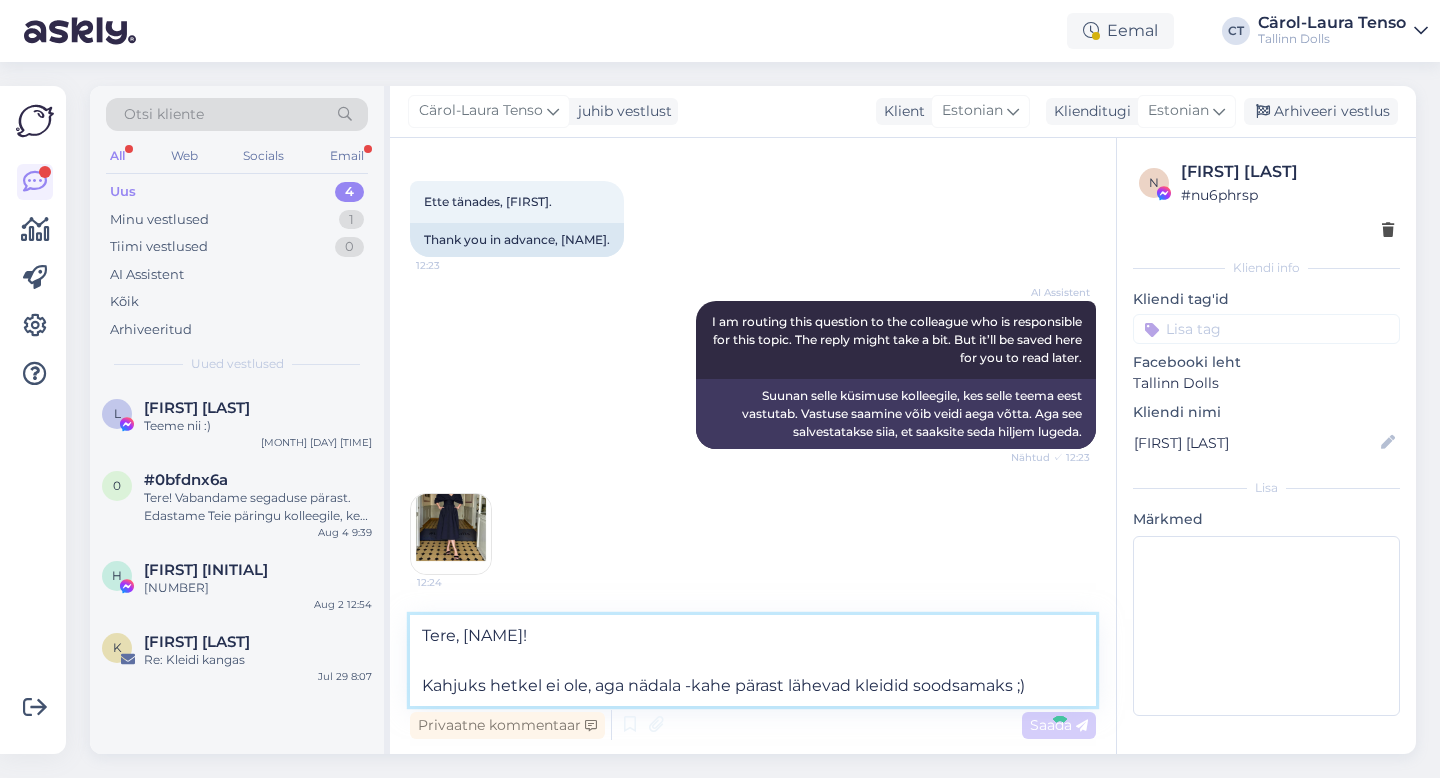 type 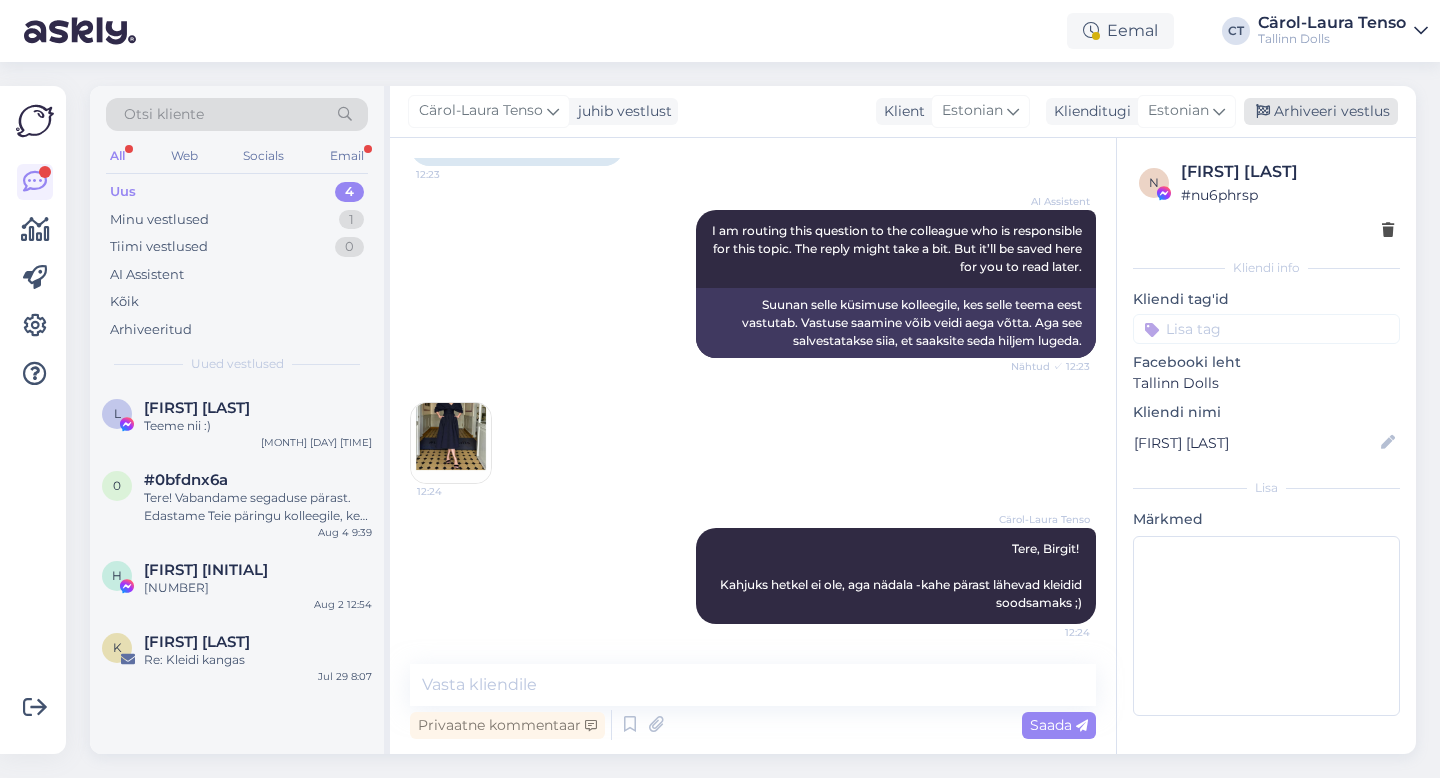 click on "Arhiveeri vestlus" at bounding box center (1321, 111) 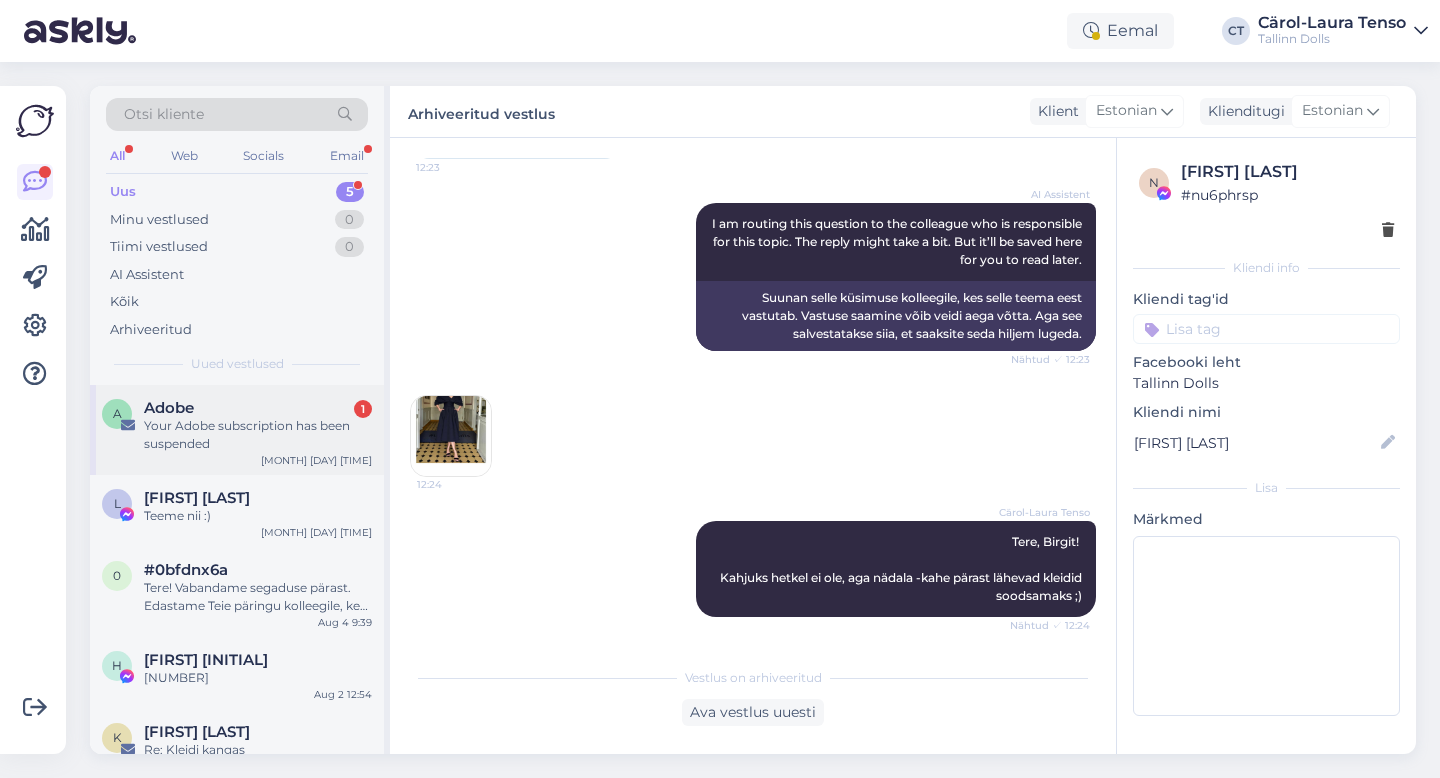 click on "Your Adobe subscription has been suspended" at bounding box center (258, 435) 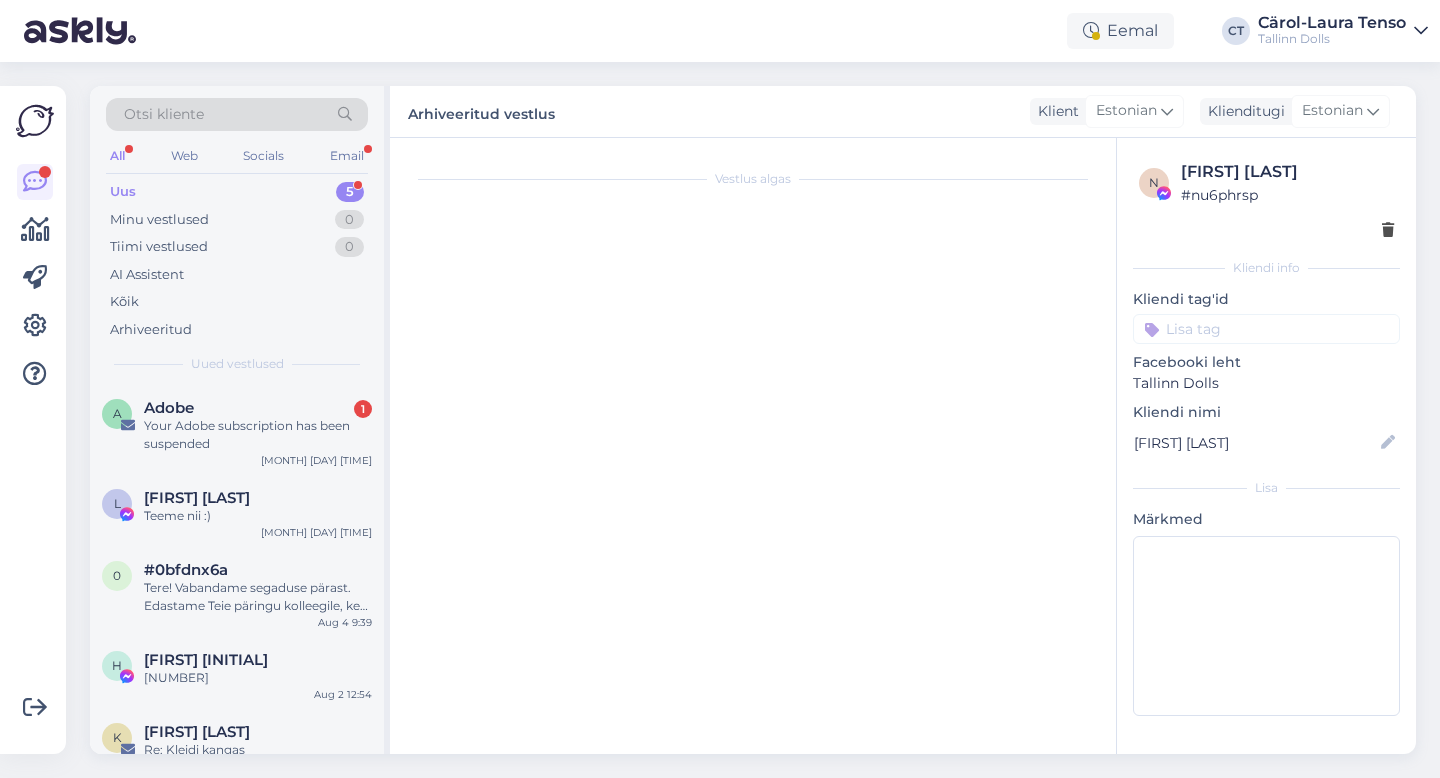 scroll, scrollTop: 919, scrollLeft: 0, axis: vertical 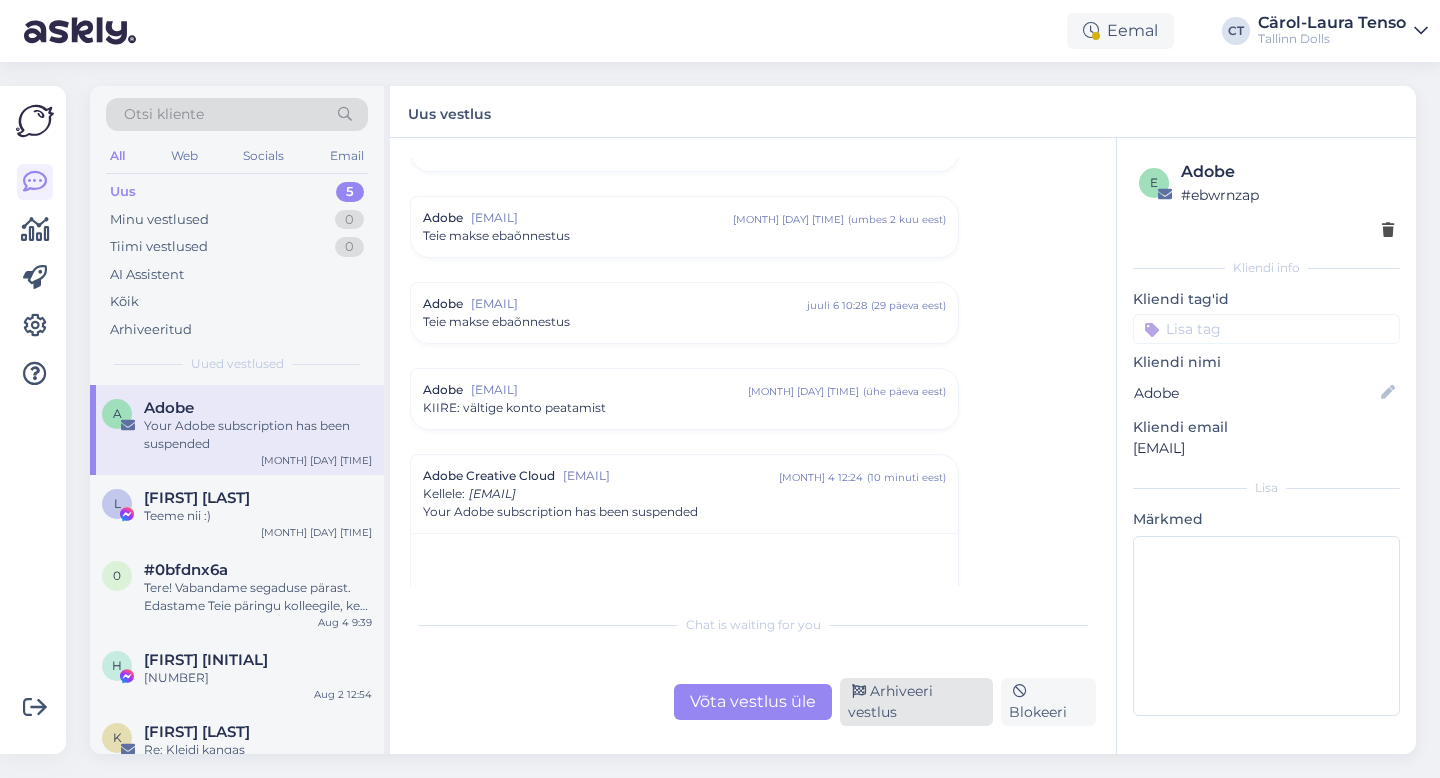 click on "Arhiveeri vestlus" at bounding box center [916, 702] 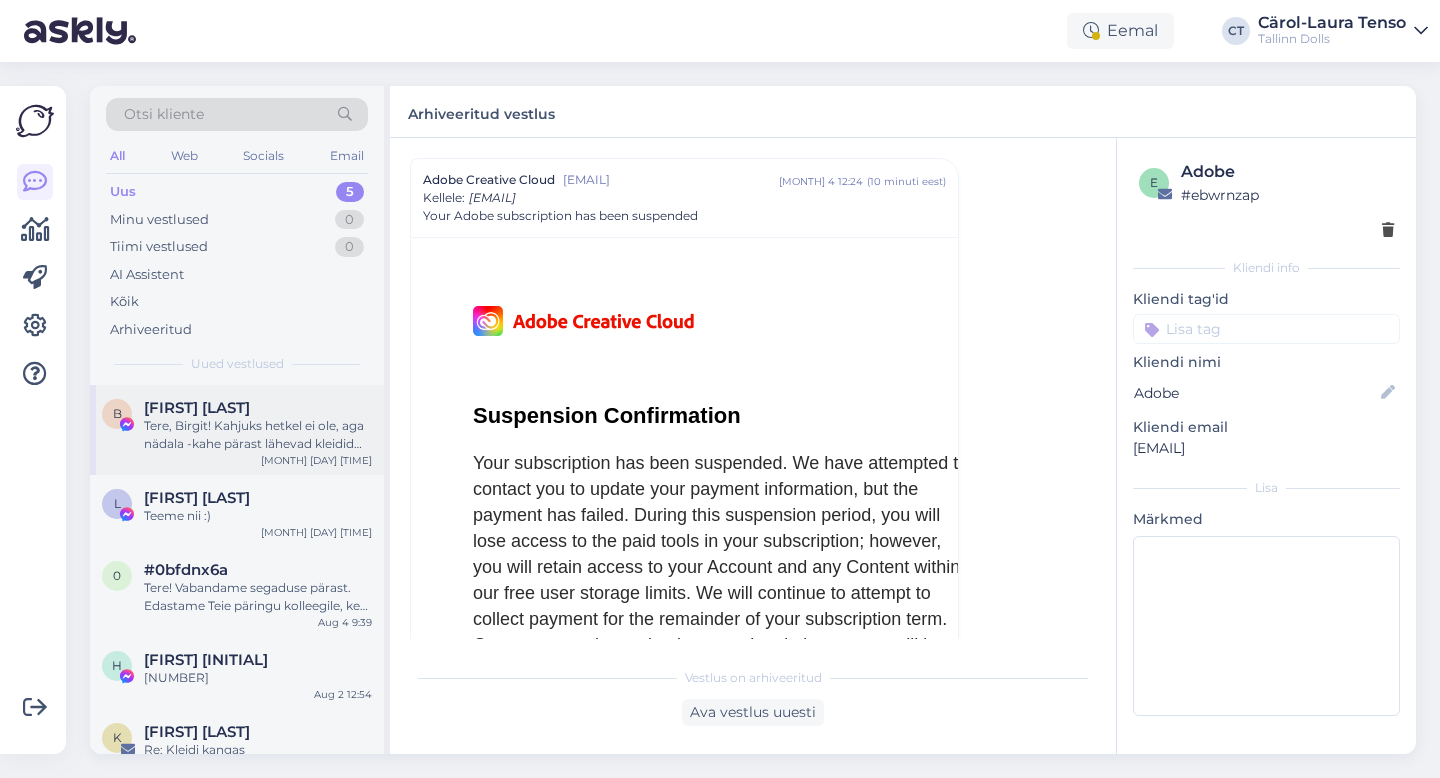click on "Tere, Birgit!
Kahjuks hetkel ei ole, aga nädala -kahe pärast lähevad kleidid soodsamaks ;)" at bounding box center [258, 435] 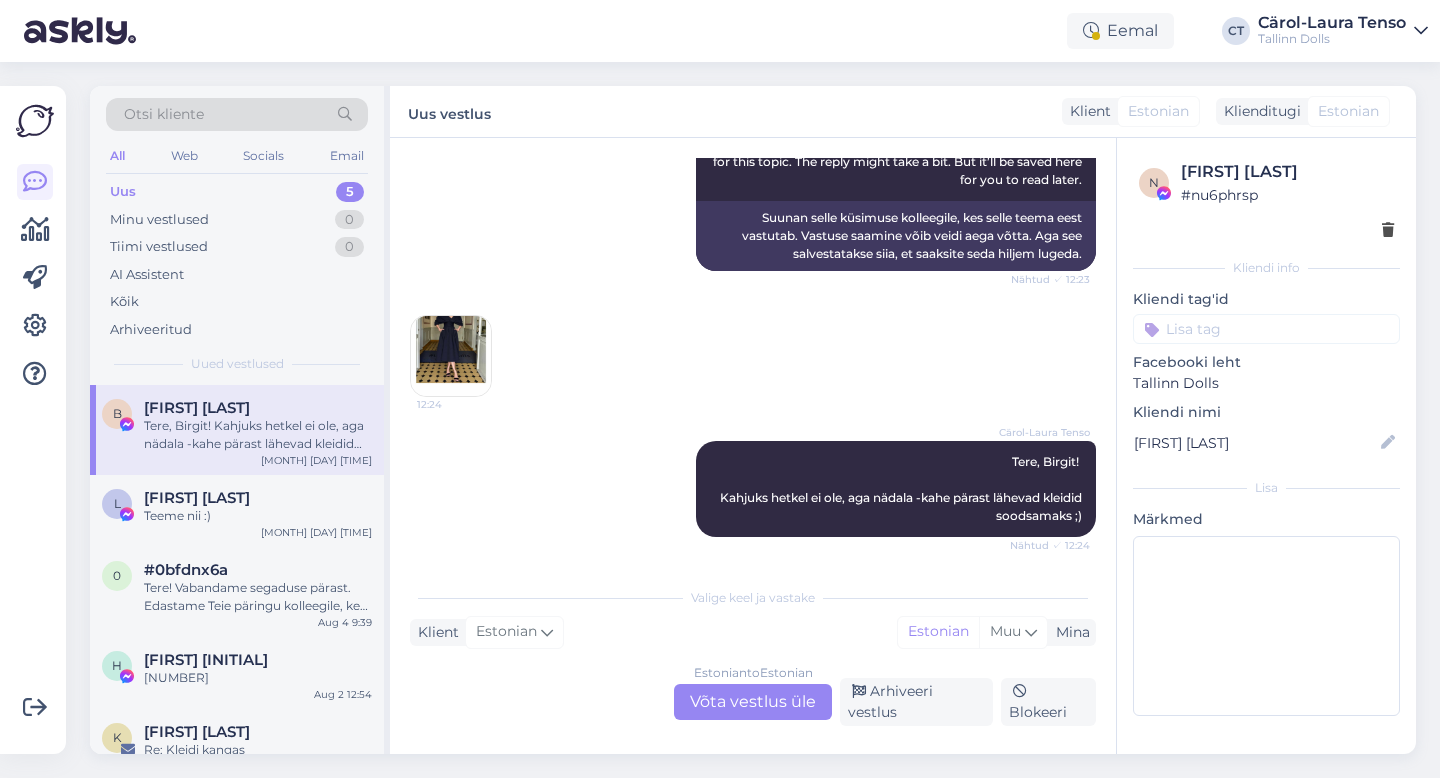 scroll, scrollTop: 371, scrollLeft: 0, axis: vertical 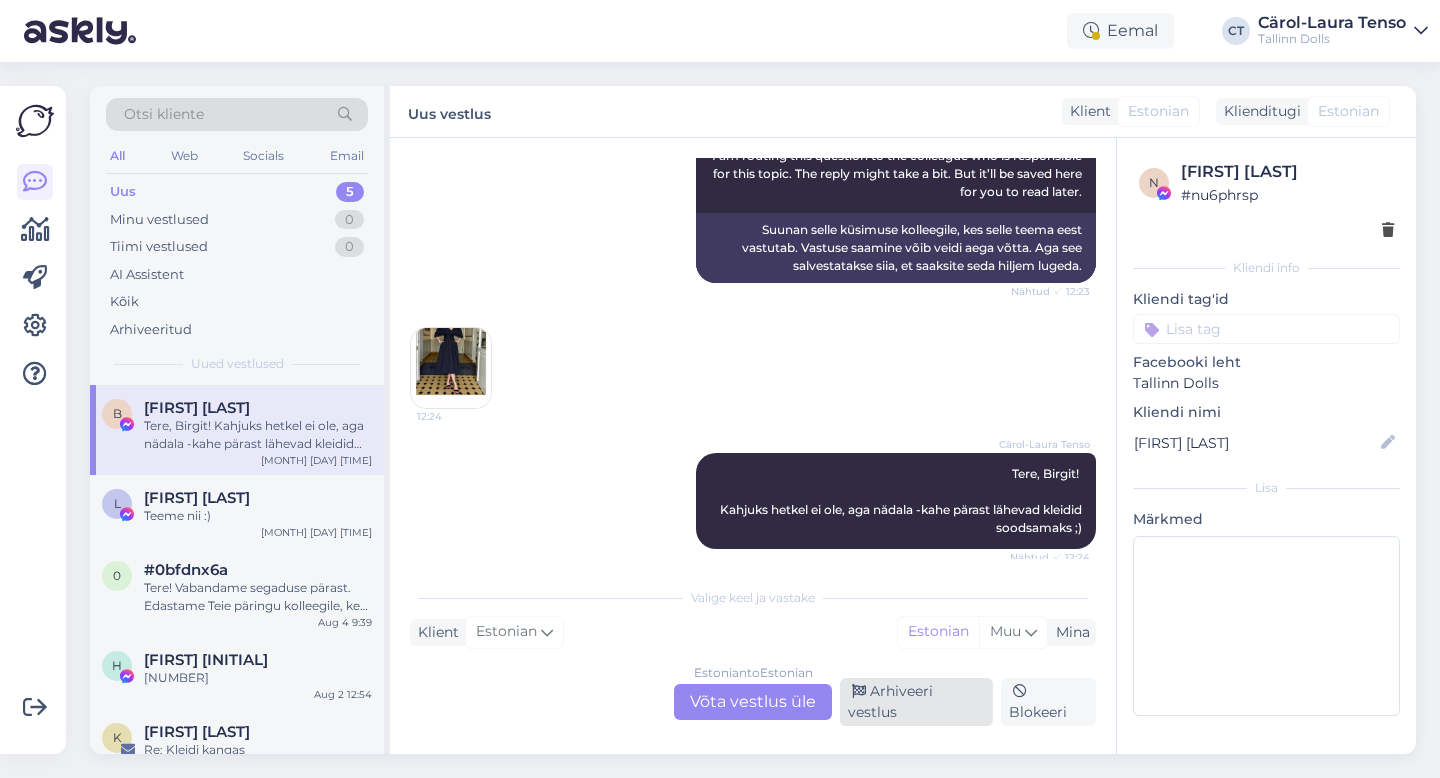 click on "Arhiveeri vestlus" at bounding box center (916, 702) 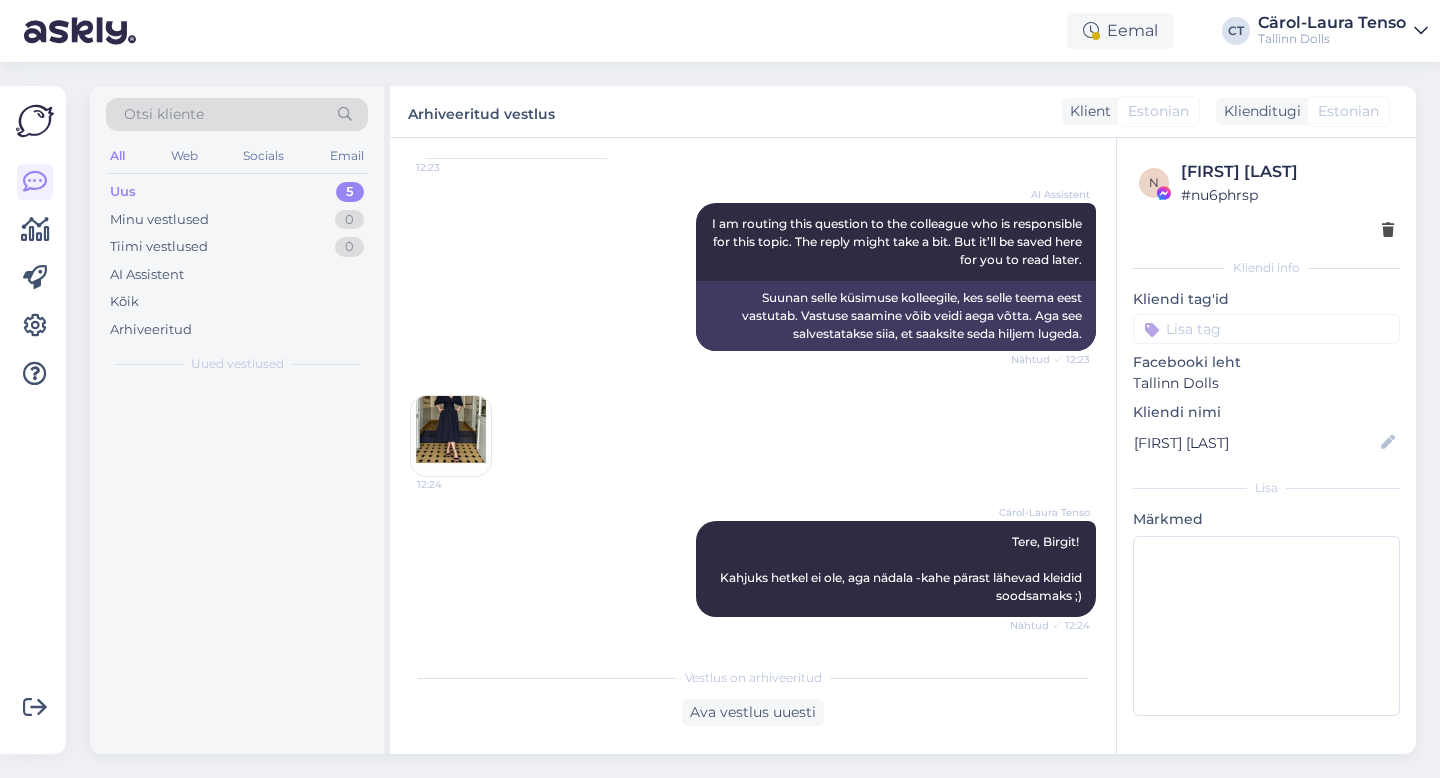 scroll, scrollTop: 303, scrollLeft: 0, axis: vertical 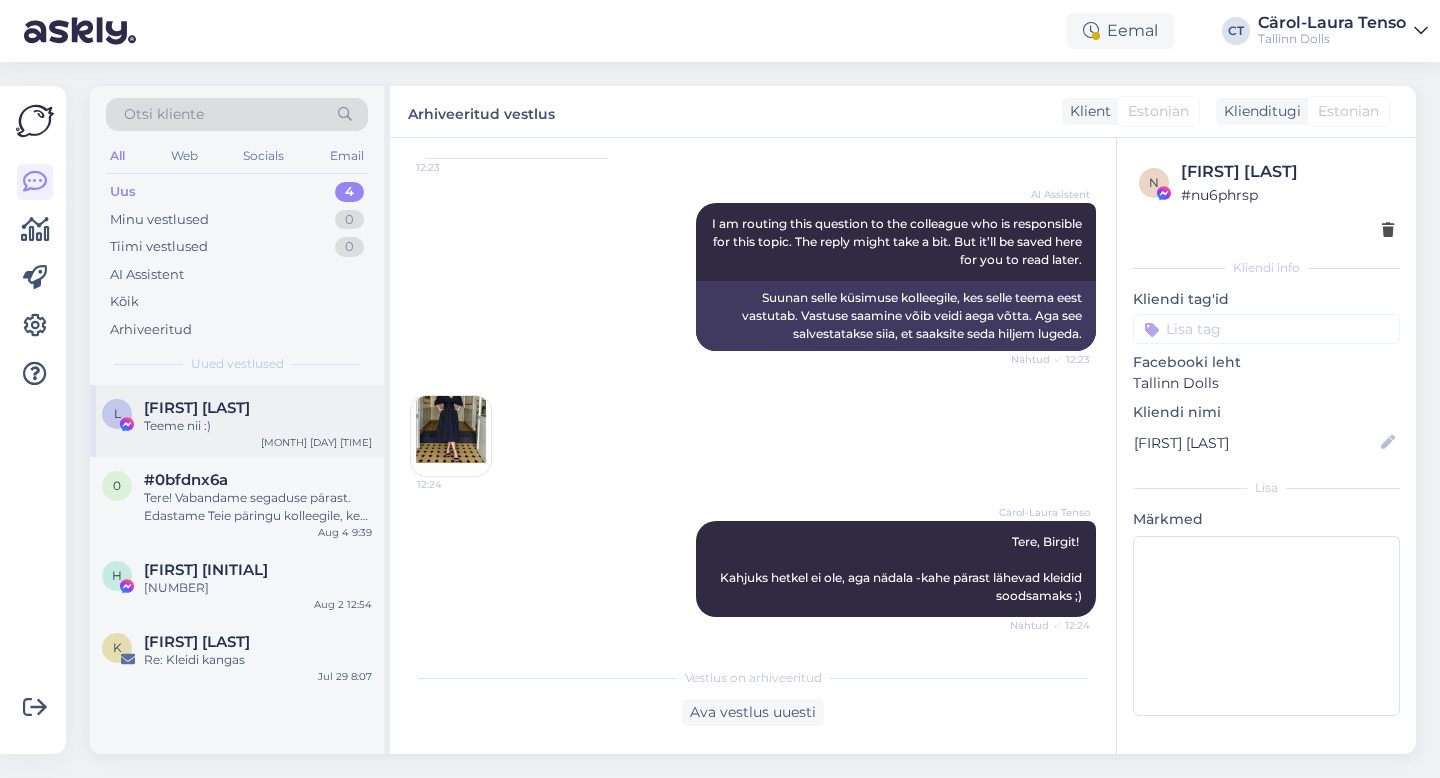 click on "Teeme nii :)" at bounding box center [258, 426] 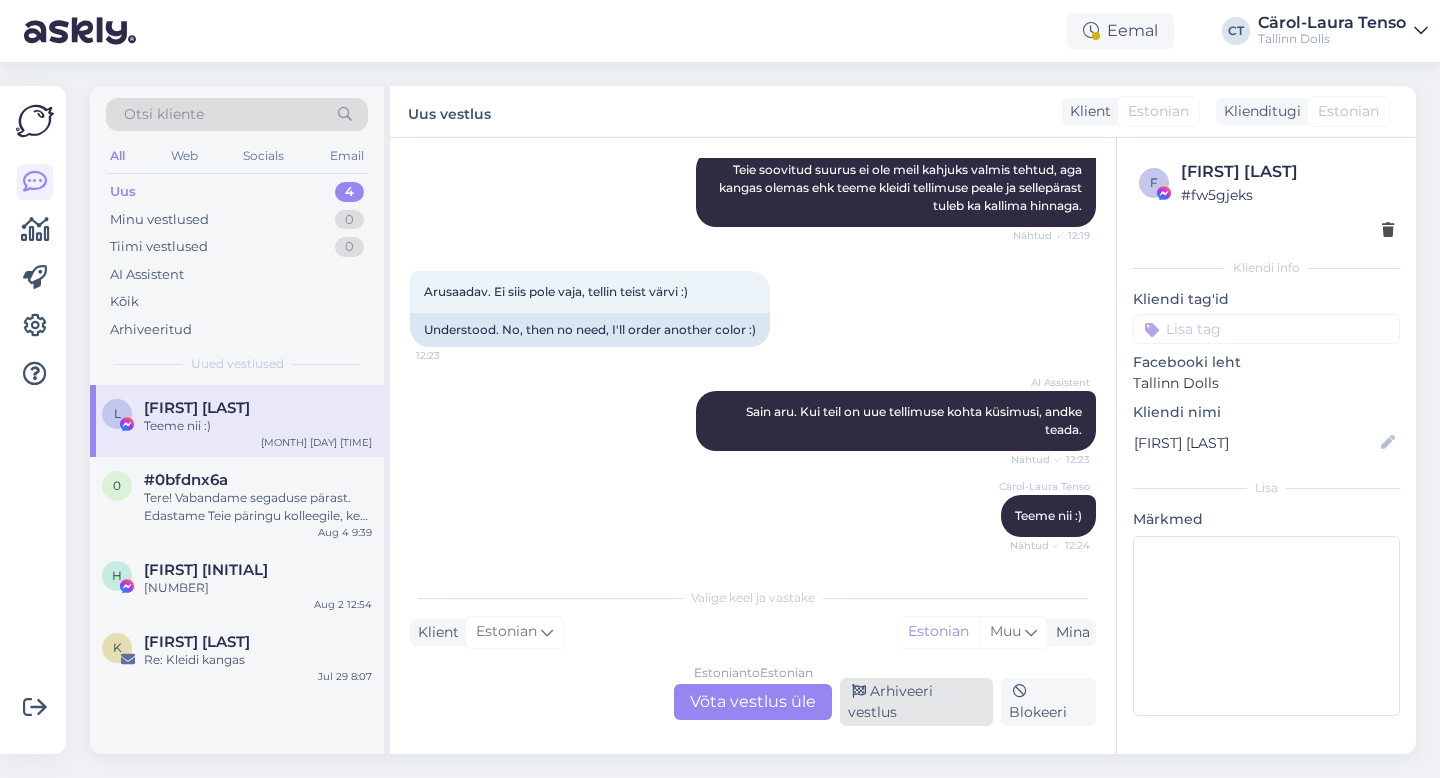 click on "Arhiveeri vestlus" at bounding box center [916, 702] 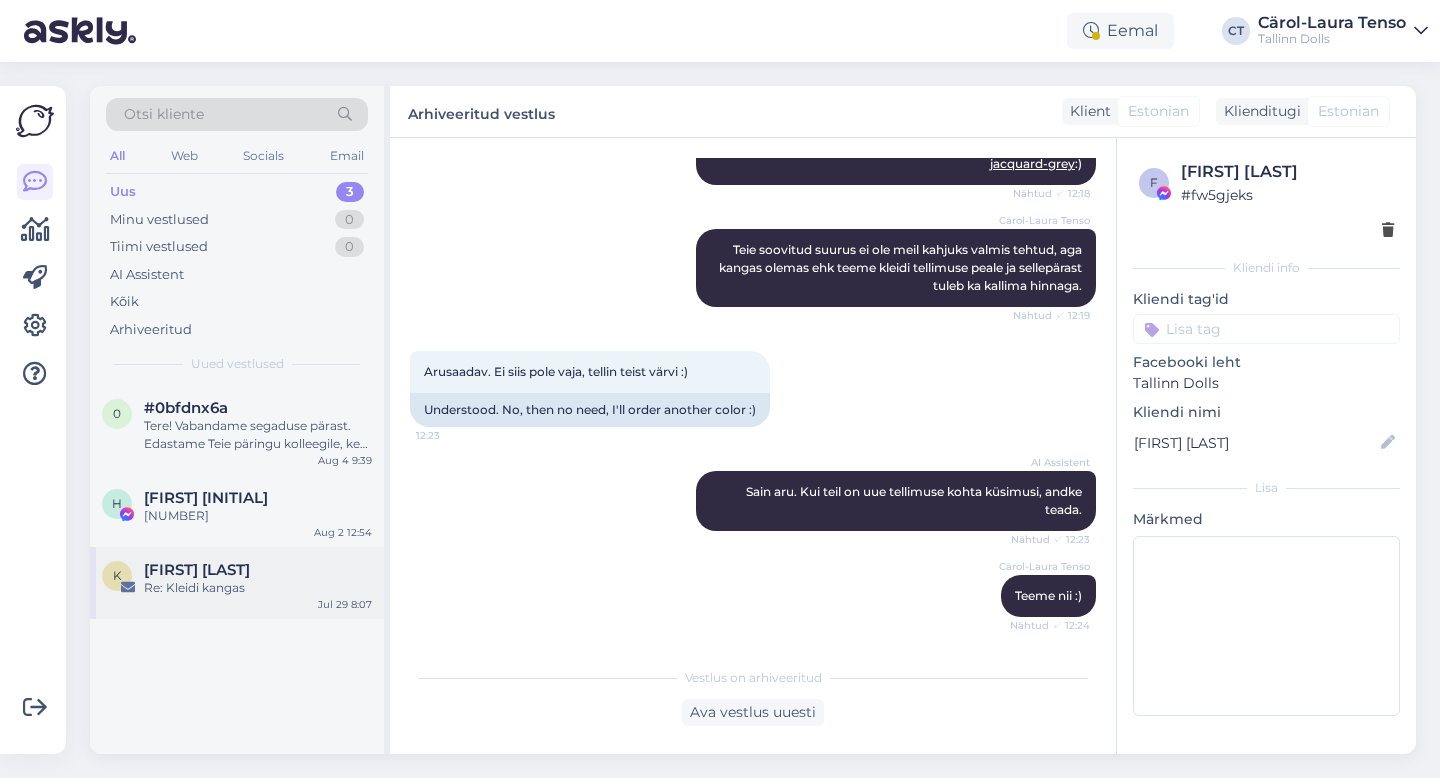 click on "[FIRST] [LAST]" at bounding box center (197, 570) 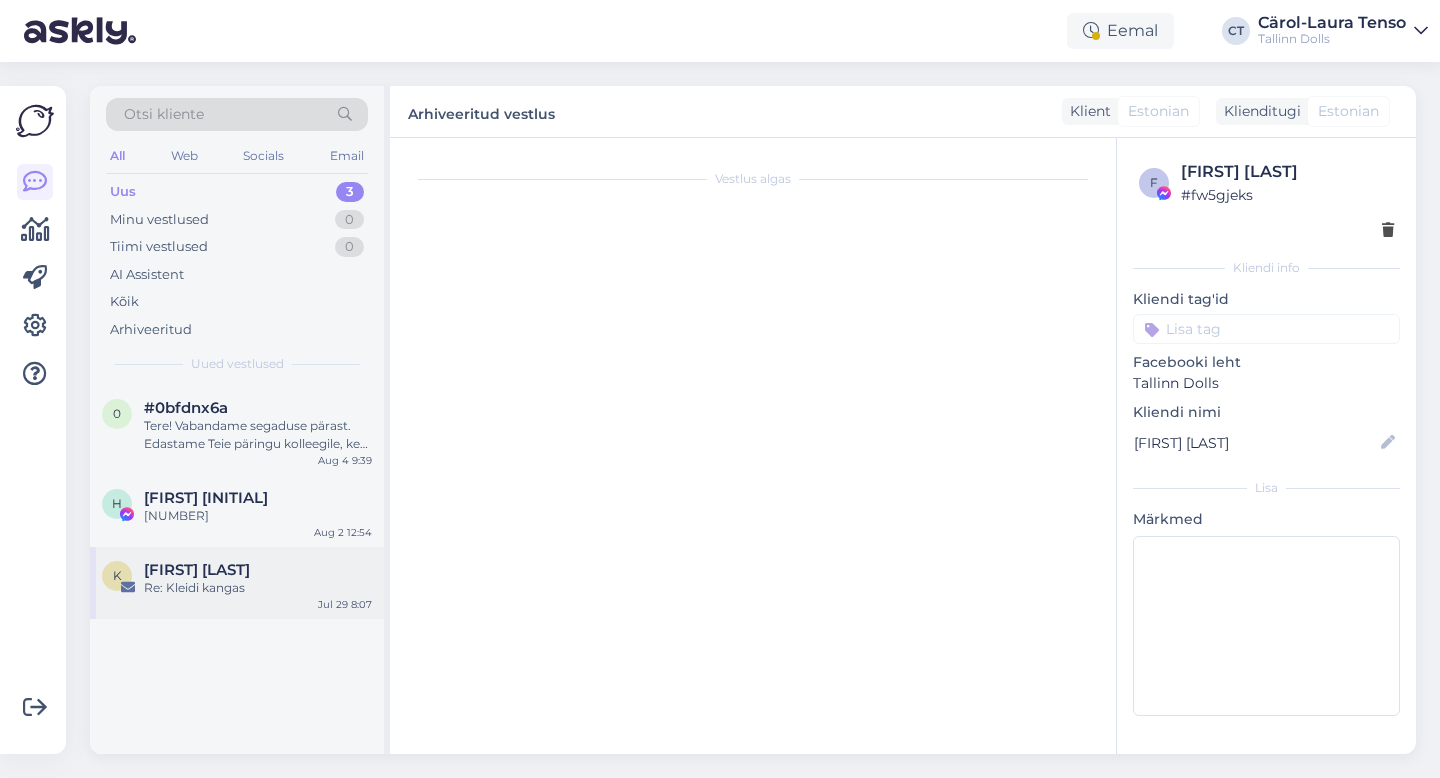 scroll, scrollTop: 452, scrollLeft: 0, axis: vertical 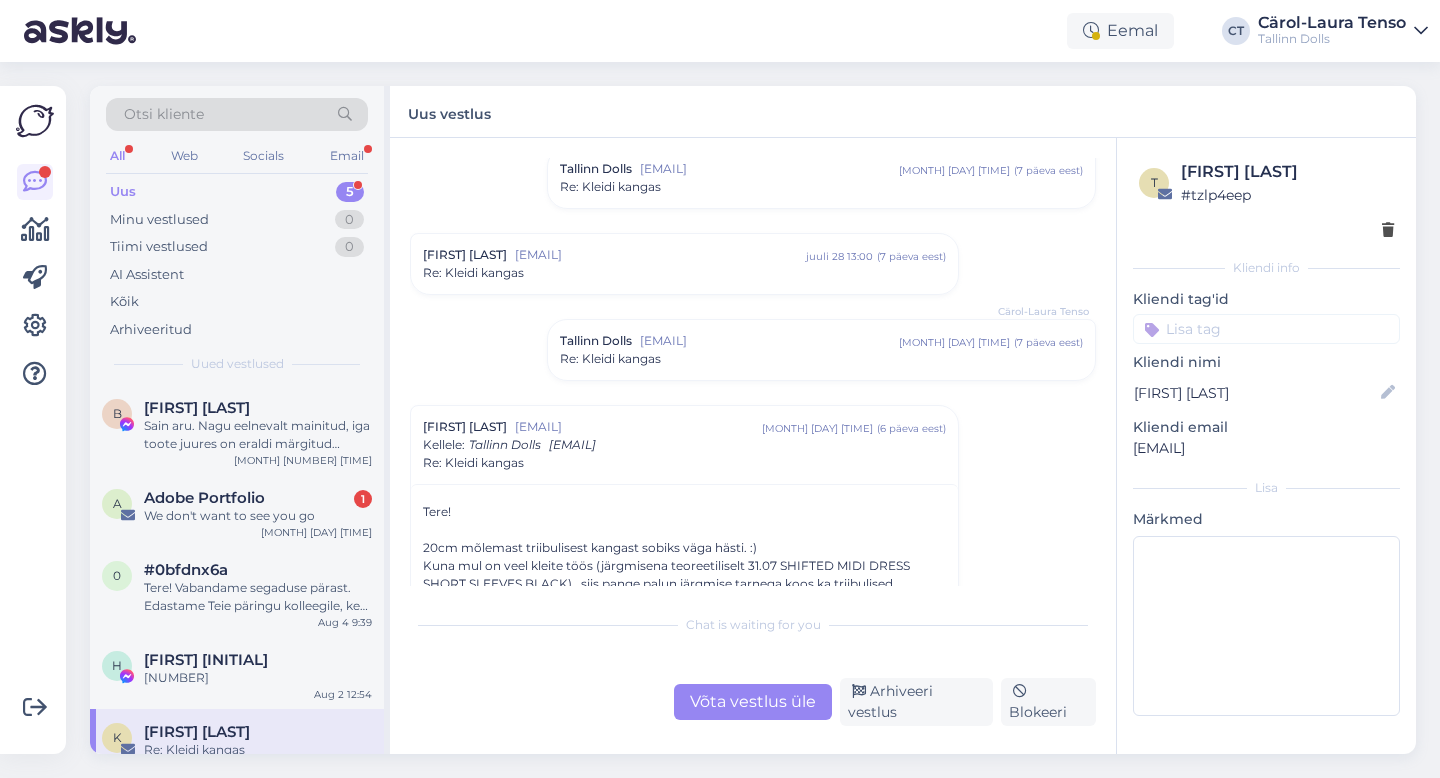 click on "Uus 5" at bounding box center [237, 192] 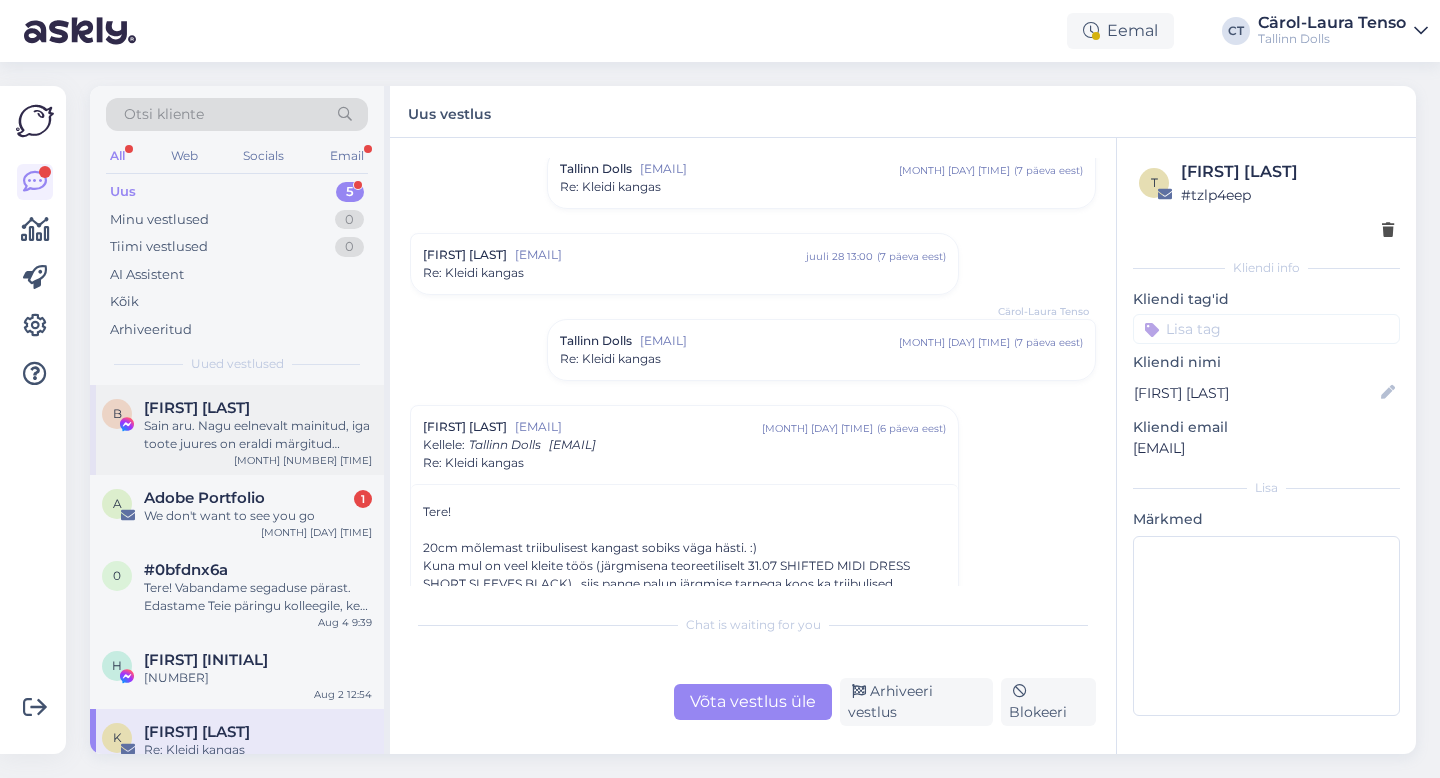 click on "Sain aru. Nagu eelnevalt mainitud, iga toote juures on eraldi märgitud "Saadetakse alates" ja kuupäev, mis näitab, millal antud toode teele pannakse." at bounding box center [258, 435] 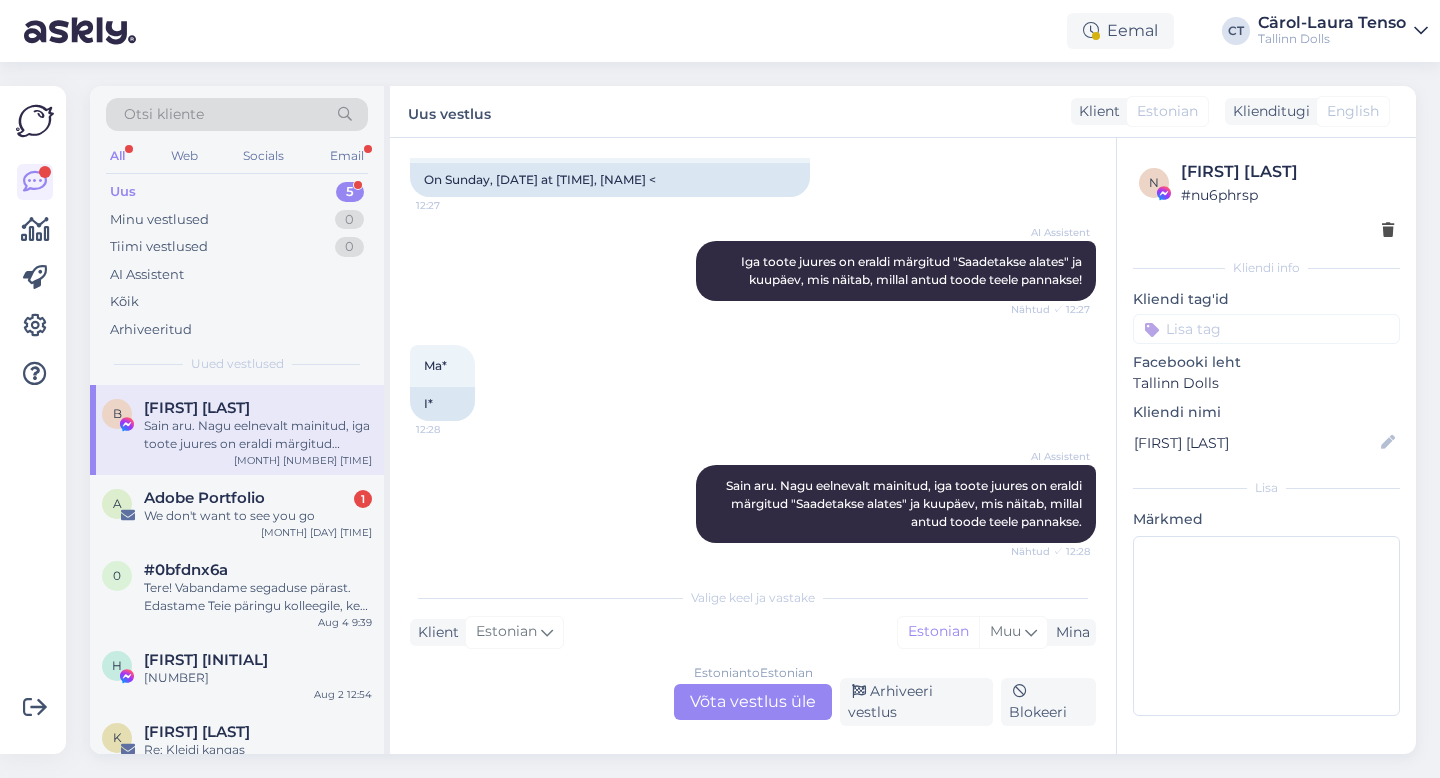 scroll, scrollTop: 873, scrollLeft: 0, axis: vertical 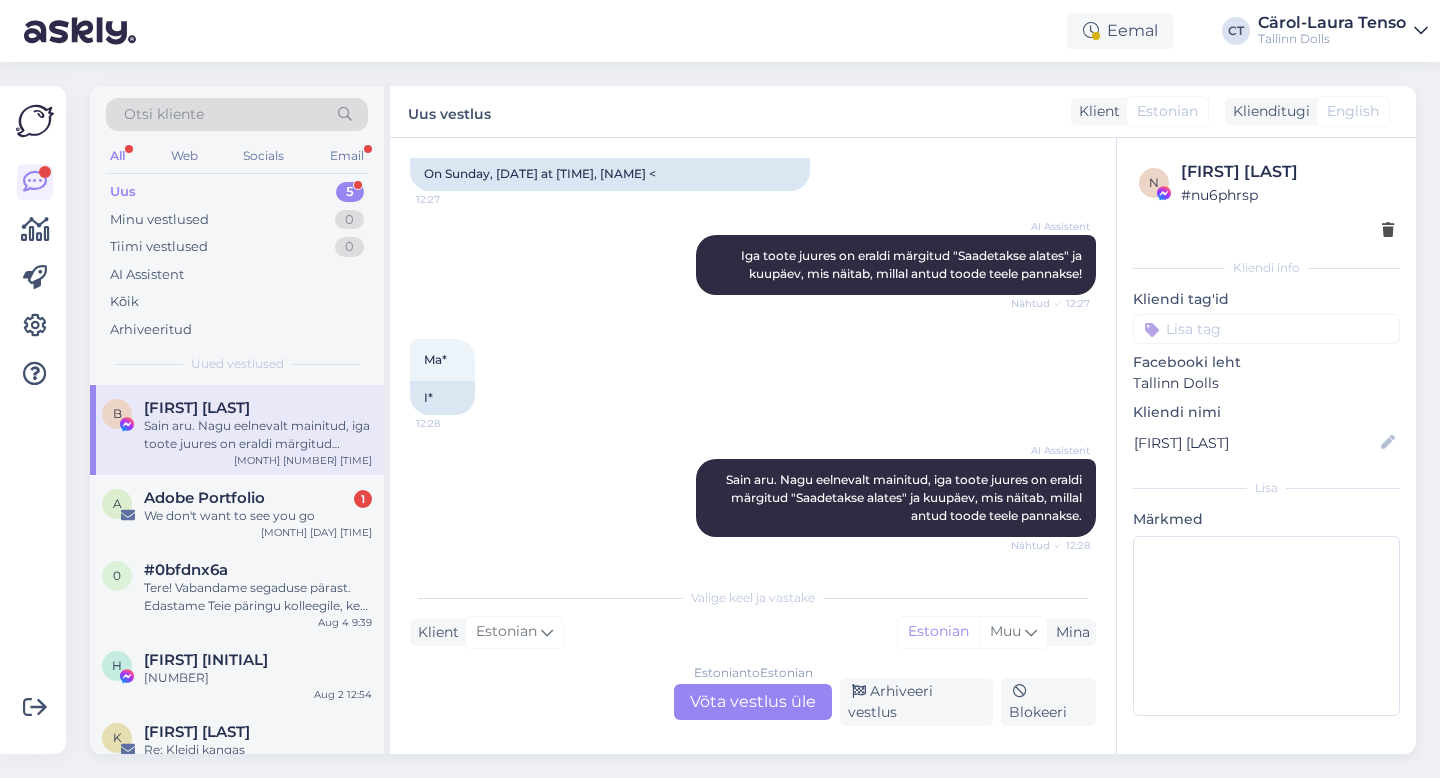 click on "Estonian  to  Estonian Võta vestlus üle" at bounding box center [753, 702] 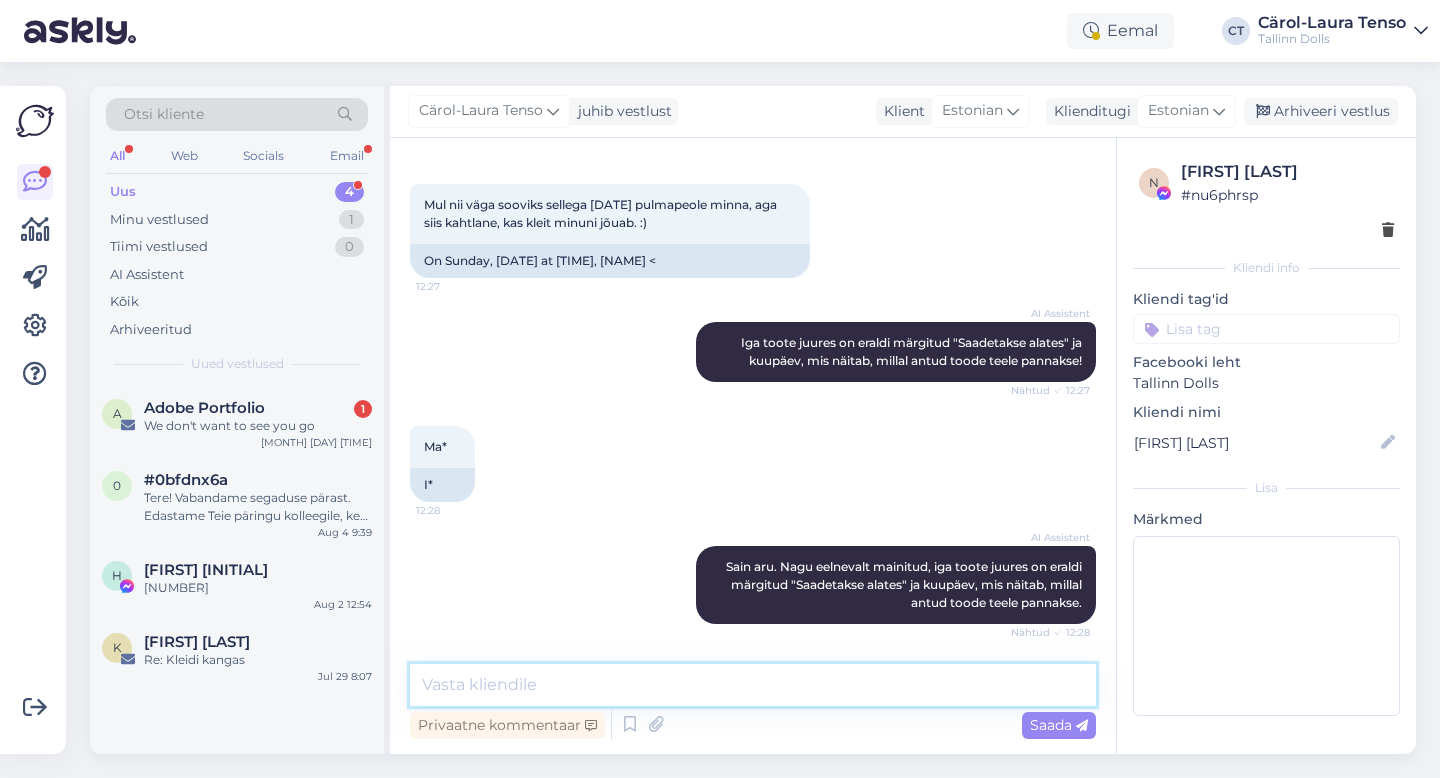 click at bounding box center [753, 685] 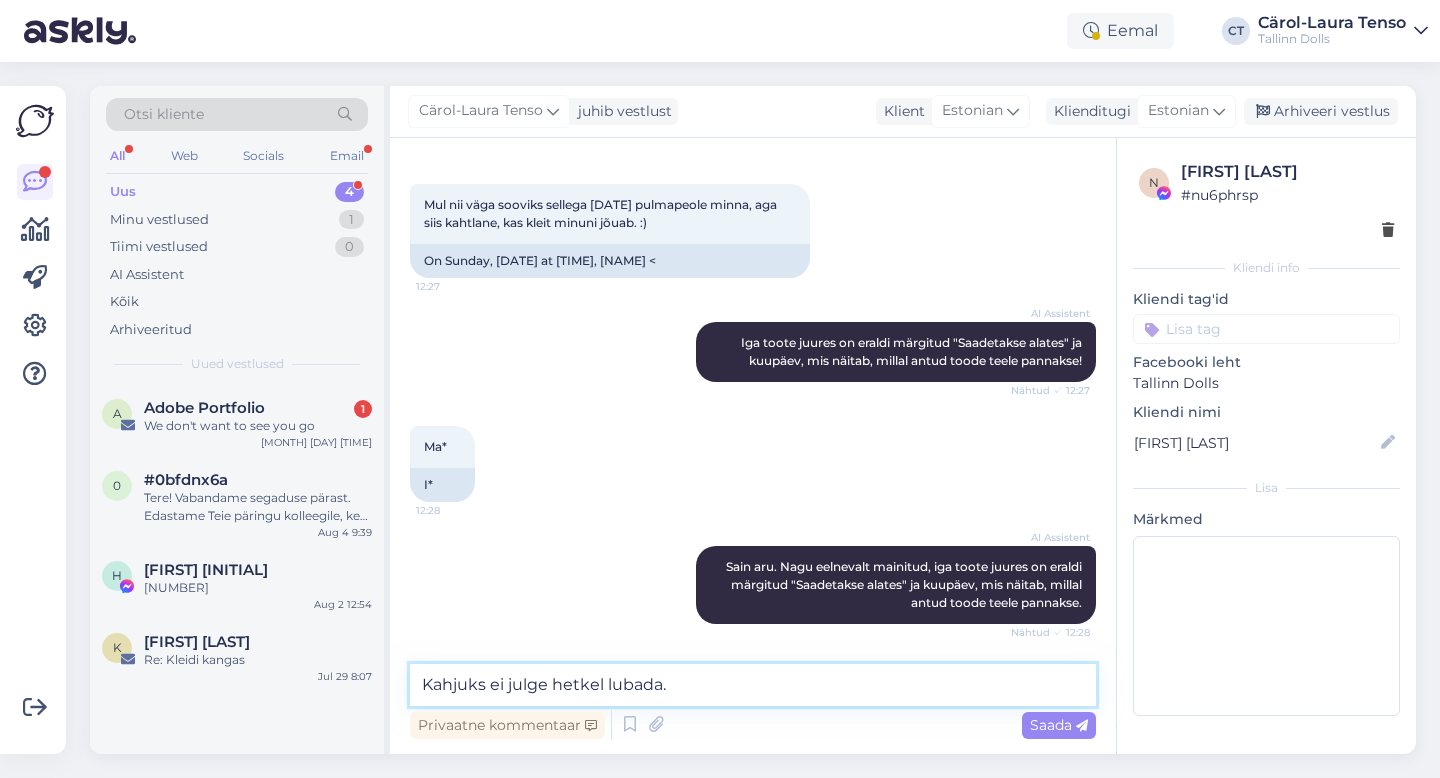 type on "Kahjuks ei julge hetkel lubada." 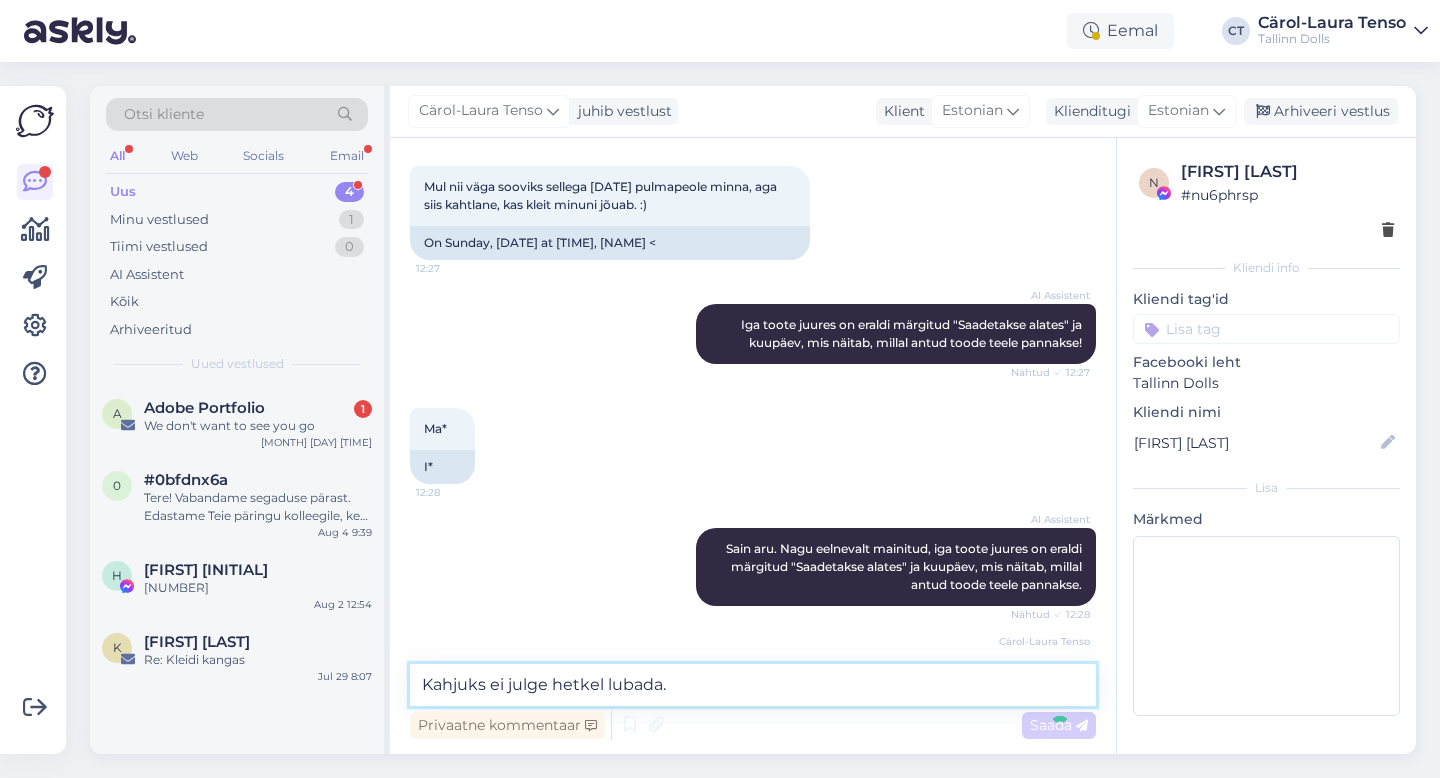 type 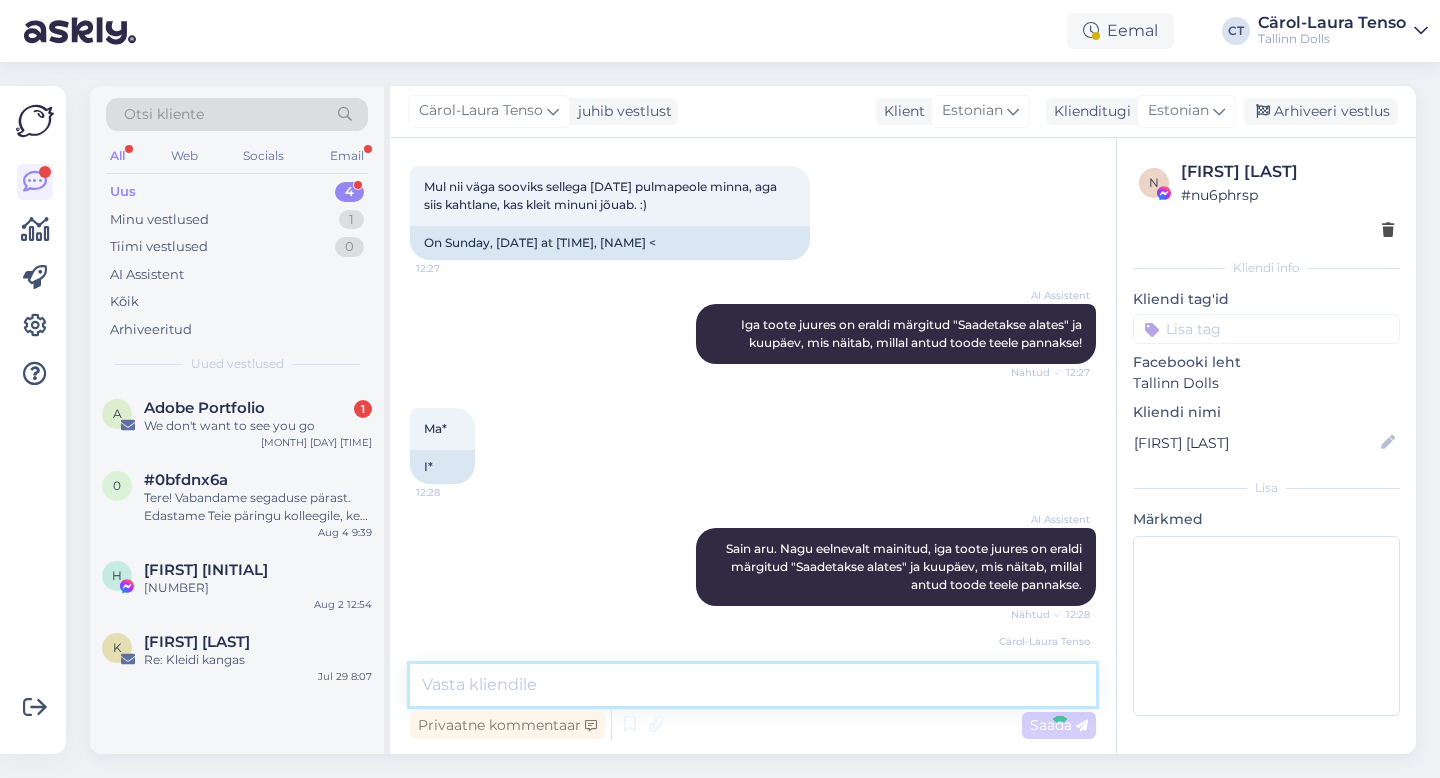 scroll, scrollTop: 884, scrollLeft: 0, axis: vertical 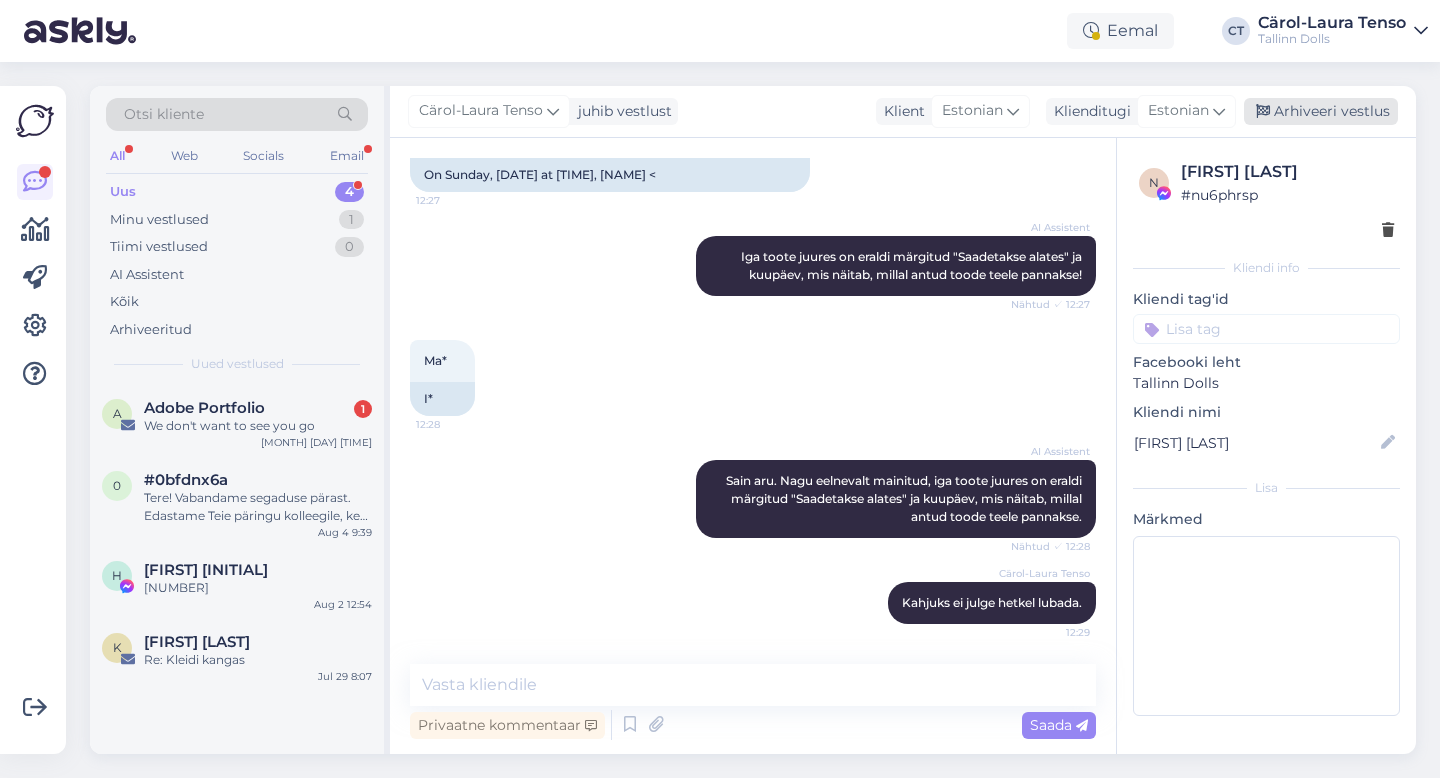 click on "Arhiveeri vestlus" at bounding box center [1321, 111] 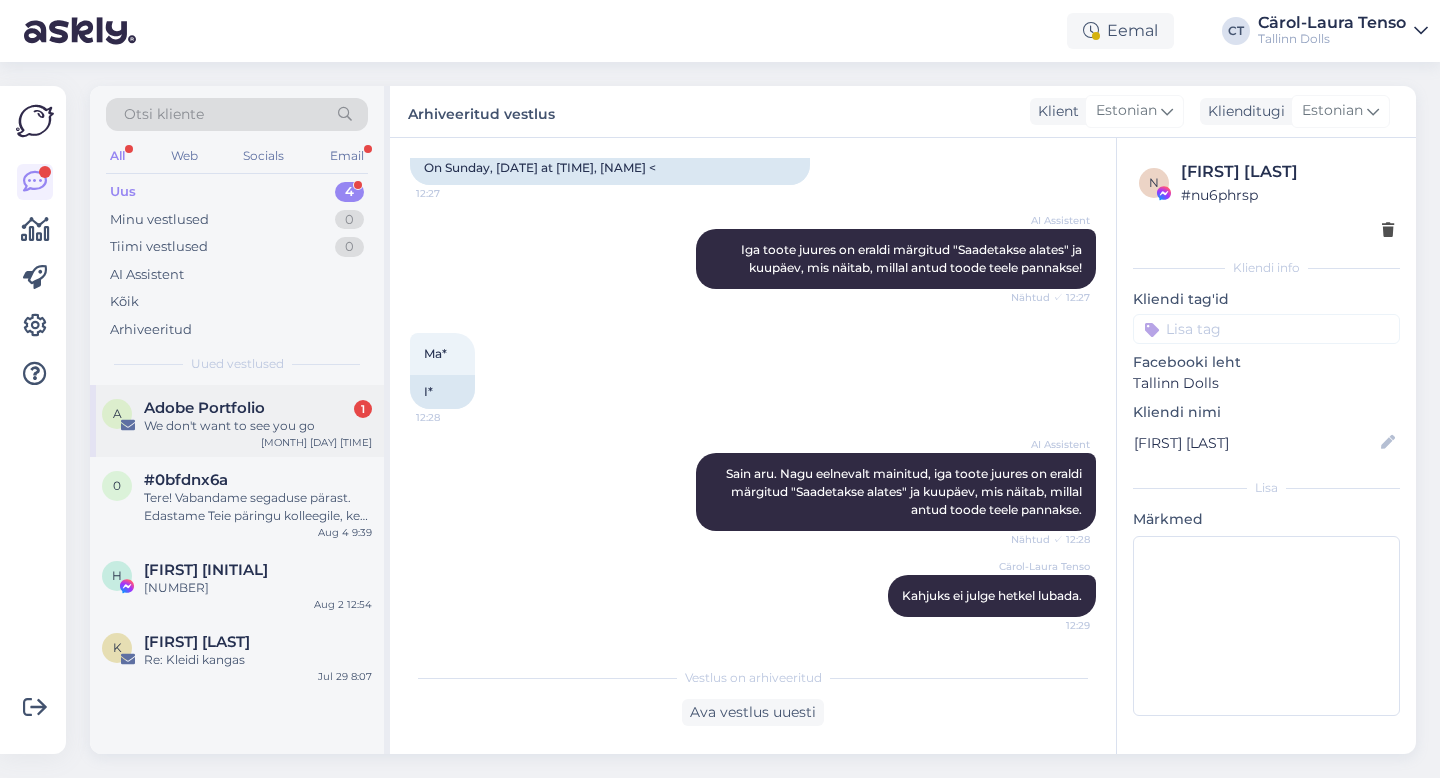 click on "1" at bounding box center (363, 409) 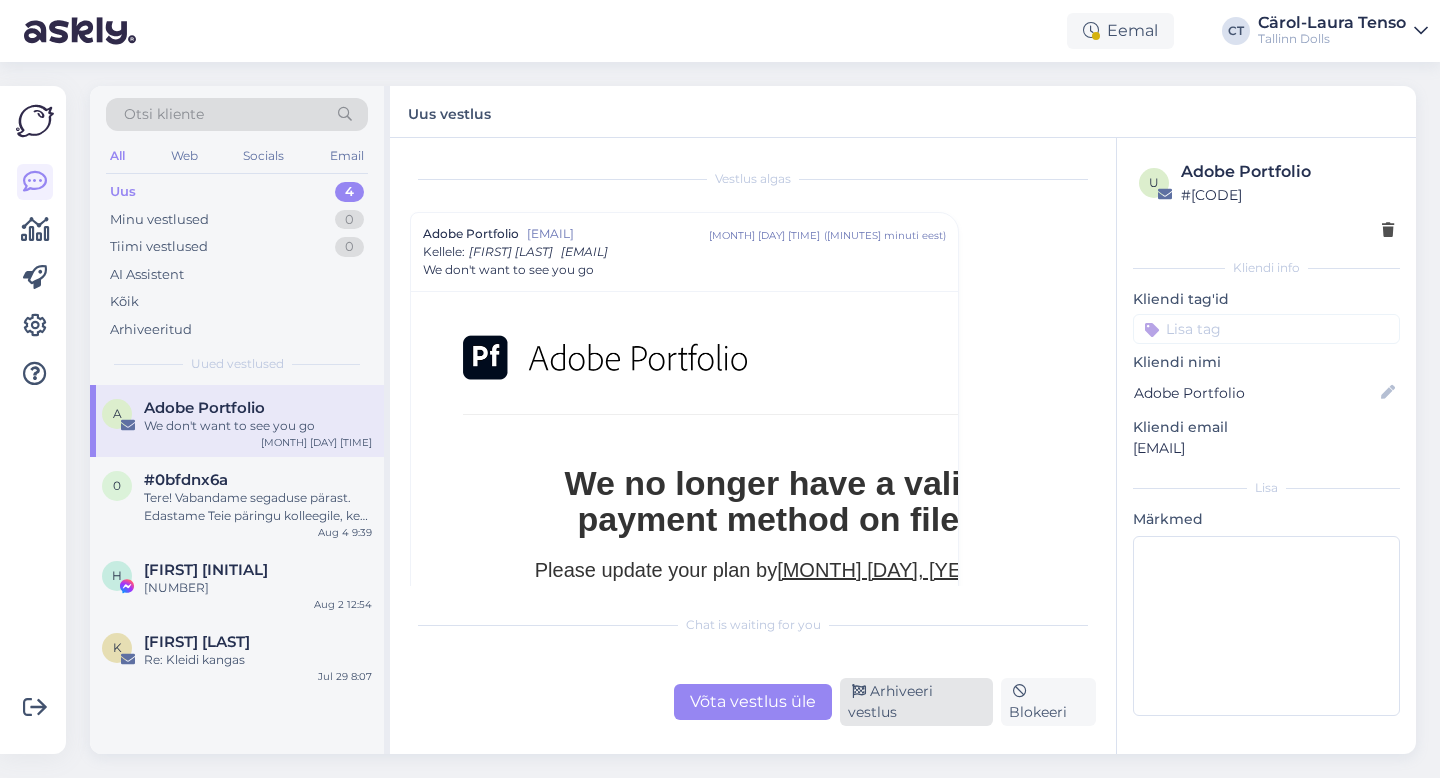 click on "Arhiveeri vestlus" at bounding box center [916, 702] 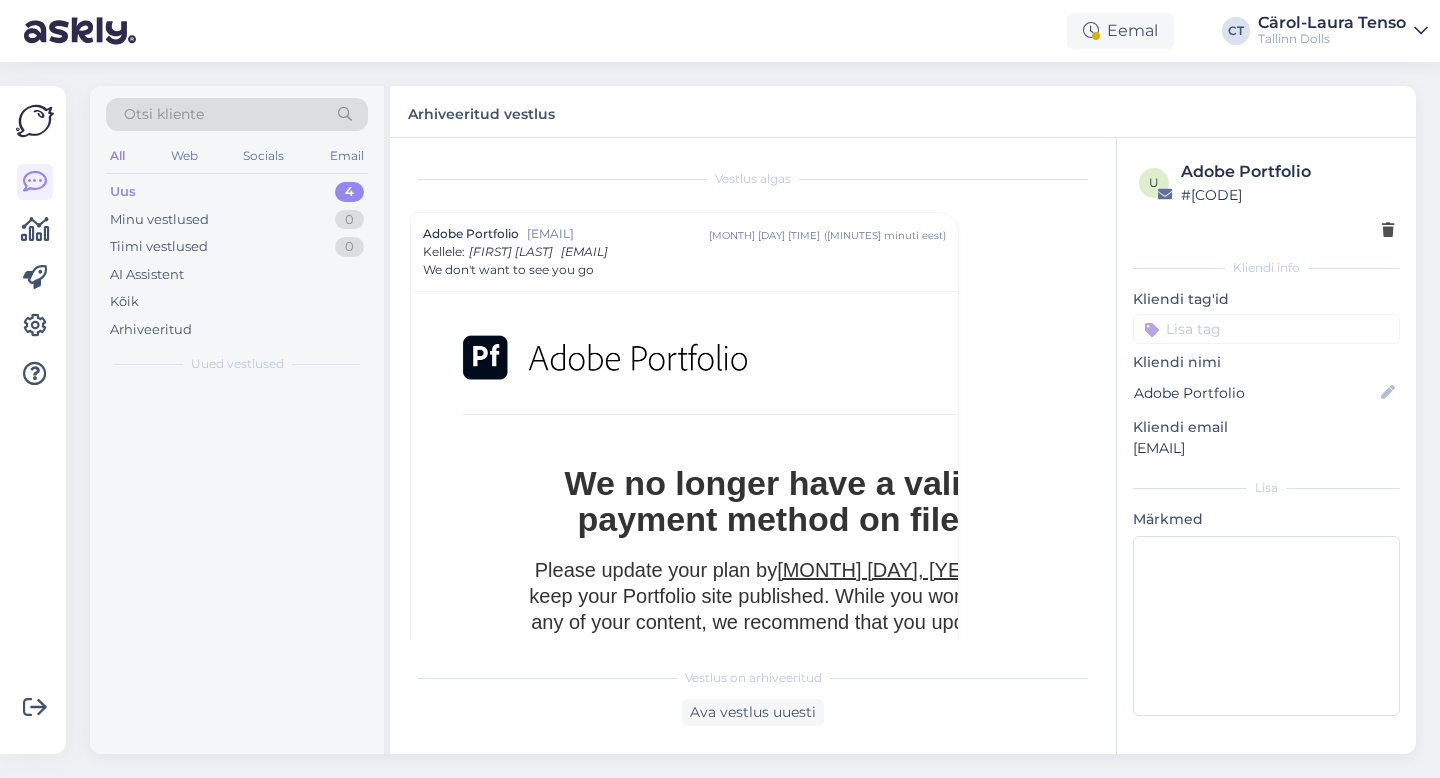 scroll, scrollTop: 54, scrollLeft: 0, axis: vertical 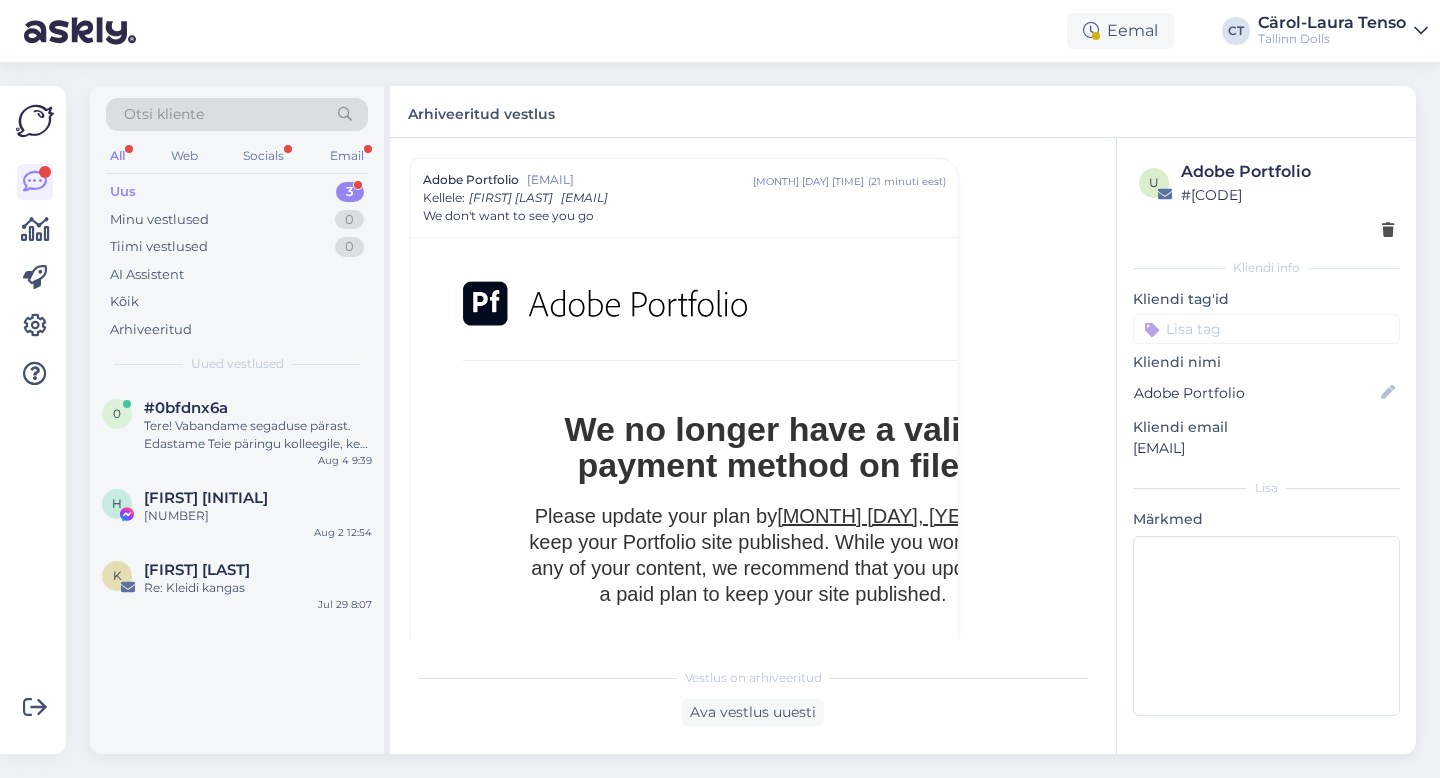 click on "Uus 3" at bounding box center (237, 192) 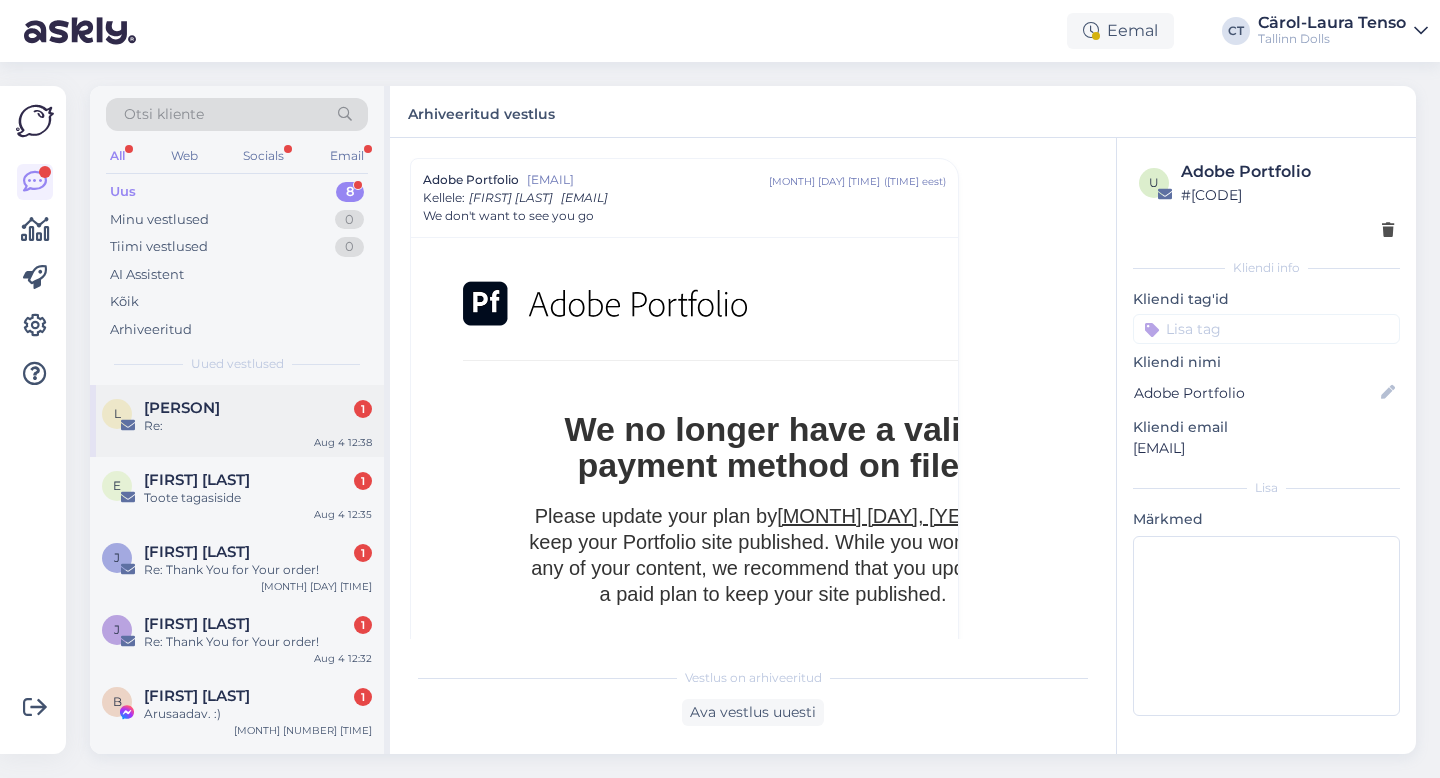 click on "Re:" at bounding box center [258, 426] 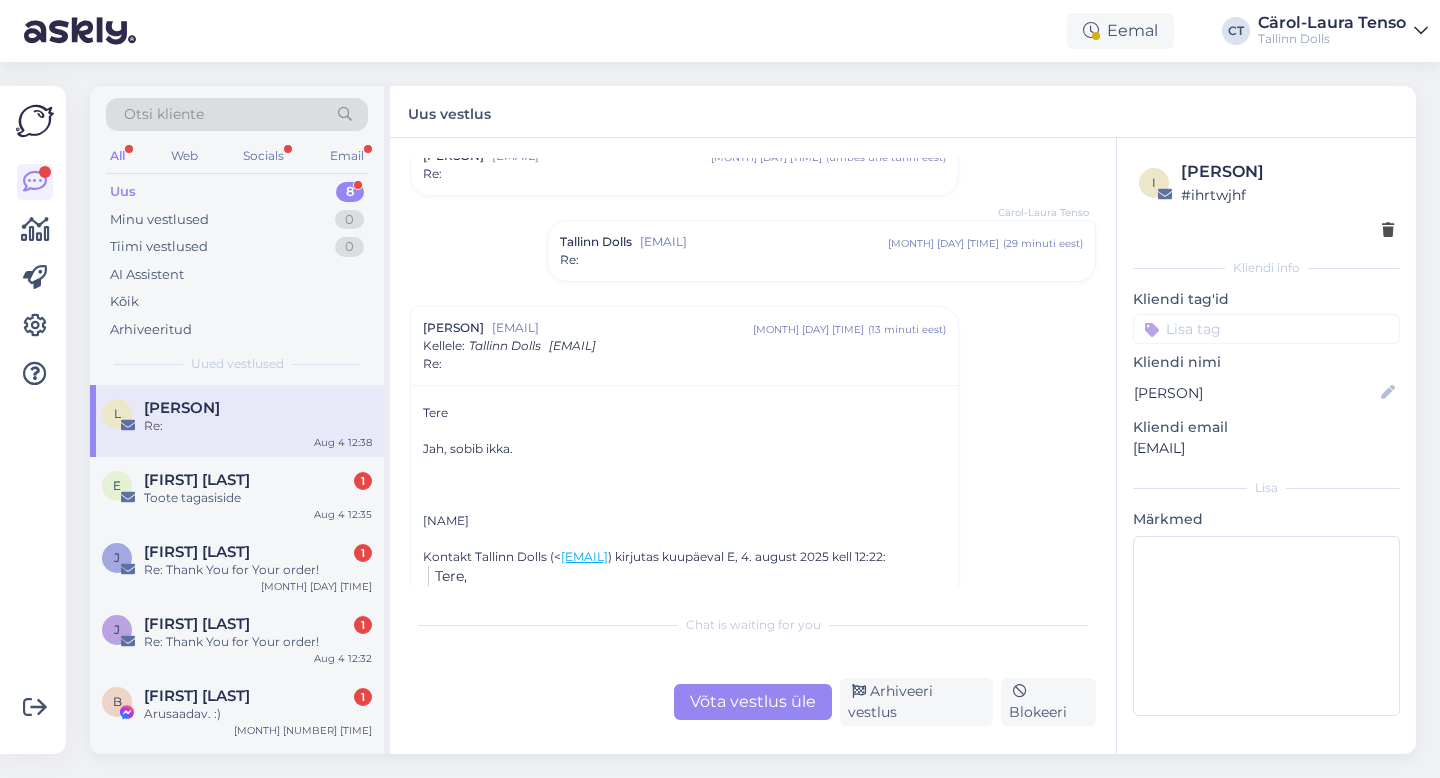 scroll, scrollTop: 340, scrollLeft: 0, axis: vertical 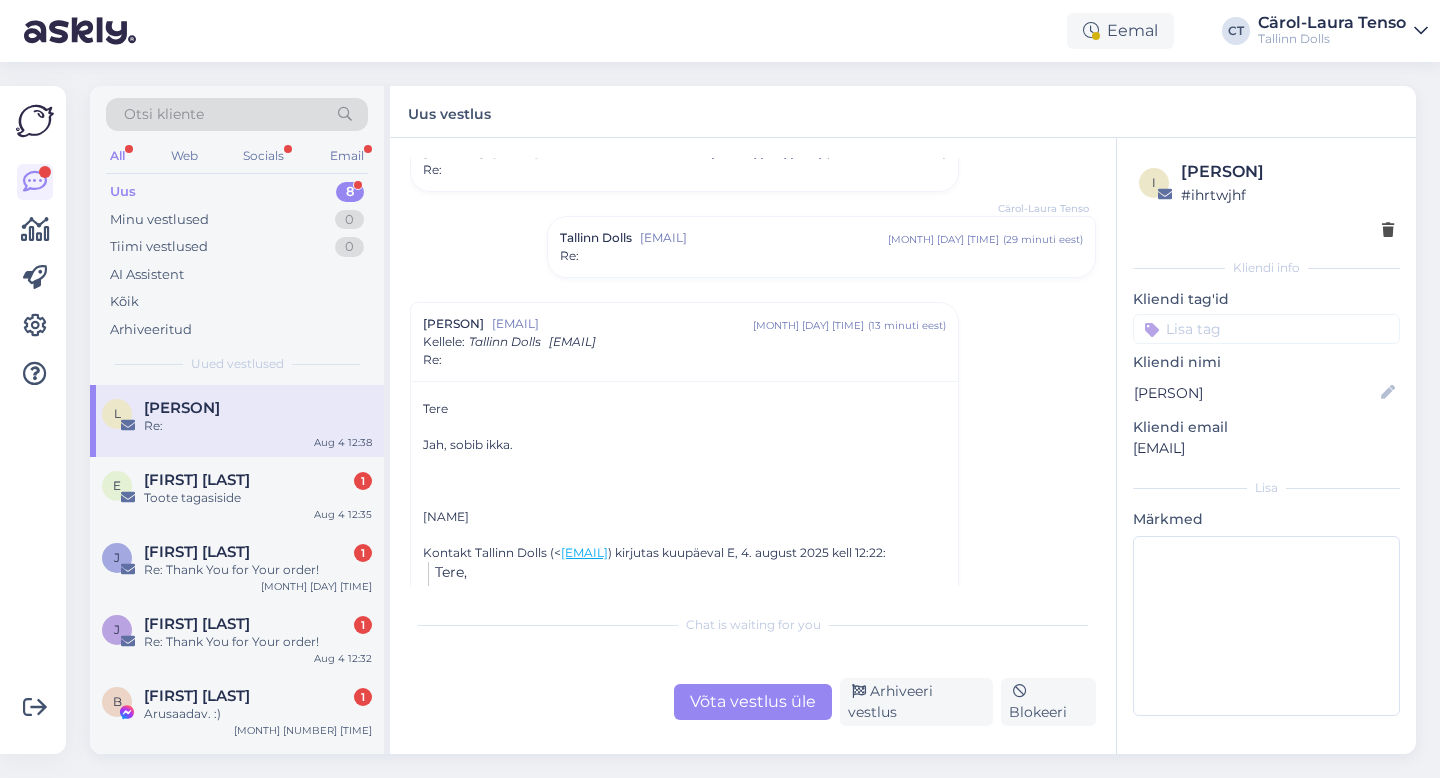 click on "Tallinn Dolls < [EMAIL] > [MONTH] [DAY] [TIME] ( 29 minuti eest ) Re:" at bounding box center [821, 247] 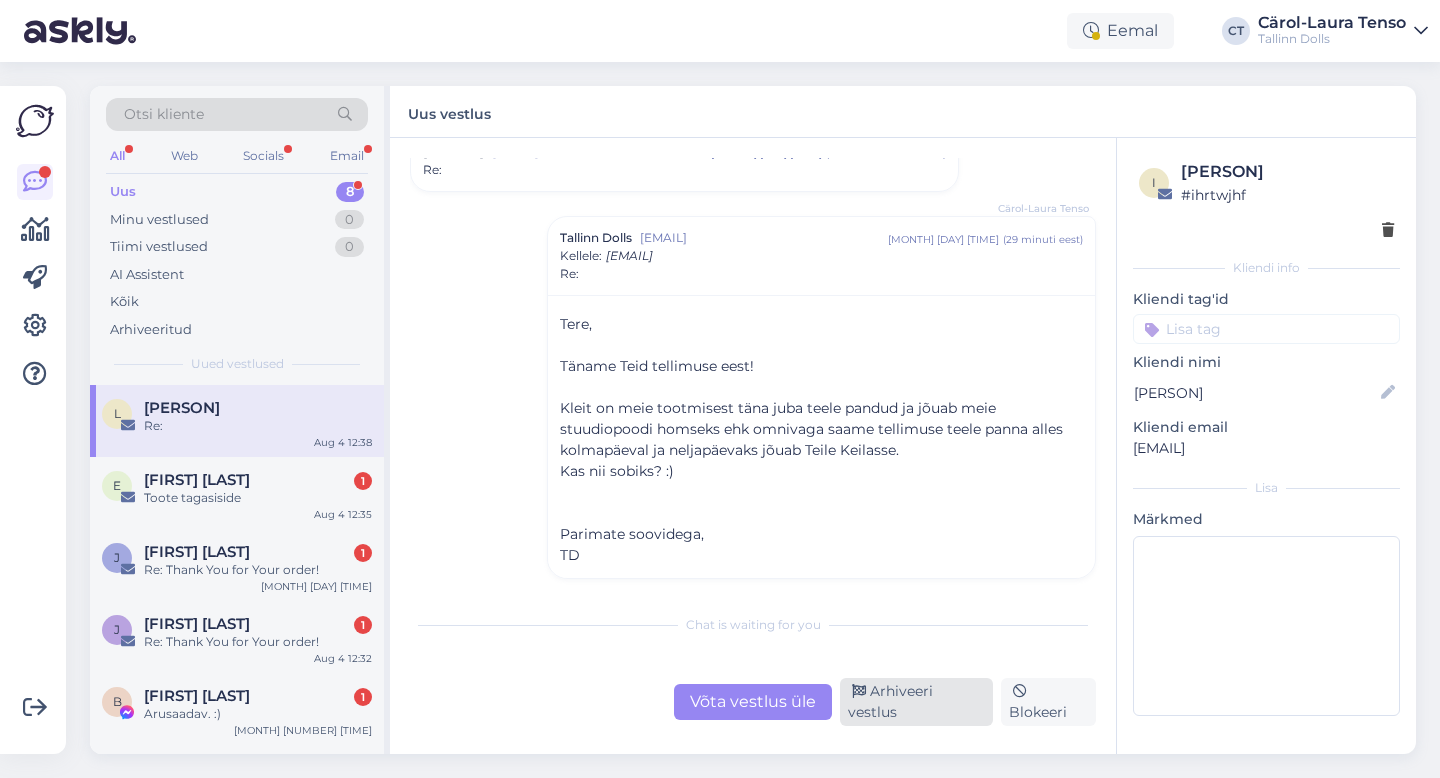 click on "Arhiveeri vestlus" at bounding box center (916, 702) 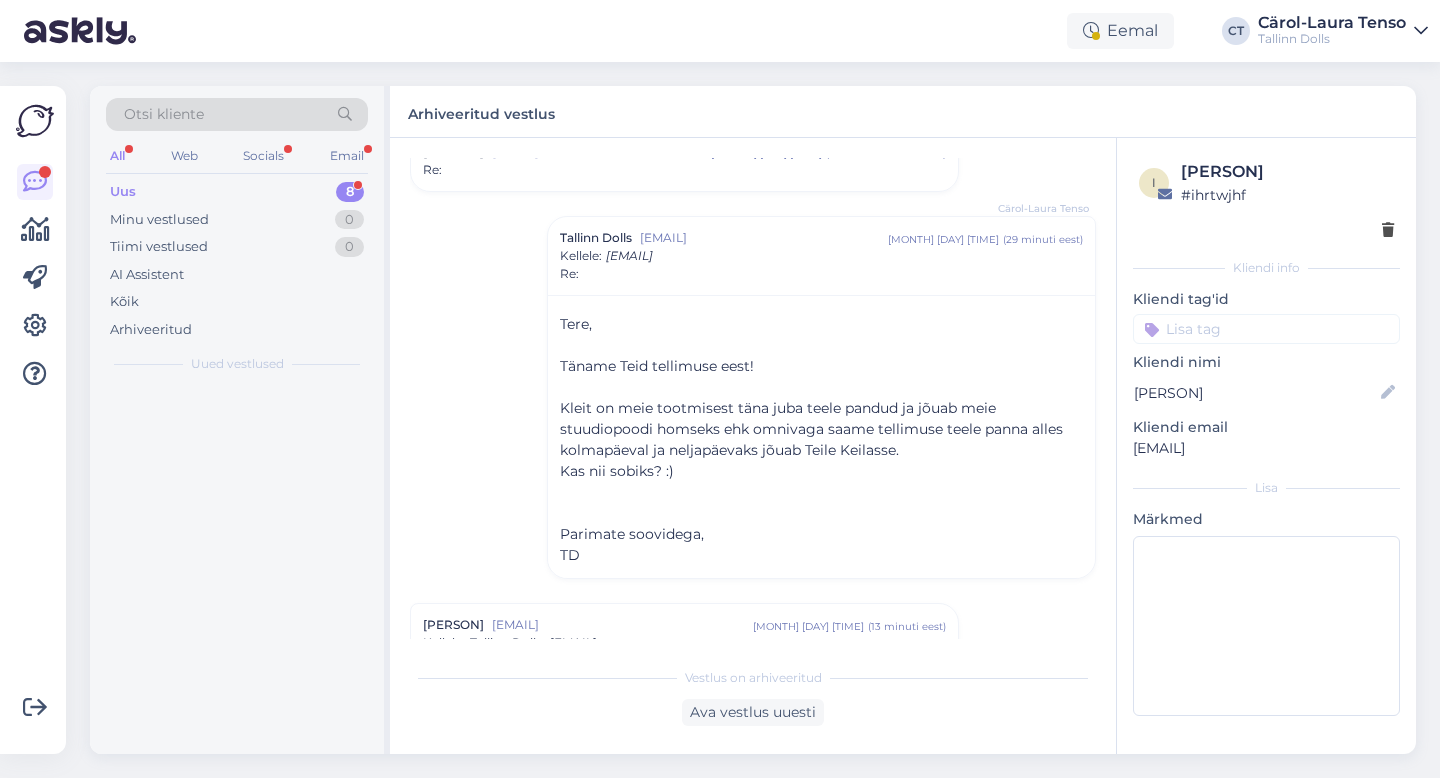 scroll, scrollTop: 785, scrollLeft: 0, axis: vertical 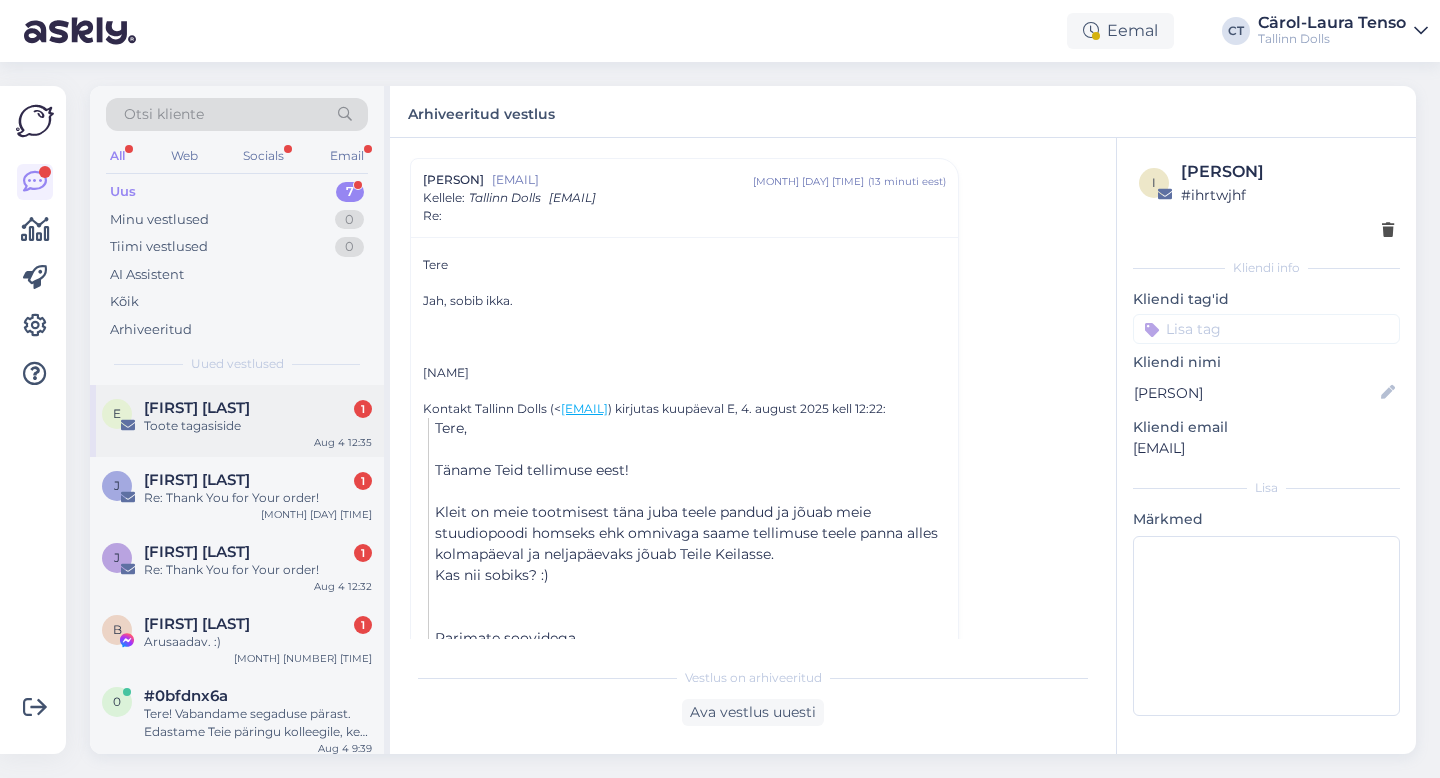 click on "Toote tagasiside" at bounding box center (258, 426) 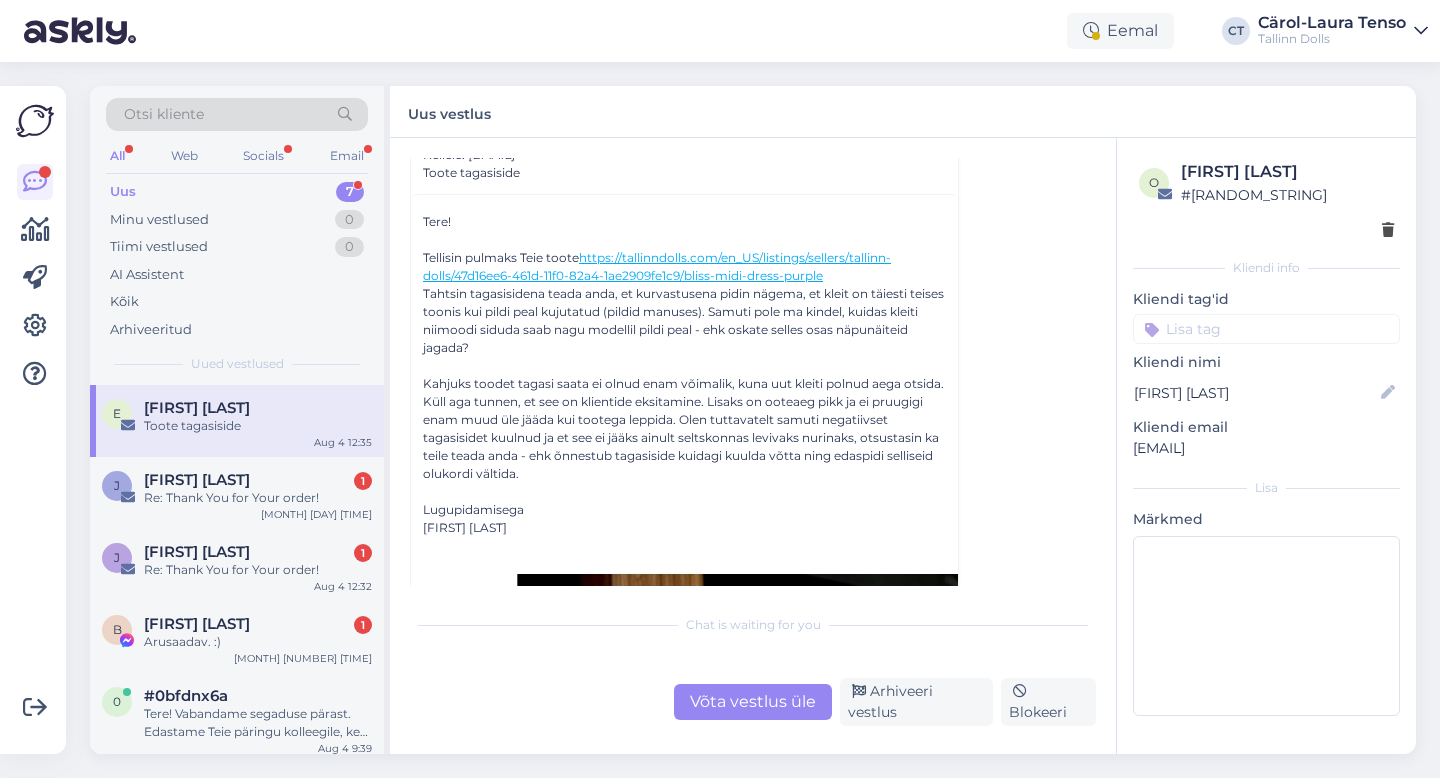 scroll, scrollTop: 104, scrollLeft: 0, axis: vertical 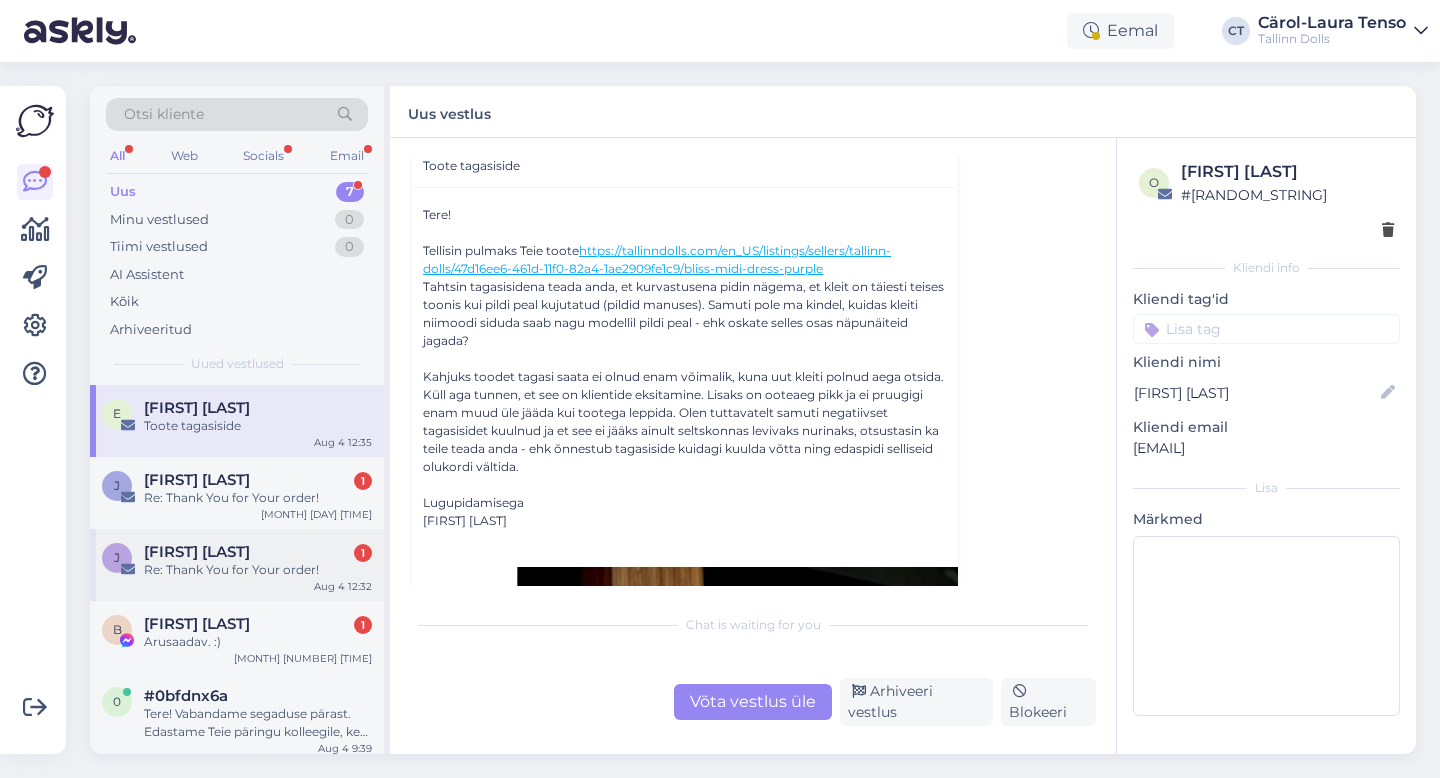 click on "[FIRST] [LAST] 1" at bounding box center [258, 552] 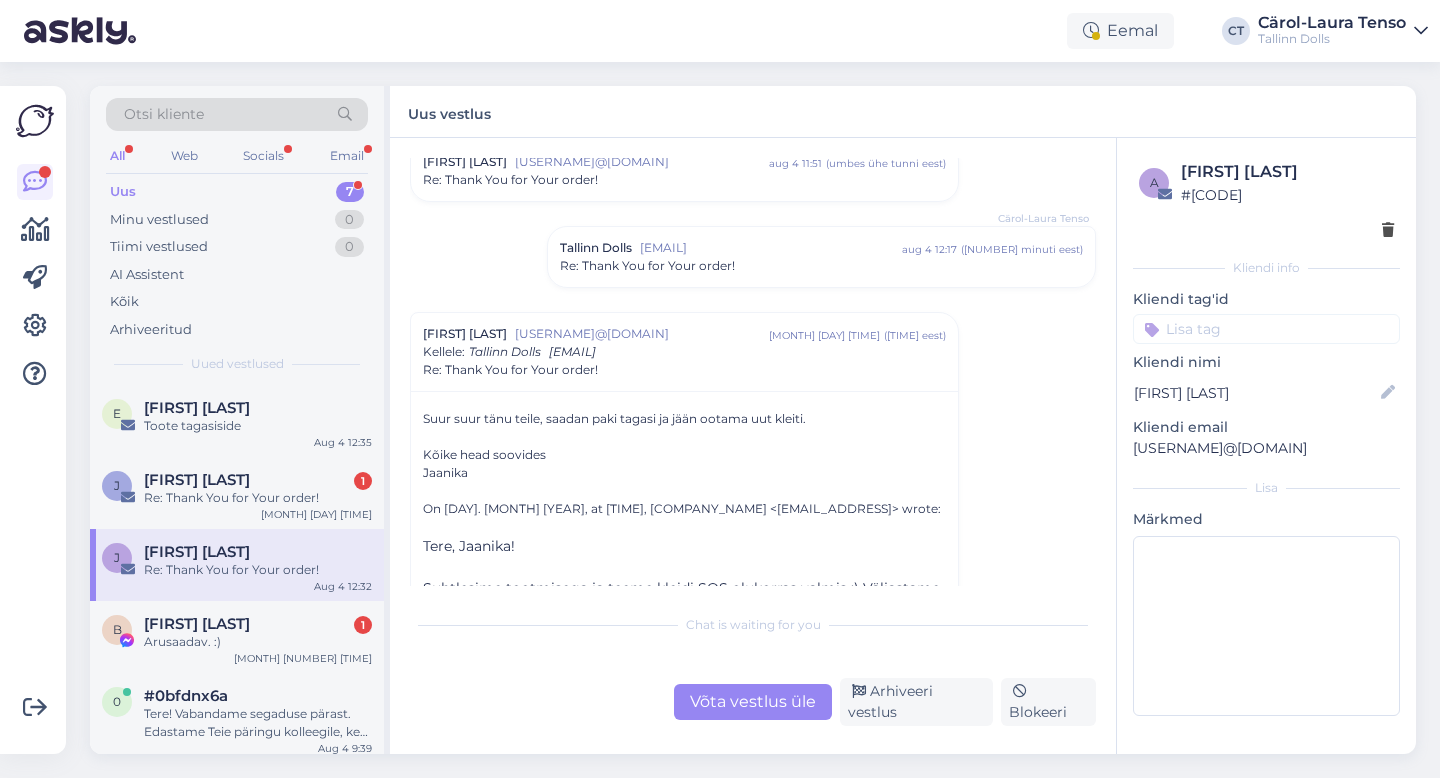 scroll, scrollTop: 1149, scrollLeft: 0, axis: vertical 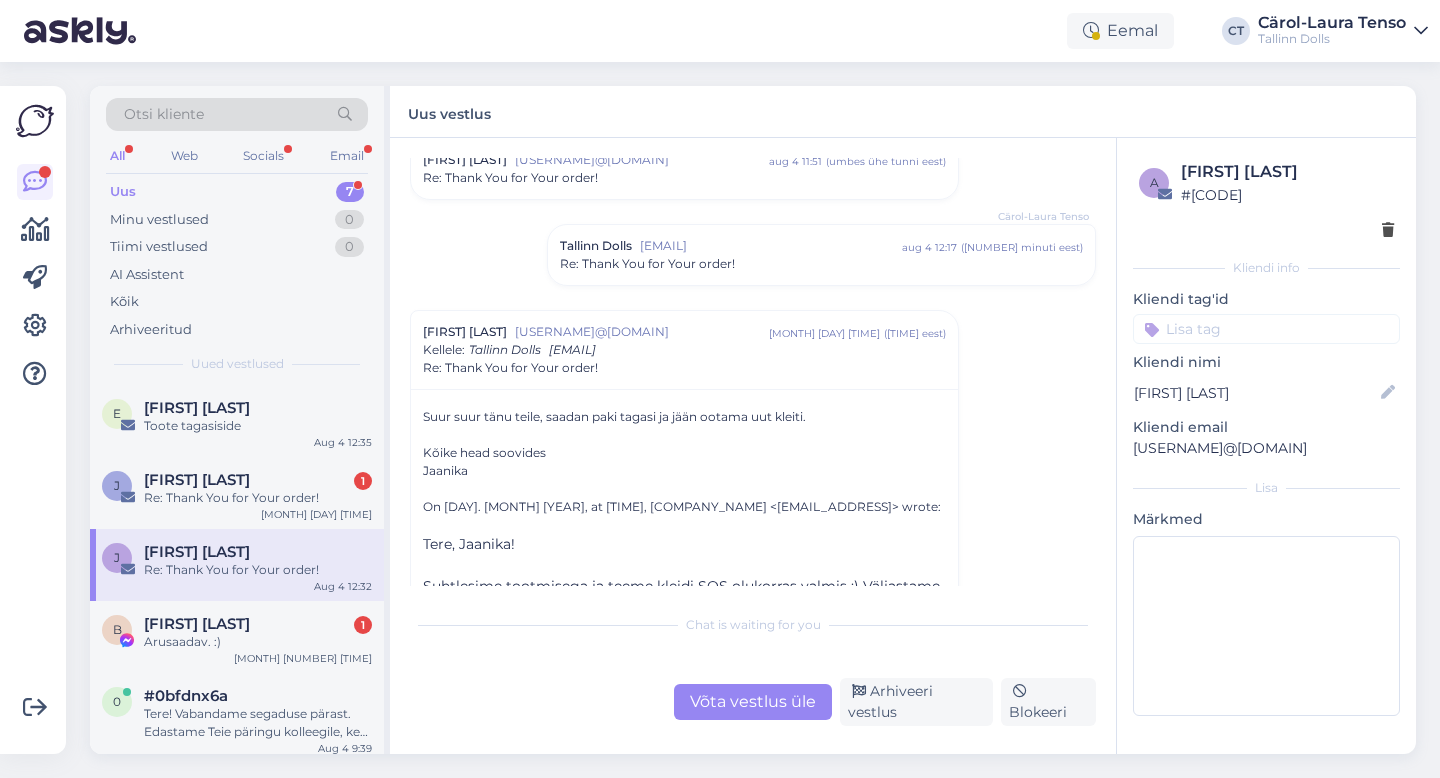 click on "Võta vestlus üle" at bounding box center (753, 702) 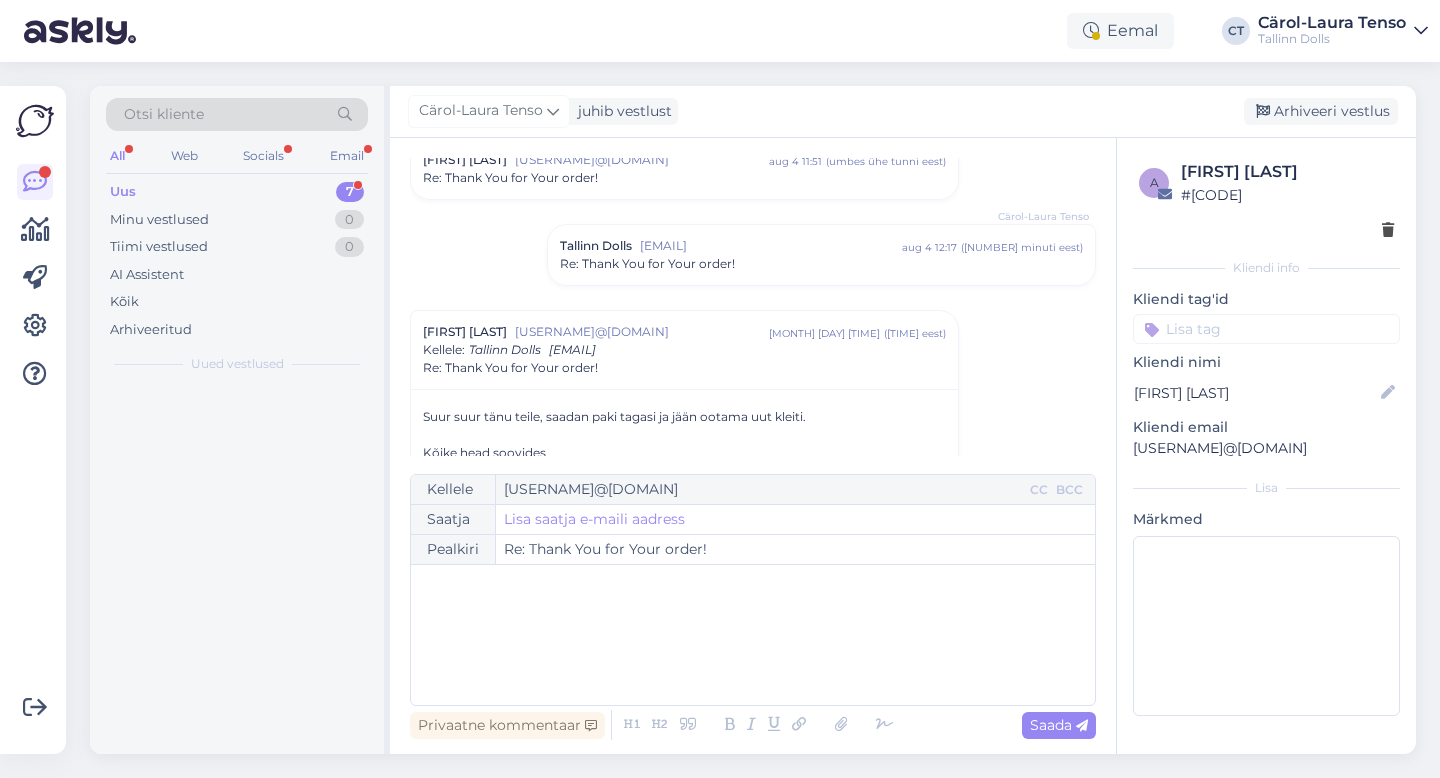 scroll, scrollTop: 1301, scrollLeft: 0, axis: vertical 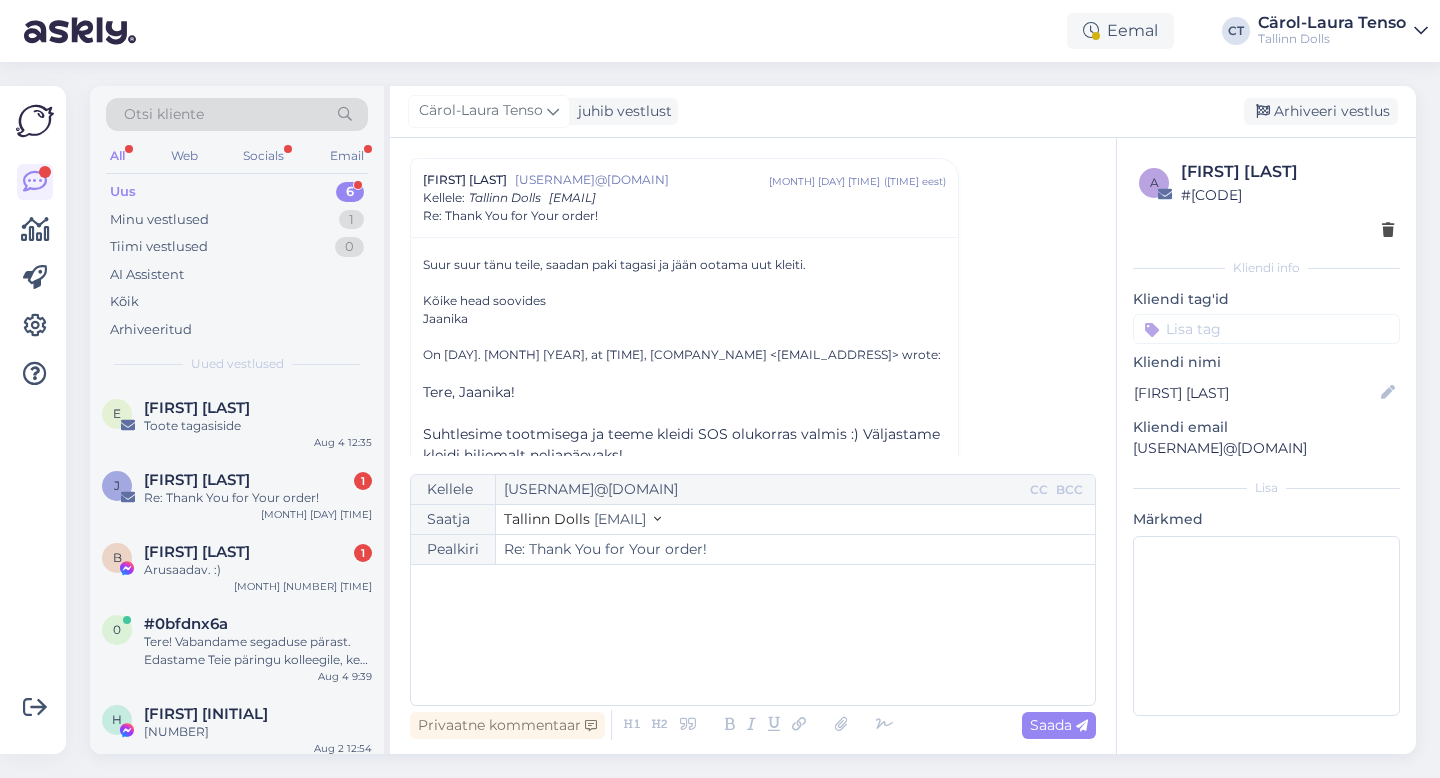 click on "﻿" at bounding box center (753, 635) 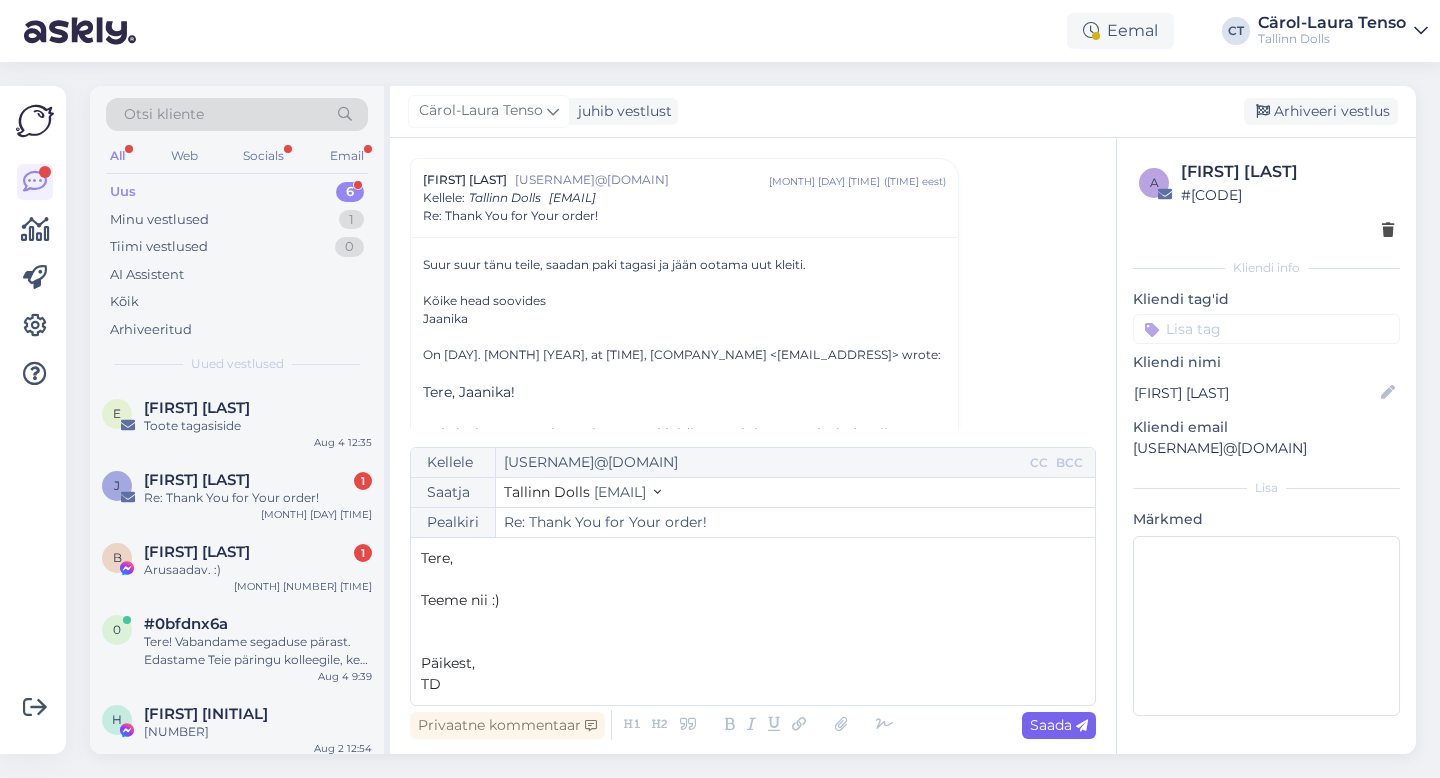 click at bounding box center [1082, 726] 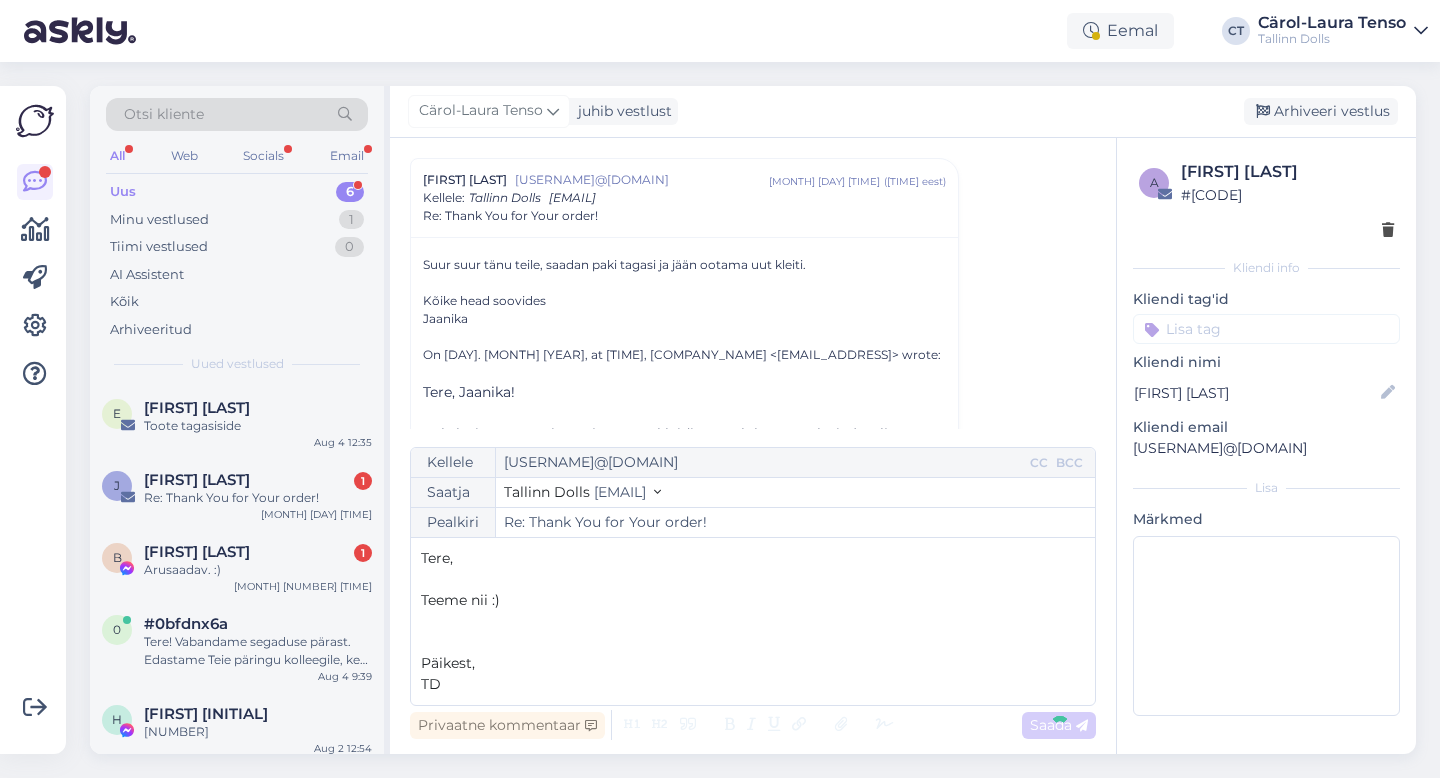 type on "Re: Re: Thank You for Your order!" 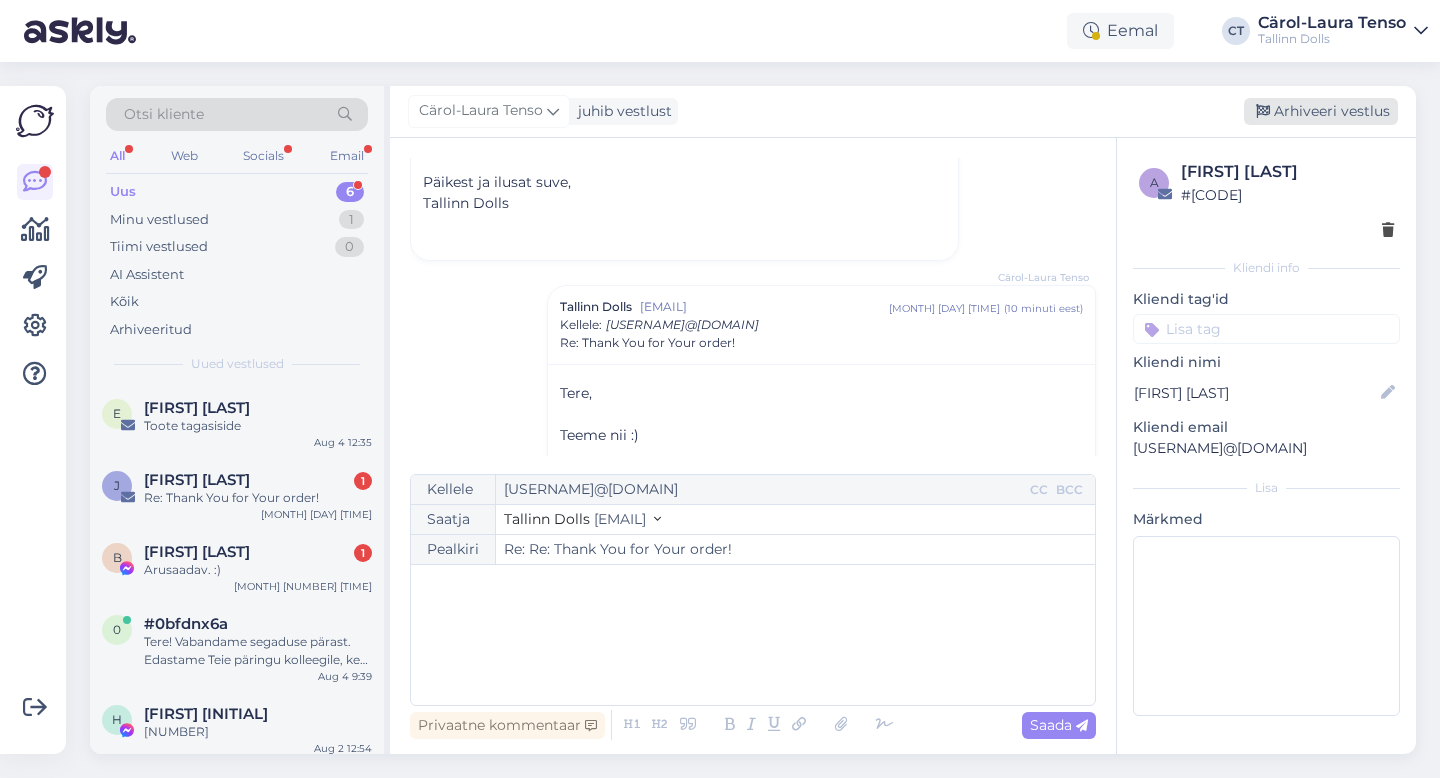 click on "Arhiveeri vestlus" at bounding box center [1321, 111] 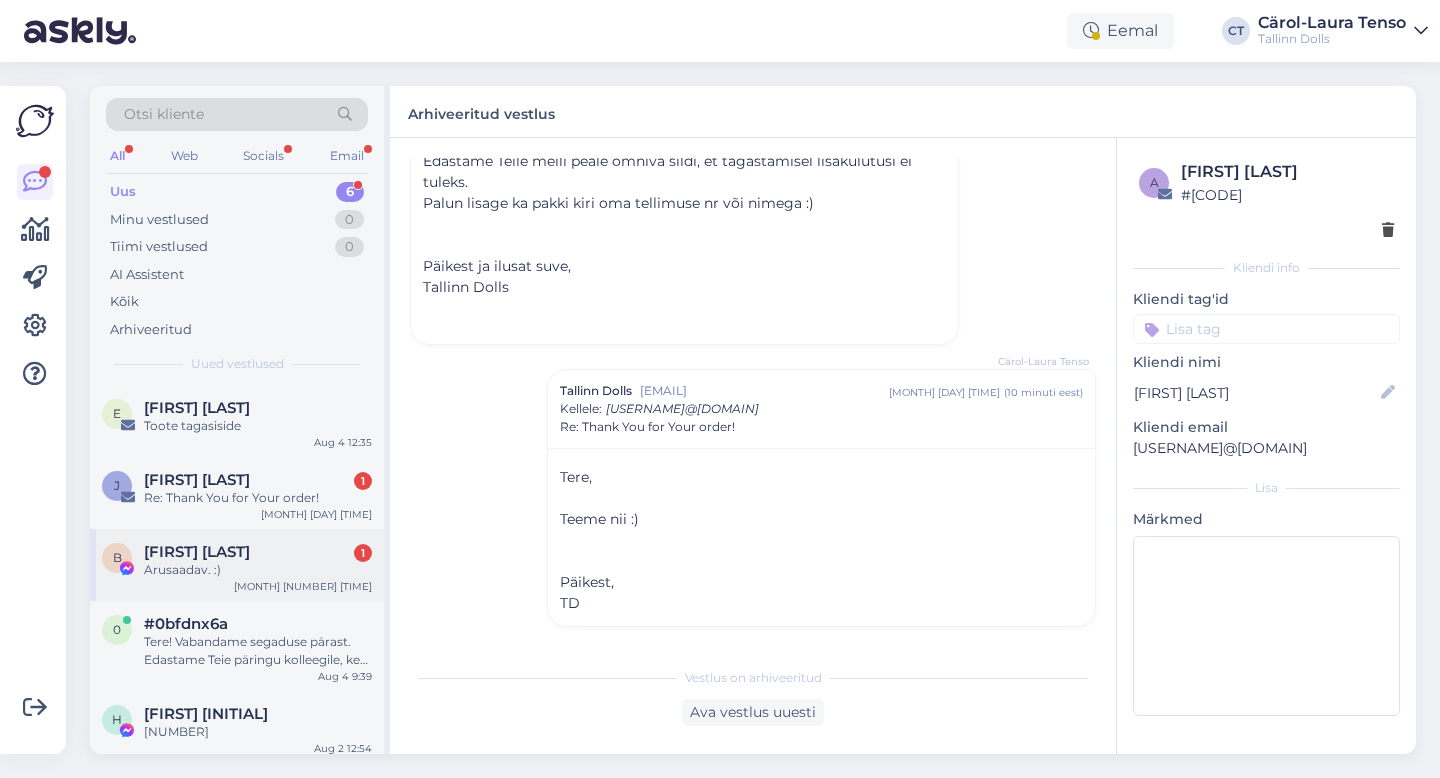 click on "[FIRST] [LAST]" at bounding box center [197, 552] 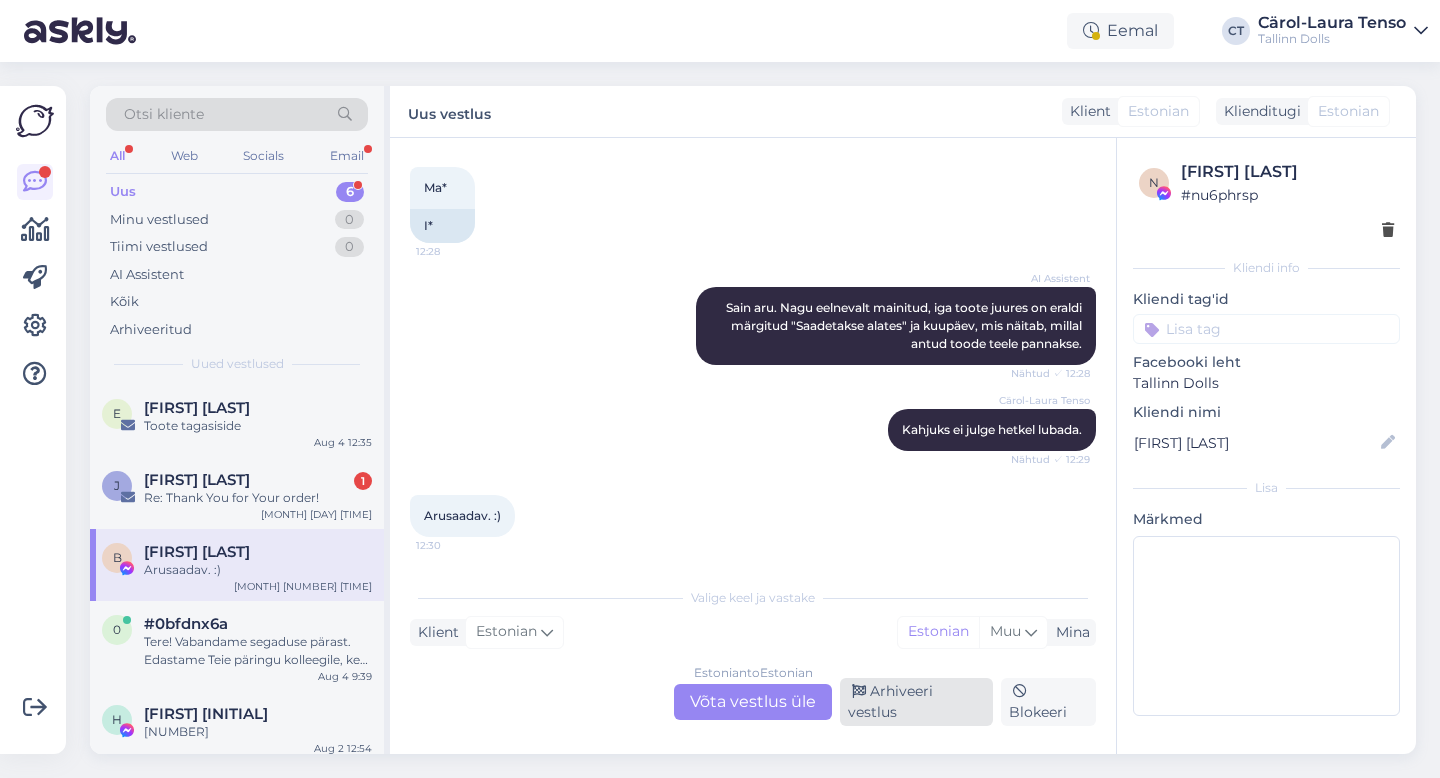 click on "Arhiveeri vestlus" at bounding box center (916, 702) 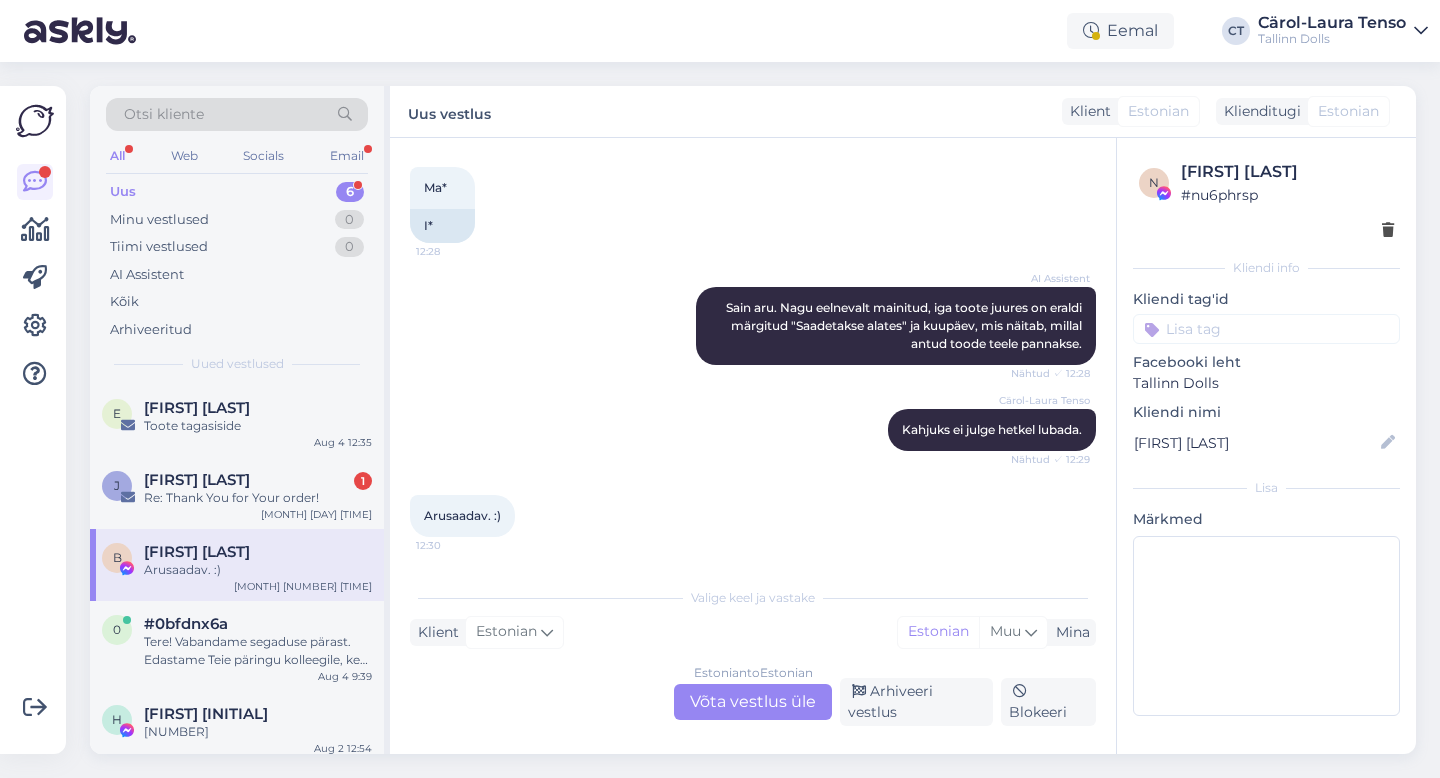 scroll, scrollTop: 977, scrollLeft: 0, axis: vertical 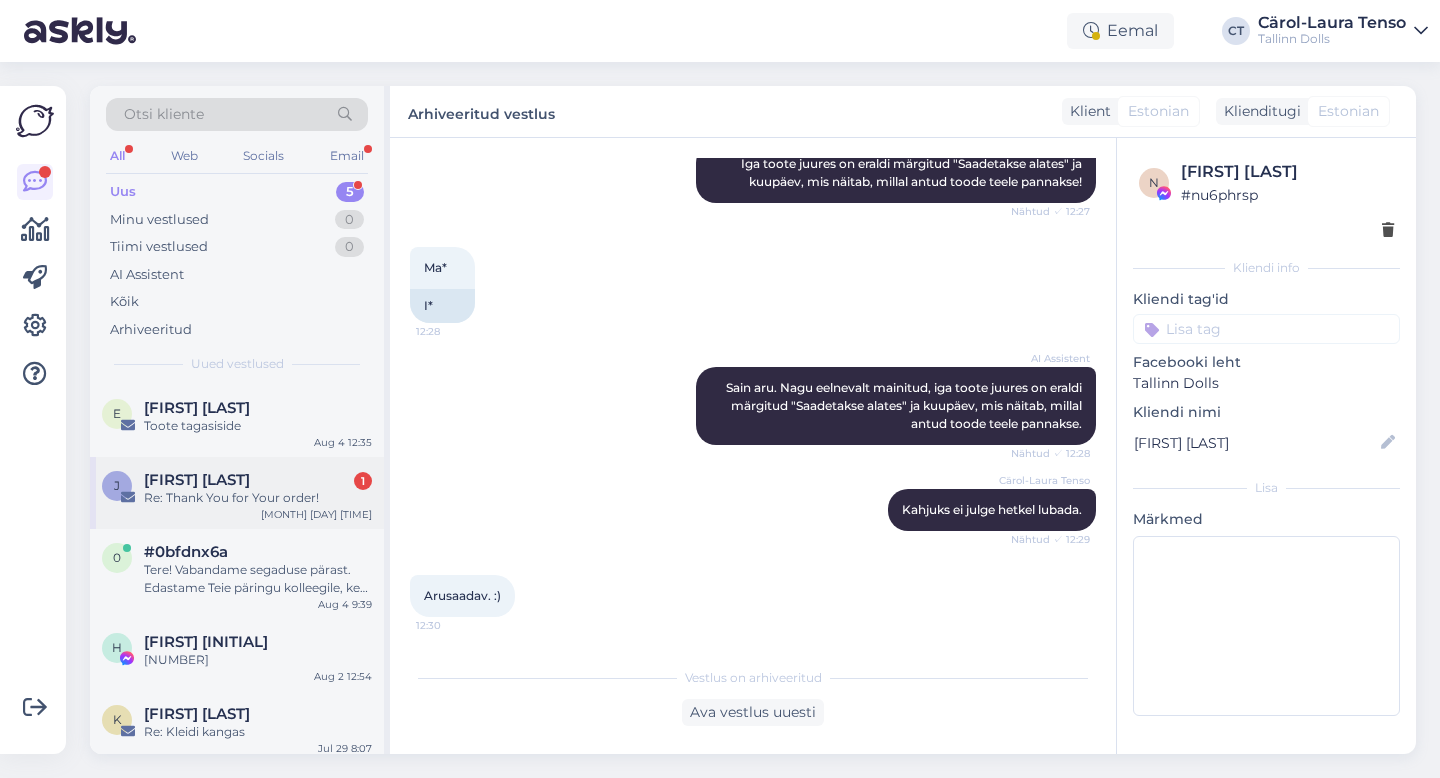 click on "Re: Thank You for Your order!" at bounding box center [258, 498] 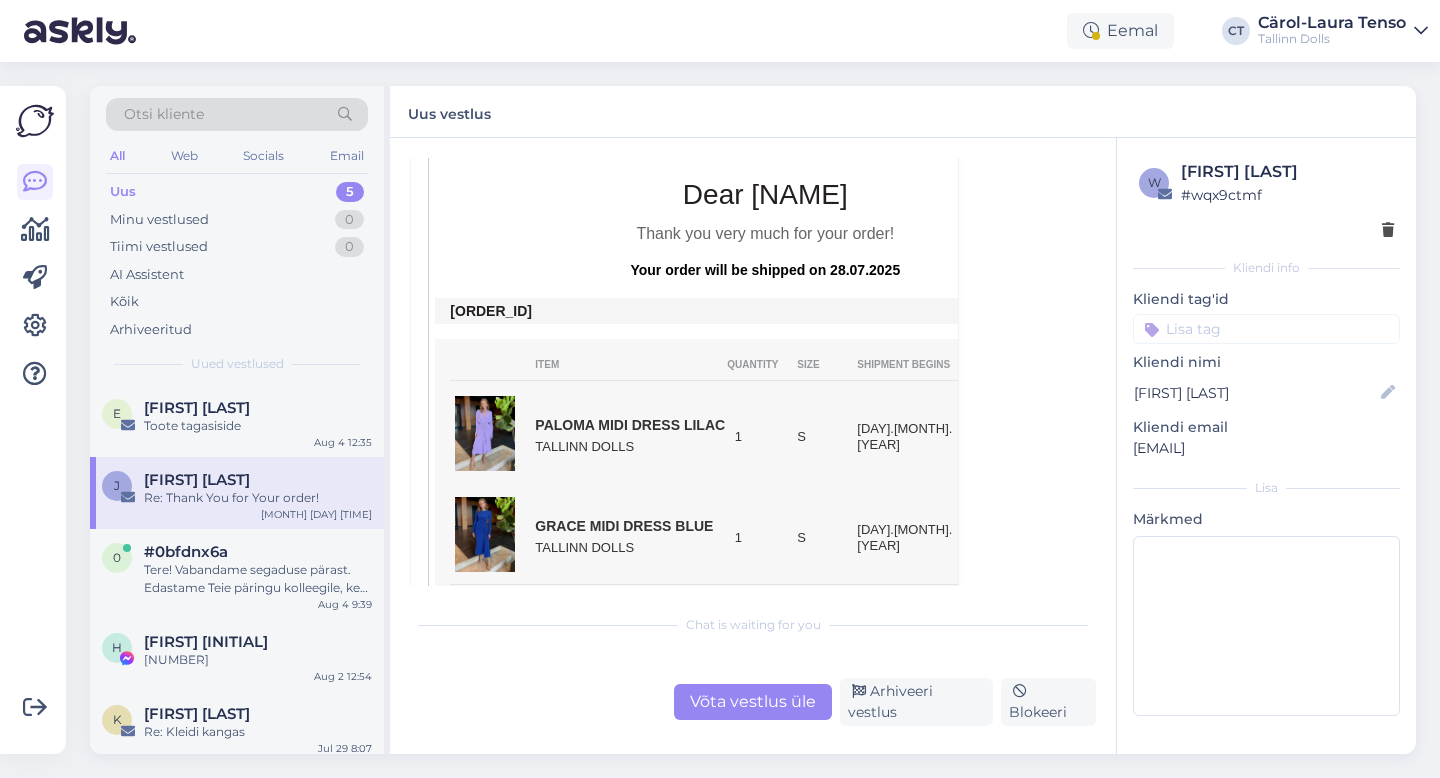 scroll, scrollTop: 407, scrollLeft: 0, axis: vertical 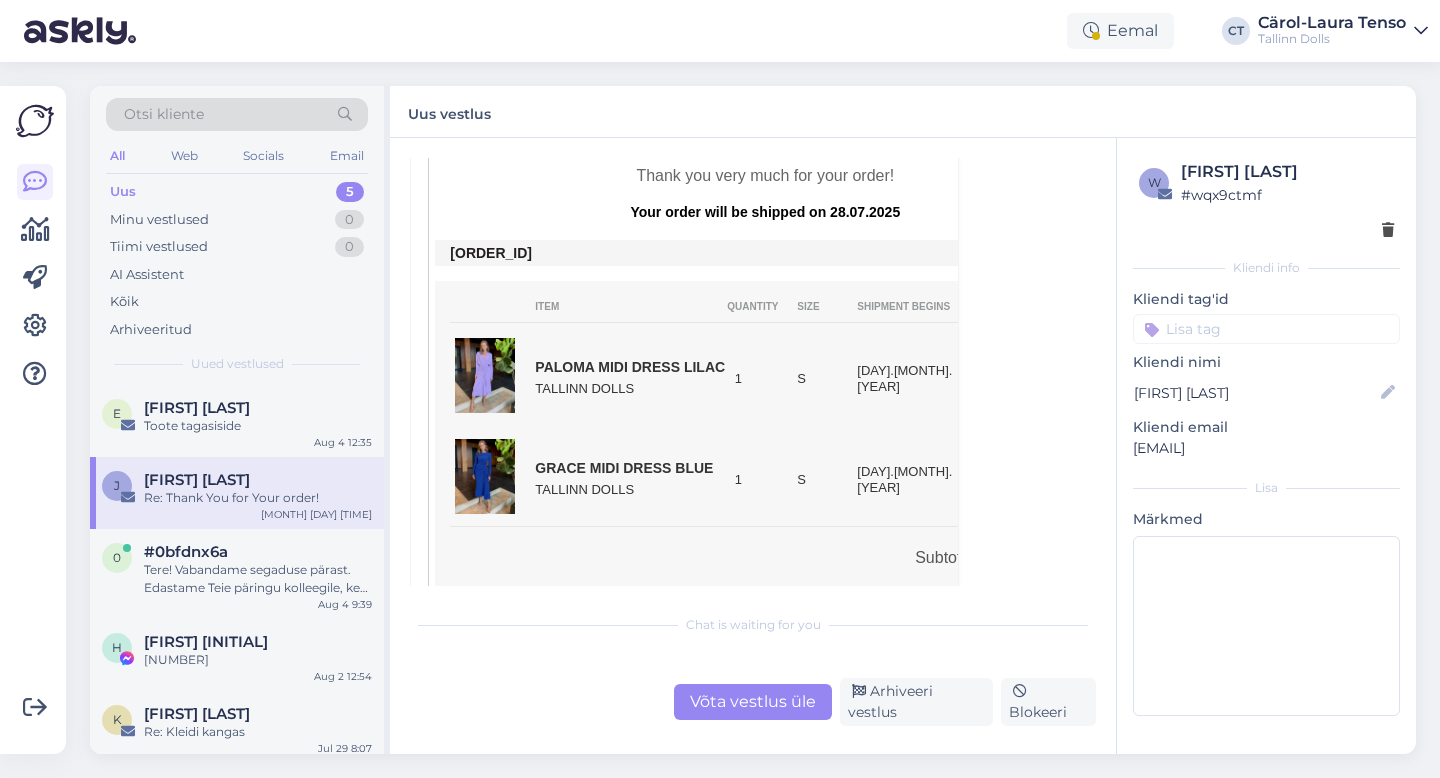 drag, startPoint x: 592, startPoint y: 266, endPoint x: 528, endPoint y: 267, distance: 64.00781 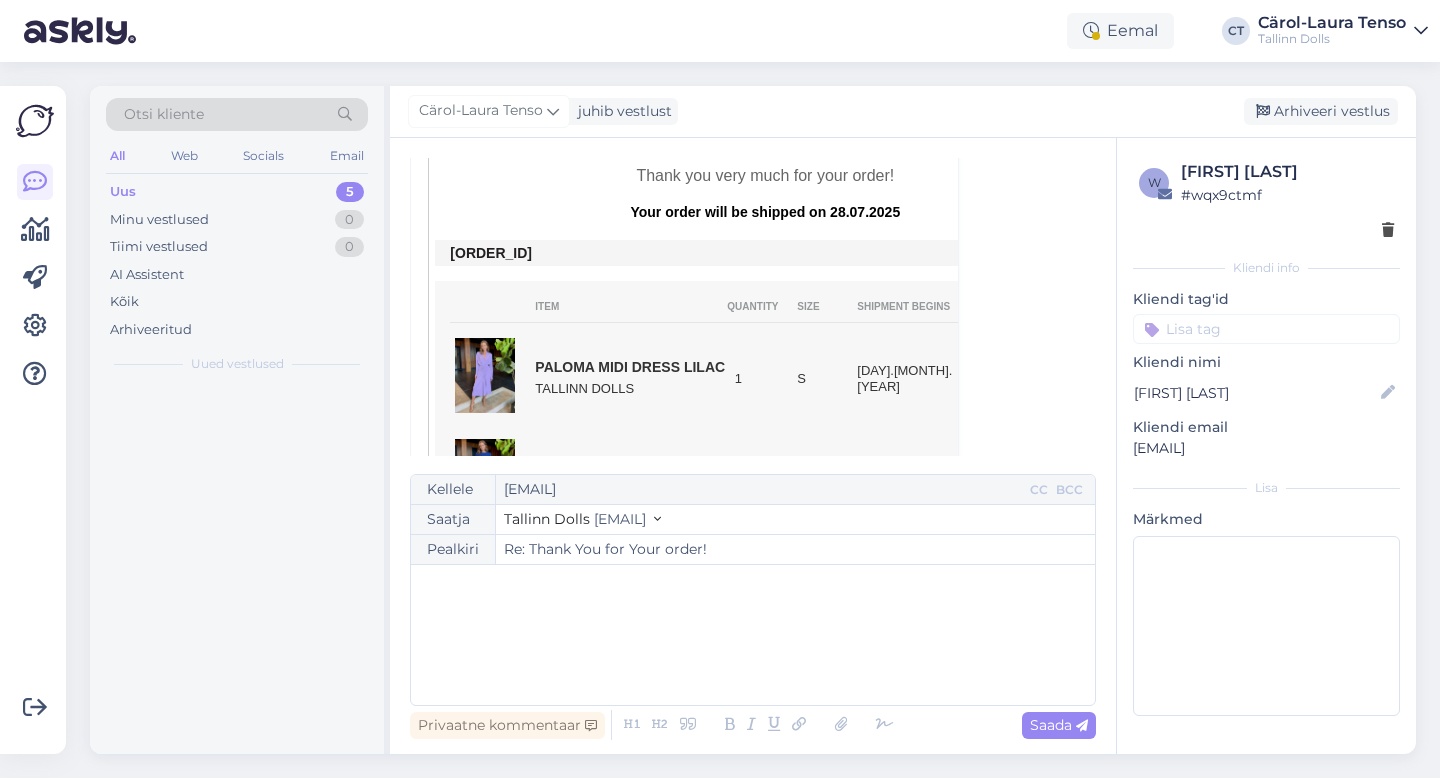 scroll, scrollTop: 54, scrollLeft: 0, axis: vertical 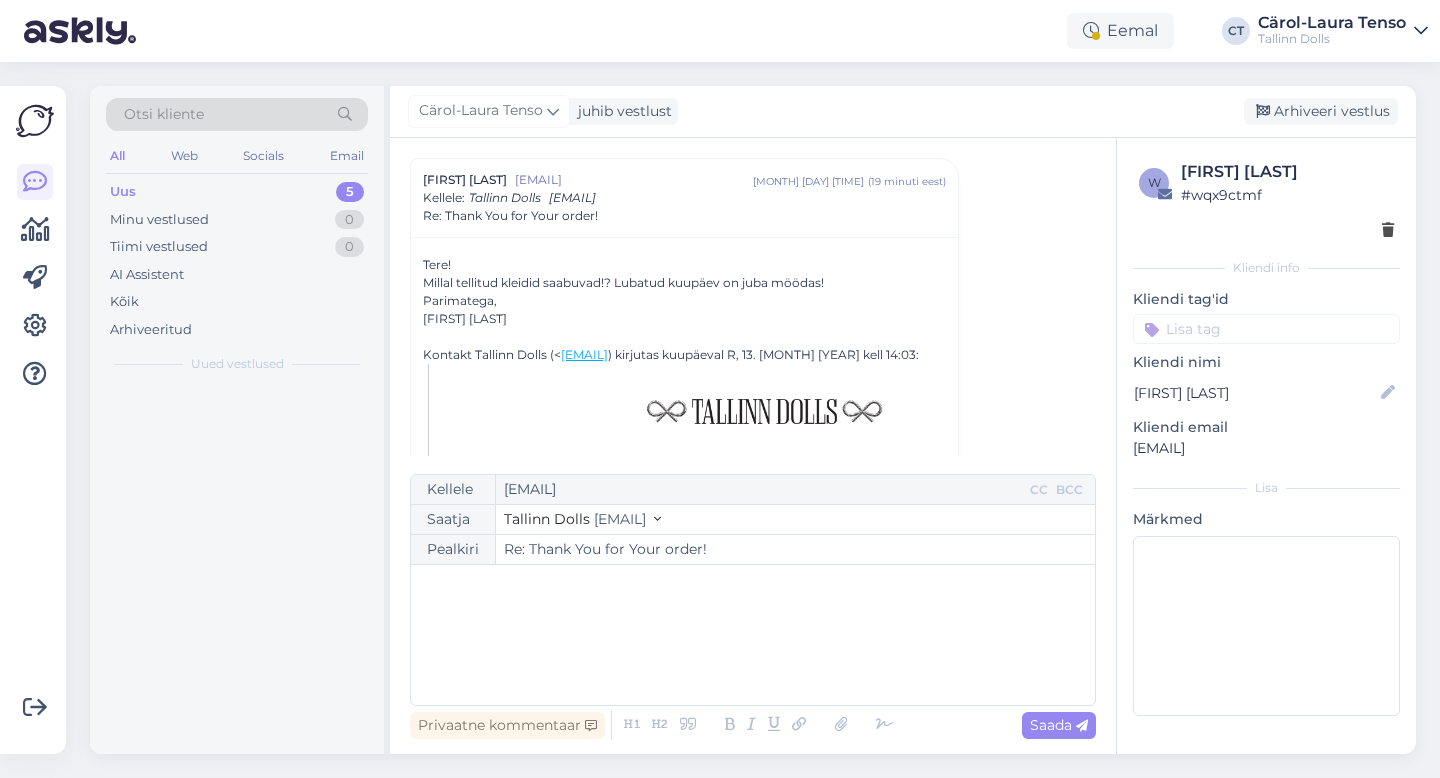 click on "﻿" at bounding box center (753, 635) 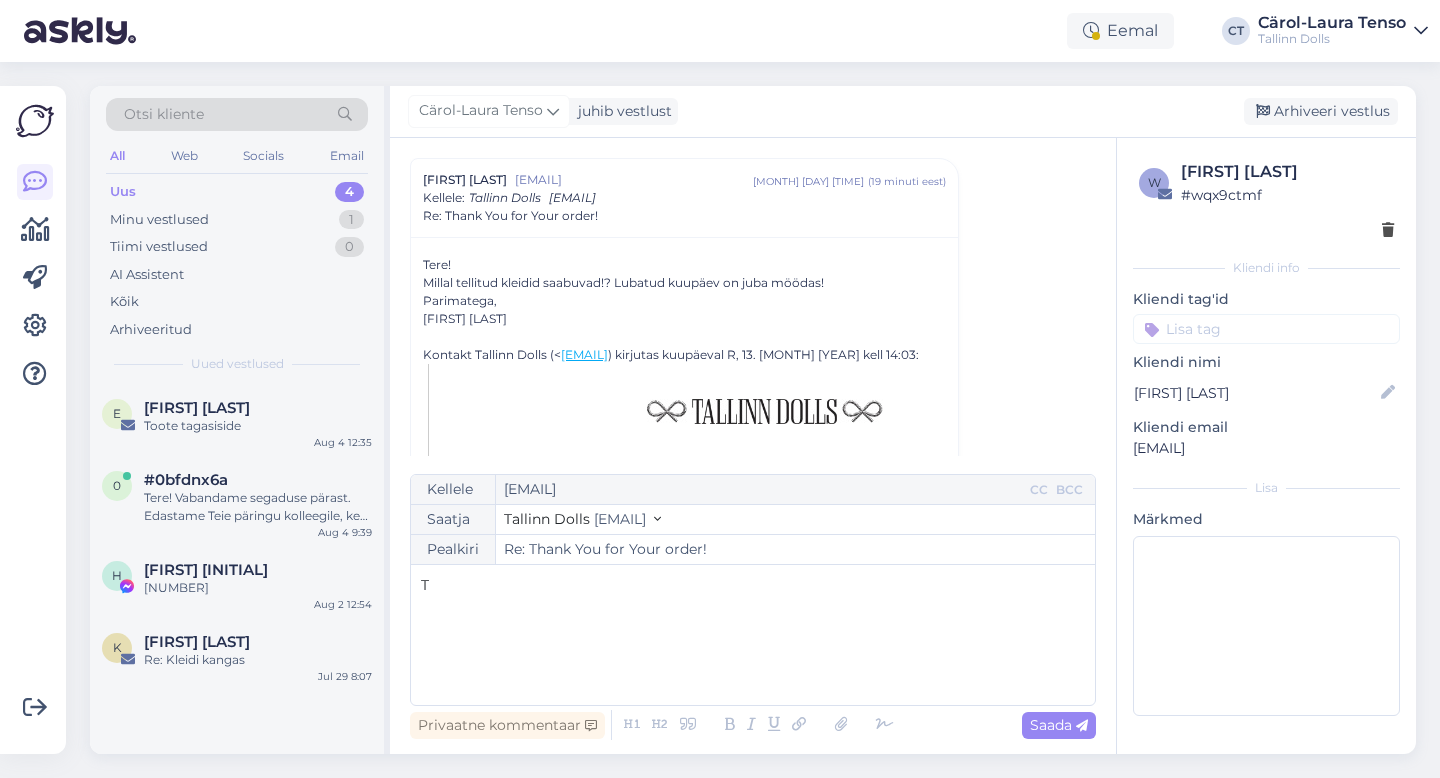 type 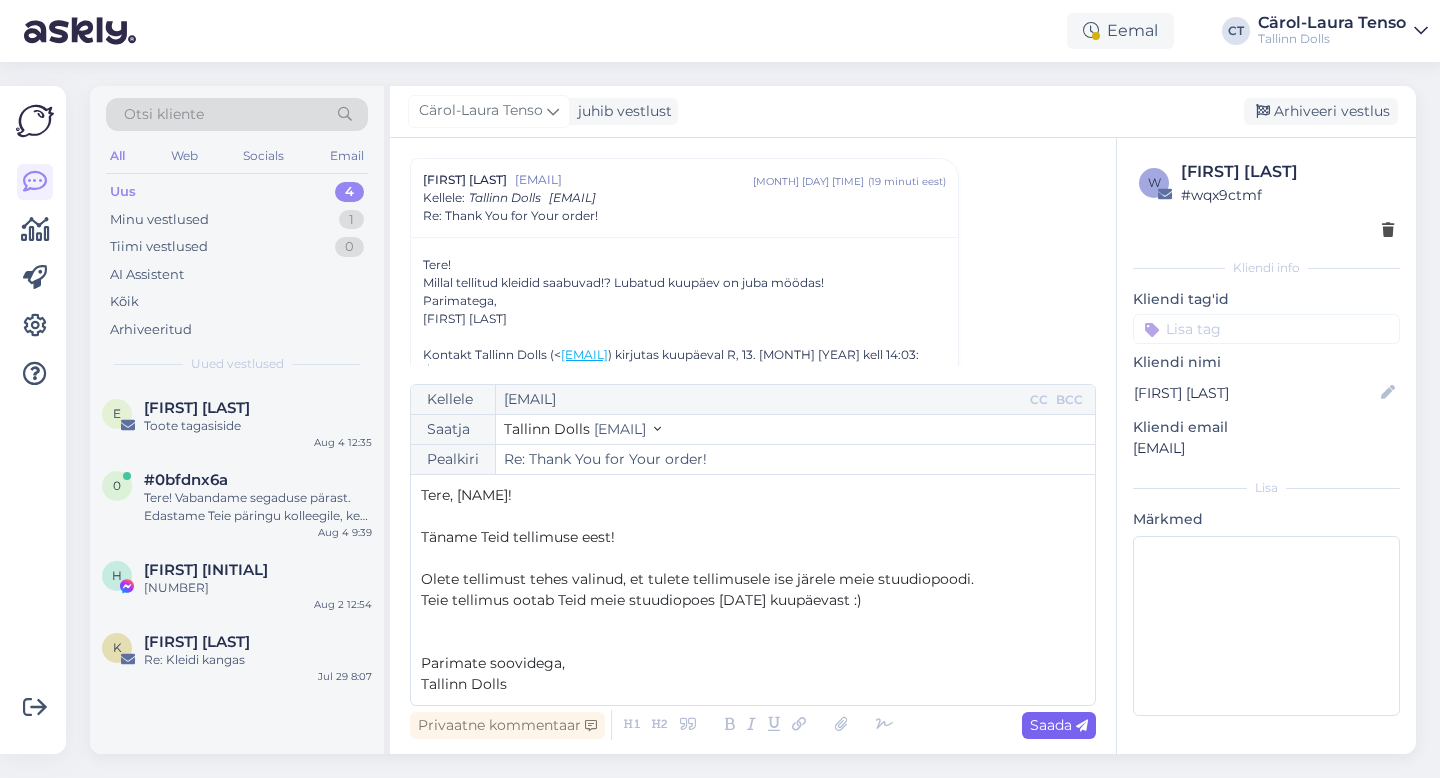 click on "Saada" at bounding box center (1059, 725) 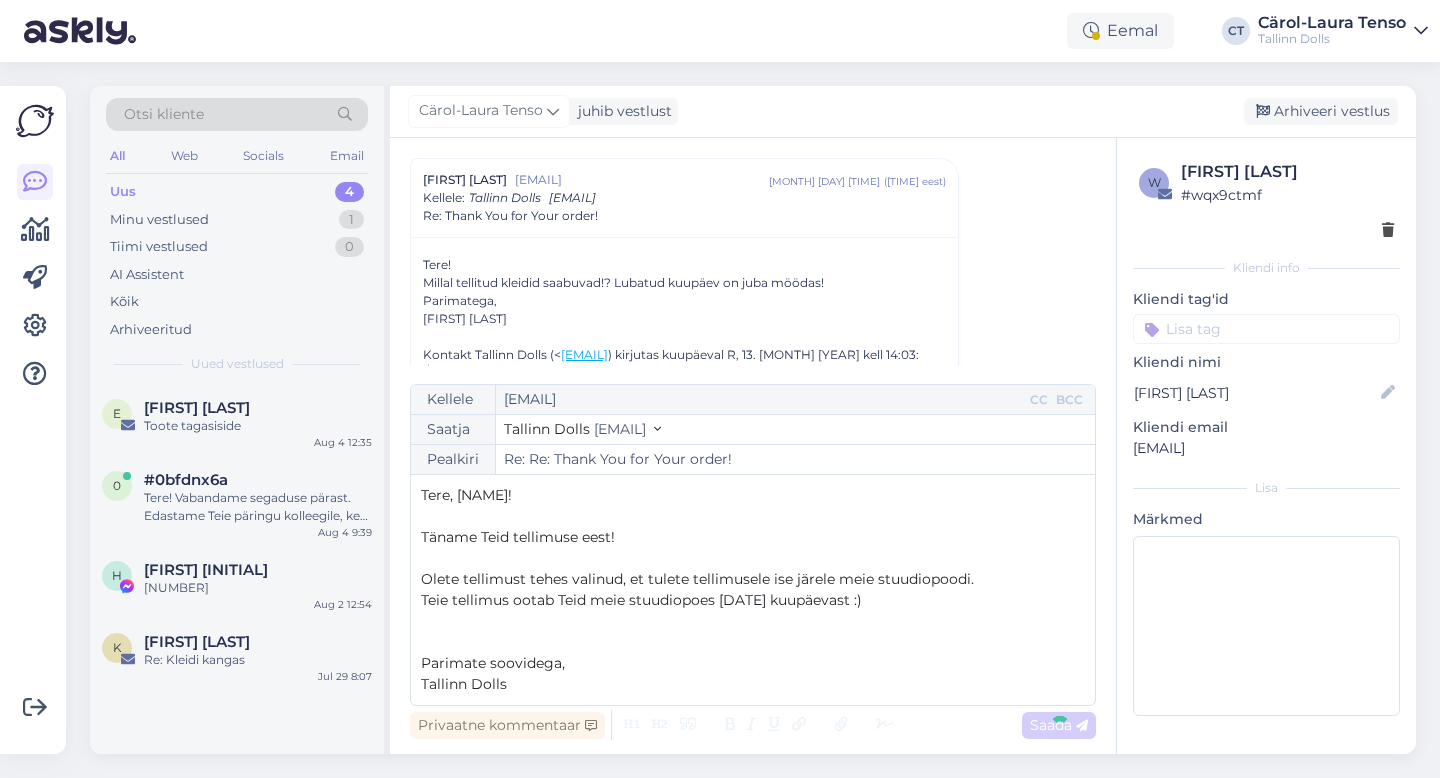 type on "Re: Thank You for Your order!" 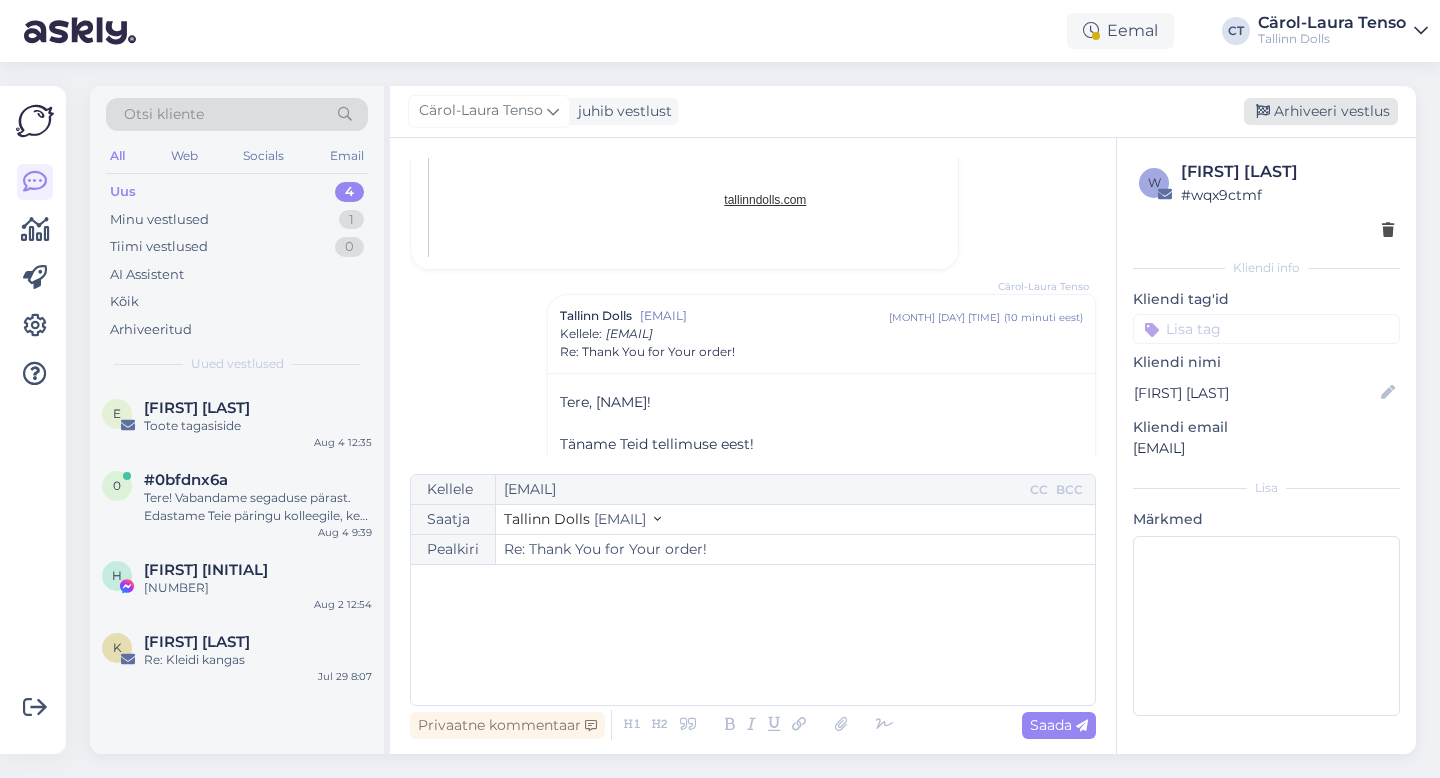 click on "Arhiveeri vestlus" at bounding box center [1321, 111] 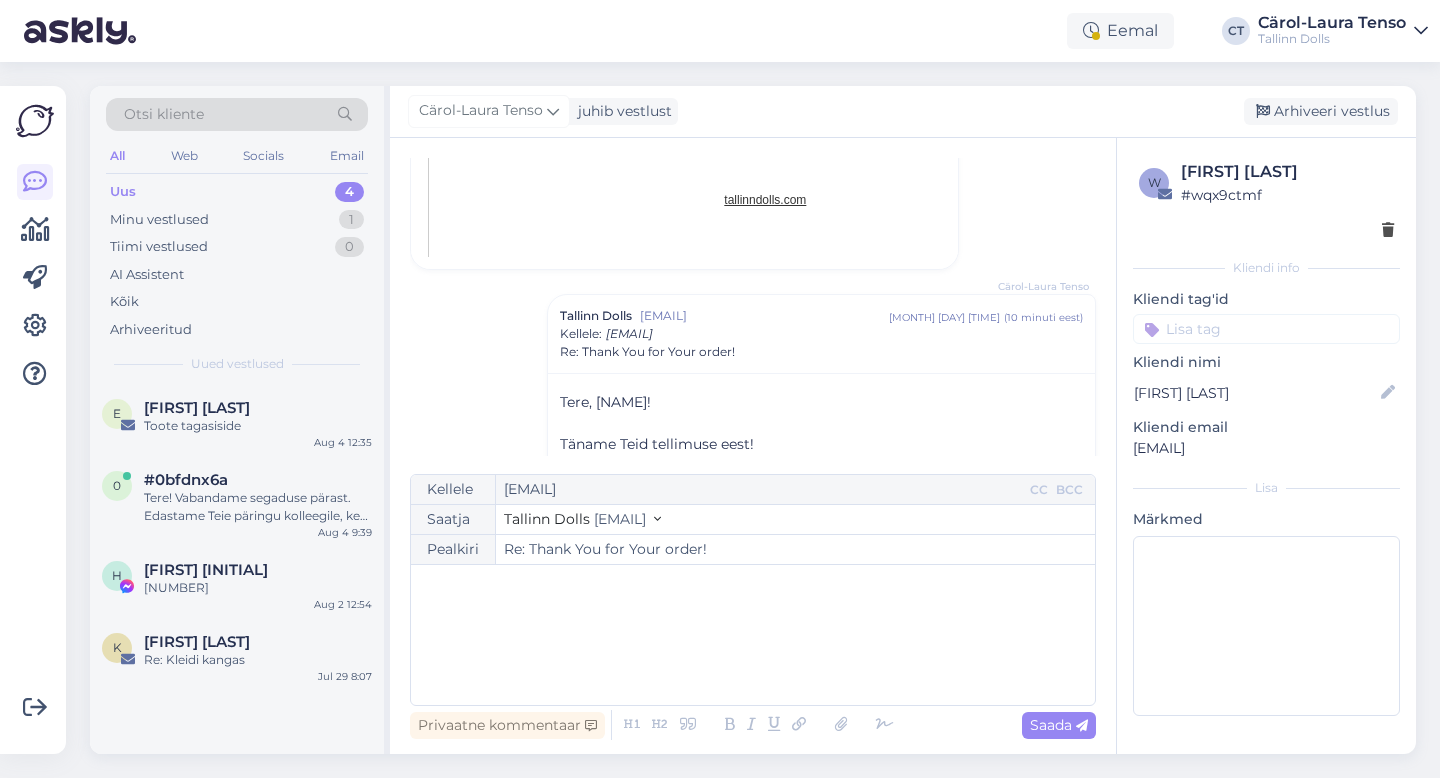 scroll, scrollTop: 1239, scrollLeft: 0, axis: vertical 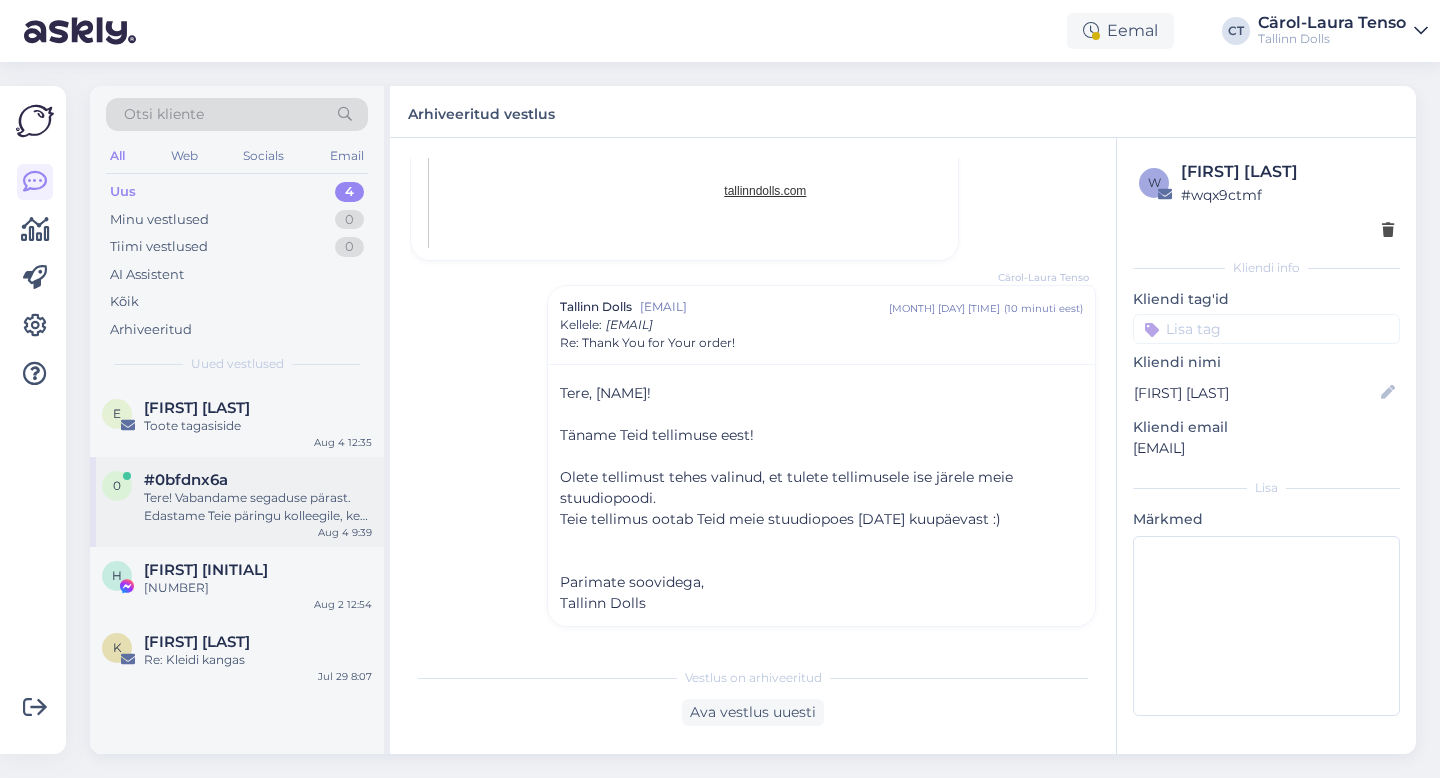 click on "#0bfdnx6a" at bounding box center [186, 480] 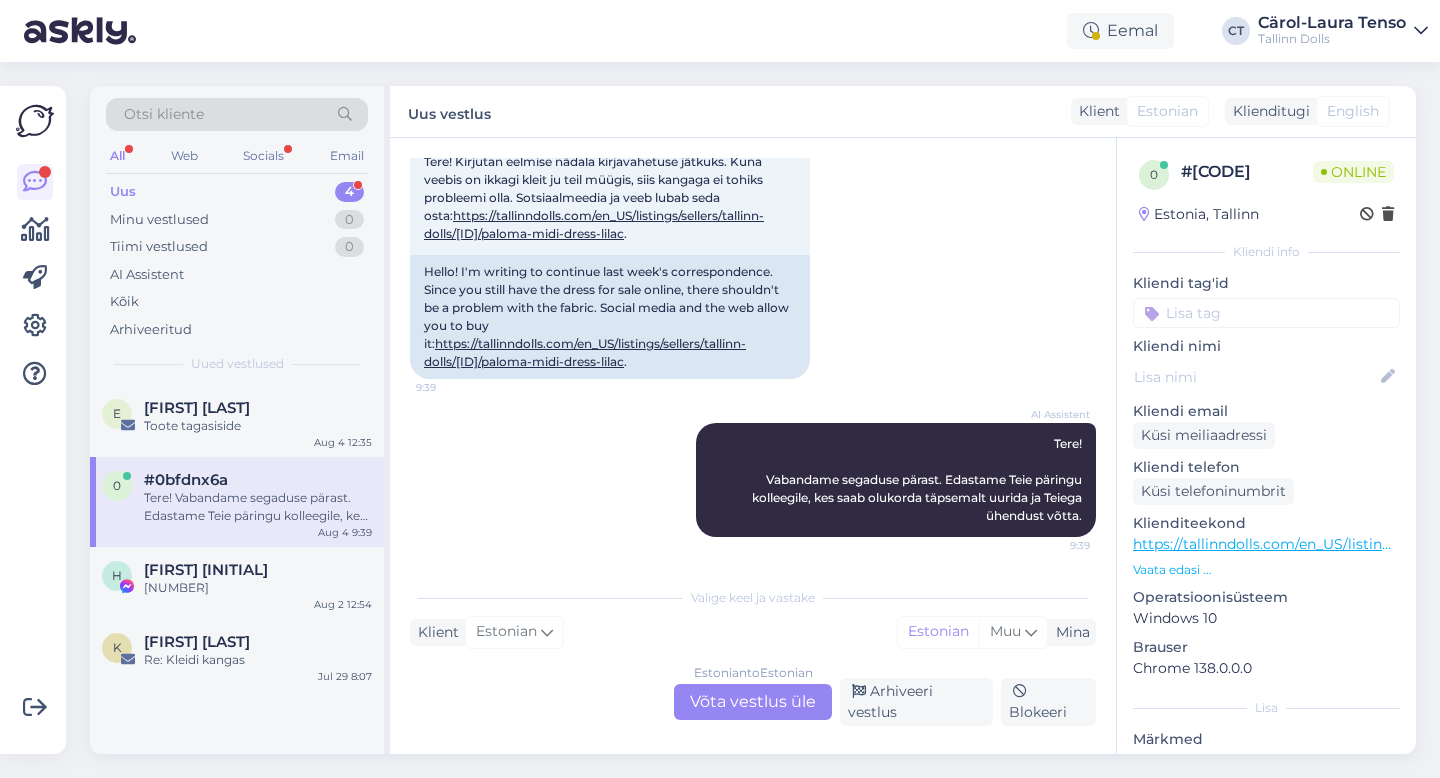 click on "Uus 4" at bounding box center (237, 192) 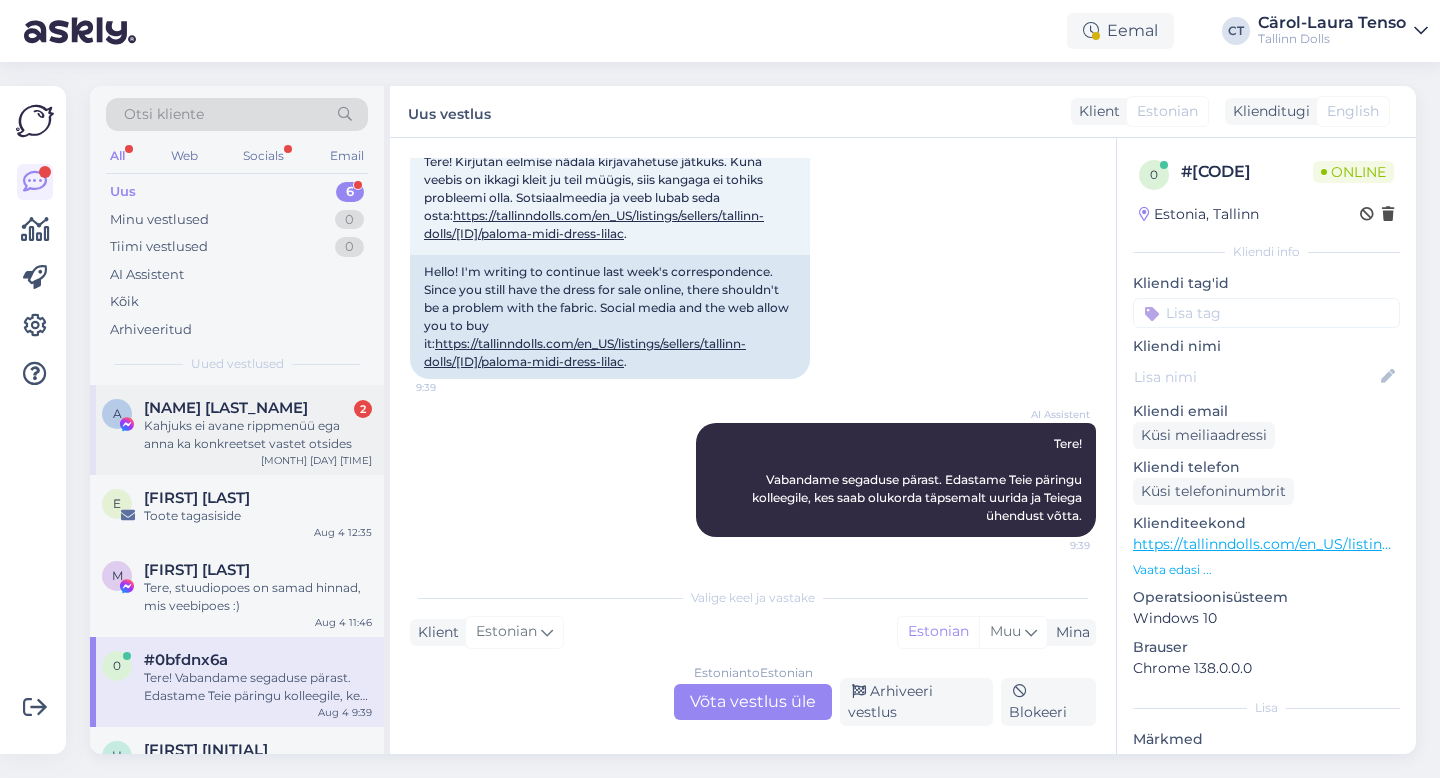 click on "A [NAME] [LAST_NAME] 2 Kahjuks ei avane rippmenüü ega anna ka konkreetset vastet otsides [MONTH] [DAY] [TIME]" at bounding box center [237, 430] 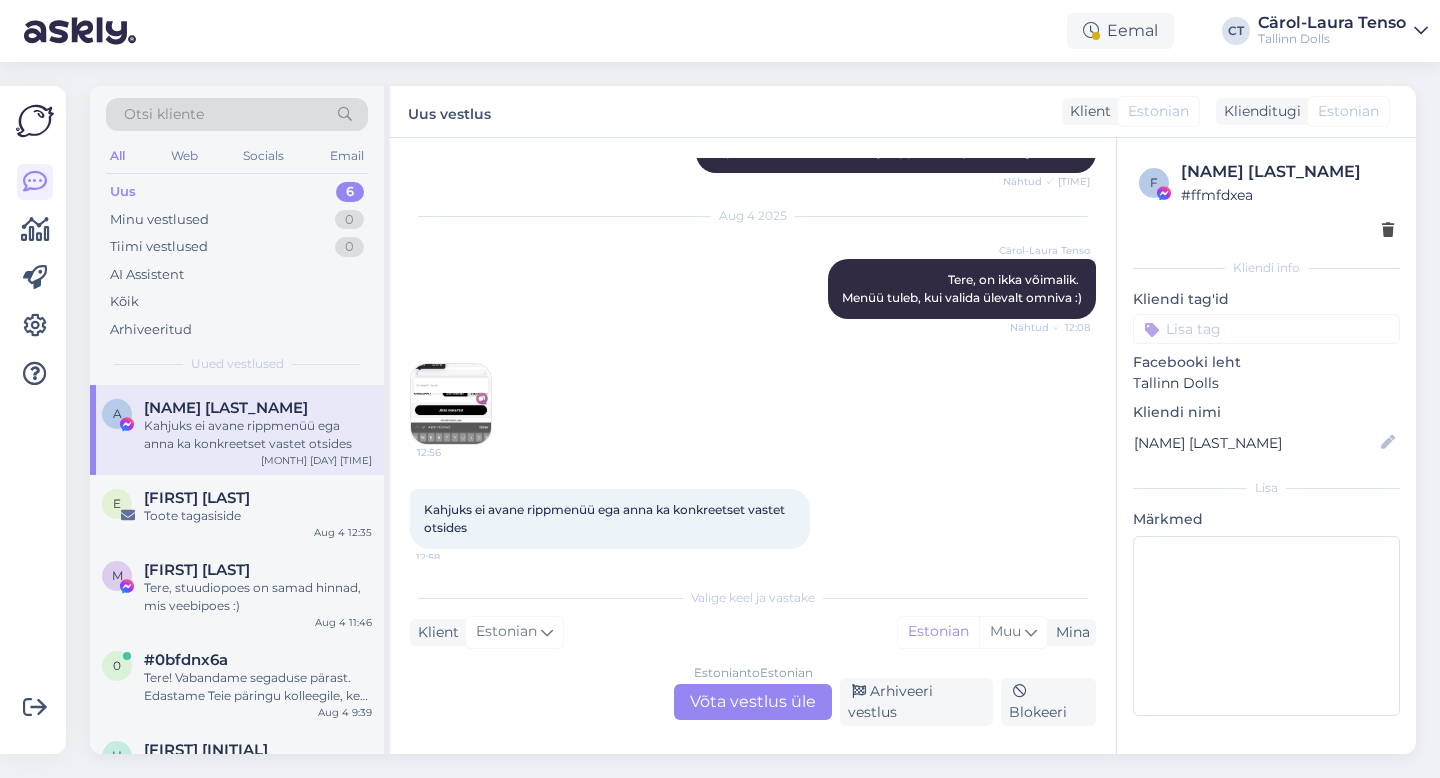 click at bounding box center [451, 404] 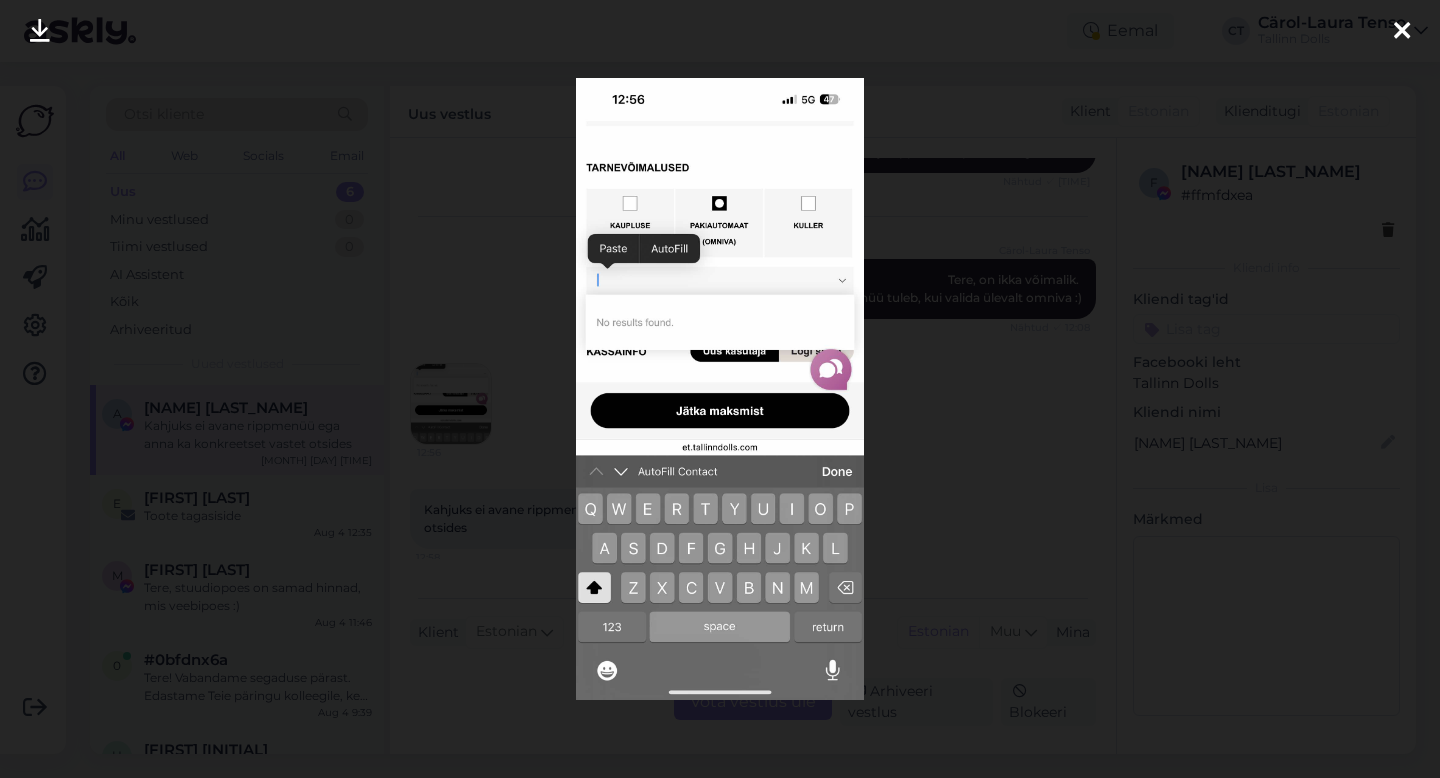 click at bounding box center [1402, 32] 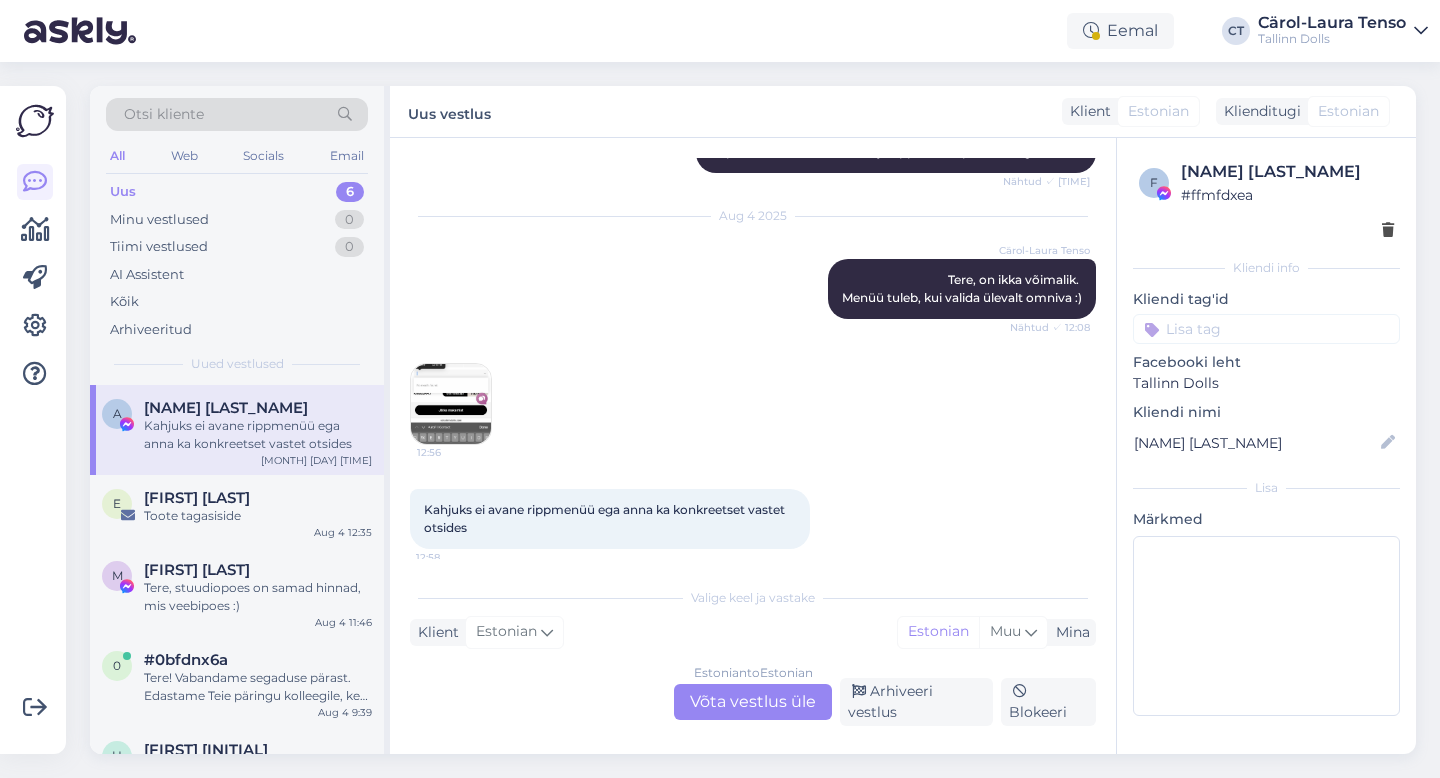 click on "Estonian  to  Estonian Võta vestlus üle" at bounding box center (753, 702) 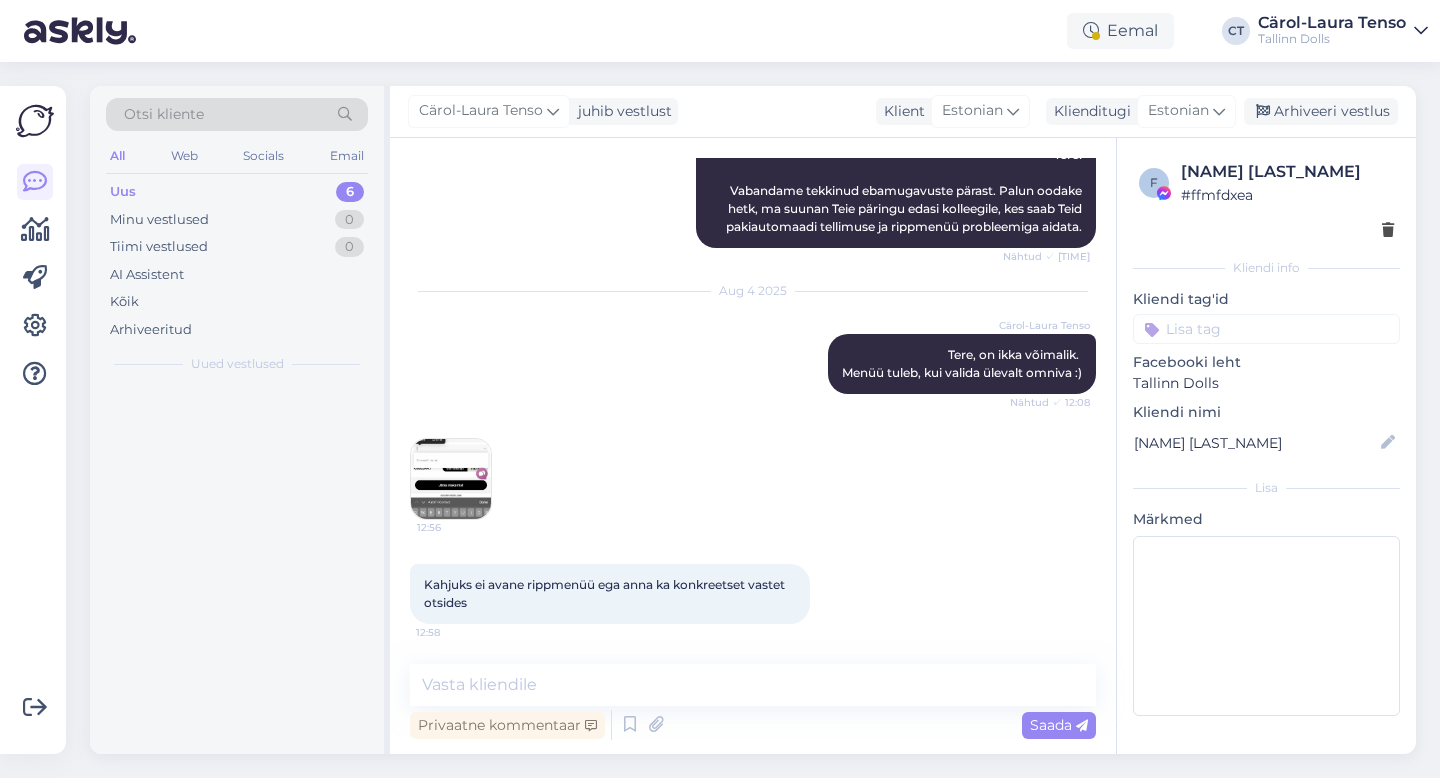 scroll, scrollTop: 234, scrollLeft: 0, axis: vertical 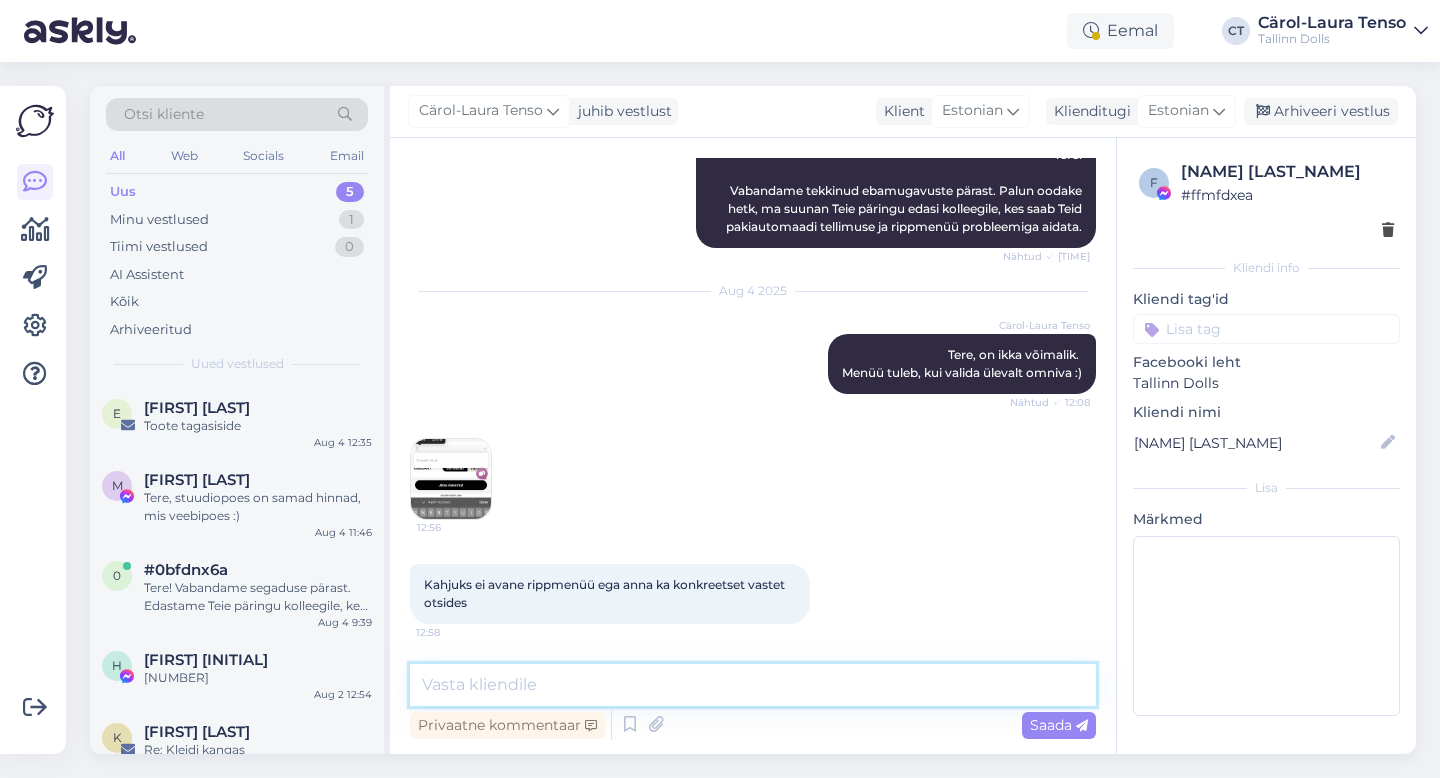 click at bounding box center (753, 685) 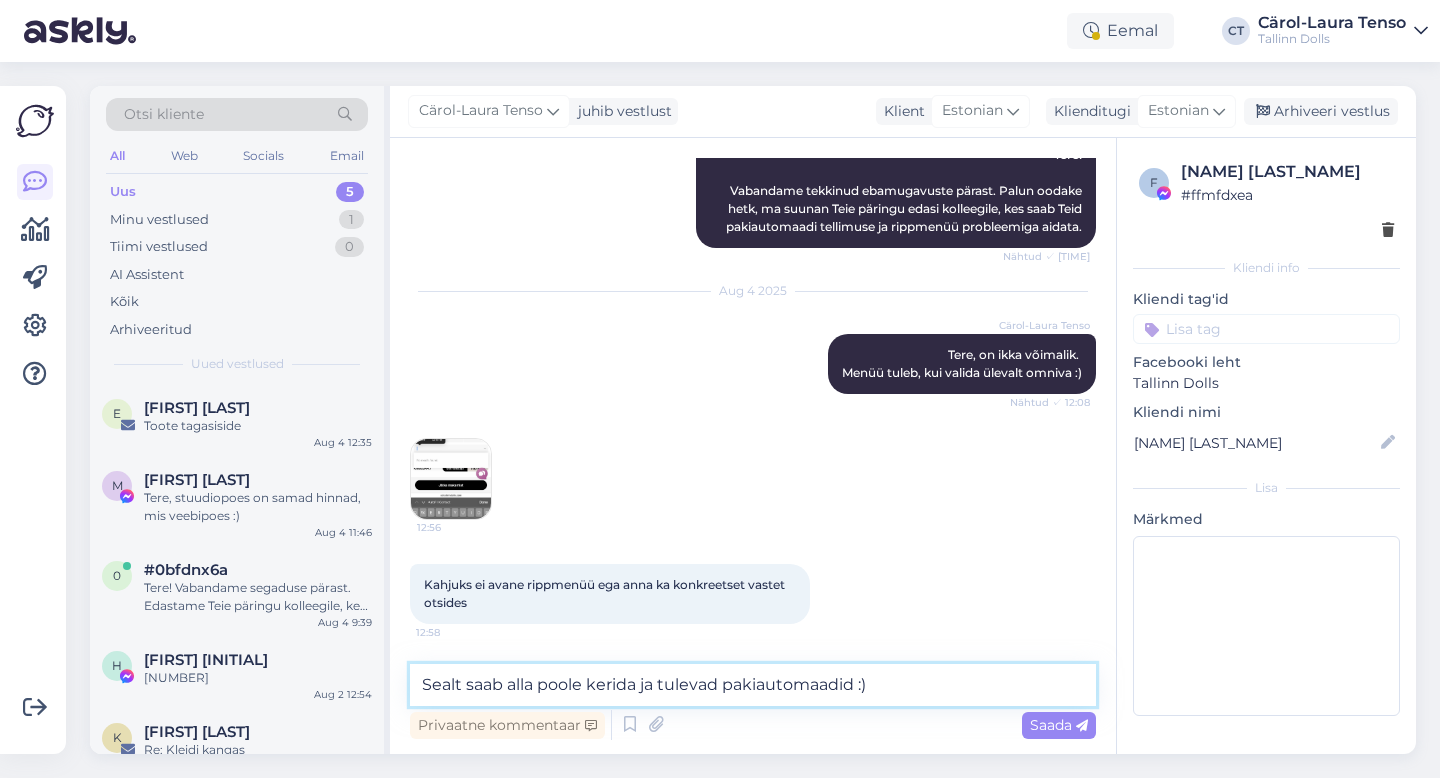 type on "Sealt saab alla poole kerida ja tulevad pakiautomaadid :)" 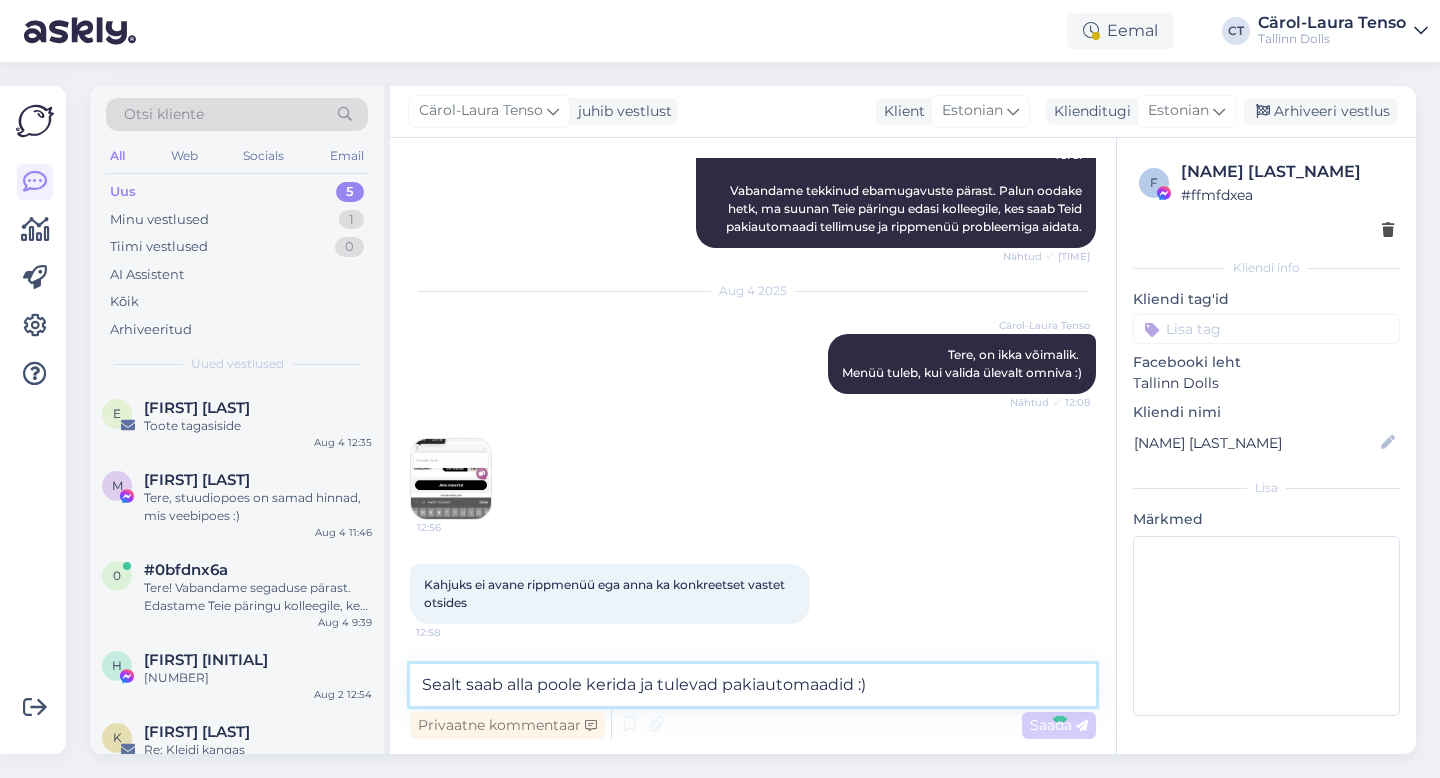 type 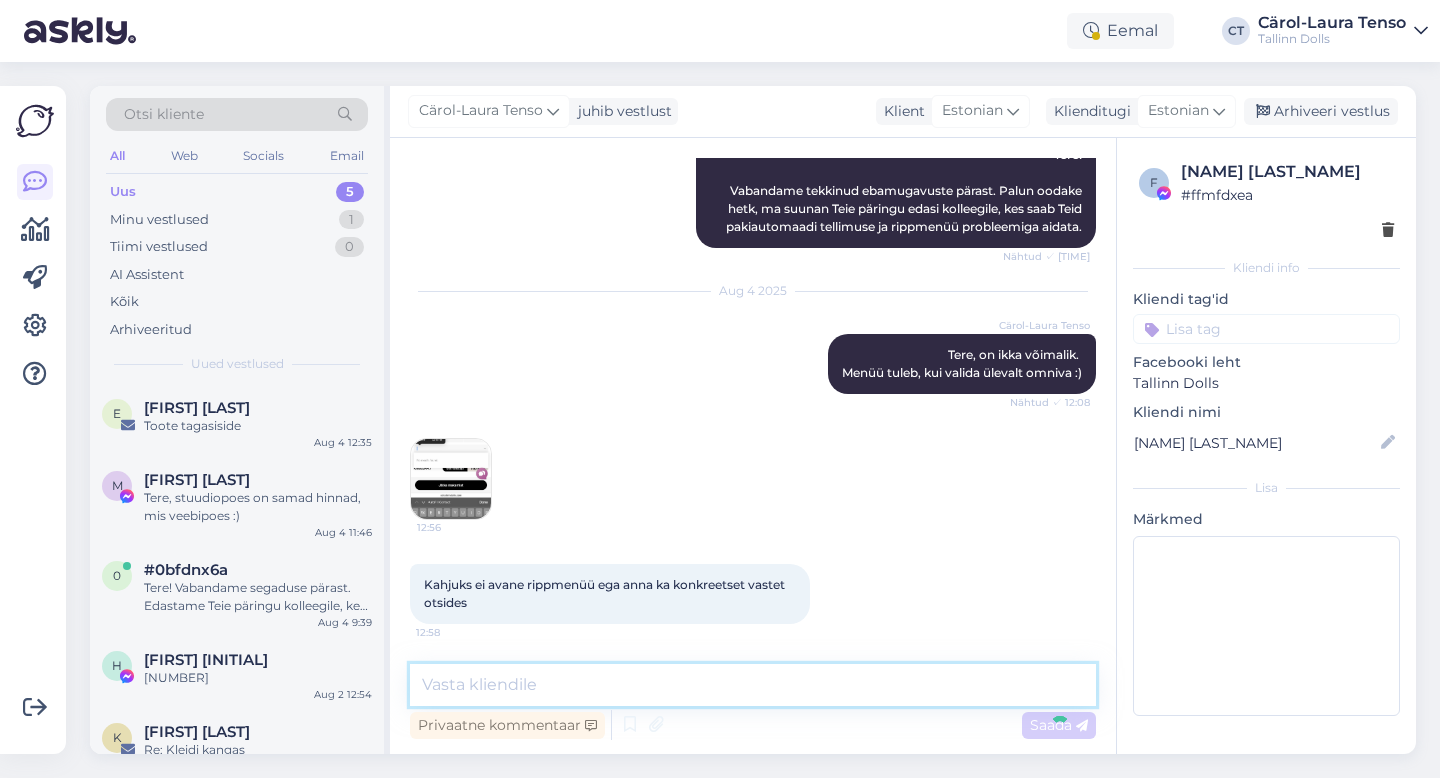scroll, scrollTop: 320, scrollLeft: 0, axis: vertical 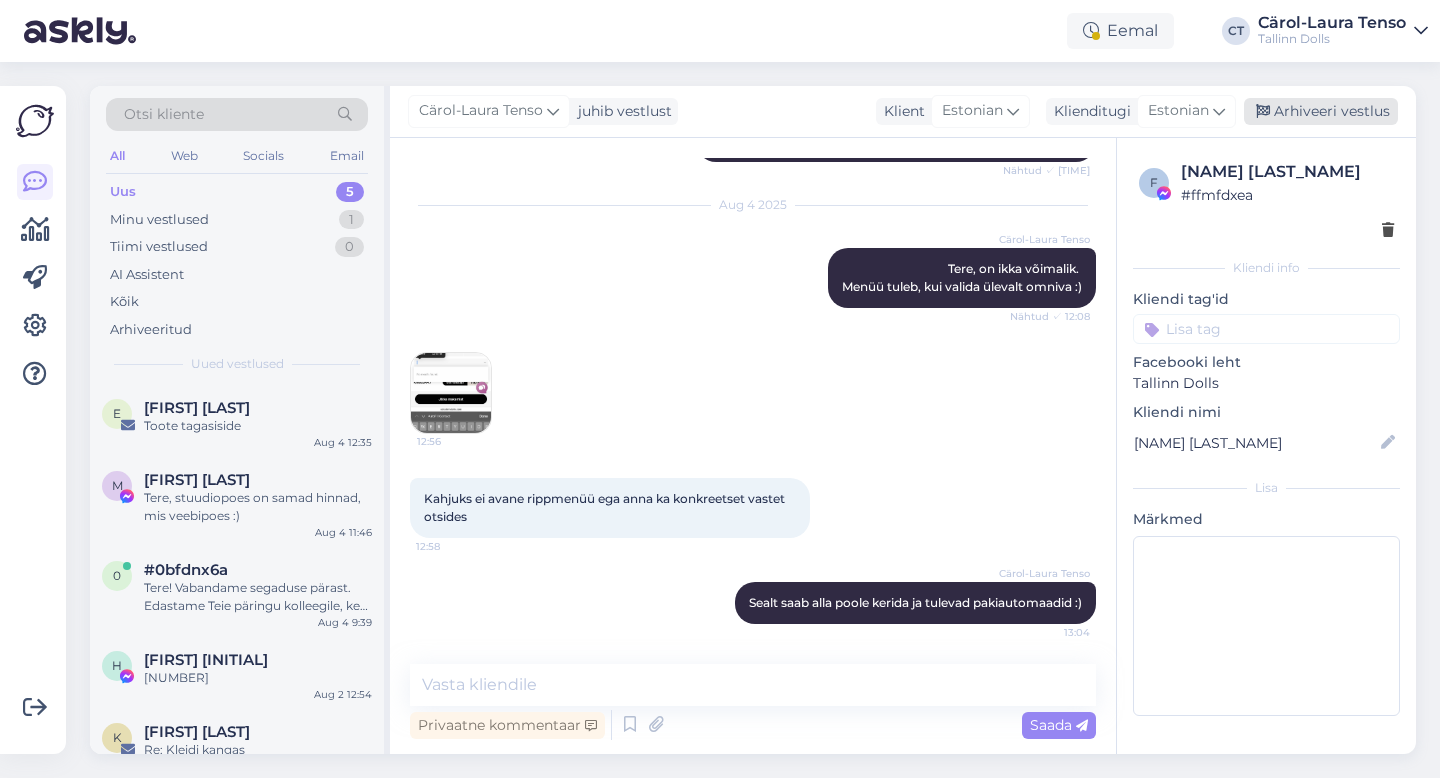 click on "Arhiveeri vestlus" at bounding box center [1321, 111] 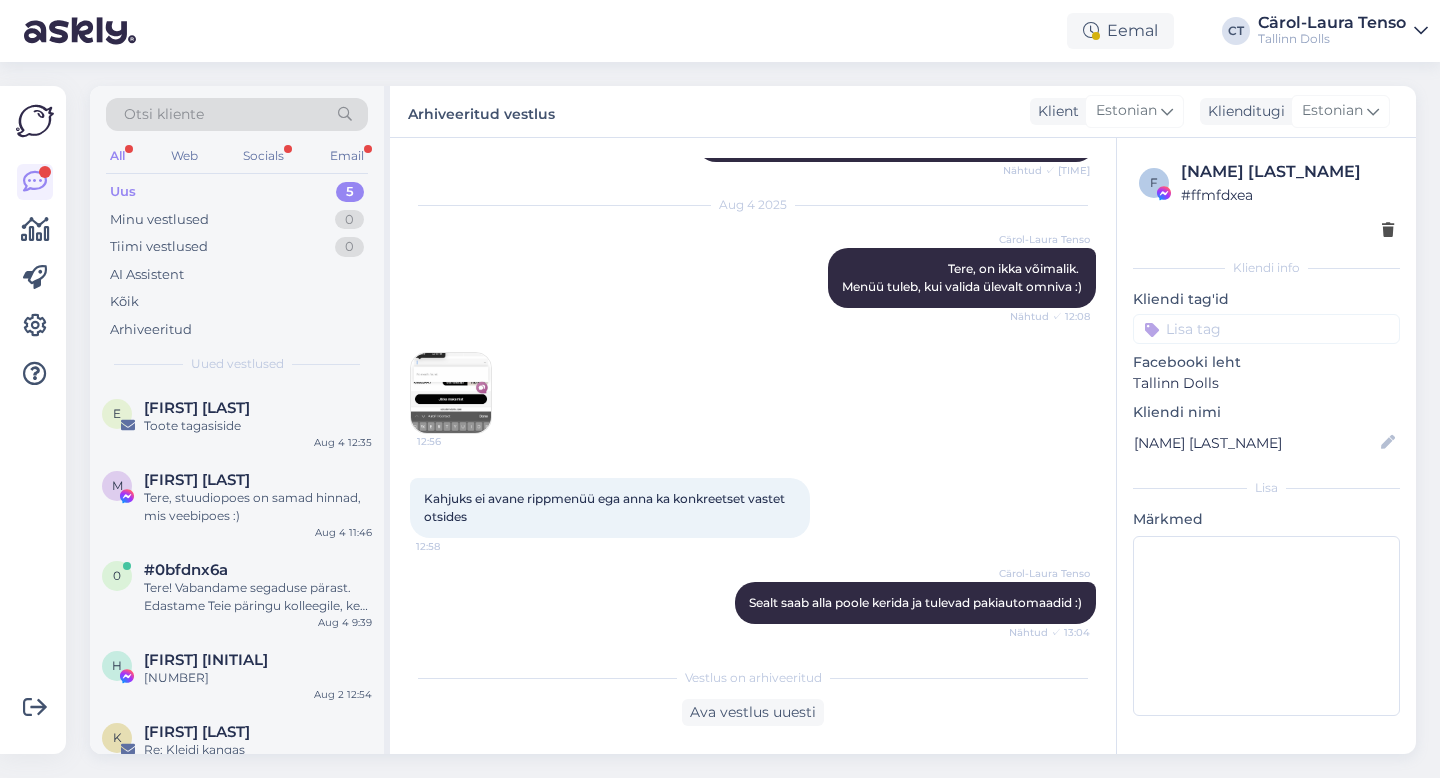 click on "Uus 5" at bounding box center [237, 192] 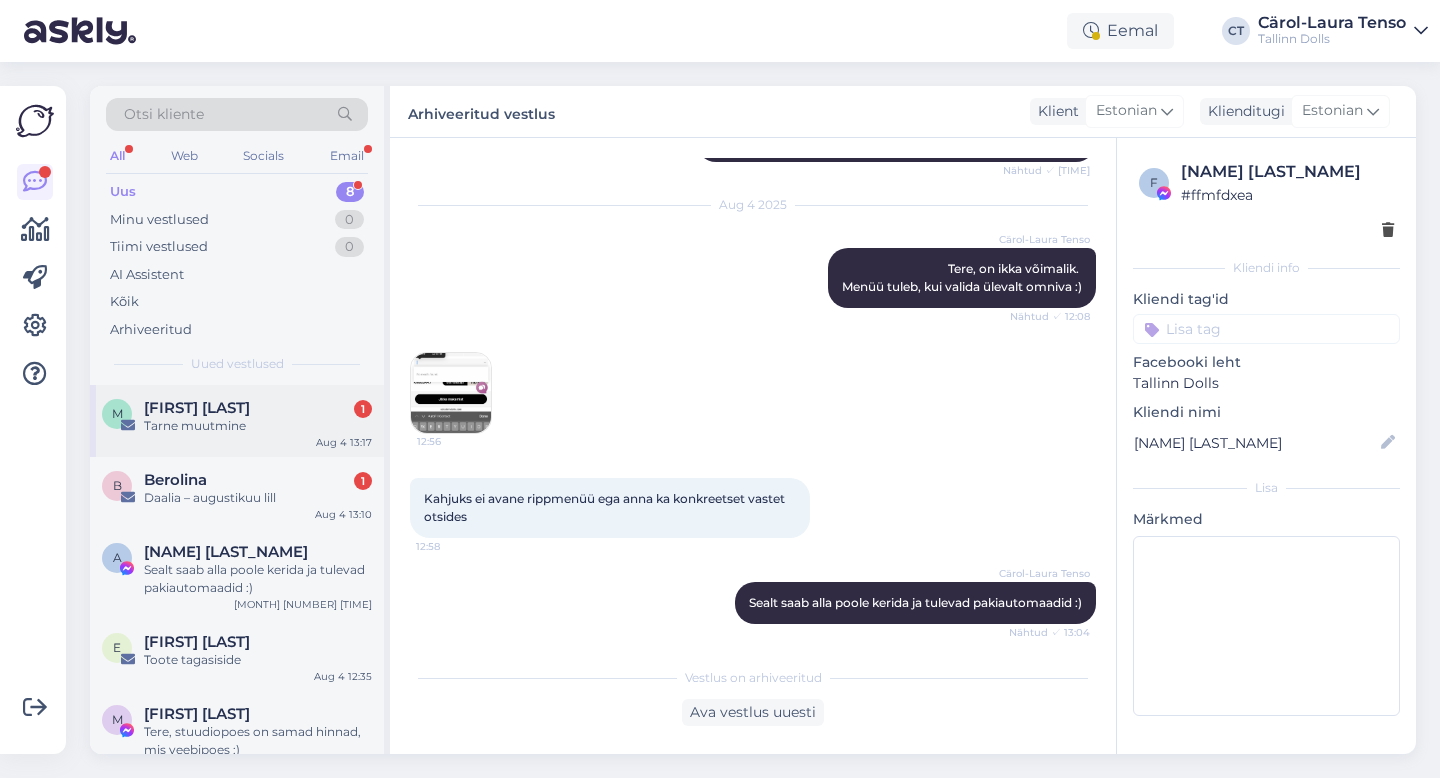 click on "M [LAST] [FIRST] 1 Tarne muutmine [MONTH] [NUMBER] [TIME]" at bounding box center [237, 421] 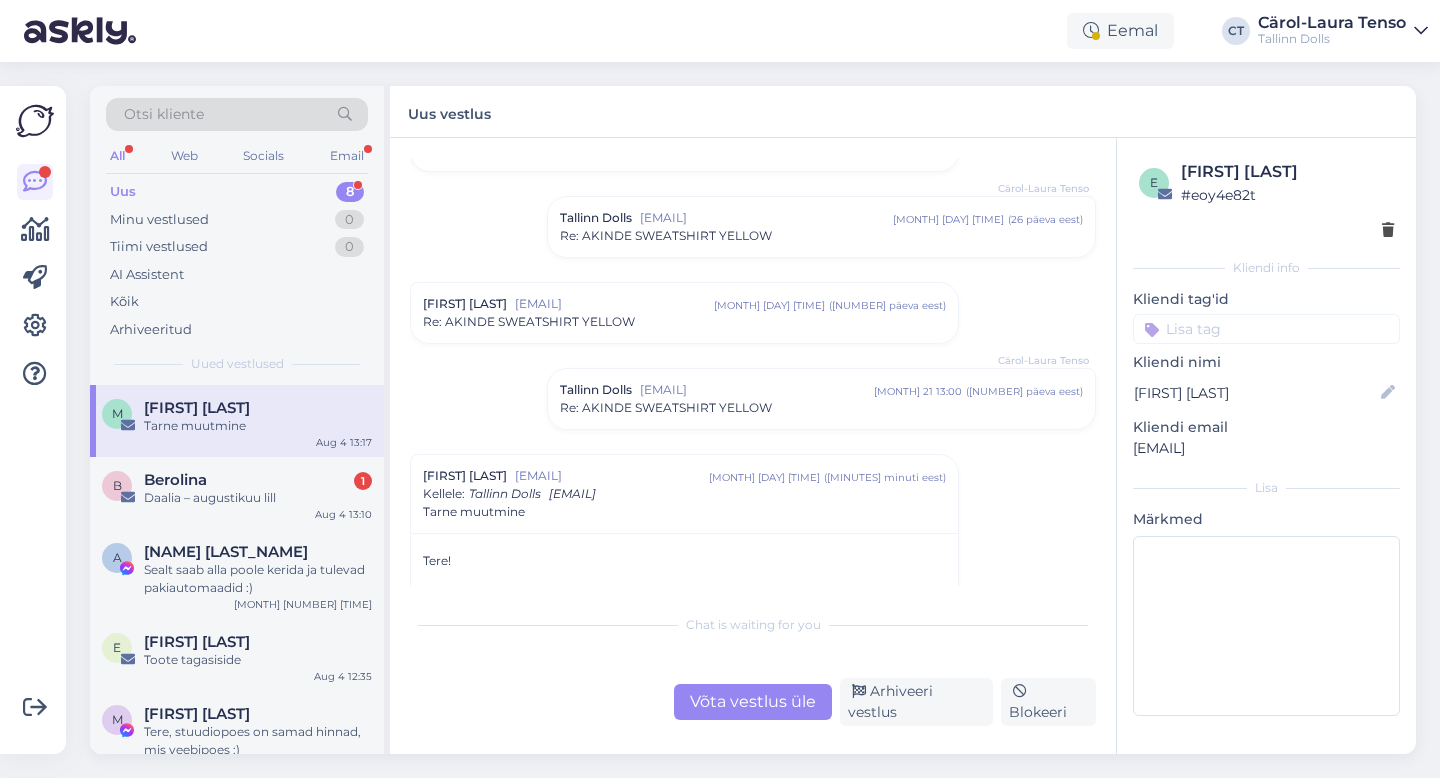scroll, scrollTop: 397, scrollLeft: 0, axis: vertical 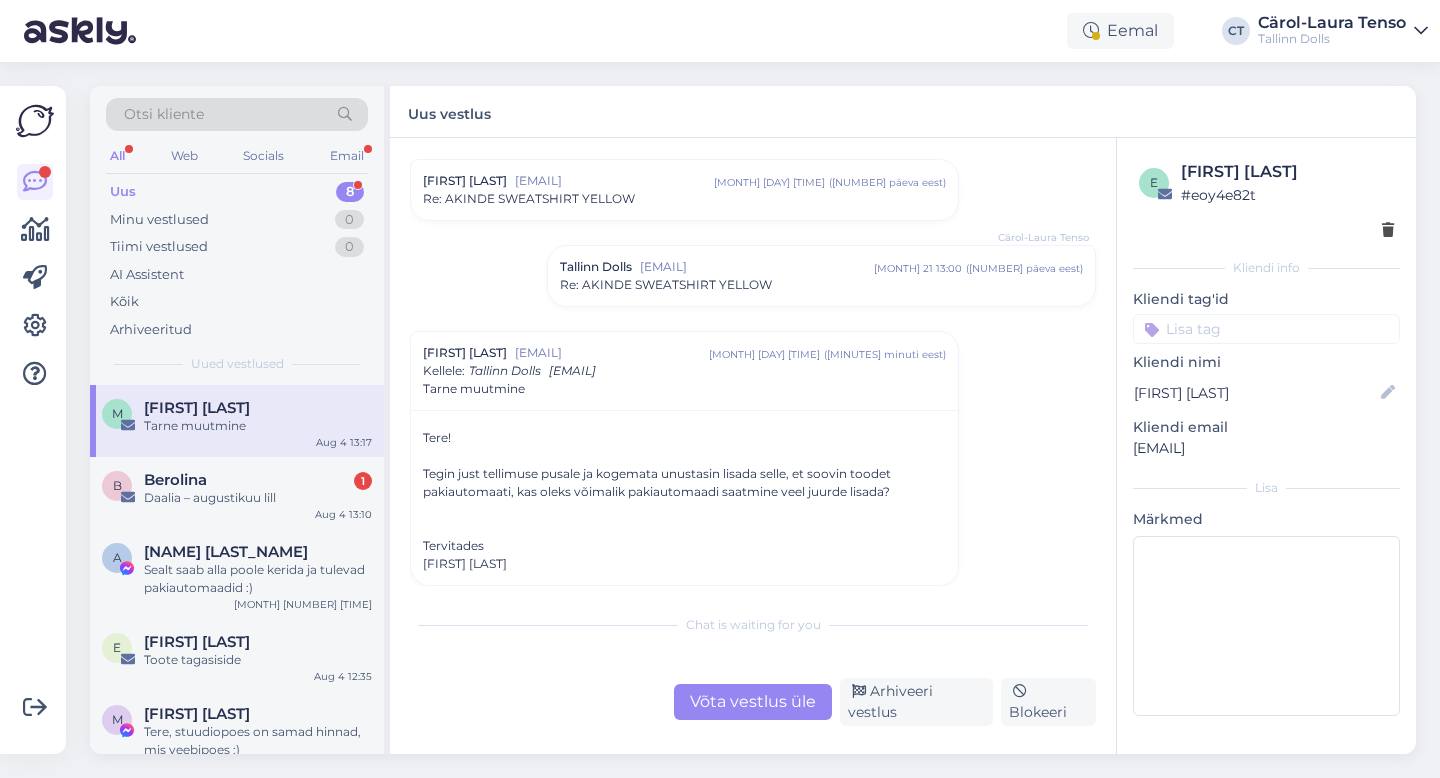 click on "Võta vestlus üle" at bounding box center [753, 702] 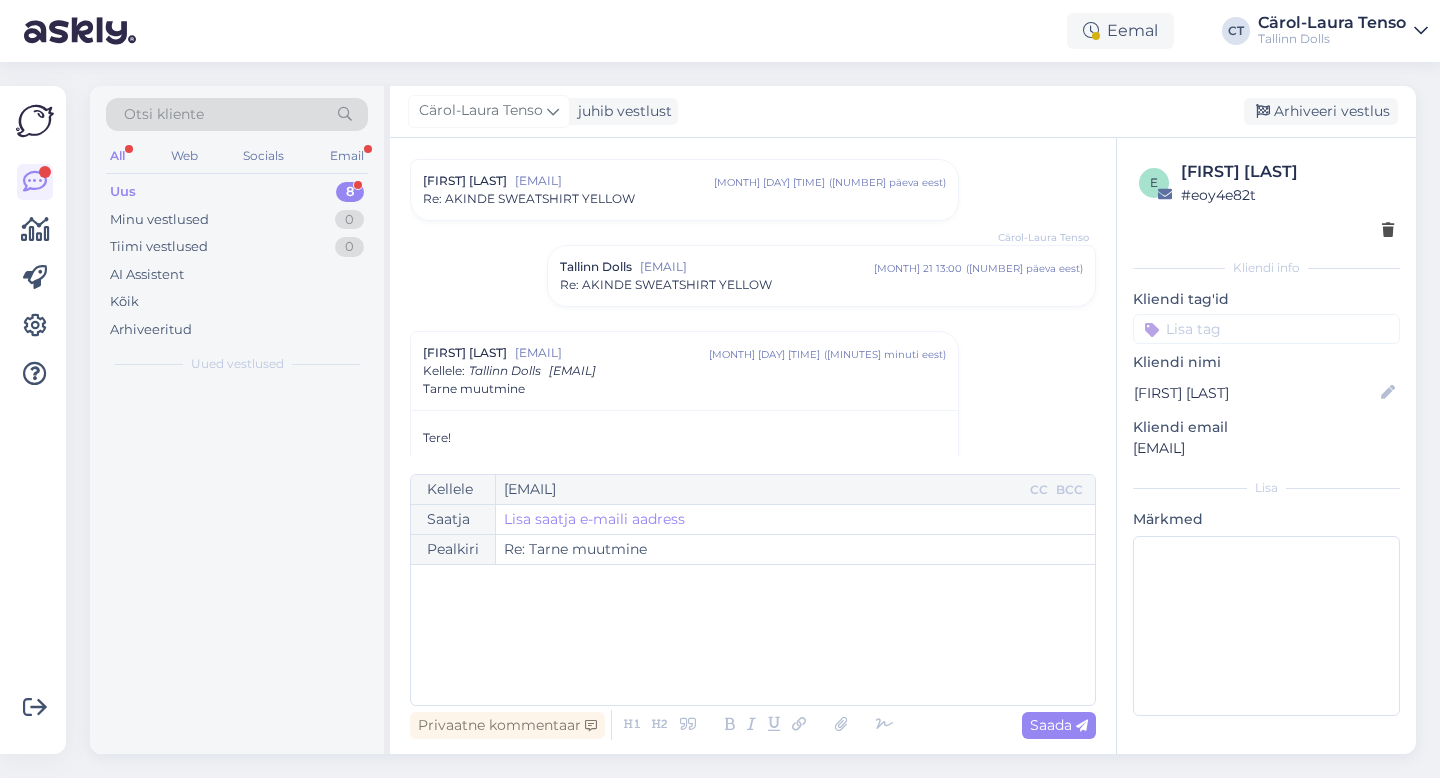 scroll, scrollTop: 539, scrollLeft: 0, axis: vertical 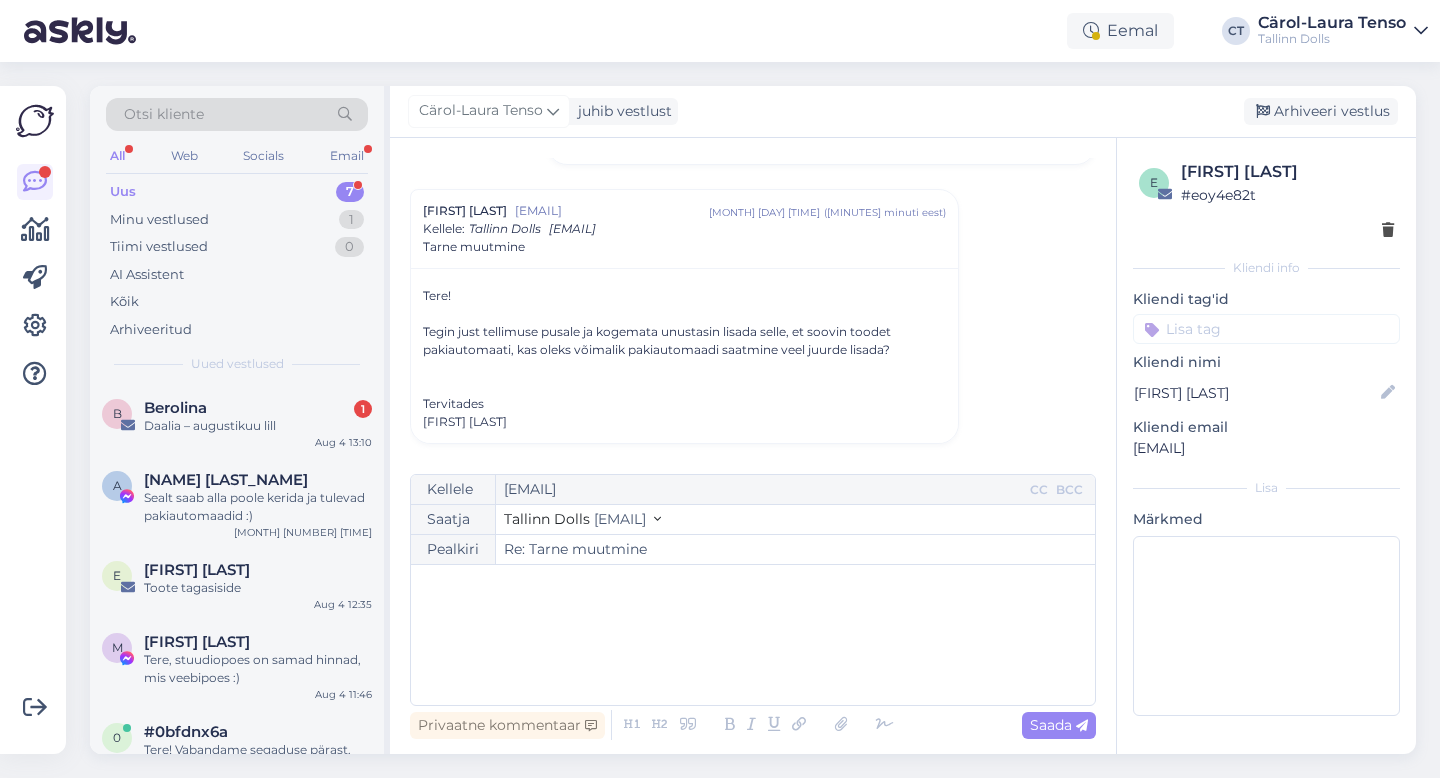 click on "﻿" at bounding box center (753, 635) 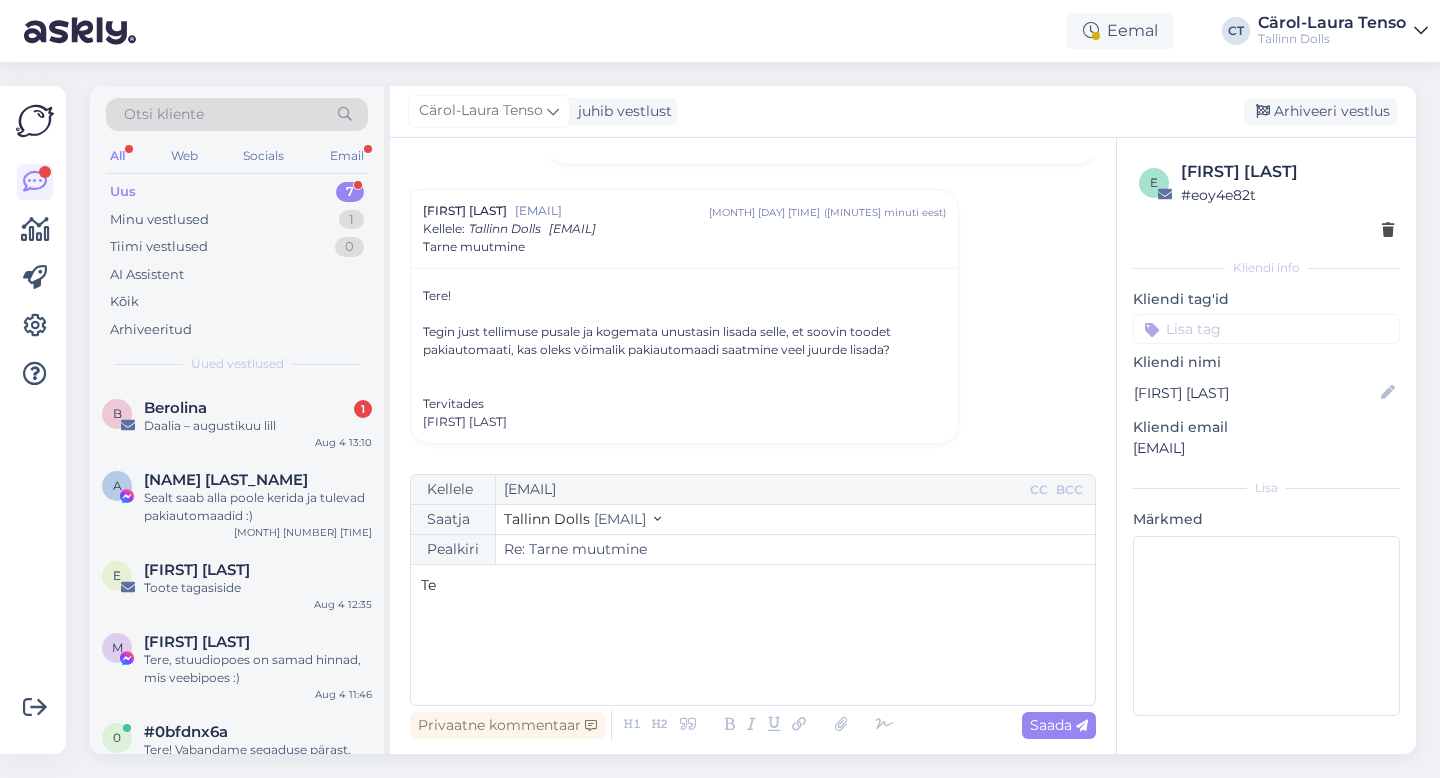 type 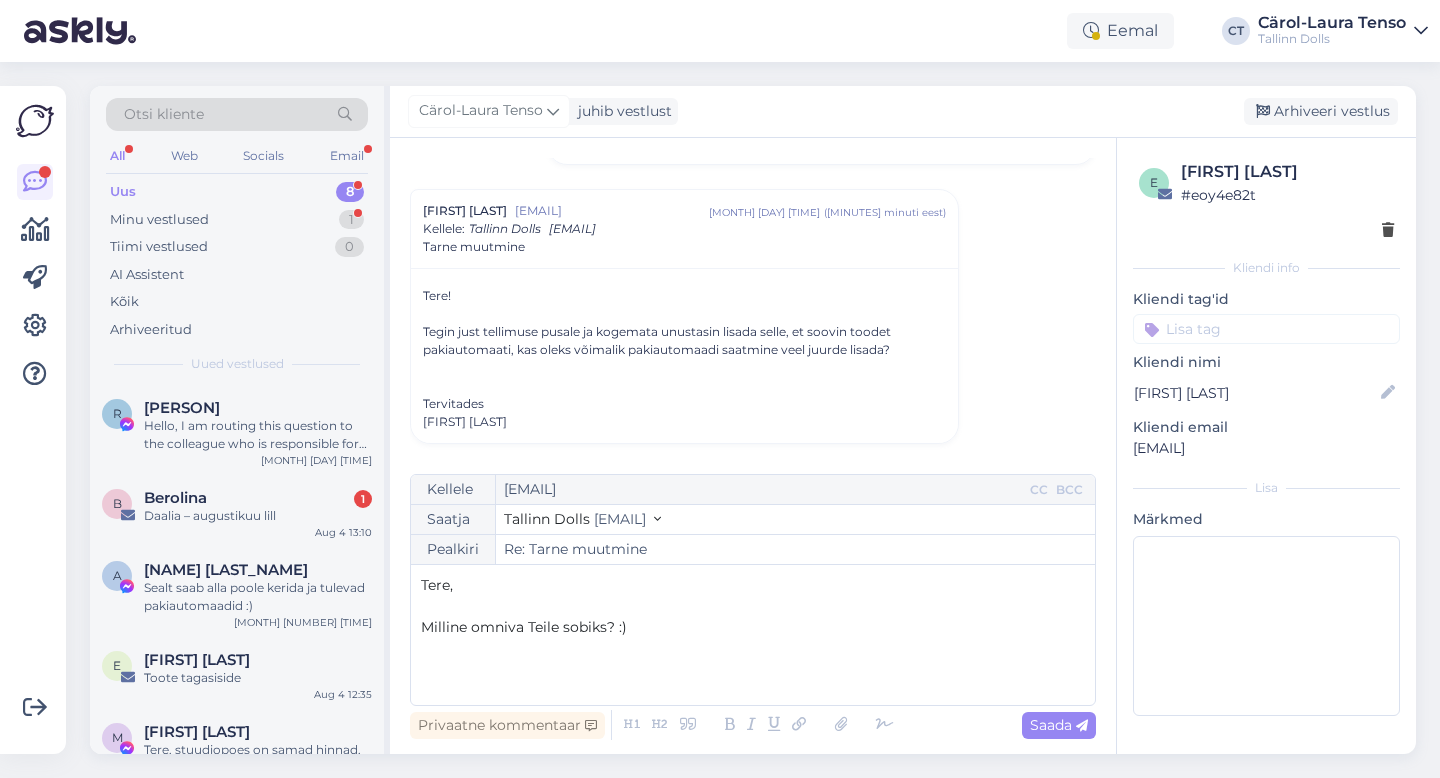 scroll, scrollTop: 695, scrollLeft: 0, axis: vertical 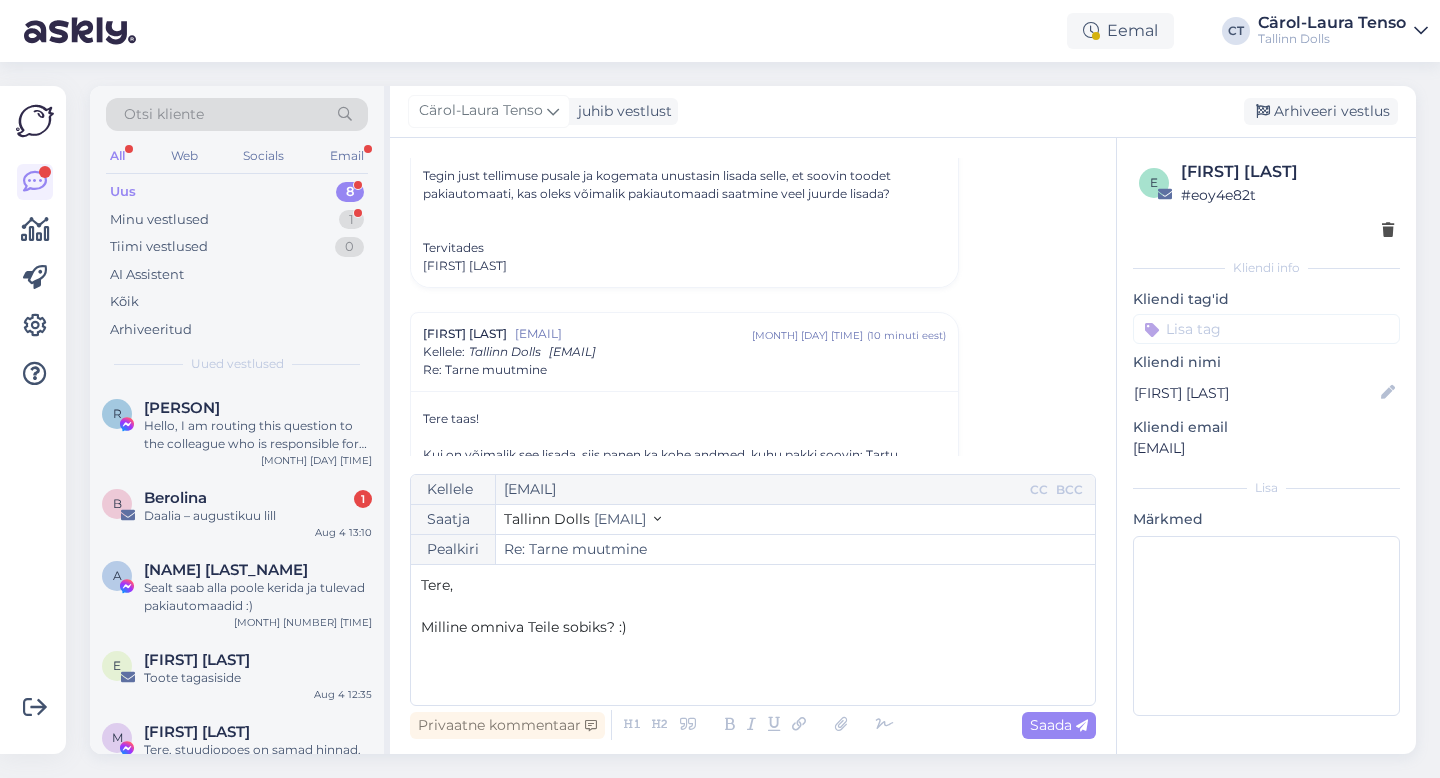 click on "Uus" at bounding box center [123, 192] 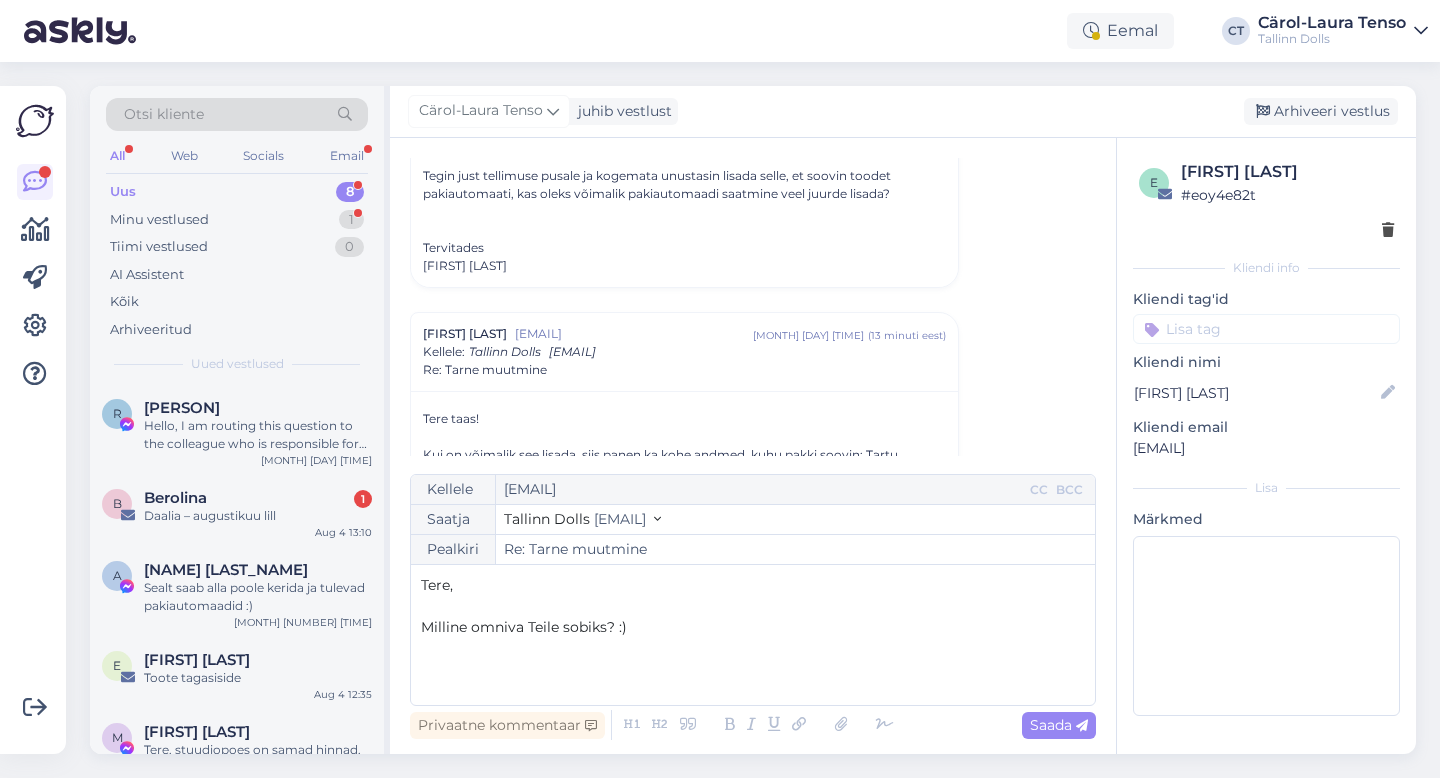 click on "Milline omniva Teile sobiks? :)" at bounding box center (753, 627) 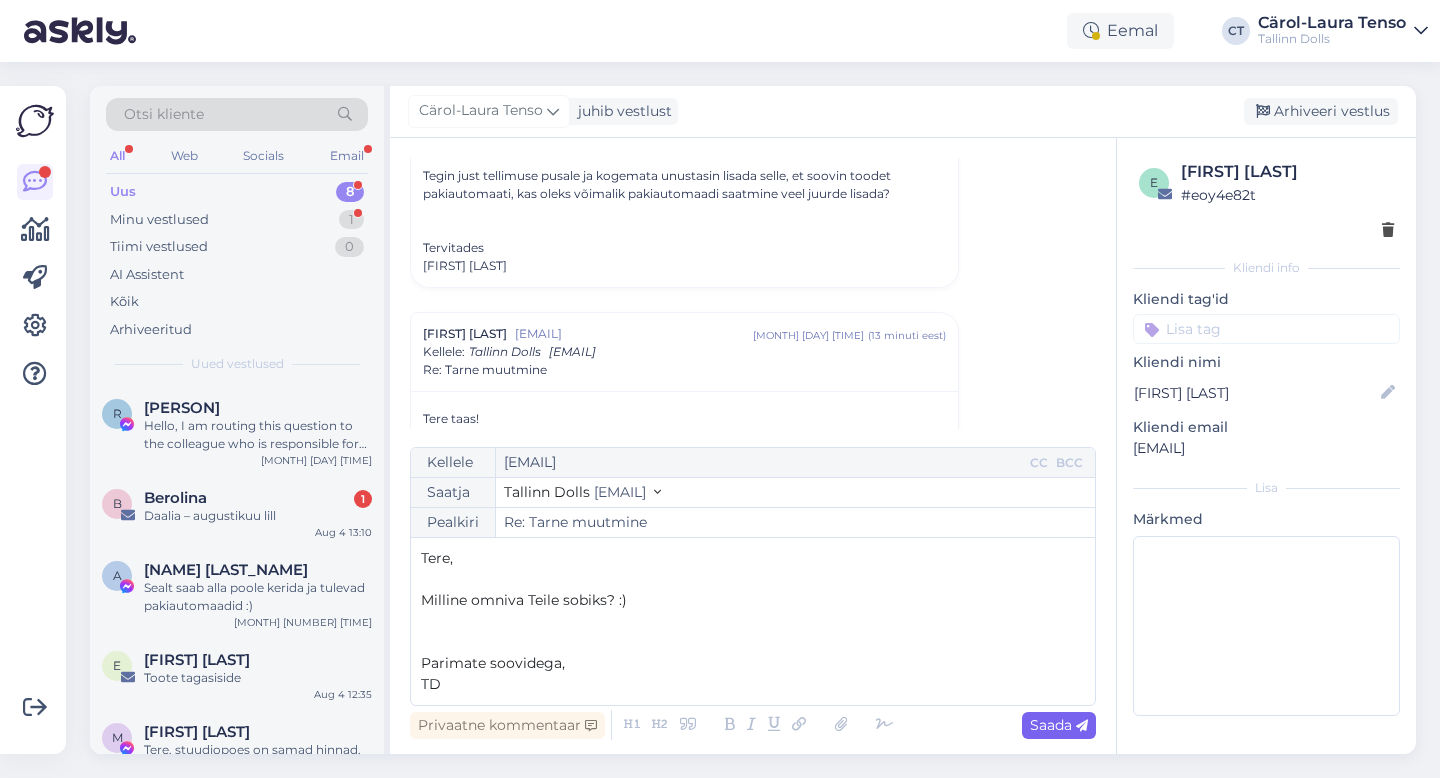 click on "Saada" at bounding box center (1059, 725) 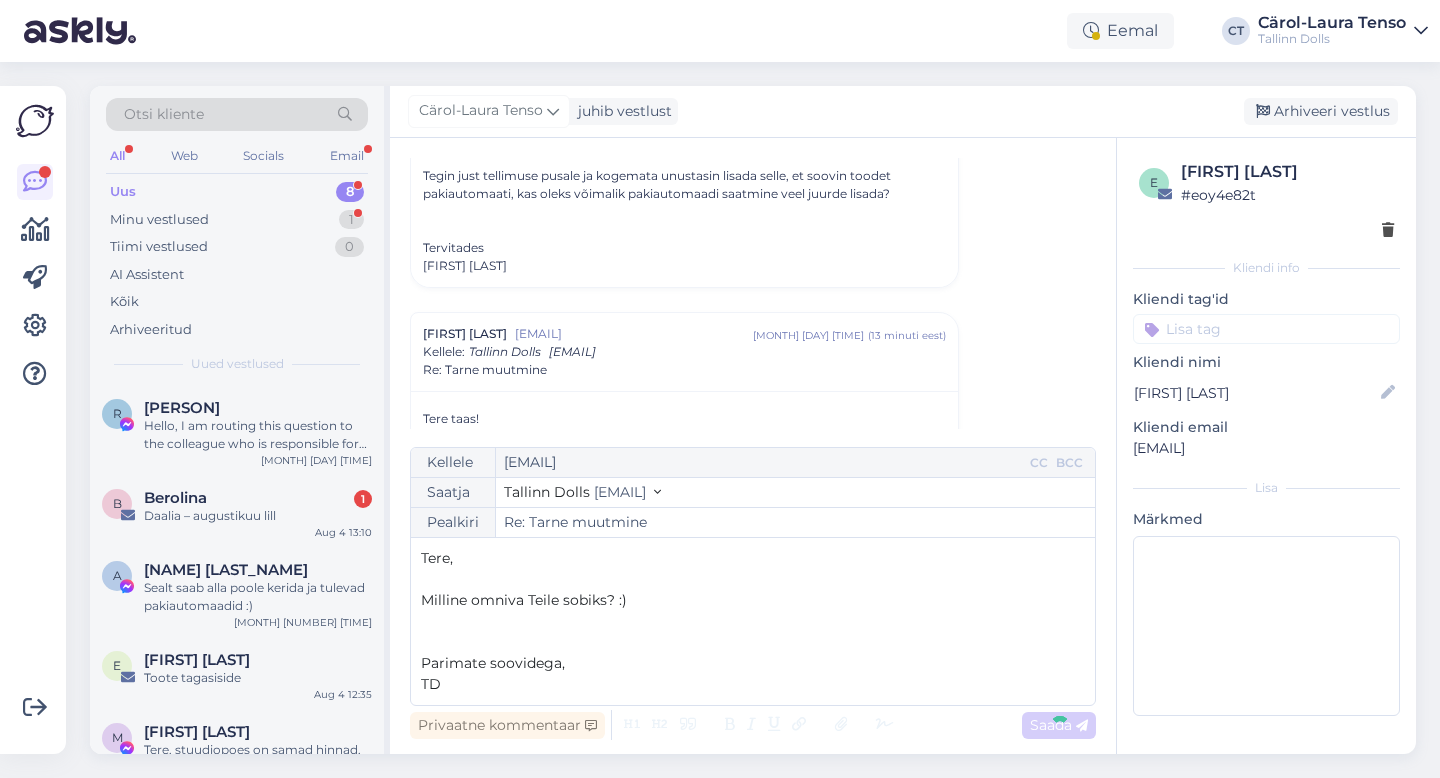 type on "Re: Re: Tarne muutmine" 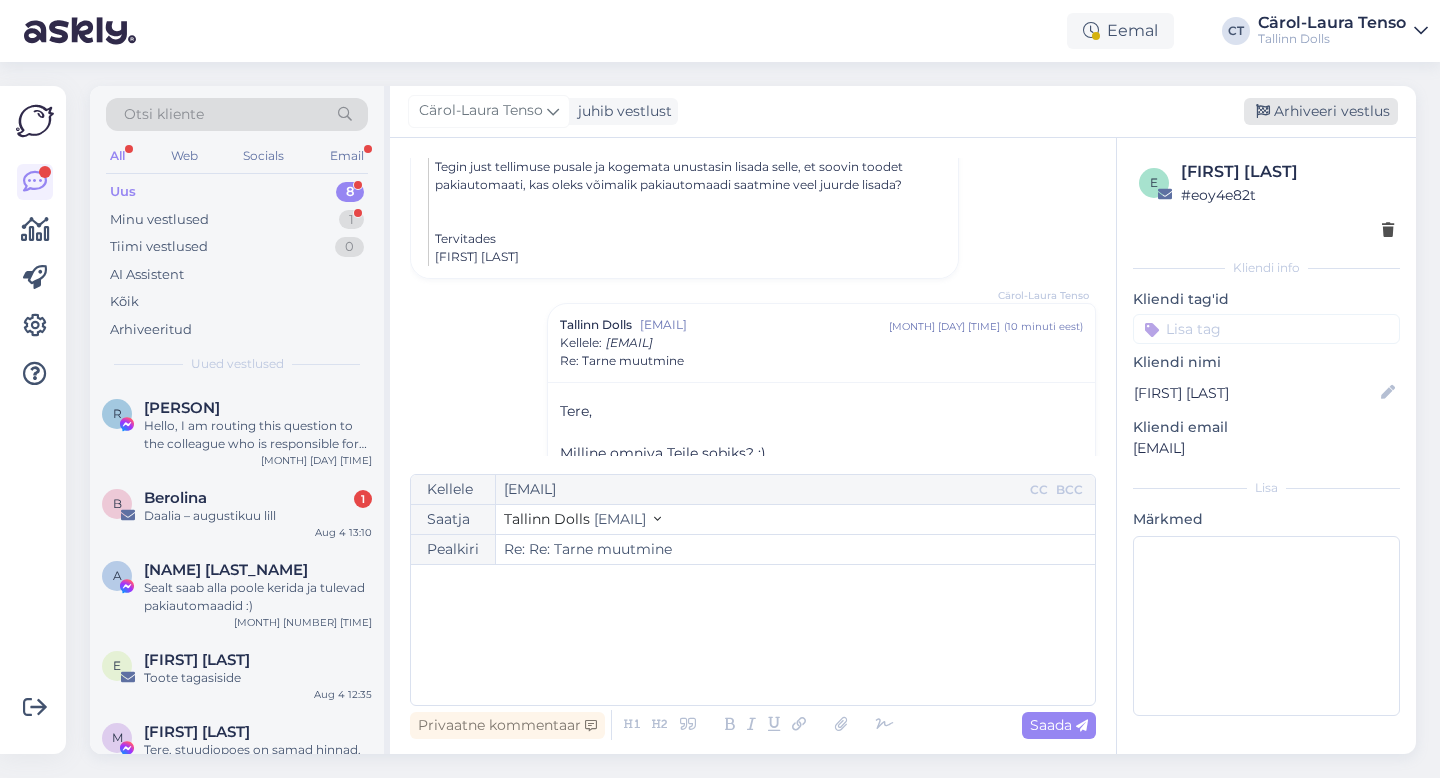 click on "Arhiveeri vestlus" at bounding box center [1321, 111] 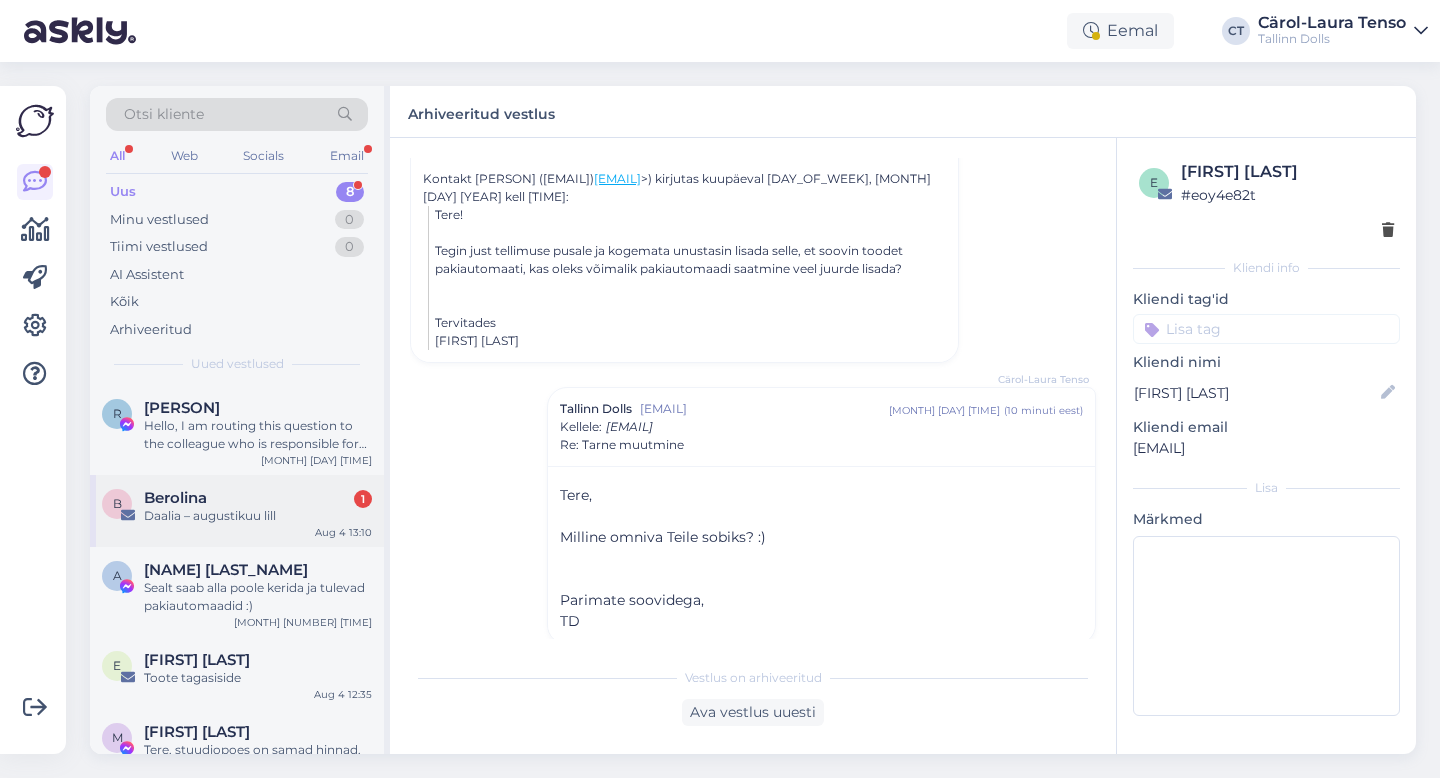 click on "Daalia – augustikuu lill" at bounding box center [258, 516] 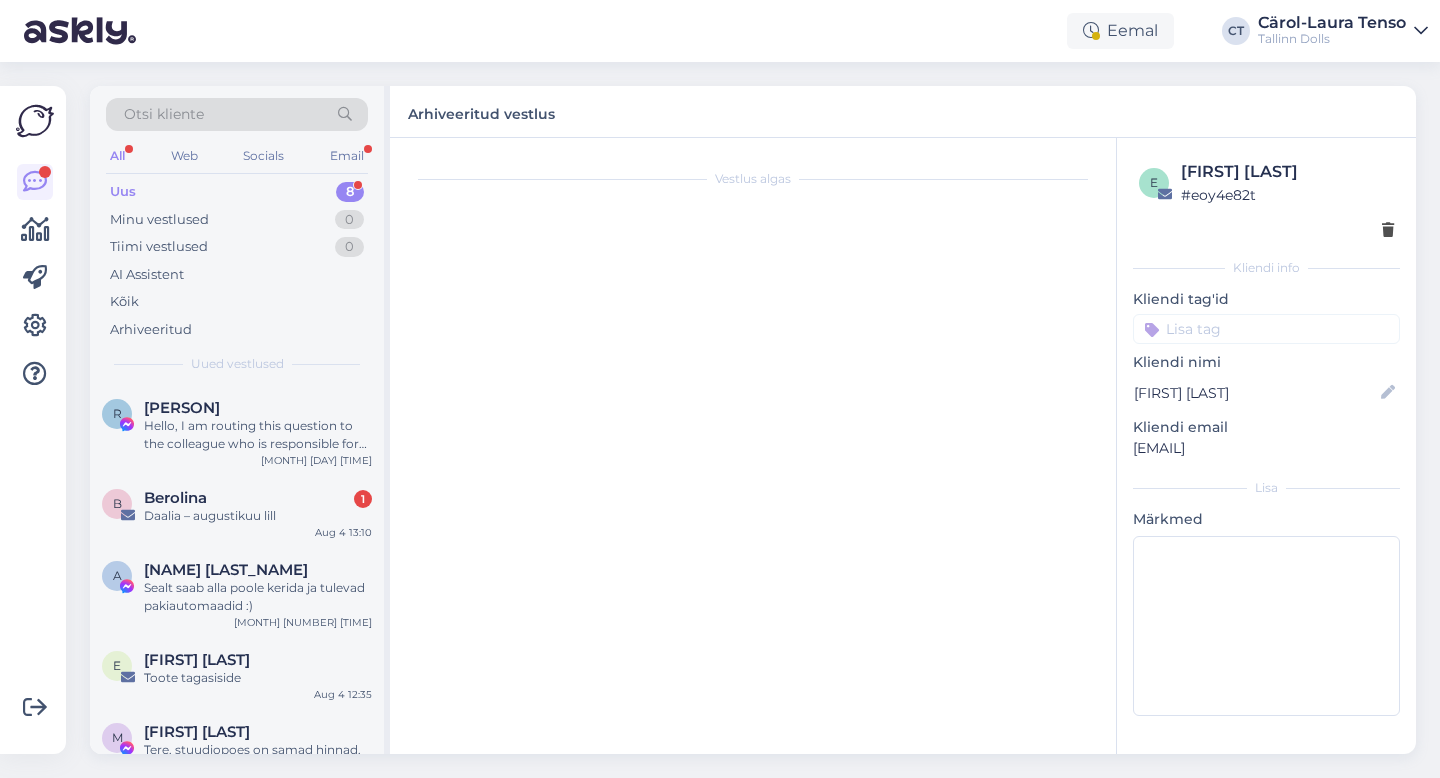 scroll, scrollTop: 925, scrollLeft: 0, axis: vertical 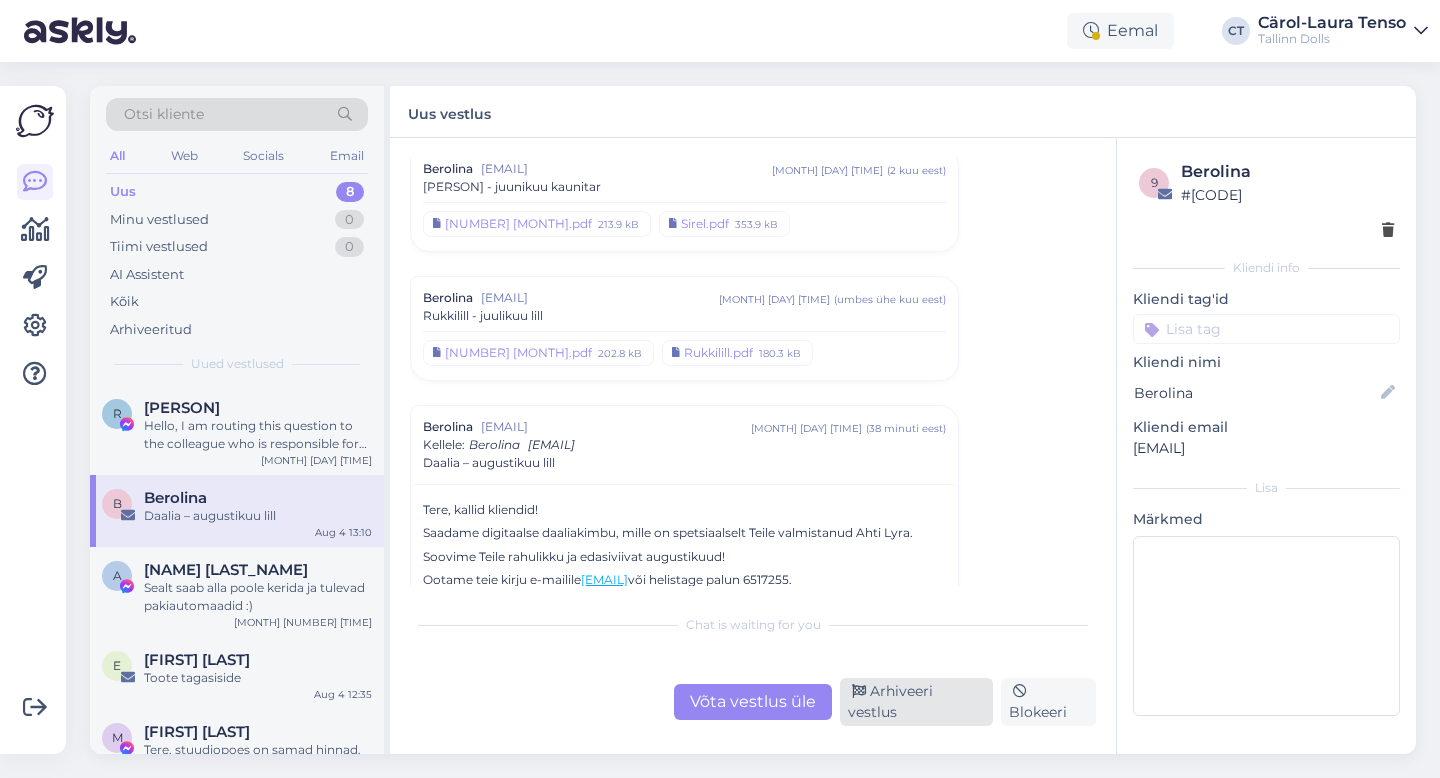 click on "Arhiveeri vestlus" at bounding box center [916, 702] 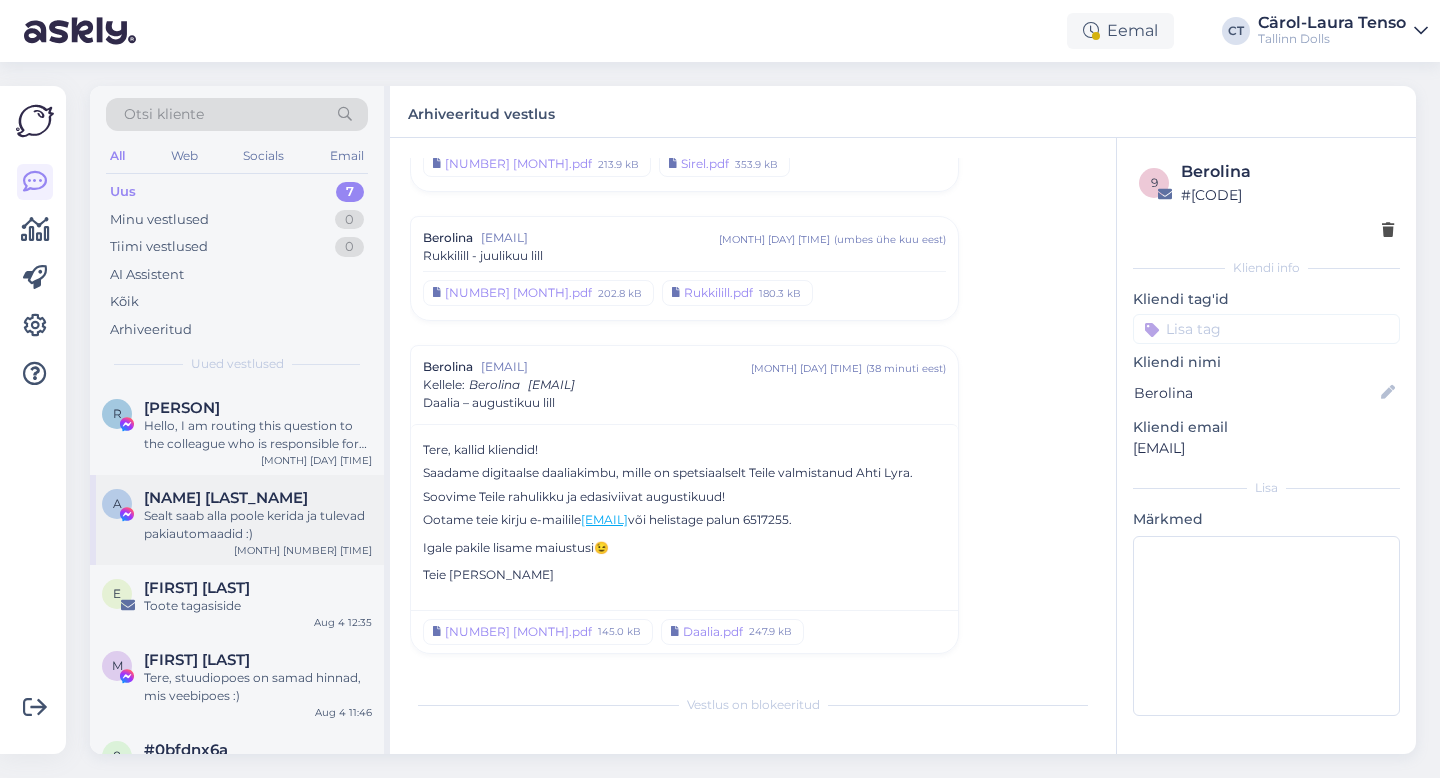 click on "Sealt saab alla poole kerida ja tulevad pakiautomaadid :)" at bounding box center (258, 525) 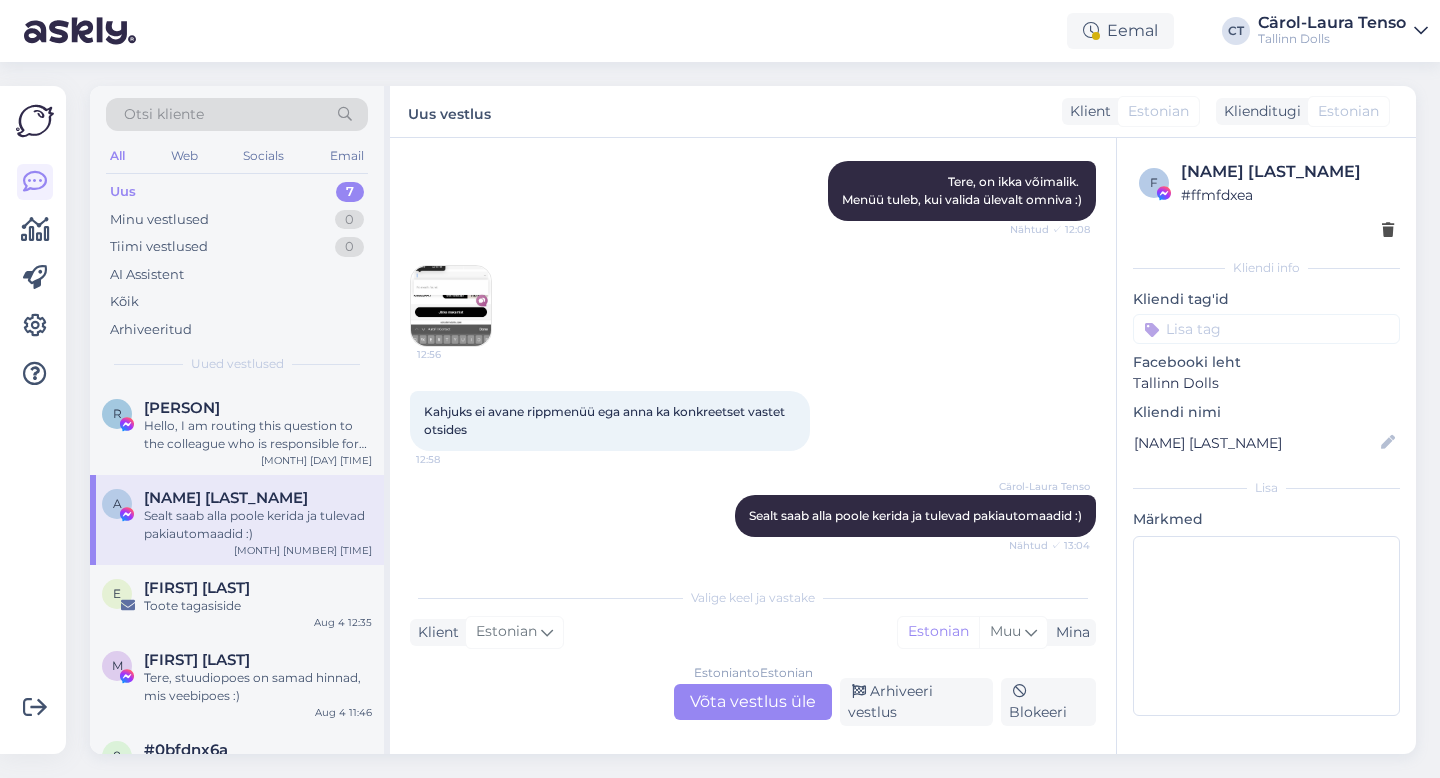 scroll, scrollTop: 395, scrollLeft: 0, axis: vertical 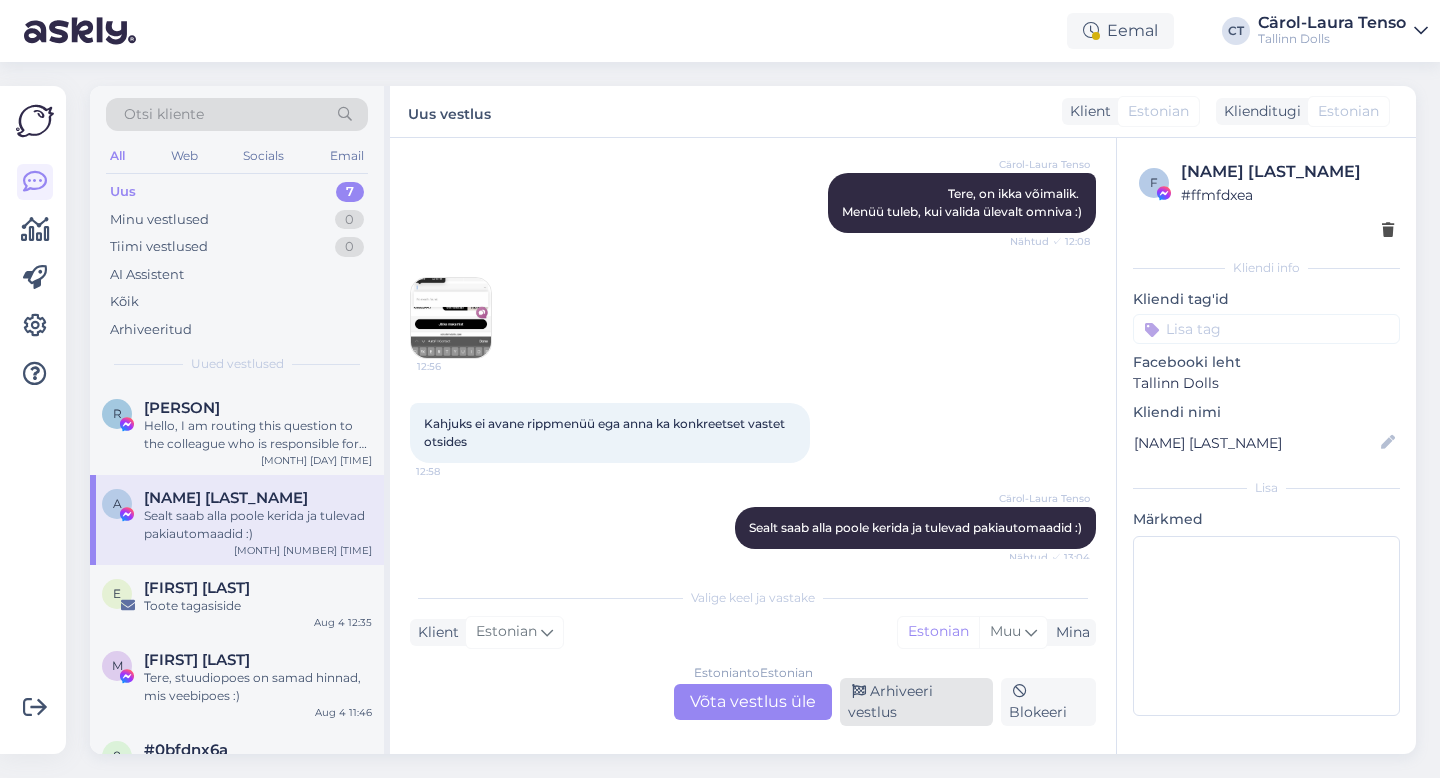 click on "Arhiveeri vestlus" at bounding box center [916, 702] 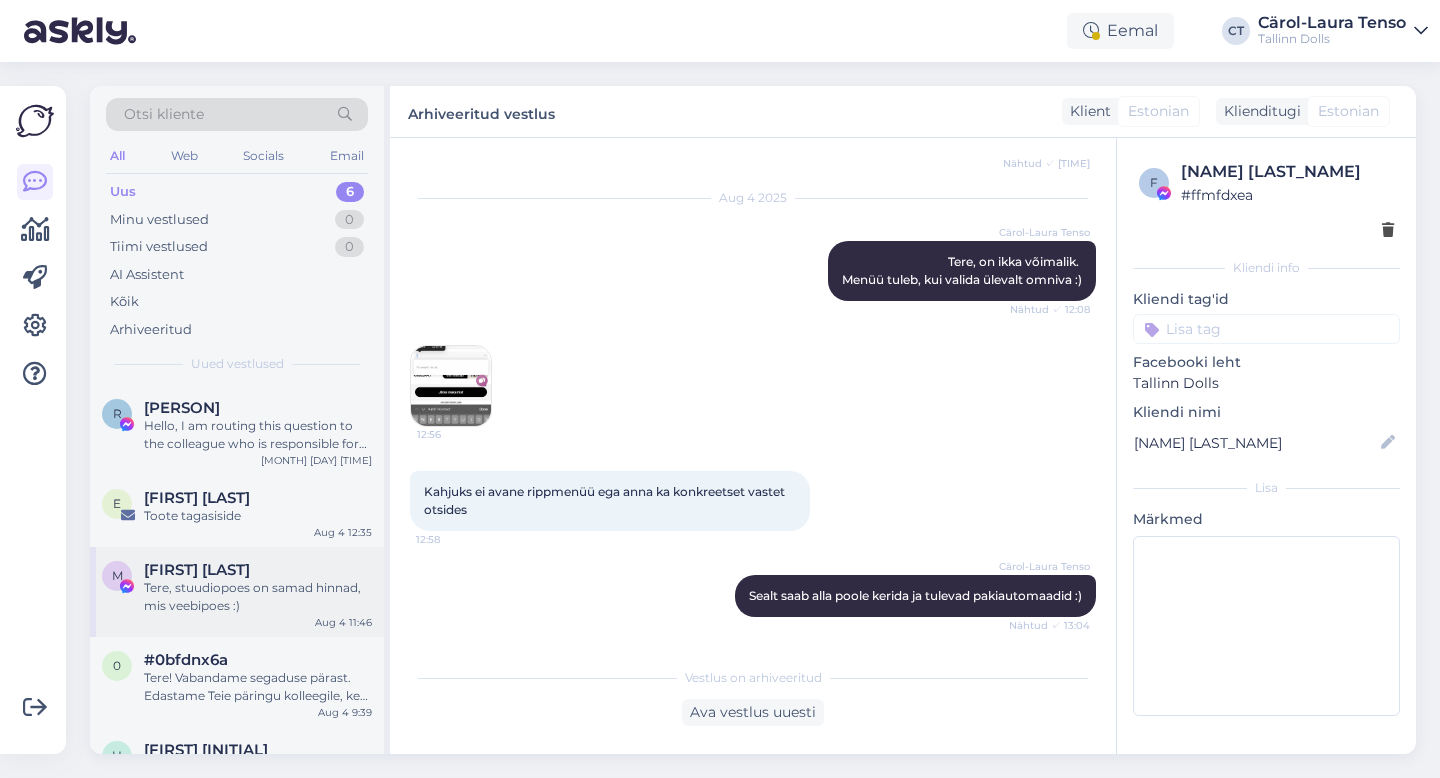 click on "Tere, stuudiopoes on samad hinnad, mis veebipoes :)" at bounding box center (258, 597) 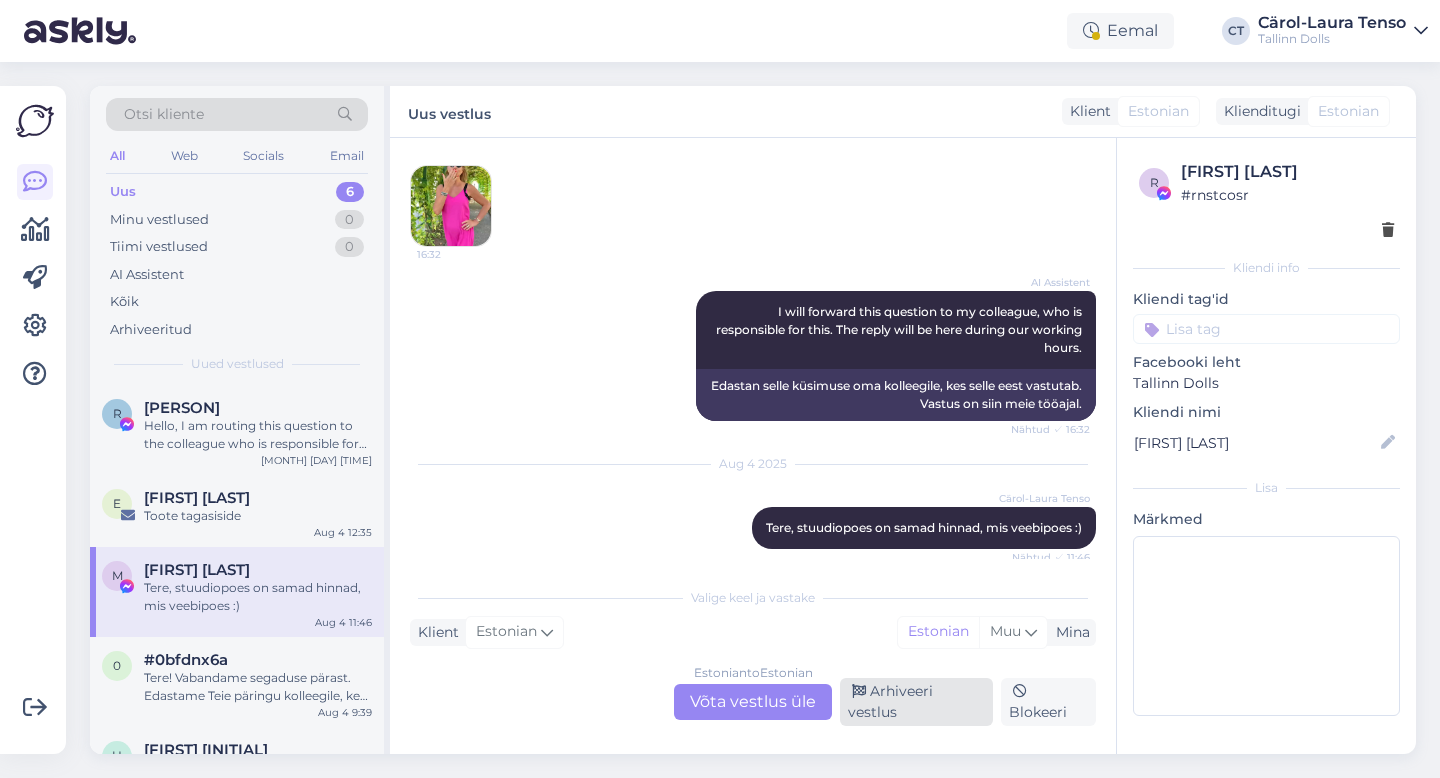 click on "Arhiveeri vestlus" at bounding box center [916, 702] 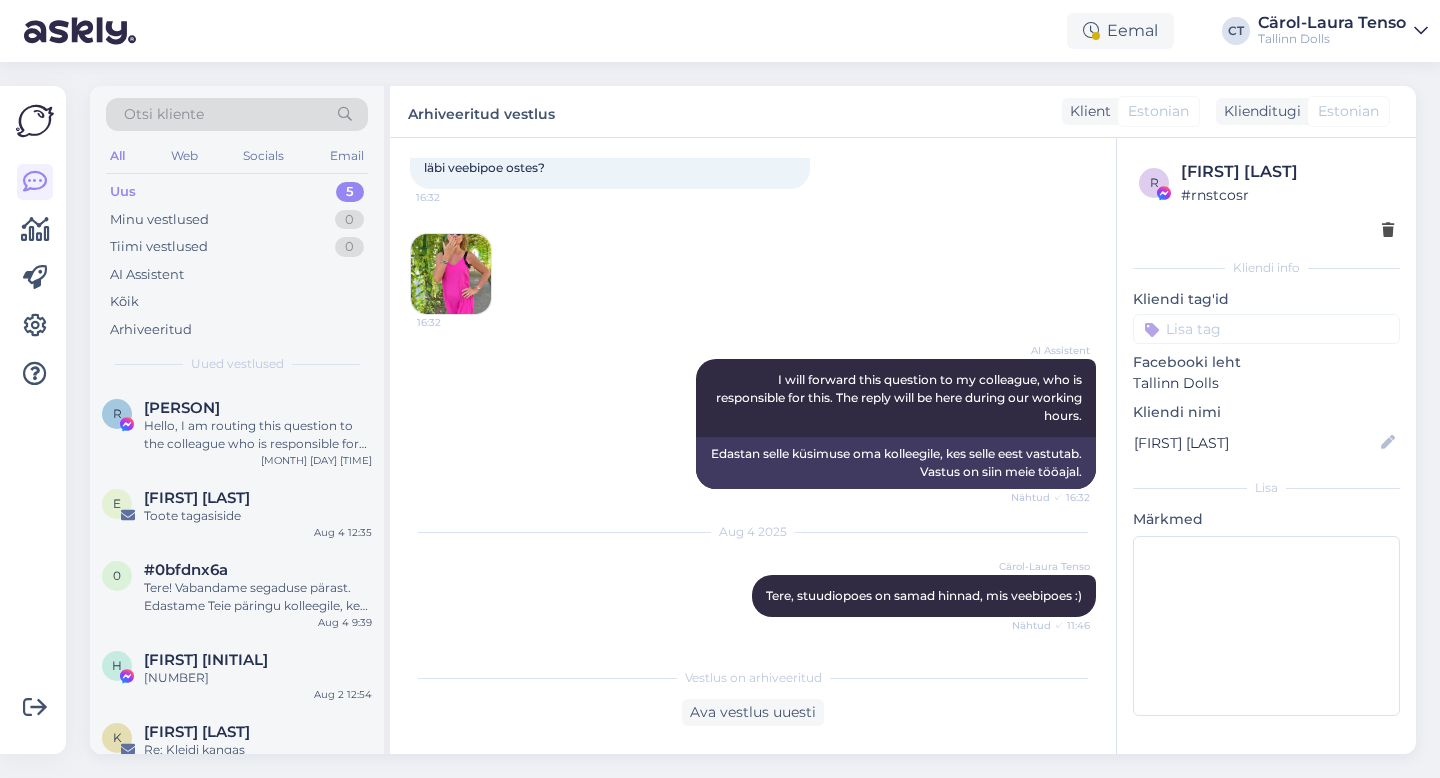 scroll, scrollTop: 153, scrollLeft: 0, axis: vertical 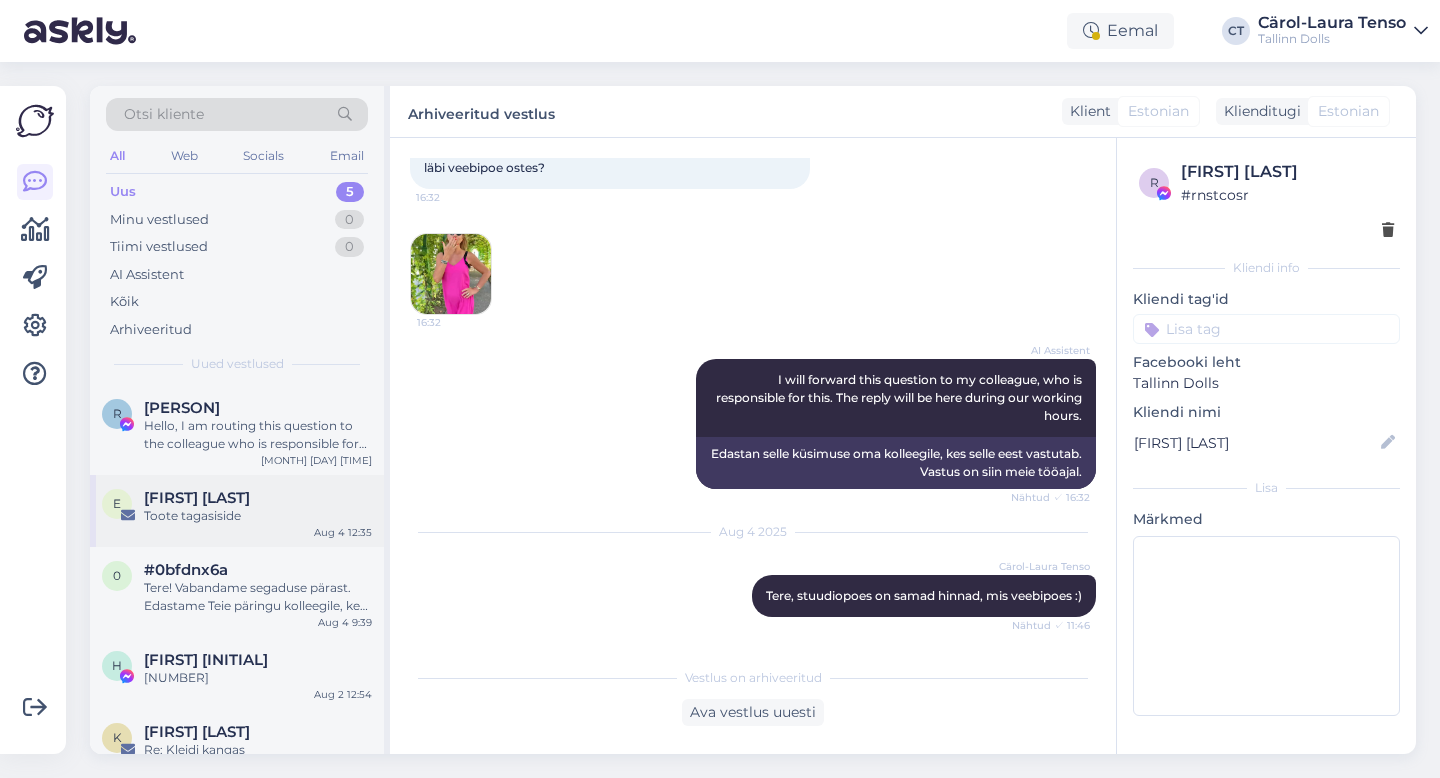 click on "[FIRST] [LAST]" at bounding box center [258, 498] 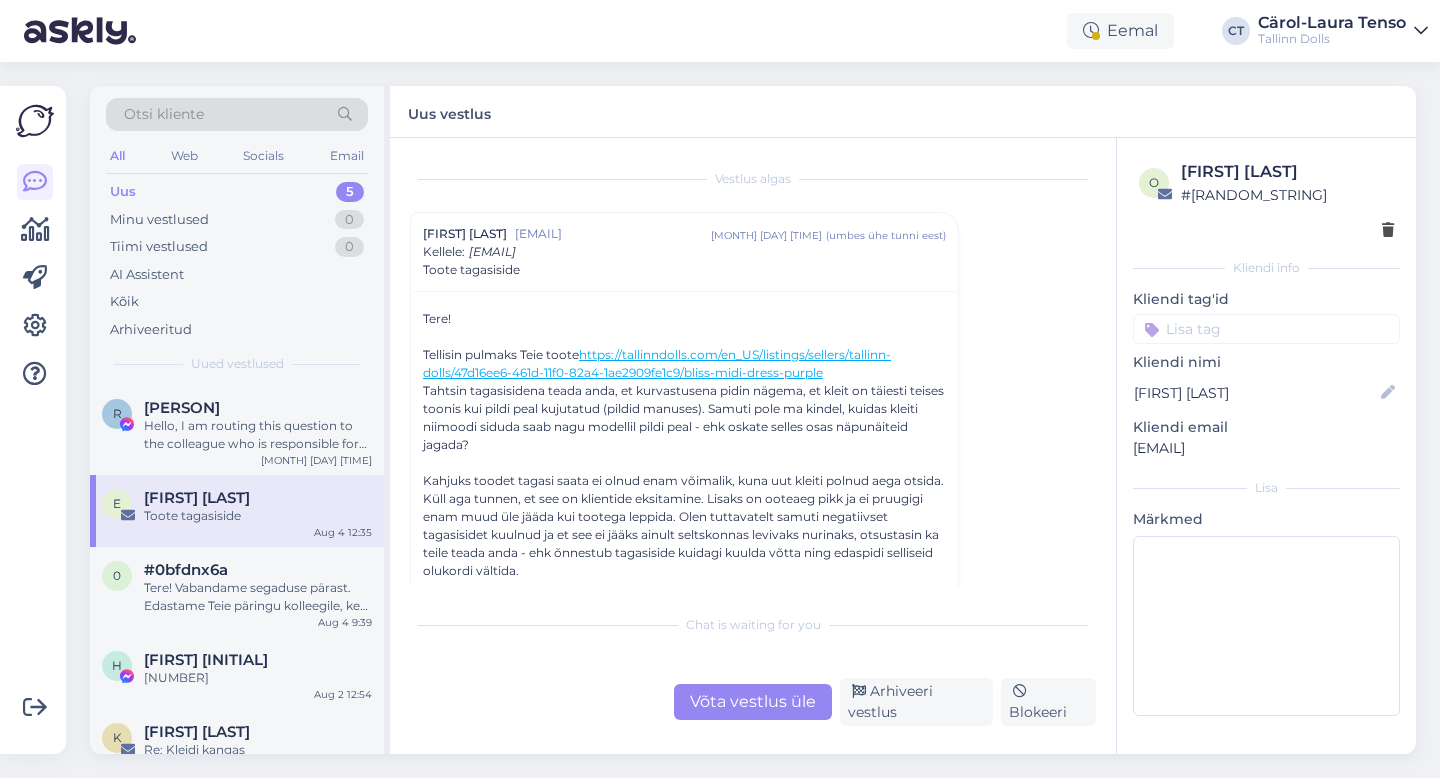 scroll, scrollTop: 34, scrollLeft: 0, axis: vertical 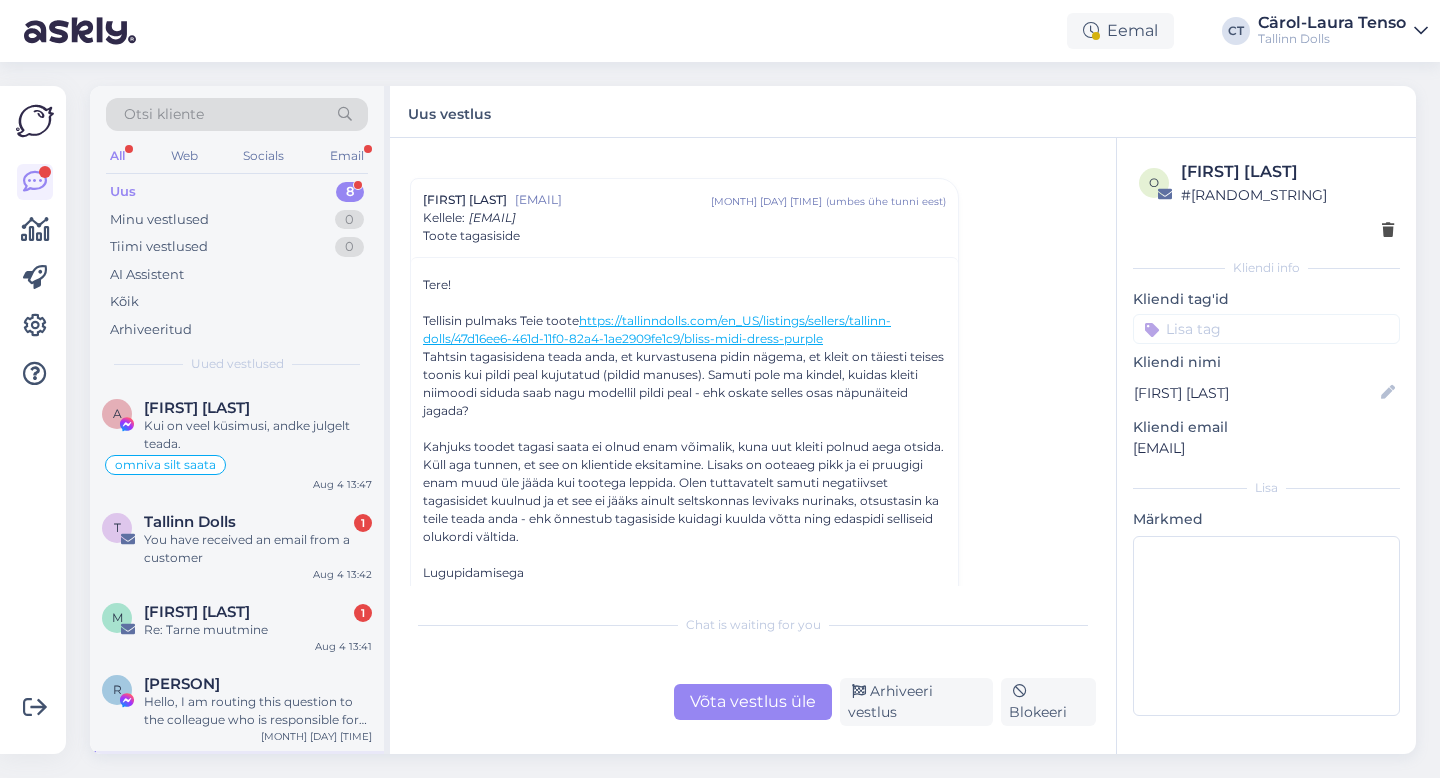click on "Uus 8" at bounding box center [237, 192] 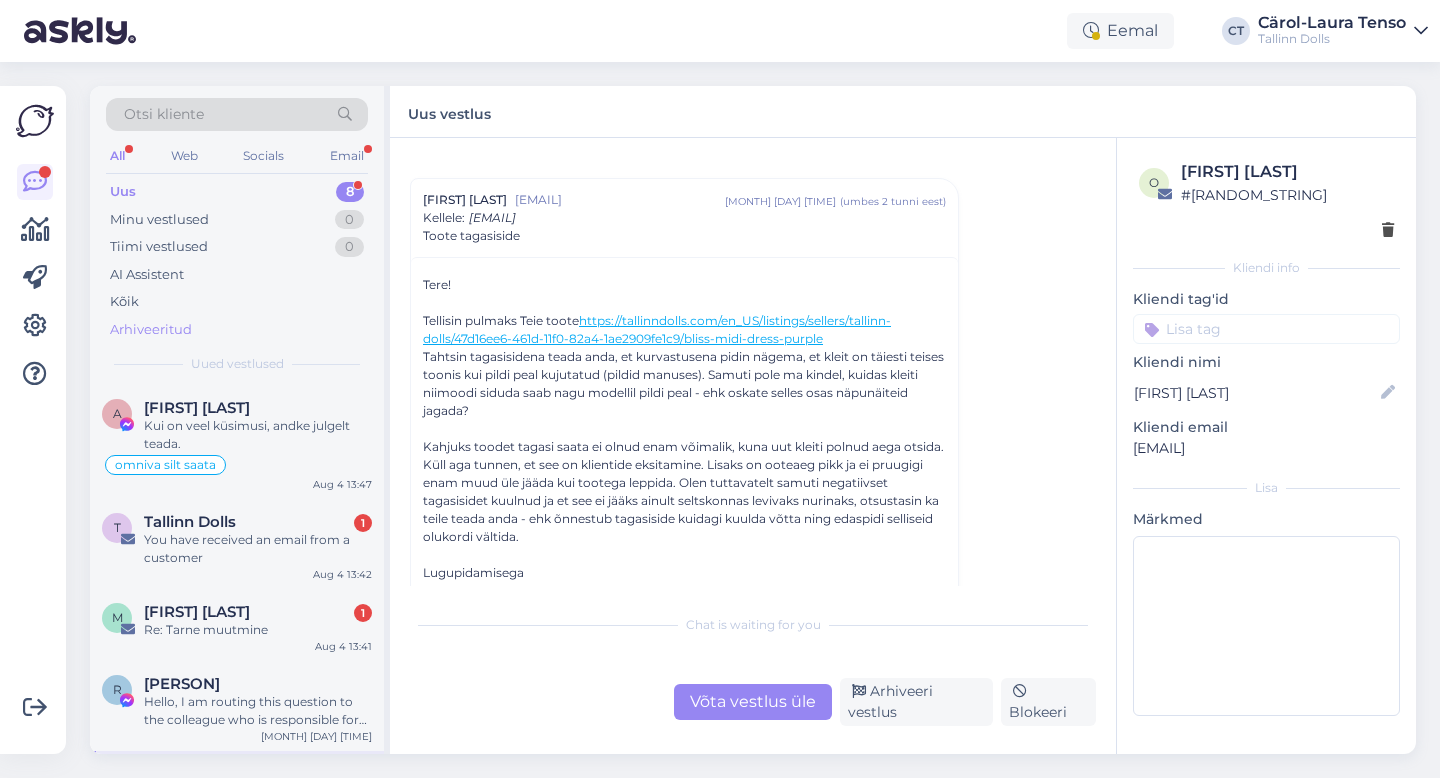 click on "omniva silt saata" at bounding box center (237, 465) 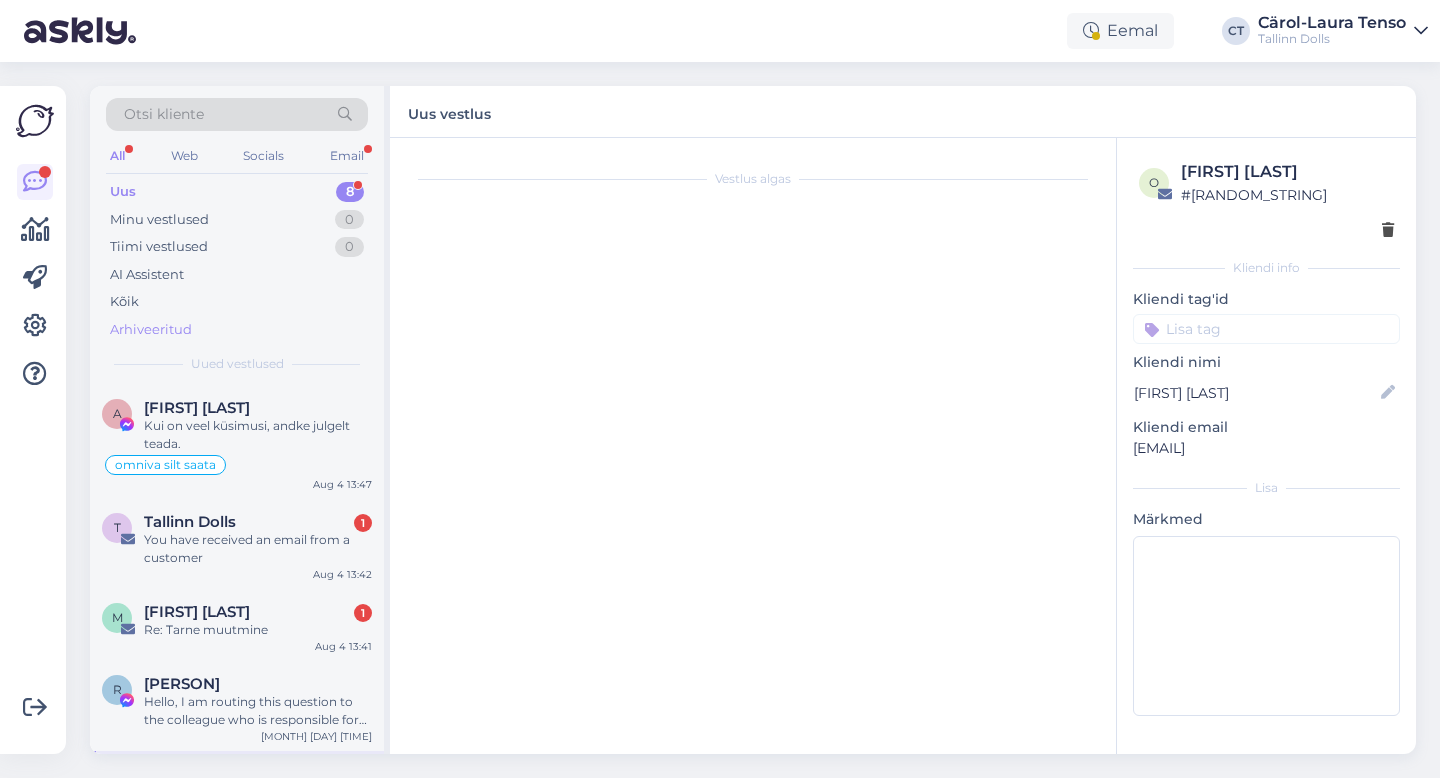 scroll, scrollTop: 5139, scrollLeft: 0, axis: vertical 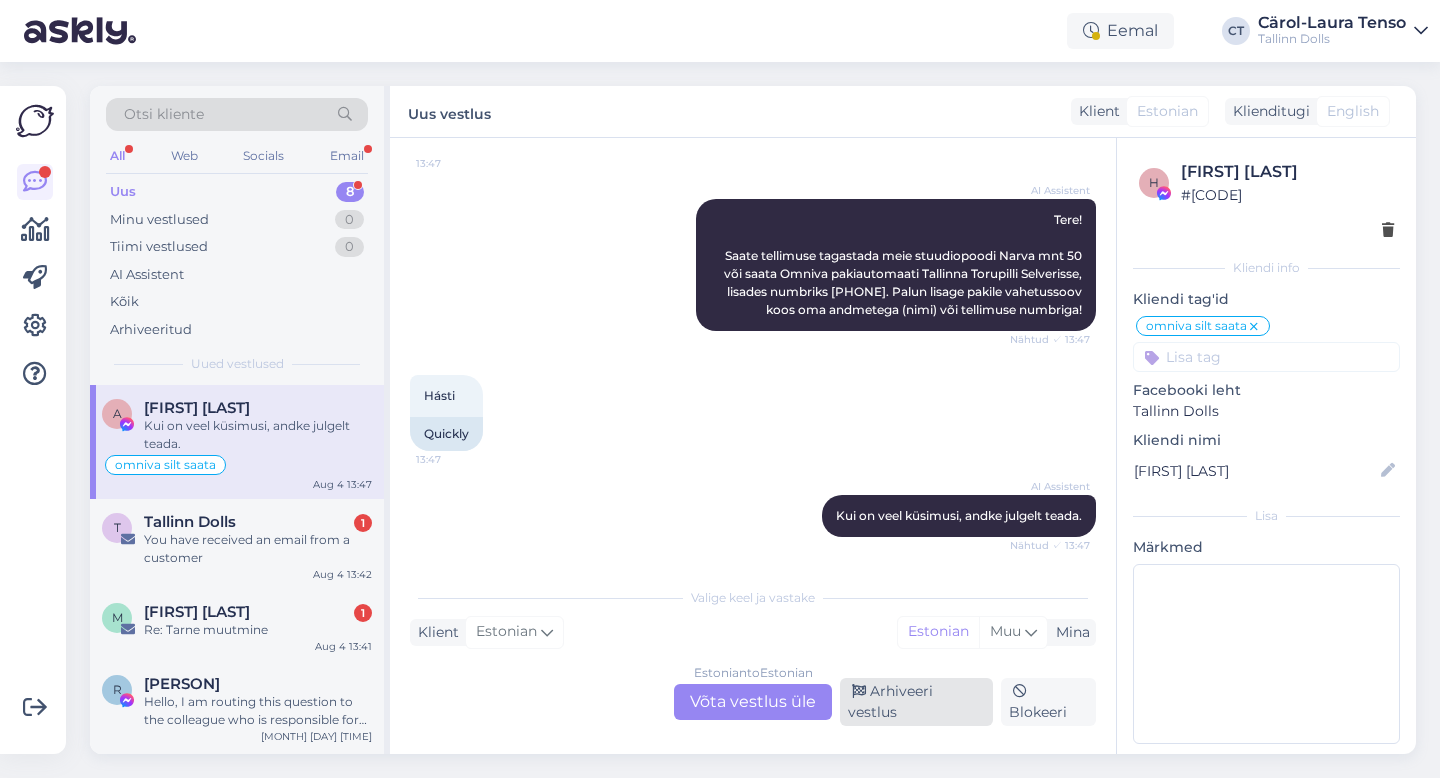 click on "Arhiveeri vestlus" at bounding box center [916, 702] 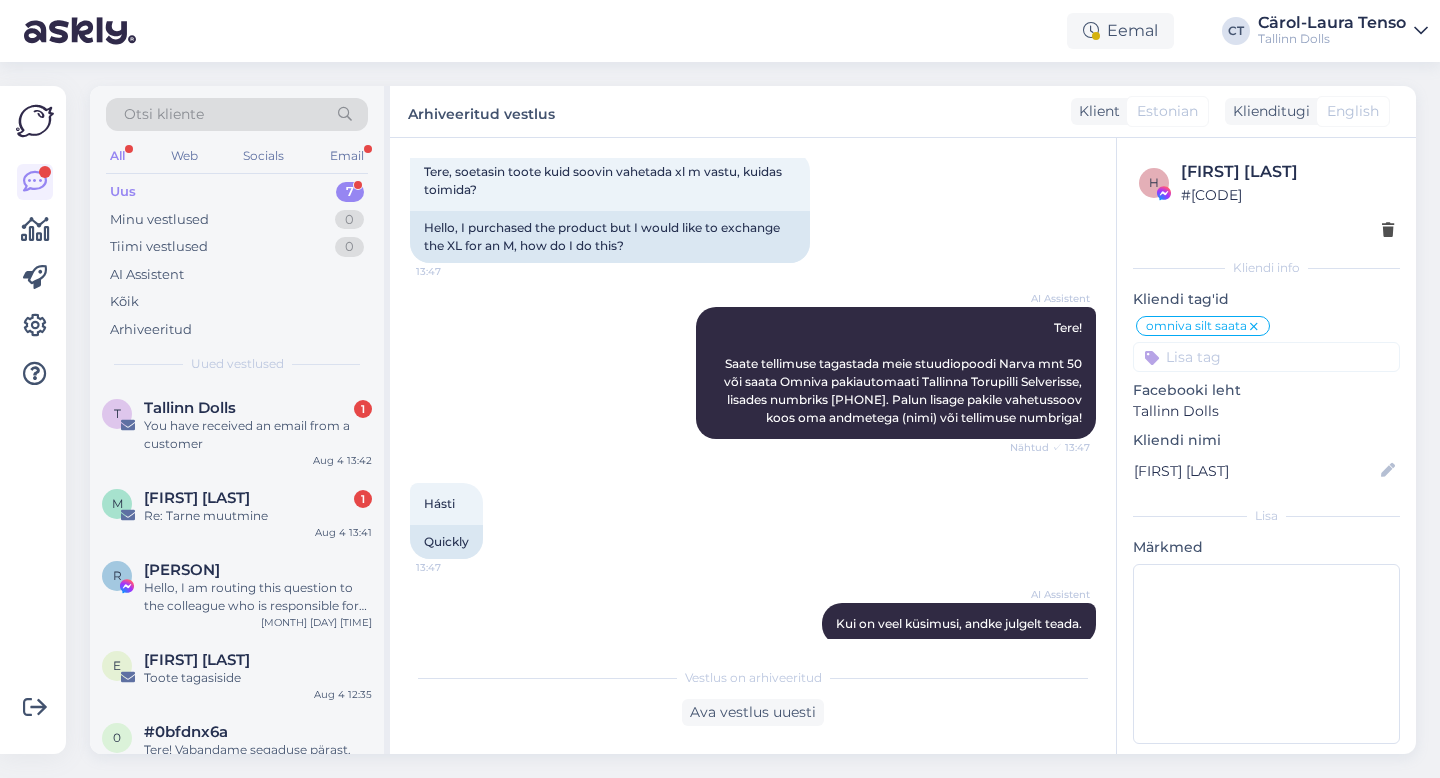scroll, scrollTop: 5071, scrollLeft: 0, axis: vertical 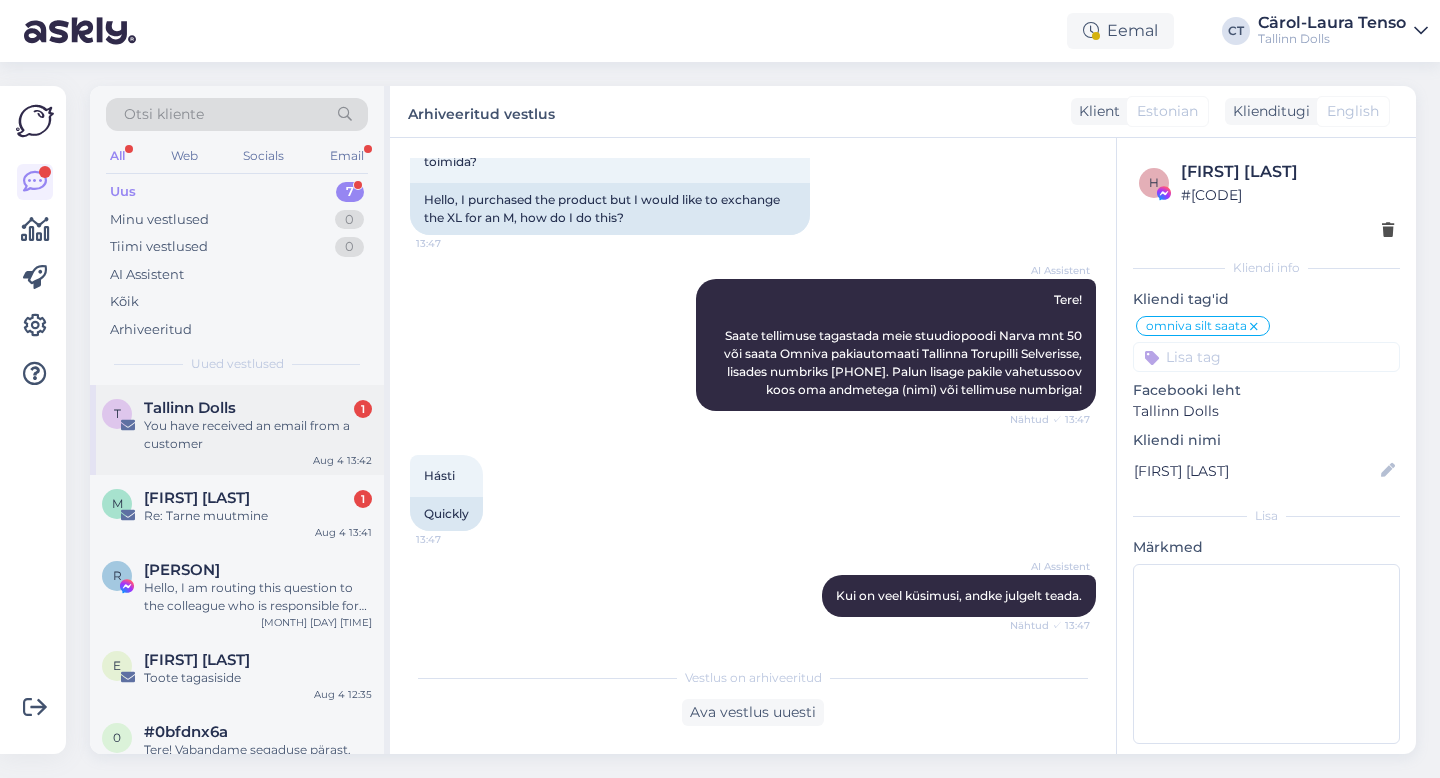 click on "You have received an email from a customer" at bounding box center [258, 435] 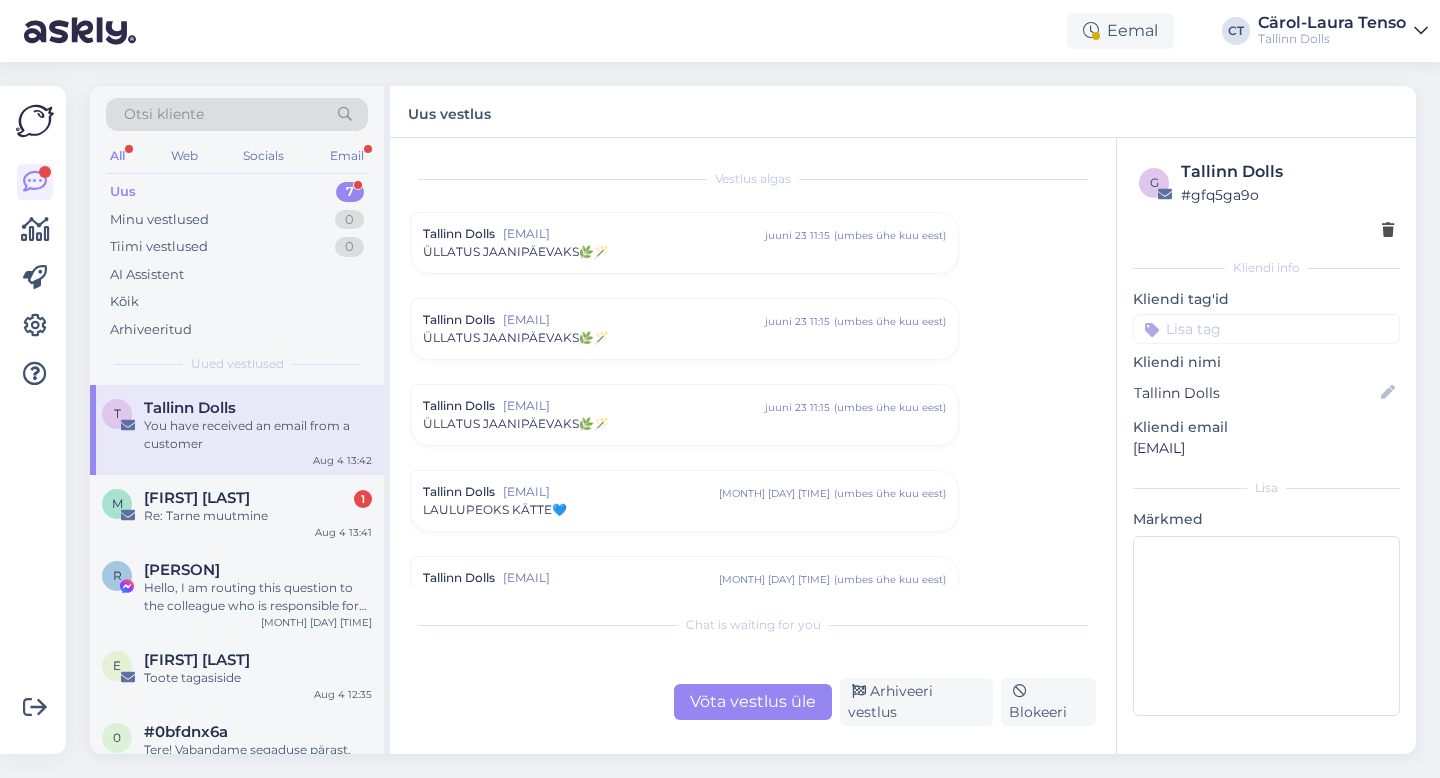 scroll, scrollTop: 8401, scrollLeft: 0, axis: vertical 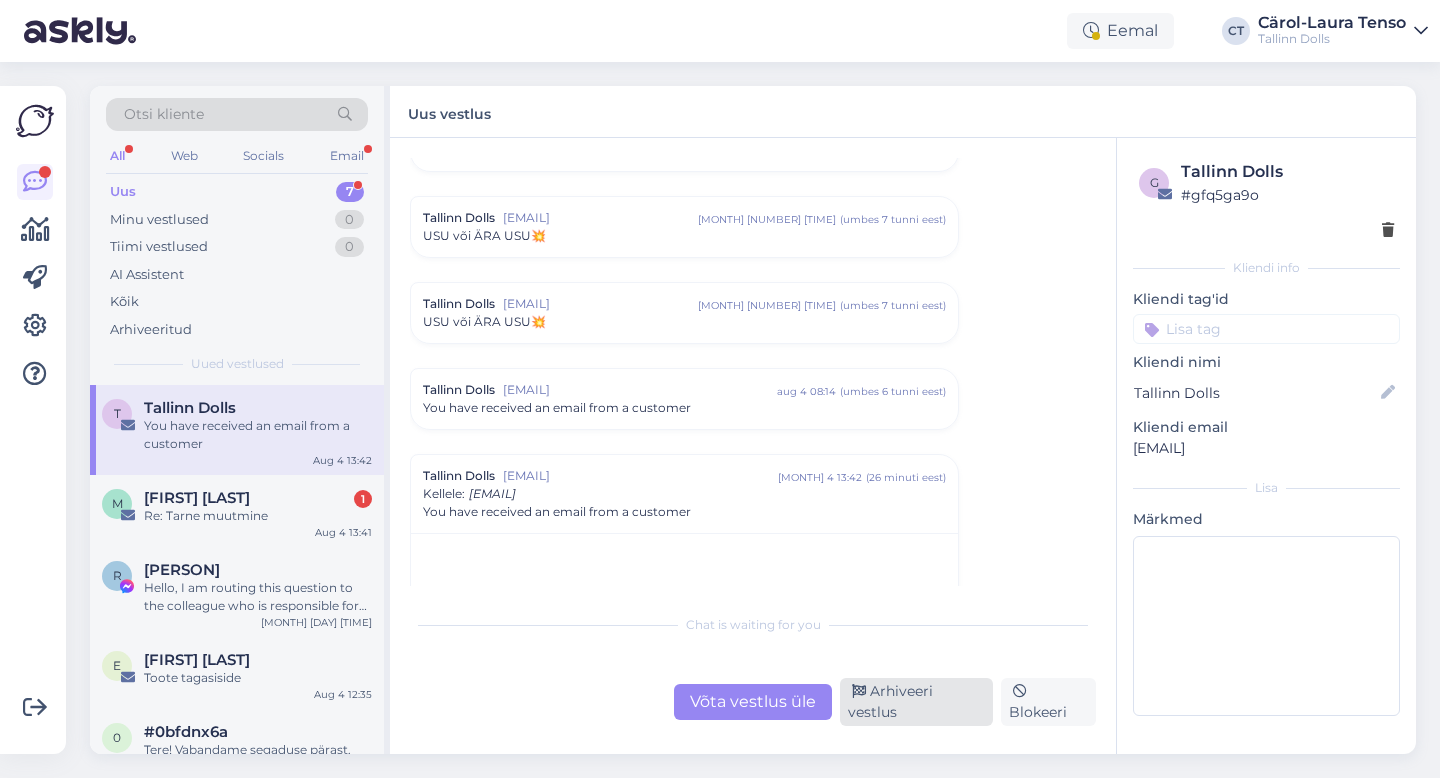 click on "Arhiveeri vestlus" at bounding box center (916, 702) 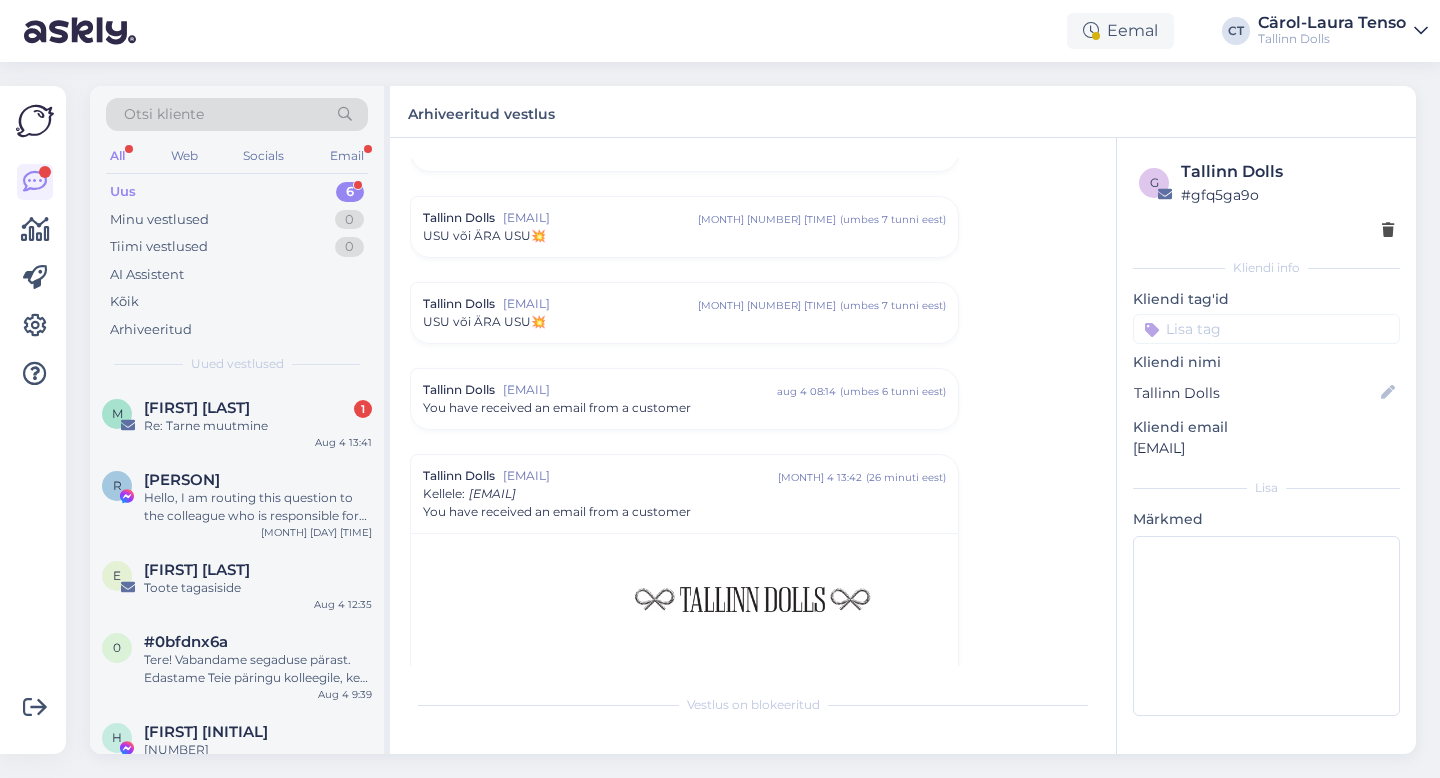 scroll, scrollTop: 8697, scrollLeft: 0, axis: vertical 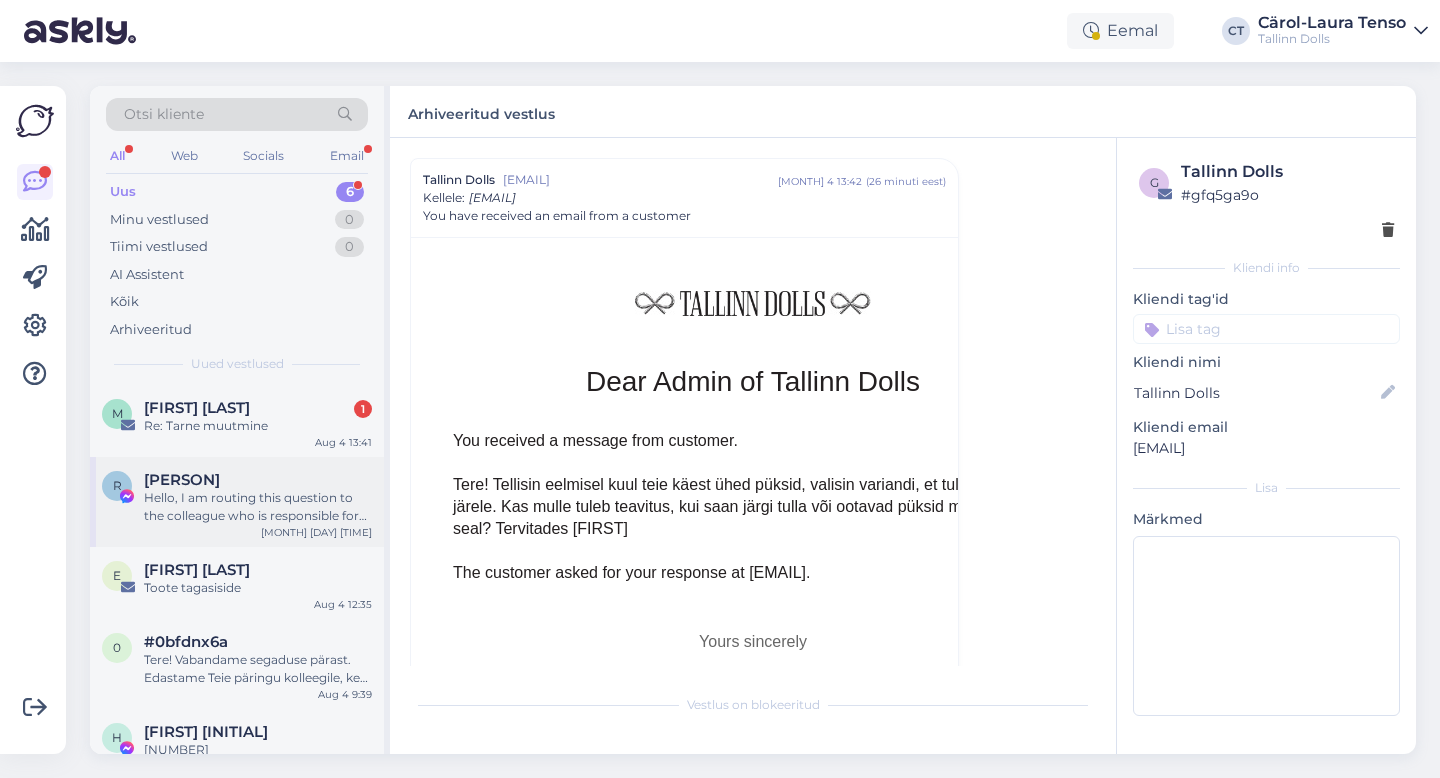 click on "Hello, I am routing this question to the colleague who is responsible for this topic. The reply might take a bit. But it’ll be saved here for you to read later." at bounding box center (258, 507) 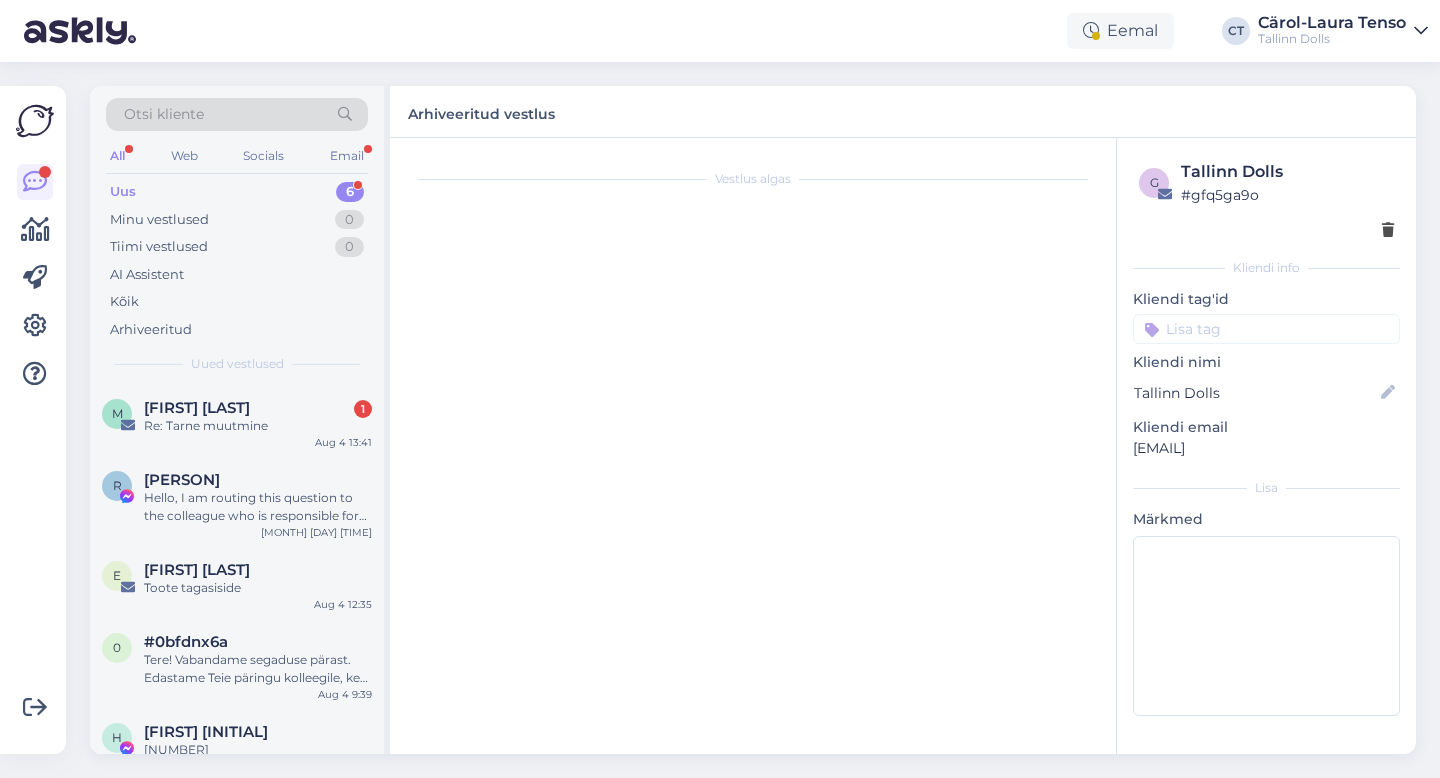 scroll, scrollTop: 7633, scrollLeft: 0, axis: vertical 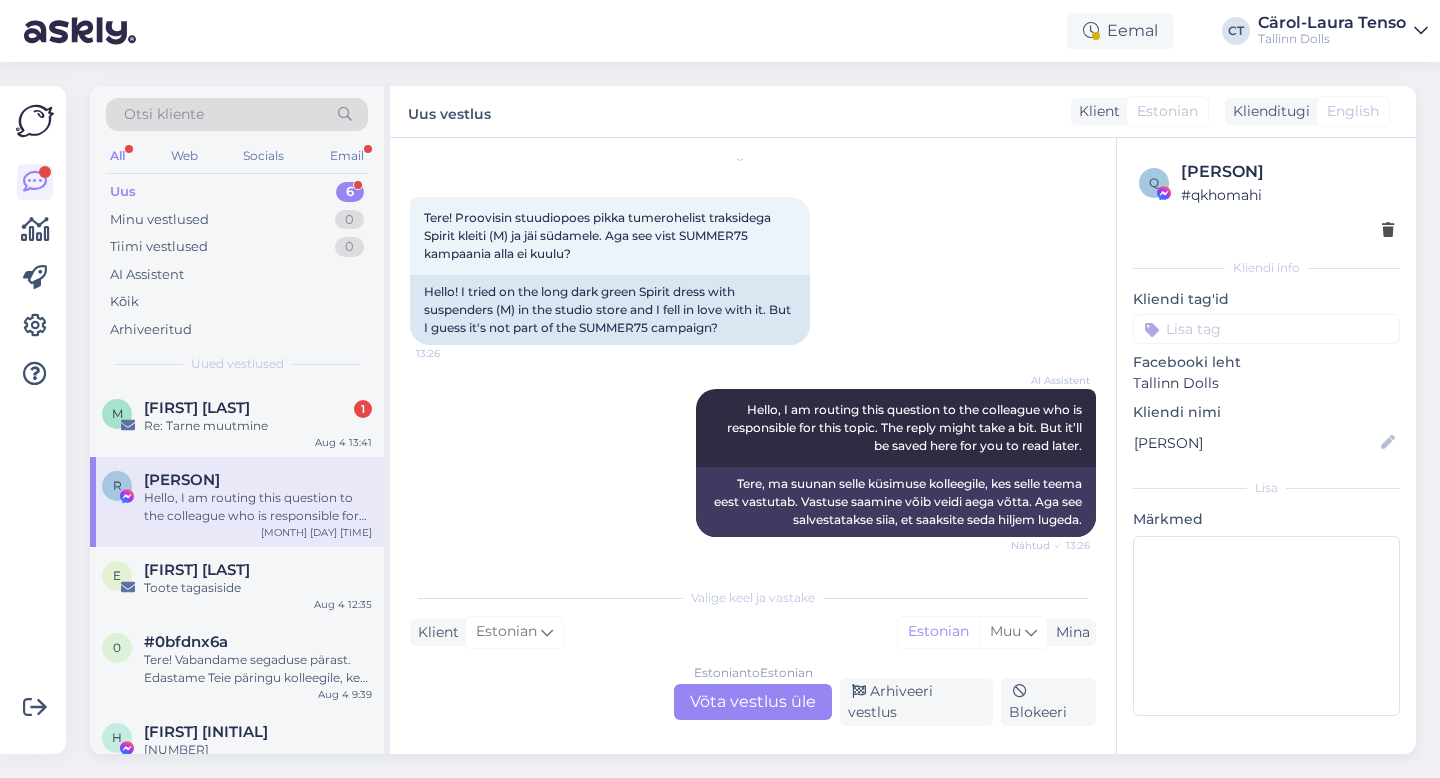 click on "Vestlus algas [MONTH] [DAY] [YEAR] Tere! Igaks juhuks küsin üle, kas mu eileõhtune tellimus jõudis kenasti teieni? Mingil põhjusel algselt ei tahtnud maksmisnuppu vajutades süsteem edasi liikuda, kuid lõpuks sain tehingu tehtud. Summa on kontolt maha läinud ja minu tellimuste all on ka staatuseks märgitud “paid”. Samas tavapärane tellimuse kinnitus e-mailile ei tulnud, mõne aja pärast saabus hoopis teade, et mu toode ootab mind endiselt ostukorvis. [TIME]  AI Assistent Hello, I now forward this question to my colleague, who is responsible for this. The reply will be here during our working hours. Nähtud ✓ [TIME]  Tere, edastan selle küsimuse nüüd oma kolleegile, kes selle eest vastutab. Vastus tuleb siia meie tööajal. [TIME]  [TIME]  [NAME] [LASTNAME] Tere, [NAME]!  Nähtud ✓ [TIME]  [NAME] [LASTNAME] Tellimus on kenasti läbi läinud ja aktiivne :)  Nähtud ✓ [TIME]  Super! Aitäh! 🙏 [TIME]  [MONTH] [DAY] [YEAR] [TIME]  AI Assistent Nähtud ✓ [TIME]  [NAME] [LASTNAME] Nähtud ✓ [TIME]  [TIME]  Mina" at bounding box center (753, 446) 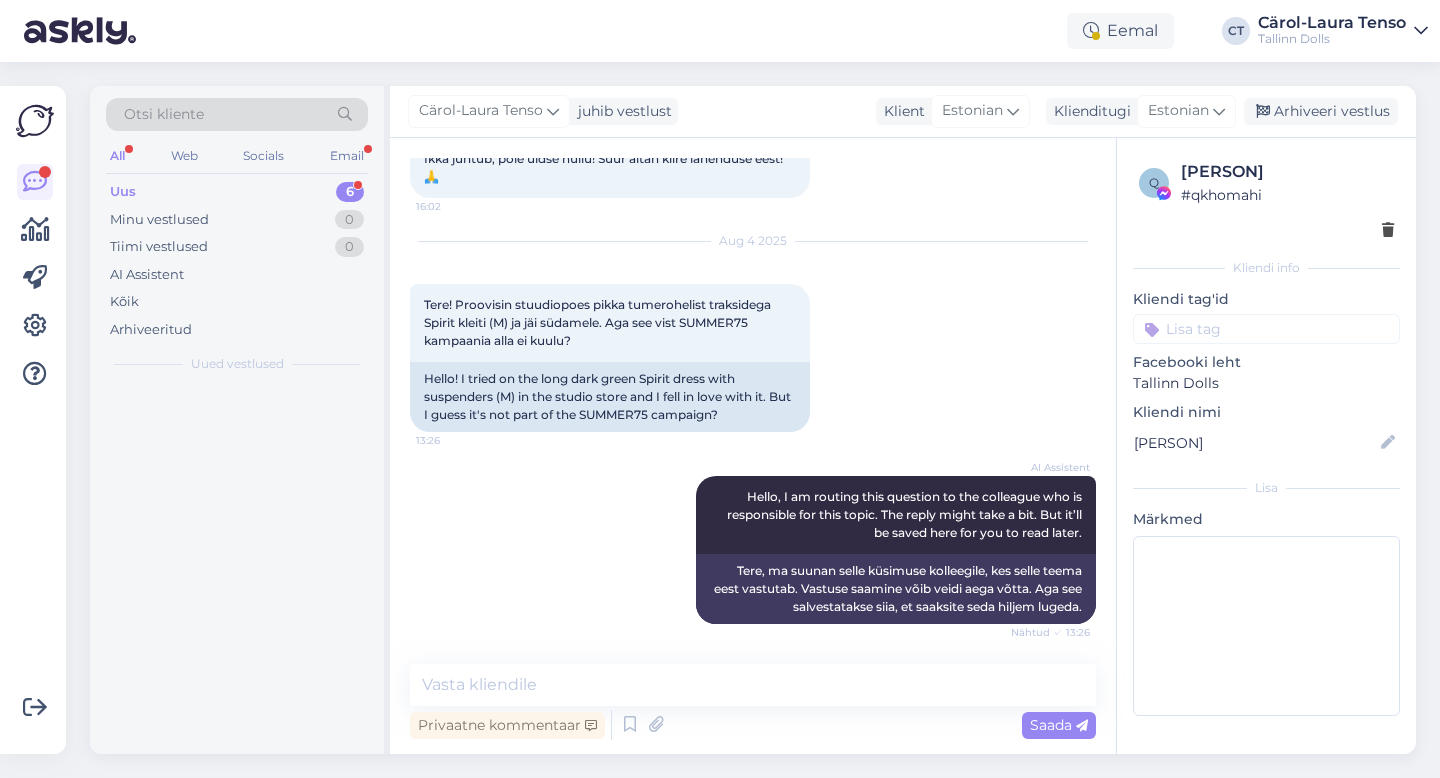 scroll, scrollTop: 7558, scrollLeft: 0, axis: vertical 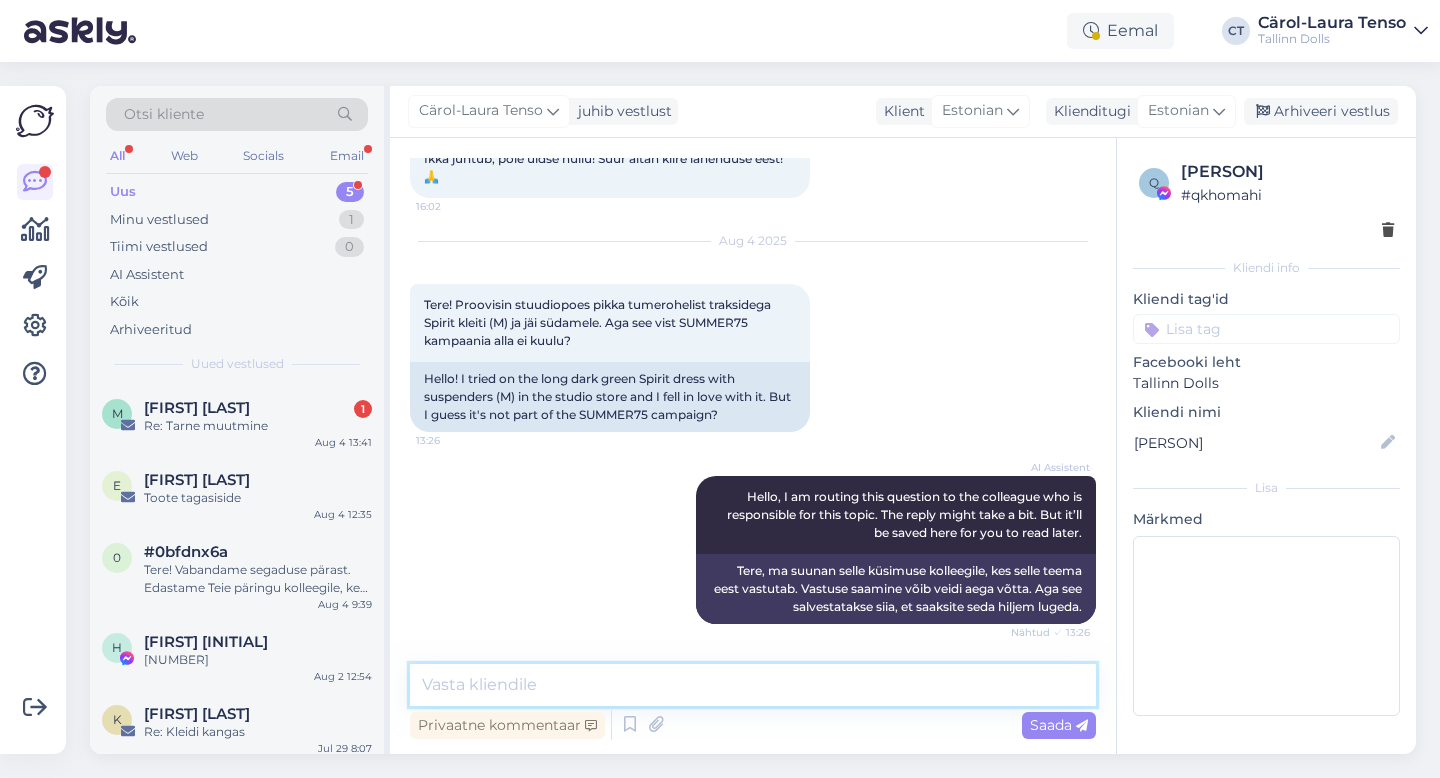 click at bounding box center [753, 685] 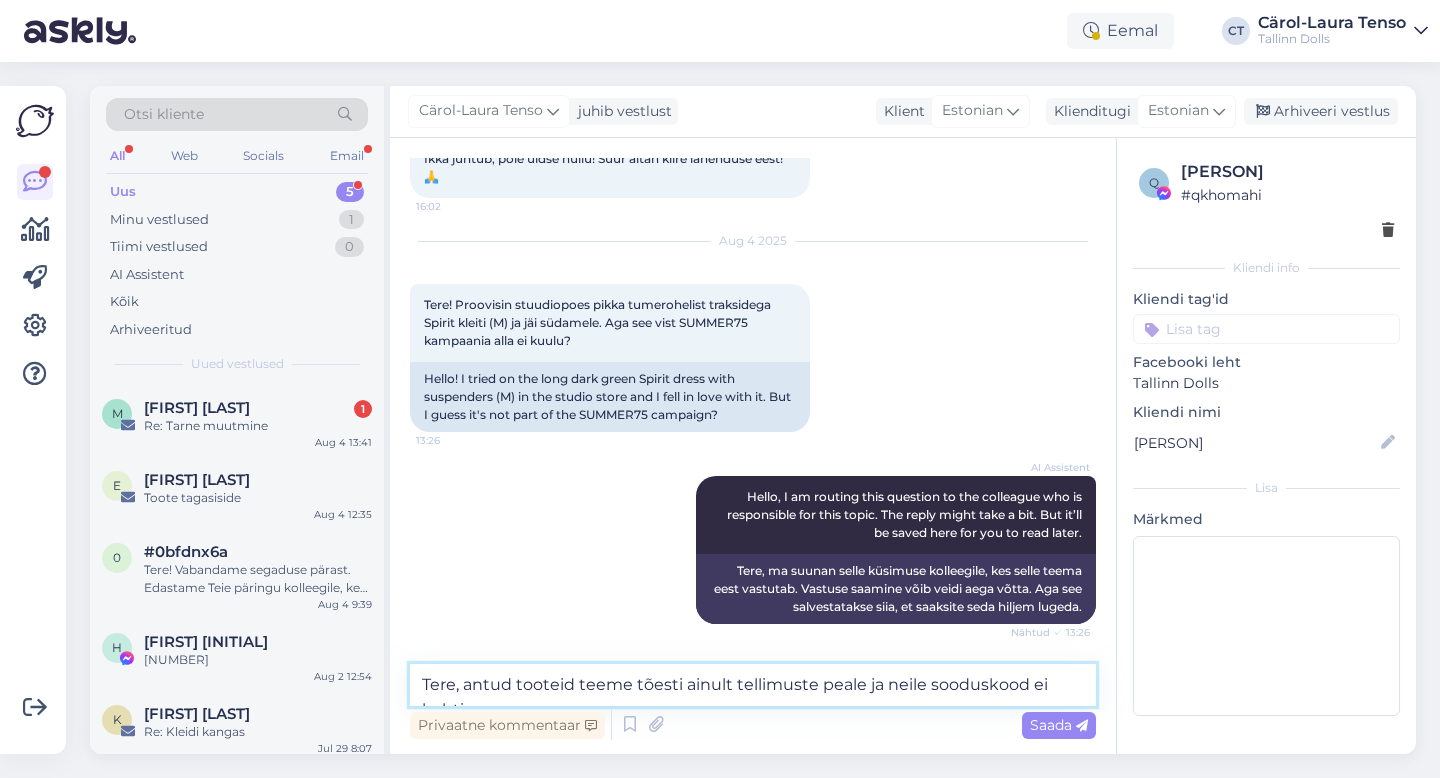scroll, scrollTop: 7582, scrollLeft: 0, axis: vertical 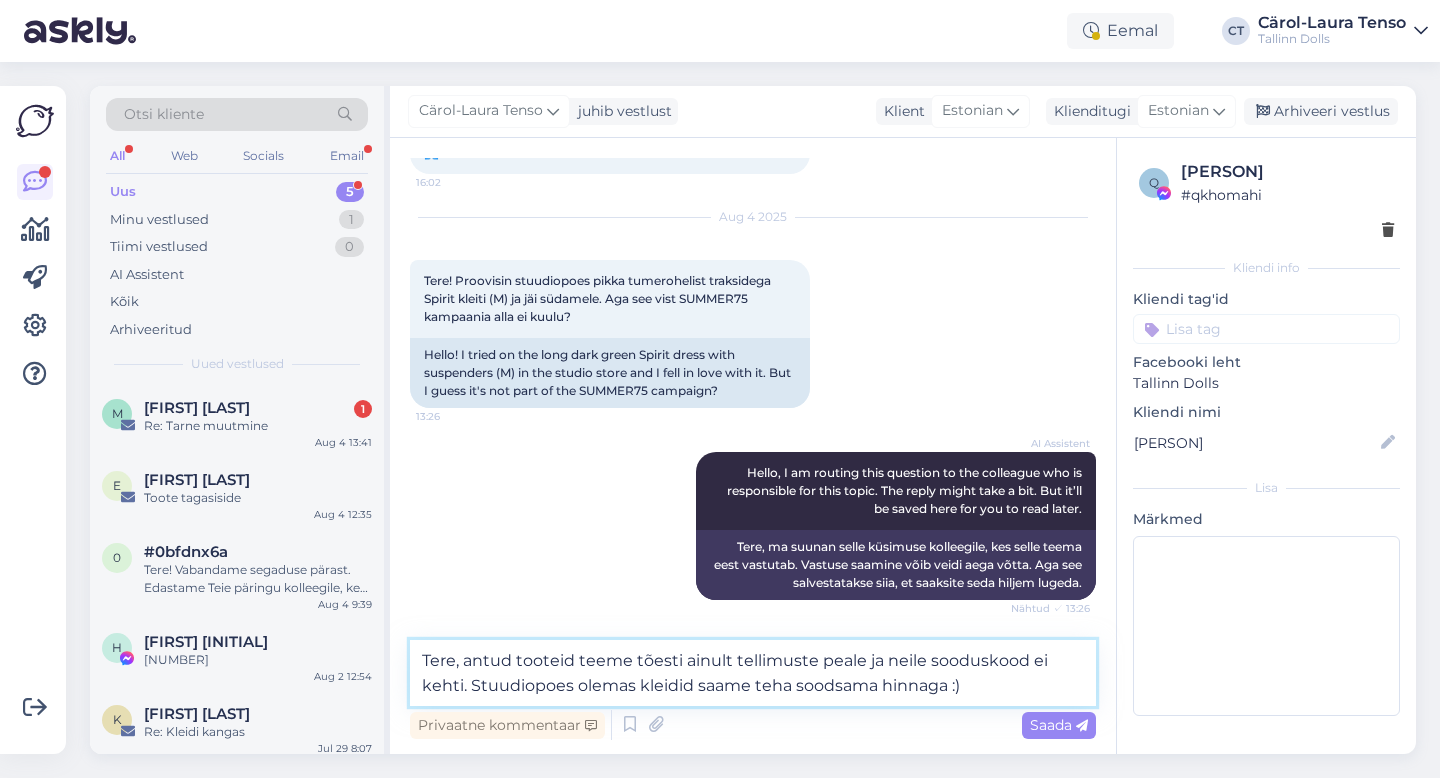 type on "Tere, antud tooteid teeme tõesti ainult tellimuste peale ja neile sooduskood ei kehti. Stuudiopoes olemas kleidid saame teha soodsama hinnaga :)" 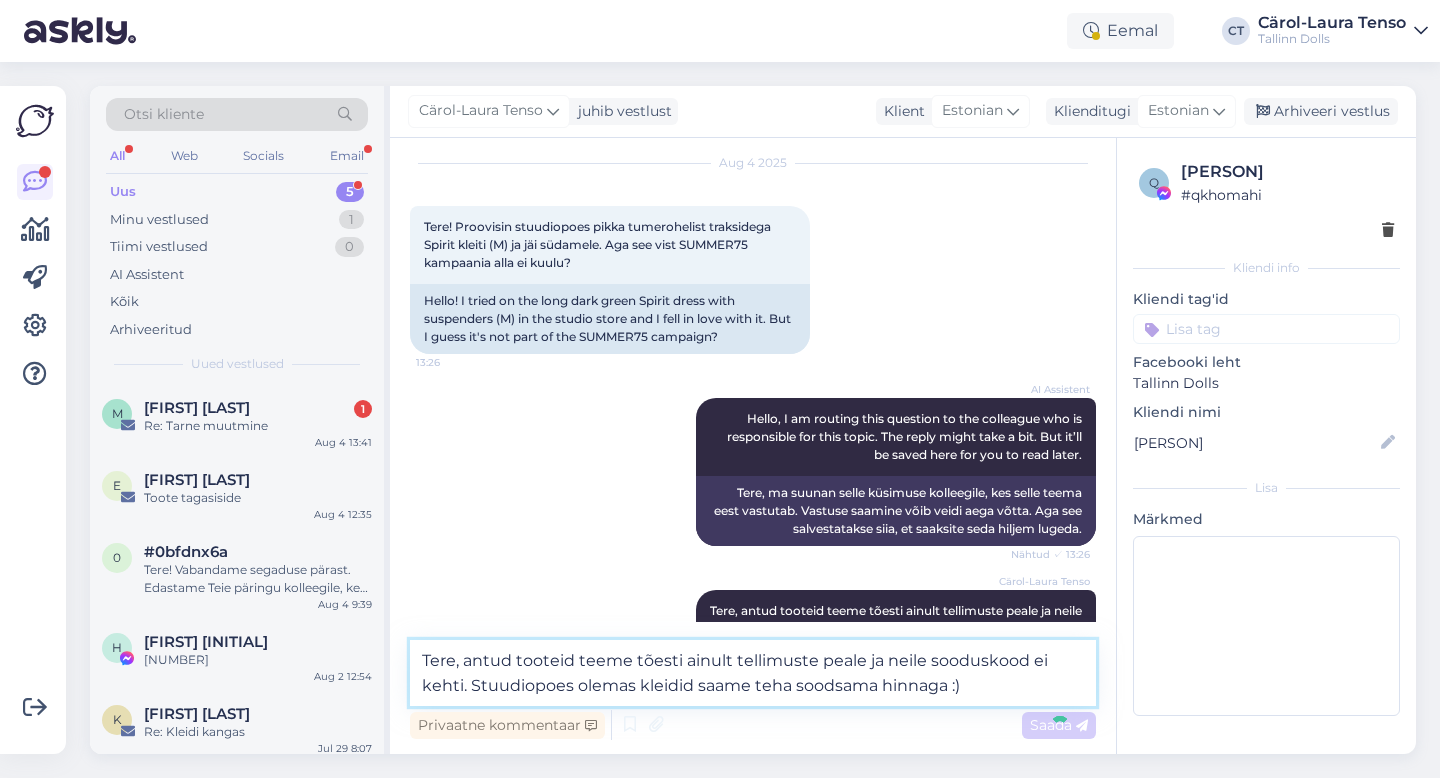 type 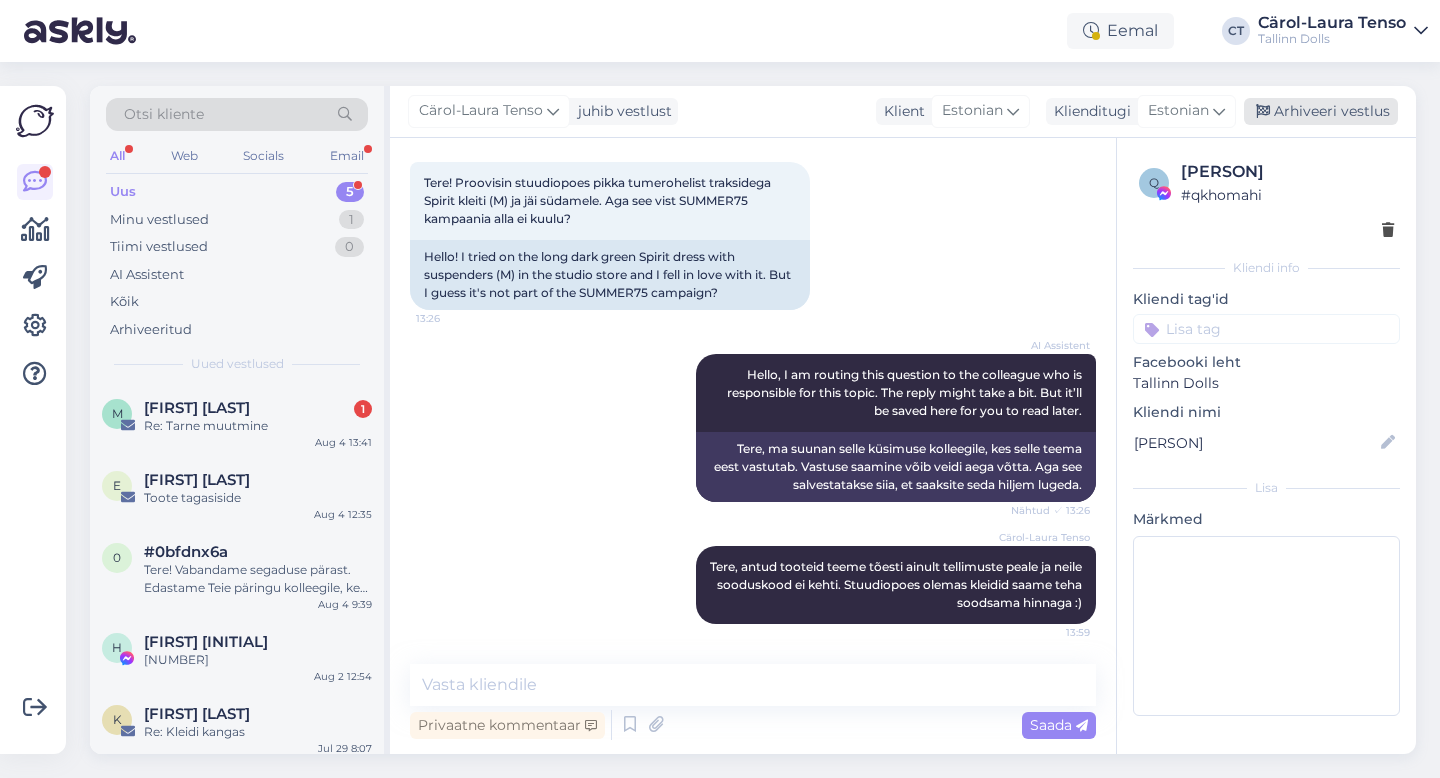 click on "Arhiveeri vestlus" at bounding box center [1321, 111] 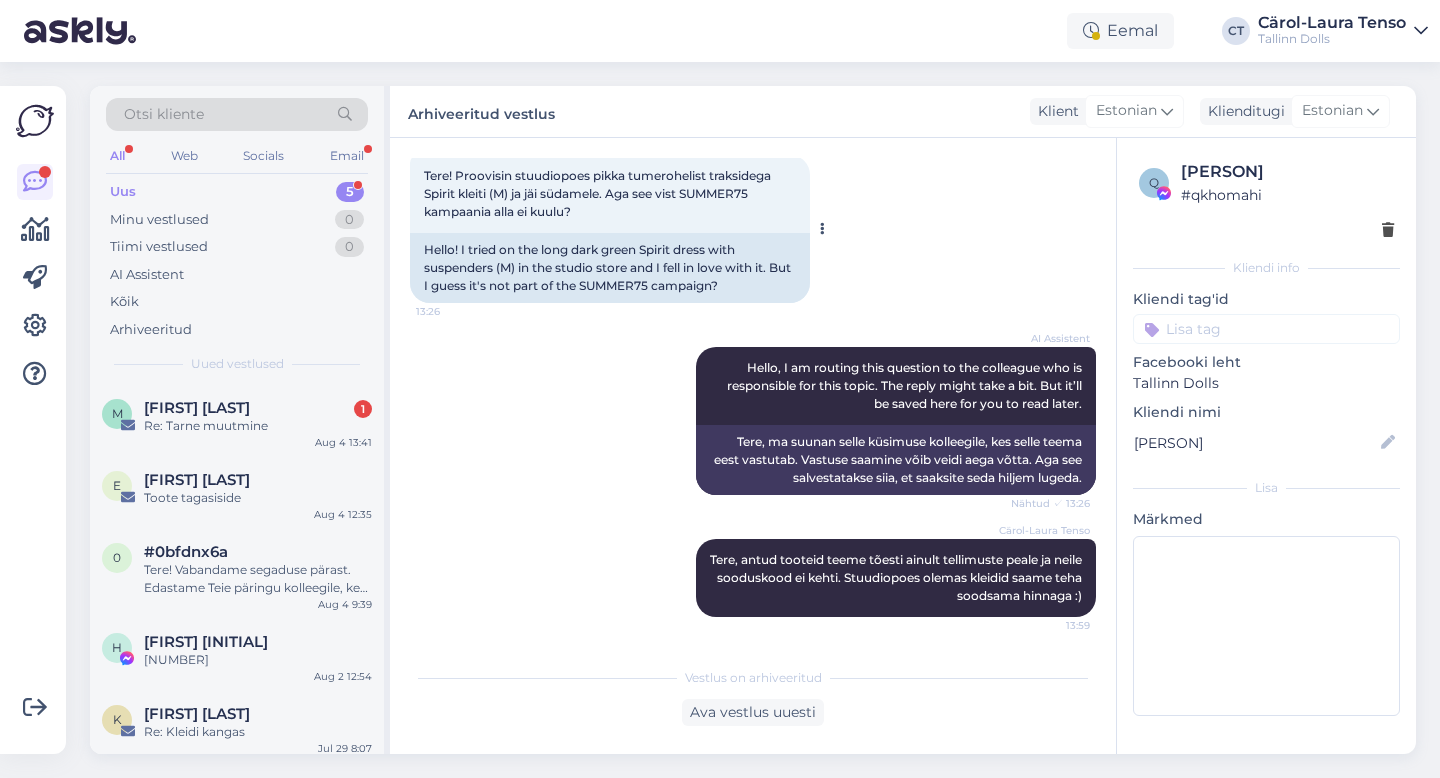 scroll, scrollTop: 7687, scrollLeft: 0, axis: vertical 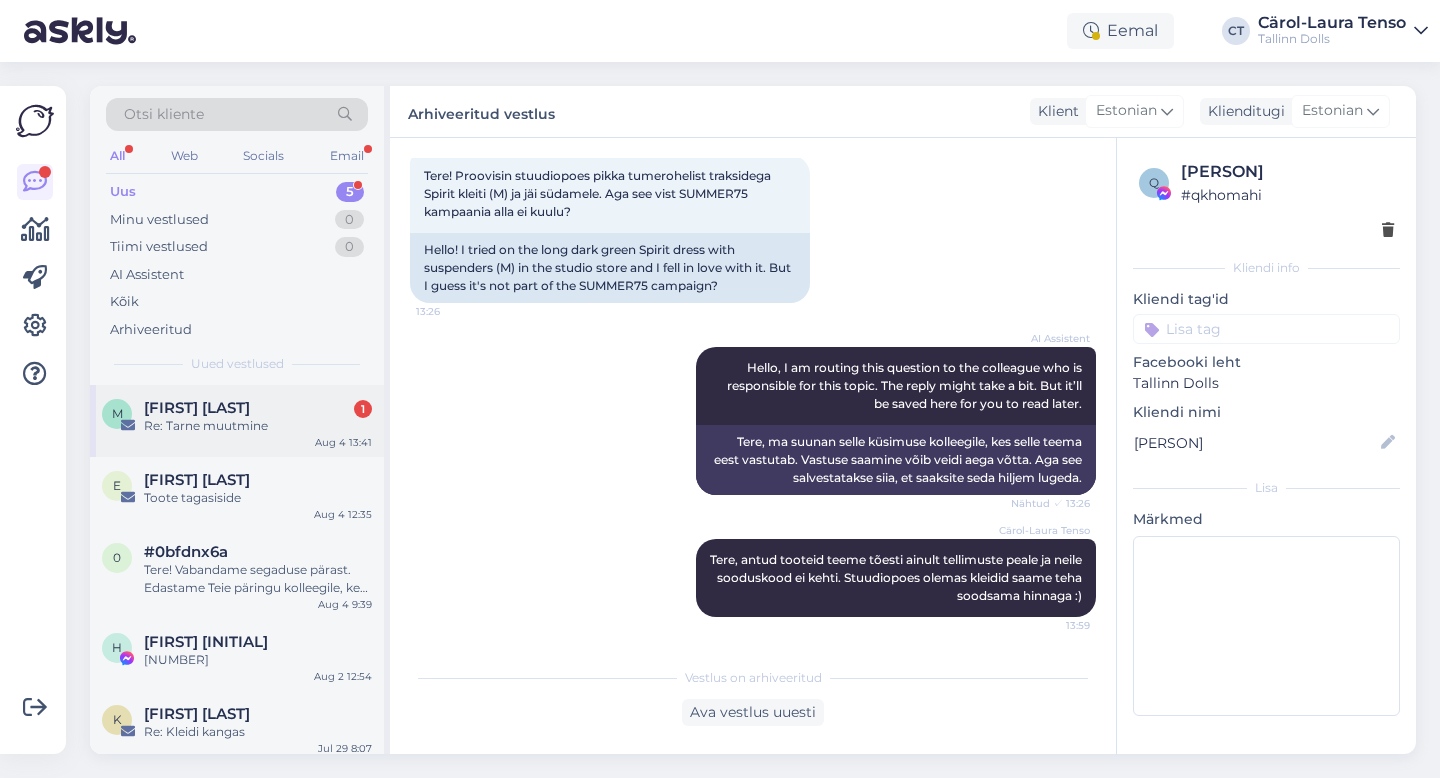 click on "Re: Tarne muutmine" at bounding box center [258, 426] 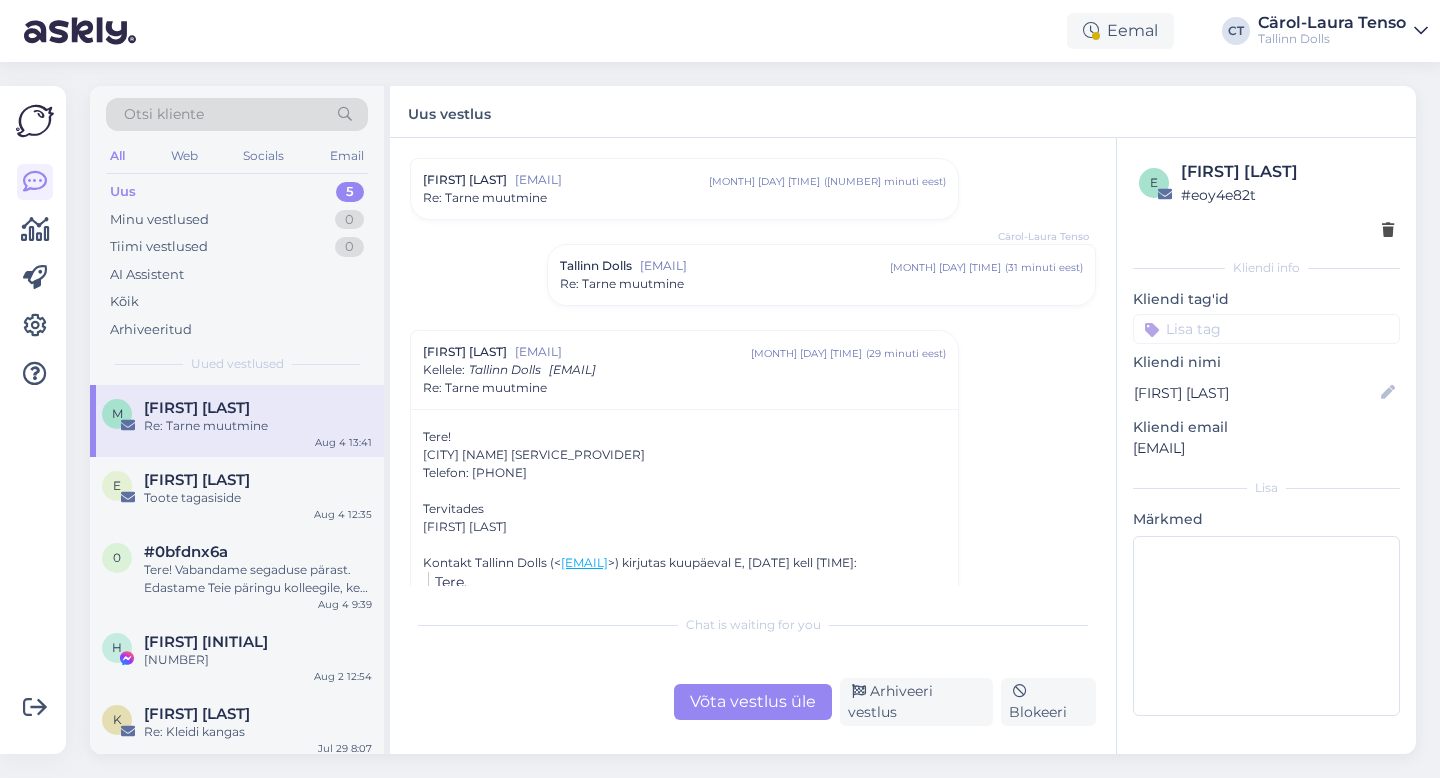 scroll, scrollTop: 657, scrollLeft: 0, axis: vertical 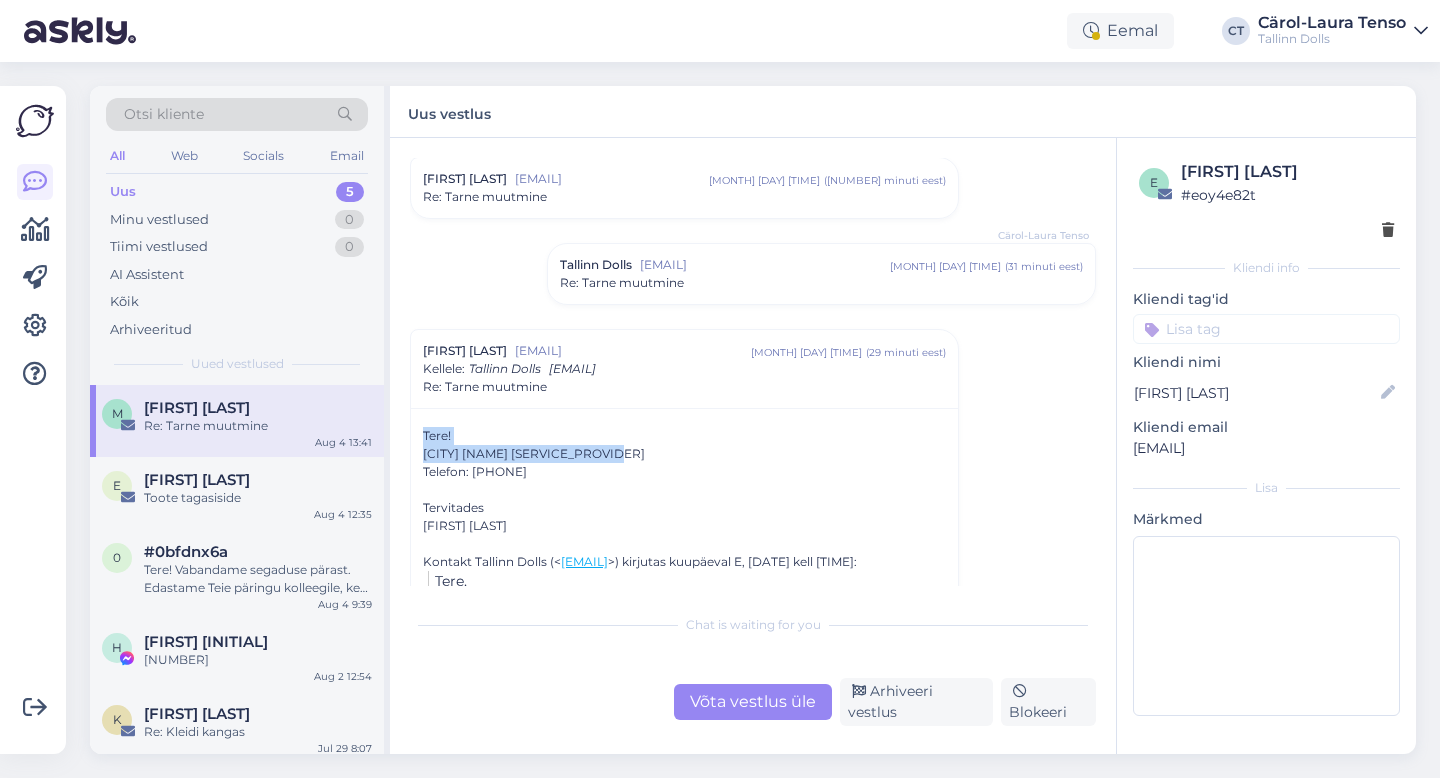 drag, startPoint x: 415, startPoint y: 444, endPoint x: 642, endPoint y: 454, distance: 227.22015 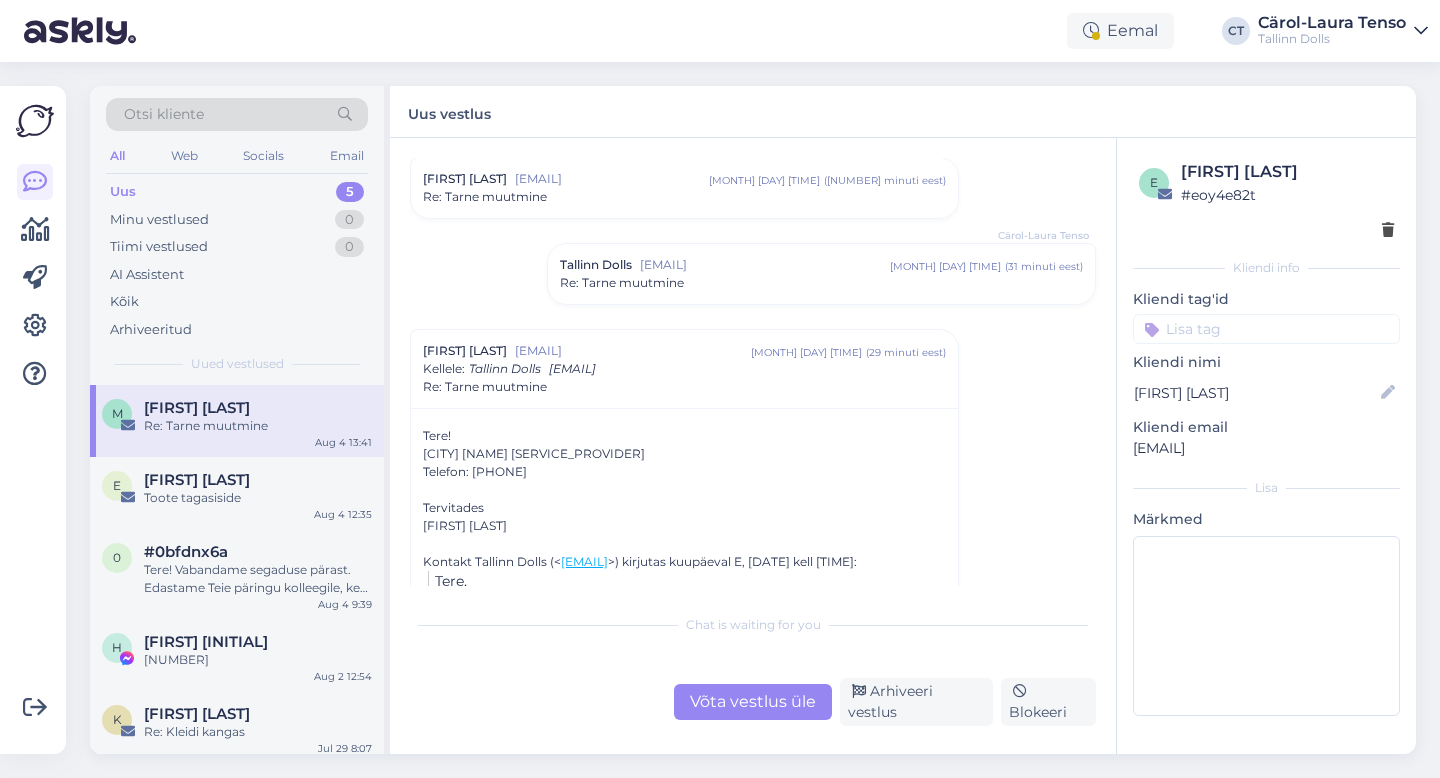click on "Telefon: [PHONE]" at bounding box center (684, 472) 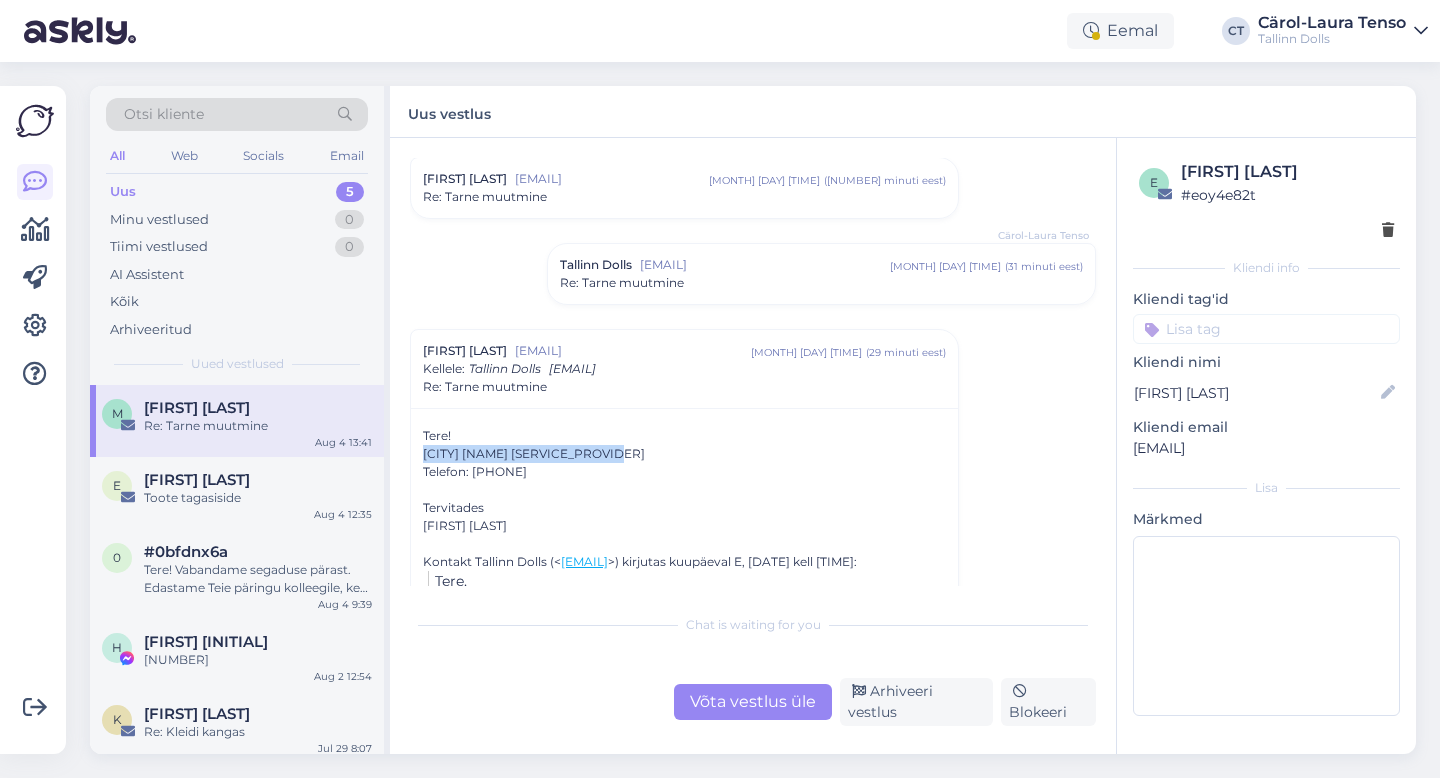drag, startPoint x: 414, startPoint y: 458, endPoint x: 661, endPoint y: 462, distance: 247.03238 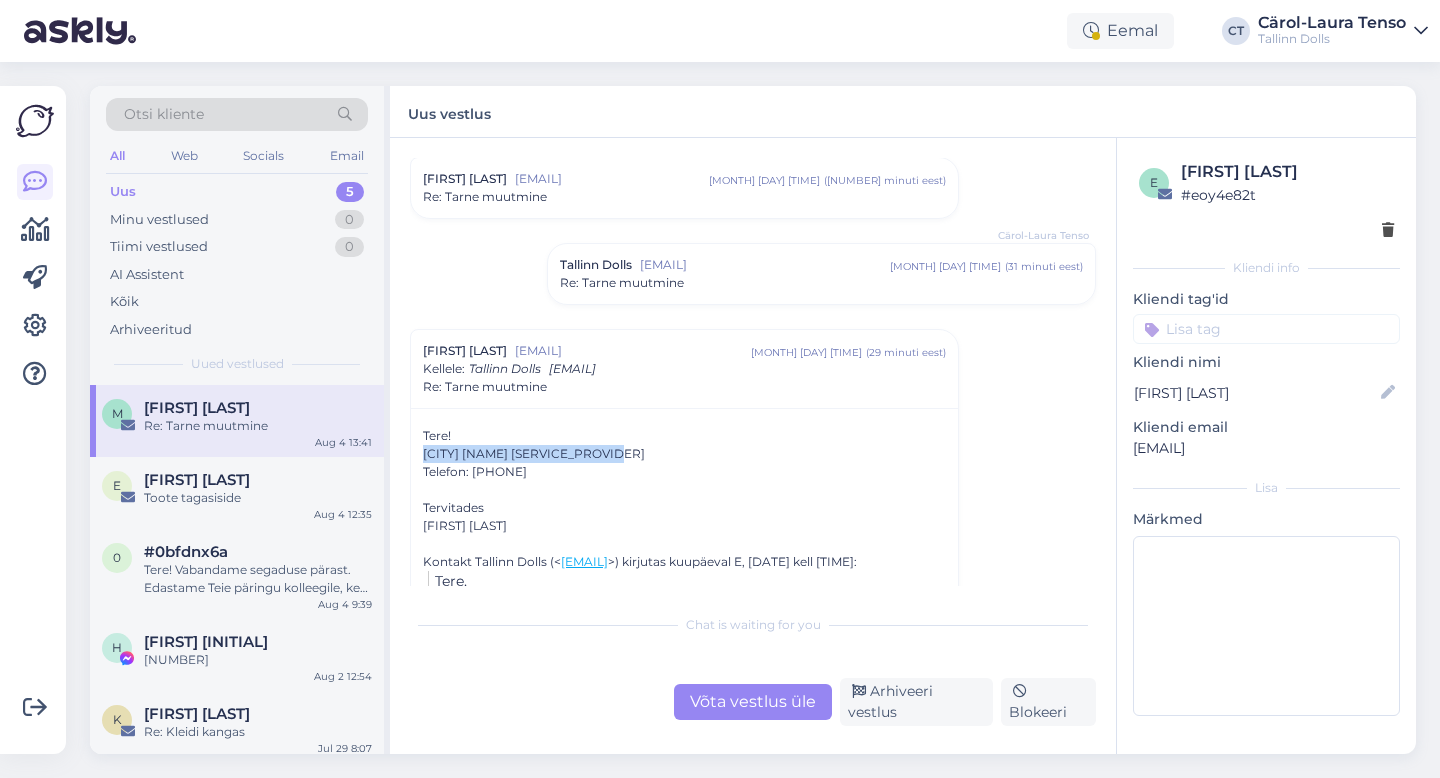 click on "Tere! Tartu Kivilinna Konsum Omniva Telefon: [PHONE] Tervitades [FIRST] [LAST] Kontakt Tallinn Dolls (<[EMAIL]> ) kirjutas kuupäeval E, 4. august 2025 kell 13:38: Tere,  ﻿ Milline omniva Teile sobiks? :)  ﻿ ﻿ Parimate soovidega, TD" at bounding box center (684, 569) 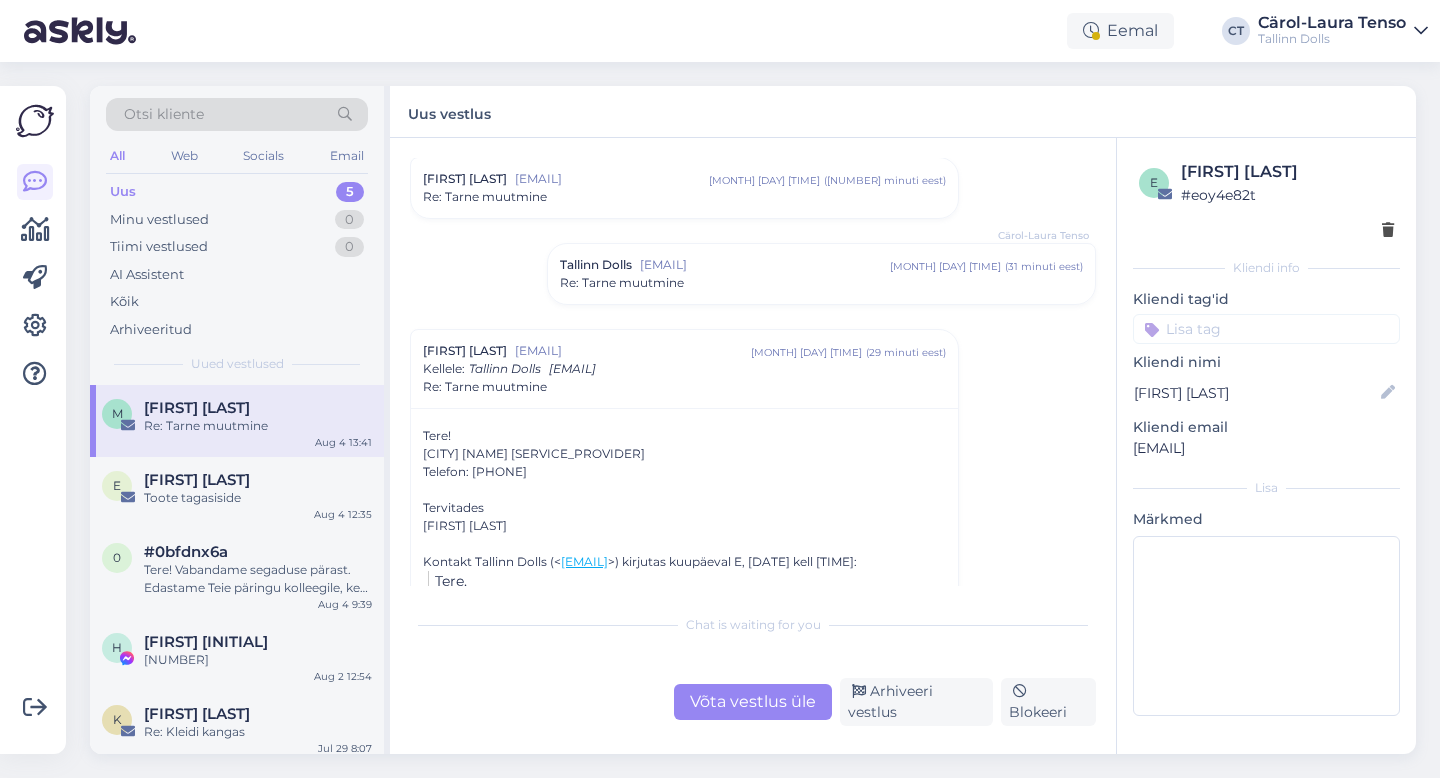 click on "Vestlus algas [NAME] [EMAIL] [MONTH] [DAY] [TIME] ( 3 kuu eest ) Re: AKINDE SWEATSHIRT YELLOW [NAME] [EMAIL] [MONTH] [DAY] [TIME] ( 3 kuu eest ) Re: AKINDE SWEATSHIRT YELLOW [NAME] [EMAIL] [MONTH] [DAY] [TIME] ( 26 päeva eest ) Re: AKINDE SWEATSHIRT YELLOW [NAME] [EMAIL] [MONTH] [DAY] [TIME] ( 26 päeva eest ) Re: AKINDE SWEATSHIRT YELLOW [NAME] [EMAIL] [MONTH] [DAY] [TIME] ( 14 päeva eest ) Re: AKINDE SWEATSHIRT YELLOW [NAME] [EMAIL] [MONTH] [DAY] [TIME] ( 14 päeva eest ) Re: AKINDE SWEATSHIRT YELLOW [NAME] [EMAIL] [MONTH] [DAY] [TIME] ( umbes ühe tunni eest ) Tarne muutmine [NAME] [EMAIL] [MONTH] [DAY] [TIME] ( 35 minuti eest ) Re: Tarne muutmine [NAME] [EMAIL] [MONTH] [DAY] [TIME] ( 31 minuti eest ) Re: Tarne muutmine [NAME] [EMAIL] [MONTH] [DAY] [TIME] ( 29 minuti eest ) Kellele : [COMPANY_NAME] [EMAIL] Re: Tarne muutmine" at bounding box center (753, 446) 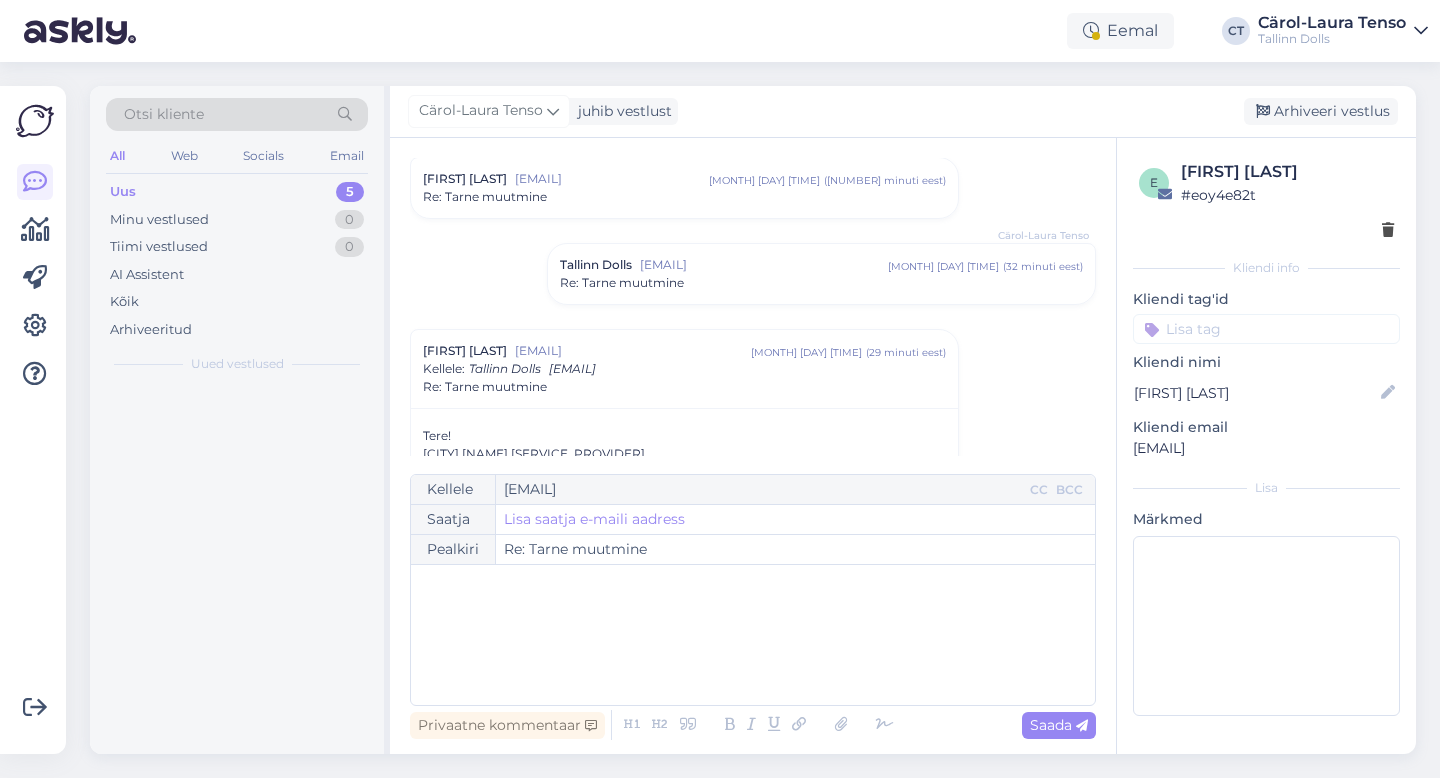 scroll, scrollTop: 828, scrollLeft: 0, axis: vertical 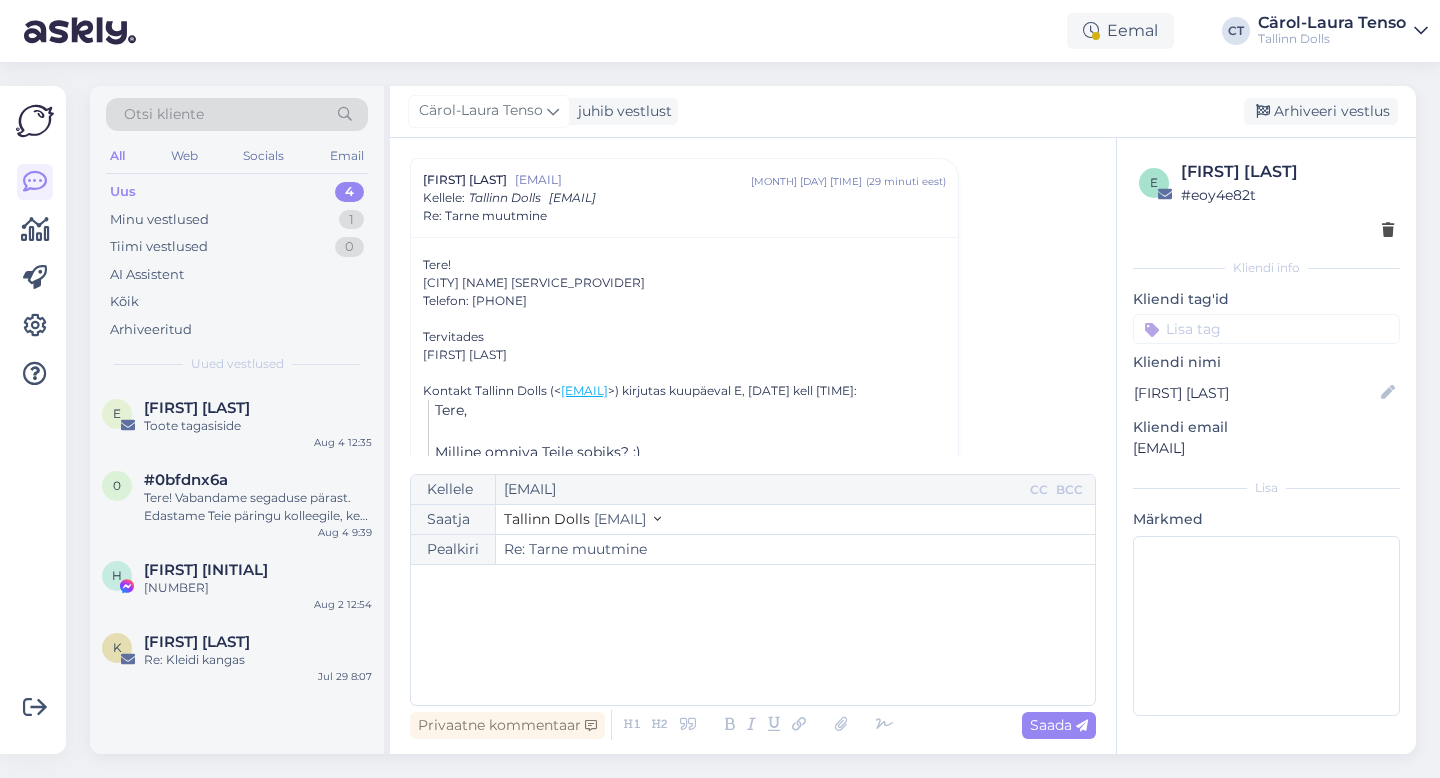 click on "﻿" at bounding box center [753, 635] 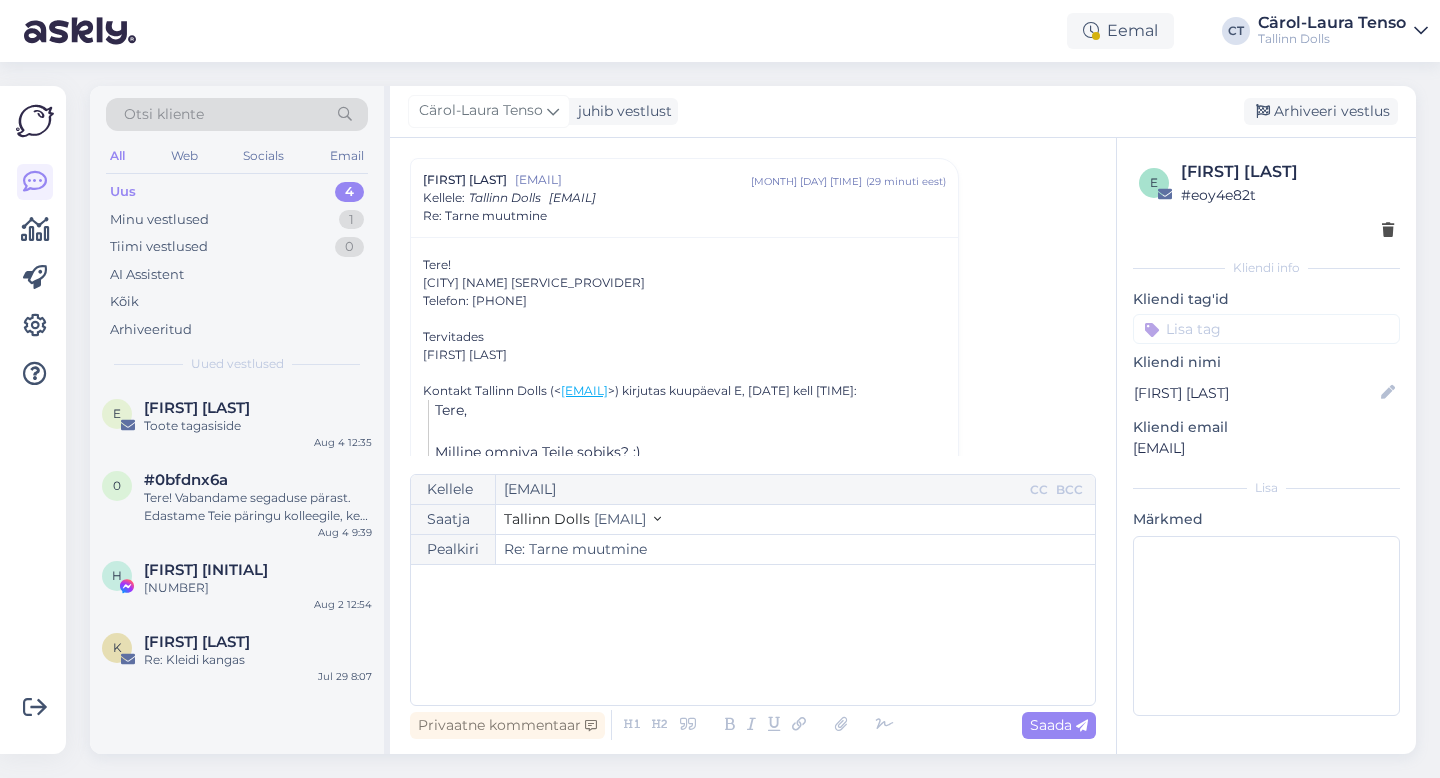 click on "﻿" at bounding box center (753, 635) 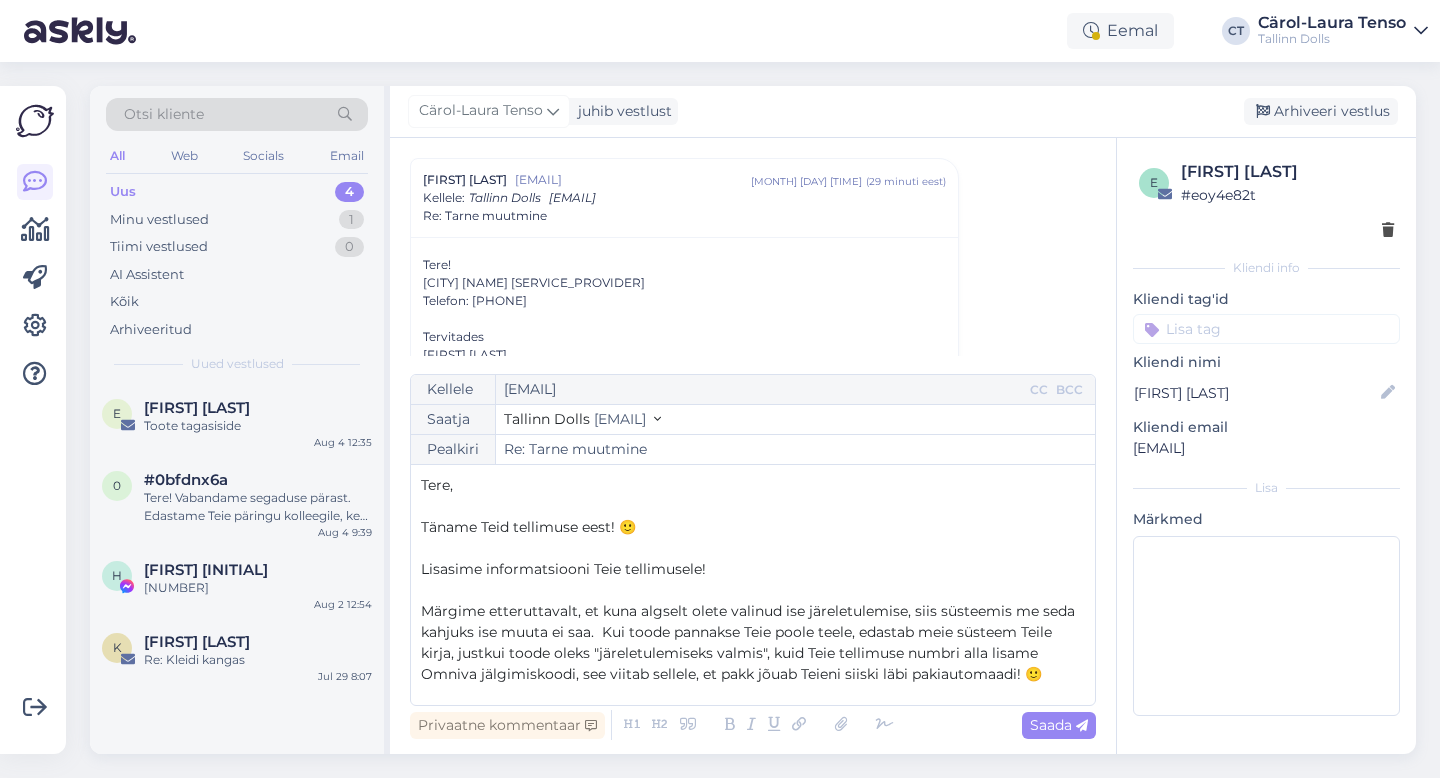 scroll, scrollTop: 74, scrollLeft: 0, axis: vertical 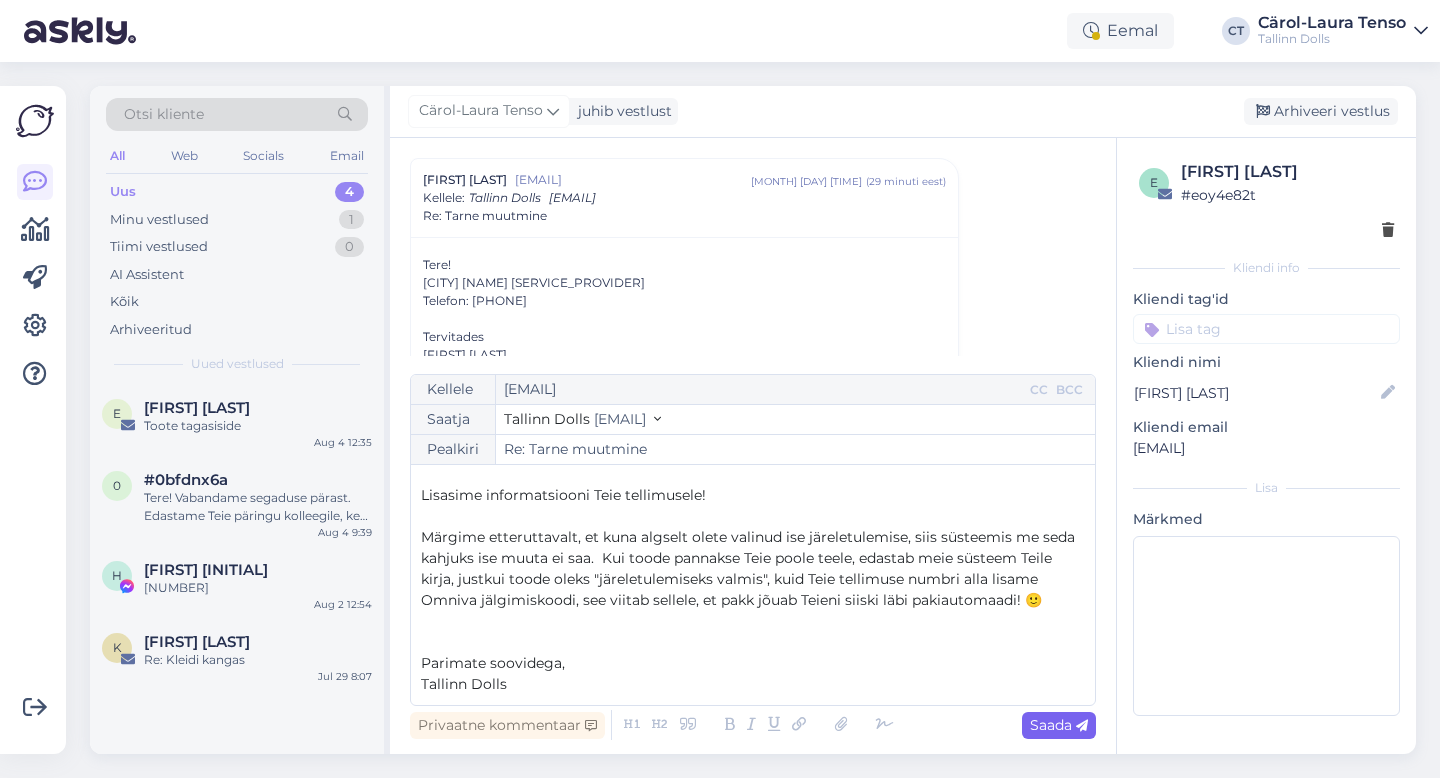 click on "Saada" at bounding box center [1059, 725] 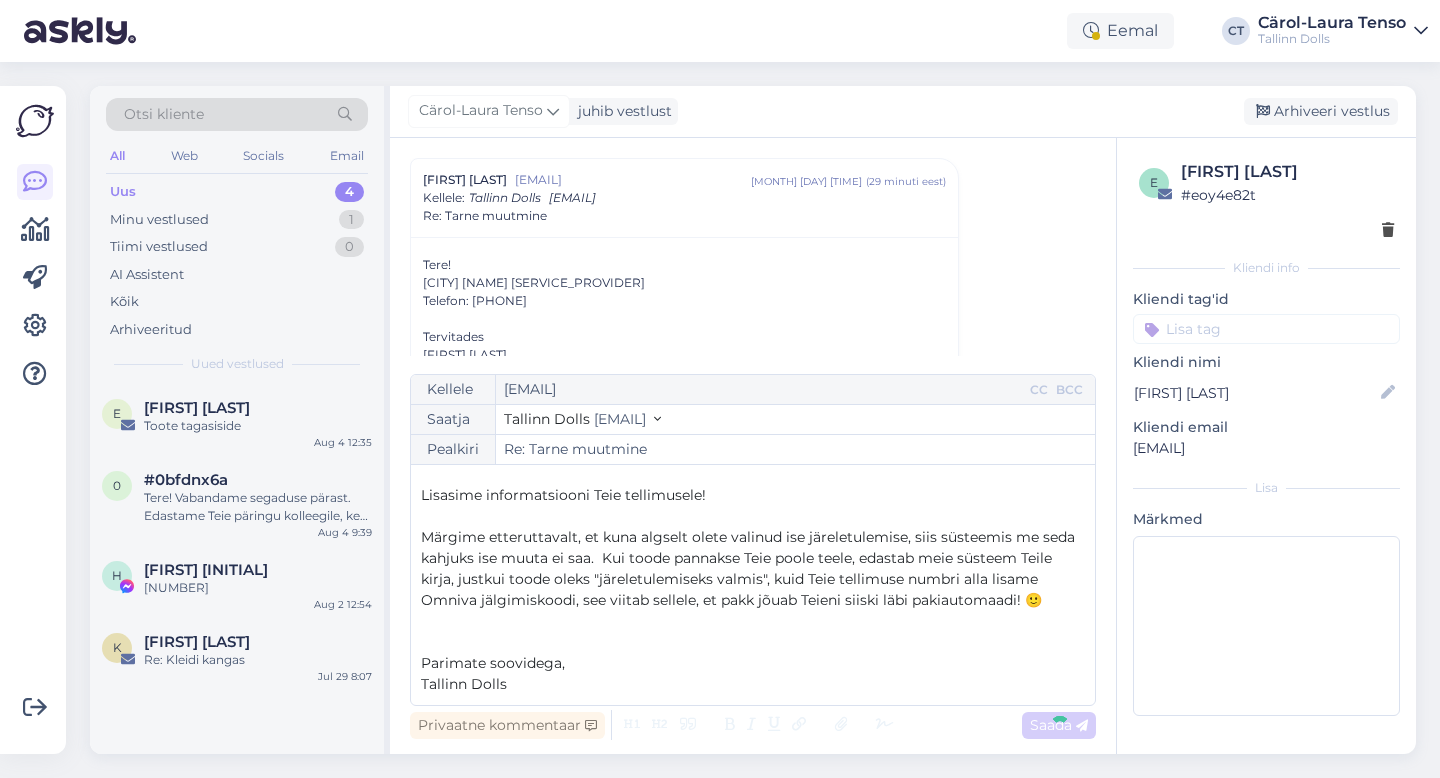 type on "Re: Re: Tarne muutmine" 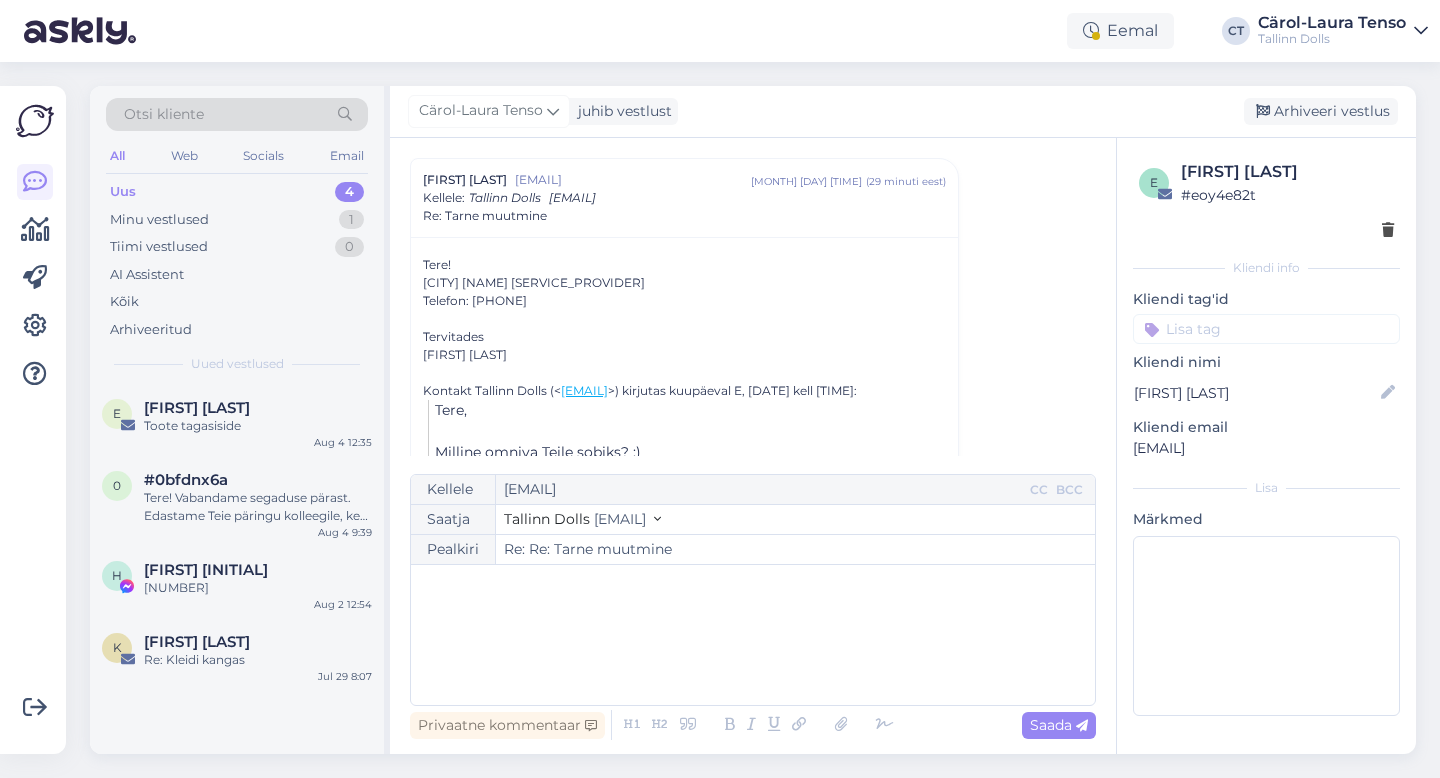 scroll, scrollTop: 1218, scrollLeft: 0, axis: vertical 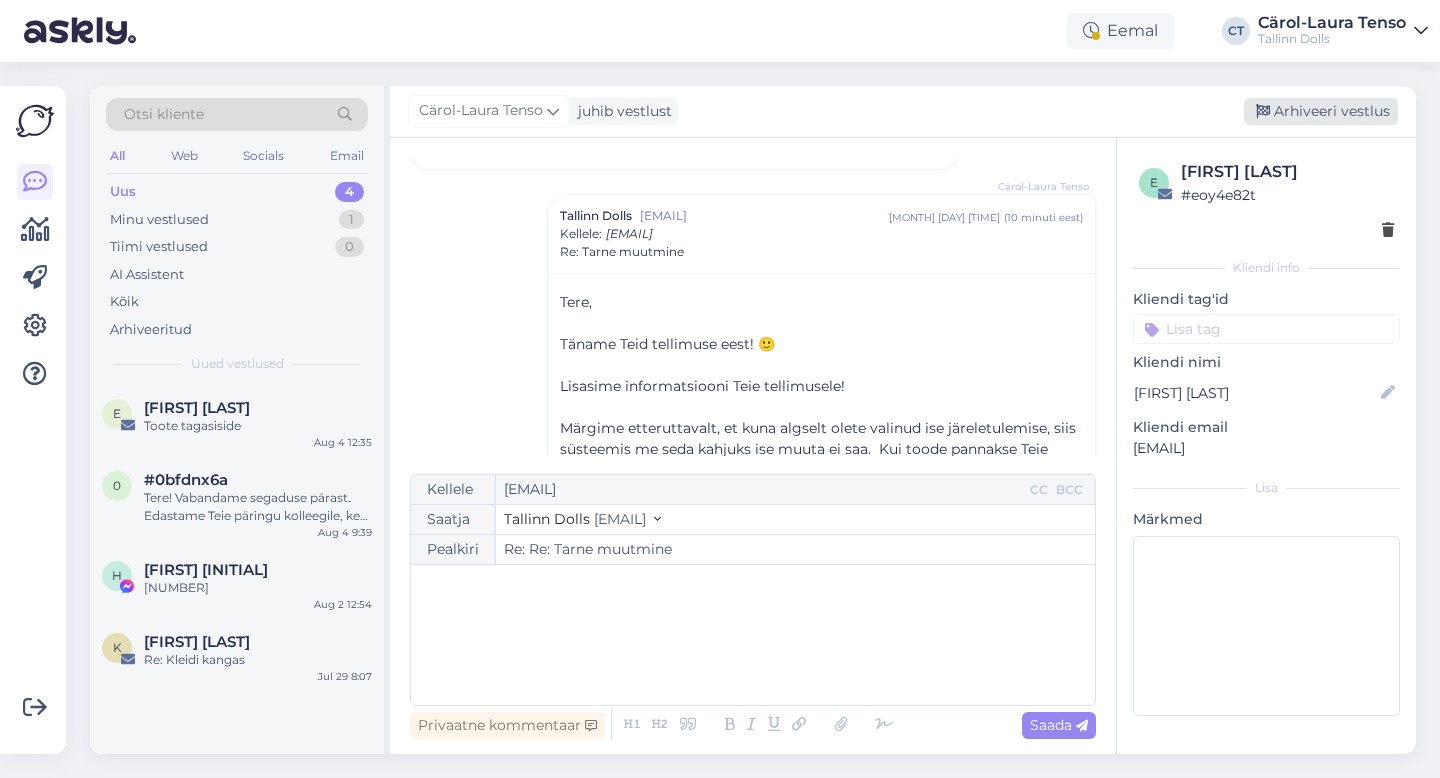 click on "Arhiveeri vestlus" at bounding box center (1321, 111) 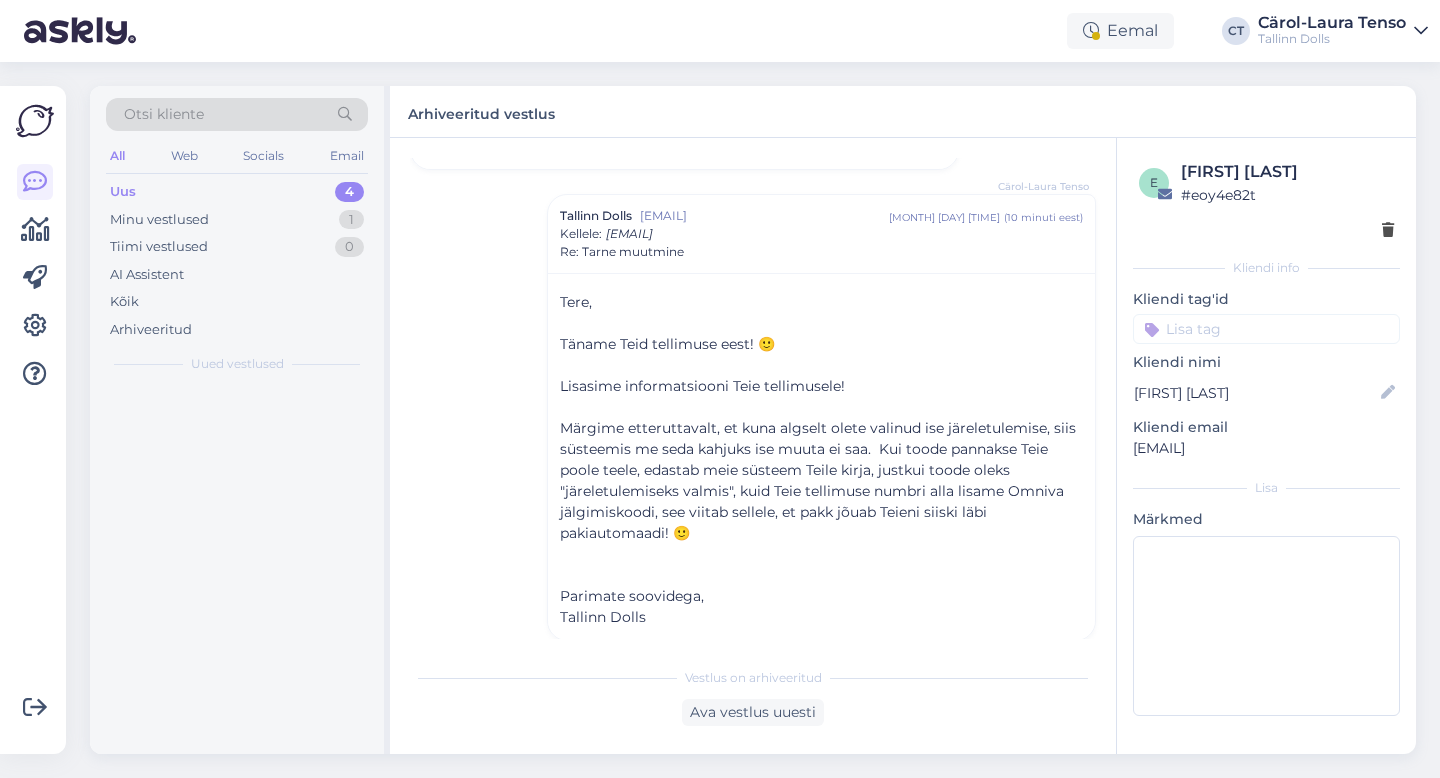 scroll, scrollTop: 1250, scrollLeft: 0, axis: vertical 